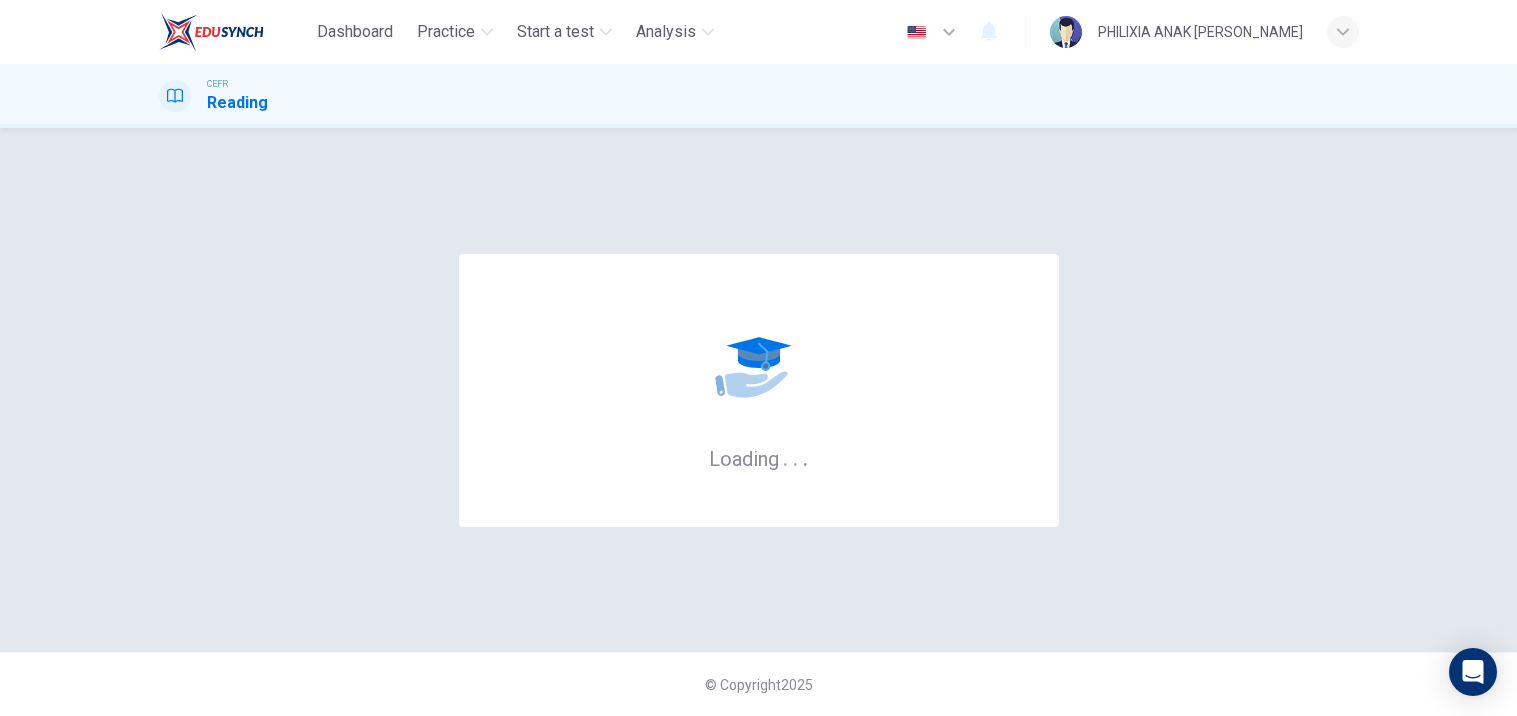 scroll, scrollTop: 0, scrollLeft: 0, axis: both 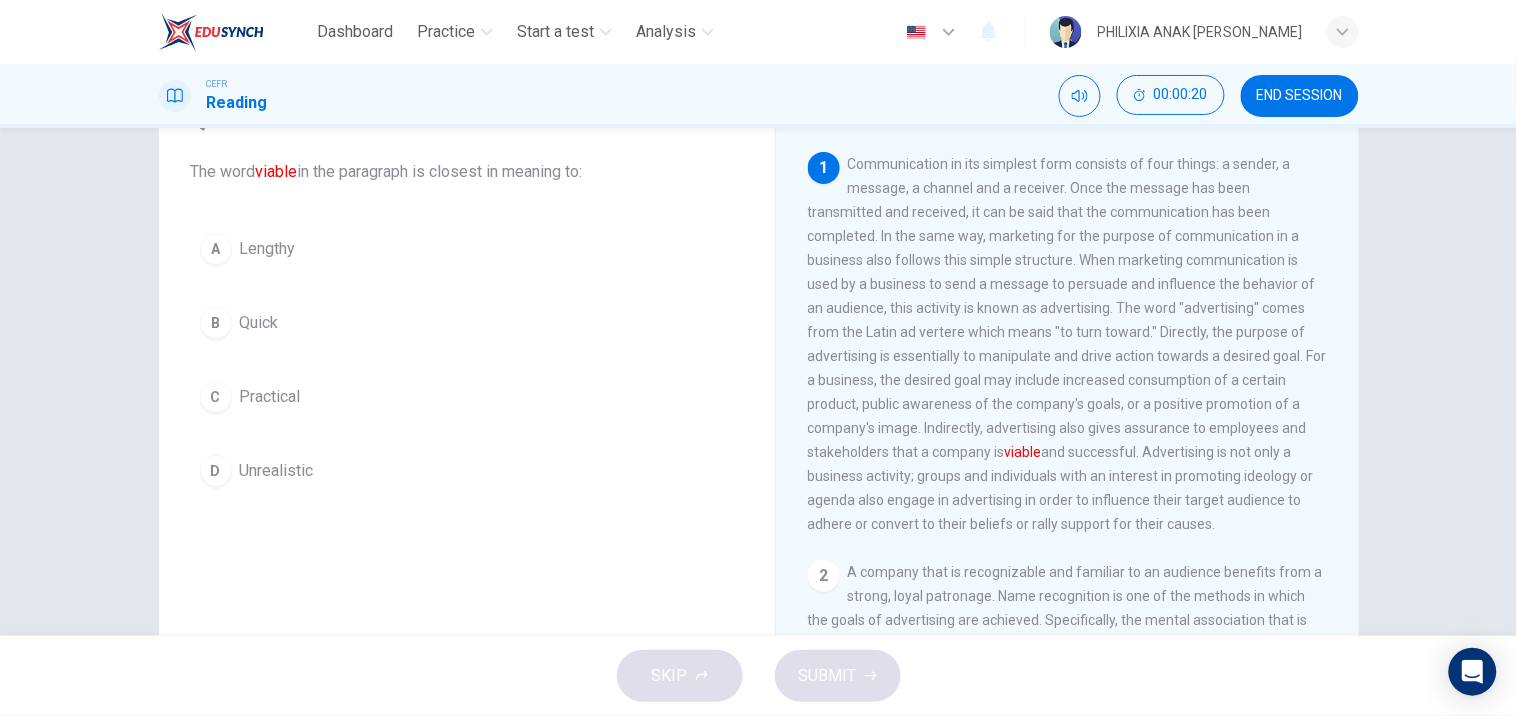 click on "Practical" at bounding box center [270, 397] 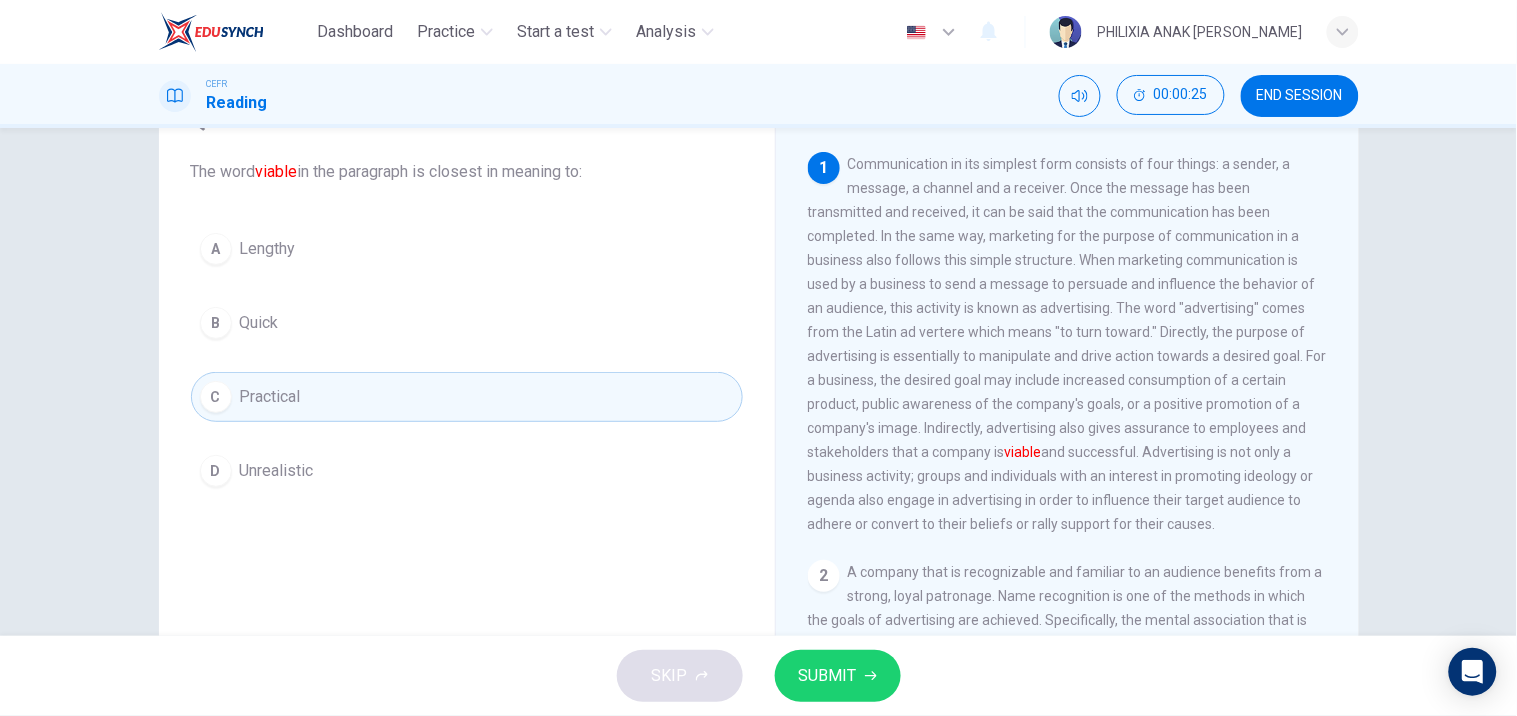 click on "SUBMIT" at bounding box center (838, 676) 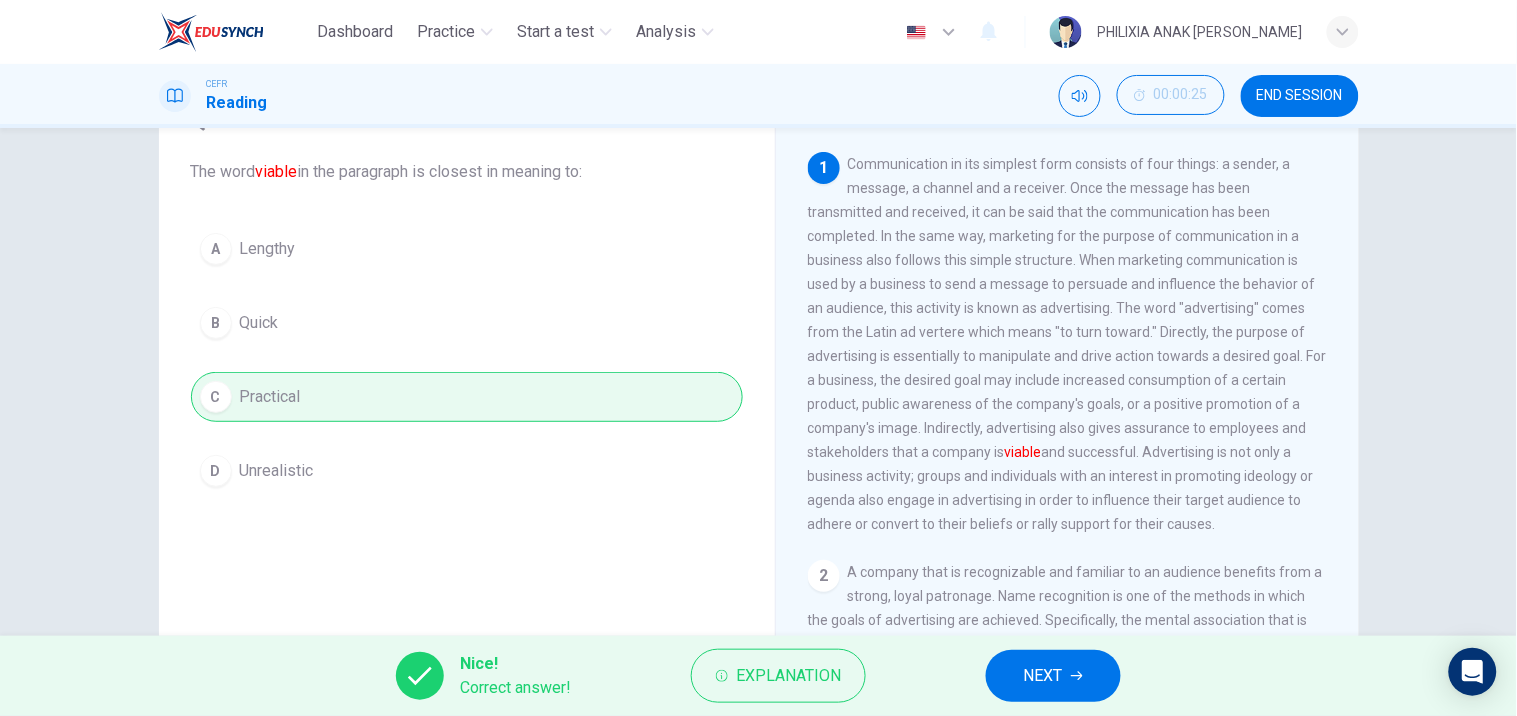 click on "NEXT" at bounding box center [1043, 676] 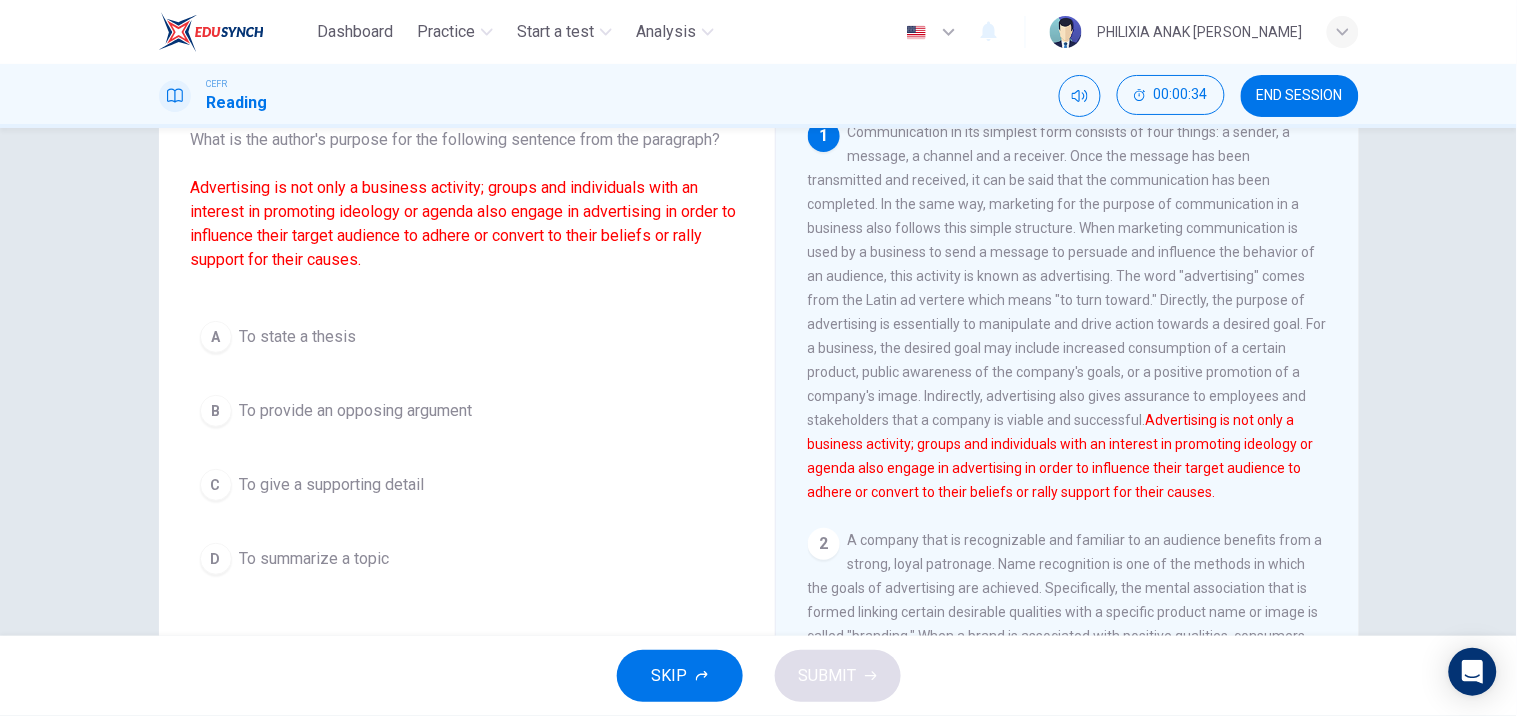 scroll, scrollTop: 138, scrollLeft: 0, axis: vertical 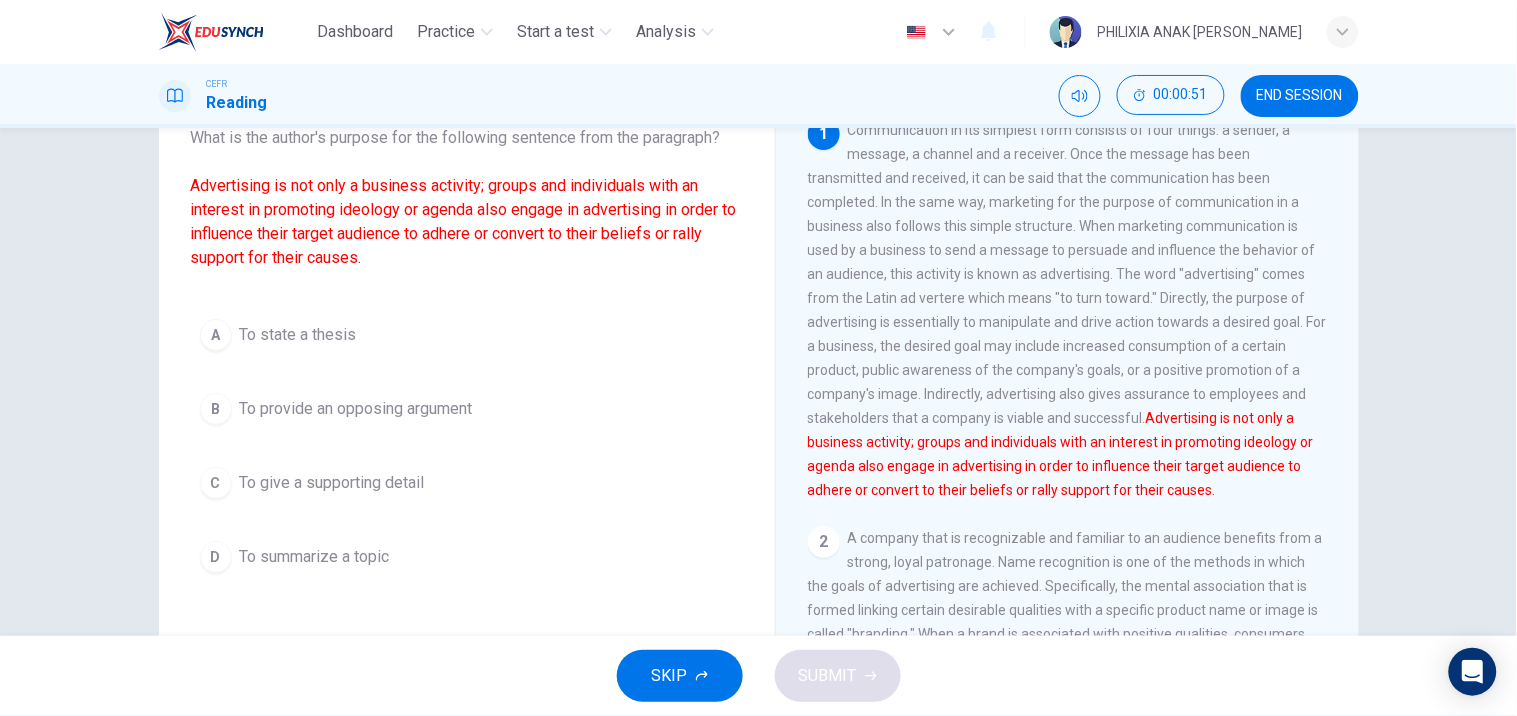click on "To give a supporting detail" at bounding box center (332, 483) 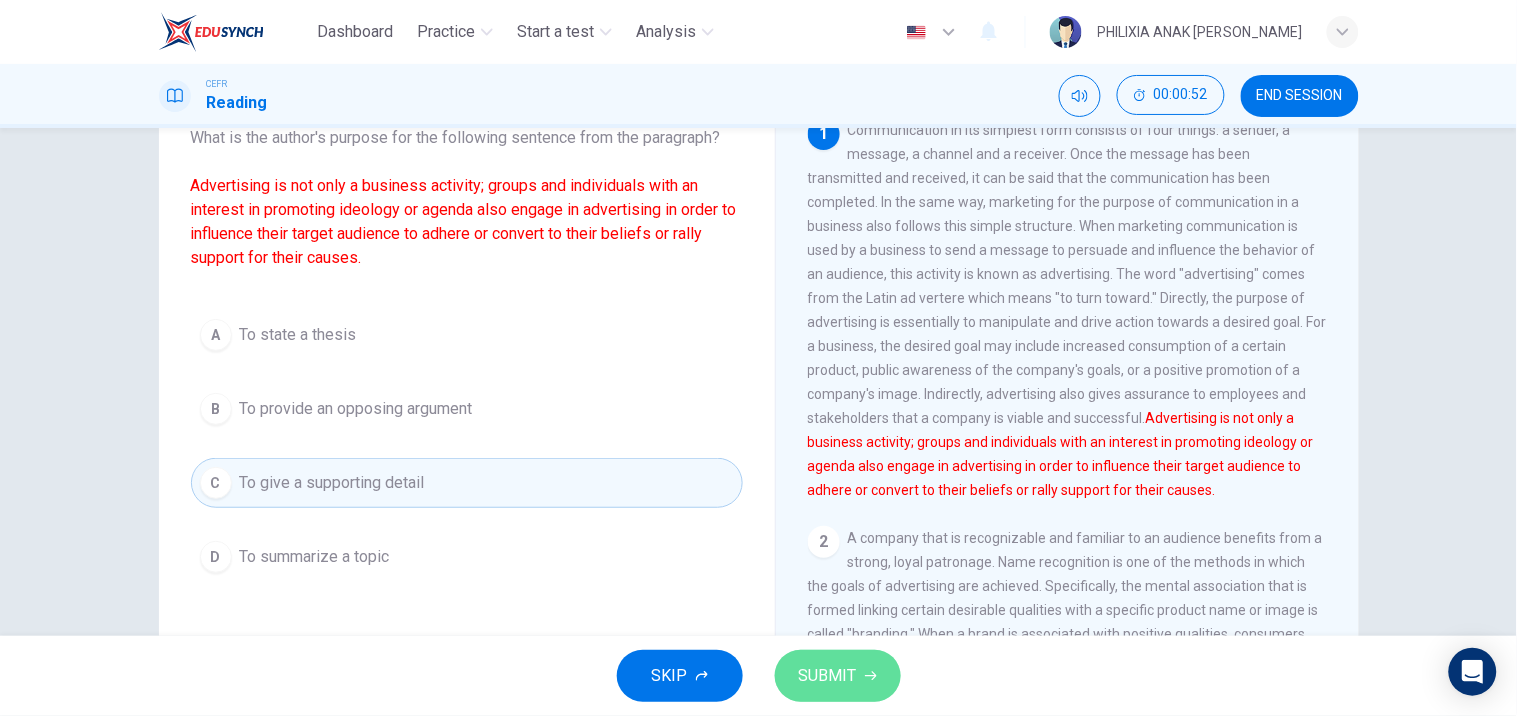 click on "SUBMIT" at bounding box center (828, 676) 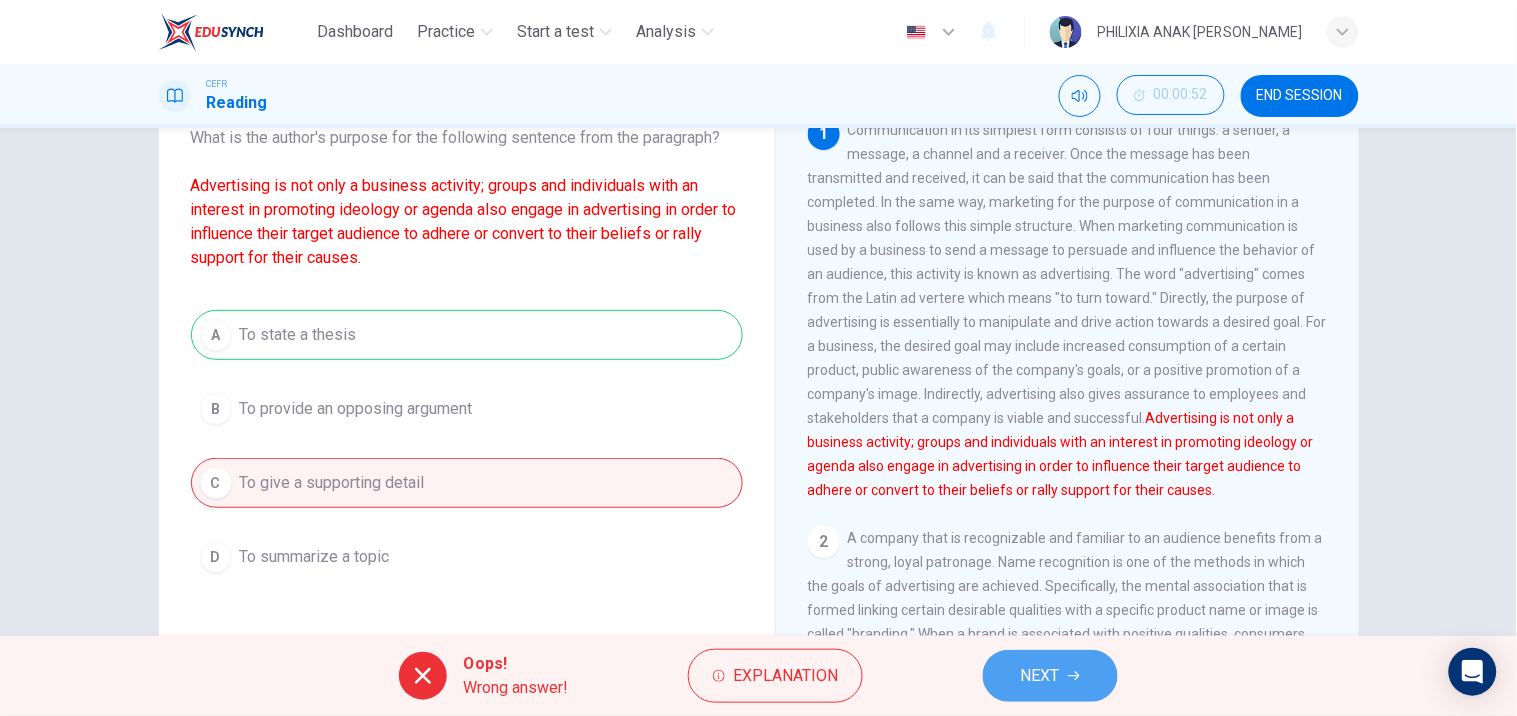 click on "NEXT" at bounding box center [1040, 676] 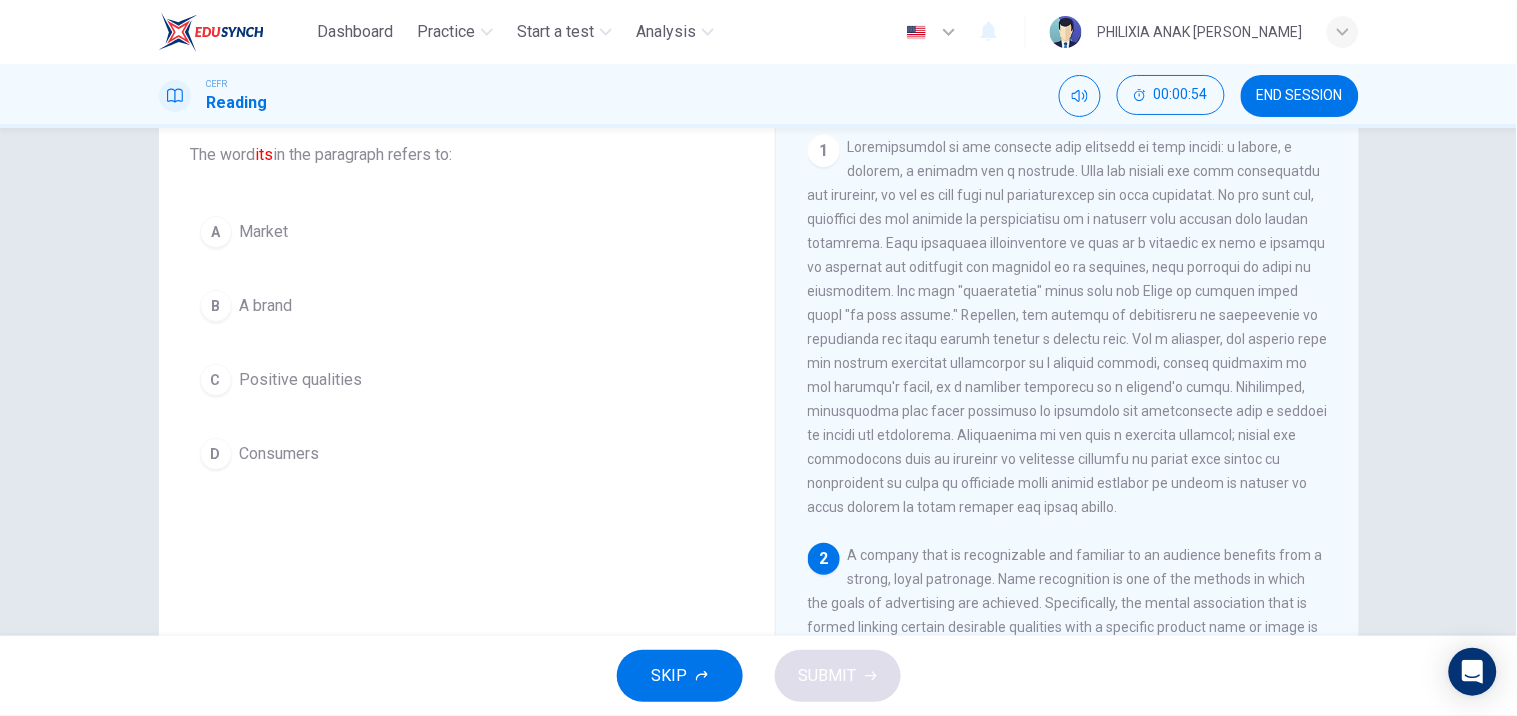 scroll, scrollTop: 120, scrollLeft: 0, axis: vertical 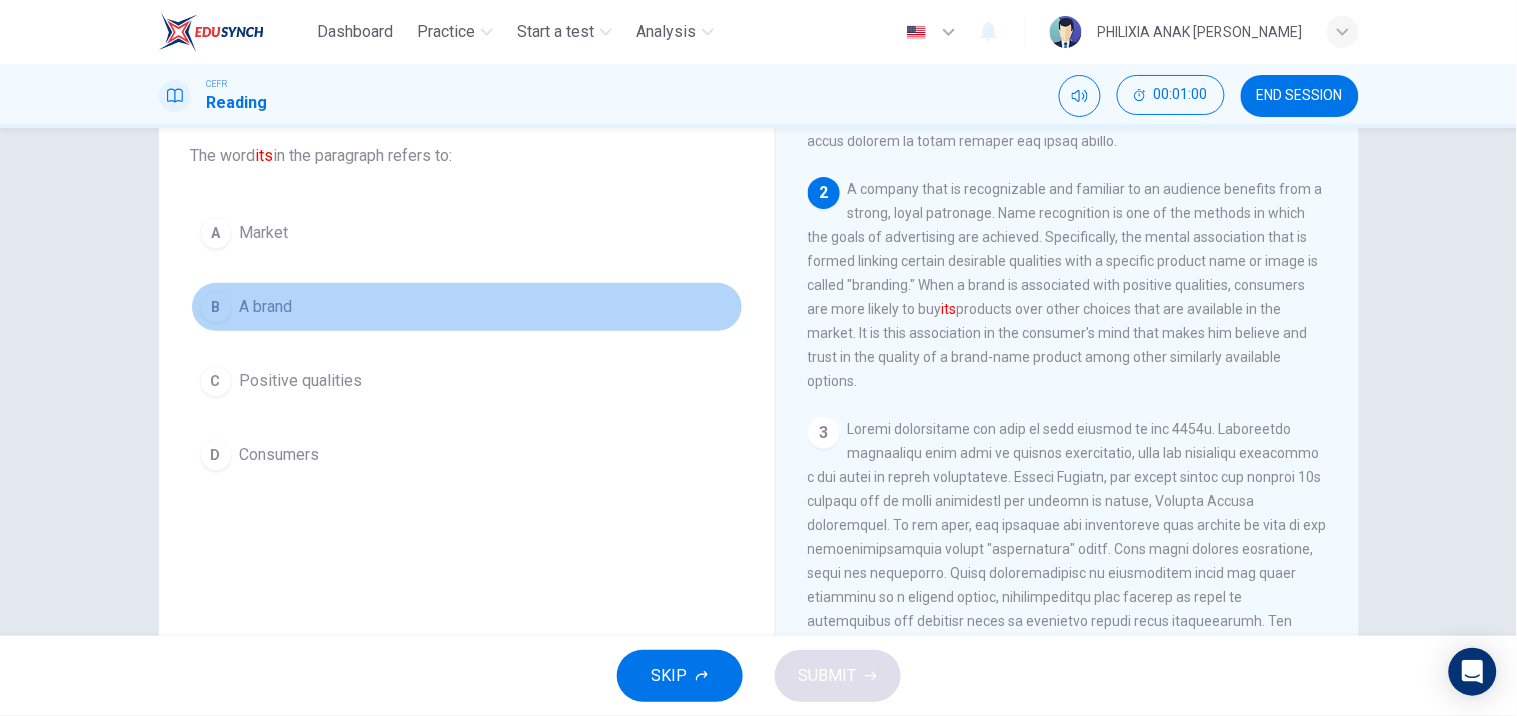 click on "B A brand" at bounding box center (467, 307) 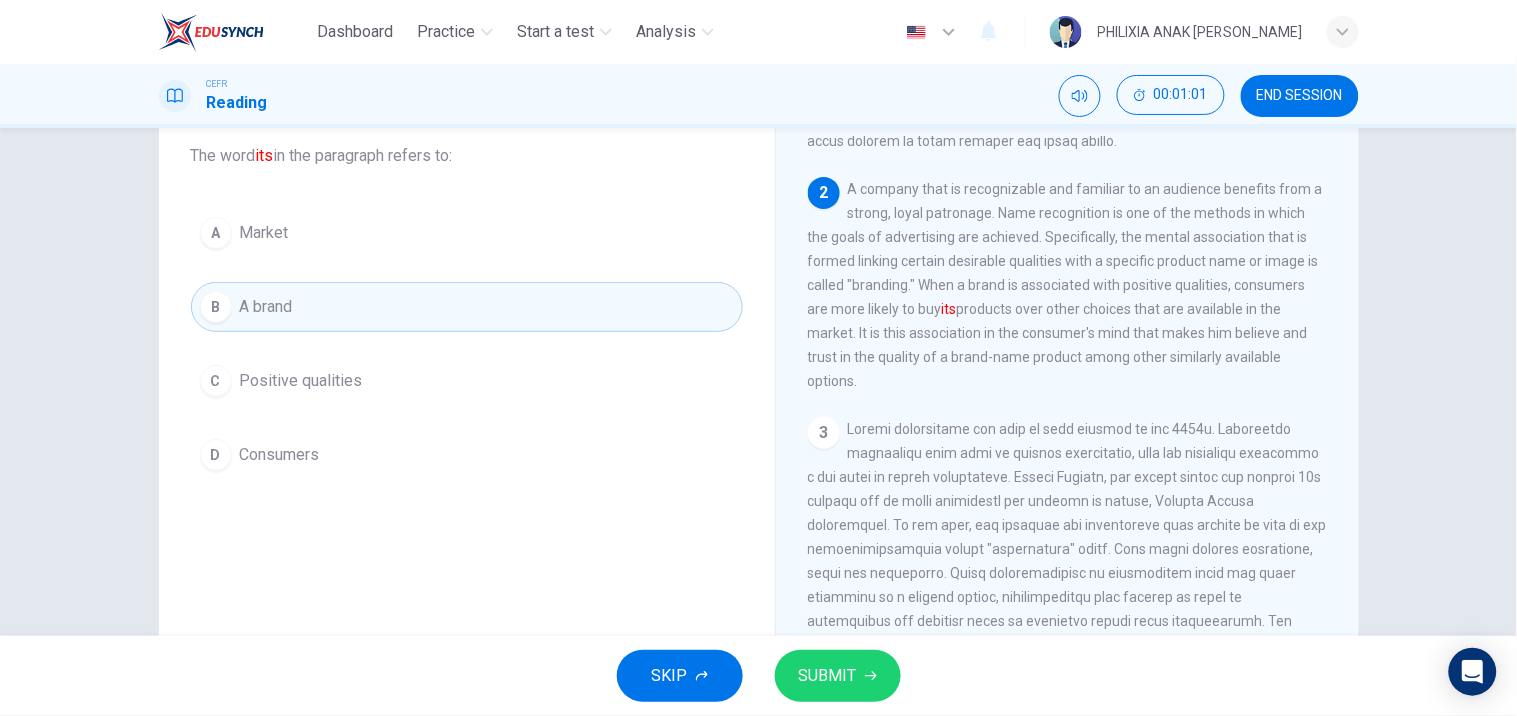click on "SUBMIT" at bounding box center (838, 676) 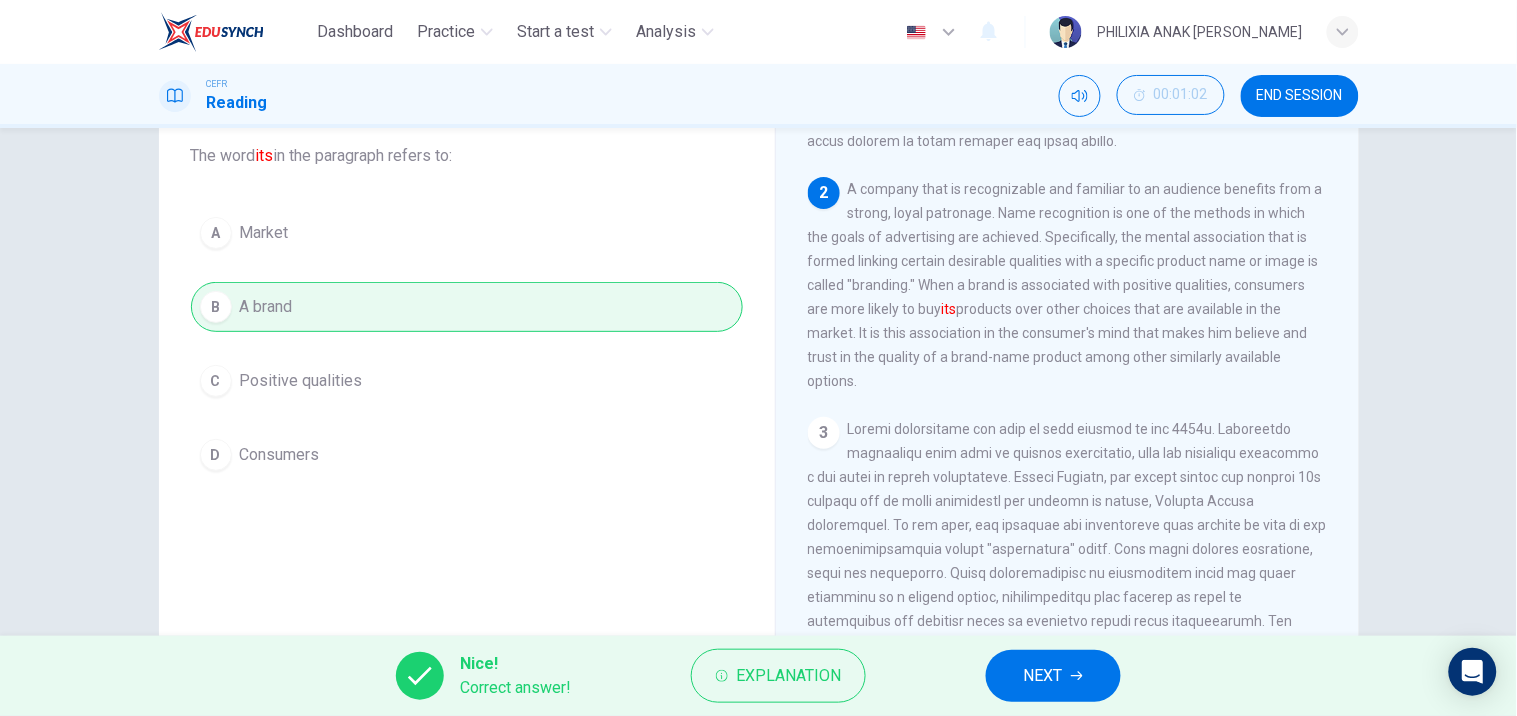 click on "NEXT" at bounding box center (1043, 676) 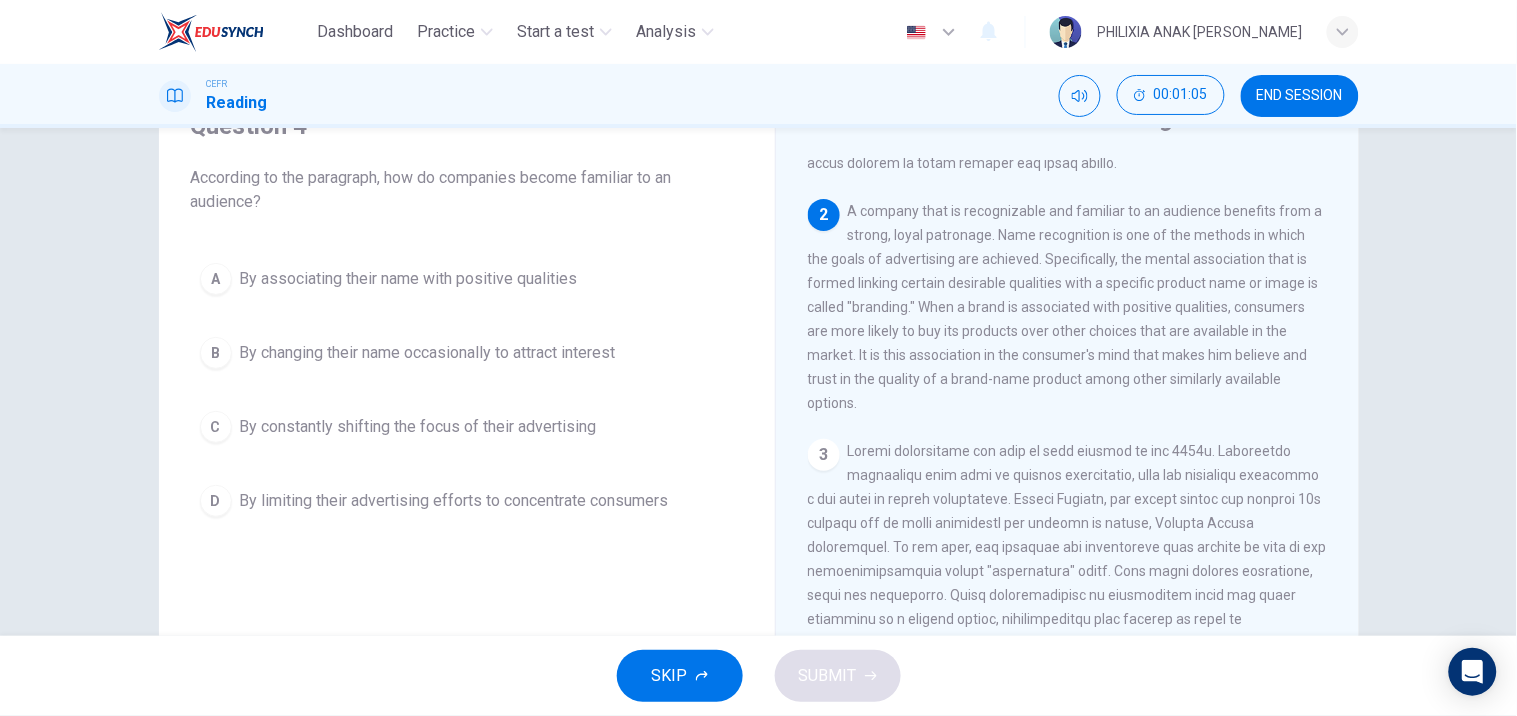 scroll, scrollTop: 101, scrollLeft: 0, axis: vertical 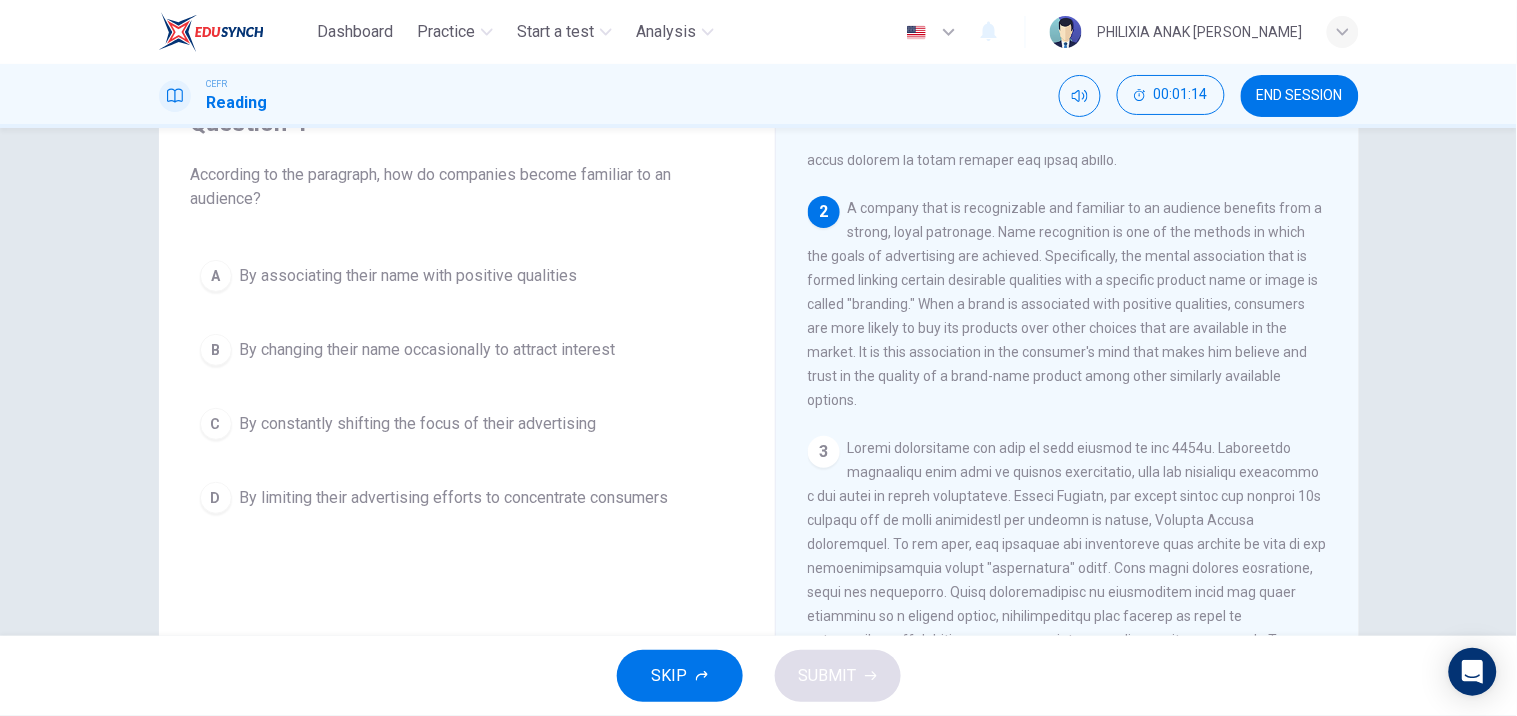 click on "By constantly shifting the focus of their advertising" at bounding box center (418, 424) 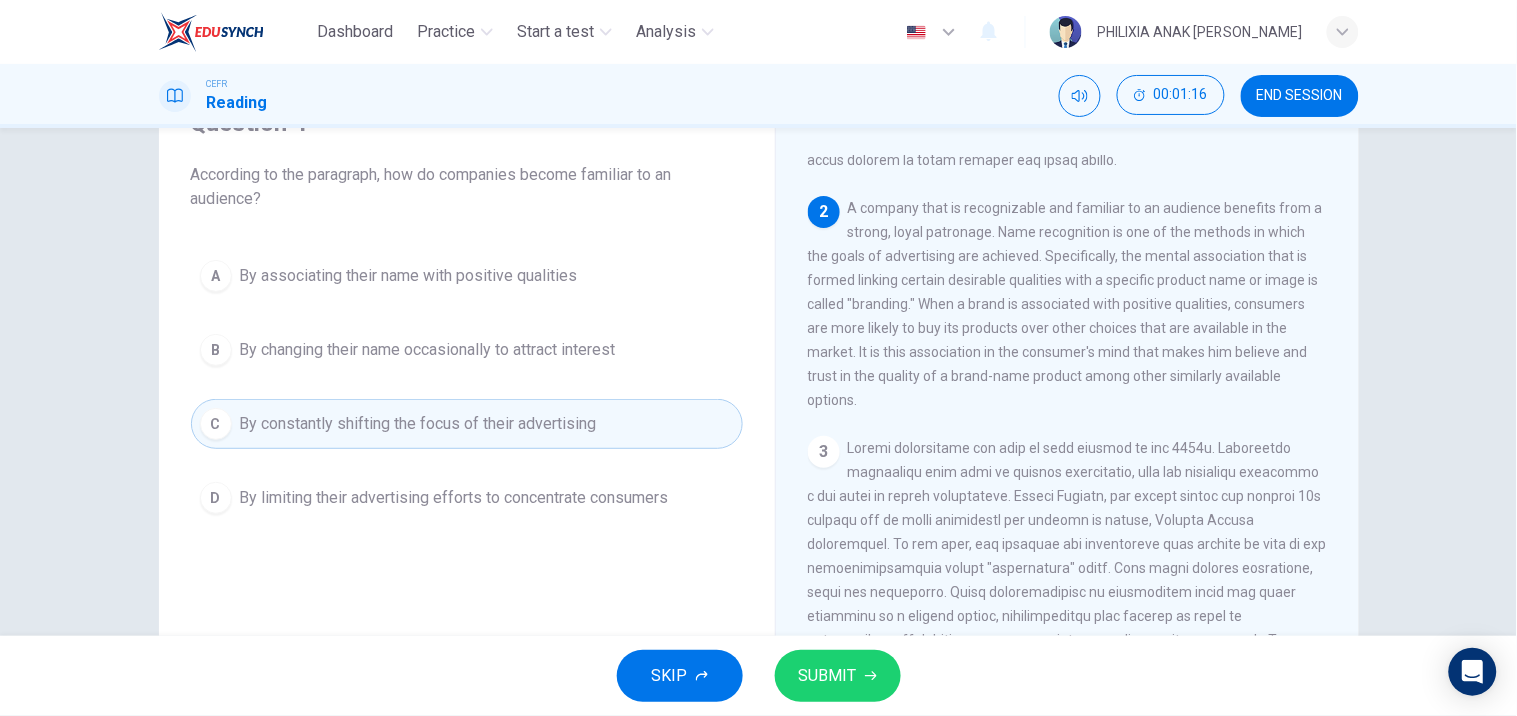 click 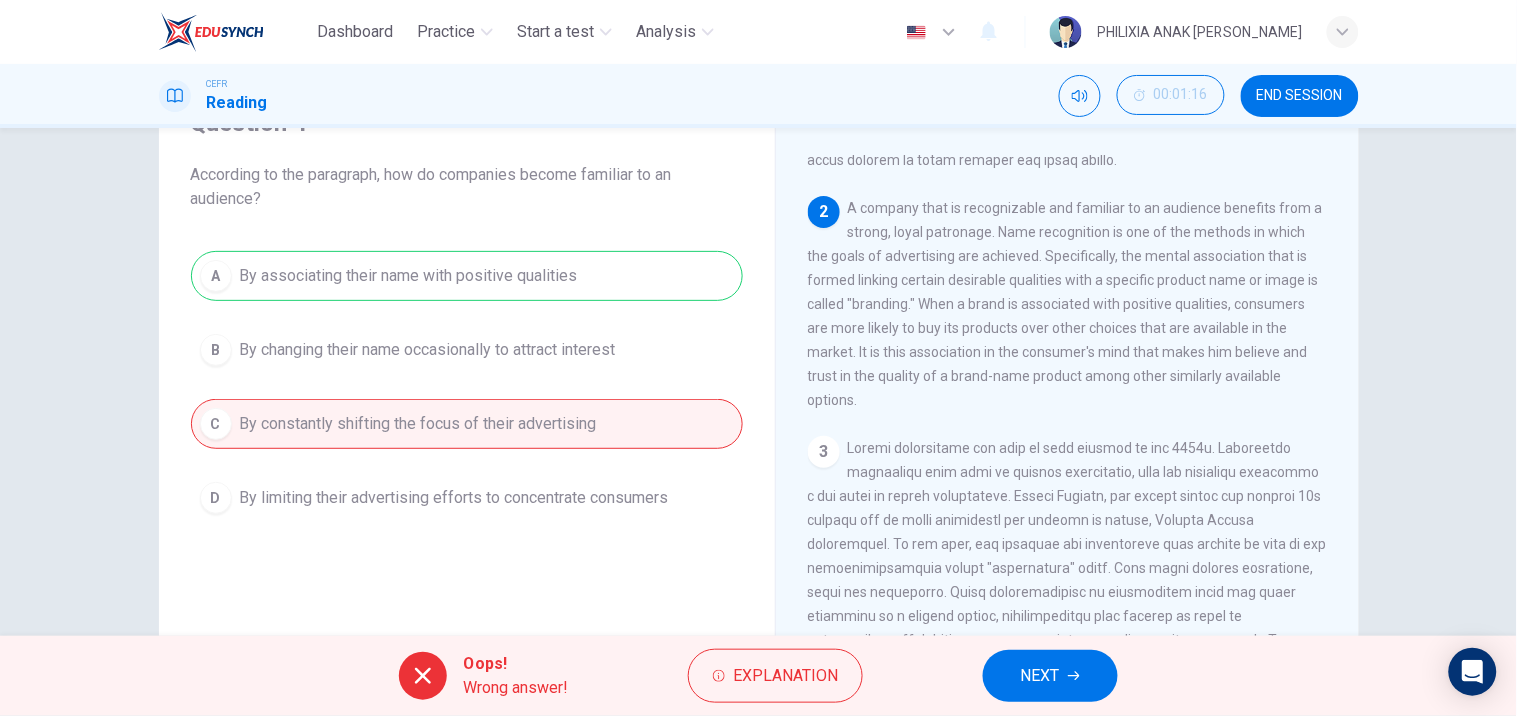 click on "NEXT" at bounding box center [1040, 676] 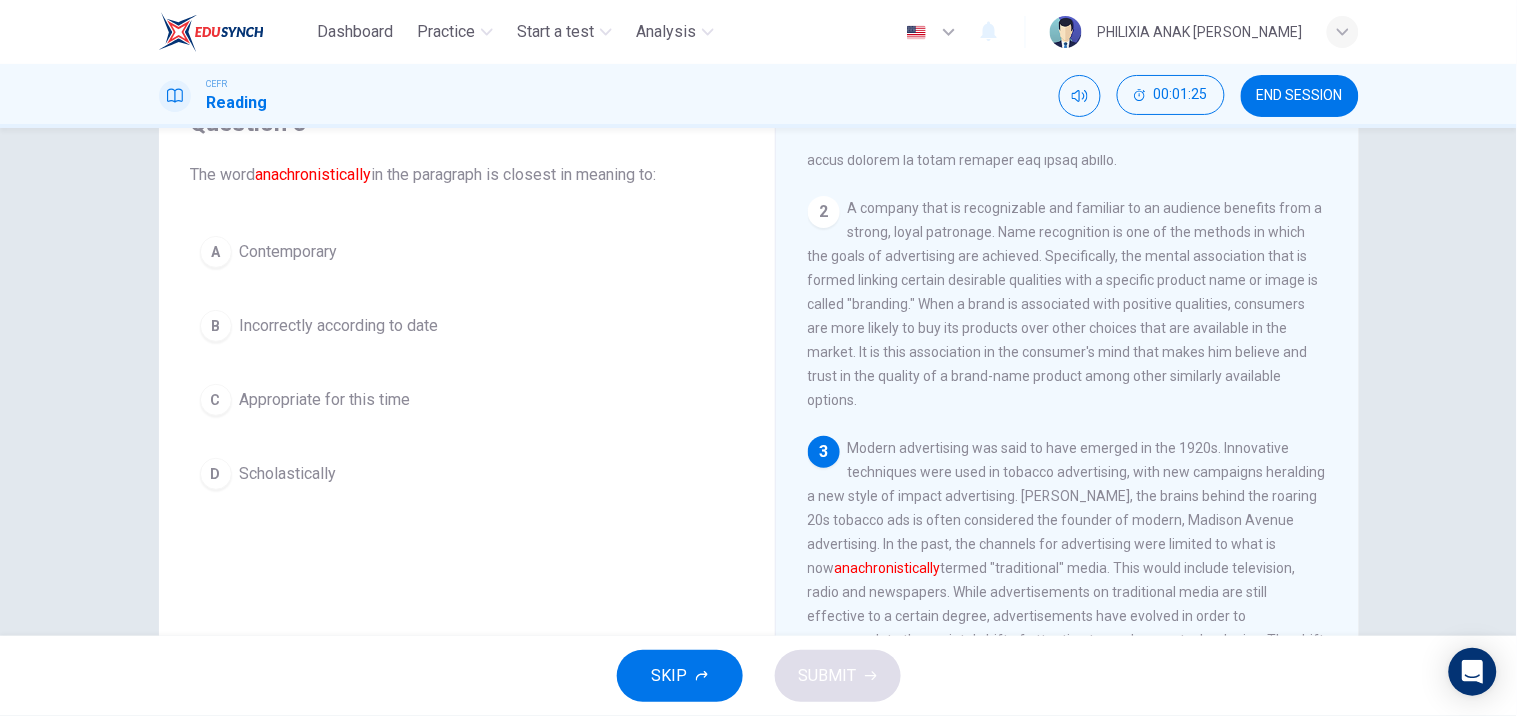 click on "Appropriate for this time" at bounding box center [325, 400] 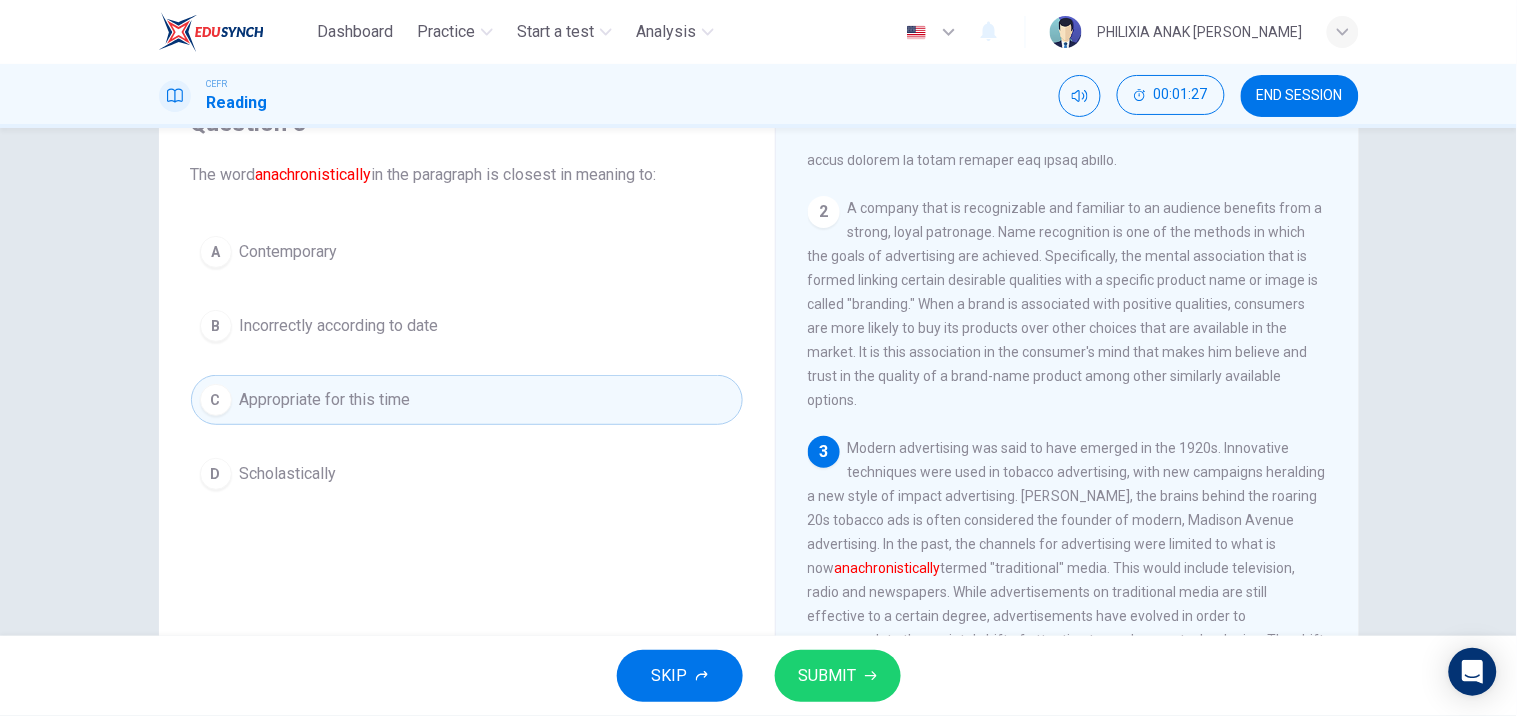 click on "SUBMIT" at bounding box center (838, 676) 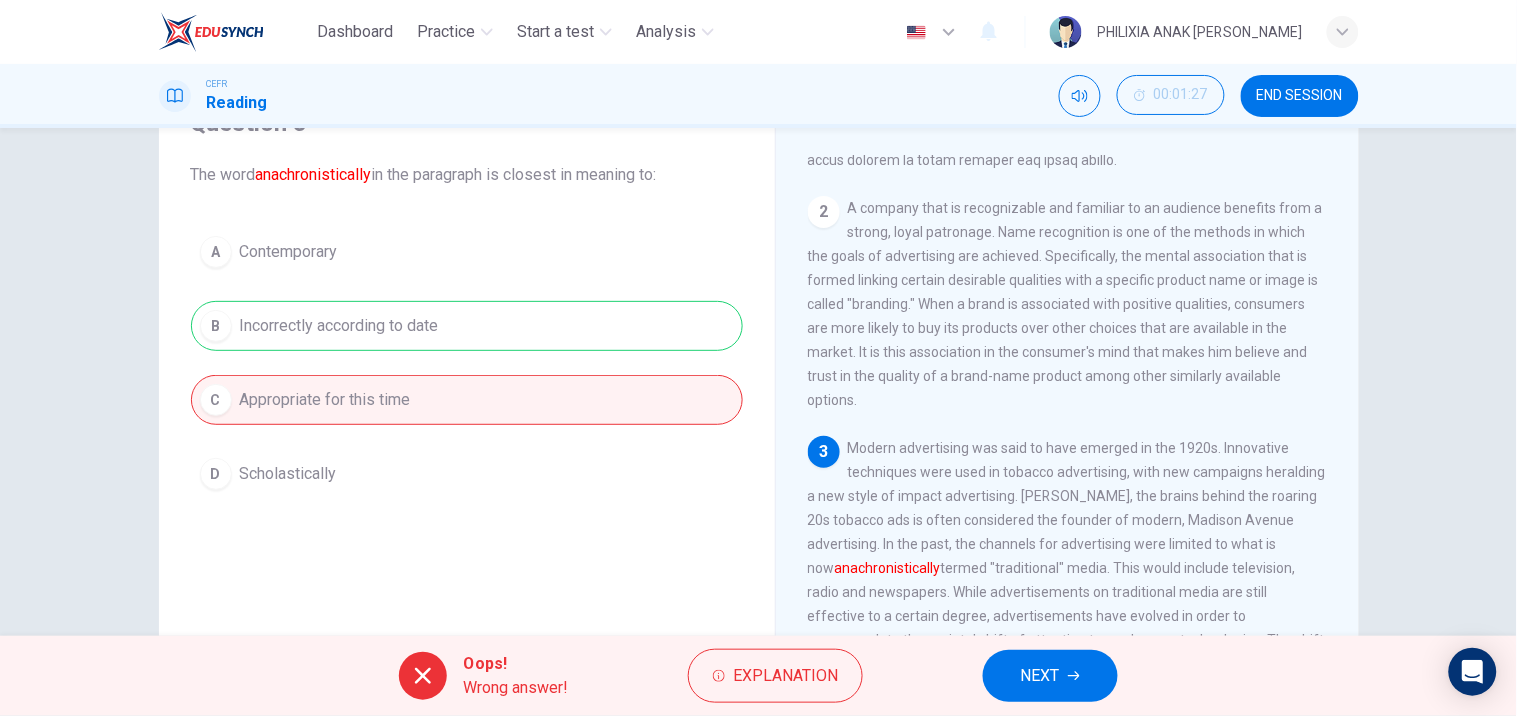 click on "NEXT" at bounding box center [1040, 676] 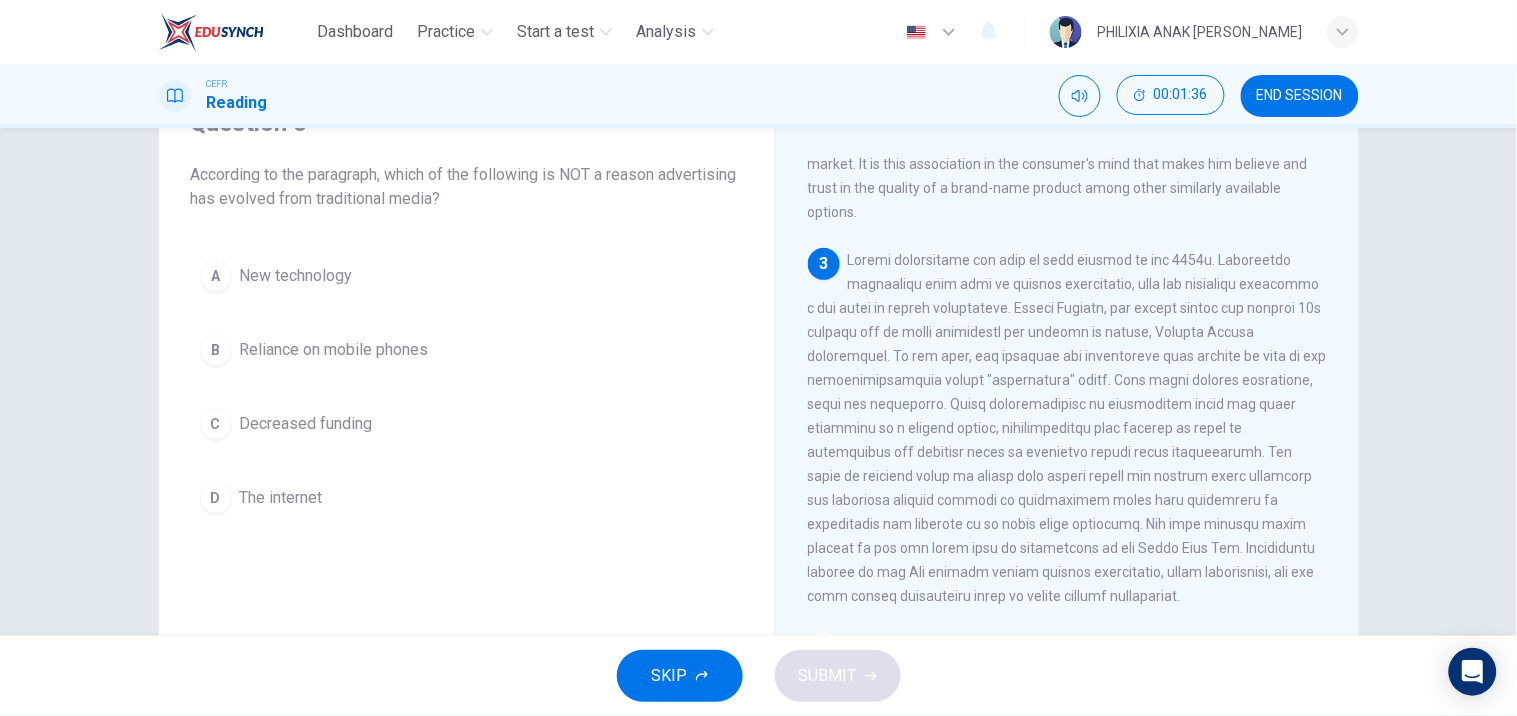 scroll, scrollTop: 556, scrollLeft: 0, axis: vertical 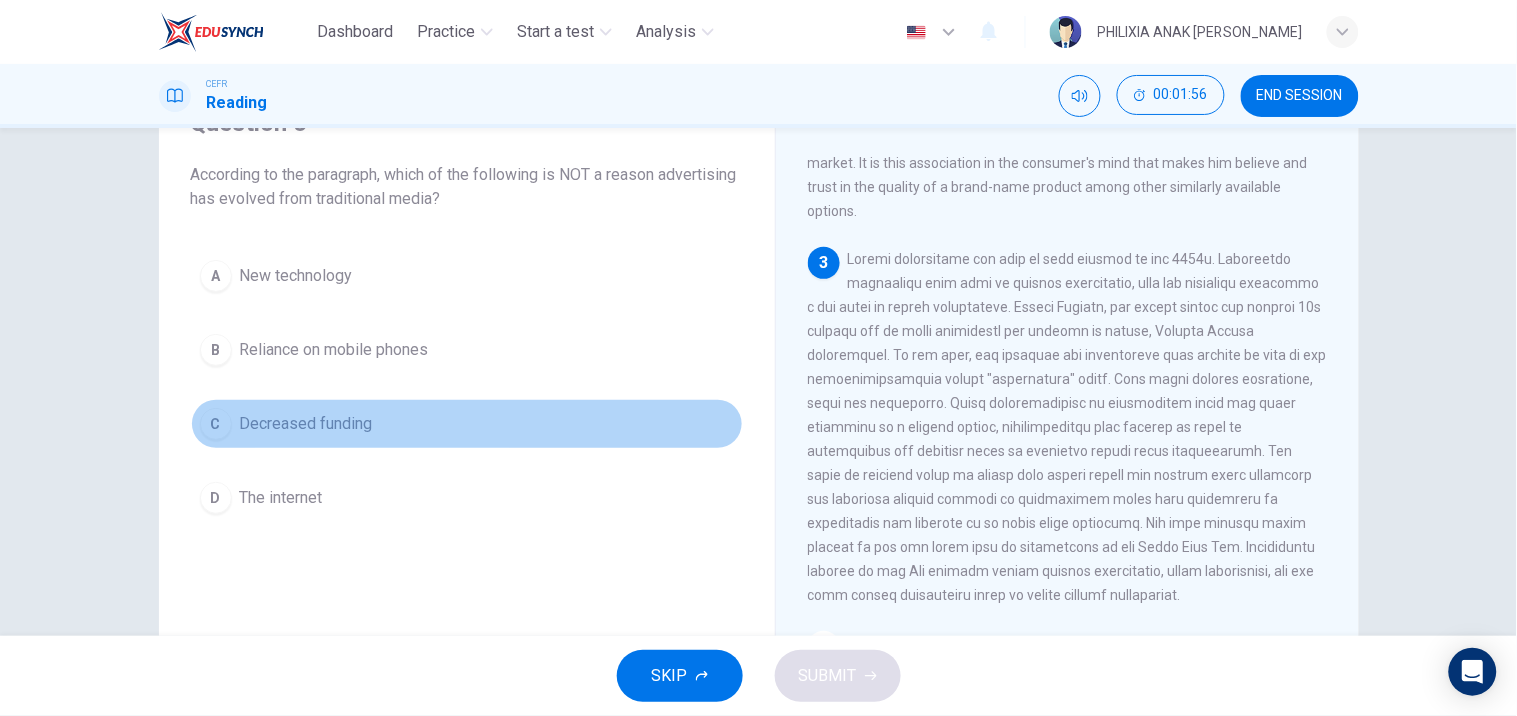click on "C" at bounding box center (216, 424) 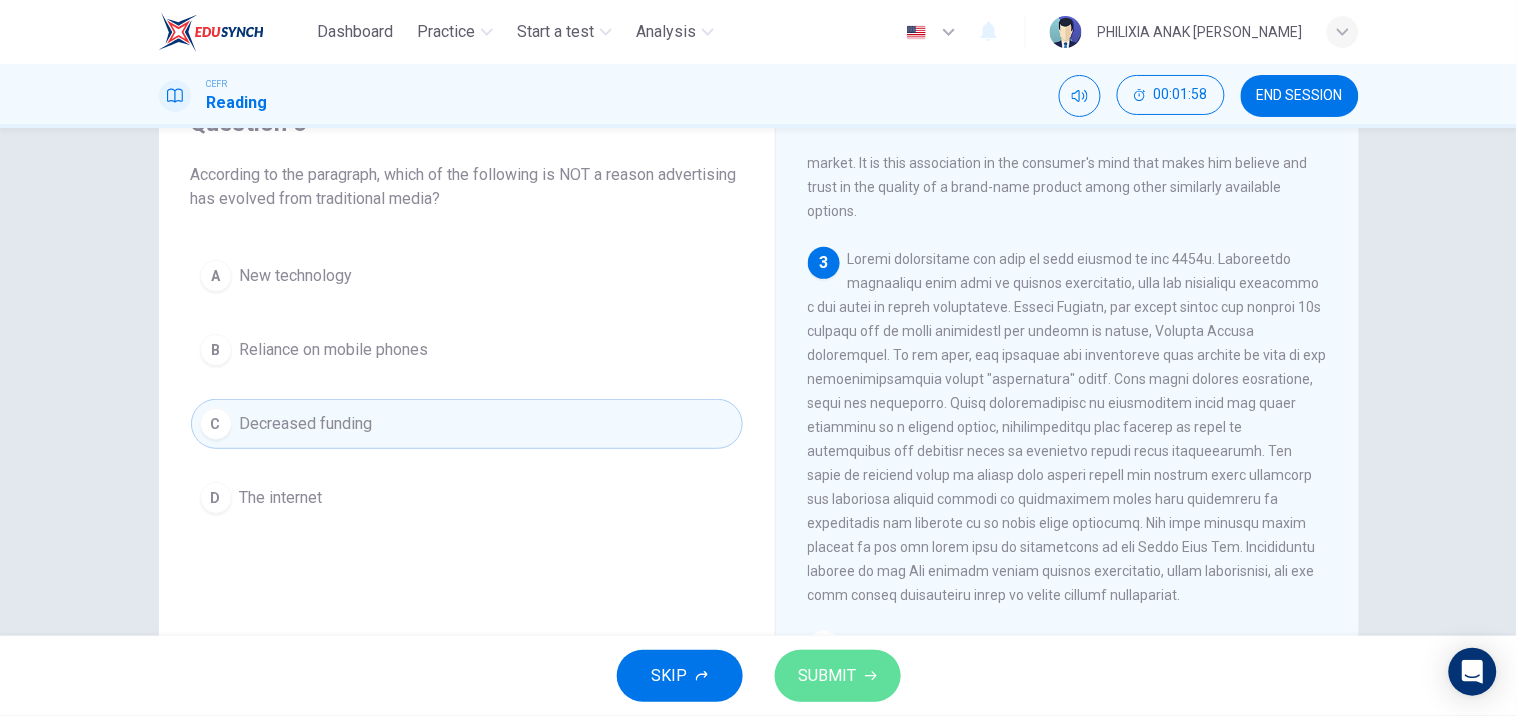 click on "SUBMIT" at bounding box center (838, 676) 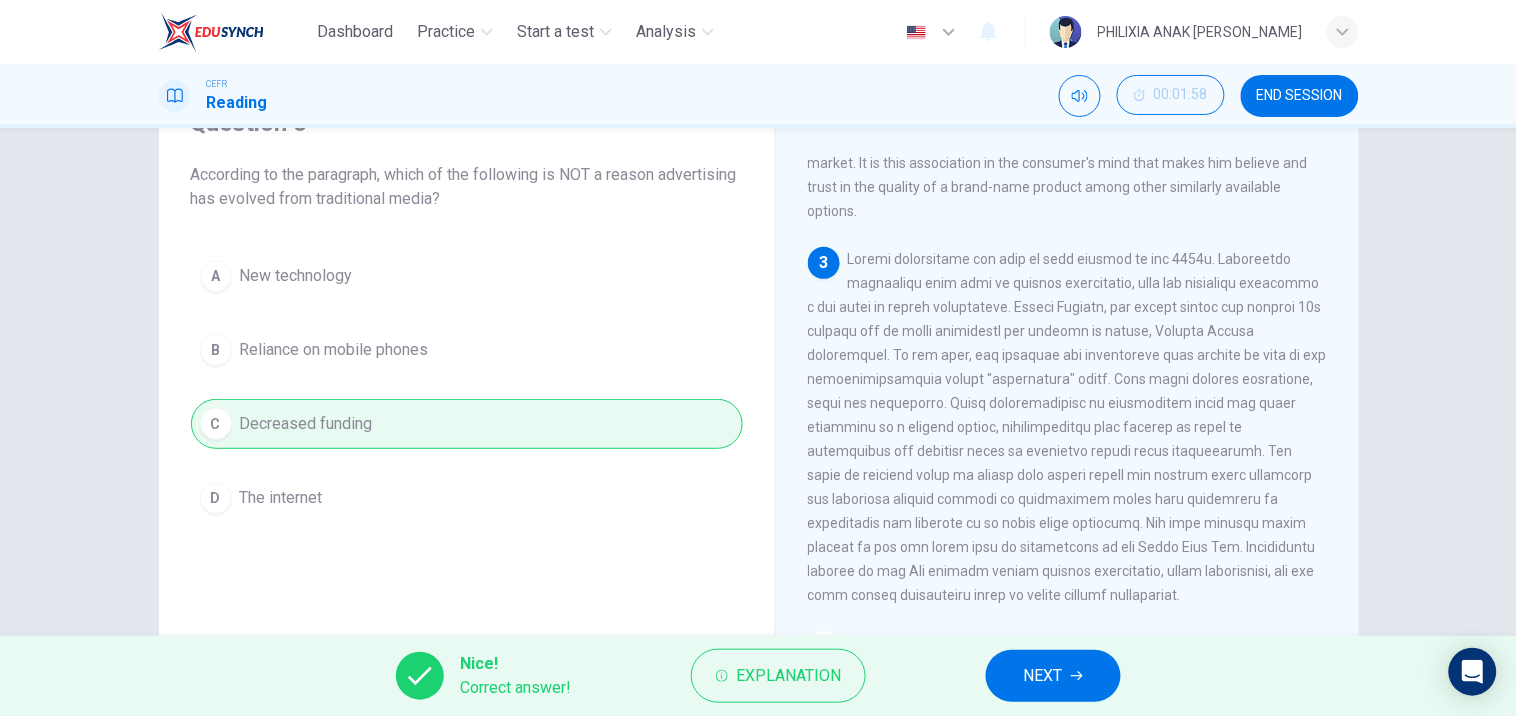 click on "NEXT" at bounding box center (1043, 676) 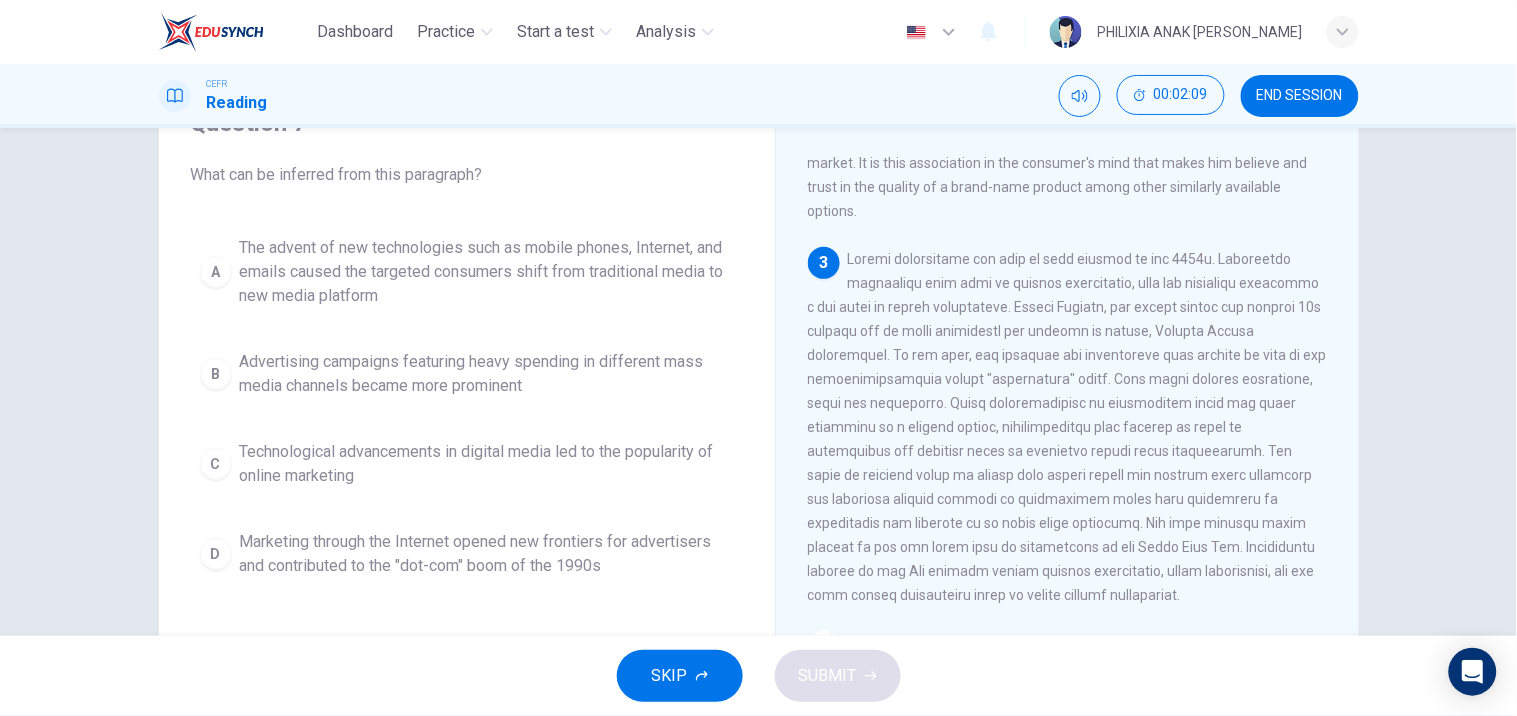 click on "The advent of new technologies such as mobile phones, Internet, and emails caused the targeted consumers shift from traditional media to new media platform" at bounding box center (487, 272) 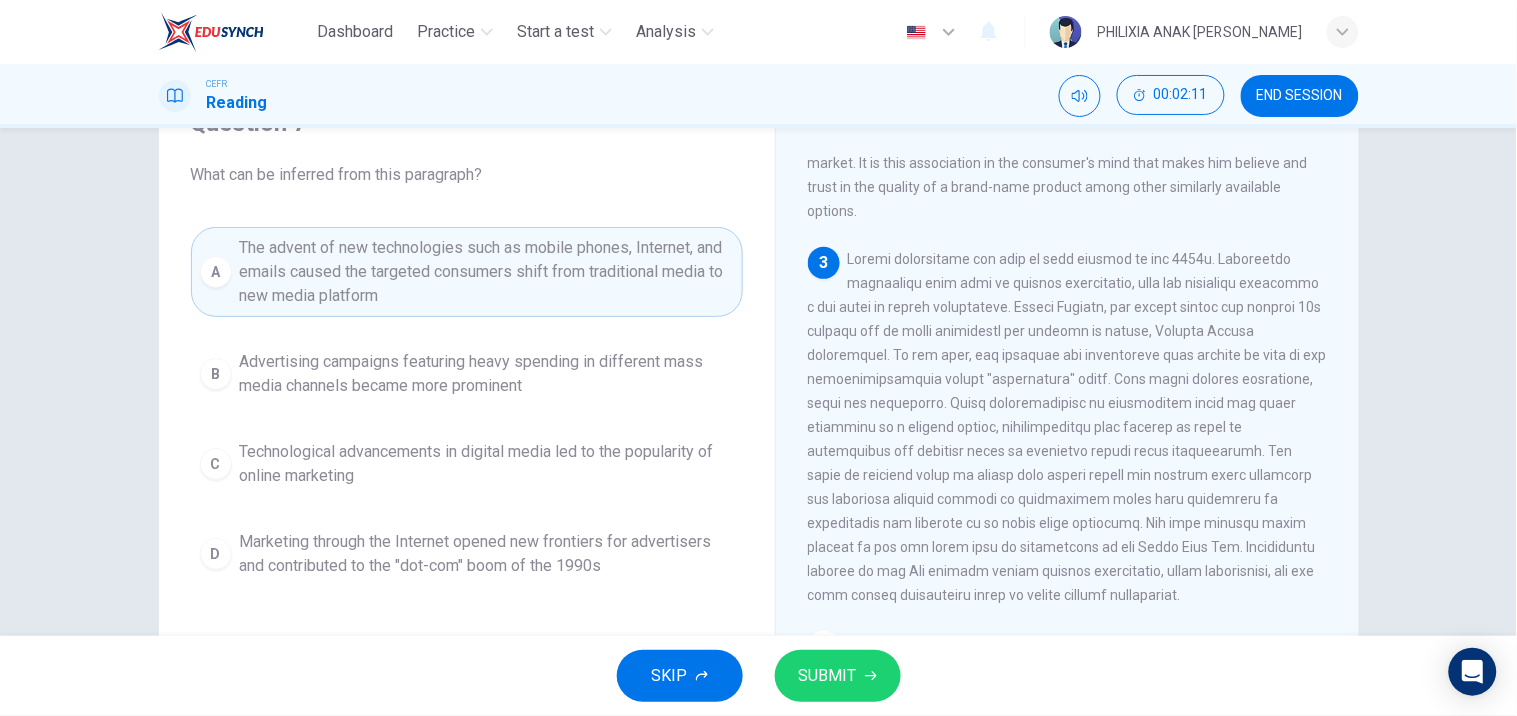 click on "SUBMIT" at bounding box center (828, 676) 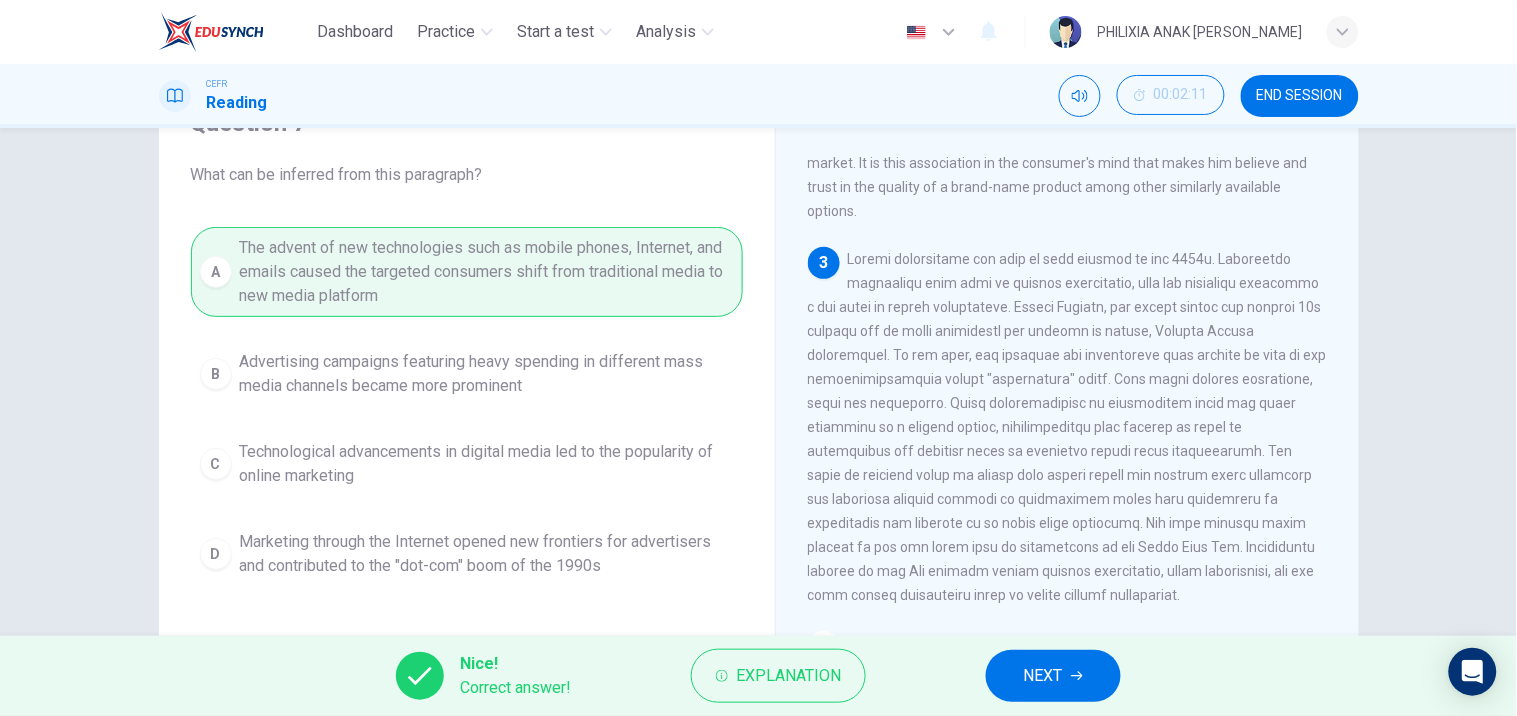 click on "NEXT" at bounding box center (1043, 676) 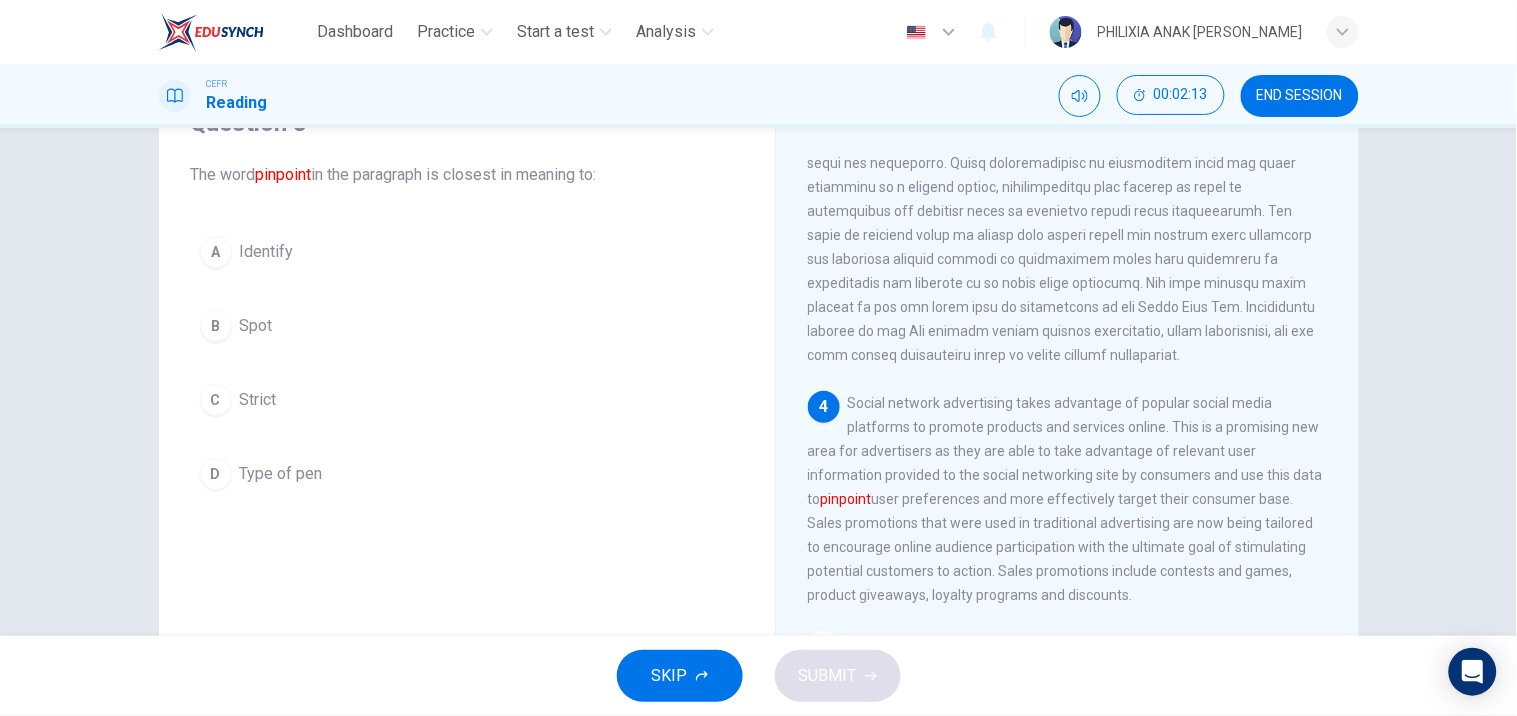 scroll, scrollTop: 797, scrollLeft: 0, axis: vertical 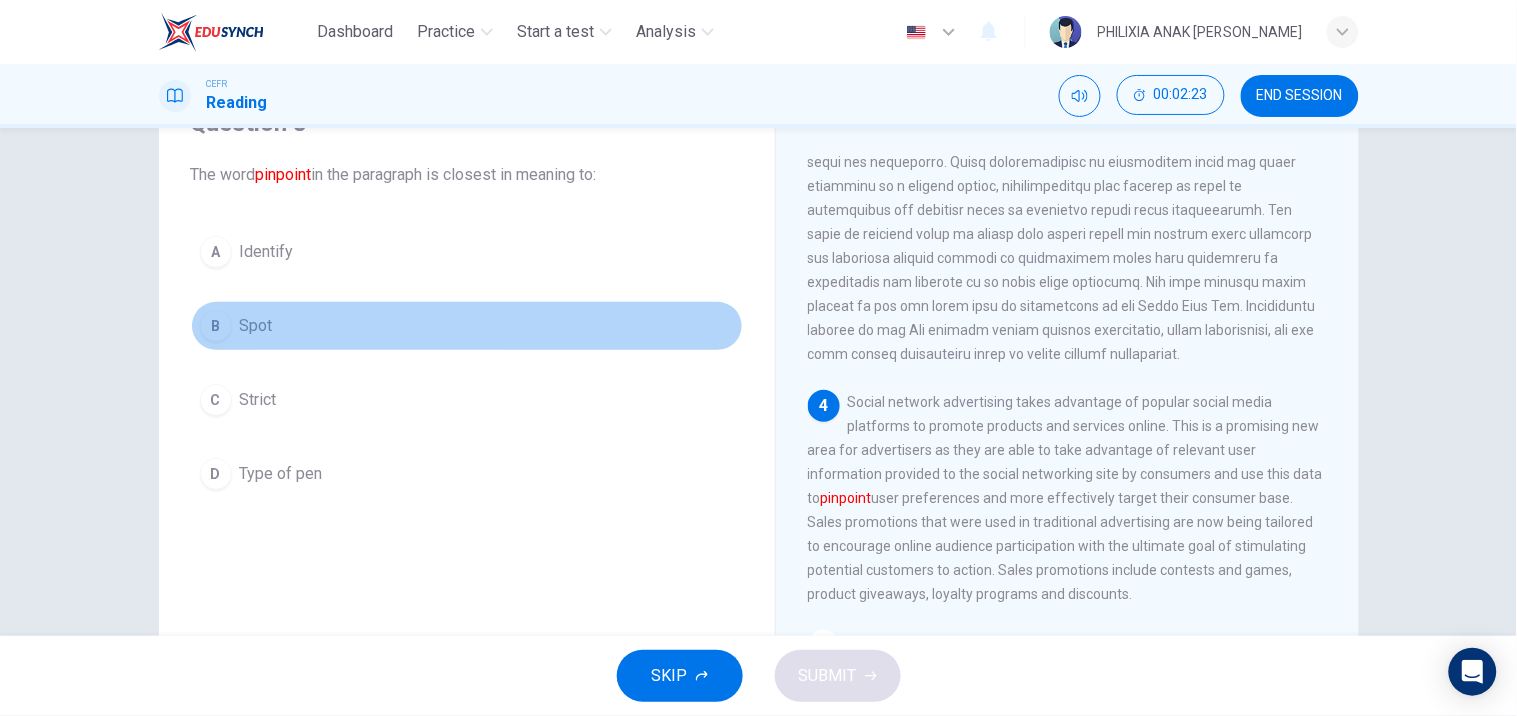 click on "B Spot" at bounding box center (467, 326) 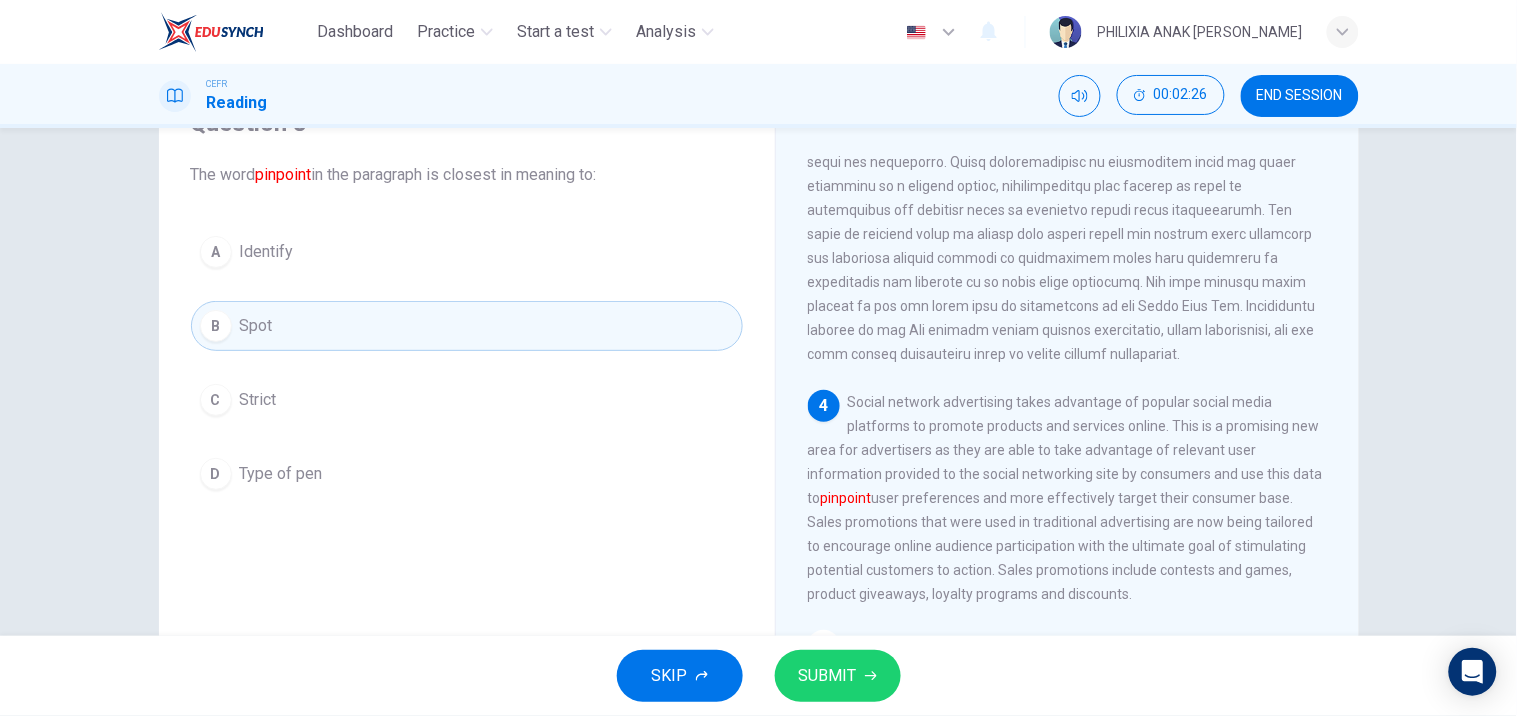 click on "A Identify" at bounding box center (467, 252) 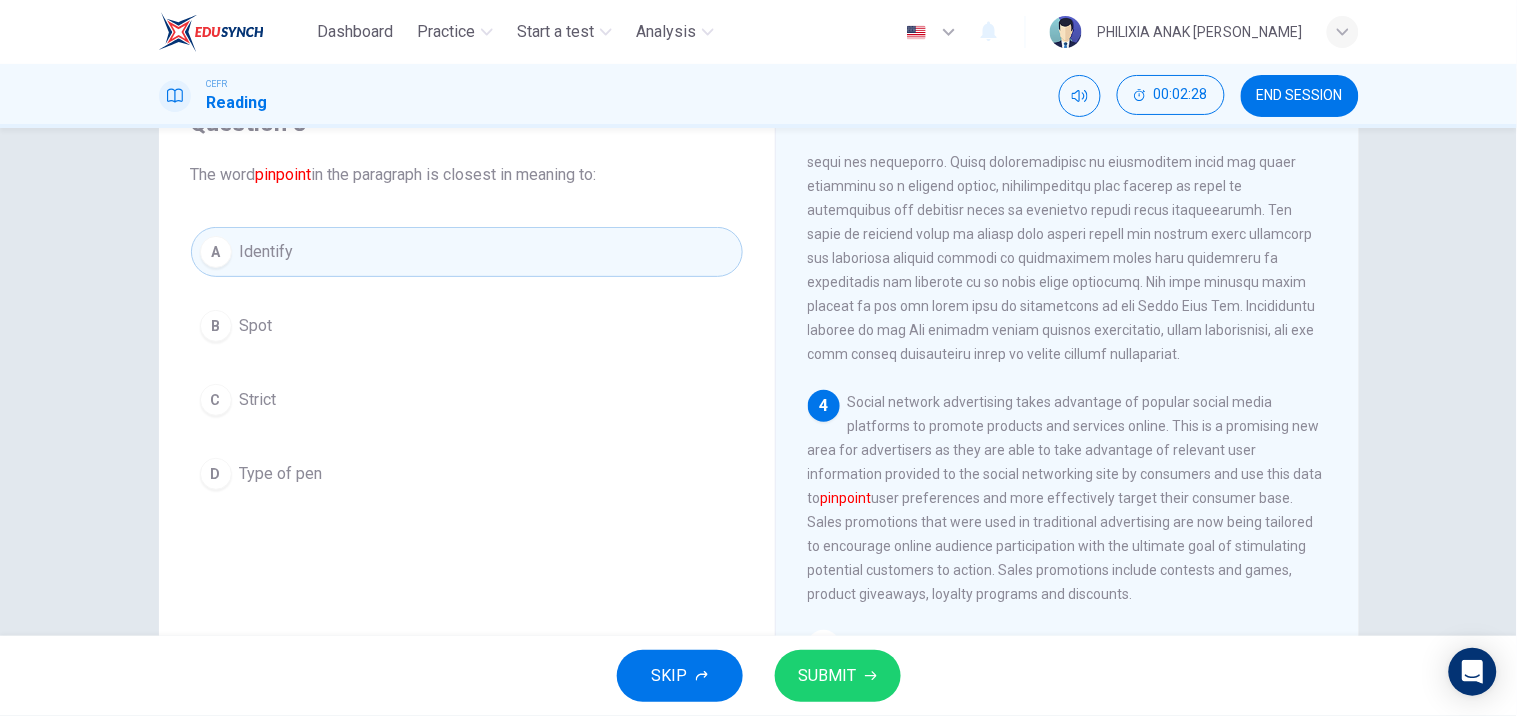 click on "SUBMIT" at bounding box center (838, 676) 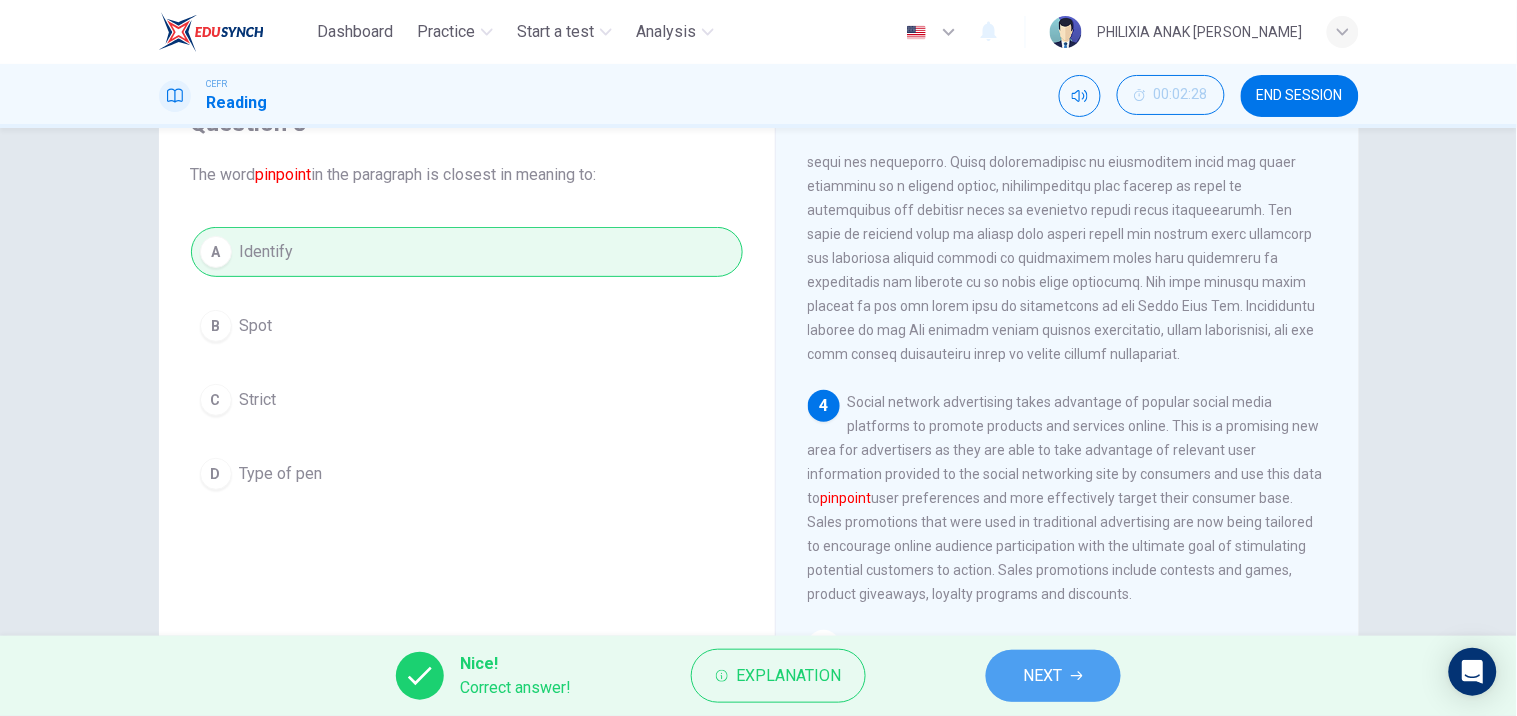 click on "NEXT" at bounding box center [1053, 676] 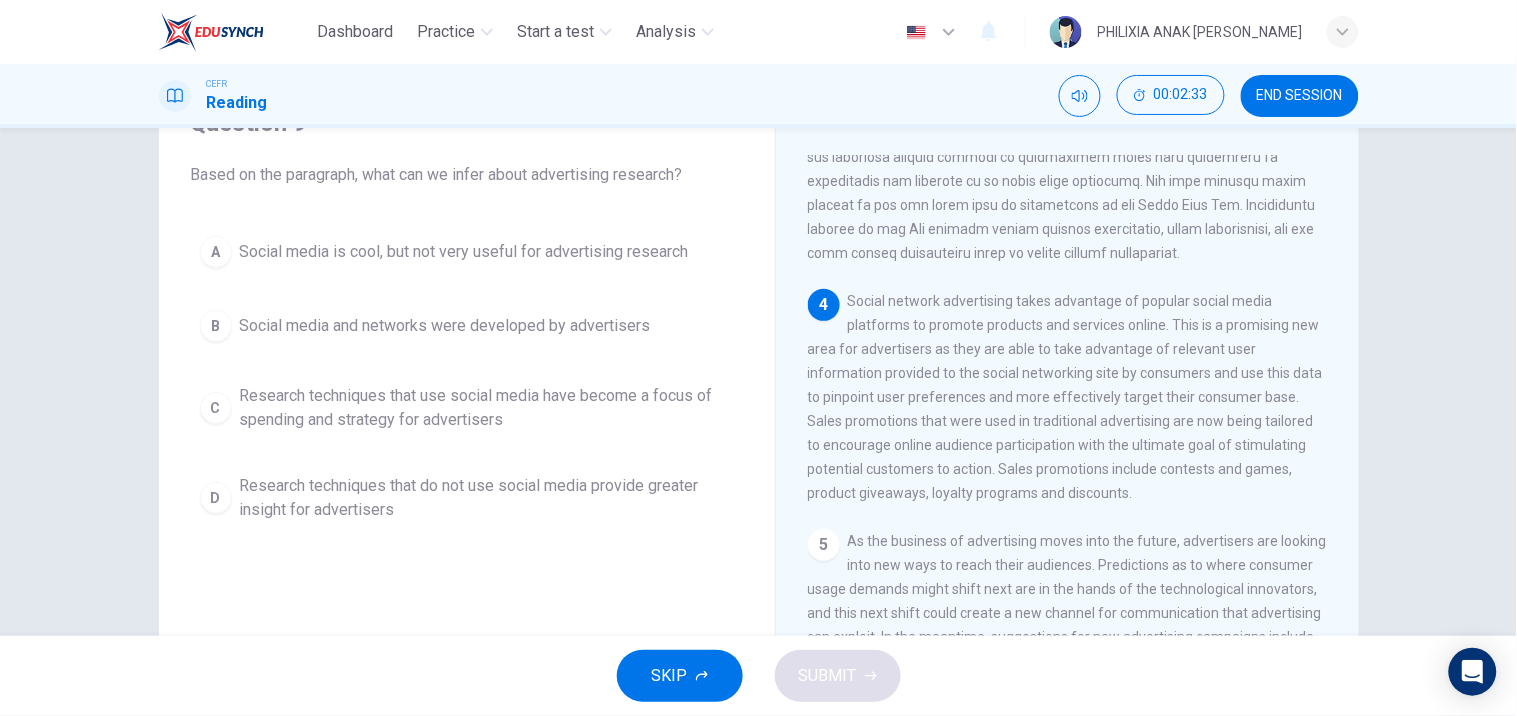 scroll, scrollTop: 903, scrollLeft: 0, axis: vertical 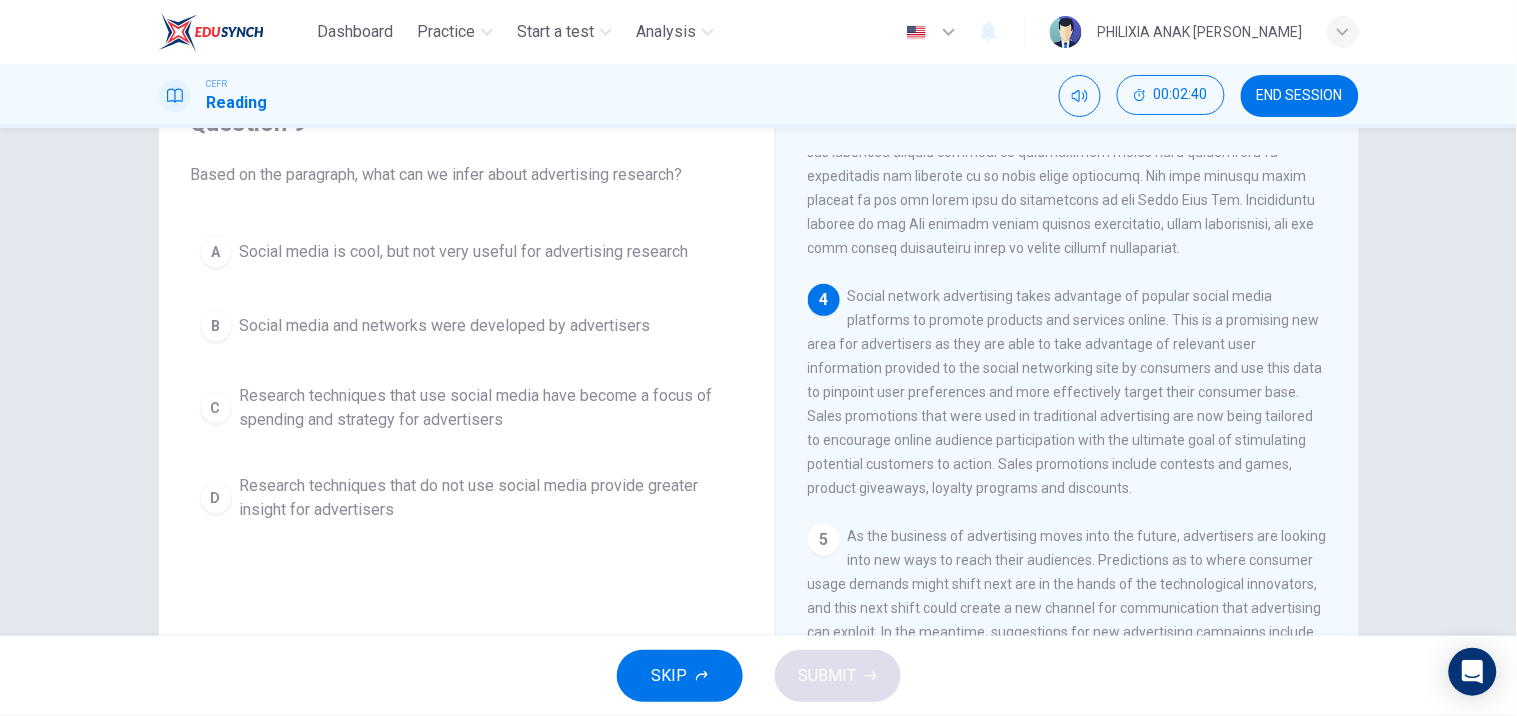 click on "Research techniques that use social media have become a focus of spending and strategy for advertisers" at bounding box center (487, 408) 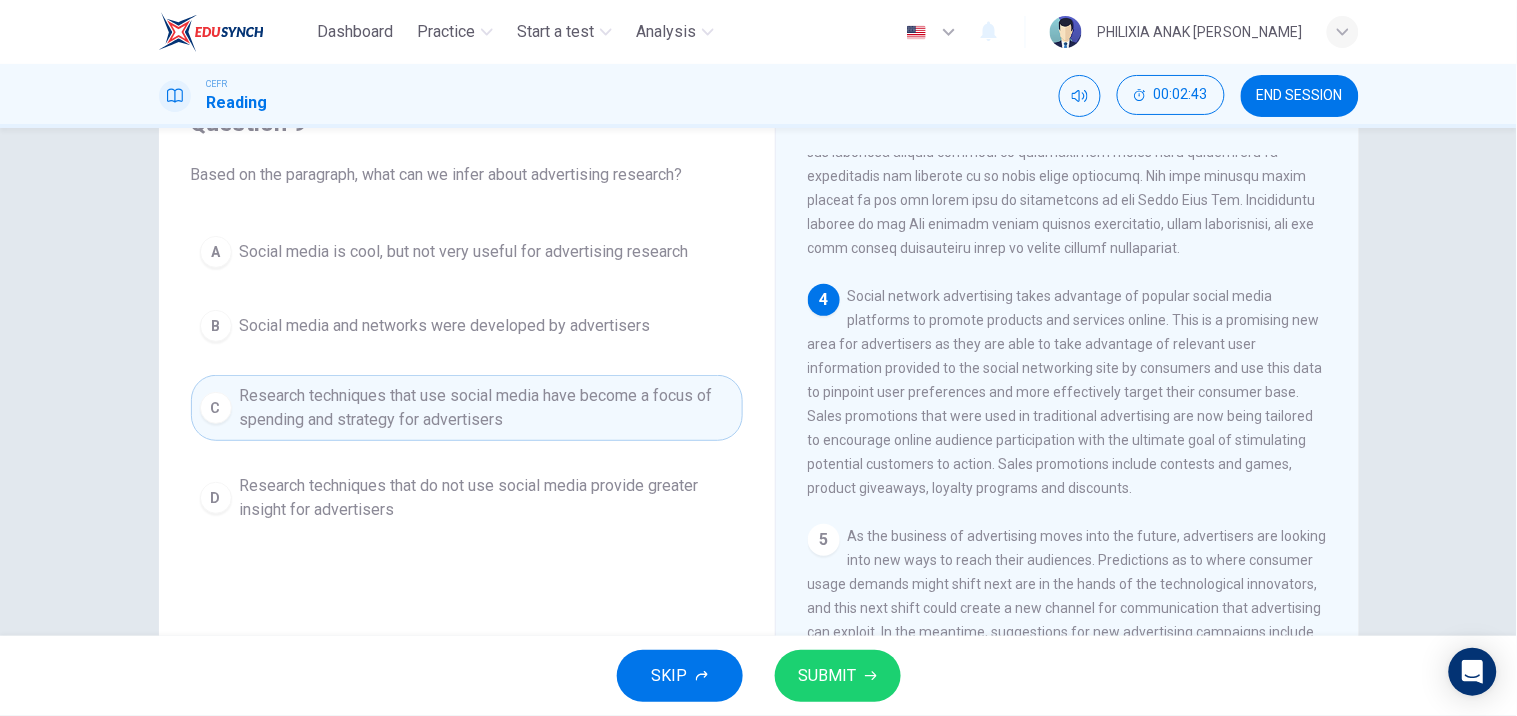 click on "SUBMIT" at bounding box center [828, 676] 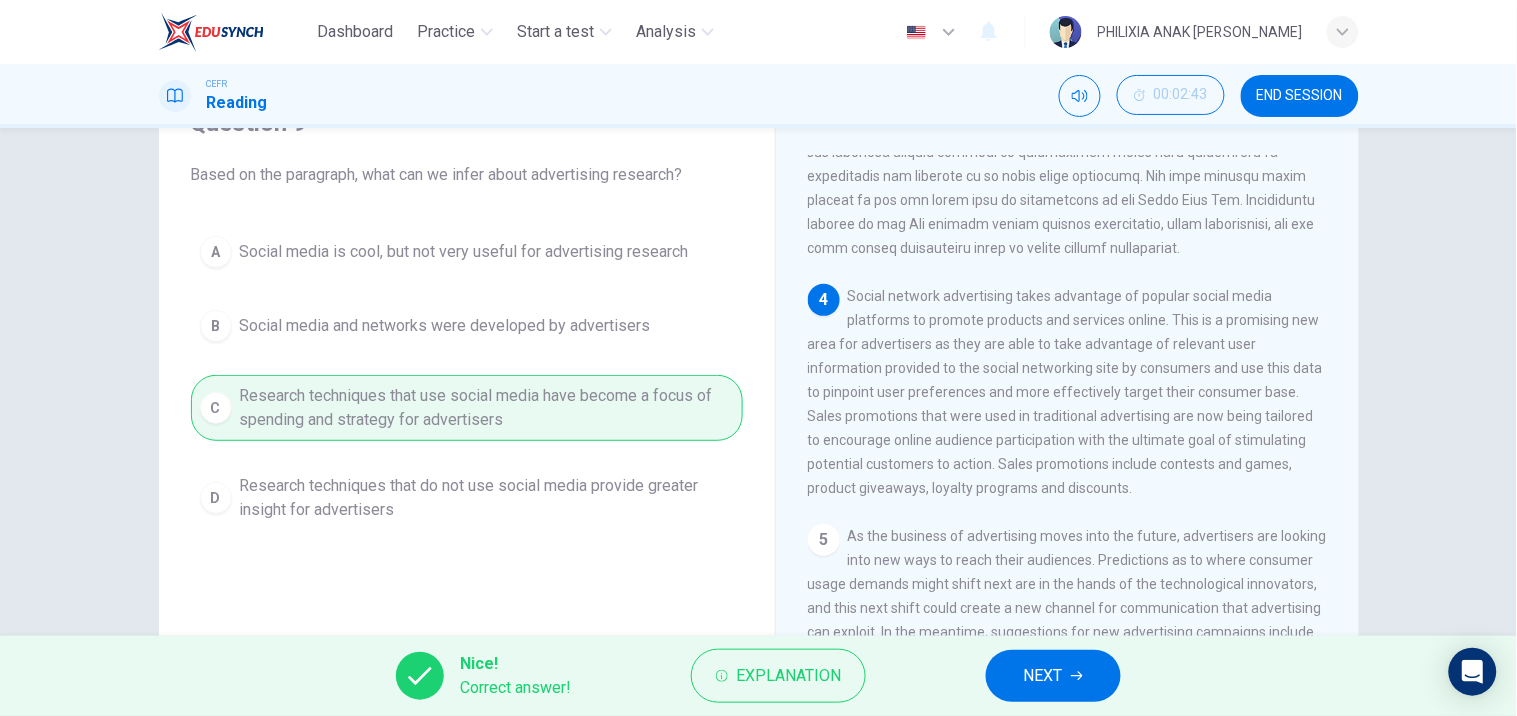 click on "NEXT" at bounding box center [1053, 676] 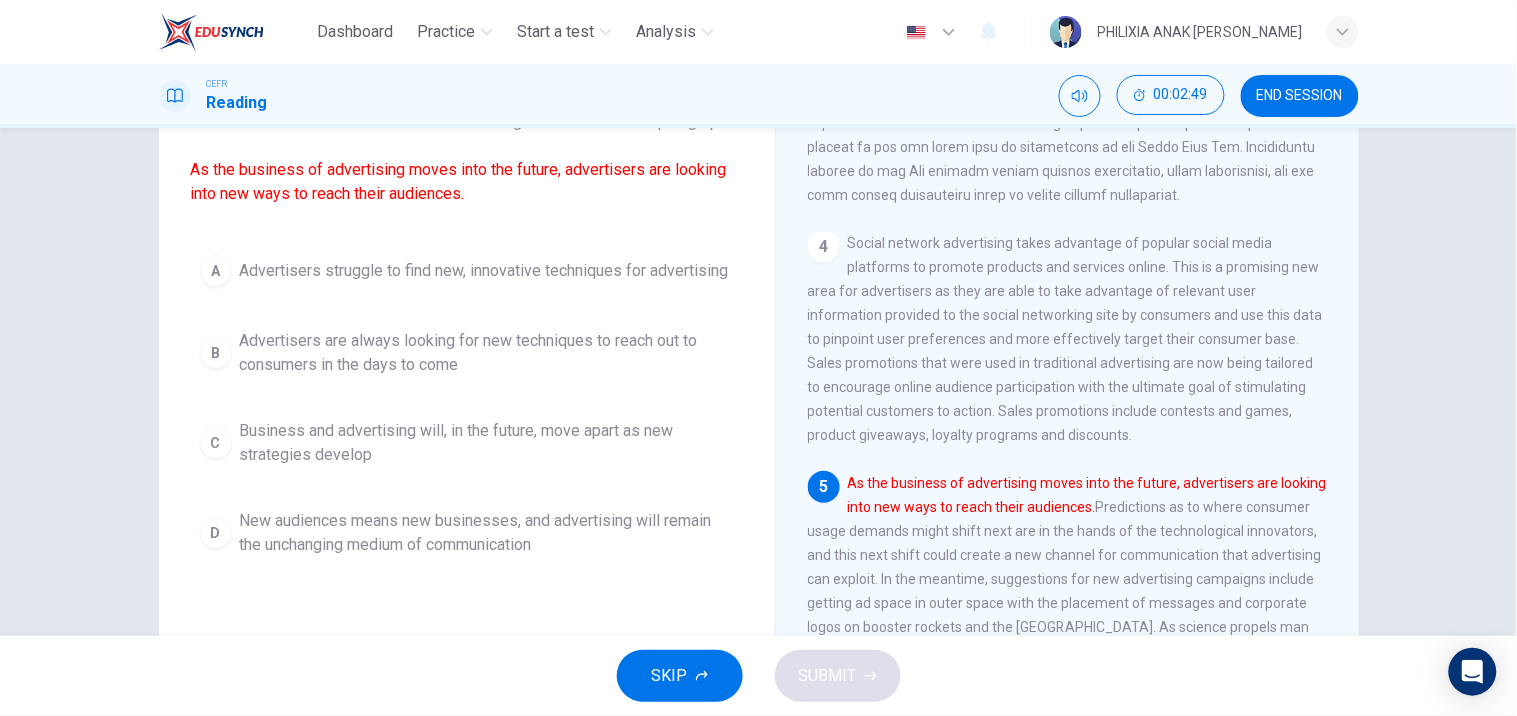 scroll, scrollTop: 157, scrollLeft: 0, axis: vertical 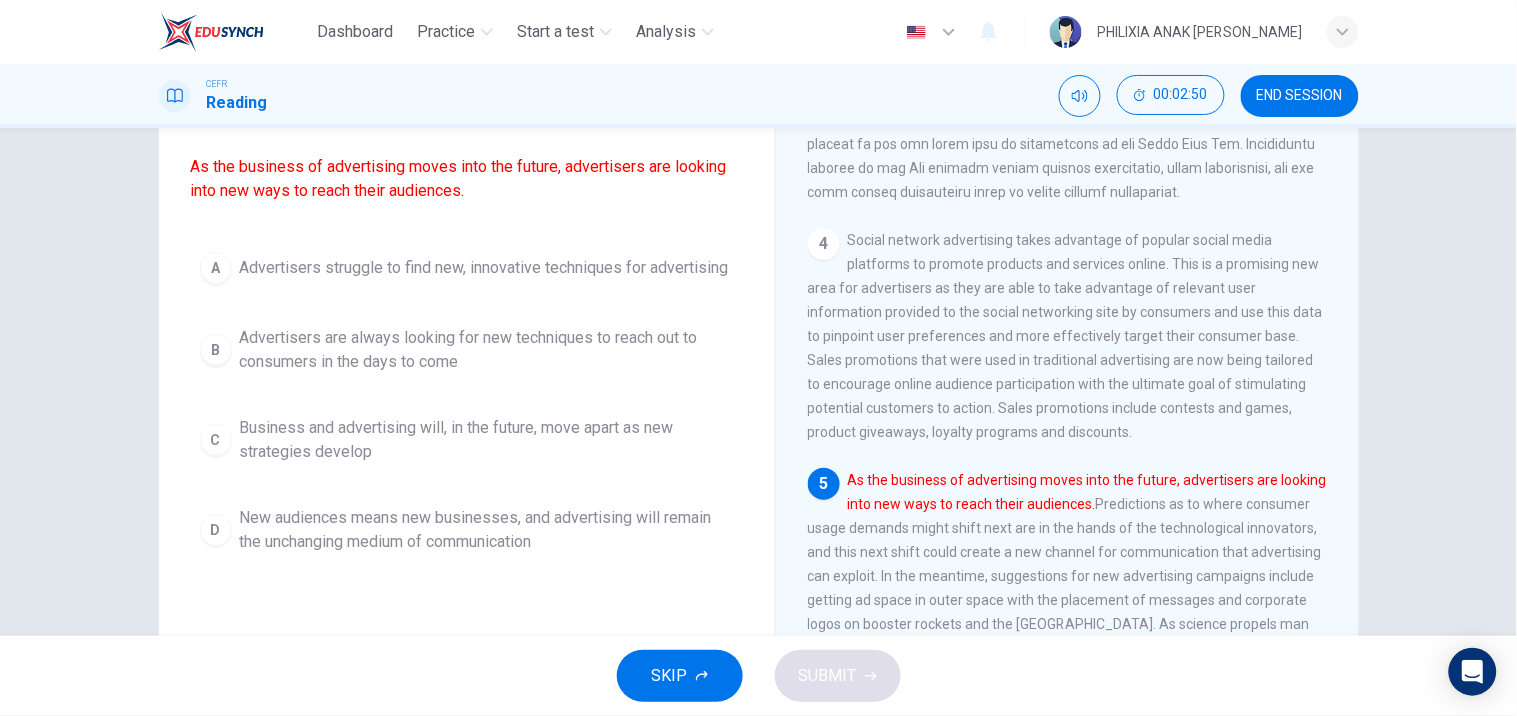 click on "Advertisers are always looking for new techniques to reach out to consumers in the days to come" at bounding box center [487, 350] 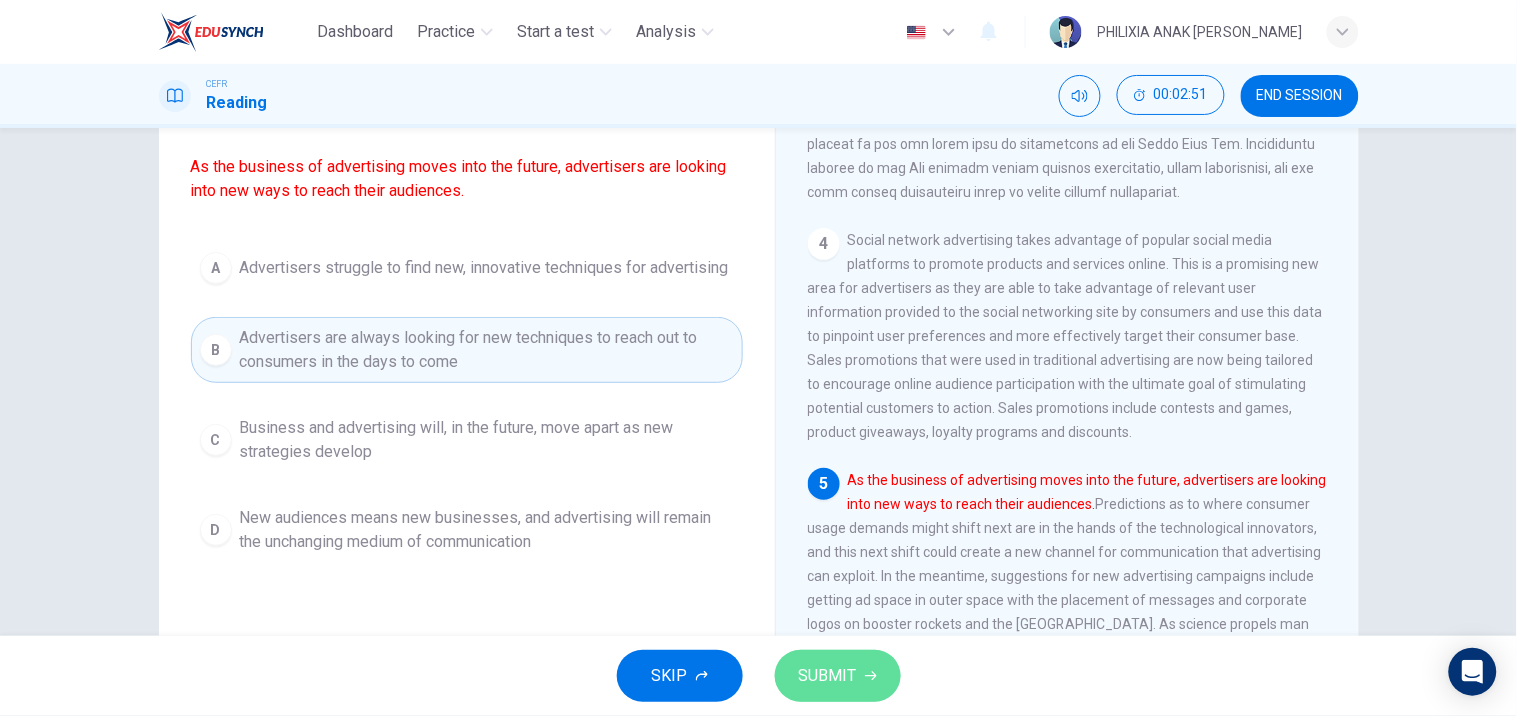 click on "SUBMIT" at bounding box center [838, 676] 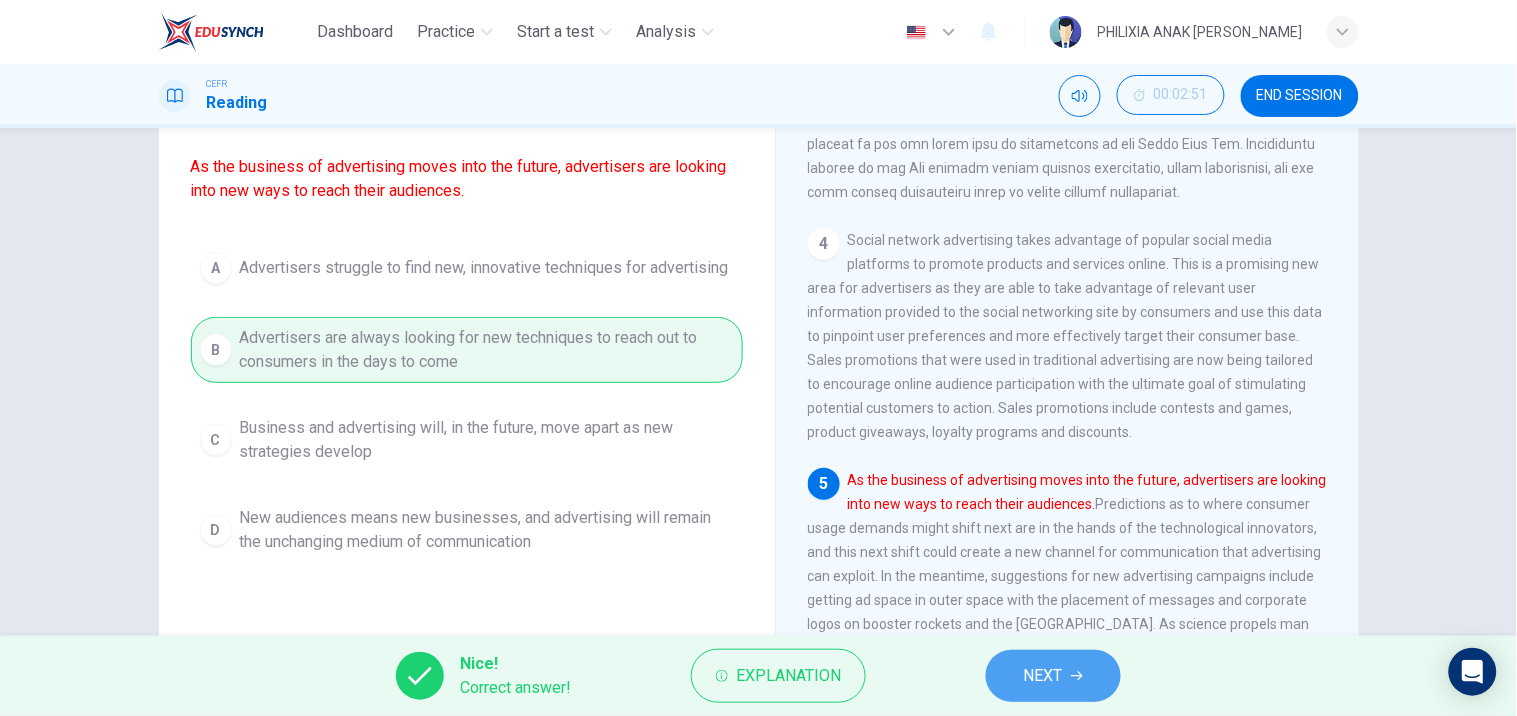 click on "NEXT" at bounding box center (1043, 676) 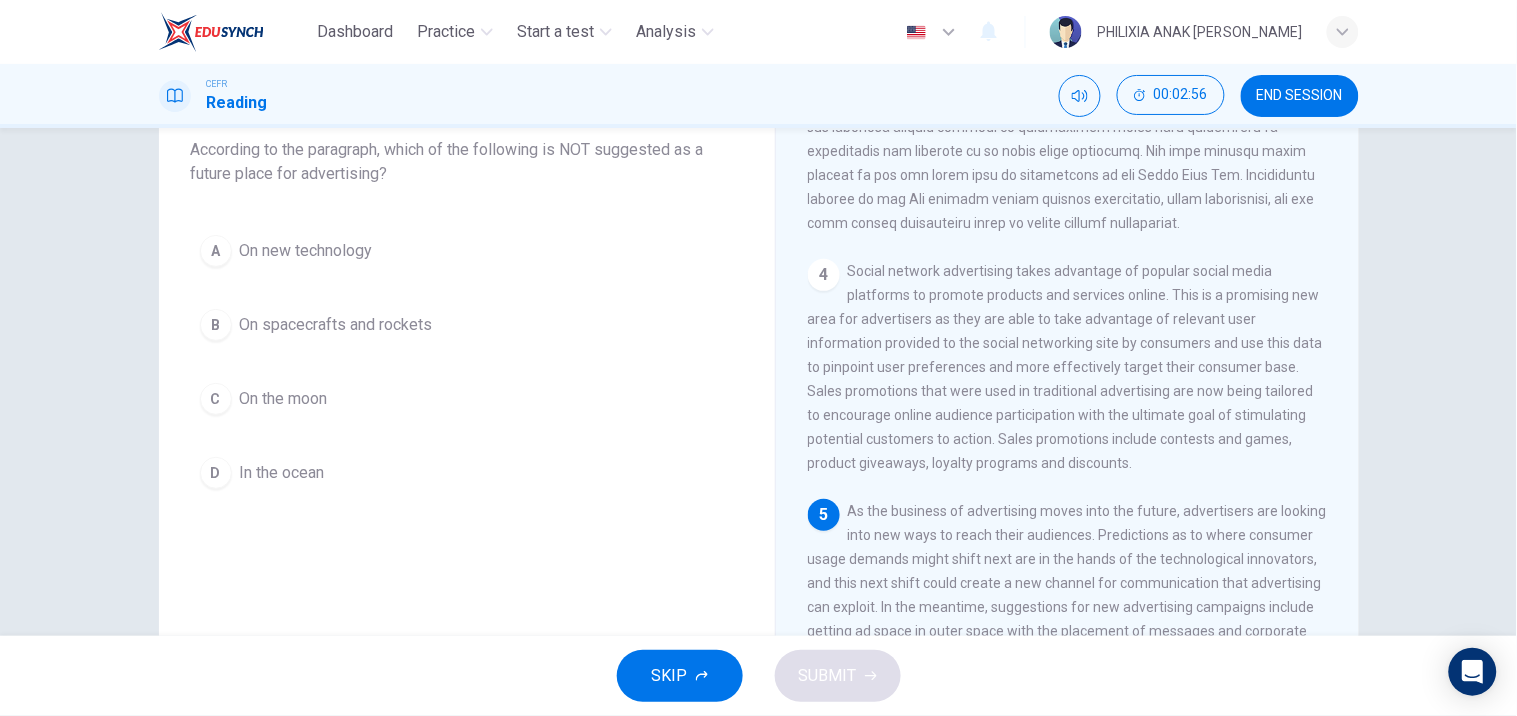 scroll, scrollTop: 125, scrollLeft: 0, axis: vertical 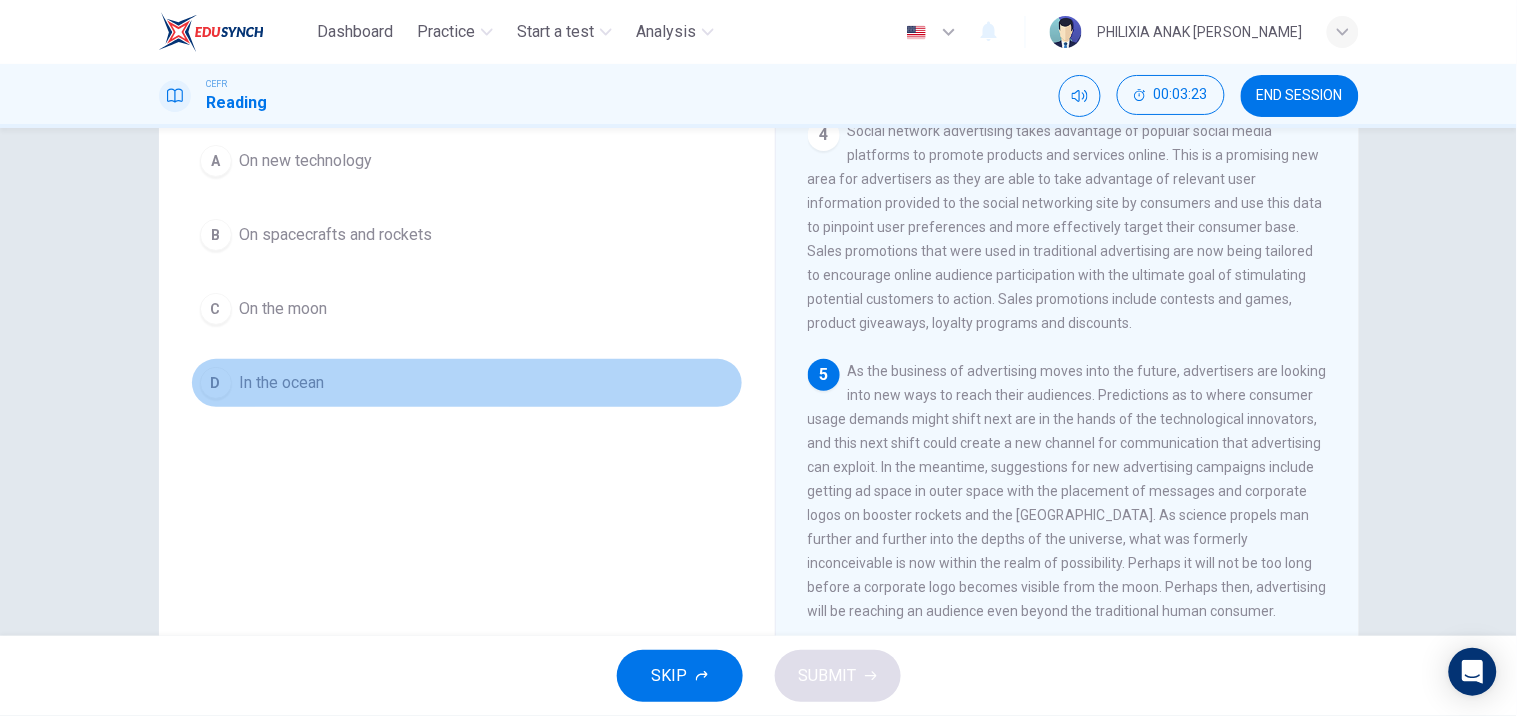 click on "D In the ocean" at bounding box center [467, 383] 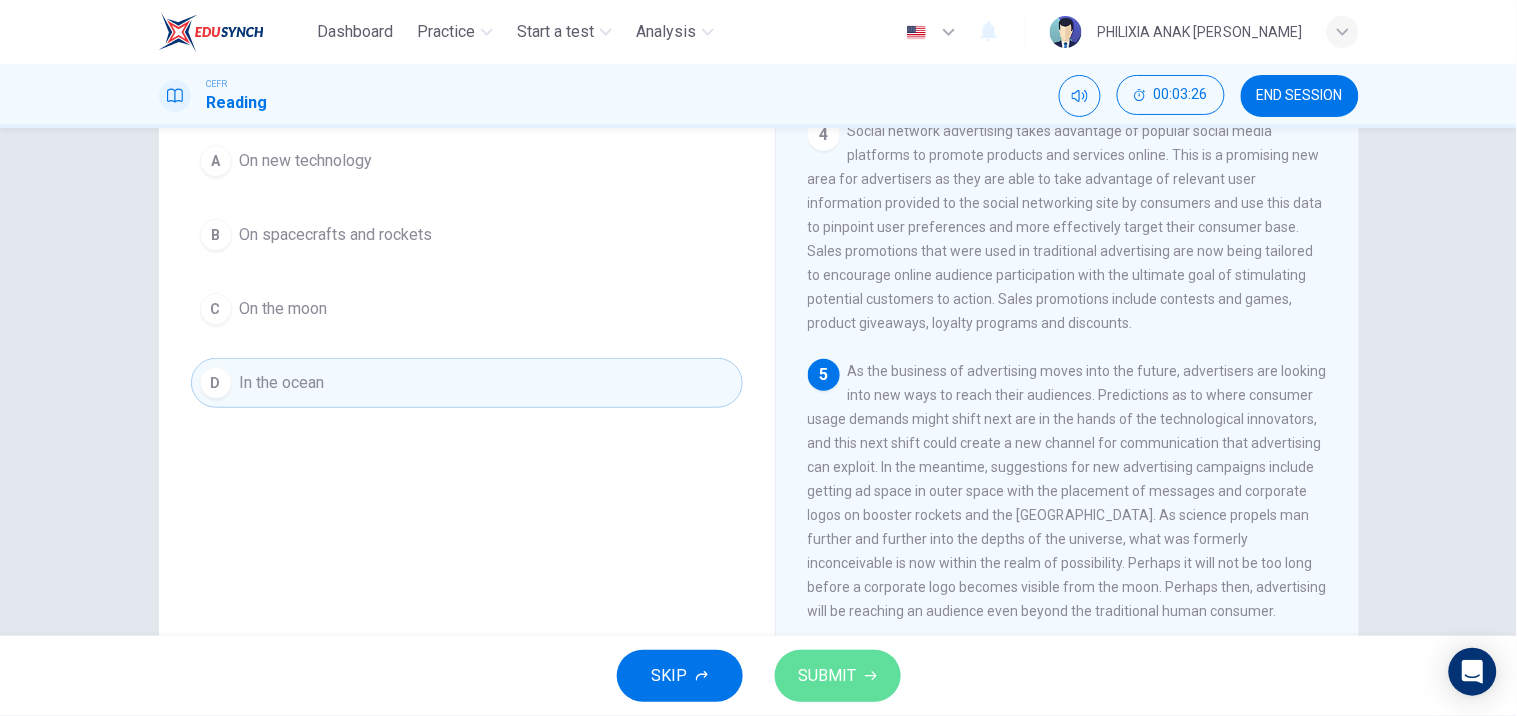 click on "SUBMIT" at bounding box center [838, 676] 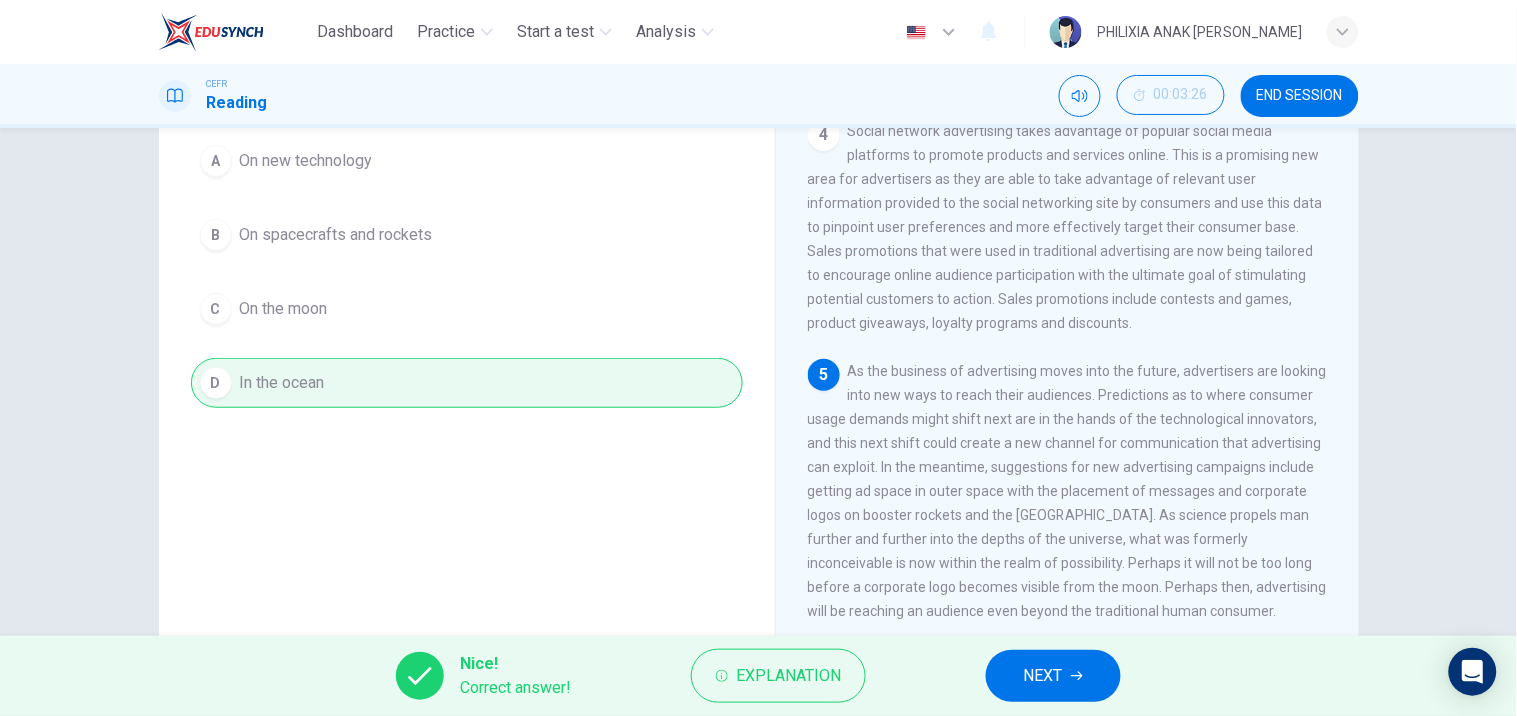 click on "NEXT" at bounding box center [1043, 676] 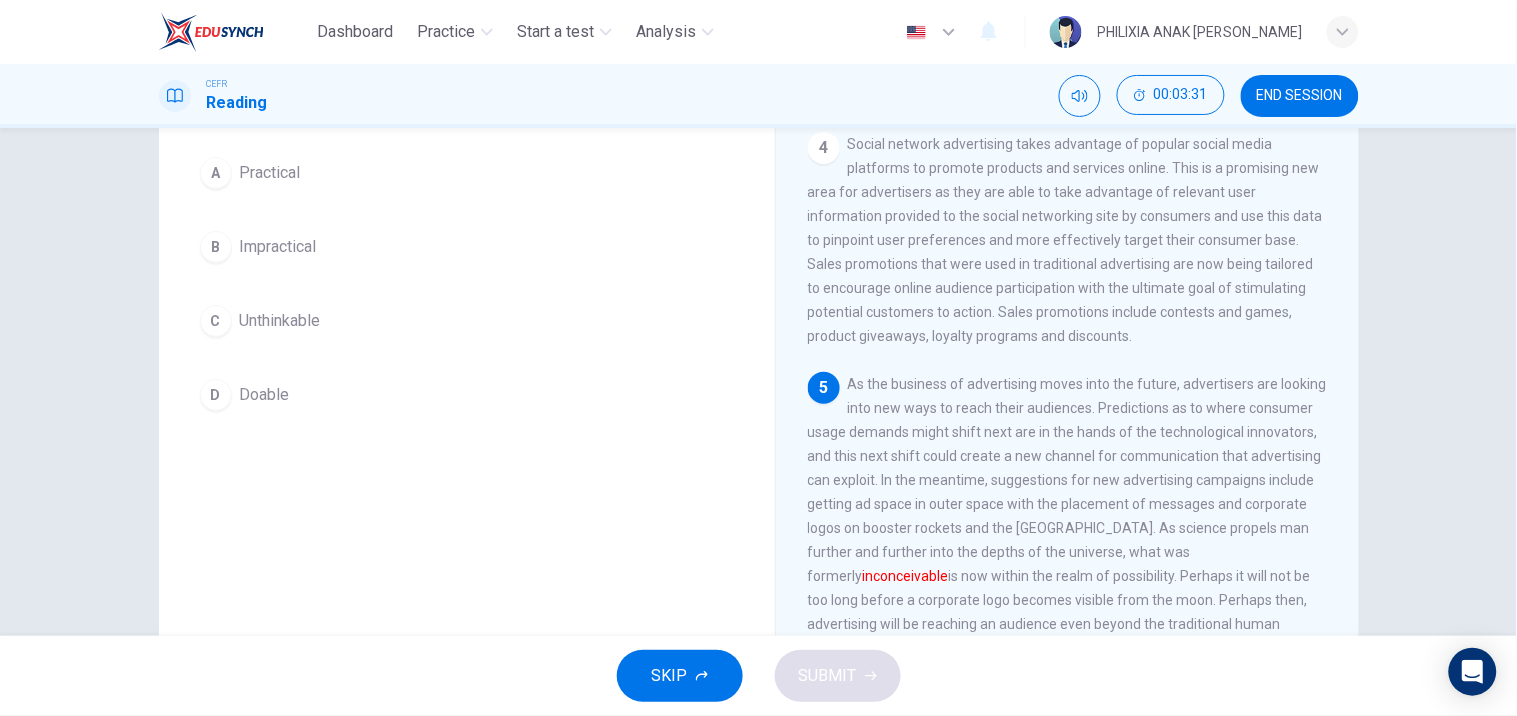 scroll, scrollTop: 178, scrollLeft: 0, axis: vertical 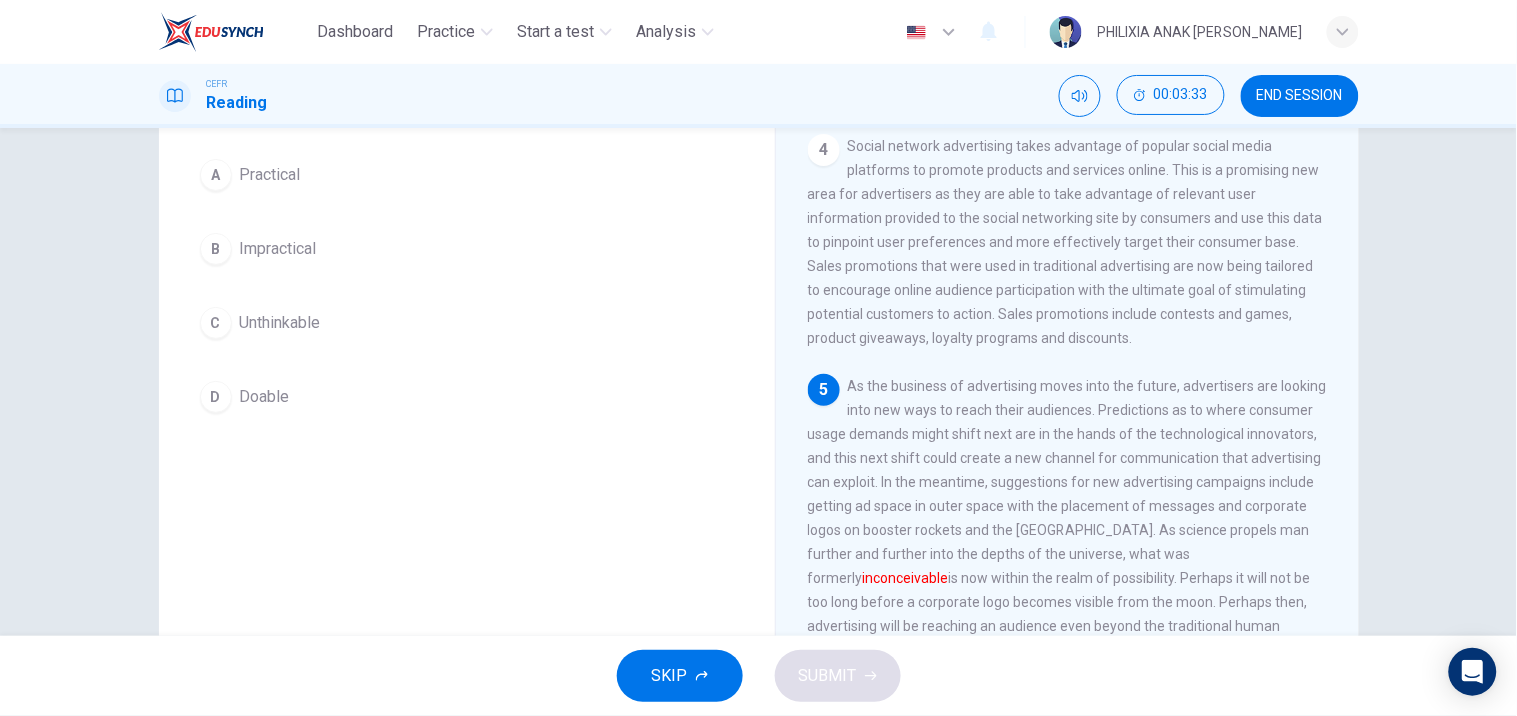 click on "Doable" at bounding box center (265, 397) 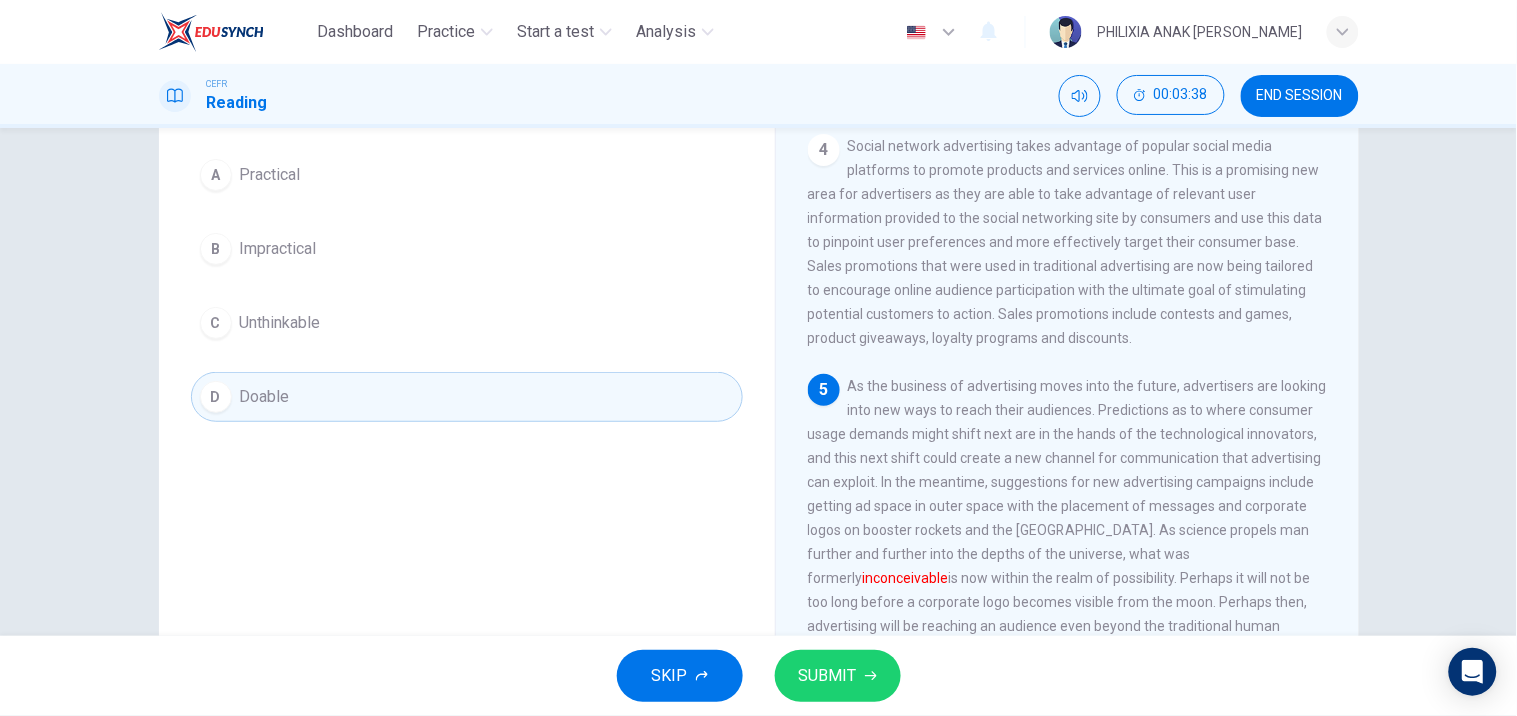 click on "SUBMIT" at bounding box center (838, 676) 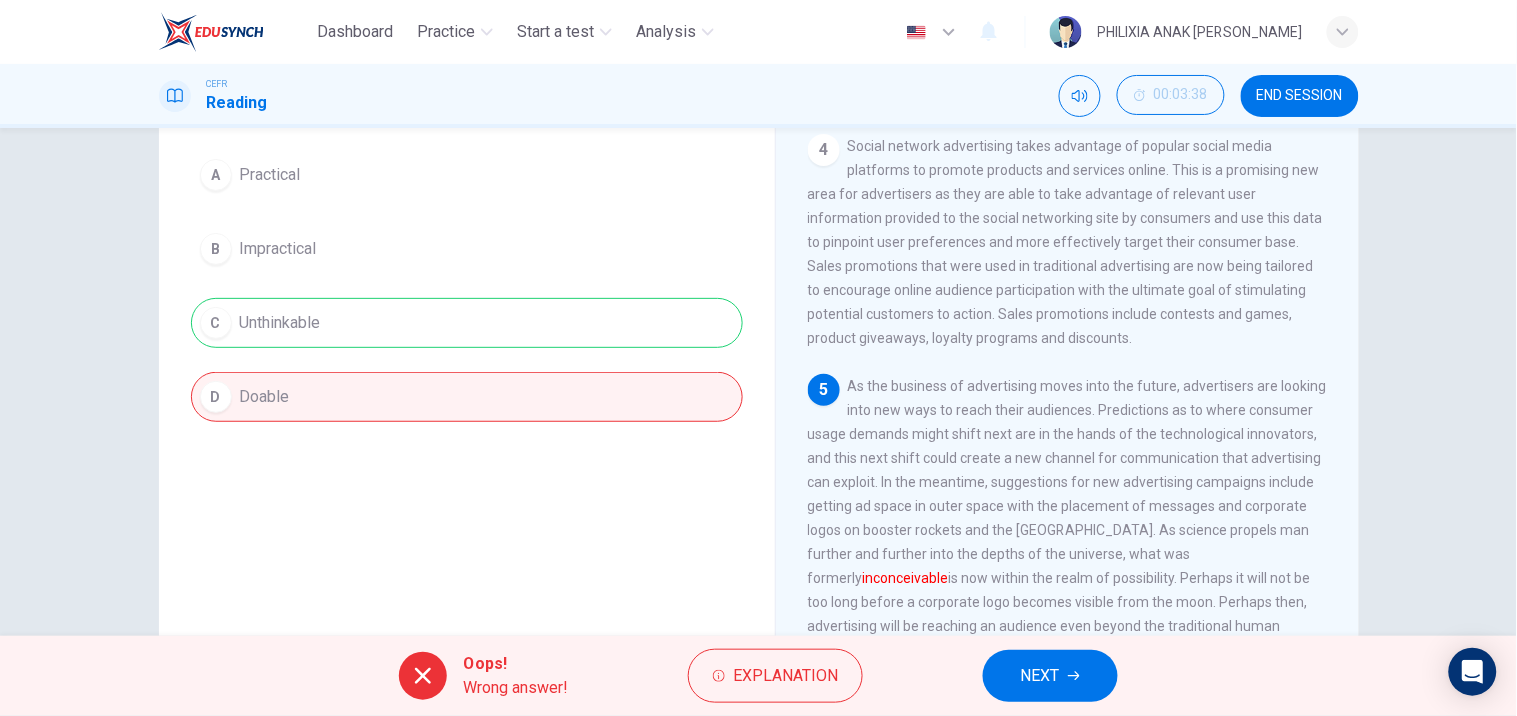click on "NEXT" at bounding box center (1050, 676) 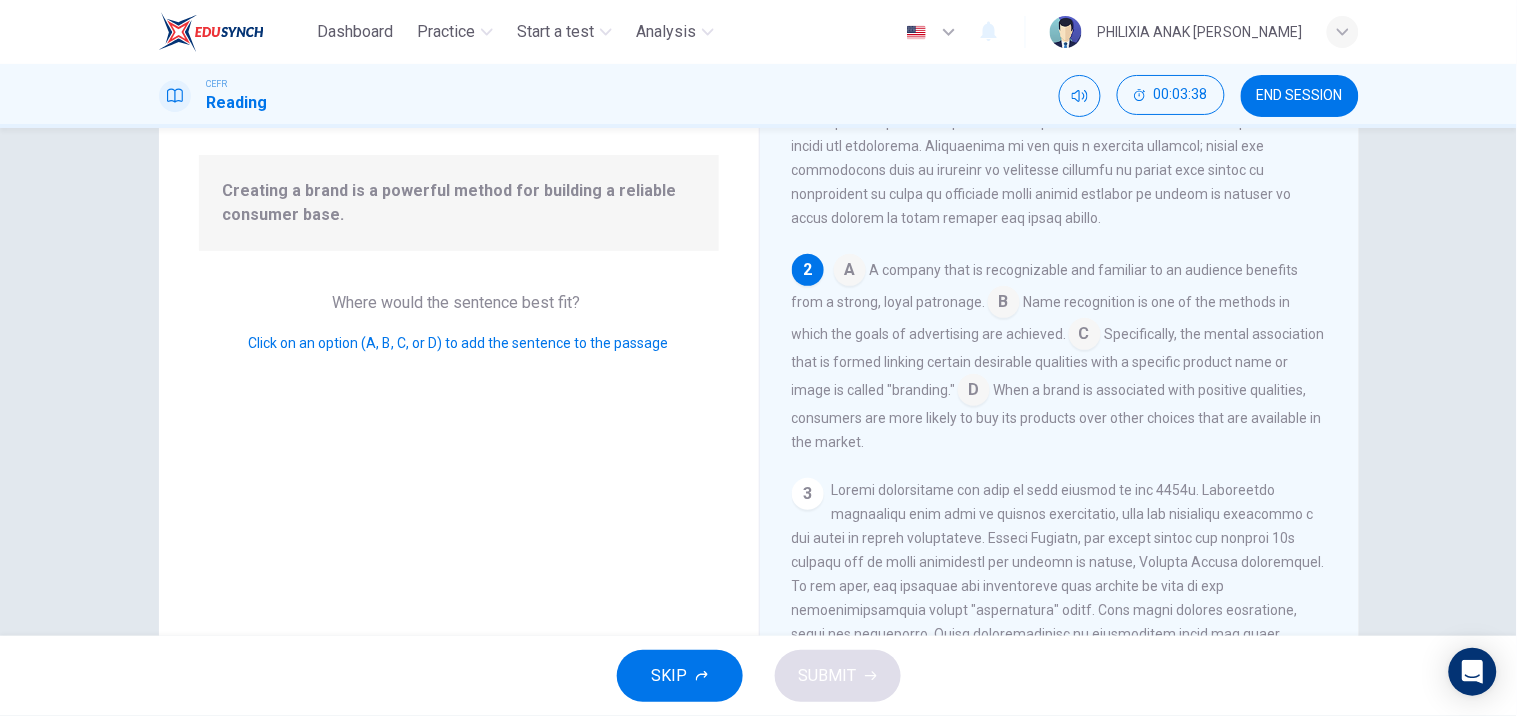 scroll, scrollTop: 233, scrollLeft: 0, axis: vertical 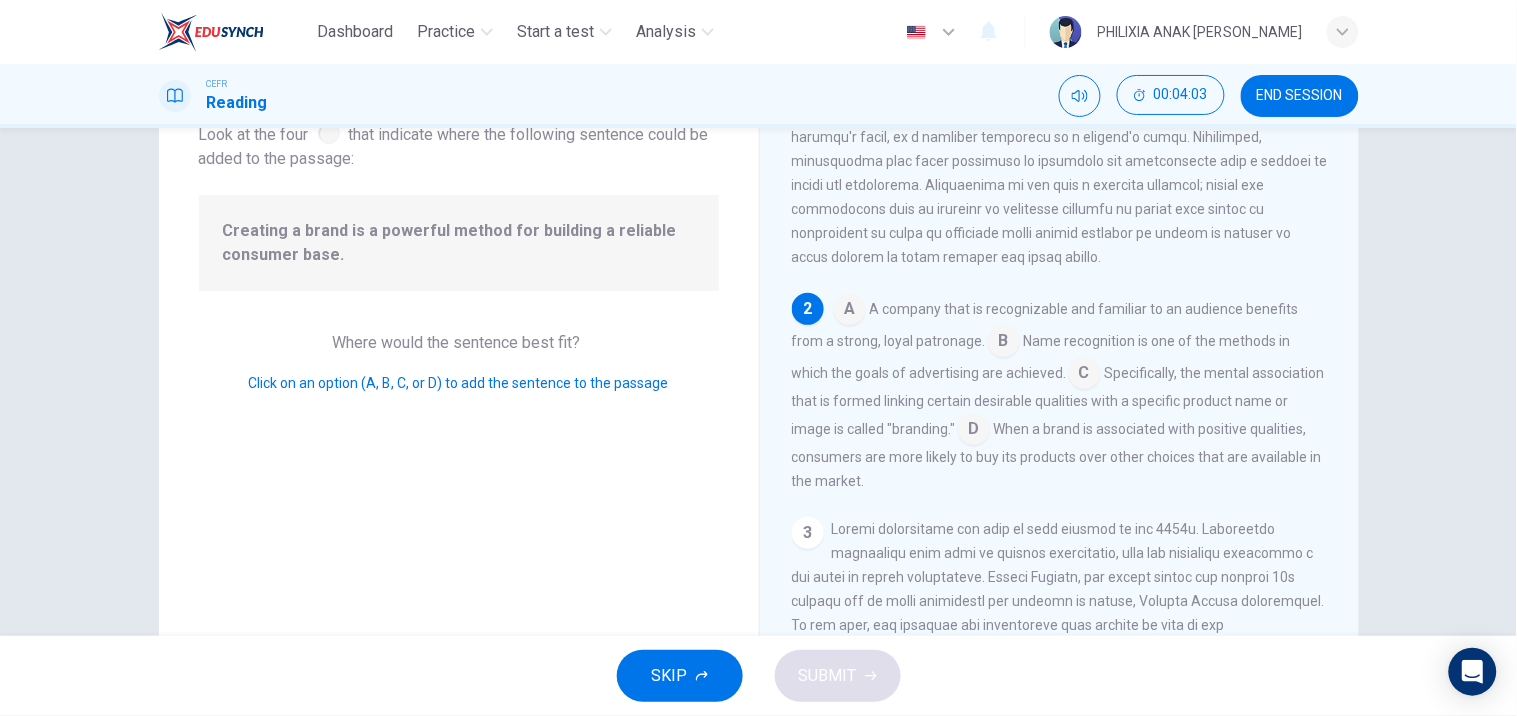 click at bounding box center (974, 431) 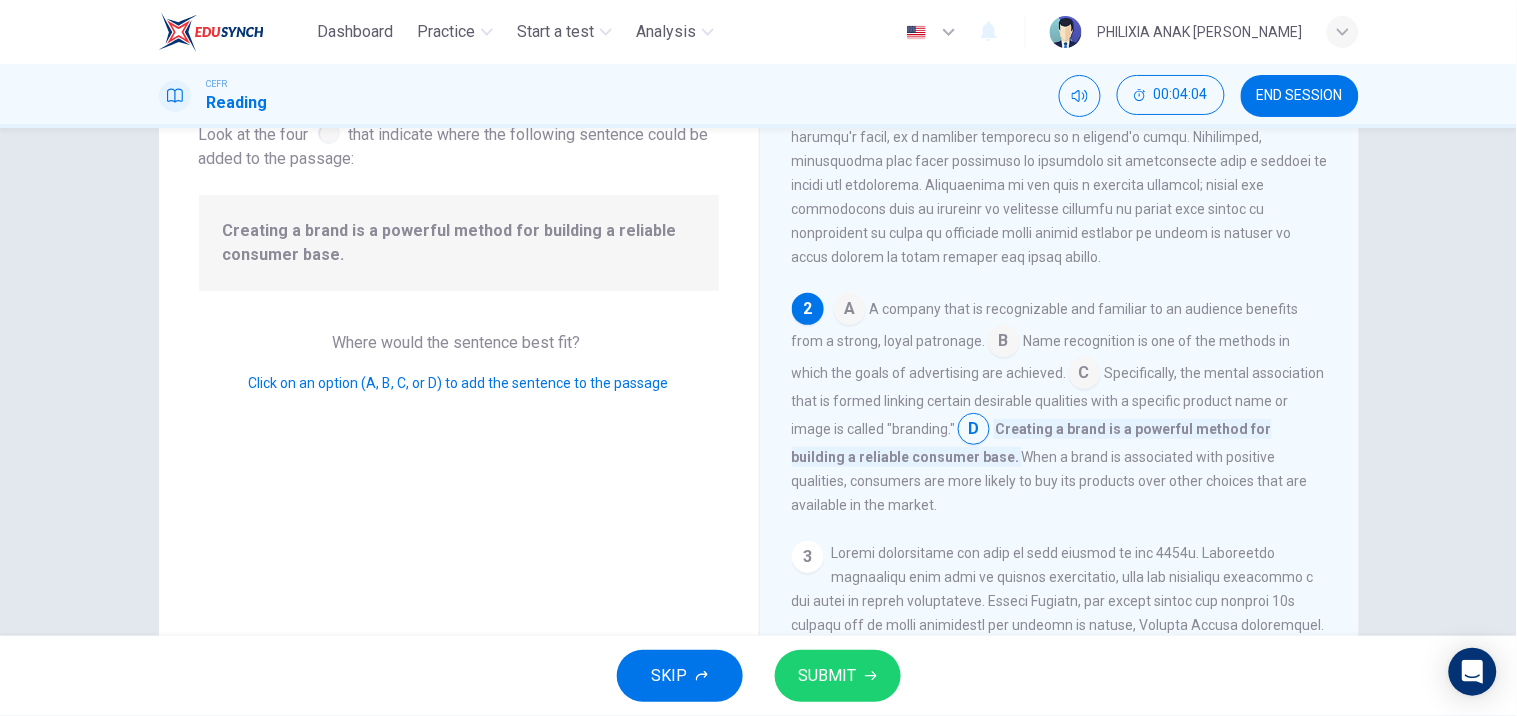 click 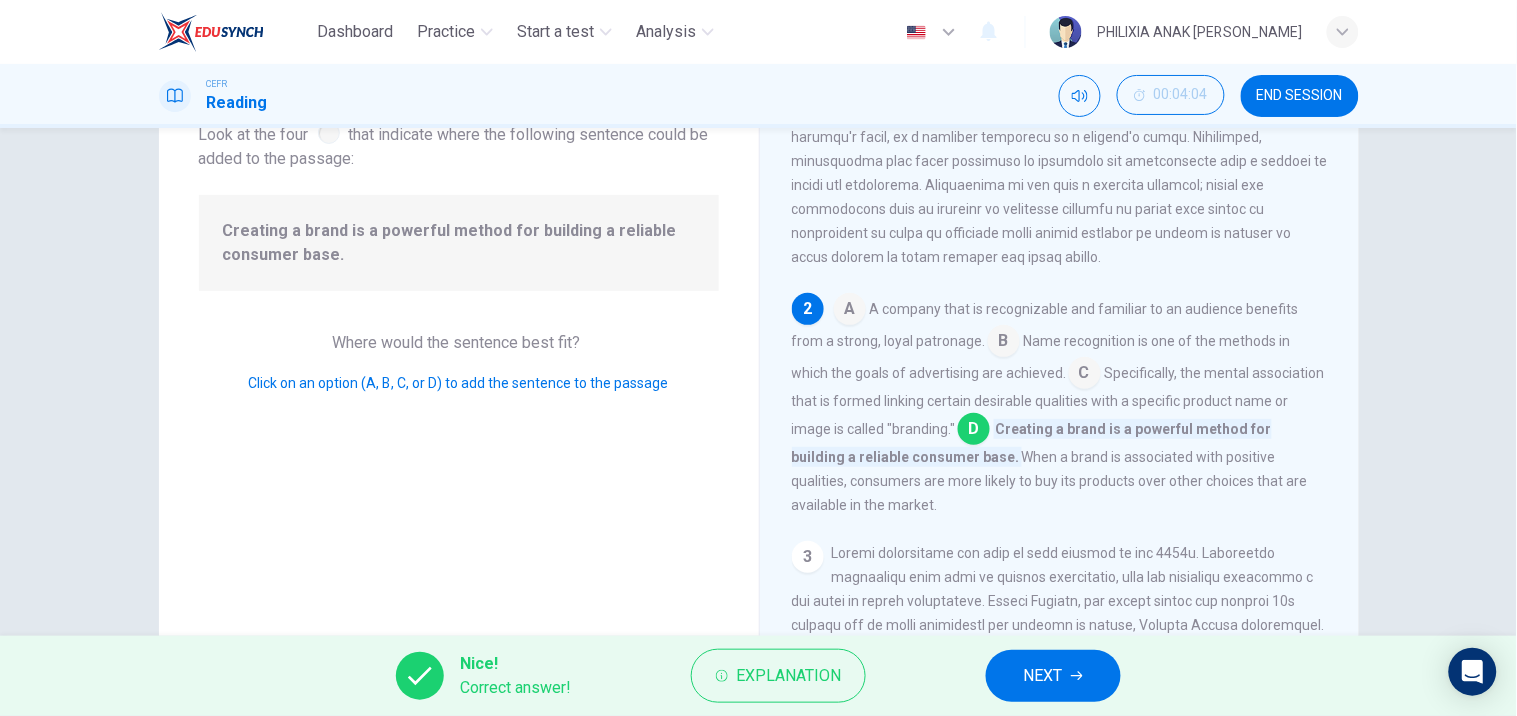 click on "NEXT" at bounding box center [1053, 676] 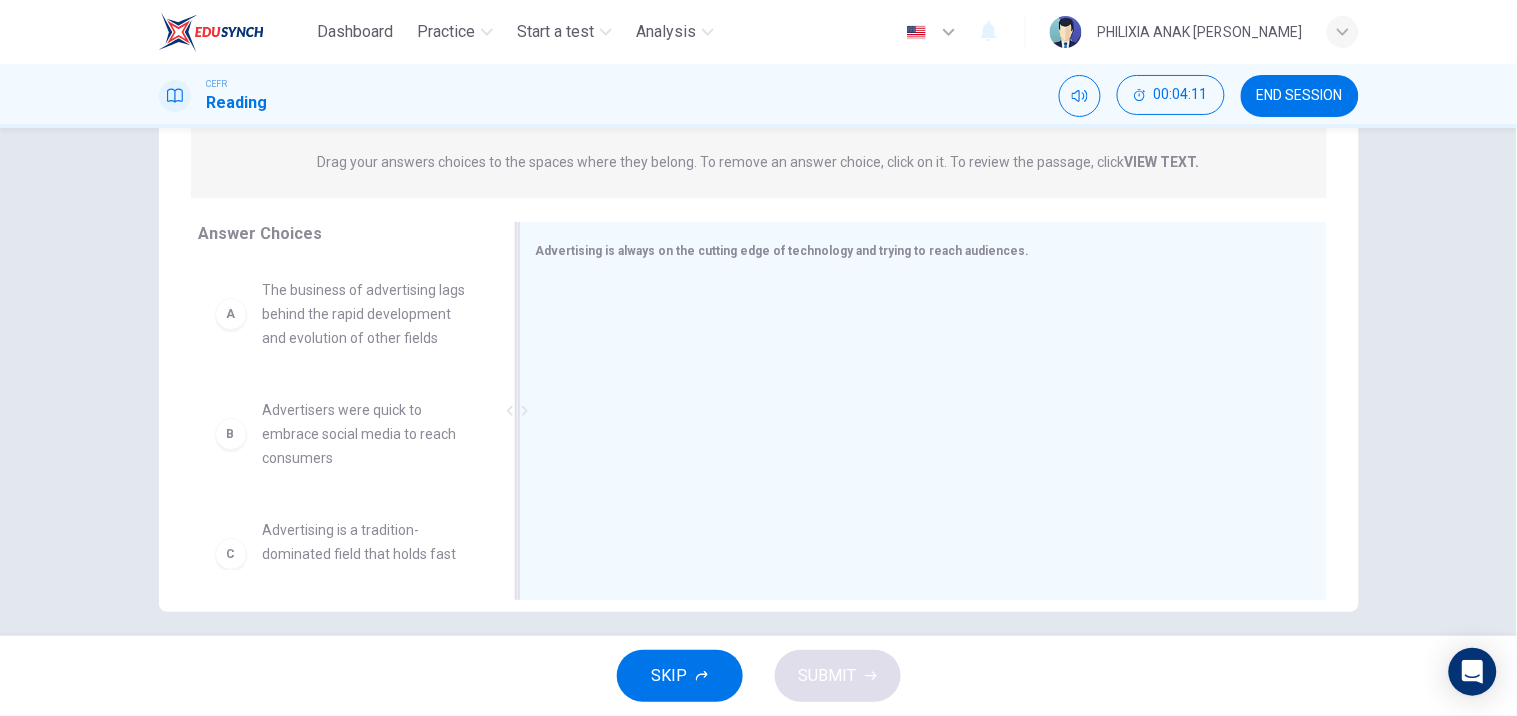 scroll, scrollTop: 266, scrollLeft: 0, axis: vertical 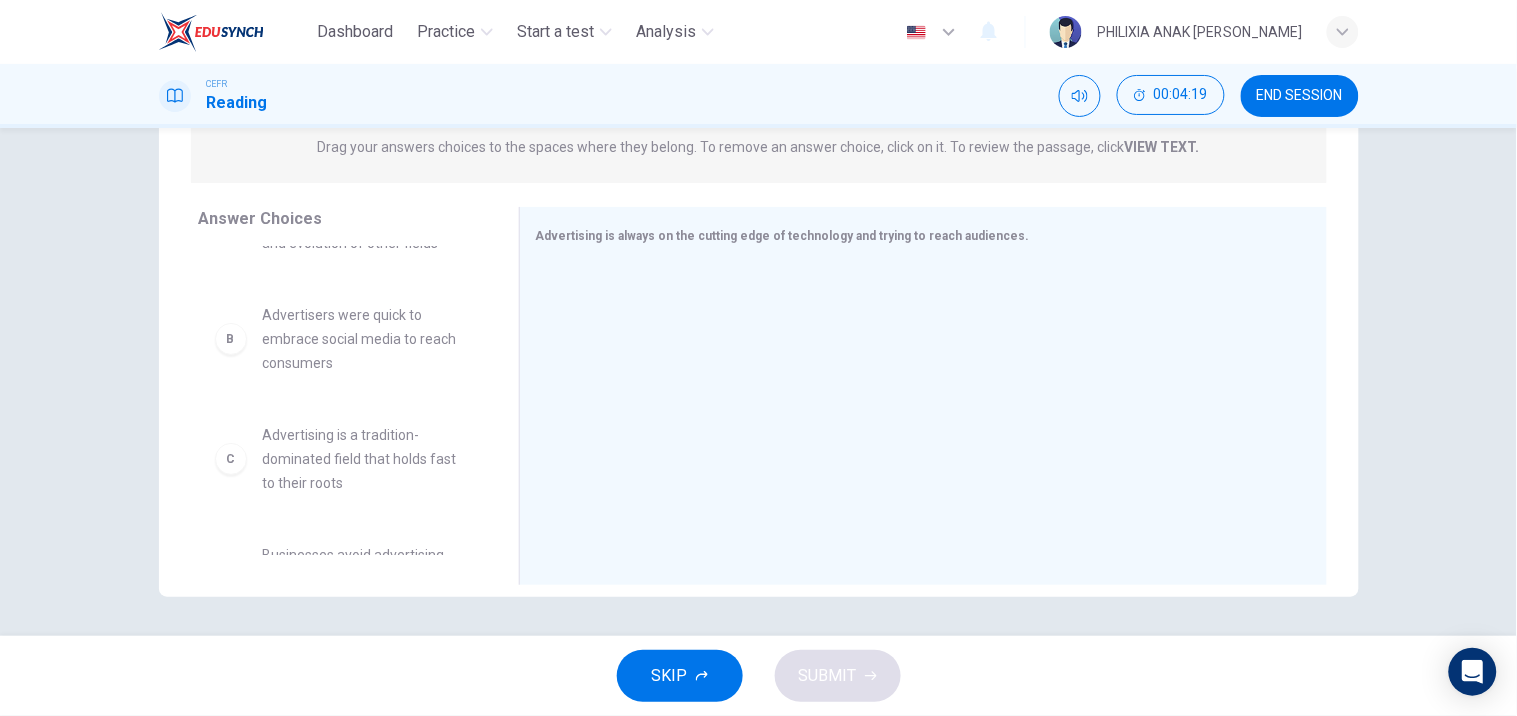 click on "Advertisers were quick to embrace social media to reach consumers" at bounding box center [367, 339] 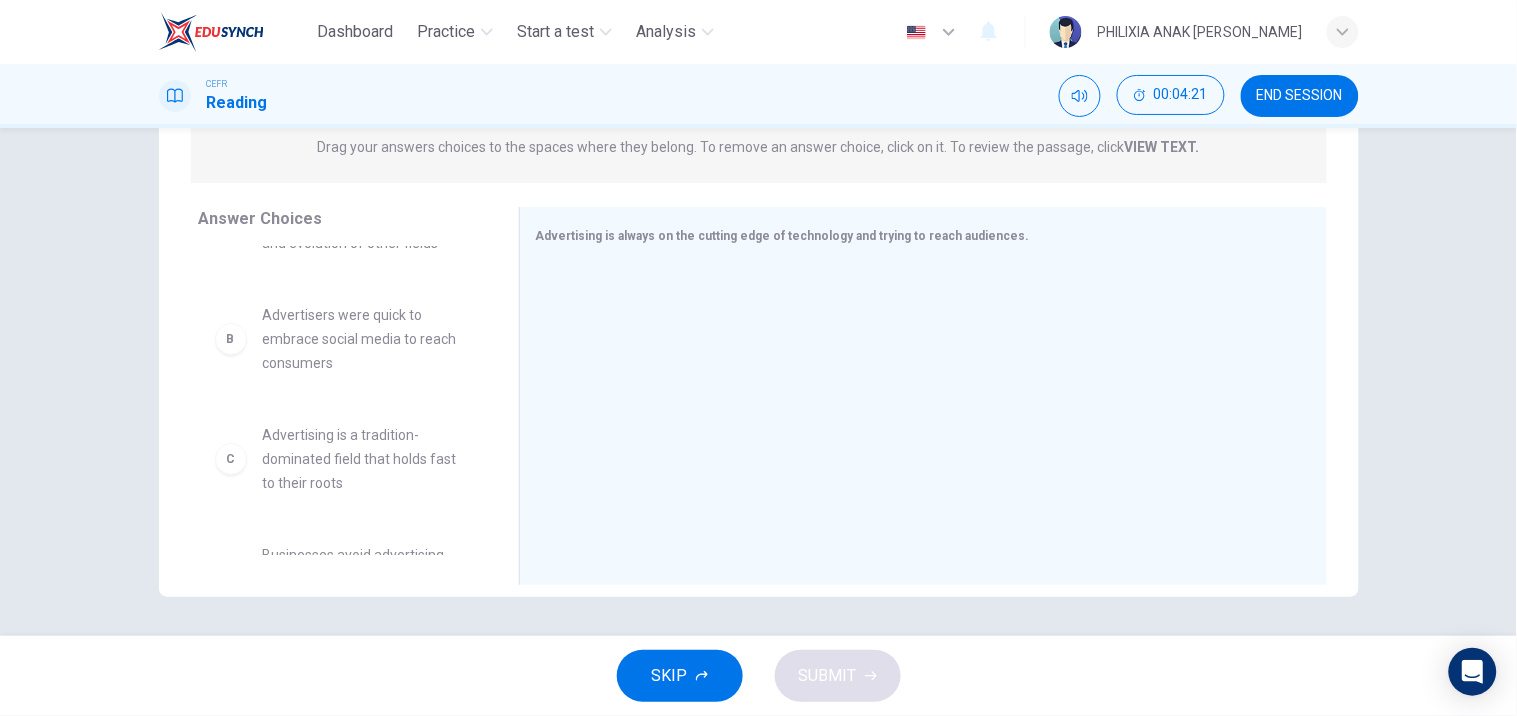 click on "B Advertisers were quick to embrace social media to reach consumers" at bounding box center (343, 339) 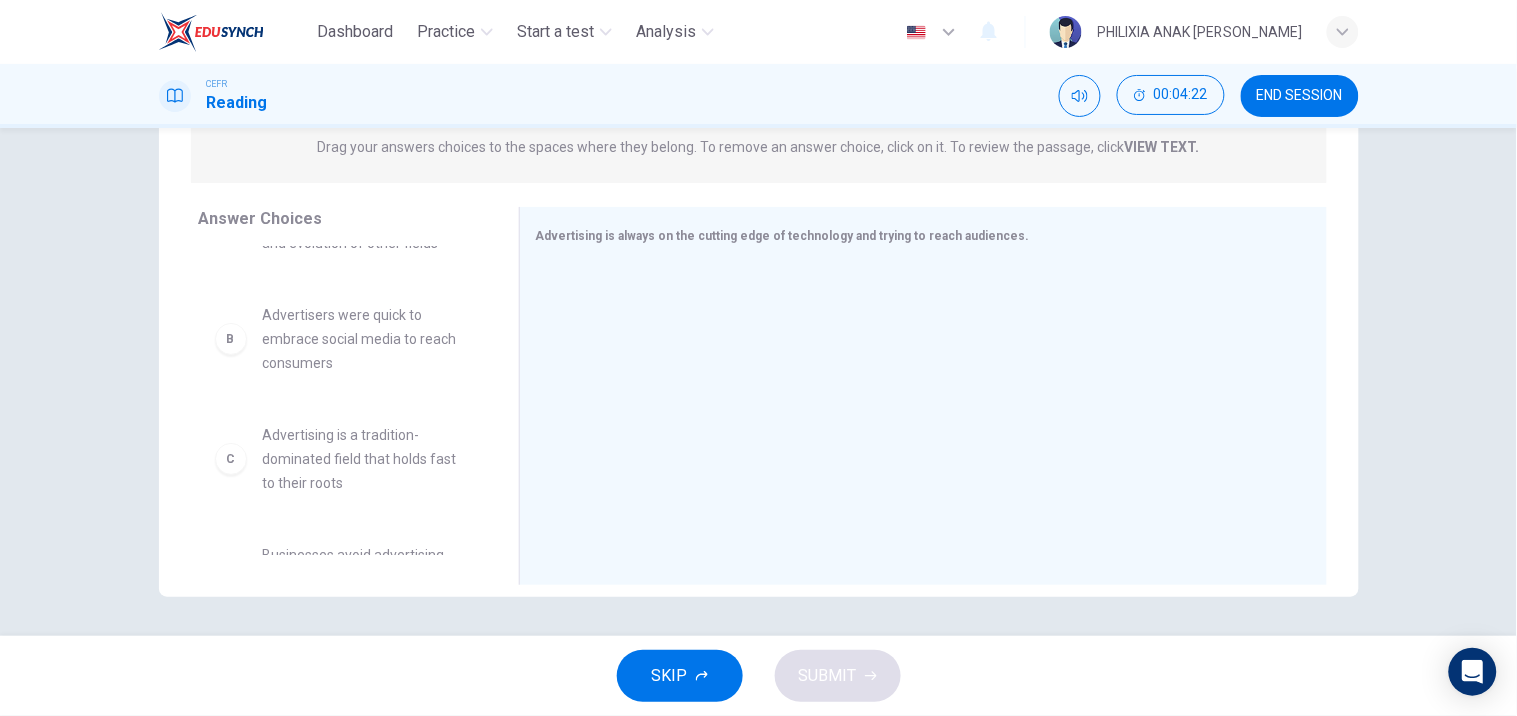click on "B Advertisers were quick to embrace social media to reach consumers" at bounding box center (343, 339) 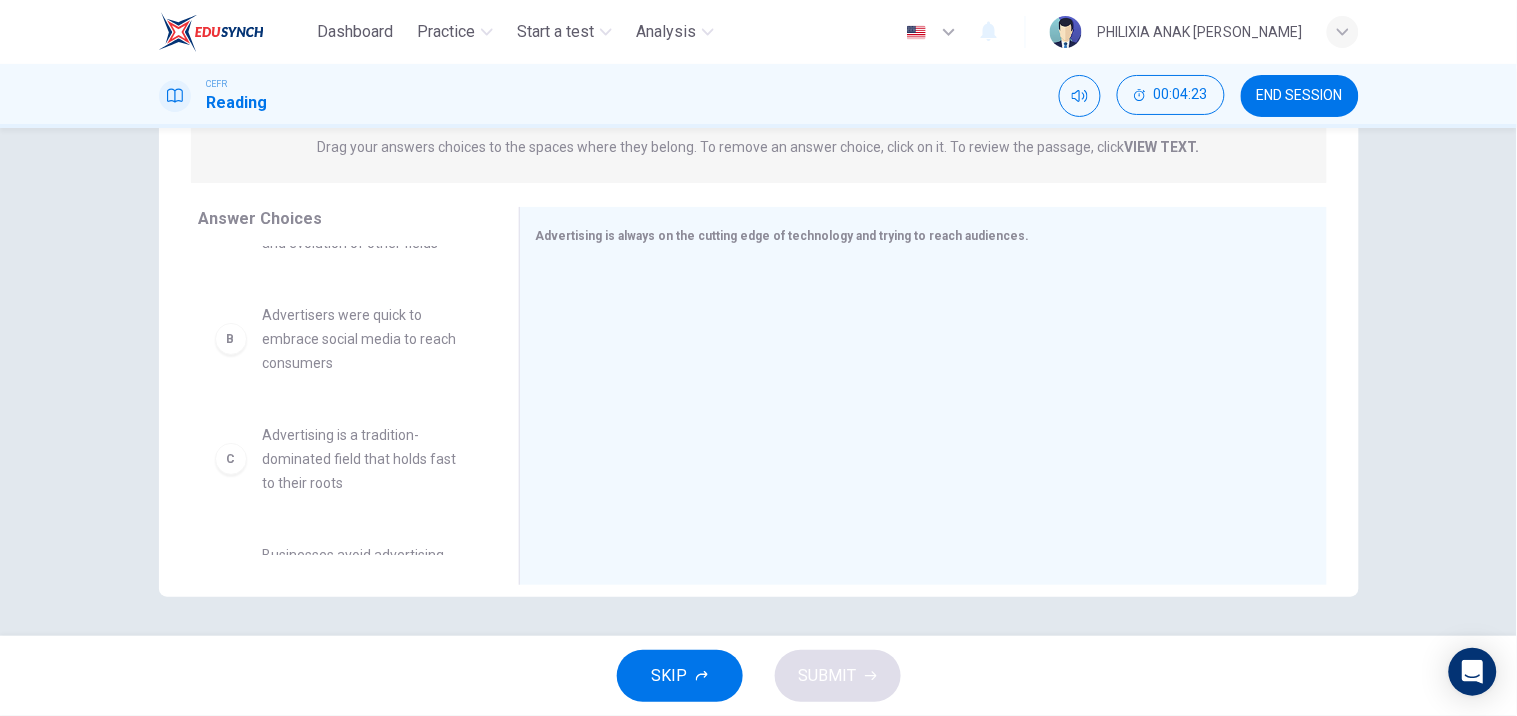 click on "Advertisers were quick to embrace social media to reach consumers" at bounding box center [367, 339] 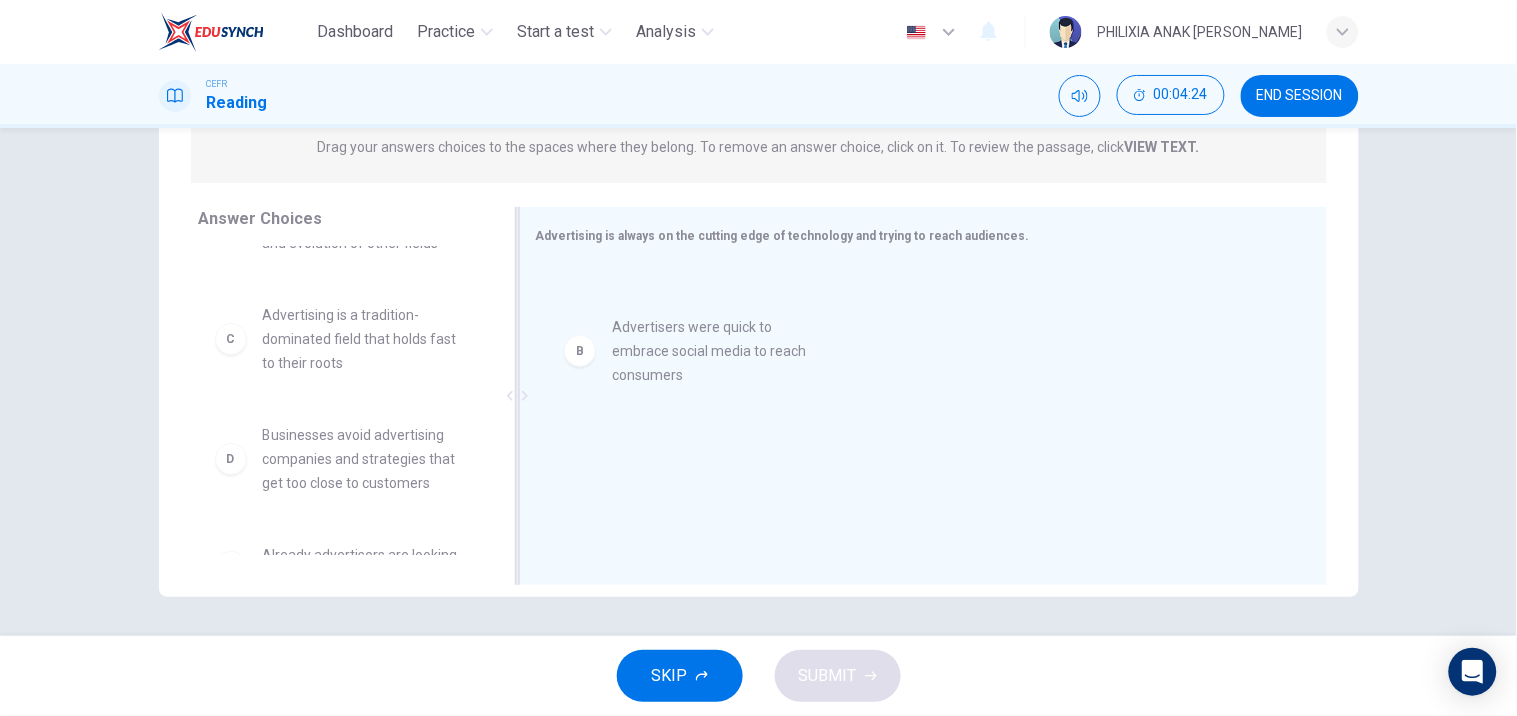 drag, startPoint x: 261, startPoint y: 366, endPoint x: 673, endPoint y: 345, distance: 412.53485 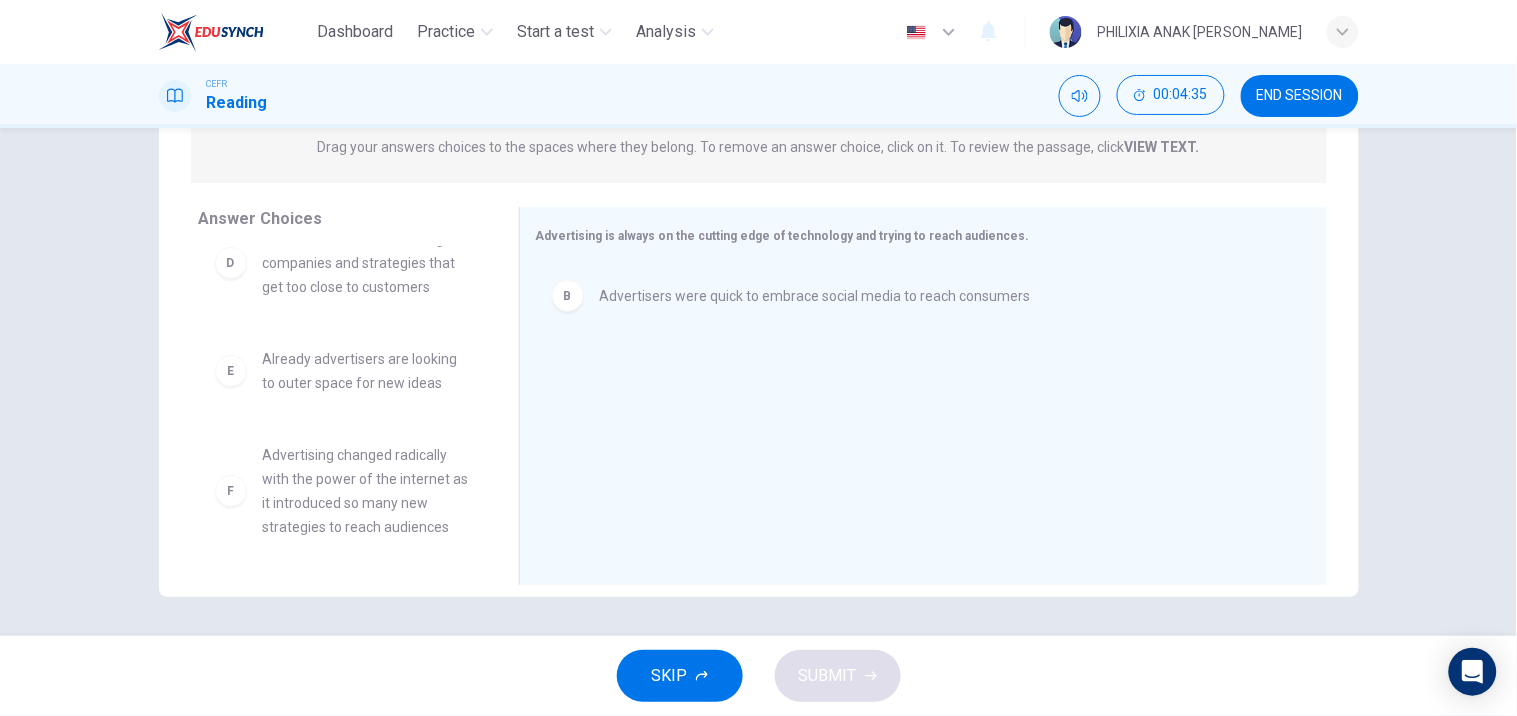 scroll, scrollTop: 286, scrollLeft: 0, axis: vertical 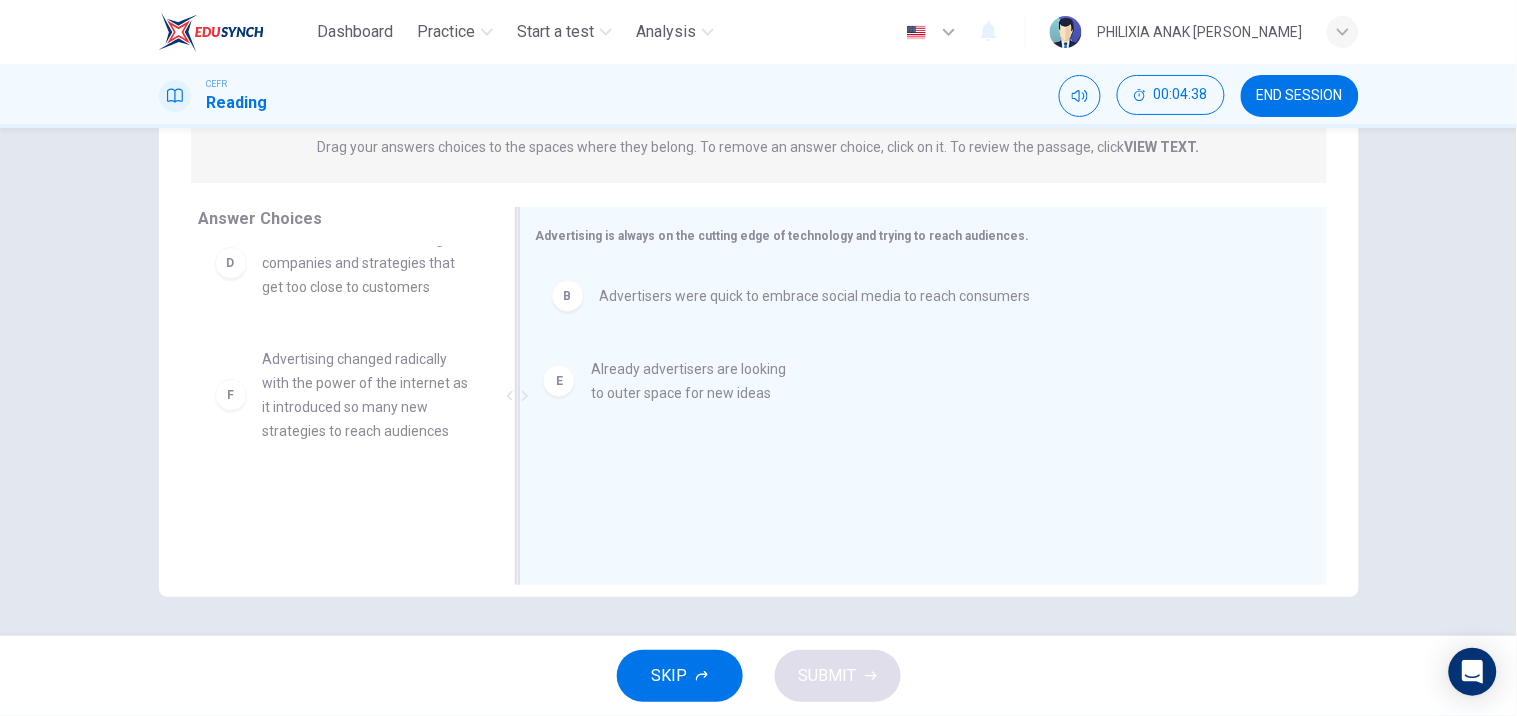 drag, startPoint x: 413, startPoint y: 390, endPoint x: 756, endPoint y: 394, distance: 343.02332 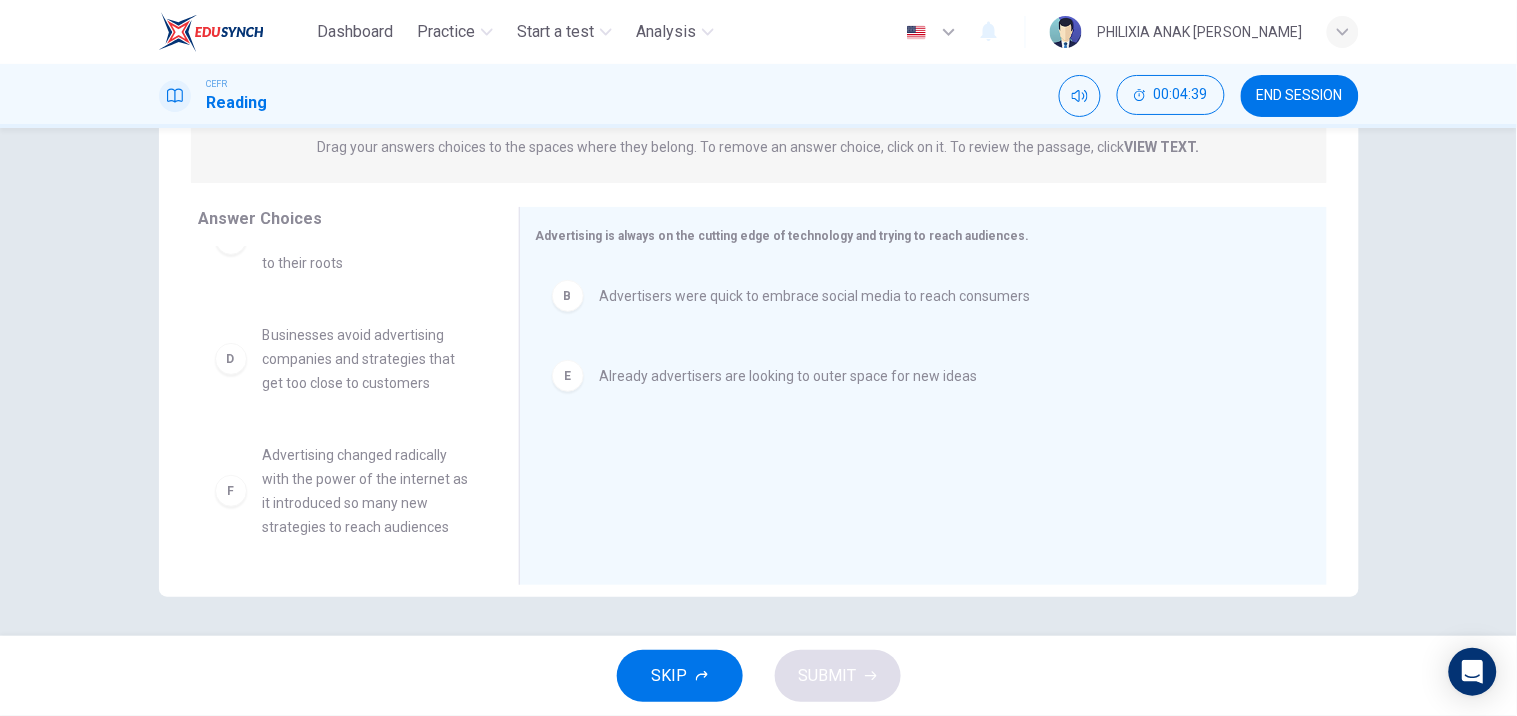 scroll, scrollTop: 204, scrollLeft: 0, axis: vertical 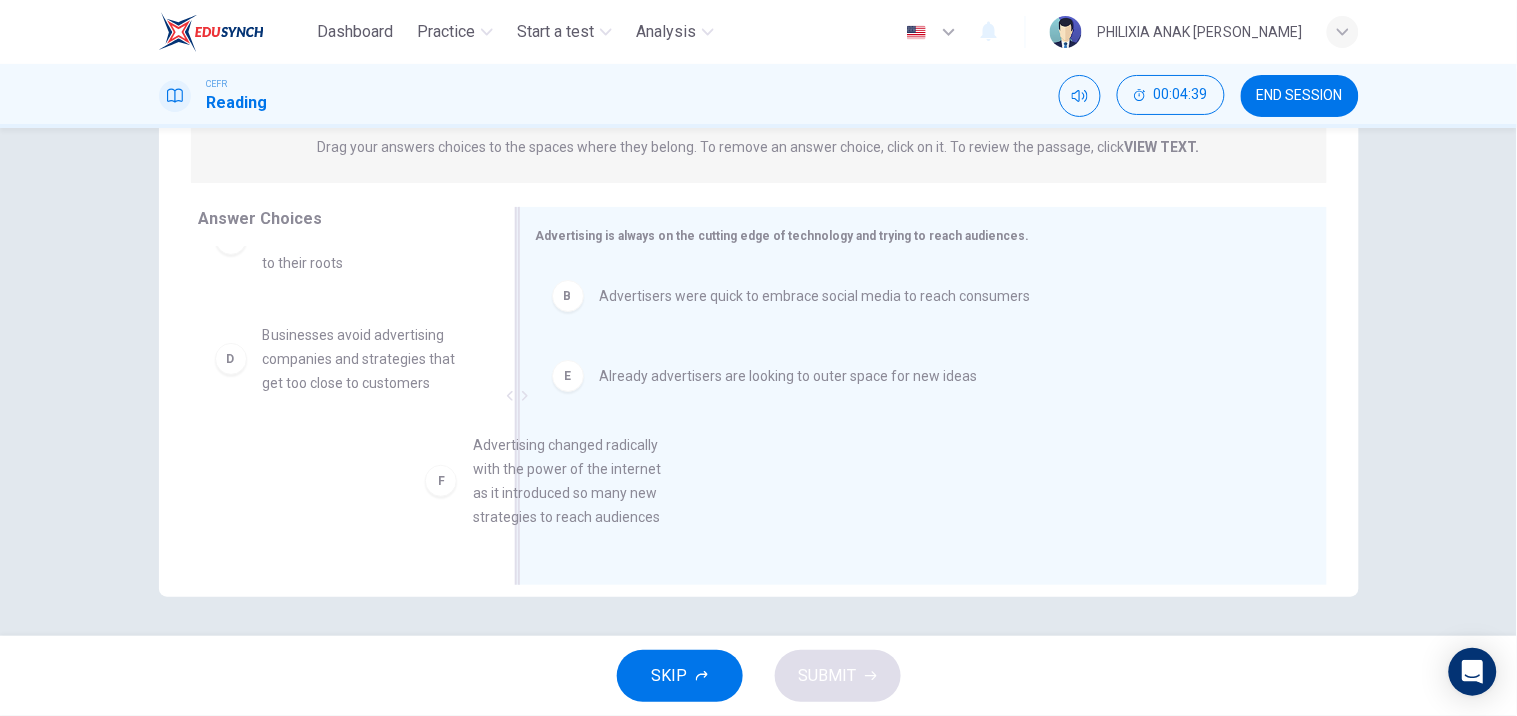 drag, startPoint x: 380, startPoint y: 504, endPoint x: 727, endPoint y: 501, distance: 347.01297 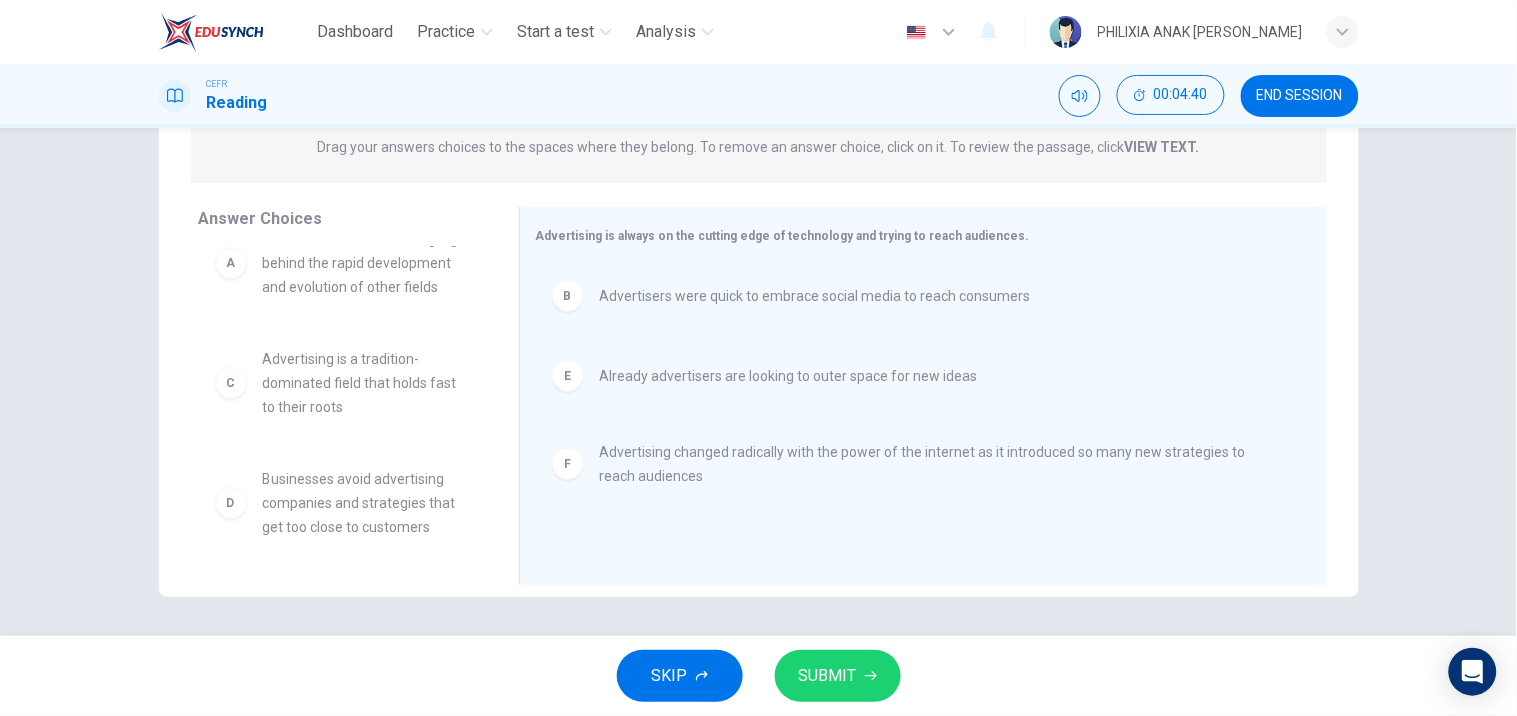 scroll, scrollTop: 60, scrollLeft: 0, axis: vertical 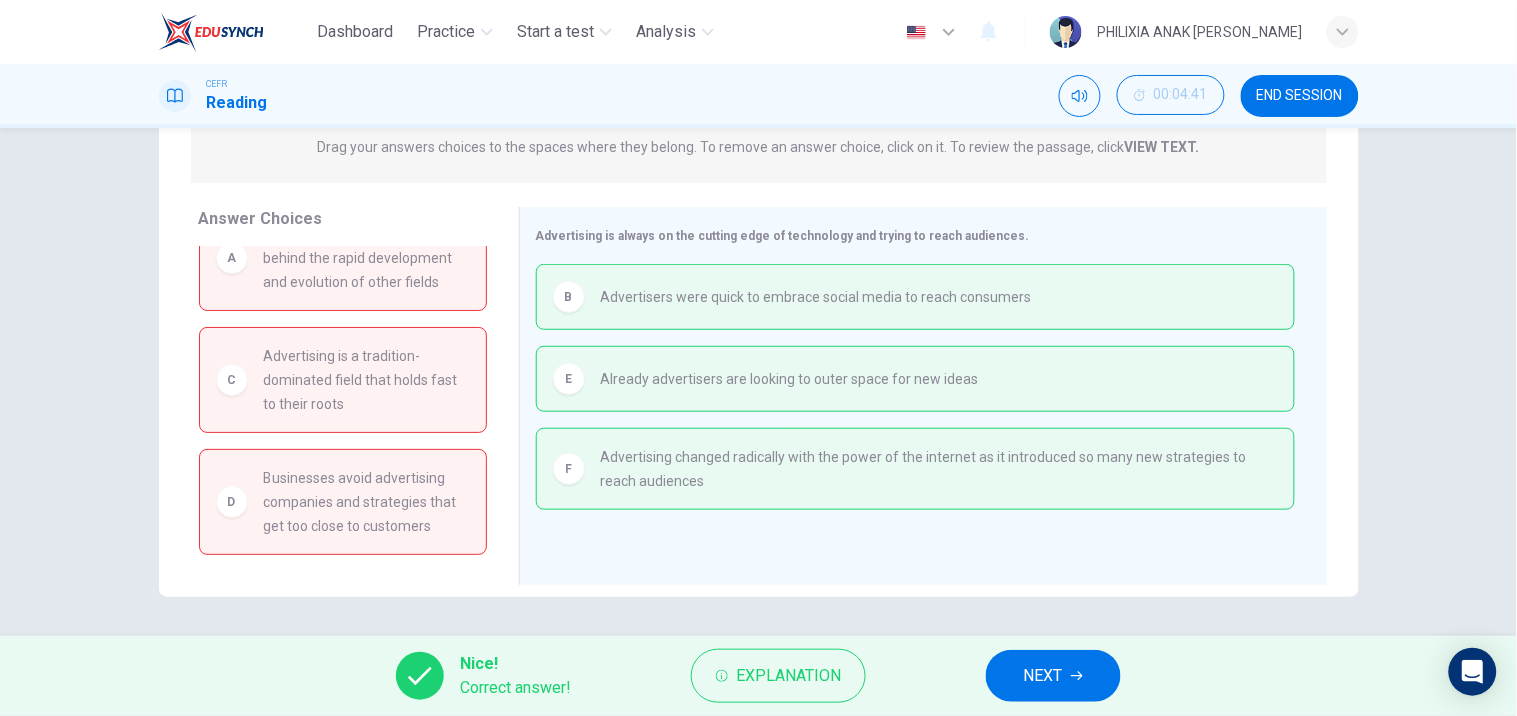 click 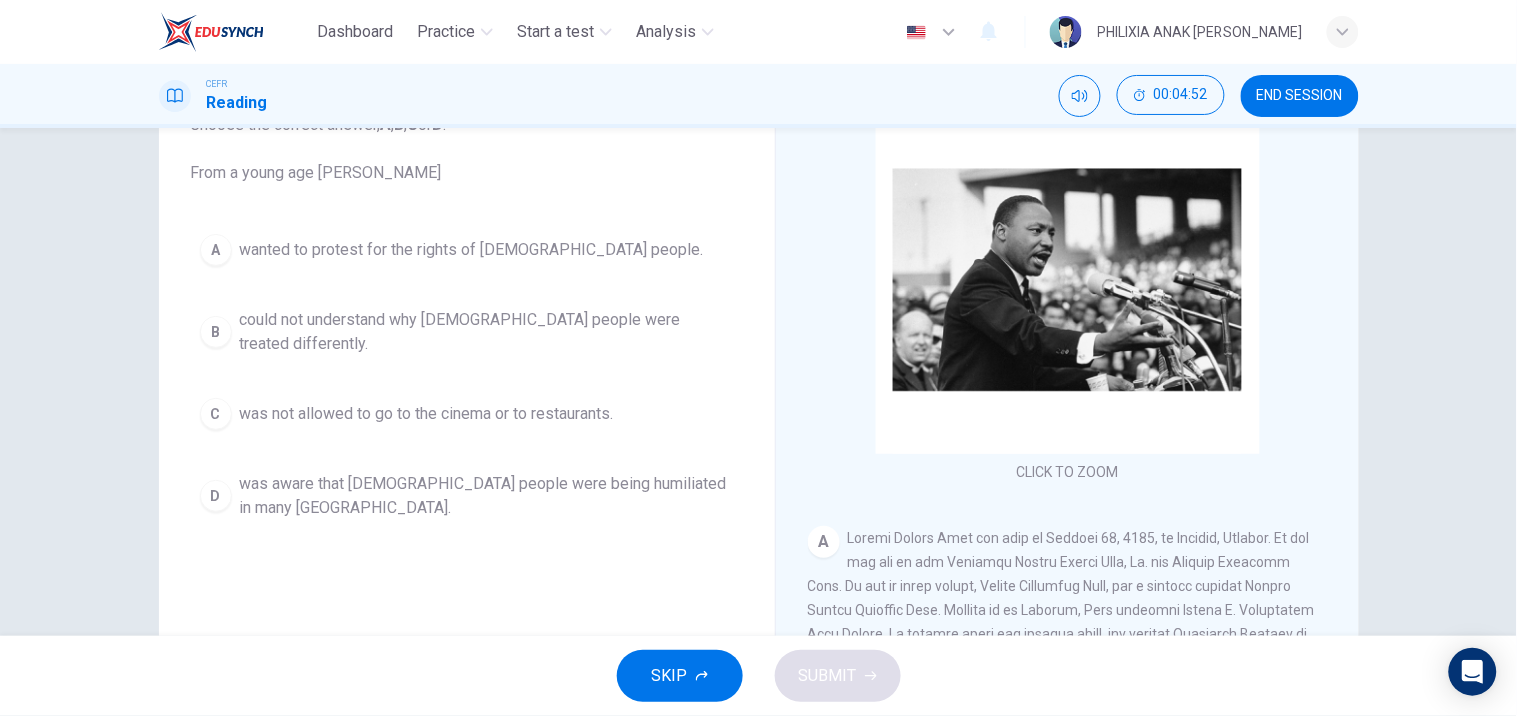 scroll, scrollTop: 152, scrollLeft: 0, axis: vertical 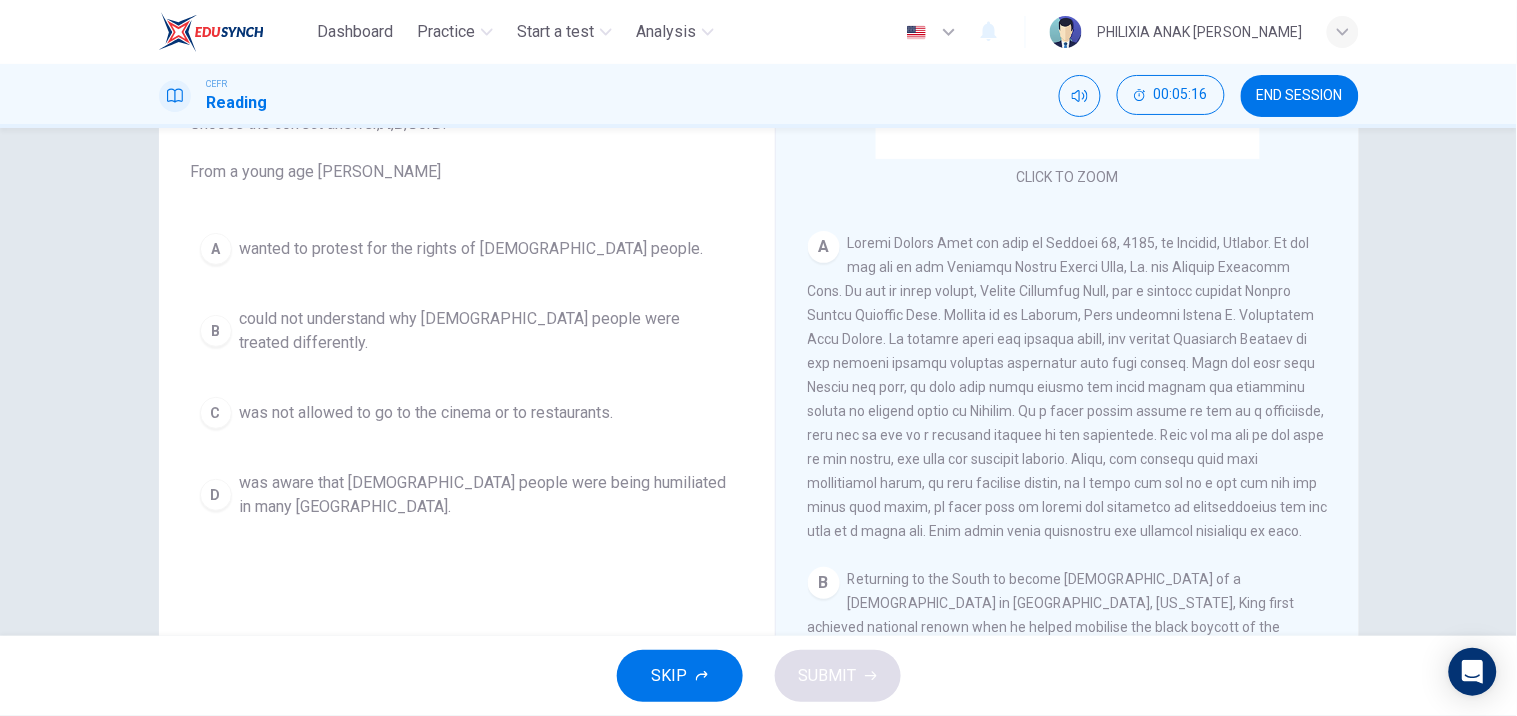 click on "could not understand why [DEMOGRAPHIC_DATA] people were treated differently." at bounding box center (487, 331) 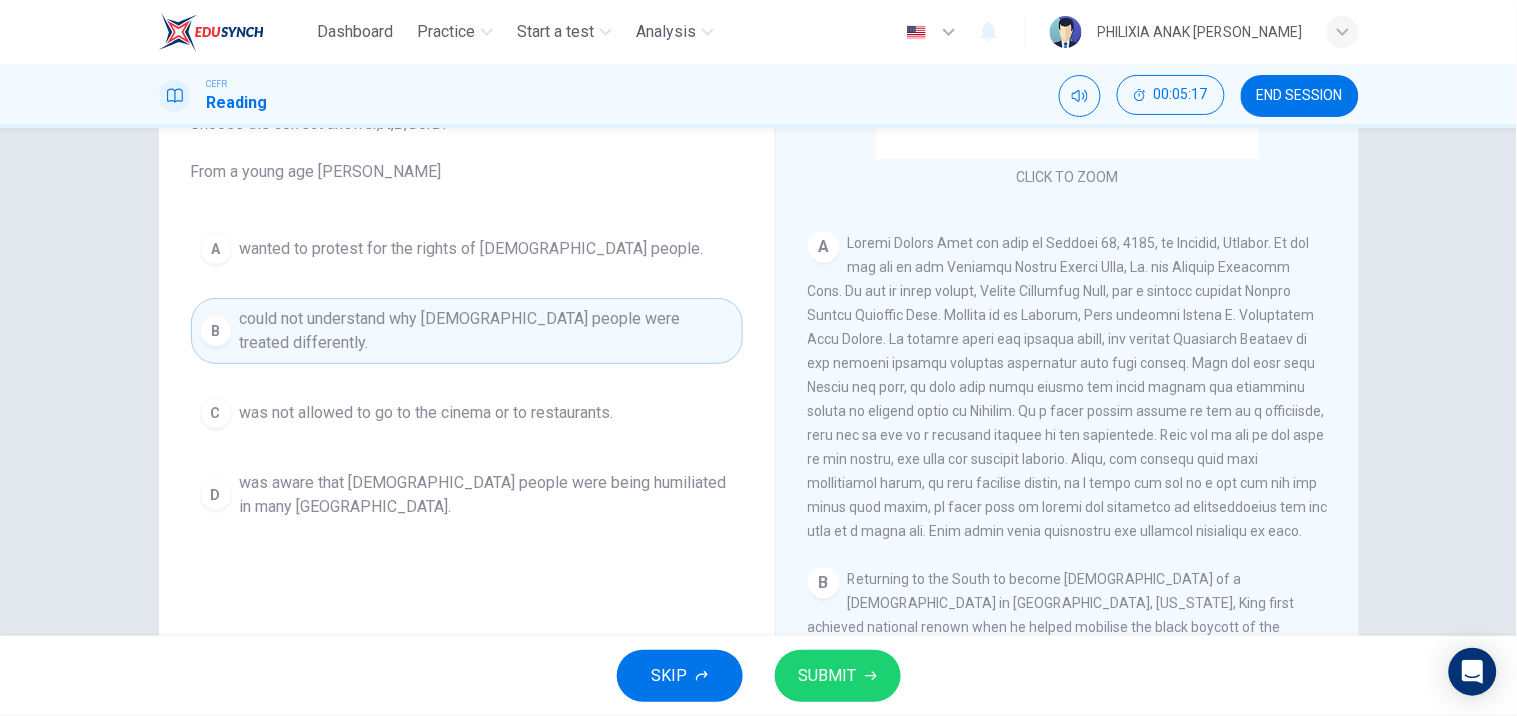 click on "SUBMIT" at bounding box center [838, 676] 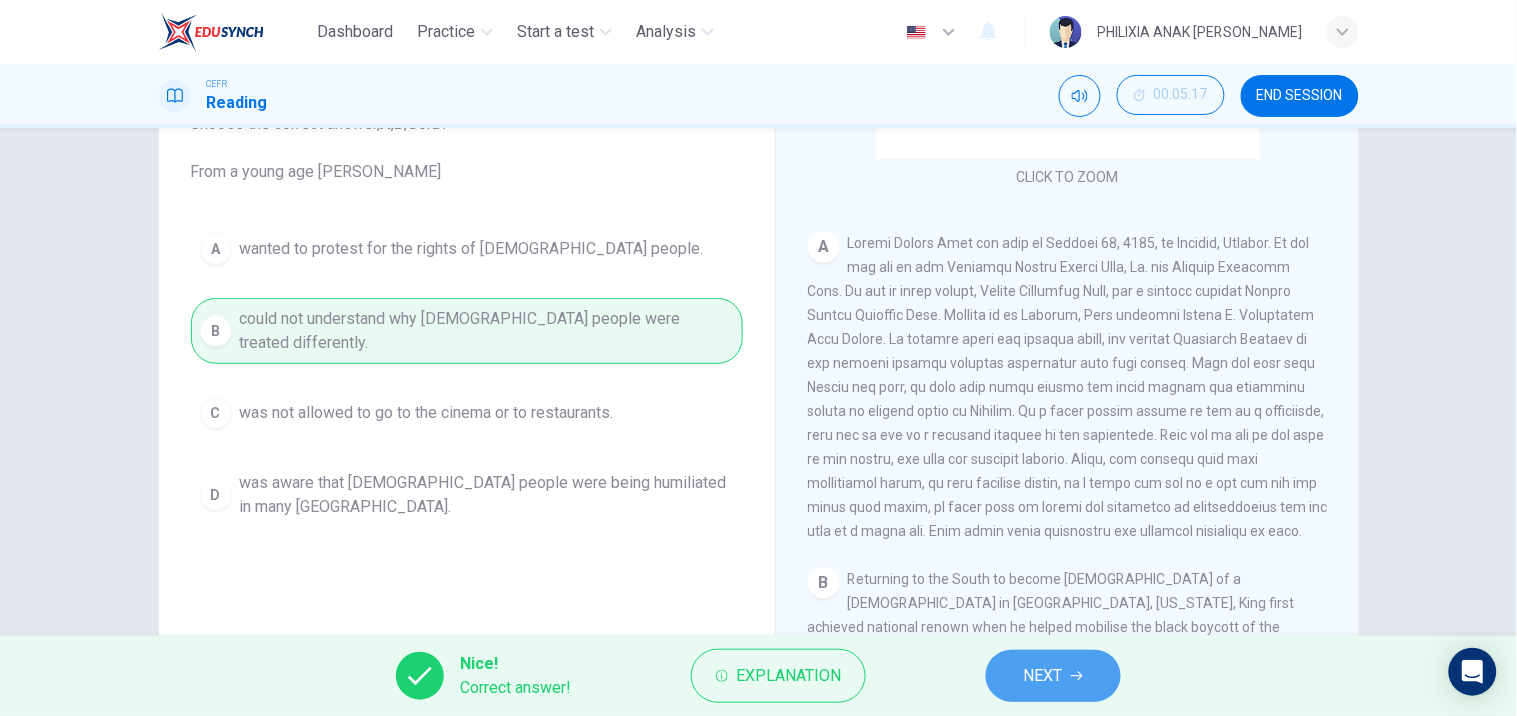 click on "NEXT" at bounding box center [1053, 676] 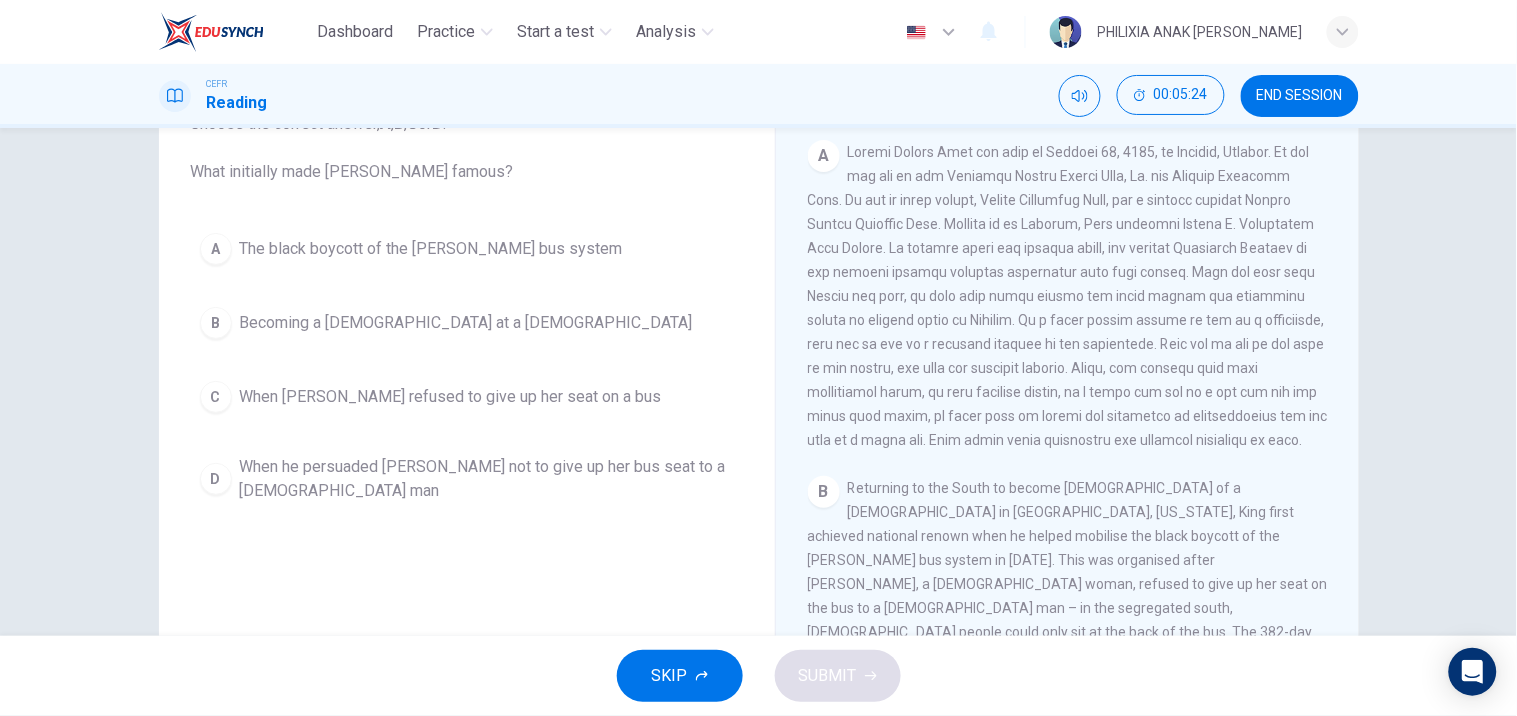 scroll, scrollTop: 386, scrollLeft: 0, axis: vertical 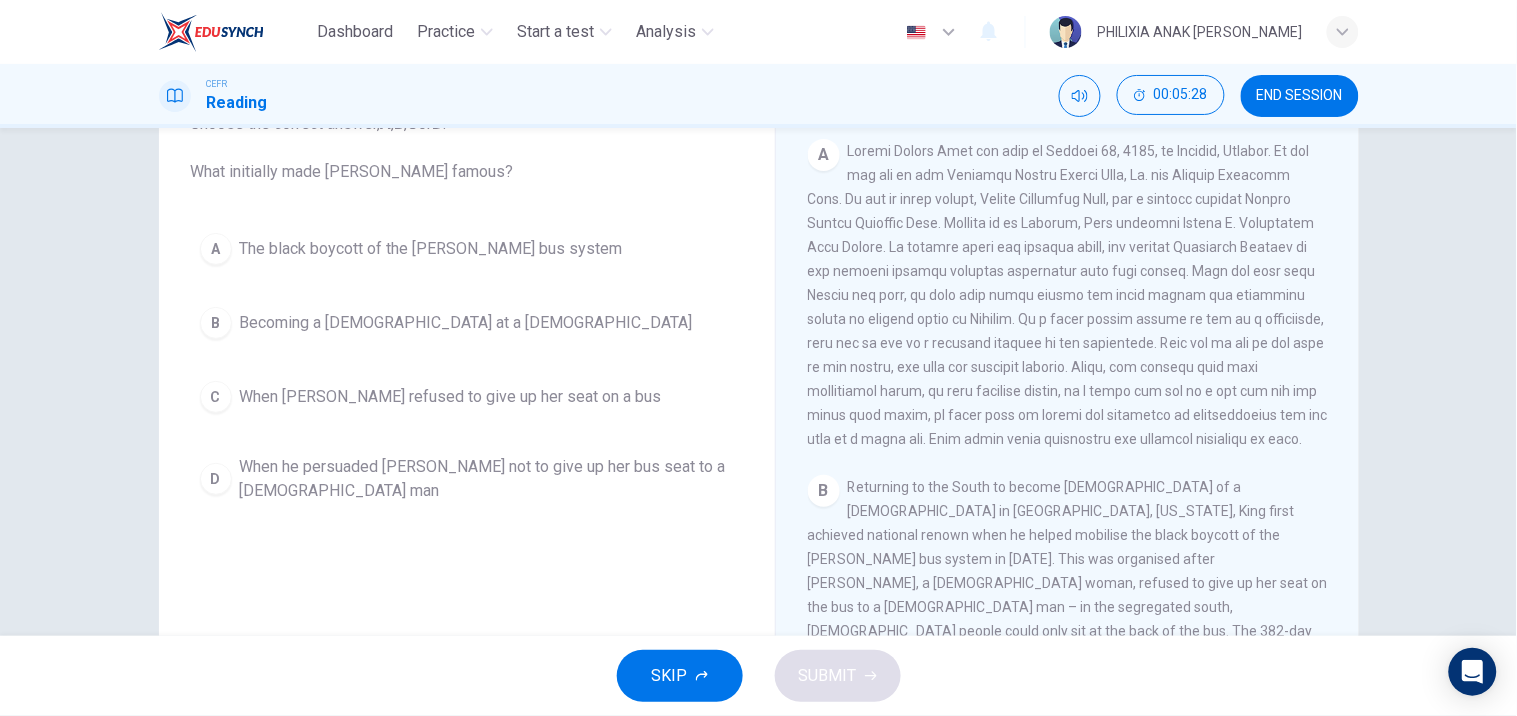 click on "The black boycott of the [PERSON_NAME] bus system" at bounding box center [431, 249] 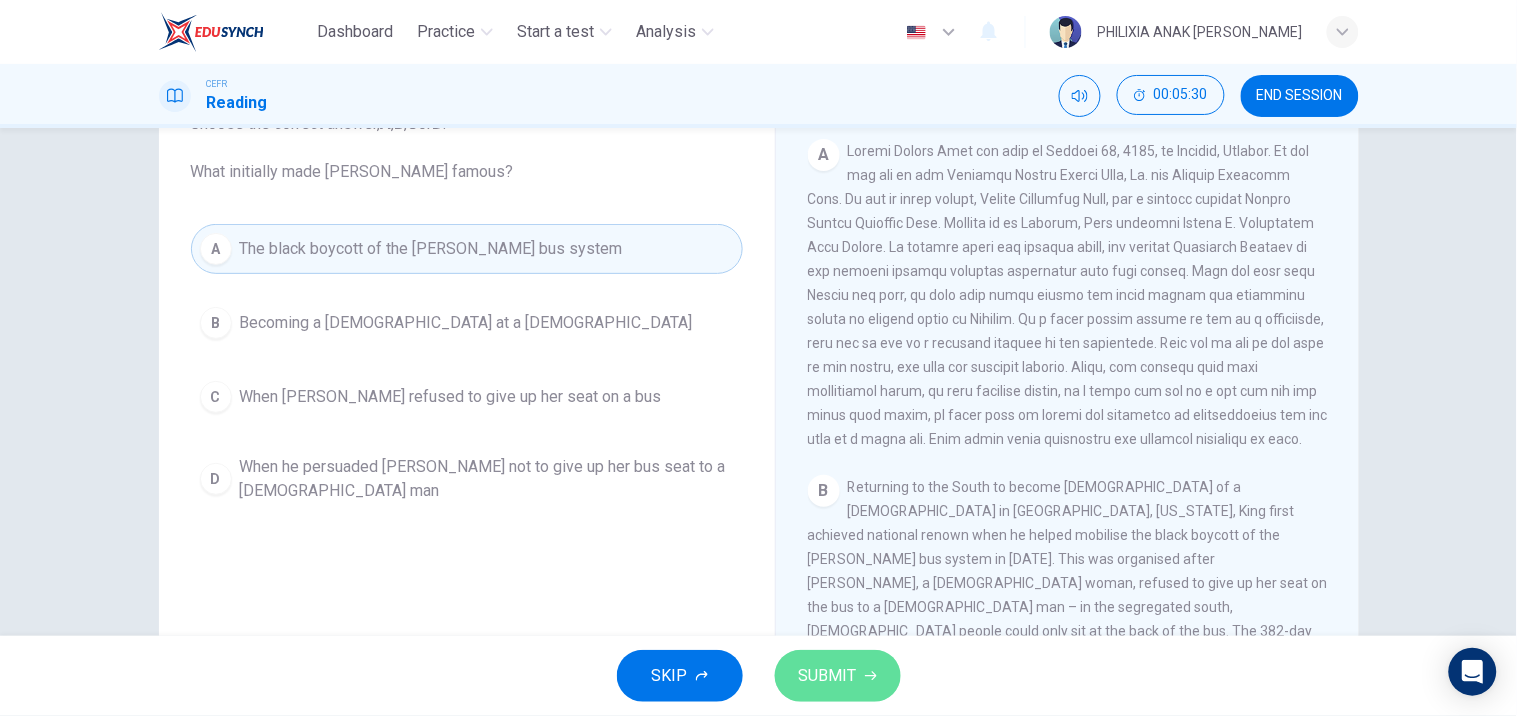 click 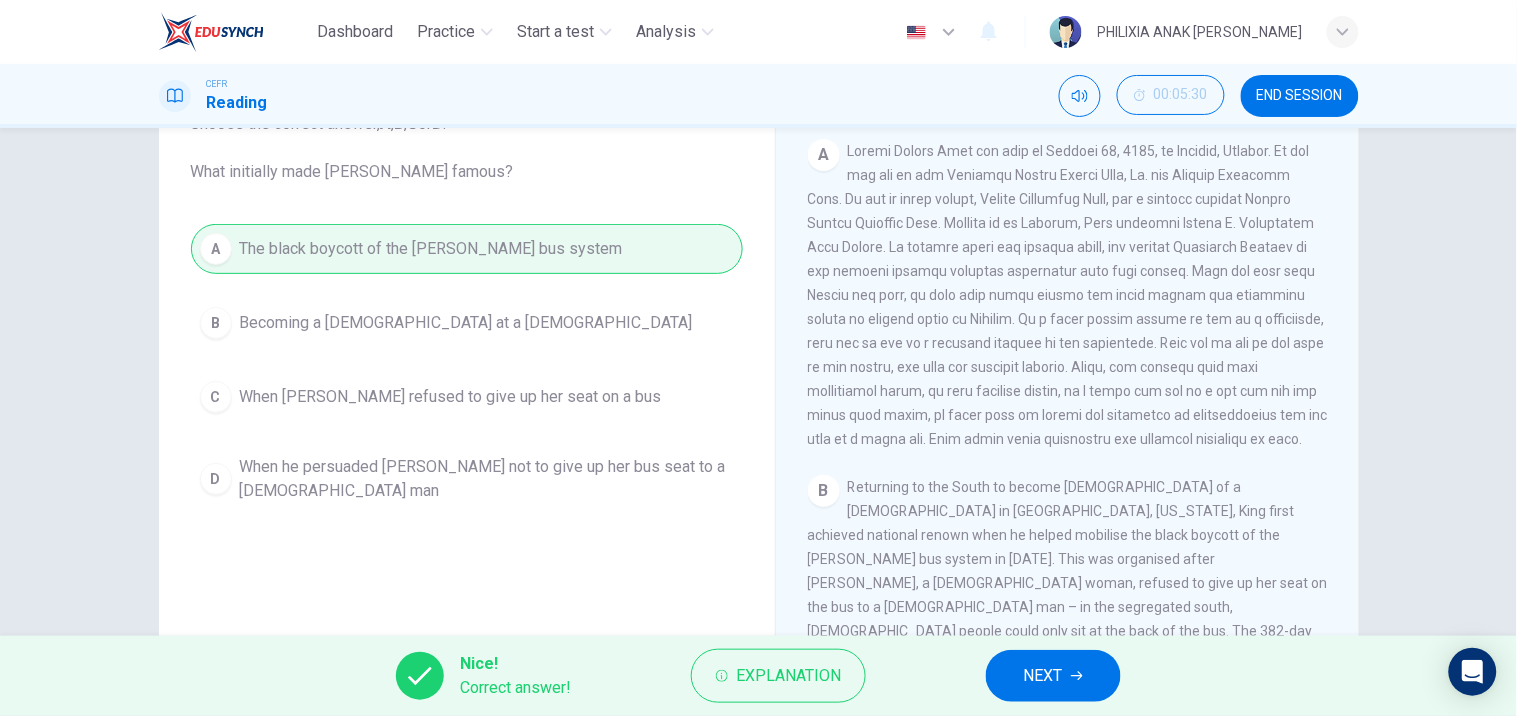 click on "NEXT" at bounding box center (1043, 676) 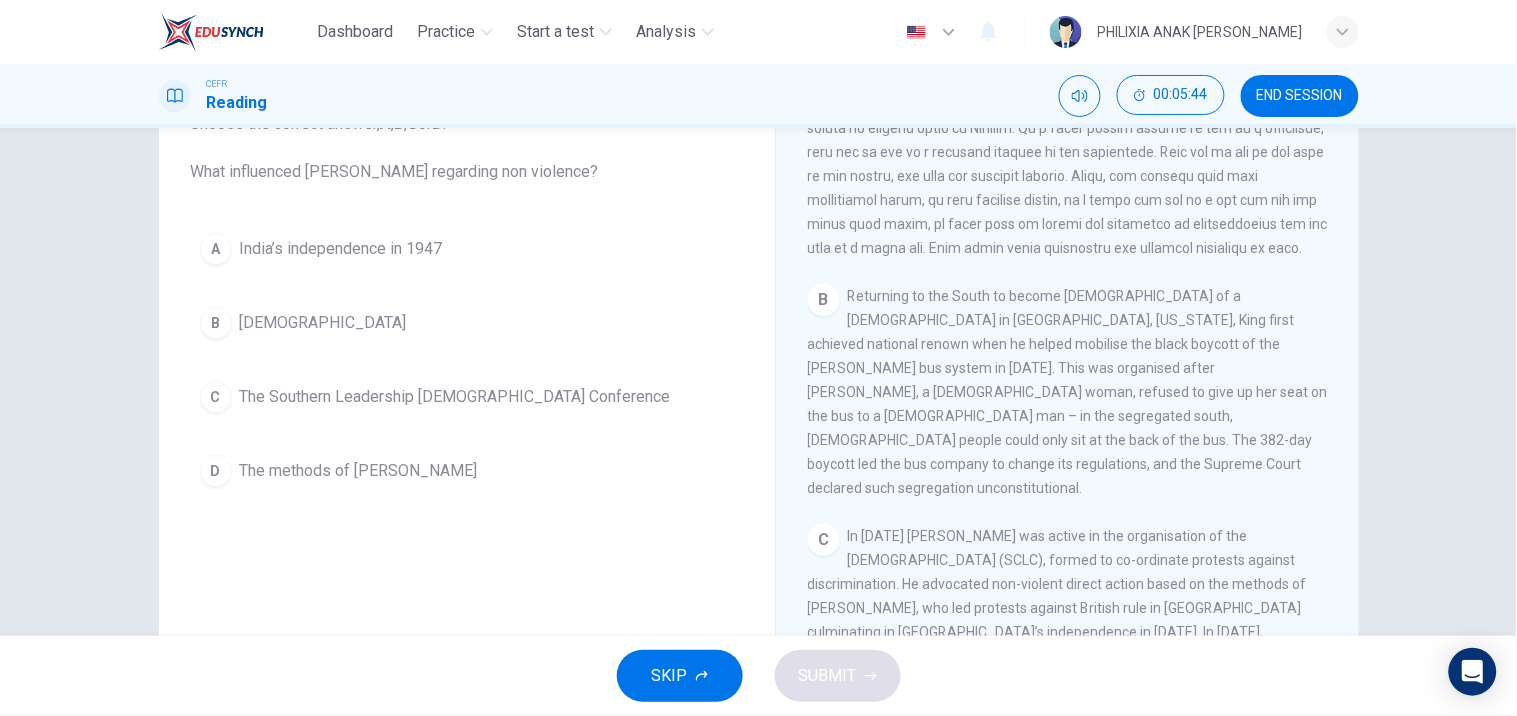 scroll, scrollTop: 578, scrollLeft: 0, axis: vertical 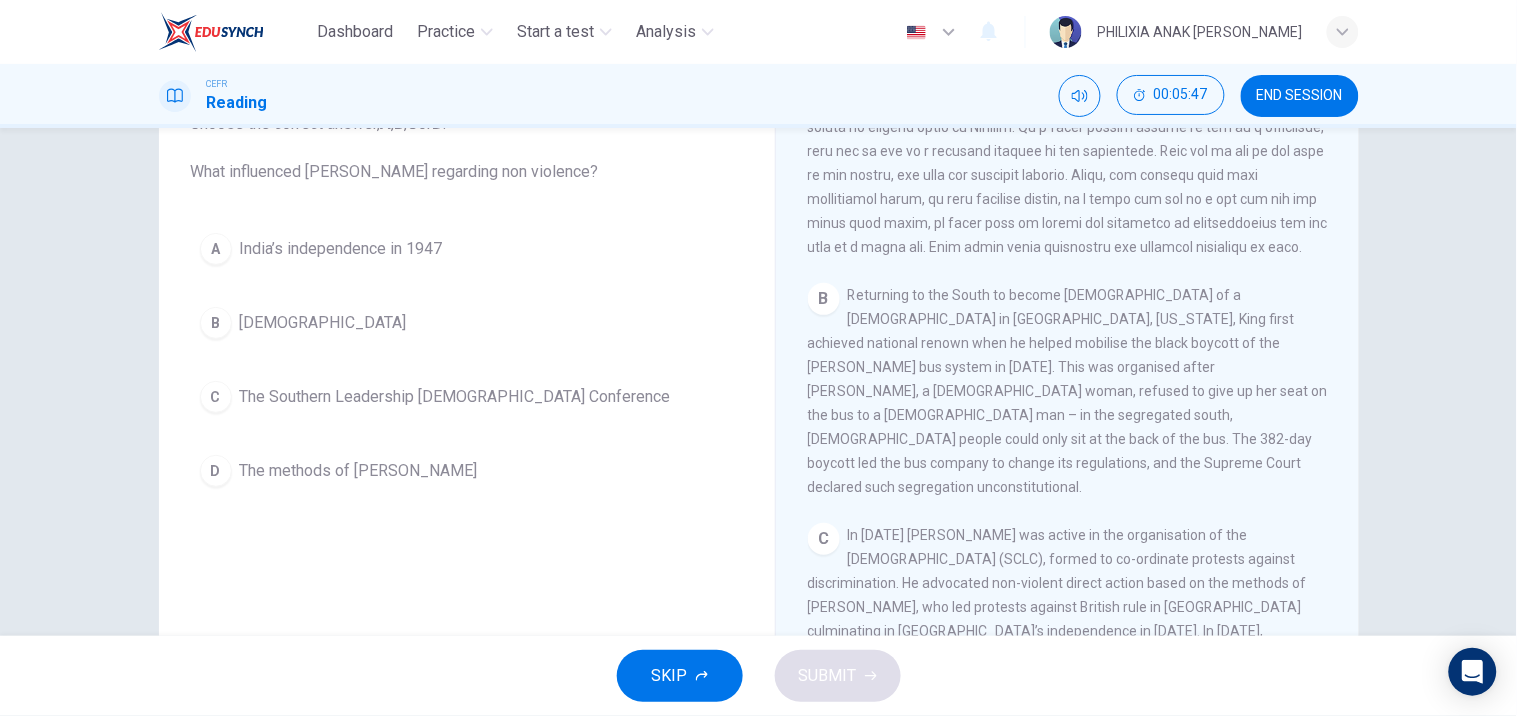 click on "[DEMOGRAPHIC_DATA]" at bounding box center [323, 323] 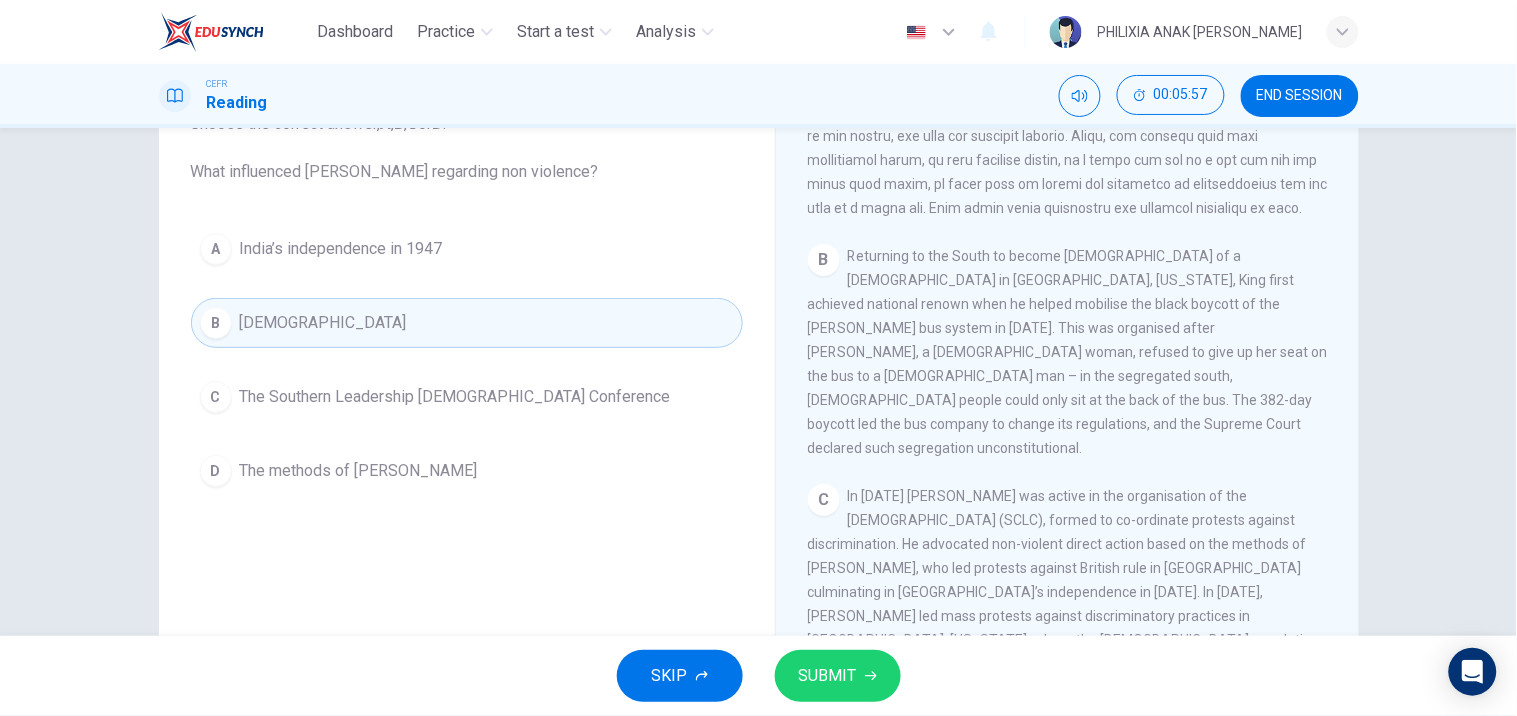 scroll, scrollTop: 618, scrollLeft: 0, axis: vertical 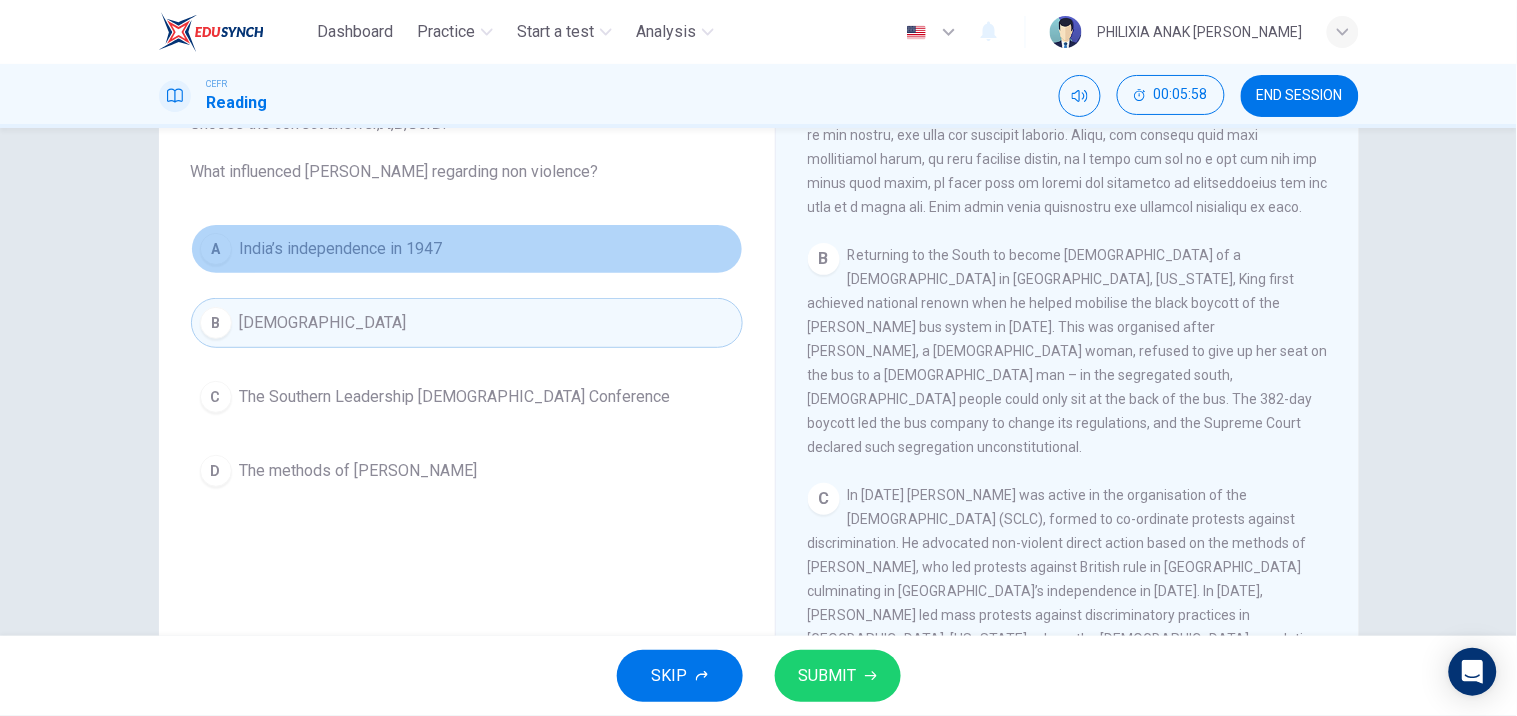 click on "A India’s independence in [DATE]" at bounding box center [467, 249] 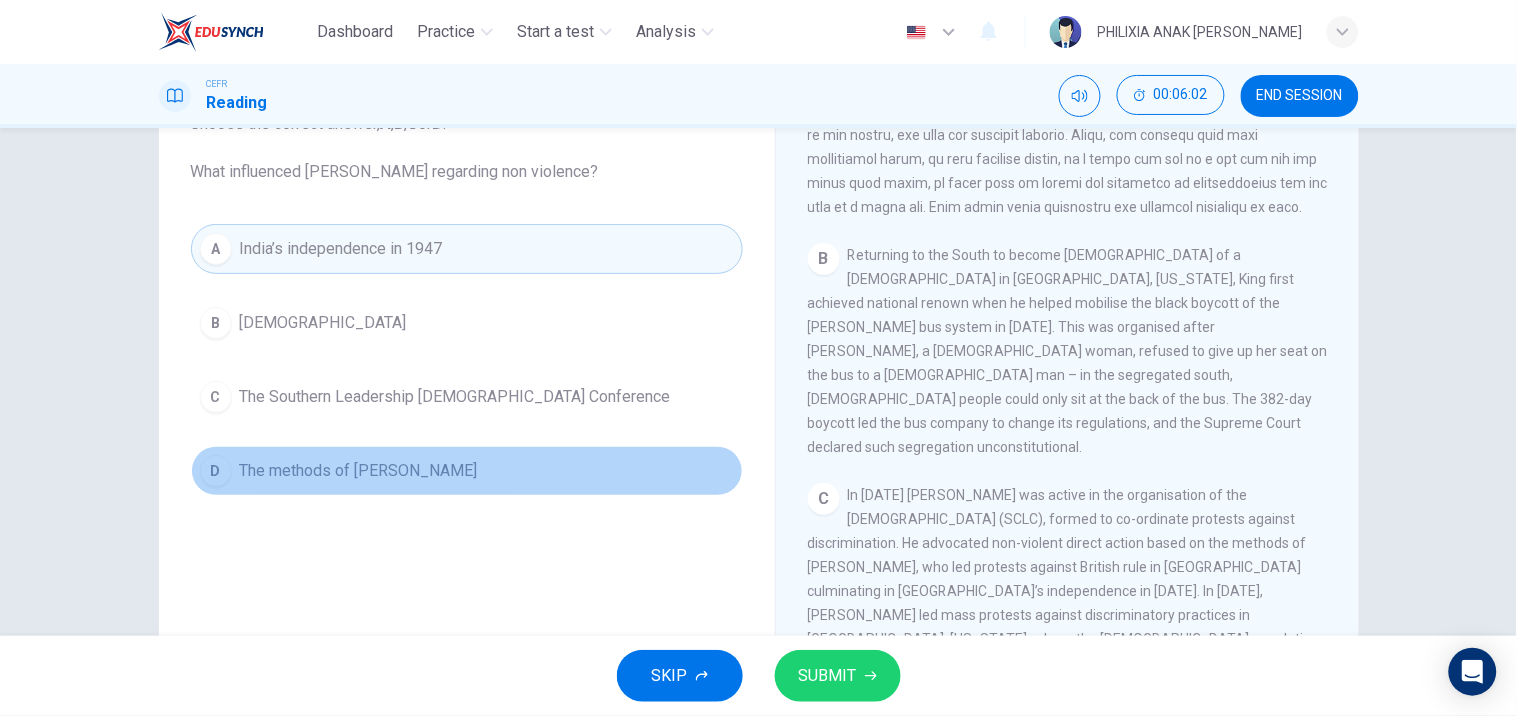 click on "D The methods of [PERSON_NAME]" at bounding box center (467, 471) 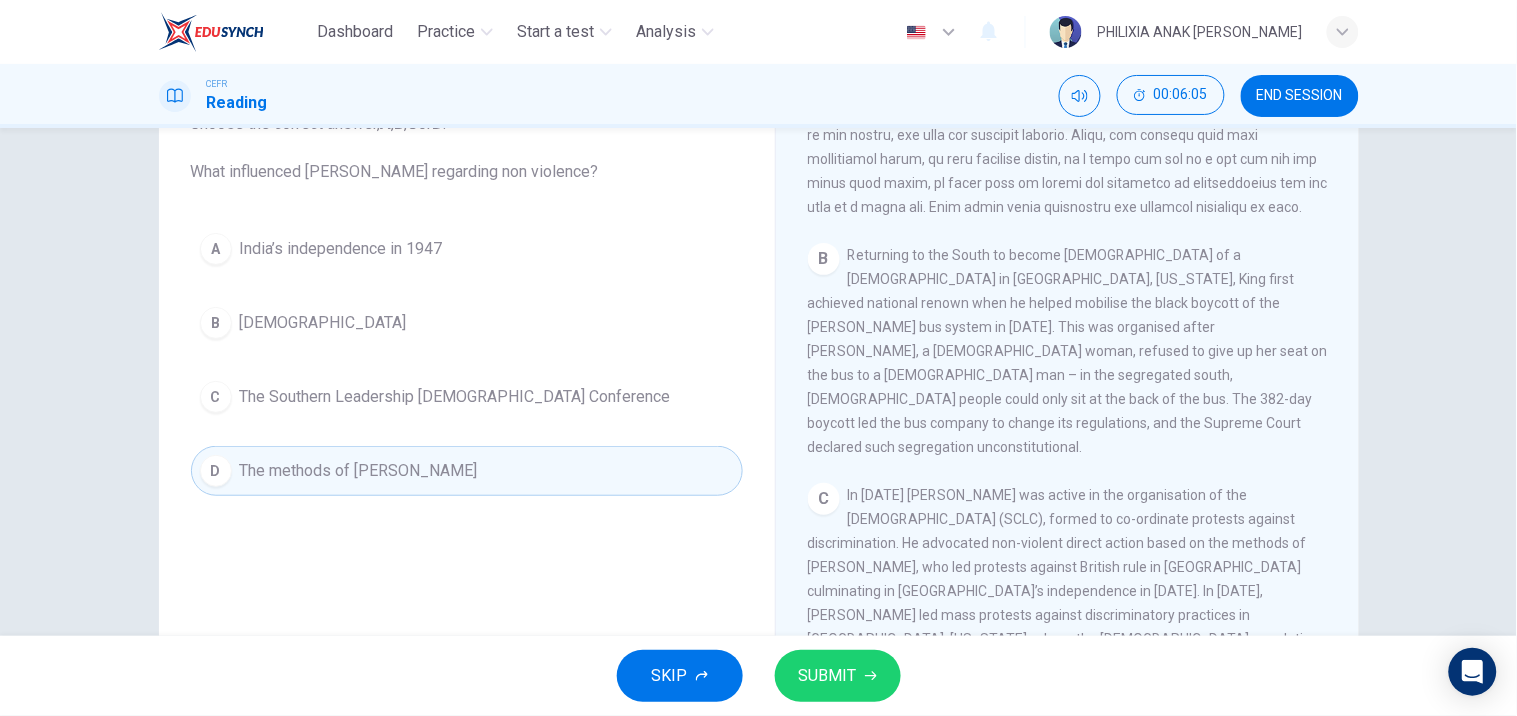 click on "SUBMIT" at bounding box center [828, 676] 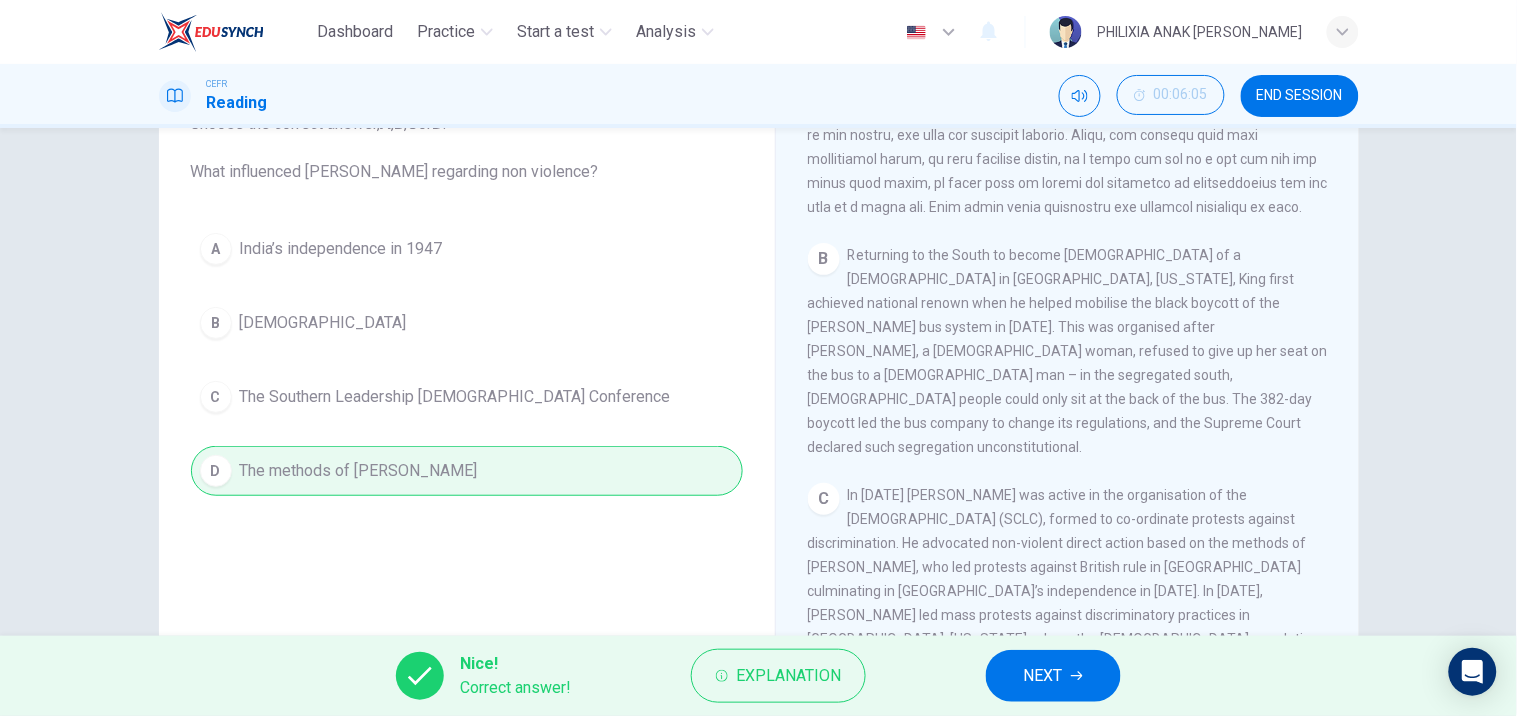 click on "NEXT" at bounding box center [1053, 676] 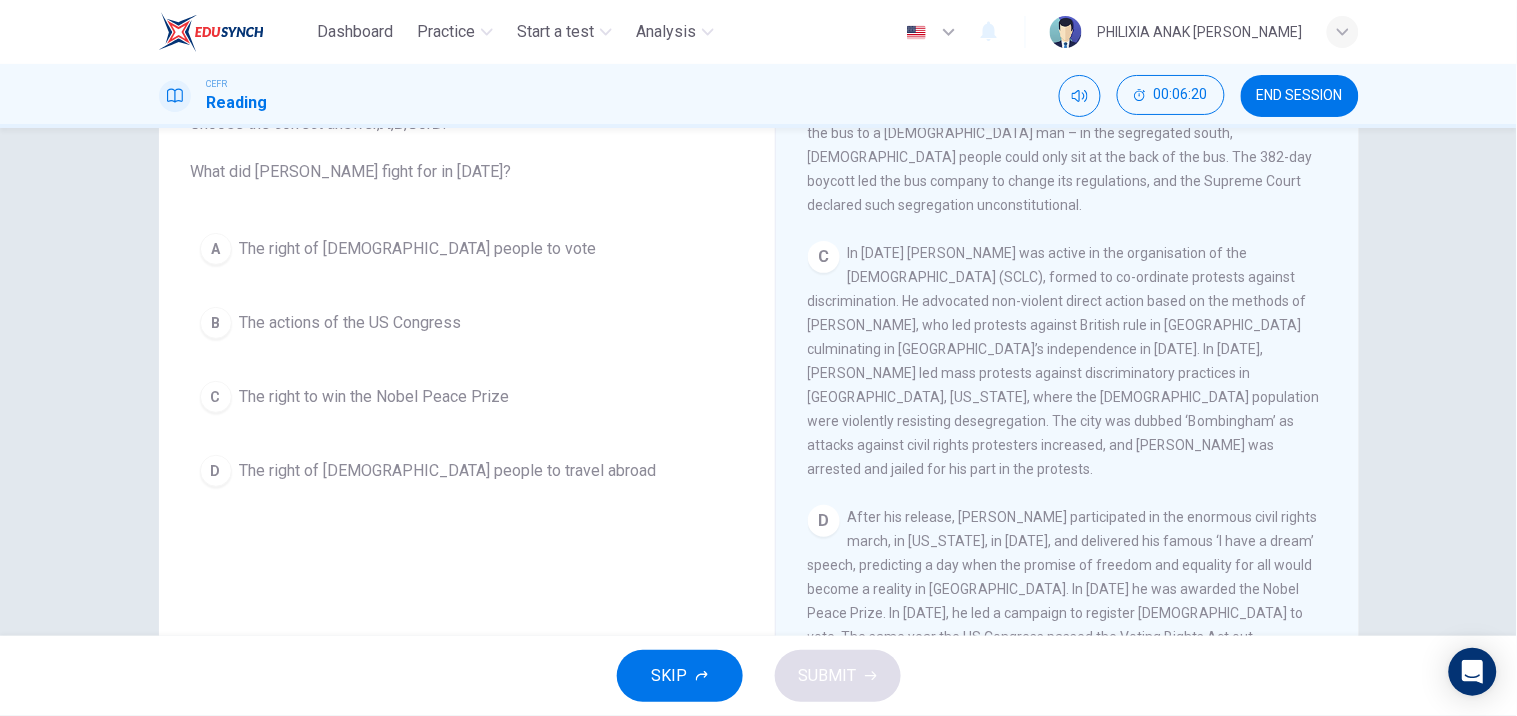scroll, scrollTop: 862, scrollLeft: 0, axis: vertical 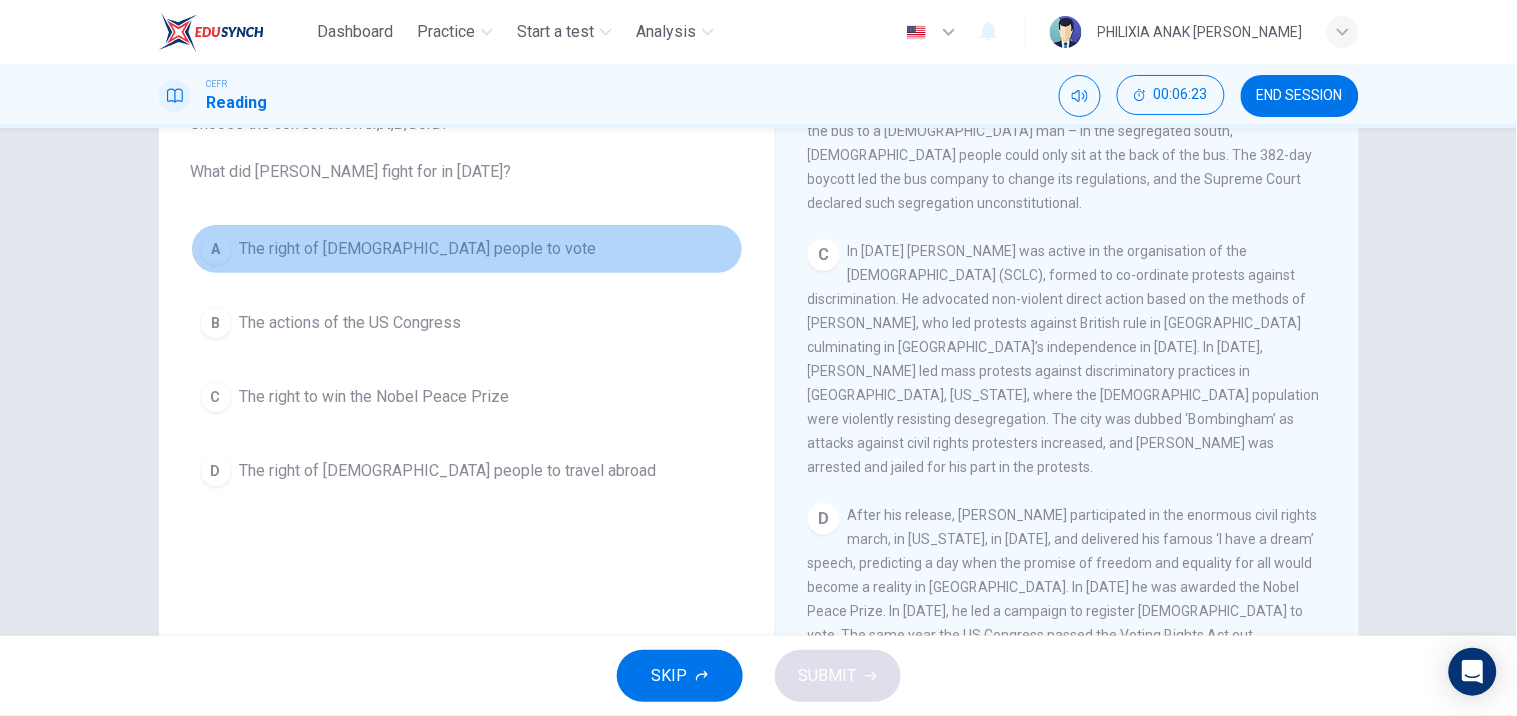 click on "The right of [DEMOGRAPHIC_DATA] people to vote" at bounding box center (418, 249) 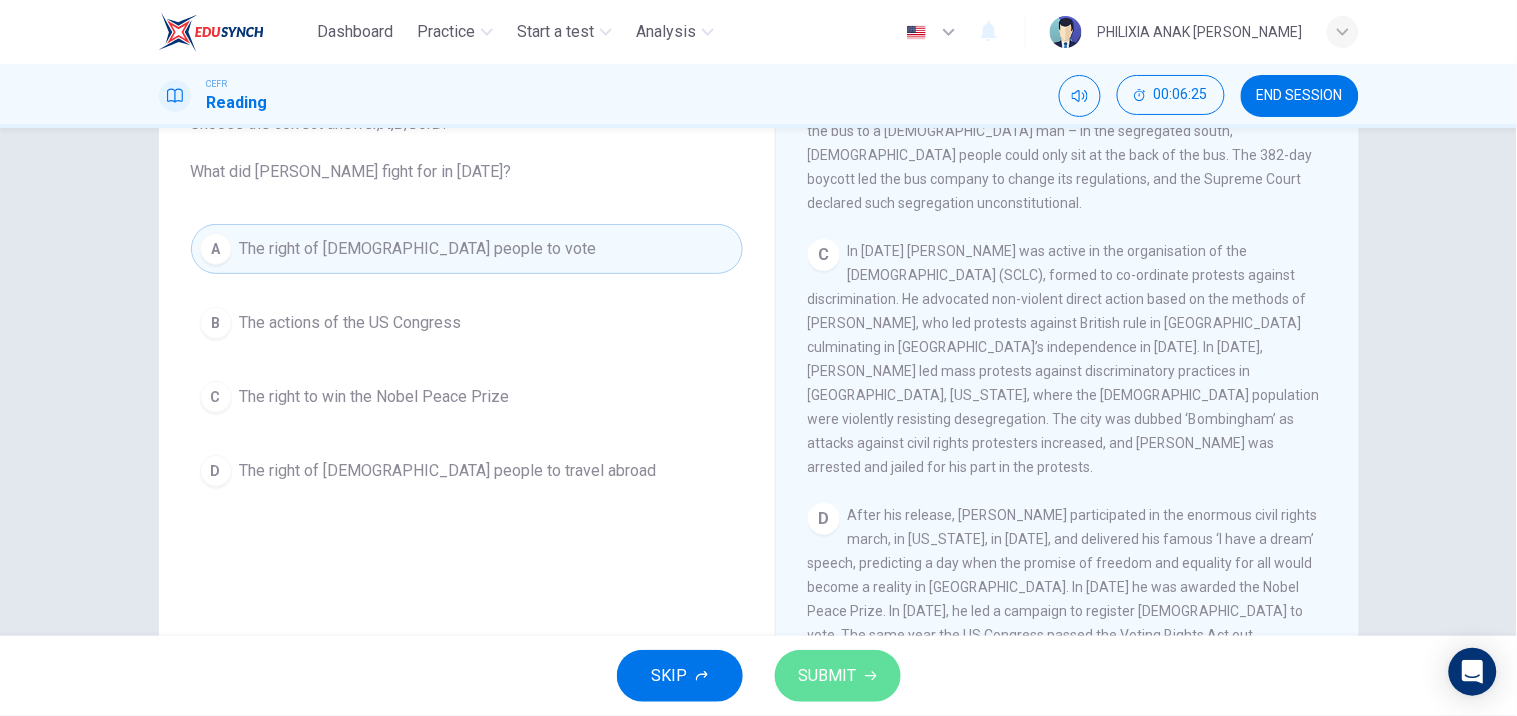 click on "SUBMIT" at bounding box center [838, 676] 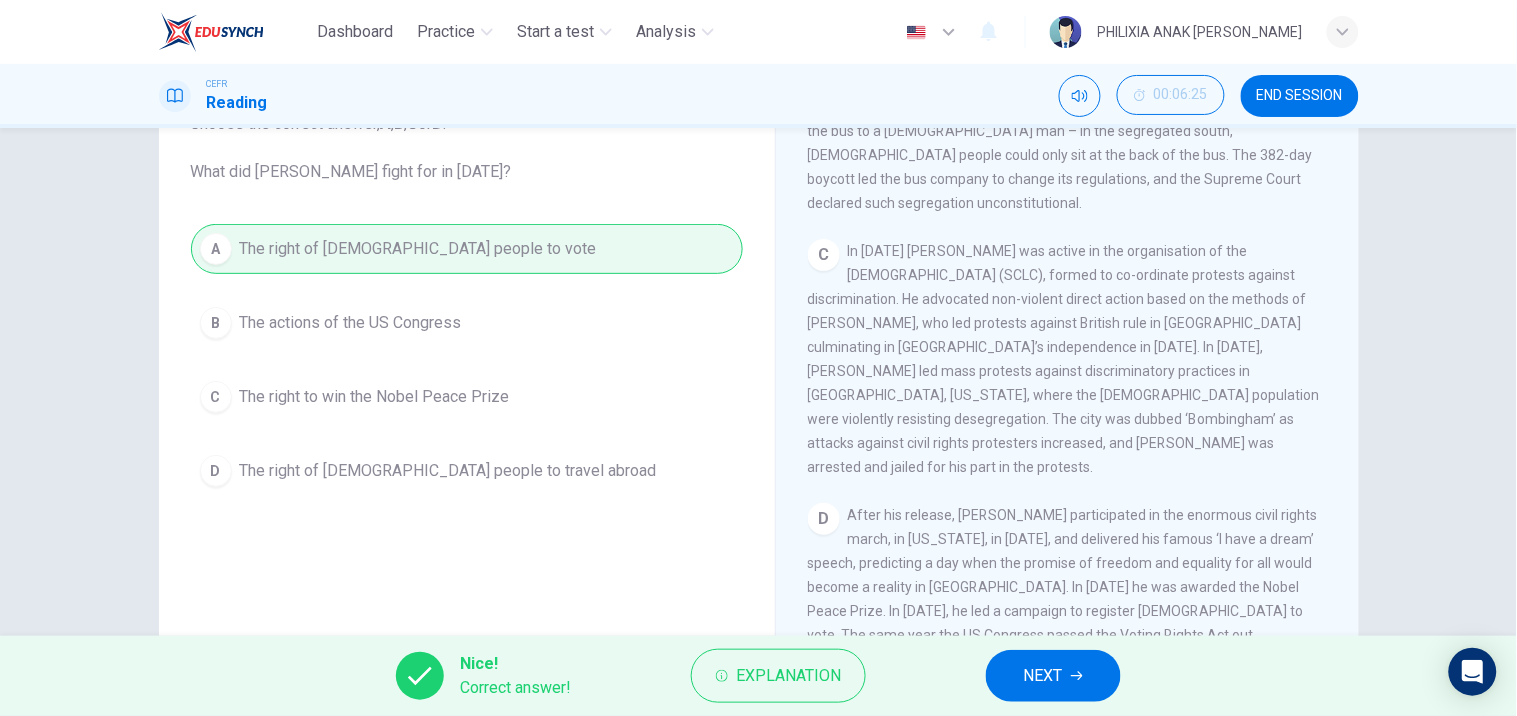 click on "NEXT" at bounding box center (1053, 676) 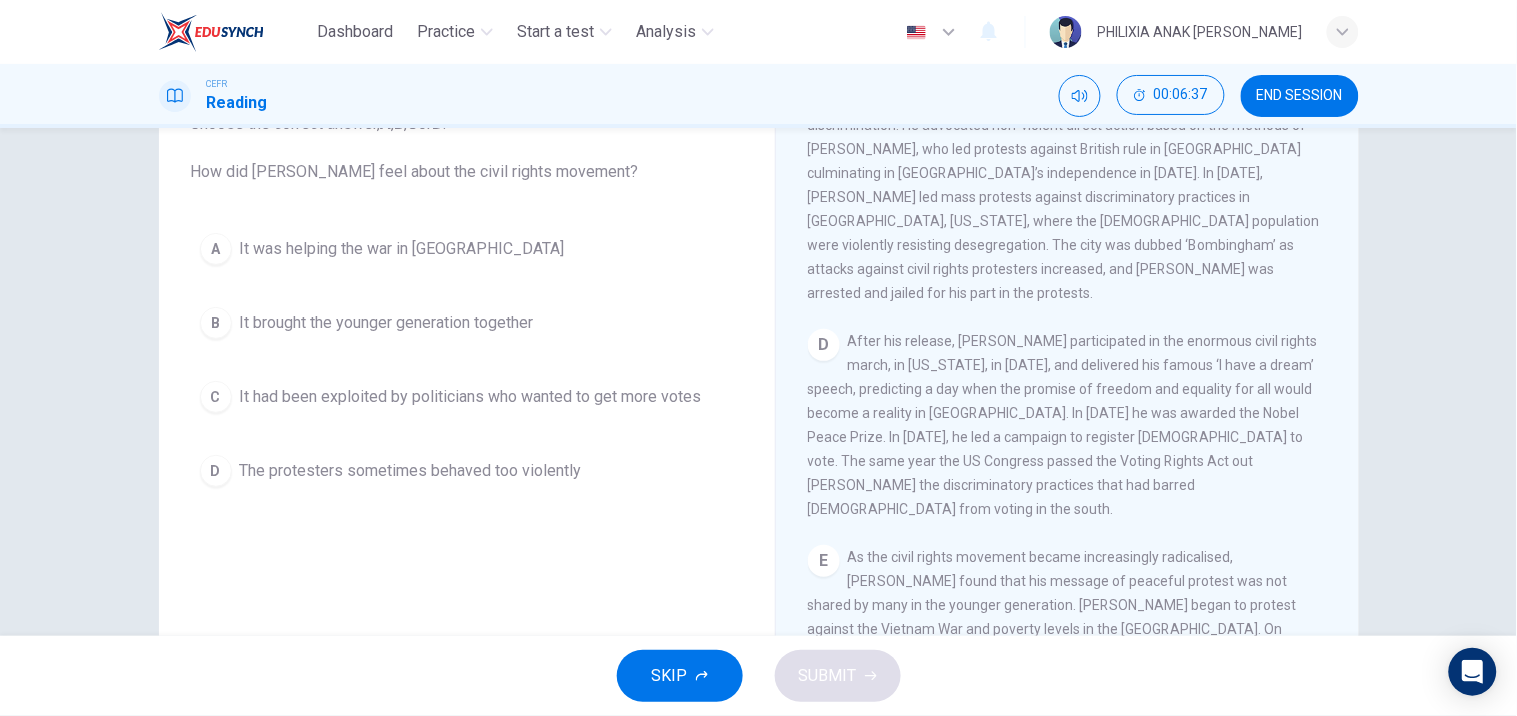 scroll, scrollTop: 1037, scrollLeft: 0, axis: vertical 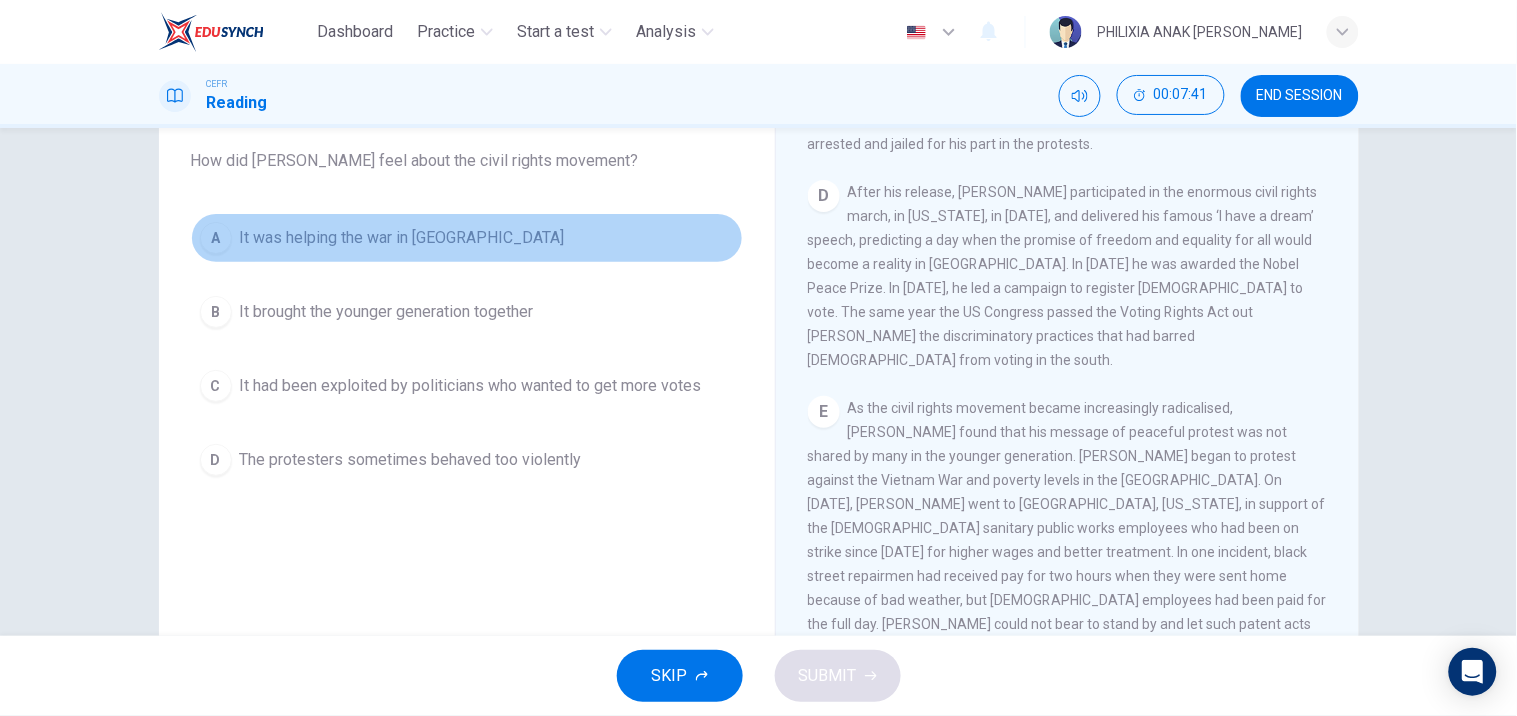 click on "A It was helping the war in [GEOGRAPHIC_DATA]" at bounding box center (467, 238) 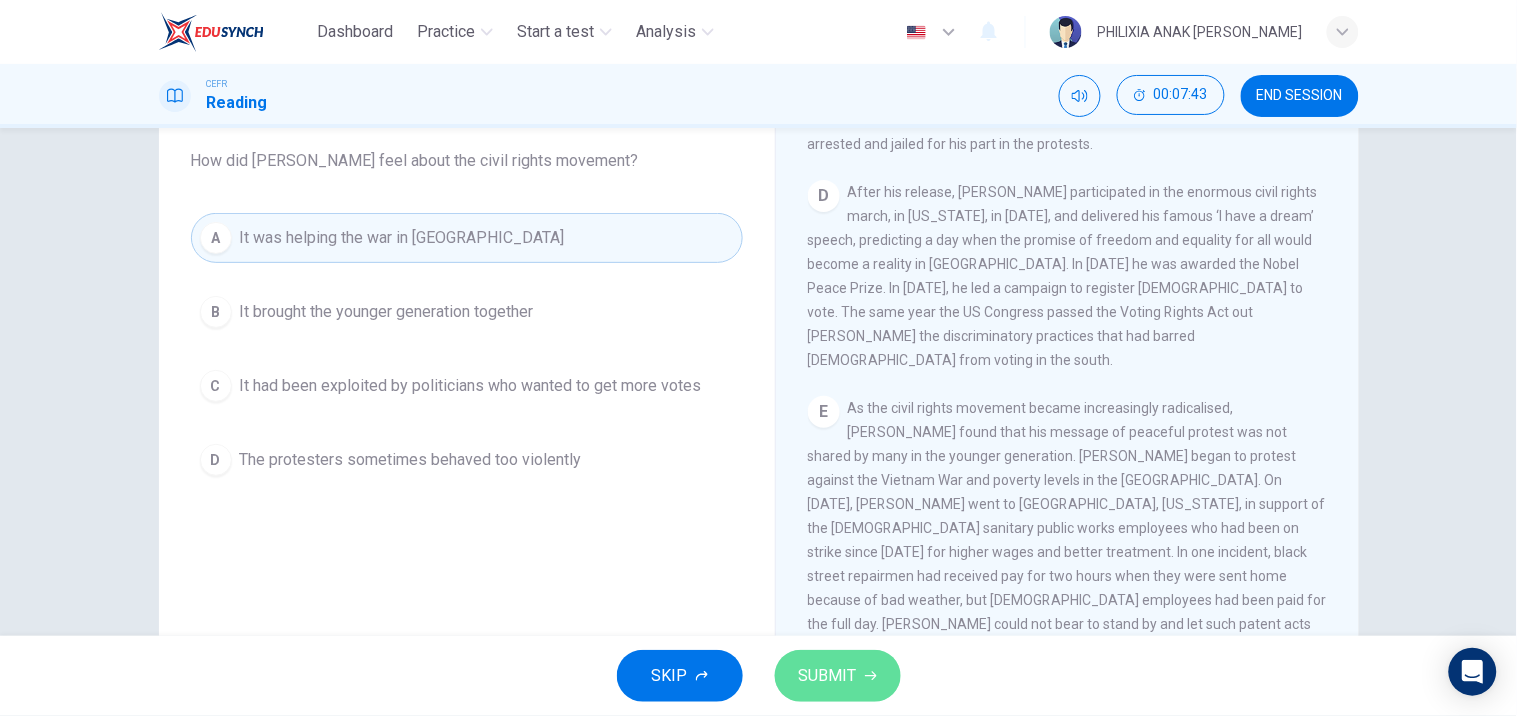 click 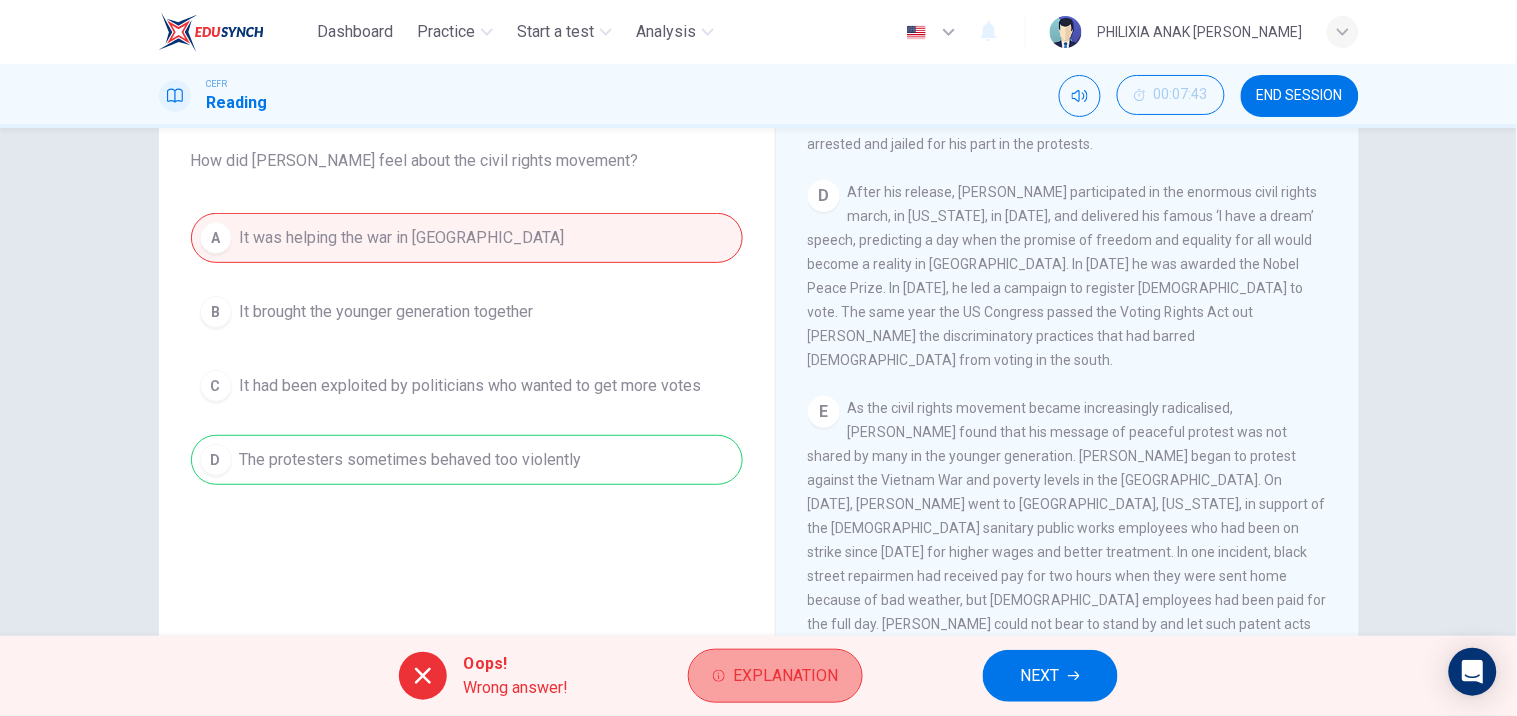 click on "Explanation" at bounding box center [785, 676] 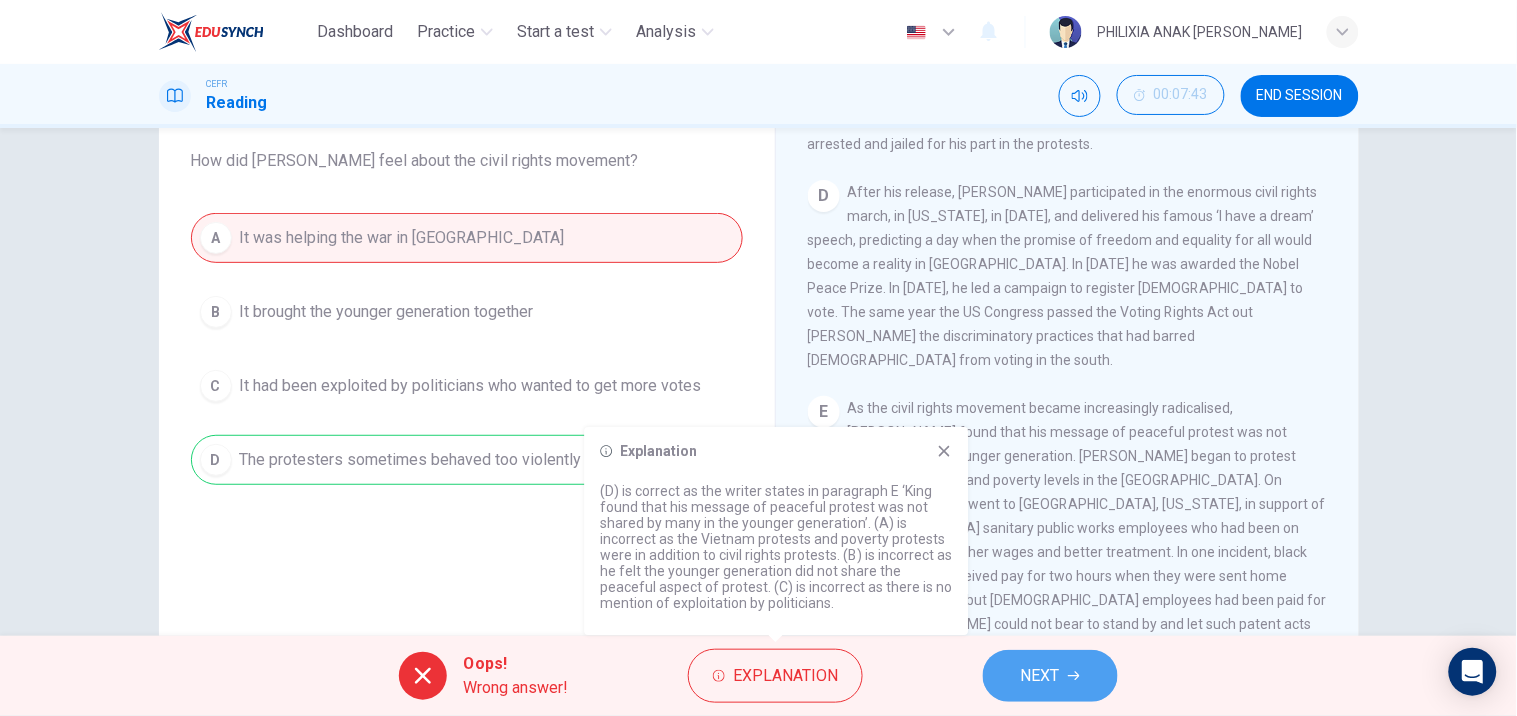click on "NEXT" at bounding box center (1050, 676) 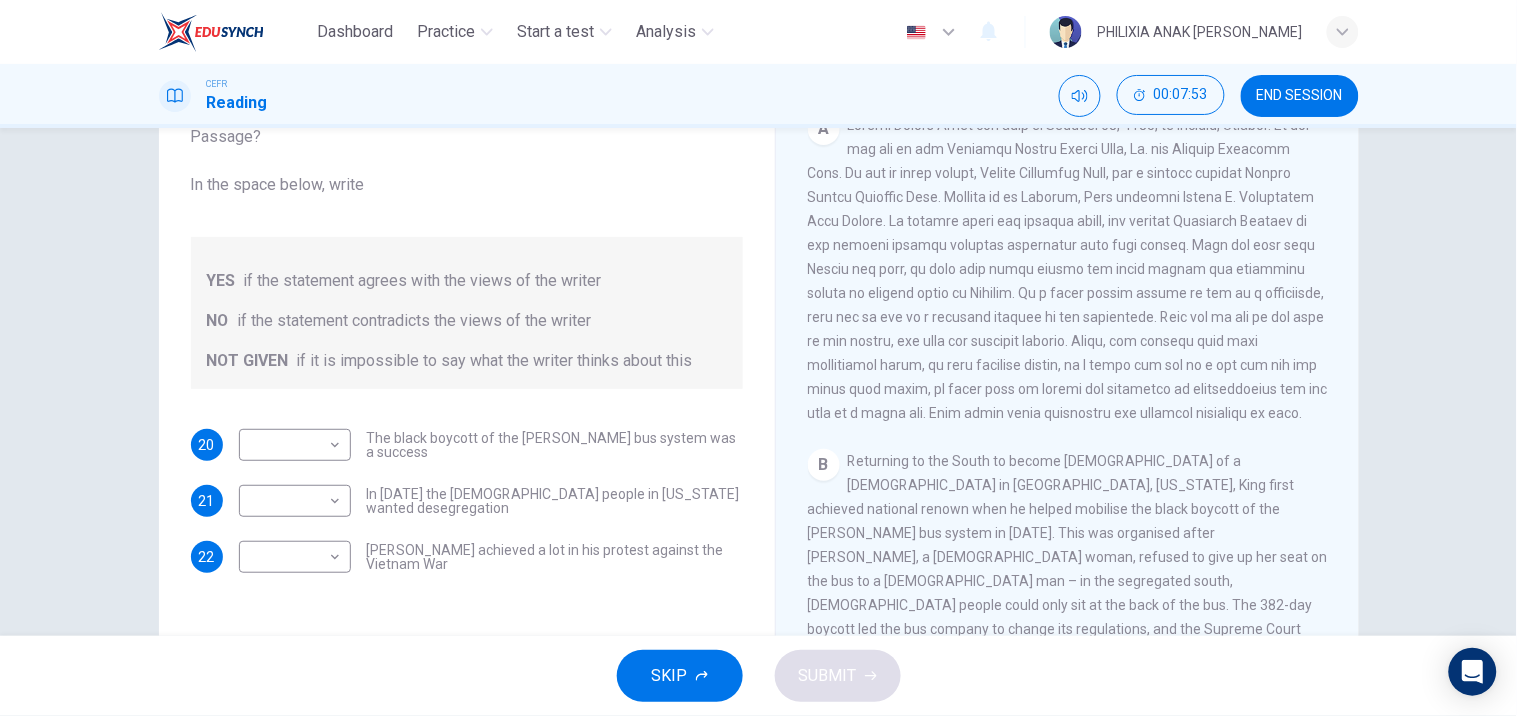 scroll, scrollTop: 402, scrollLeft: 0, axis: vertical 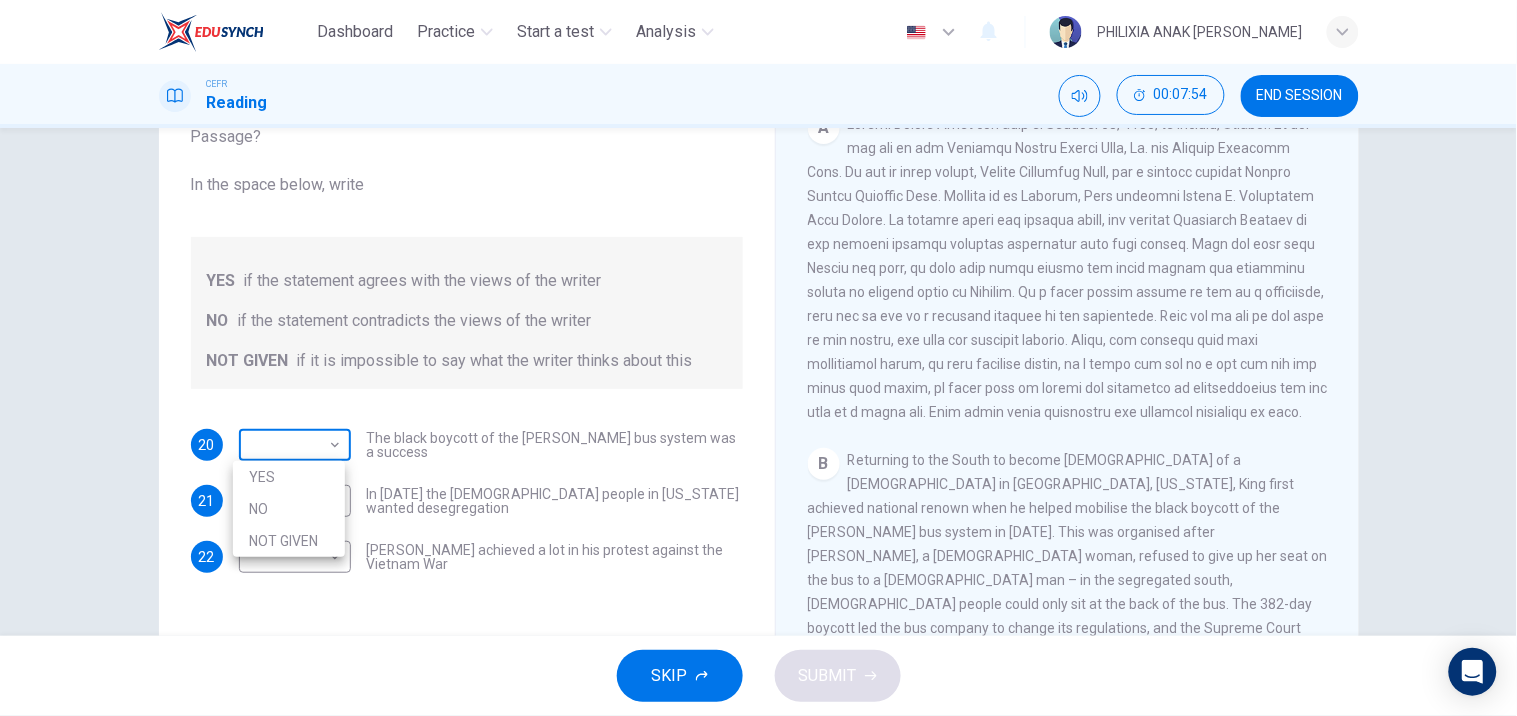 click on "Dashboard Practice Start a test Analysis English en ​ PHILIXIA ANAK [PERSON_NAME] Reading 00:07:54 END SESSION Questions 20 - 22 Do the following statements agree with the information given in the Reading Passage? In the space below, write YES if the statement agrees with the views of the writer NO if the statement contradicts the views of the writer NOT GIVEN if it is impossible to say what the writer thinks about this 20 ​ ​ The black boycott of the [PERSON_NAME] bus system was a success 21 ​ ​ In [DATE] the [DEMOGRAPHIC_DATA] people in [US_STATE] wanted desegregation 22 ​ ​ [PERSON_NAME] achieved a lot in his protest against the Vietnam War [PERSON_NAME] CLICK TO ZOOM Click to Zoom A B C D E F SKIP SUBMIT EduSynch - Online Language Proficiency Testing
Dashboard Practice Start a test Analysis Notifications © Copyright  2025 YES NO NOT GIVEN" at bounding box center (758, 358) 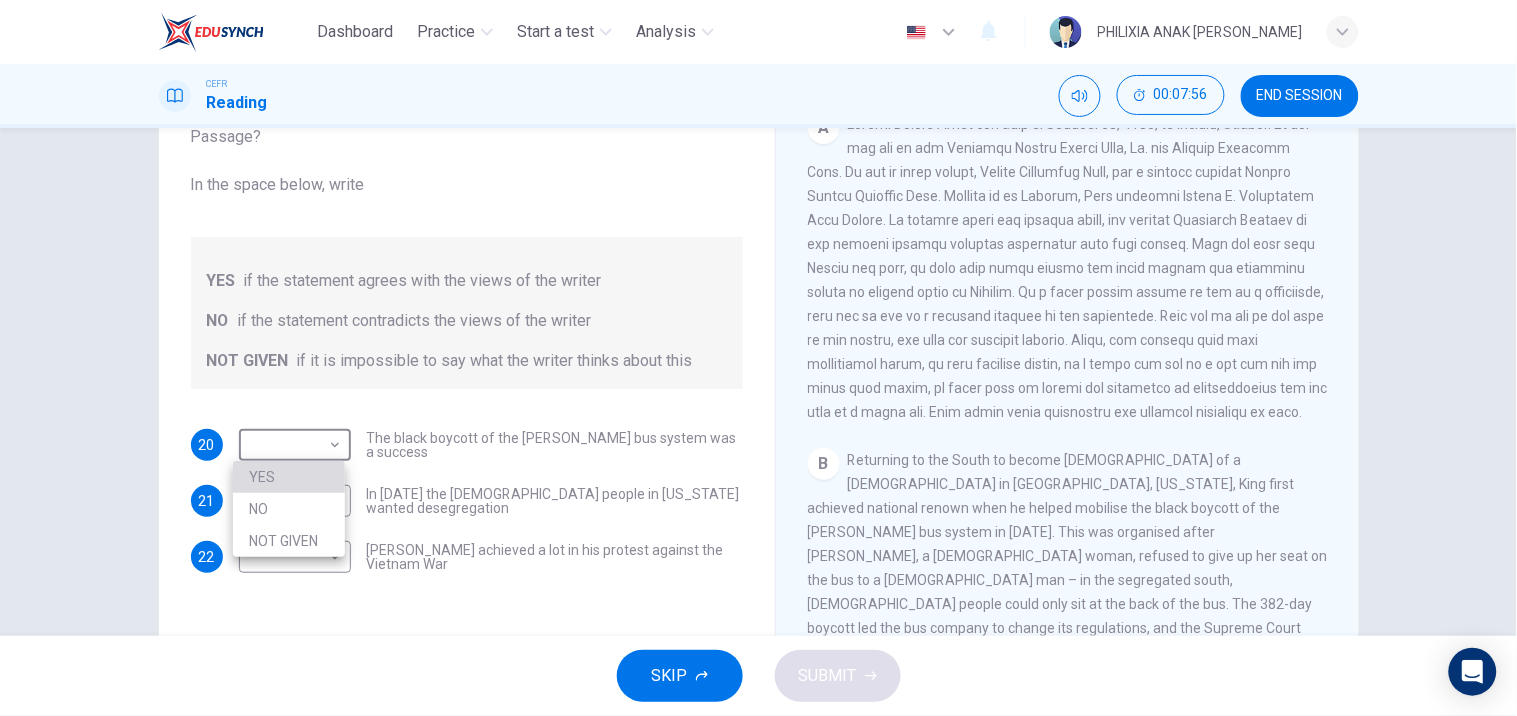 click on "YES" at bounding box center (289, 477) 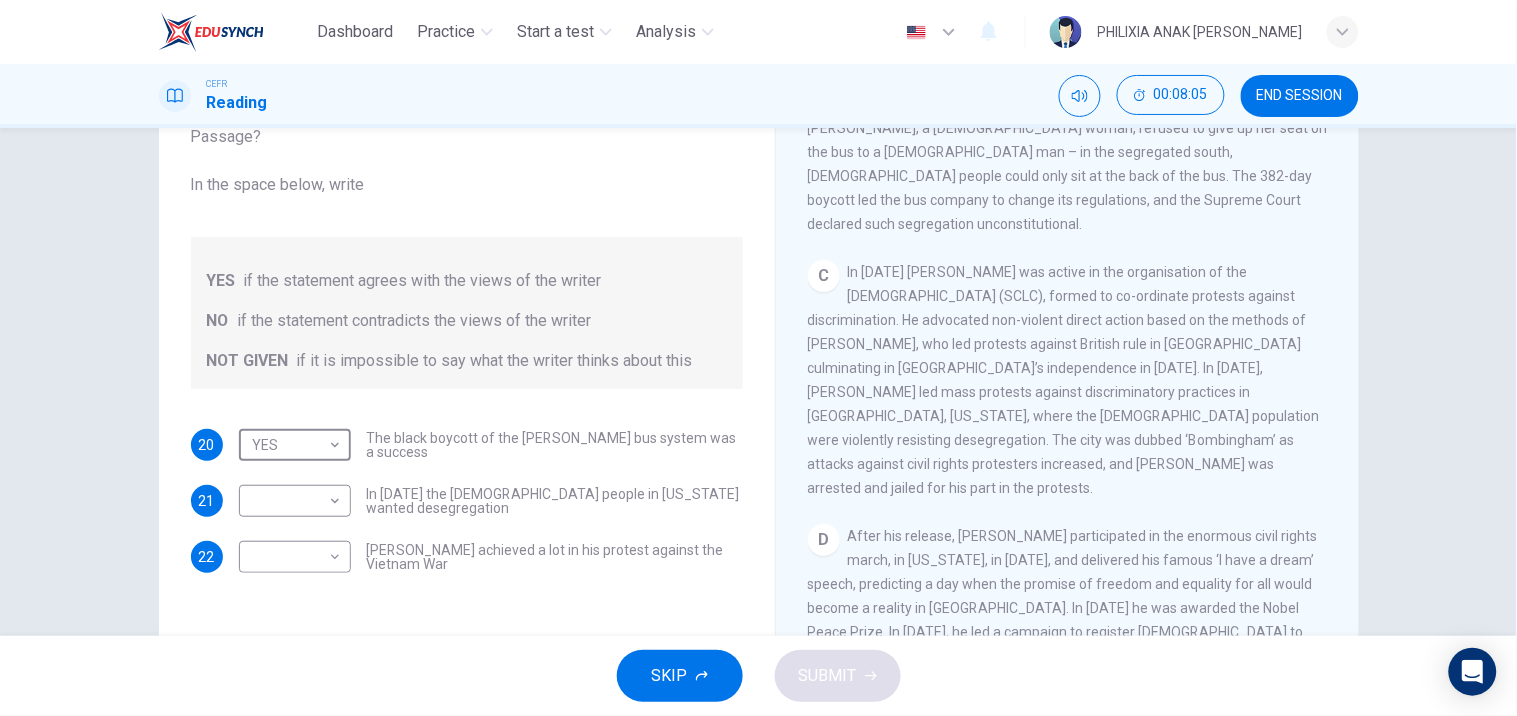 scroll, scrollTop: 835, scrollLeft: 0, axis: vertical 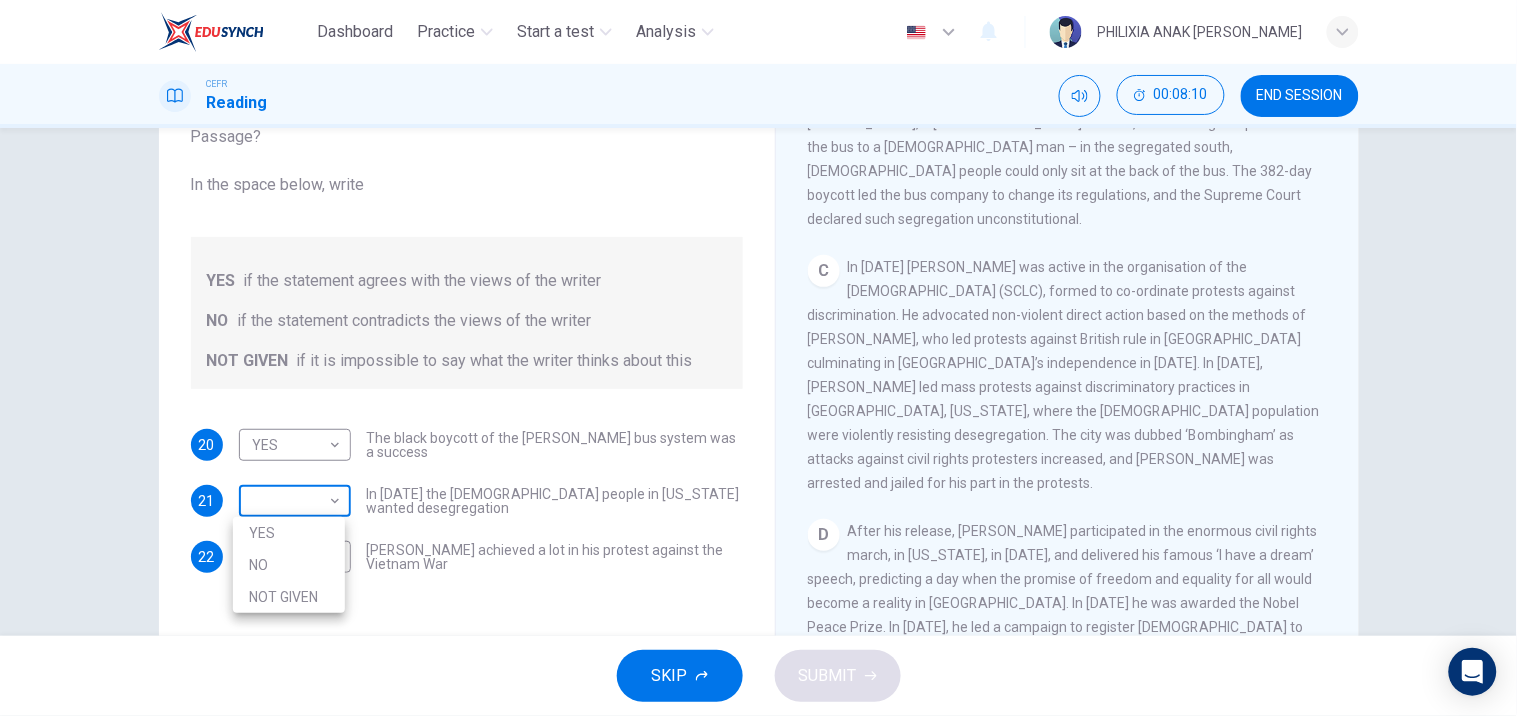 click on "Dashboard Practice Start a test Analysis English en ​ PHILIXIA ANAK [PERSON_NAME] Reading 00:08:10 END SESSION Questions 20 - 22 Do the following statements agree with the information given in the Reading Passage? In the space below, write YES if the statement agrees with the views of the writer NO if the statement contradicts the views of the writer NOT GIVEN if it is impossible to say what the writer thinks about this 20 YES YES ​ The black boycott of the [PERSON_NAME] bus system was a success 21 ​ ​ In [DATE] the [DEMOGRAPHIC_DATA] people in [US_STATE] wanted desegregation 22 ​ ​ [PERSON_NAME] achieved a lot in his protest against the Vietnam War [PERSON_NAME] CLICK TO ZOOM Click to Zoom A B C D E F SKIP SUBMIT EduSynch - Online Language Proficiency Testing
Dashboard Practice Start a test Analysis Notifications © Copyright  2025 YES NO NOT GIVEN" at bounding box center [758, 358] 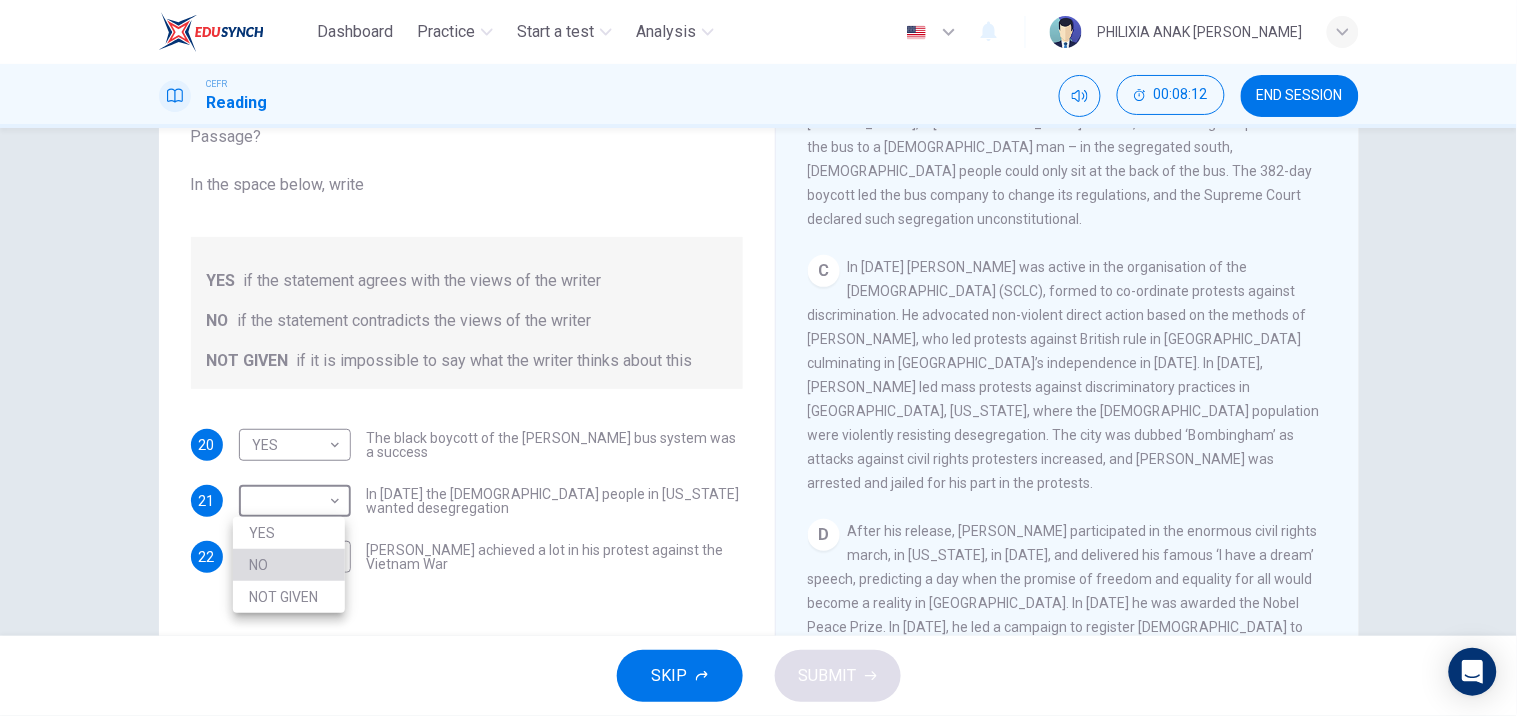 click on "NO" at bounding box center (289, 565) 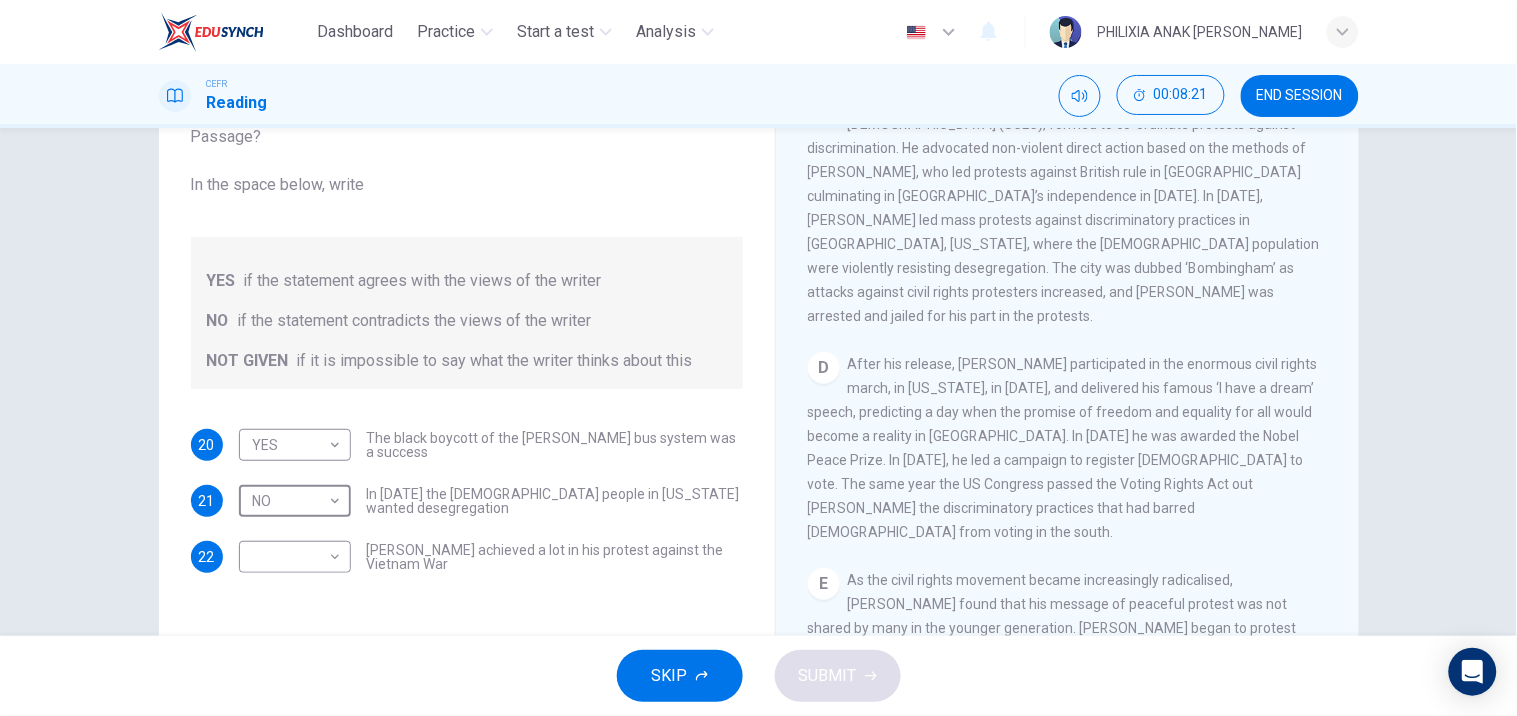 scroll, scrollTop: 1003, scrollLeft: 0, axis: vertical 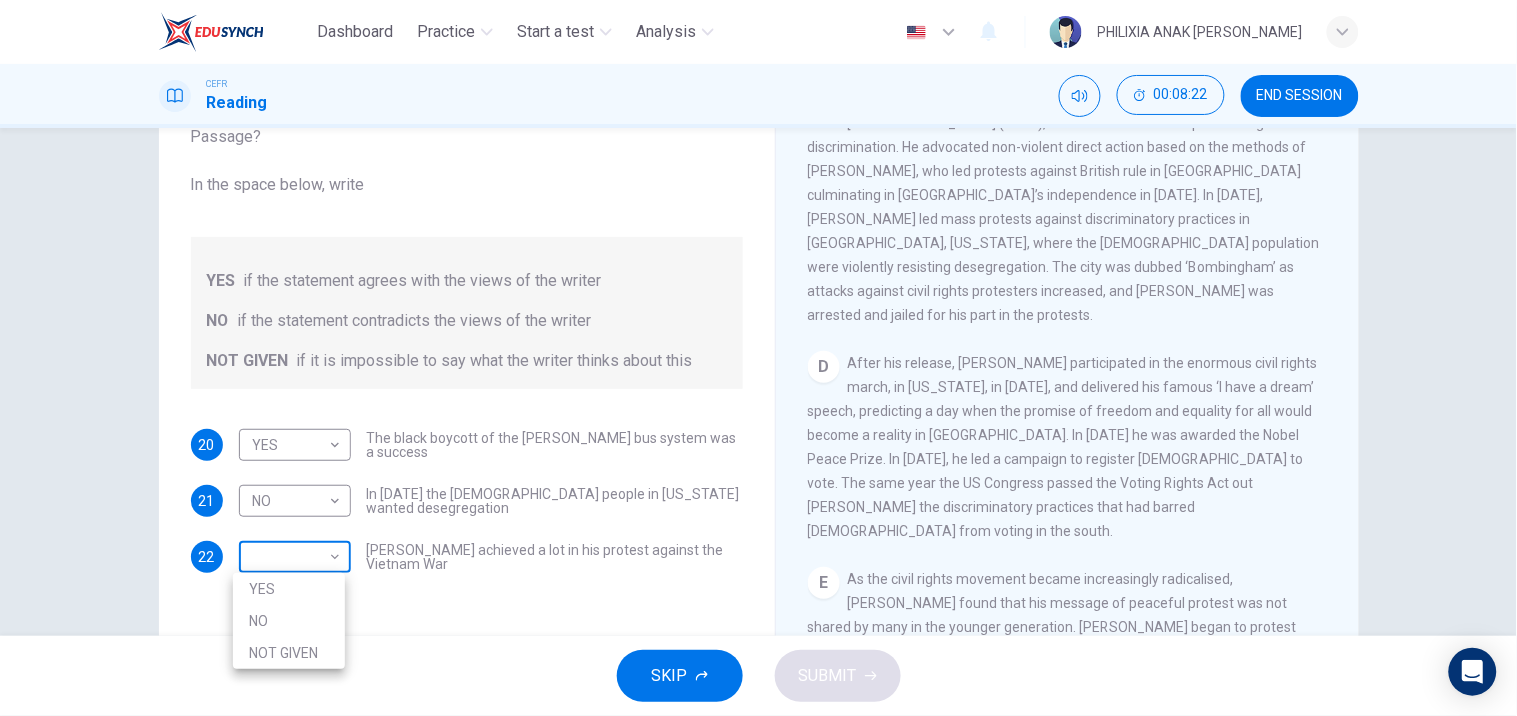 click on "Dashboard Practice Start a test Analysis English en ​ PHILIXIA ANAK [PERSON_NAME] Reading 00:08:22 END SESSION Questions 20 - 22 Do the following statements agree with the information given in the Reading Passage? In the space below, write YES if the statement agrees with the views of the writer NO if the statement contradicts the views of the writer NOT GIVEN if it is impossible to say what the writer thinks about this 20 YES YES ​ The black boycott of the [PERSON_NAME] bus system was a success 21 NO NO ​ In [DATE] the [DEMOGRAPHIC_DATA] people in [US_STATE] wanted desegregation 22 ​ ​ [PERSON_NAME] achieved a lot in his protest against the Vietnam War [PERSON_NAME] CLICK TO ZOOM Click to Zoom A B C D E F SKIP SUBMIT EduSynch - Online Language Proficiency Testing
Dashboard Practice Start a test Analysis Notifications © Copyright  2025 YES NO NOT GIVEN" at bounding box center [758, 358] 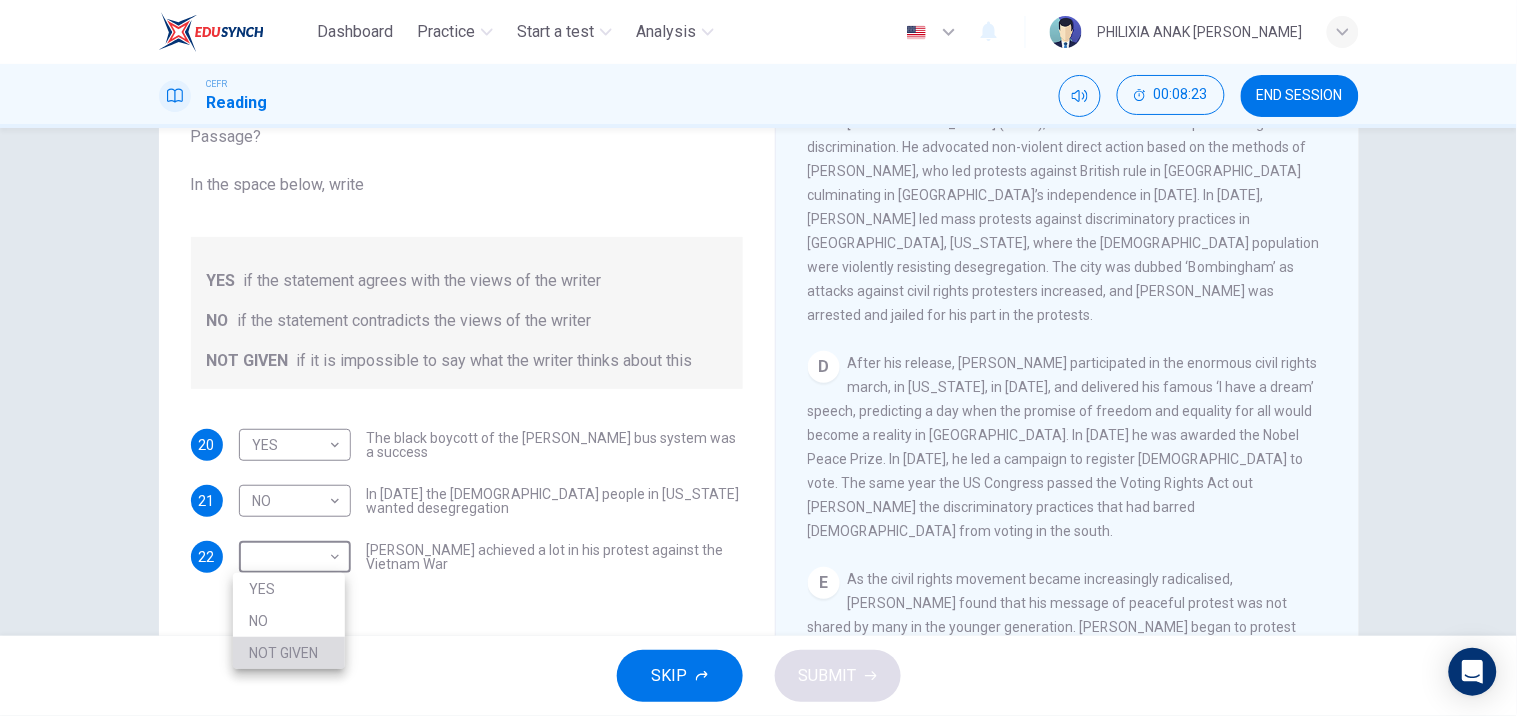 click on "NOT GIVEN" at bounding box center (289, 653) 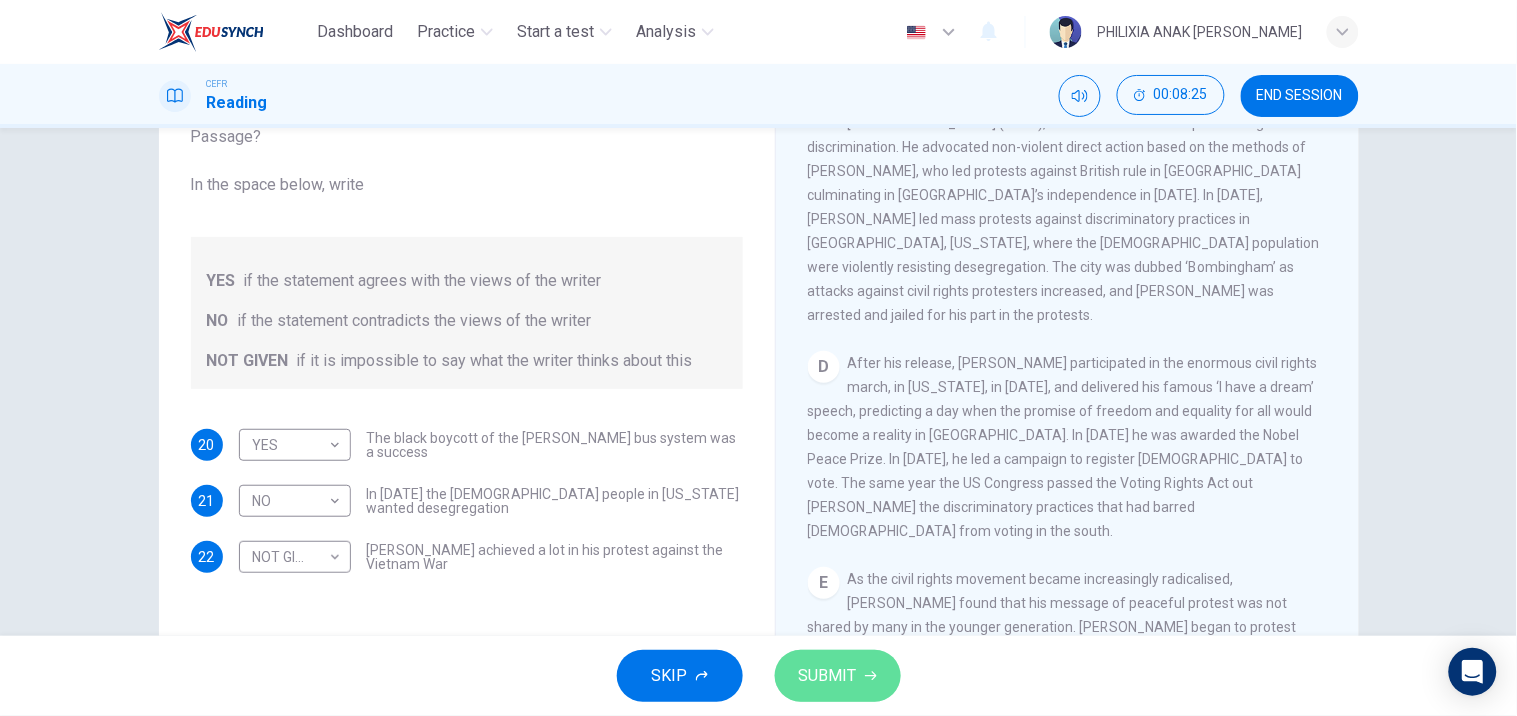 click on "SUBMIT" at bounding box center (838, 676) 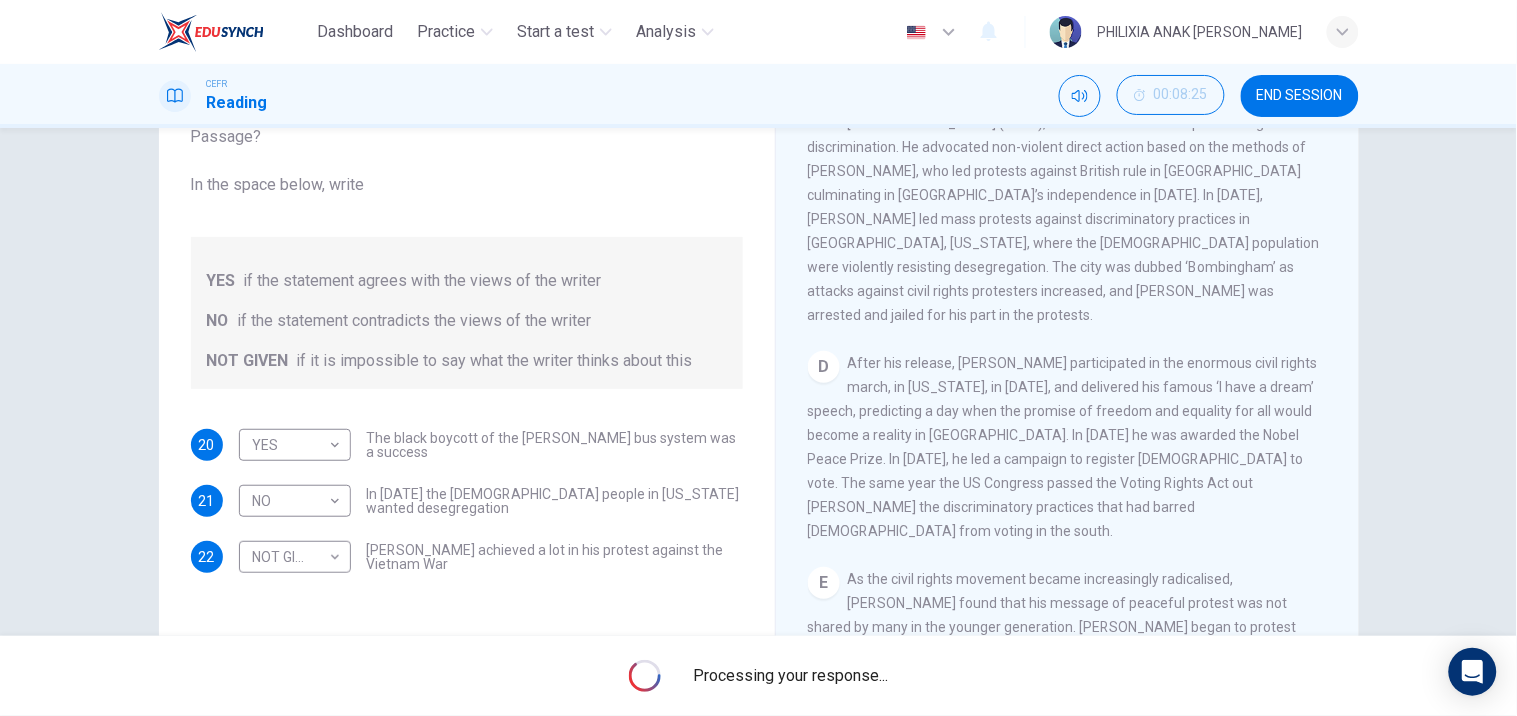 scroll, scrollTop: 266, scrollLeft: 0, axis: vertical 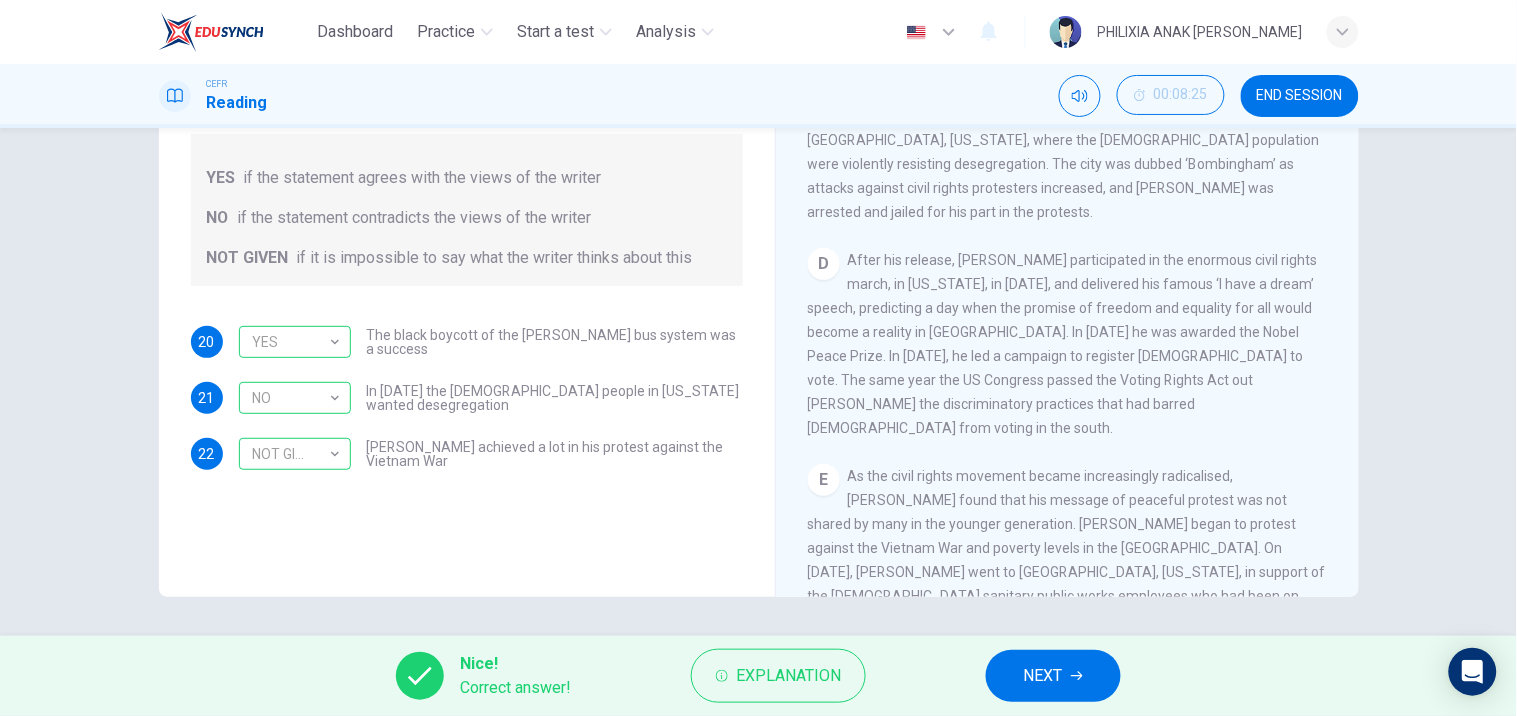 click on "NEXT" at bounding box center [1053, 676] 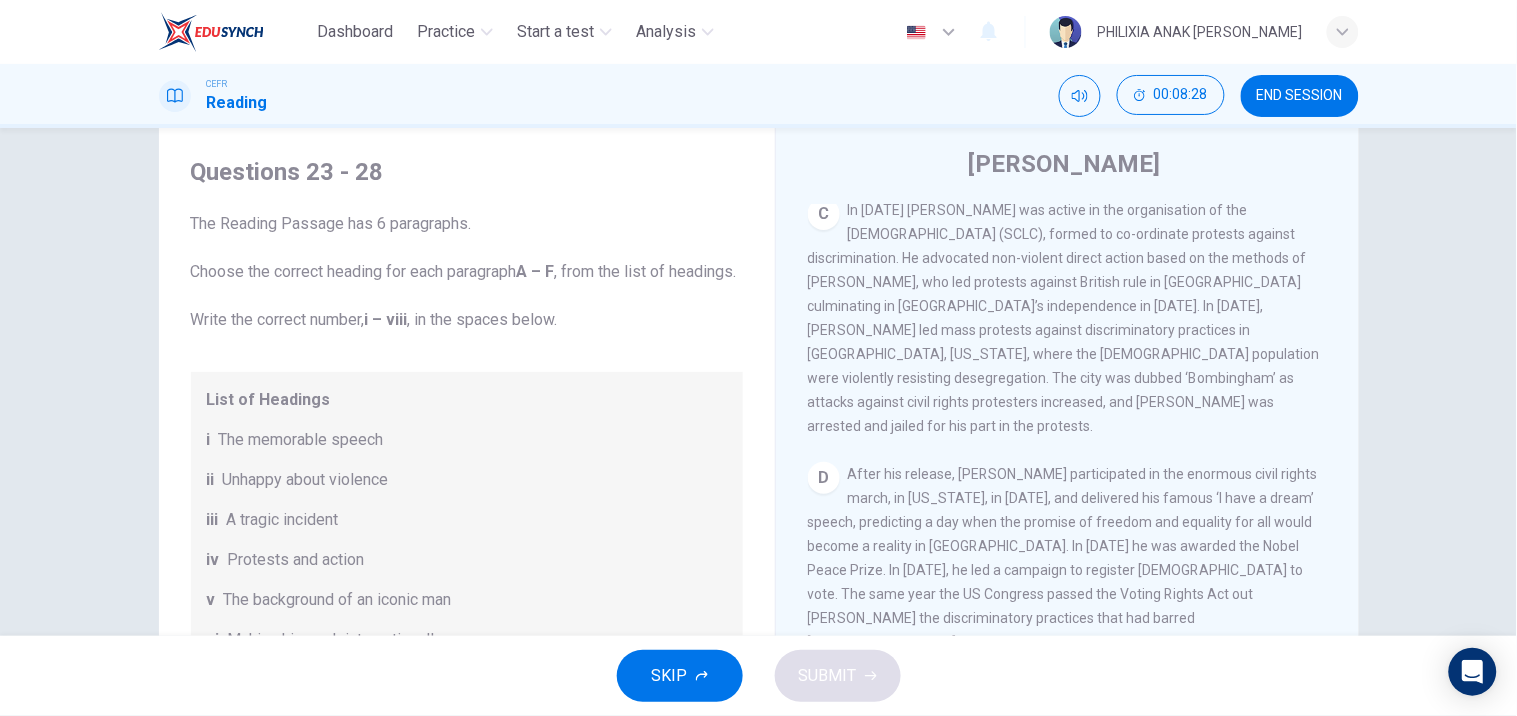 scroll, scrollTop: 51, scrollLeft: 0, axis: vertical 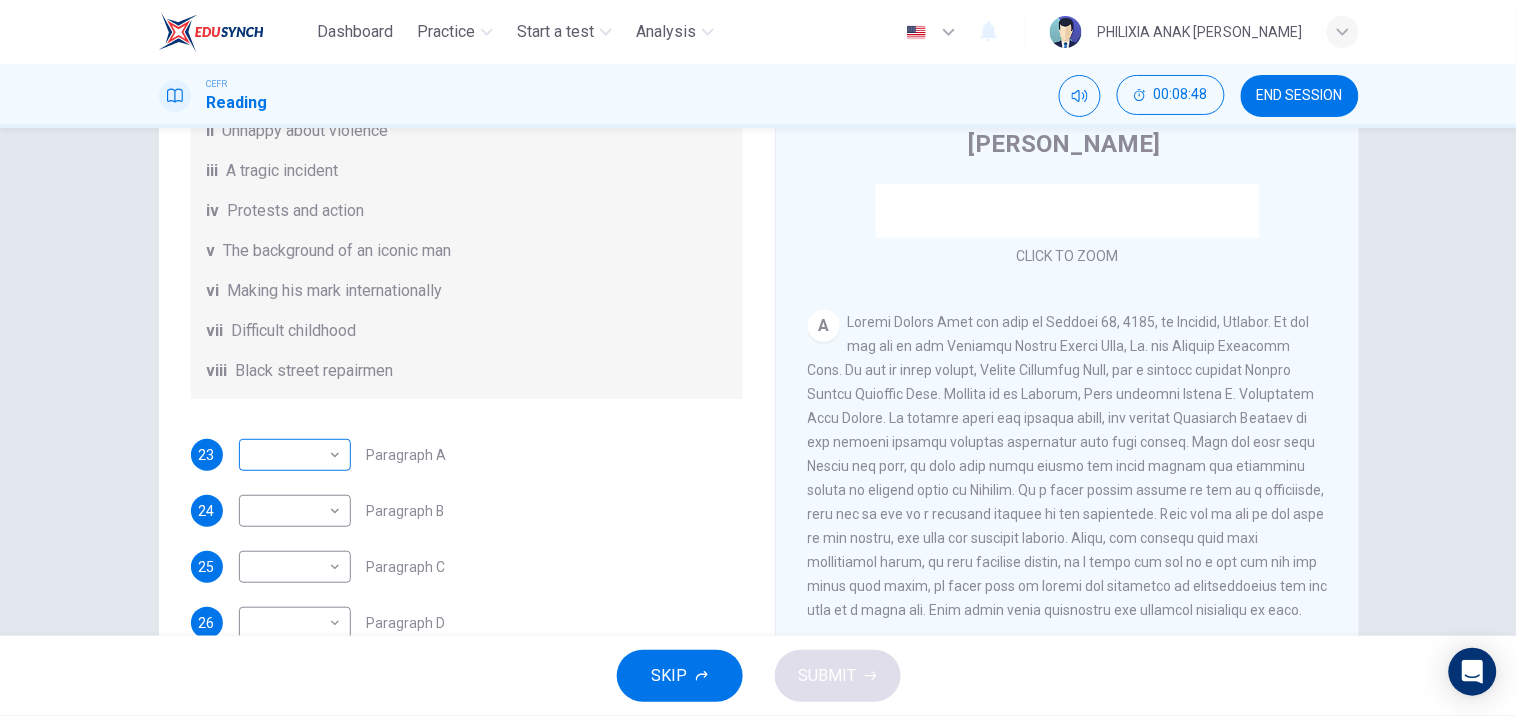 click on "Dashboard Practice Start a test Analysis English en ​ PHILIXIA ANAK [PERSON_NAME] Reading 00:08:48 END SESSION Questions 23 - 28 The Reading Passage has 6 paragraphs.
Choose the correct heading for each paragraph  A – F , from the list of headings.
Write the correct number,  i – viii , in the spaces below. List of Headings i The memorable speech ii Unhappy about violence iii A tragic incident iv Protests and action v The background of an iconic man vi Making his mark internationally vii Difficult childhood viii Black street repairmen 23 ​ ​ Paragraph A 24 ​ ​ Paragraph B 25 ​ ​ Paragraph C 26 ​ ​ Paragraph D 27 ​ ​ Paragraph E 28 ​ ​ Paragraph F [PERSON_NAME] CLICK TO ZOOM Click to Zoom A B C D E F SKIP SUBMIT EduSynch - Online Language Proficiency Testing
Dashboard Practice Start a test Analysis Notifications © Copyright  2025" at bounding box center [758, 358] 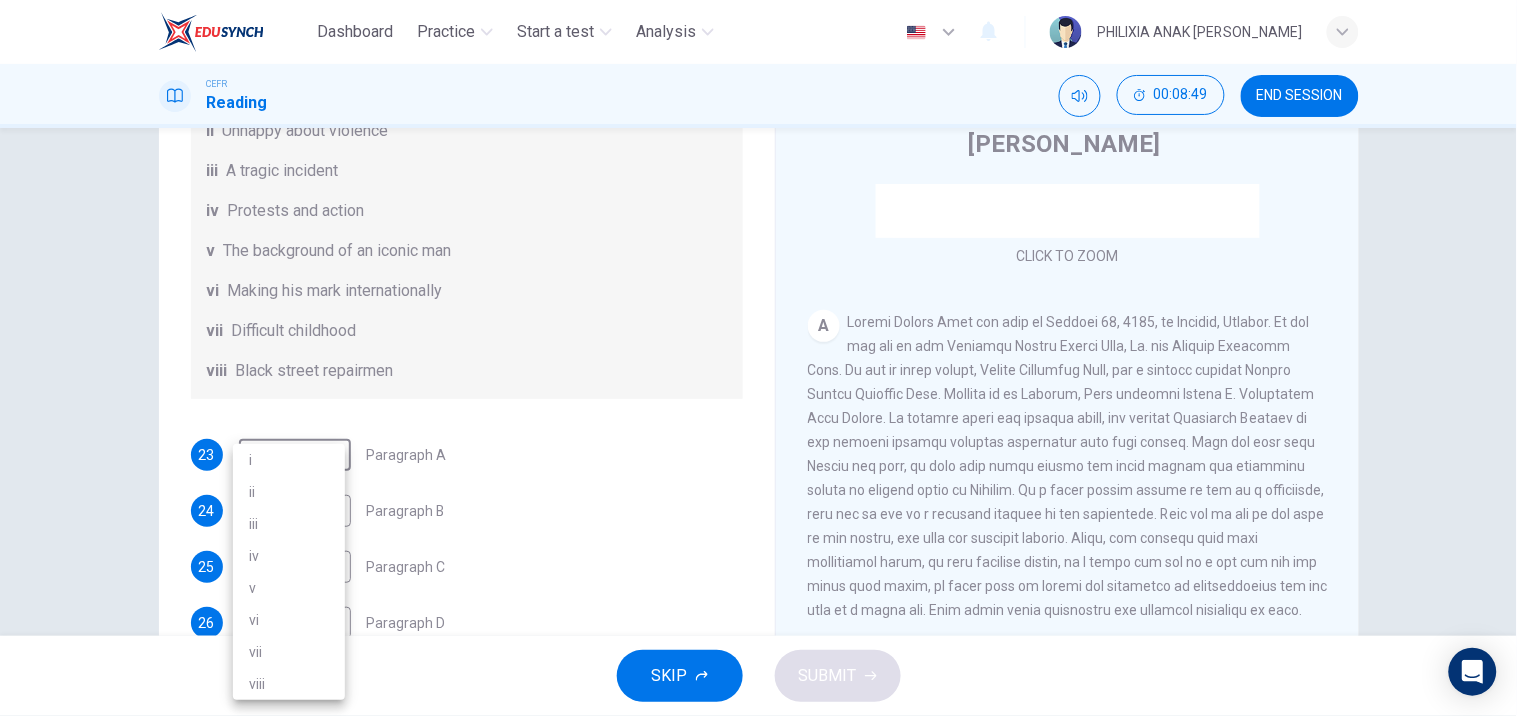 click on "v" at bounding box center [289, 588] 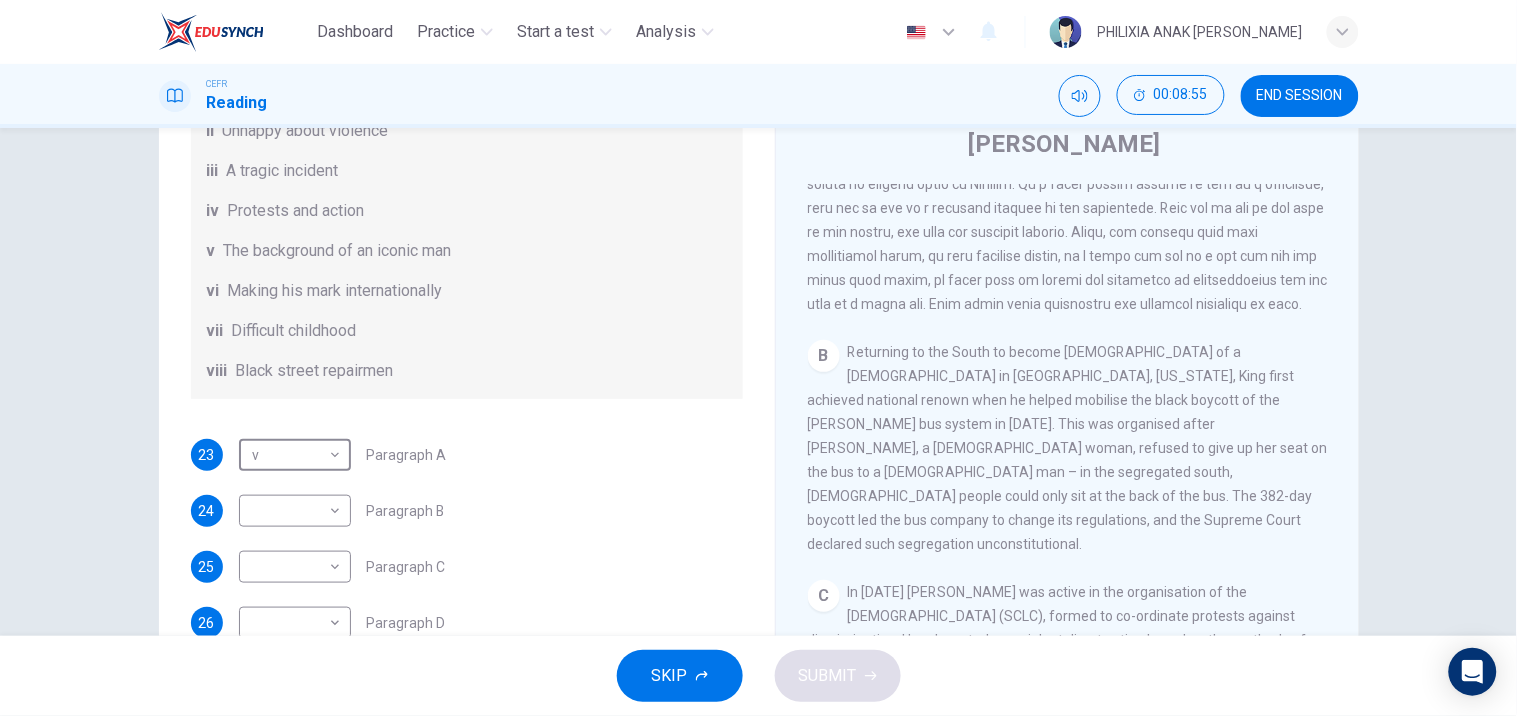 scroll, scrollTop: 602, scrollLeft: 0, axis: vertical 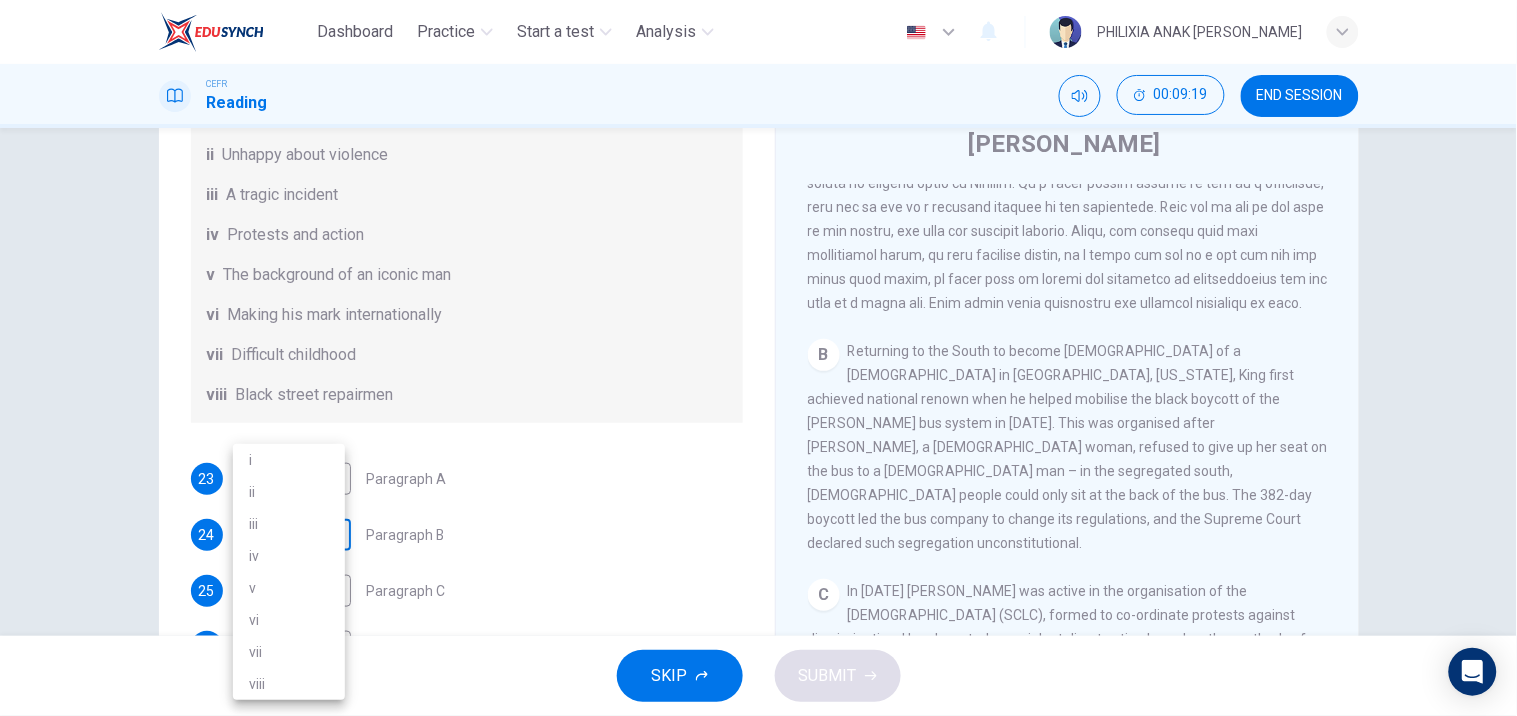 click on "Dashboard Practice Start a test Analysis English en ​ PHILIXIA ANAK [PERSON_NAME] Reading 00:09:19 END SESSION Questions 23 - 28 The Reading Passage has 6 paragraphs.
Choose the correct heading for each paragraph  A – F , from the list of headings.
Write the correct number,  i – viii , in the spaces below. List of Headings i The memorable speech ii Unhappy about violence iii A tragic incident iv Protests and action v The background of an iconic man vi Making his mark internationally vii Difficult childhood viii Black street repairmen 23 v v ​ Paragraph A 24 ​ ​ Paragraph B 25 ​ ​ Paragraph C 26 ​ ​ Paragraph D 27 ​ ​ Paragraph E 28 ​ ​ Paragraph F [PERSON_NAME] CLICK TO ZOOM Click to Zoom A B C D E F SKIP SUBMIT EduSynch - Online Language Proficiency Testing
Dashboard Practice Start a test Analysis Notifications © Copyright  2025 i ii iii iv v vi vii viii" at bounding box center [758, 358] 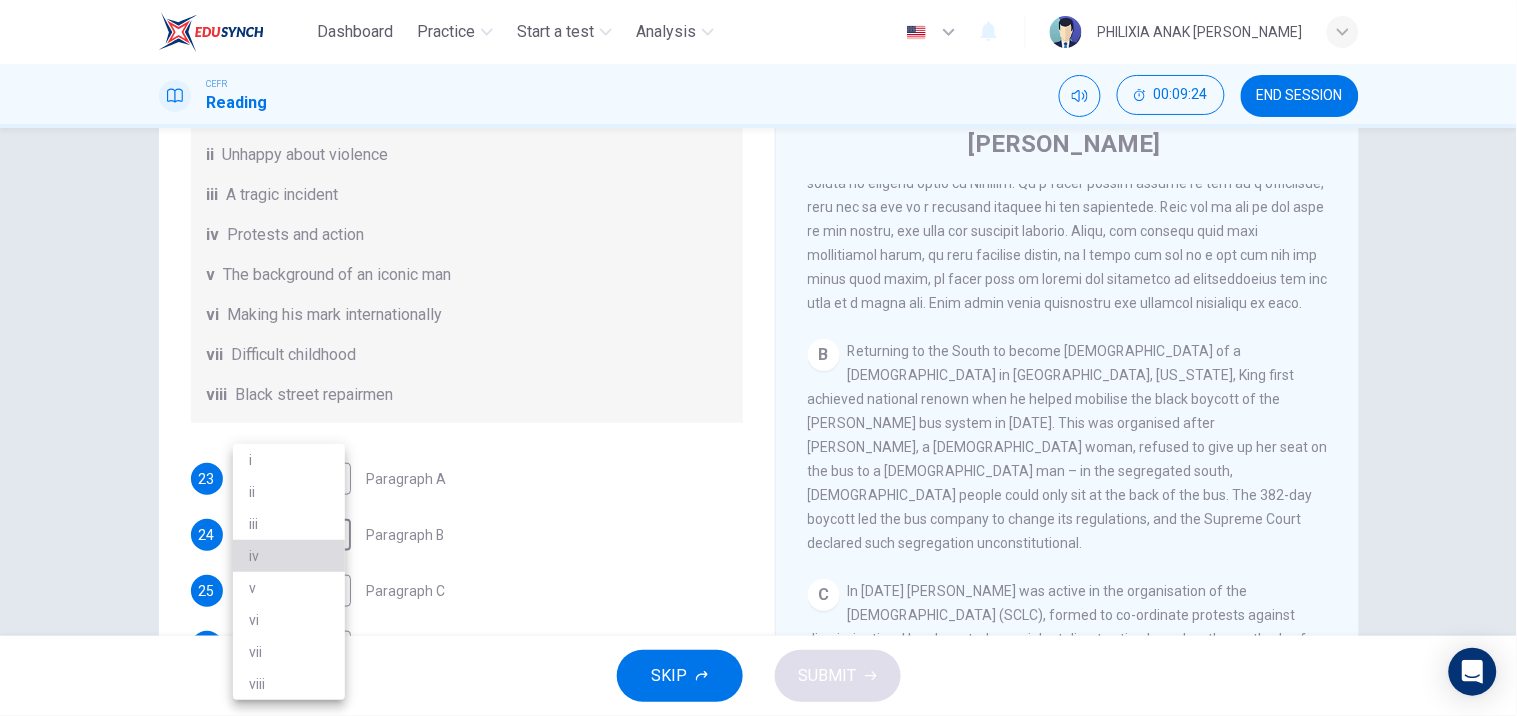 click on "iv" at bounding box center (289, 556) 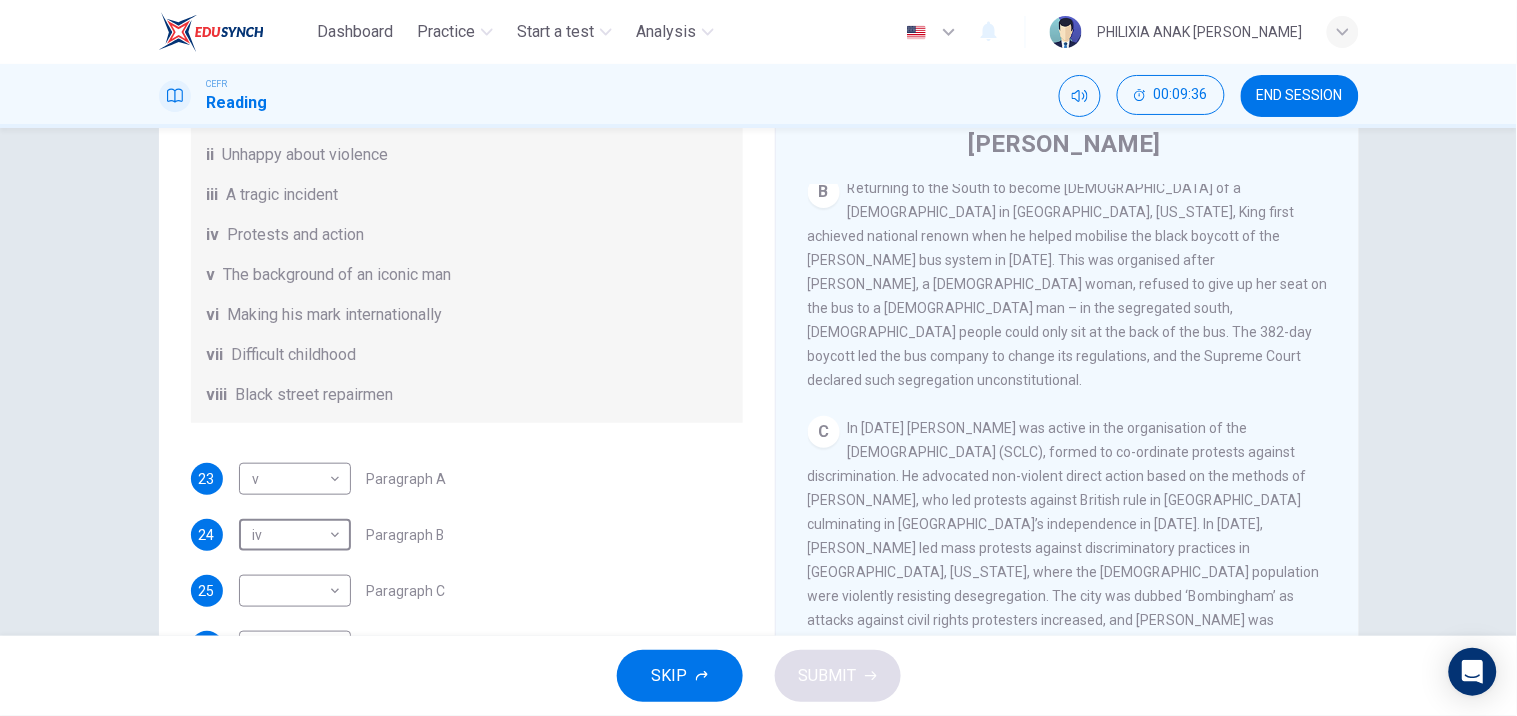 scroll, scrollTop: 767, scrollLeft: 0, axis: vertical 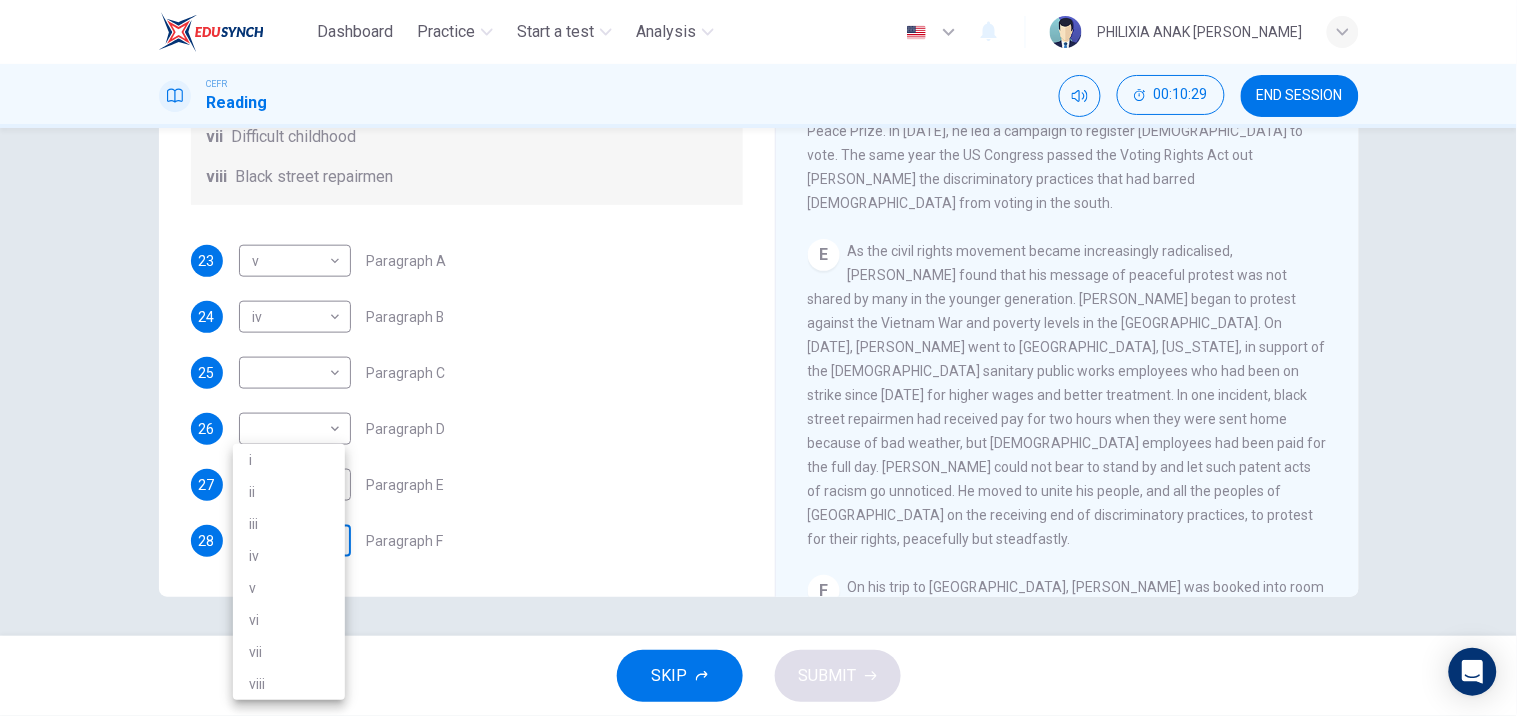 click on "Dashboard Practice Start a test Analysis English en ​ PHILIXIA ANAK [PERSON_NAME] Reading 00:10:29 END SESSION Questions 23 - 28 The Reading Passage has 6 paragraphs.
Choose the correct heading for each paragraph  A – F , from the list of headings.
Write the correct number,  i – viii , in the spaces below. List of Headings i The memorable speech ii Unhappy about violence iii A tragic incident iv Protests and action v The background of an iconic man vi Making his mark internationally vii Difficult childhood viii Black street repairmen 23 v v ​ Paragraph A 24 iv iv ​ Paragraph B 25 ​ ​ Paragraph C 26 ​ ​ Paragraph D 27 ​ ​ Paragraph E 28 ​ ​ Paragraph F [PERSON_NAME] CLICK TO ZOOM Click to Zoom A B C D E F SKIP SUBMIT EduSynch - Online Language Proficiency Testing
Dashboard Practice Start a test Analysis Notifications © Copyright  2025 i ii iii iv v vi vii viii" at bounding box center (758, 358) 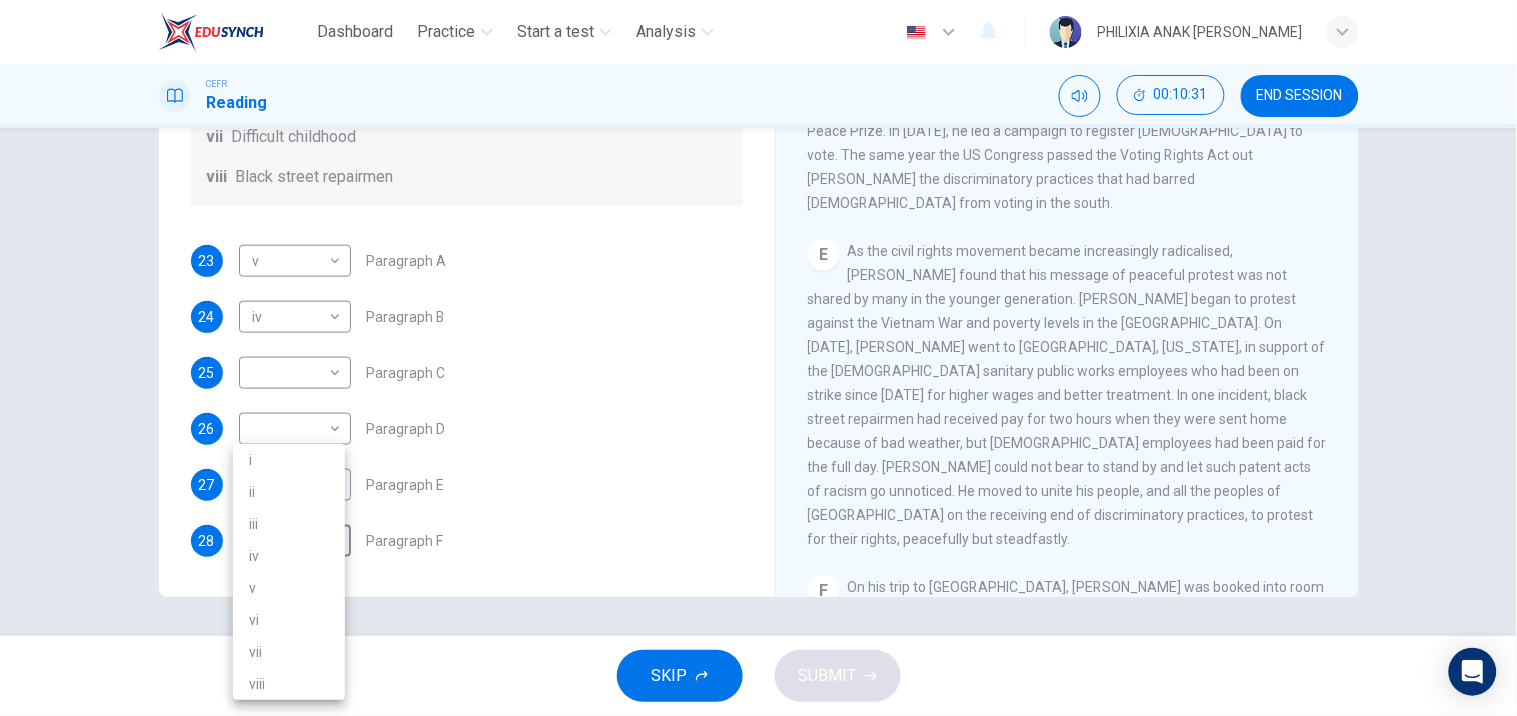 click on "iii" at bounding box center (289, 524) 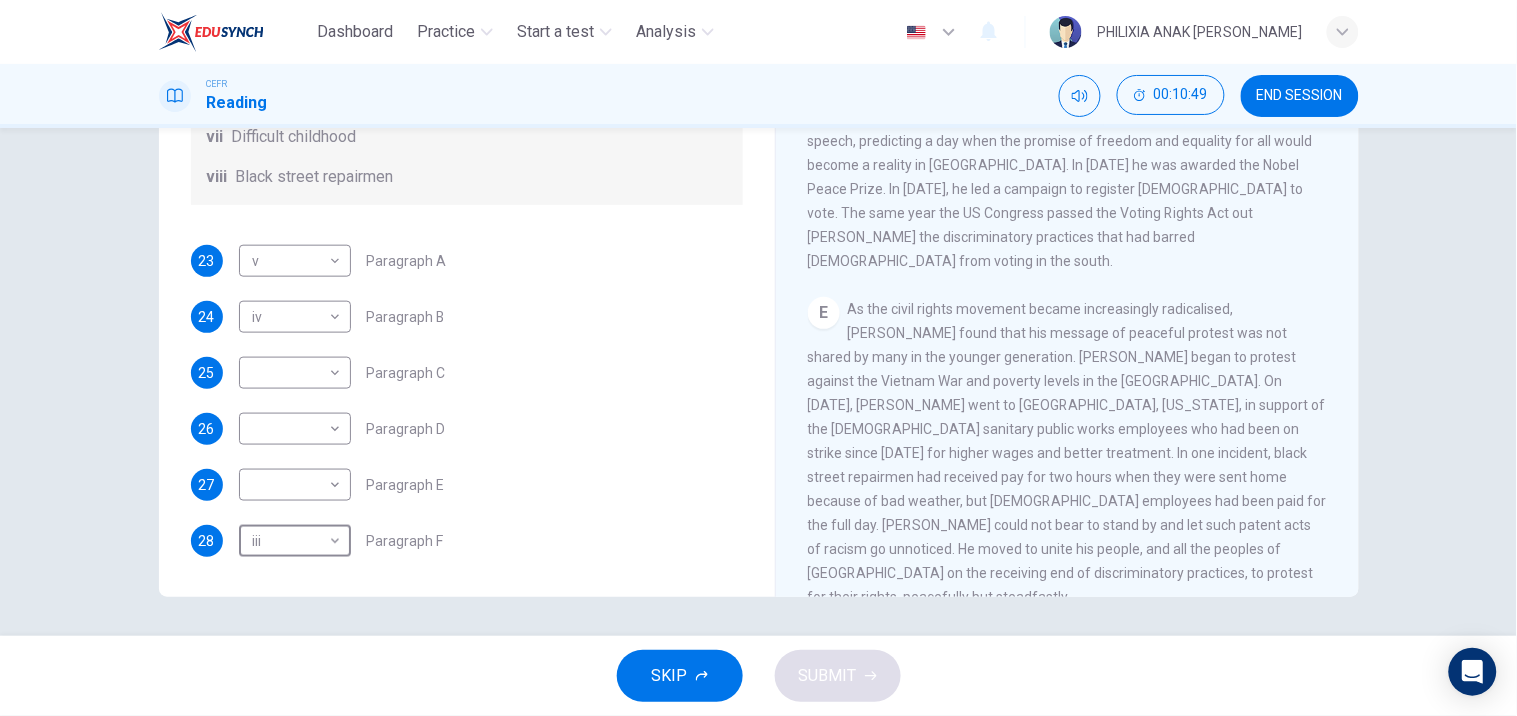 scroll, scrollTop: 1168, scrollLeft: 0, axis: vertical 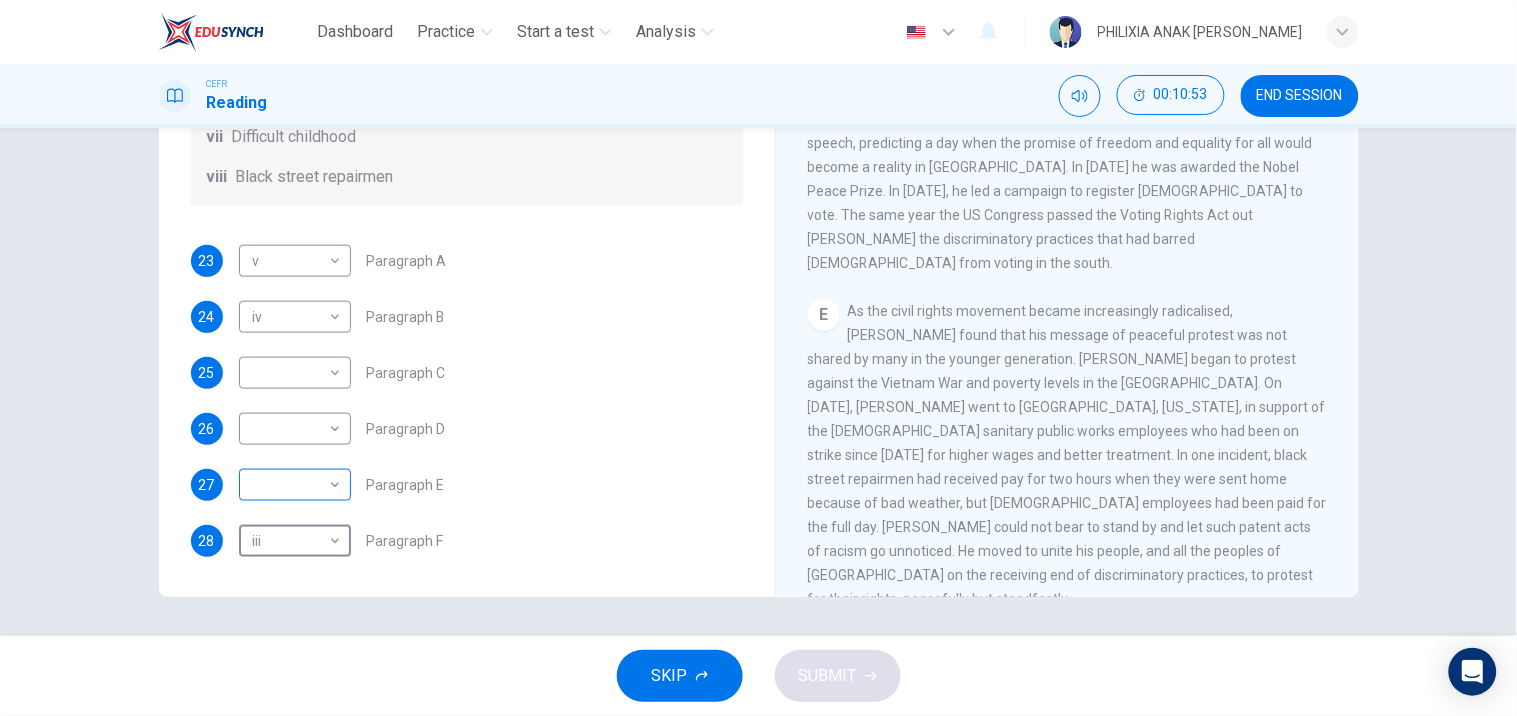 click on "Dashboard Practice Start a test Analysis English en ​ PHILIXIA ANAK [PERSON_NAME] Reading 00:10:53 END SESSION Questions 23 - 28 The Reading Passage has 6 paragraphs.
Choose the correct heading for each paragraph  A – F , from the list of headings.
Write the correct number,  i – viii , in the spaces below. List of Headings i The memorable speech ii Unhappy about violence iii A tragic incident iv Protests and action v The background of an iconic man vi Making his mark internationally vii Difficult childhood viii Black street repairmen 23 v v ​ Paragraph A 24 iv iv ​ Paragraph B 25 ​ ​ Paragraph C 26 ​ ​ Paragraph D 27 ​ ​ Paragraph E 28 iii iii ​ Paragraph F [PERSON_NAME] CLICK TO ZOOM Click to Zoom A B C D E F SKIP SUBMIT EduSynch - Online Language Proficiency Testing
Dashboard Practice Start a test Analysis Notifications © Copyright  2025" at bounding box center (758, 358) 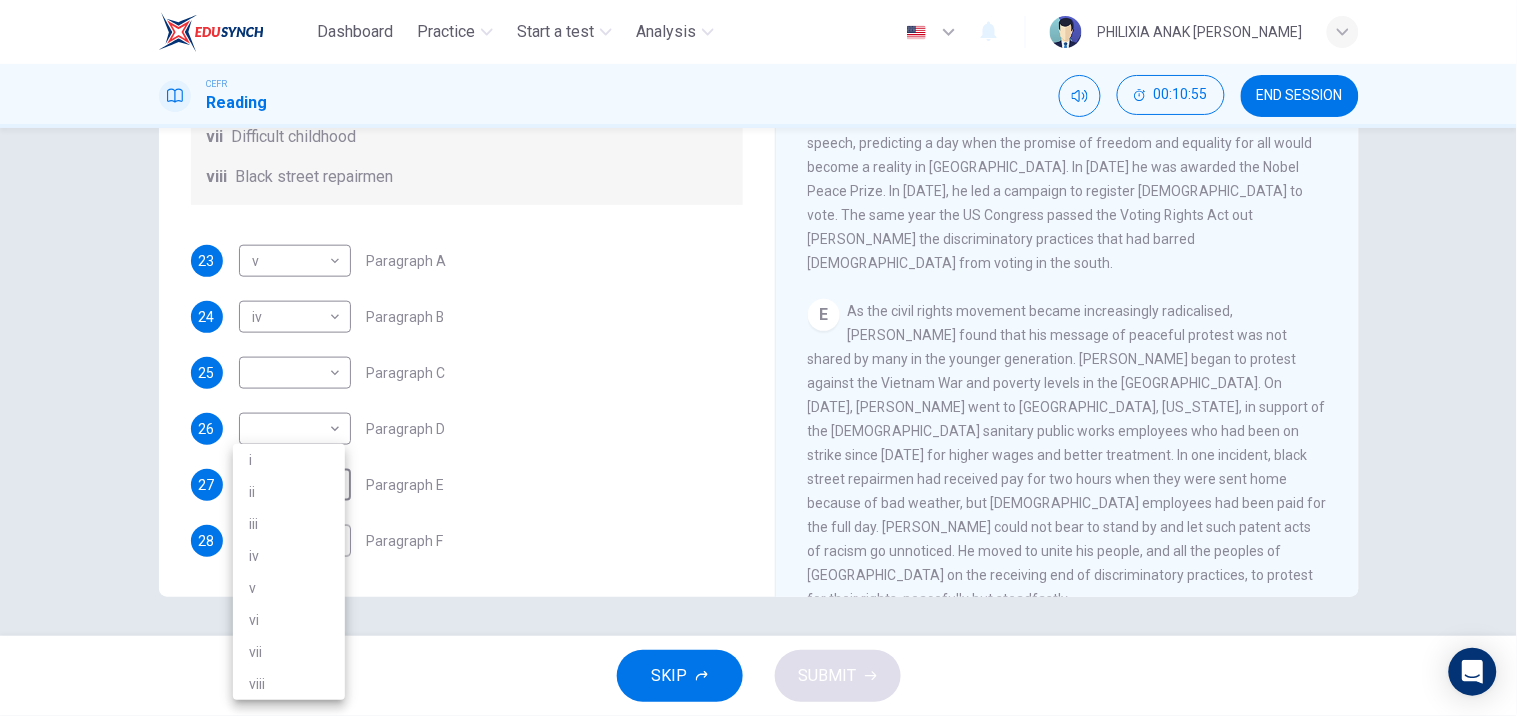 click at bounding box center [758, 358] 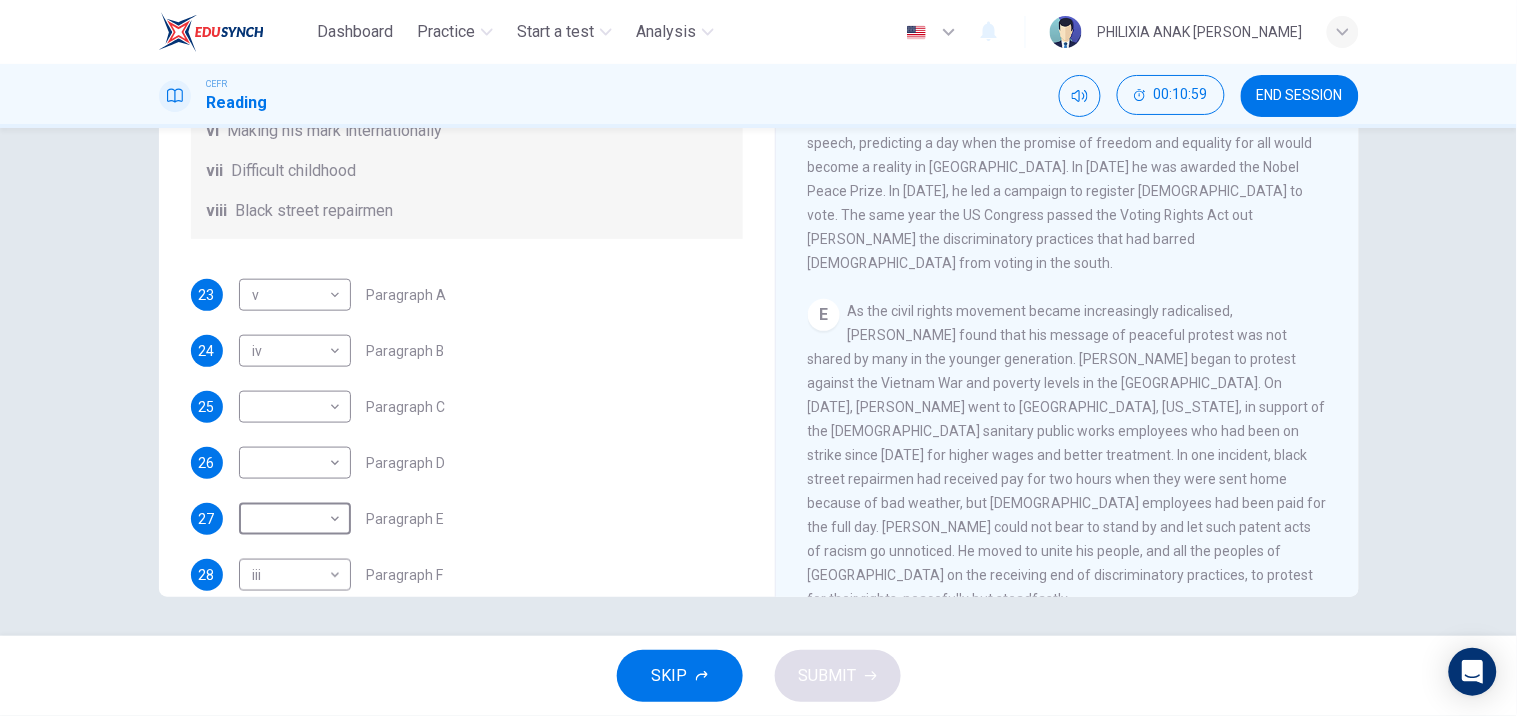 scroll, scrollTop: 295, scrollLeft: 0, axis: vertical 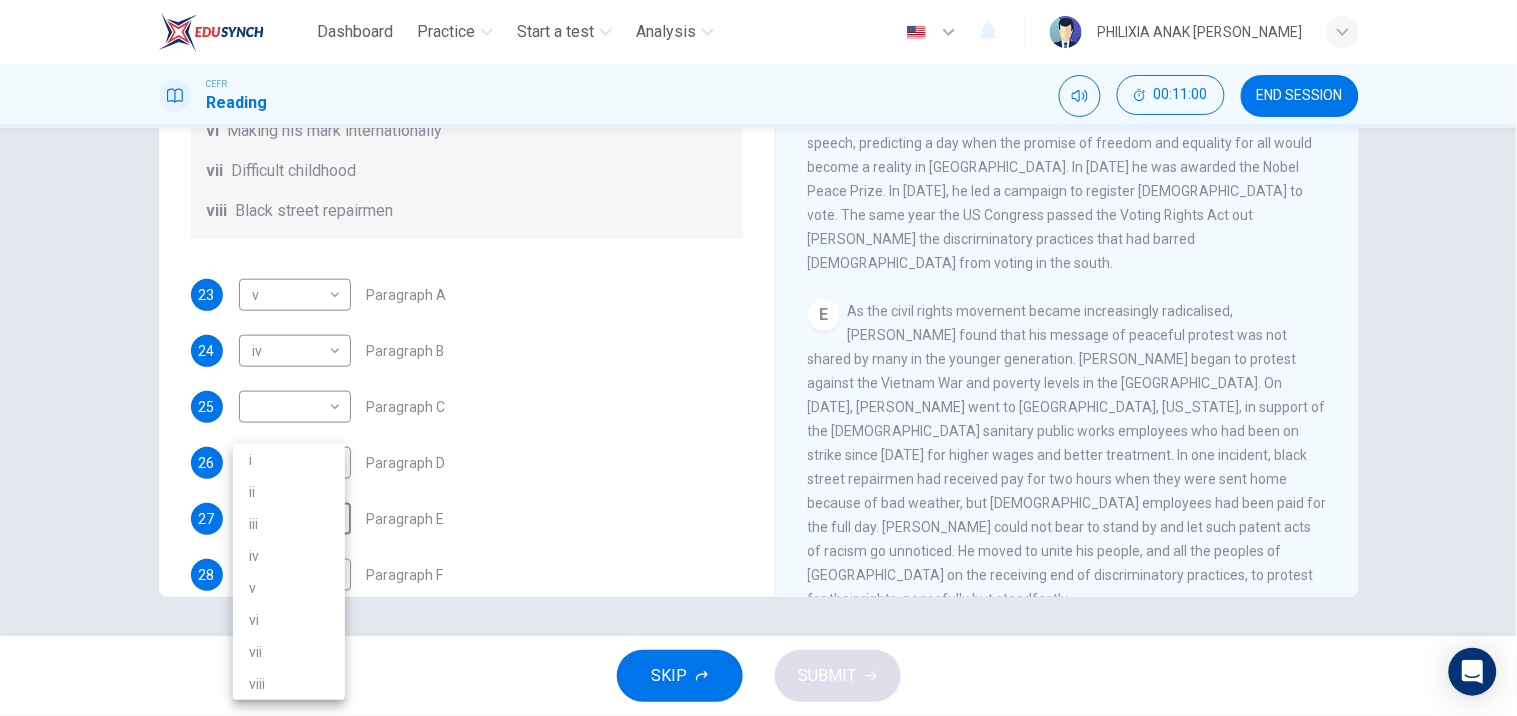 click on "Dashboard Practice Start a test Analysis English en ​ PHILIXIA ANAK [PERSON_NAME] Reading 00:11:00 END SESSION Questions 23 - 28 The Reading Passage has 6 paragraphs.
Choose the correct heading for each paragraph  A – F , from the list of headings.
Write the correct number,  i – viii , in the spaces below. List of Headings i The memorable speech ii Unhappy about violence iii A tragic incident iv Protests and action v The background of an iconic man vi Making his mark internationally vii Difficult childhood viii Black street repairmen 23 v v ​ Paragraph A 24 iv iv ​ Paragraph B 25 ​ ​ Paragraph C 26 ​ ​ Paragraph D 27 ​ ​ Paragraph E 28 iii iii ​ Paragraph F [PERSON_NAME] CLICK TO ZOOM Click to Zoom A B C D E F SKIP SUBMIT EduSynch - Online Language Proficiency Testing
Dashboard Practice Start a test Analysis Notifications © Copyright  2025 i ii iii iv v vi vii viii" at bounding box center (758, 358) 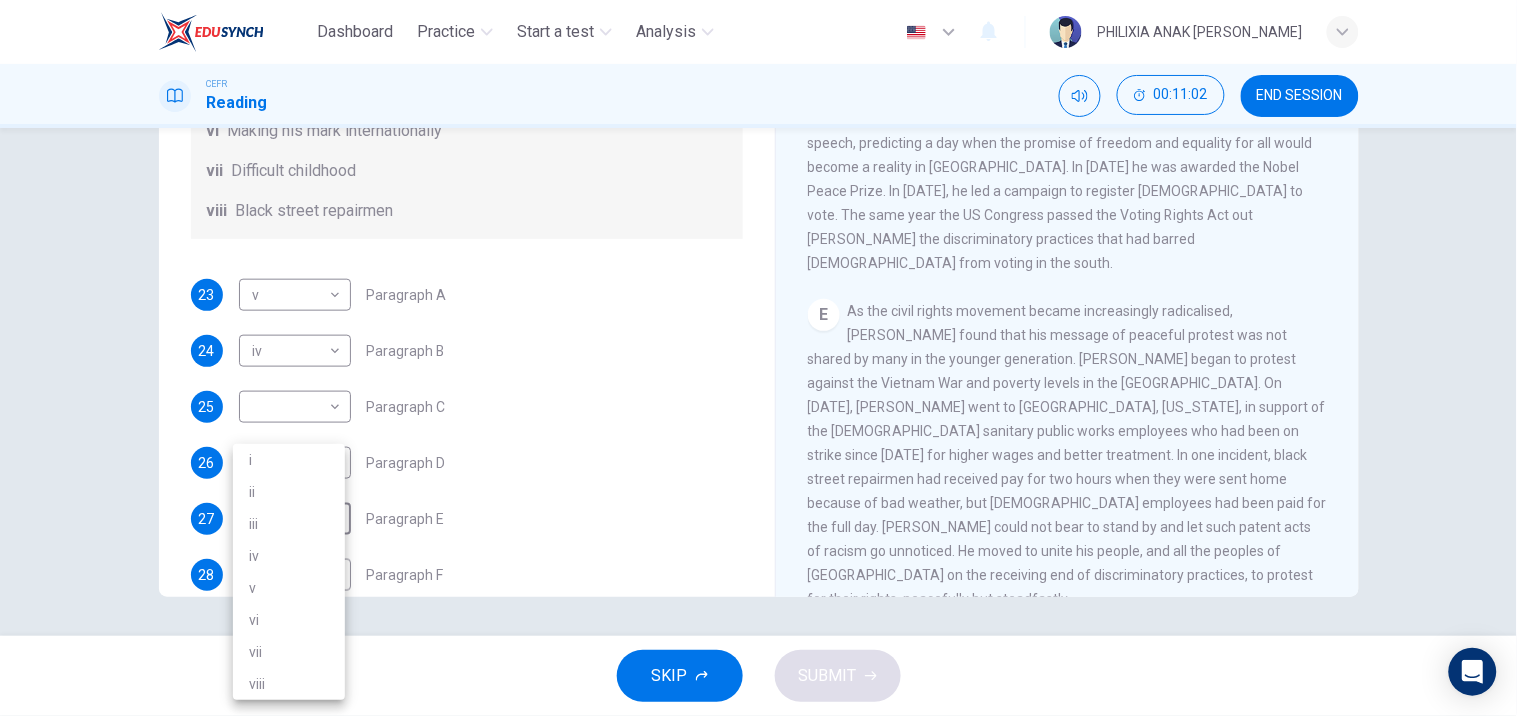 click on "vi" at bounding box center (289, 620) 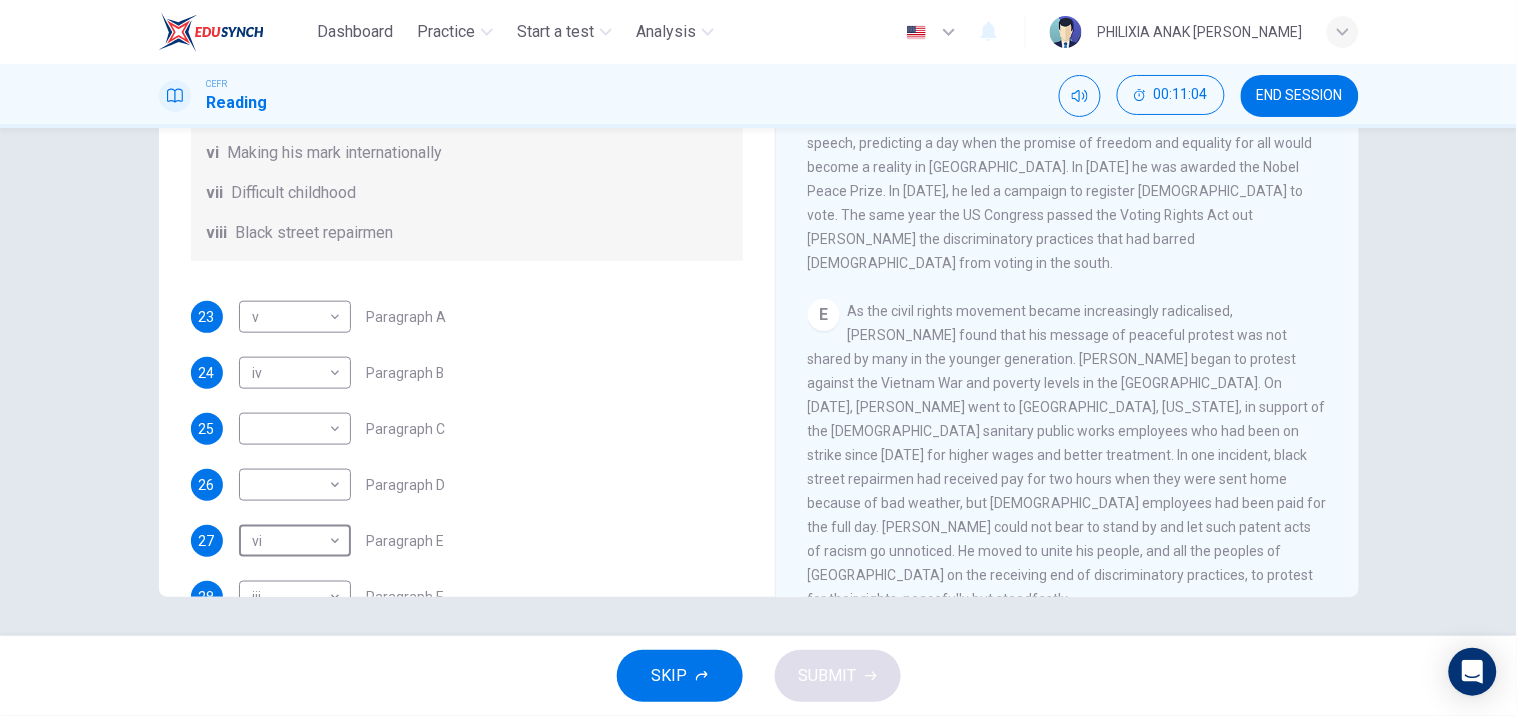 scroll, scrollTop: 272, scrollLeft: 0, axis: vertical 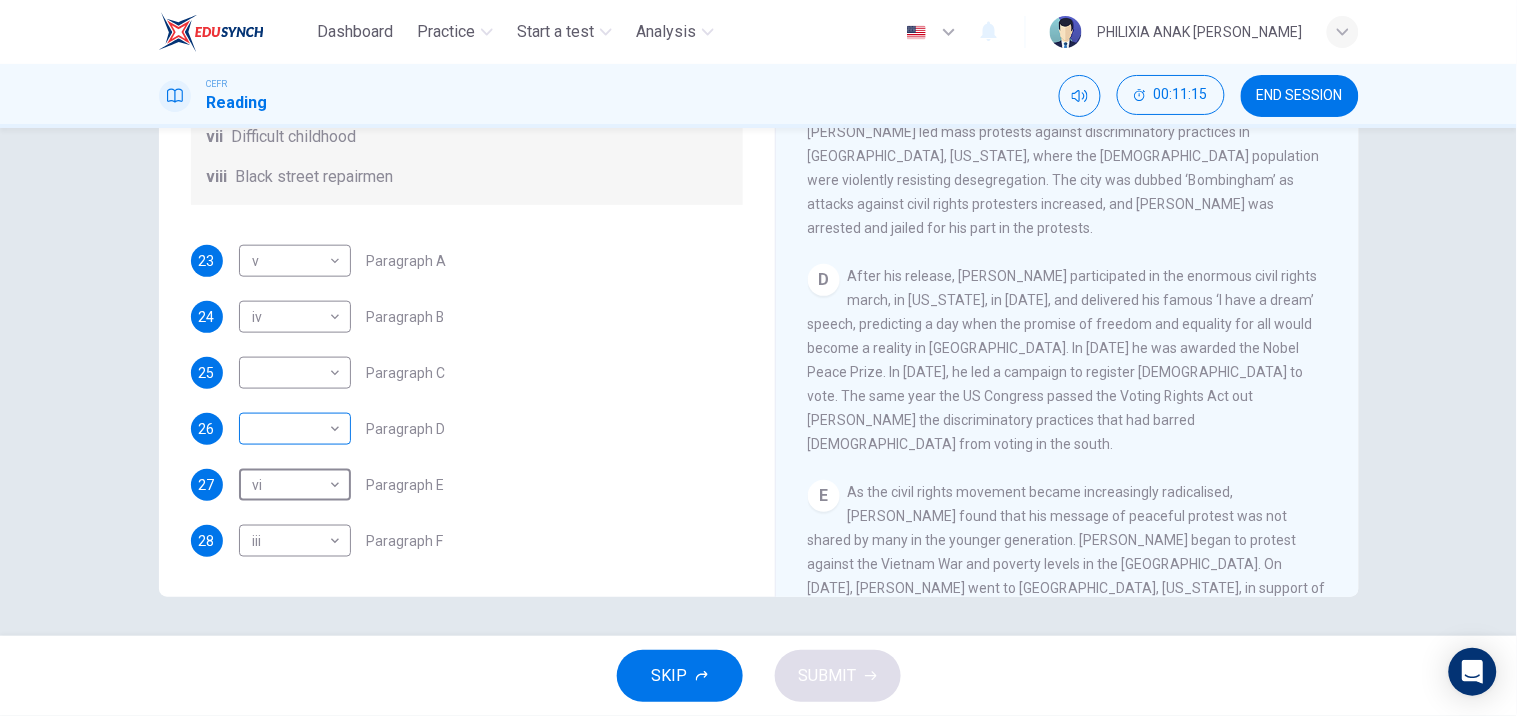 click on "Dashboard Practice Start a test Analysis English en ​ PHILIXIA ANAK [PERSON_NAME] Reading 00:11:15 END SESSION Questions 23 - 28 The Reading Passage has 6 paragraphs.
Choose the correct heading for each paragraph  A – F , from the list of headings.
Write the correct number,  i – viii , in the spaces below. List of Headings i The memorable speech ii Unhappy about violence iii A tragic incident iv Protests and action v The background of an iconic man vi Making his mark internationally vii Difficult childhood viii Black street repairmen 23 v v ​ Paragraph A 24 iv iv ​ Paragraph B 25 ​ ​ Paragraph C 26 ​ ​ Paragraph D 27 vi vi ​ Paragraph E 28 iii iii ​ Paragraph F [PERSON_NAME] CLICK TO ZOOM Click to Zoom A B C D E F SKIP SUBMIT EduSynch - Online Language Proficiency Testing
Dashboard Practice Start a test Analysis Notifications © Copyright  2025" at bounding box center [758, 358] 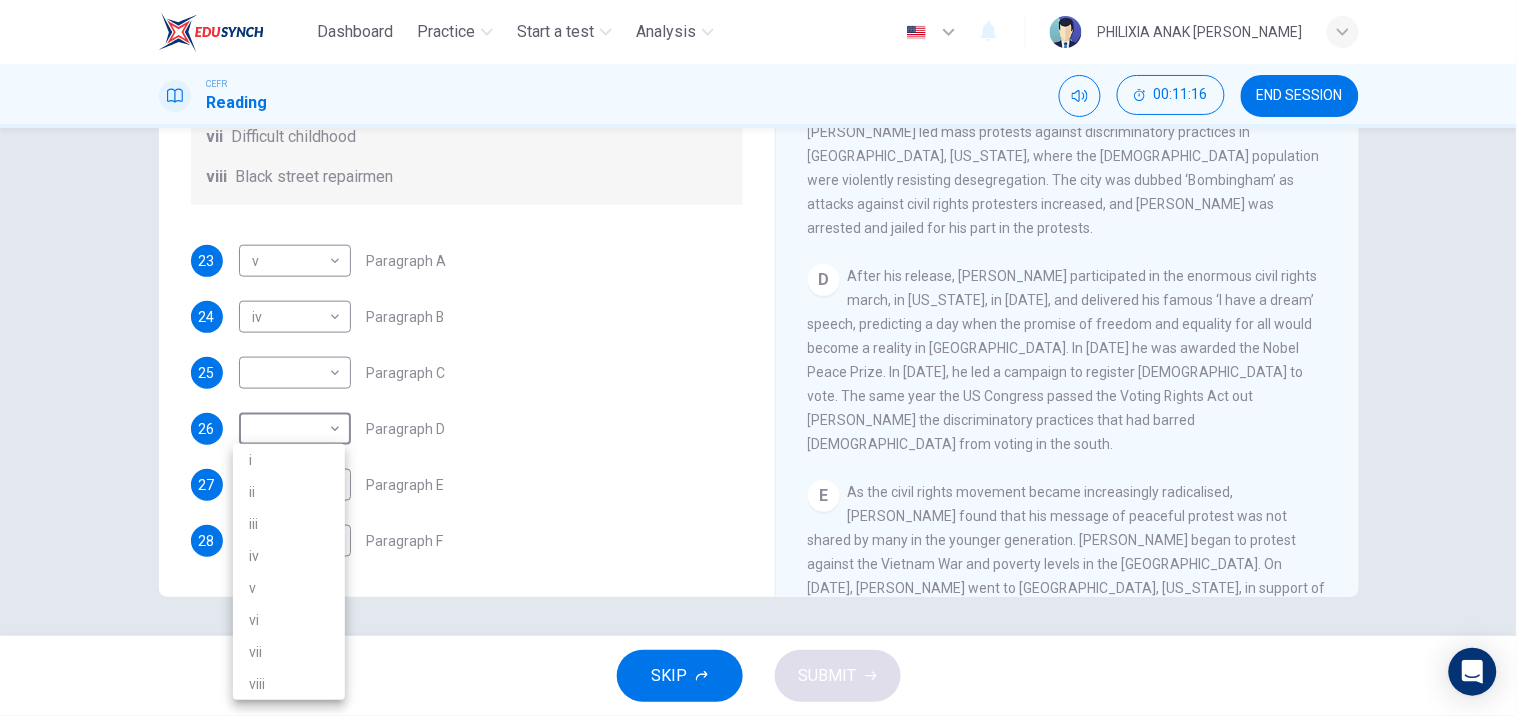 click on "i" at bounding box center (289, 460) 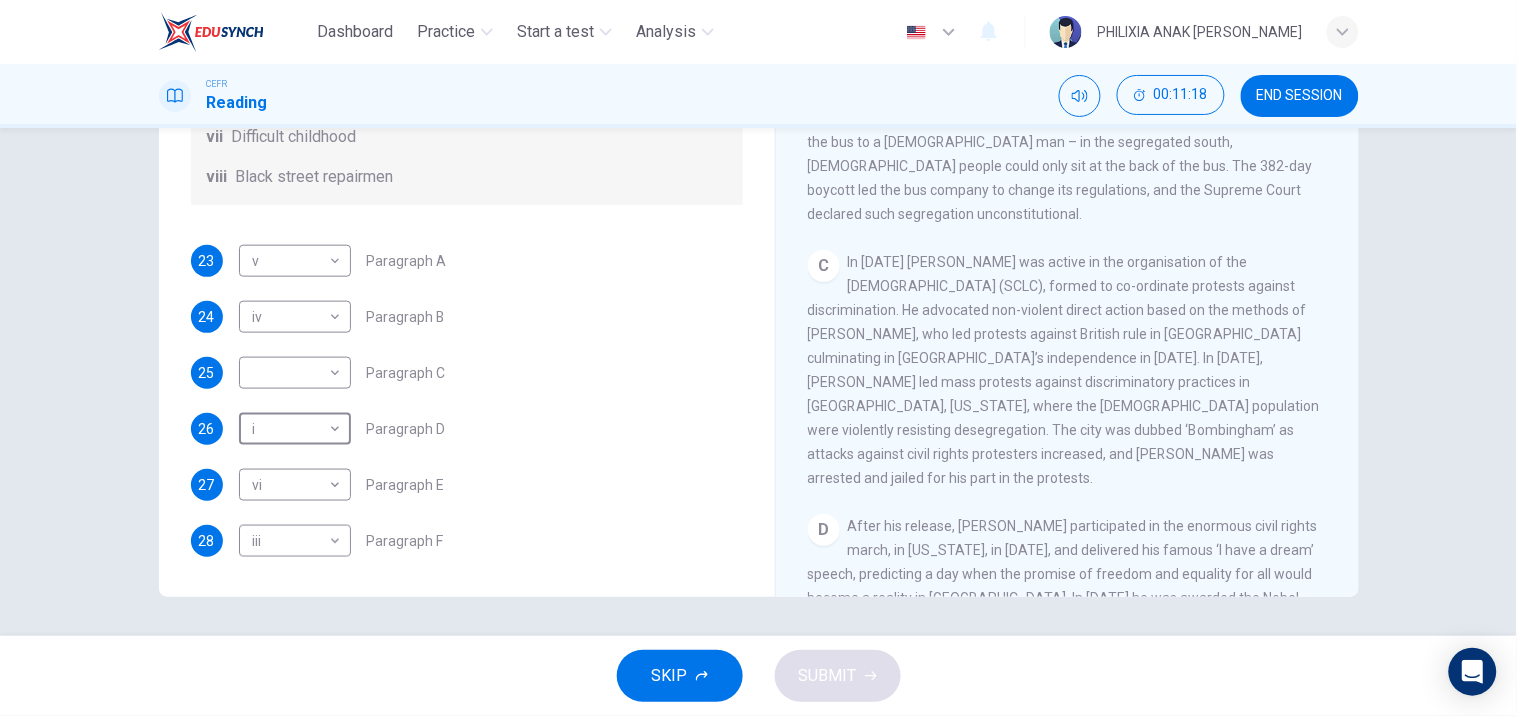 scroll, scrollTop: 680, scrollLeft: 0, axis: vertical 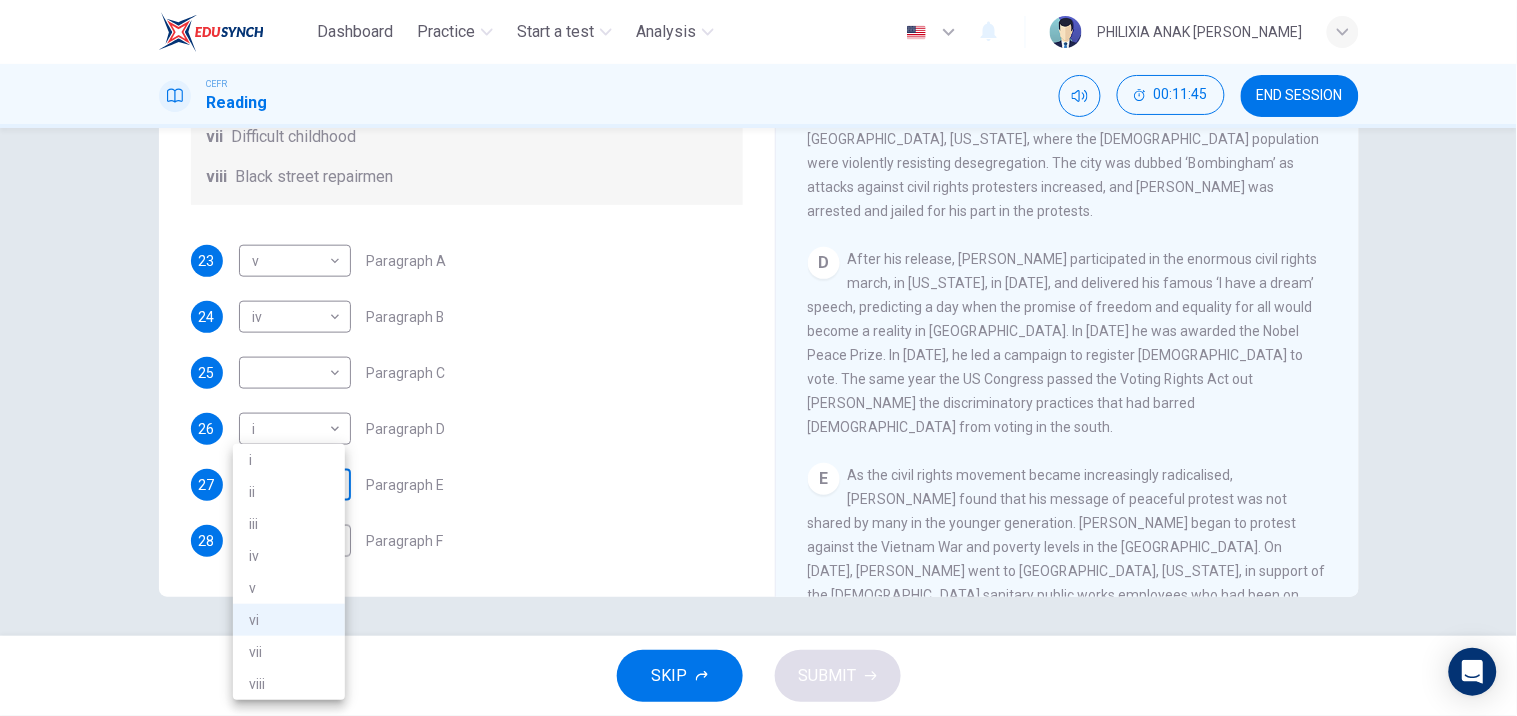 click on "Dashboard Practice Start a test Analysis English en ​ PHILIXIA ANAK [PERSON_NAME] Reading 00:11:45 END SESSION Questions 23 - 28 The Reading Passage has 6 paragraphs.
Choose the correct heading for each paragraph  A – F , from the list of headings.
Write the correct number,  i – viii , in the spaces below. List of Headings i The memorable speech ii Unhappy about violence iii A tragic incident iv Protests and action v The background of an iconic man vi Making his mark internationally vii Difficult childhood viii Black street repairmen 23 v v ​ Paragraph A 24 iv iv ​ Paragraph B 25 ​ ​ Paragraph C 26 i i ​ Paragraph D 27 vi vi ​ Paragraph E 28 iii iii ​ Paragraph F [PERSON_NAME] CLICK TO ZOOM Click to Zoom A B C D E F SKIP SUBMIT EduSynch - Online Language Proficiency Testing
Dashboard Practice Start a test Analysis Notifications © Copyright  2025 i ii iii iv v vi vii viii" at bounding box center (758, 358) 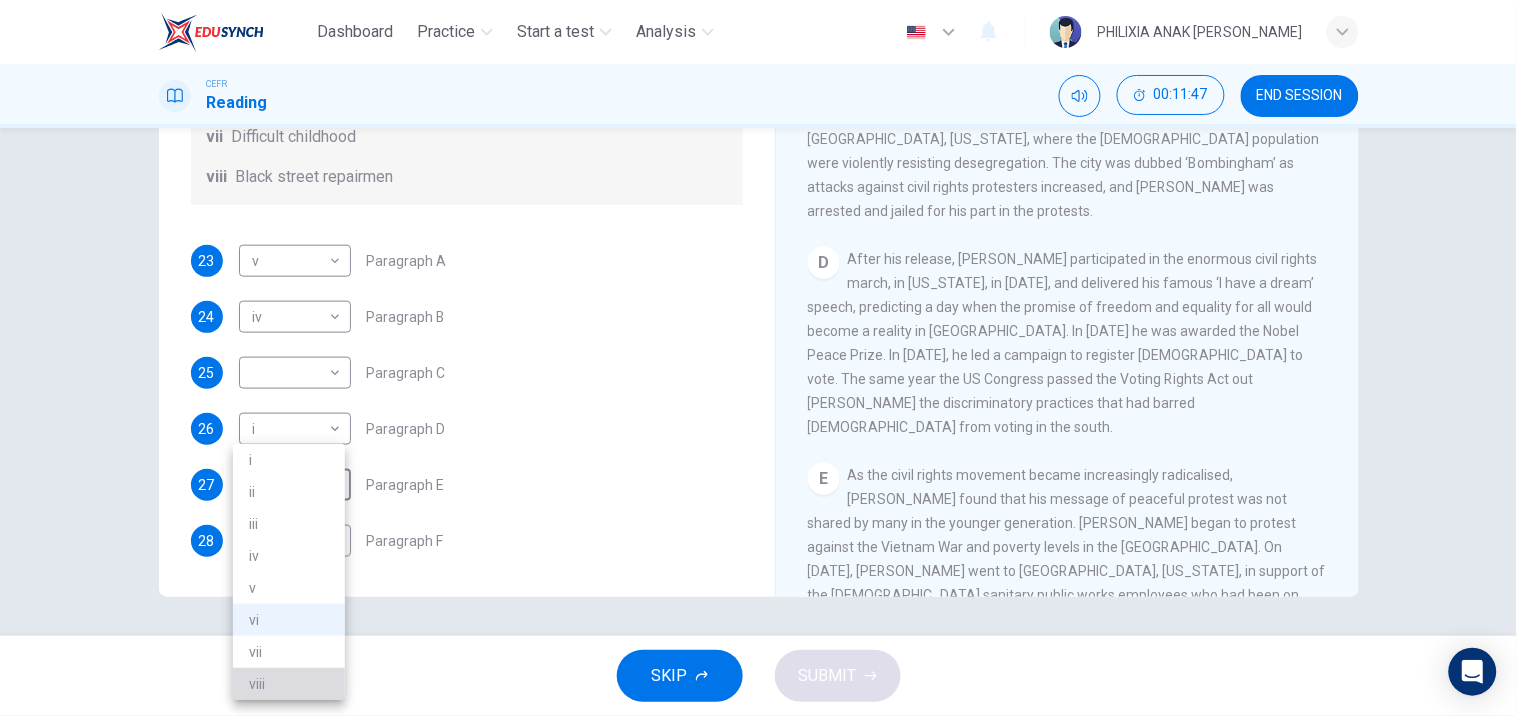 click on "viii" at bounding box center [289, 684] 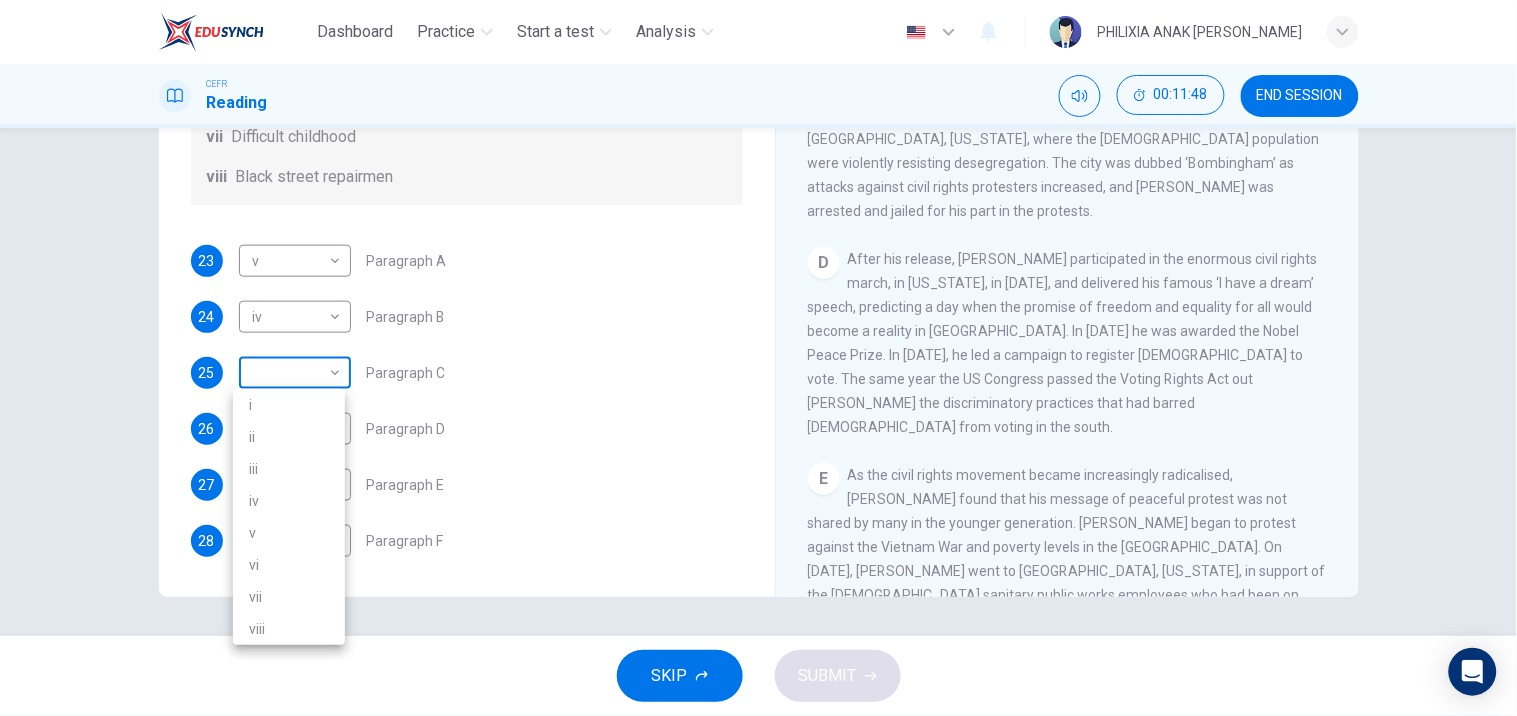 click on "Dashboard Practice Start a test Analysis English en ​ PHILIXIA ANAK [PERSON_NAME] Reading 00:11:48 END SESSION Questions 23 - 28 The Reading Passage has 6 paragraphs.
Choose the correct heading for each paragraph  A – F , from the list of headings.
Write the correct number,  i – viii , in the spaces below. List of Headings i The memorable speech ii Unhappy about violence iii A tragic incident iv Protests and action v The background of an iconic man vi Making his mark internationally vii Difficult childhood viii Black street repairmen 23 v v ​ Paragraph A 24 iv iv ​ Paragraph B 25 ​ ​ Paragraph C 26 i i ​ Paragraph D 27 viii viii ​ Paragraph E 28 iii iii ​ Paragraph F [PERSON_NAME] CLICK TO ZOOM Click to Zoom A B C D E F SKIP SUBMIT EduSynch - Online Language Proficiency Testing
Dashboard Practice Start a test Analysis Notifications © Copyright  2025 i ii iii iv v vi vii viii" at bounding box center (758, 358) 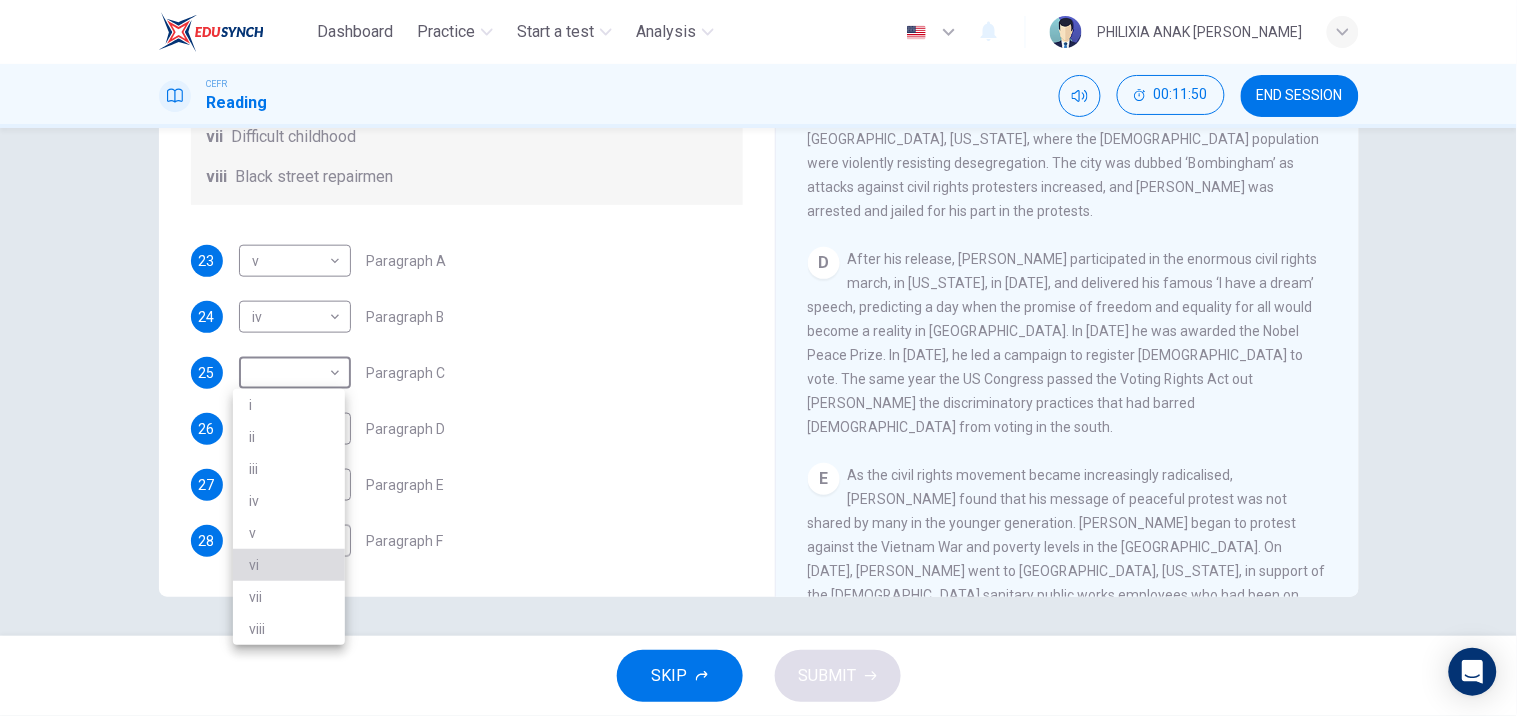 click on "vi" at bounding box center (289, 565) 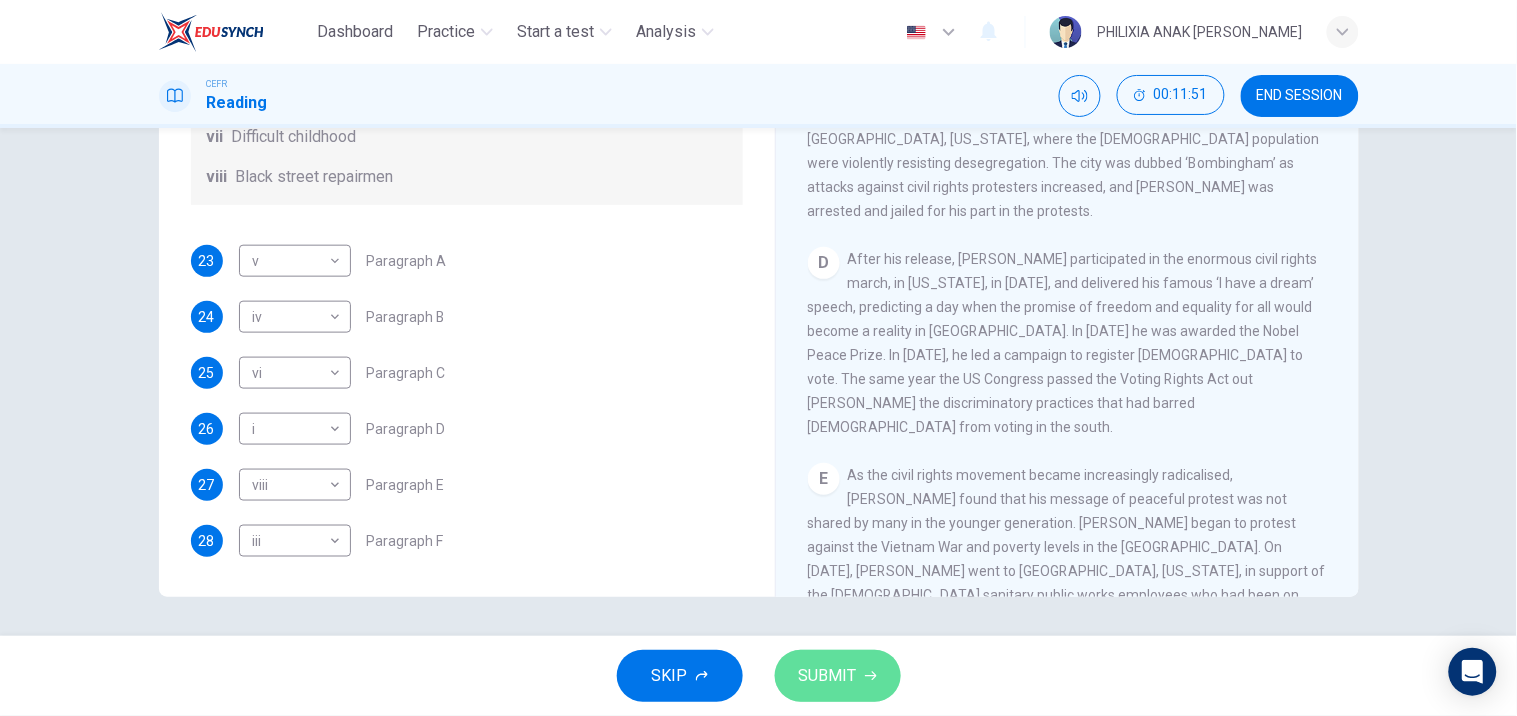 click on "SUBMIT" at bounding box center (838, 676) 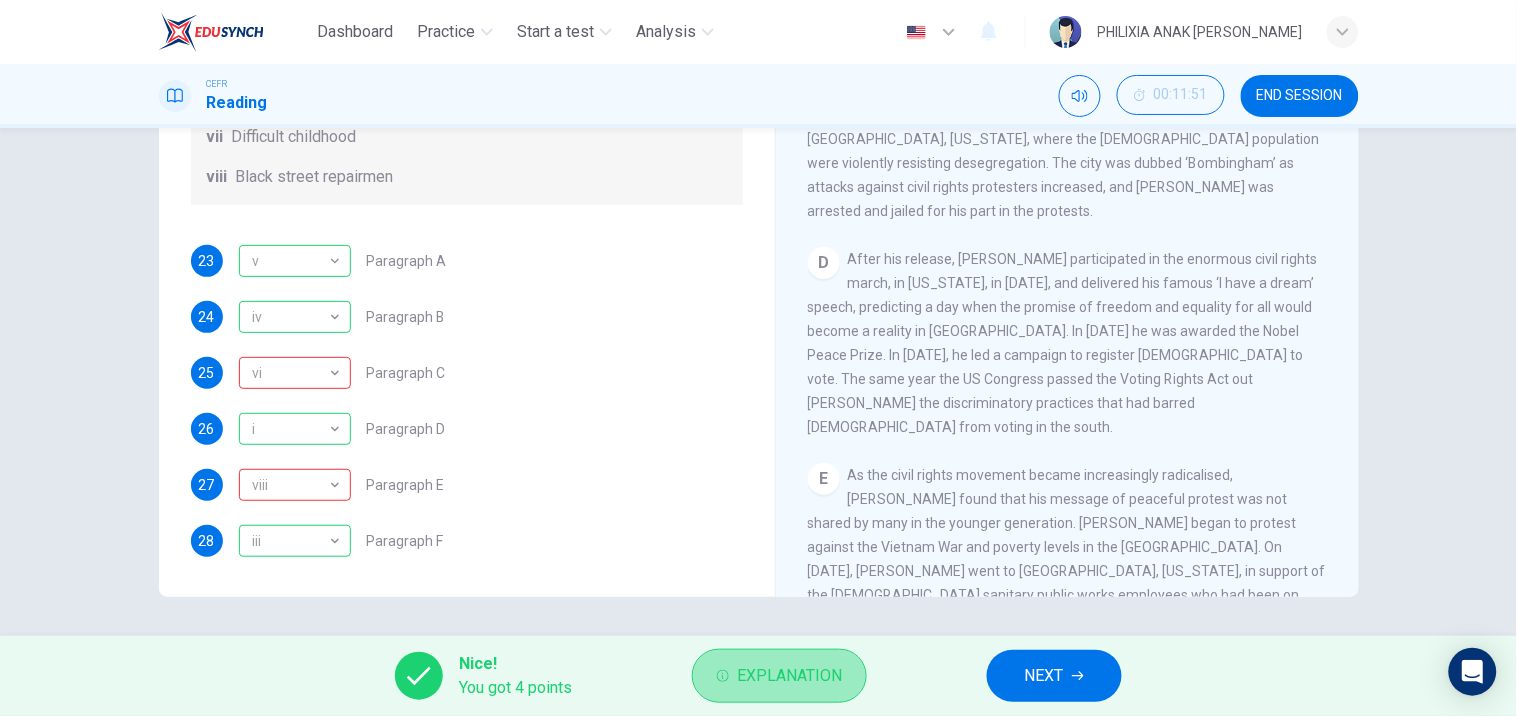 click on "Explanation" at bounding box center (789, 676) 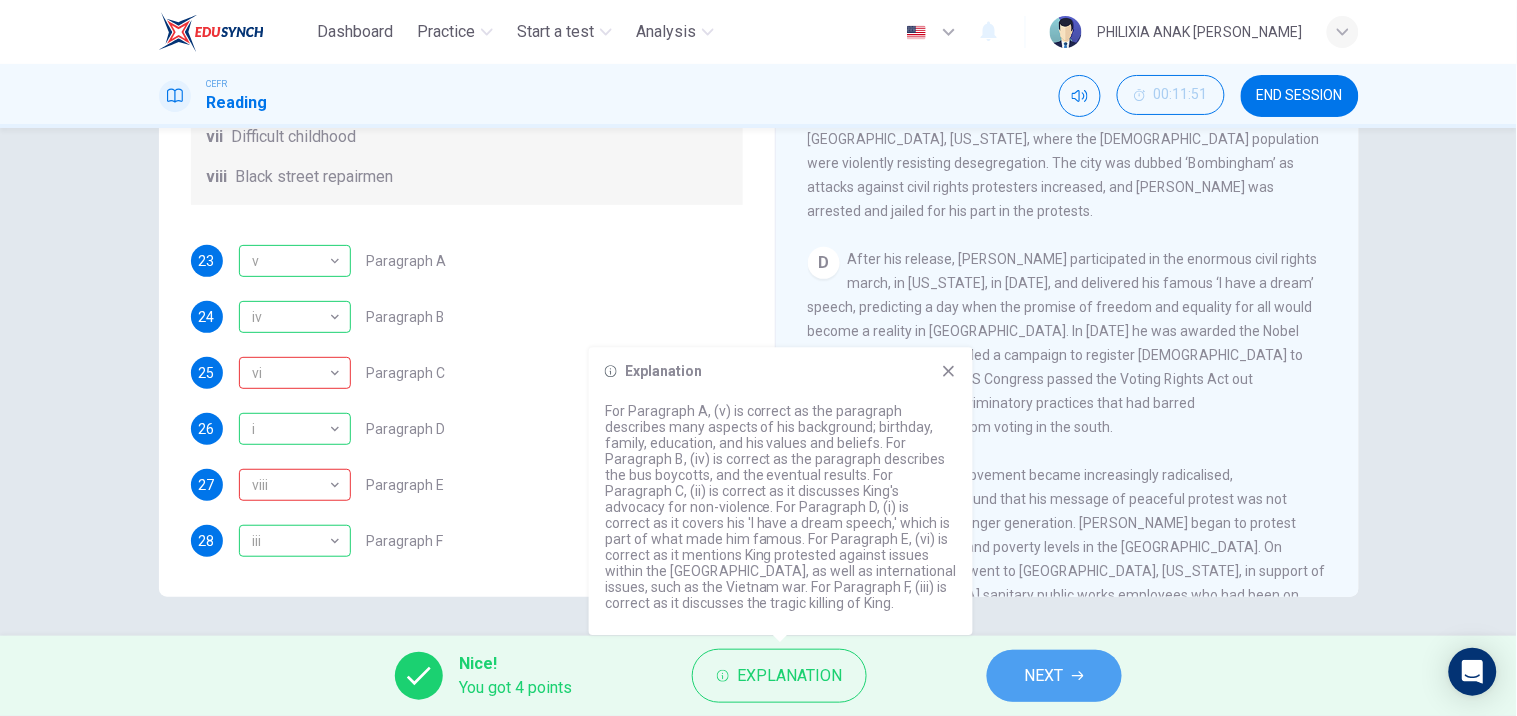 click on "NEXT" at bounding box center [1054, 676] 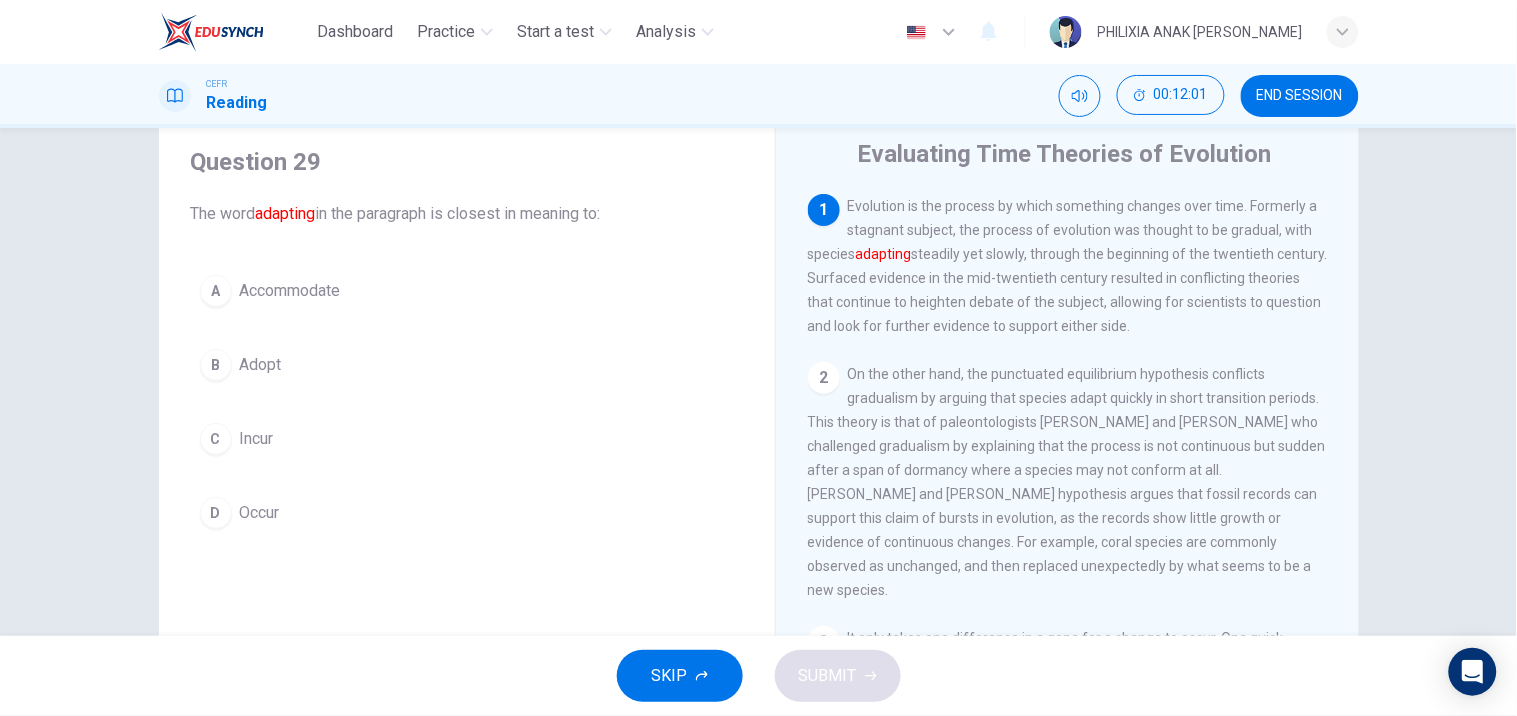 scroll, scrollTop: 63, scrollLeft: 0, axis: vertical 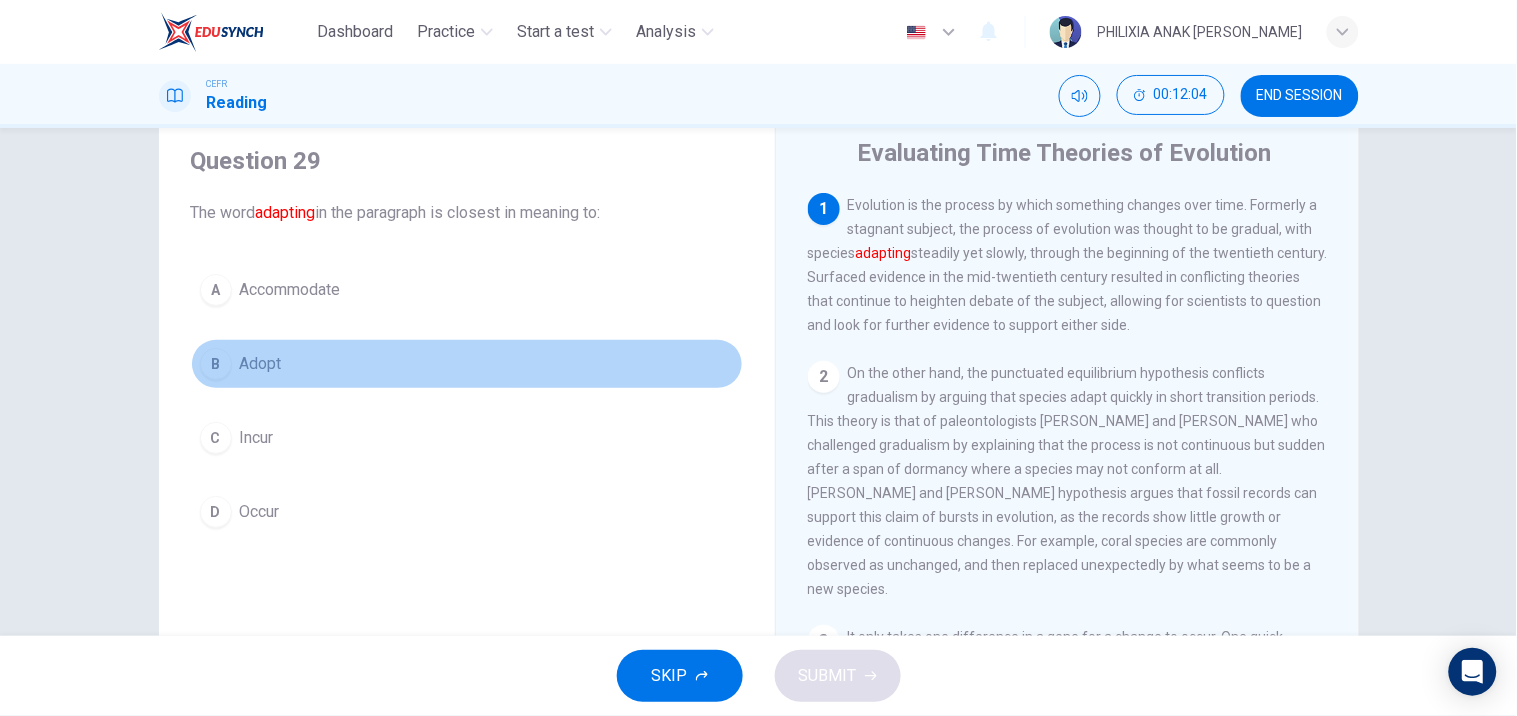 click on "Adopt" at bounding box center [261, 364] 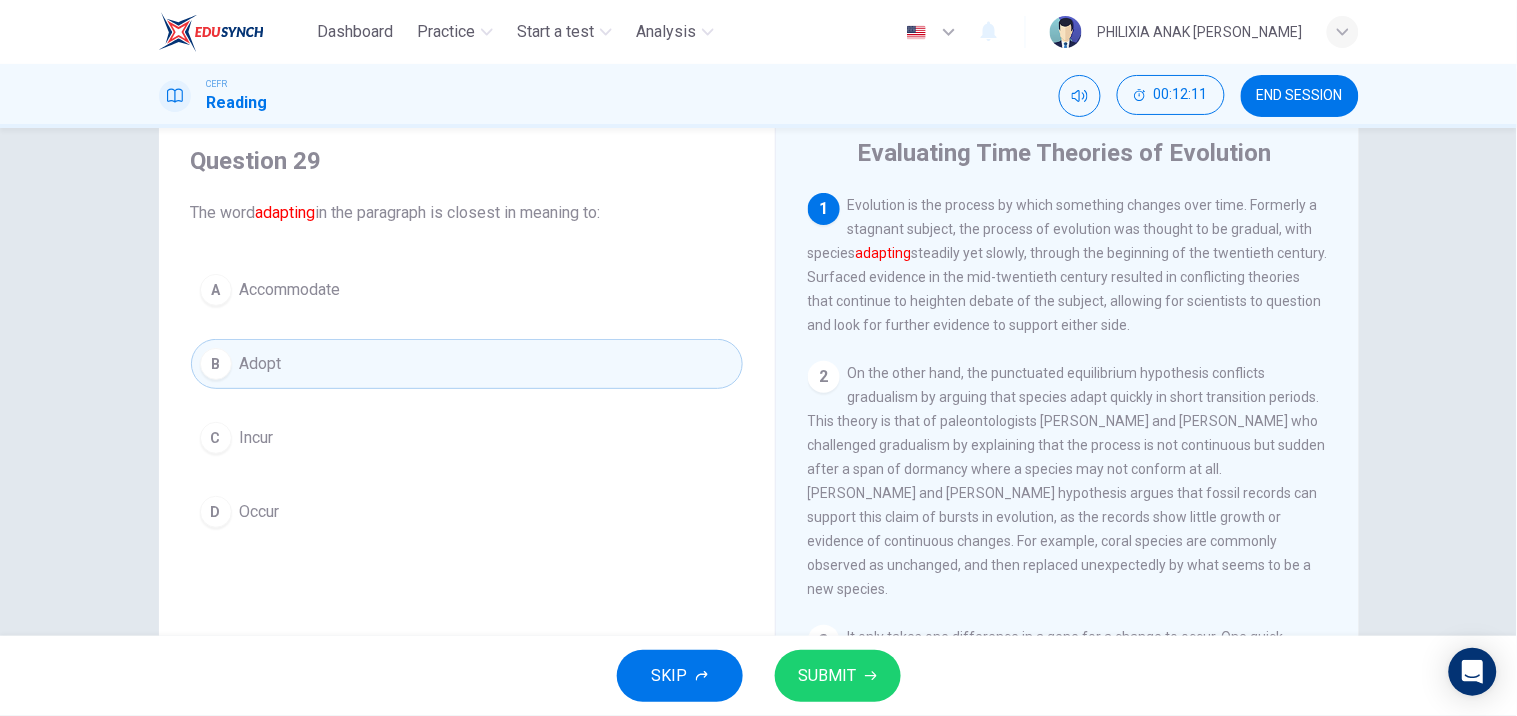 click on "SUBMIT" at bounding box center [828, 676] 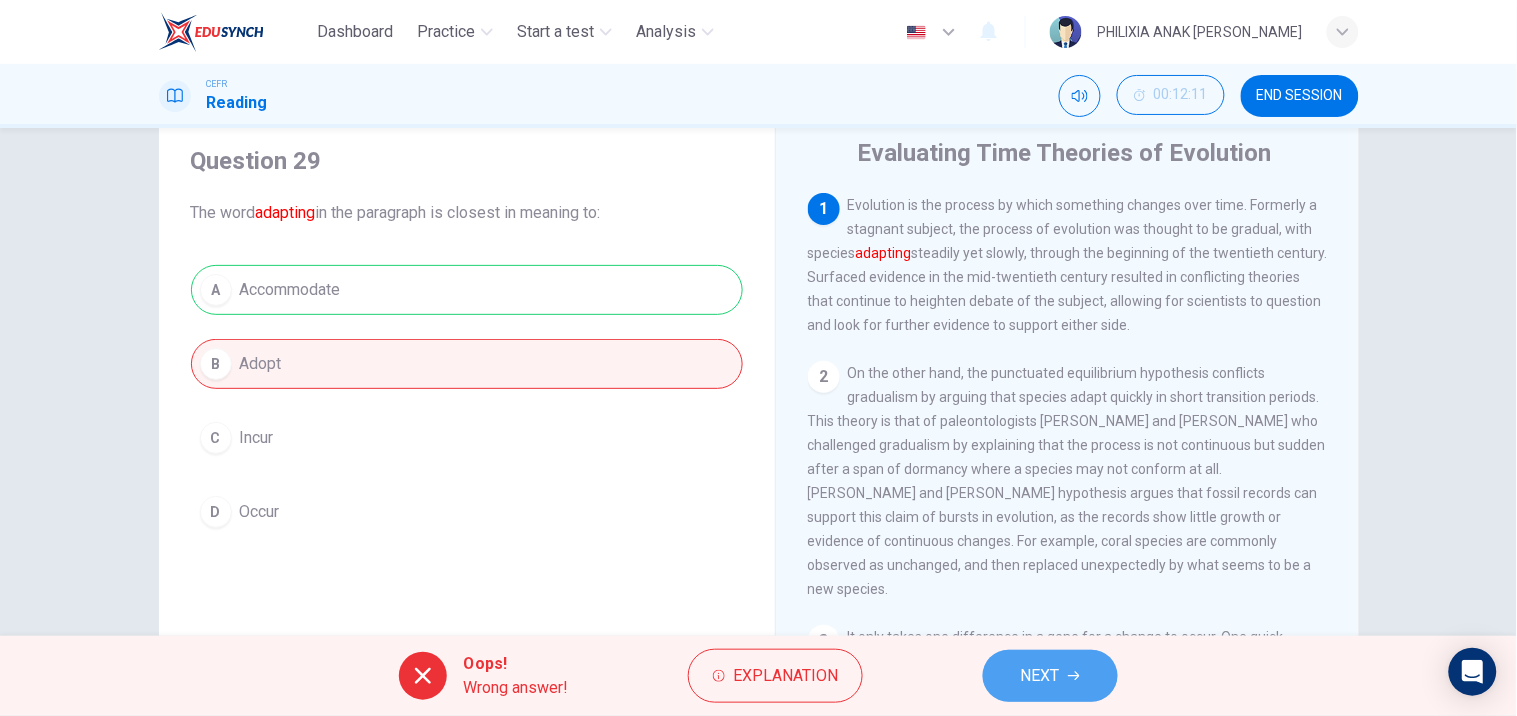 click on "NEXT" at bounding box center (1050, 676) 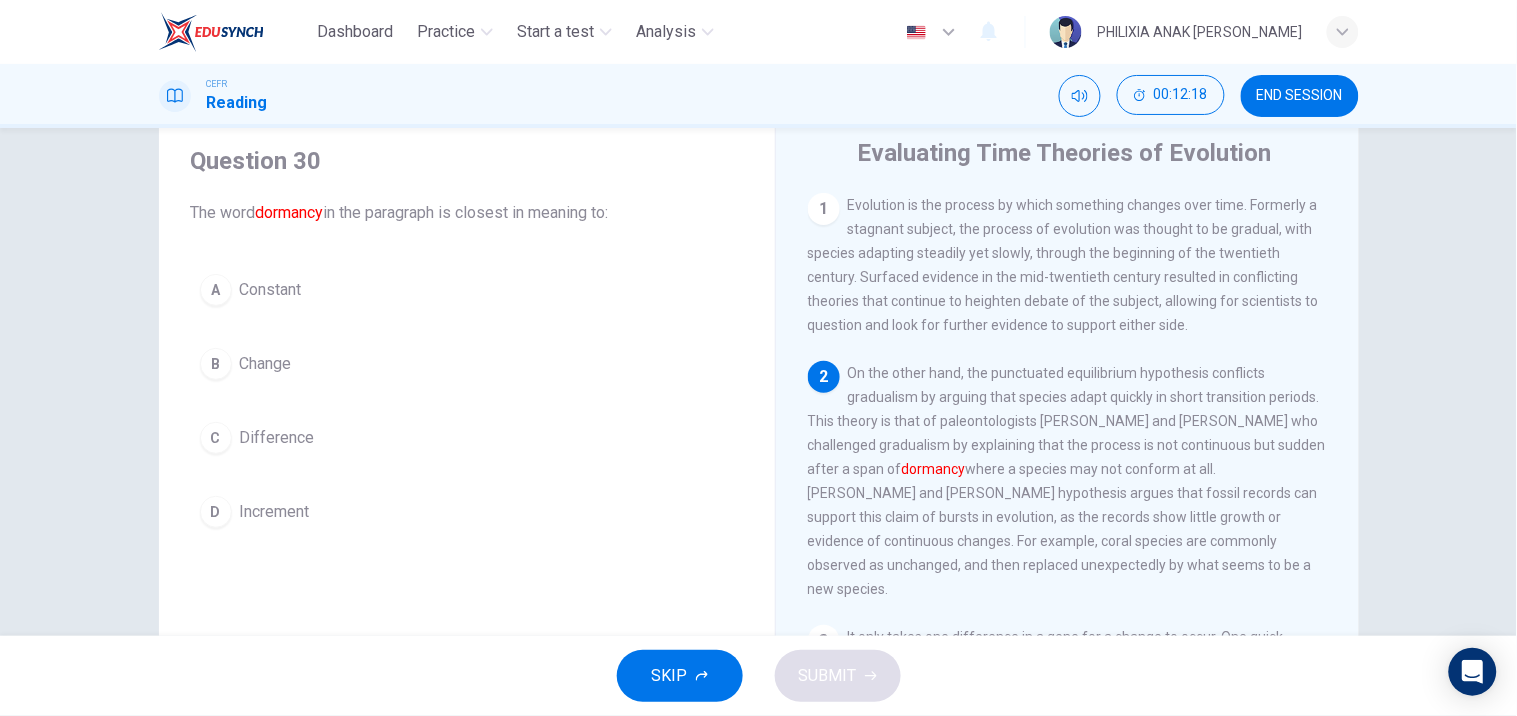 drag, startPoint x: 863, startPoint y: 417, endPoint x: 944, endPoint y: 425, distance: 81.394104 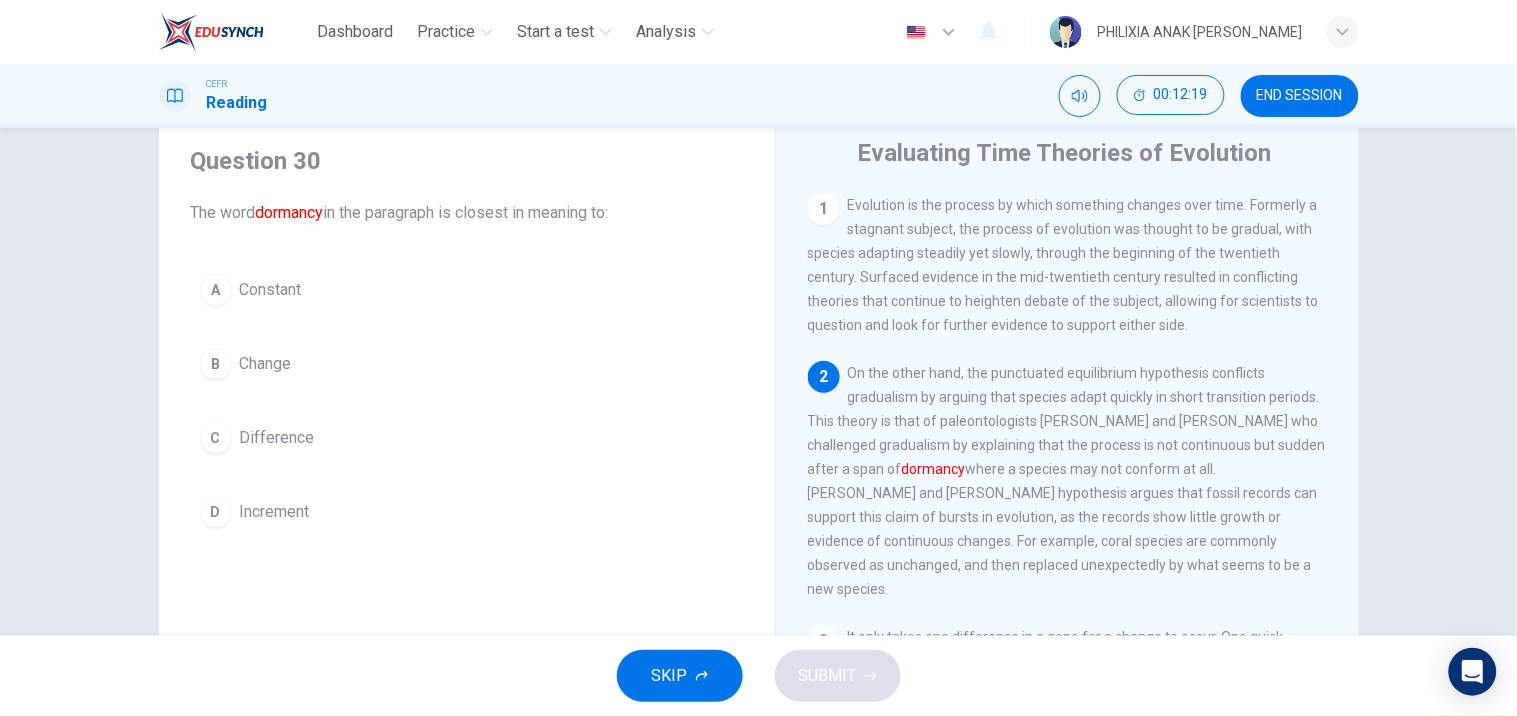 drag, startPoint x: 945, startPoint y: 425, endPoint x: 978, endPoint y: 442, distance: 37.12142 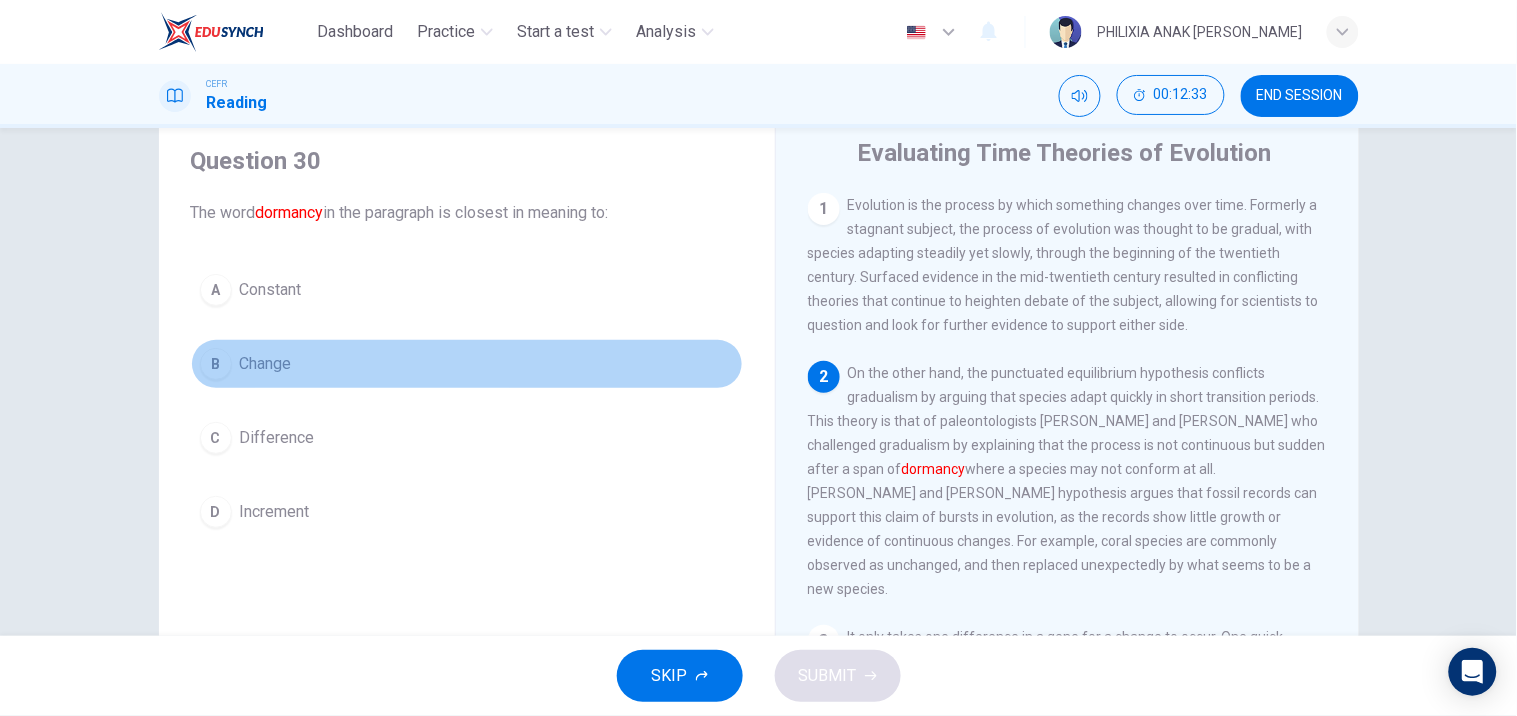 click on "Change" at bounding box center (266, 364) 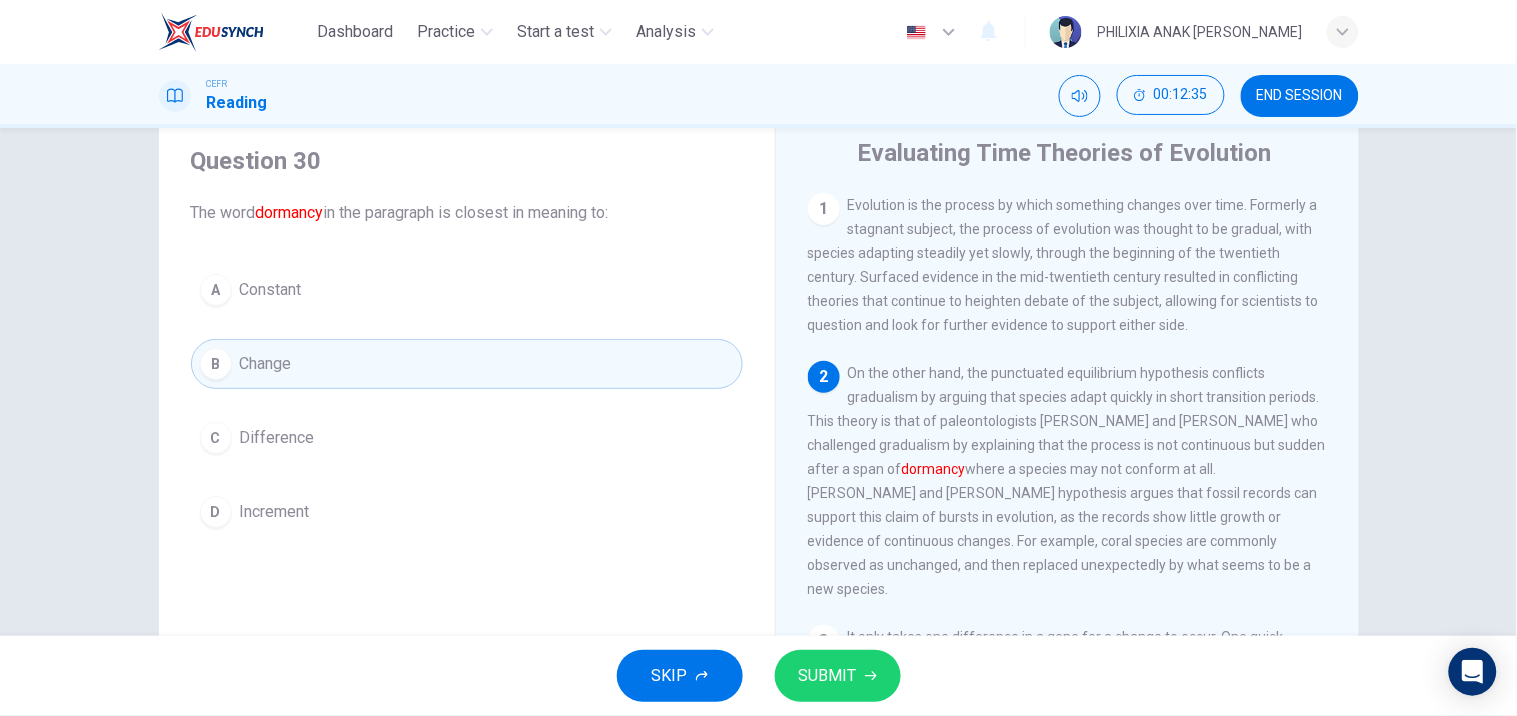 click on "SUBMIT" at bounding box center [828, 676] 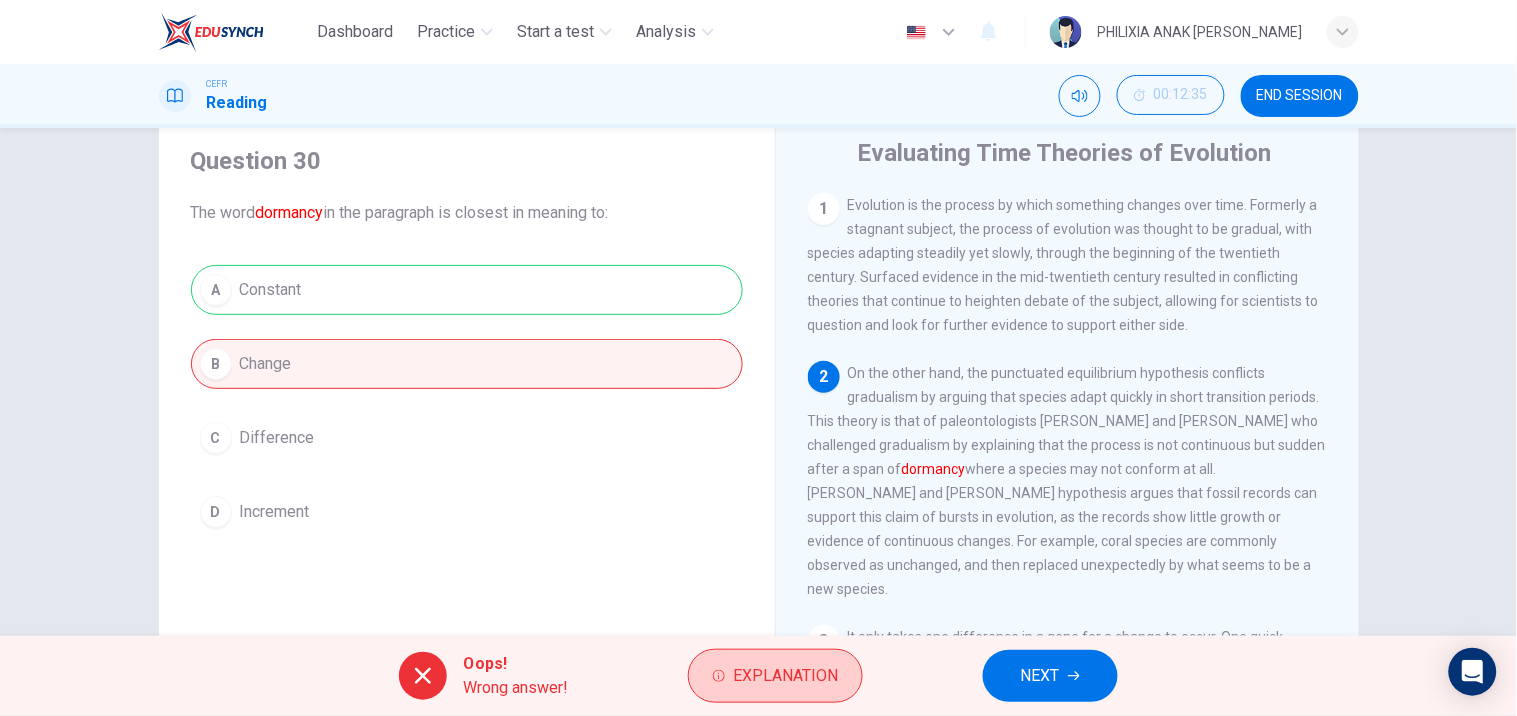 click on "Explanation" at bounding box center [775, 676] 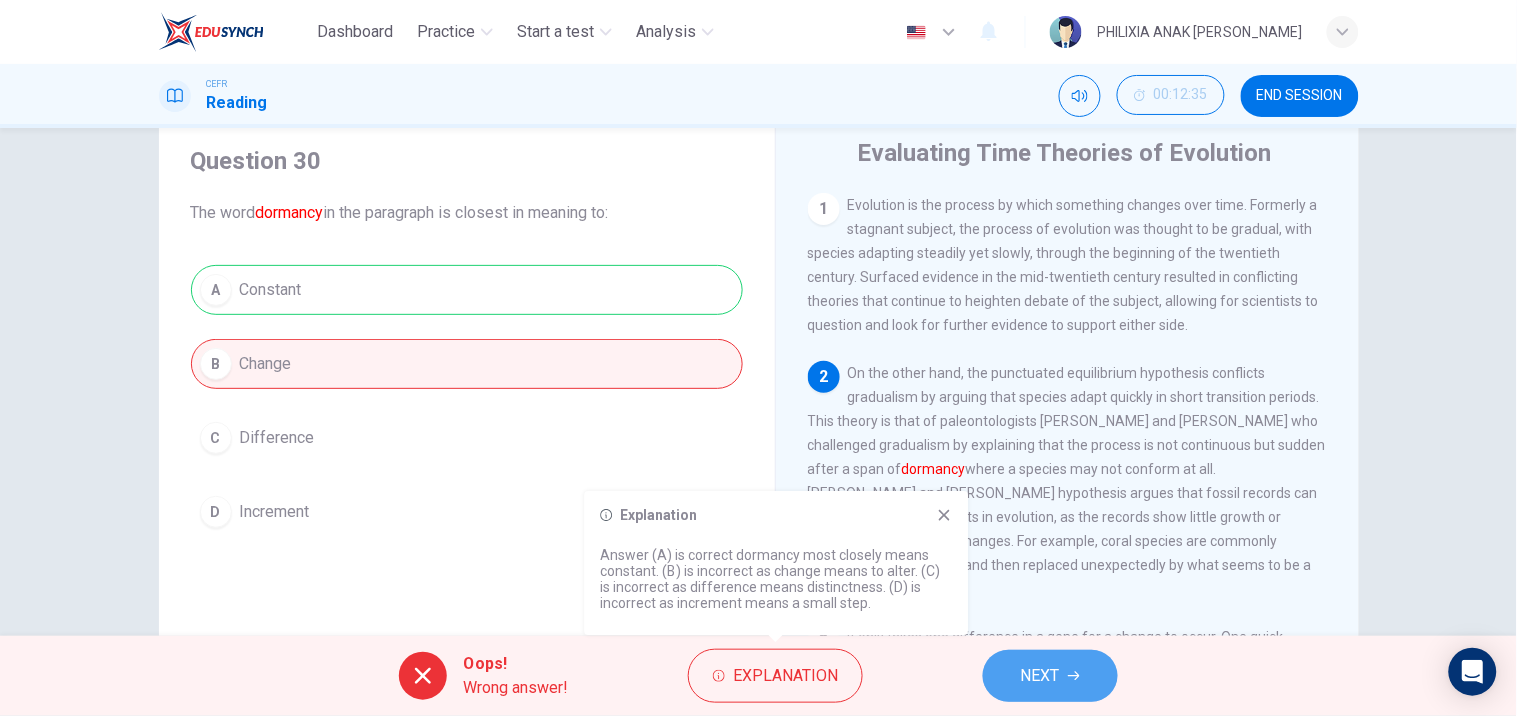 click on "NEXT" at bounding box center [1040, 676] 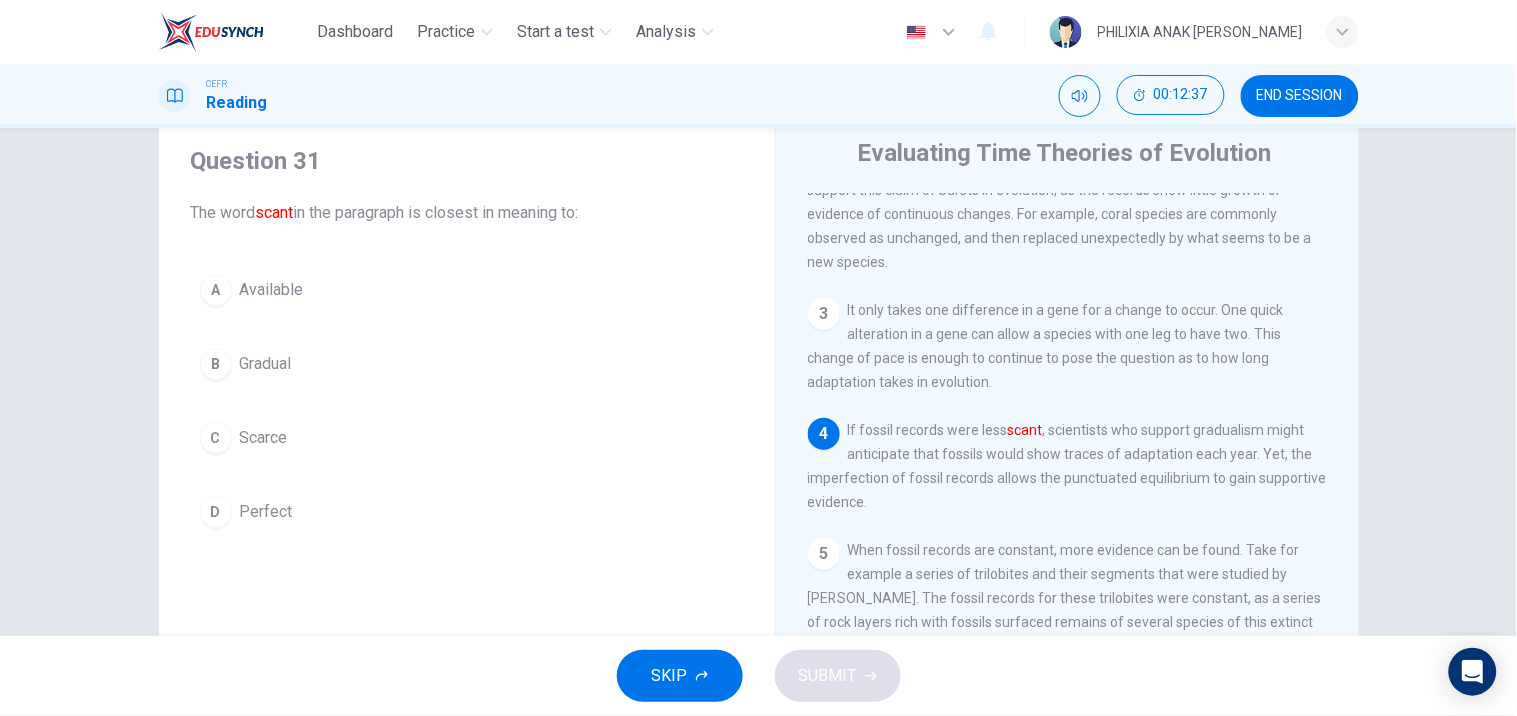 scroll, scrollTop: 328, scrollLeft: 0, axis: vertical 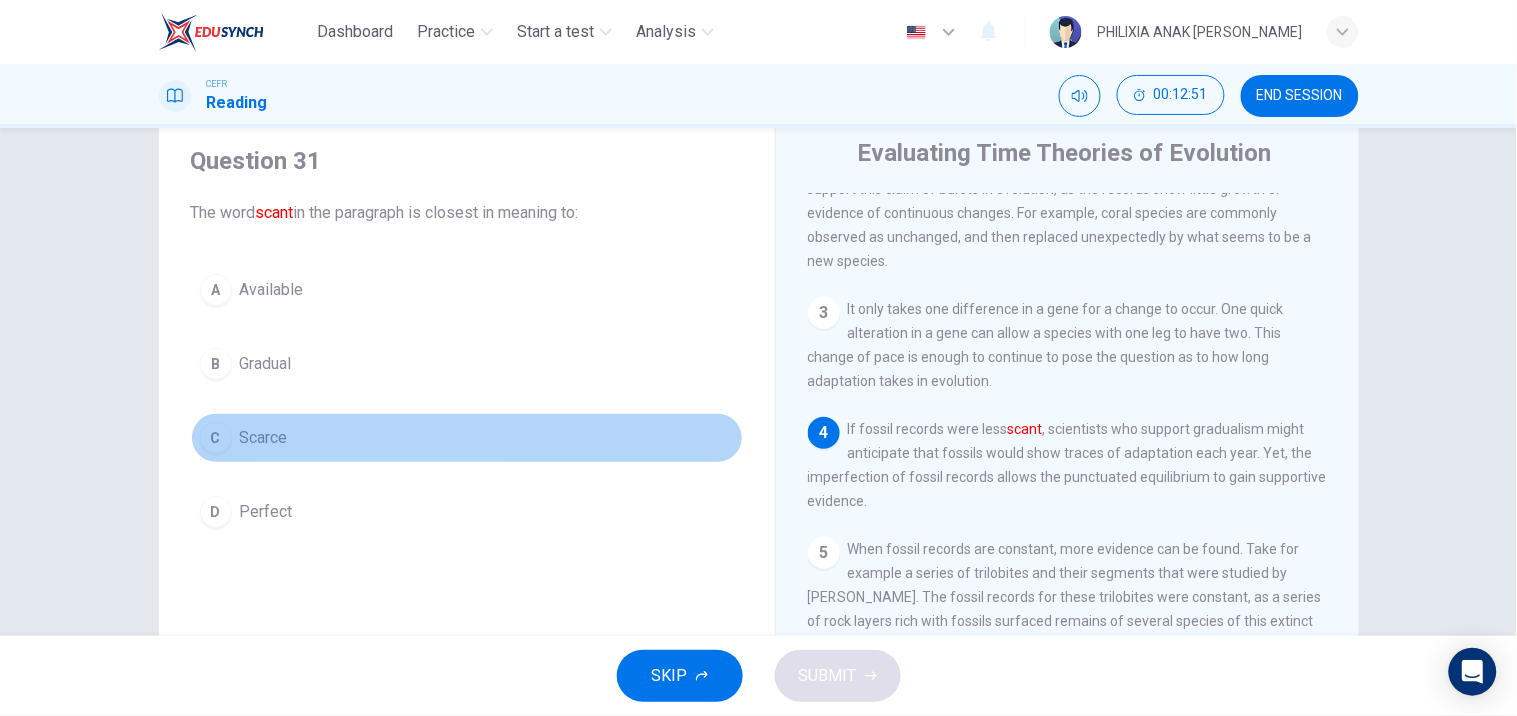 click on "Scarce" at bounding box center [264, 438] 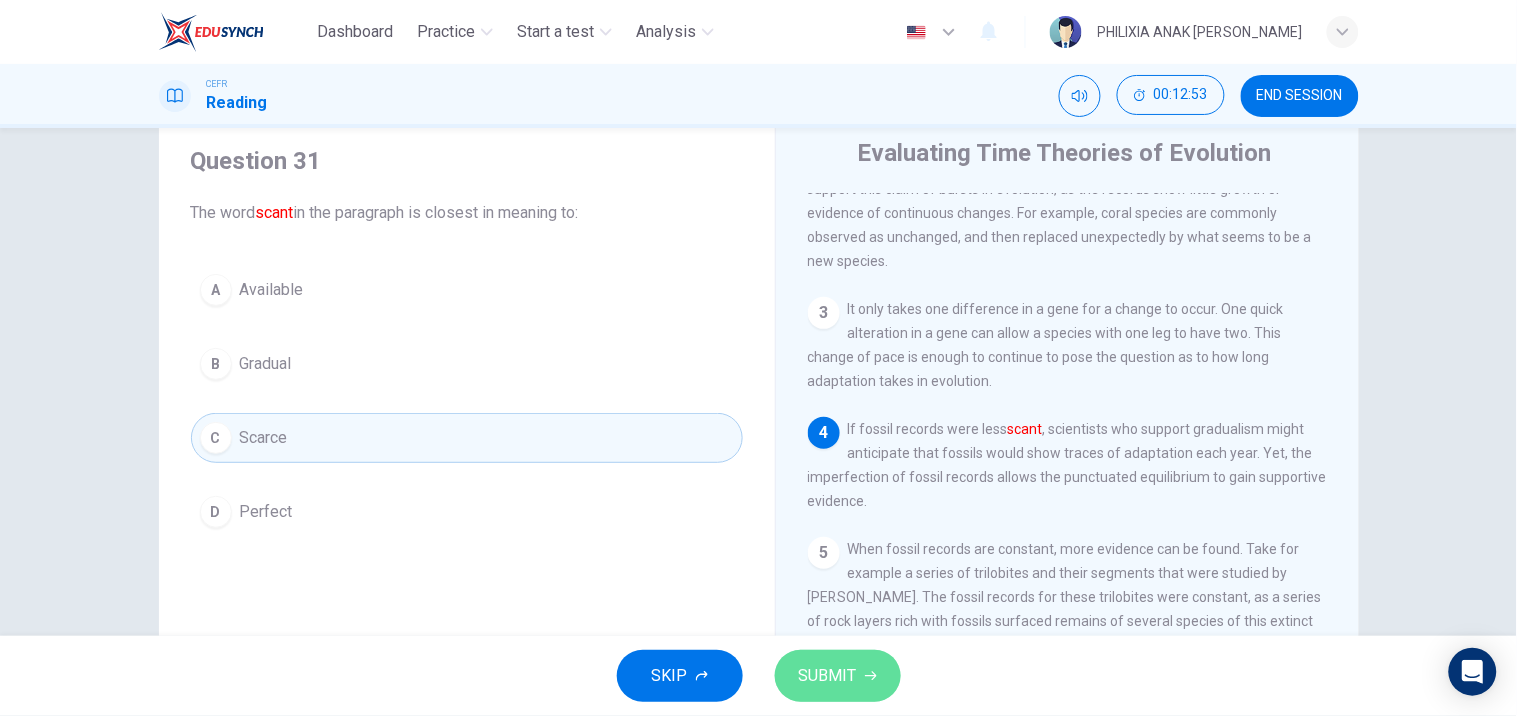click on "SUBMIT" at bounding box center [828, 676] 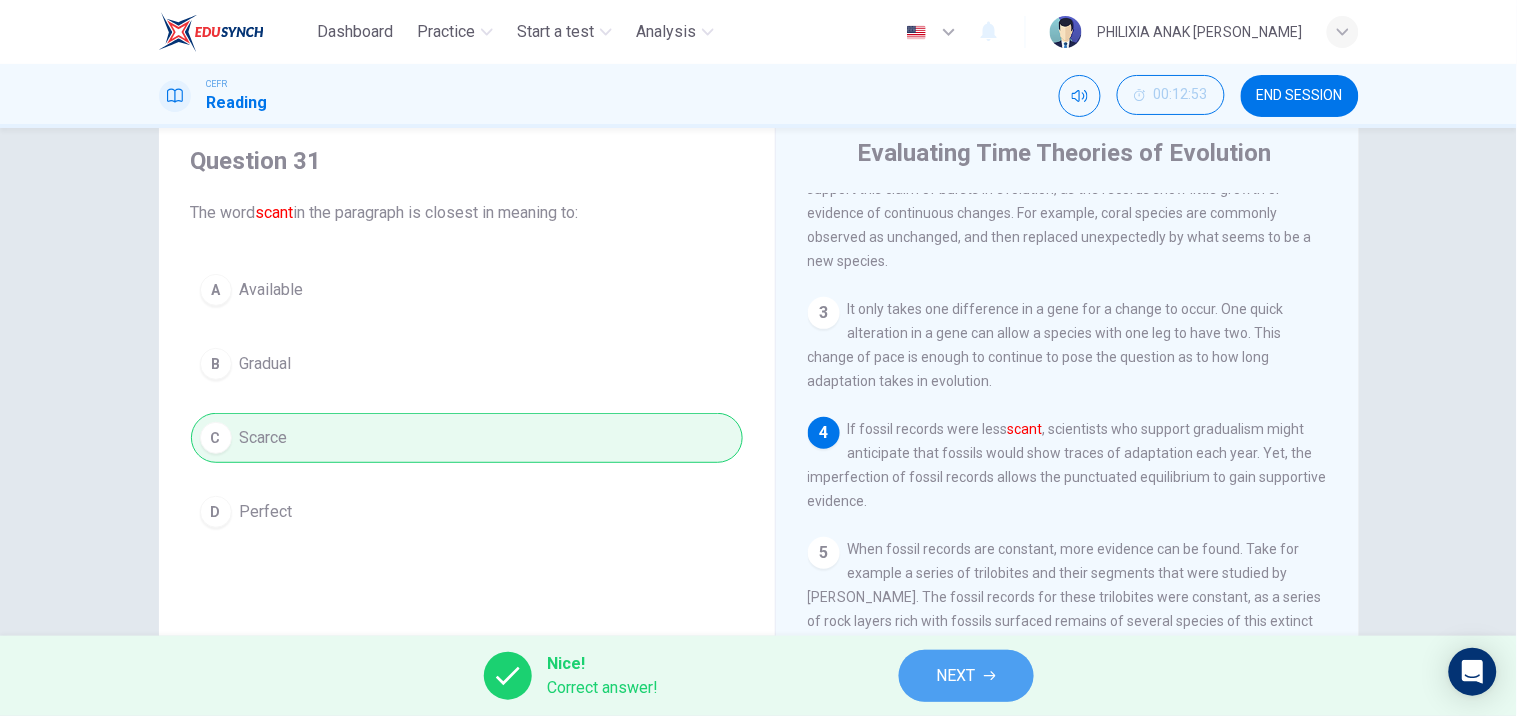 click on "NEXT" at bounding box center (956, 676) 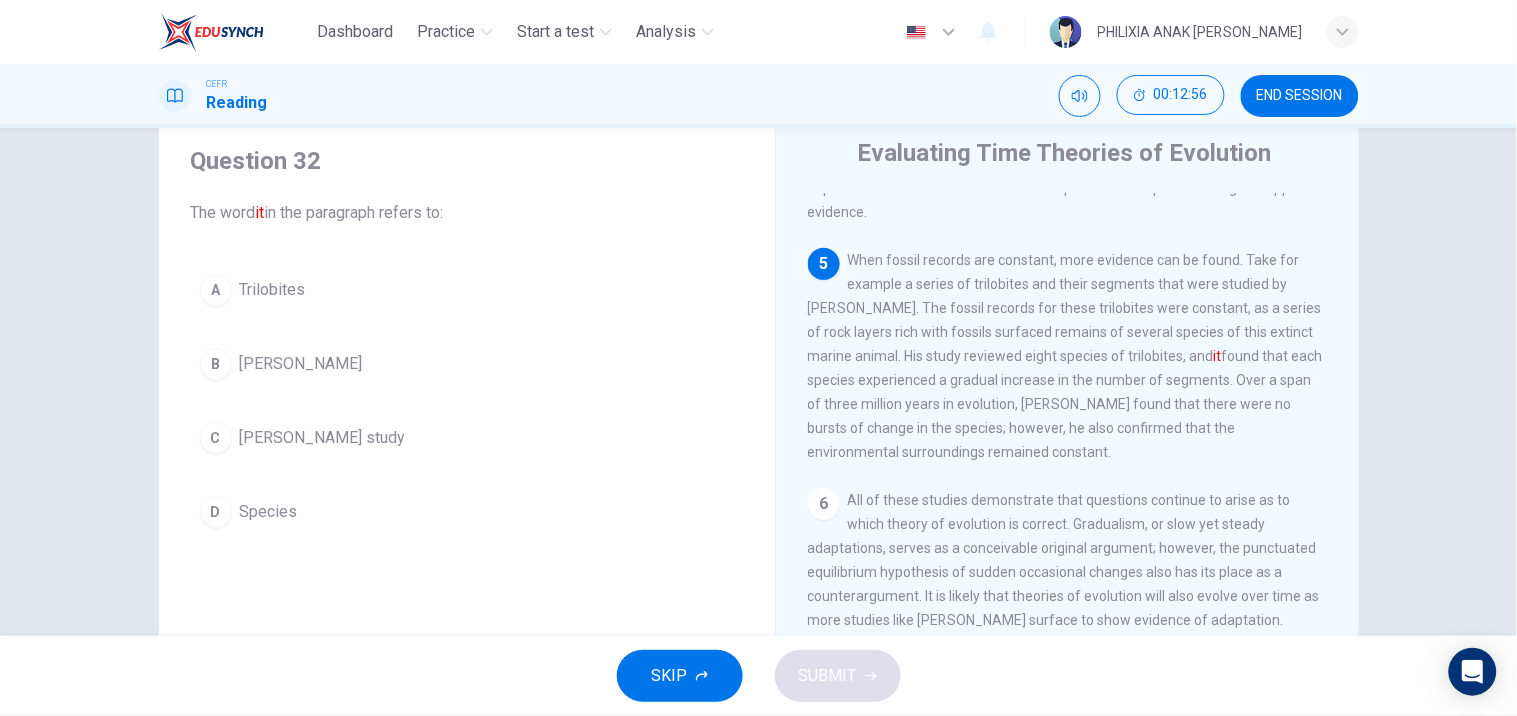 scroll, scrollTop: 638, scrollLeft: 0, axis: vertical 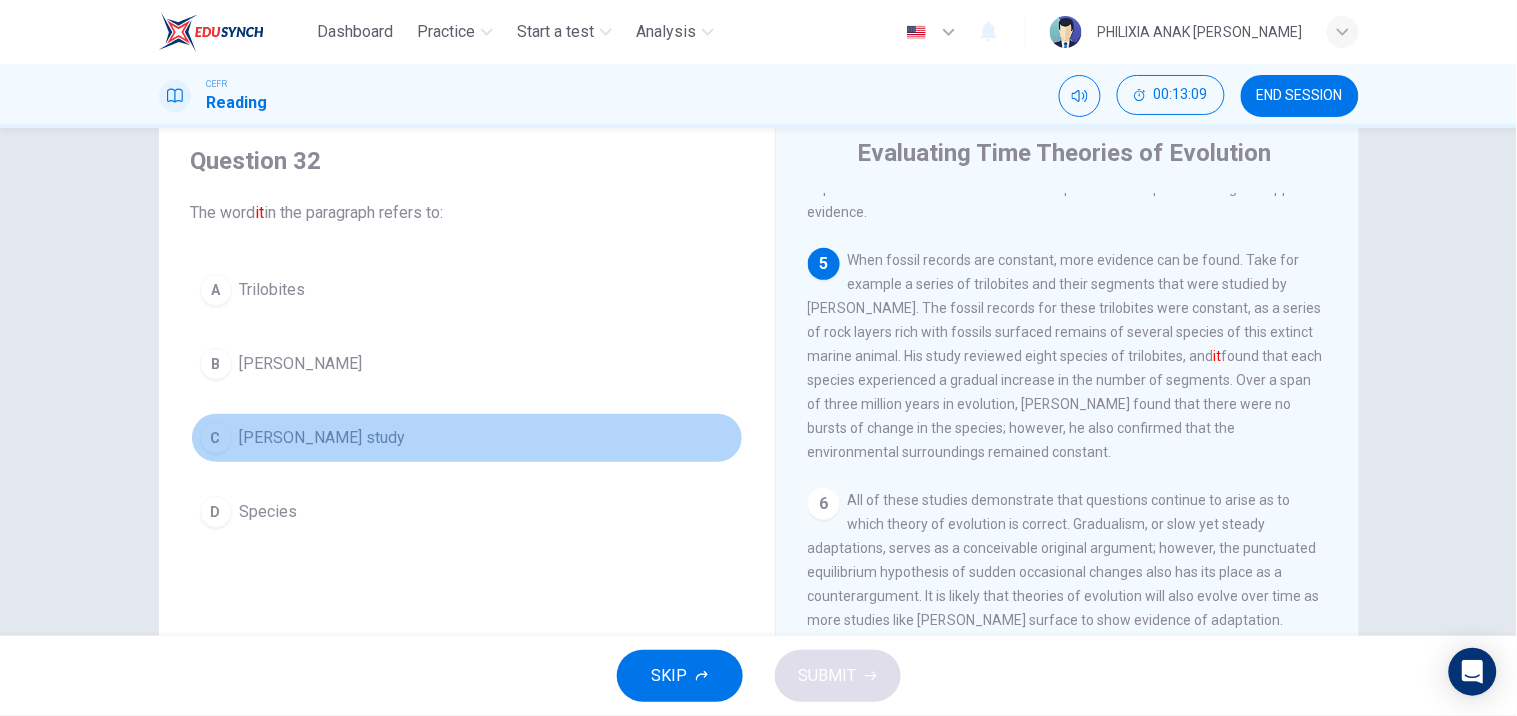 click on "[PERSON_NAME] study" at bounding box center (323, 438) 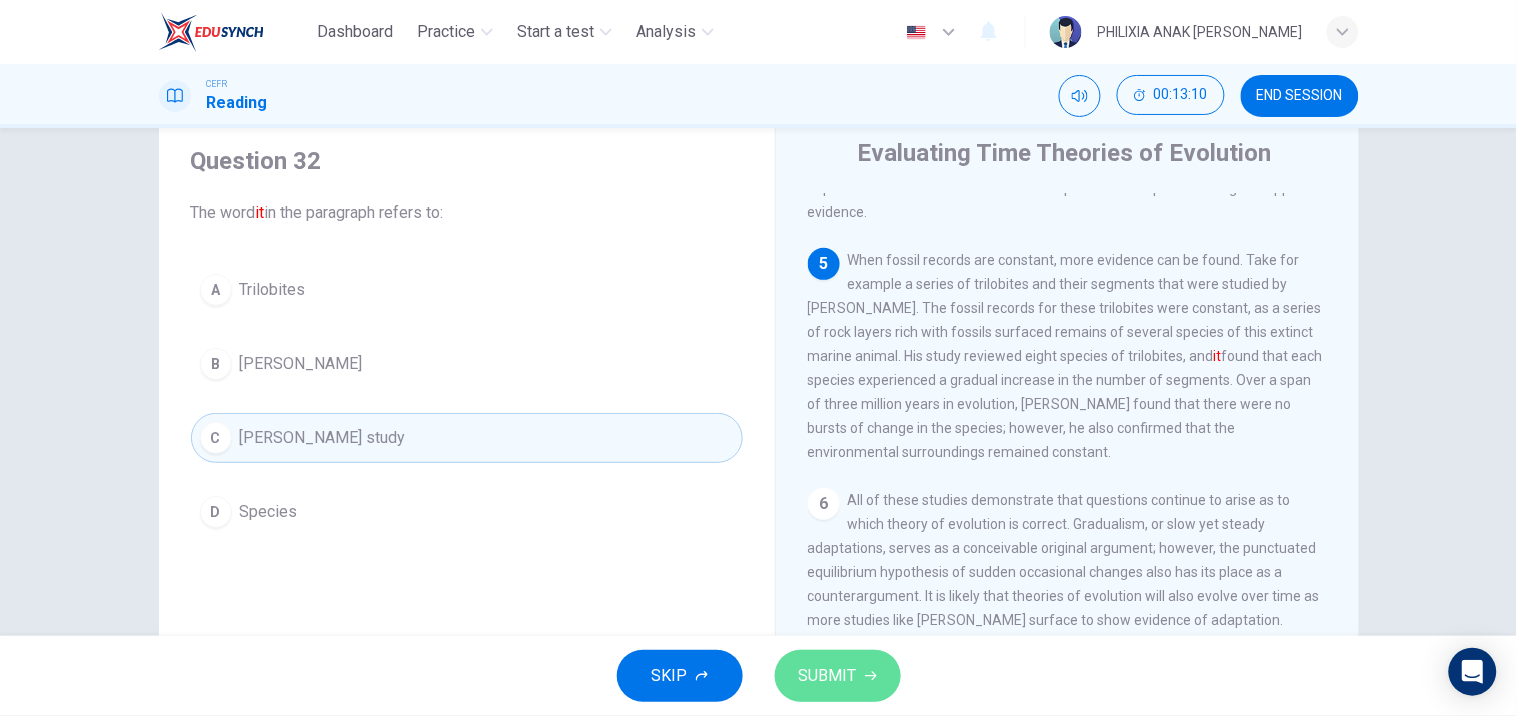 click on "SUBMIT" at bounding box center [828, 676] 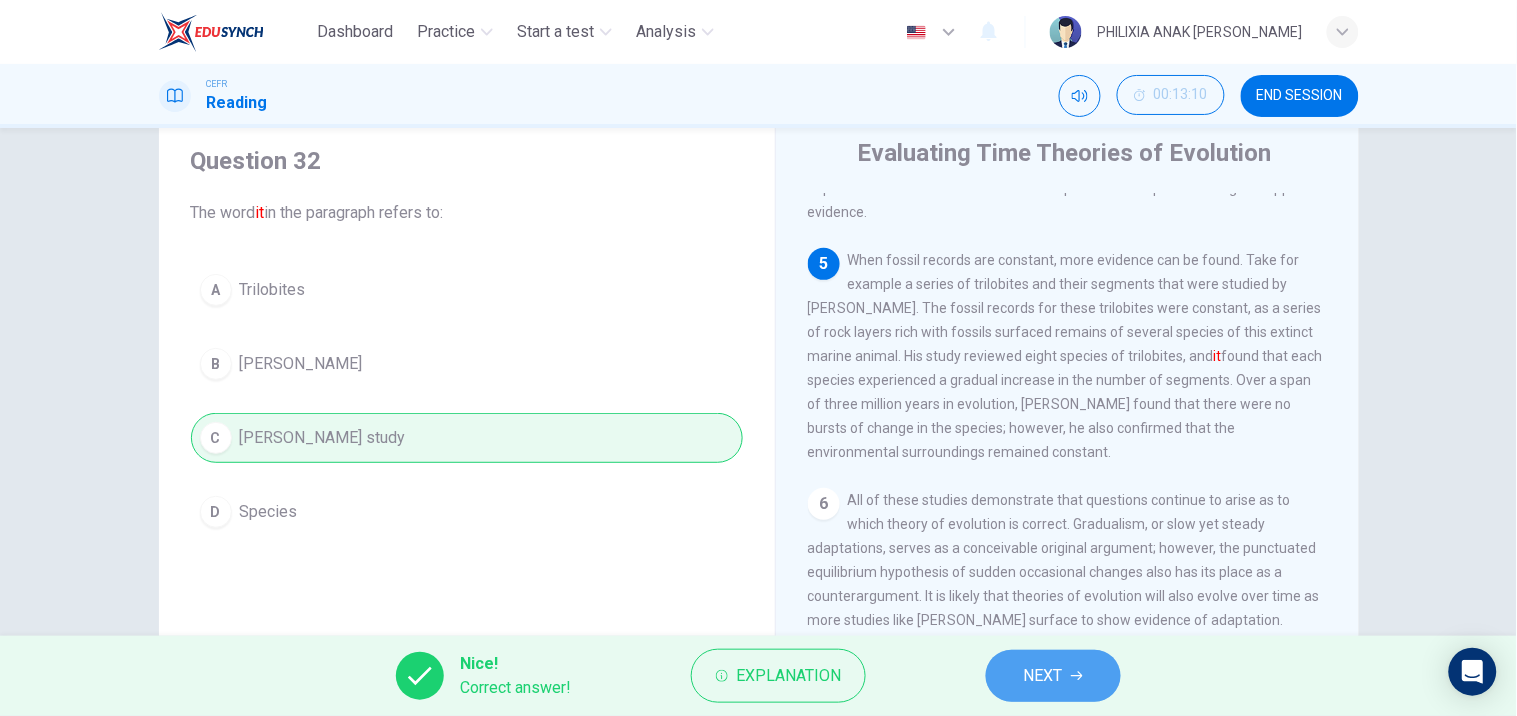 click on "NEXT" at bounding box center (1053, 676) 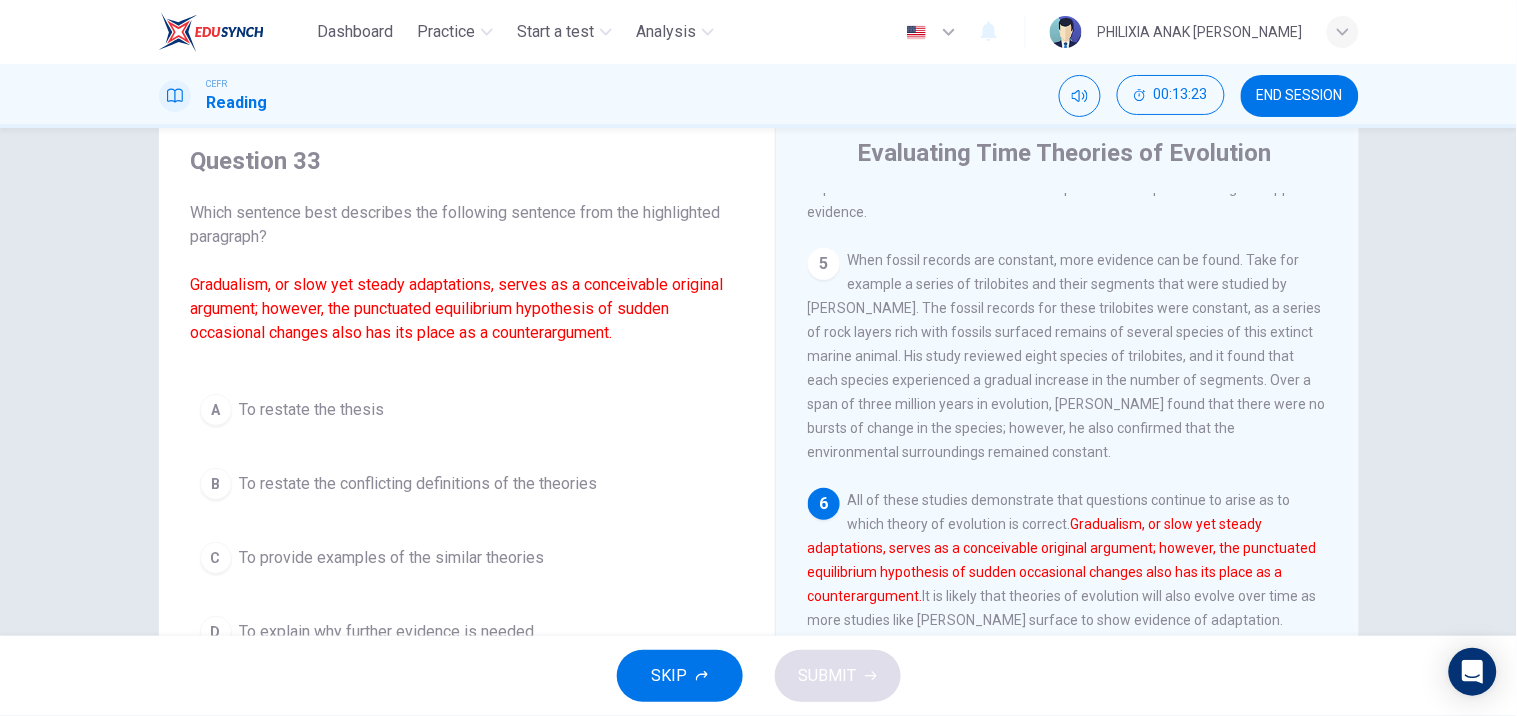 click on "Which sentence best describes the following sentence from the highlighted paragraph?
Gradualism, or slow yet steady adaptations, serves as a conceivable original argument; however, the punctuated equilibrium hypothesis of sudden occasional changes also has its place as a counterargument." at bounding box center [467, 273] 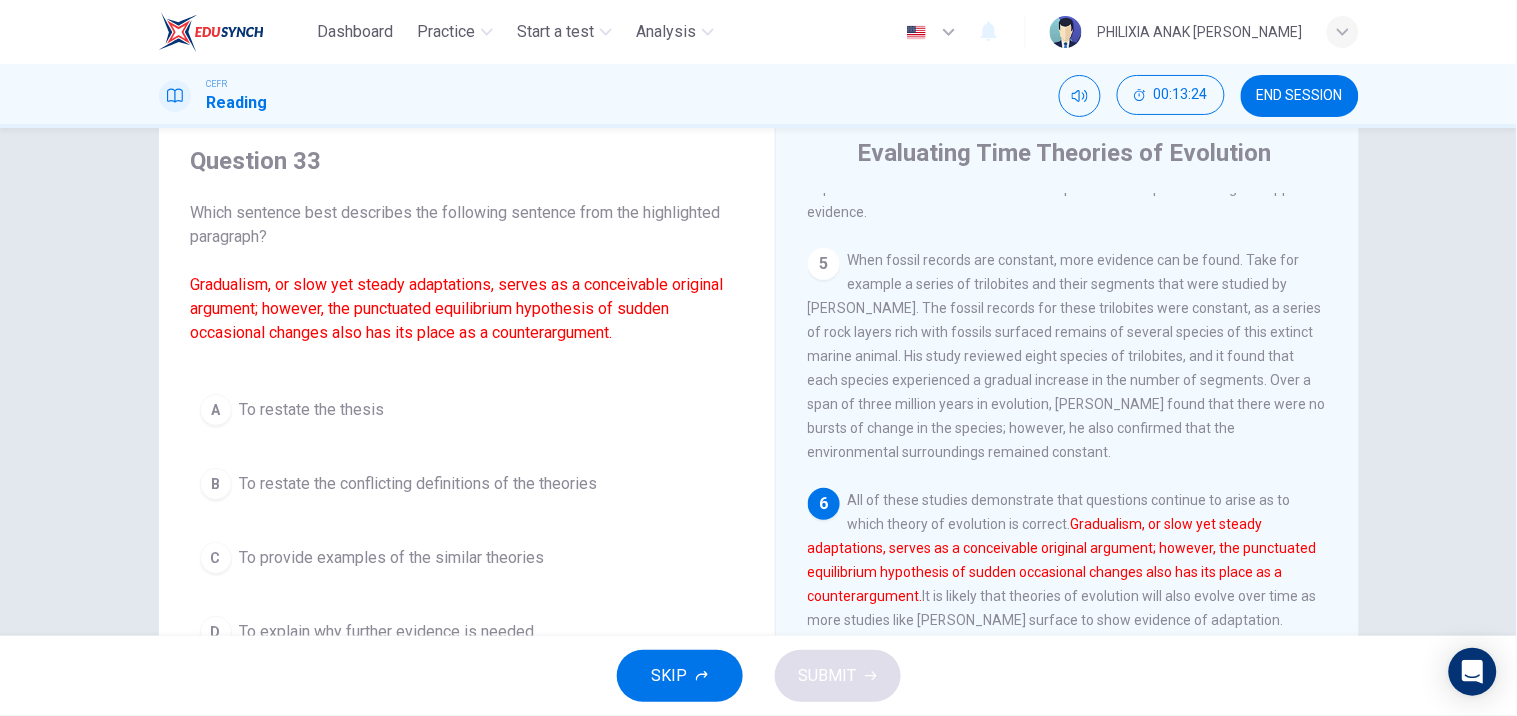 click on "Which sentence best describes the following sentence from the highlighted paragraph?
Gradualism, or slow yet steady adaptations, serves as a conceivable original argument; however, the punctuated equilibrium hypothesis of sudden occasional changes also has its place as a counterargument." at bounding box center [467, 273] 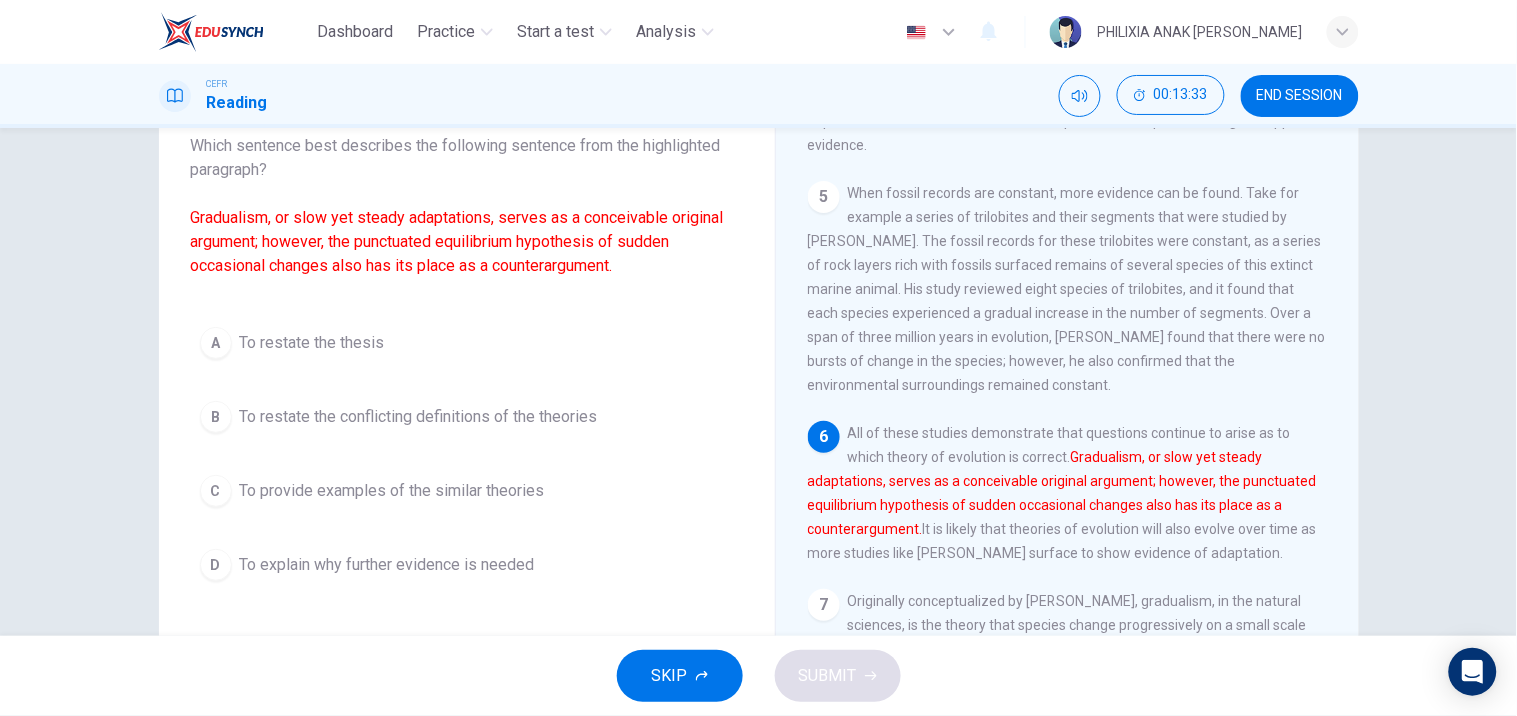 scroll, scrollTop: 131, scrollLeft: 0, axis: vertical 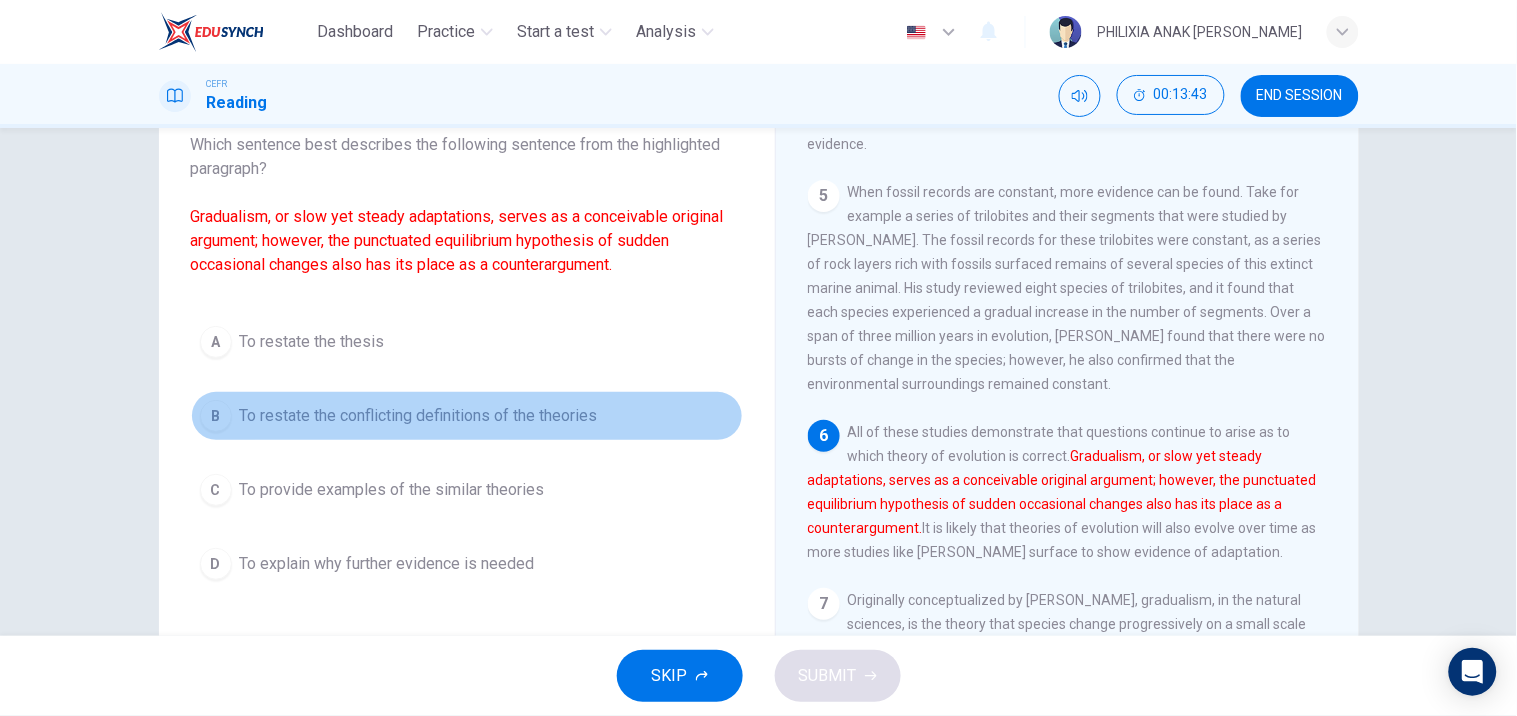 click on "To restate the conflicting definitions of the theories" at bounding box center [419, 416] 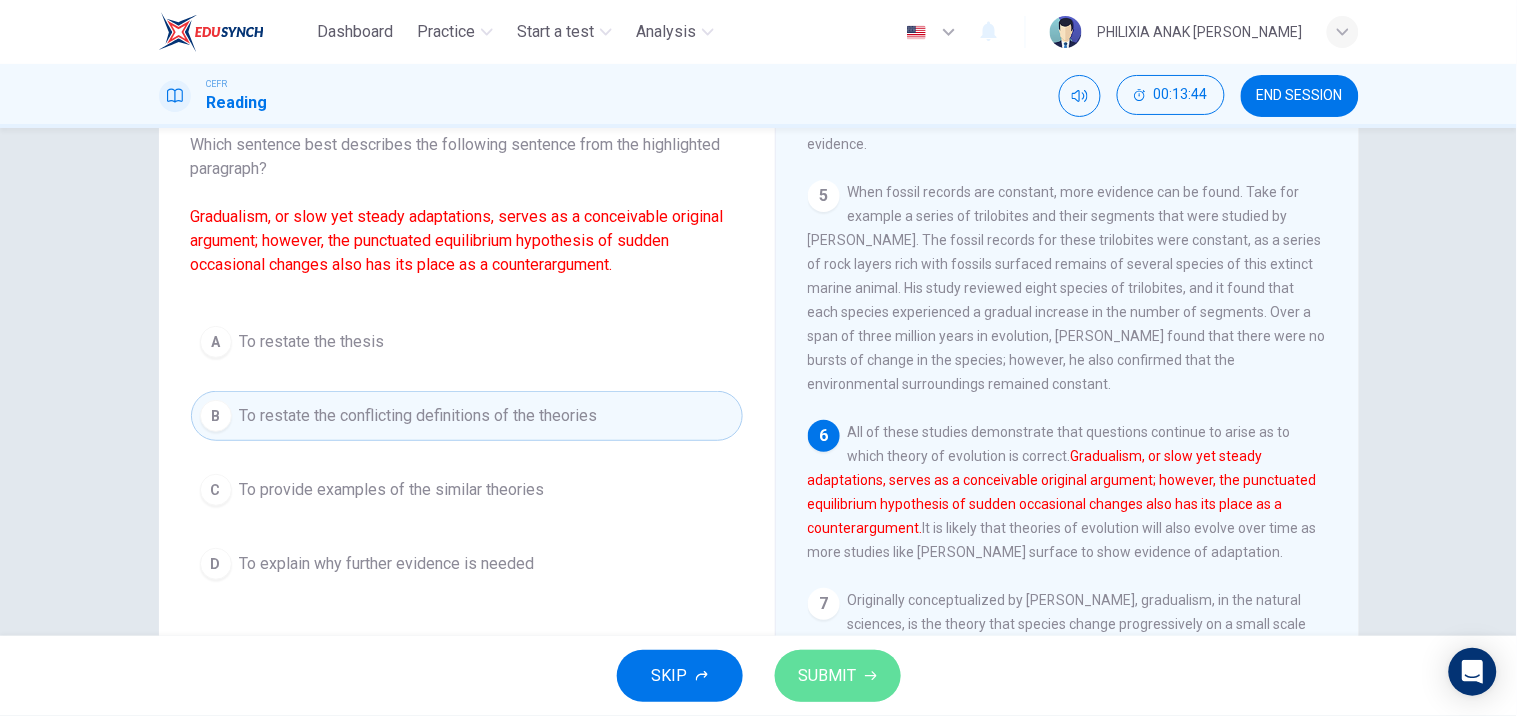 click on "SUBMIT" at bounding box center (838, 676) 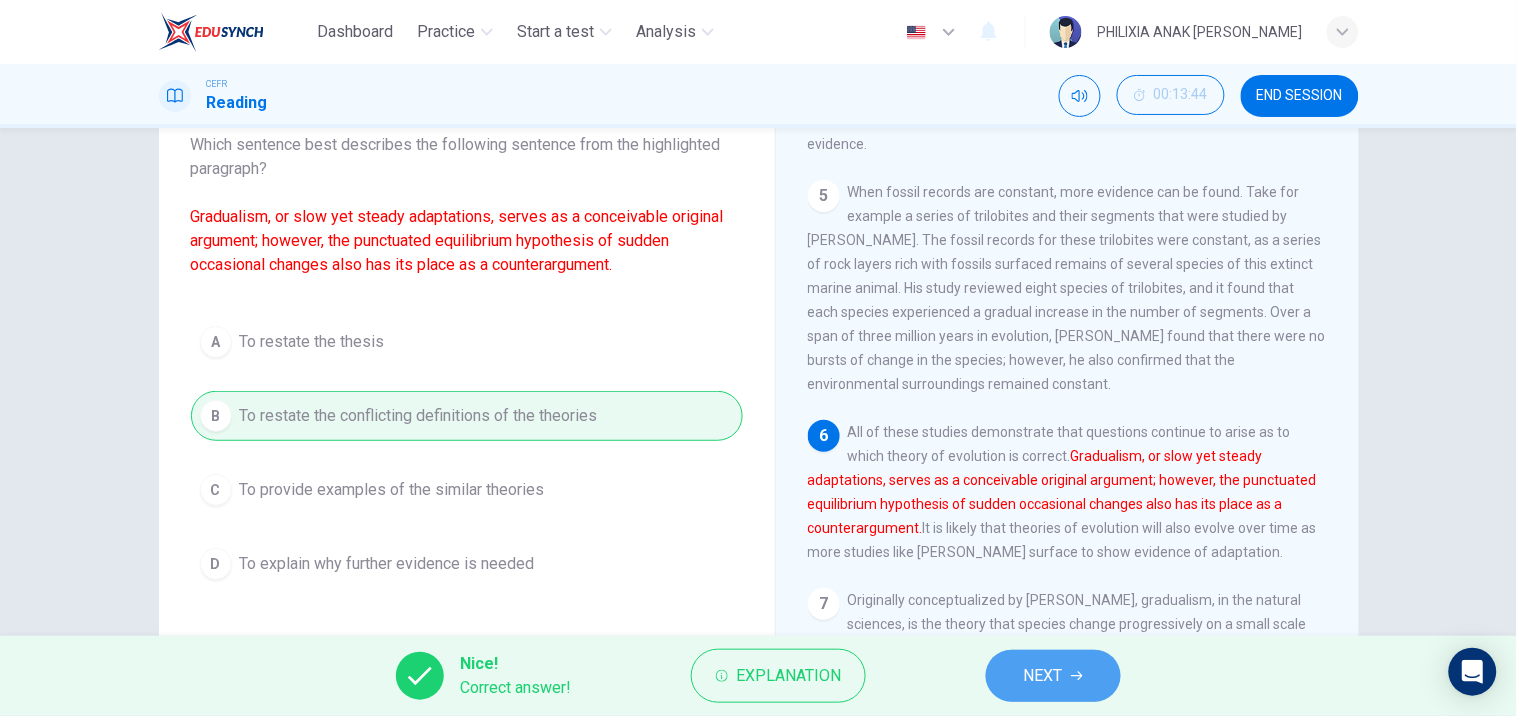 click on "NEXT" at bounding box center [1043, 676] 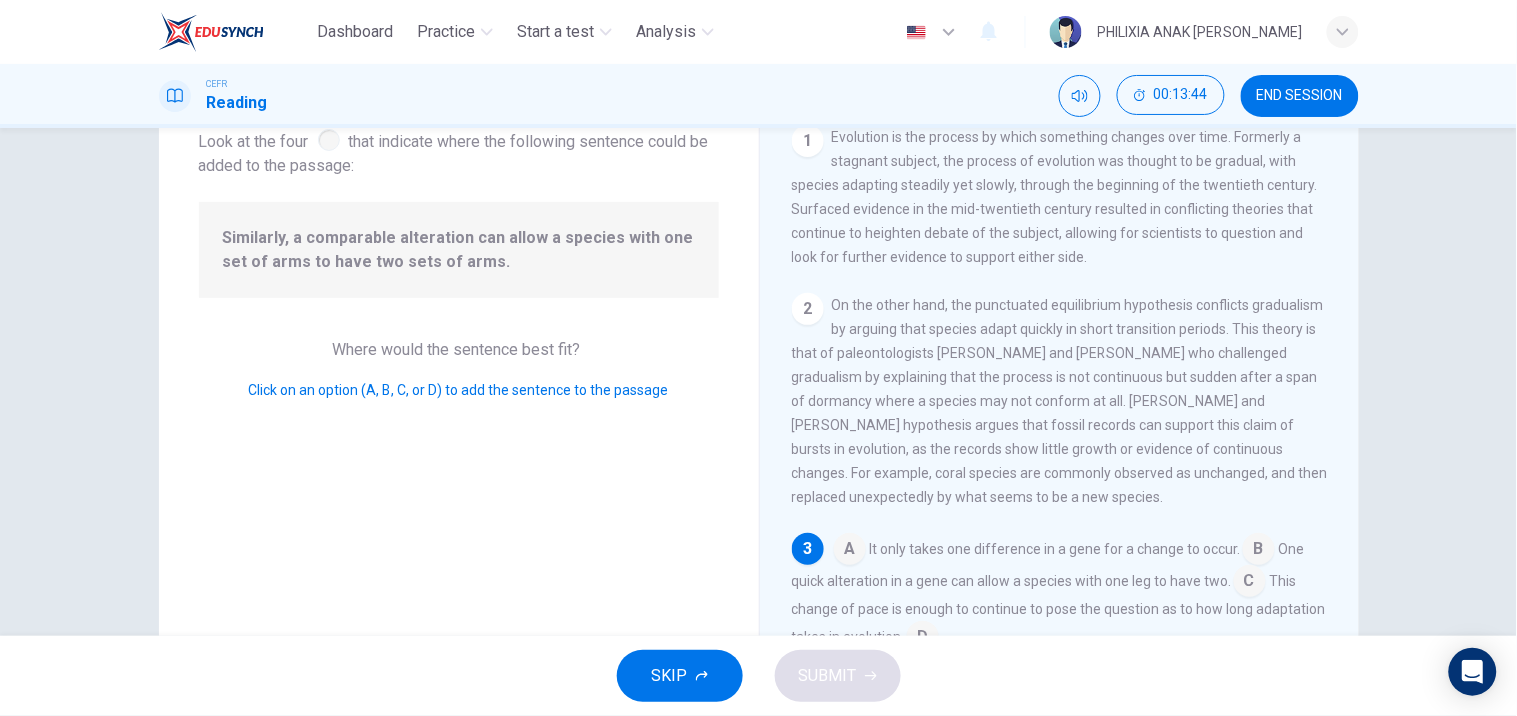 scroll, scrollTop: 153, scrollLeft: 0, axis: vertical 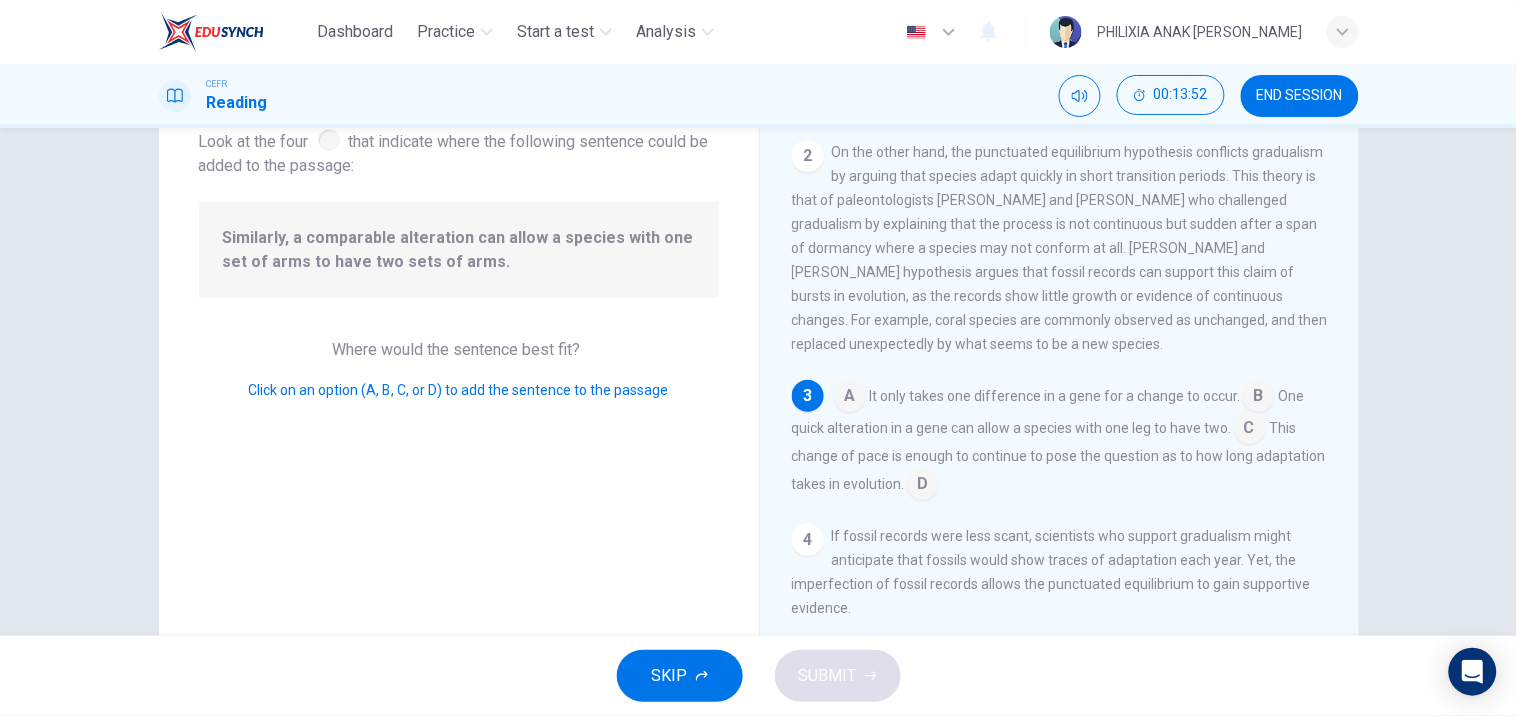 click at bounding box center (1259, 398) 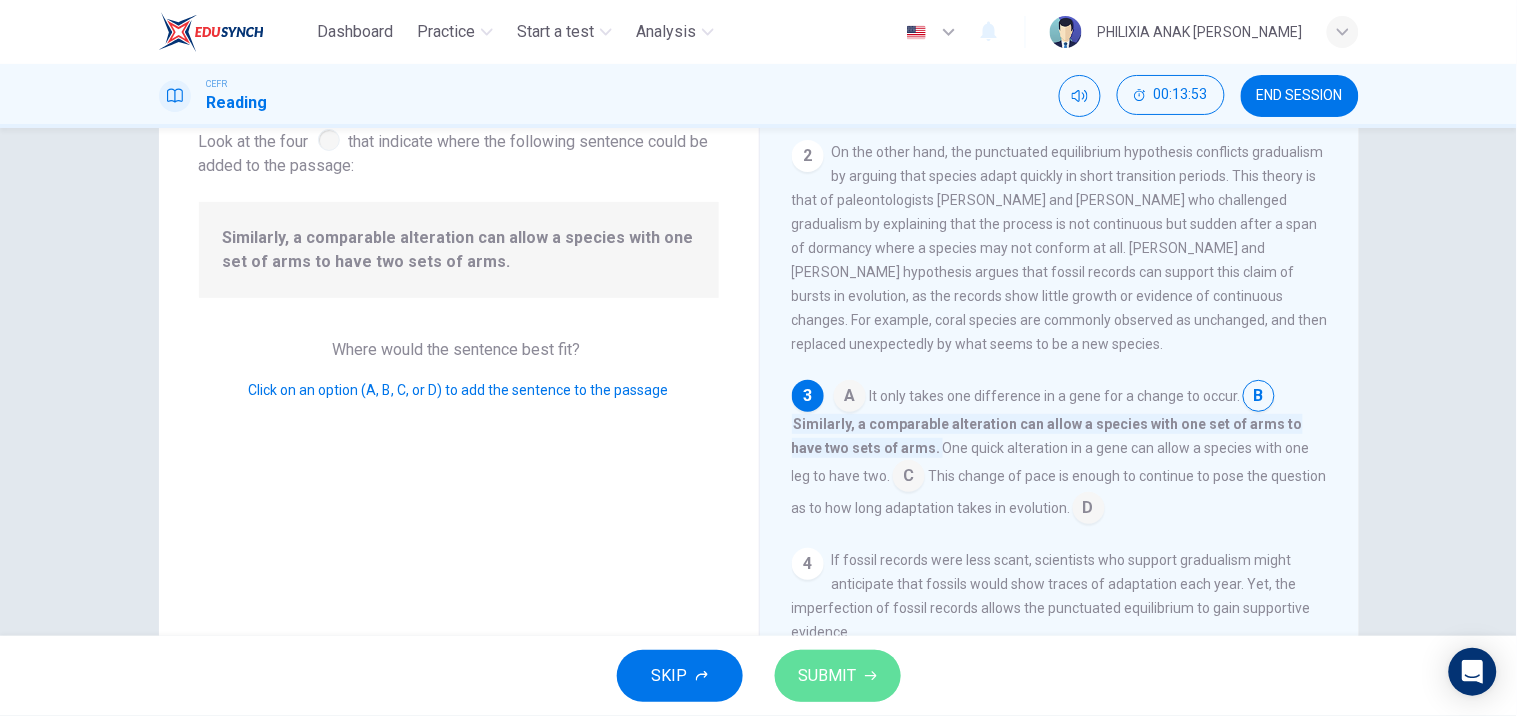 click on "SUBMIT" at bounding box center [838, 676] 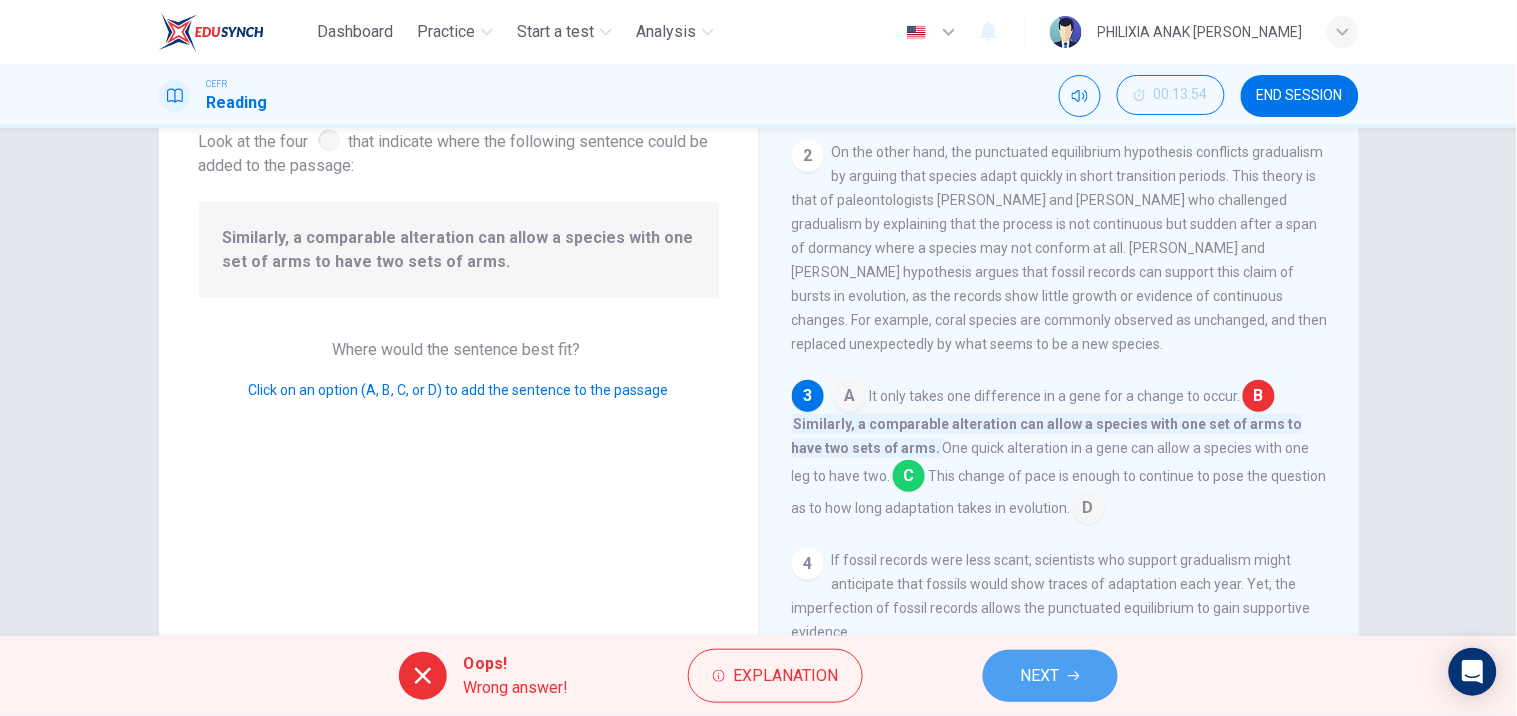 click on "NEXT" at bounding box center [1040, 676] 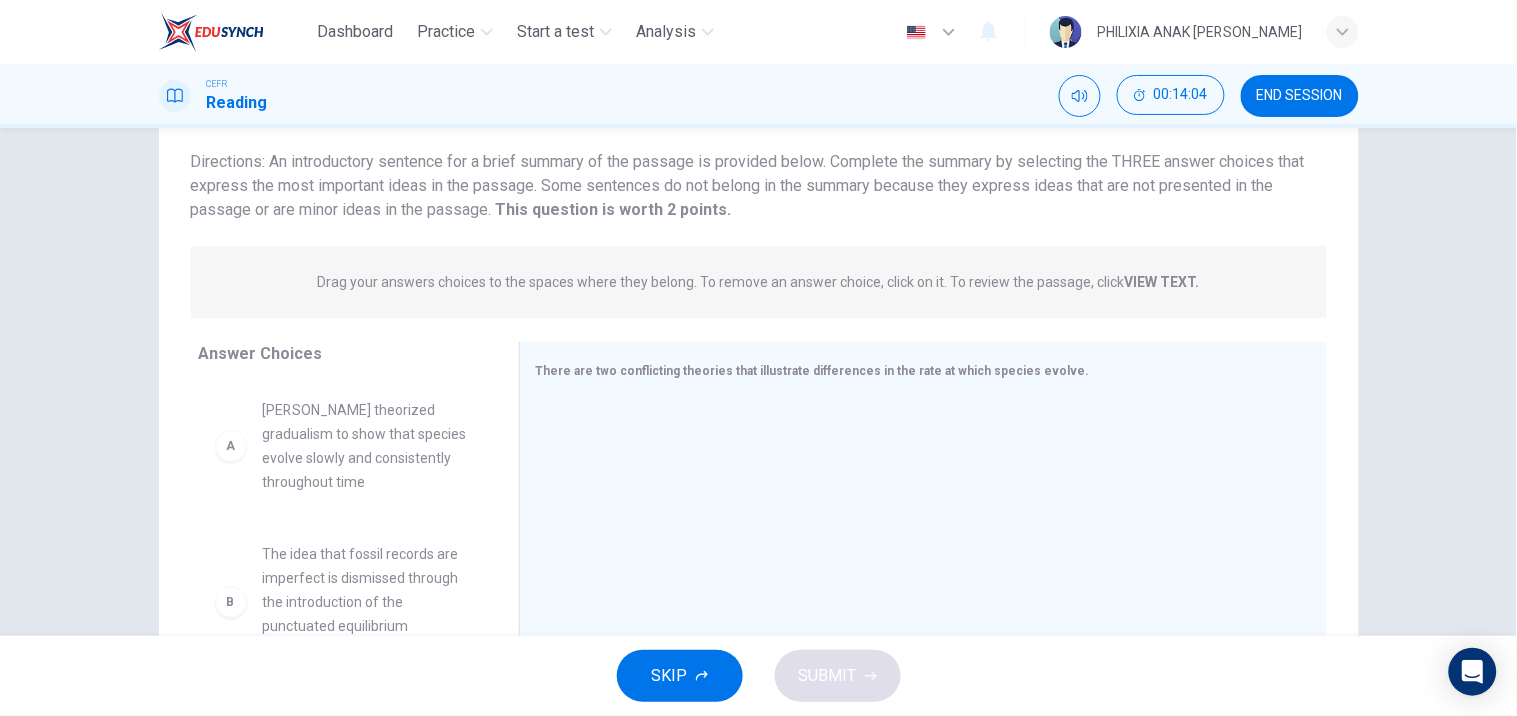 scroll, scrollTop: 1, scrollLeft: 0, axis: vertical 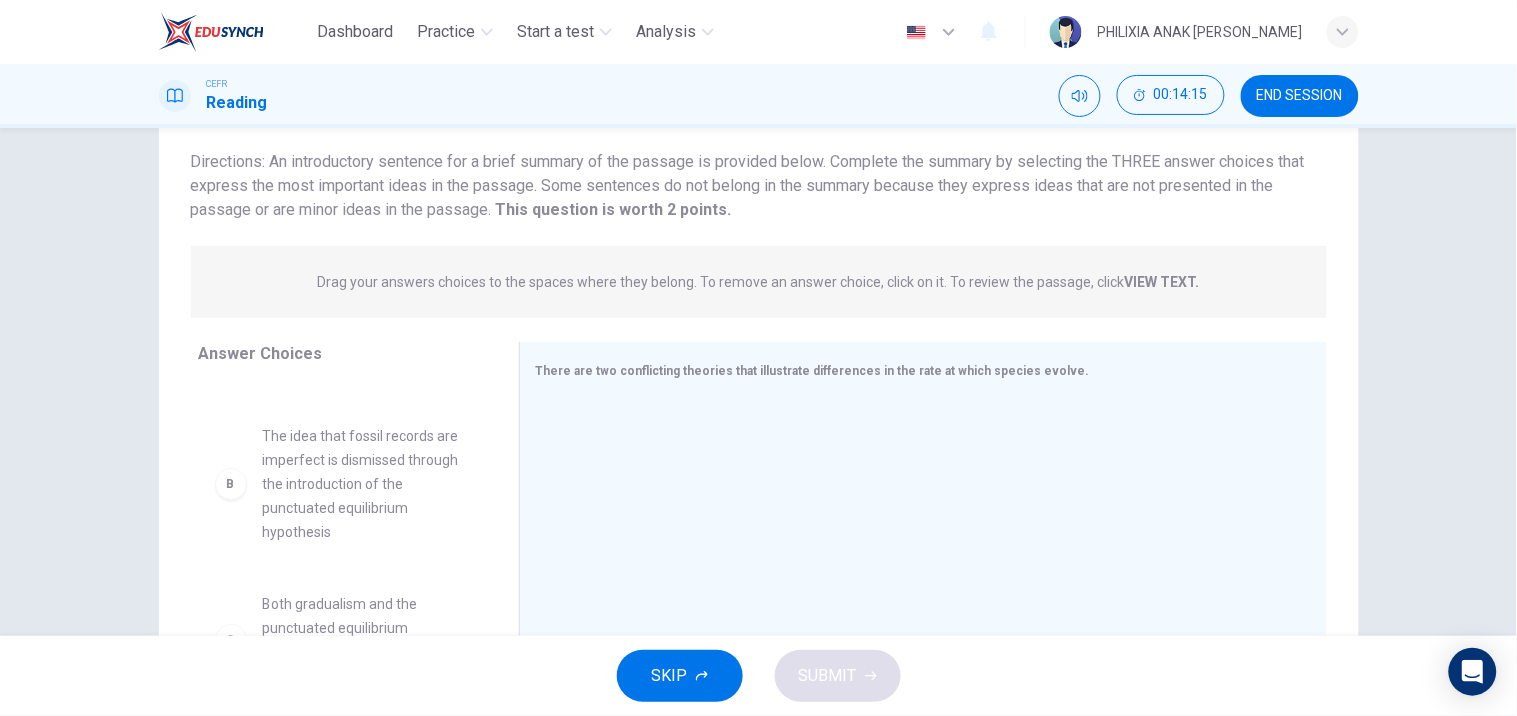 drag, startPoint x: 484, startPoint y: 467, endPoint x: 485, endPoint y: 495, distance: 28.01785 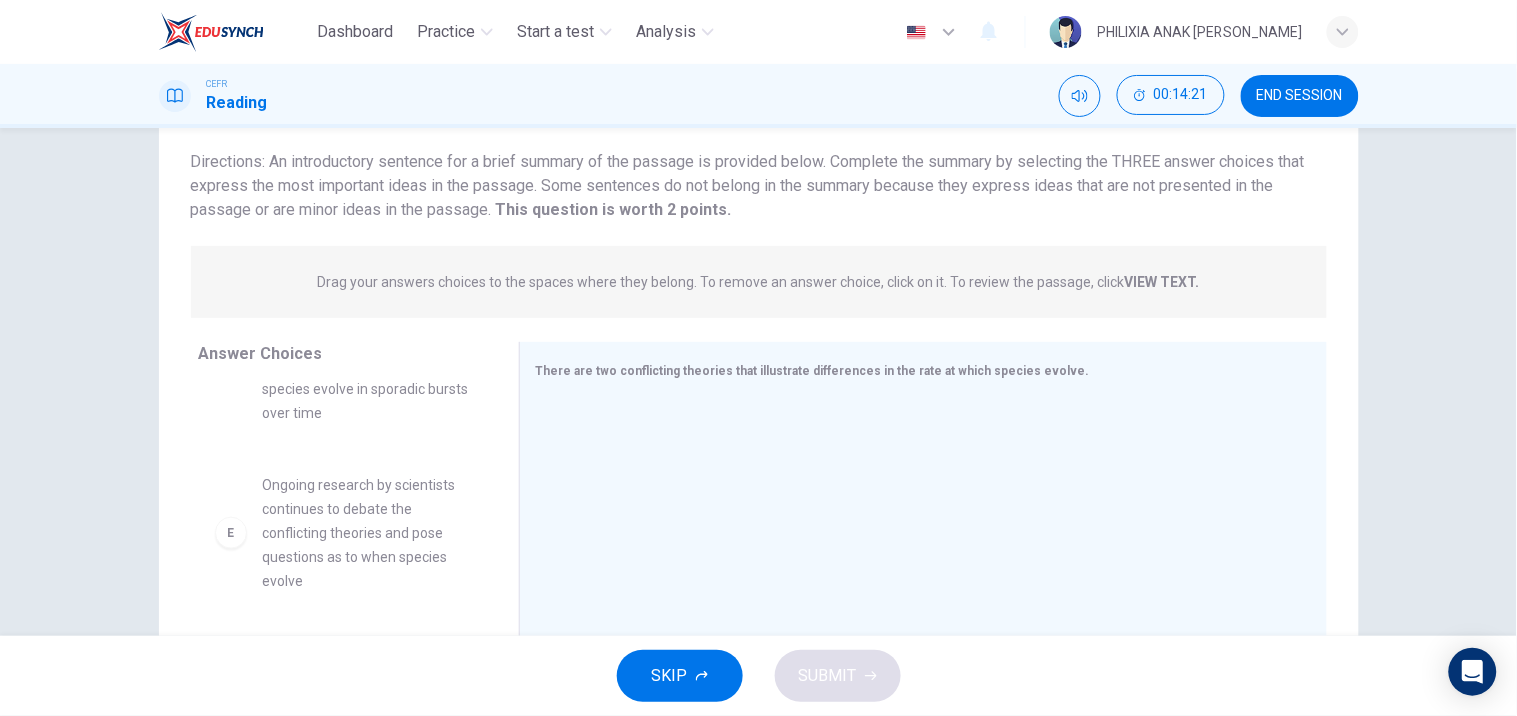scroll, scrollTop: 576, scrollLeft: 0, axis: vertical 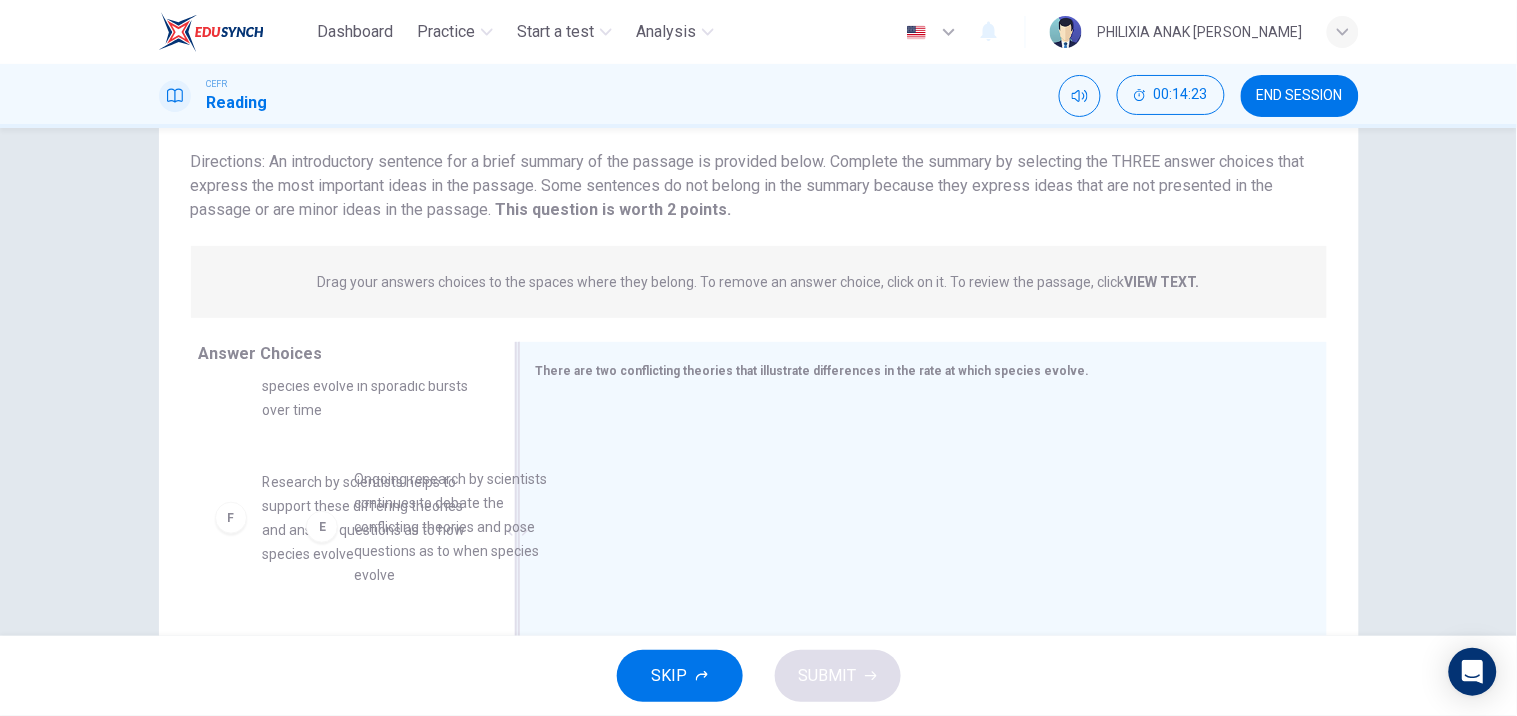 drag, startPoint x: 412, startPoint y: 534, endPoint x: 721, endPoint y: 478, distance: 314.03345 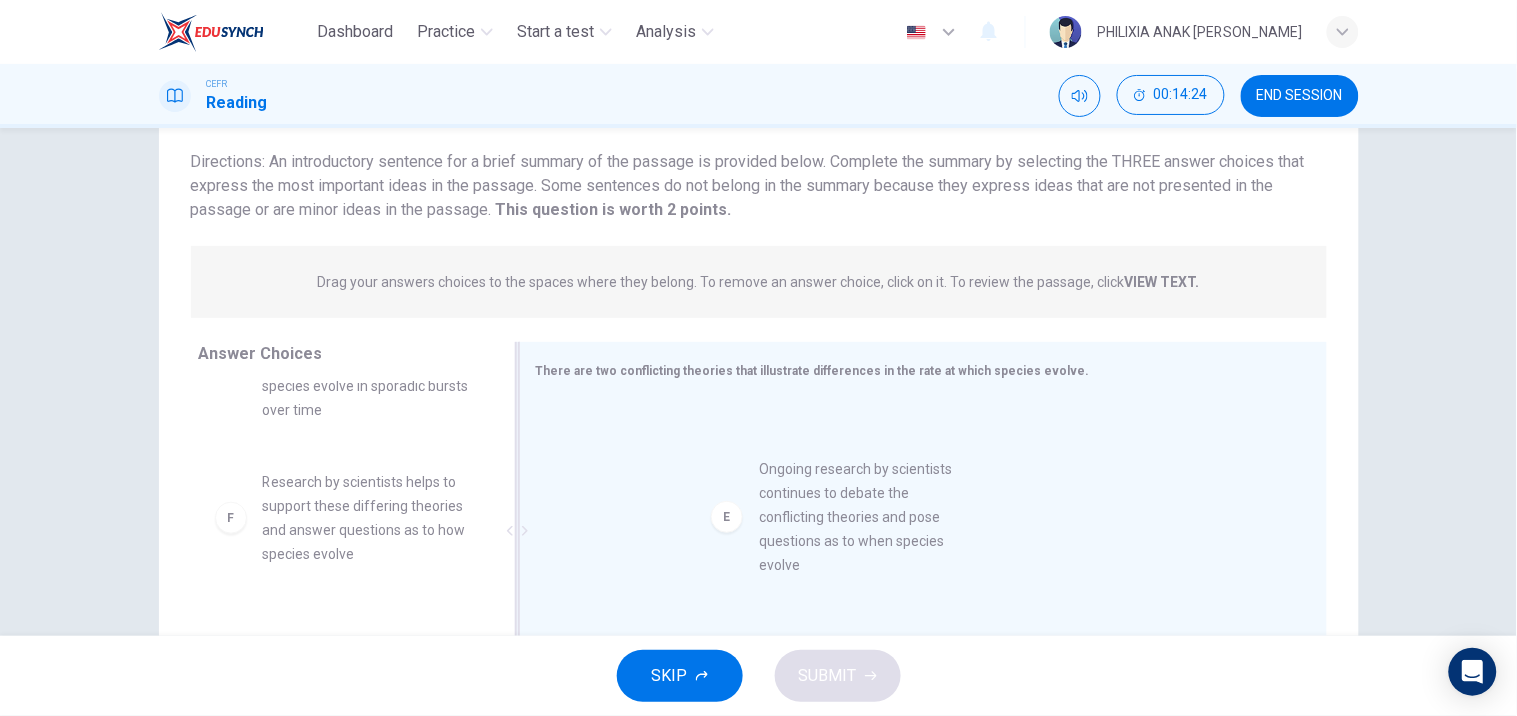 drag, startPoint x: 644, startPoint y: 520, endPoint x: 905, endPoint y: 501, distance: 261.69064 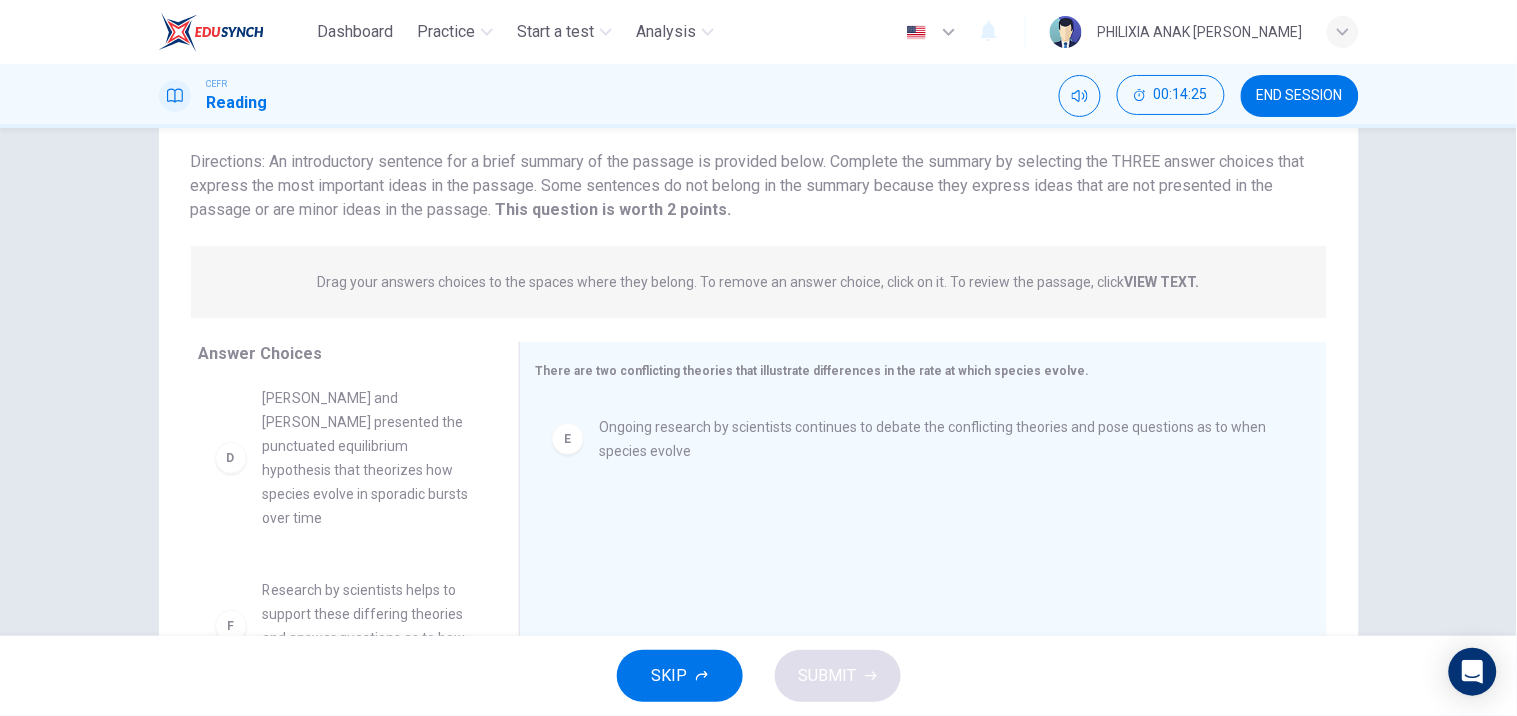 scroll, scrollTop: 492, scrollLeft: 0, axis: vertical 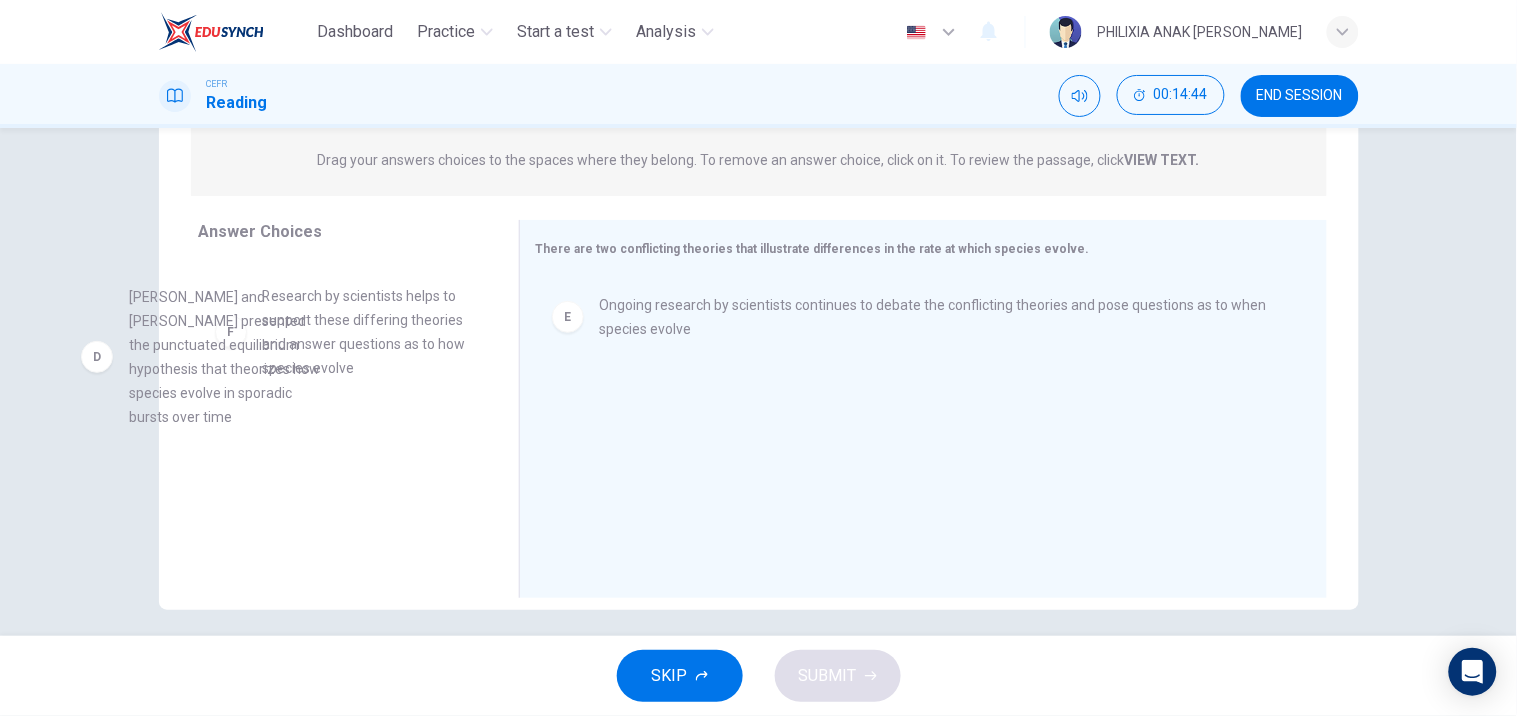 drag, startPoint x: 381, startPoint y: 371, endPoint x: 414, endPoint y: 382, distance: 34.785053 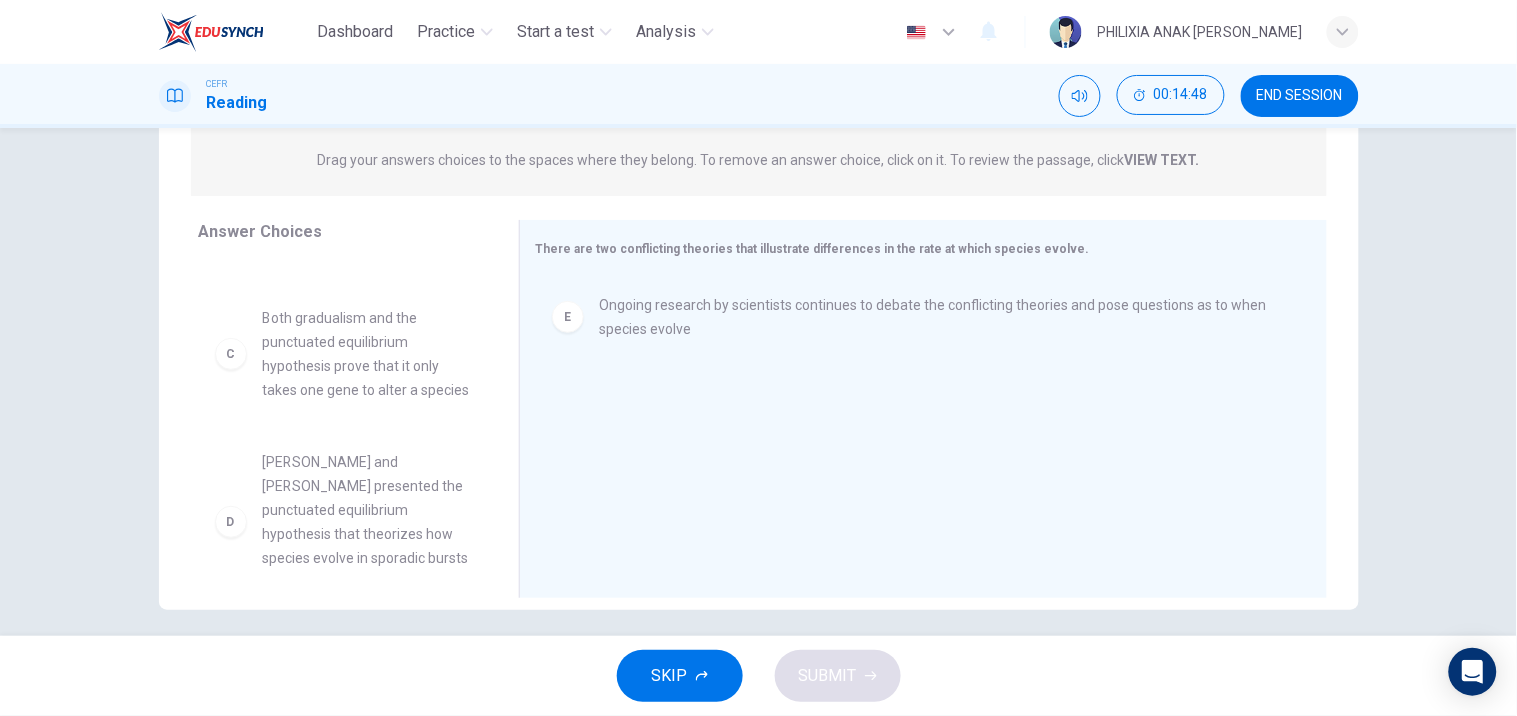 scroll, scrollTop: 276, scrollLeft: 0, axis: vertical 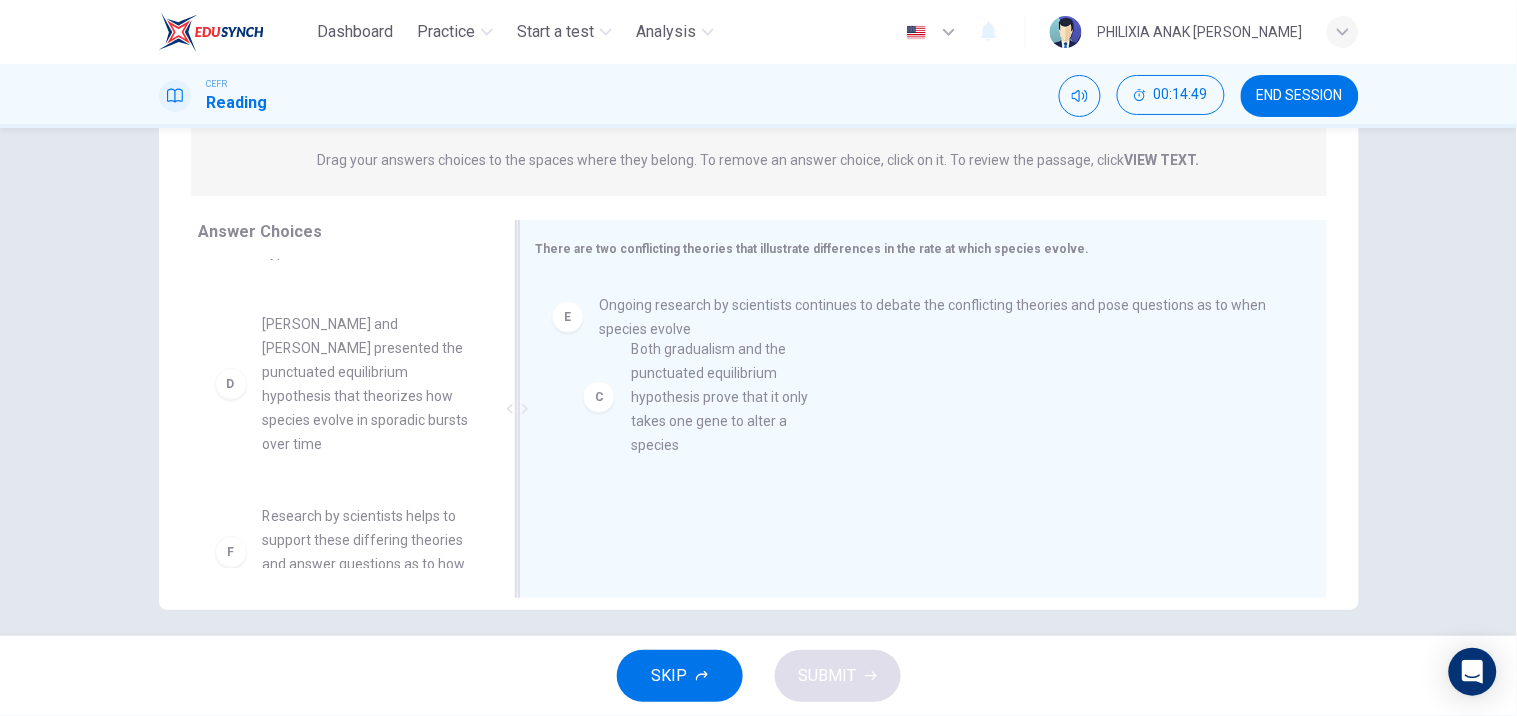 drag, startPoint x: 372, startPoint y: 360, endPoint x: 747, endPoint y: 404, distance: 377.5725 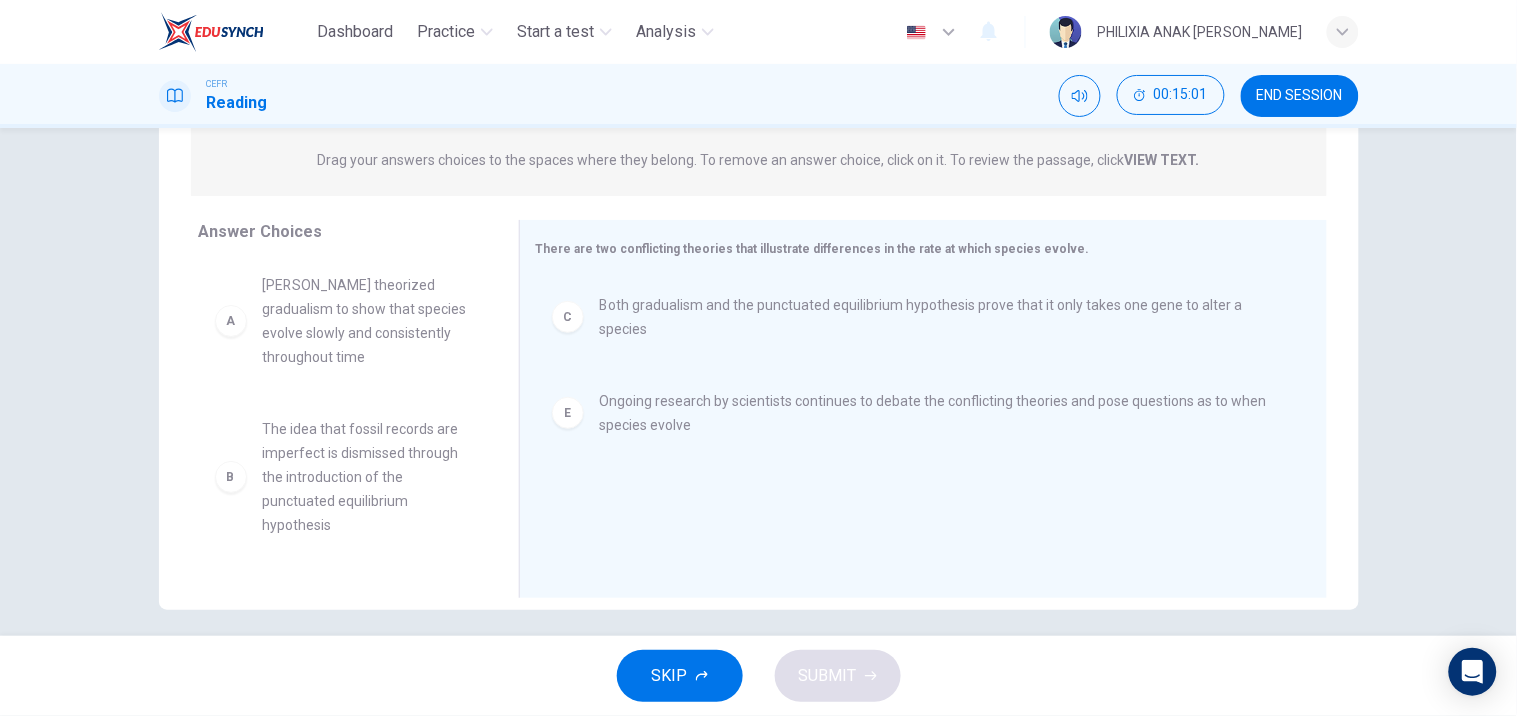 scroll, scrollTop: 2, scrollLeft: 0, axis: vertical 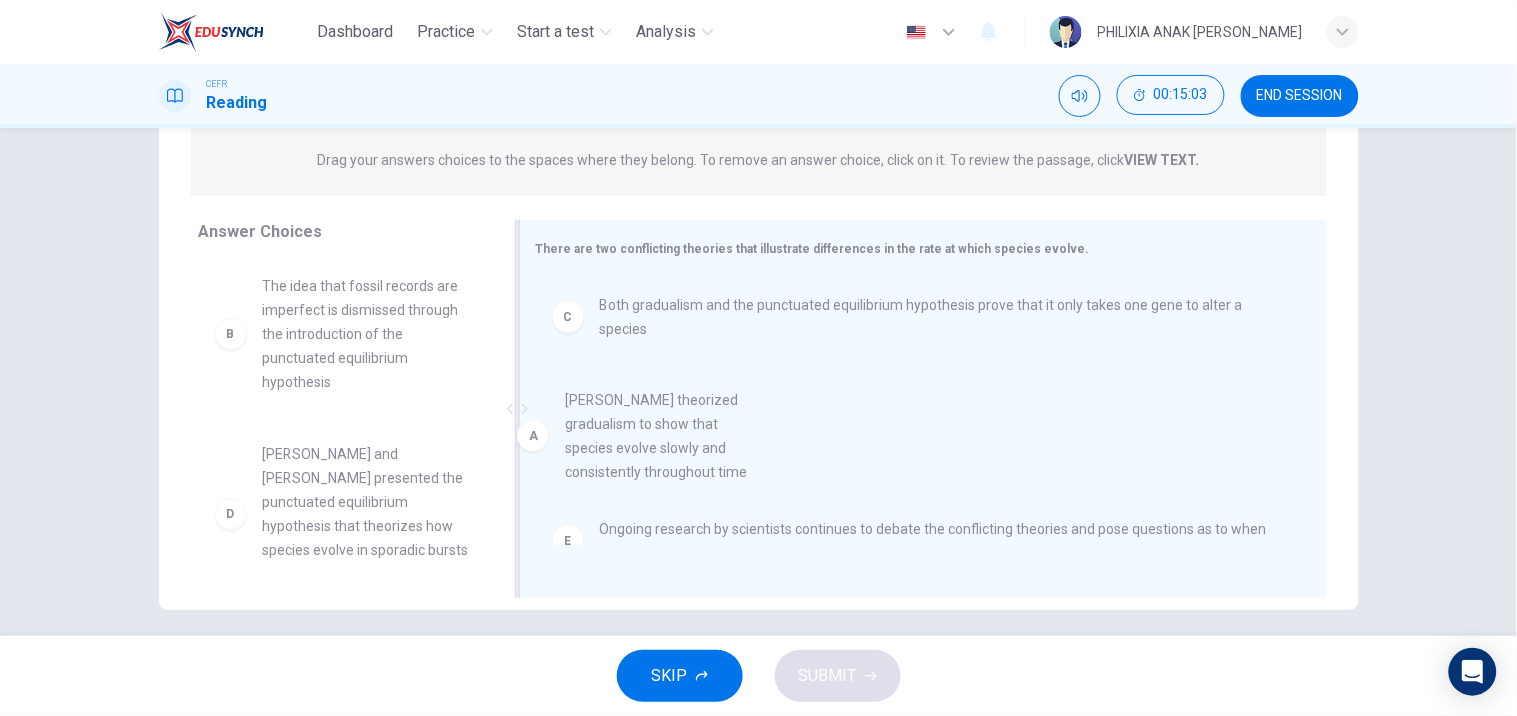 drag, startPoint x: 400, startPoint y: 343, endPoint x: 741, endPoint y: 472, distance: 364.5847 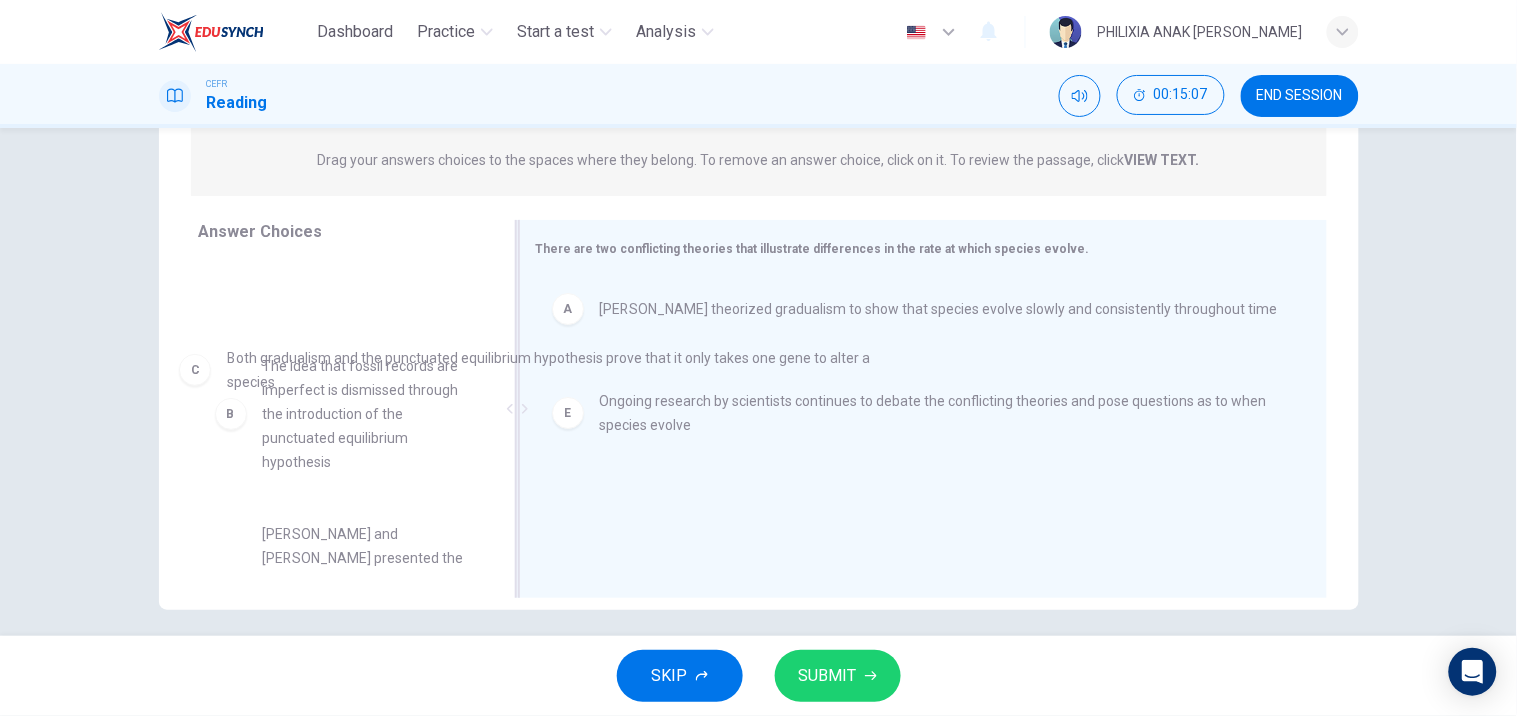 drag, startPoint x: 687, startPoint y: 388, endPoint x: 307, endPoint y: 363, distance: 380.82147 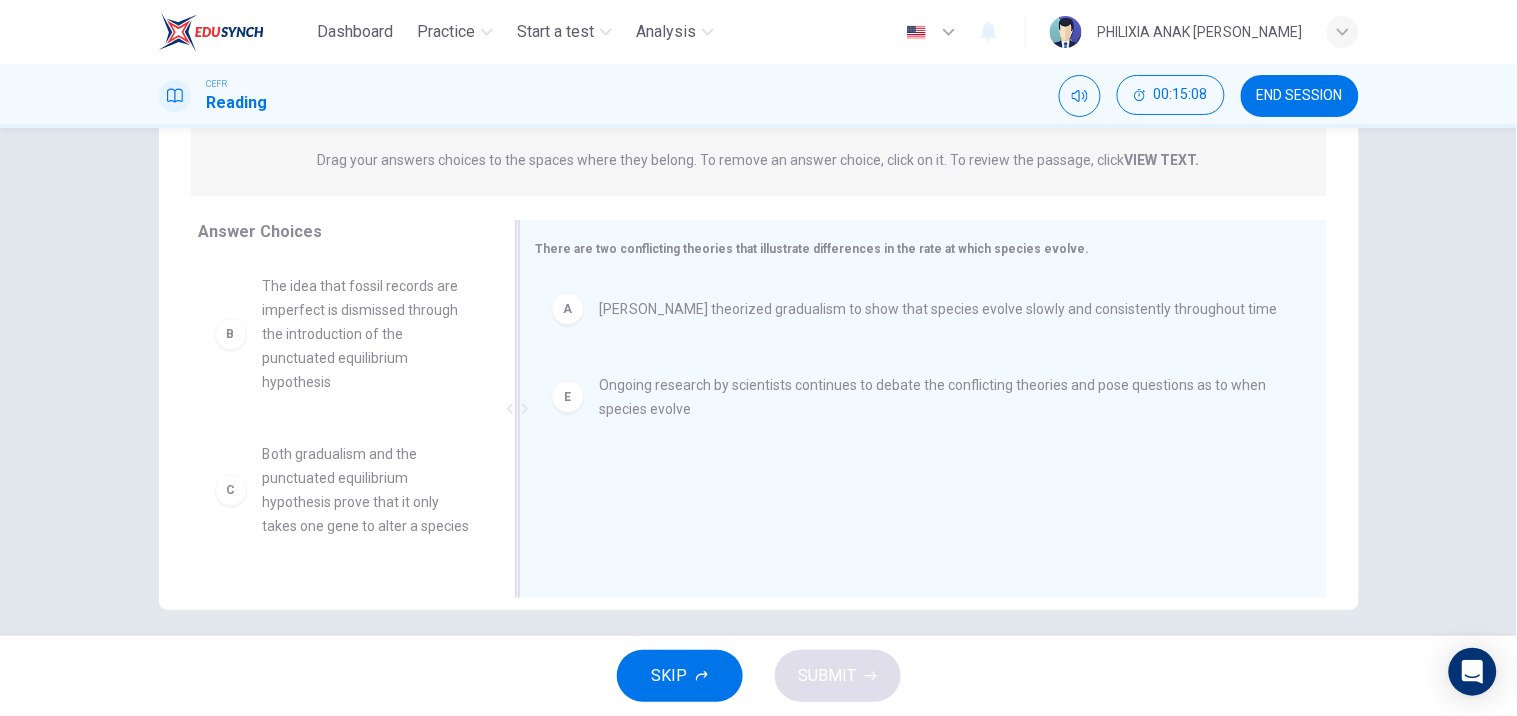 click on "Both gradualism and the punctuated equilibrium hypothesis prove that it only takes one gene to alter a species" at bounding box center (367, 490) 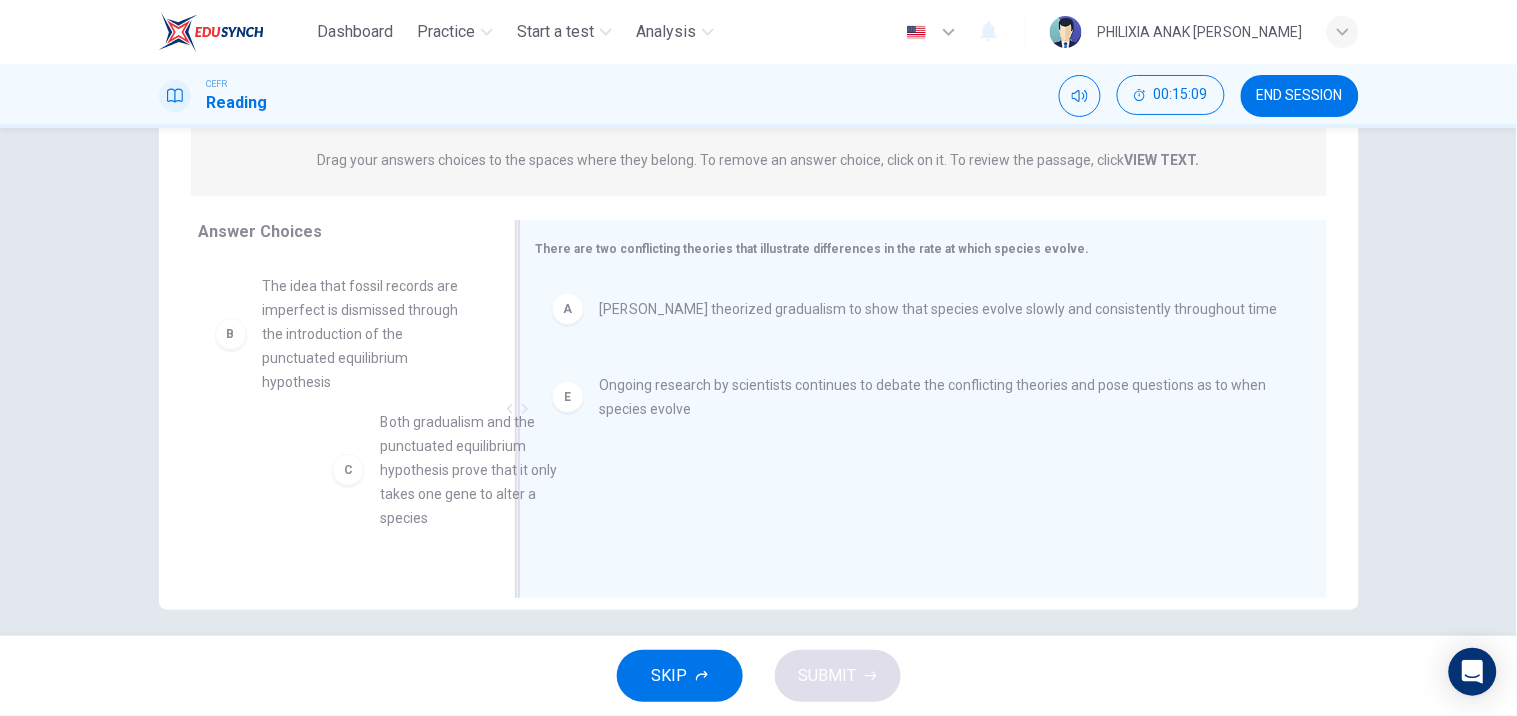 scroll, scrollTop: 3, scrollLeft: 0, axis: vertical 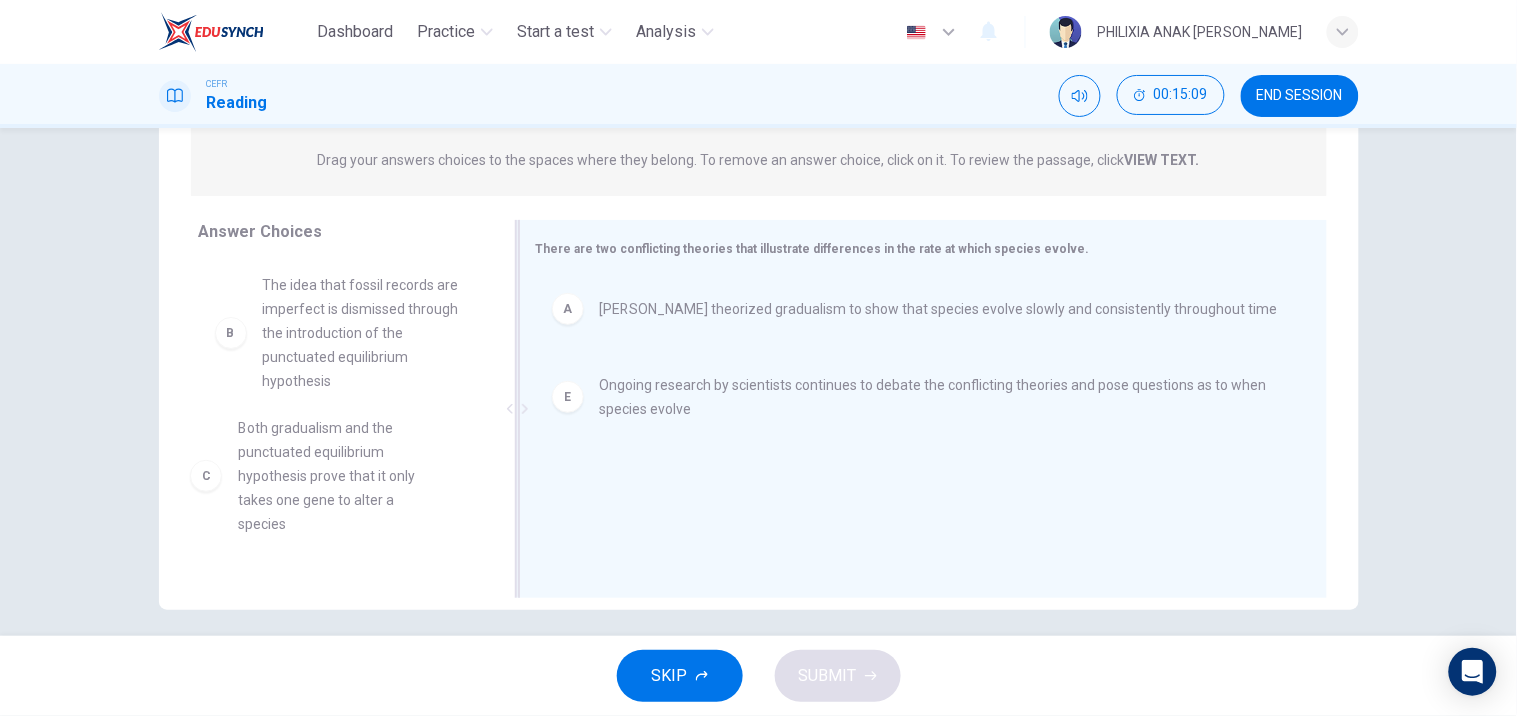 drag, startPoint x: 323, startPoint y: 517, endPoint x: 324, endPoint y: 495, distance: 22.022715 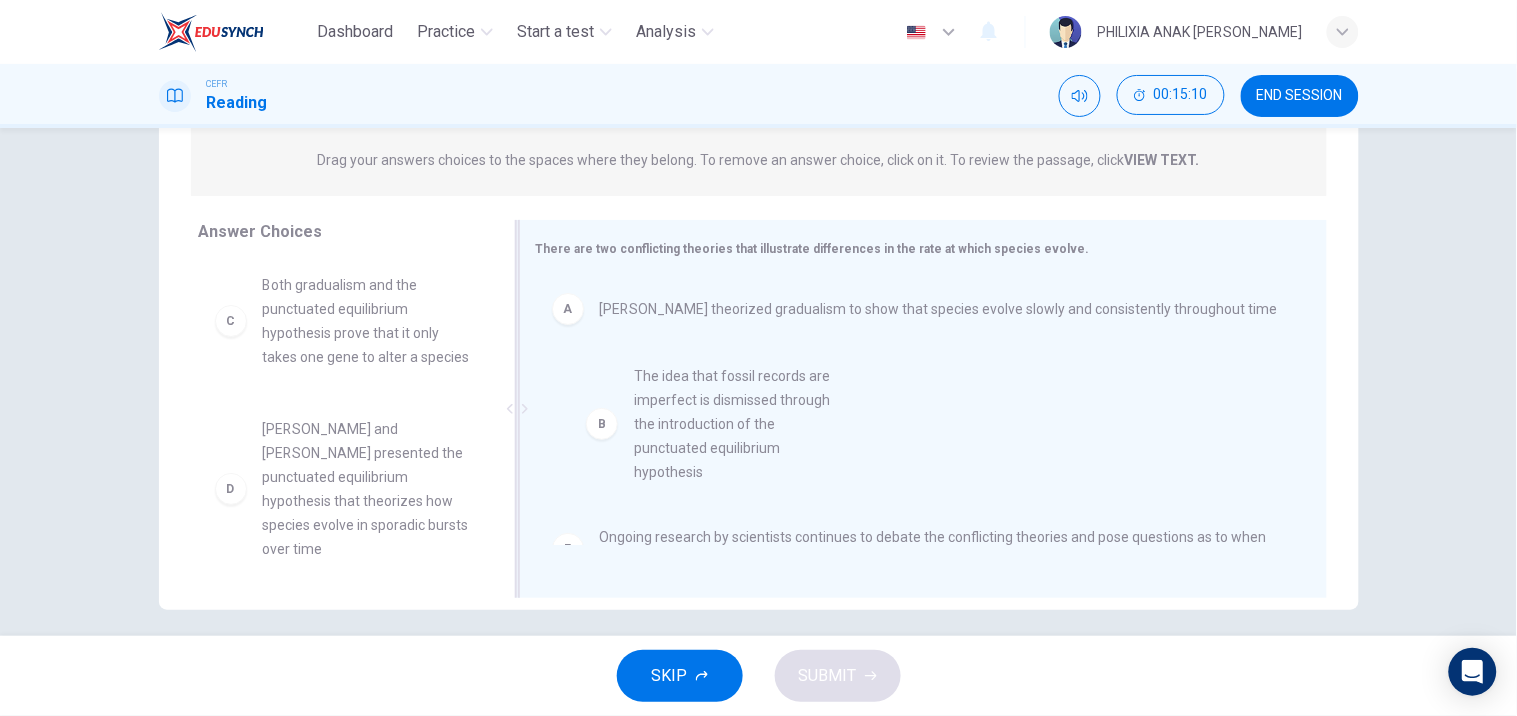 scroll, scrollTop: 2, scrollLeft: 0, axis: vertical 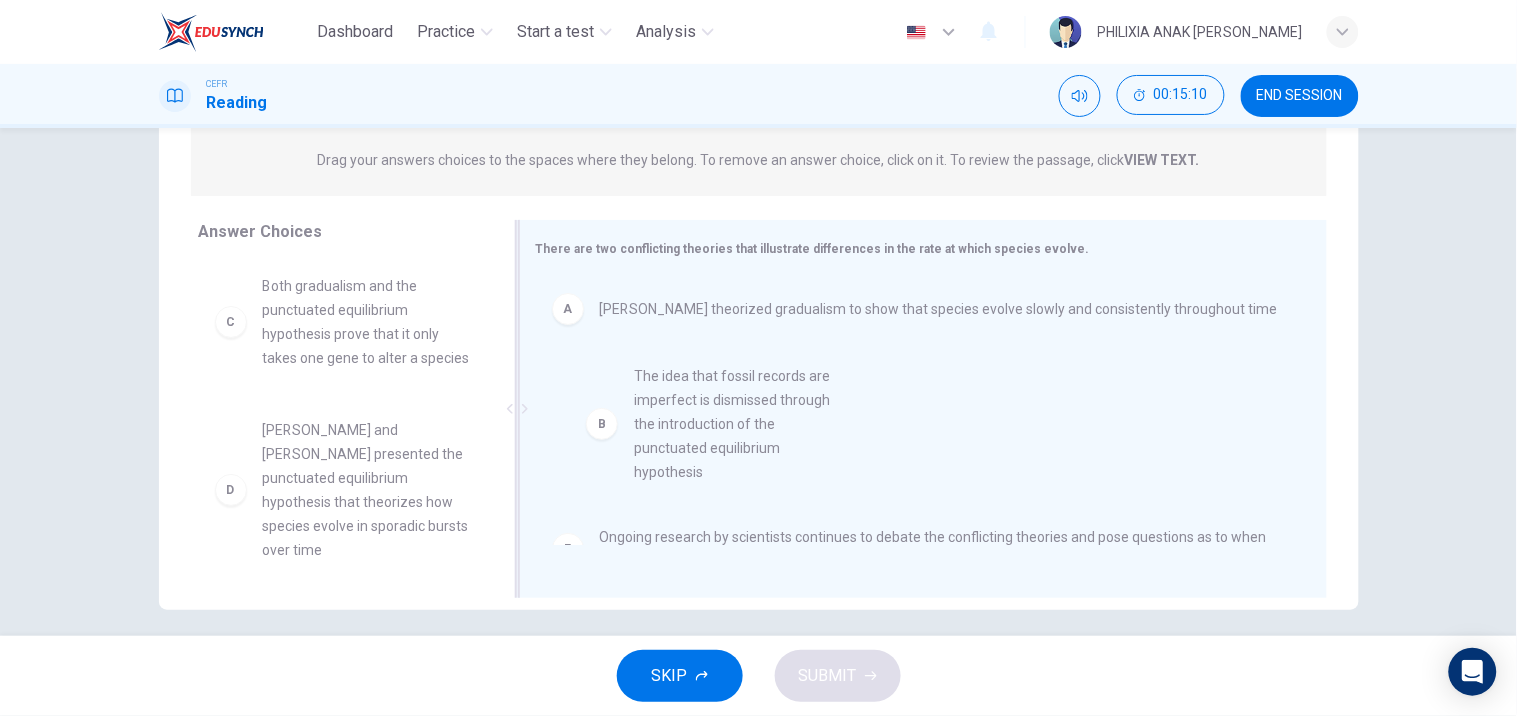 drag, startPoint x: 308, startPoint y: 323, endPoint x: 887, endPoint y: 496, distance: 604.29297 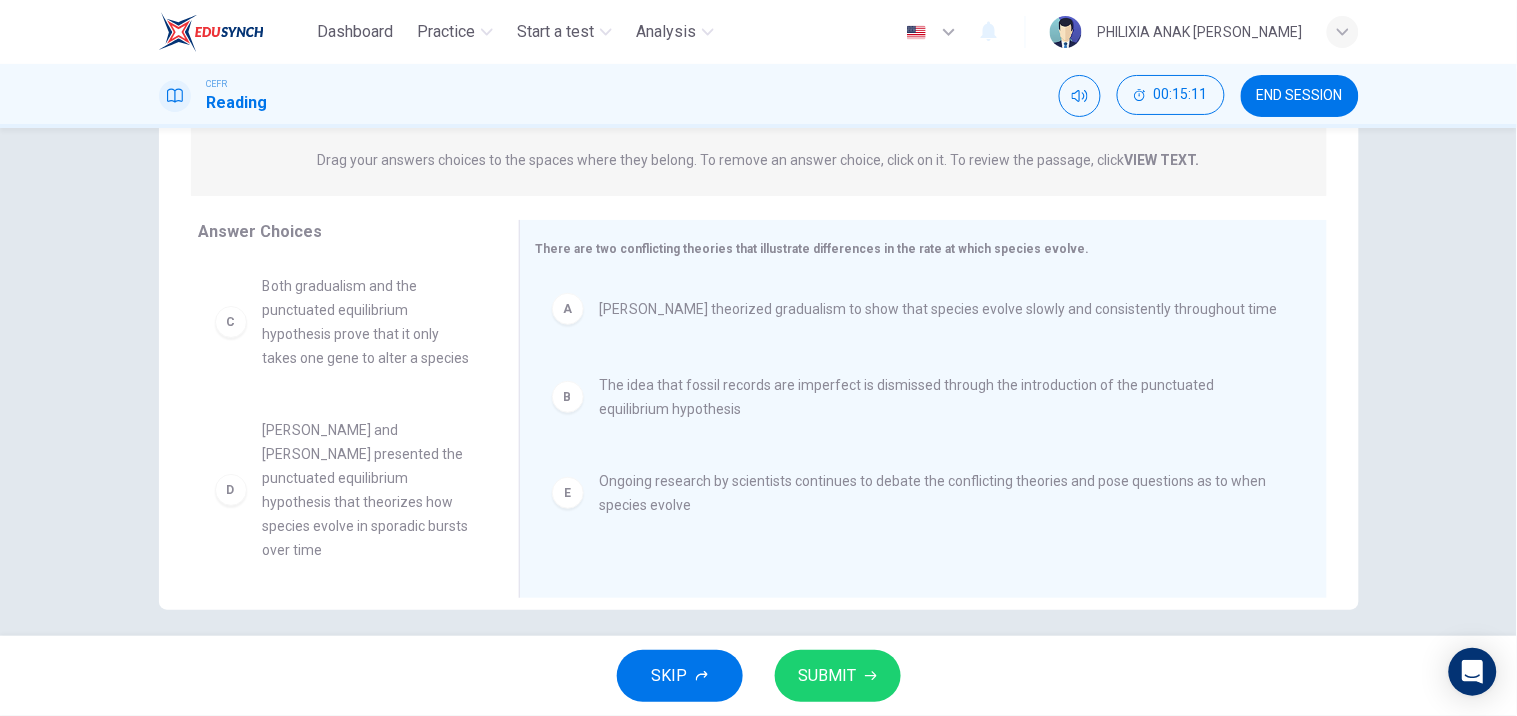 scroll, scrollTop: 0, scrollLeft: 0, axis: both 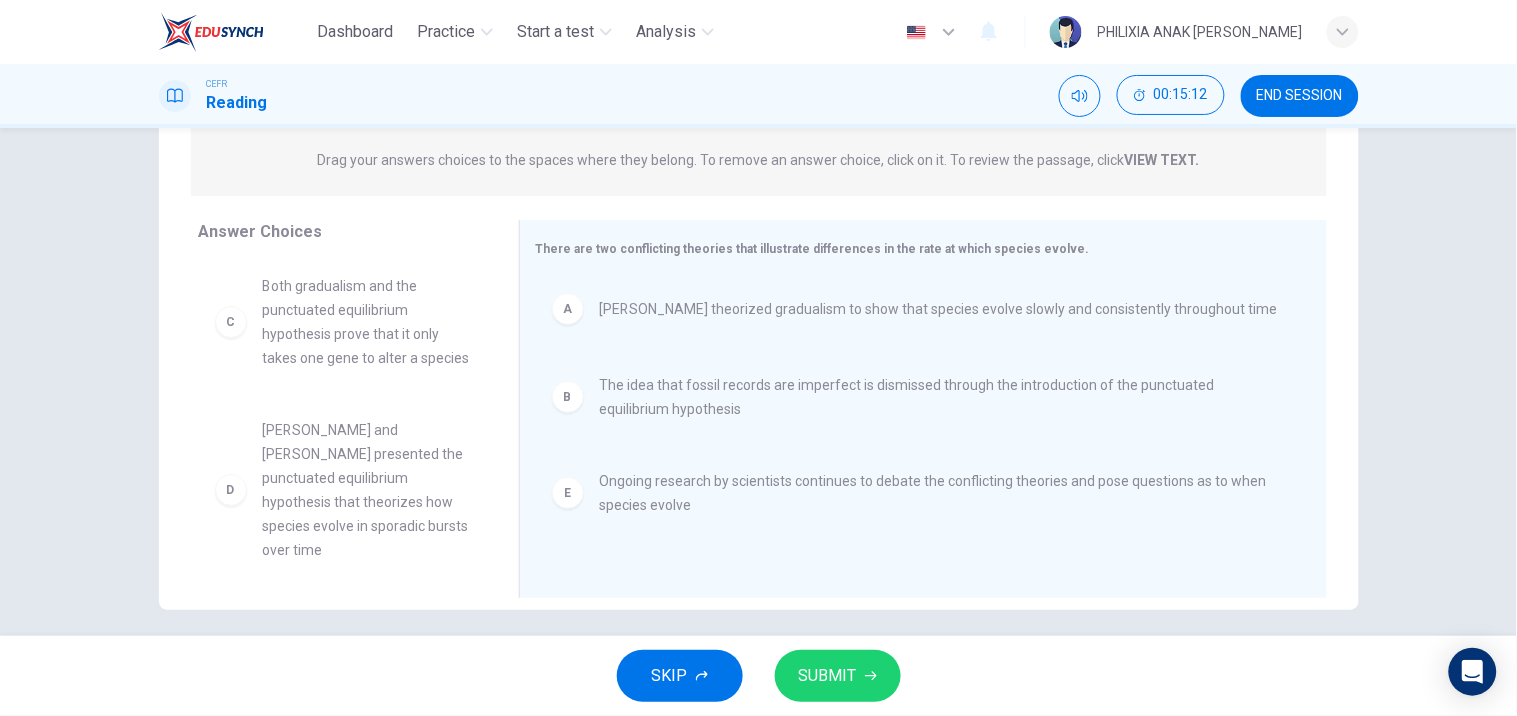 click on "SUBMIT" at bounding box center [828, 676] 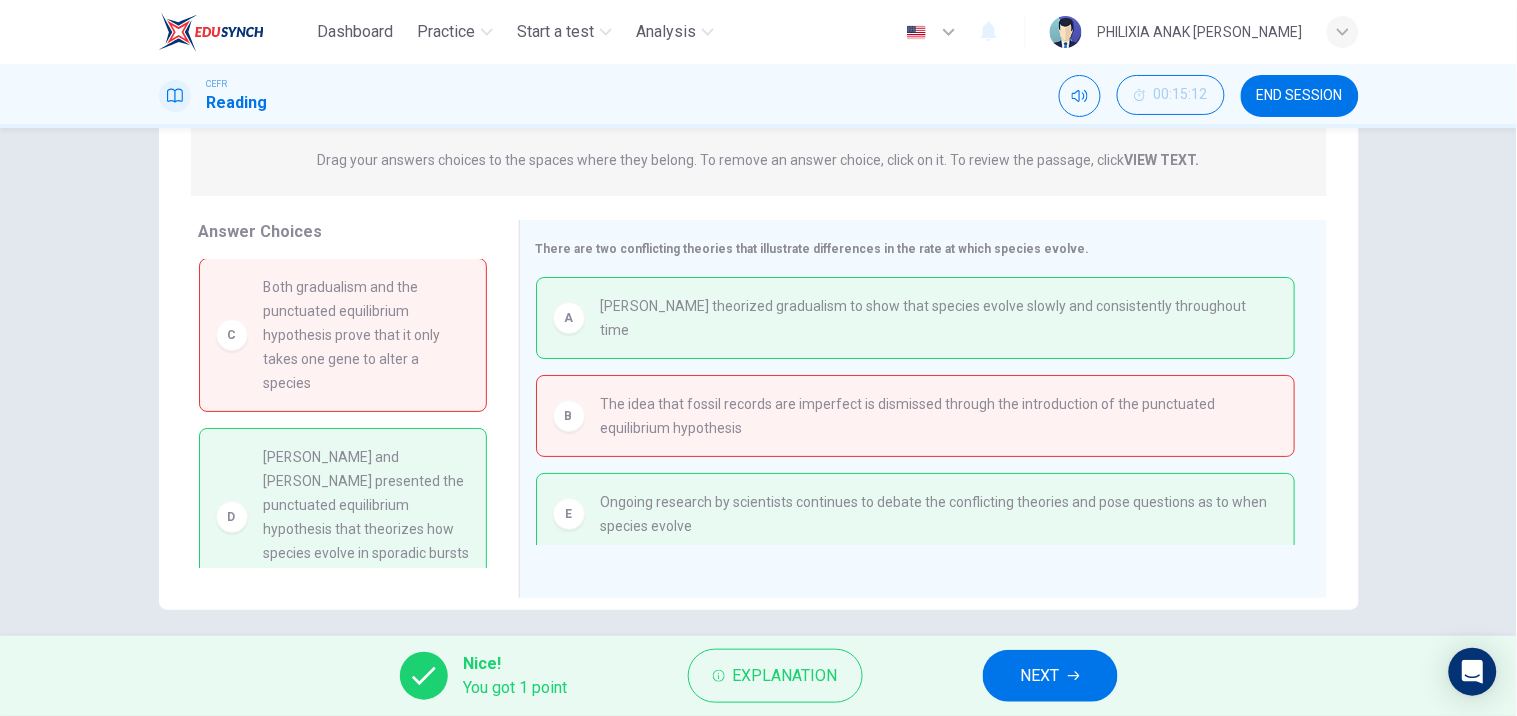 click on "NEXT" at bounding box center [1040, 676] 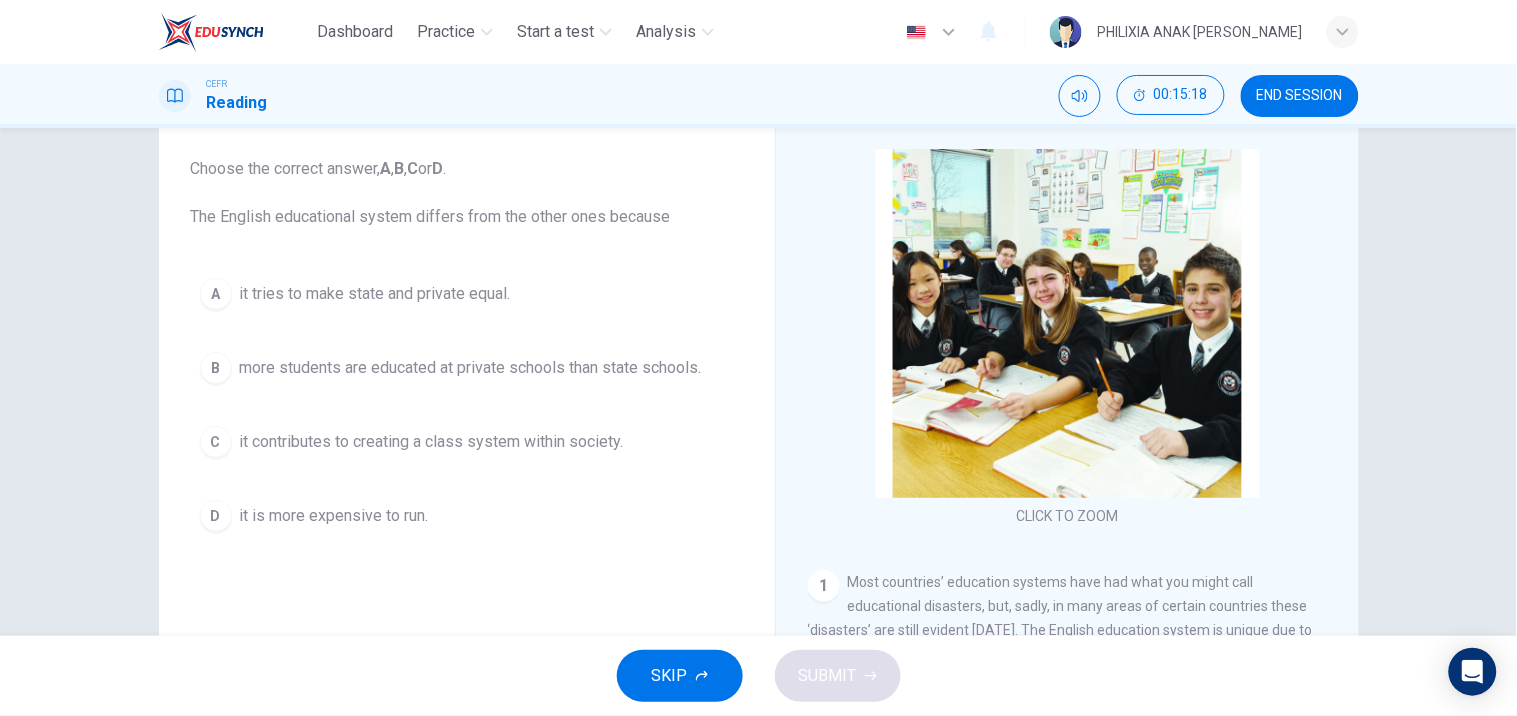 scroll, scrollTop: 108, scrollLeft: 0, axis: vertical 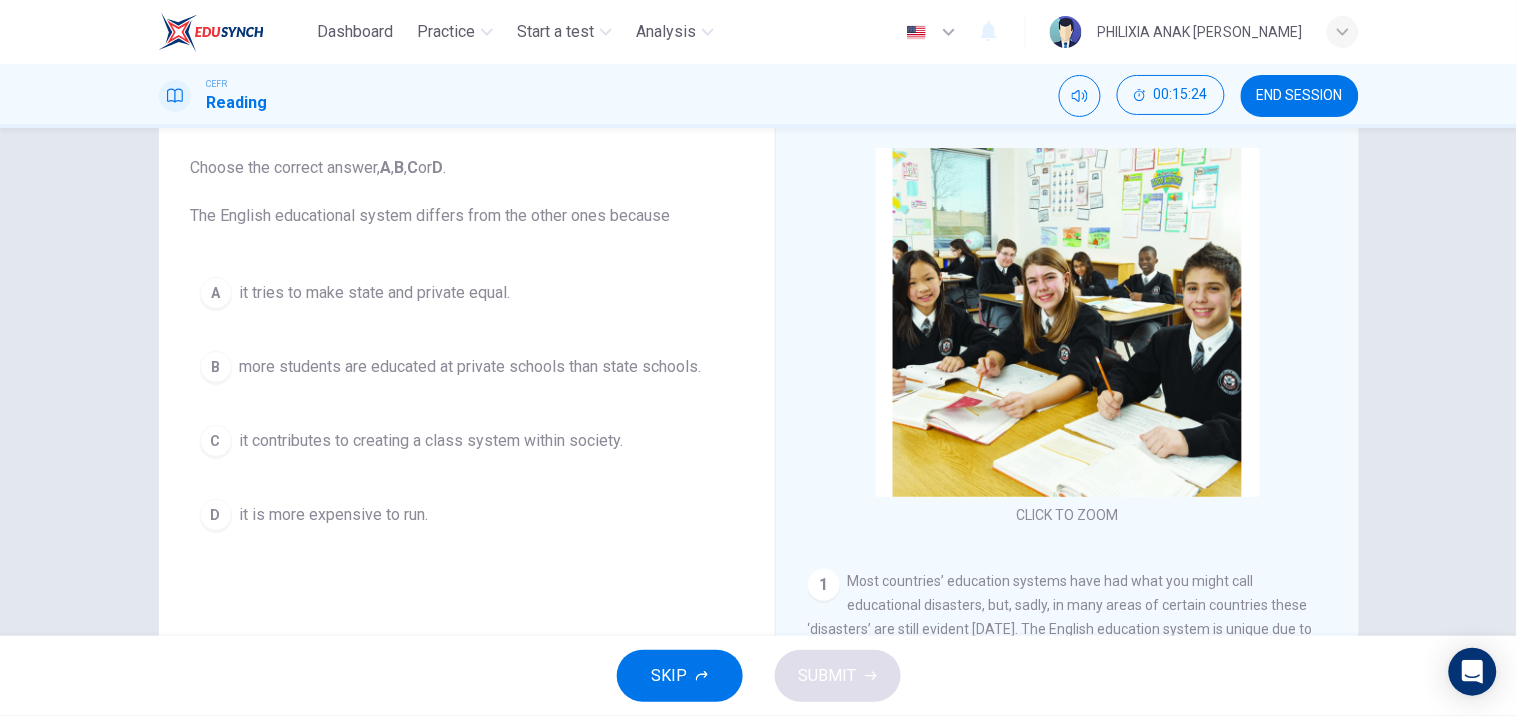 click on "it tries to make state and private equal." at bounding box center (375, 293) 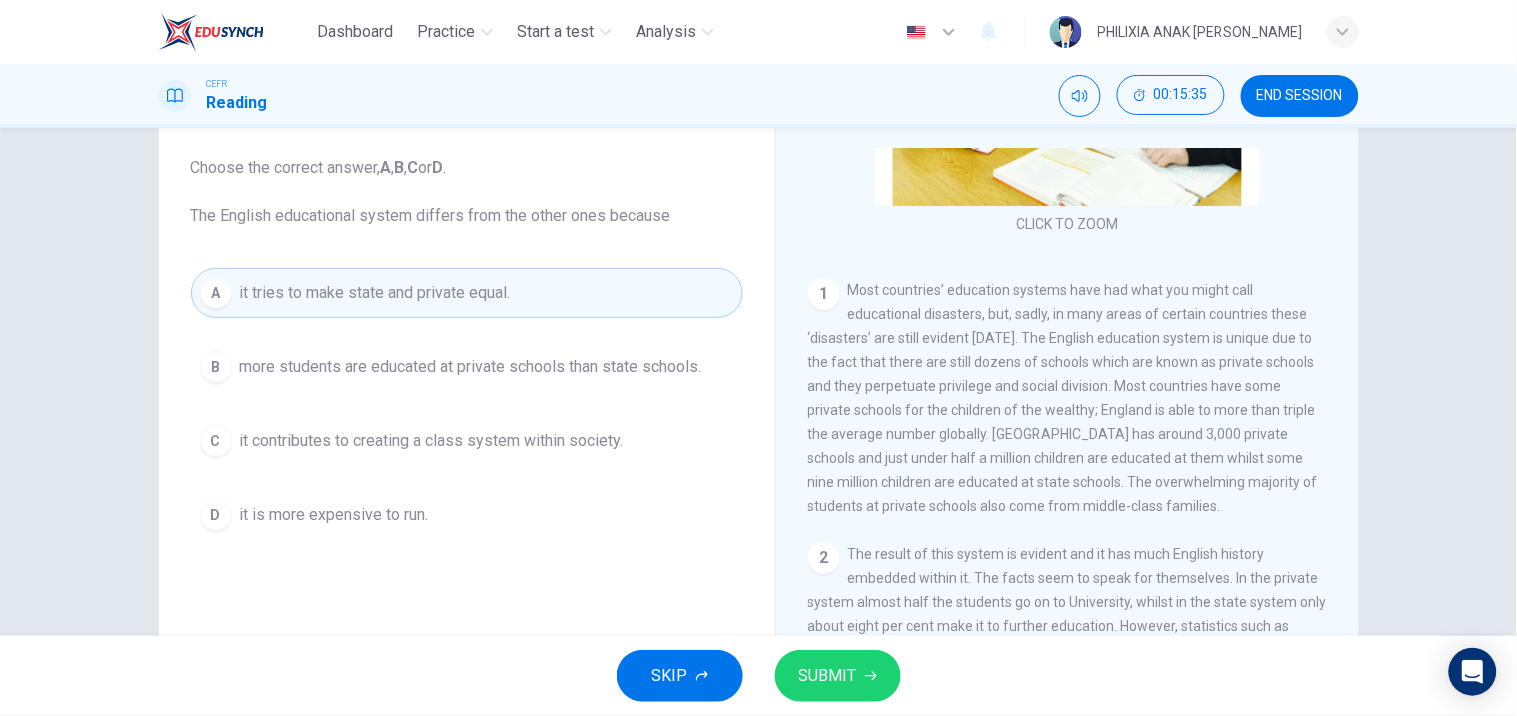 scroll, scrollTop: 291, scrollLeft: 0, axis: vertical 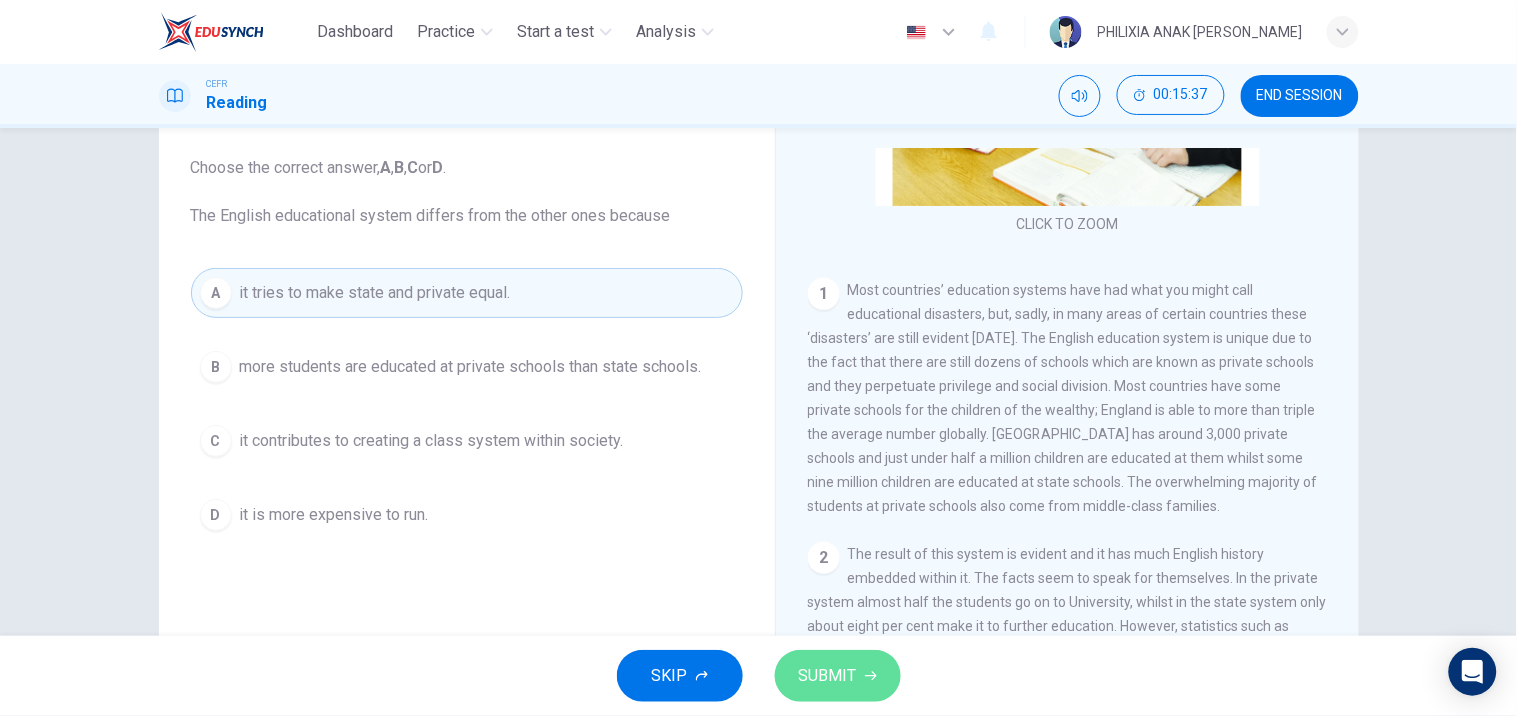 click on "SUBMIT" at bounding box center (838, 676) 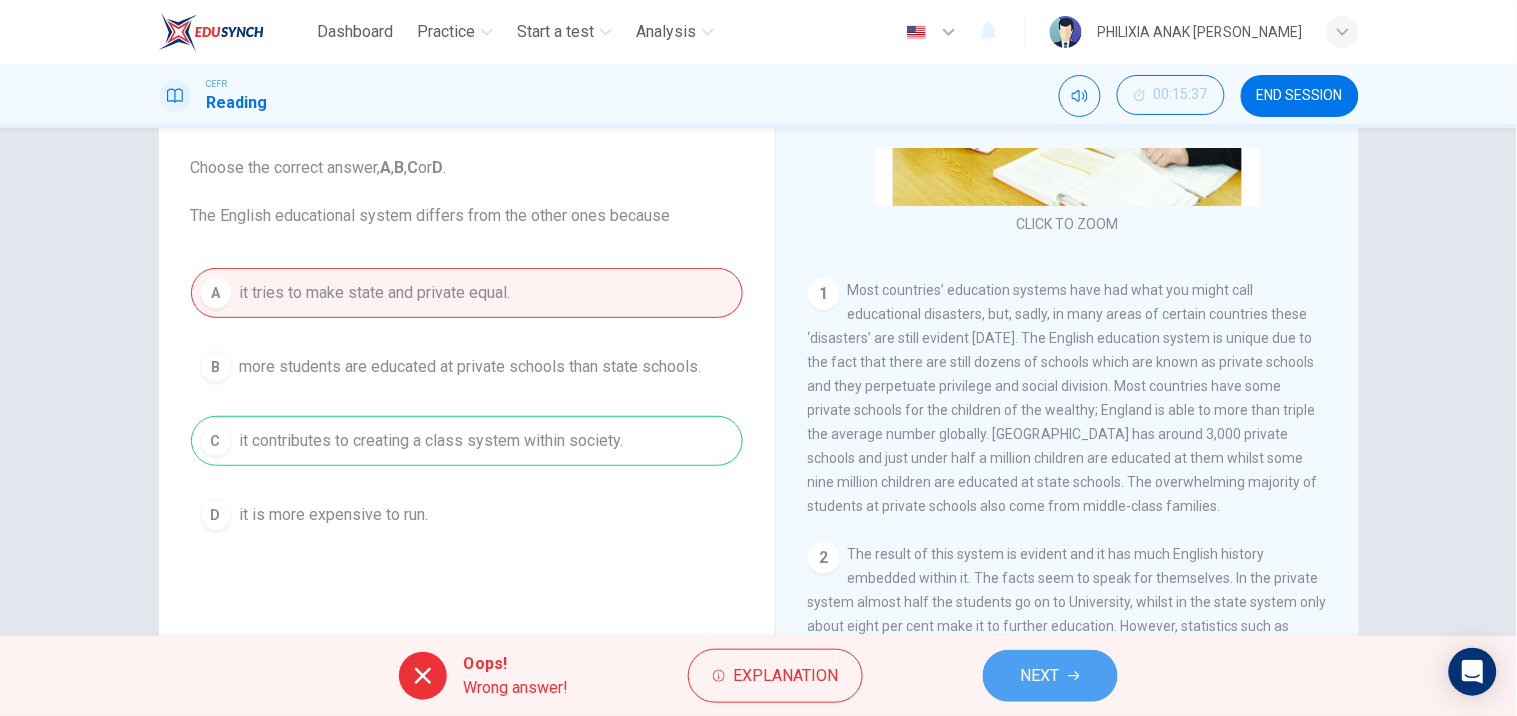 click on "NEXT" at bounding box center (1040, 676) 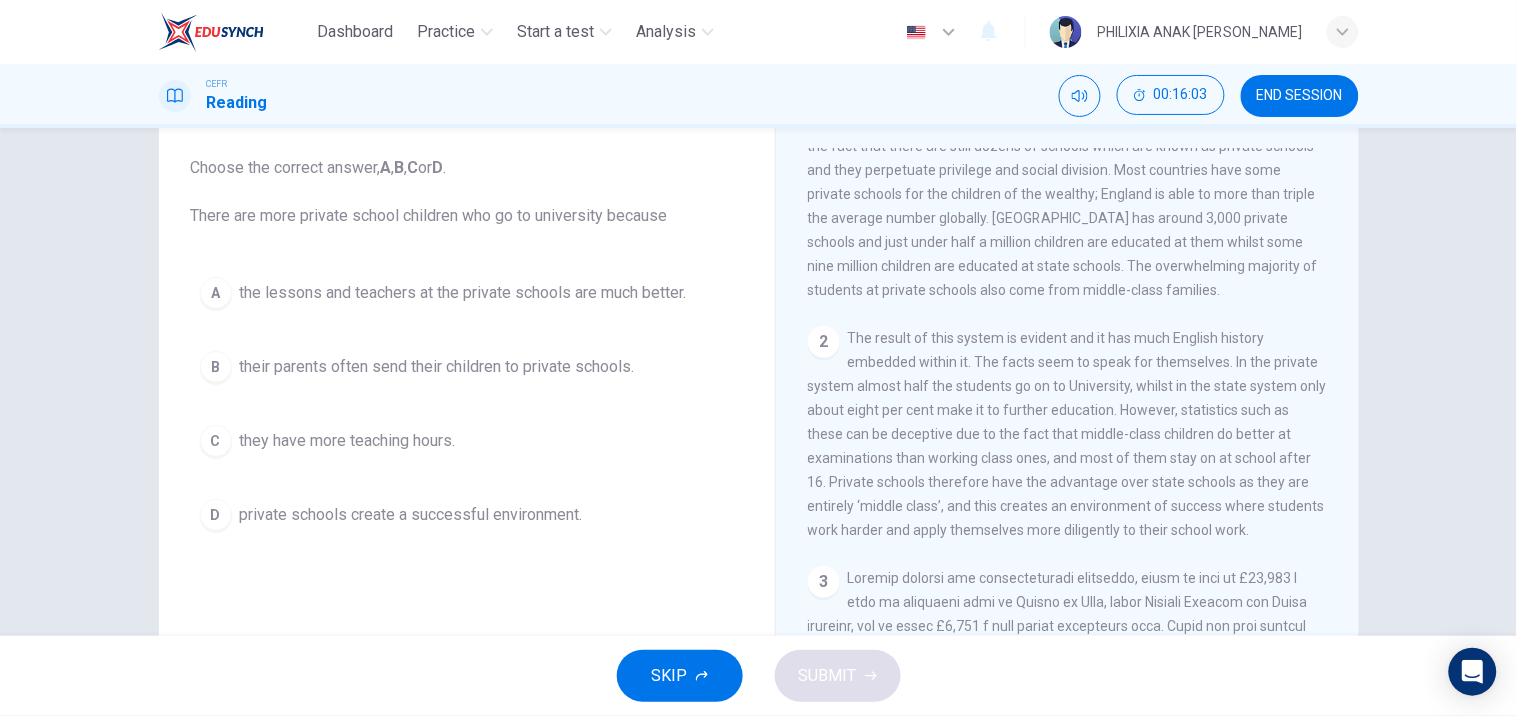 scroll, scrollTop: 508, scrollLeft: 0, axis: vertical 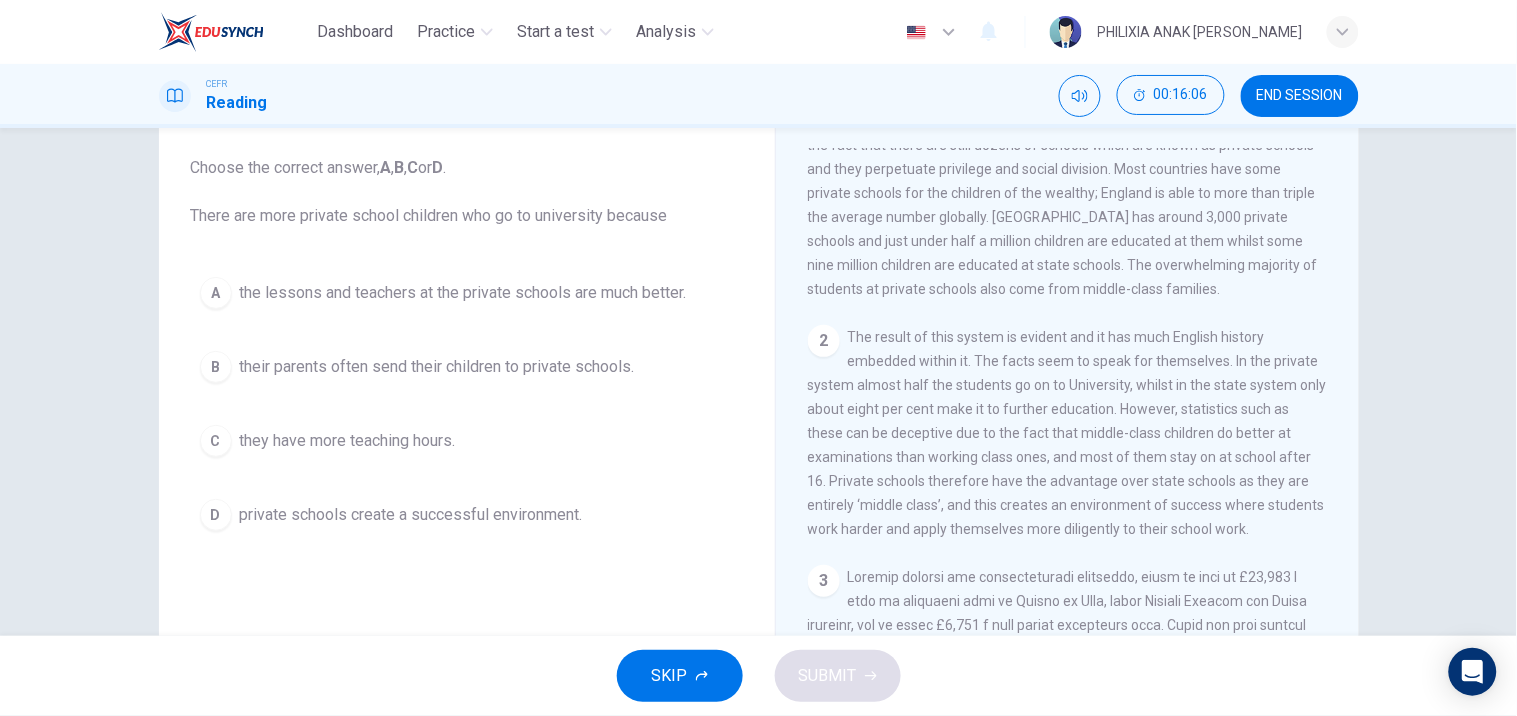 click on "private schools create a successful environment." at bounding box center (411, 515) 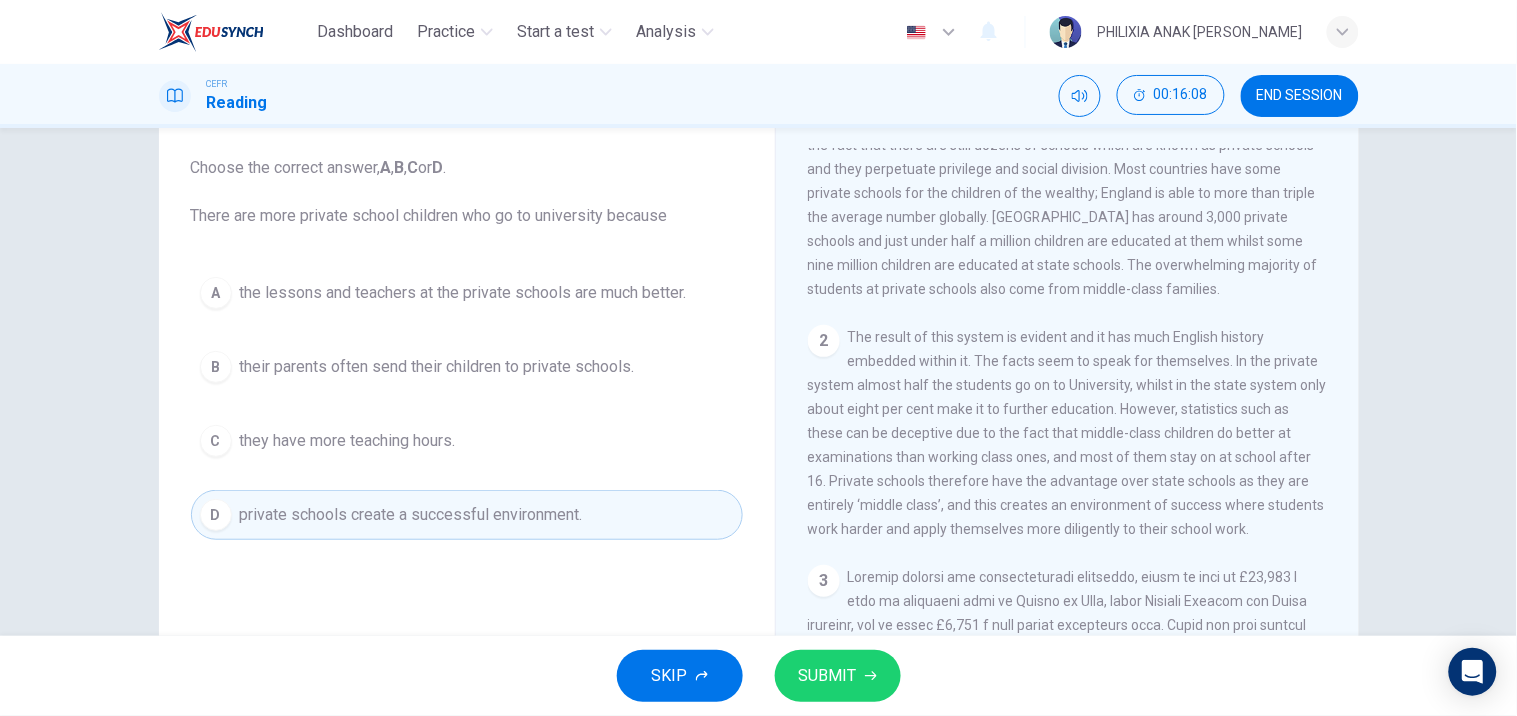 click on "SUBMIT" at bounding box center (828, 676) 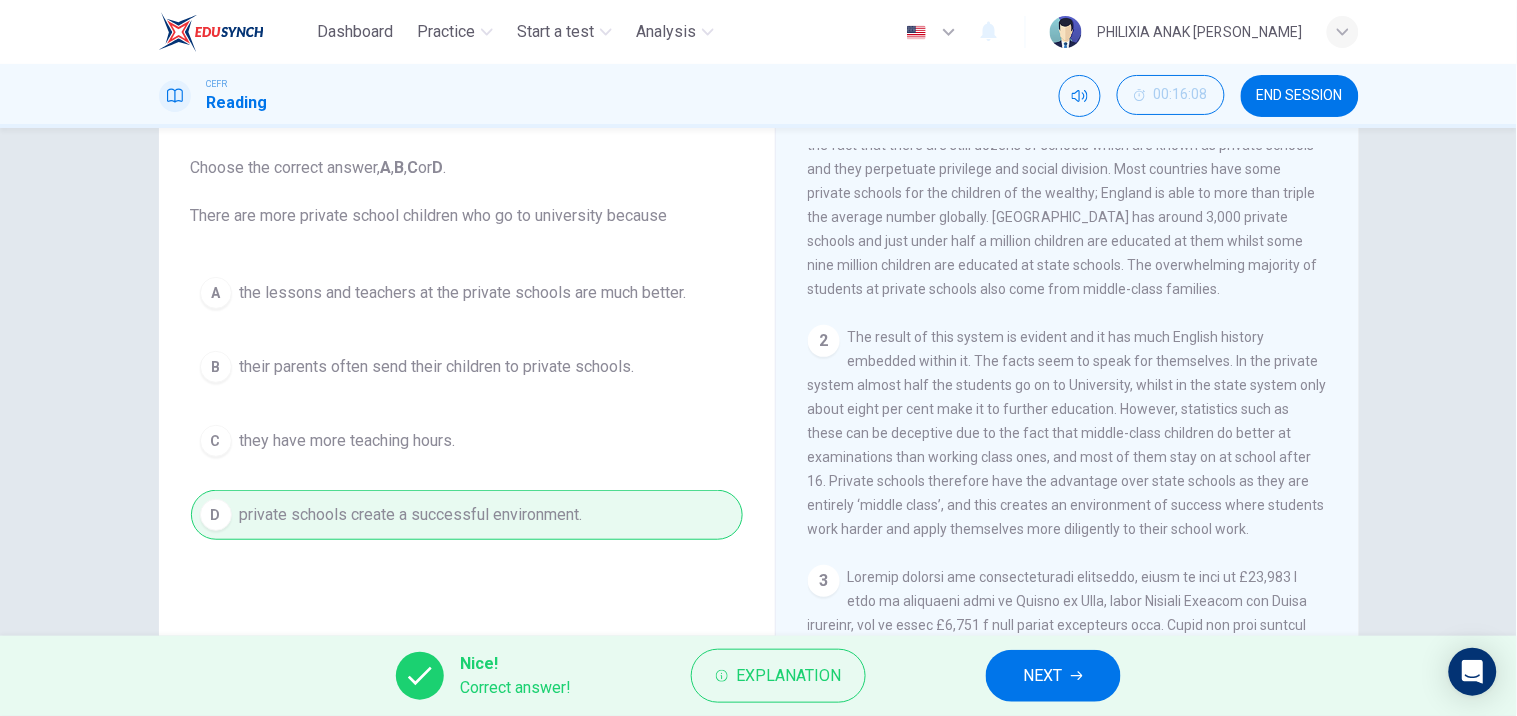 click on "Nice! Correct answer! Explanation NEXT" at bounding box center (758, 676) 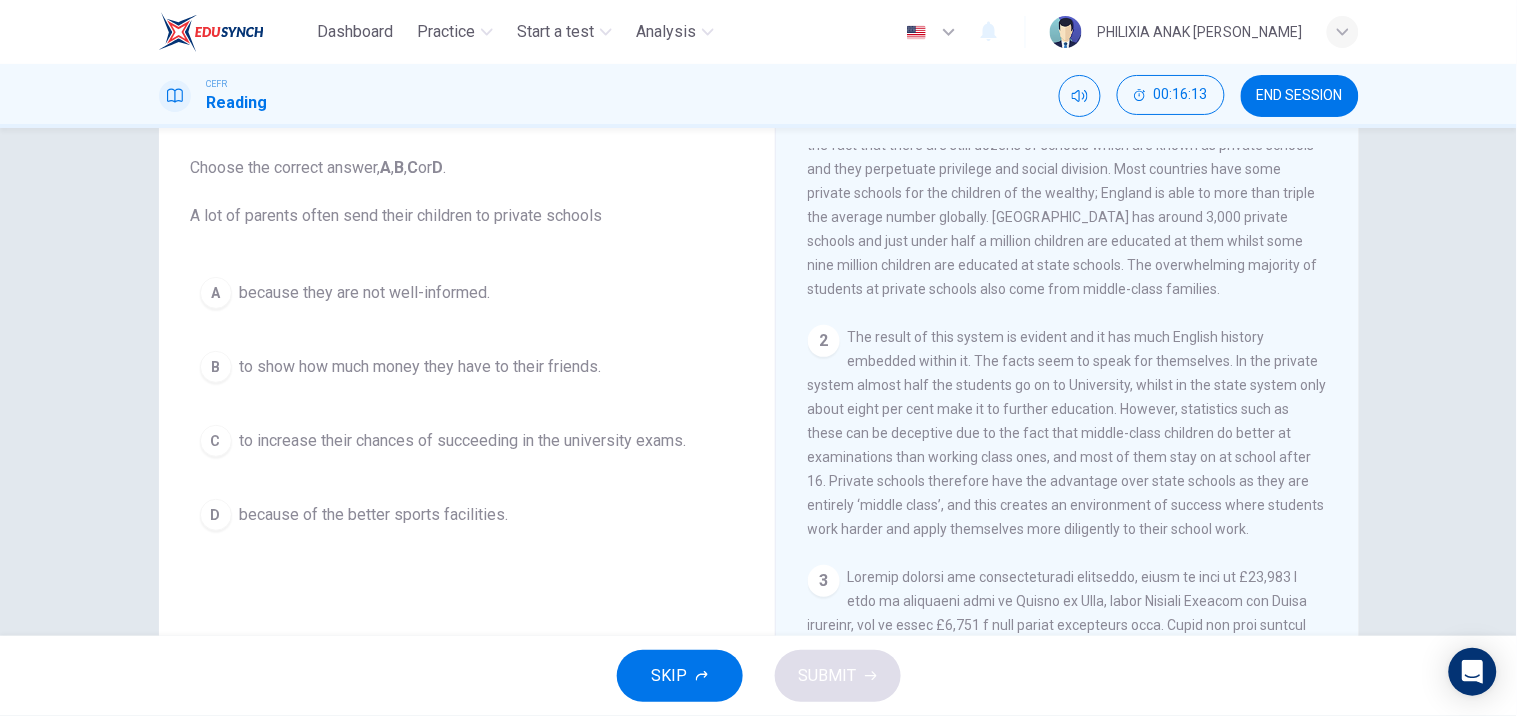 click on "to increase their chances of succeeding in the university exams." at bounding box center [463, 441] 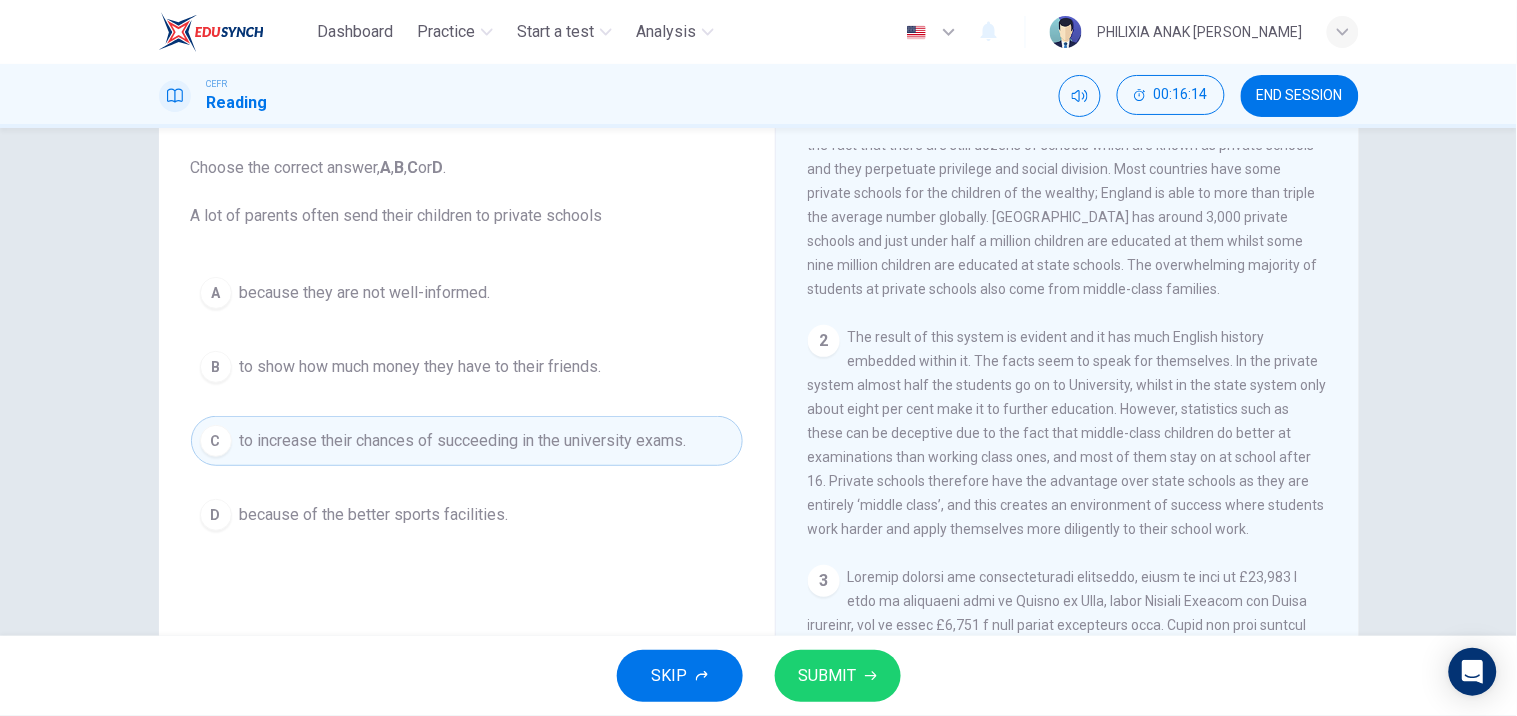 click on "SUBMIT" at bounding box center (828, 676) 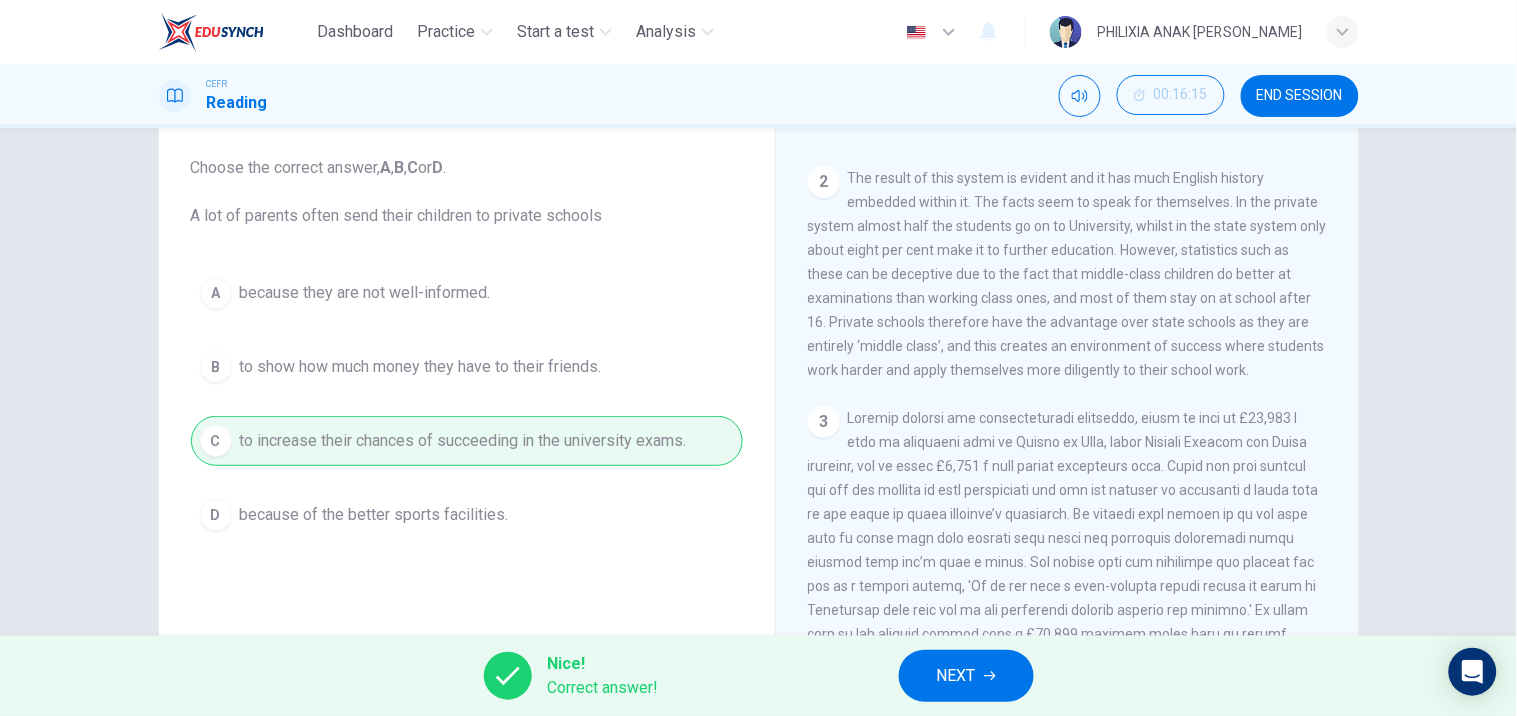 scroll, scrollTop: 670, scrollLeft: 0, axis: vertical 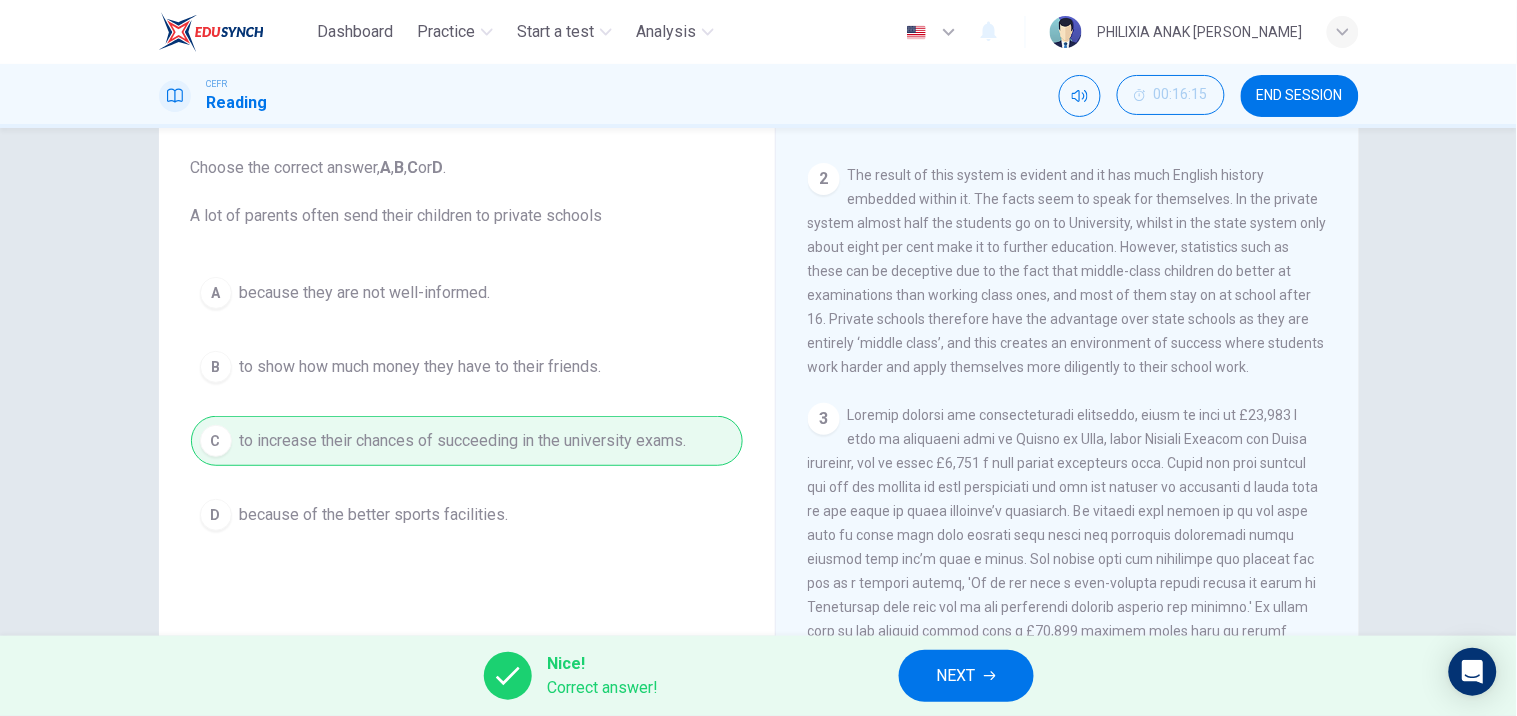 click on "NEXT" at bounding box center (966, 676) 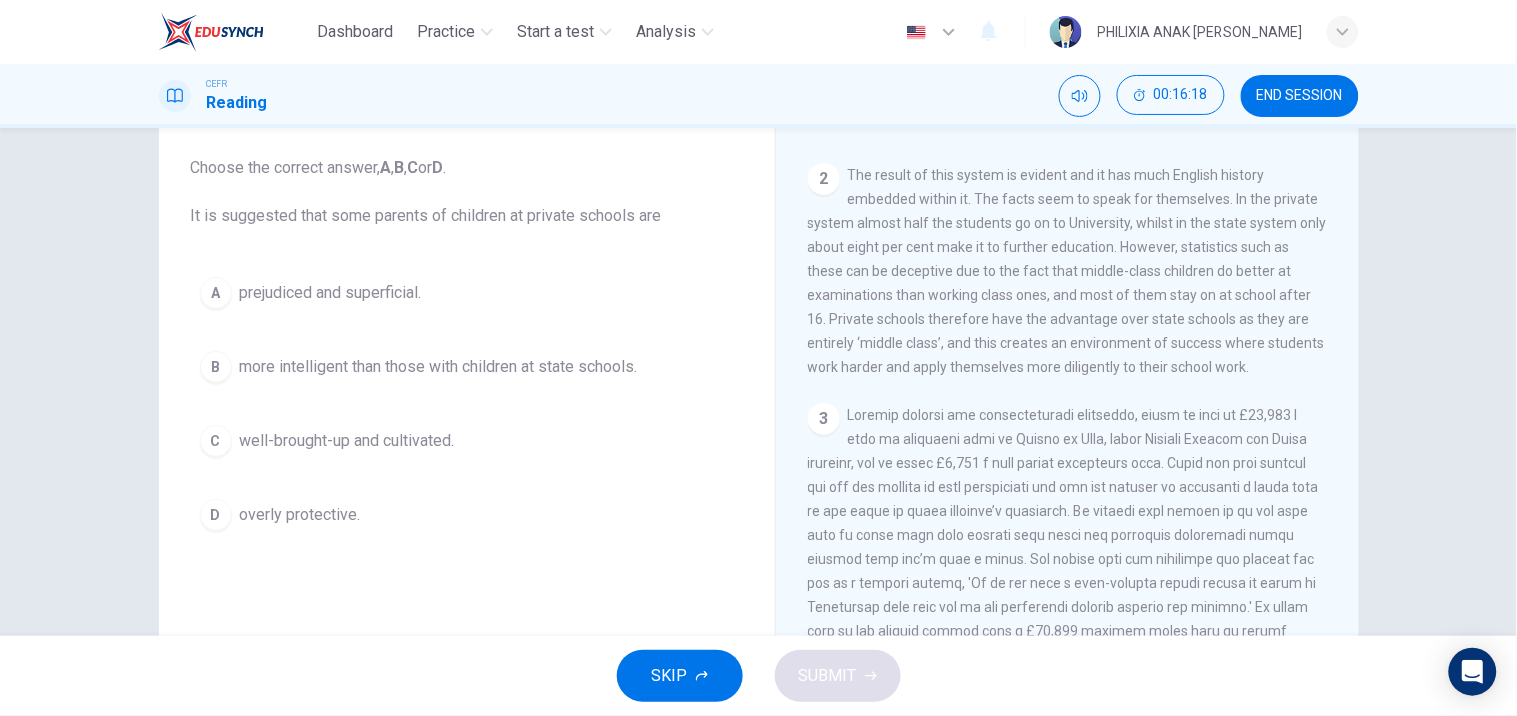 click on "well-brought-up and cultivated." at bounding box center [347, 441] 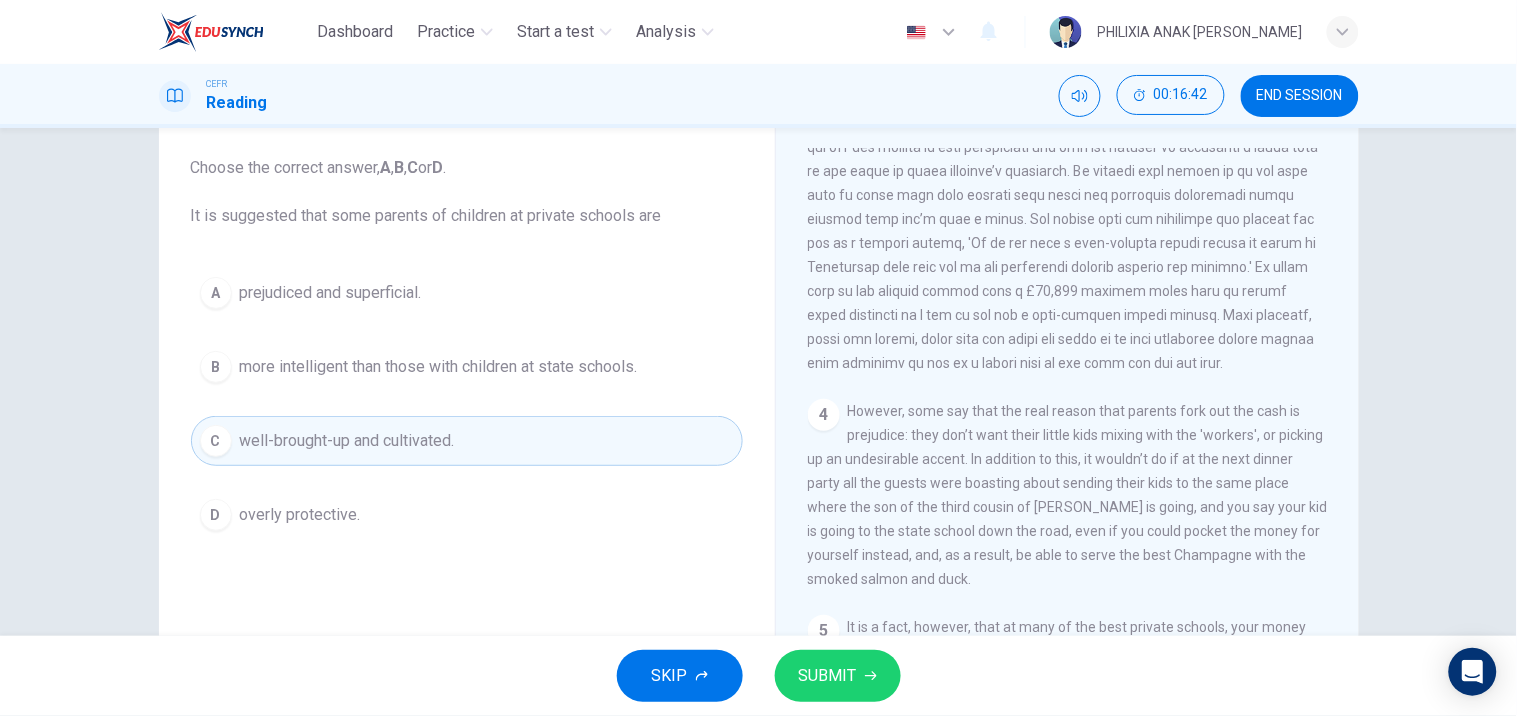 scroll, scrollTop: 1011, scrollLeft: 0, axis: vertical 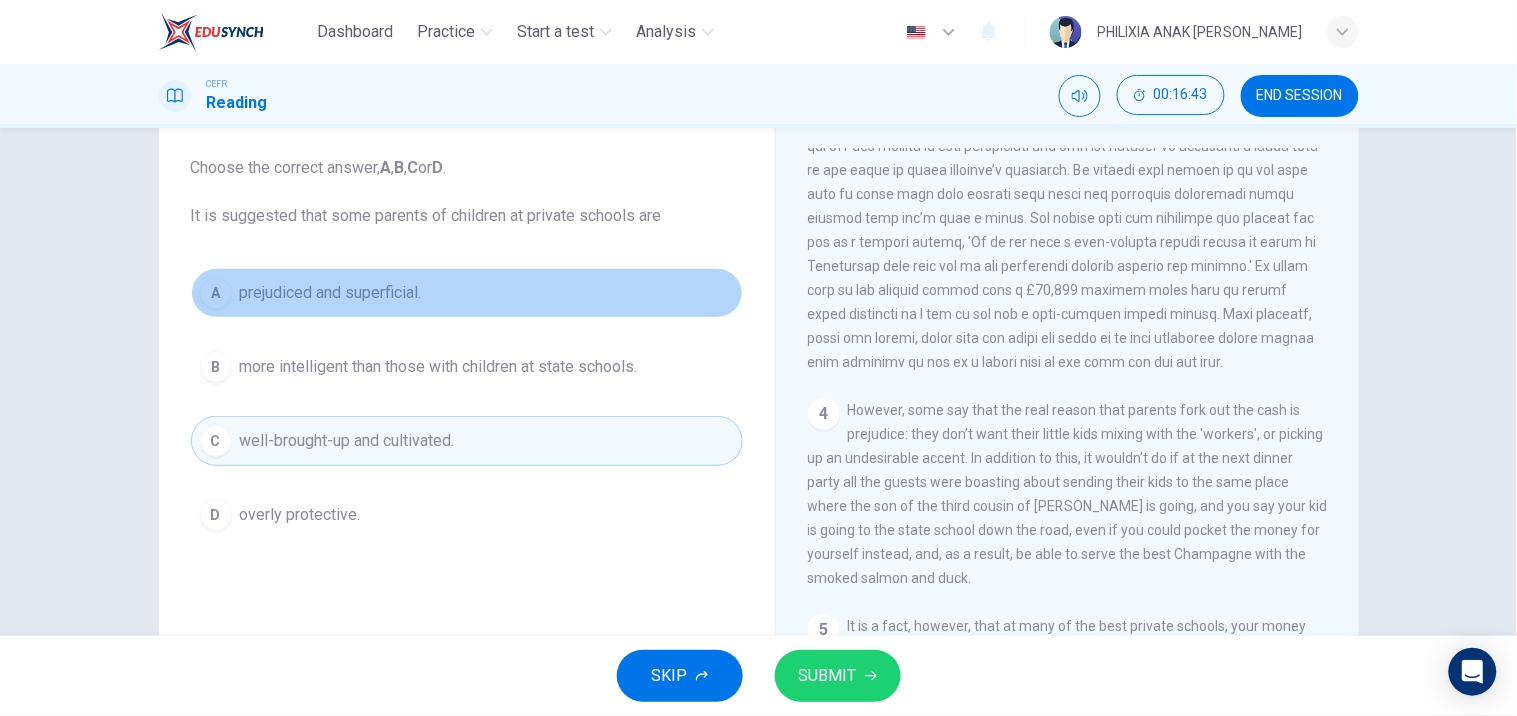 click on "prejudiced and superficial." at bounding box center (331, 293) 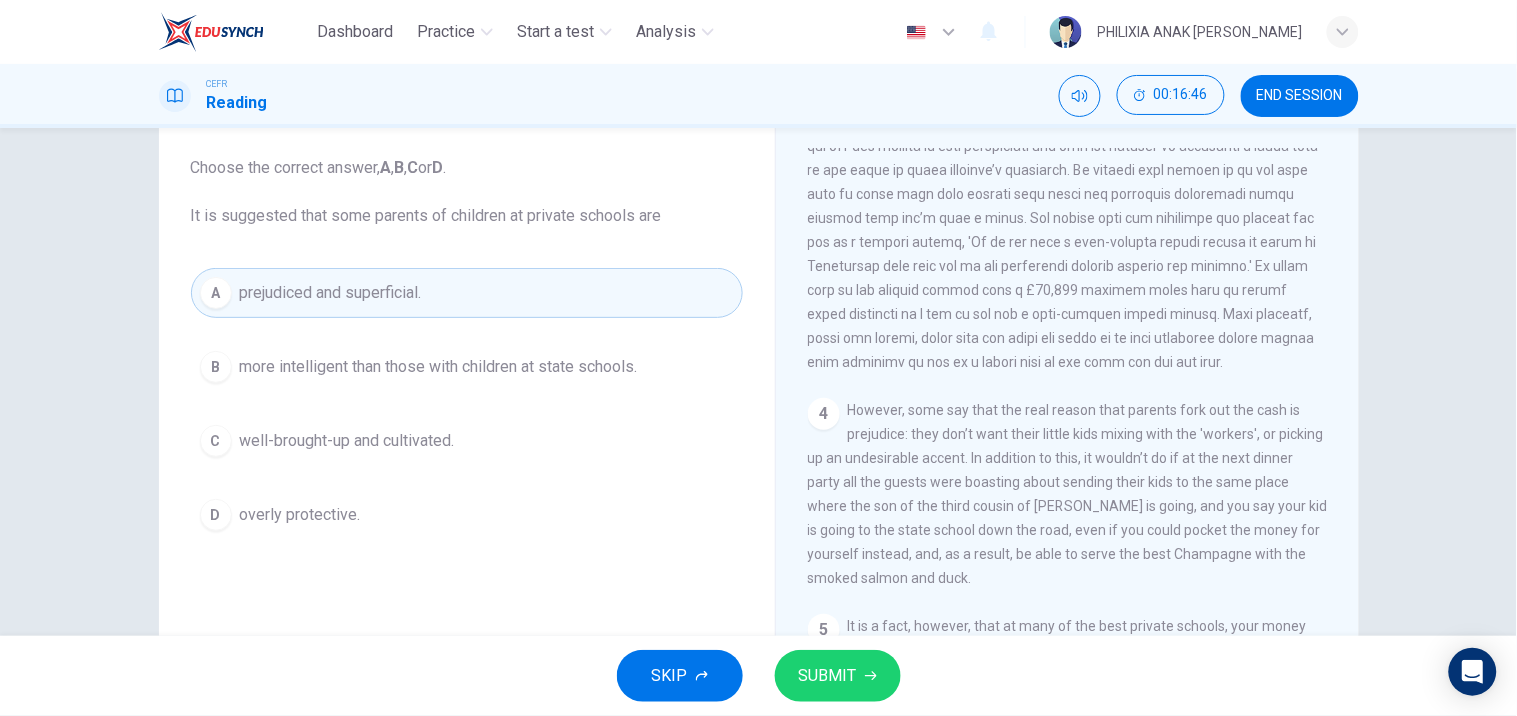 click on "SUBMIT" at bounding box center [838, 676] 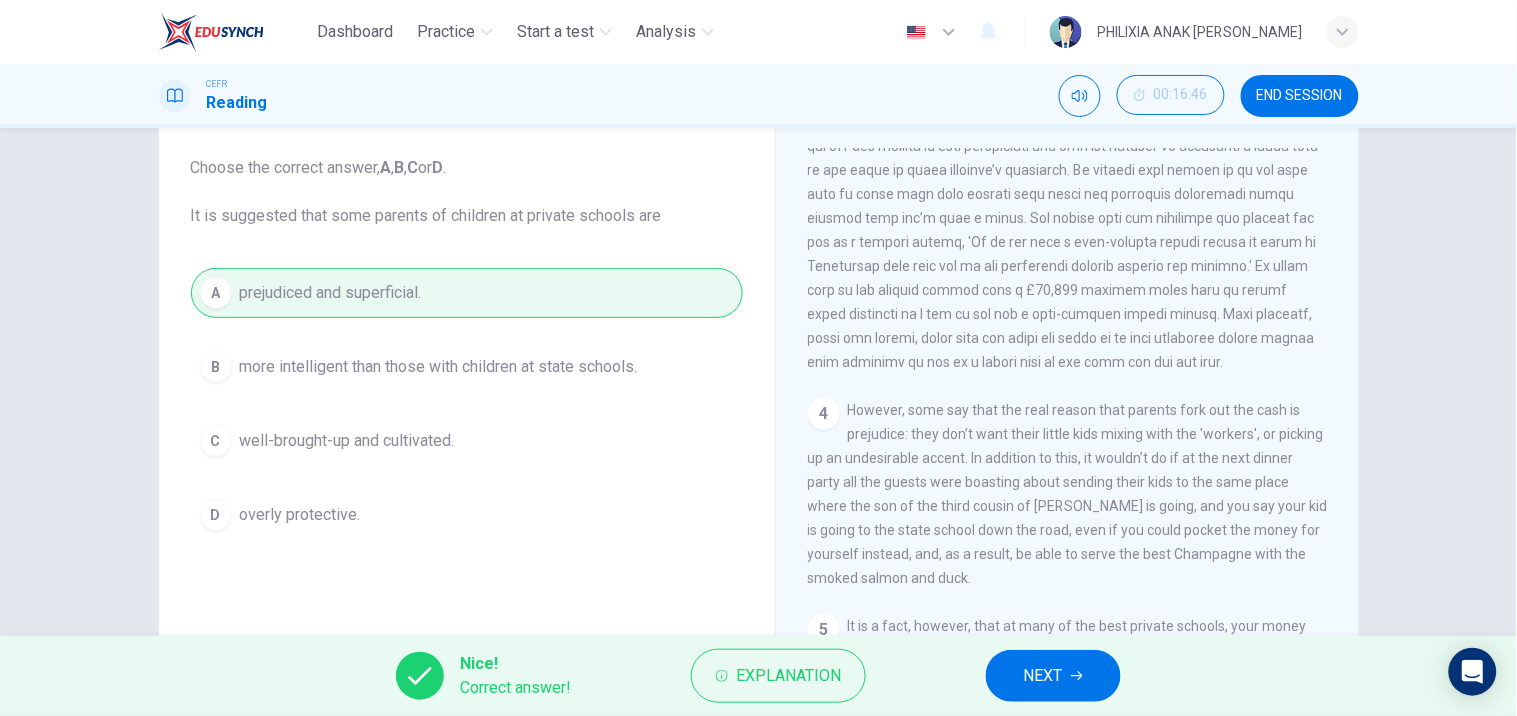 click on "NEXT" at bounding box center [1043, 676] 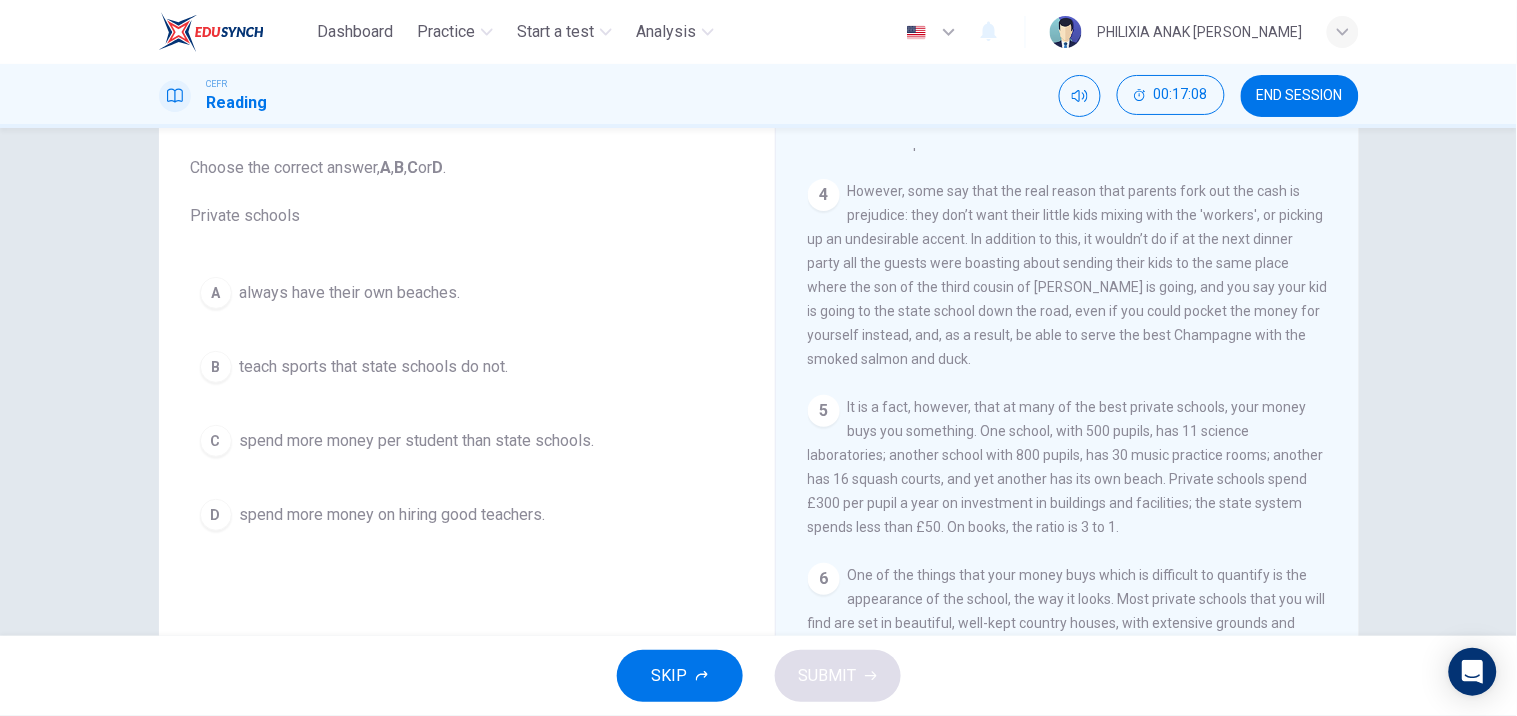 scroll, scrollTop: 1253, scrollLeft: 0, axis: vertical 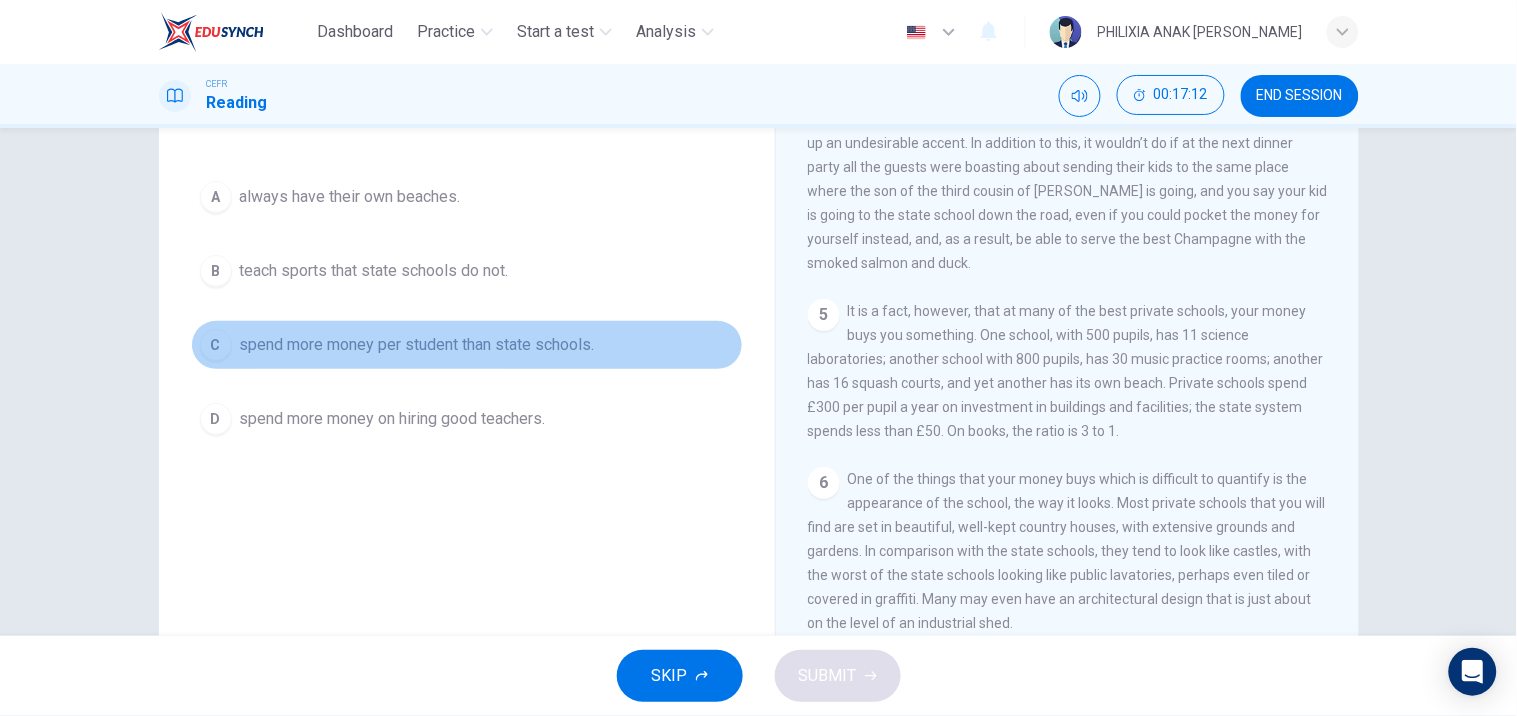 click on "spend more money per student than state schools." at bounding box center [417, 345] 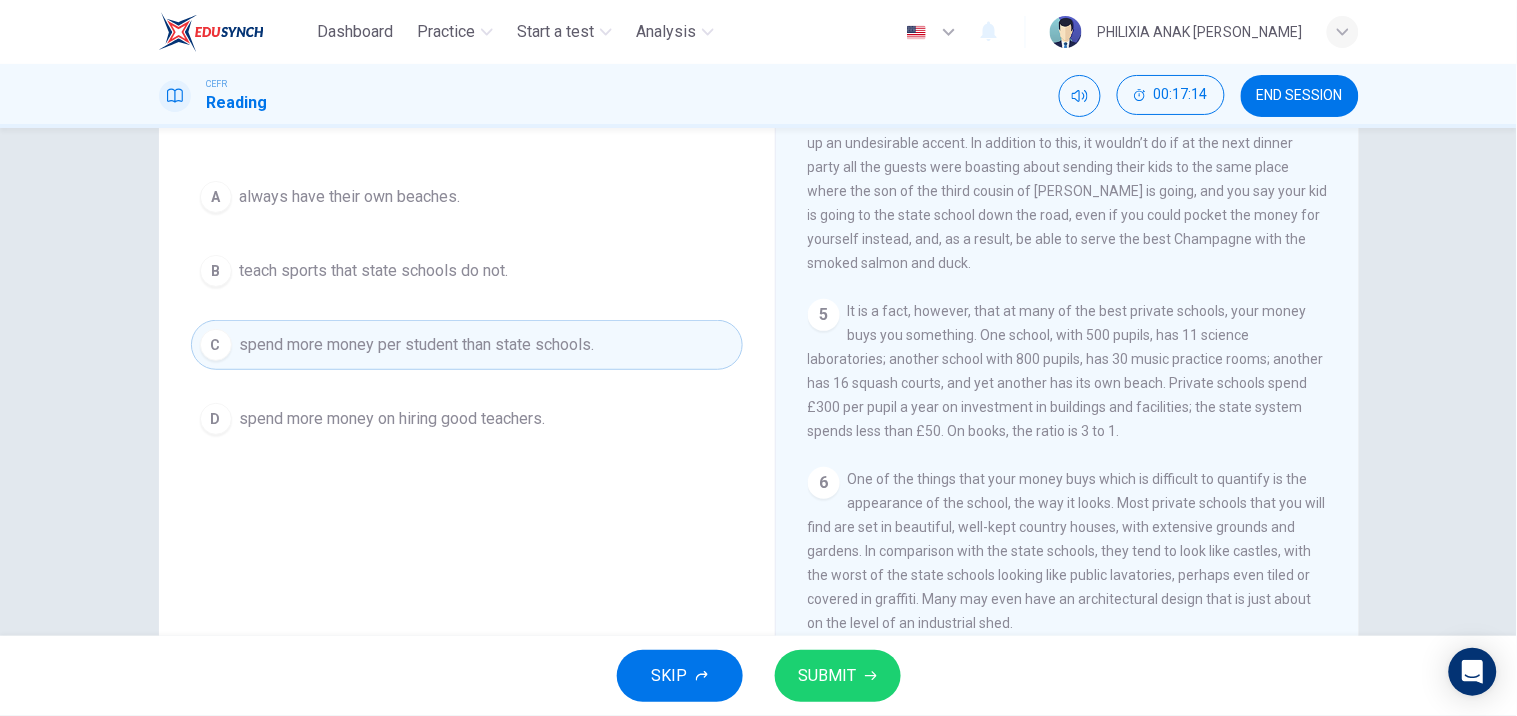 click on "SUBMIT" at bounding box center (828, 676) 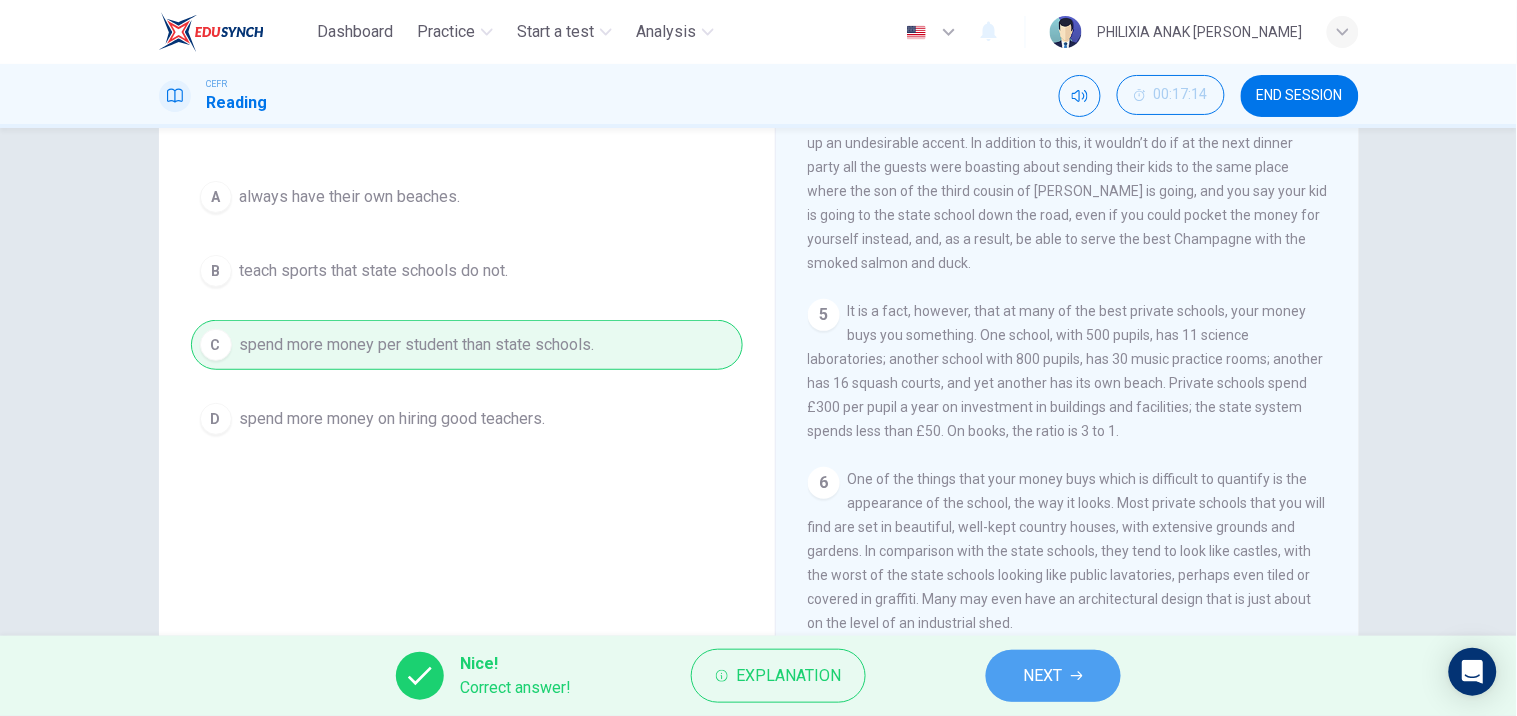 click on "NEXT" at bounding box center [1053, 676] 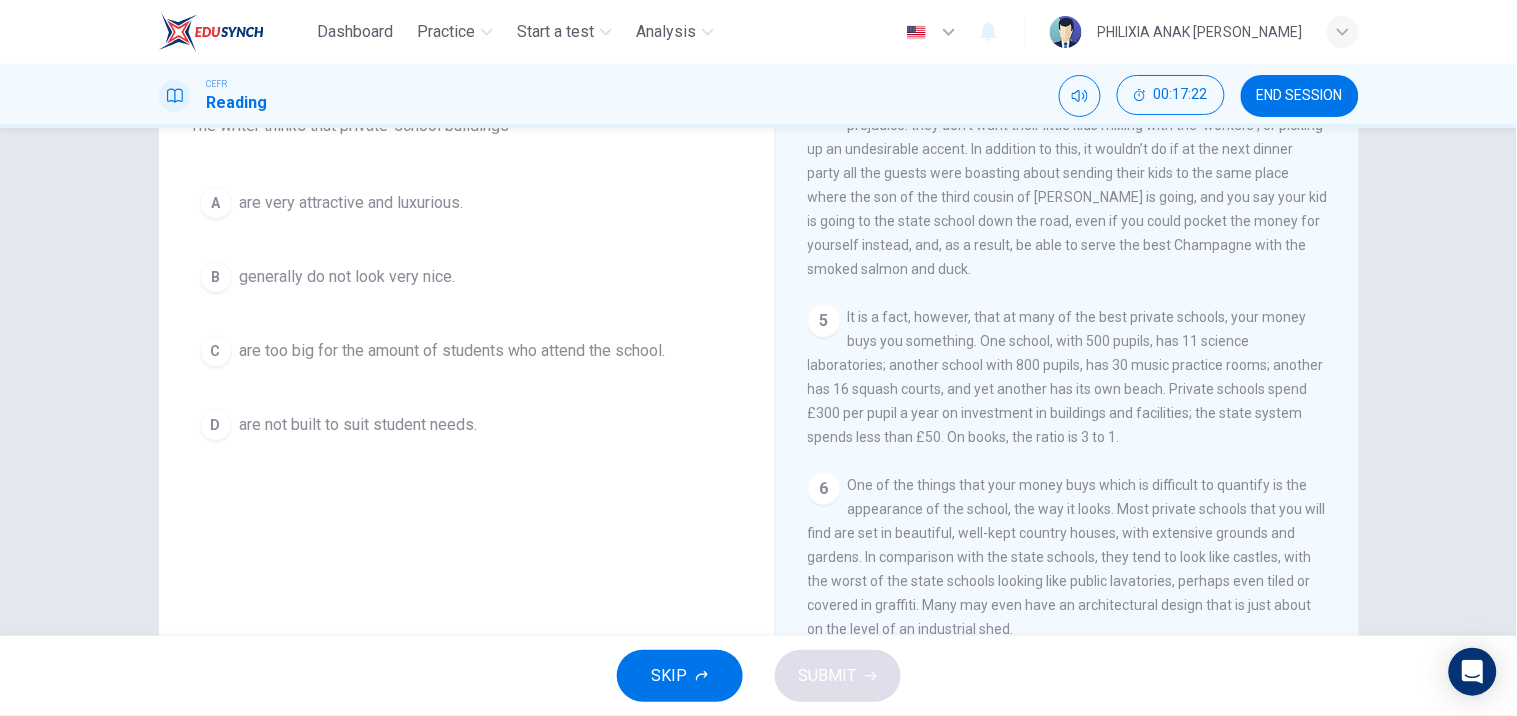 scroll, scrollTop: 200, scrollLeft: 0, axis: vertical 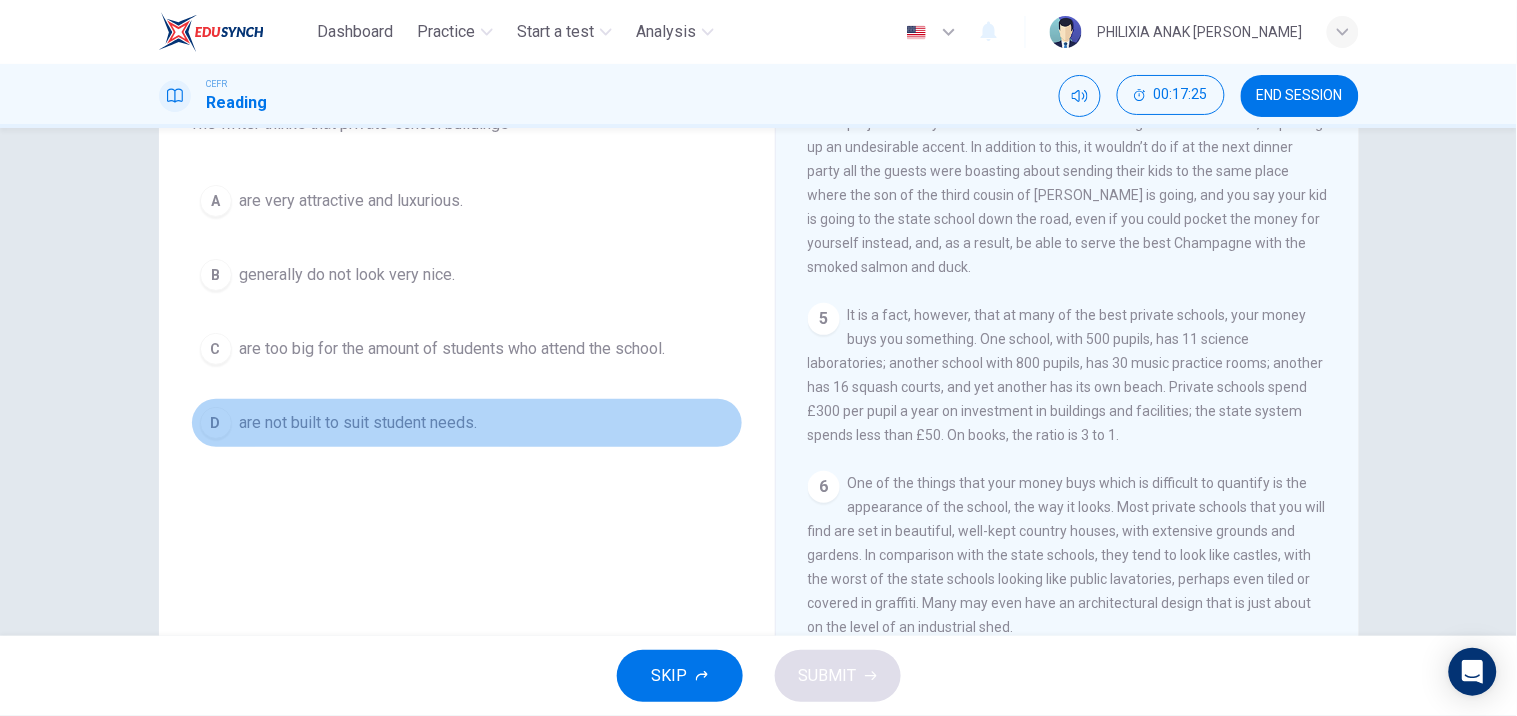 click on "D are not built to suit student needs." at bounding box center [467, 423] 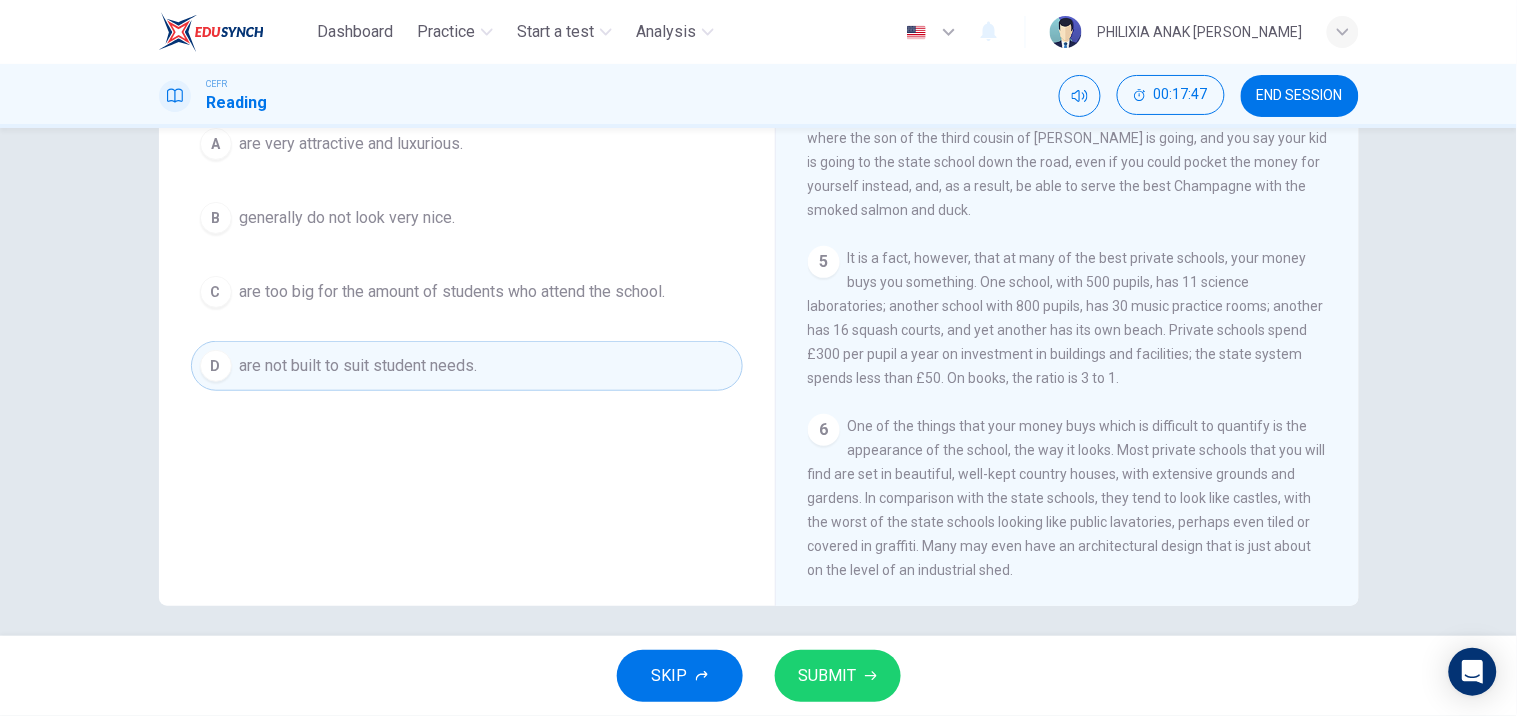 scroll, scrollTop: 256, scrollLeft: 0, axis: vertical 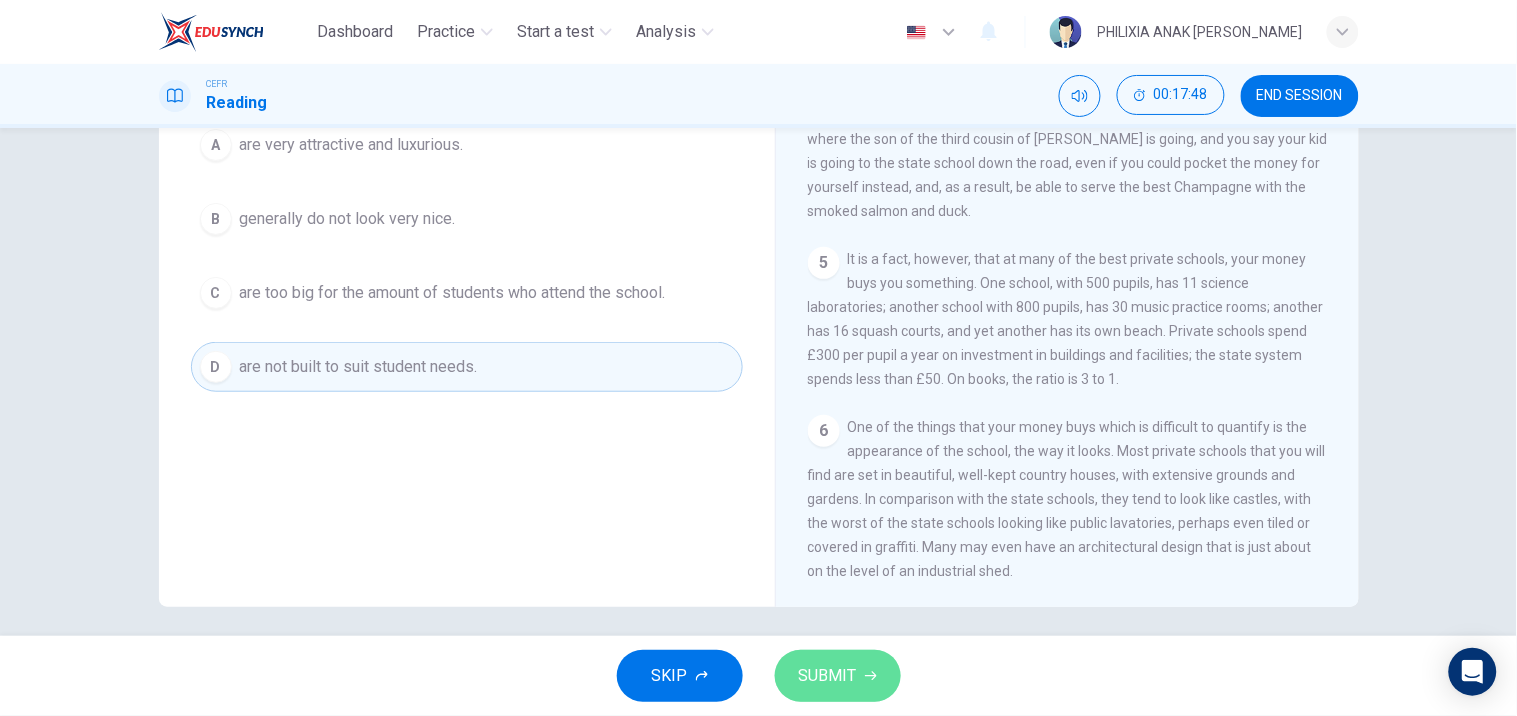 click 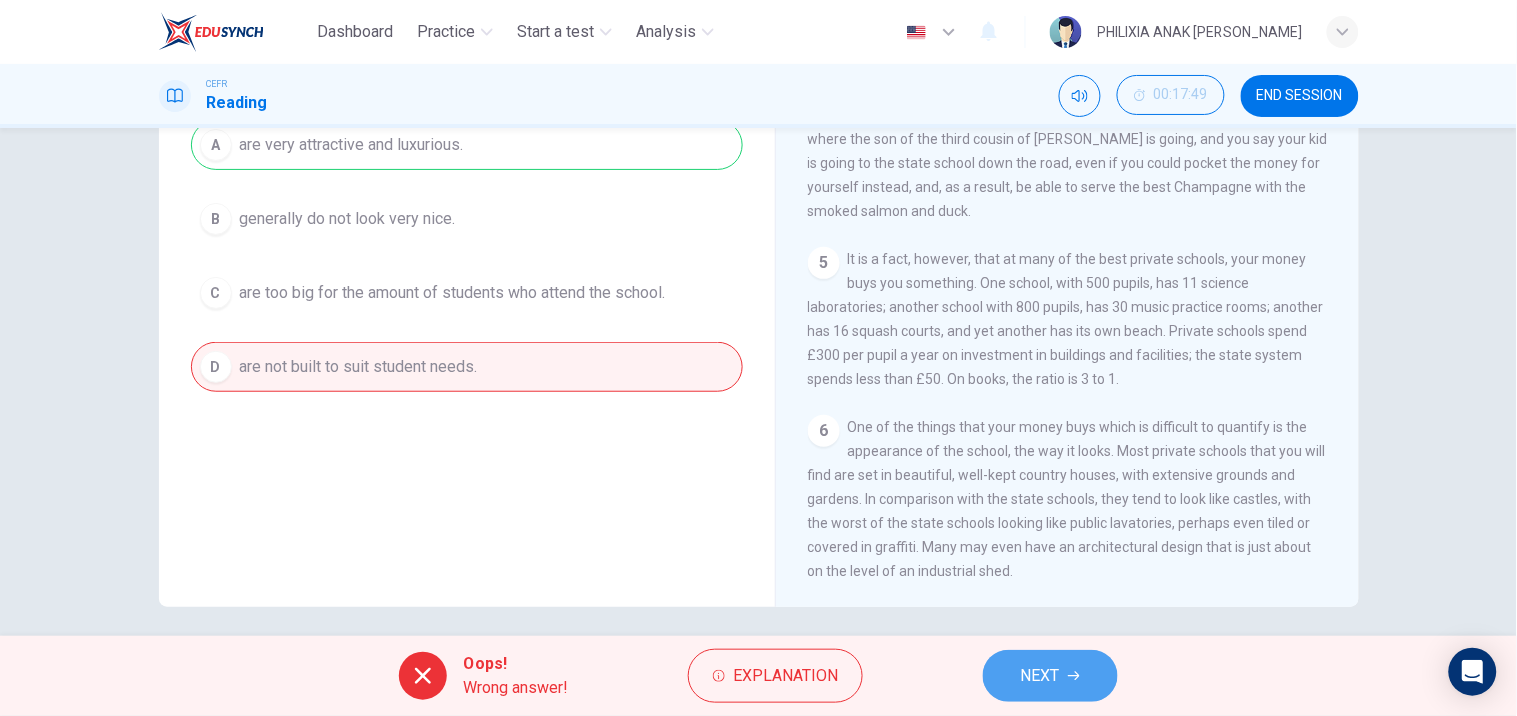 click on "NEXT" at bounding box center [1040, 676] 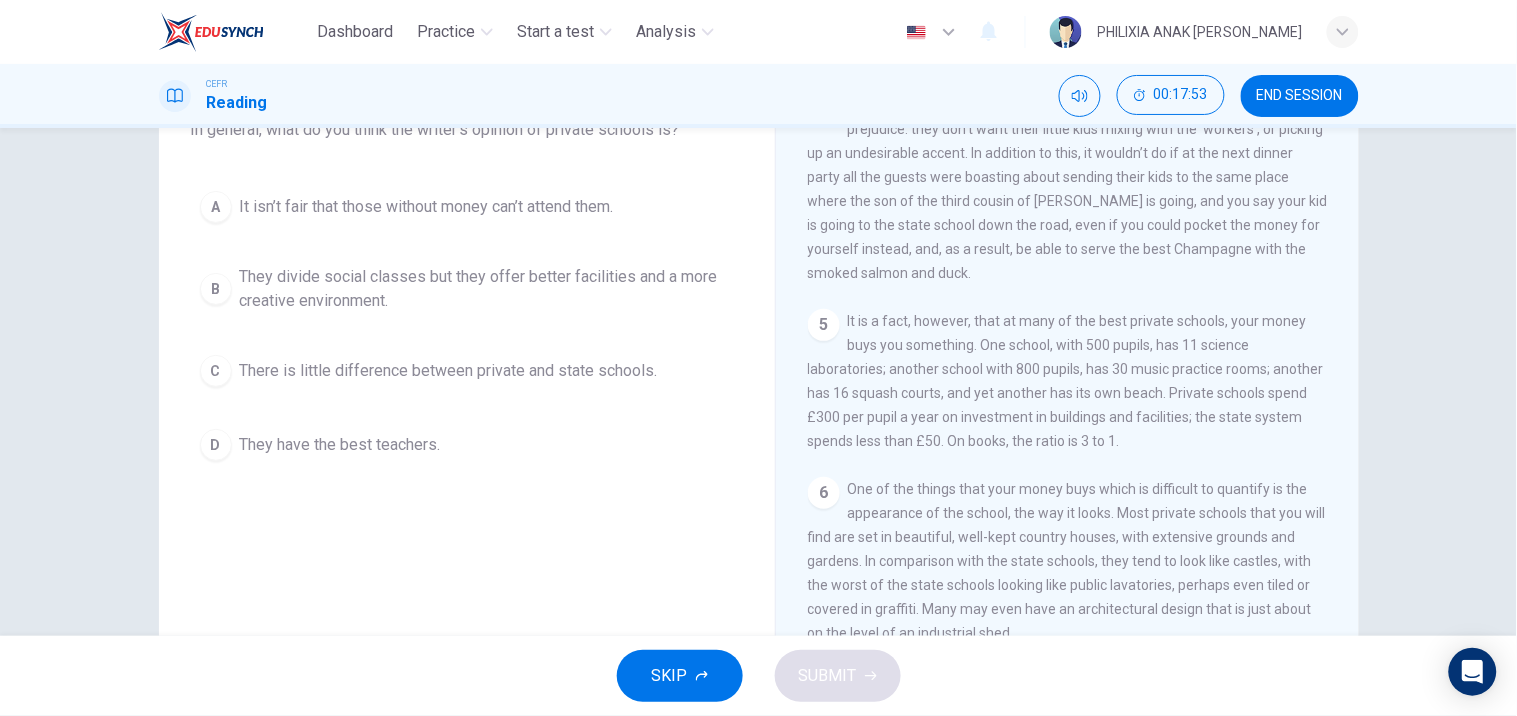 scroll, scrollTop: 194, scrollLeft: 0, axis: vertical 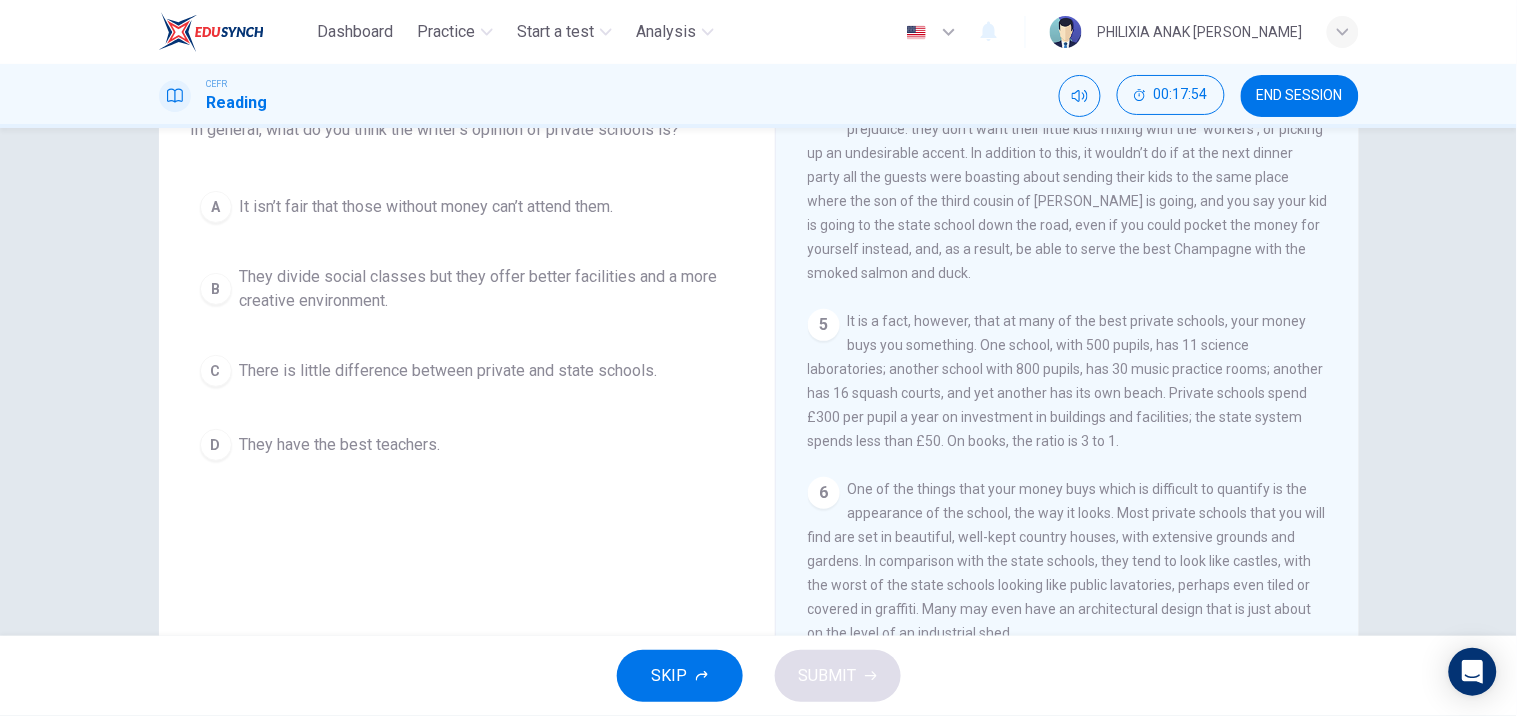 click on "B They divide social classes but they offer better facilities and a more
creative environment." at bounding box center (467, 289) 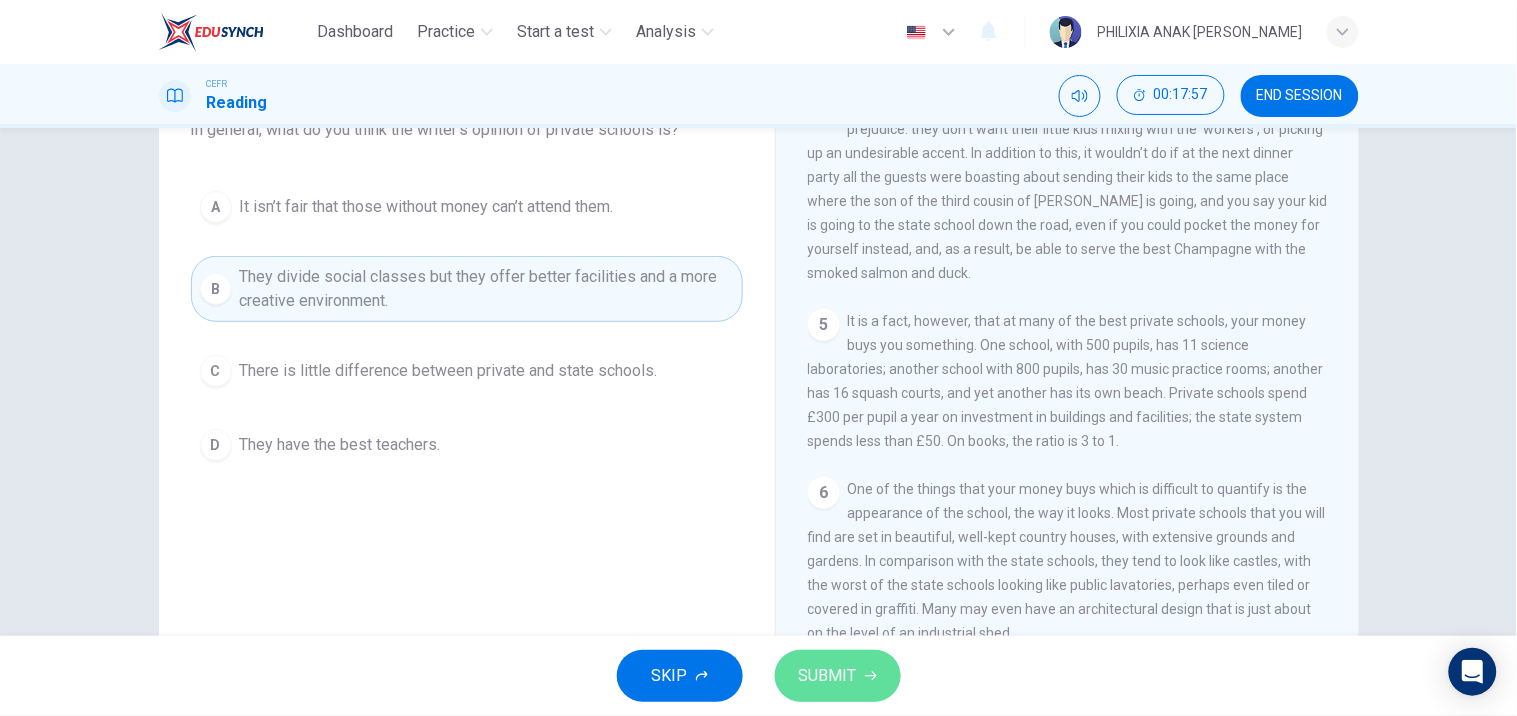 click on "SUBMIT" at bounding box center [838, 676] 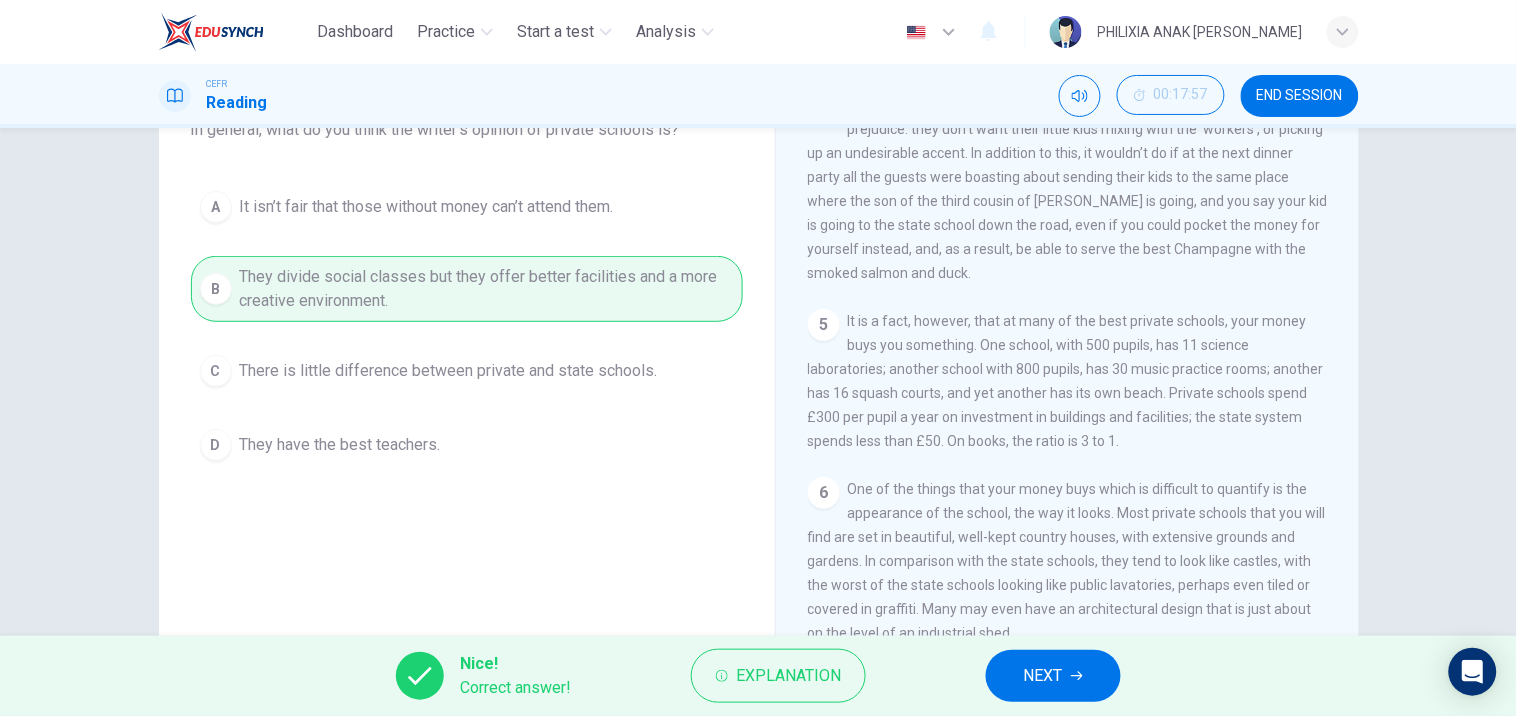 scroll, scrollTop: 216, scrollLeft: 0, axis: vertical 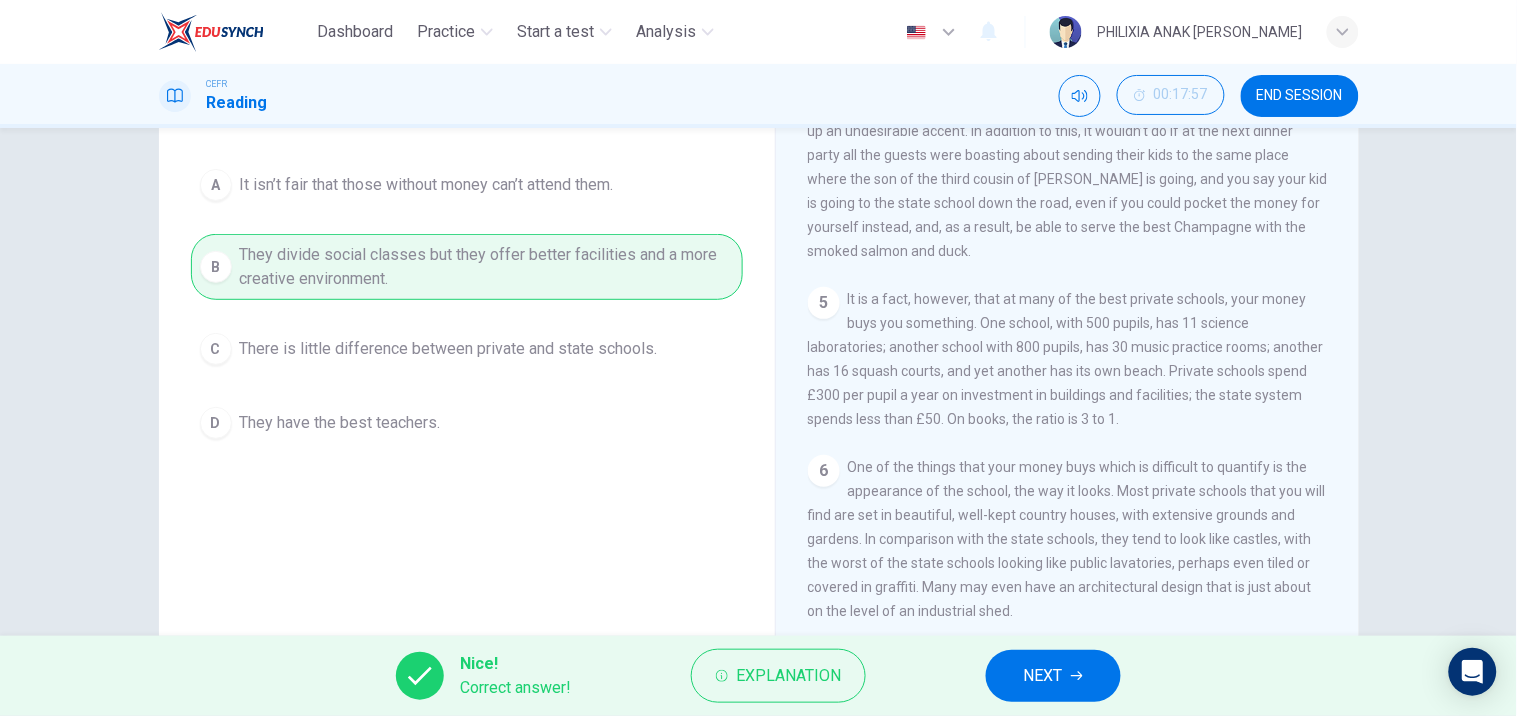 click on "NEXT" at bounding box center (1043, 676) 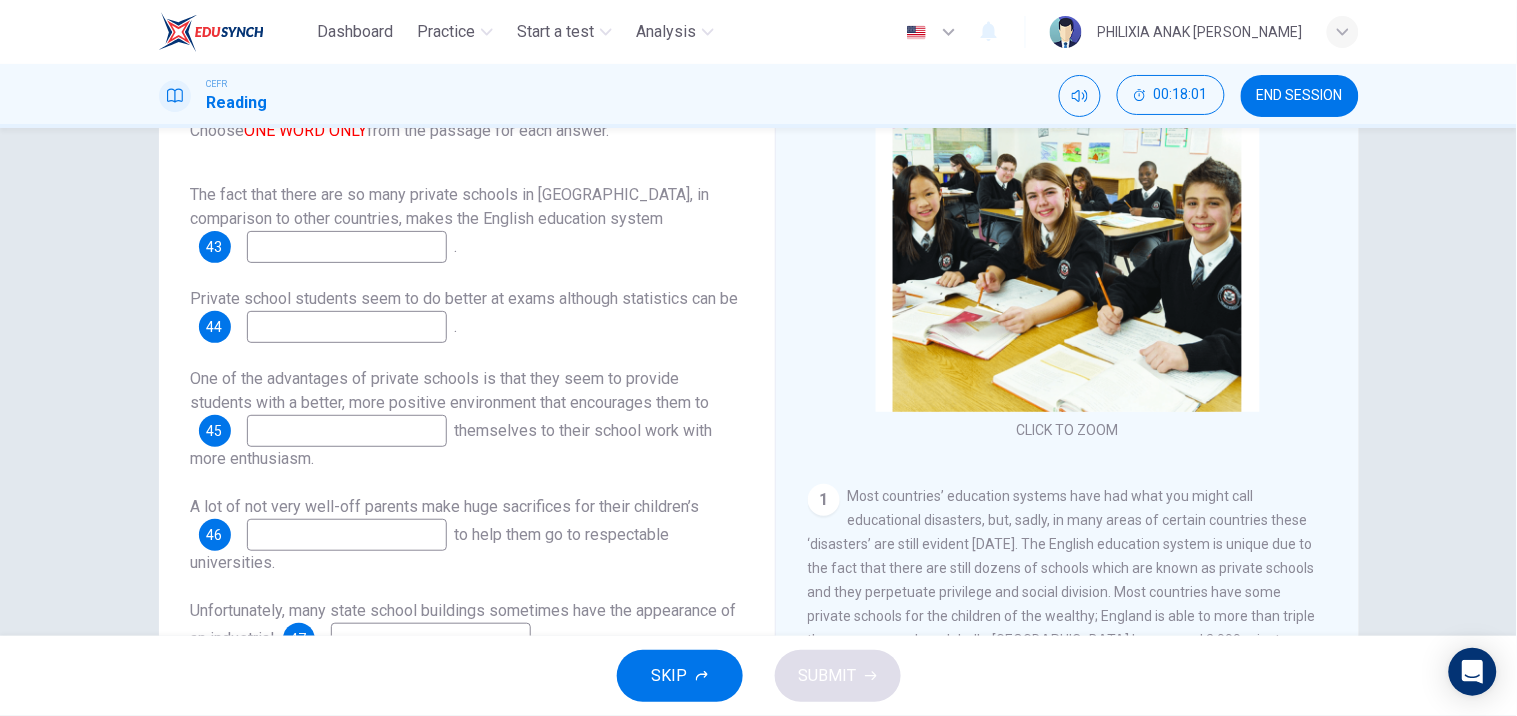 scroll, scrollTop: 198, scrollLeft: 0, axis: vertical 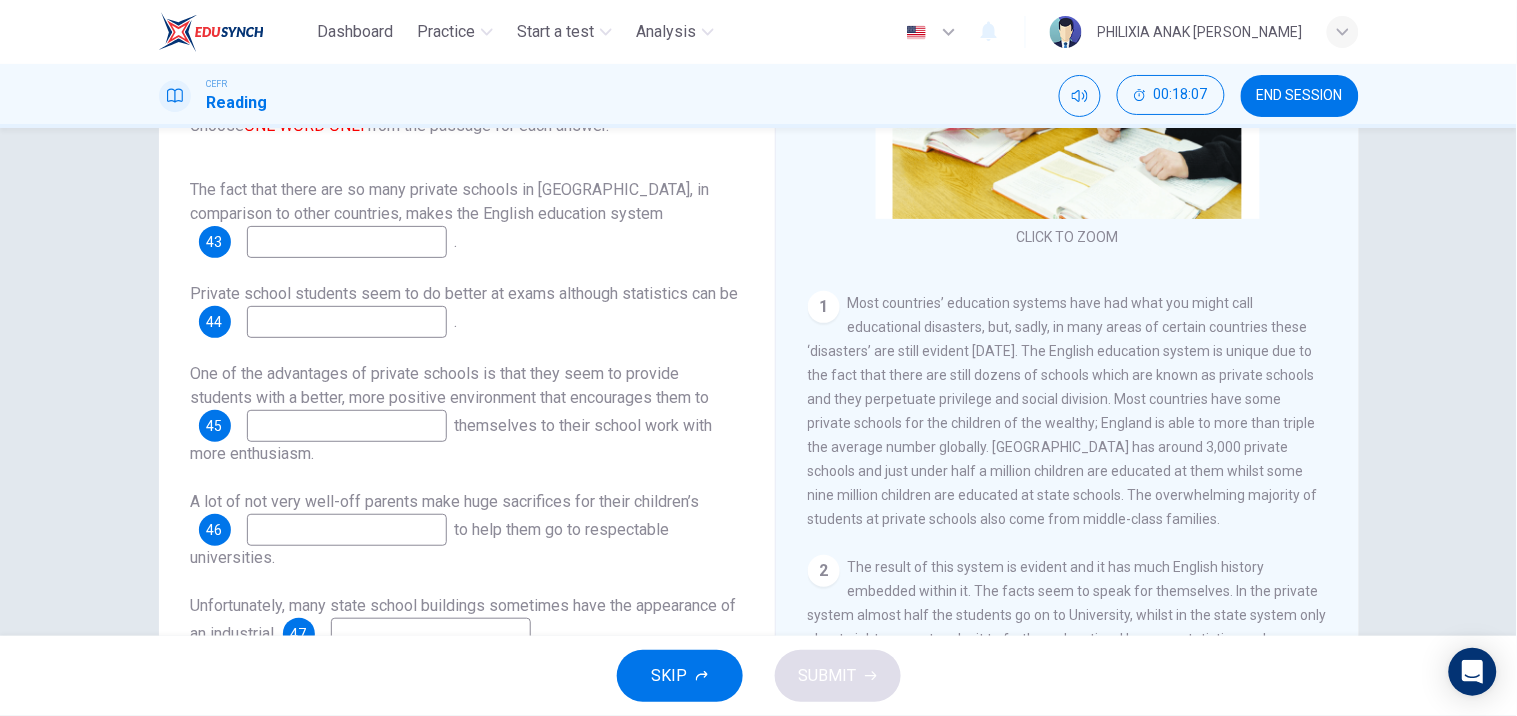 click at bounding box center (347, 242) 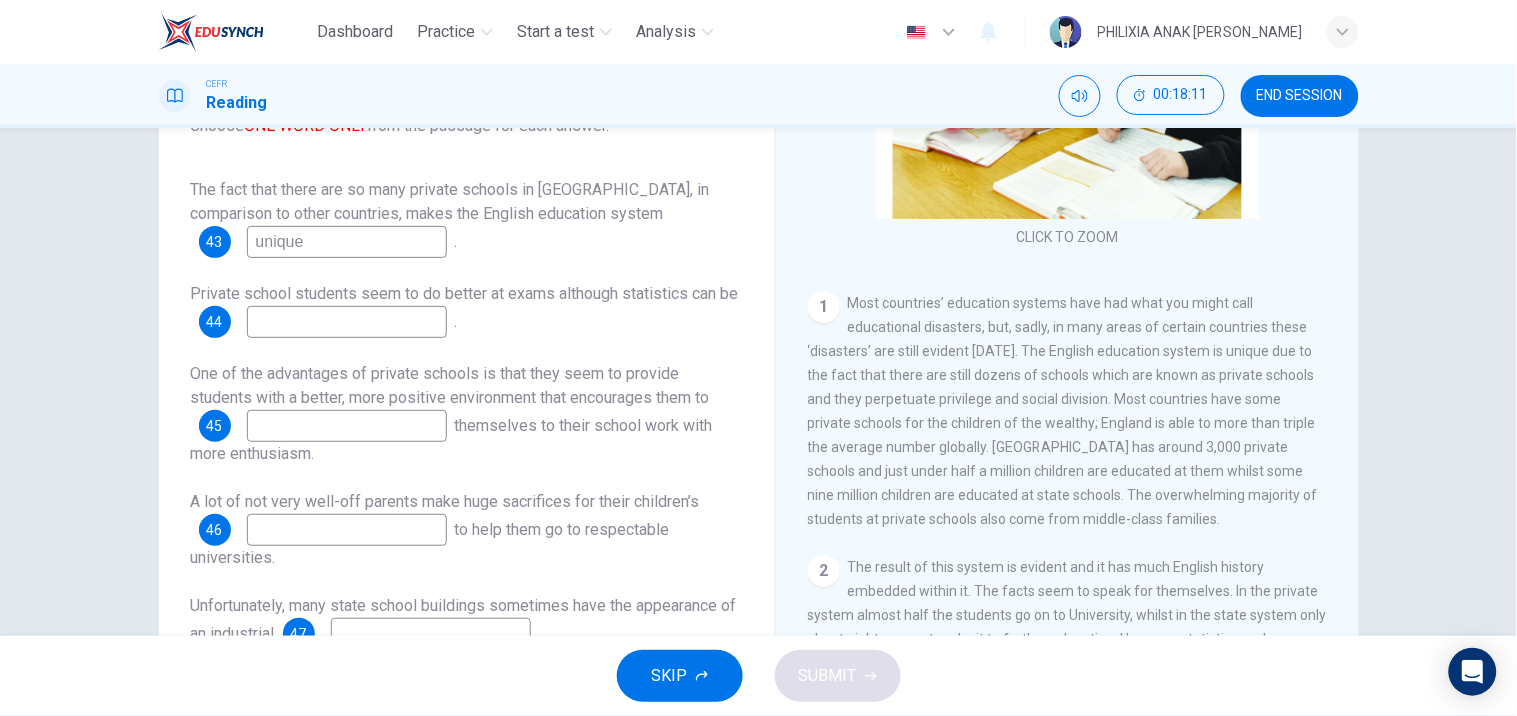 type on "unique" 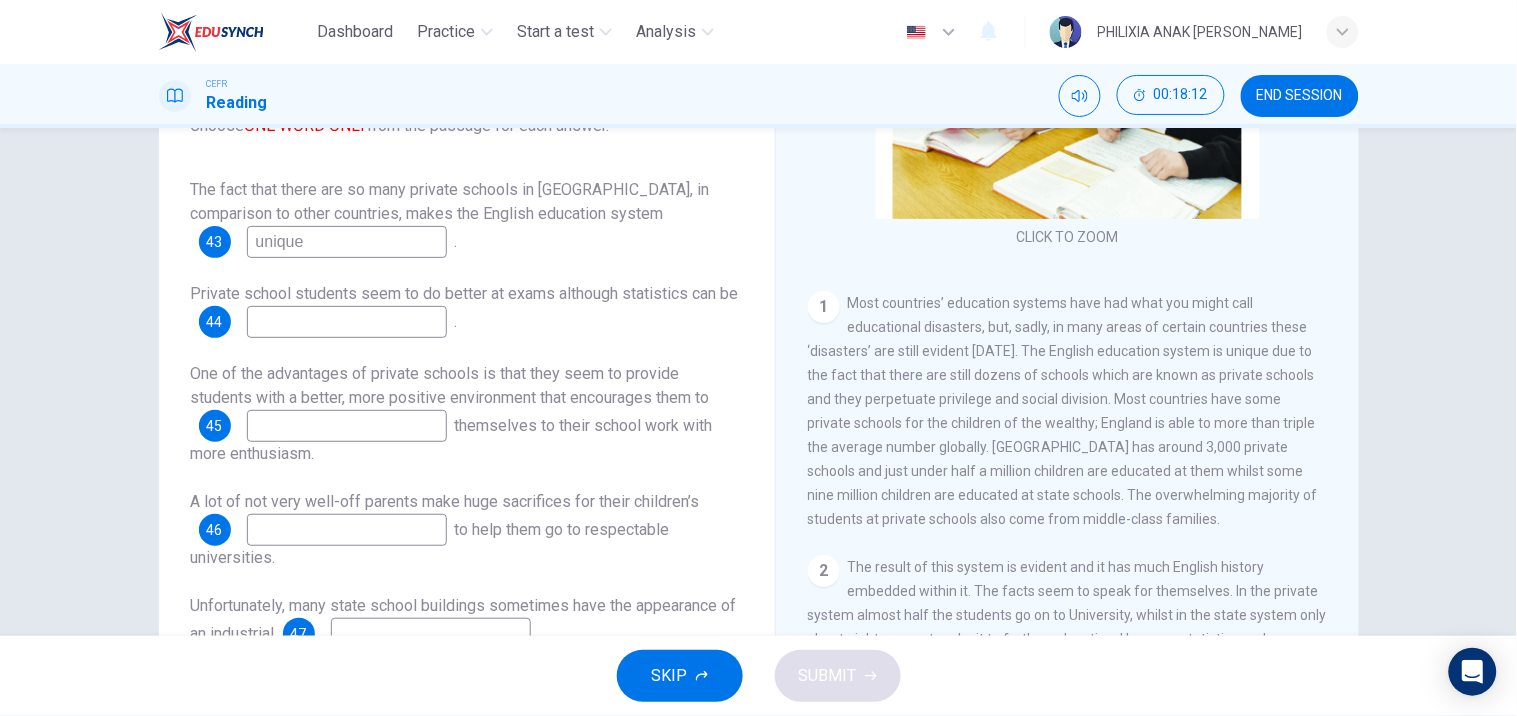 click at bounding box center [347, 322] 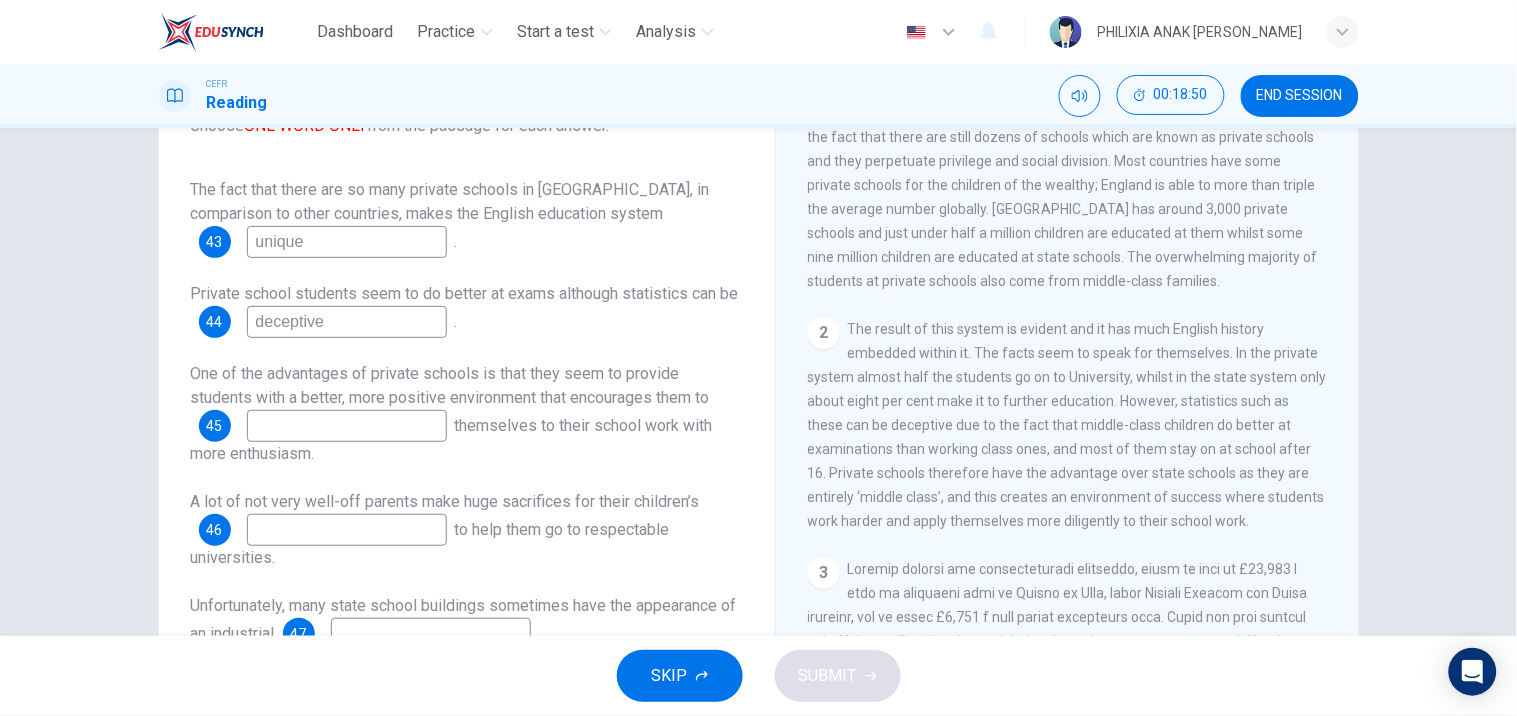 scroll, scrollTop: 427, scrollLeft: 0, axis: vertical 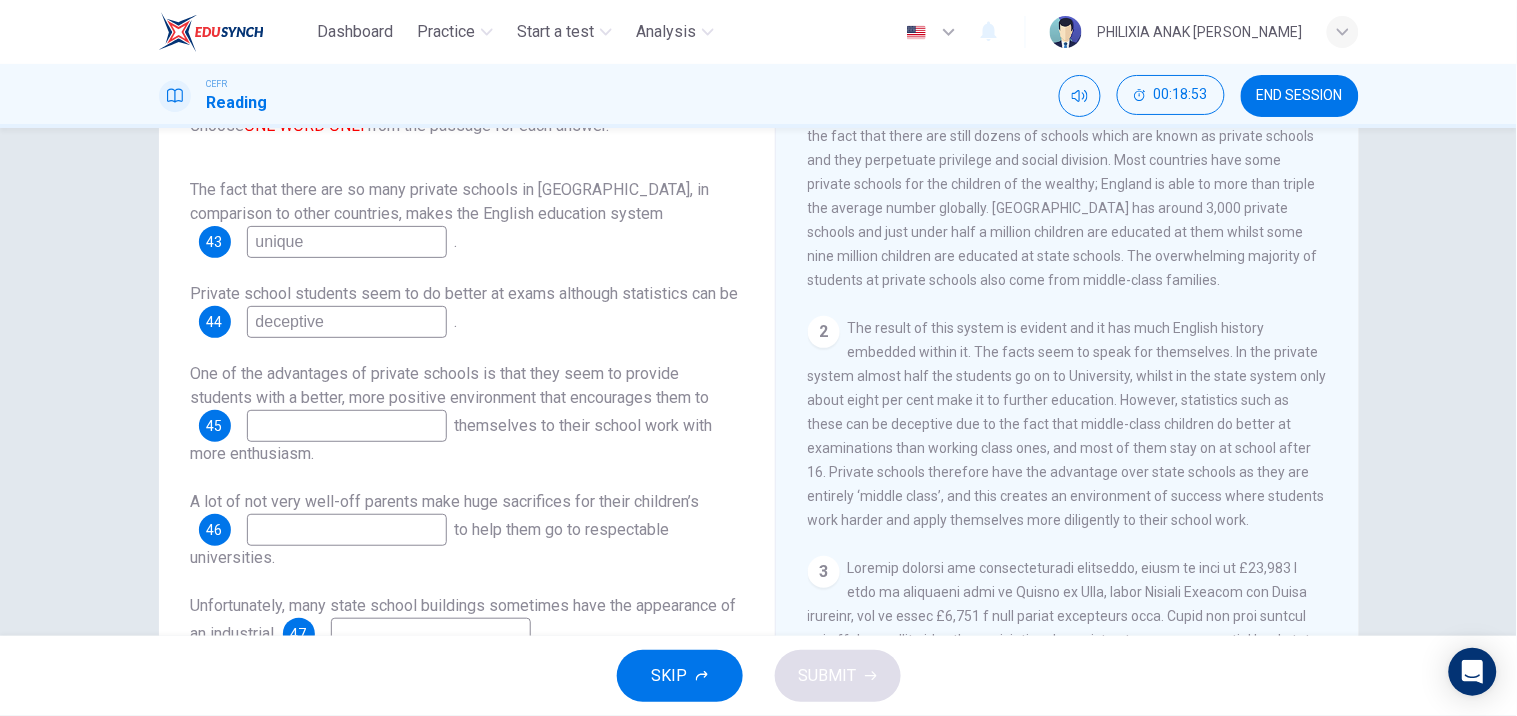 type on "deceptive" 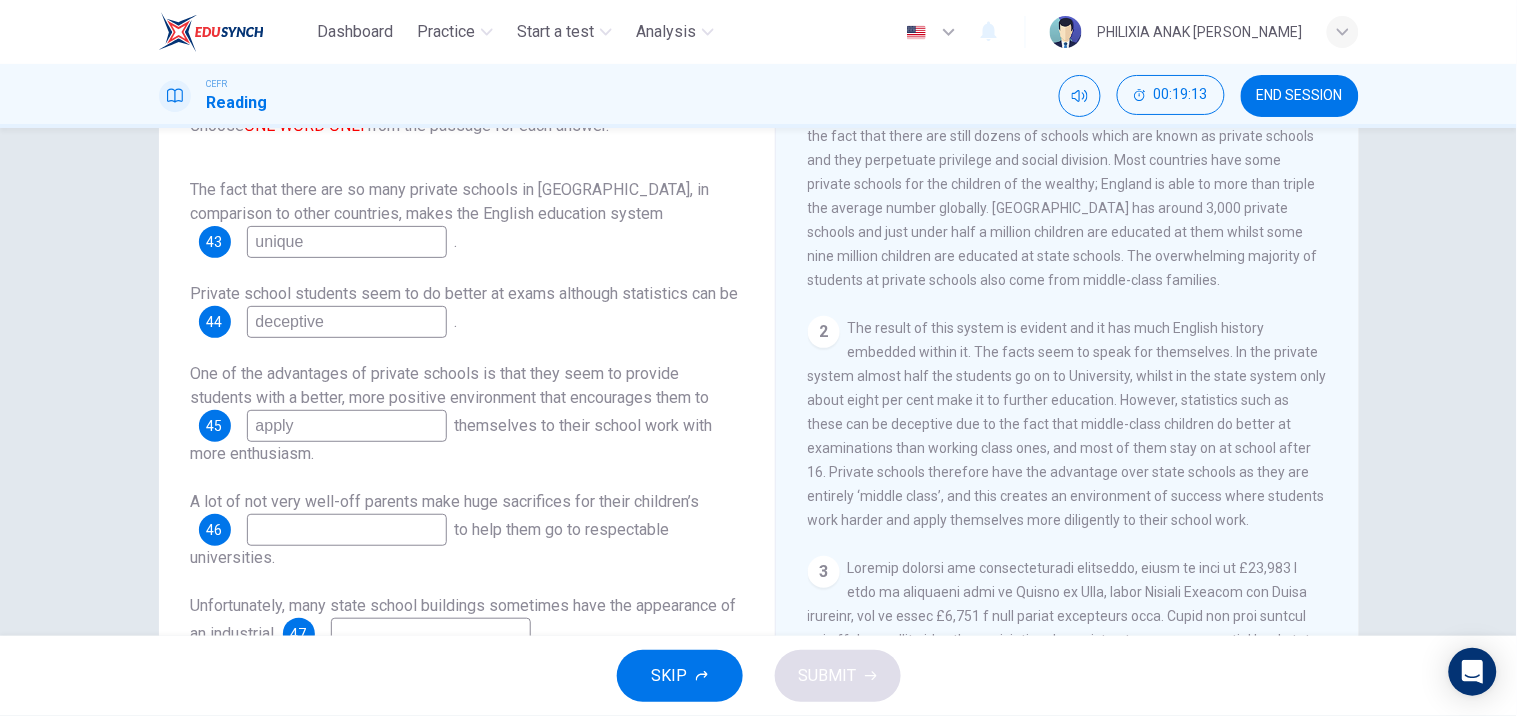 scroll, scrollTop: 24, scrollLeft: 0, axis: vertical 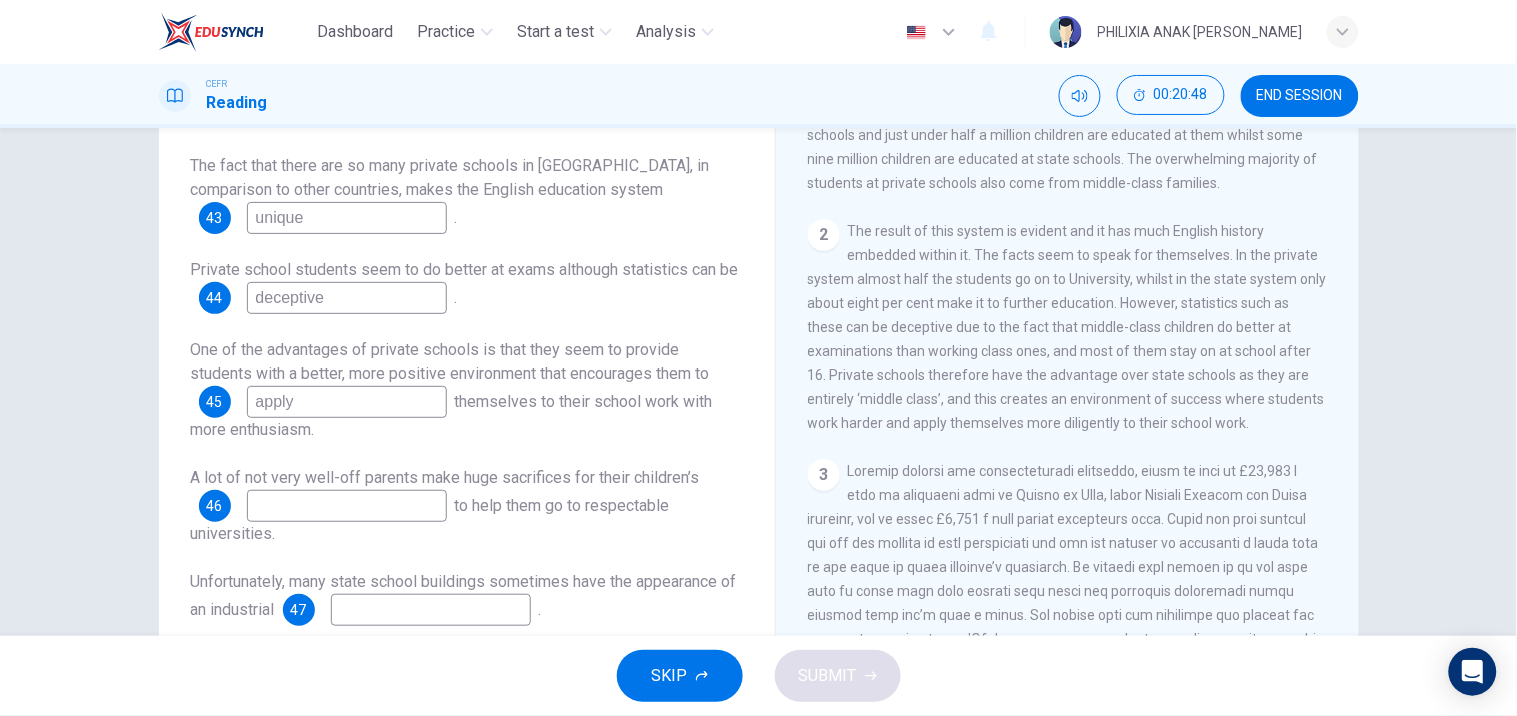 type on "apply" 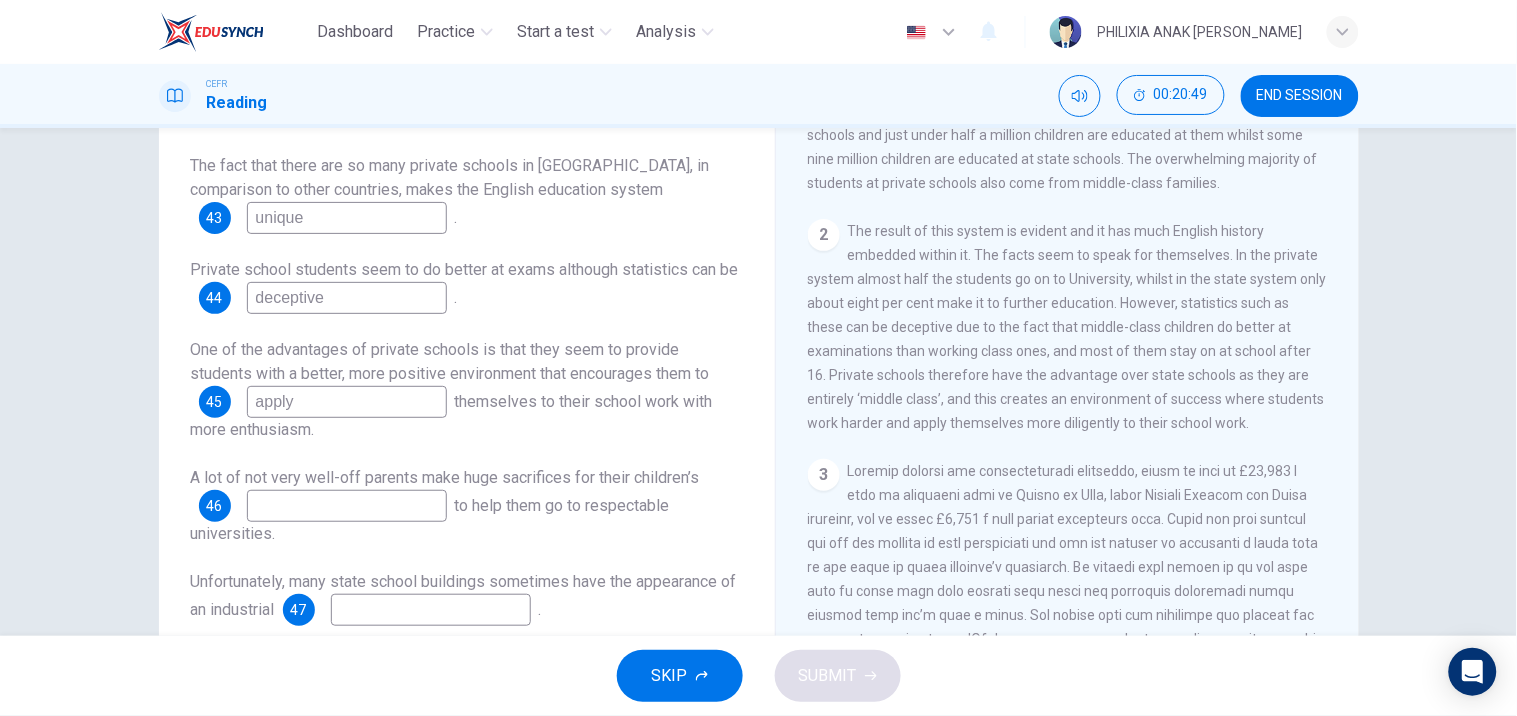 click on "A lot of not very well-off parents make huge sacrifices for their children’s  46  to help them go to respectable universities." at bounding box center [467, 506] 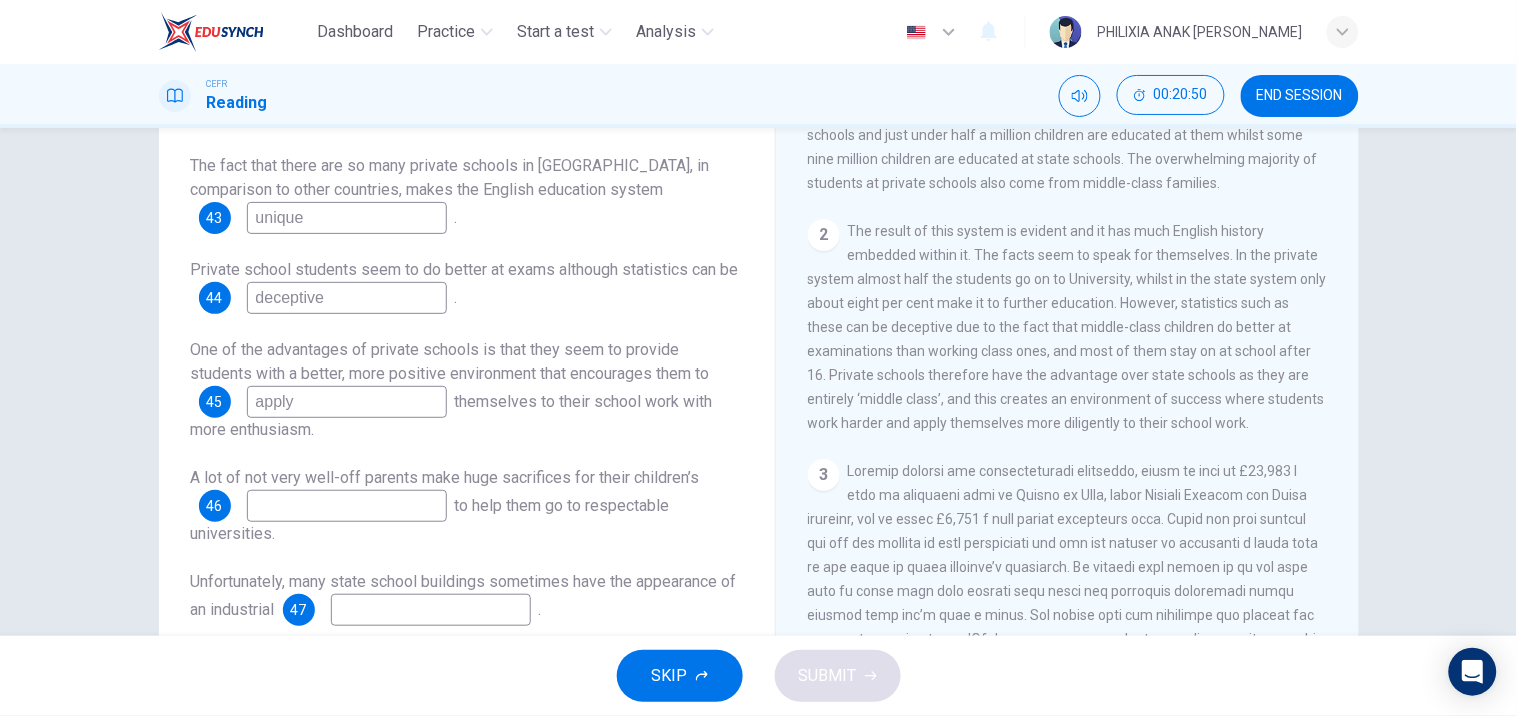 click at bounding box center [347, 506] 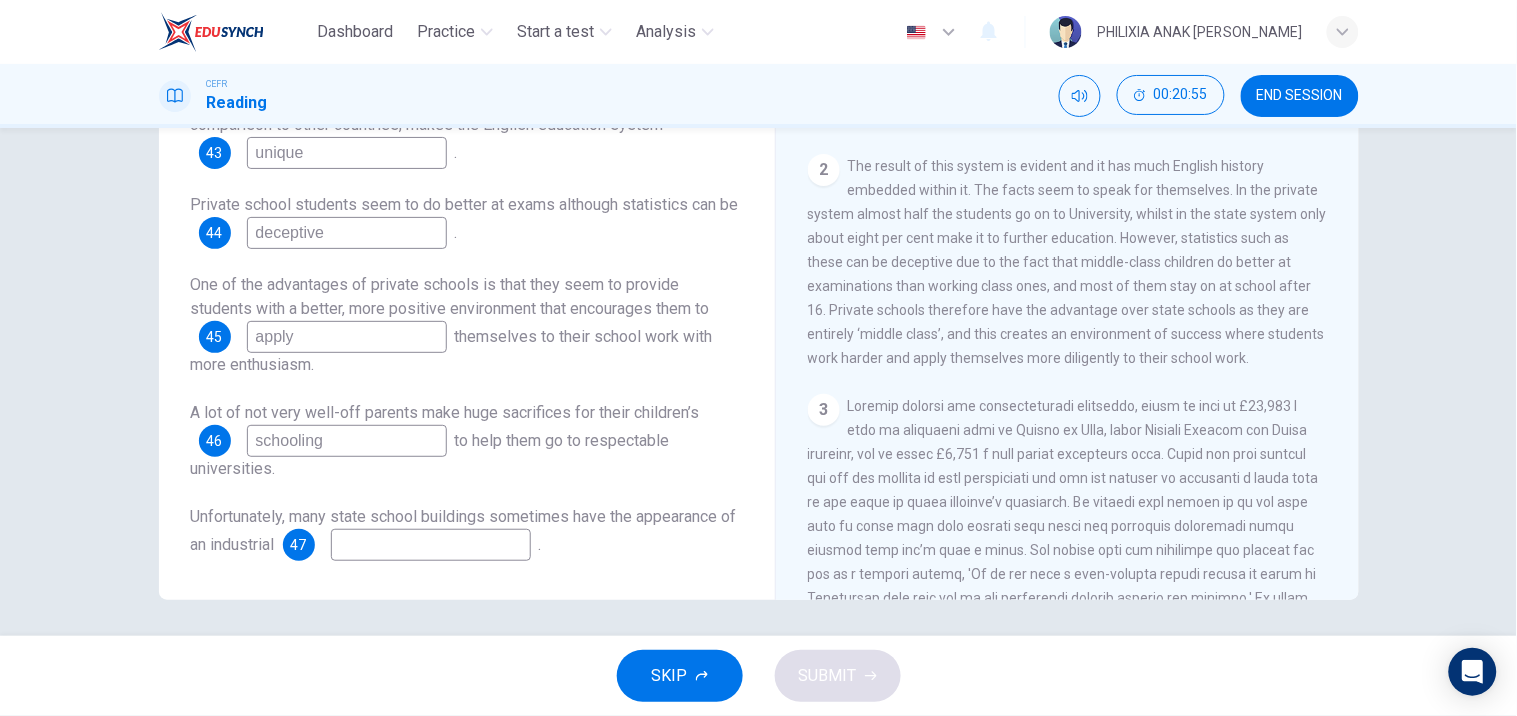 scroll, scrollTop: 266, scrollLeft: 0, axis: vertical 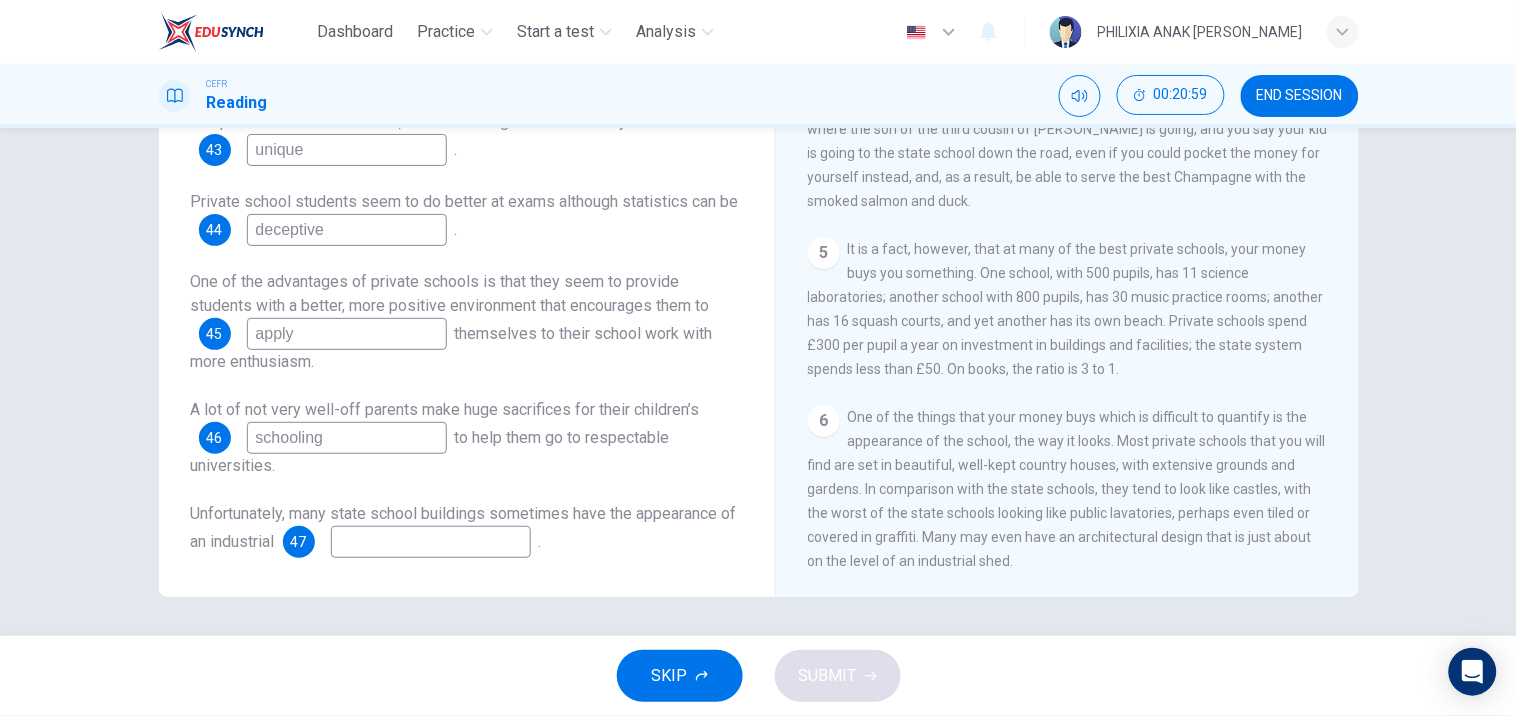 type on "schooling" 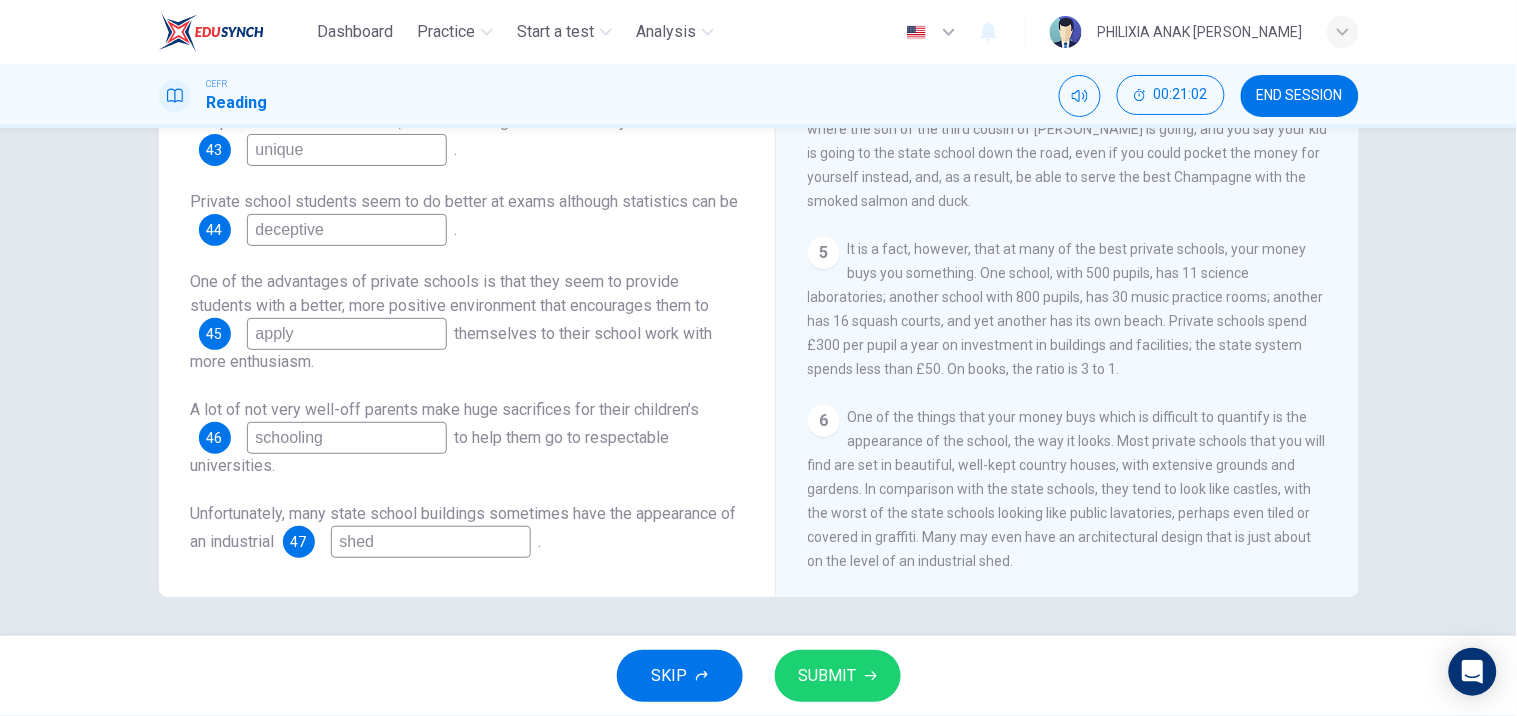type on "shed" 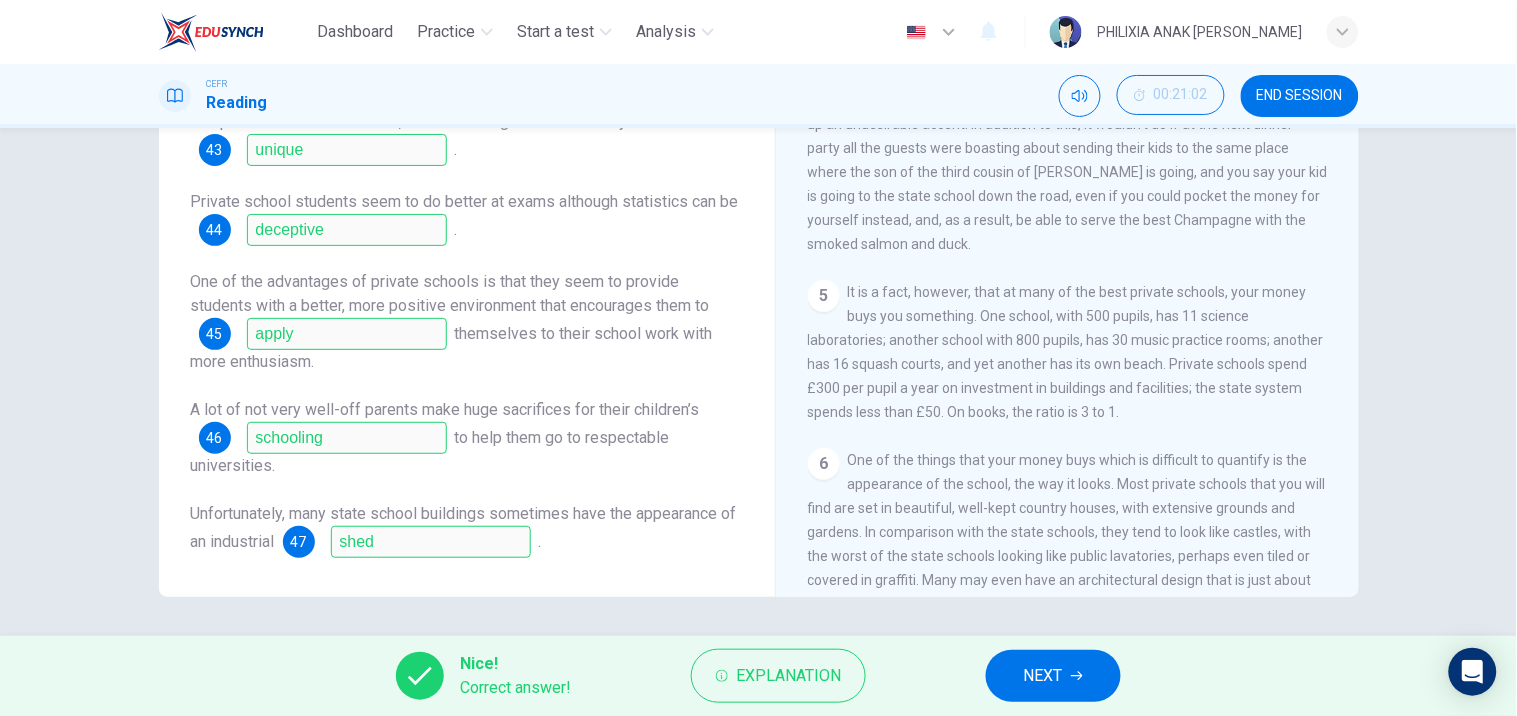 scroll, scrollTop: 1186, scrollLeft: 0, axis: vertical 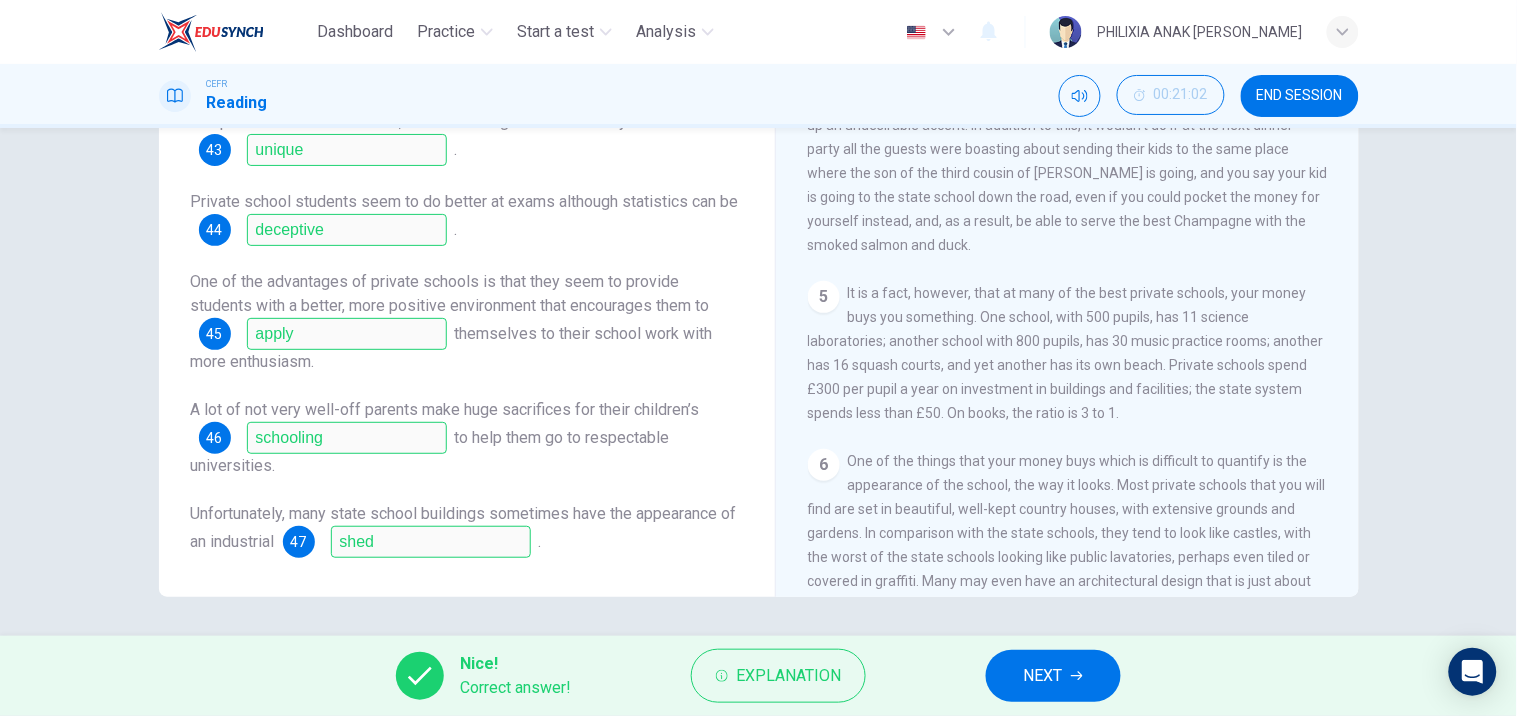 click on "NEXT" at bounding box center (1043, 676) 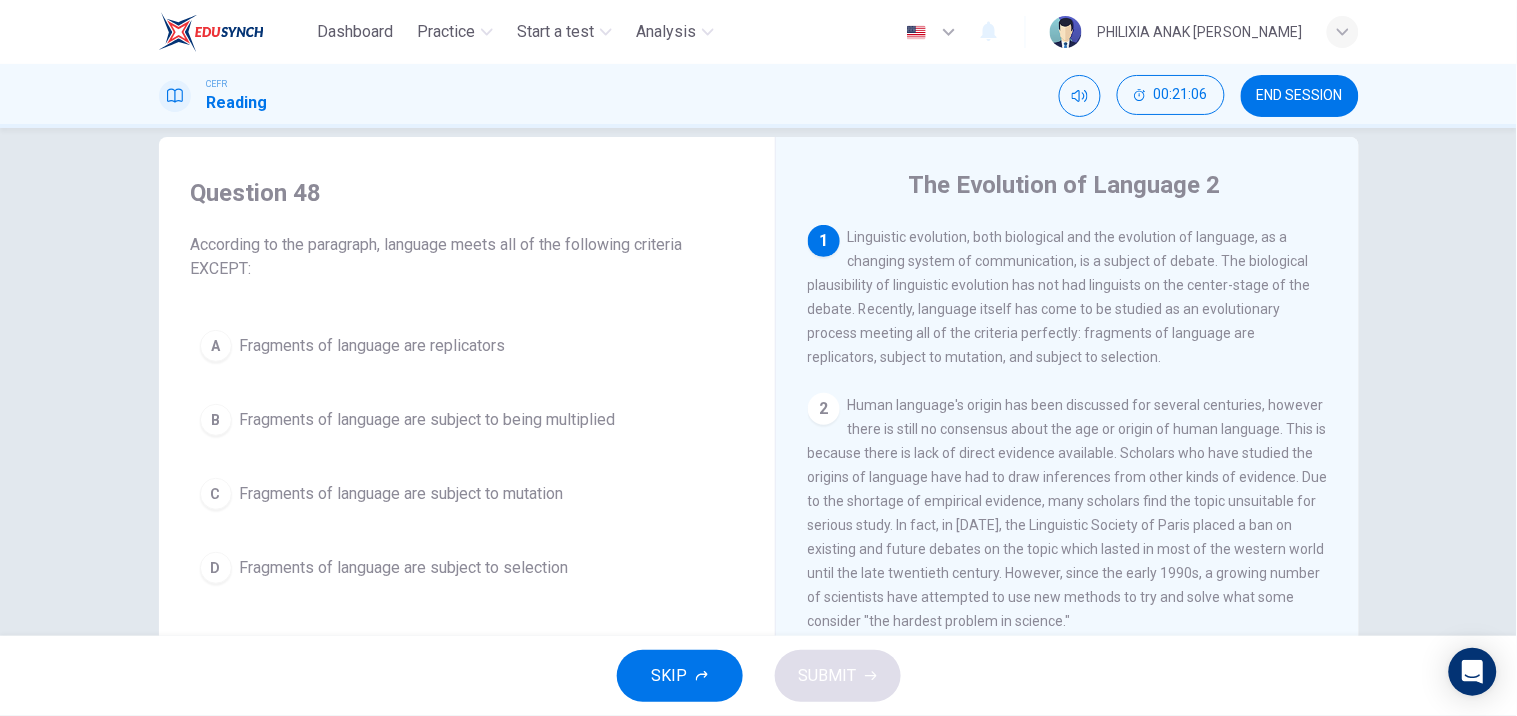 scroll, scrollTop: 0, scrollLeft: 0, axis: both 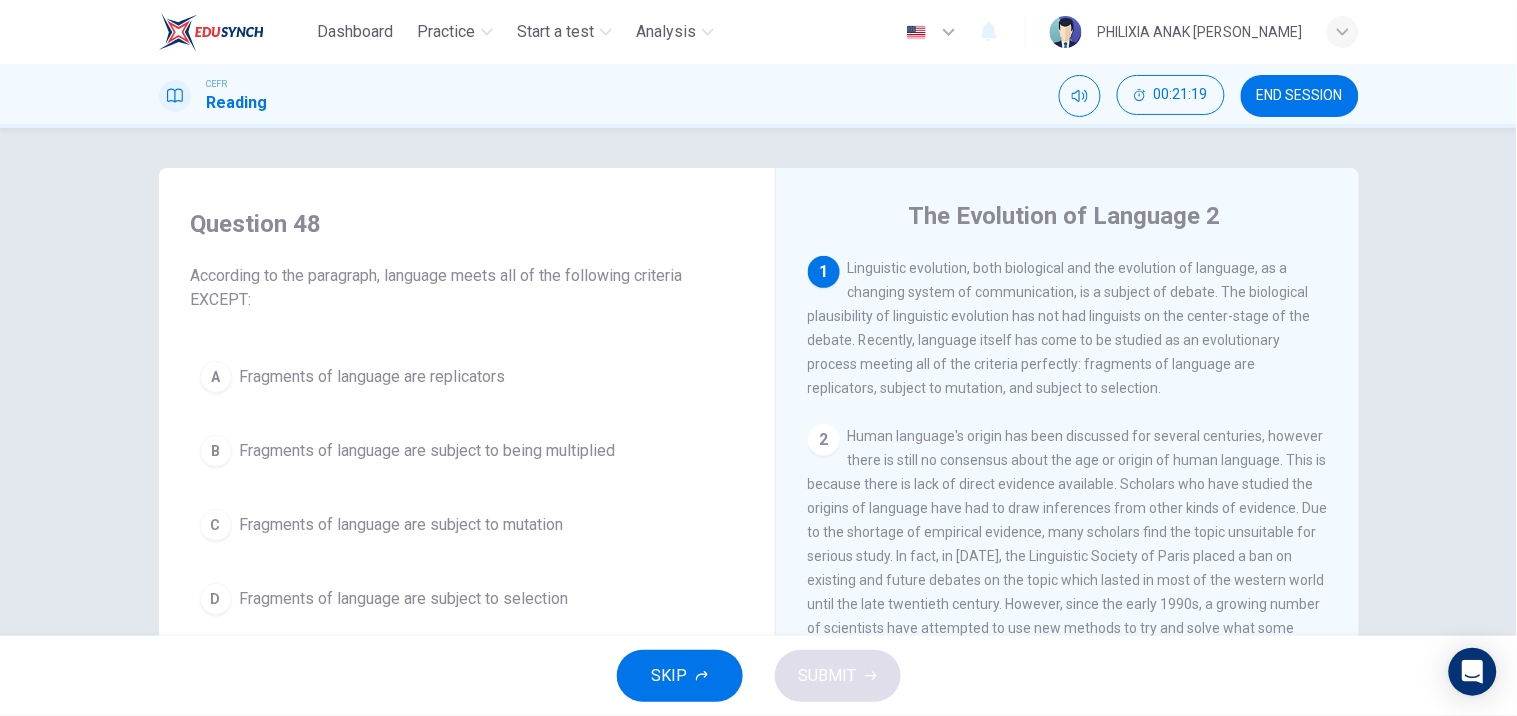 click on "Linguistic evolution, both biological and the evolution of language, as a changing system of communication, is a subject of debate. The biological plausibility of linguistic evolution has not had linguists on the center-stage of the debate. Recently, language itself has come to be studied as an evolutionary process meeting all of the criteria perfectly: fragments of language are replicators, subject to mutation, and subject to selection." at bounding box center [1059, 328] 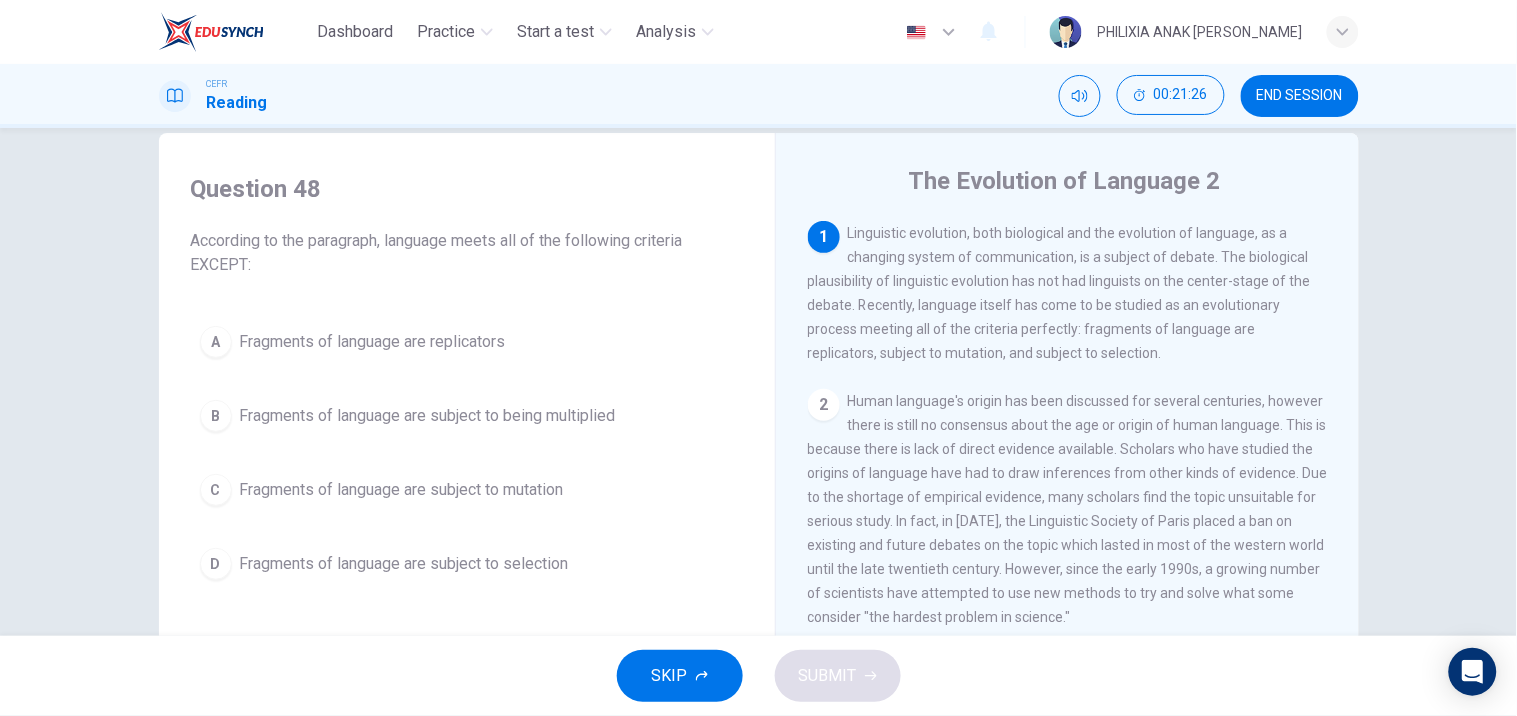 scroll, scrollTop: 43, scrollLeft: 0, axis: vertical 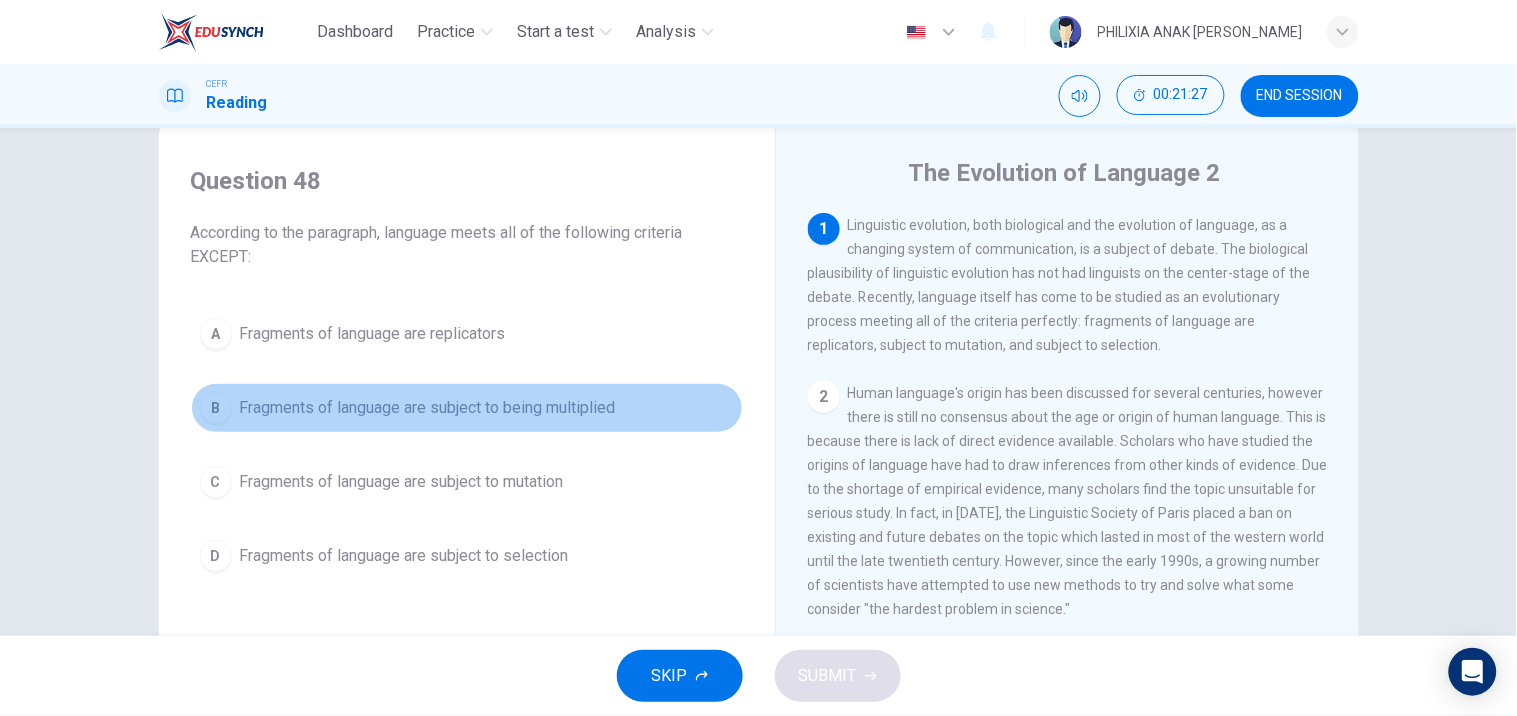 click on "Fragments of language are subject to being multiplied" at bounding box center (428, 408) 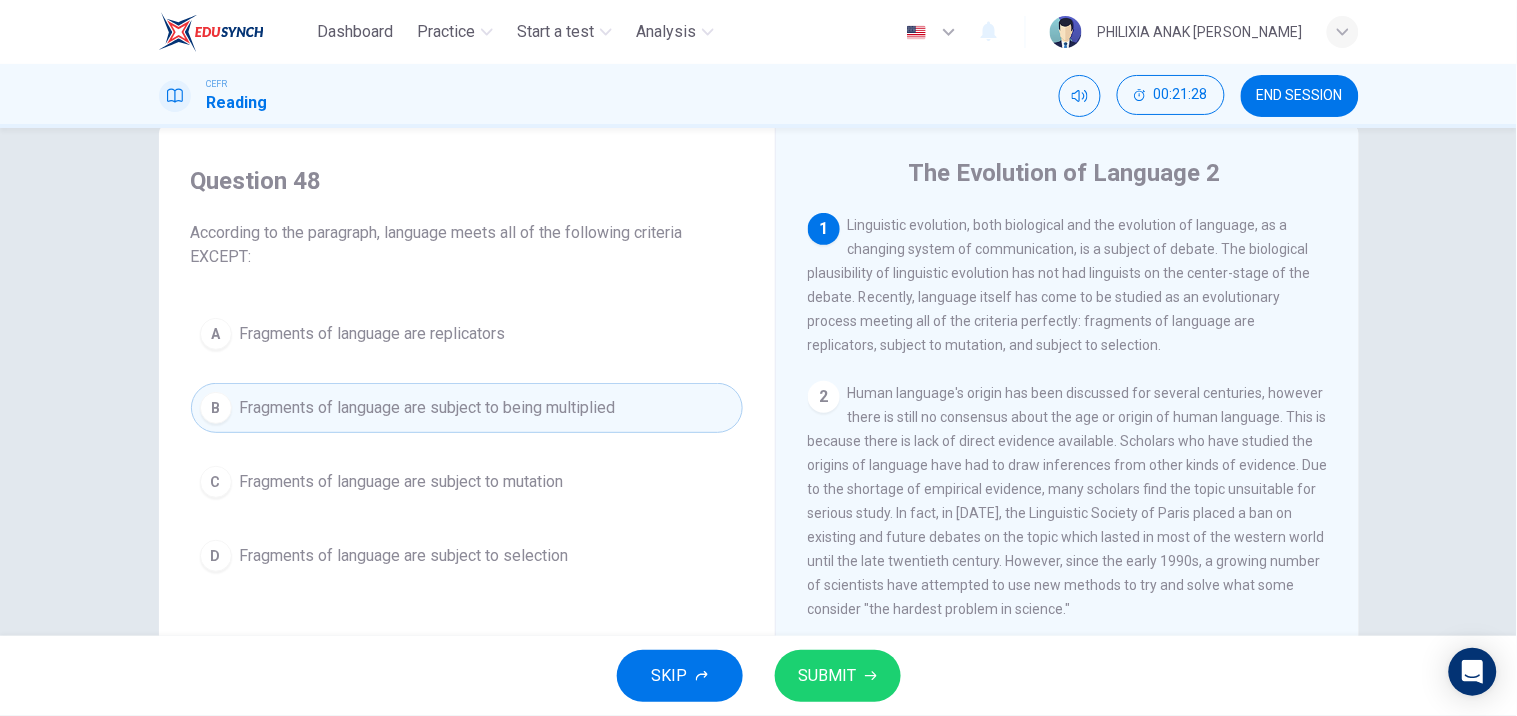 click 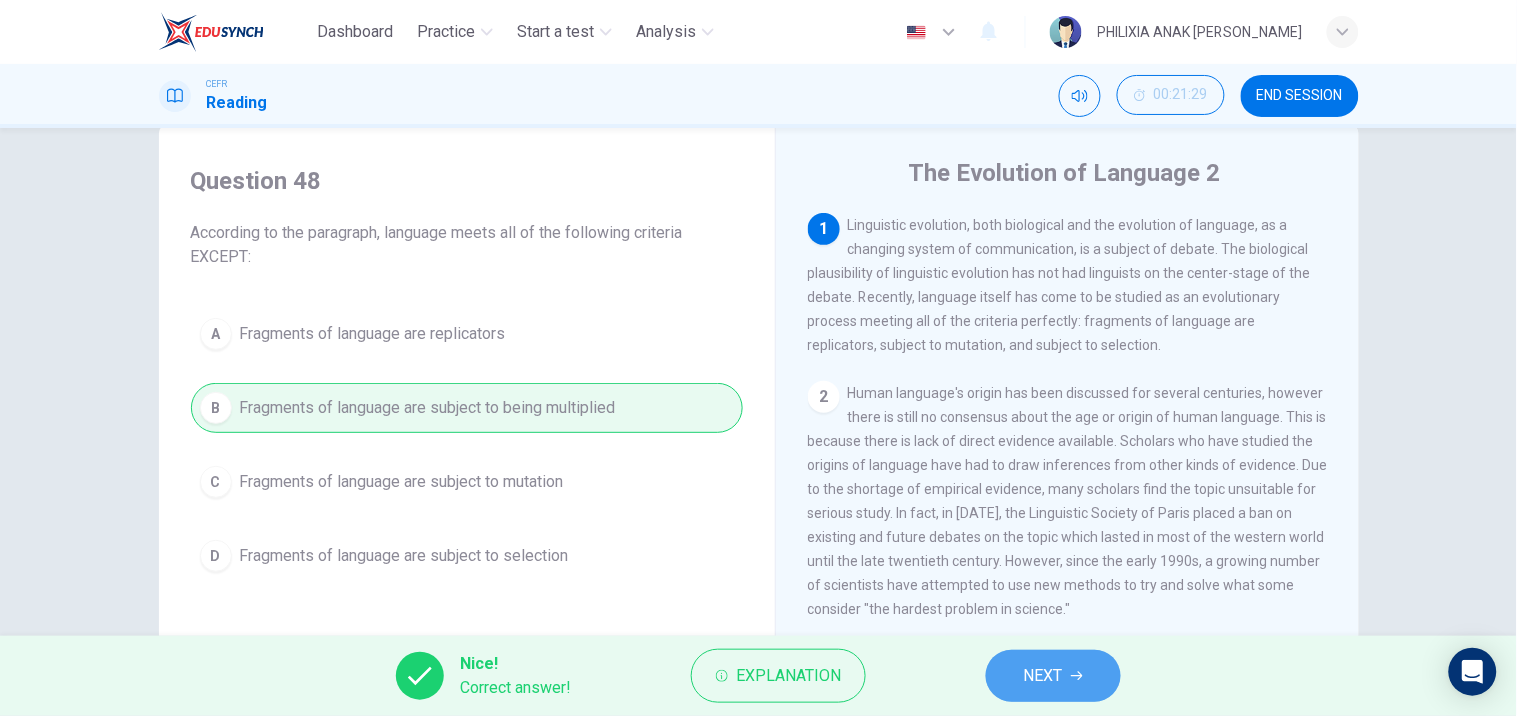 click on "NEXT" at bounding box center (1043, 676) 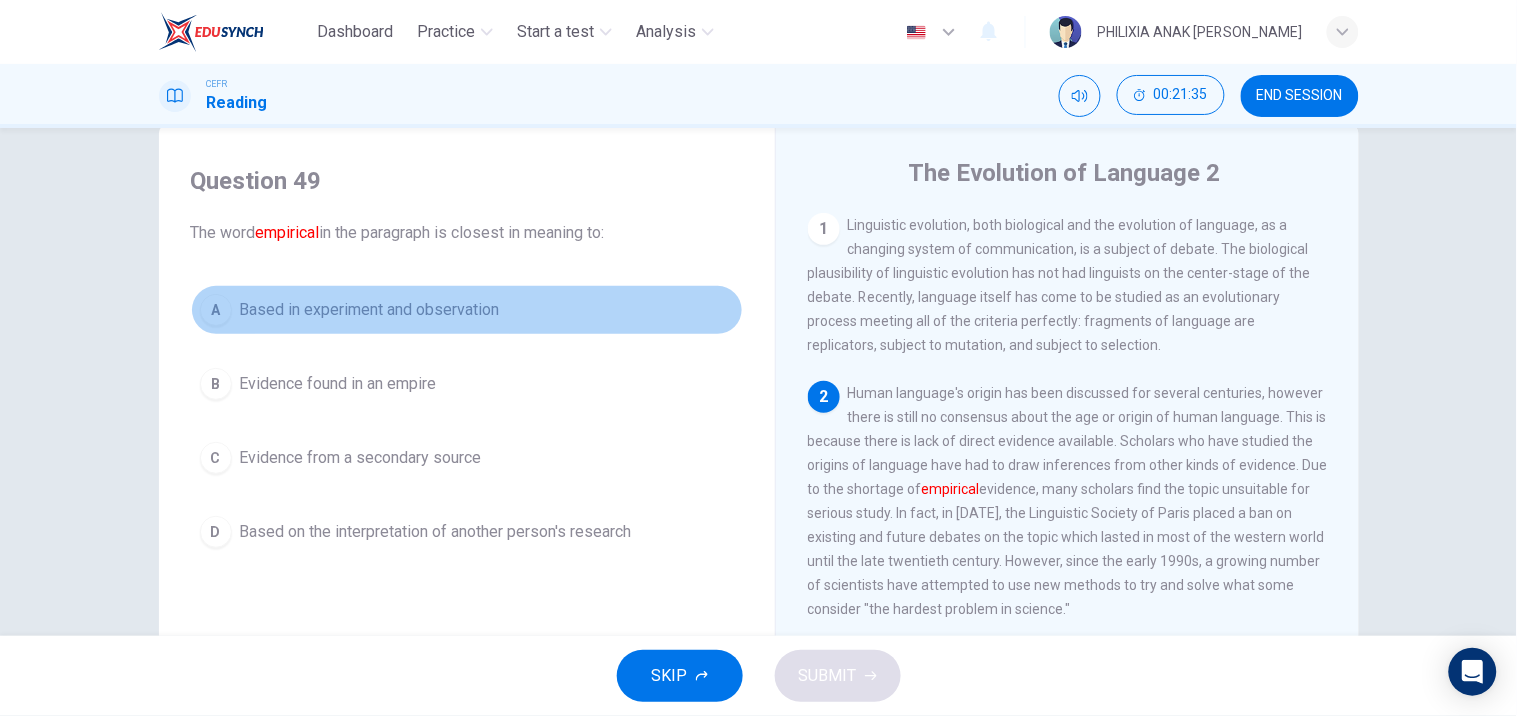 click on "Based in experiment and observation" at bounding box center (370, 310) 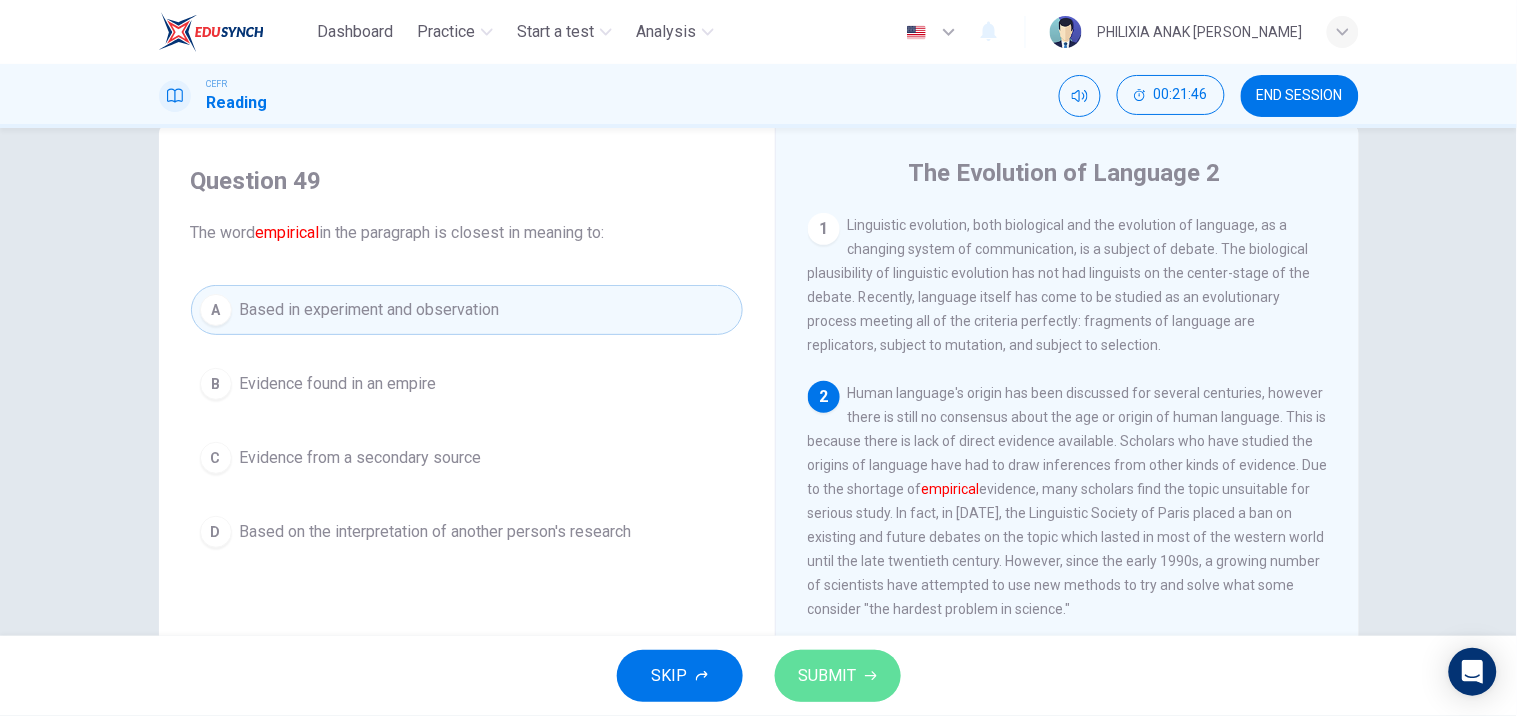 click on "SUBMIT" at bounding box center [838, 676] 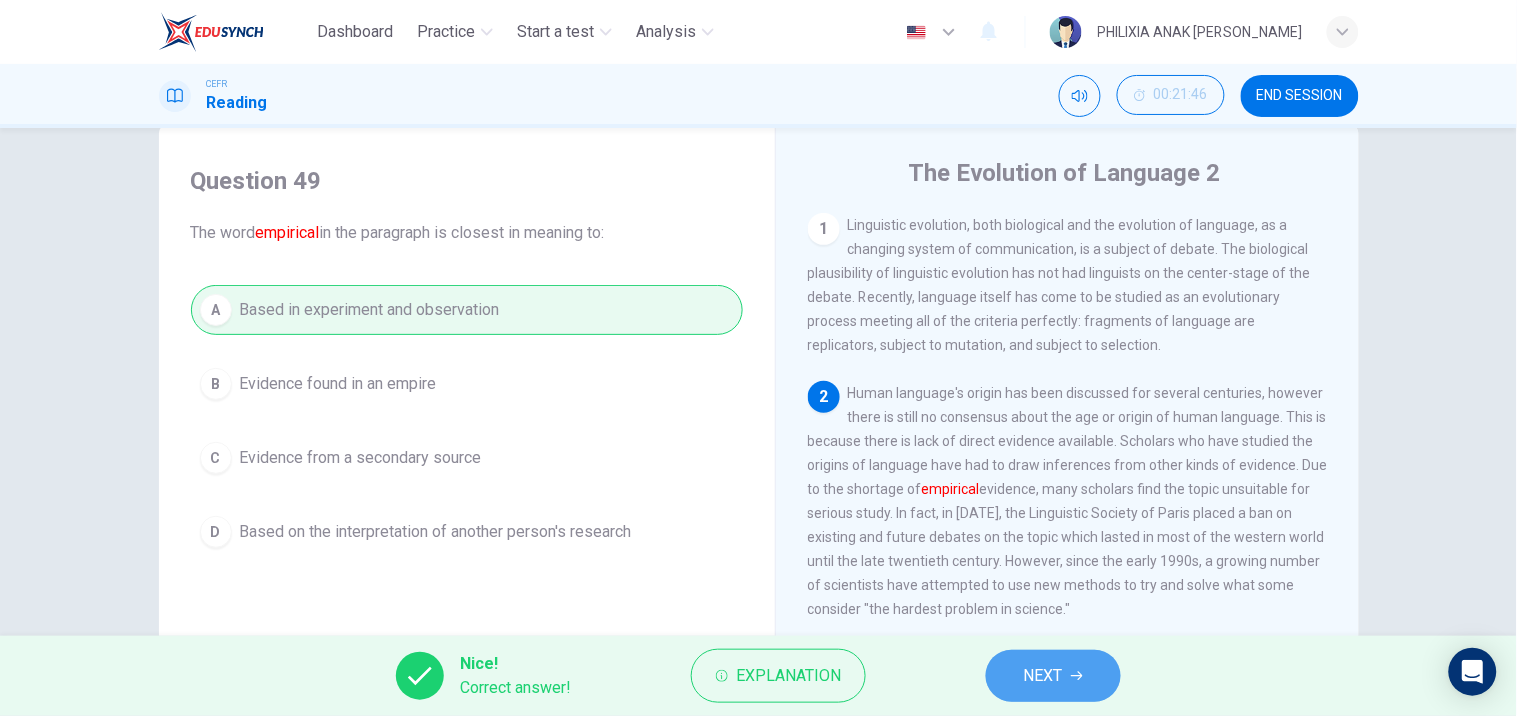 click on "NEXT" at bounding box center (1053, 676) 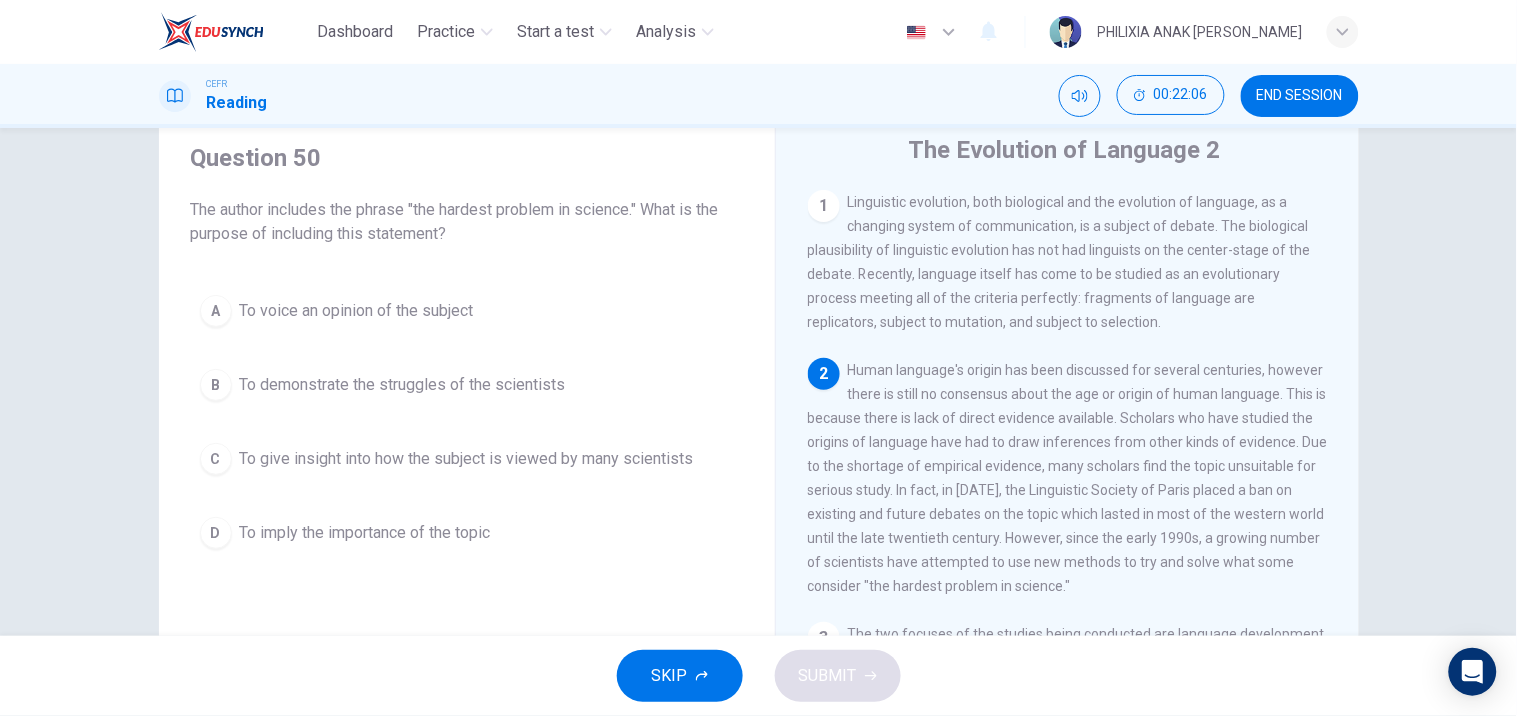 scroll, scrollTop: 67, scrollLeft: 0, axis: vertical 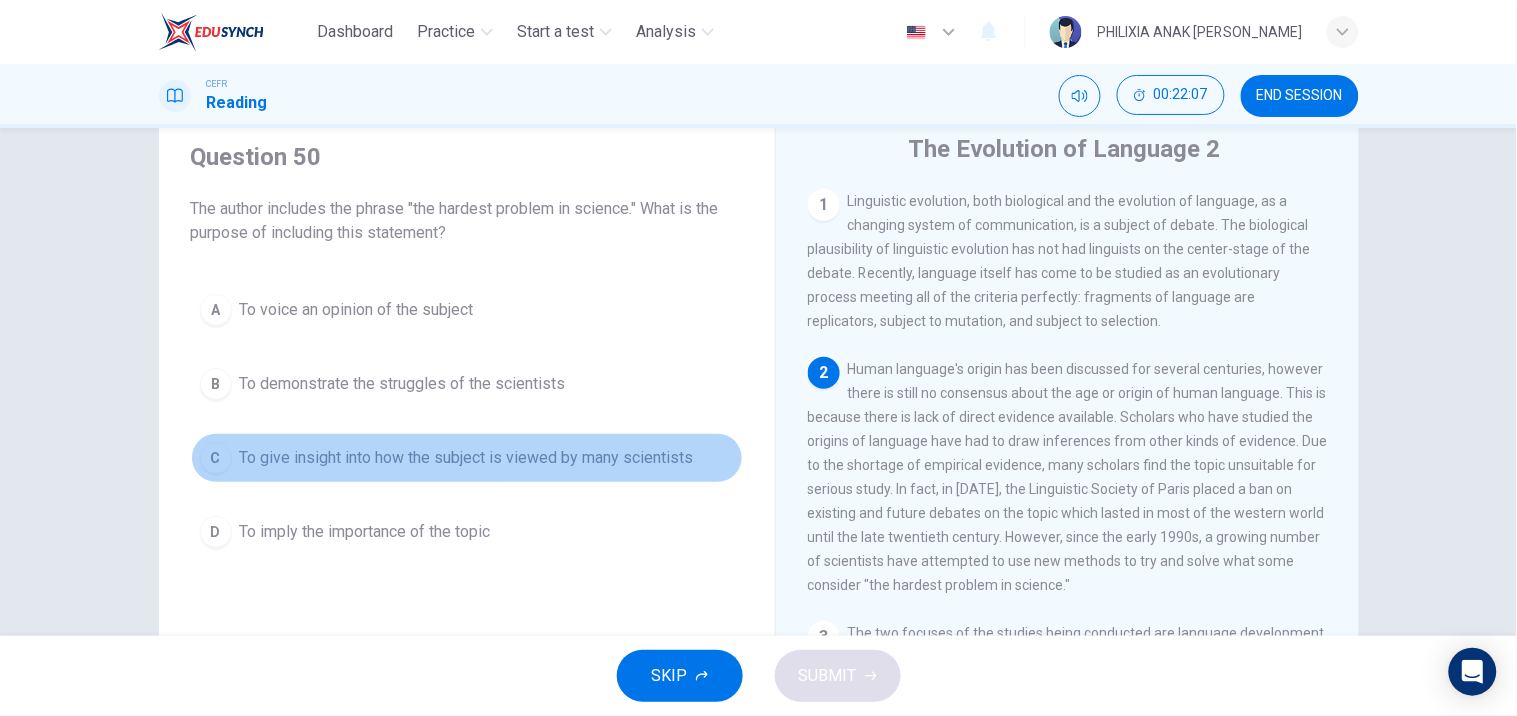 click on "To give insight into how the subject is viewed by many scientists" at bounding box center [467, 458] 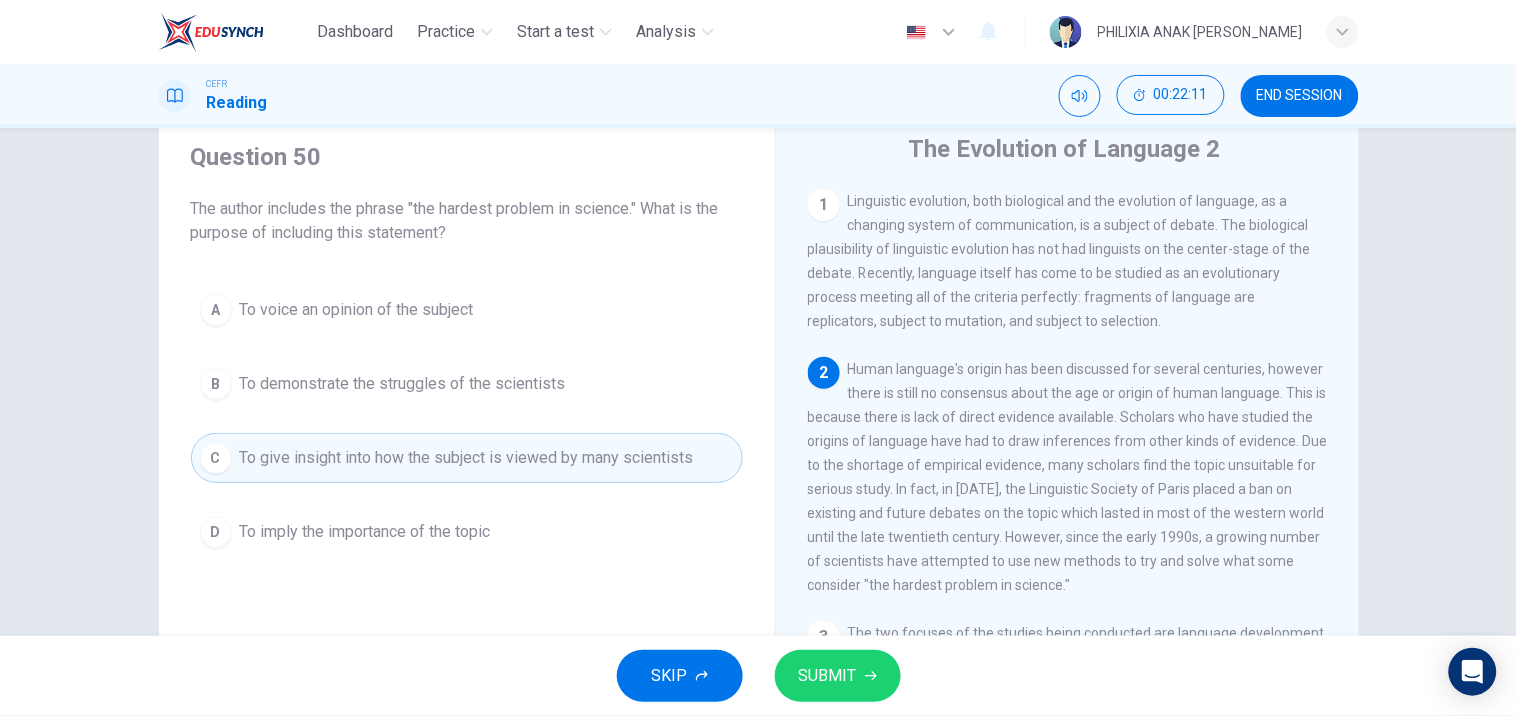 click on "SUBMIT" at bounding box center (828, 676) 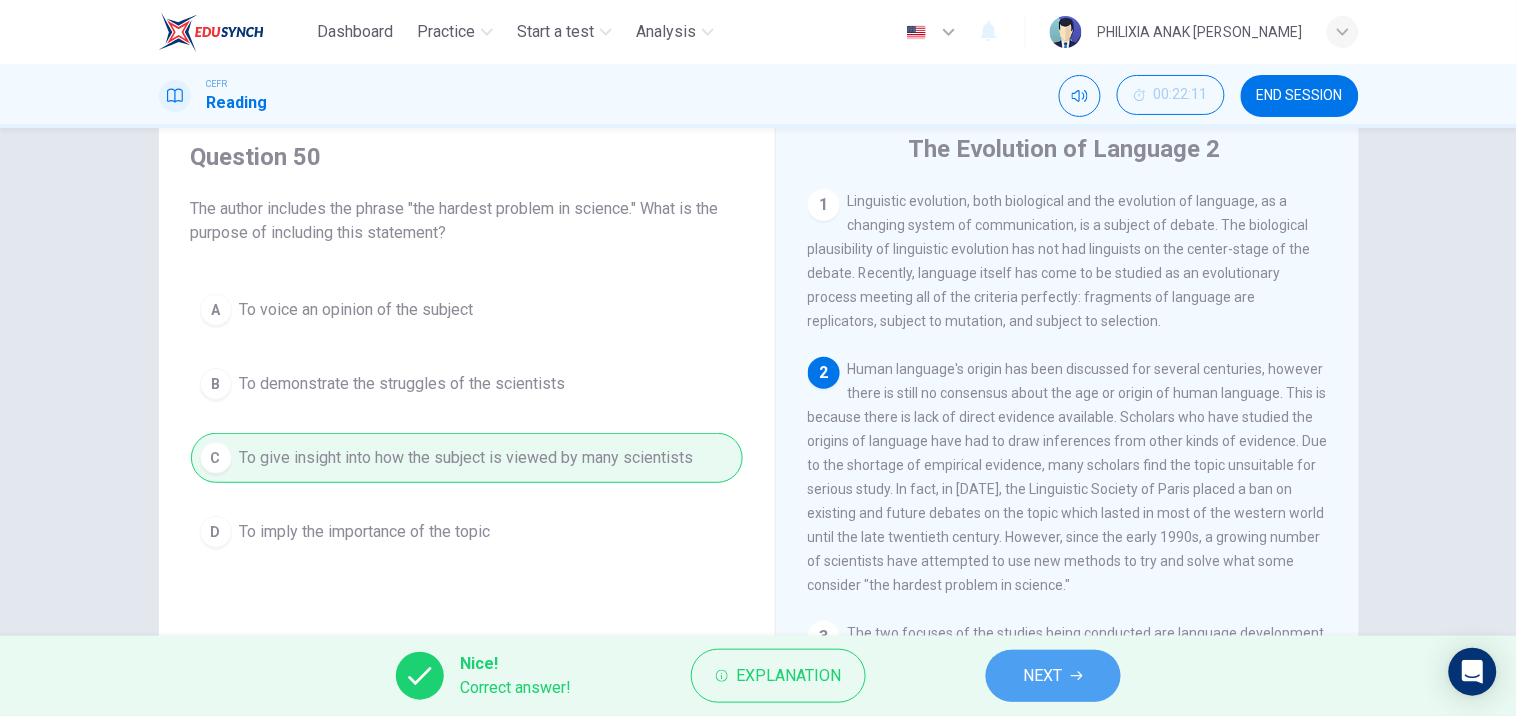click on "NEXT" at bounding box center (1053, 676) 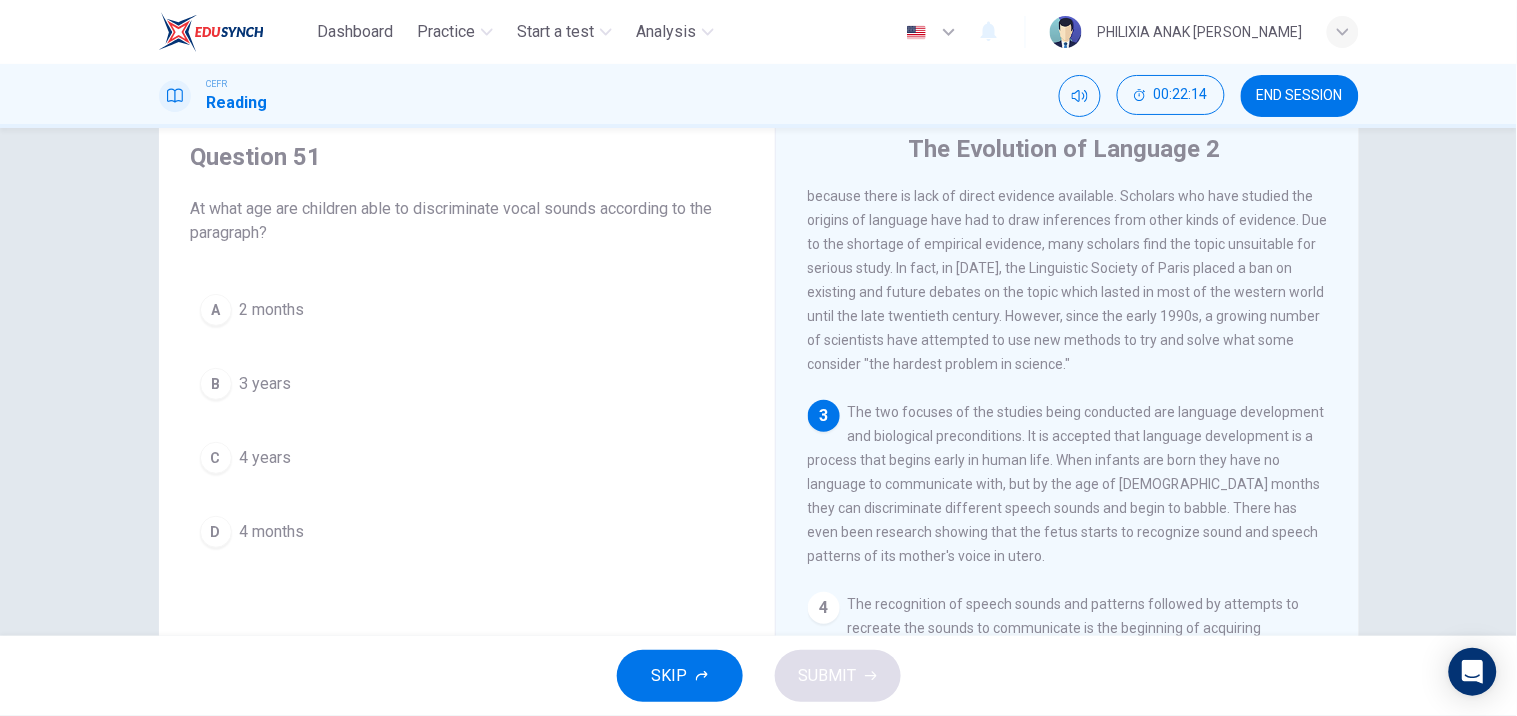 scroll, scrollTop: 235, scrollLeft: 0, axis: vertical 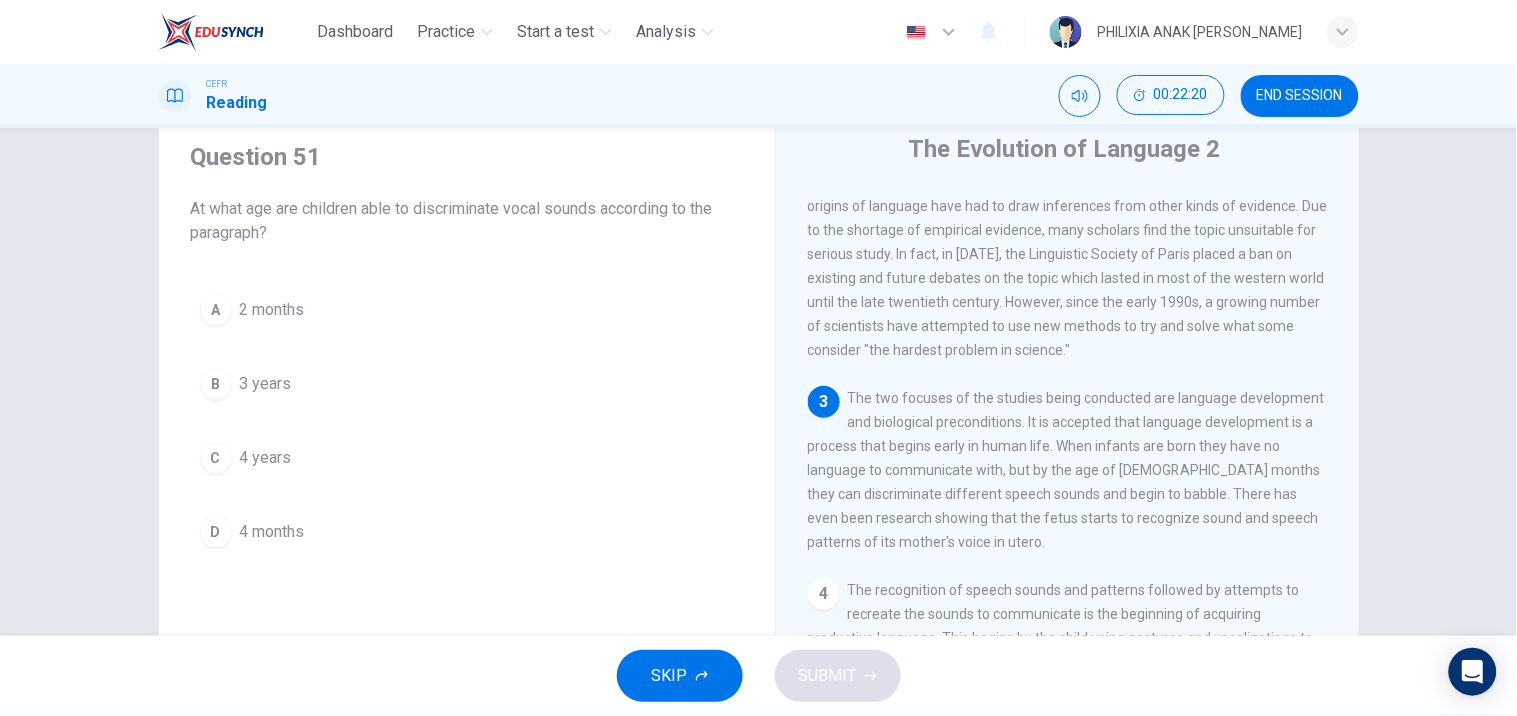 click on "4 months" at bounding box center (272, 532) 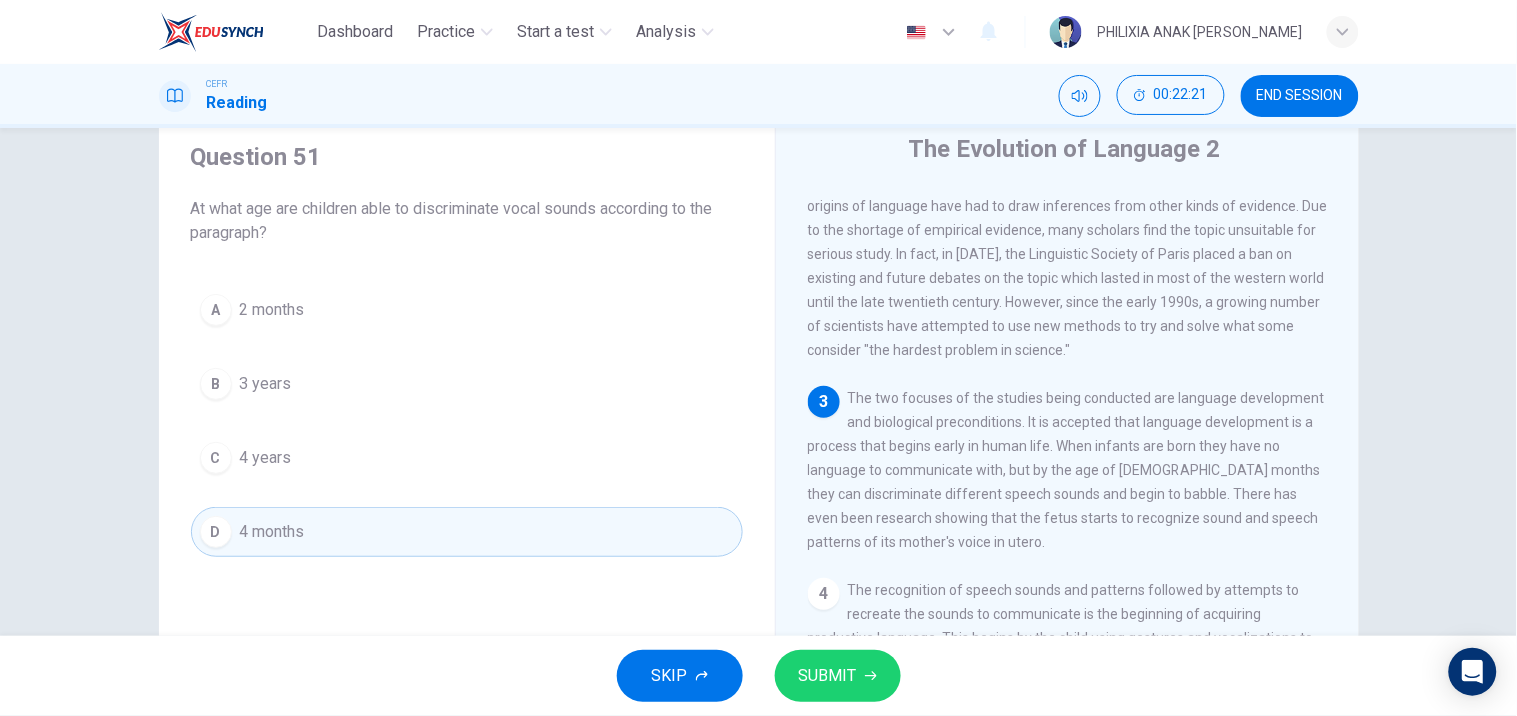 click on "SUBMIT" at bounding box center (828, 676) 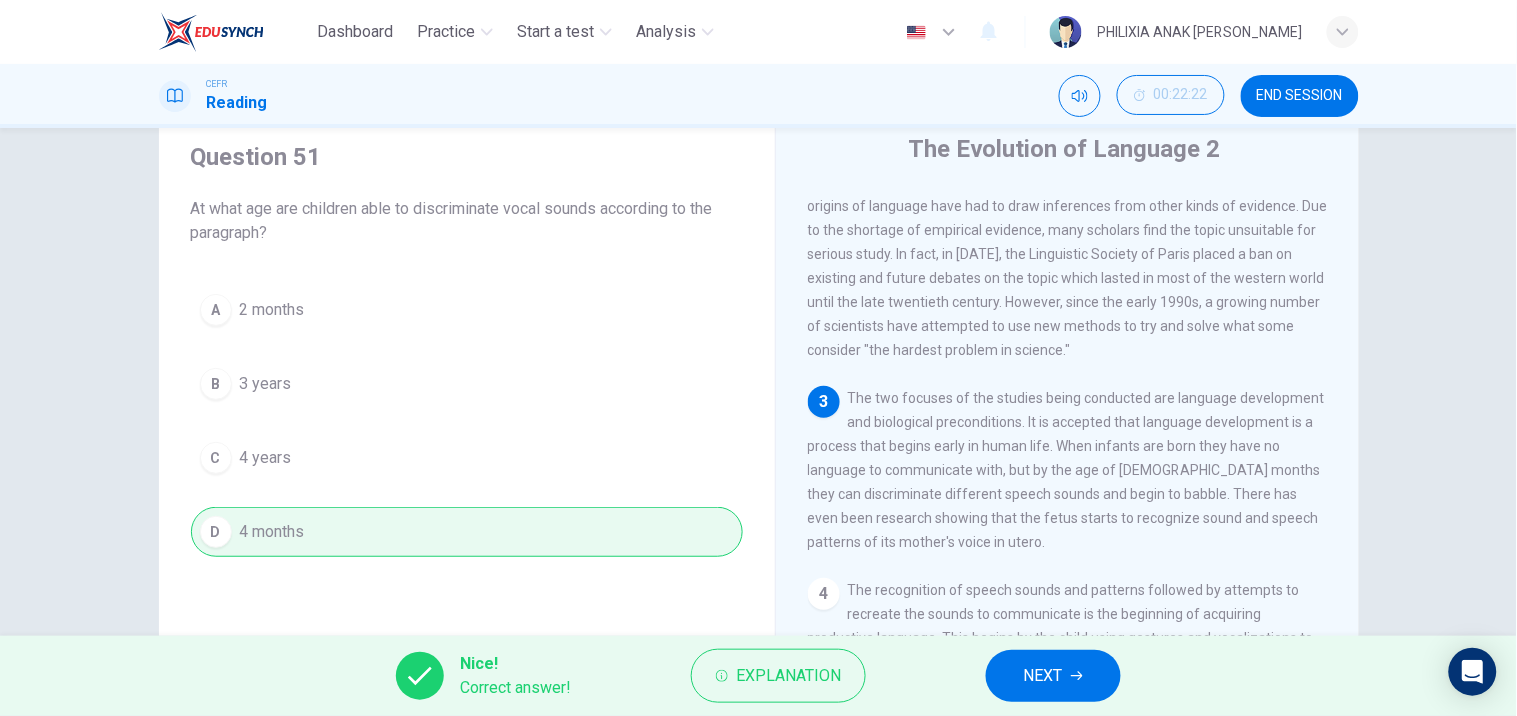 click on "NEXT" at bounding box center (1053, 676) 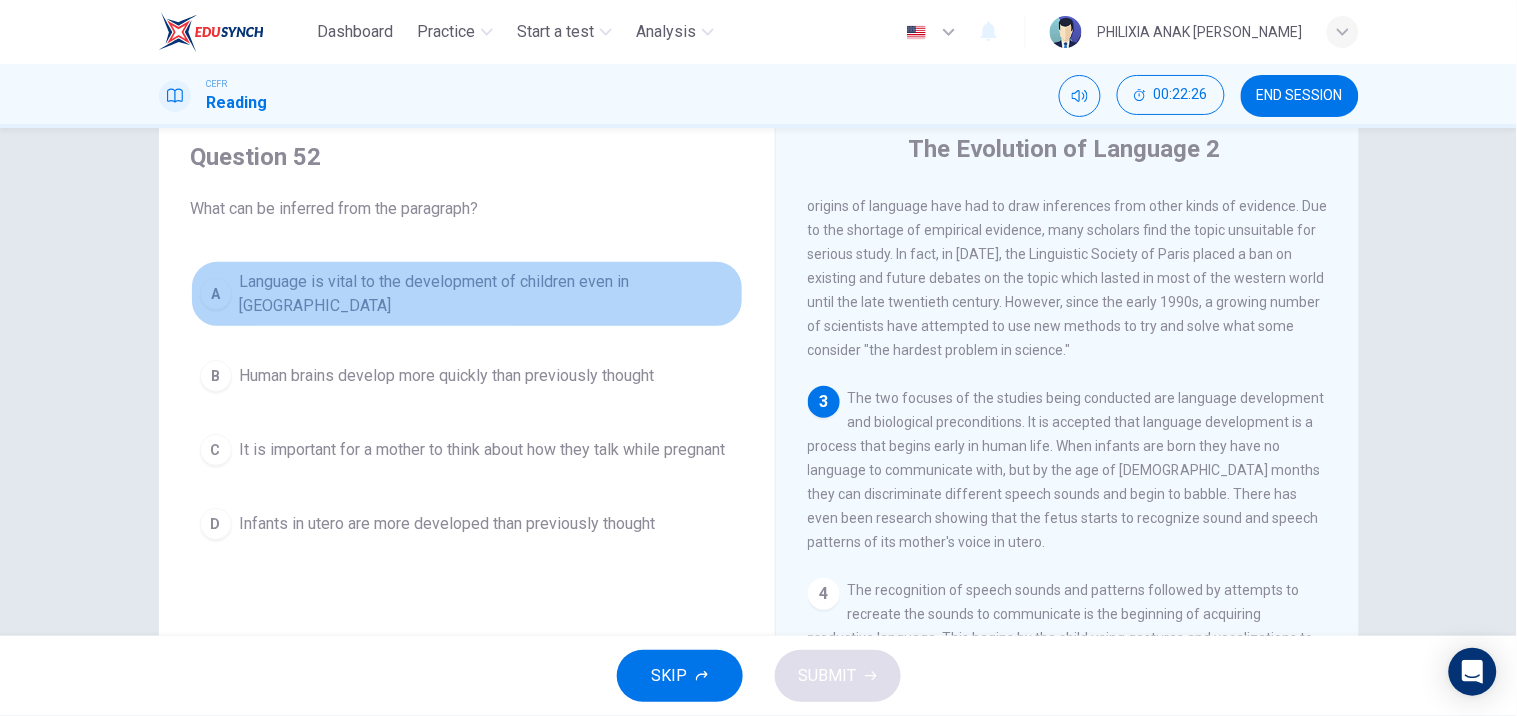 click on "Language is vital to the development of children even in [GEOGRAPHIC_DATA]" at bounding box center (487, 294) 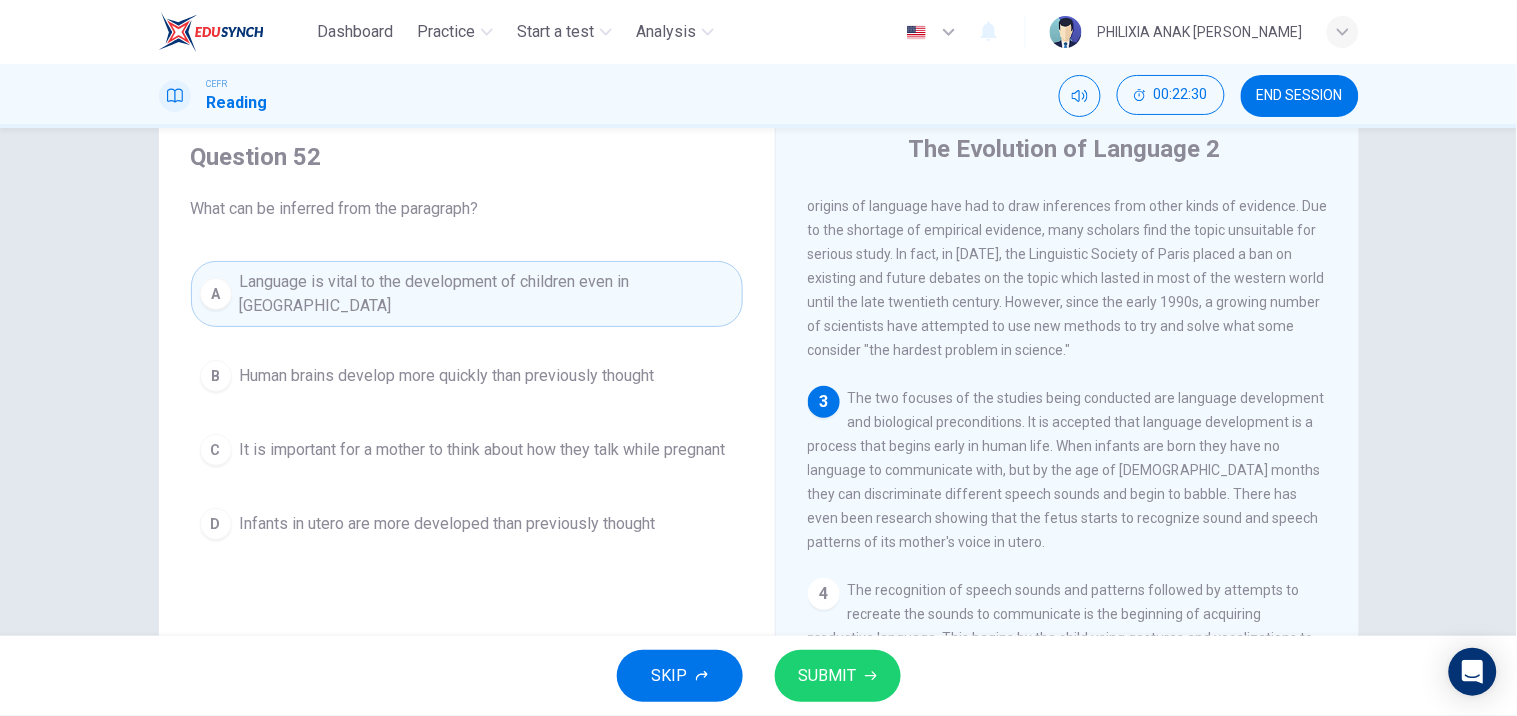 click on "SUBMIT" at bounding box center [828, 676] 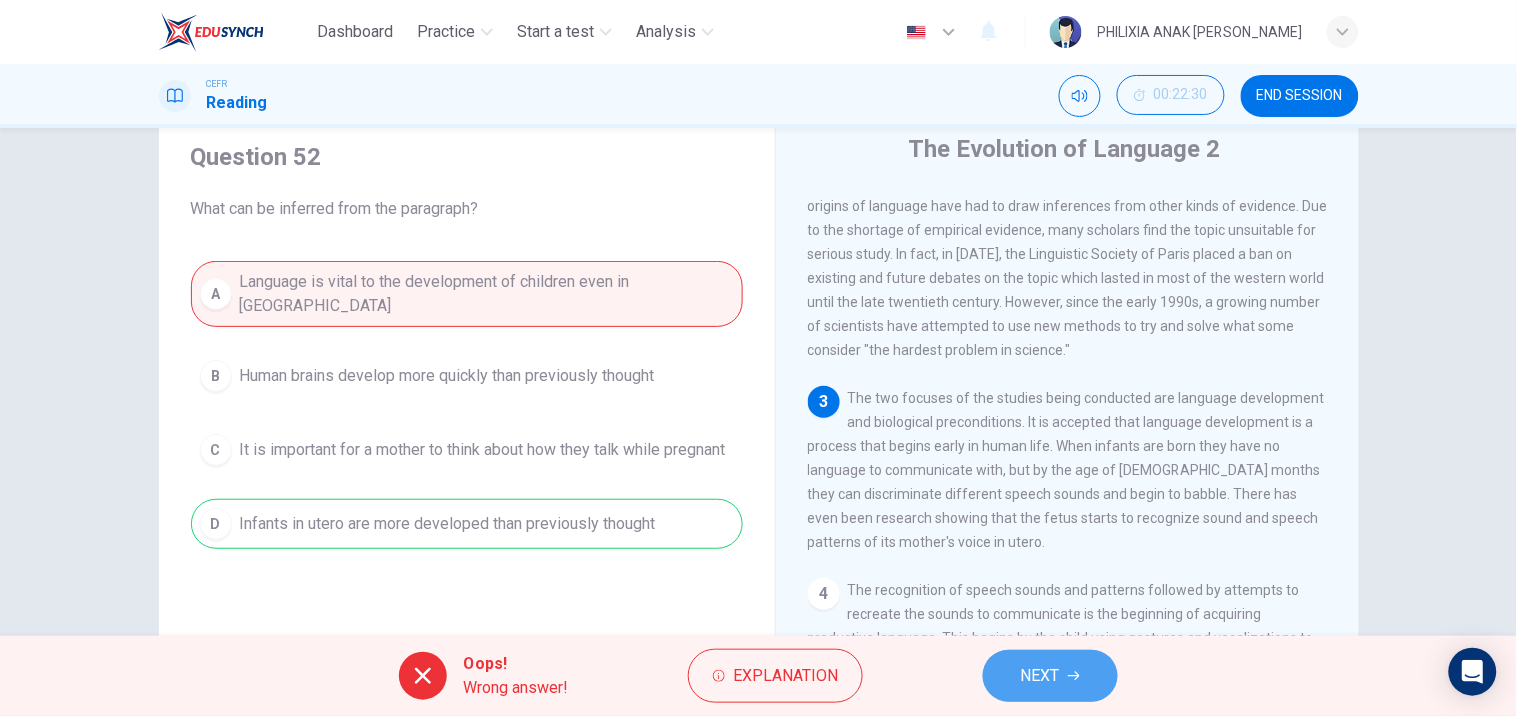 click on "NEXT" at bounding box center (1050, 676) 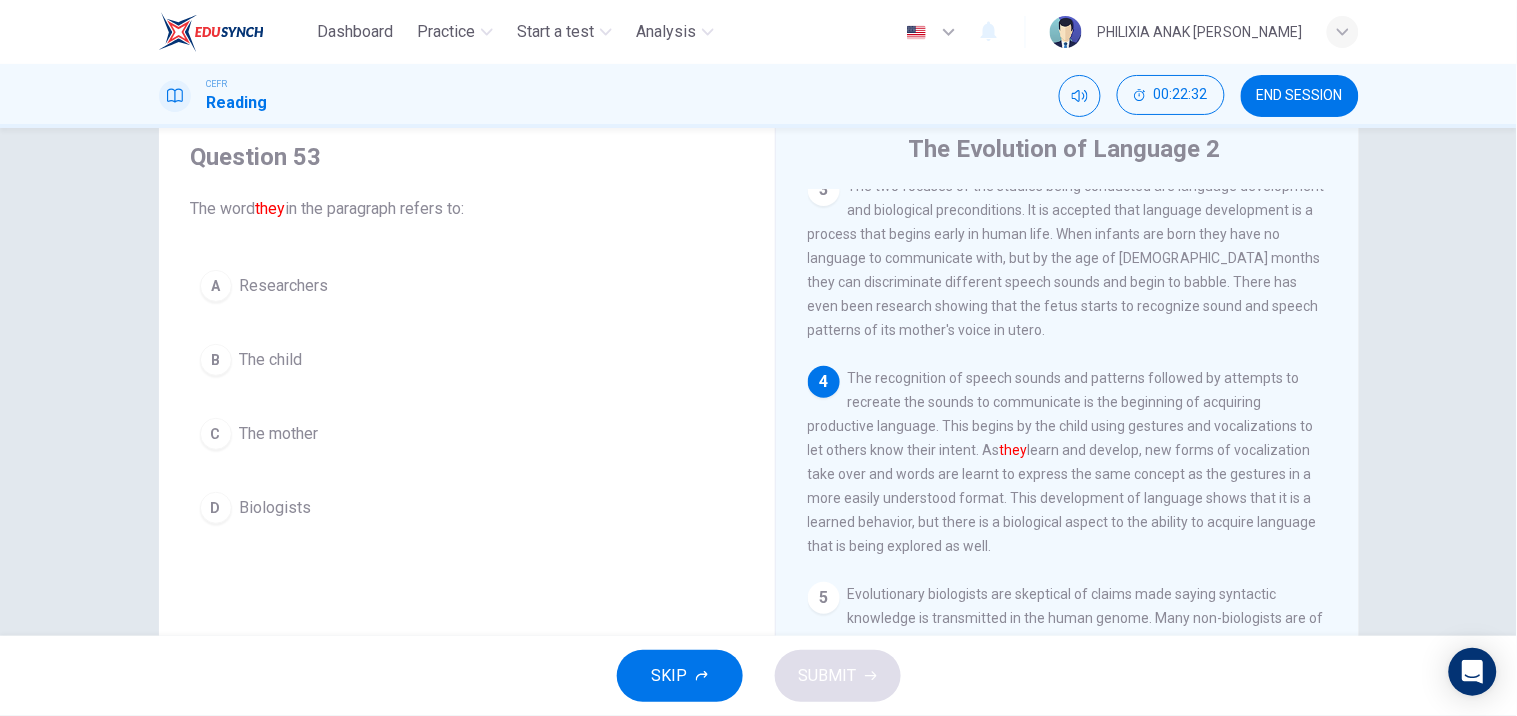 scroll, scrollTop: 448, scrollLeft: 0, axis: vertical 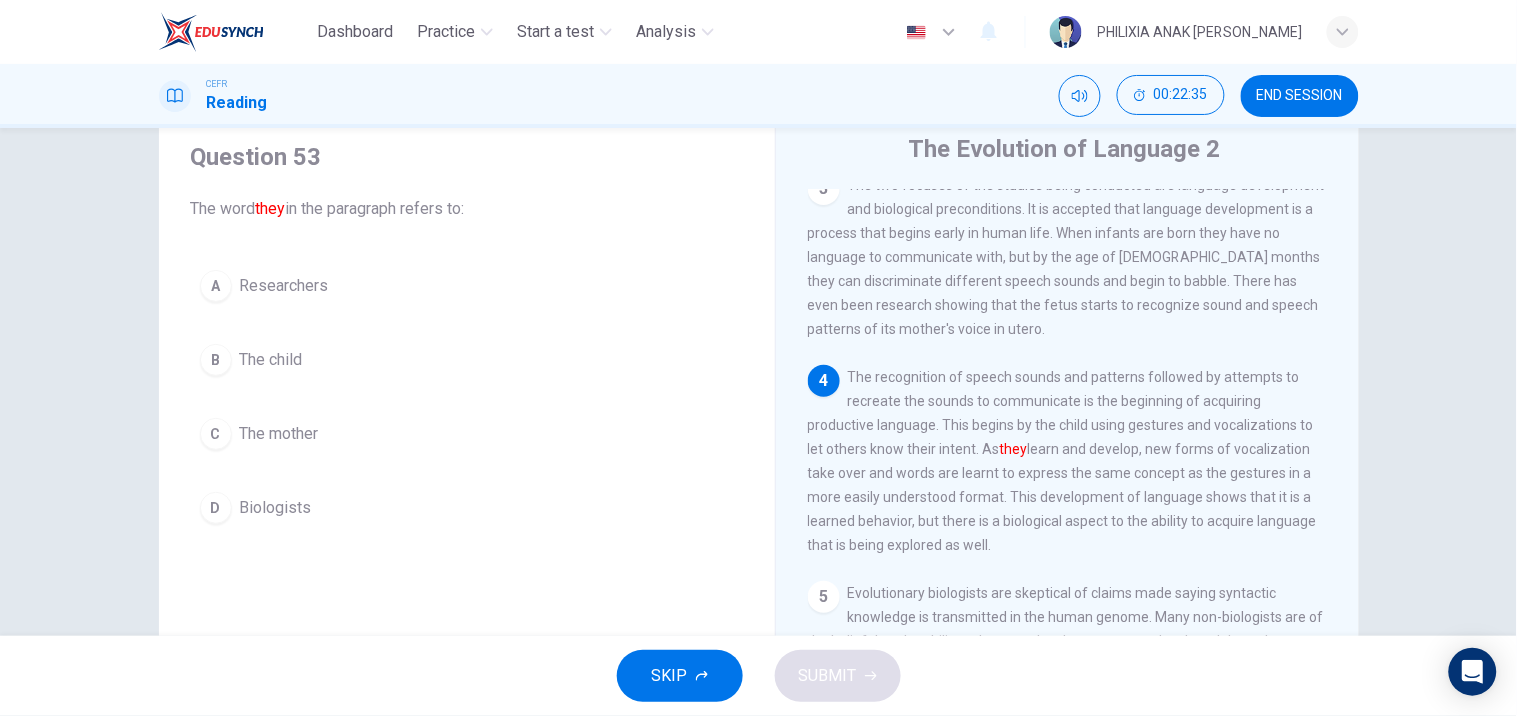 click on "The child" at bounding box center [271, 360] 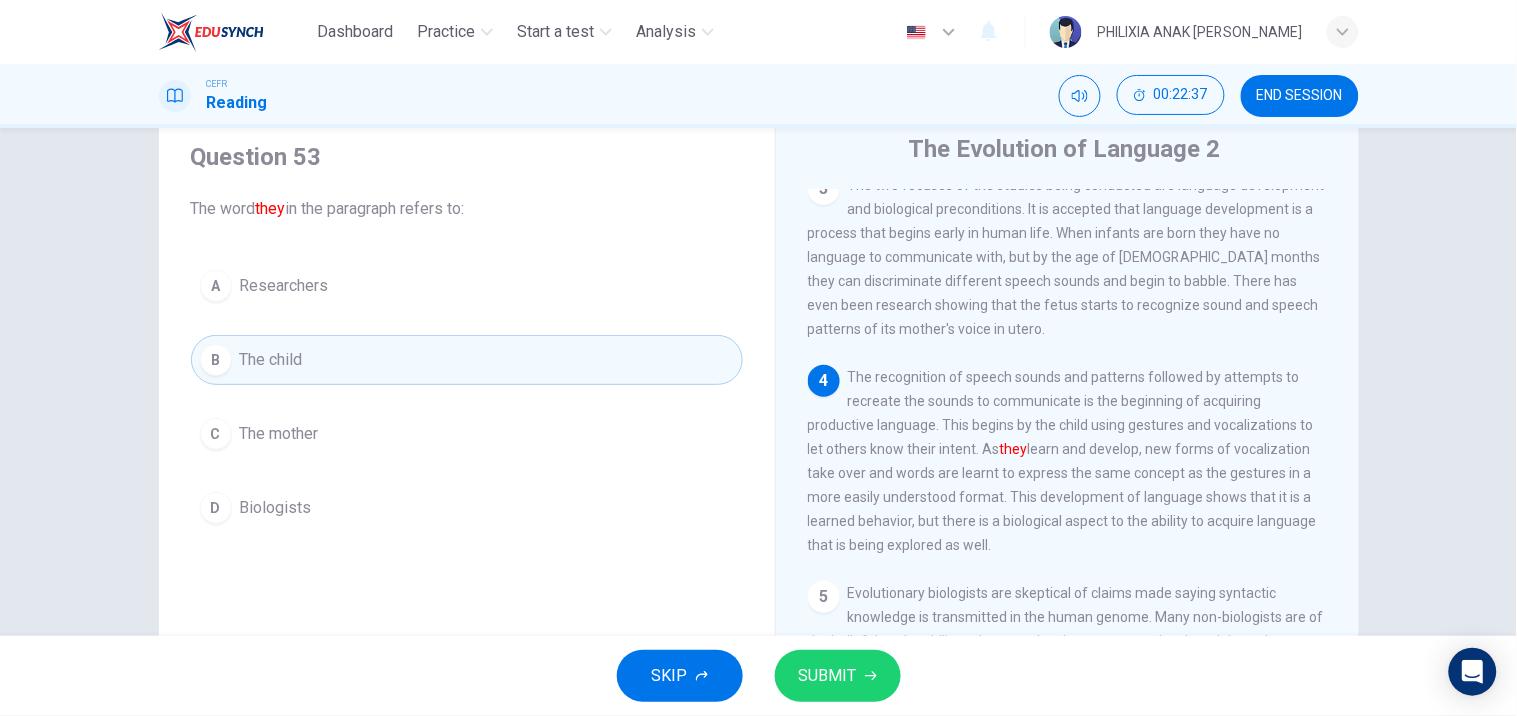 click on "SUBMIT" at bounding box center [828, 676] 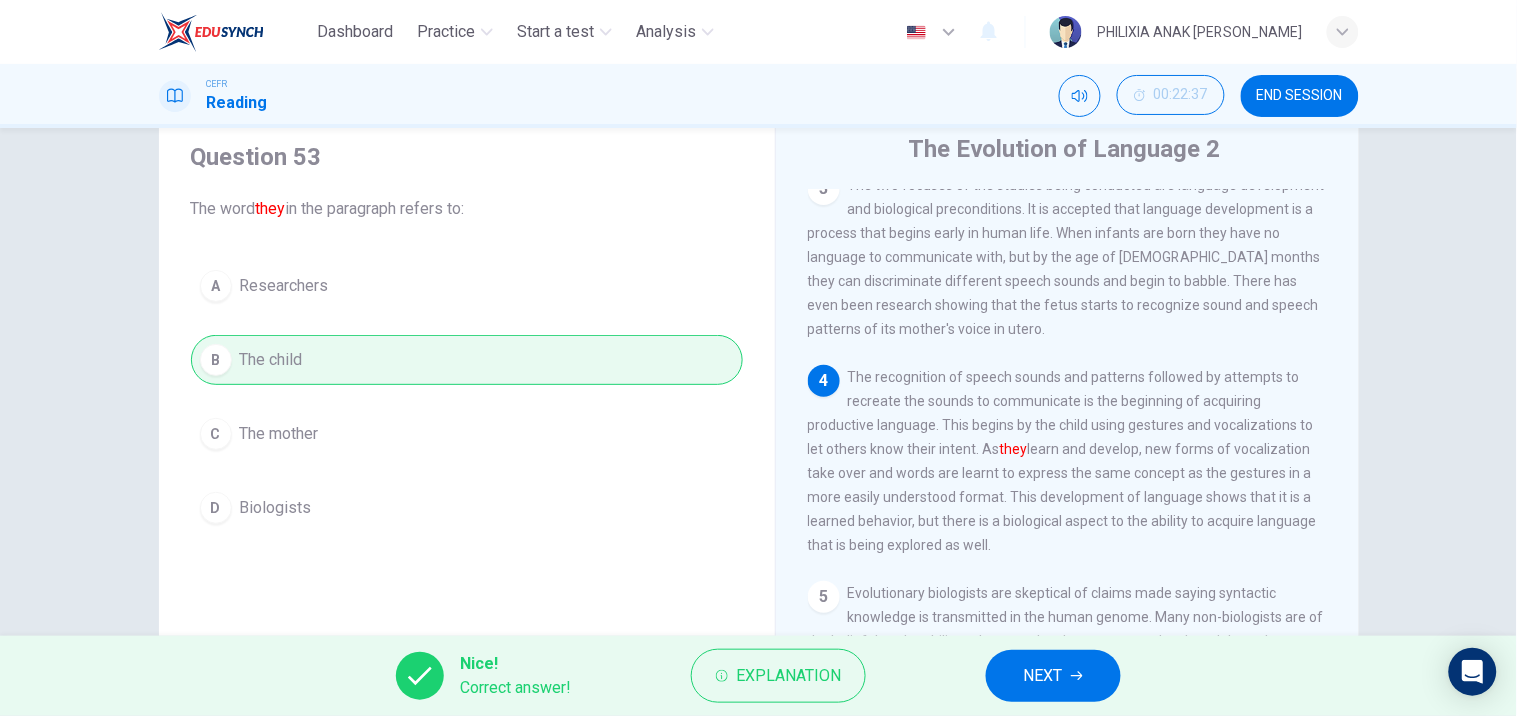 click on "NEXT" at bounding box center [1053, 676] 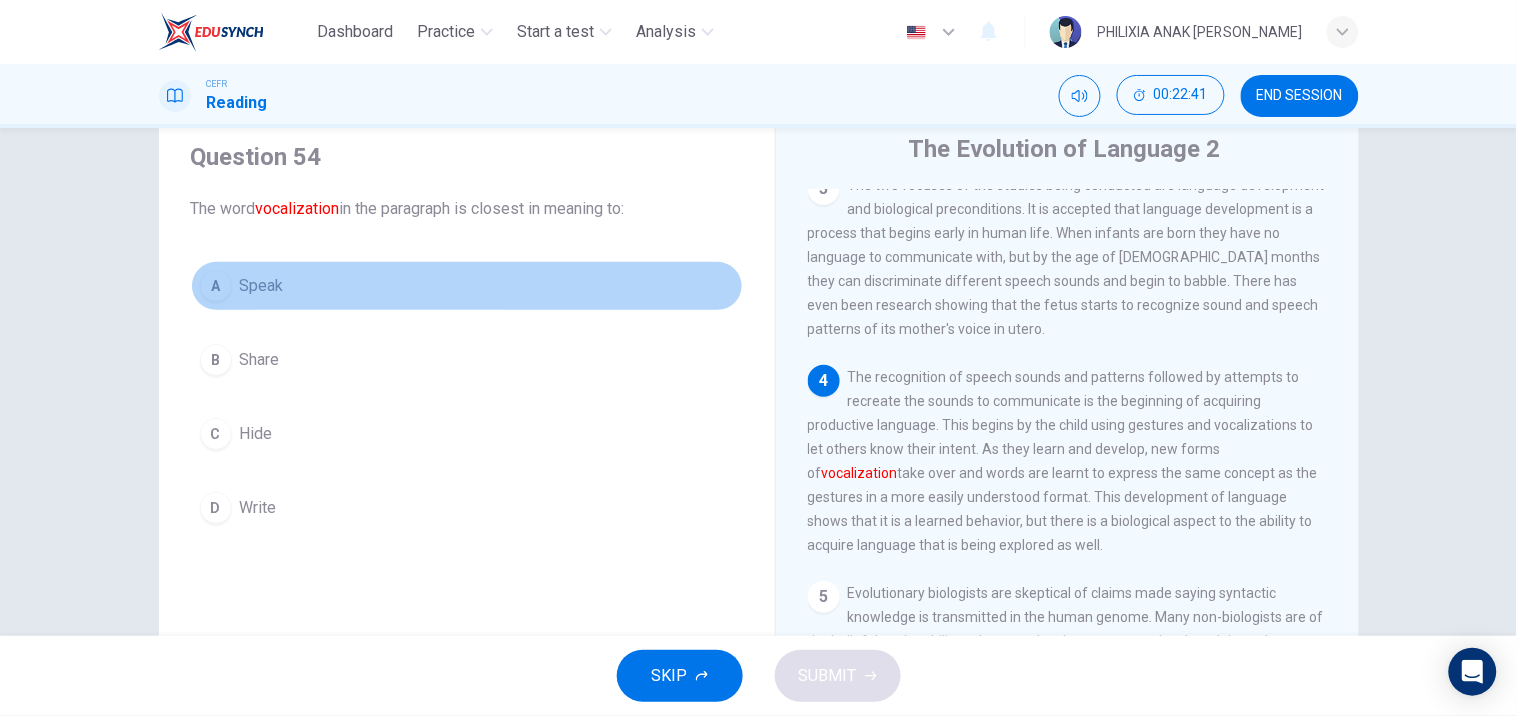 click on "A Speak" at bounding box center [467, 286] 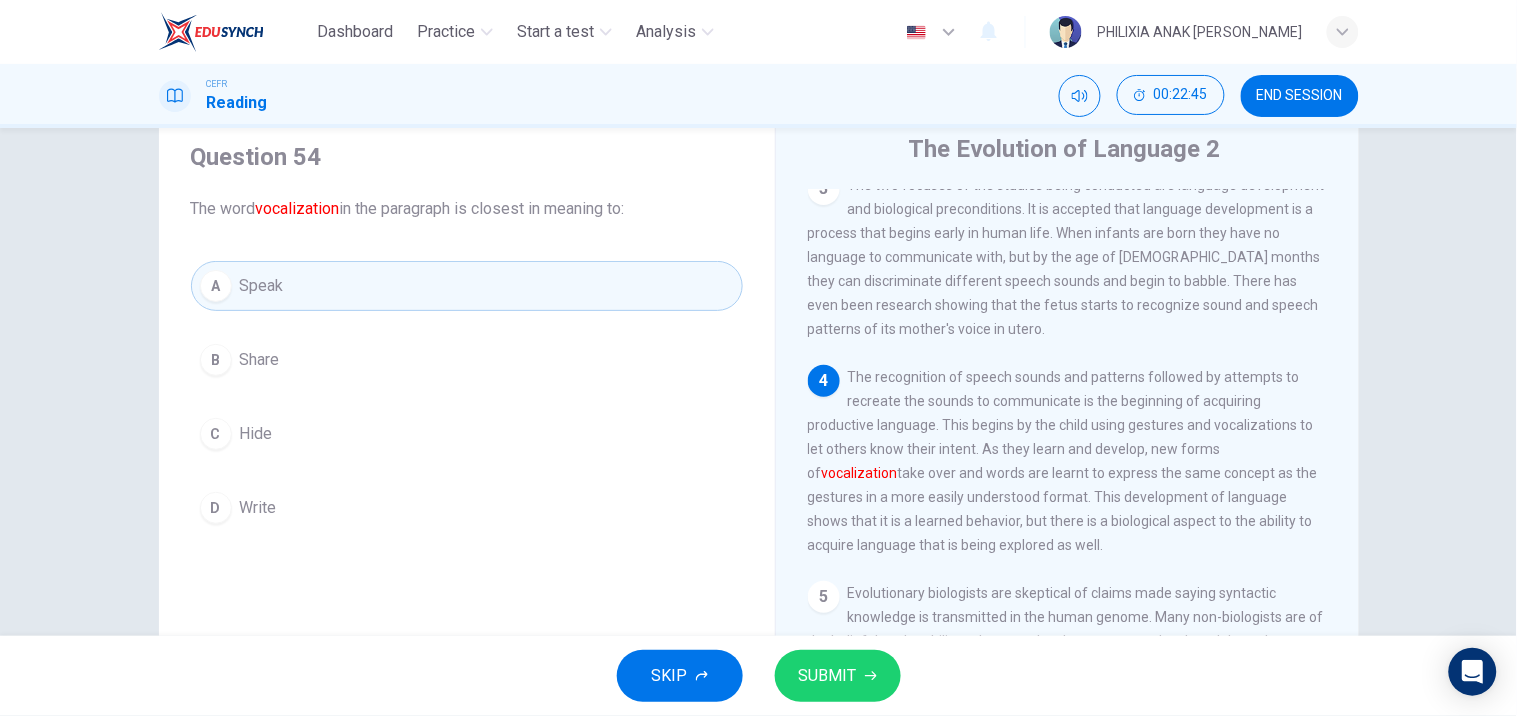 click on "SUBMIT" at bounding box center [838, 676] 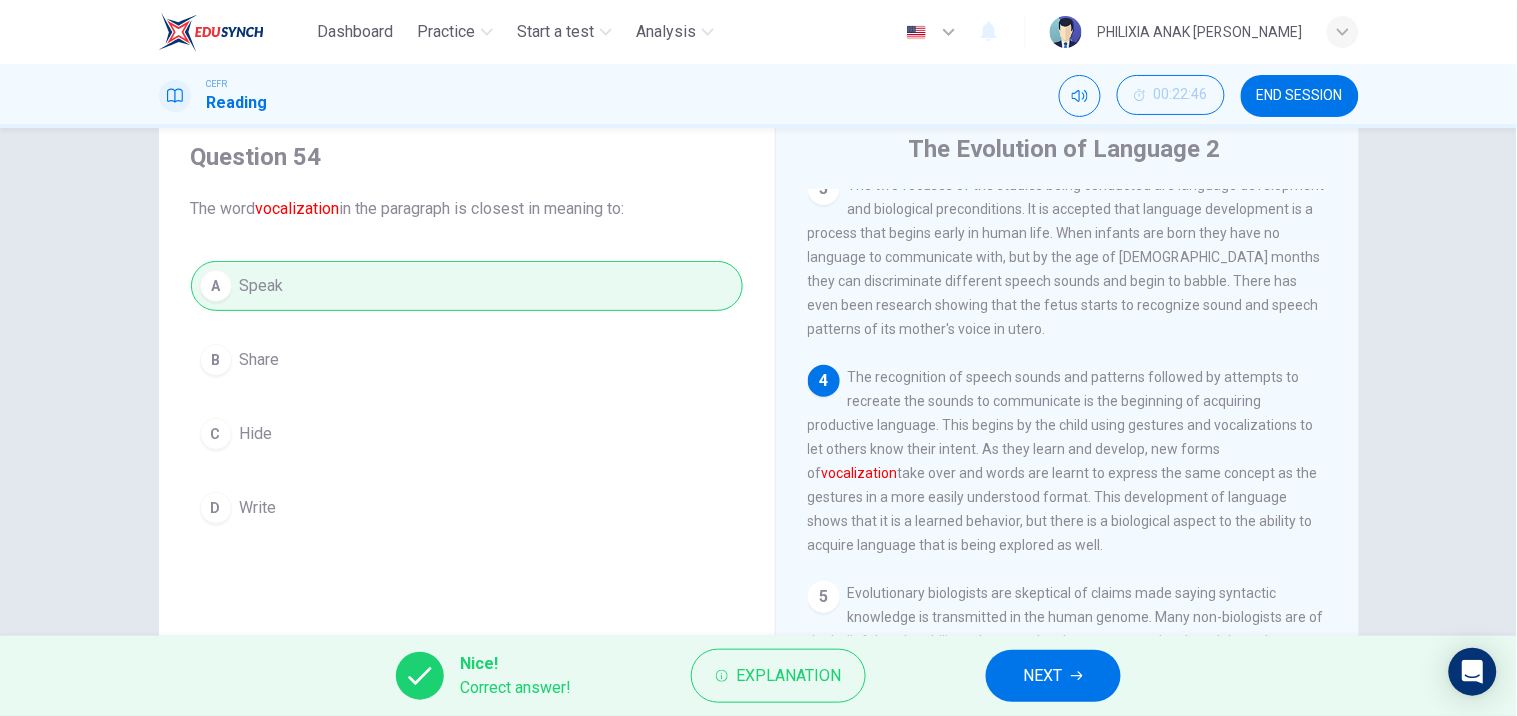 click on "NEXT" at bounding box center [1053, 676] 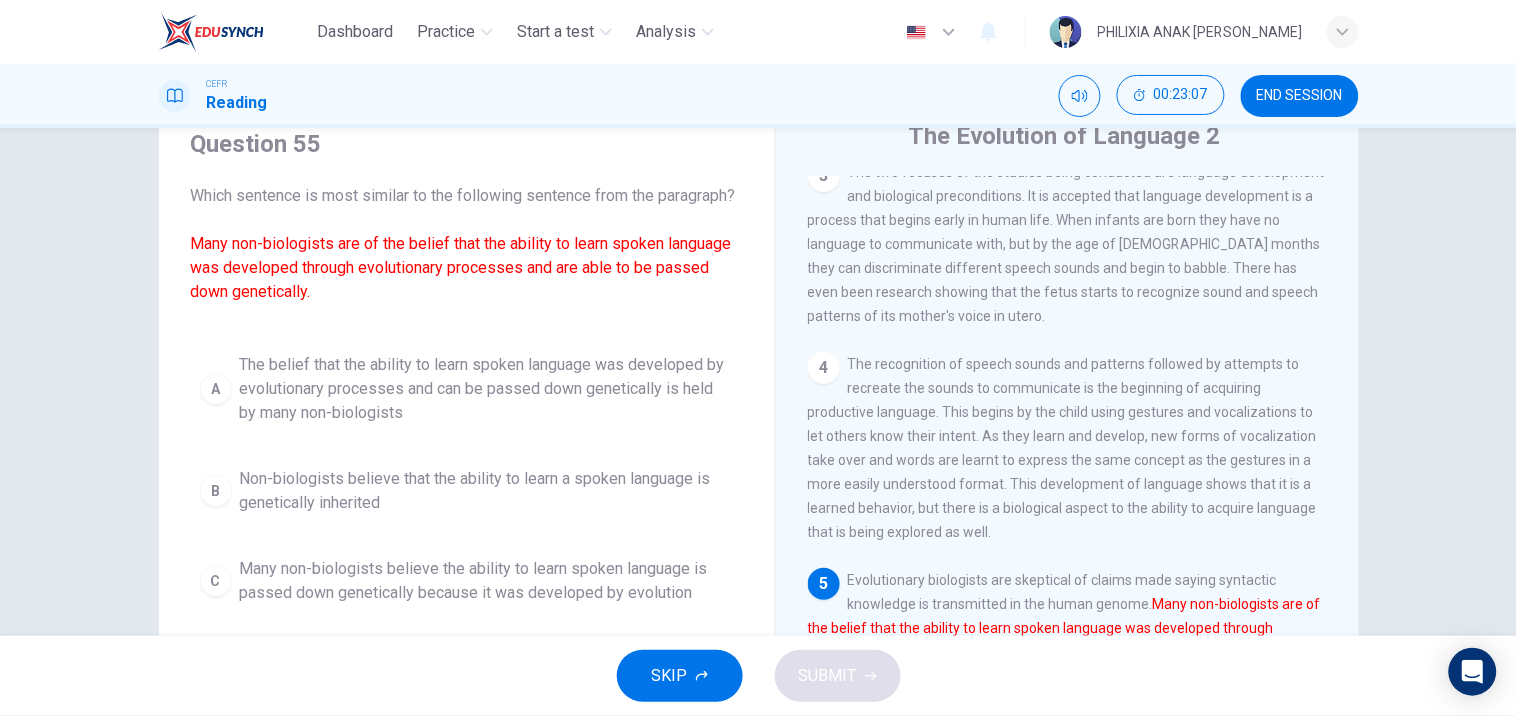 scroll, scrollTop: 83, scrollLeft: 0, axis: vertical 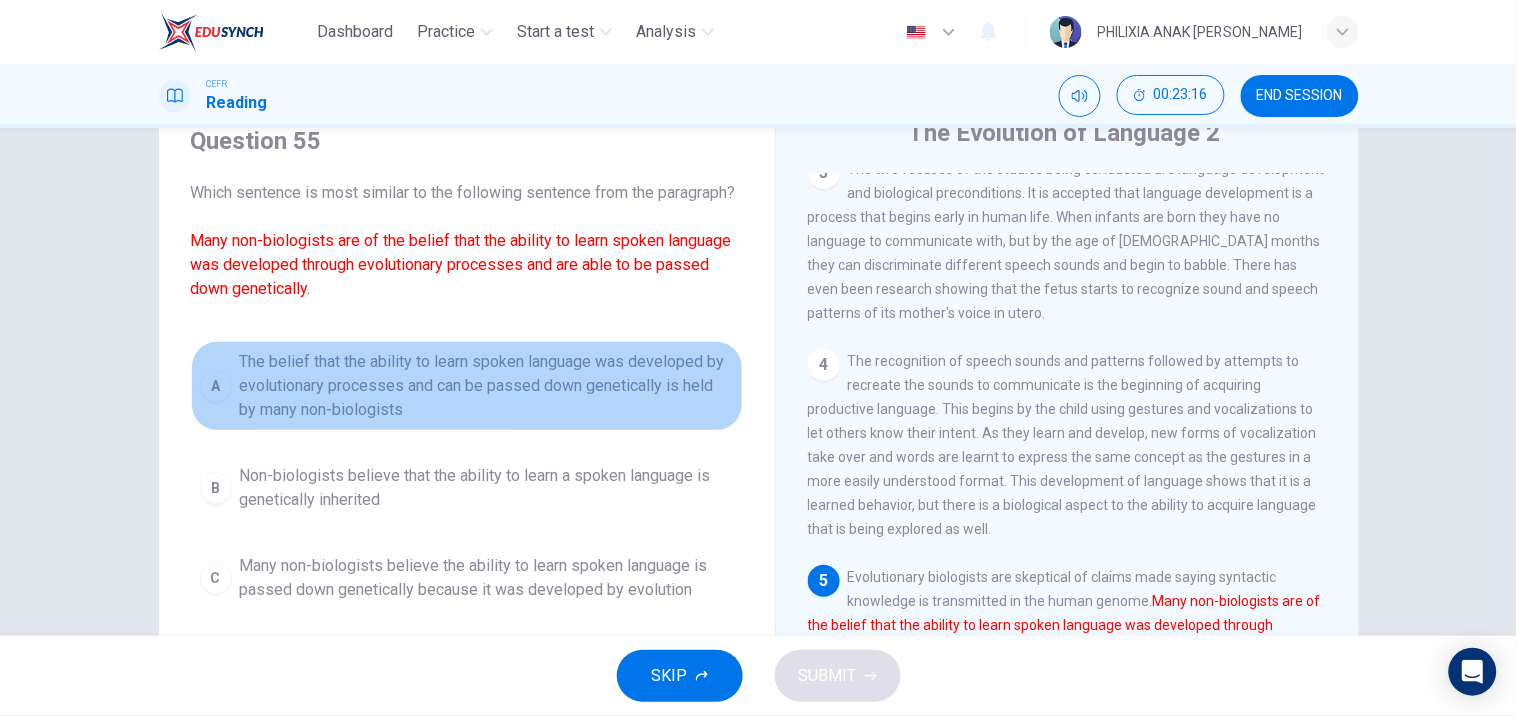 click on "The belief that the ability to learn spoken language was developed by evolutionary processes and can be passed down genetically is held by many non-biologists" at bounding box center [487, 386] 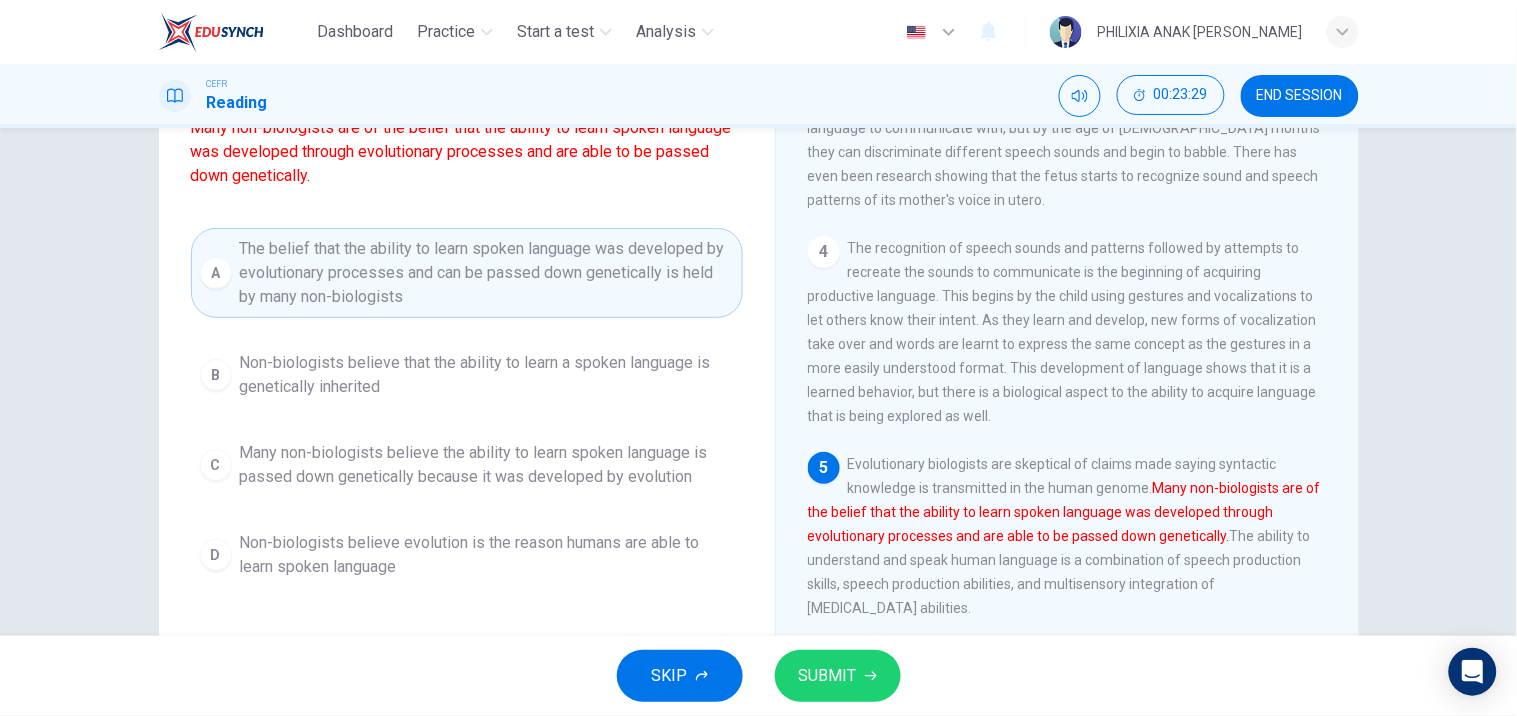 scroll, scrollTop: 192, scrollLeft: 0, axis: vertical 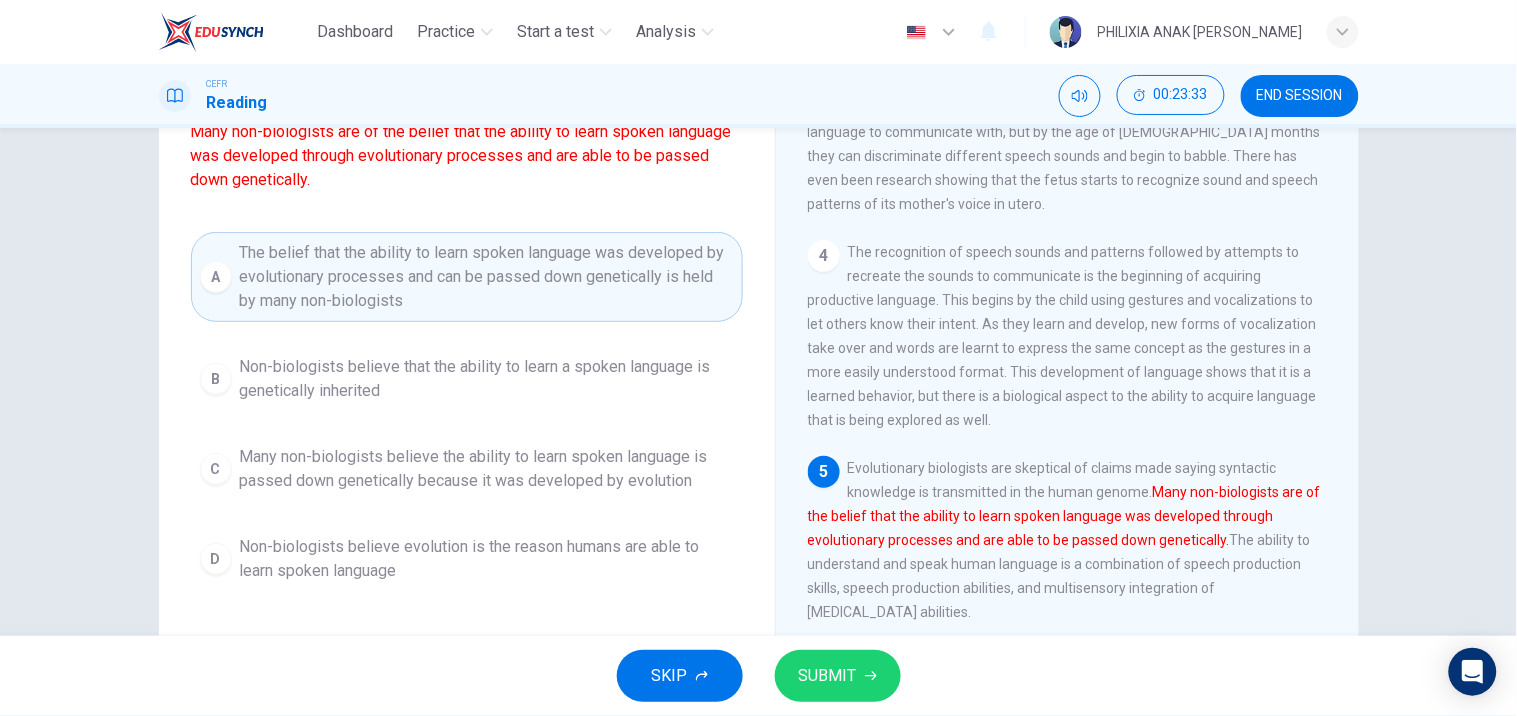 click on "Non-biologists believe that the ability to learn a spoken language is genetically inherited" at bounding box center [487, 379] 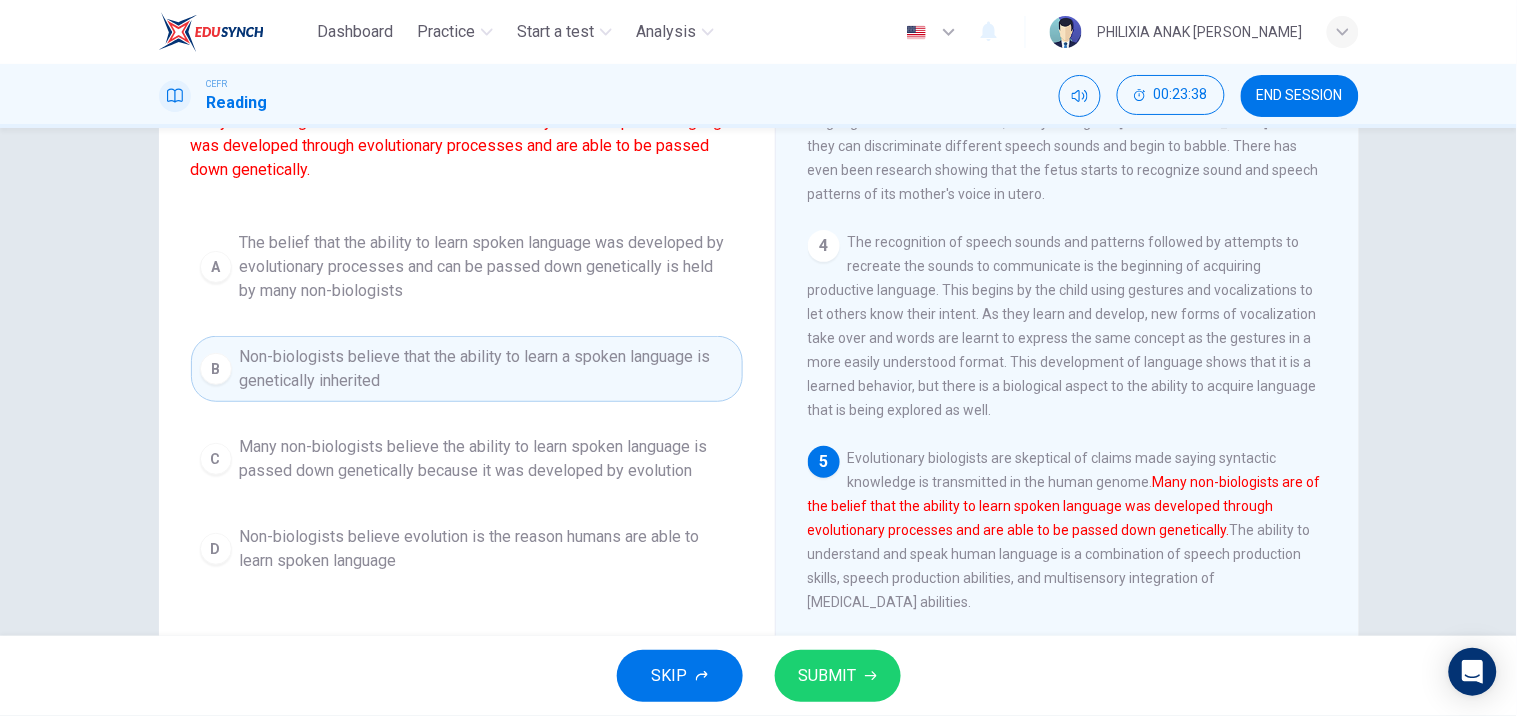 scroll, scrollTop: 202, scrollLeft: 0, axis: vertical 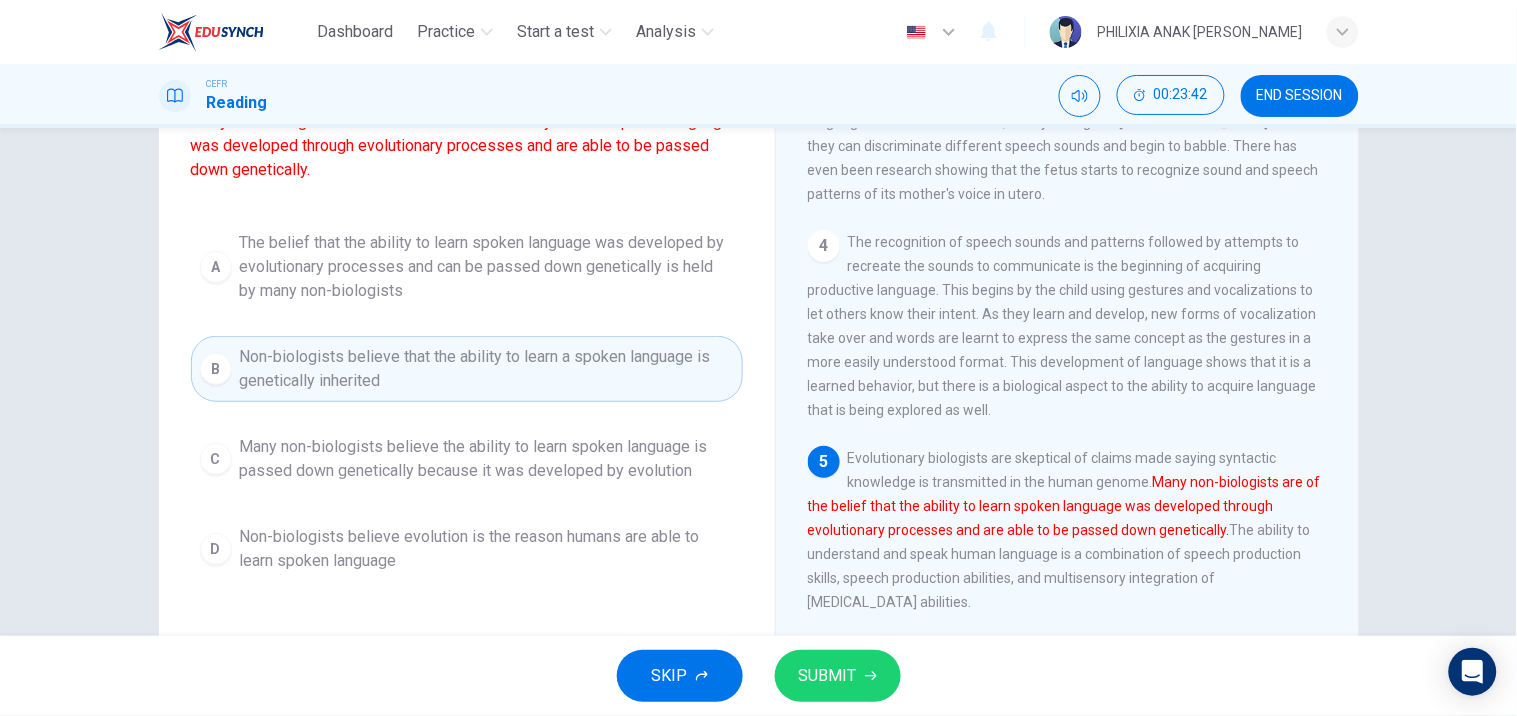 click on "Many non-biologists believe the ability to learn spoken language is passed down genetically because it was developed by evolution" at bounding box center [487, 459] 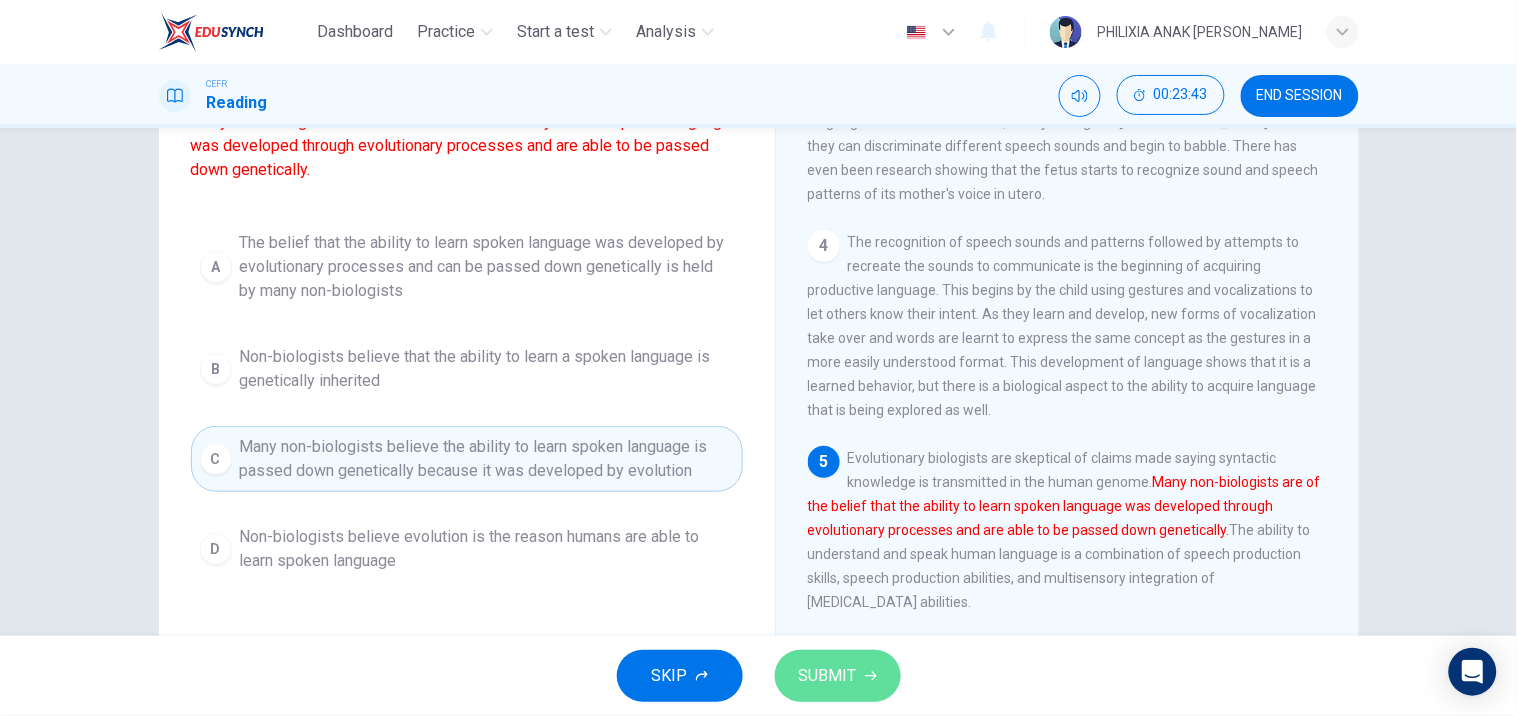 click on "SUBMIT" at bounding box center [828, 676] 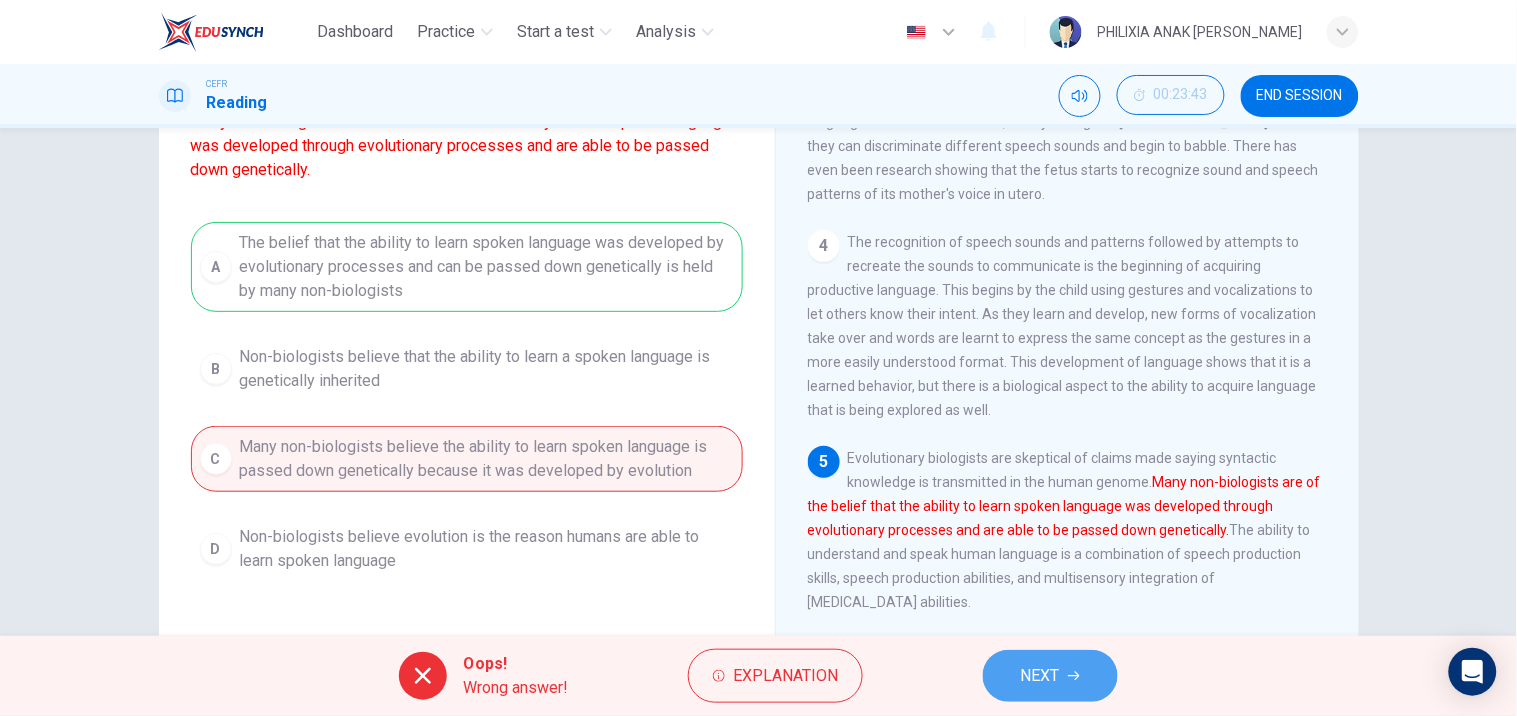 click on "NEXT" at bounding box center (1050, 676) 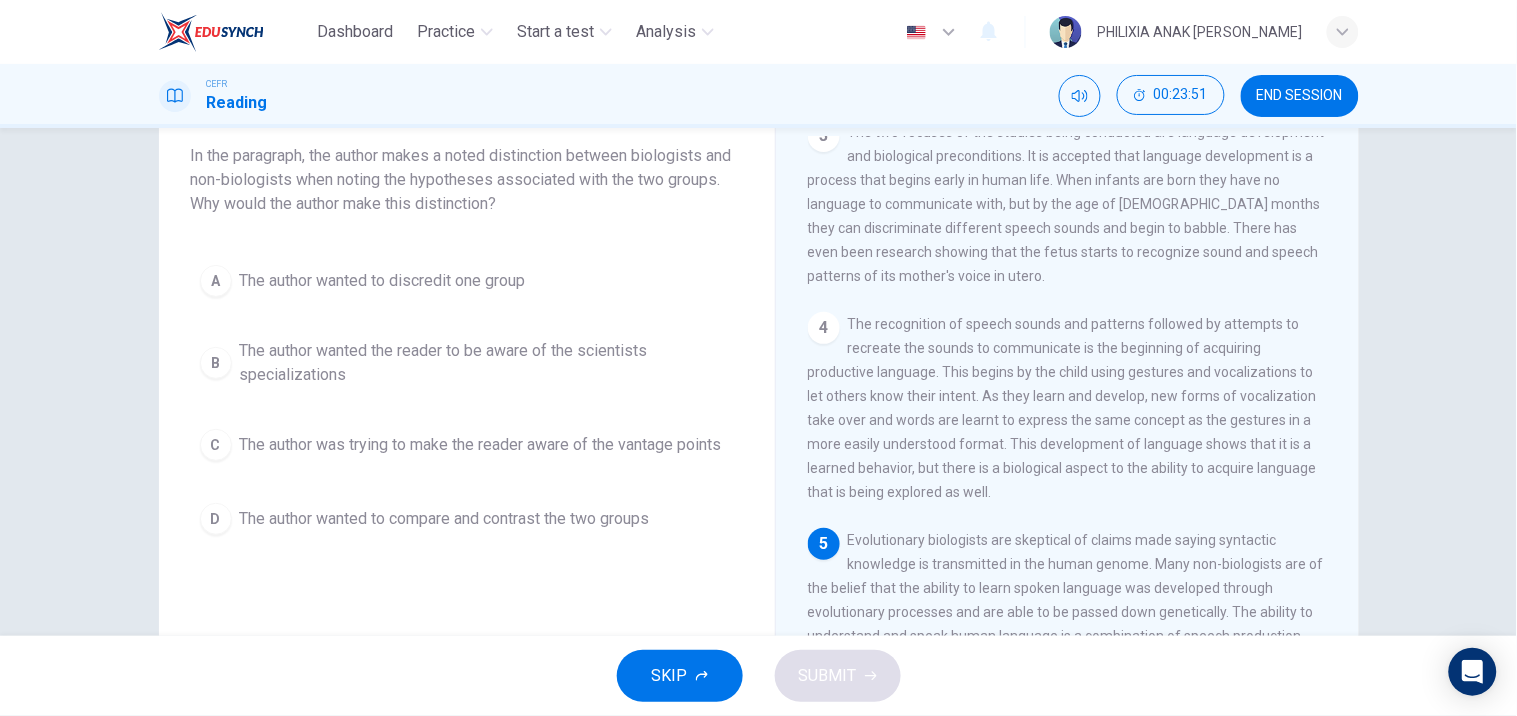 scroll, scrollTop: 118, scrollLeft: 0, axis: vertical 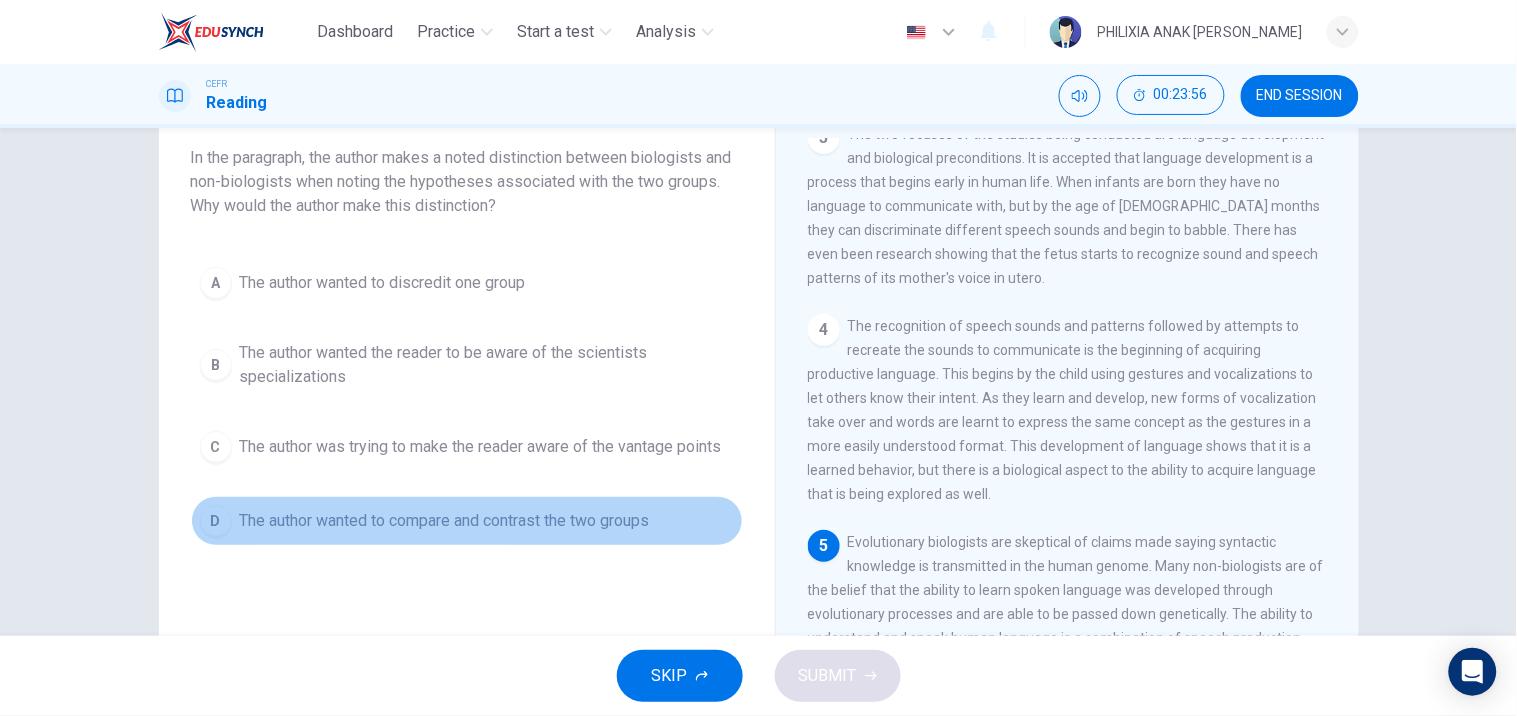 click on "D The author wanted to compare and contrast the two groups" at bounding box center [467, 521] 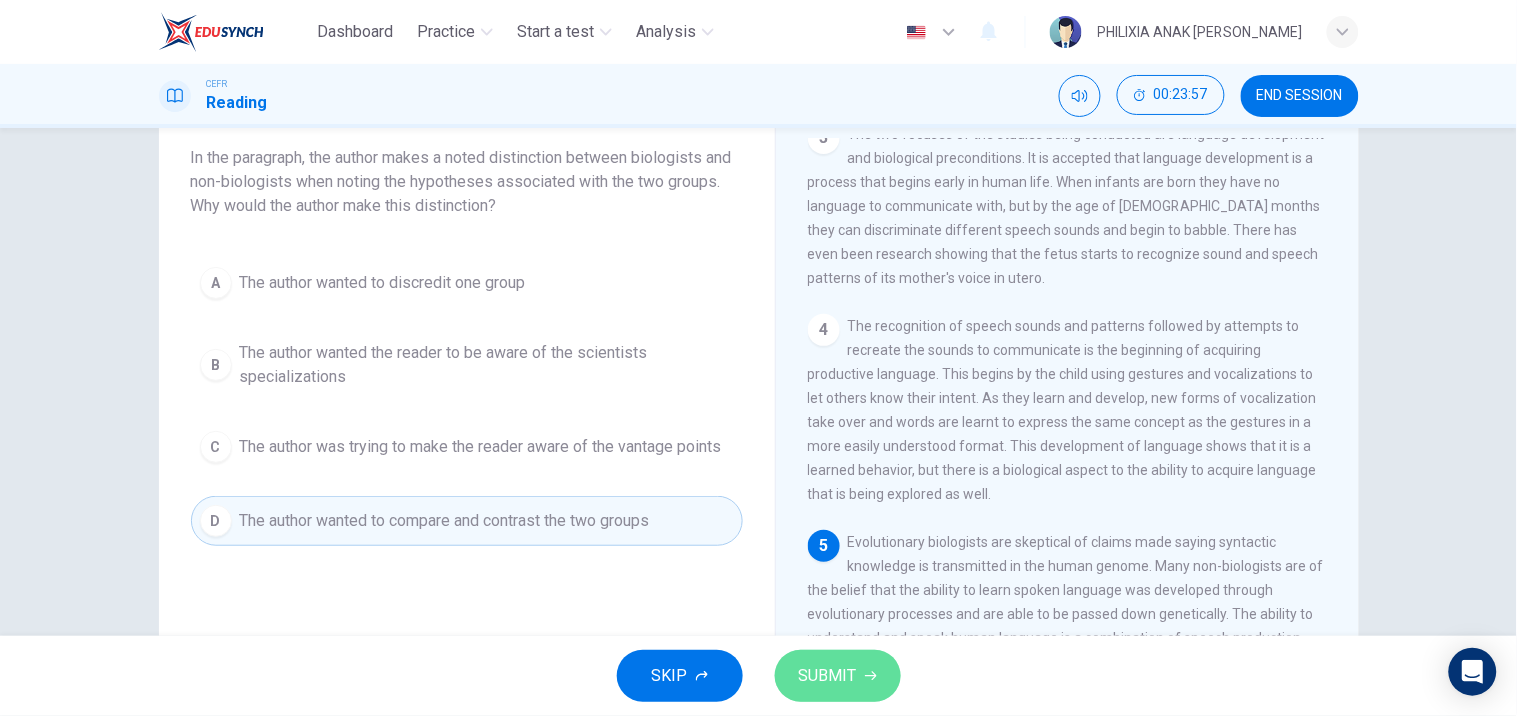 click on "SUBMIT" at bounding box center (828, 676) 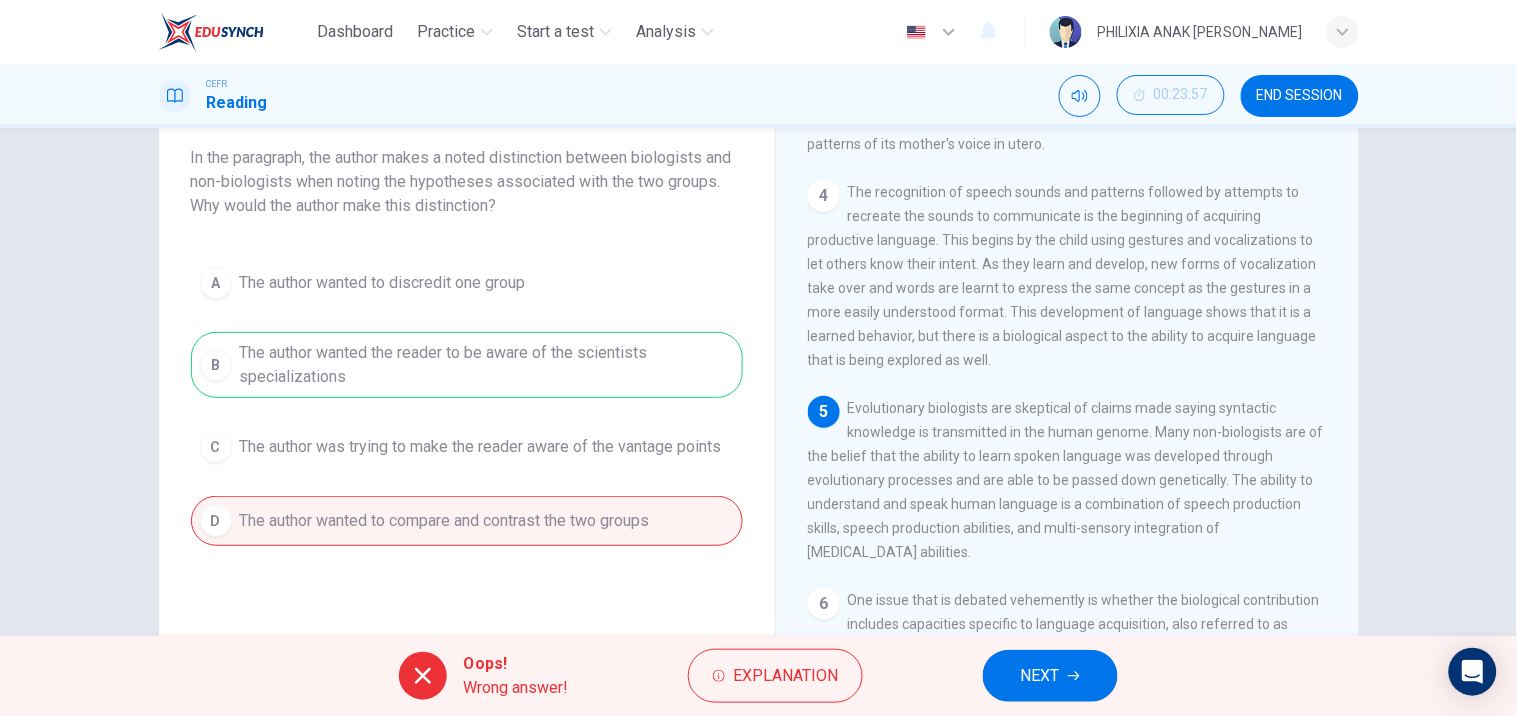 scroll, scrollTop: 587, scrollLeft: 0, axis: vertical 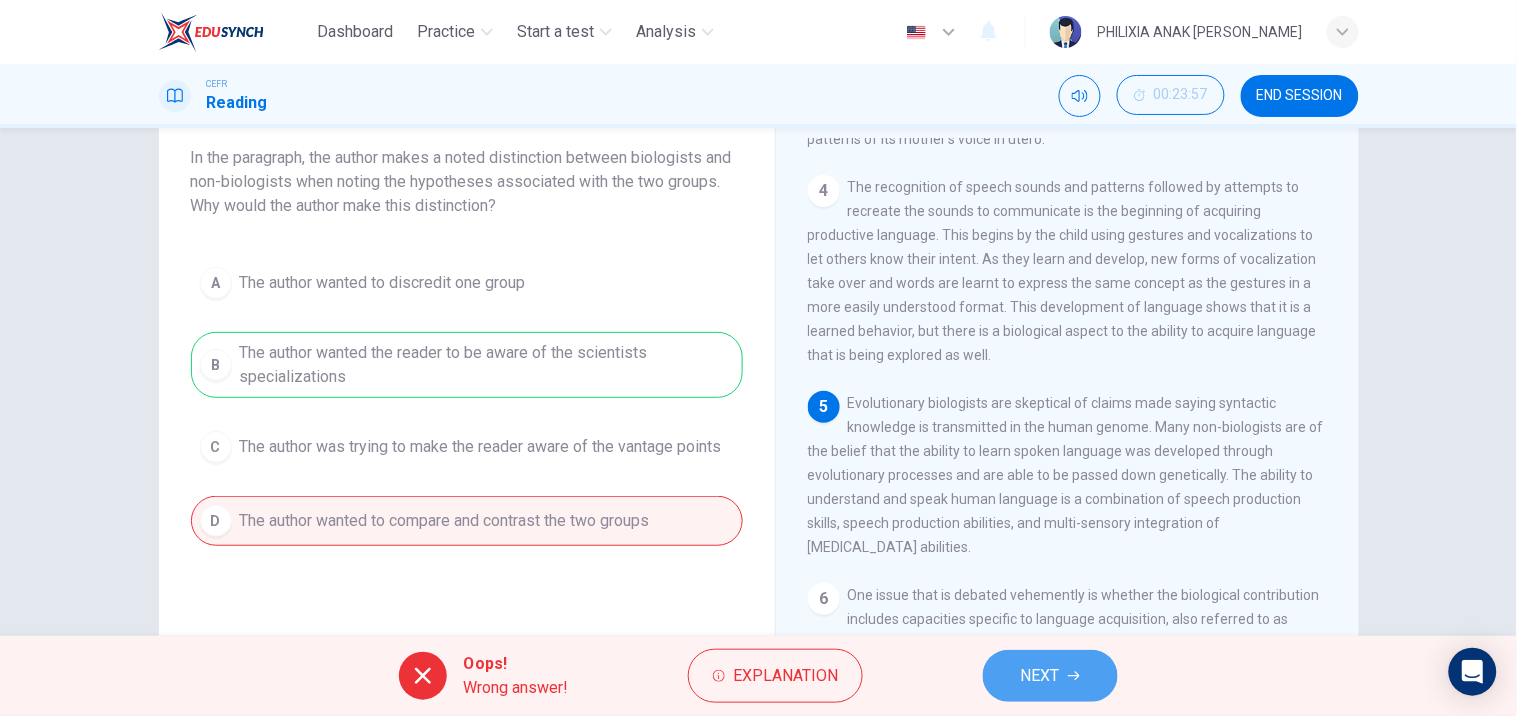 click on "NEXT" at bounding box center [1040, 676] 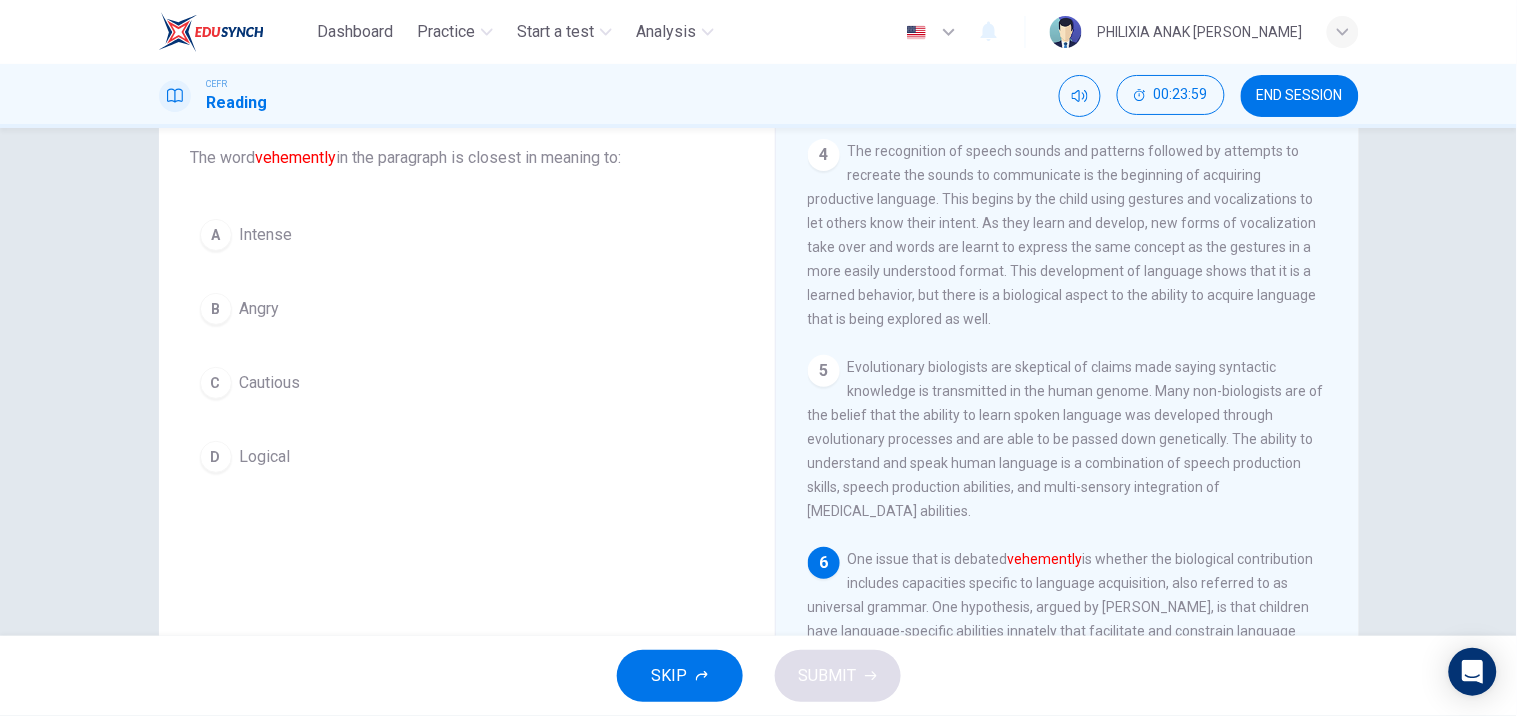 scroll, scrollTop: 627, scrollLeft: 0, axis: vertical 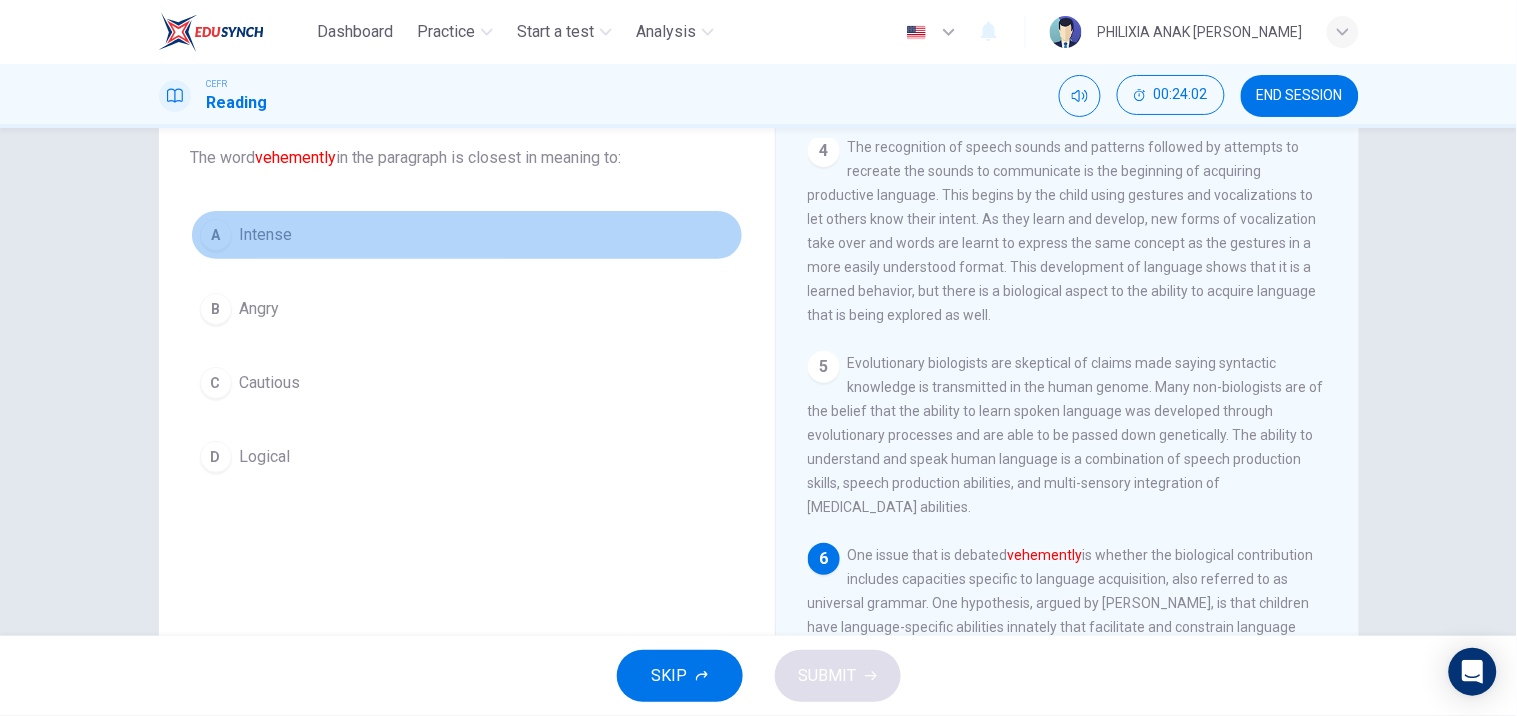 click on "A Intense" at bounding box center [467, 235] 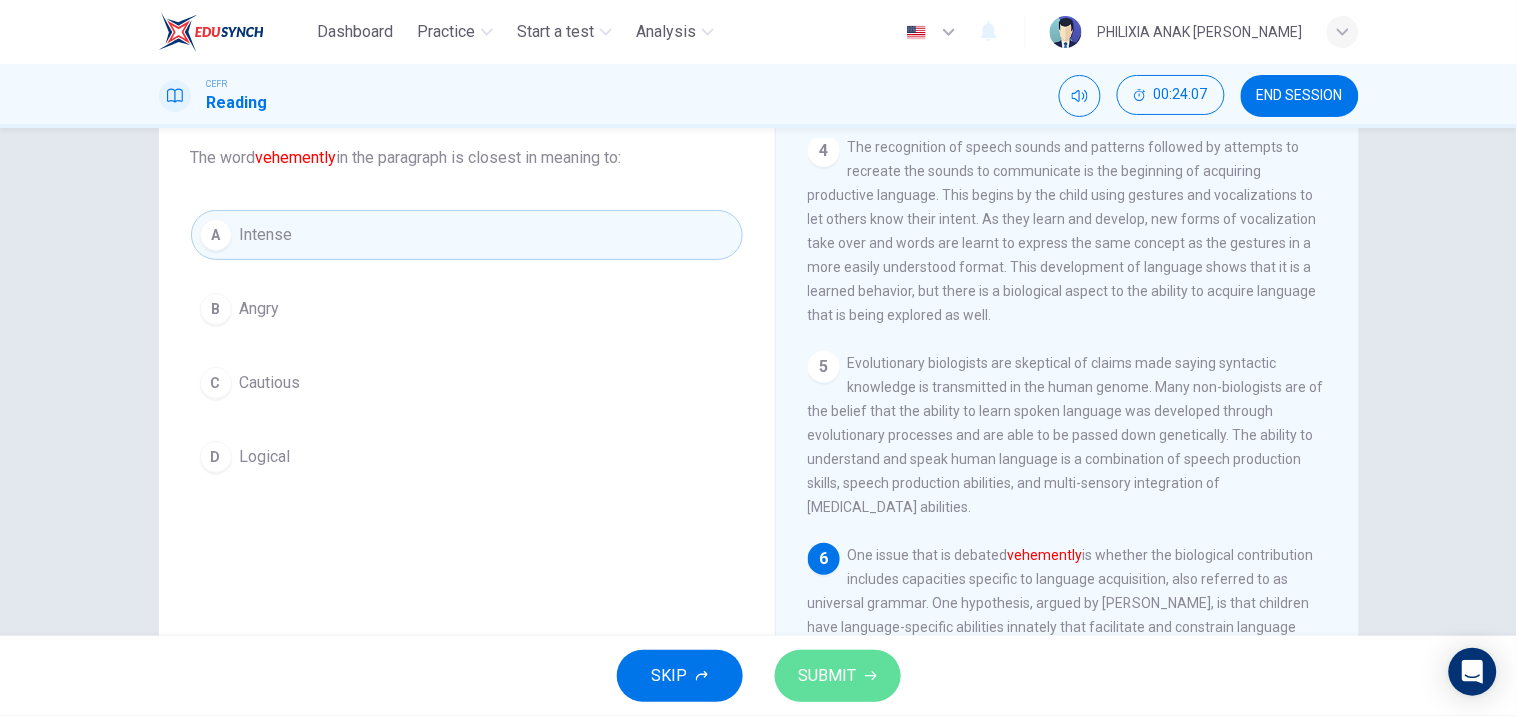 click on "SUBMIT" at bounding box center (838, 676) 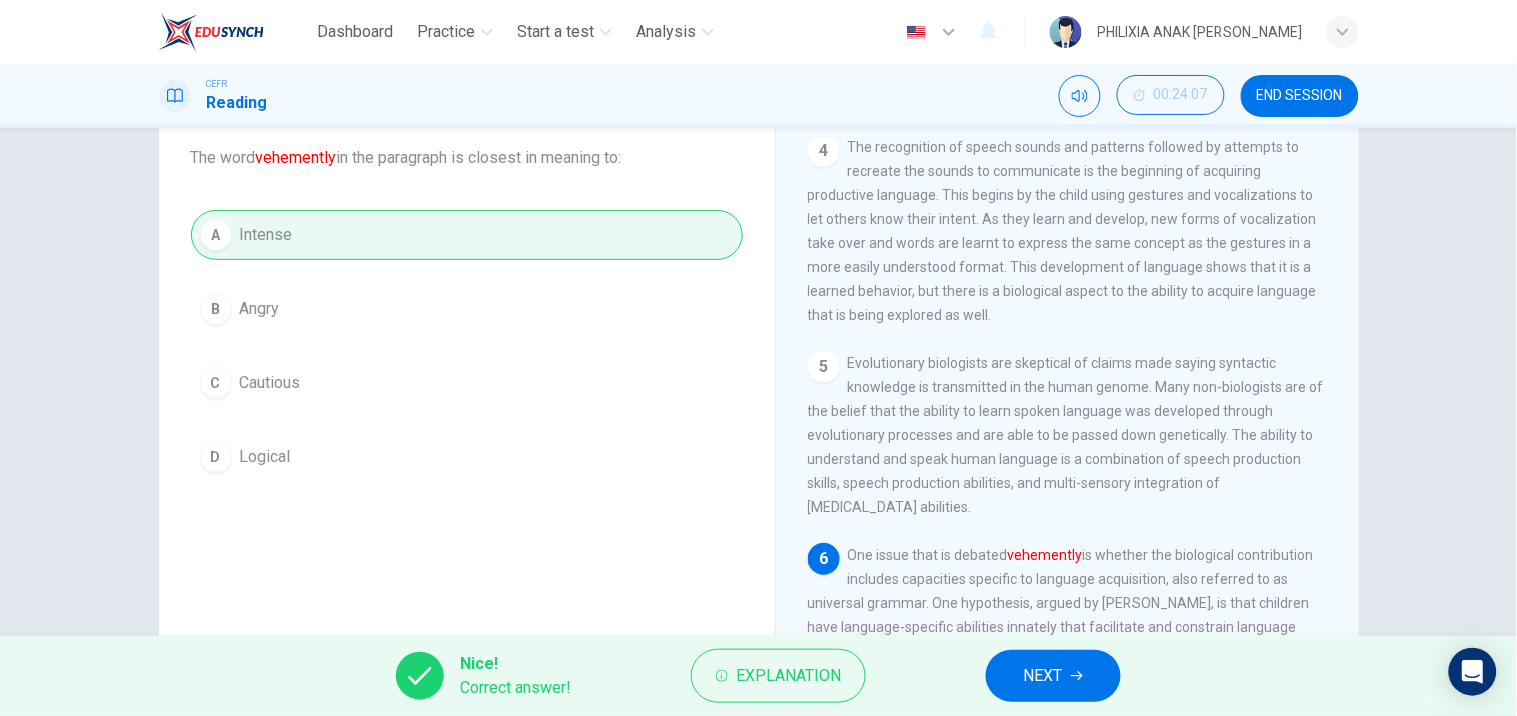 click on "NEXT" at bounding box center [1053, 676] 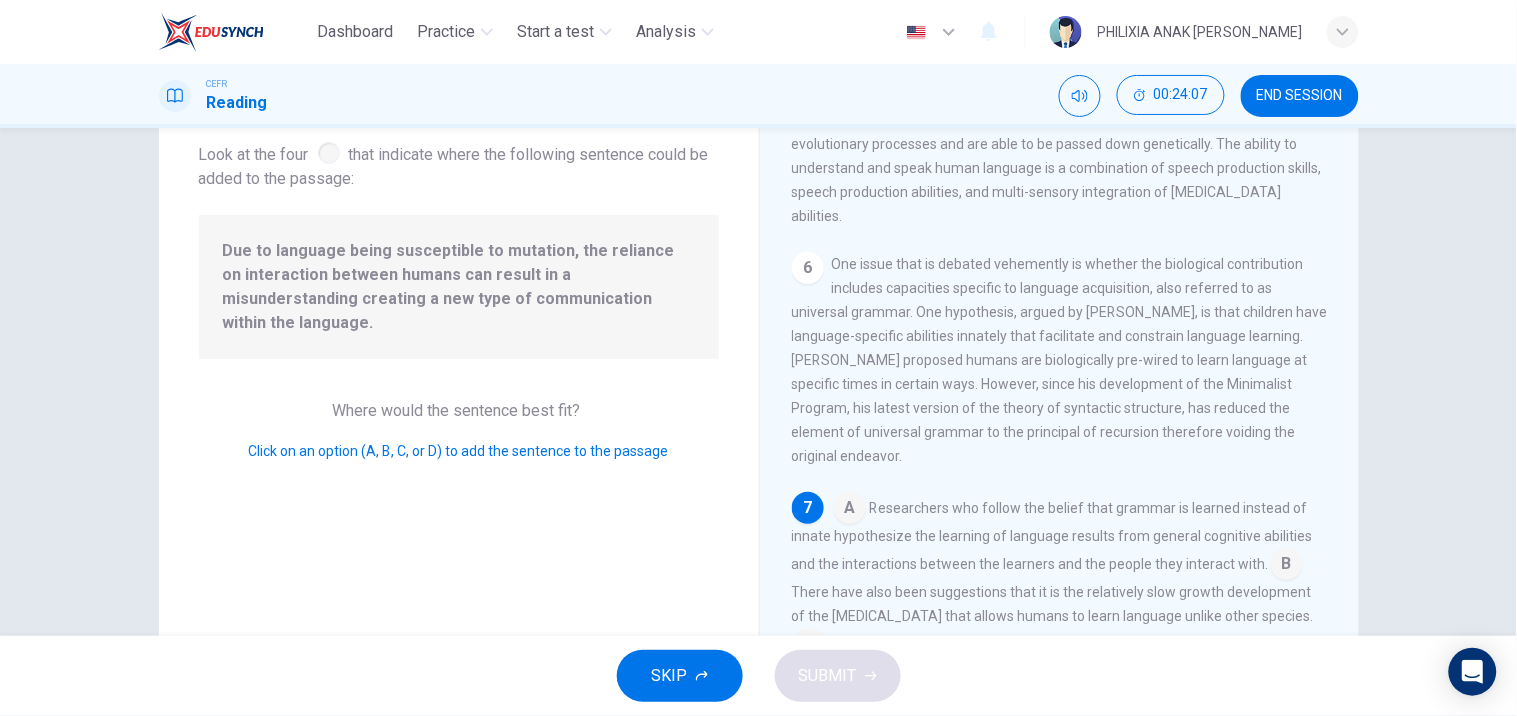 scroll, scrollTop: 920, scrollLeft: 0, axis: vertical 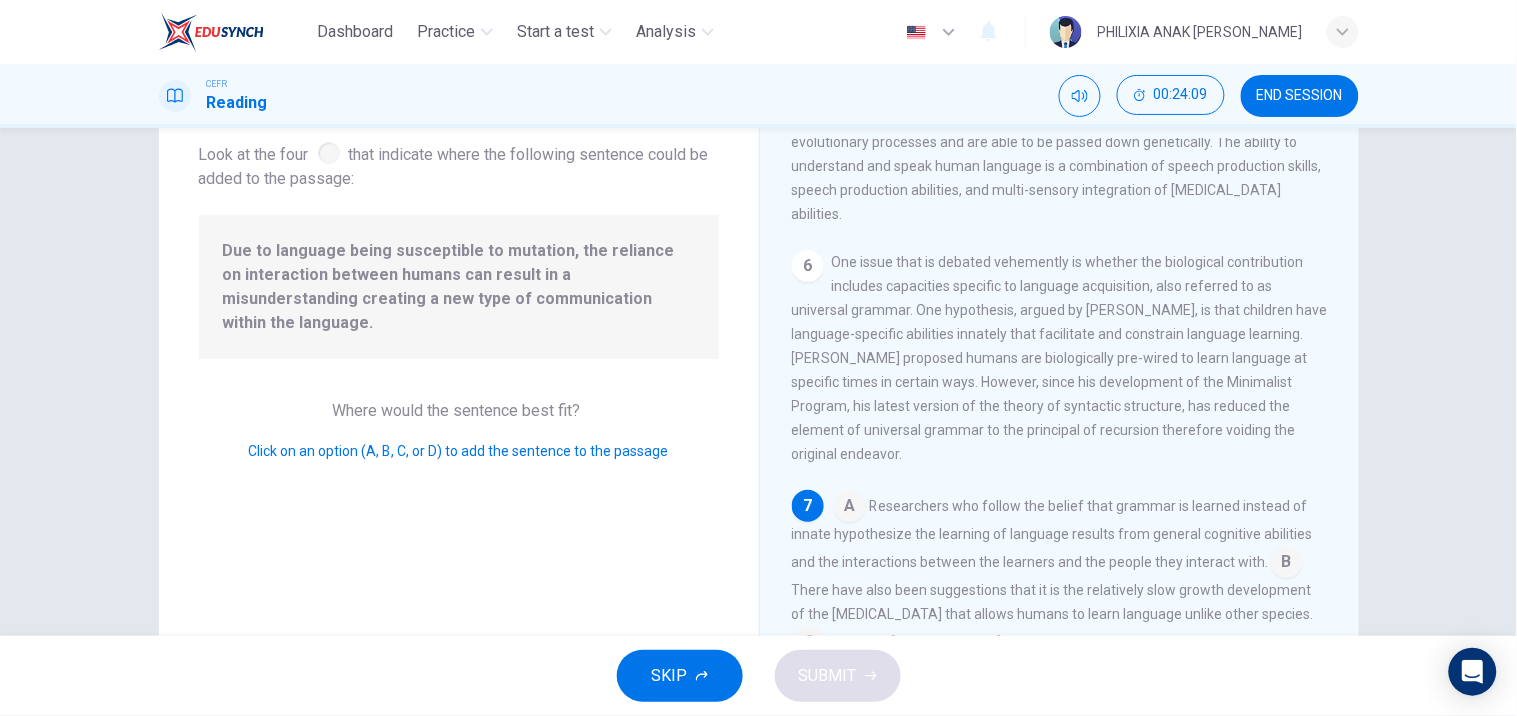 click on "1 Linguistic evolution, both biological and the evolution of language, as a changing system of communication, is a subject of debate. The biological plausibility of linguistic evolution has not had linguists on the center-stage of the debate. Recently, language itself has come to be studied as an evolutionary process meeting all of the criteria perfectly: fragments of language are replicators, subject to mutation, and subject to selection. 2 3 The two focuses of the studies being conducted are language development and biological preconditions. It is accepted that language development is a process that begins early in human life. When infants are born they have no language to communicate with, but by the age of [DEMOGRAPHIC_DATA] months they can discriminate different speech sounds and begin to babble. There has even been research showing that the fetus starts to recognize sound and speech patterns of its mother's voice in utero. 4 5 6 7 A B C D" at bounding box center [1073, 425] 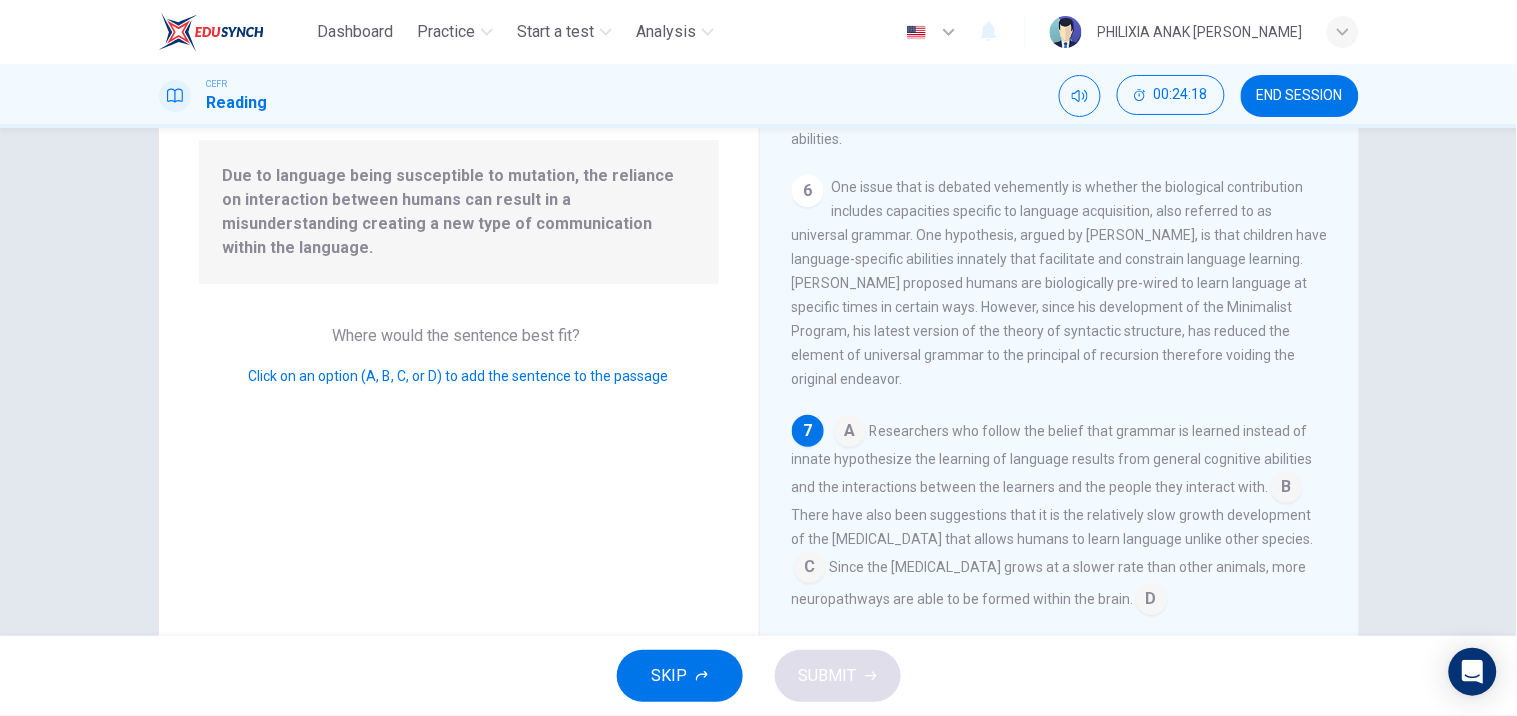 scroll, scrollTop: 196, scrollLeft: 0, axis: vertical 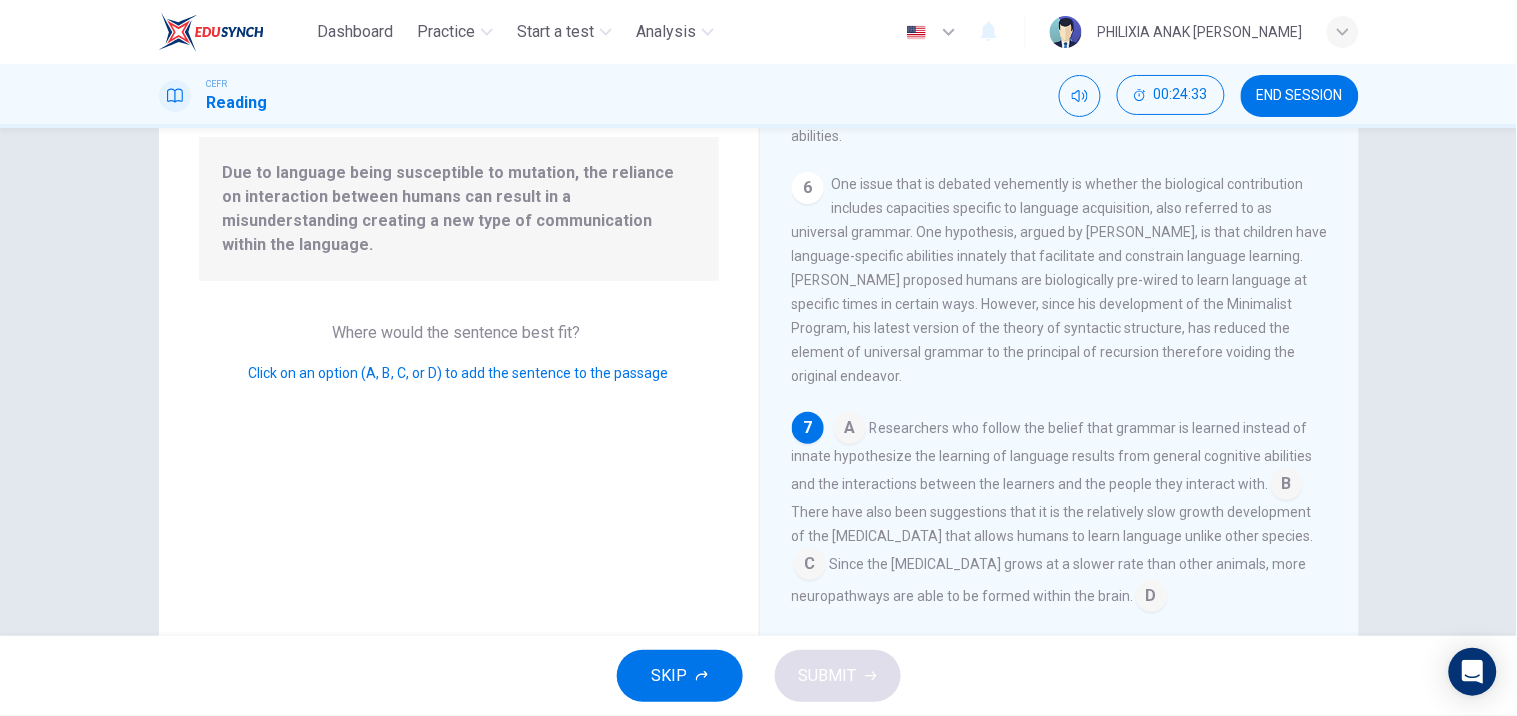 click at bounding box center (810, 566) 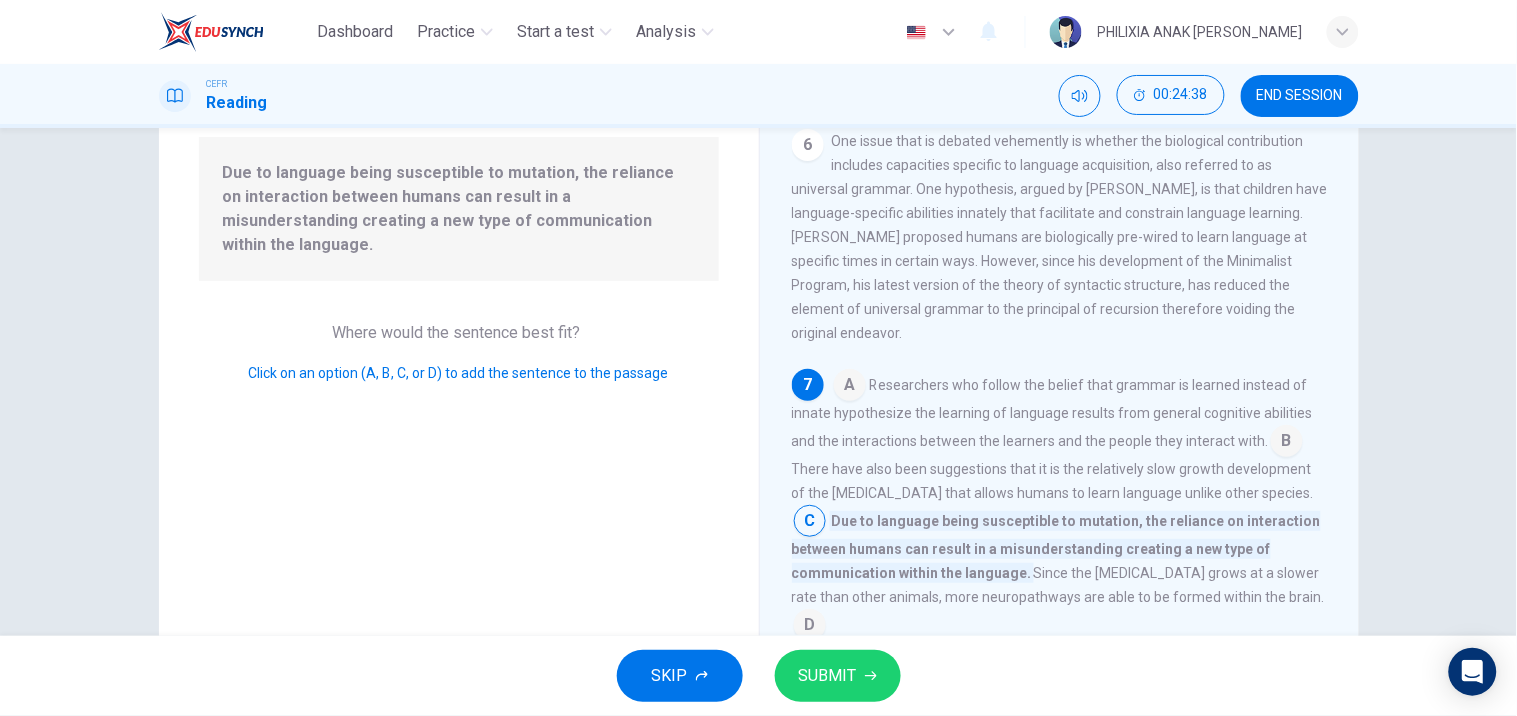 scroll, scrollTop: 964, scrollLeft: 0, axis: vertical 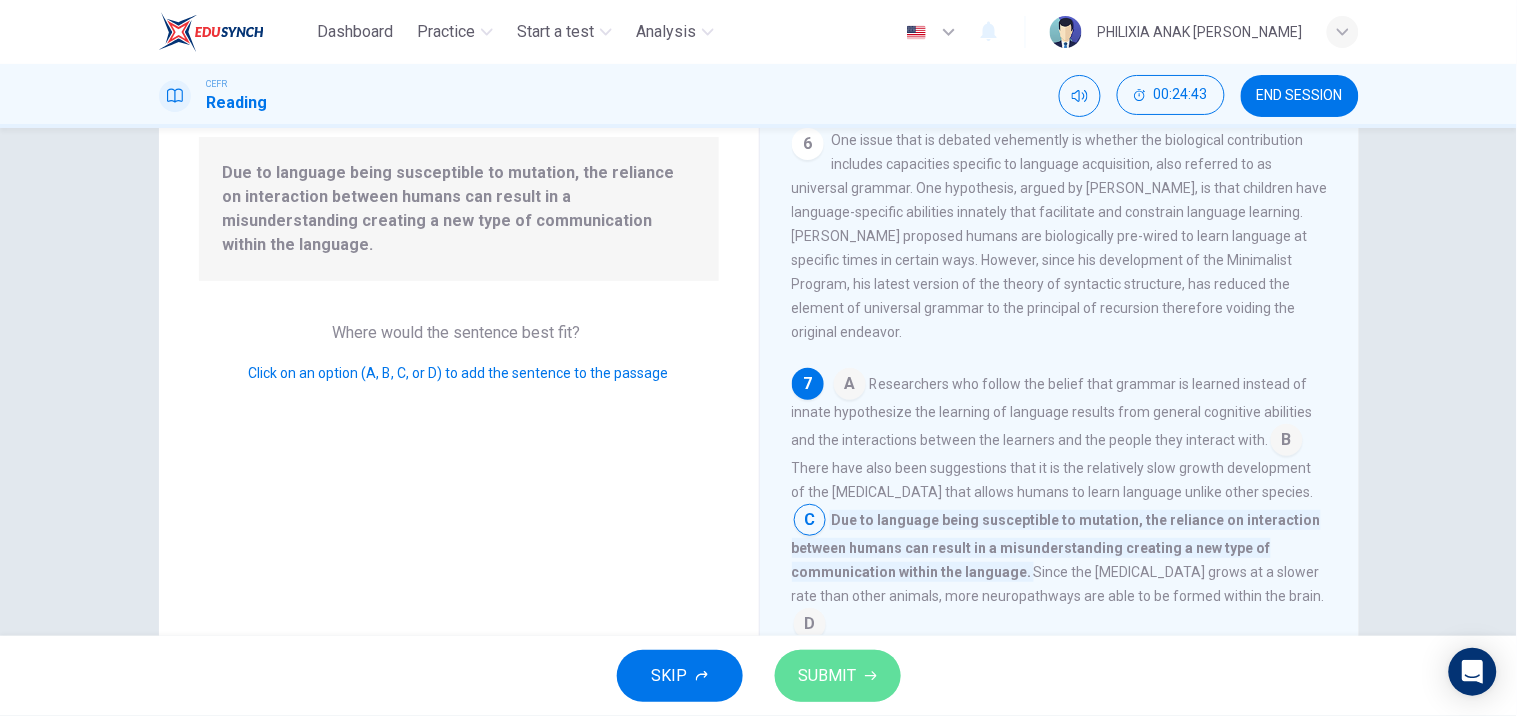 click on "SUBMIT" at bounding box center (838, 676) 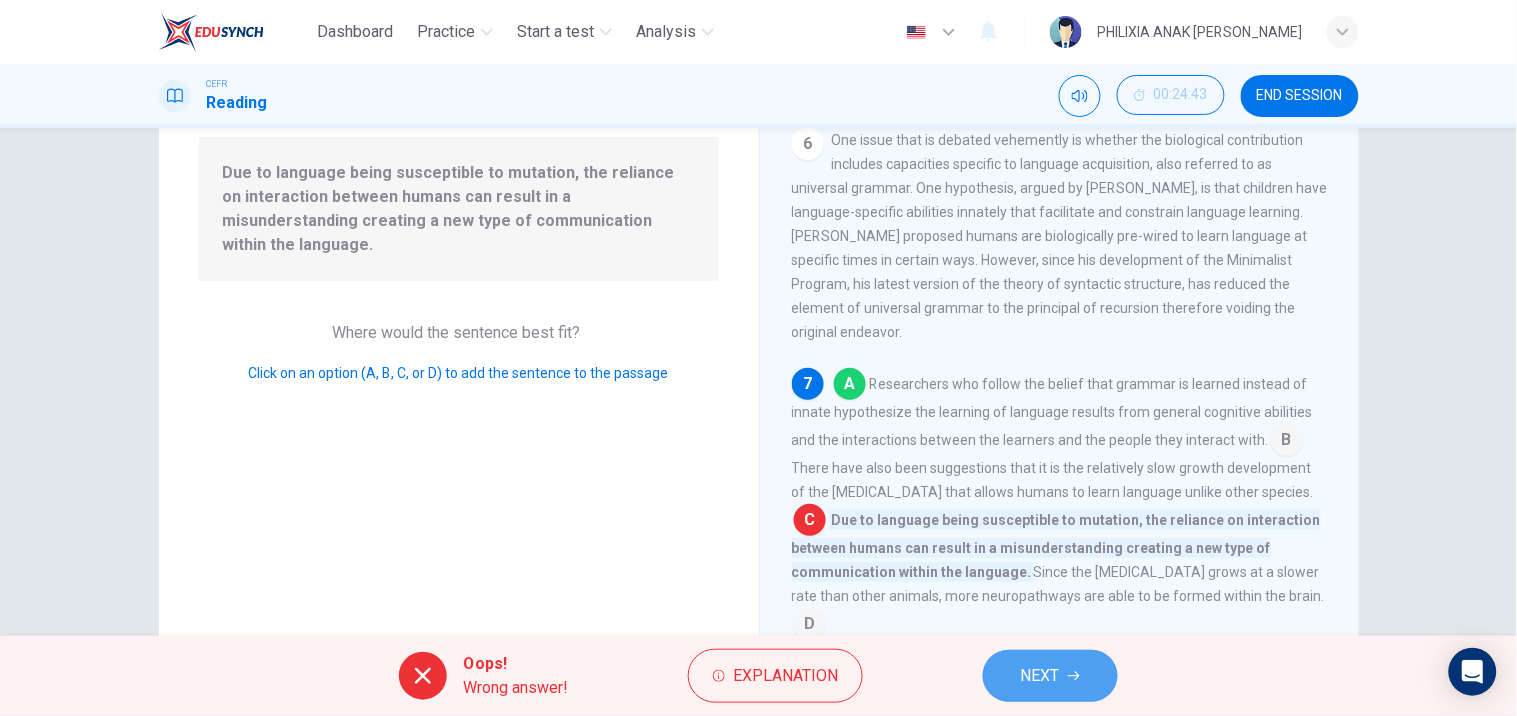 click on "NEXT" at bounding box center (1040, 676) 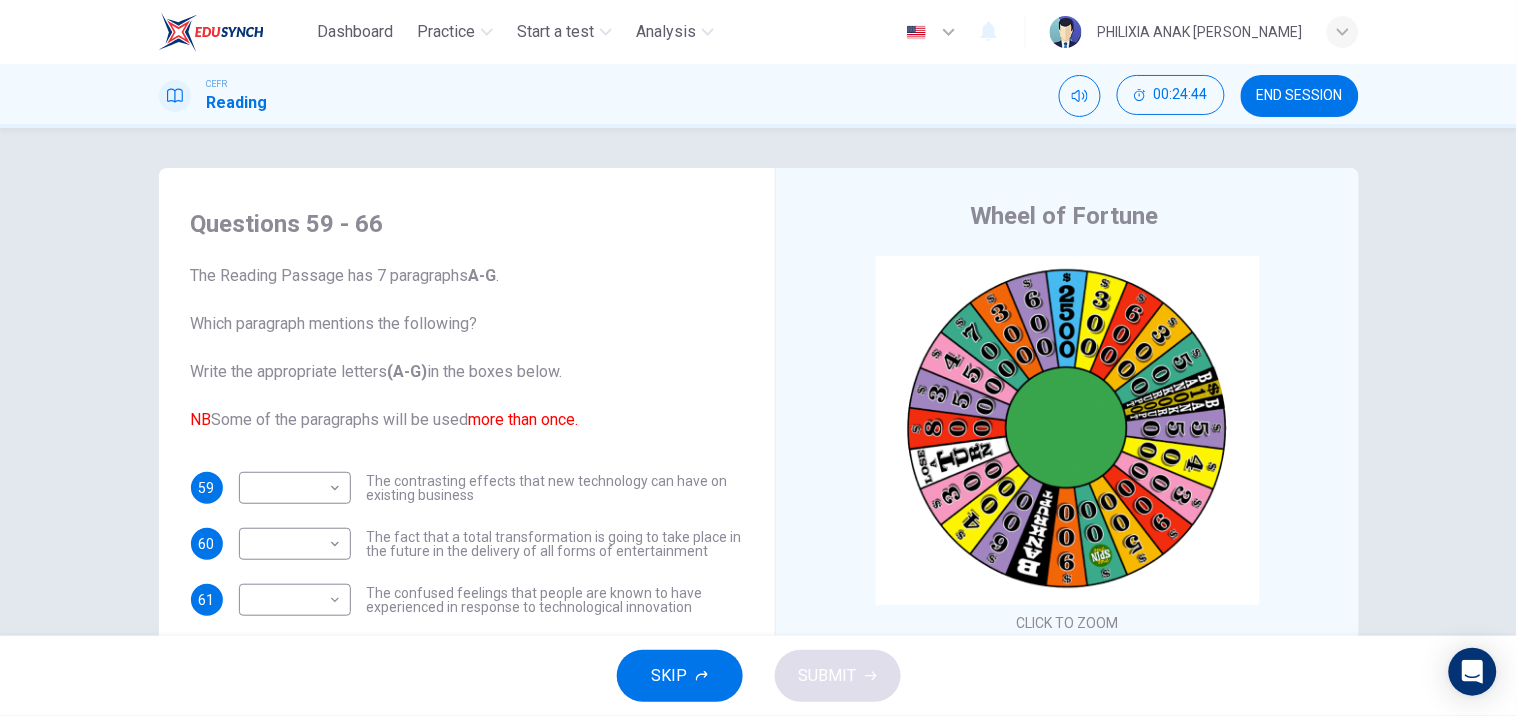 scroll, scrollTop: 72, scrollLeft: 0, axis: vertical 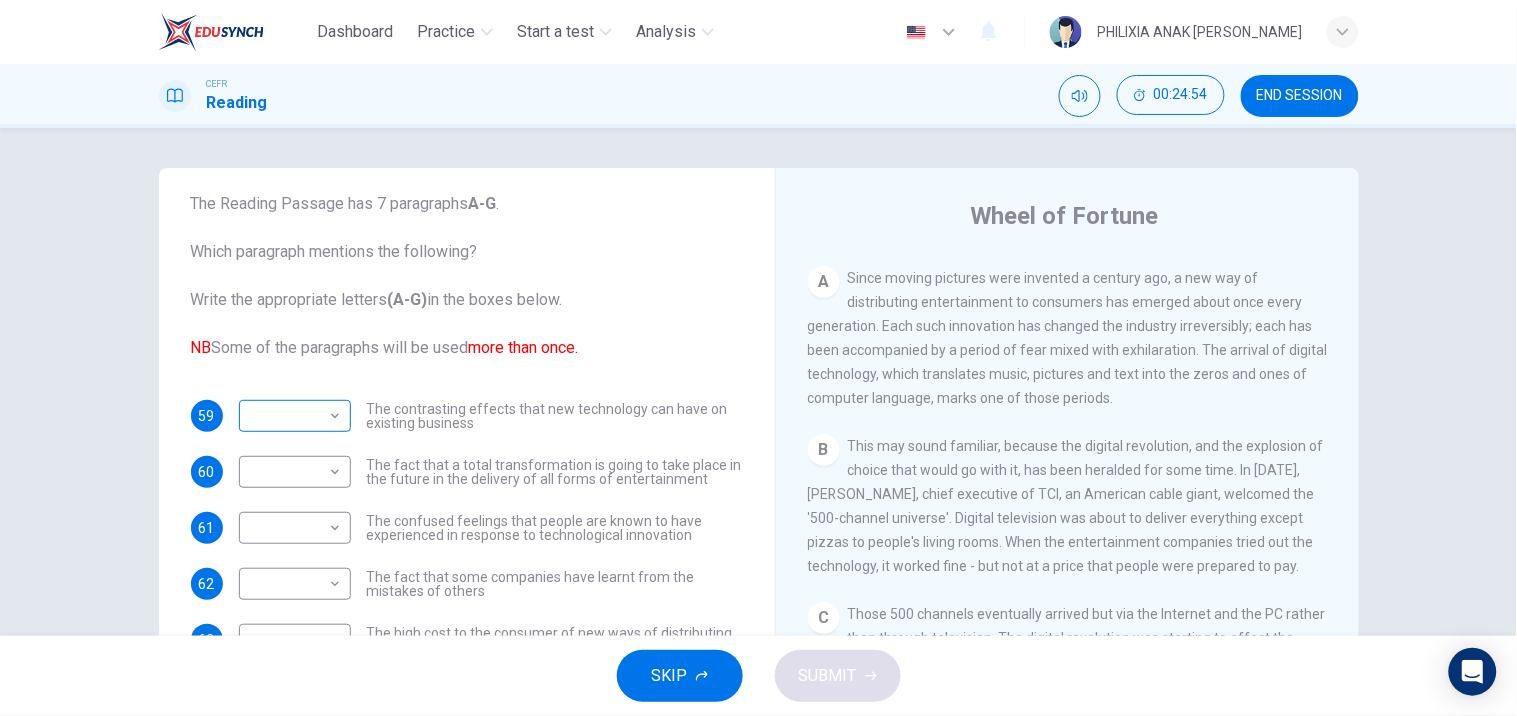 click on "Dashboard Practice Start a test Analysis English en ​ PHILIXIA ANAK [PERSON_NAME] Reading 00:24:54 END SESSION Questions 59 - 66 The Reading Passage has 7 paragraphs  A-G .
Which paragraph mentions the following?
Write the appropriate letters  (A-G)  in the boxes below.
NB  Some of the paragraphs will be used  more than once. 59 ​ ​ The contrasting effects that new technology can have on existing business 60 ​ ​ The fact that a total transformation is going to take place in the future in the delivery of all forms of entertainment 61 ​ ​ The confused feelings that people are known to have experienced in response to technological innovation 62 ​ ​ The fact that some companies have learnt from the mistakes of others 63 ​ ​ The high cost to the consumer of new ways of distributing entertainment 64 ​ ​ Uncertainty regarding the financial impact of wider media access 65 ​ ​ The fact that some companies were the victims of strict government policy 66 ​ ​ Wheel of Fortune A B C D E" at bounding box center [758, 358] 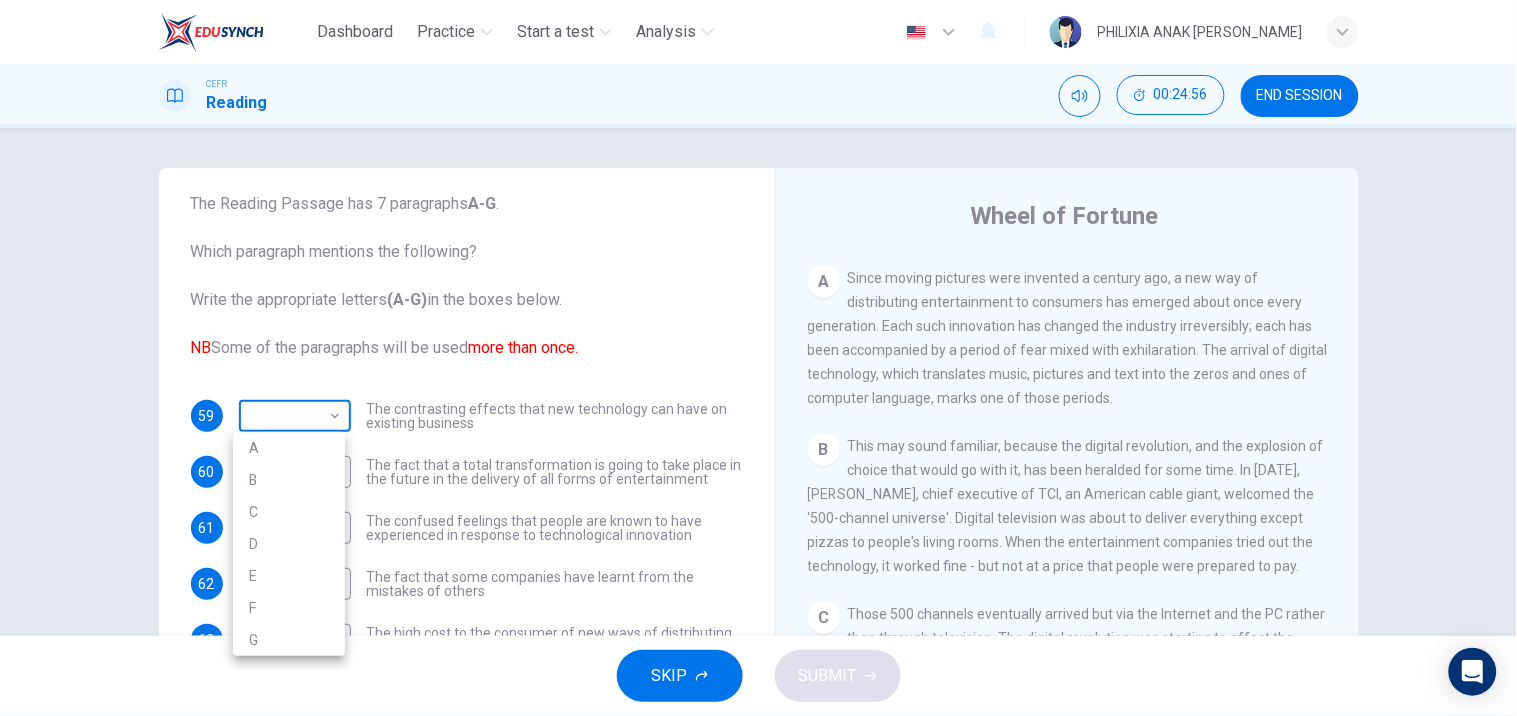click at bounding box center [758, 358] 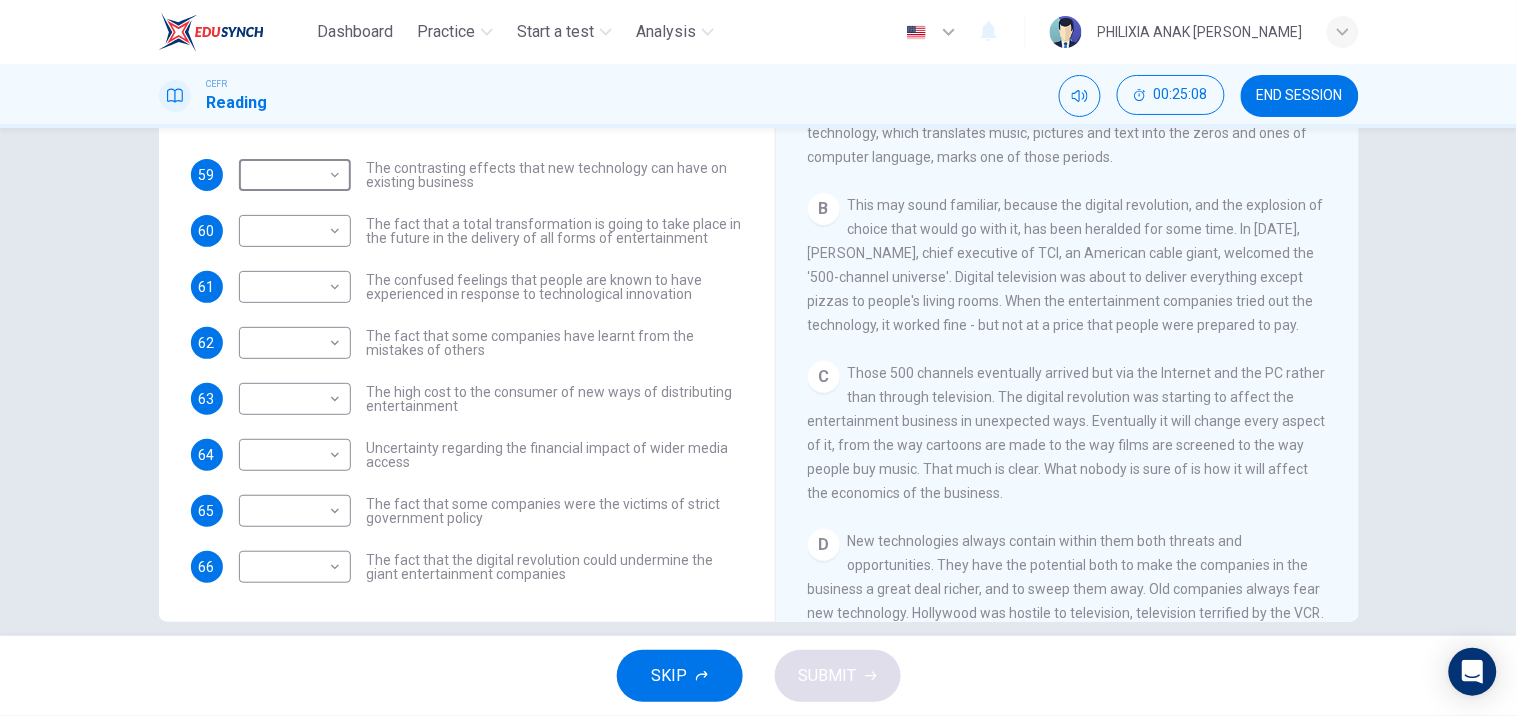 scroll, scrollTop: 266, scrollLeft: 0, axis: vertical 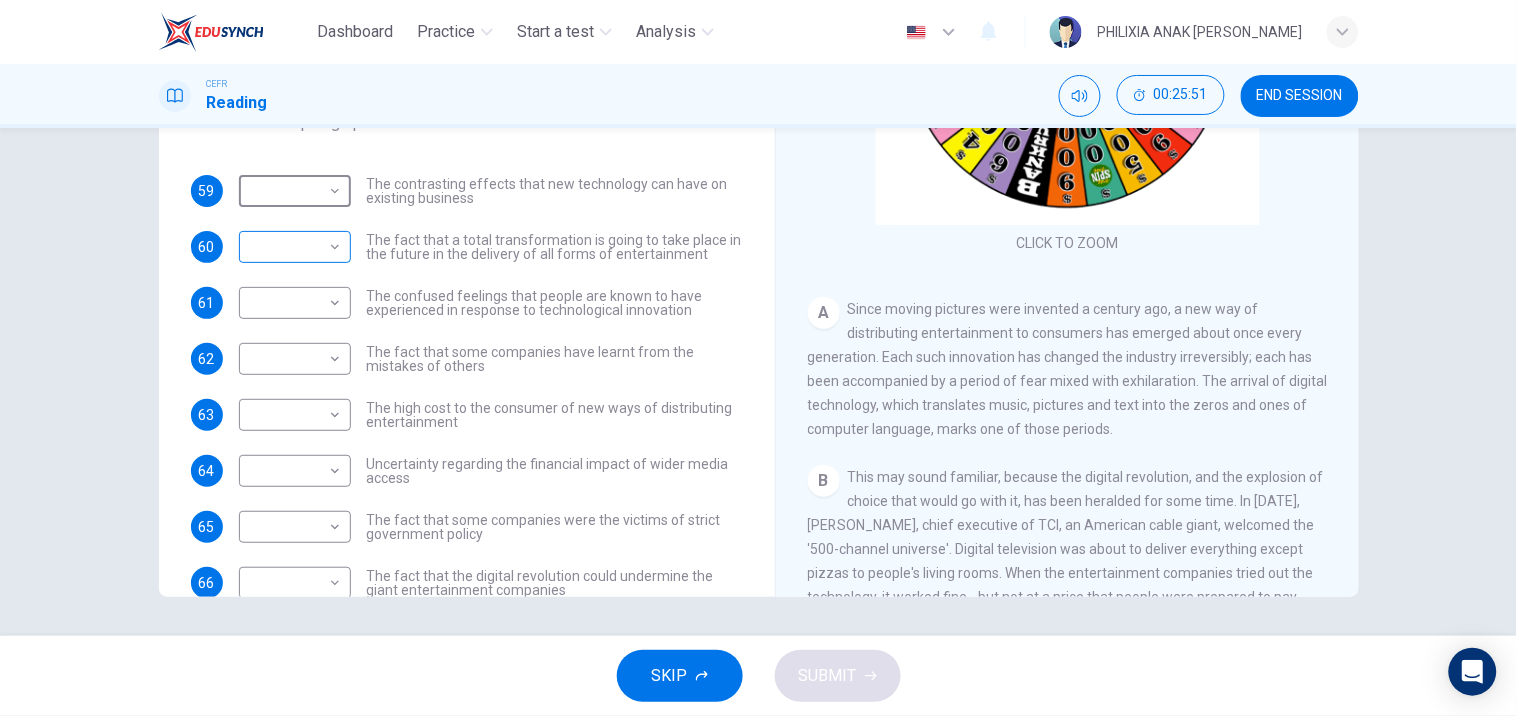 click on "Dashboard Practice Start a test Analysis English en ​ PHILIXIA ANAK [PERSON_NAME] Reading 00:25:51 END SESSION Questions 59 - 66 The Reading Passage has 7 paragraphs  A-G .
Which paragraph mentions the following?
Write the appropriate letters  (A-G)  in the boxes below.
NB  Some of the paragraphs will be used  more than once. 59 ​ ​ The contrasting effects that new technology can have on existing business 60 ​ ​ The fact that a total transformation is going to take place in the future in the delivery of all forms of entertainment 61 ​ ​ The confused feelings that people are known to have experienced in response to technological innovation 62 ​ ​ The fact that some companies have learnt from the mistakes of others 63 ​ ​ The high cost to the consumer of new ways of distributing entertainment 64 ​ ​ Uncertainty regarding the financial impact of wider media access 65 ​ ​ The fact that some companies were the victims of strict government policy 66 ​ ​ Wheel of Fortune A B C D E" at bounding box center (758, 358) 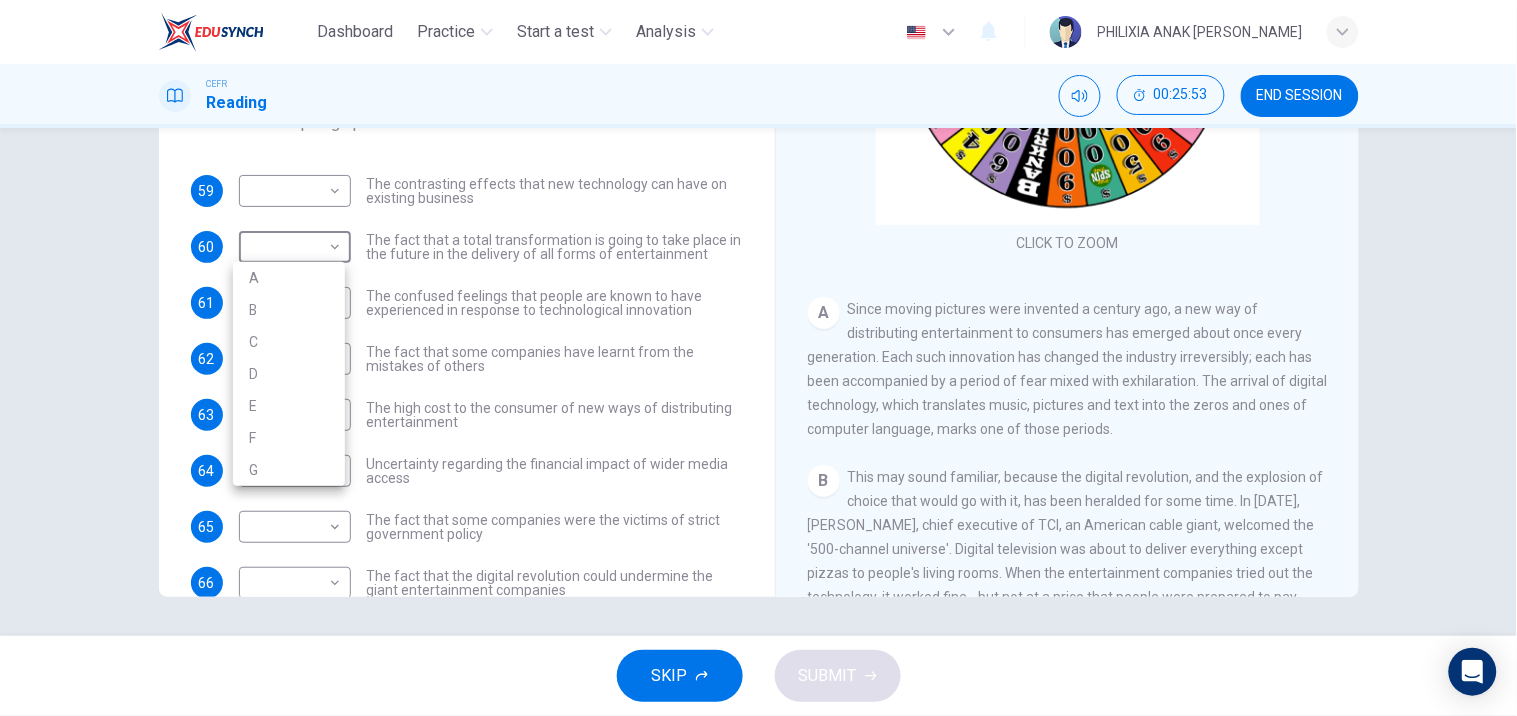 click on "A" at bounding box center (289, 278) 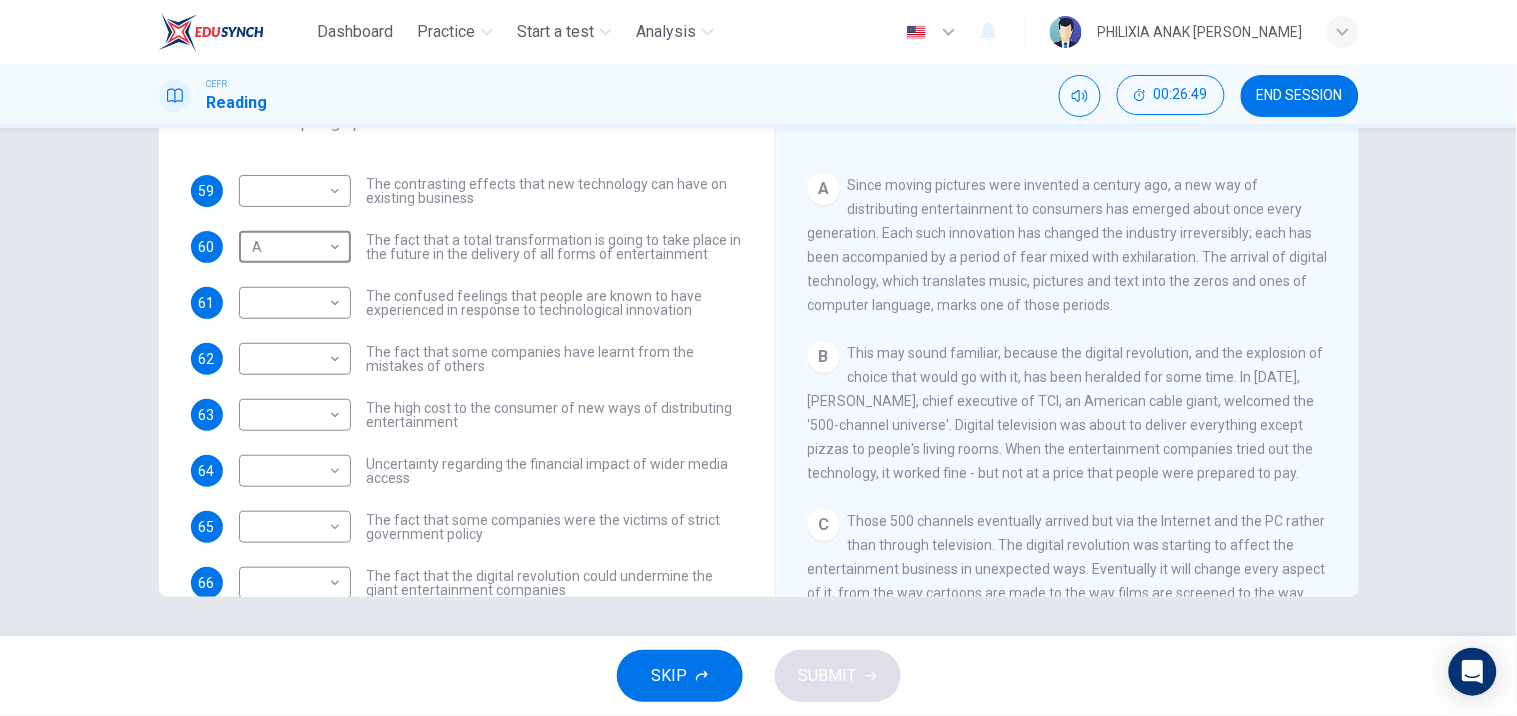 scroll, scrollTop: 240, scrollLeft: 0, axis: vertical 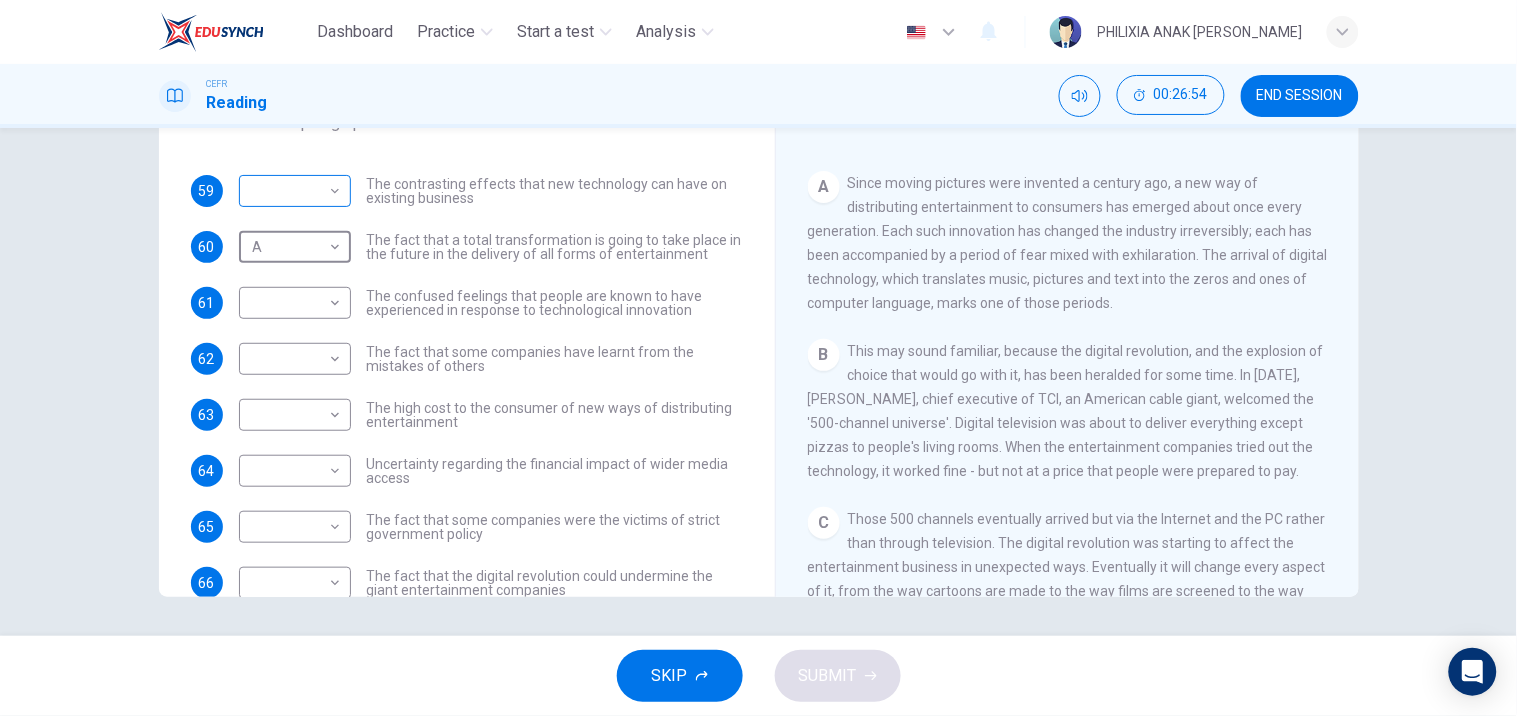 click on "Dashboard Practice Start a test Analysis English en ​ PHILIXIA ANAK [PERSON_NAME] Reading 00:26:54 END SESSION Questions 59 - 66 The Reading Passage has 7 paragraphs  A-G .
Which paragraph mentions the following?
Write the appropriate letters  (A-G)  in the boxes below.
NB  Some of the paragraphs will be used  more than once. 59 ​ ​ The contrasting effects that new technology can have on existing business 60 A A ​ The fact that a total transformation is going to take place in the future in the delivery of all forms of entertainment 61 ​ ​ The confused feelings that people are known to have experienced in response to technological innovation 62 ​ ​ The fact that some companies have learnt from the mistakes of others 63 ​ ​ The high cost to the consumer of new ways of distributing entertainment 64 ​ ​ Uncertainty regarding the financial impact of wider media access 65 ​ ​ The fact that some companies were the victims of strict government policy 66 ​ ​ Wheel of Fortune A B C D E" at bounding box center [758, 358] 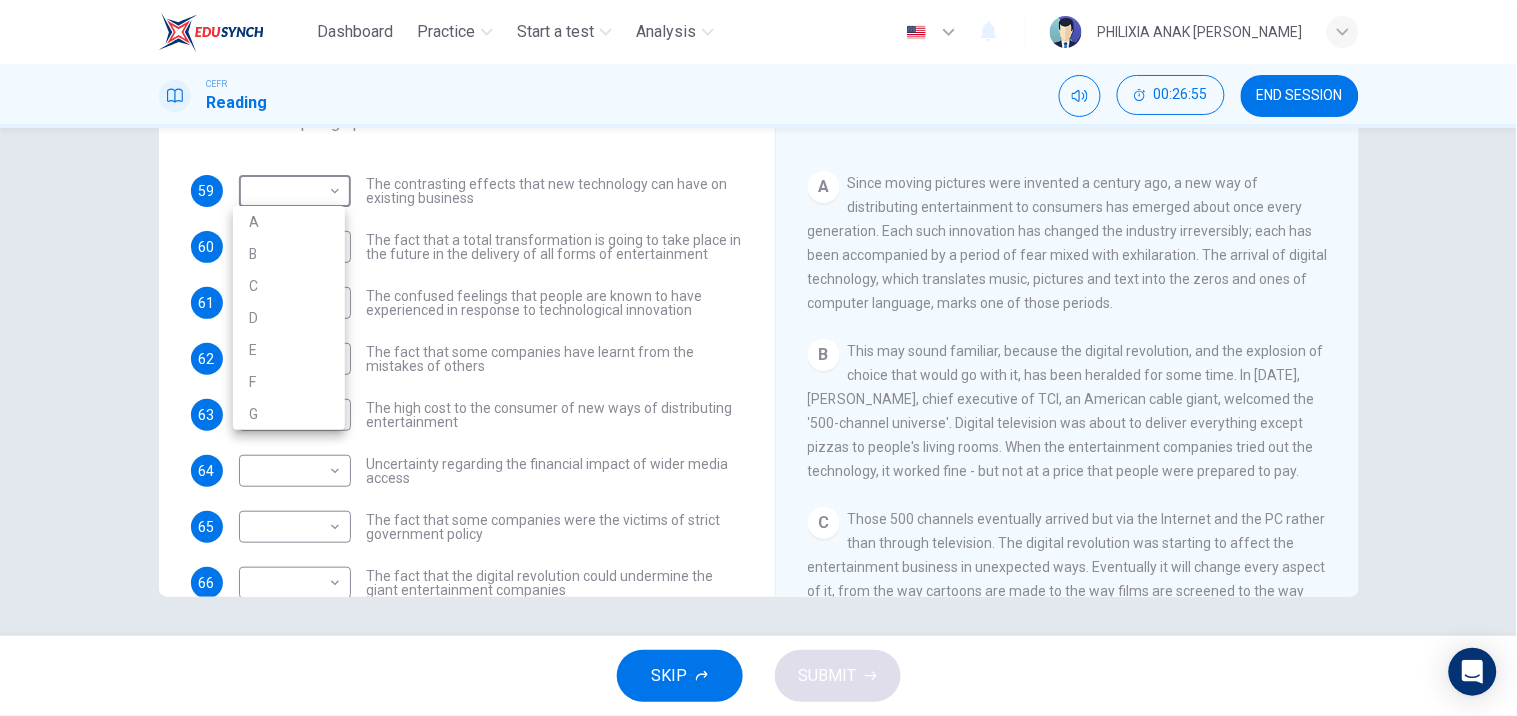 click on "B" at bounding box center (289, 254) 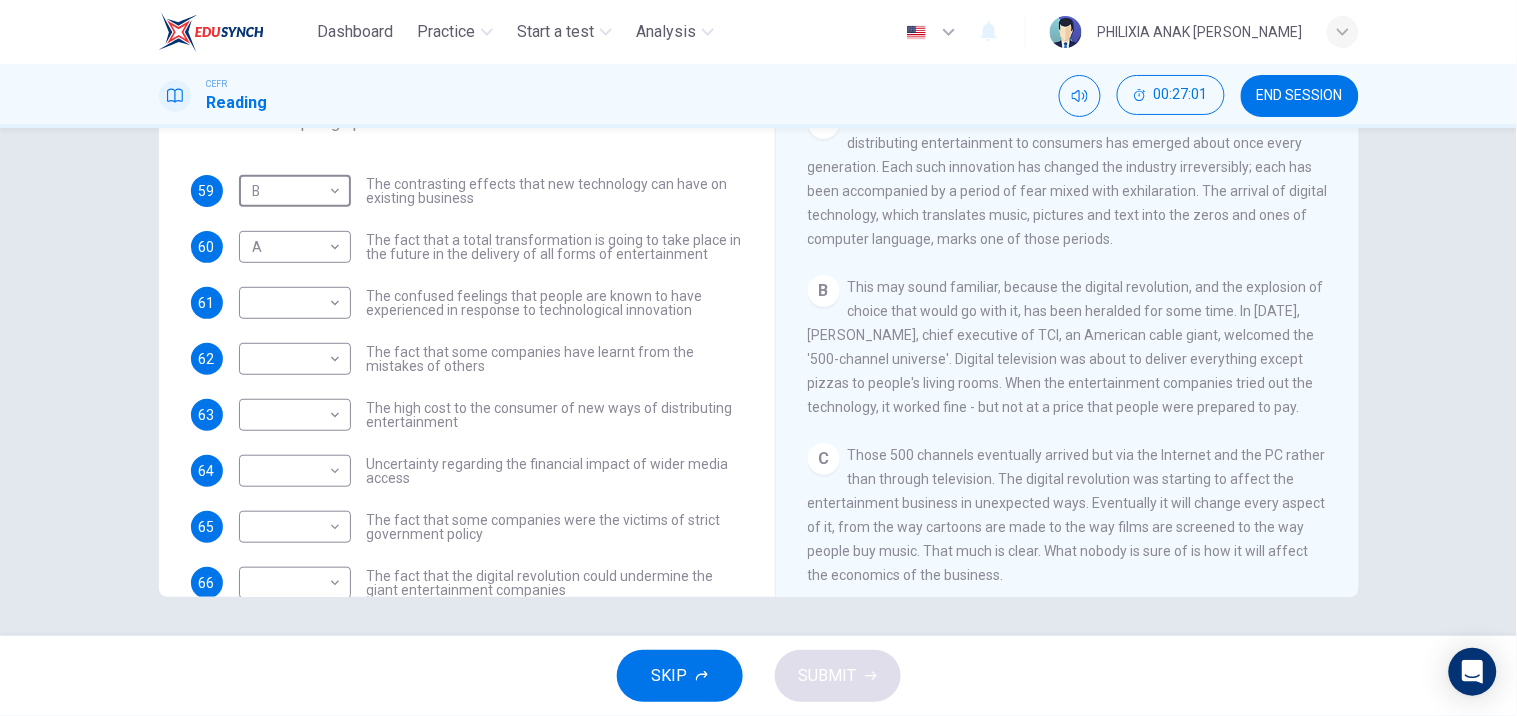 scroll, scrollTop: 305, scrollLeft: 0, axis: vertical 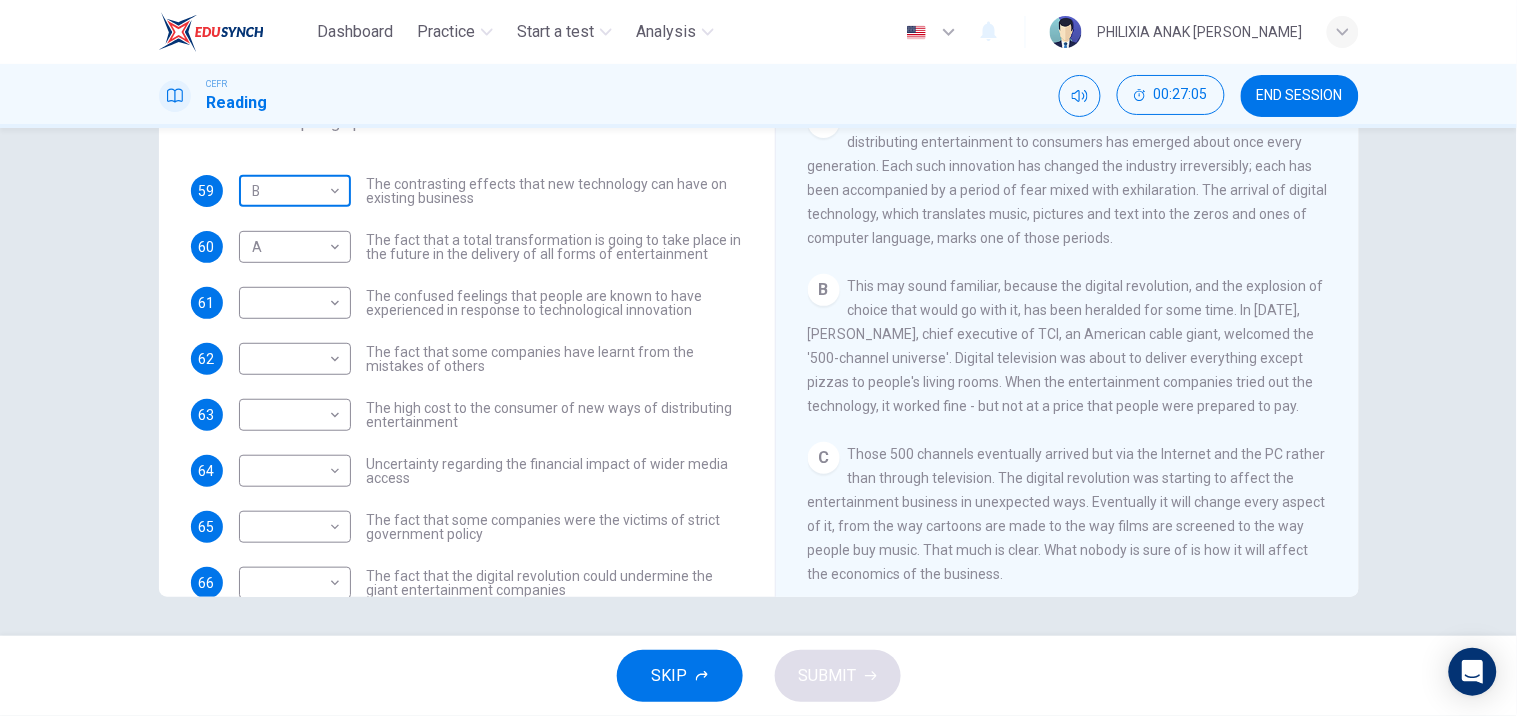 click on "Dashboard Practice Start a test Analysis English en ​ PHILIXIA ANAK [PERSON_NAME] Reading 00:27:05 END SESSION Questions 59 - 66 The Reading Passage has 7 paragraphs  A-G .
Which paragraph mentions the following?
Write the appropriate letters  (A-G)  in the boxes below.
NB  Some of the paragraphs will be used  more than once. 59 B B ​ The contrasting effects that new technology can have on existing business 60 A A ​ The fact that a total transformation is going to take place in the future in the delivery of all forms of entertainment 61 ​ ​ The confused feelings that people are known to have experienced in response to technological innovation 62 ​ ​ The fact that some companies have learnt from the mistakes of others 63 ​ ​ The high cost to the consumer of new ways of distributing entertainment 64 ​ ​ Uncertainty regarding the financial impact of wider media access 65 ​ ​ The fact that some companies were the victims of strict government policy 66 ​ ​ Wheel of Fortune A B C D E" at bounding box center (758, 358) 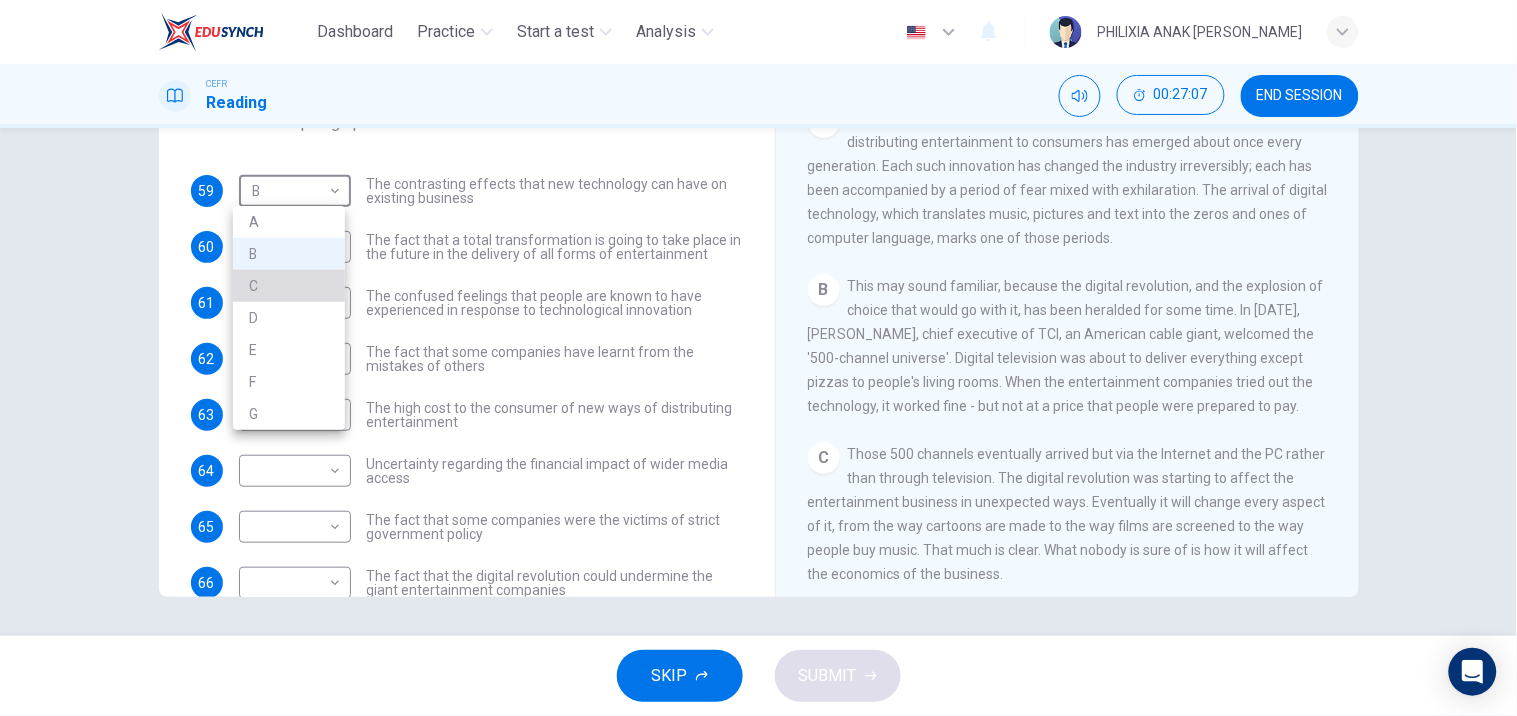 click on "C" at bounding box center [289, 286] 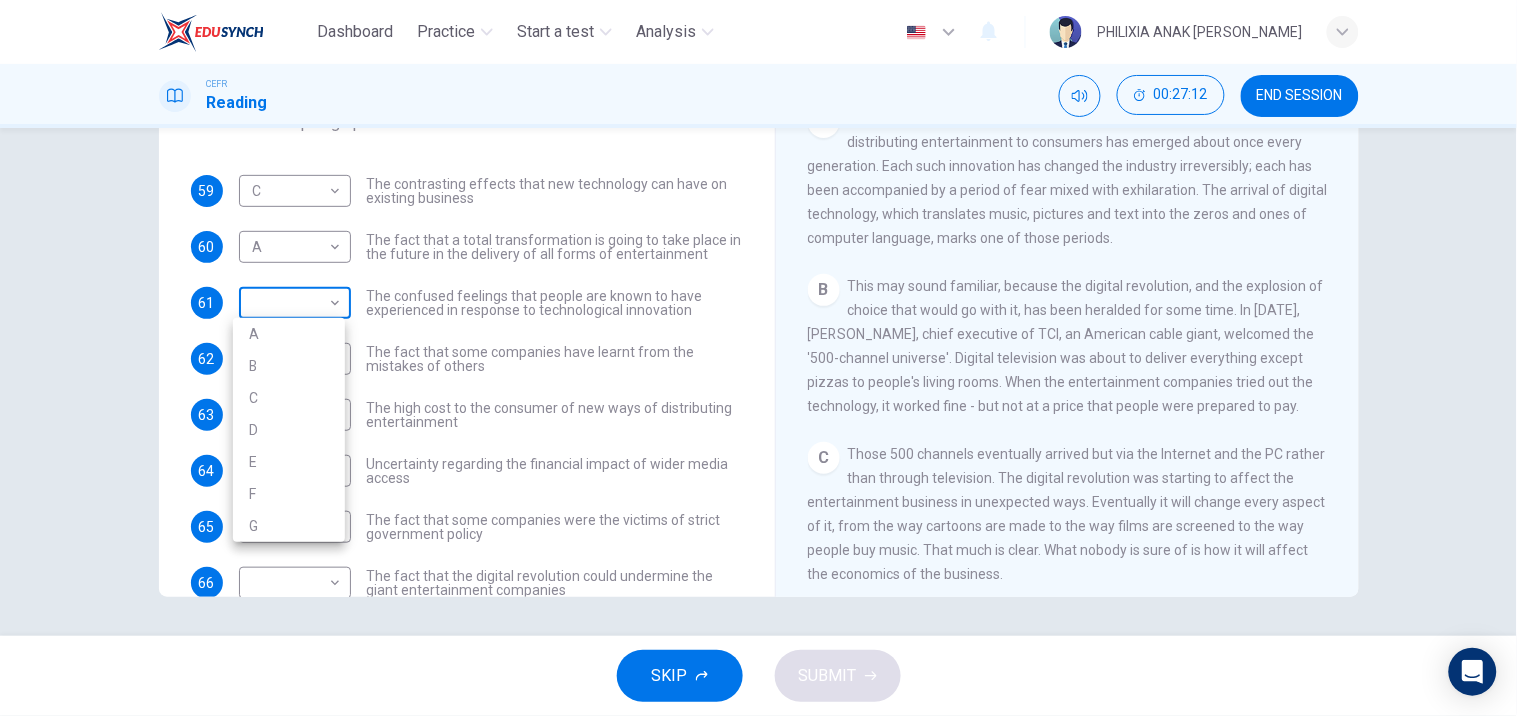 click on "Dashboard Practice Start a test Analysis English en ​ PHILIXIA ANAK [PERSON_NAME] Reading 00:27:12 END SESSION Questions 59 - 66 The Reading Passage has 7 paragraphs  A-G .
Which paragraph mentions the following?
Write the appropriate letters  (A-G)  in the boxes below.
NB  Some of the paragraphs will be used  more than once. 59 C C ​ The contrasting effects that new technology can have on existing business 60 A A ​ The fact that a total transformation is going to take place in the future in the delivery of all forms of entertainment 61 ​ ​ The confused feelings that people are known to have experienced in response to technological innovation 62 ​ ​ The fact that some companies have learnt from the mistakes of others 63 ​ ​ The high cost to the consumer of new ways of distributing entertainment 64 ​ ​ Uncertainty regarding the financial impact of wider media access 65 ​ ​ The fact that some companies were the victims of strict government policy 66 ​ ​ Wheel of Fortune A B C D E" at bounding box center [758, 358] 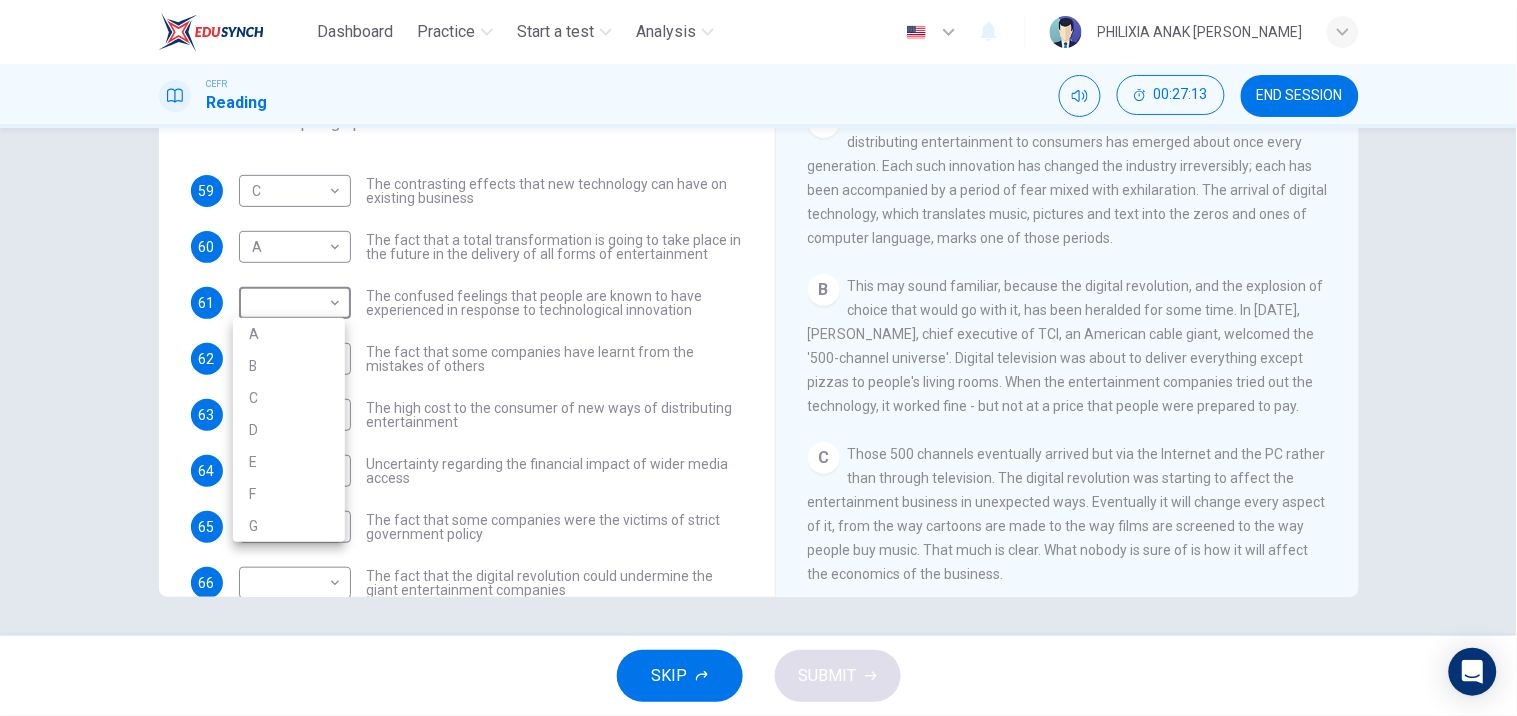 click on "B" at bounding box center [289, 366] 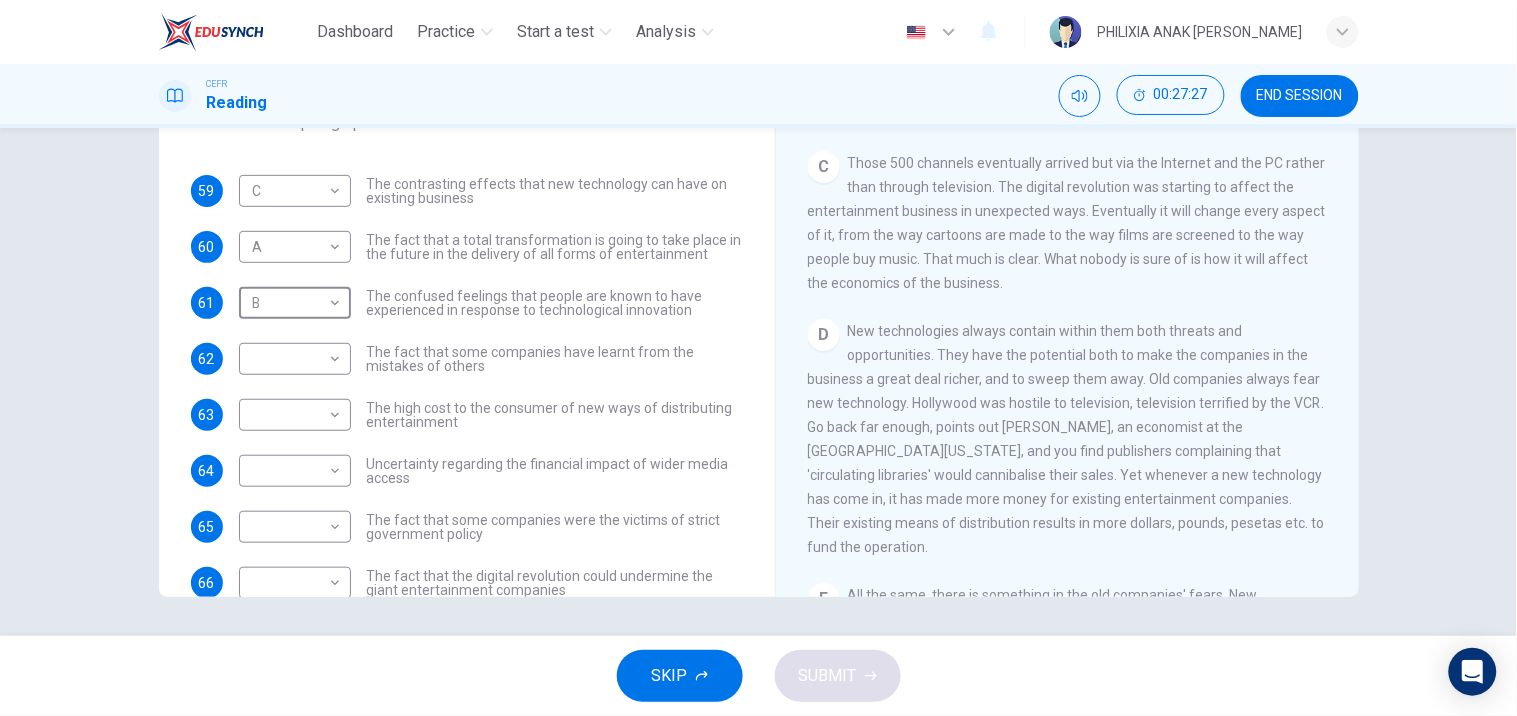 scroll, scrollTop: 593, scrollLeft: 0, axis: vertical 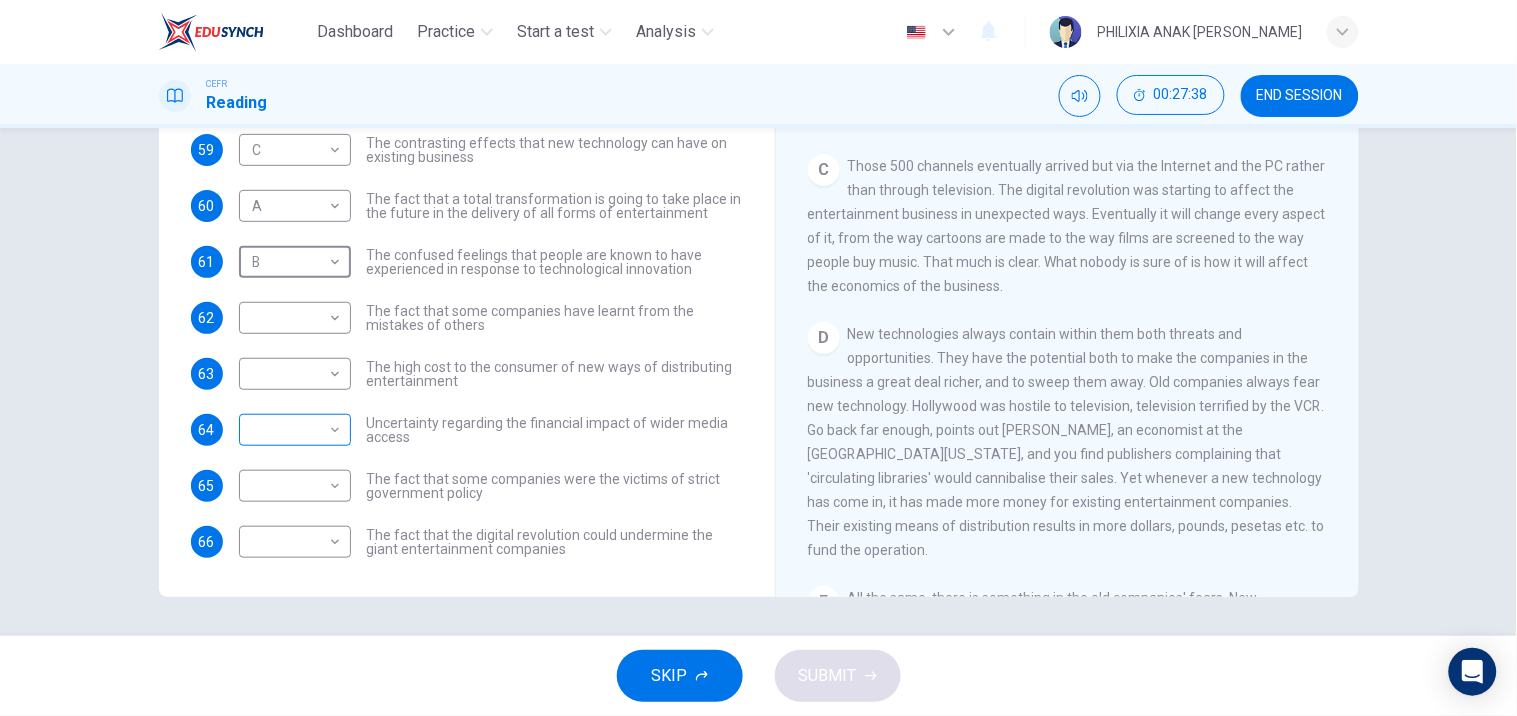 click on "Dashboard Practice Start a test Analysis English en ​ PHILIXIA ANAK [PERSON_NAME] Reading 00:27:38 END SESSION Questions 59 - 66 The Reading Passage has 7 paragraphs  A-G .
Which paragraph mentions the following?
Write the appropriate letters  (A-G)  in the boxes below.
NB  Some of the paragraphs will be used  more than once. 59 C C ​ The contrasting effects that new technology can have on existing business 60 A A ​ The fact that a total transformation is going to take place in the future in the delivery of all forms of entertainment 61 B B ​ The confused feelings that people are known to have experienced in response to technological innovation 62 ​ ​ The fact that some companies have learnt from the mistakes of others 63 ​ ​ The high cost to the consumer of new ways of distributing entertainment 64 ​ ​ Uncertainty regarding the financial impact of wider media access 65 ​ ​ The fact that some companies were the victims of strict government policy 66 ​ ​ Wheel of Fortune A B C D E" at bounding box center (758, 358) 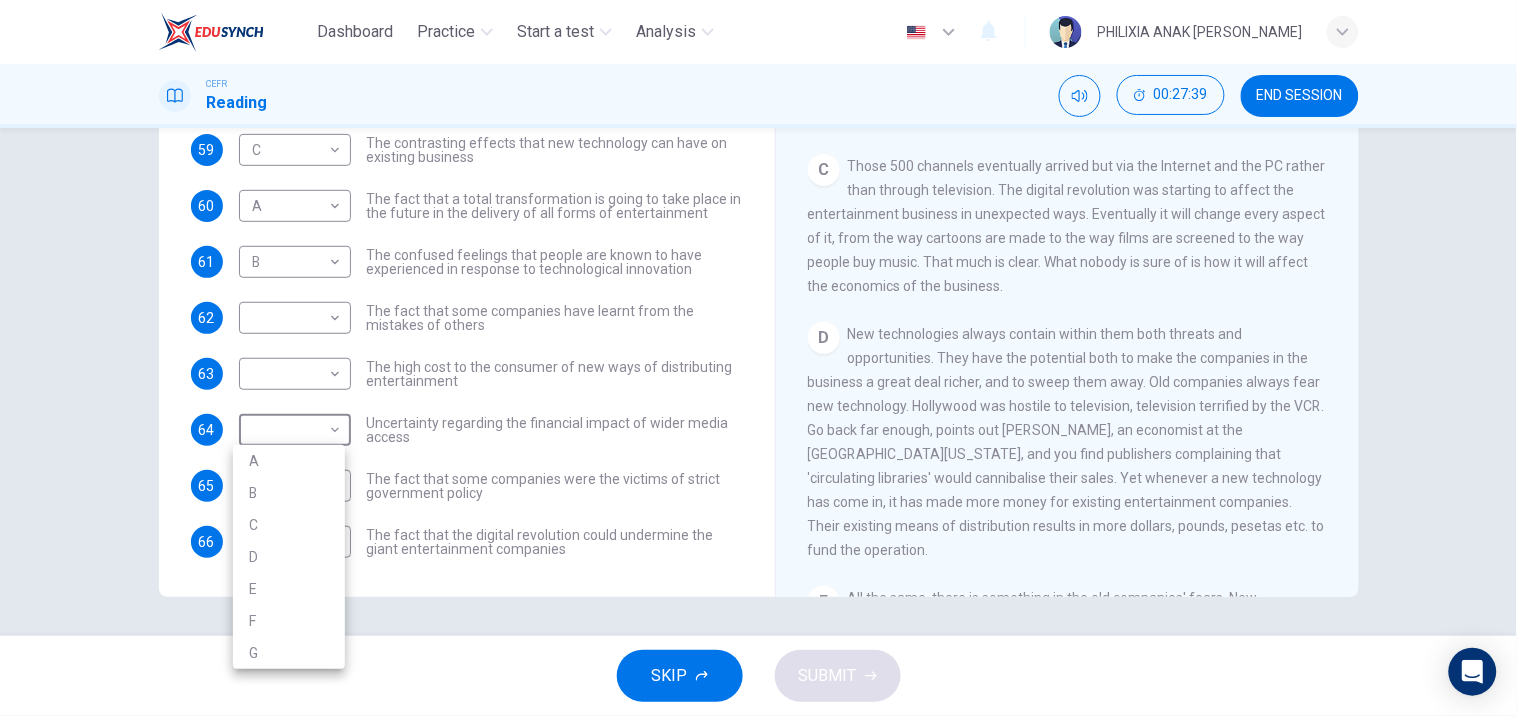 click on "D" at bounding box center [289, 557] 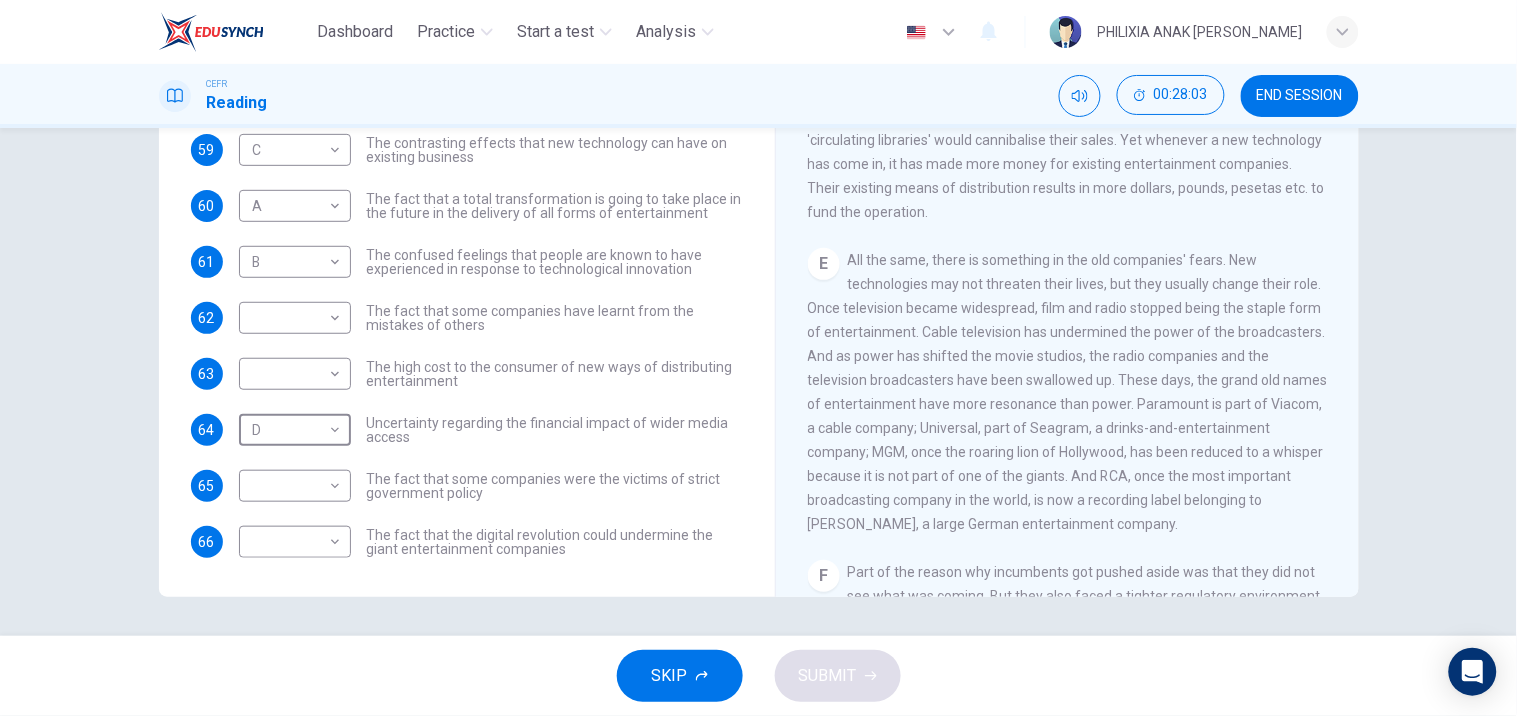 scroll, scrollTop: 932, scrollLeft: 0, axis: vertical 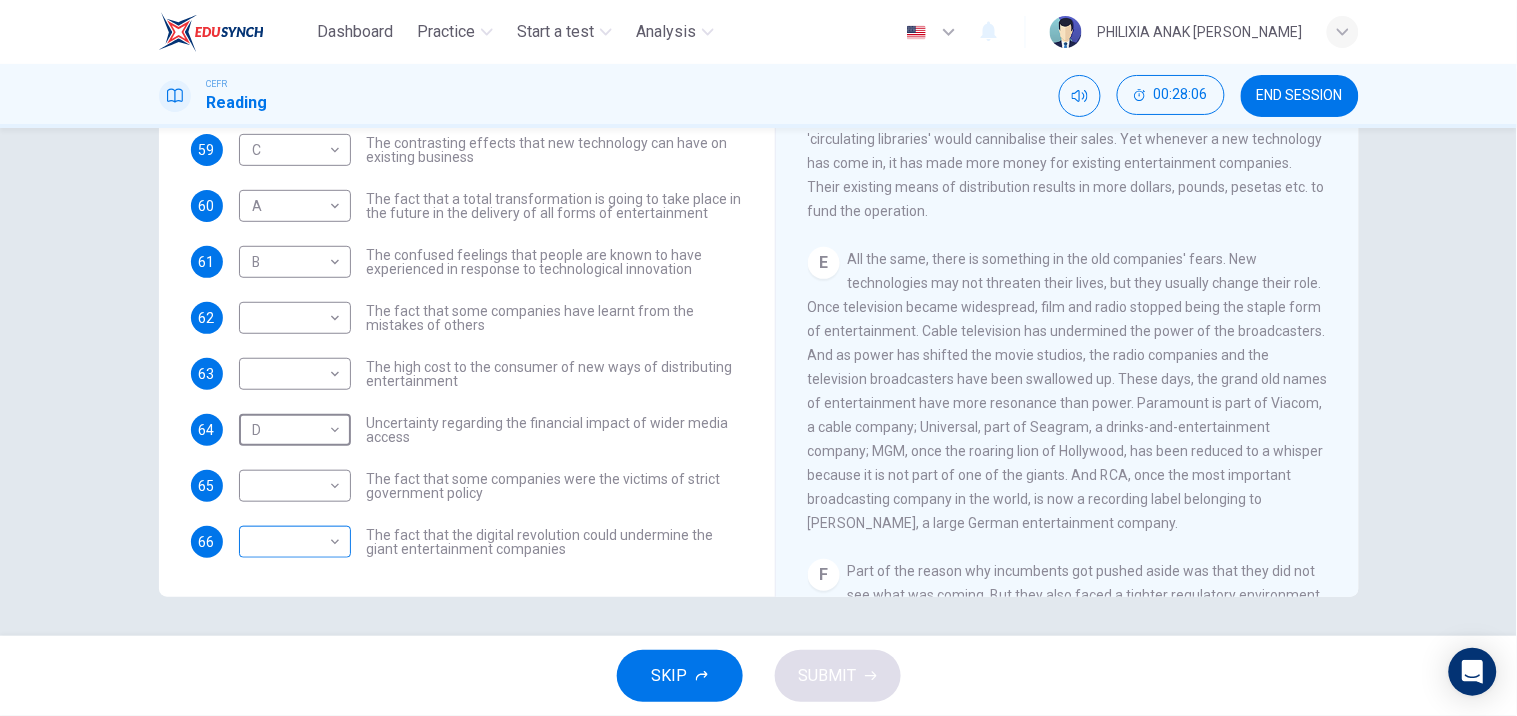 click on "Dashboard Practice Start a test Analysis English en ​ PHILIXIA ANAK [PERSON_NAME] Reading 00:28:06 END SESSION Questions 59 - 66 The Reading Passage has 7 paragraphs  A-G .
Which paragraph mentions the following?
Write the appropriate letters  (A-G)  in the boxes below.
NB  Some of the paragraphs will be used  more than once. 59 C C ​ The contrasting effects that new technology can have on existing business 60 A A ​ The fact that a total transformation is going to take place in the future in the delivery of all forms of entertainment 61 B B ​ The confused feelings that people are known to have experienced in response to technological innovation 62 ​ ​ The fact that some companies have learnt from the mistakes of others 63 ​ ​ The high cost to the consumer of new ways of distributing entertainment 64 D D ​ Uncertainty regarding the financial impact of wider media access 65 ​ ​ The fact that some companies were the victims of strict government policy 66 ​ ​ Wheel of Fortune A B C D E" at bounding box center (758, 358) 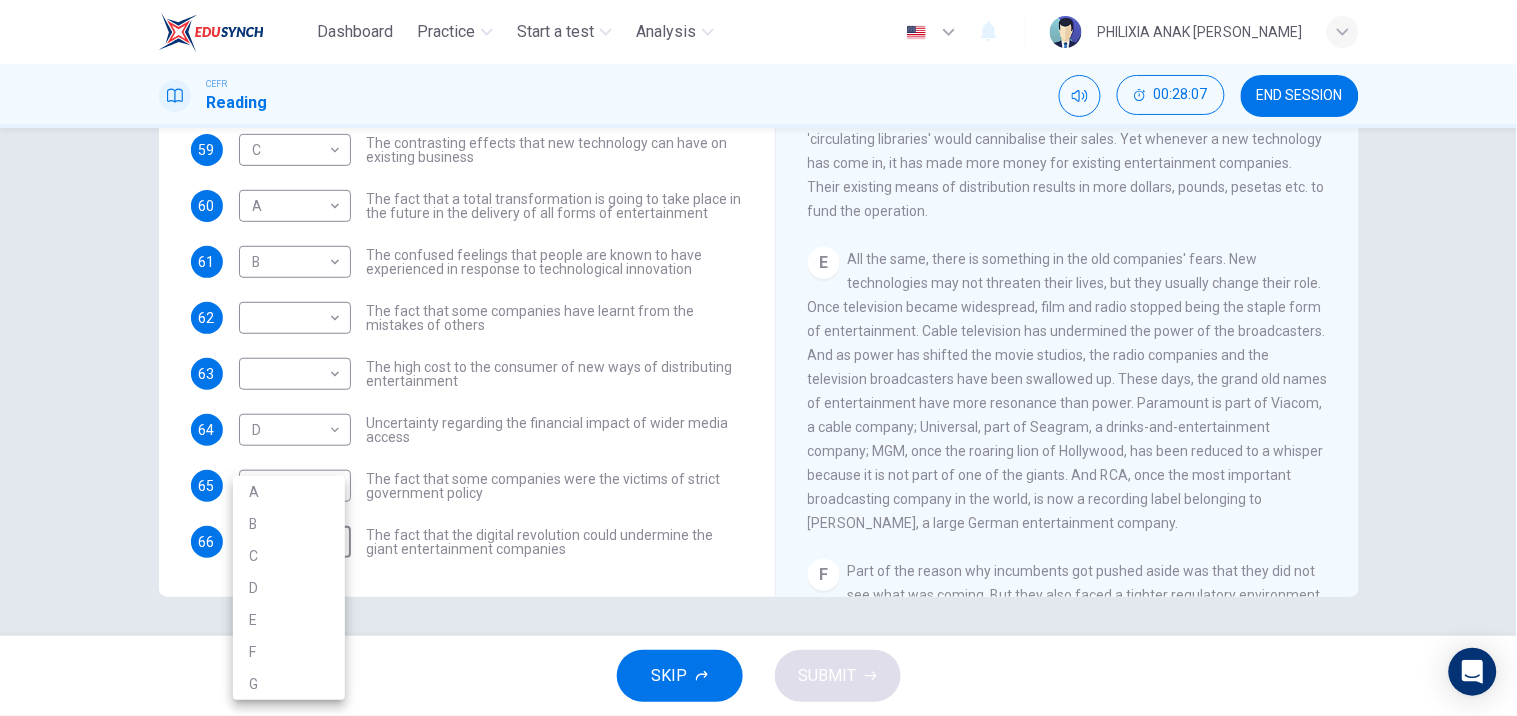click on "E" at bounding box center [289, 620] 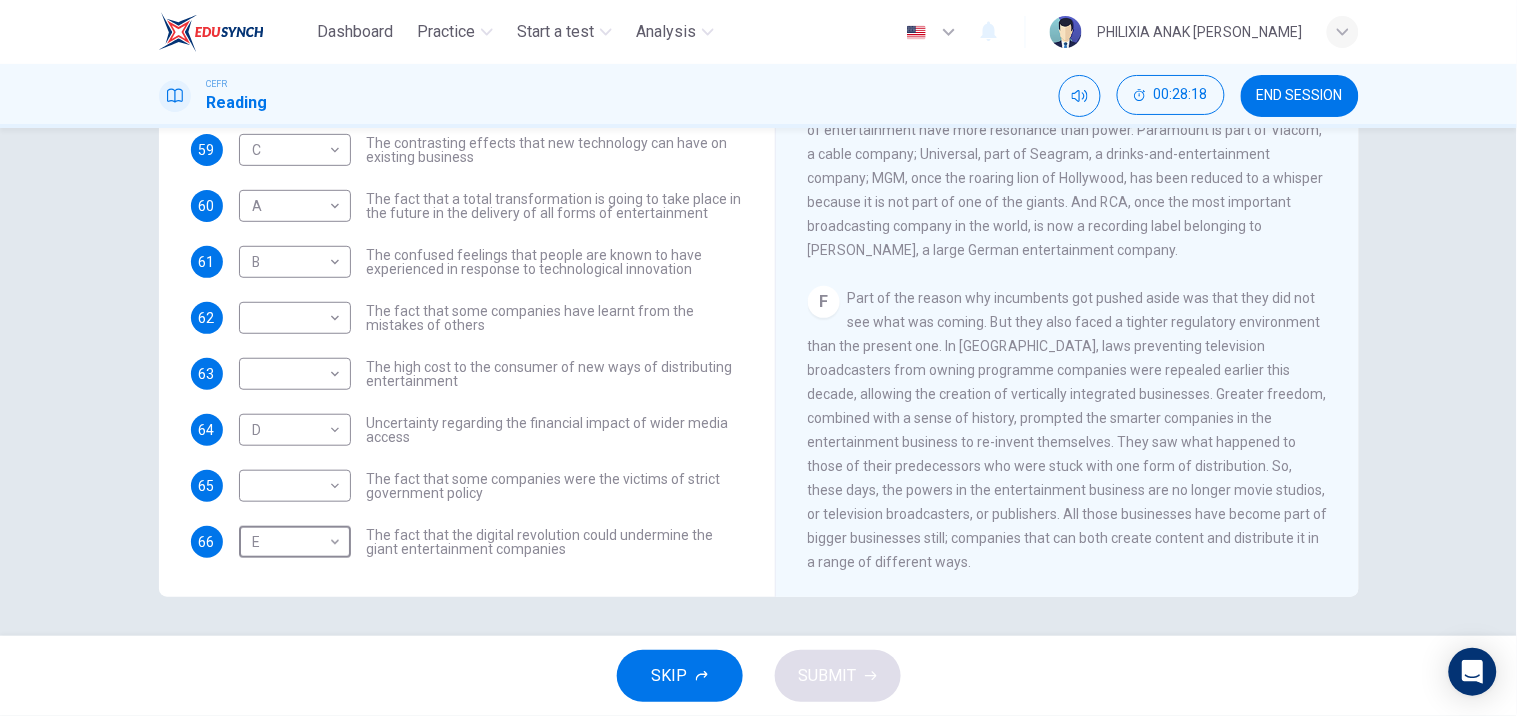 scroll, scrollTop: 1206, scrollLeft: 0, axis: vertical 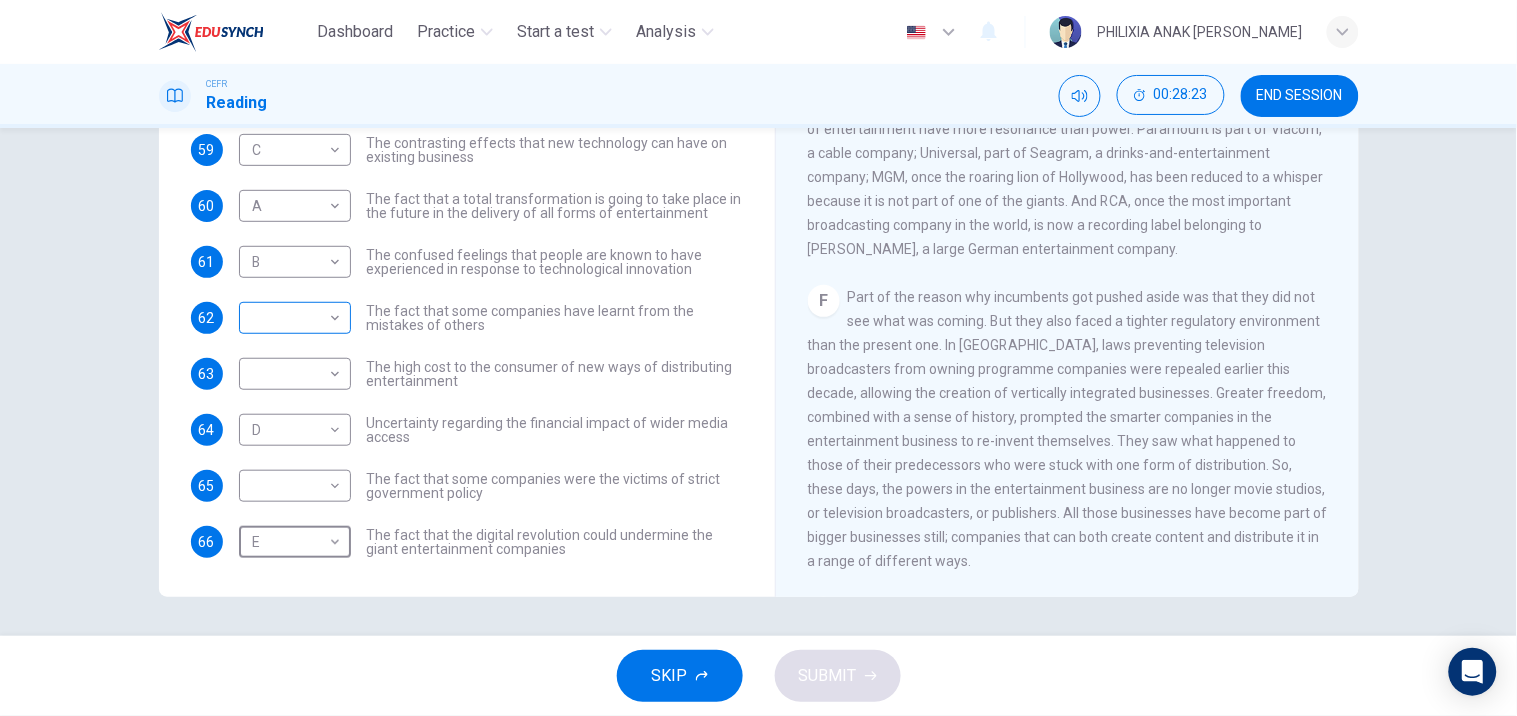 click on "Dashboard Practice Start a test Analysis English en ​ PHILIXIA ANAK [PERSON_NAME] Reading 00:28:23 END SESSION Questions 59 - 66 The Reading Passage has 7 paragraphs  A-G .
Which paragraph mentions the following?
Write the appropriate letters  (A-G)  in the boxes below.
NB  Some of the paragraphs will be used  more than once. 59 C C ​ The contrasting effects that new technology can have on existing business 60 A A ​ The fact that a total transformation is going to take place in the future in the delivery of all forms of entertainment 61 B B ​ The confused feelings that people are known to have experienced in response to technological innovation 62 ​ ​ The fact that some companies have learnt from the mistakes of others 63 ​ ​ The high cost to the consumer of new ways of distributing entertainment 64 D D ​ Uncertainty regarding the financial impact of wider media access 65 ​ ​ The fact that some companies were the victims of strict government policy 66 E E ​ Wheel of Fortune A B C D E" at bounding box center [758, 358] 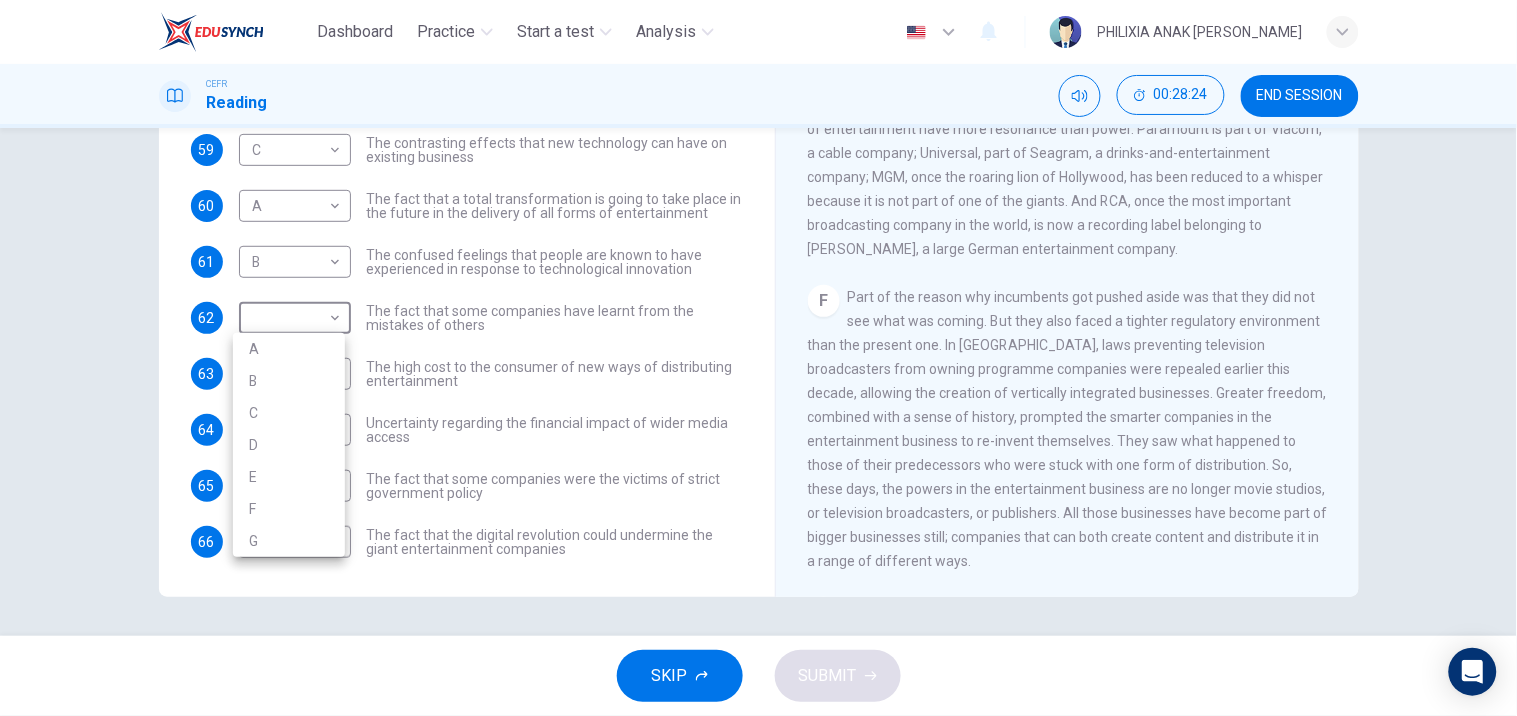 click on "F" at bounding box center [289, 509] 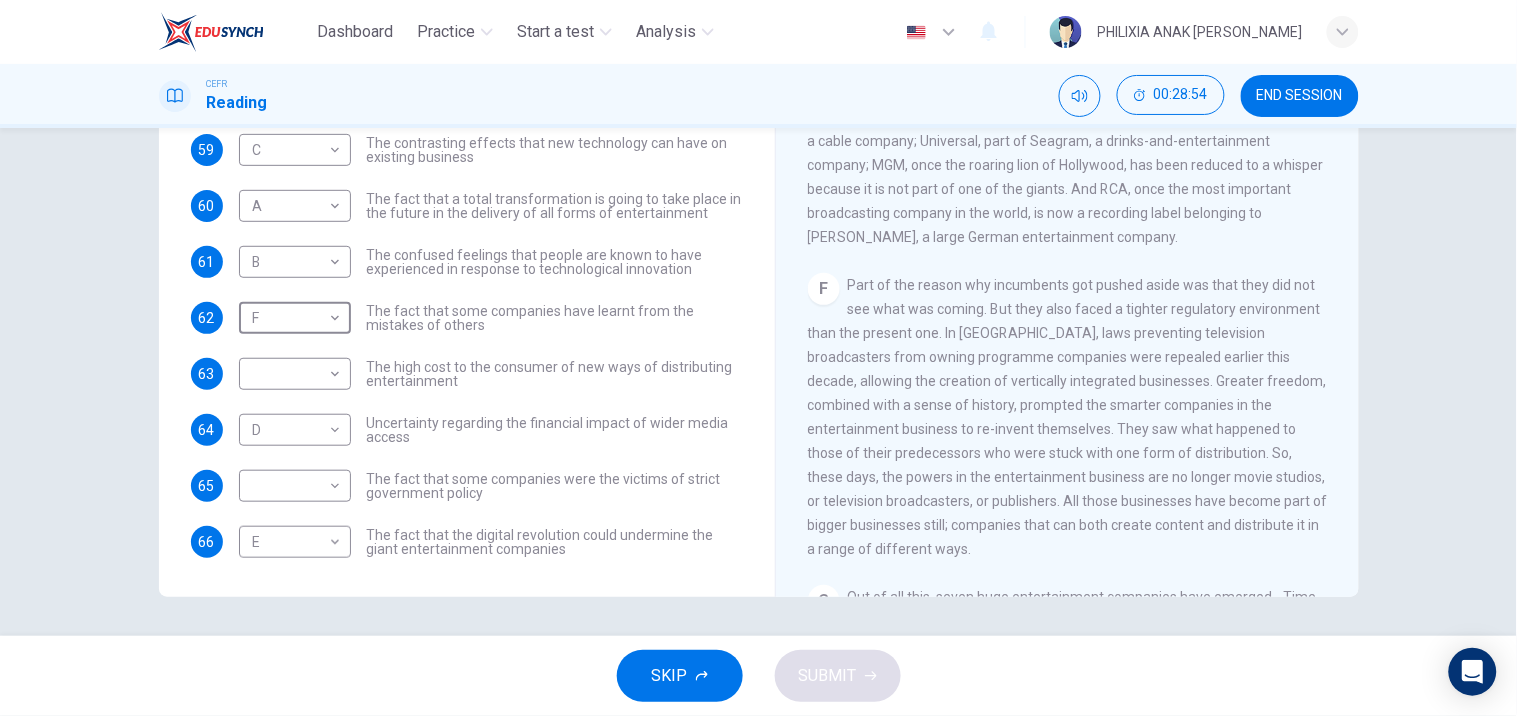 scroll, scrollTop: 1217, scrollLeft: 0, axis: vertical 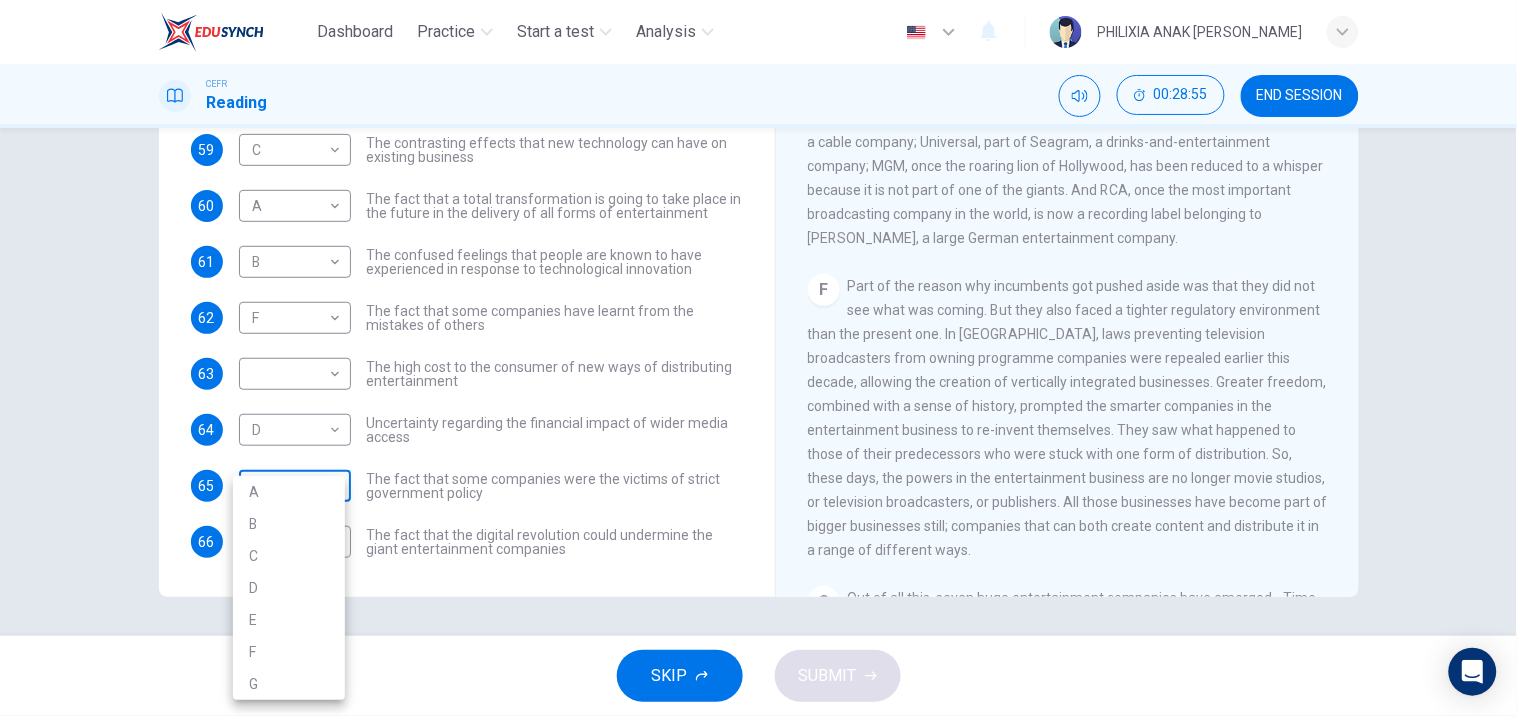 click on "Dashboard Practice Start a test Analysis English en ​ PHILIXIA ANAK [PERSON_NAME] Reading 00:28:55 END SESSION Questions 59 - 66 The Reading Passage has 7 paragraphs  A-G .
Which paragraph mentions the following?
Write the appropriate letters  (A-G)  in the boxes below.
NB  Some of the paragraphs will be used  more than once. 59 C C ​ The contrasting effects that new technology can have on existing business 60 A A ​ The fact that a total transformation is going to take place in the future in the delivery of all forms of entertainment 61 B B ​ The confused feelings that people are known to have experienced in response to technological innovation 62 F F ​ The fact that some companies have learnt from the mistakes of others 63 ​ ​ The high cost to the consumer of new ways of distributing entertainment 64 D D ​ Uncertainty regarding the financial impact of wider media access 65 ​ ​ The fact that some companies were the victims of strict government policy 66 E E ​ Wheel of Fortune A B C D E" at bounding box center [758, 358] 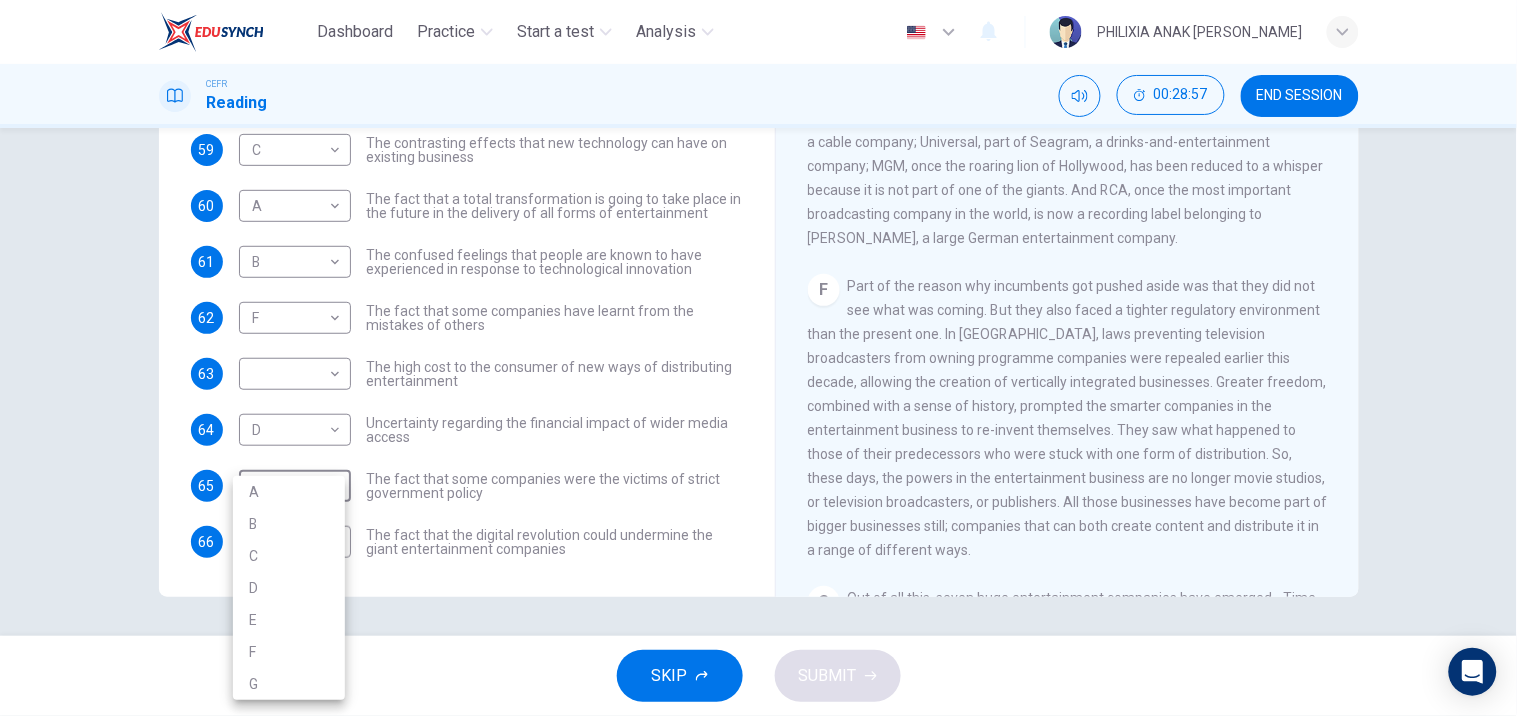 click on "F" at bounding box center [289, 652] 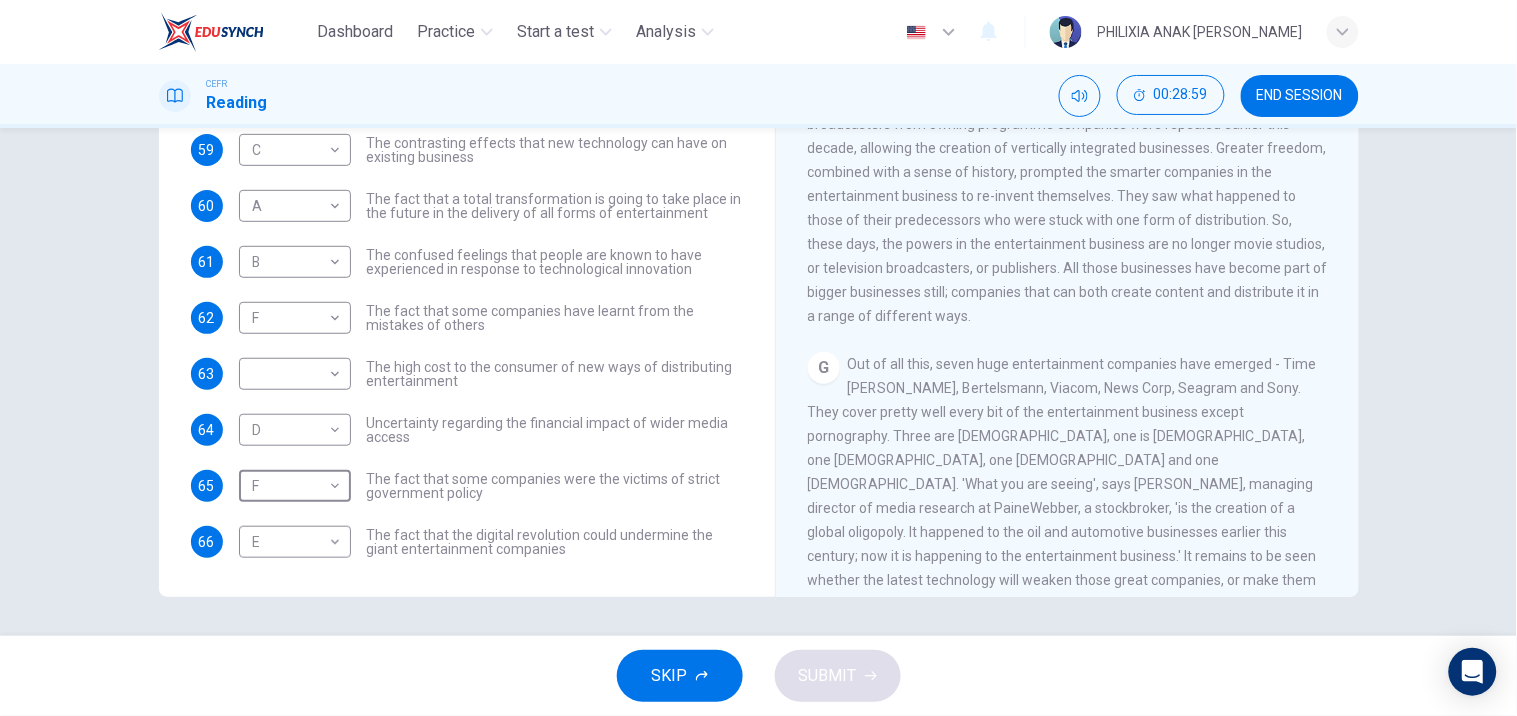 scroll, scrollTop: 1468, scrollLeft: 0, axis: vertical 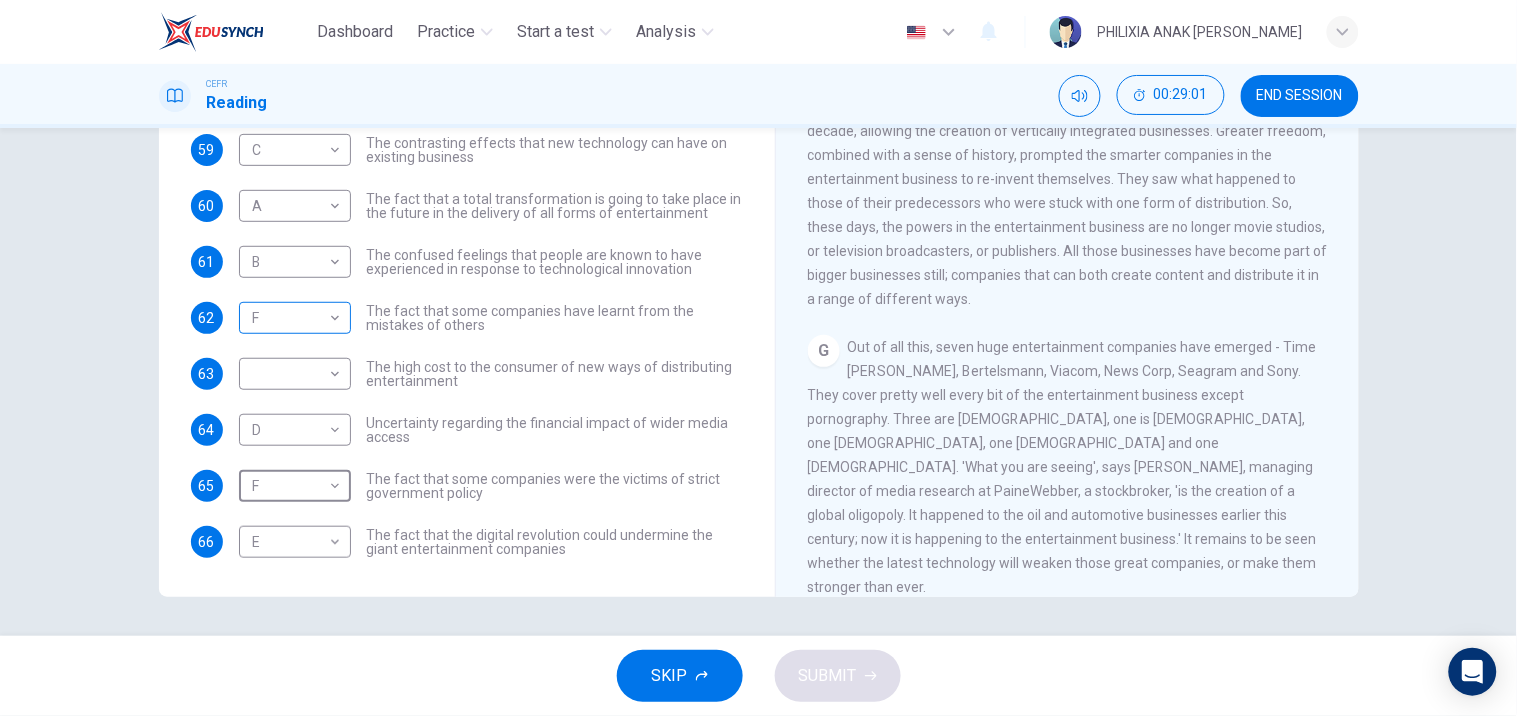 click on "Dashboard Practice Start a test Analysis English en ​ PHILIXIA ANAK [PERSON_NAME] Reading 00:29:01 END SESSION Questions 59 - 66 The Reading Passage has 7 paragraphs  A-G .
Which paragraph mentions the following?
Write the appropriate letters  (A-G)  in the boxes below.
NB  Some of the paragraphs will be used  more than once. 59 C C ​ The contrasting effects that new technology can have on existing business 60 A A ​ The fact that a total transformation is going to take place in the future in the delivery of all forms of entertainment 61 B B ​ The confused feelings that people are known to have experienced in response to technological innovation 62 F F ​ The fact that some companies have learnt from the mistakes of others 63 ​ ​ The high cost to the consumer of new ways of distributing entertainment 64 D D ​ Uncertainty regarding the financial impact of wider media access 65 F F ​ The fact that some companies were the victims of strict government policy 66 E E ​ Wheel of Fortune A B C D E" at bounding box center (758, 358) 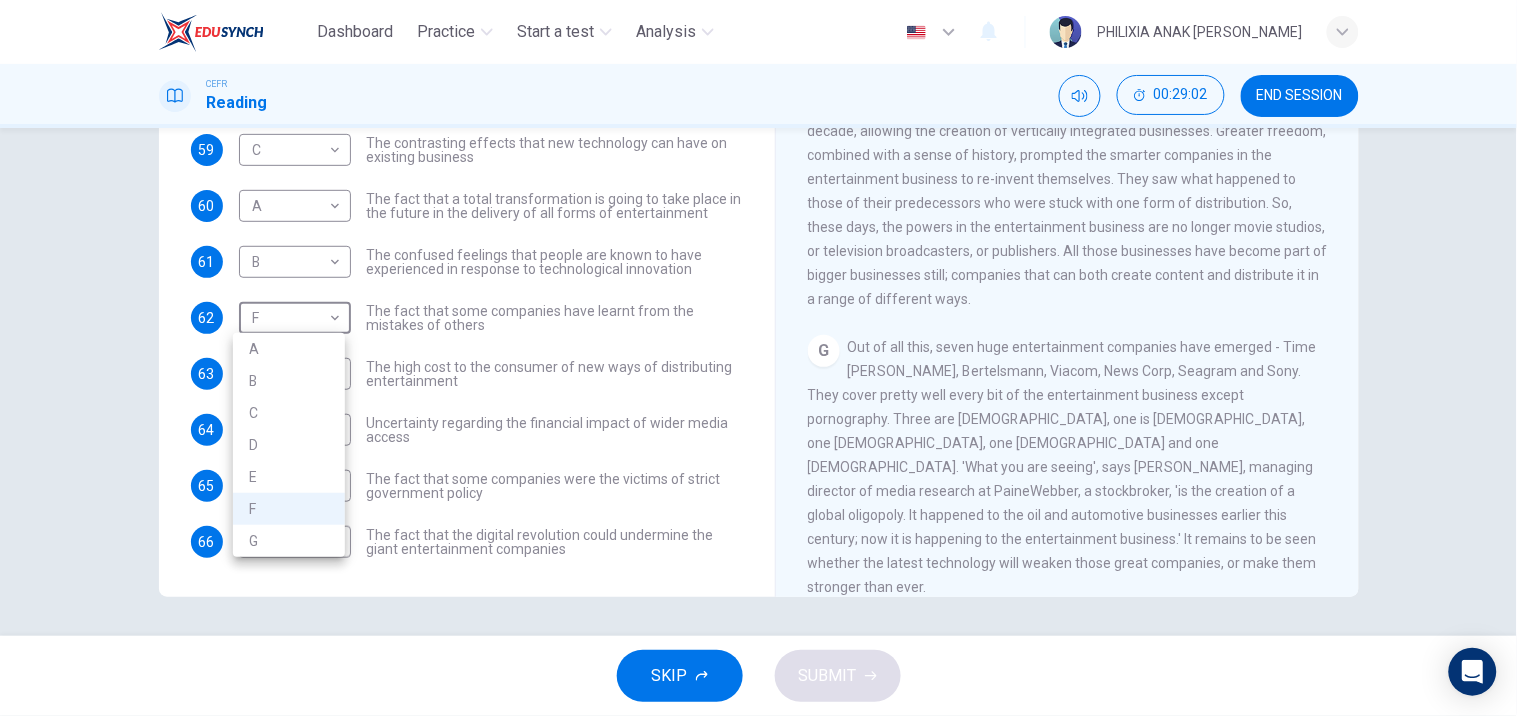 click on "G" at bounding box center [289, 541] 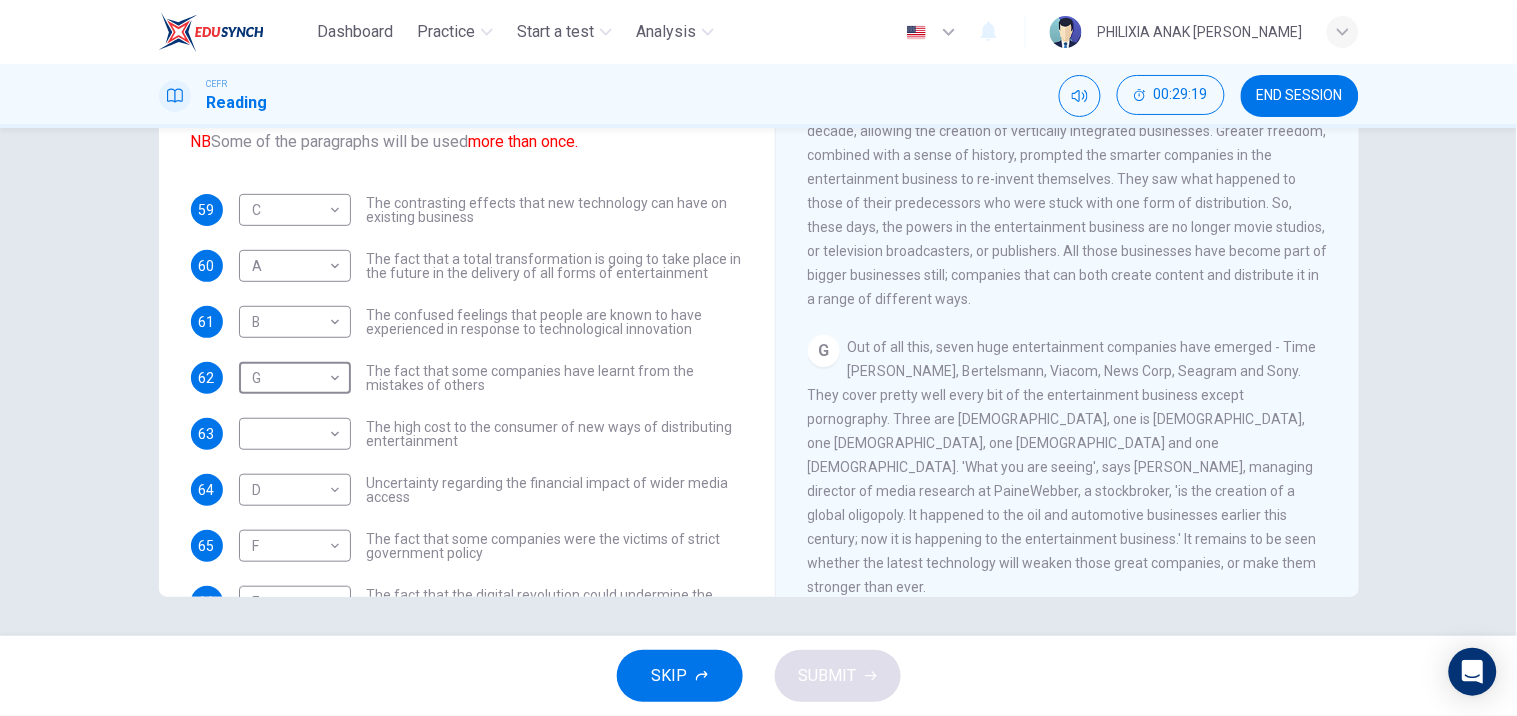 scroll, scrollTop: 72, scrollLeft: 0, axis: vertical 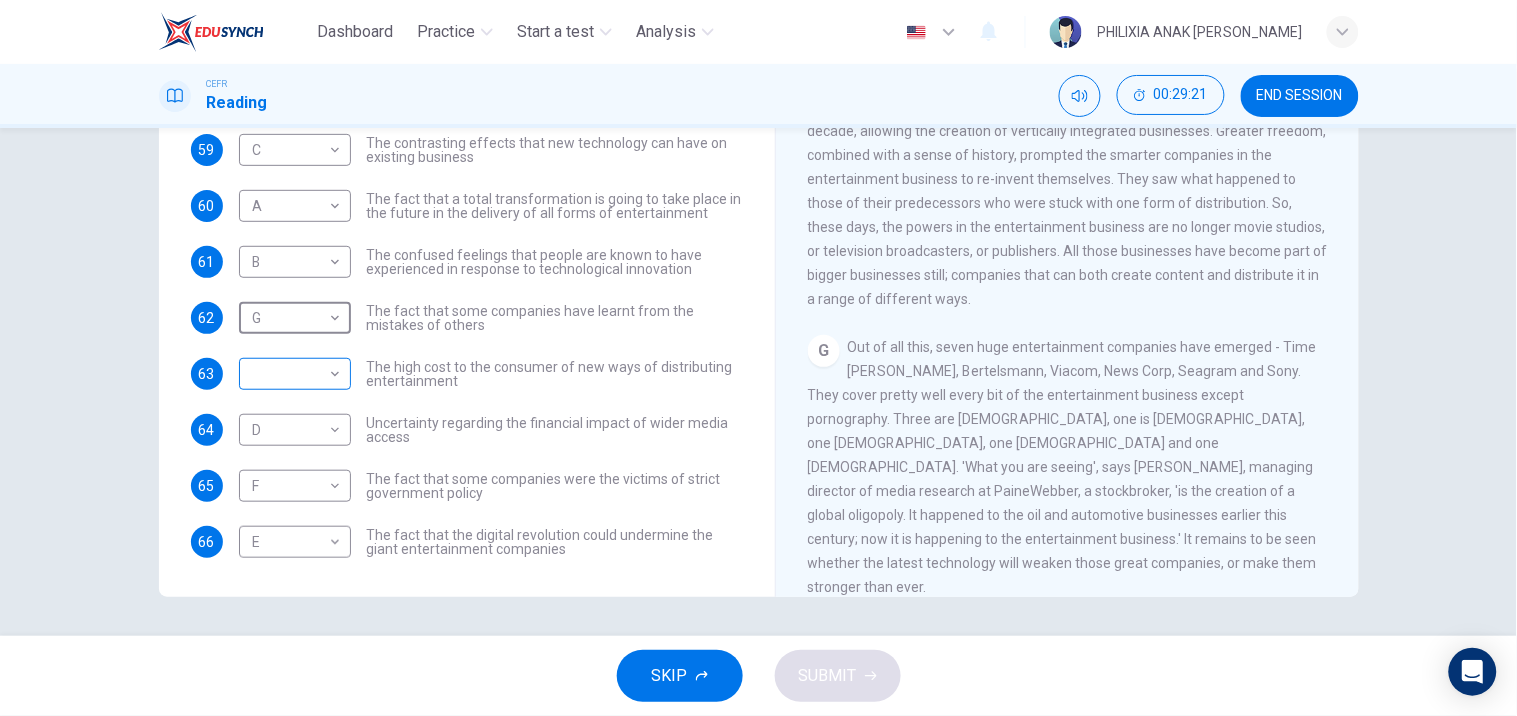 click on "Dashboard Practice Start a test Analysis English en ​ PHILIXIA ANAK [PERSON_NAME] Reading 00:29:21 END SESSION Questions 59 - 66 The Reading Passage has 7 paragraphs  A-G .
Which paragraph mentions the following?
Write the appropriate letters  (A-G)  in the boxes below.
NB  Some of the paragraphs will be used  more than once. 59 C C ​ The contrasting effects that new technology can have on existing business 60 A A ​ The fact that a total transformation is going to take place in the future in the delivery of all forms of entertainment 61 B B ​ The confused feelings that people are known to have experienced in response to technological innovation 62 G G ​ The fact that some companies have learnt from the mistakes of others 63 ​ ​ The high cost to the consumer of new ways of distributing entertainment 64 D D ​ Uncertainty regarding the financial impact of wider media access 65 F F ​ The fact that some companies were the victims of strict government policy 66 E E ​ Wheel of Fortune A B C D E" at bounding box center [758, 358] 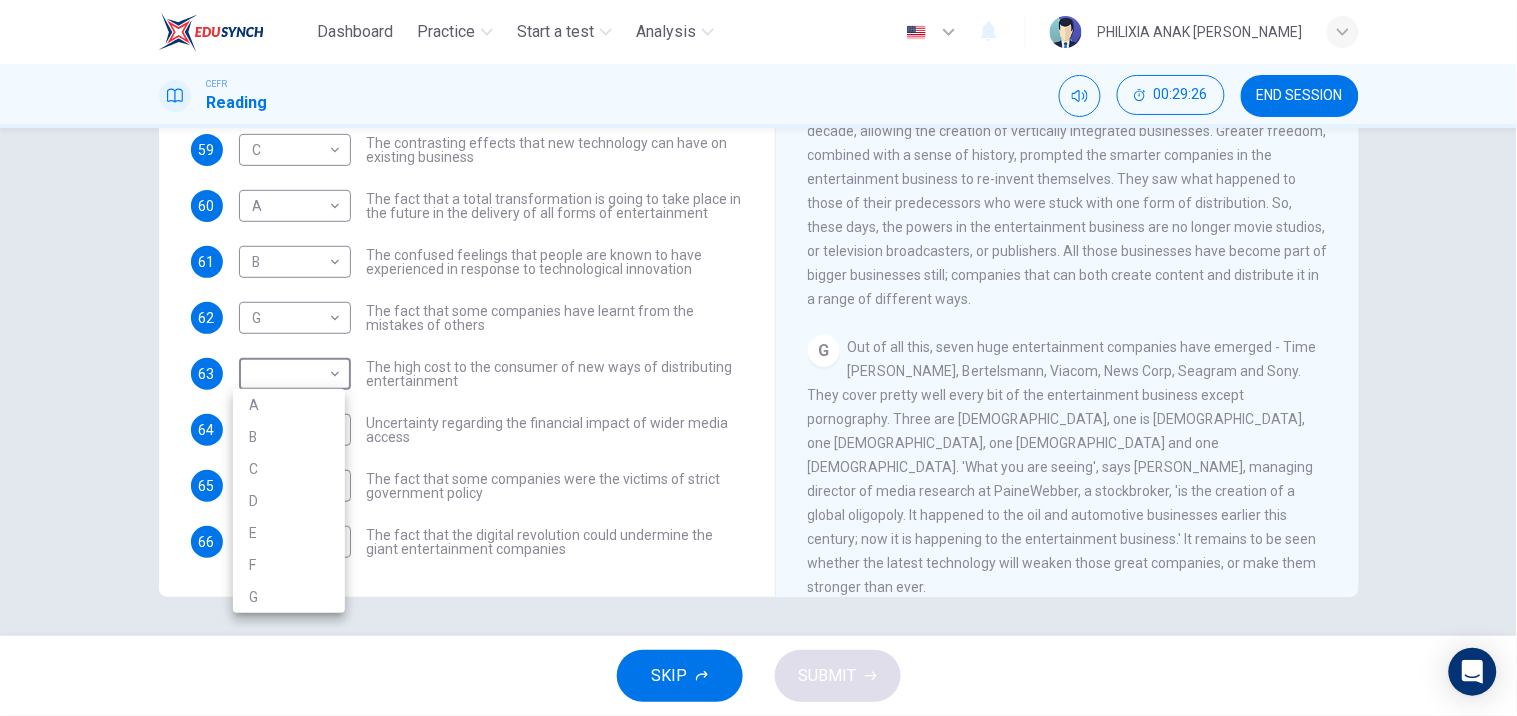 click at bounding box center [758, 358] 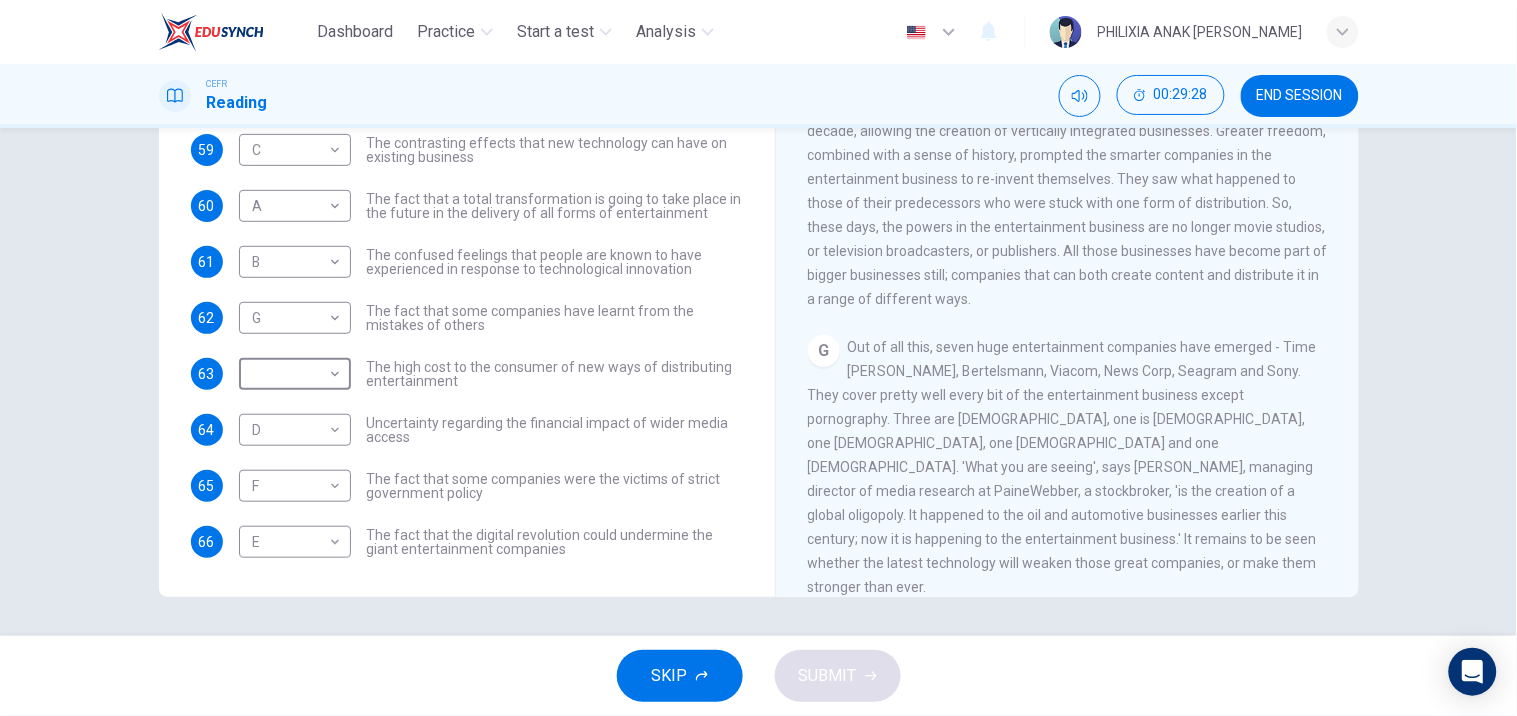 scroll, scrollTop: 0, scrollLeft: 0, axis: both 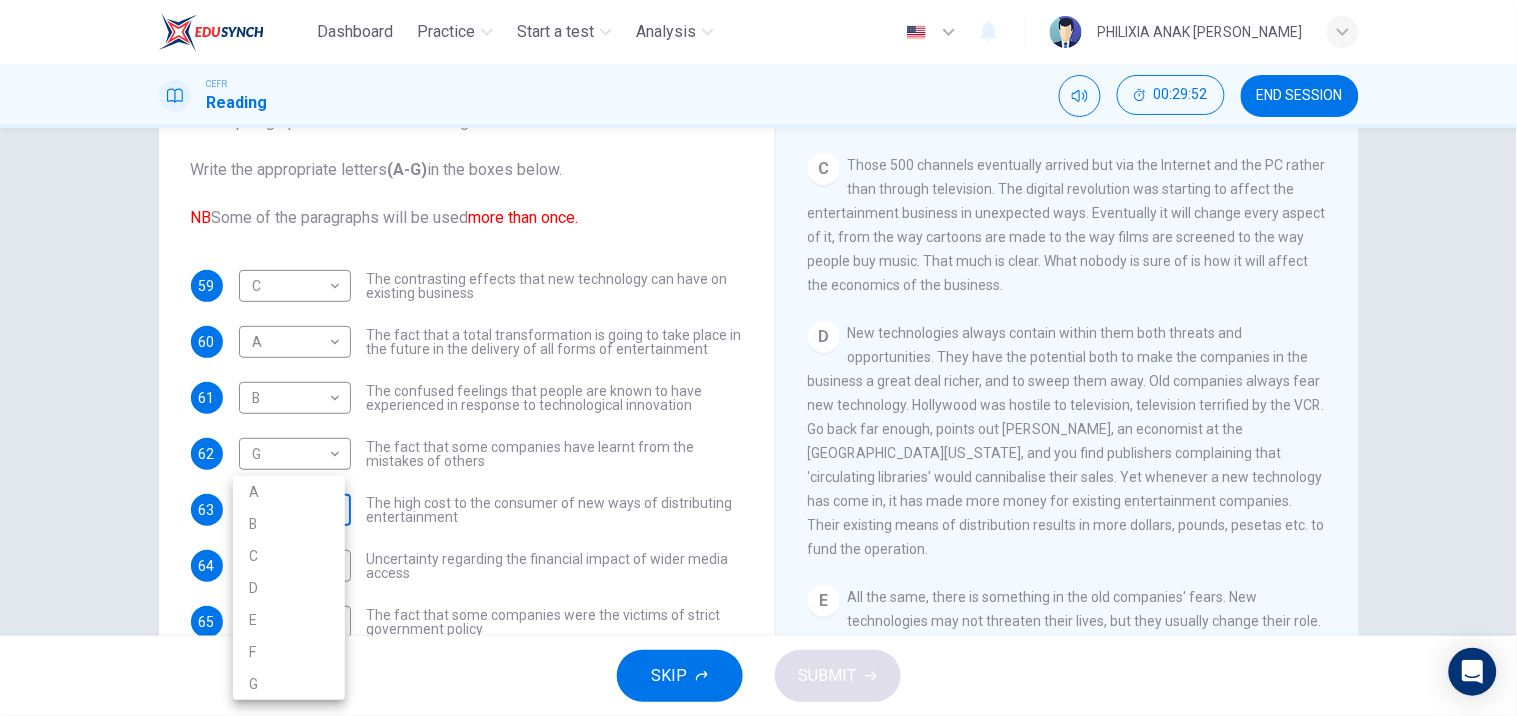 click on "Dashboard Practice Start a test Analysis English en ​ PHILIXIA ANAK [PERSON_NAME] Reading 00:29:52 END SESSION Questions 59 - 66 The Reading Passage has 7 paragraphs  A-G .
Which paragraph mentions the following?
Write the appropriate letters  (A-G)  in the boxes below.
NB  Some of the paragraphs will be used  more than once. 59 C C ​ The contrasting effects that new technology can have on existing business 60 A A ​ The fact that a total transformation is going to take place in the future in the delivery of all forms of entertainment 61 B B ​ The confused feelings that people are known to have experienced in response to technological innovation 62 G G ​ The fact that some companies have learnt from the mistakes of others 63 ​ ​ The high cost to the consumer of new ways of distributing entertainment 64 D D ​ Uncertainty regarding the financial impact of wider media access 65 F F ​ The fact that some companies were the victims of strict government policy 66 E E ​ Wheel of Fortune A B C D E" at bounding box center (758, 358) 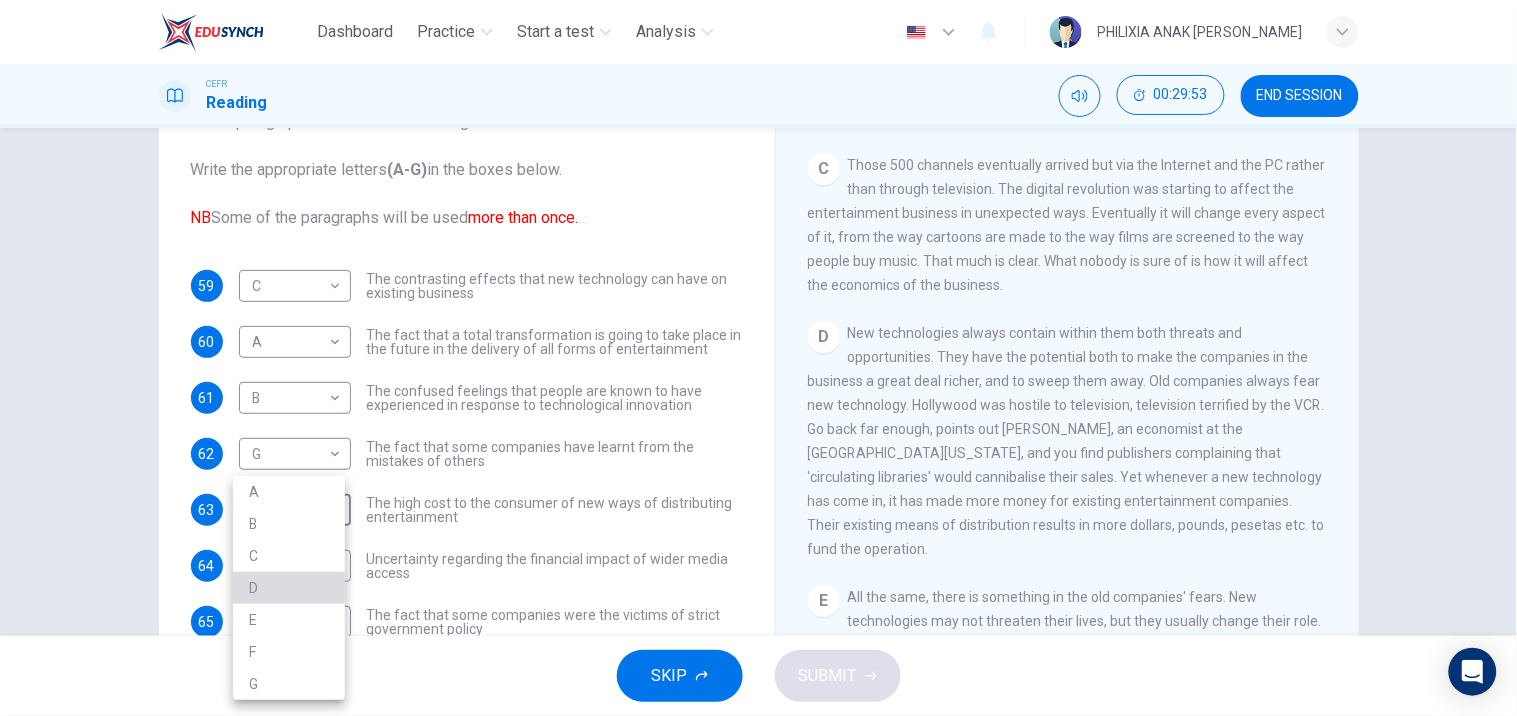 click on "D" at bounding box center [289, 588] 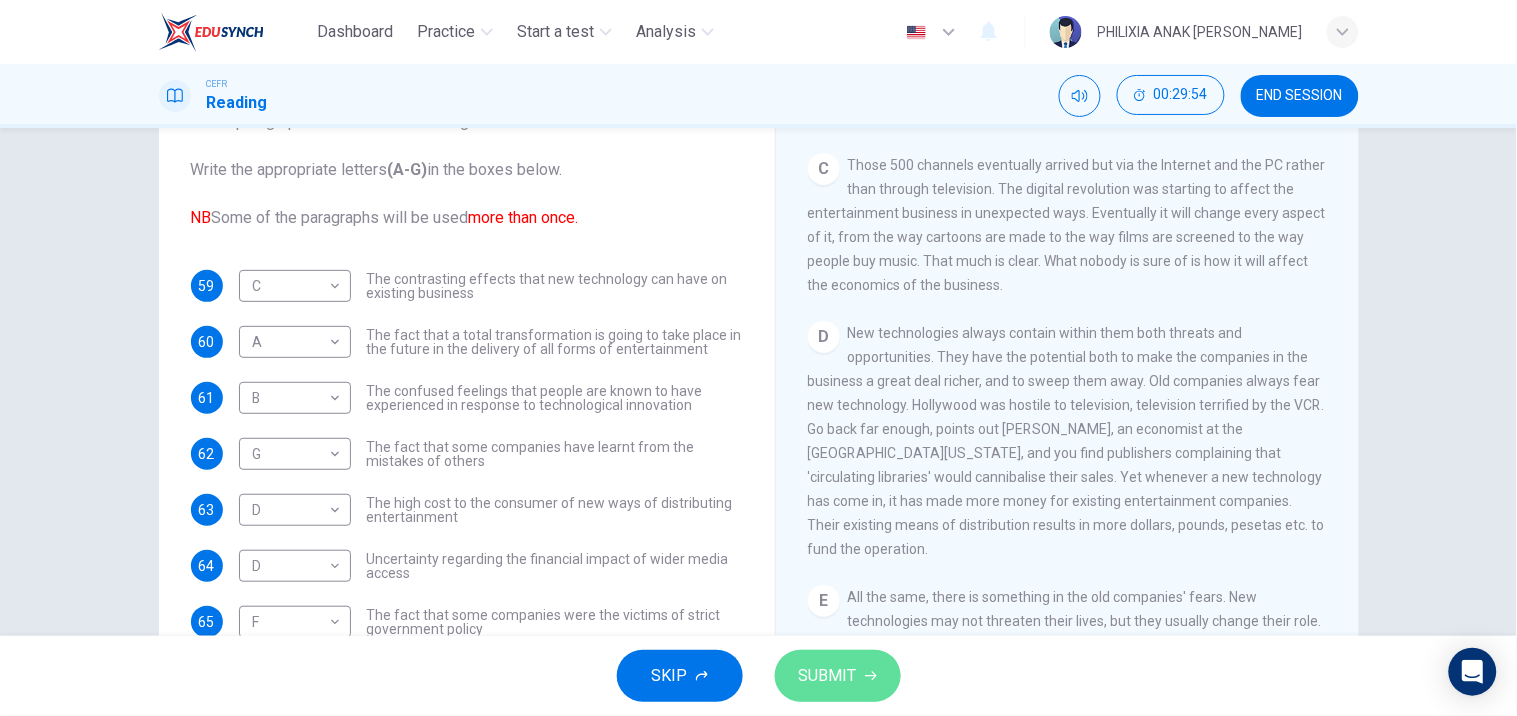 click on "SUBMIT" at bounding box center (838, 676) 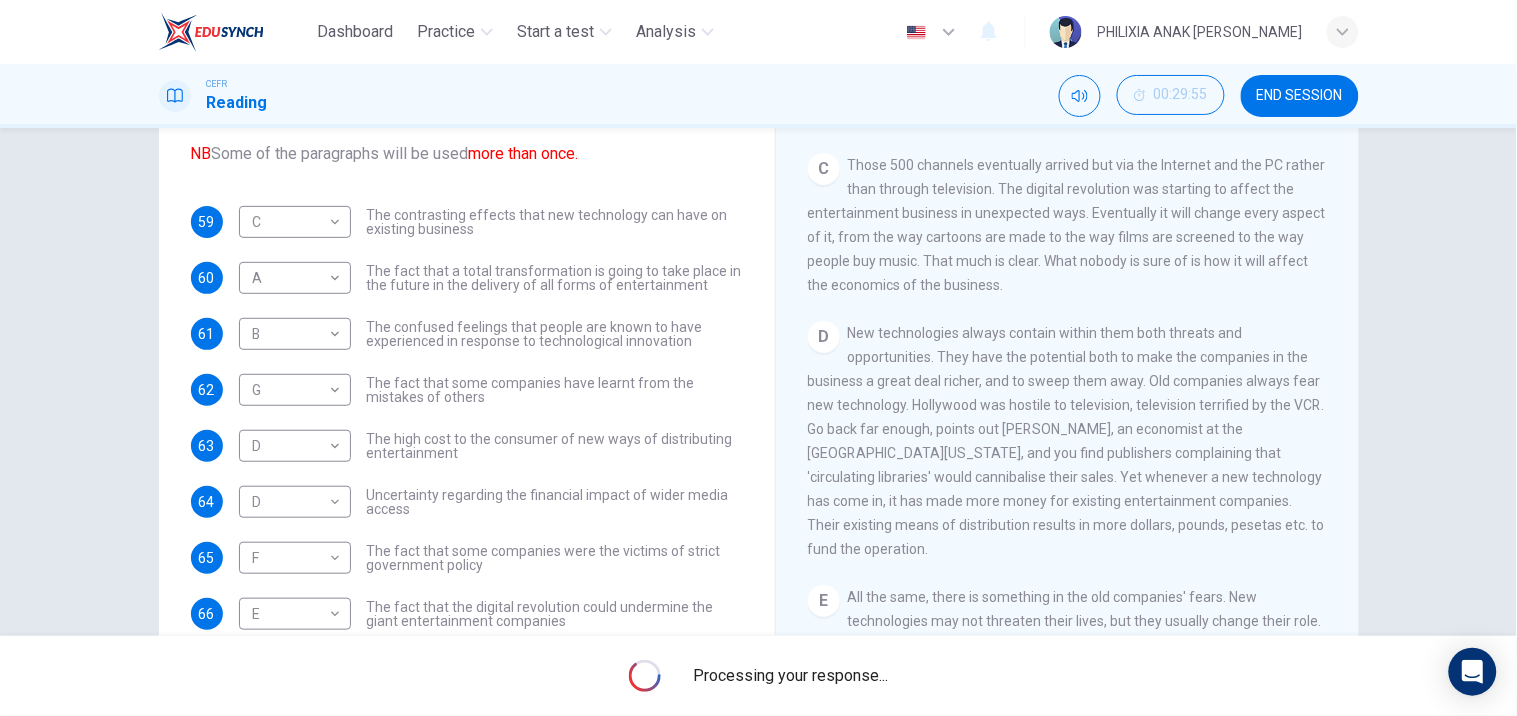 scroll, scrollTop: 72, scrollLeft: 0, axis: vertical 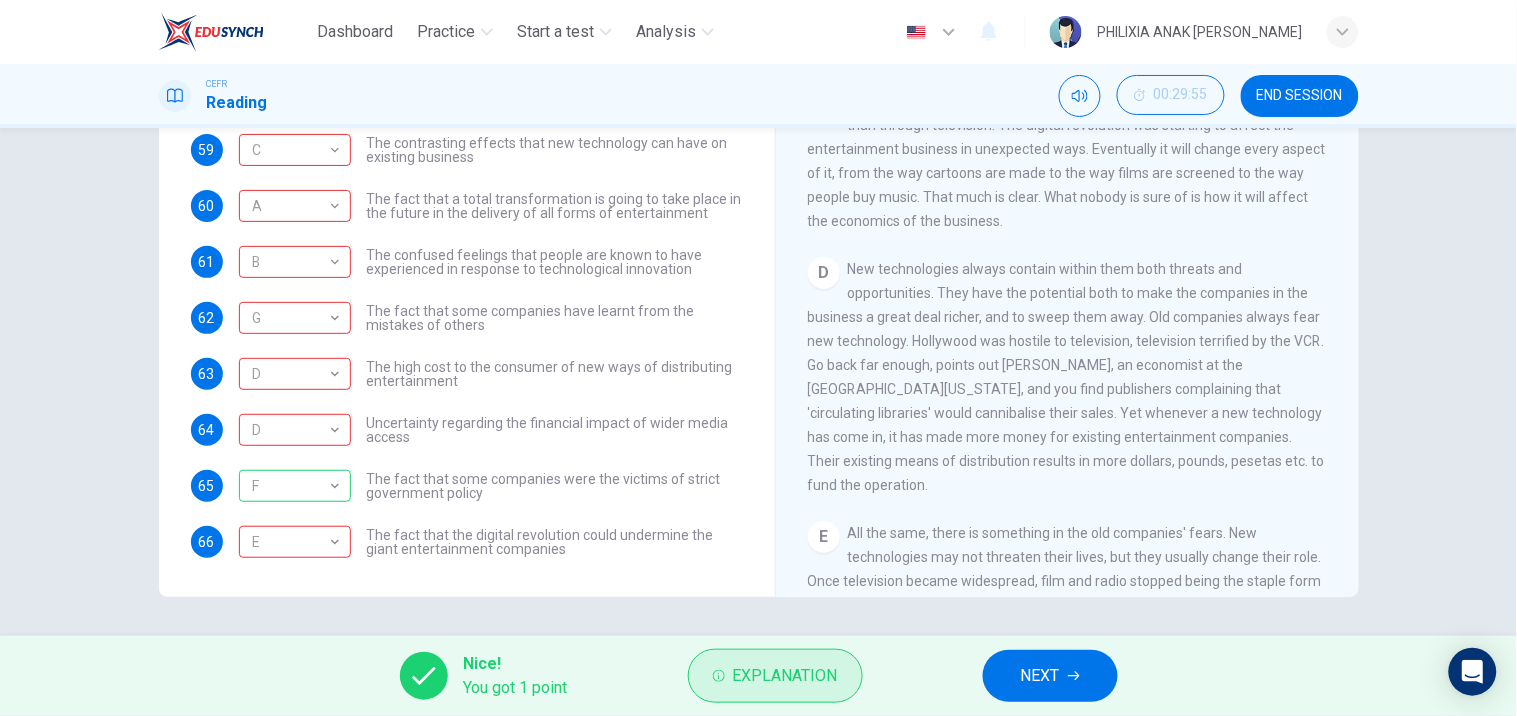 click on "Explanation" at bounding box center [785, 676] 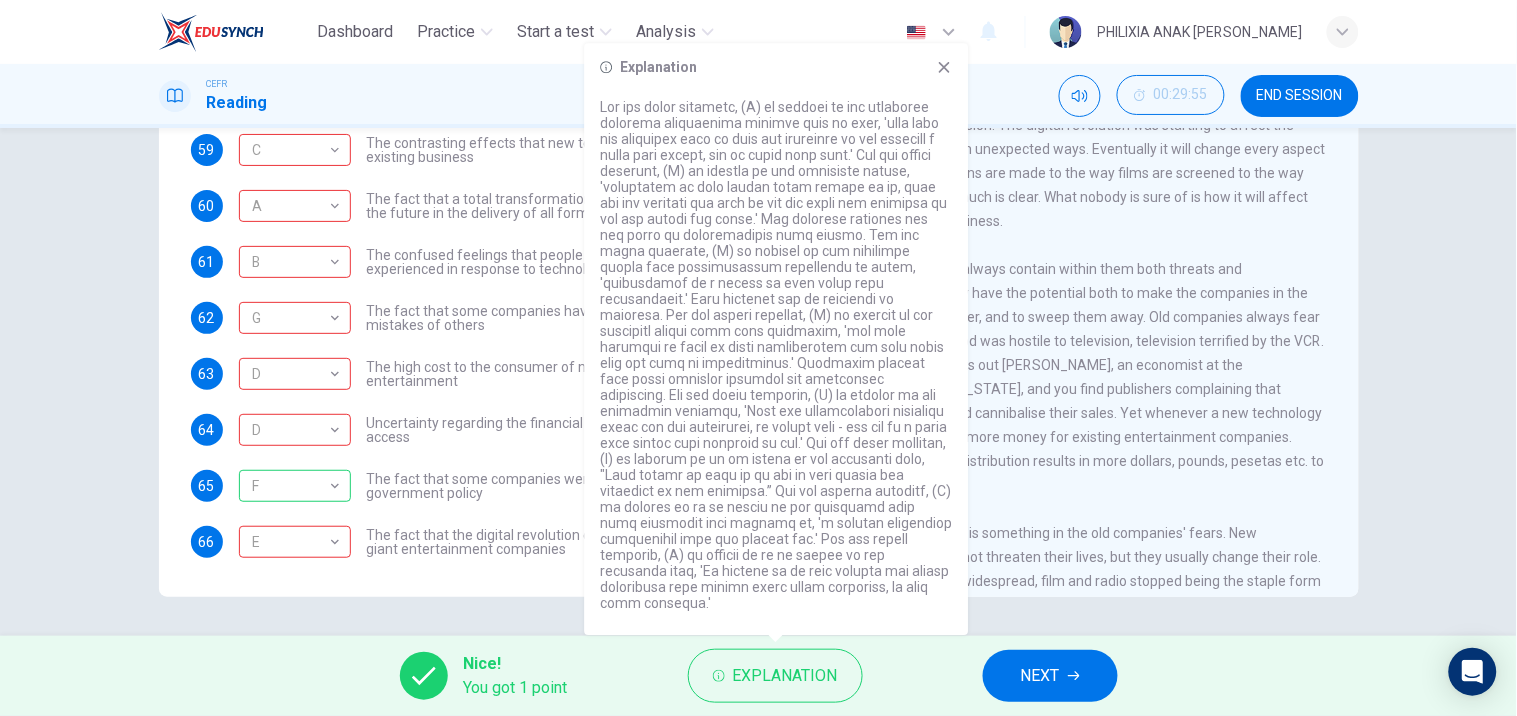 click on "NEXT" at bounding box center (1040, 676) 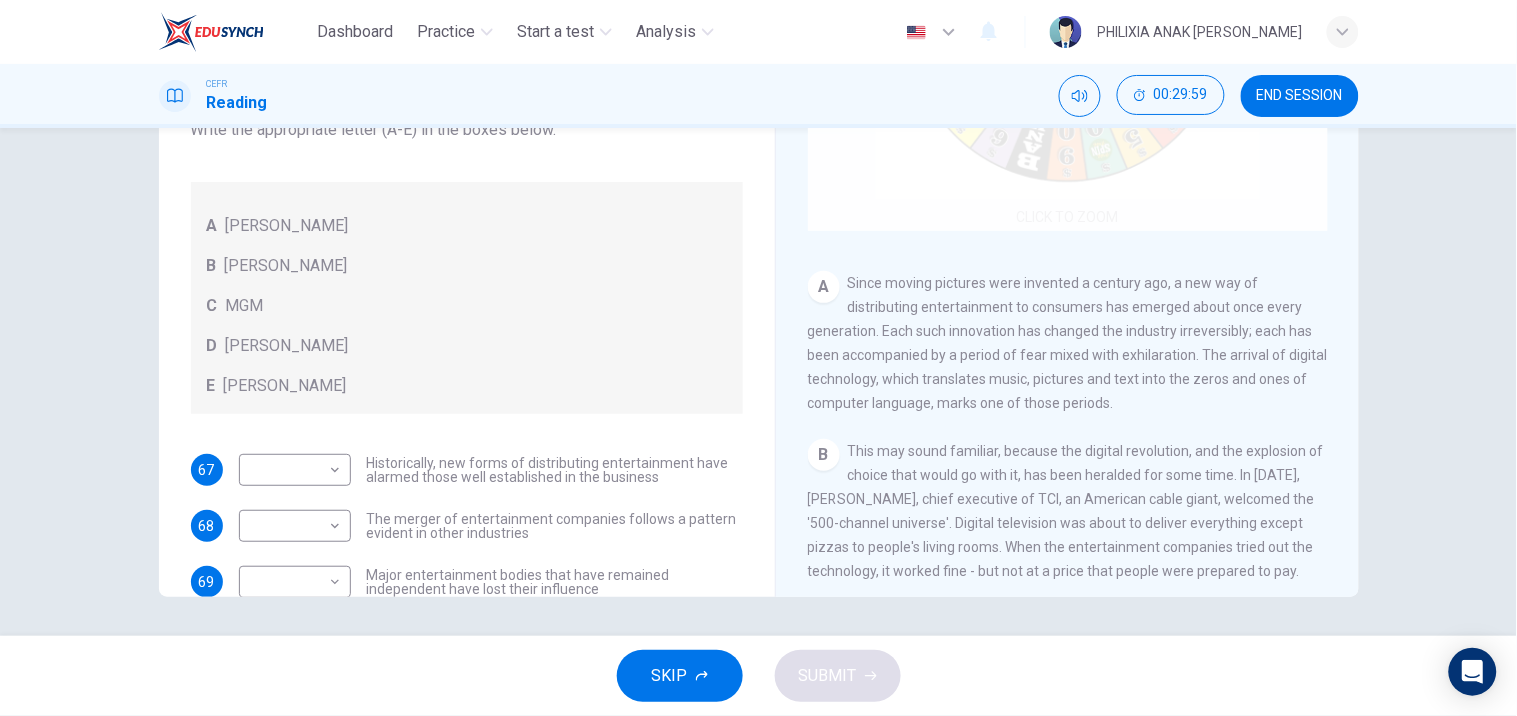 scroll, scrollTop: 142, scrollLeft: 0, axis: vertical 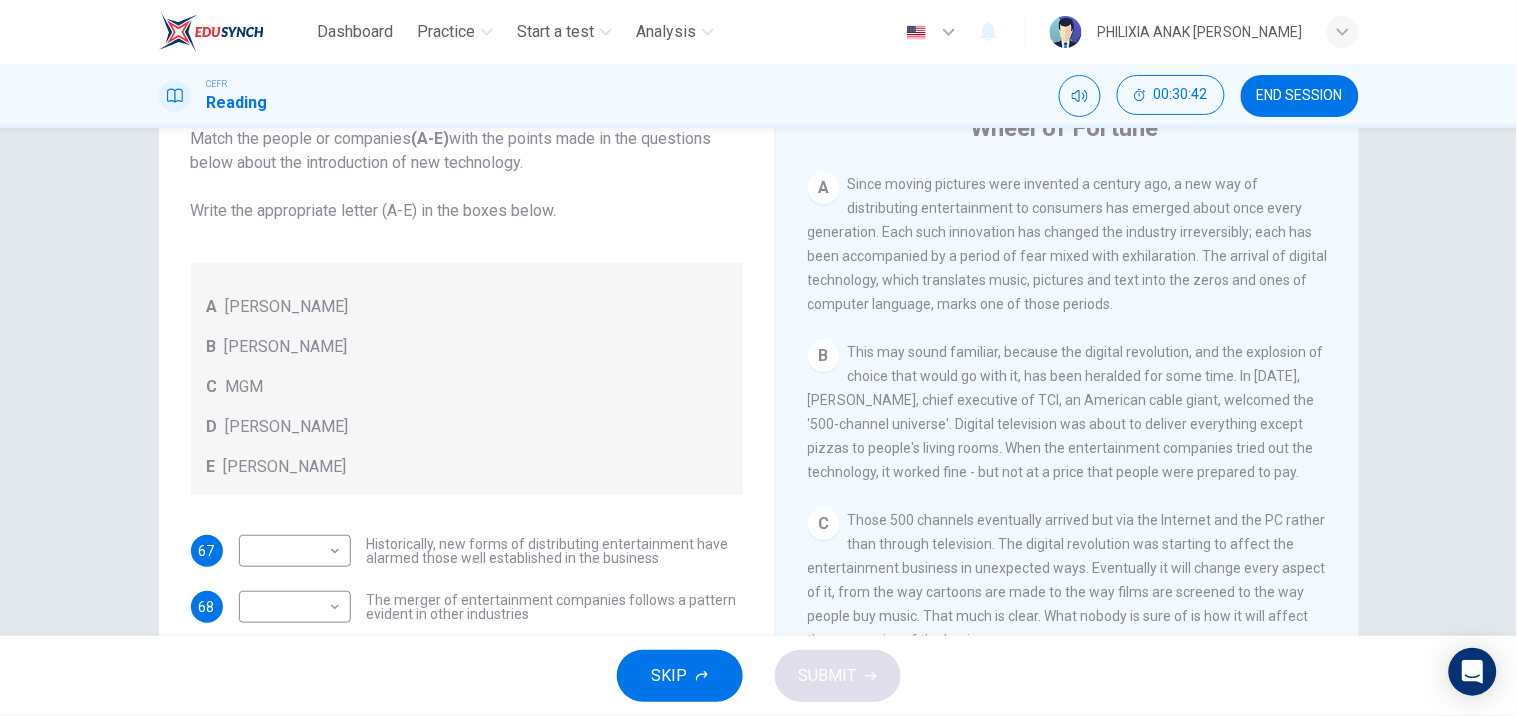 click on "This may sound familiar, because the digital revolution, and the explosion of choice that would go with it, has been heralded for some time. In [DATE], [PERSON_NAME], chief executive of TCI, an American cable giant, welcomed the '500-channel universe'. Digital television was about to deliver everything except pizzas to people's living rooms. When the entertainment companies tried out the technology, it worked fine - but not at a price that people were prepared to pay." at bounding box center (1066, 412) 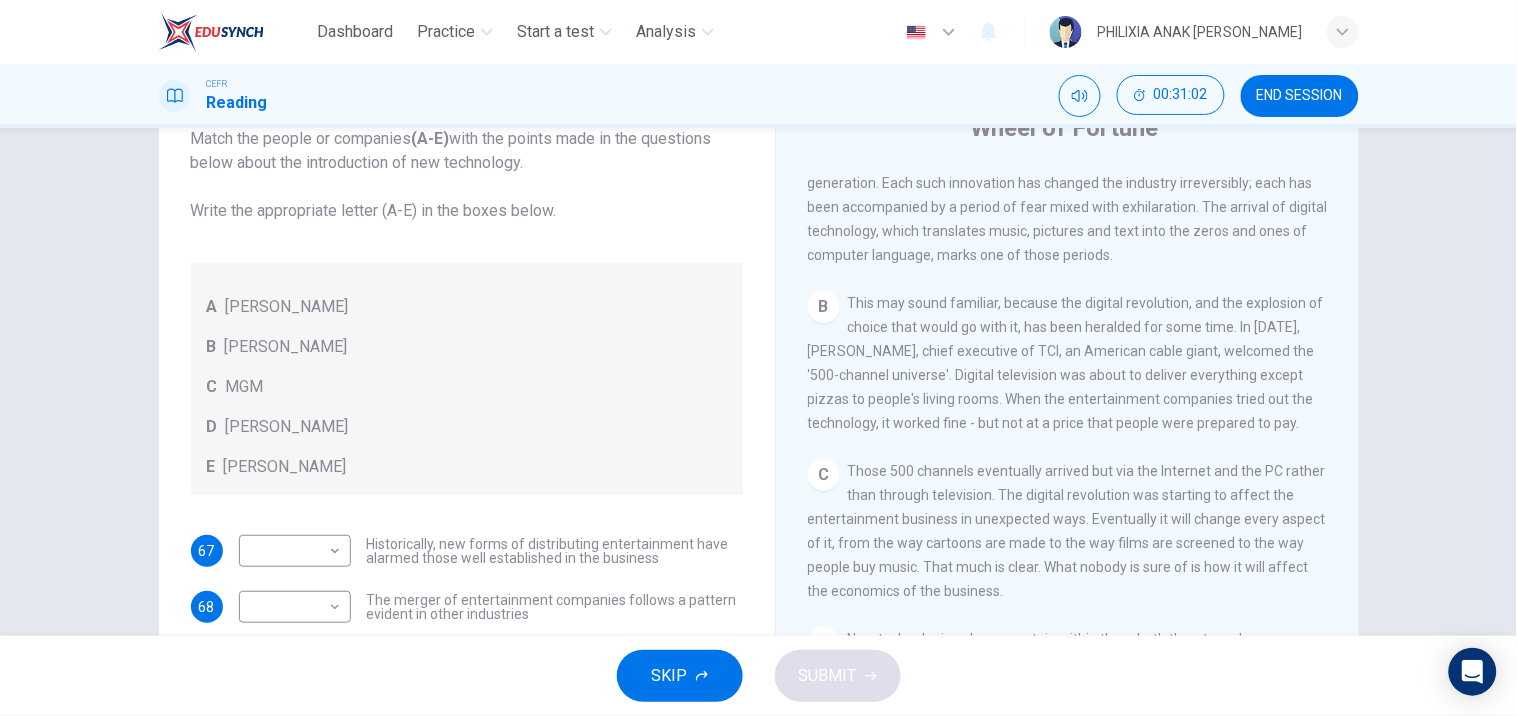 scroll, scrollTop: 470, scrollLeft: 0, axis: vertical 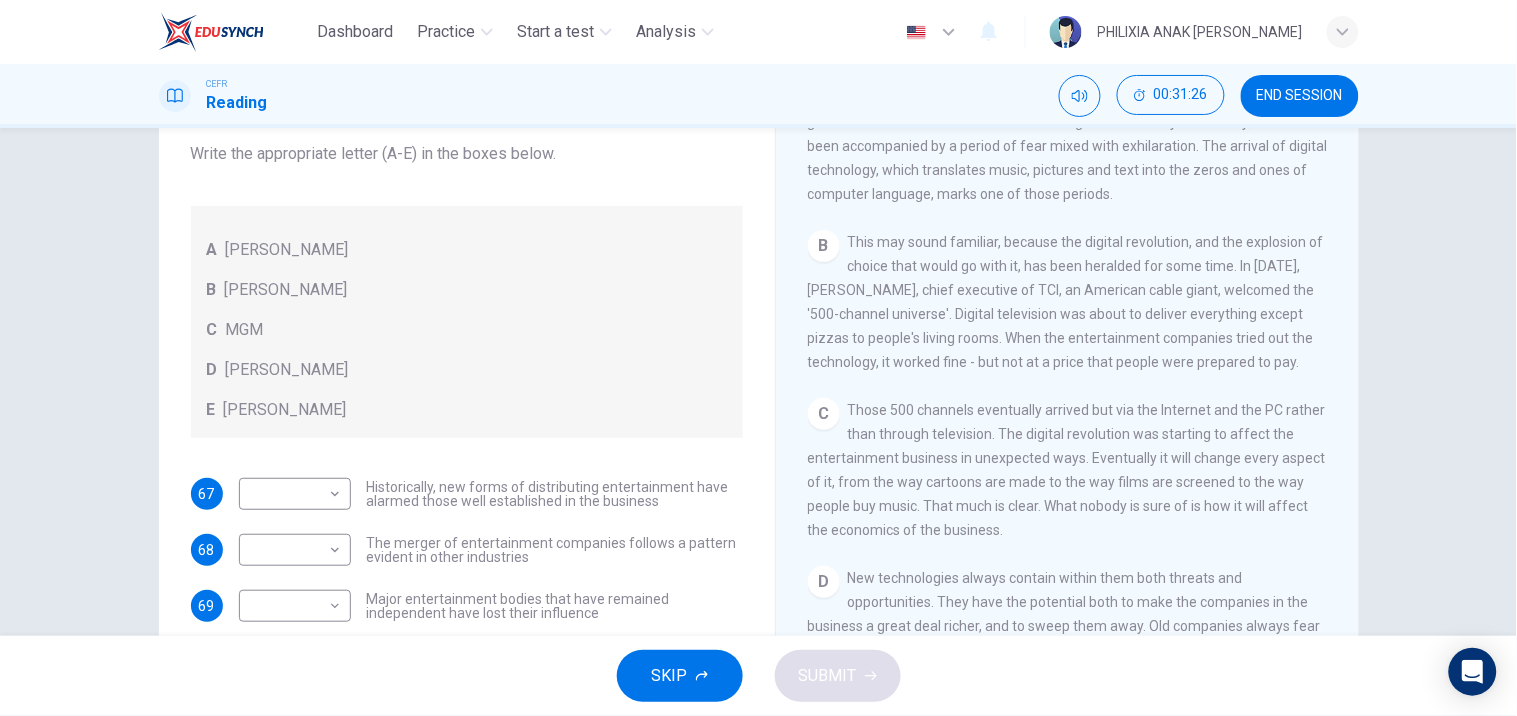 click on "This may sound familiar, because the digital revolution, and the explosion of choice that would go with it, has been heralded for some time. In [DATE], [PERSON_NAME], chief executive of TCI, an American cable giant, welcomed the '500-channel universe'. Digital television was about to deliver everything except pizzas to people's living rooms. When the entertainment companies tried out the technology, it worked fine - but not at a price that people were prepared to pay." at bounding box center [1066, 302] 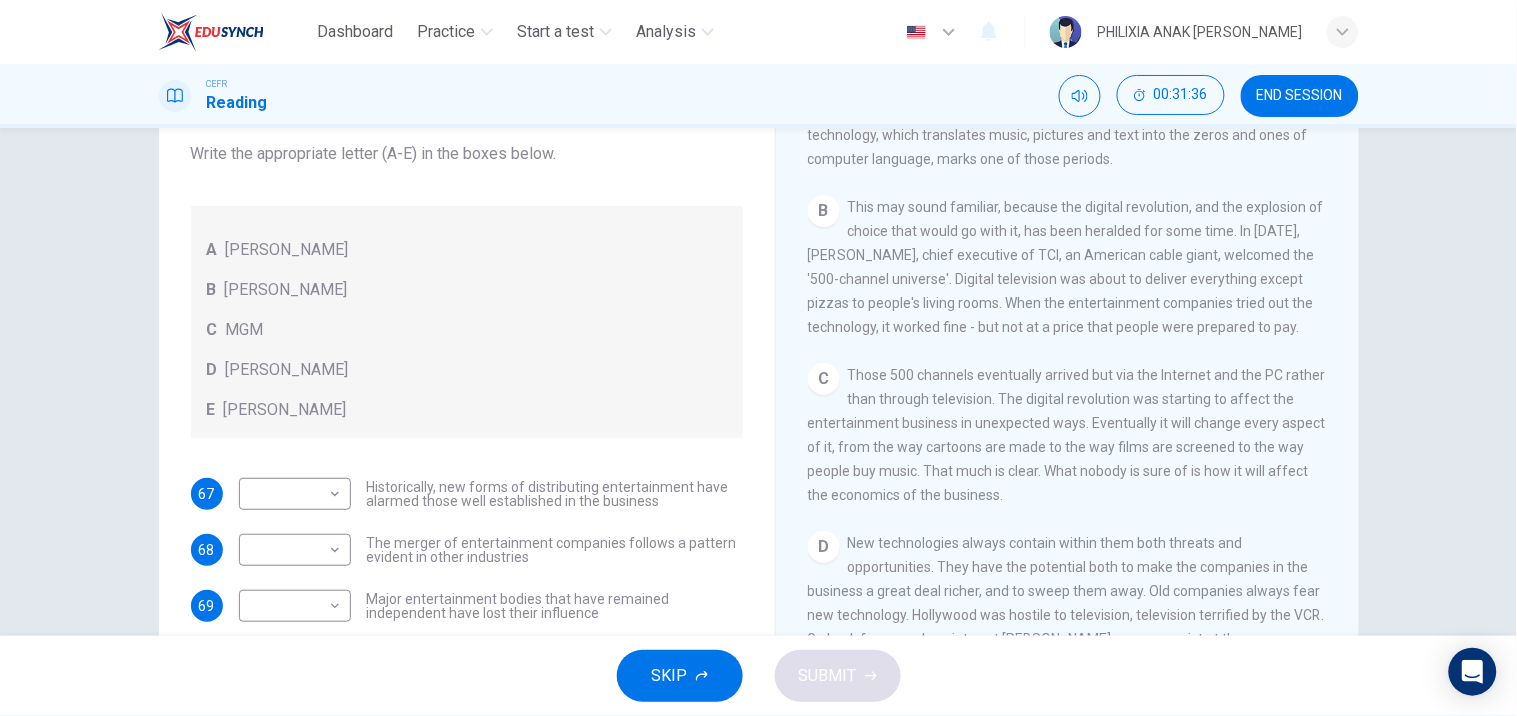 scroll, scrollTop: 506, scrollLeft: 0, axis: vertical 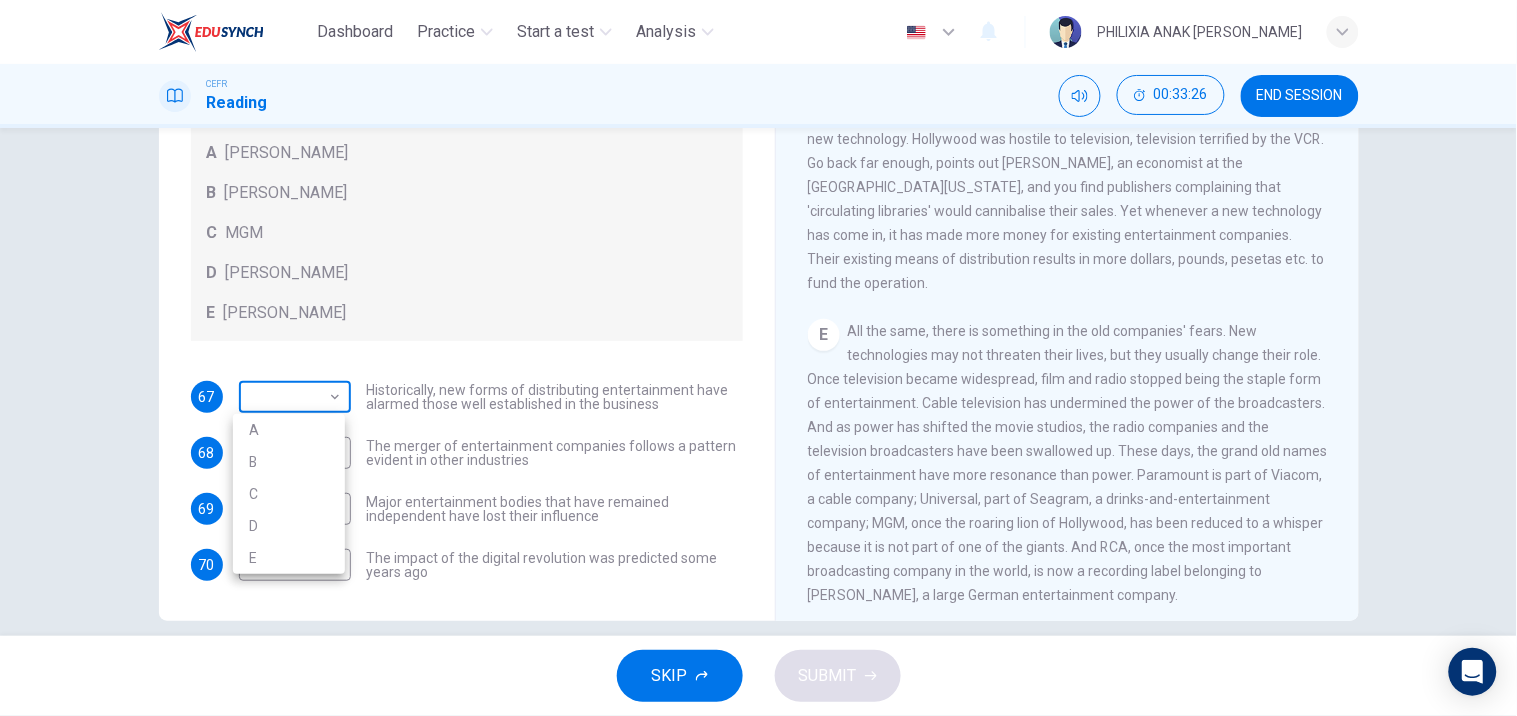click on "Dashboard Practice Start a test Analysis English en ​ PHILIXIA ANAK [PERSON_NAME] Reading 00:33:26 END SESSION Questions 67 - 70 The writer refers to various individuals and companies in the reading passage.
Match the people or companies  (A-E)  with the points made in the questions below about the introduction of new technology.
Write the appropriate letter (A-E) in the boxes below. A [PERSON_NAME] B [PERSON_NAME] C MGM D [PERSON_NAME] E [PERSON_NAME] 67 ​ ​ Historically, new forms of distributing entertainment have alarmed those well established in the business 68 ​ ​ The merger of entertainment companies follows a pattern evident in other industries 69 ​ ​ Major entertainment bodies that have remained independent have lost their influence 70 ​ ​ The impact of the digital revolution was predicted some years ago Wheel of Fortune CLICK TO ZOOM Click to Zoom A B C D E F G SKIP SUBMIT EduSynch - Online Language Proficiency Testing
Dashboard Practice Start a test Analysis Notifications A" at bounding box center [758, 358] 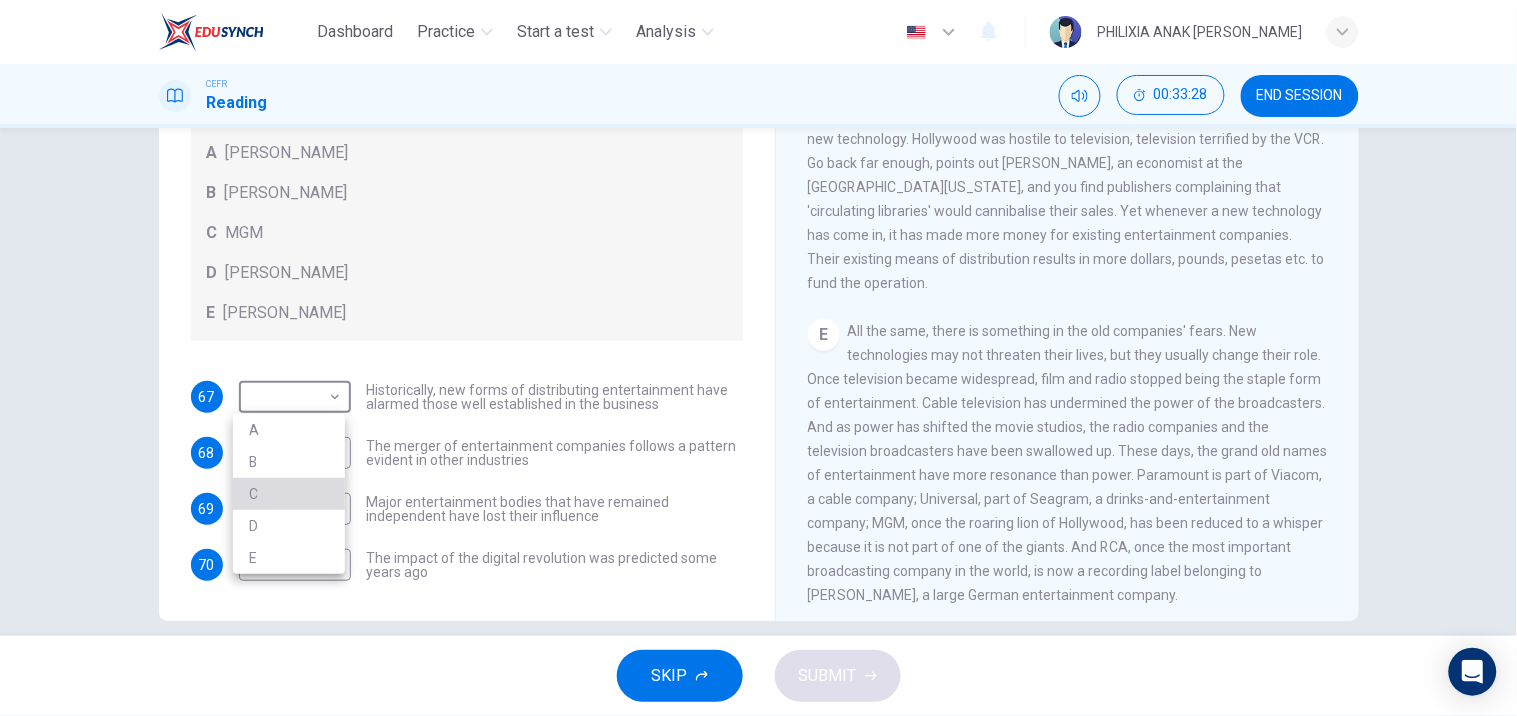 click on "C" at bounding box center (289, 494) 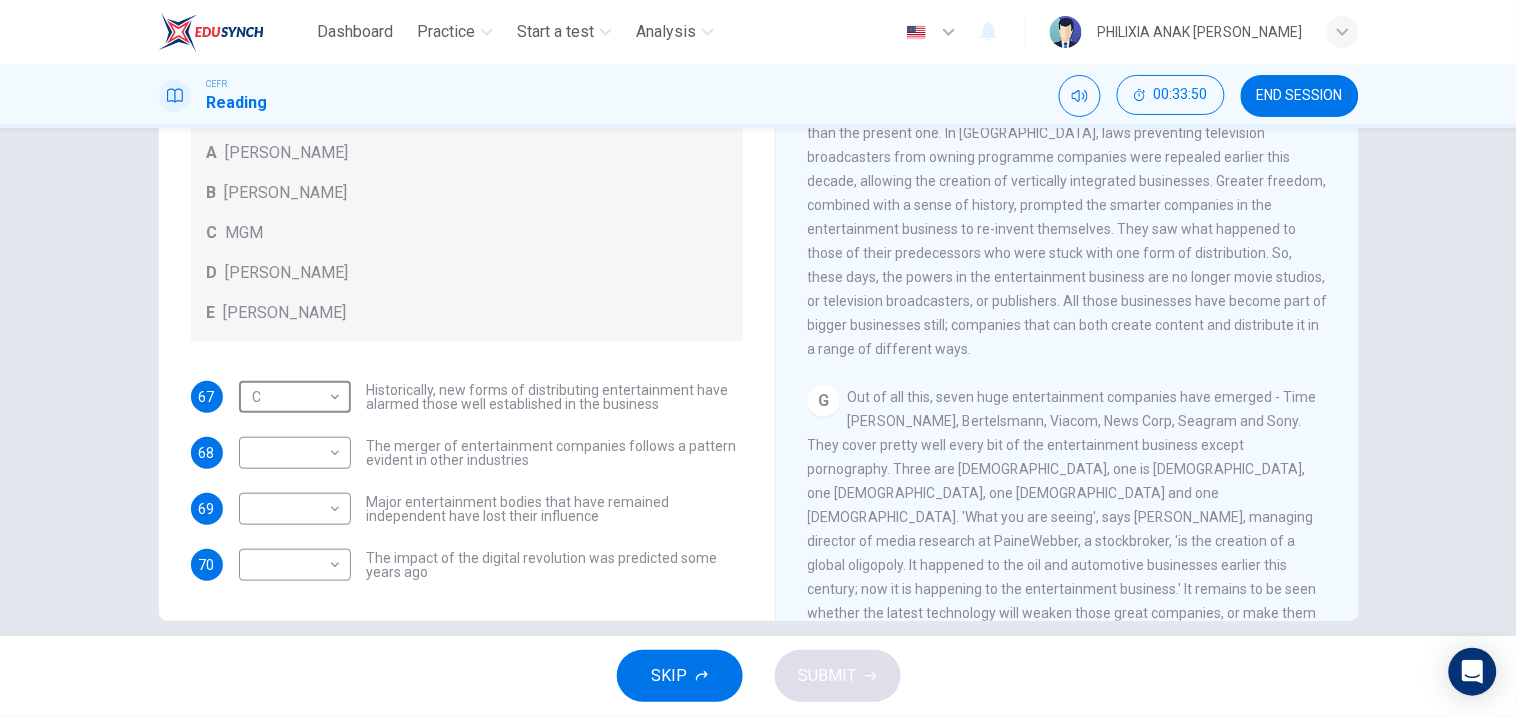 scroll, scrollTop: 1468, scrollLeft: 0, axis: vertical 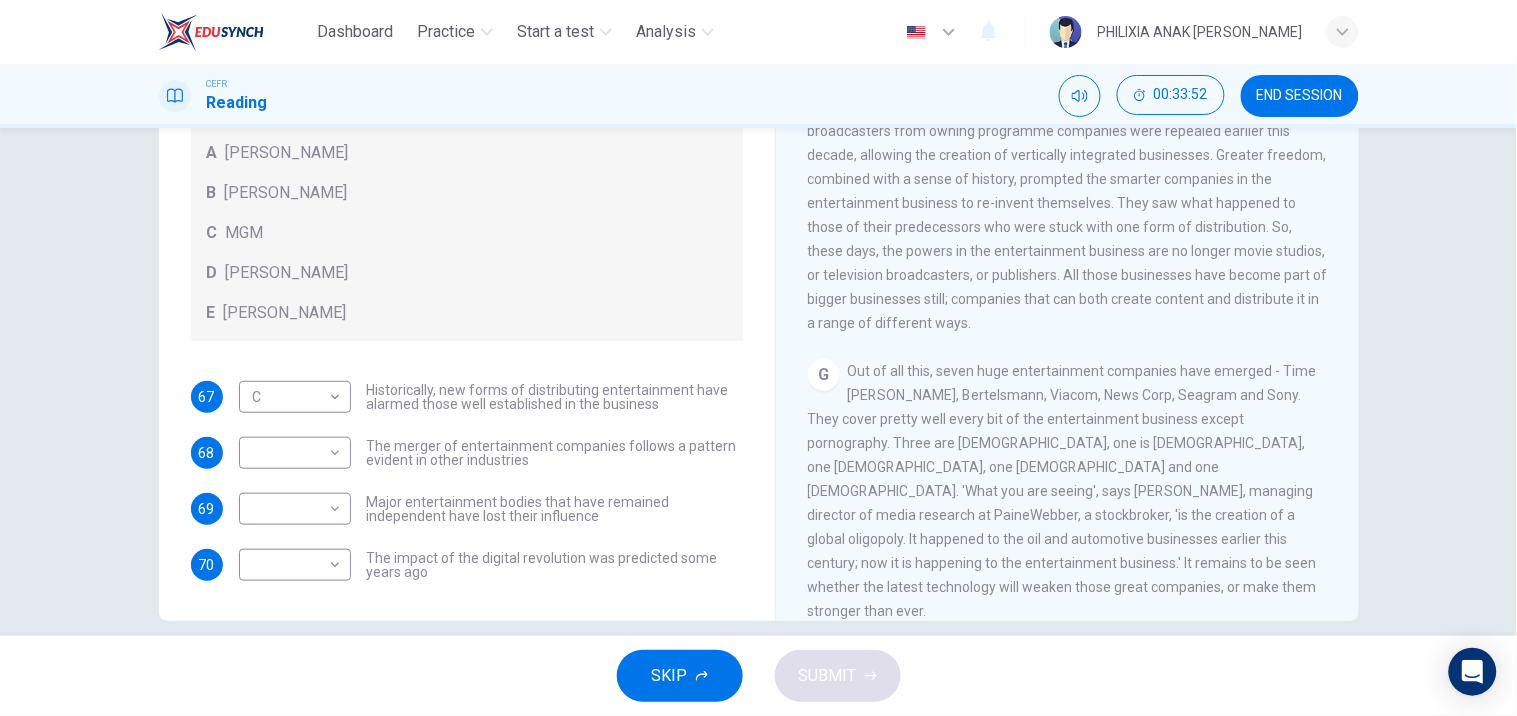 drag, startPoint x: 681, startPoint y: 703, endPoint x: 681, endPoint y: 688, distance: 15 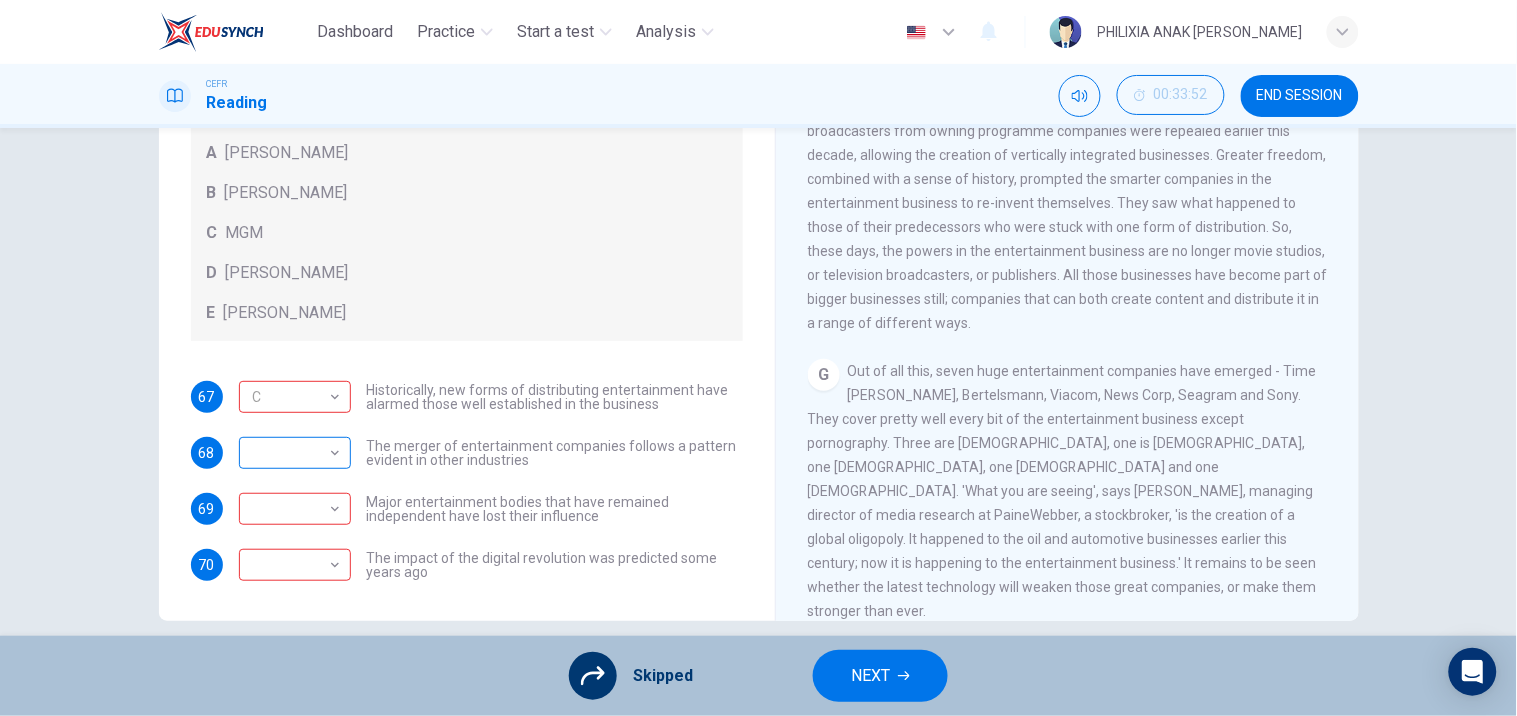 drag, startPoint x: 344, startPoint y: 480, endPoint x: 330, endPoint y: 444, distance: 38.626415 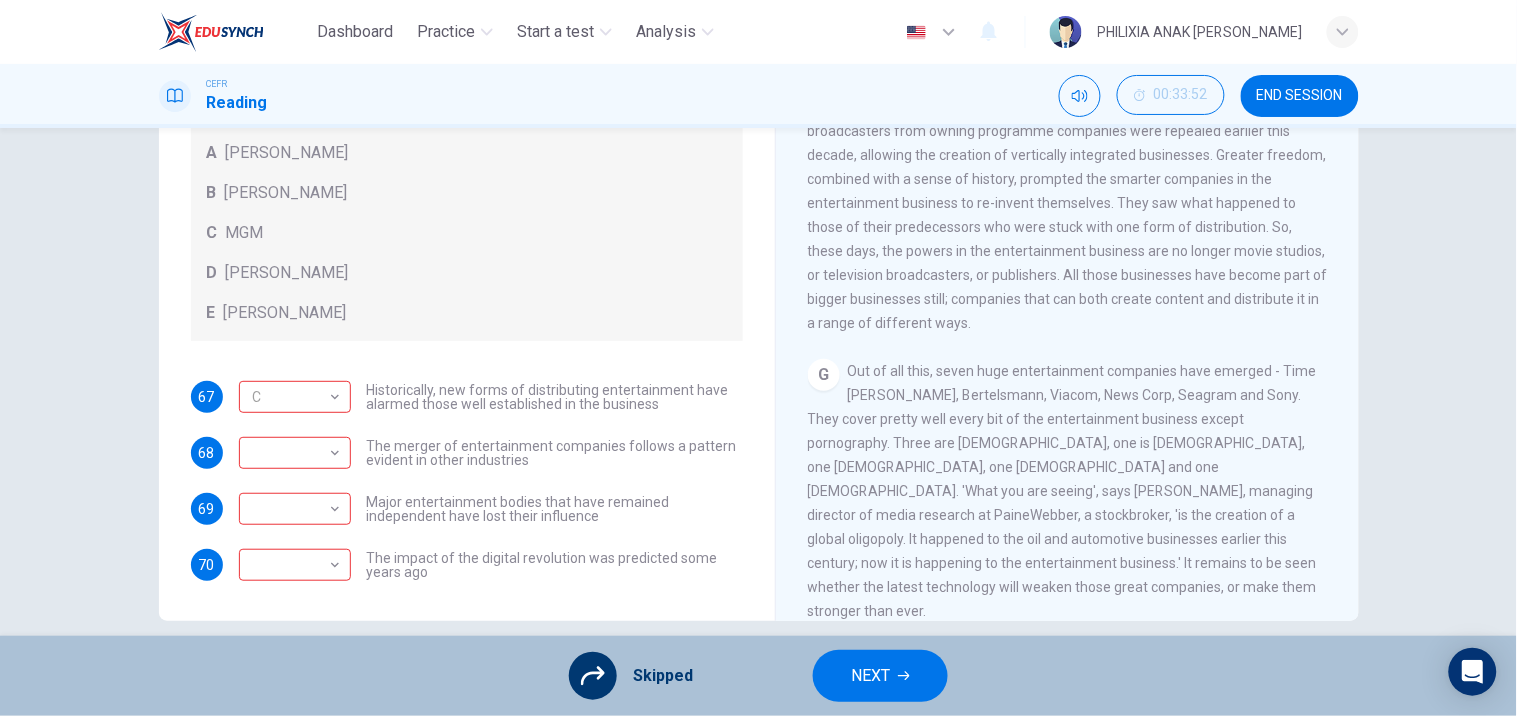 click on "Skipped NEXT" at bounding box center (758, 676) 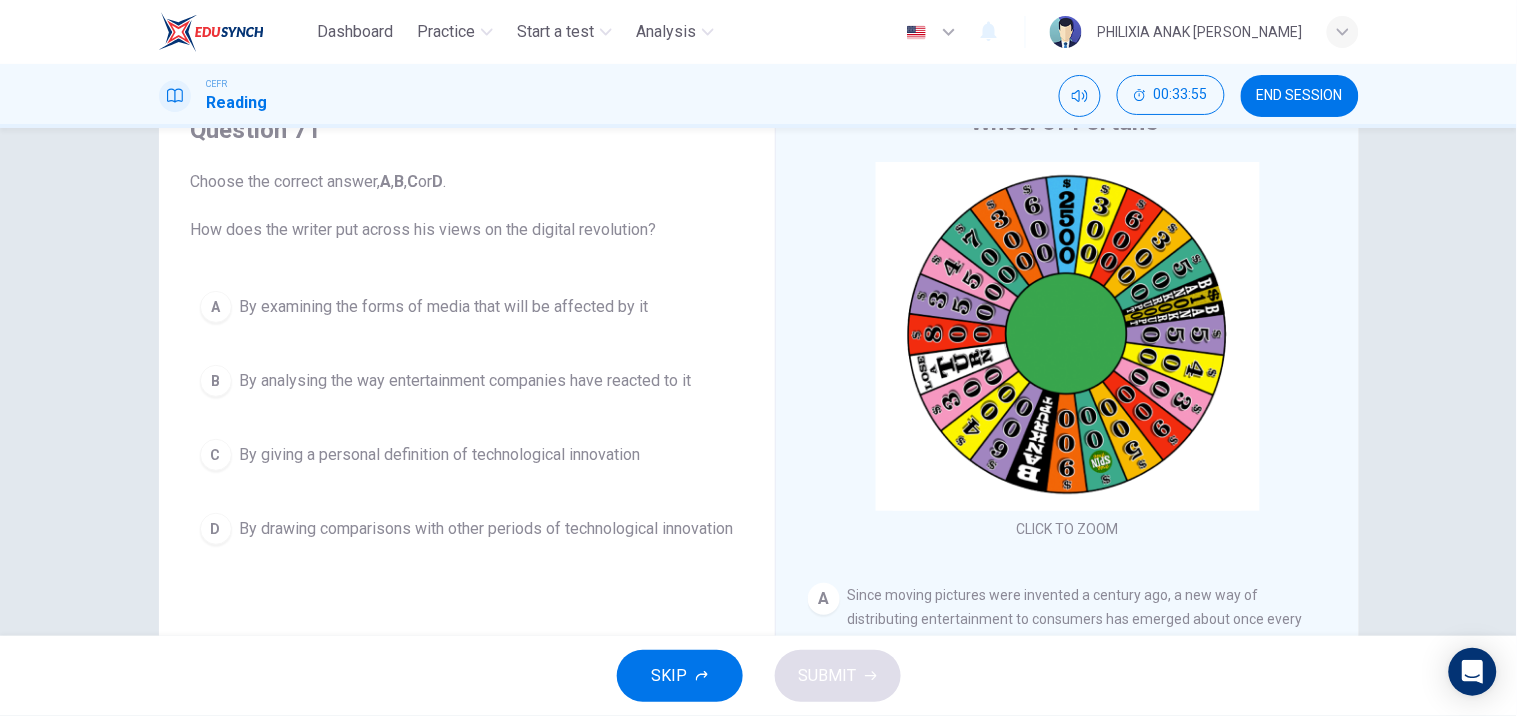 scroll, scrollTop: 95, scrollLeft: 0, axis: vertical 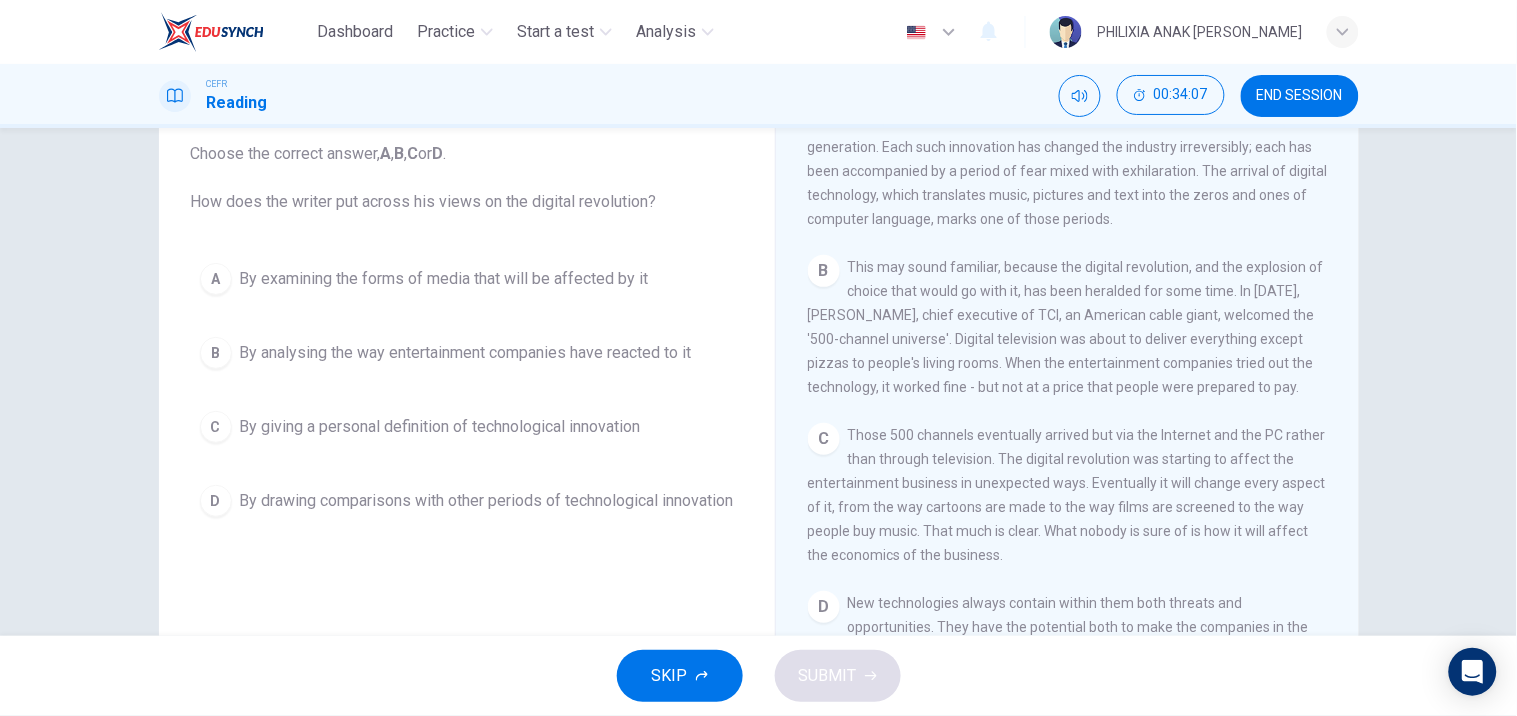 click on "By examining the forms of media that will be affected by it" at bounding box center (444, 279) 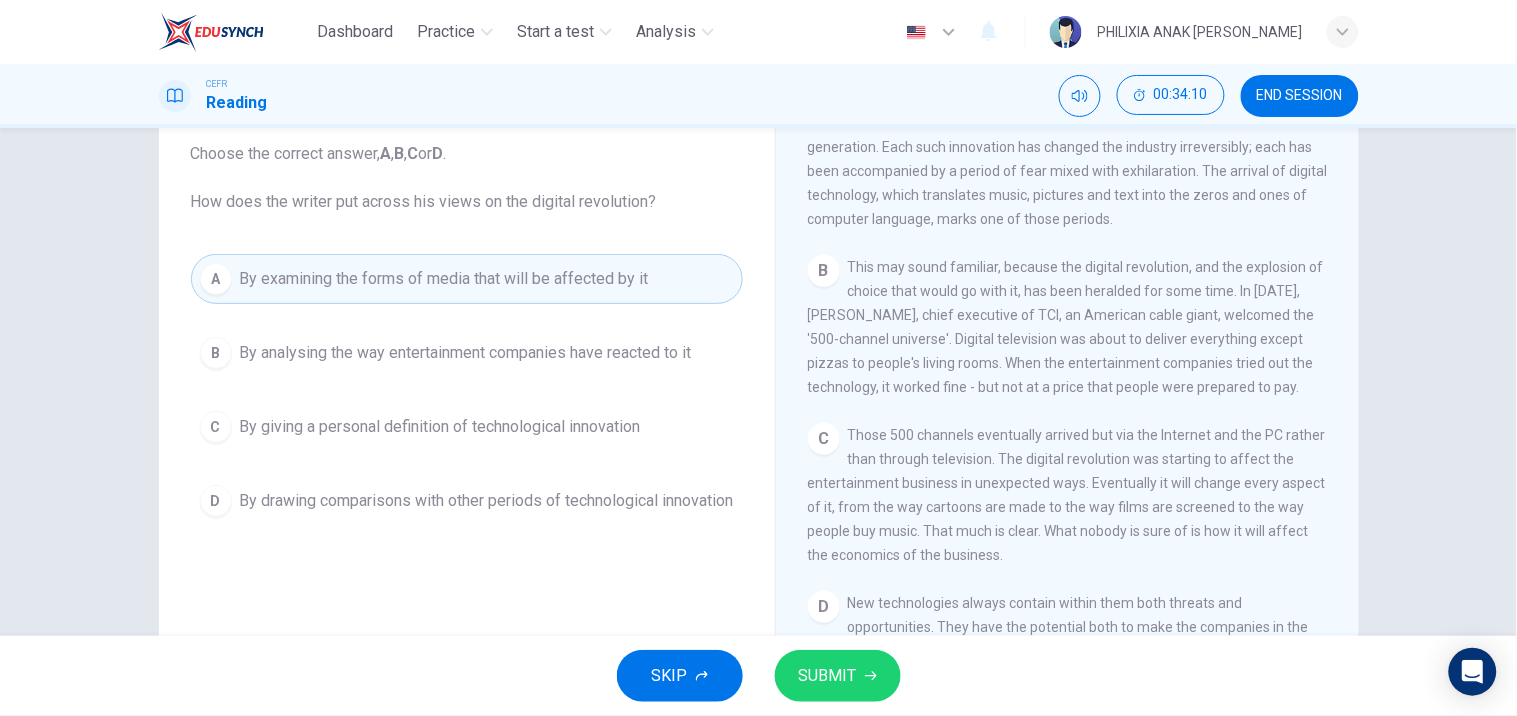 click on "By drawing comparisons with other periods of technological innovation" at bounding box center (487, 501) 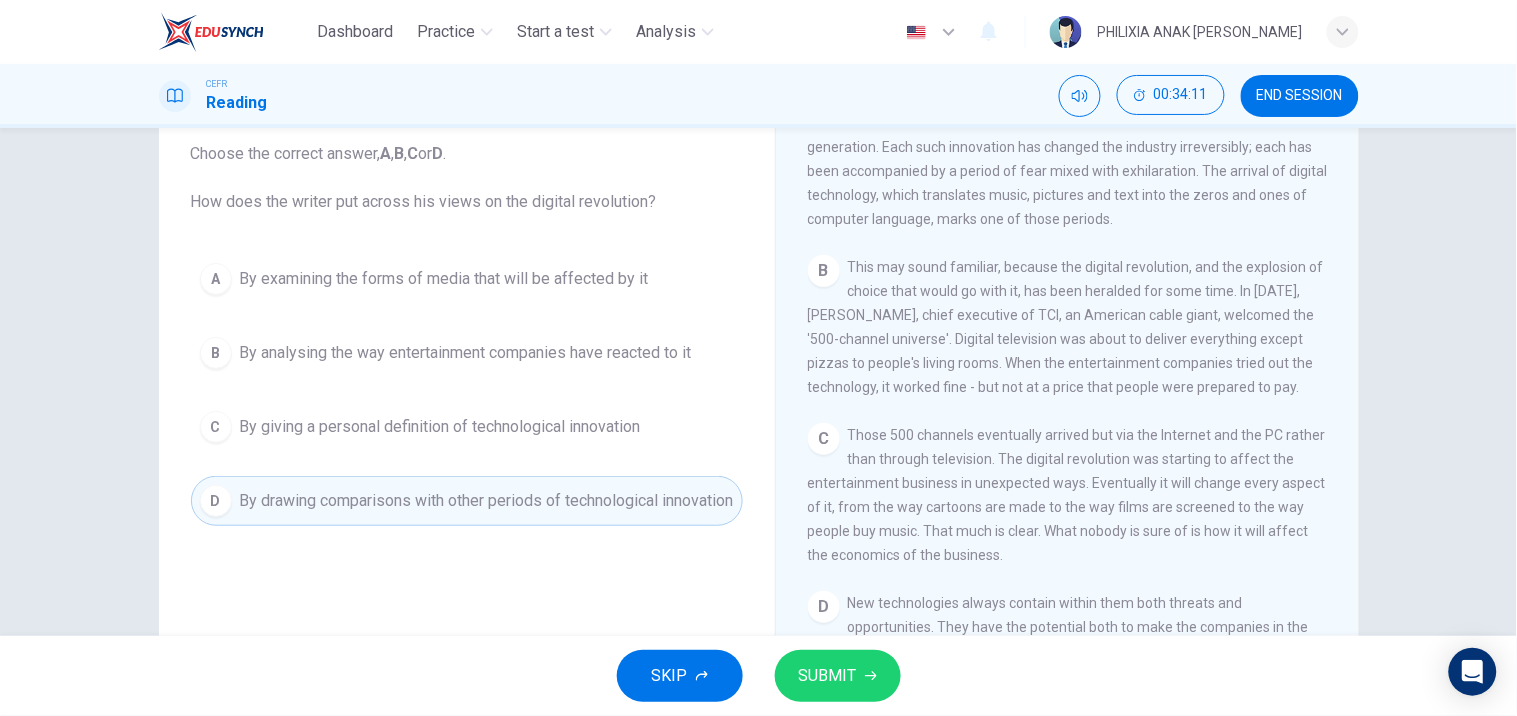 click on "B By analysing the way entertainment companies have reacted to it" at bounding box center [467, 353] 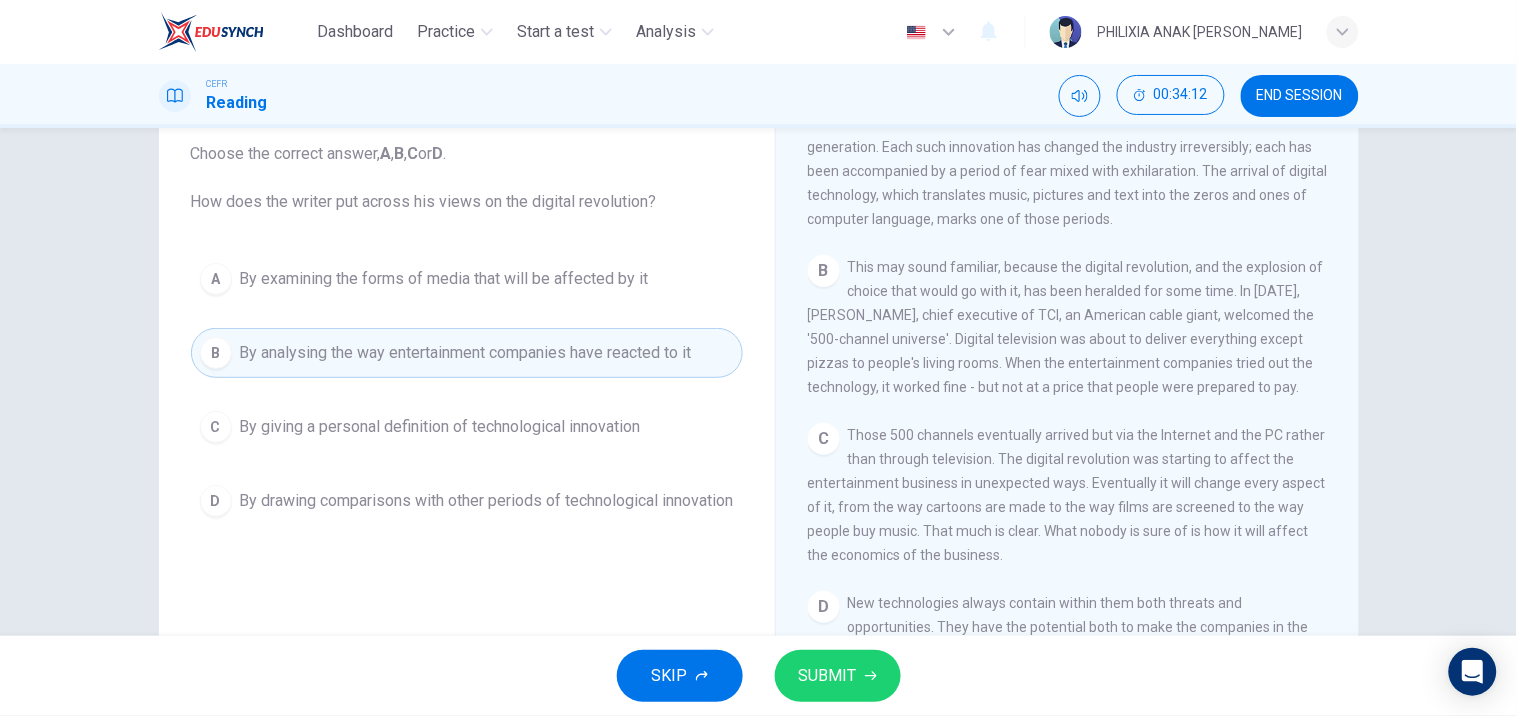 click on "SUBMIT" at bounding box center [828, 676] 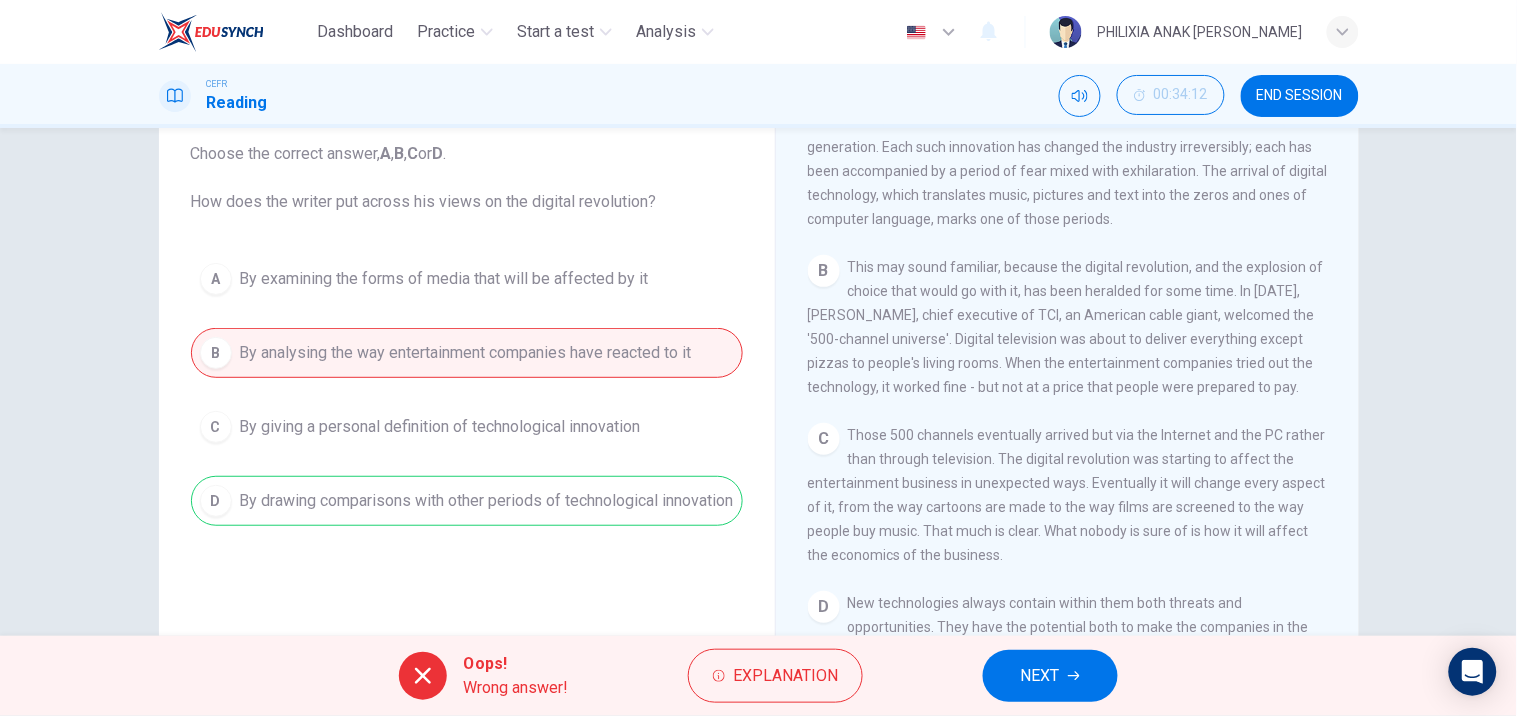 click on "NEXT" at bounding box center (1040, 676) 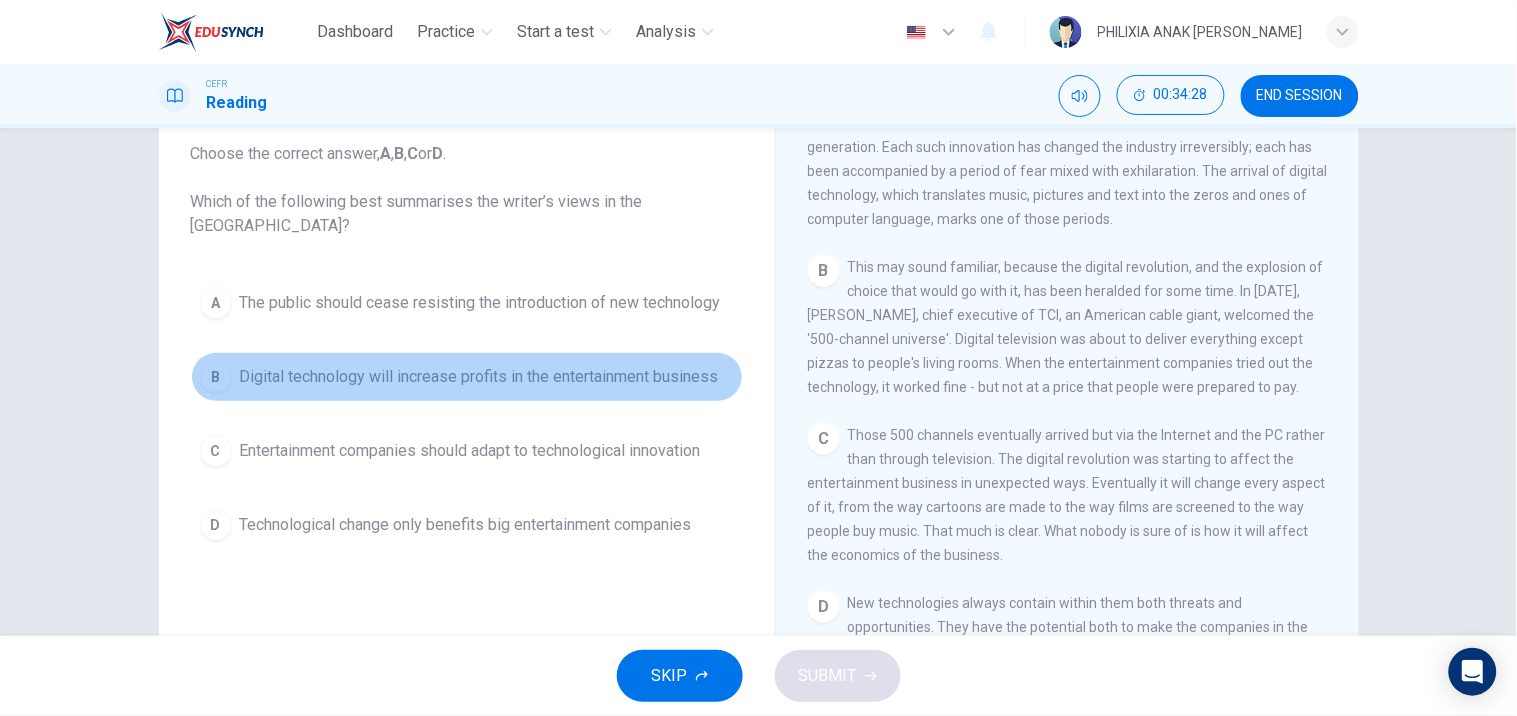 click on "Digital technology will increase profits in the entertainment business" at bounding box center (479, 377) 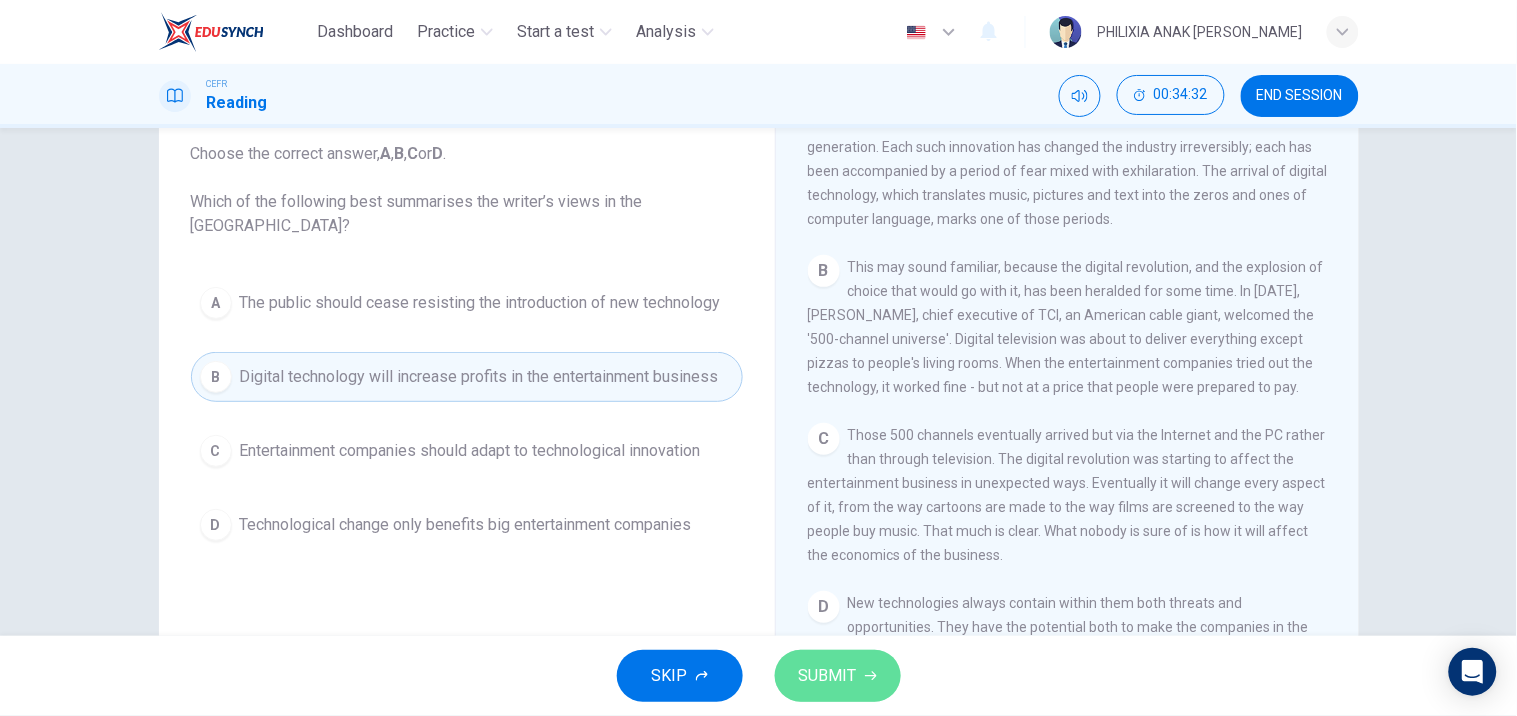 click on "SUBMIT" at bounding box center (828, 676) 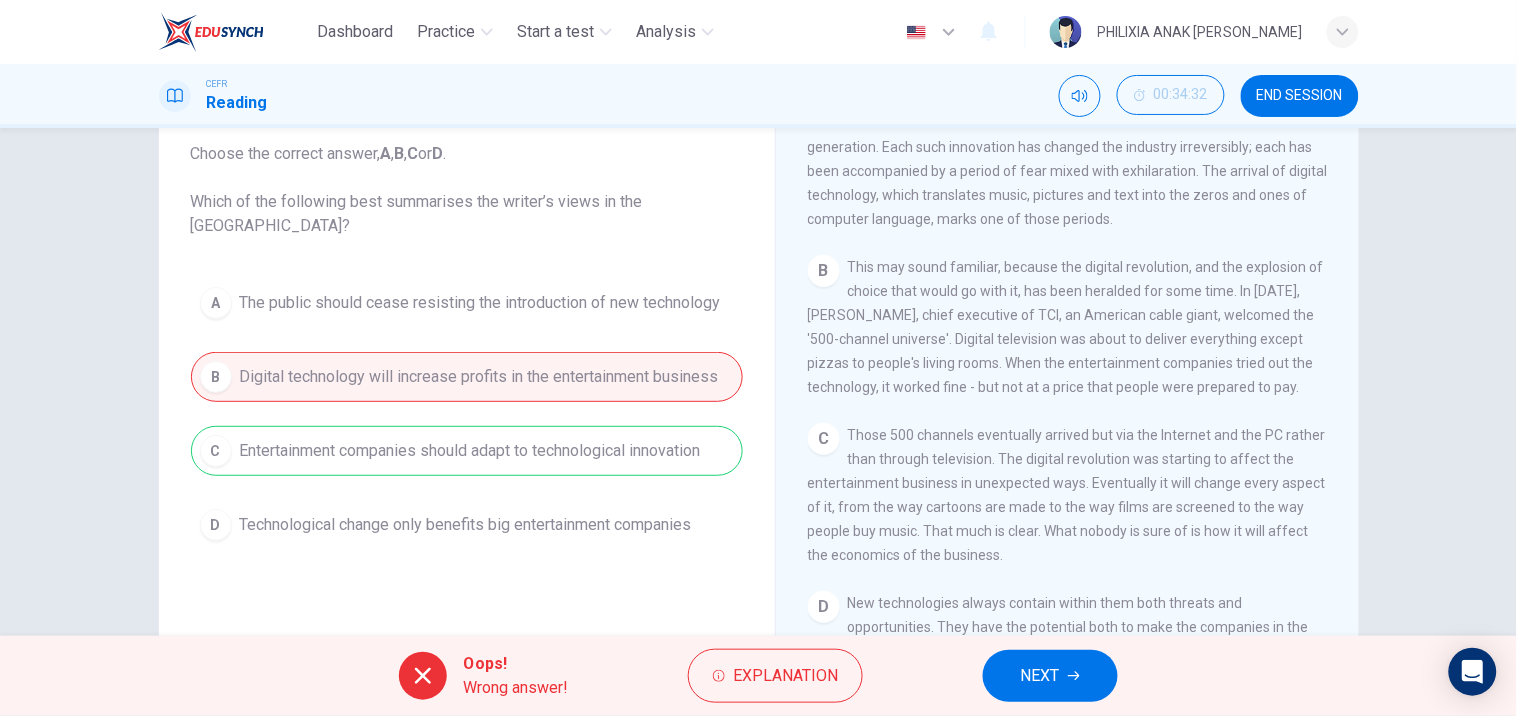 drag, startPoint x: 952, startPoint y: 665, endPoint x: 1016, endPoint y: 676, distance: 64.93843 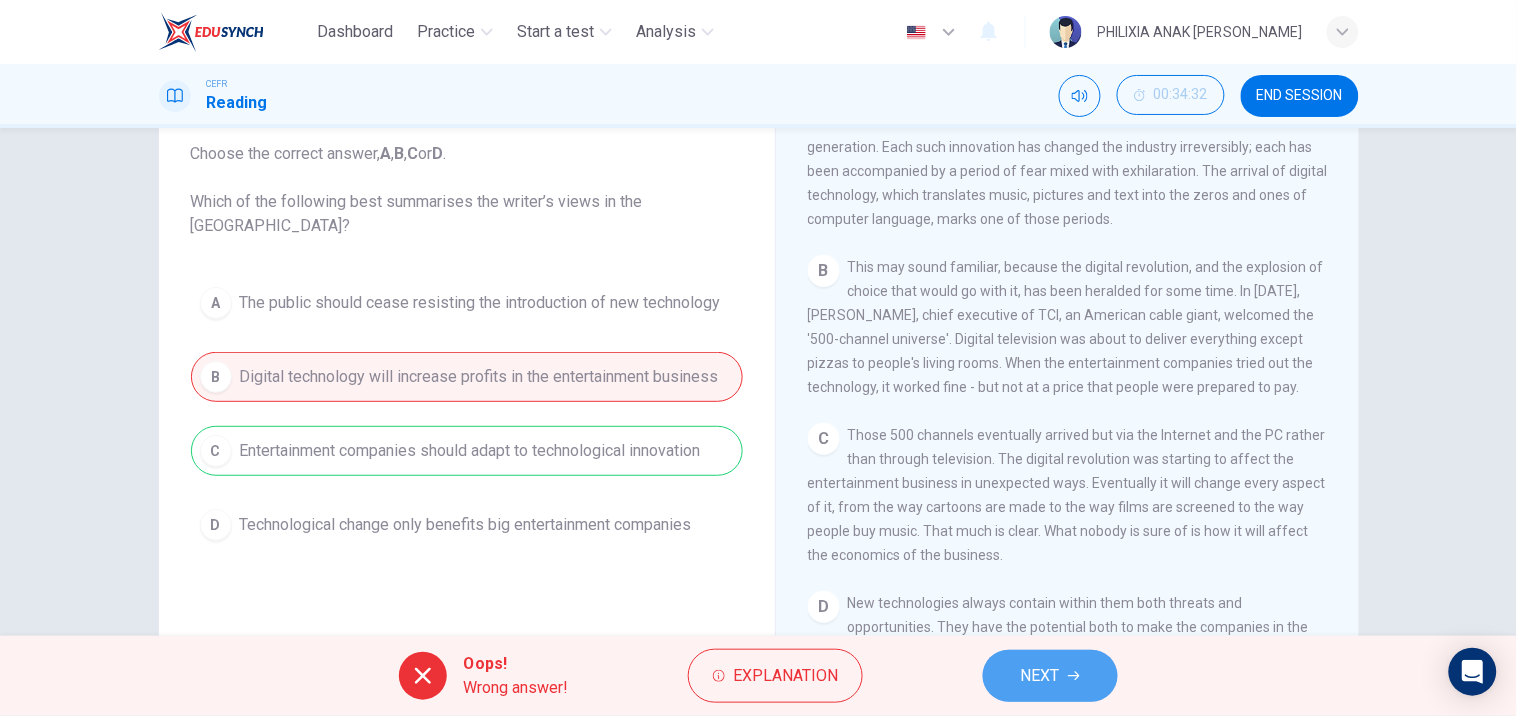 click on "NEXT" at bounding box center (1050, 676) 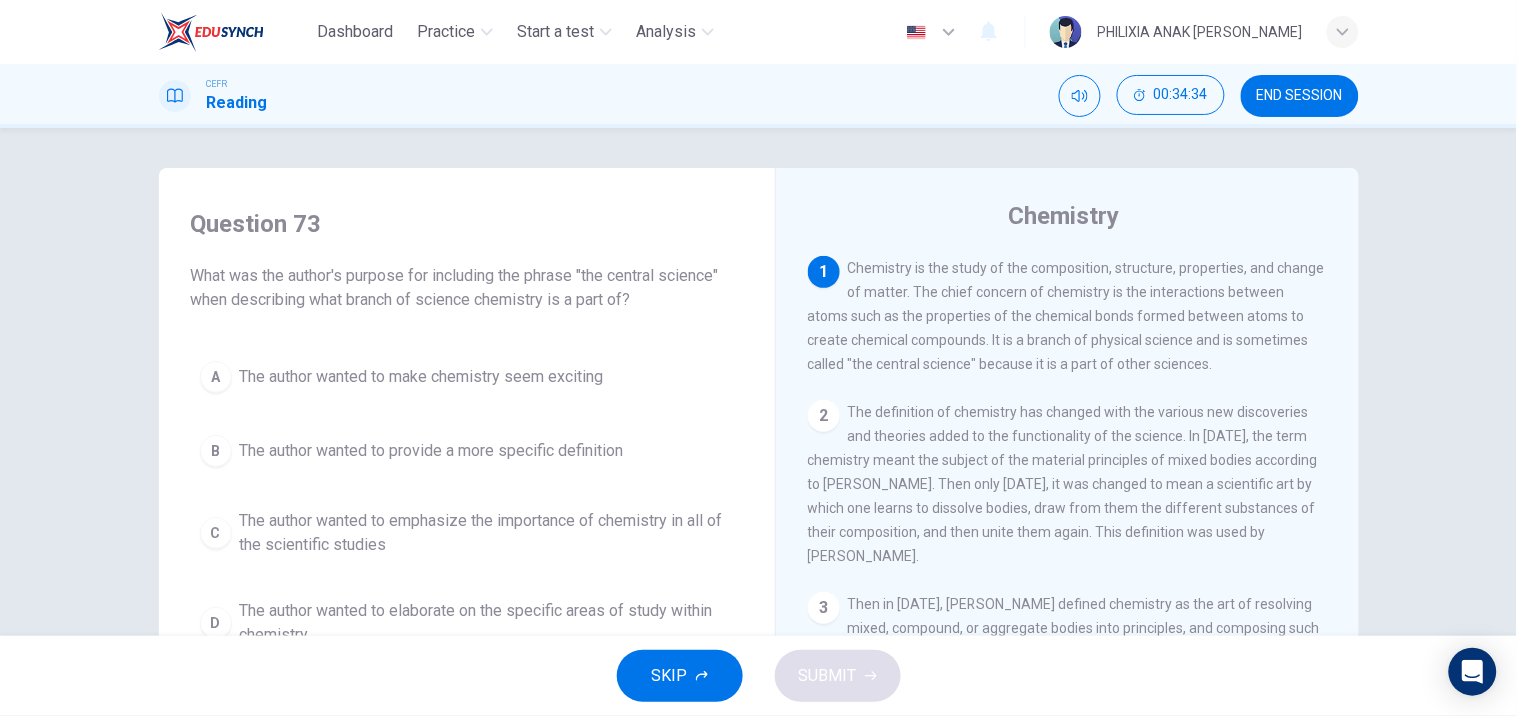click on "SKIP SUBMIT" at bounding box center (758, 676) 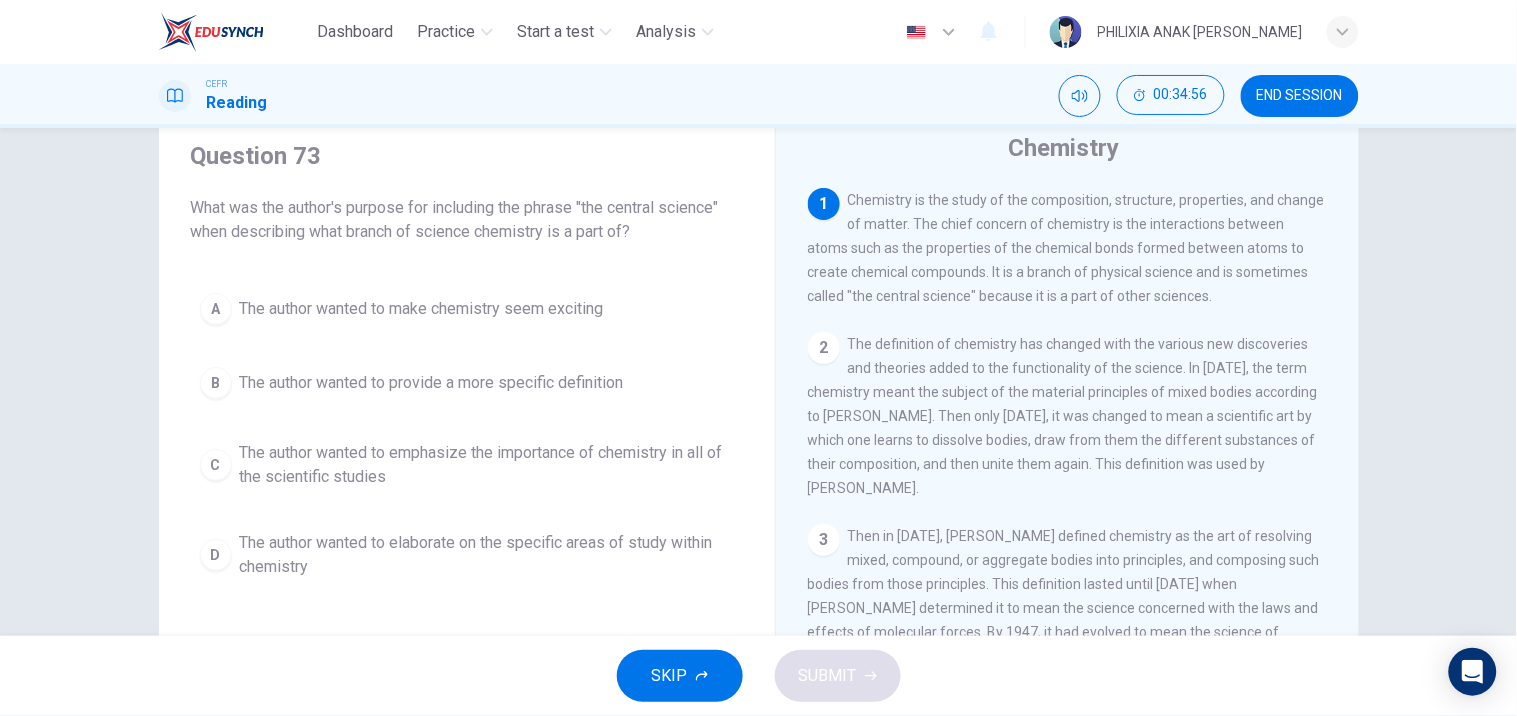 scroll, scrollTop: 70, scrollLeft: 0, axis: vertical 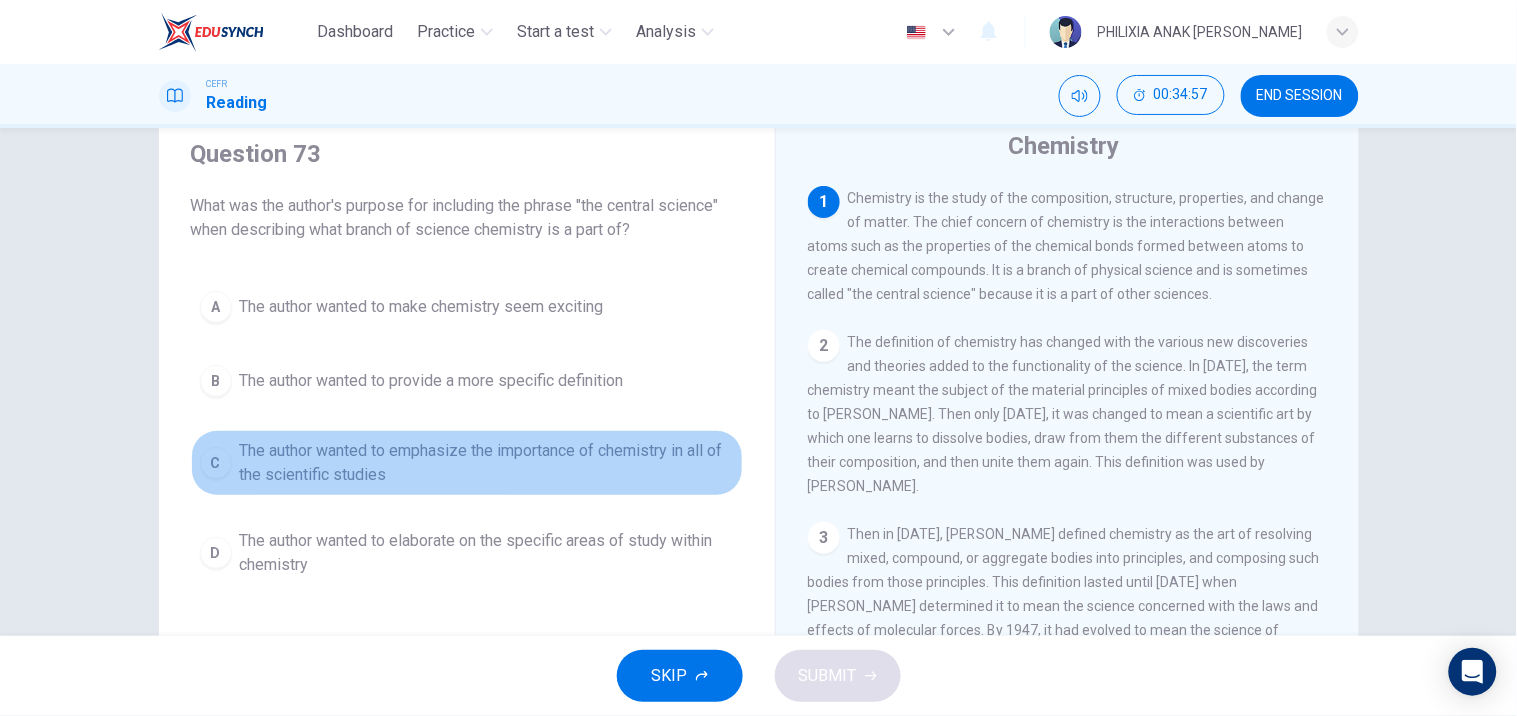 click on "The author wanted to emphasize the importance of chemistry in all of the scientific studies" at bounding box center (487, 463) 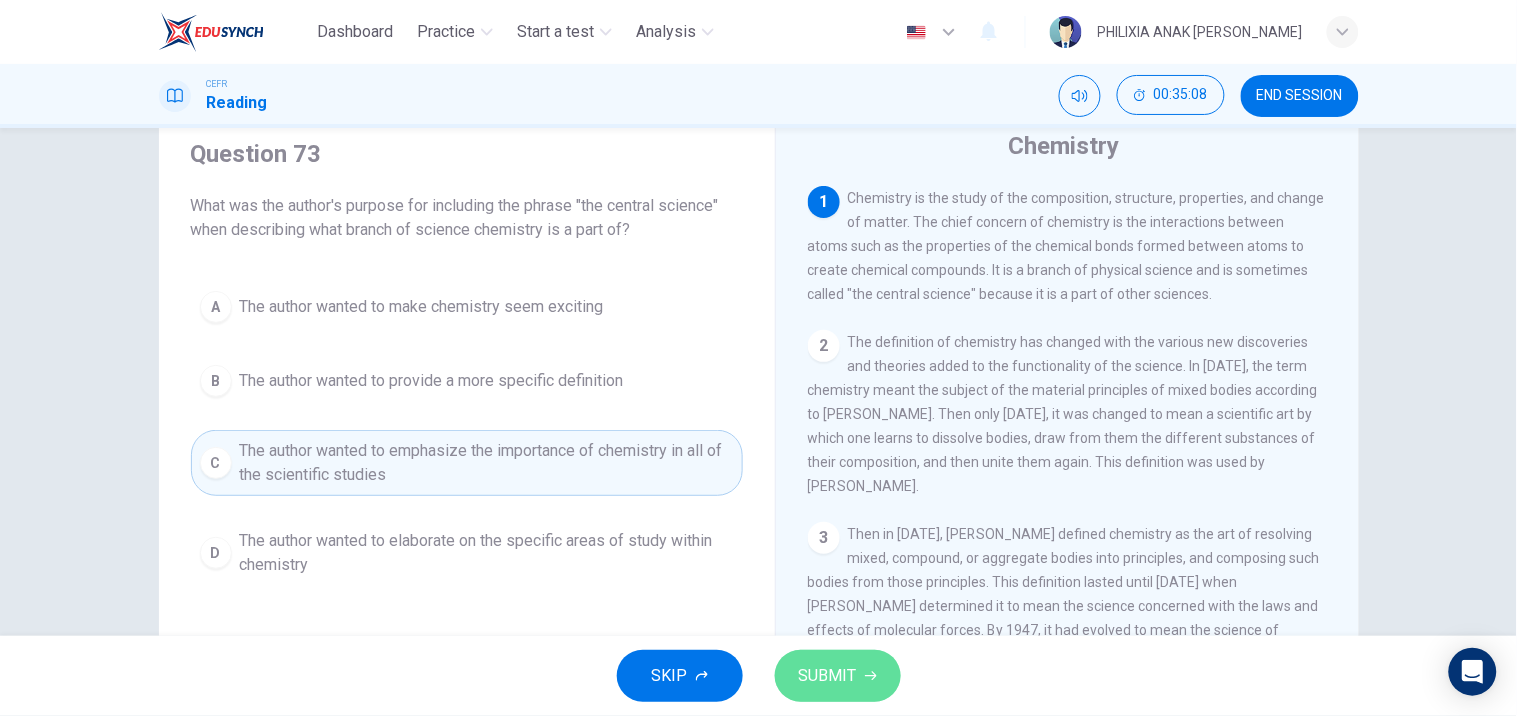 click on "SUBMIT" at bounding box center [828, 676] 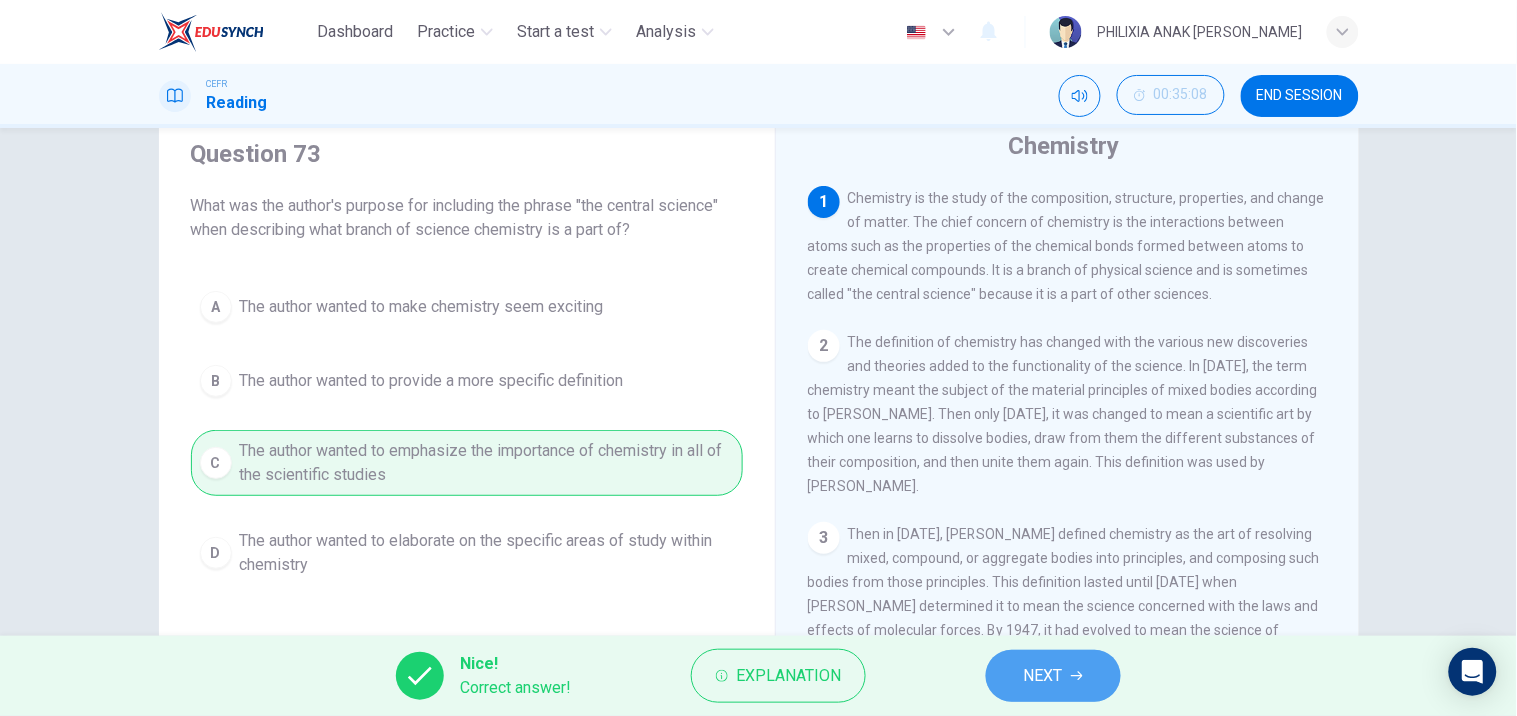 click on "NEXT" at bounding box center (1053, 676) 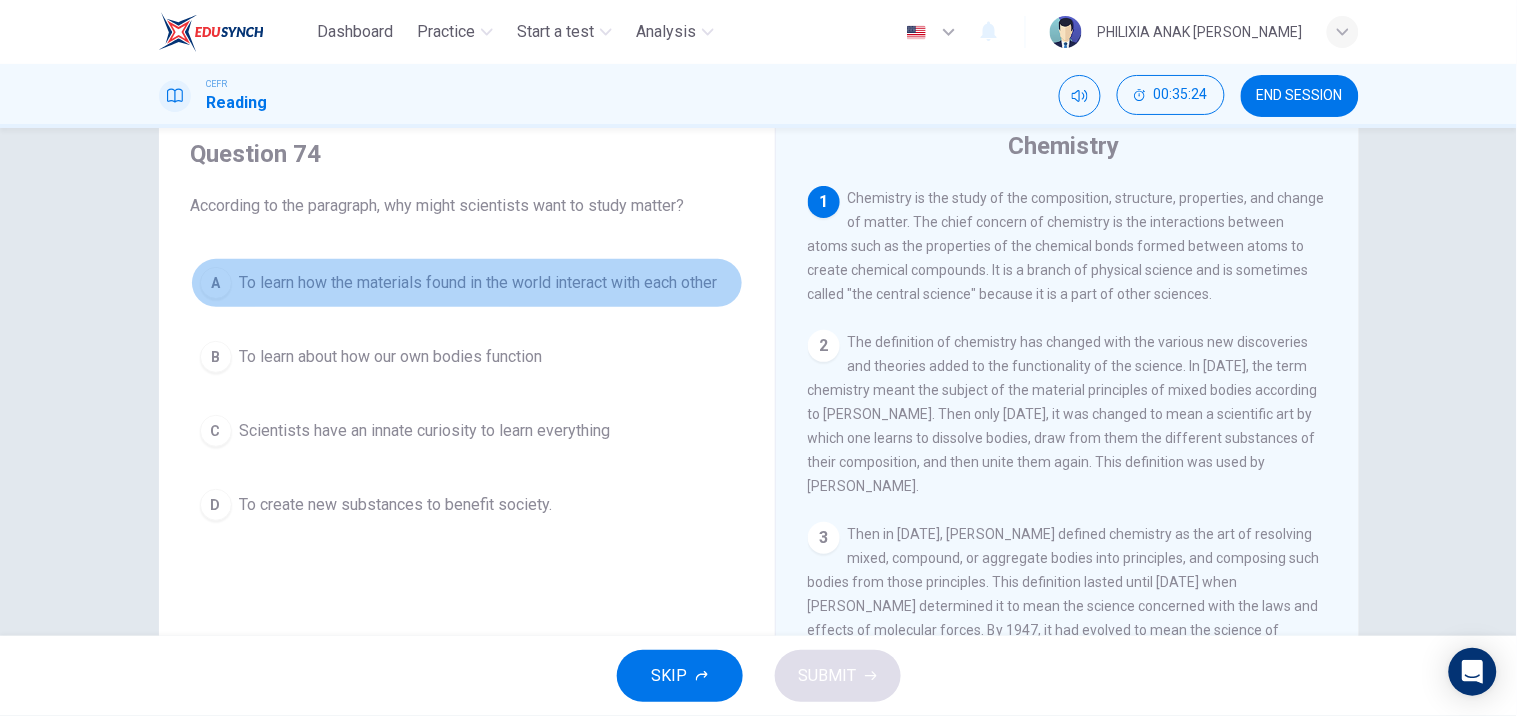 click on "To learn how the materials found in the world interact with each other" at bounding box center [479, 283] 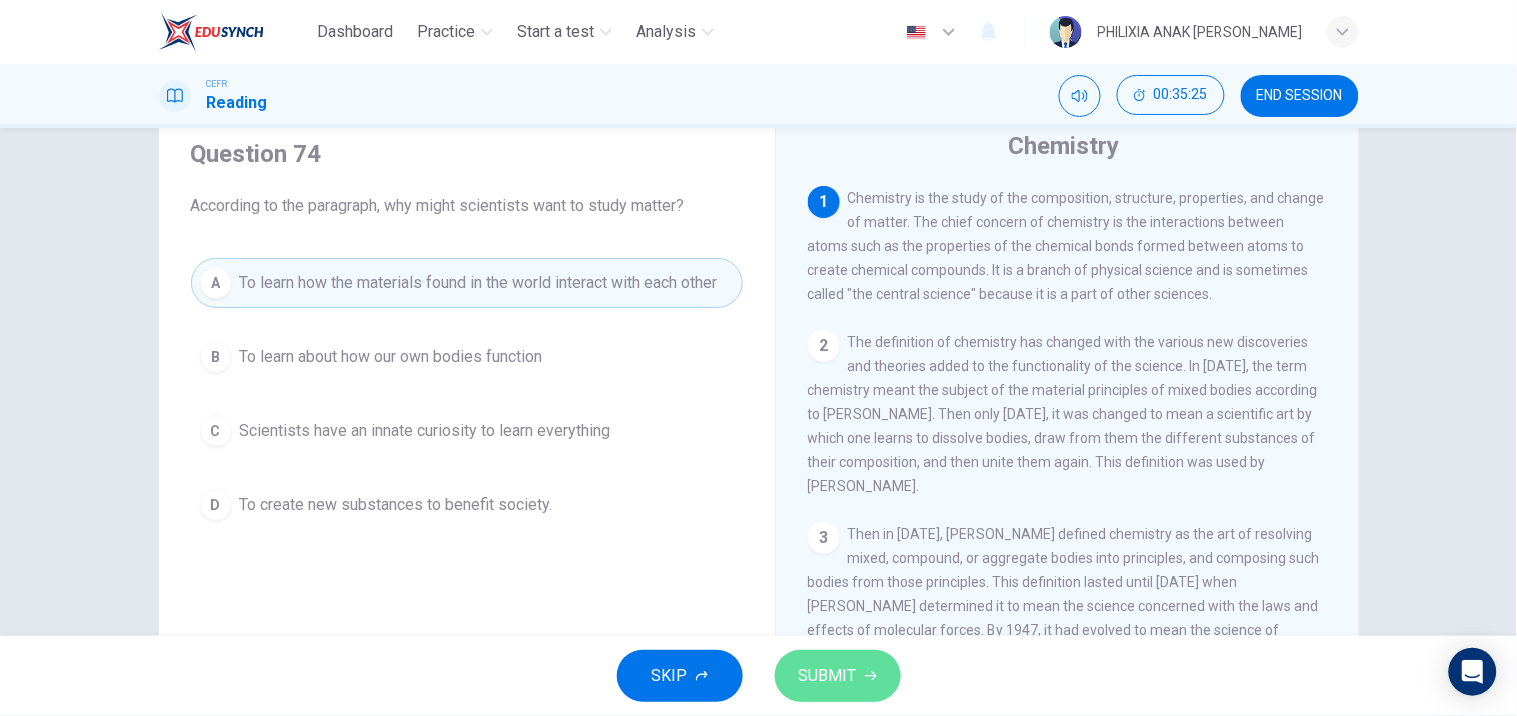 click on "SUBMIT" at bounding box center (828, 676) 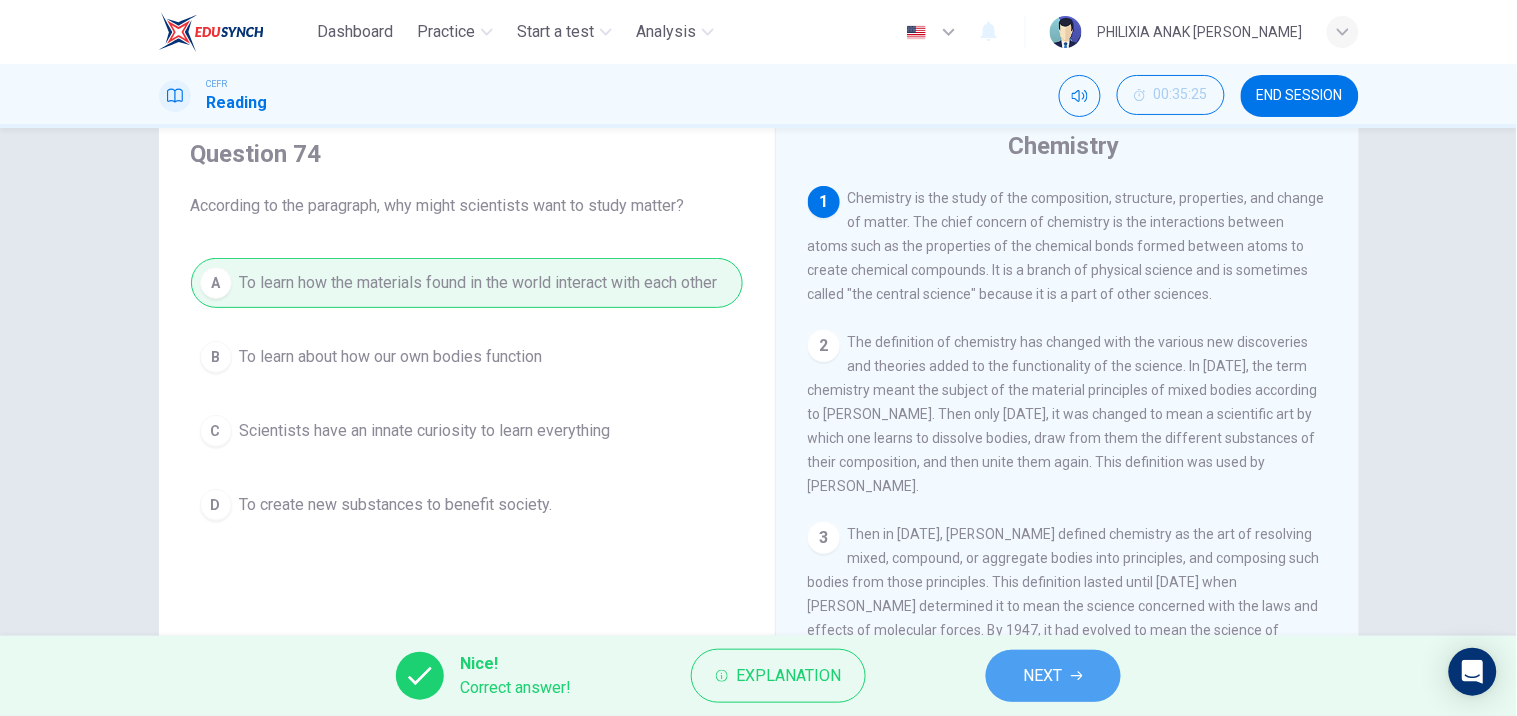 click on "NEXT" at bounding box center (1043, 676) 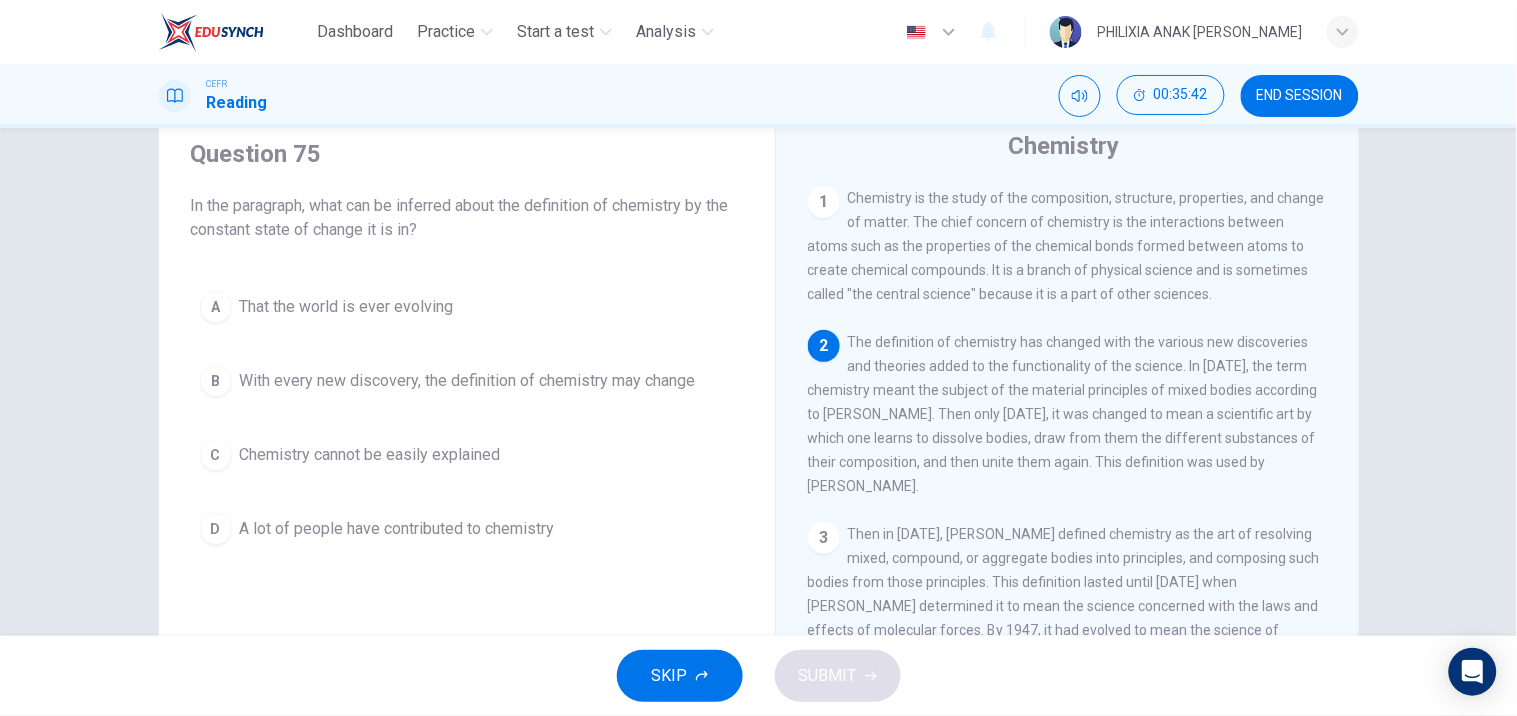 click on "With every new discovery, the definition of chemistry may change" at bounding box center (468, 381) 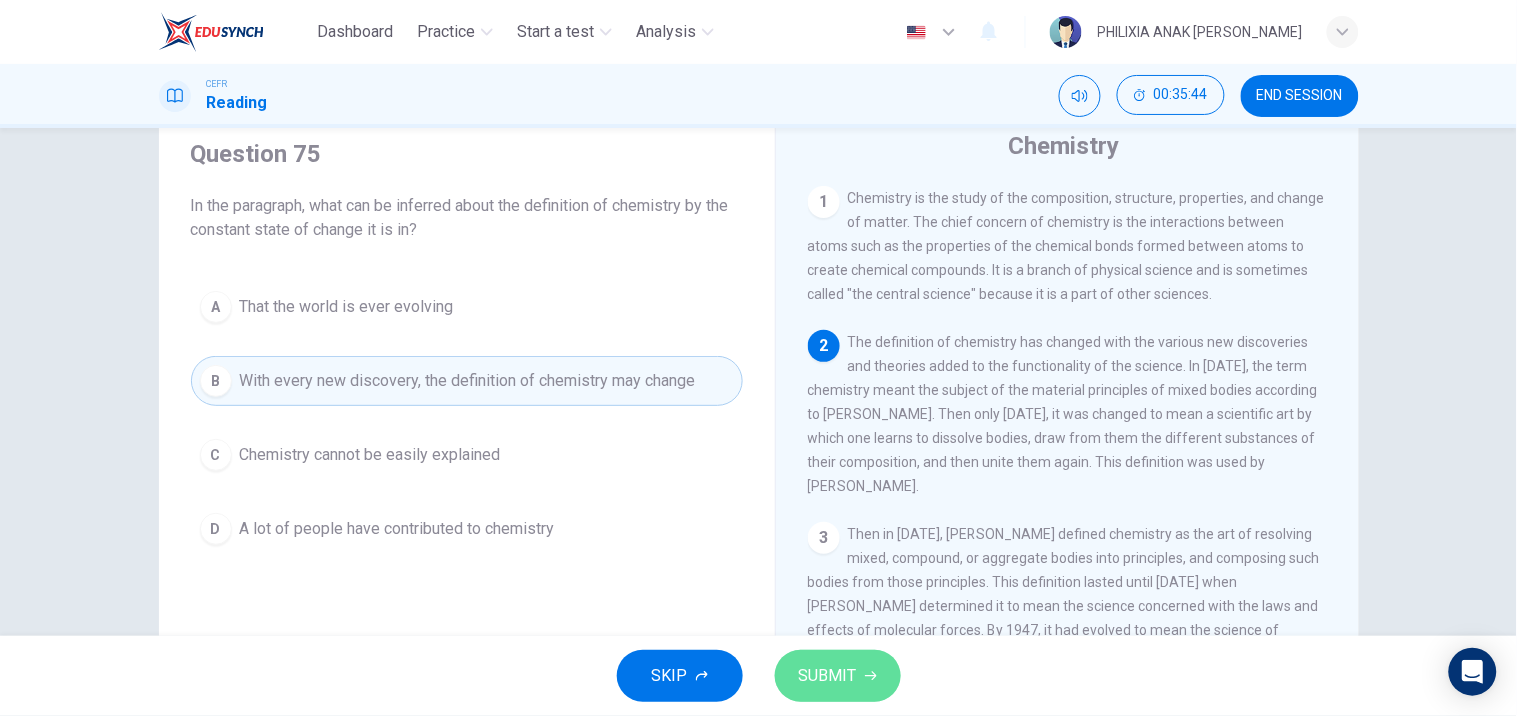 click on "SUBMIT" at bounding box center (828, 676) 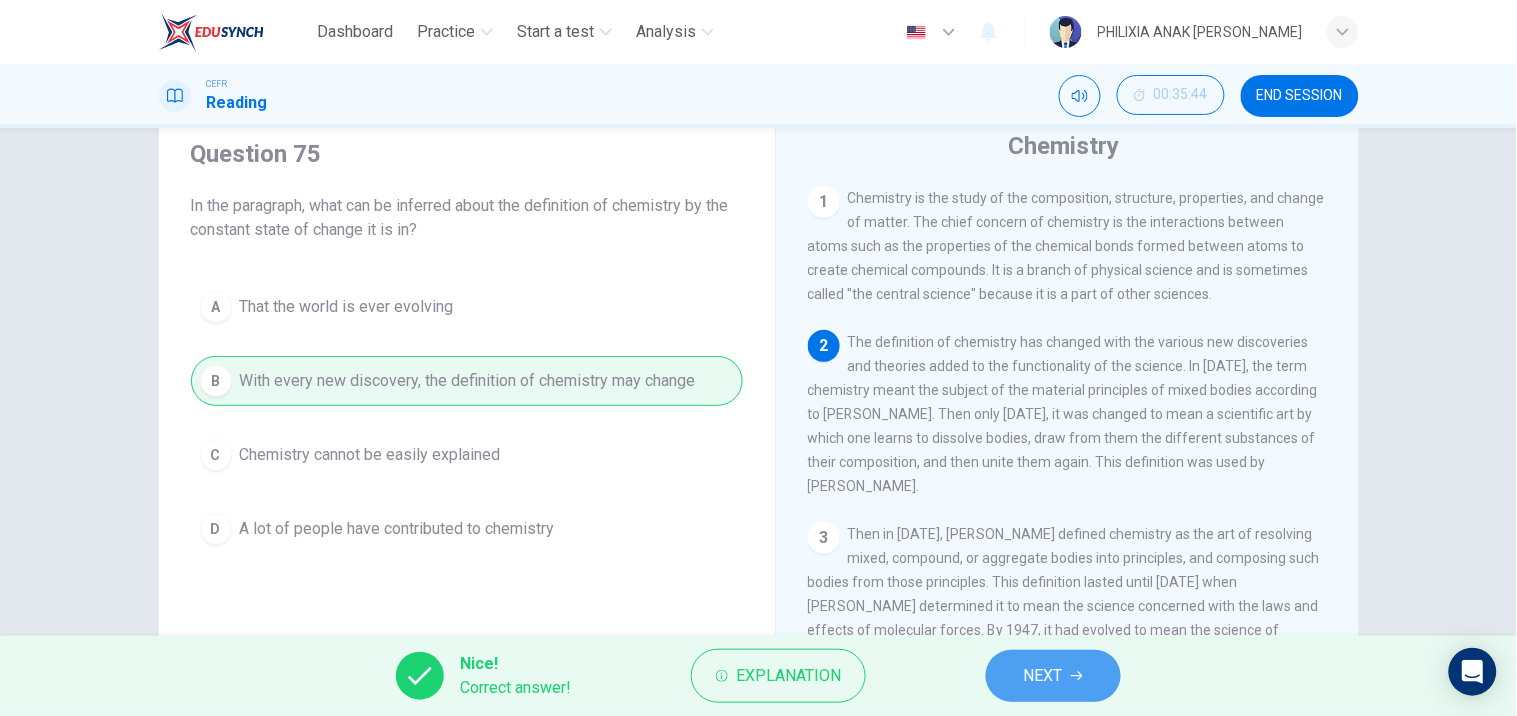 click on "NEXT" at bounding box center (1053, 676) 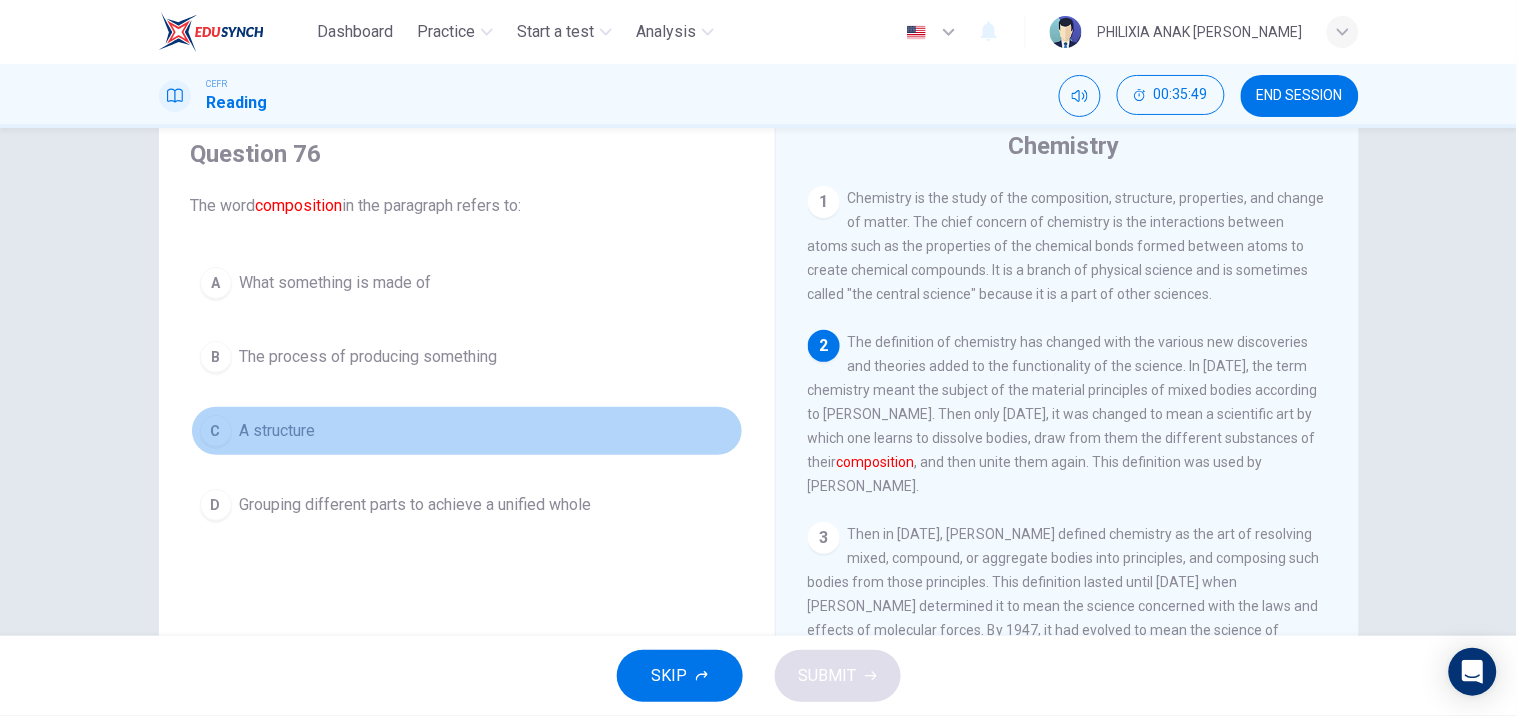 click on "A structure" at bounding box center (278, 431) 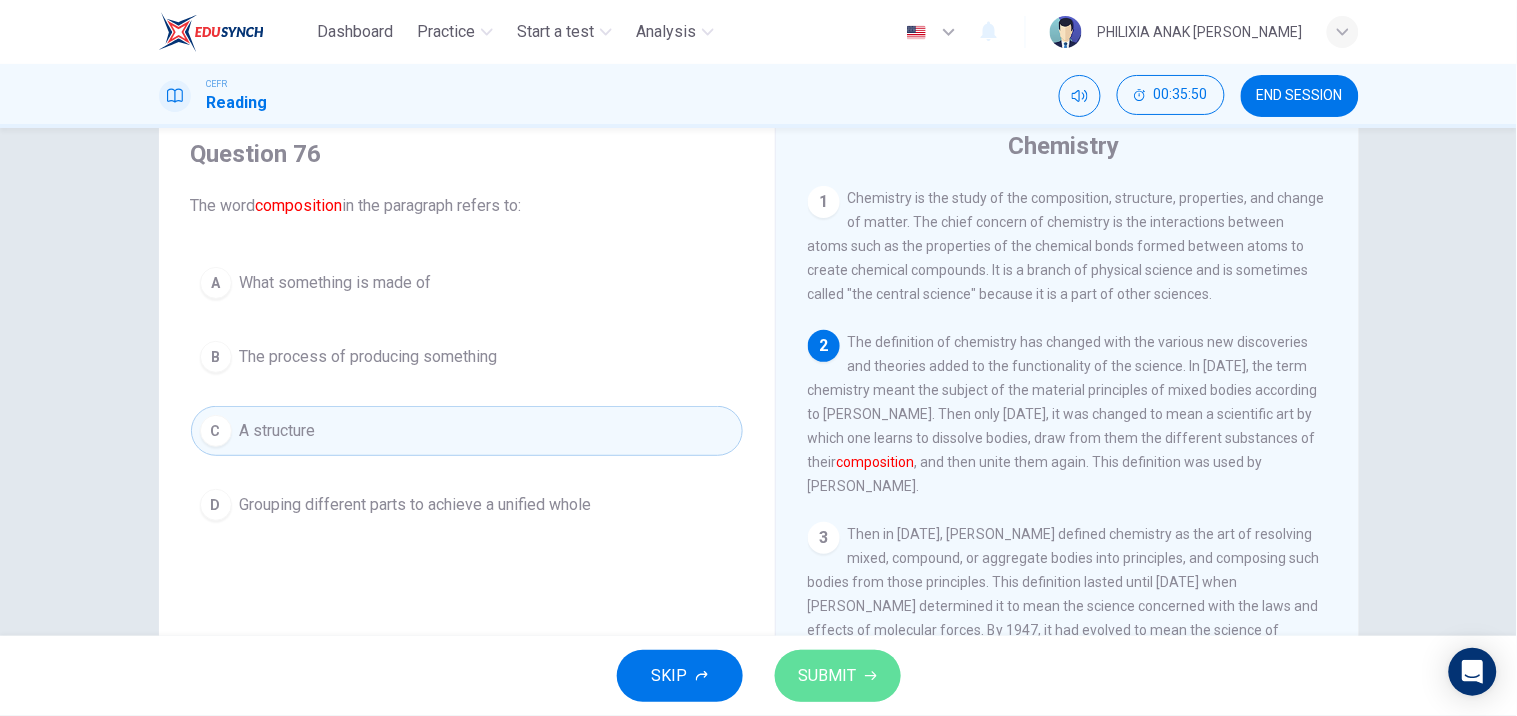 click on "SUBMIT" at bounding box center [828, 676] 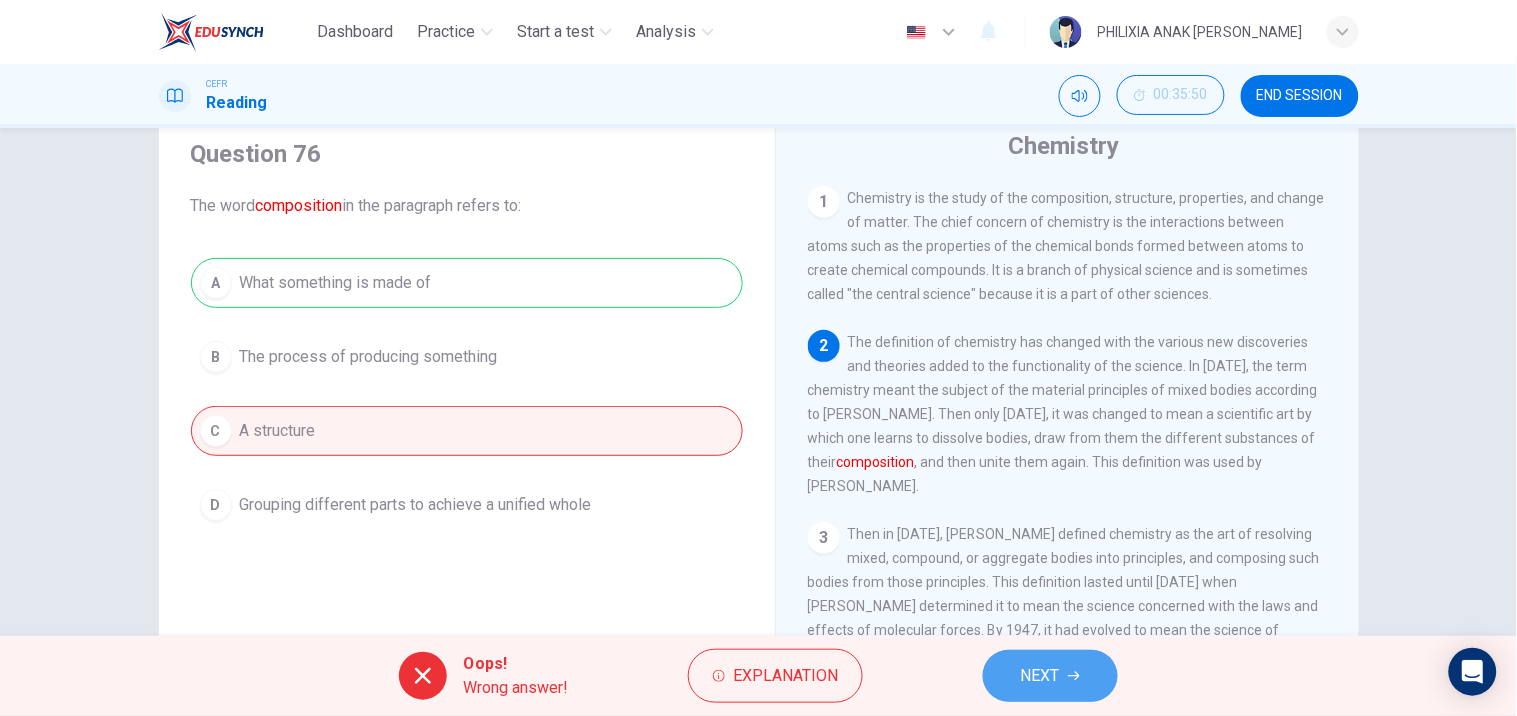 click on "NEXT" at bounding box center (1040, 676) 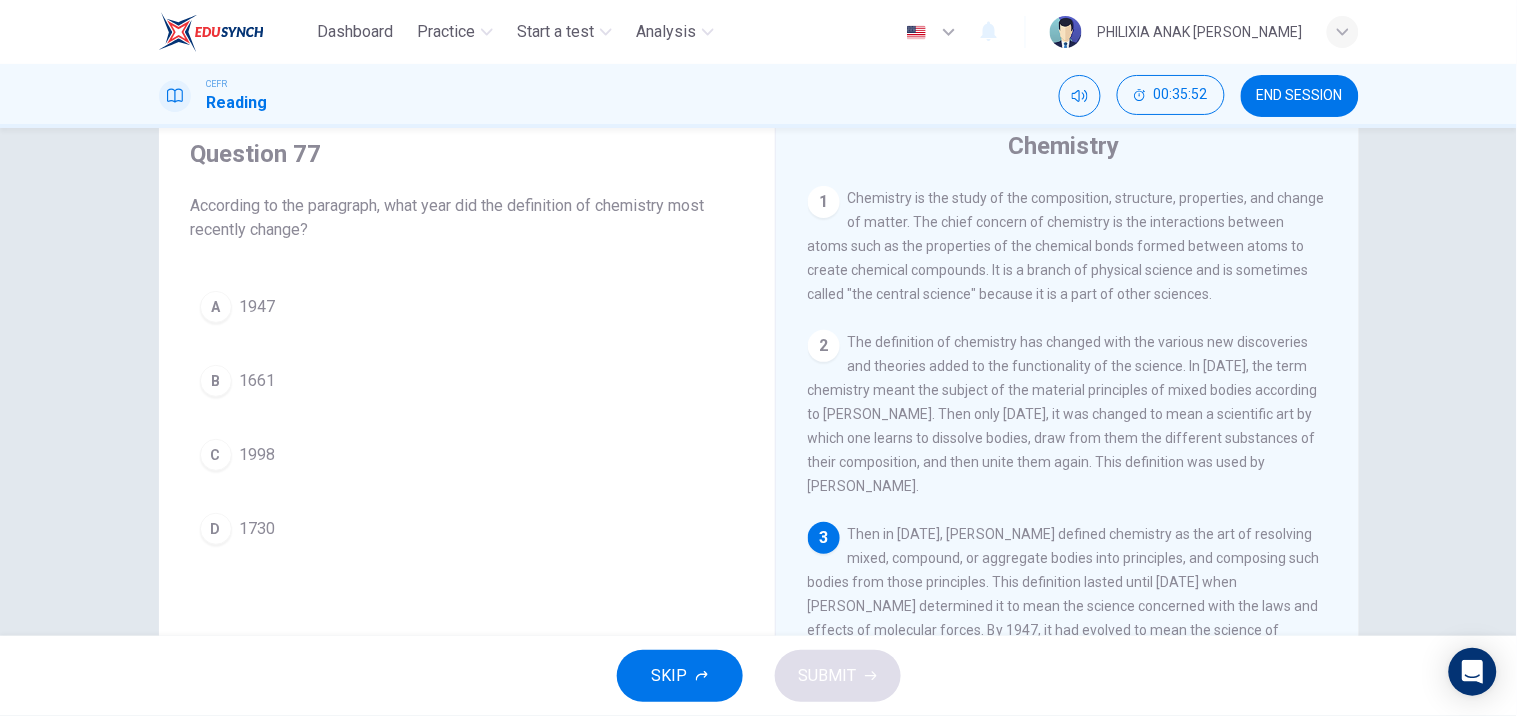 click on "Then in [DATE], [PERSON_NAME] defined chemistry as the art of resolving mixed, compound, or aggregate bodies into principles, and composing such bodies from those principles. This definition lasted until [DATE] when [PERSON_NAME] determined it to mean the science concerned with the laws and effects of molecular forces. By 1947, it had evolved to mean the science of substances: their structure, properties, and reactions that change them into other substances as accepted by [PERSON_NAME]. The most recent definition was established in [DATE] by Professor [PERSON_NAME] and stated that chemistry is the study of matter and the changes it undergoes." at bounding box center (1064, 630) 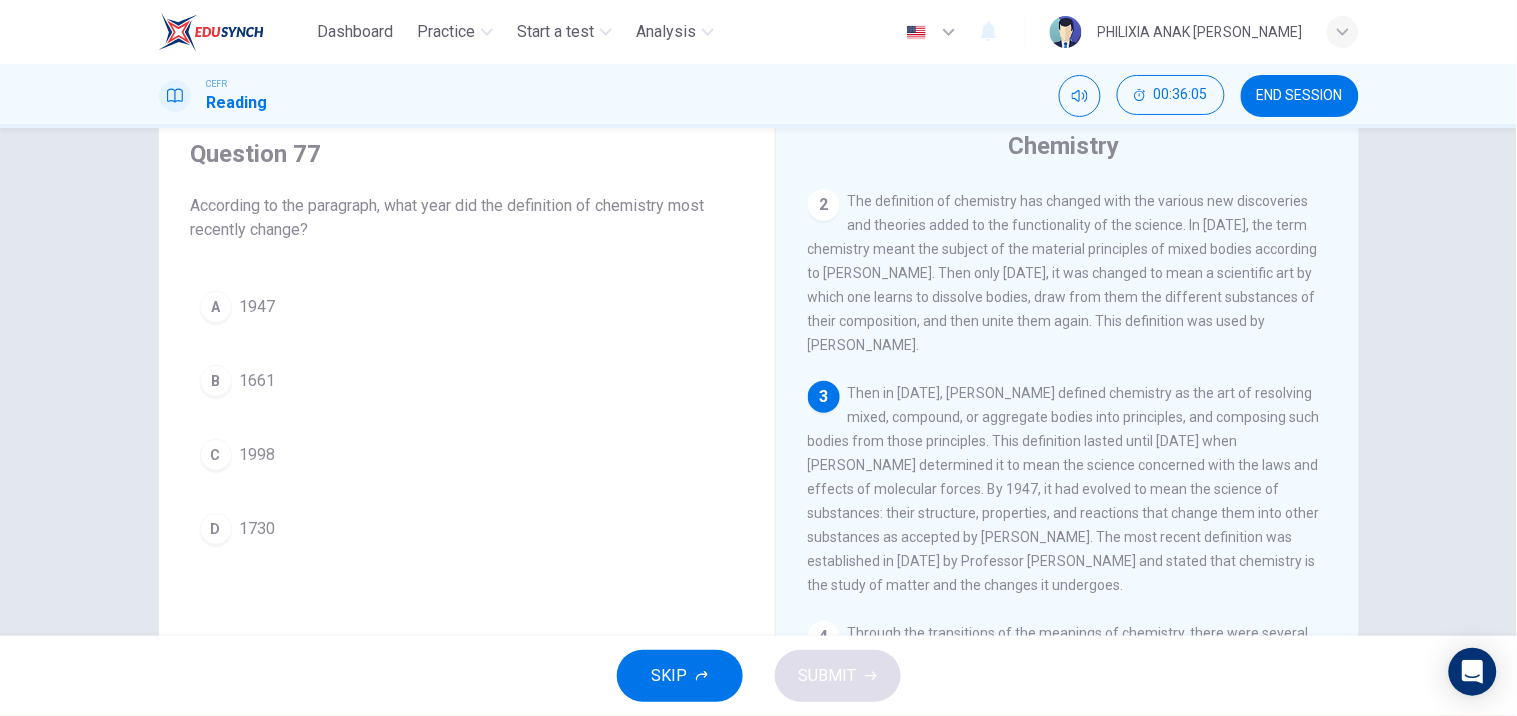 scroll, scrollTop: 142, scrollLeft: 0, axis: vertical 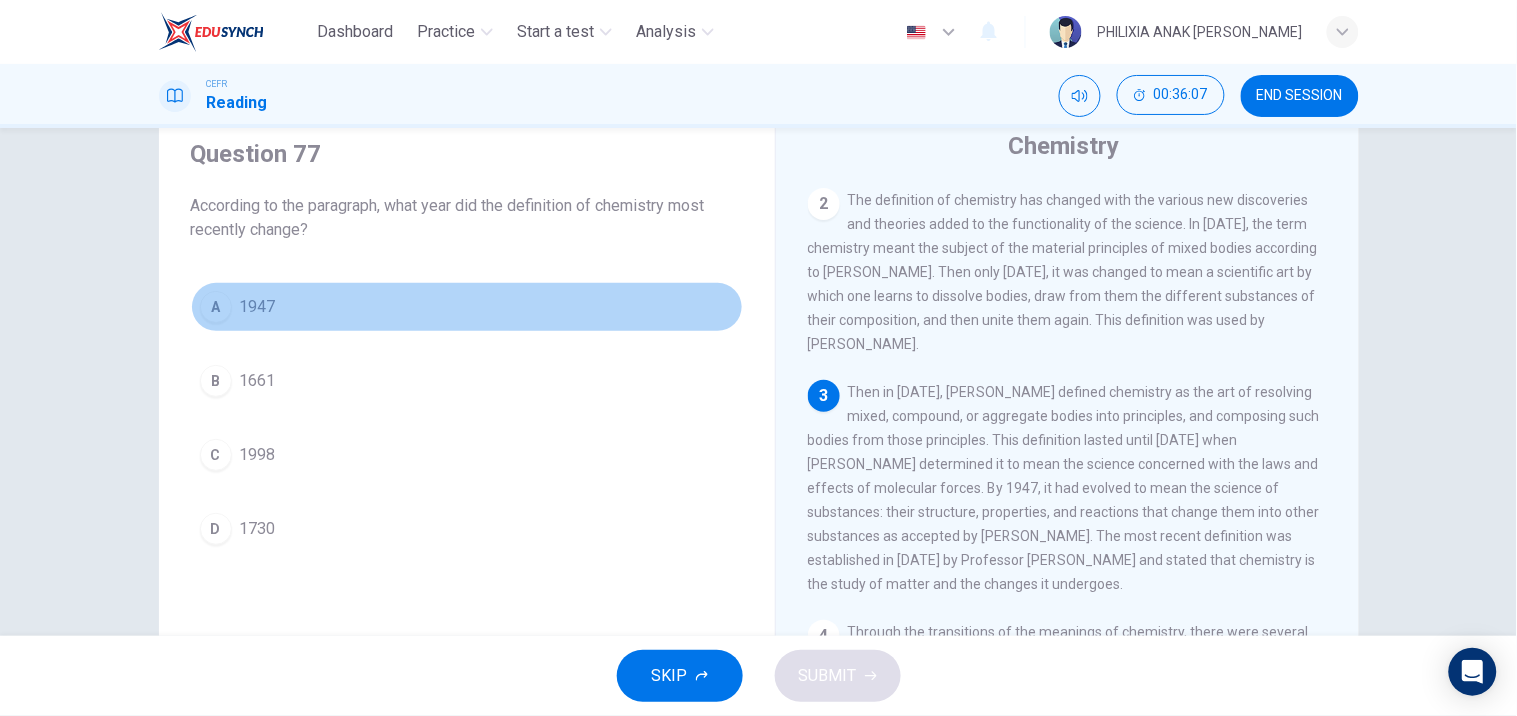 click on "1947" at bounding box center [258, 307] 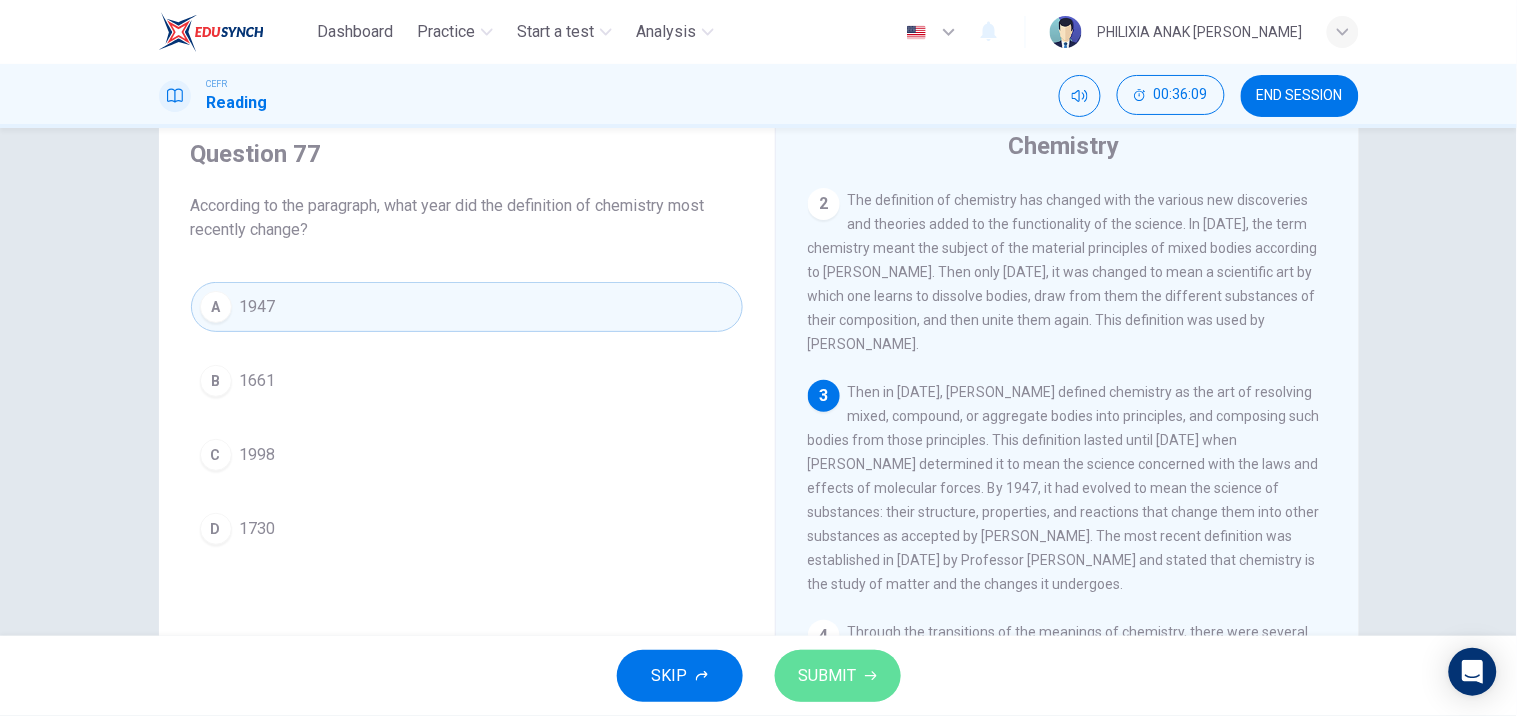 click on "SUBMIT" at bounding box center [838, 676] 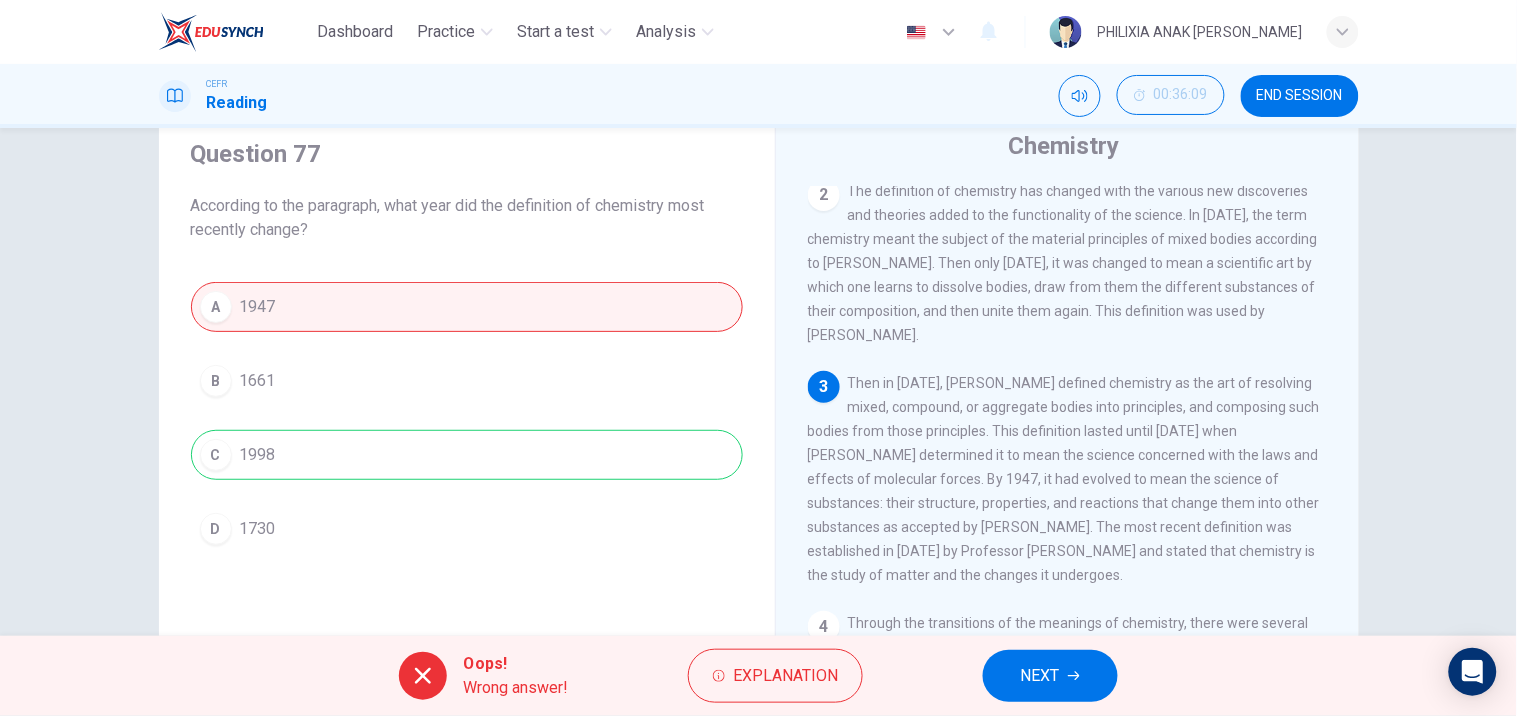 scroll, scrollTop: 152, scrollLeft: 0, axis: vertical 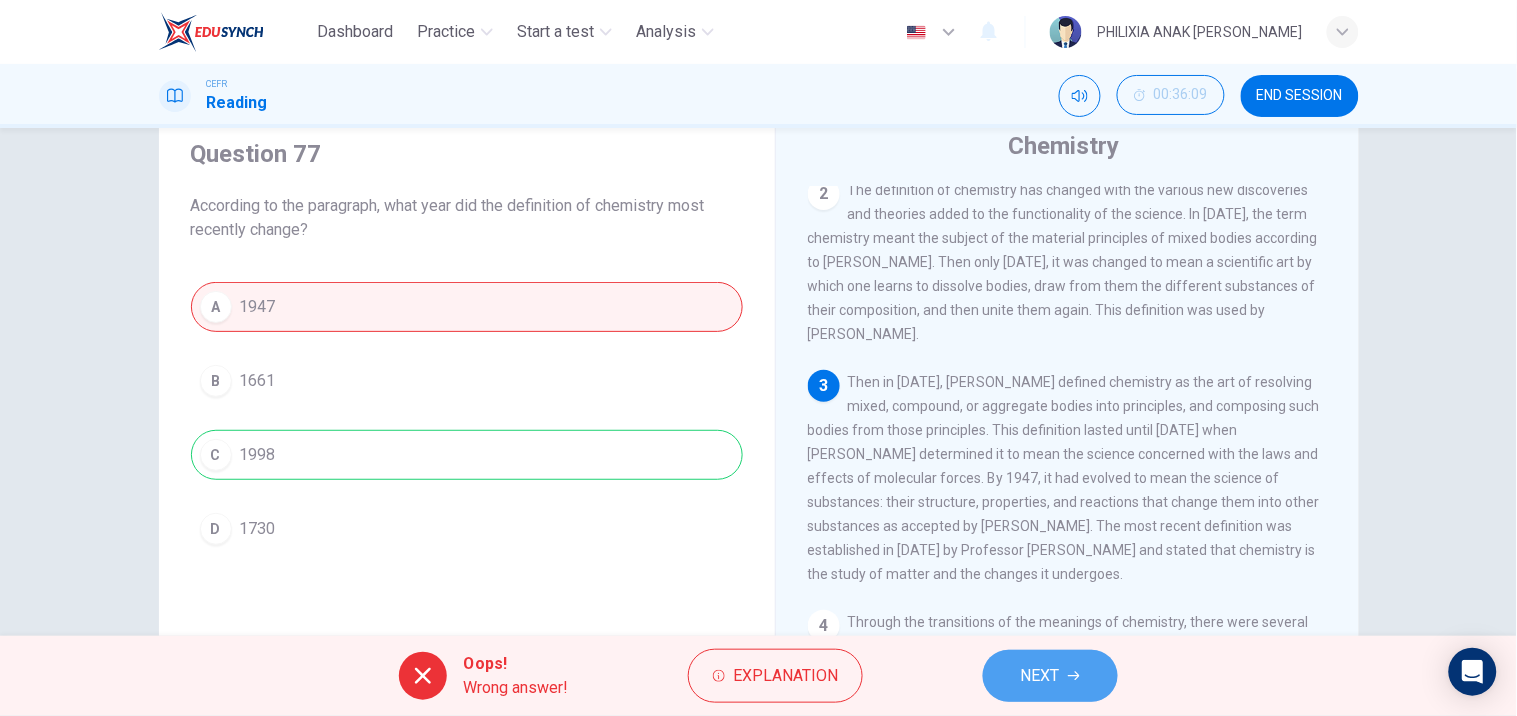 click on "NEXT" at bounding box center [1040, 676] 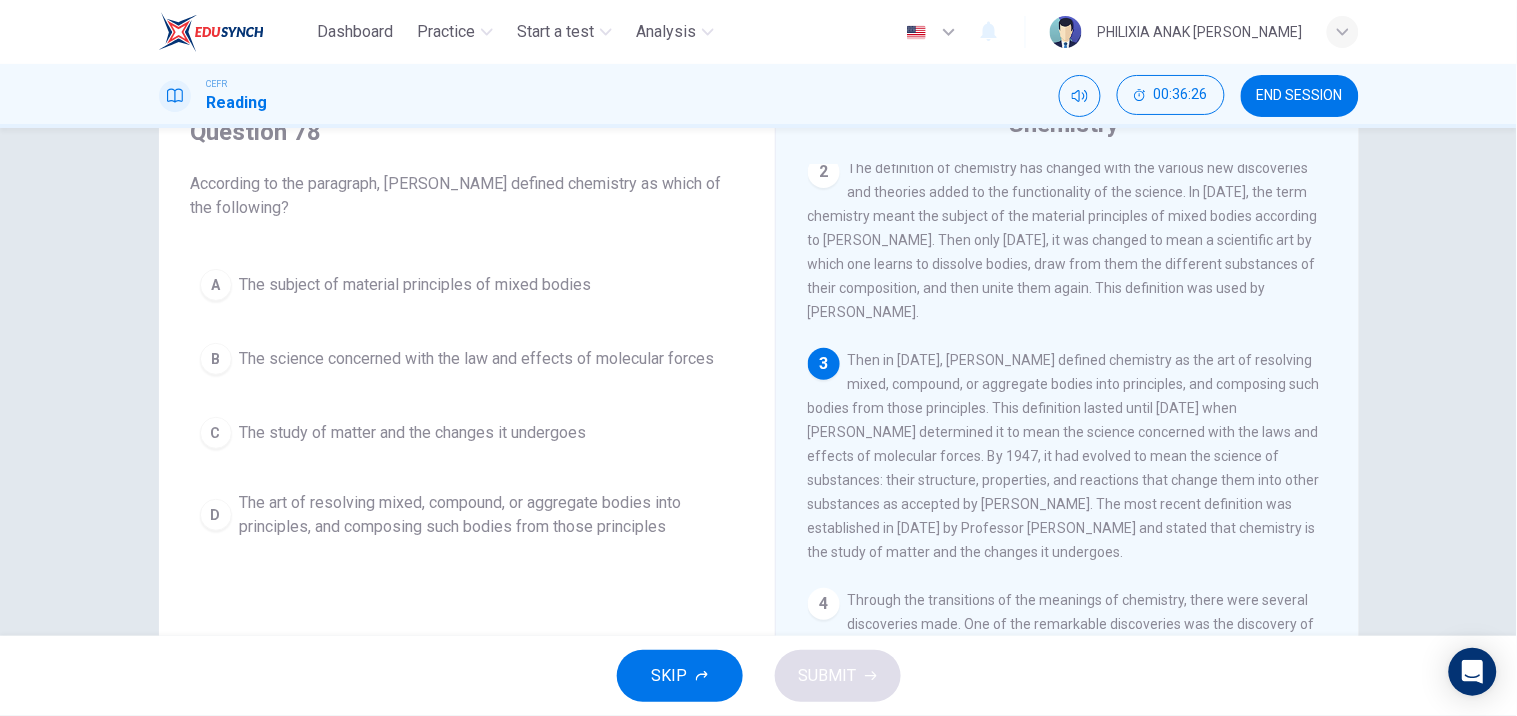 scroll, scrollTop: 93, scrollLeft: 0, axis: vertical 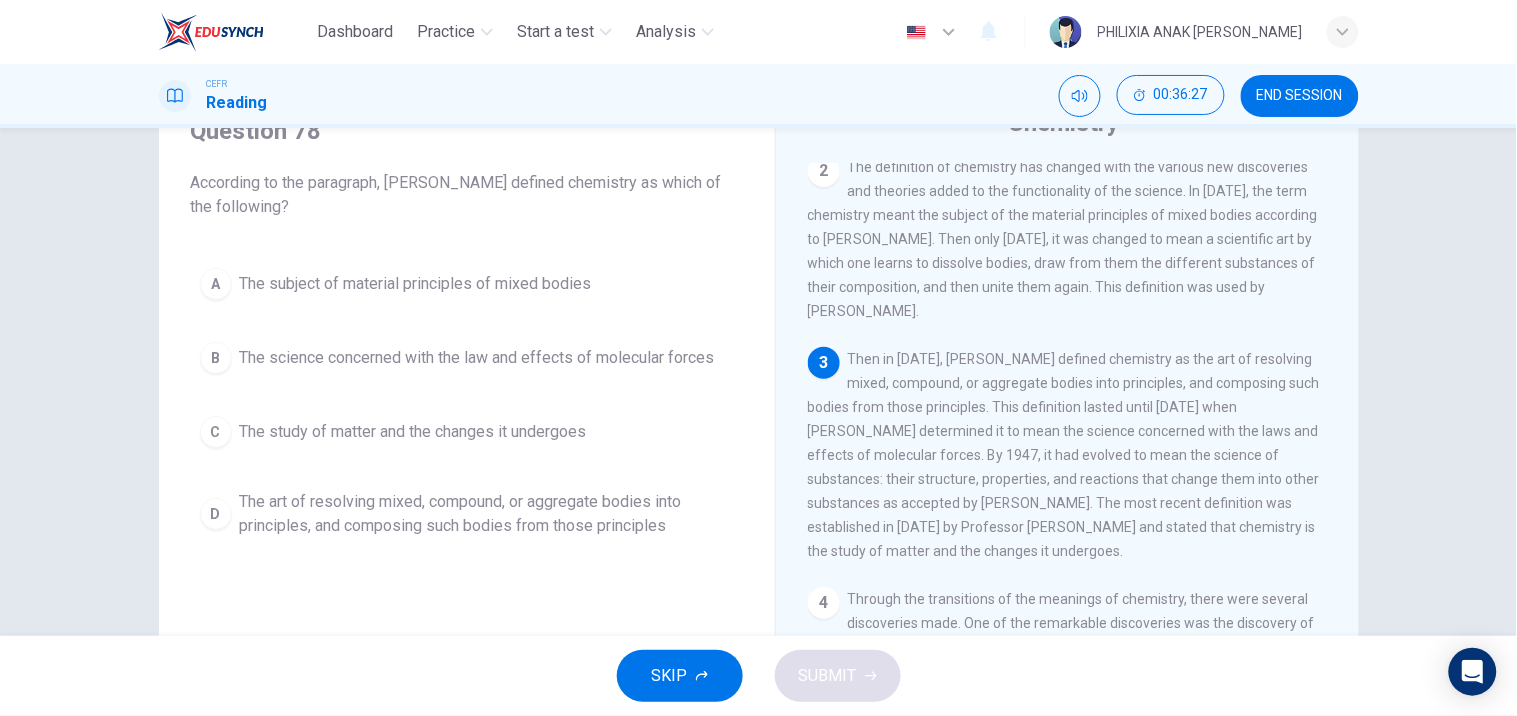 click on "The art of resolving mixed, compound, or aggregate bodies into principles, and composing such bodies from those principles" at bounding box center (487, 514) 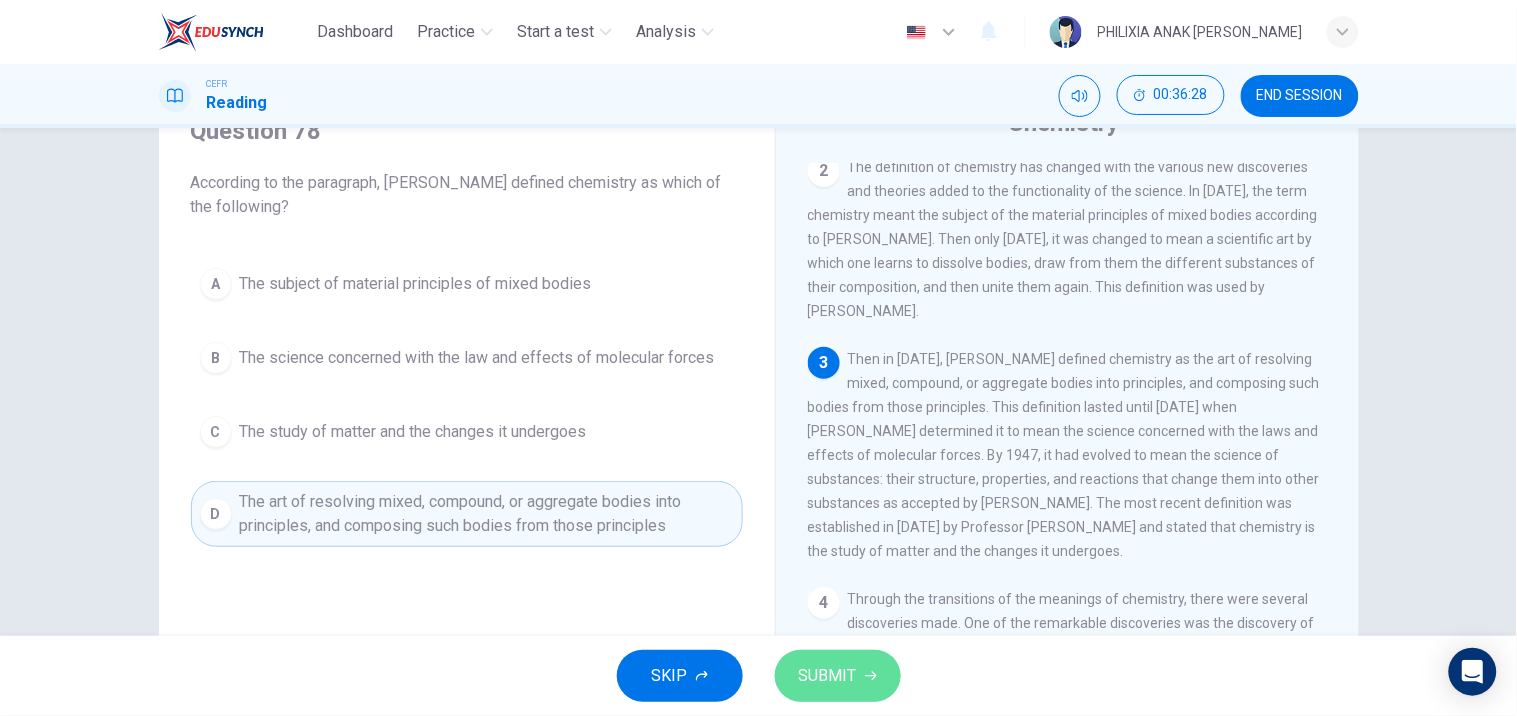 click on "SUBMIT" at bounding box center [828, 676] 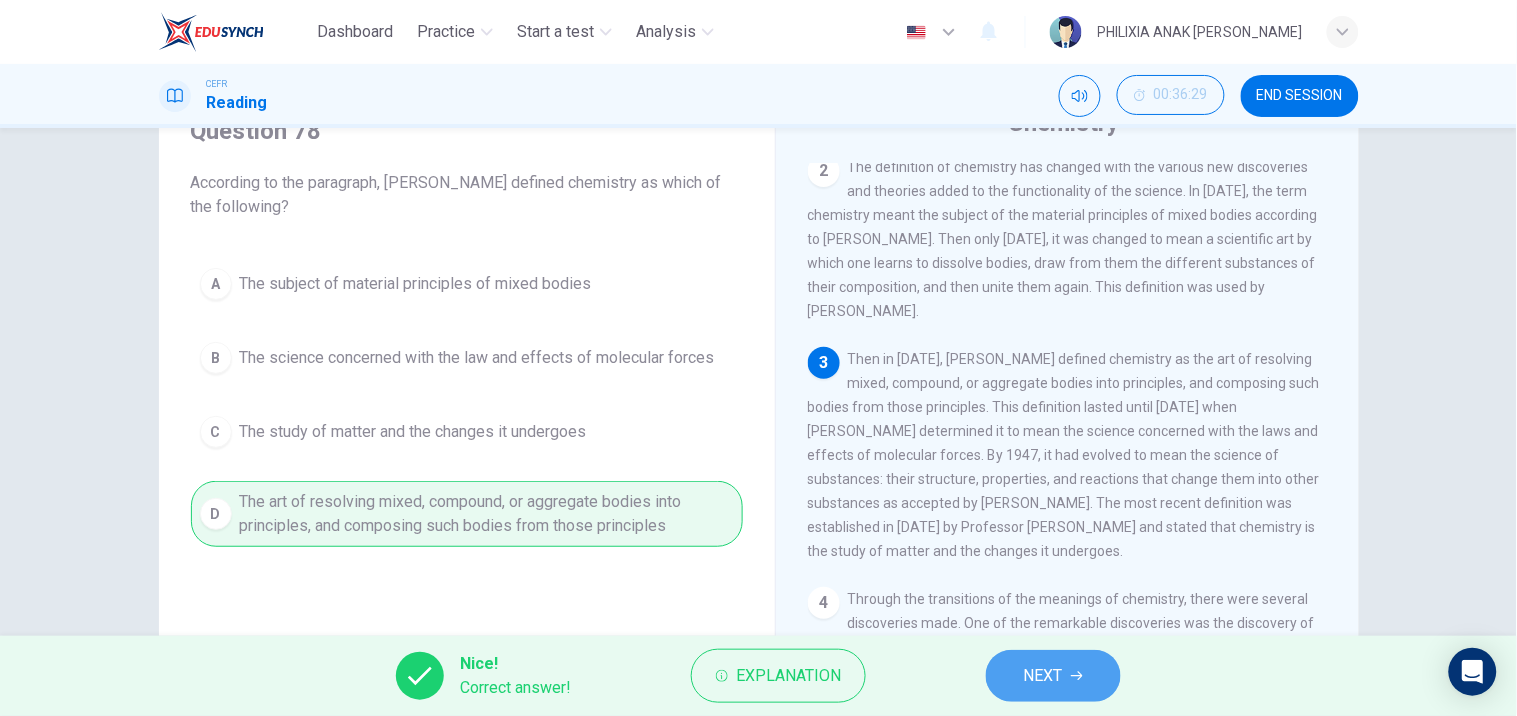 click on "NEXT" at bounding box center [1053, 676] 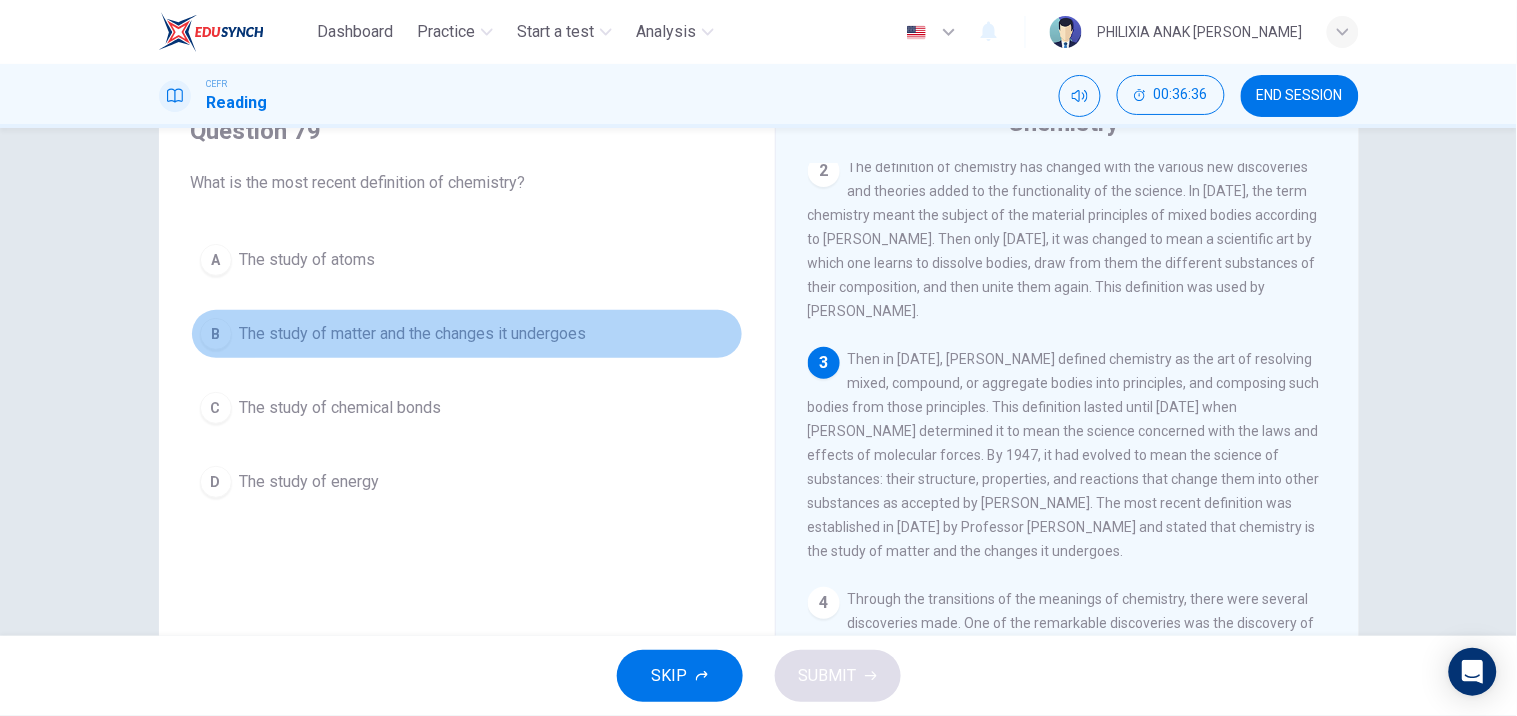 click on "The study of matter and the changes it undergoes" at bounding box center [413, 334] 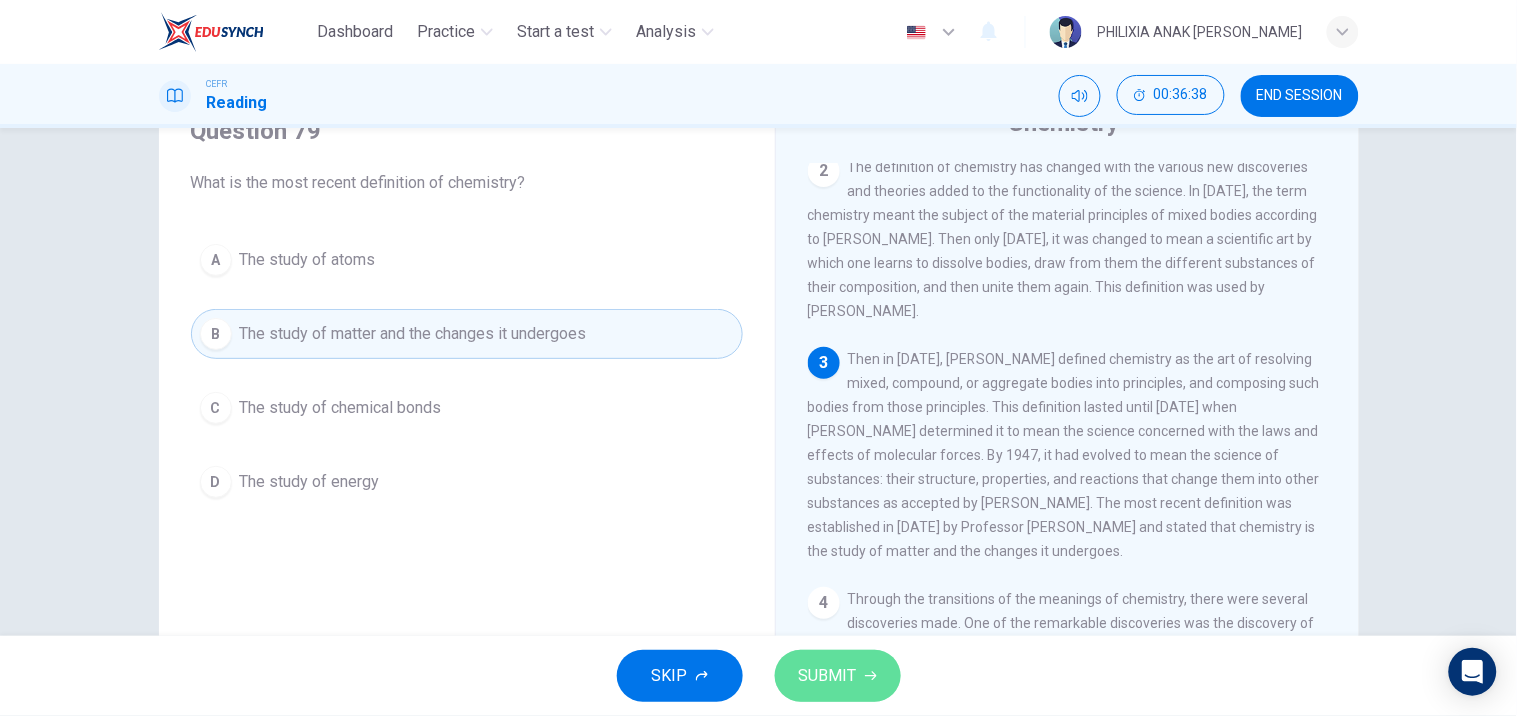 click on "SUBMIT" at bounding box center (828, 676) 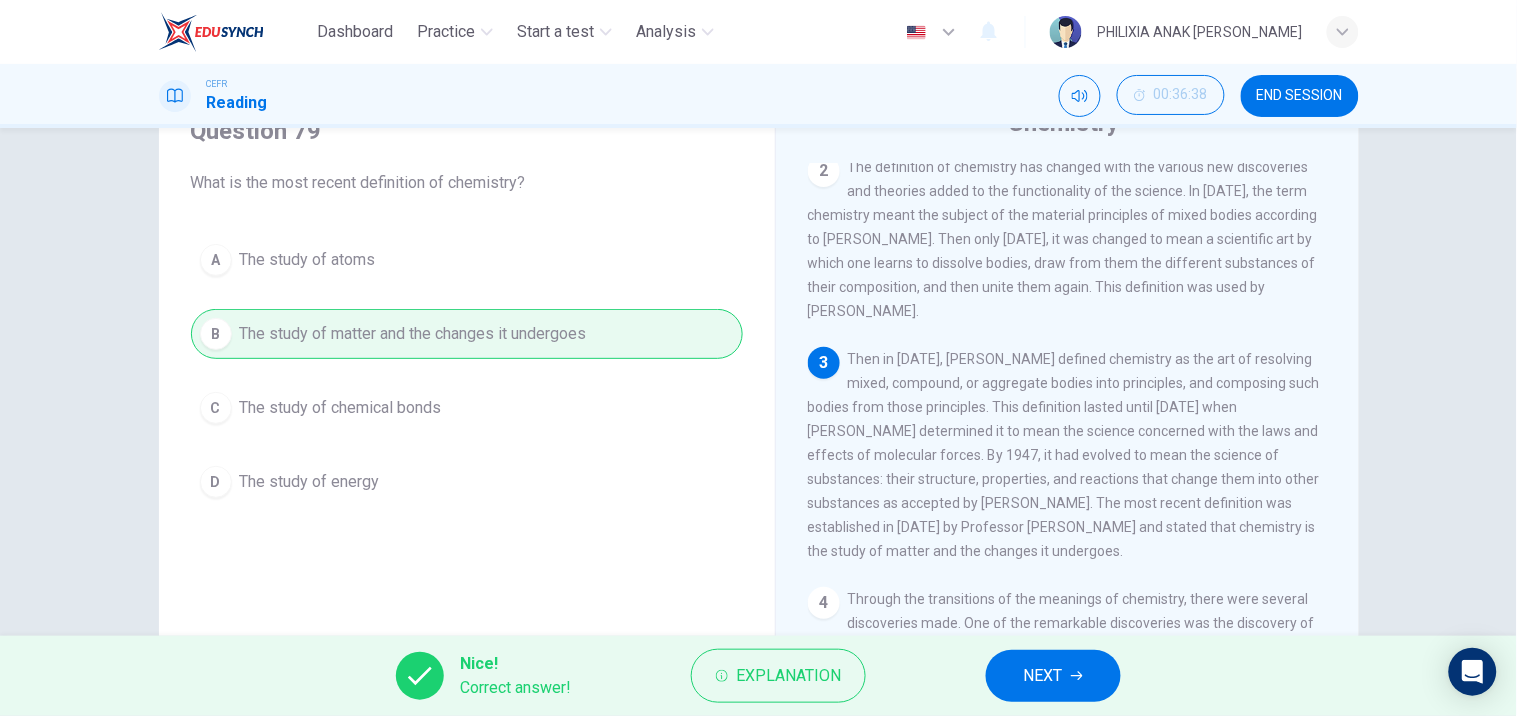 click on "NEXT" at bounding box center [1043, 676] 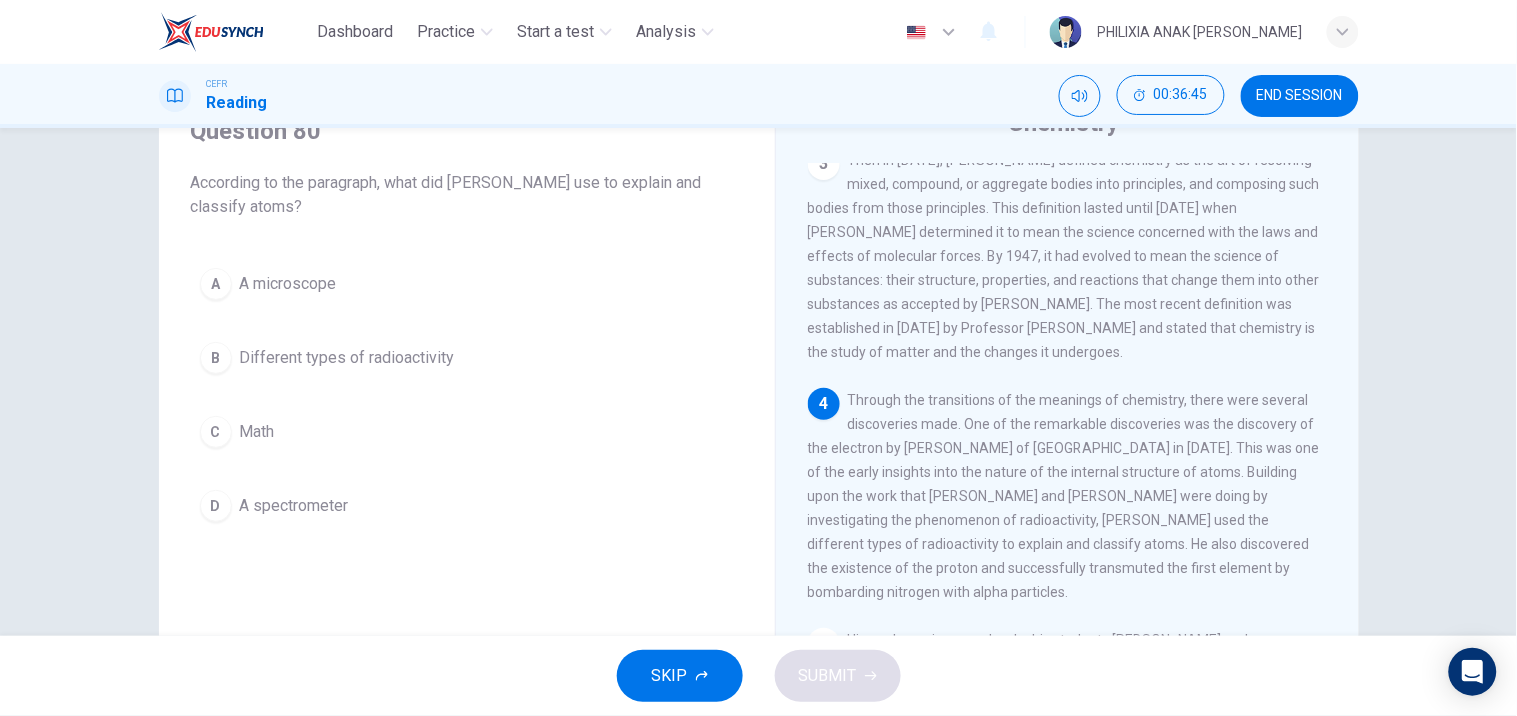 scroll, scrollTop: 352, scrollLeft: 0, axis: vertical 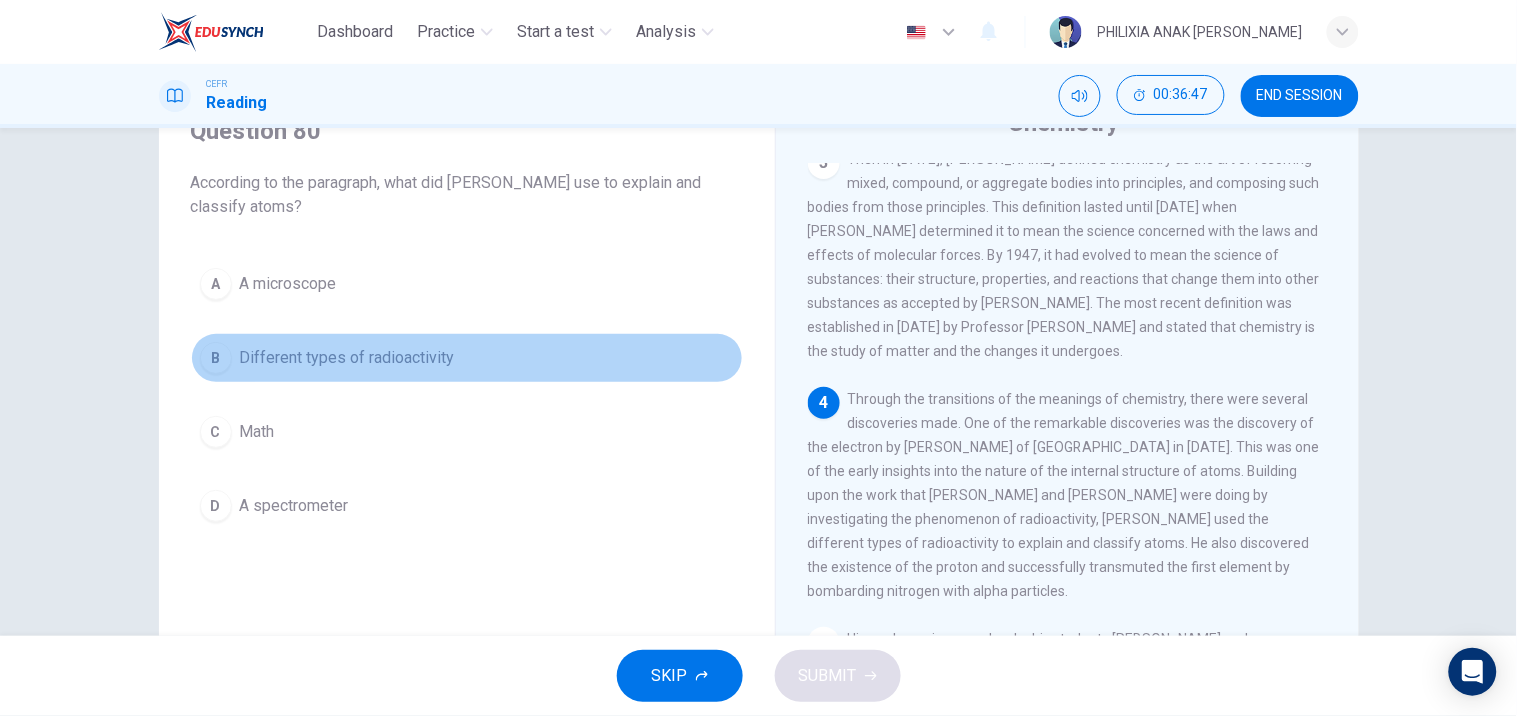 click on "B Different types of radioactivity" at bounding box center [467, 358] 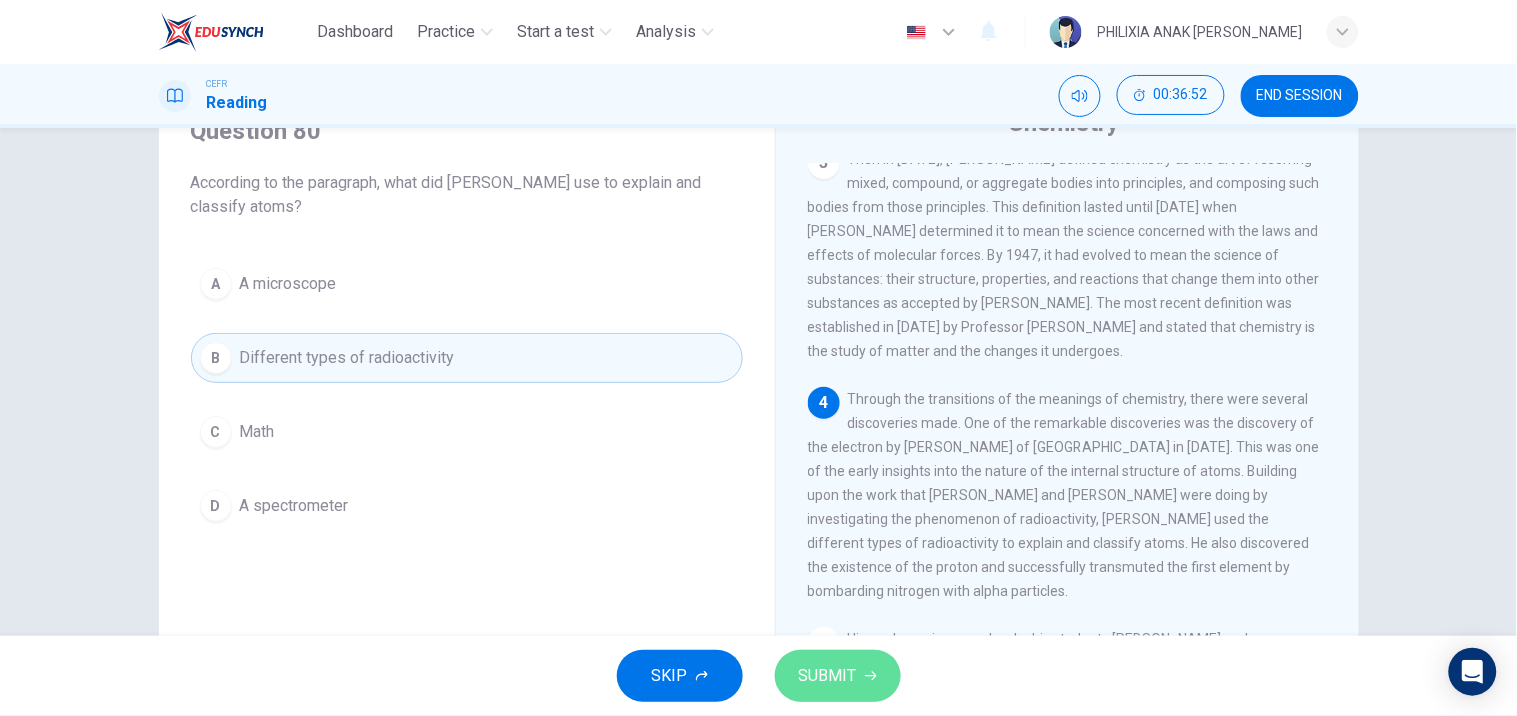 click on "SUBMIT" at bounding box center [828, 676] 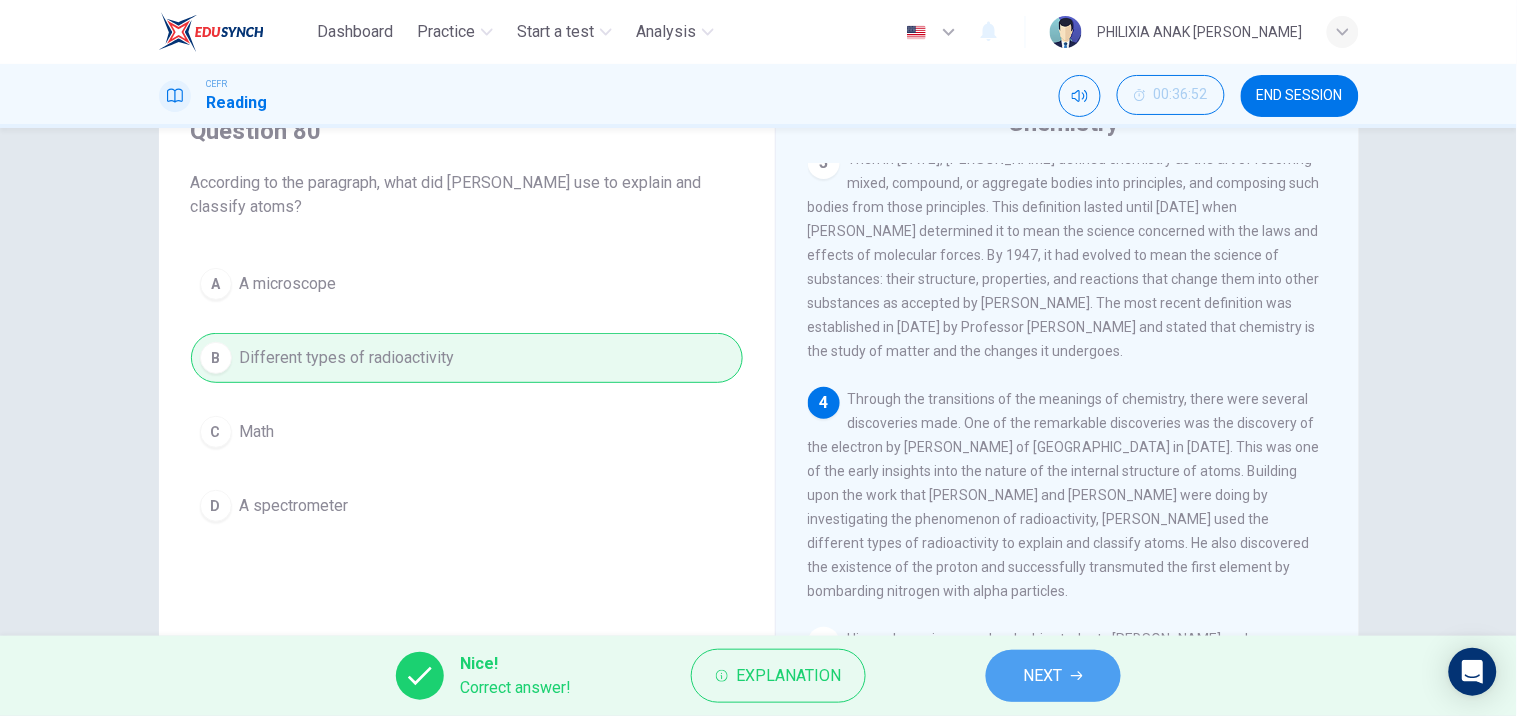 click on "NEXT" at bounding box center [1043, 676] 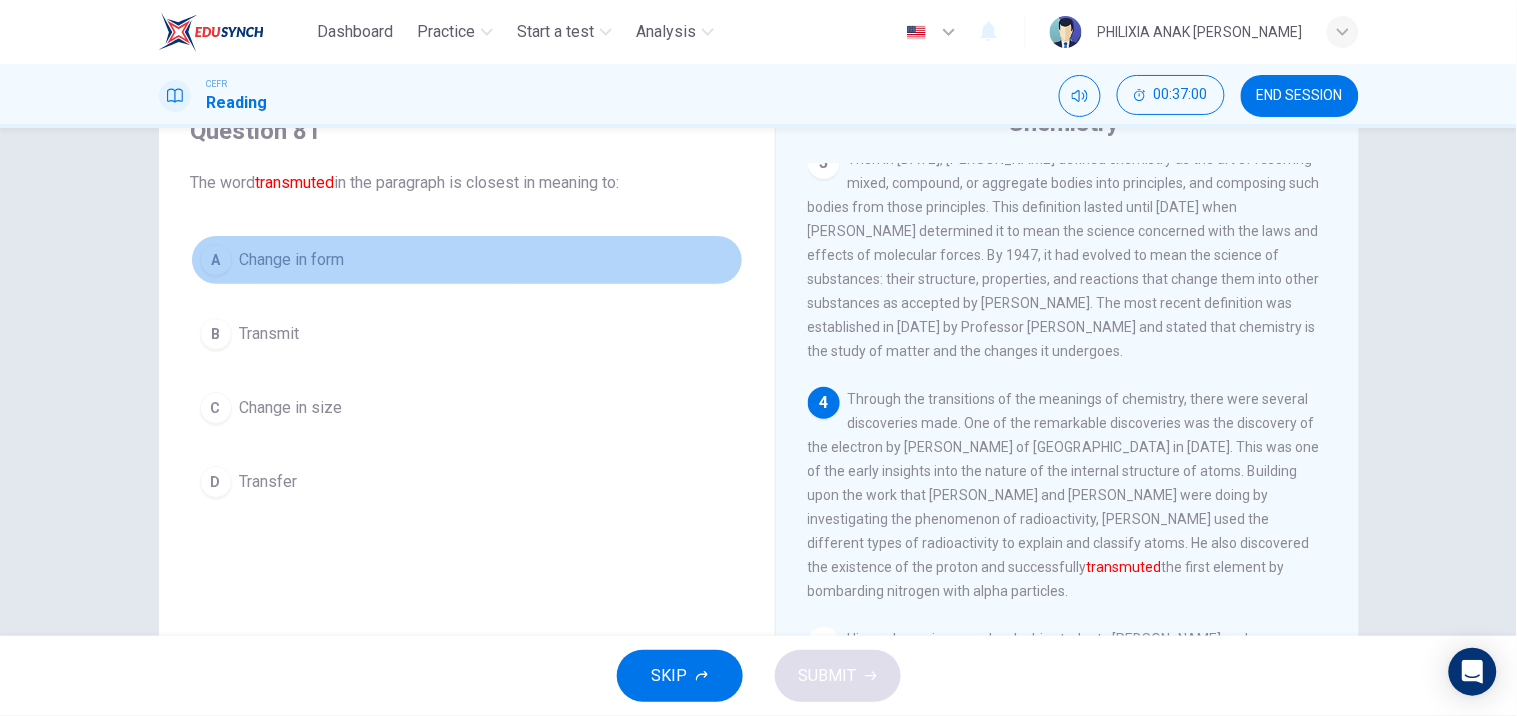 click on "Change in form" at bounding box center [292, 260] 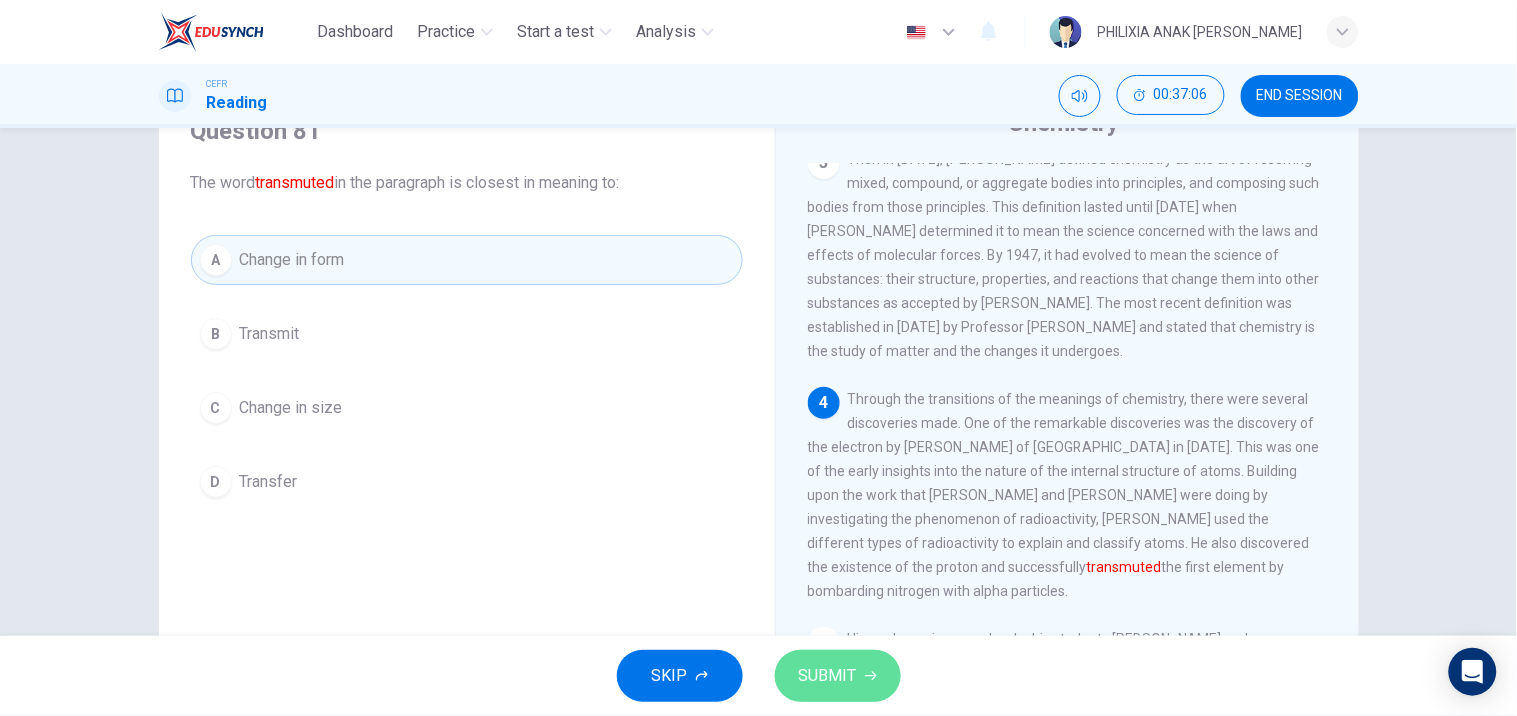 click on "SUBMIT" at bounding box center (828, 676) 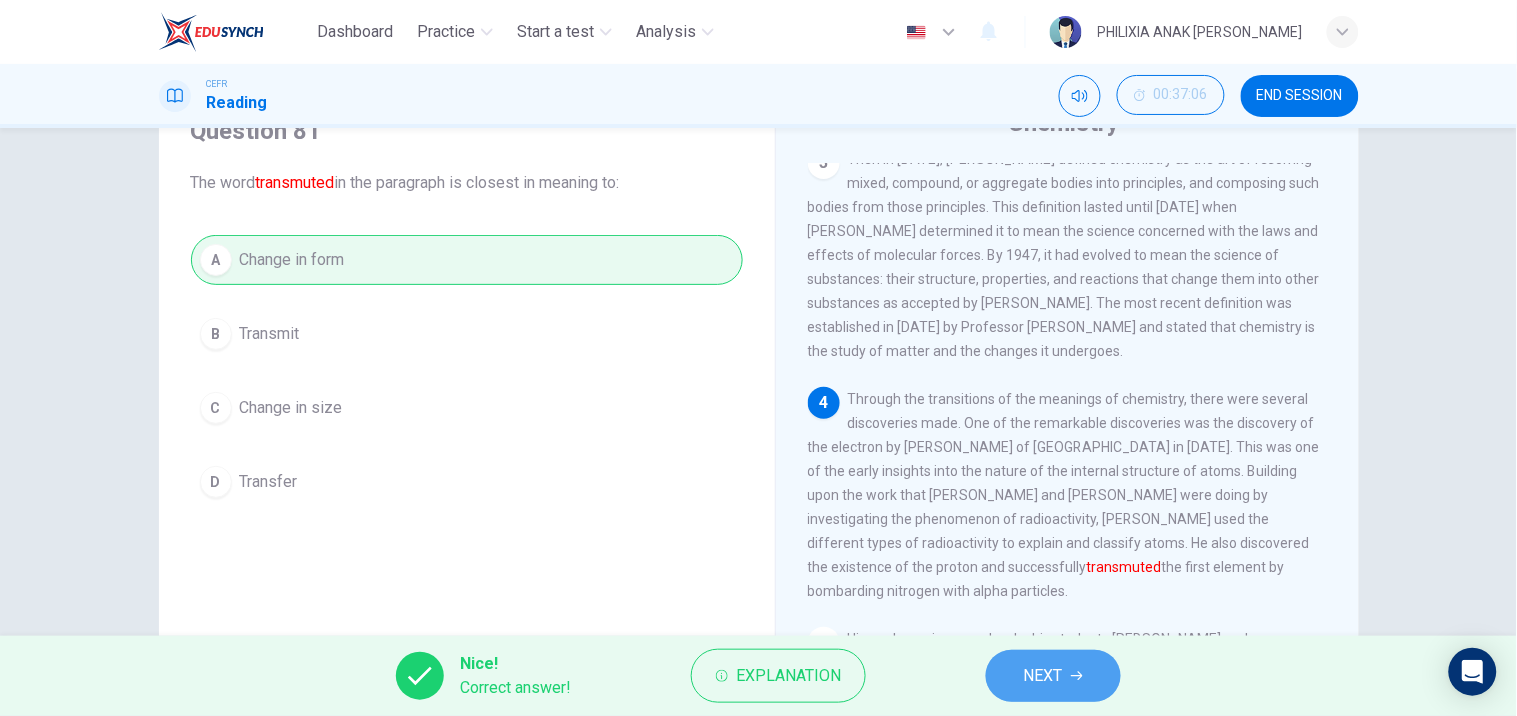 click on "NEXT" at bounding box center (1053, 676) 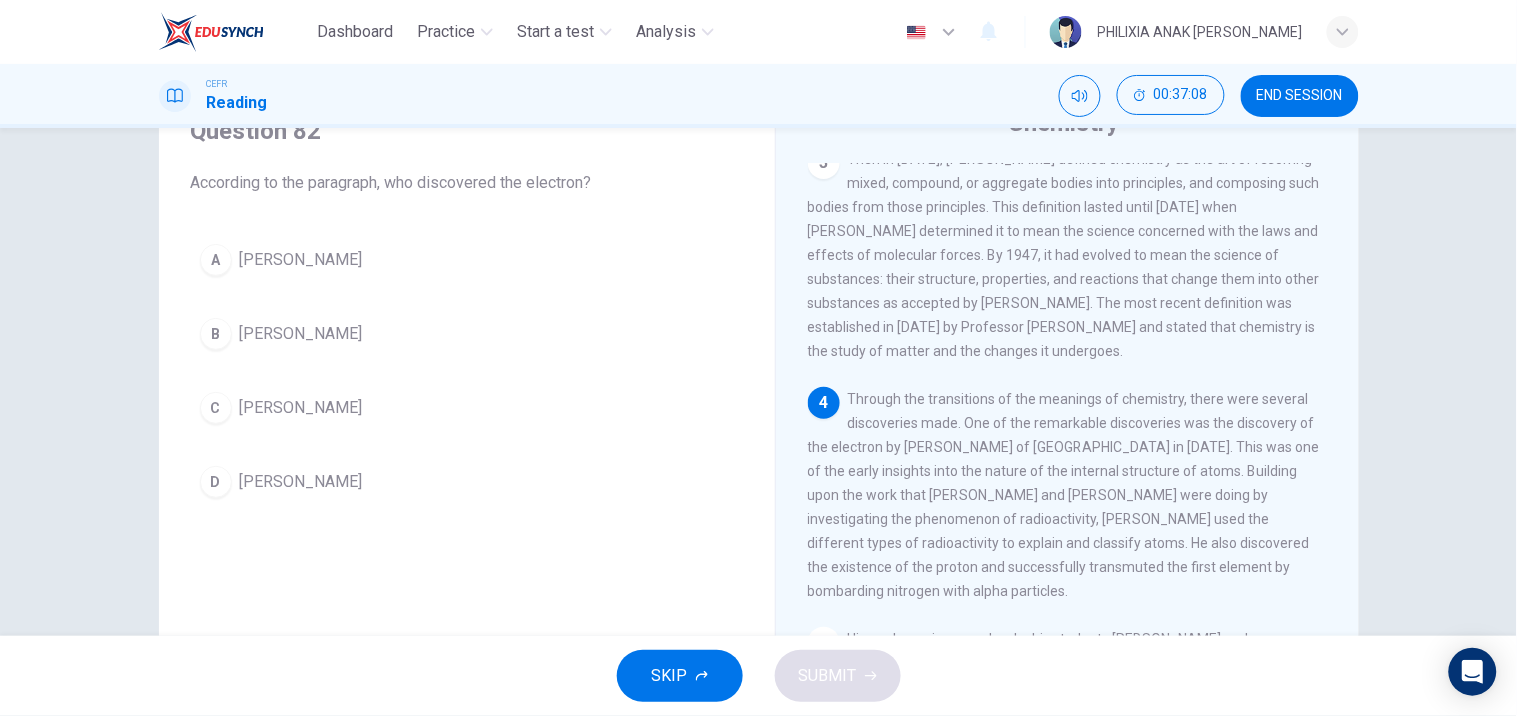 scroll, scrollTop: 94, scrollLeft: 0, axis: vertical 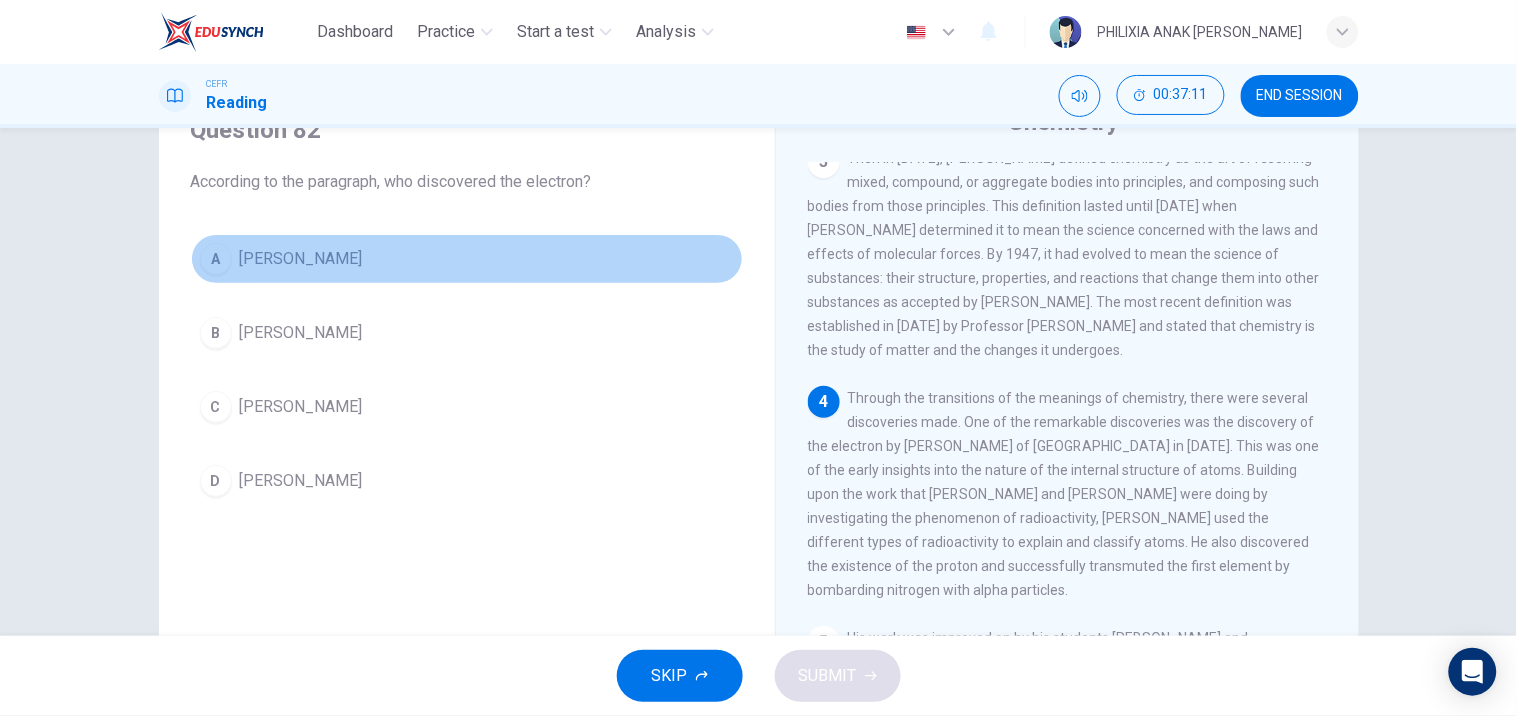 click on "[PERSON_NAME]" at bounding box center (301, 259) 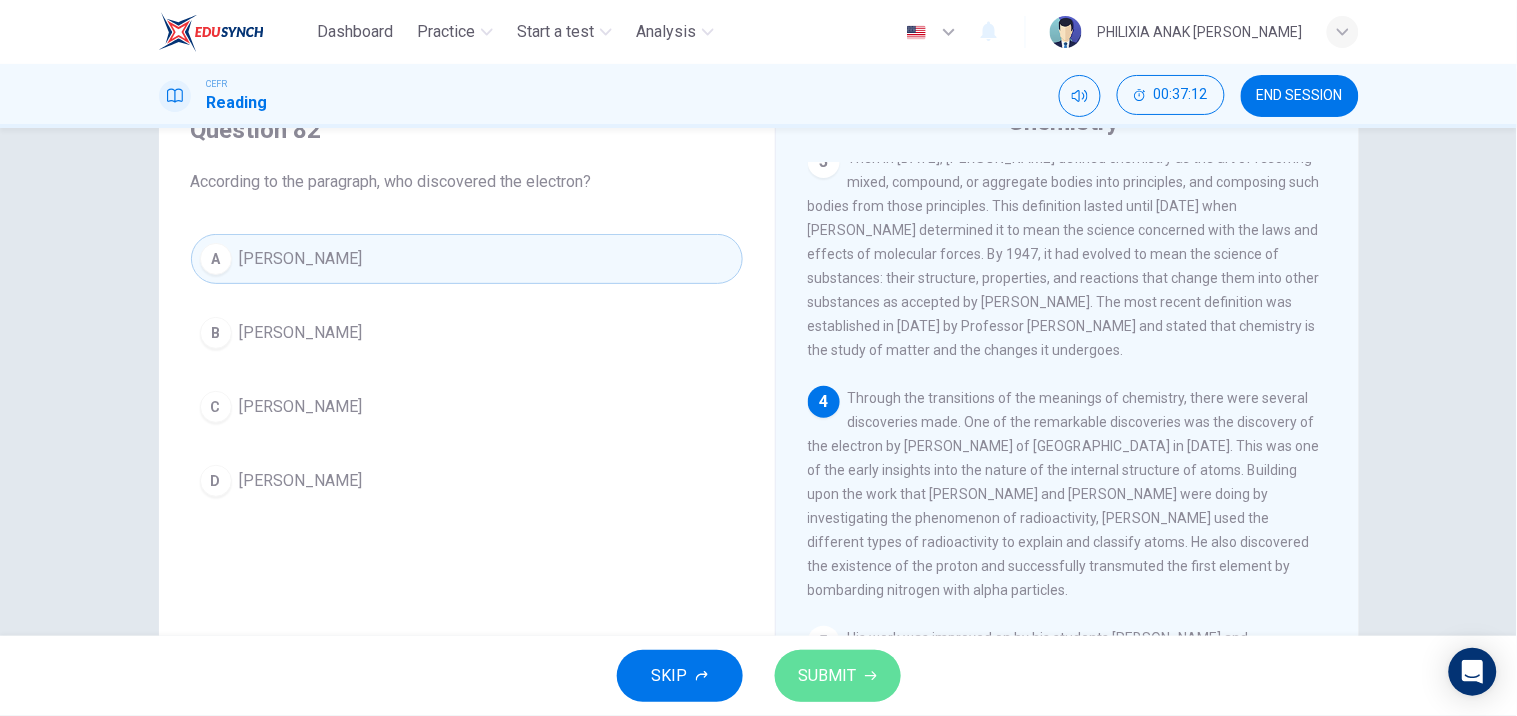 click on "SUBMIT" at bounding box center [838, 676] 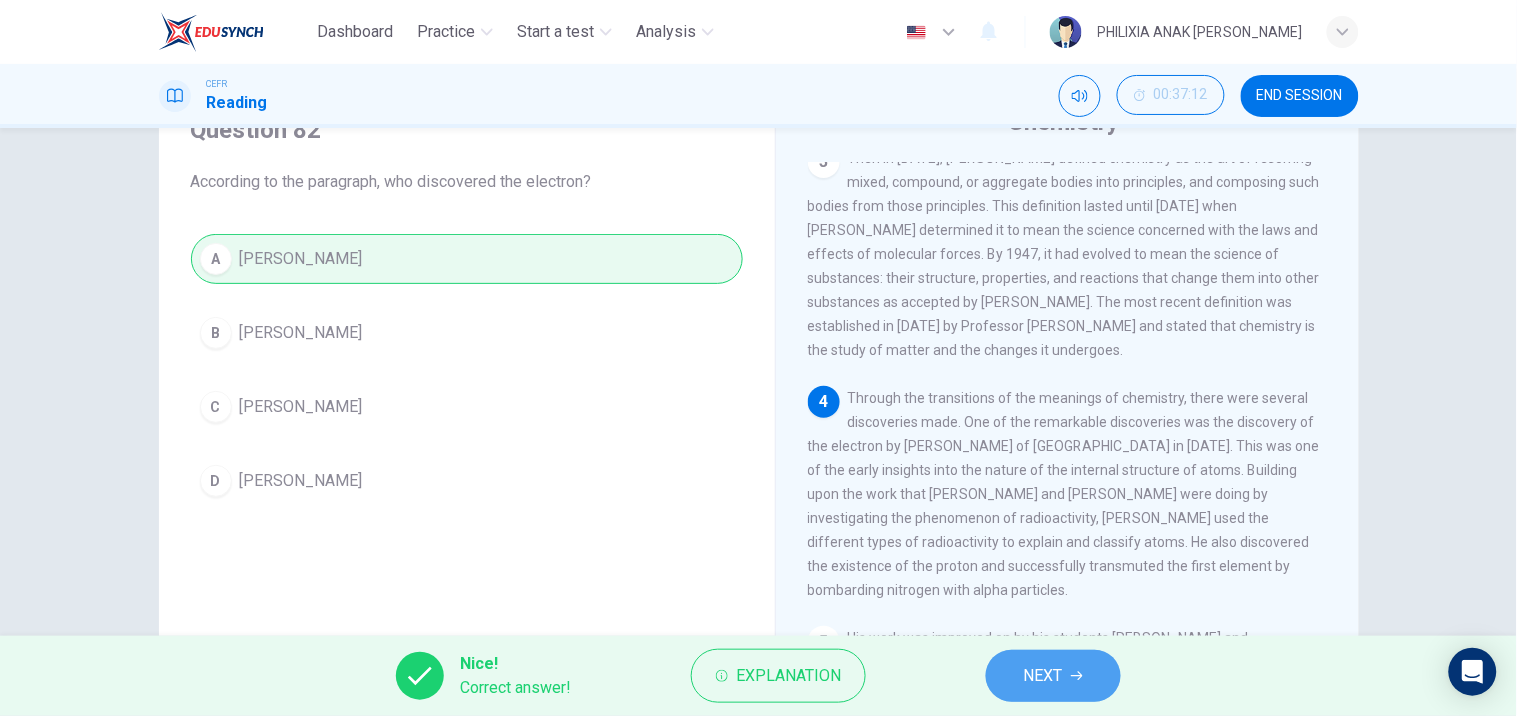 click on "NEXT" at bounding box center (1053, 676) 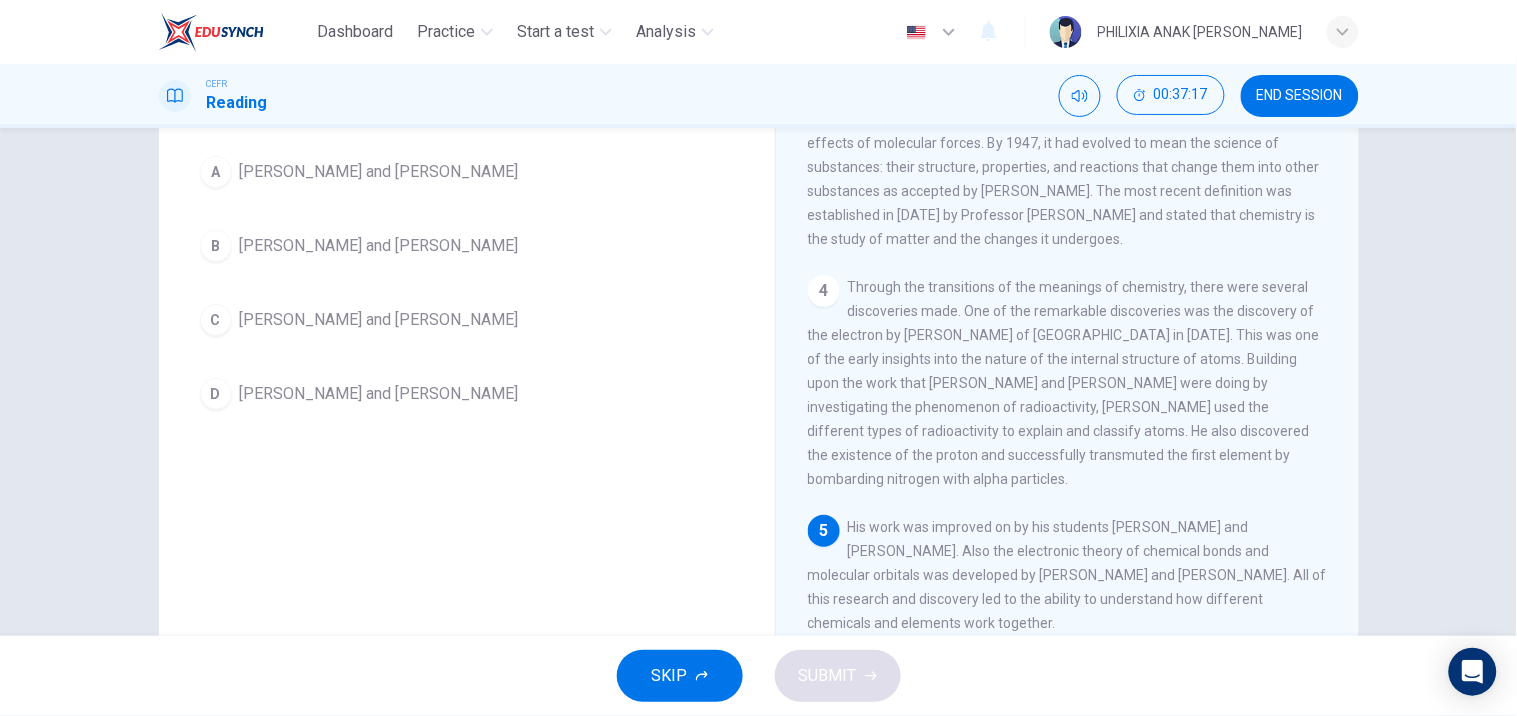 scroll, scrollTop: 206, scrollLeft: 0, axis: vertical 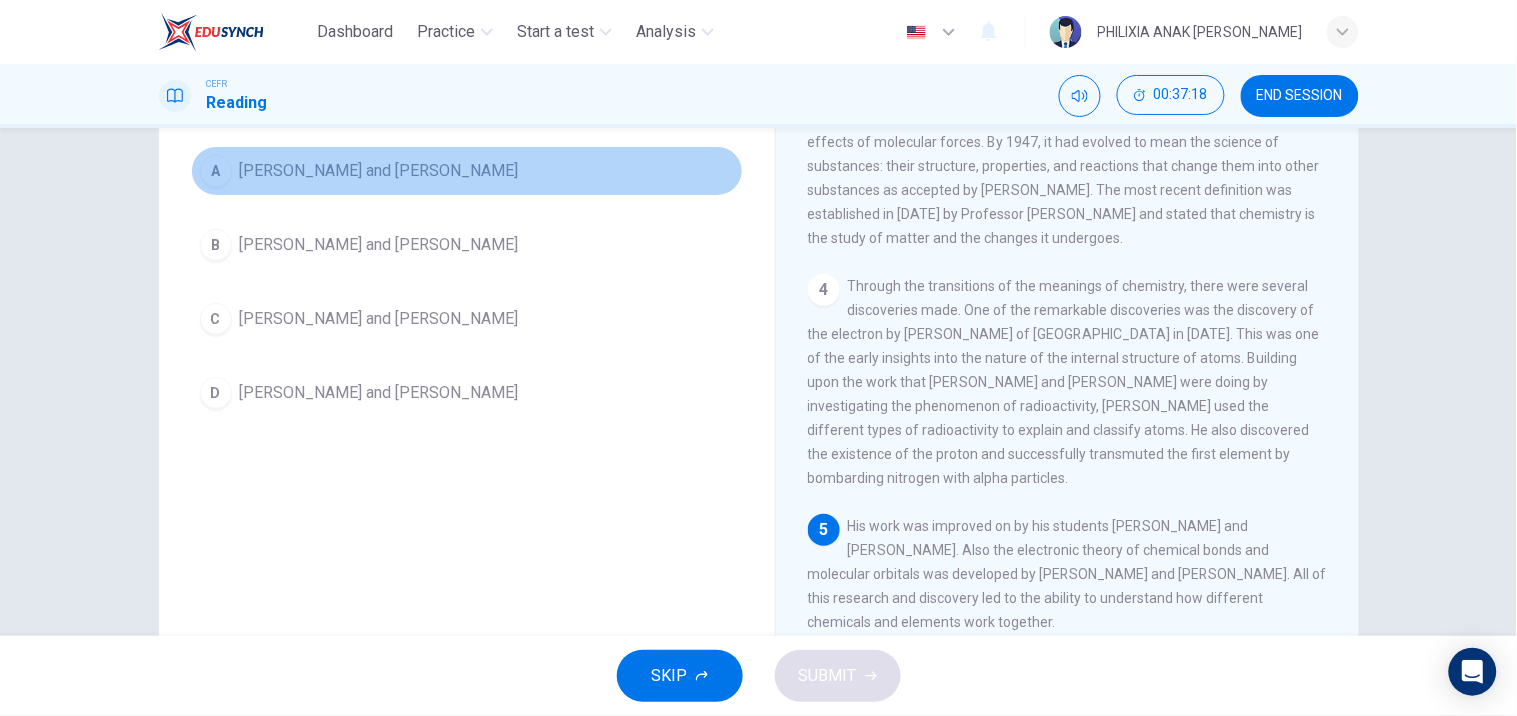 click on "A [PERSON_NAME] and [PERSON_NAME]" at bounding box center [467, 171] 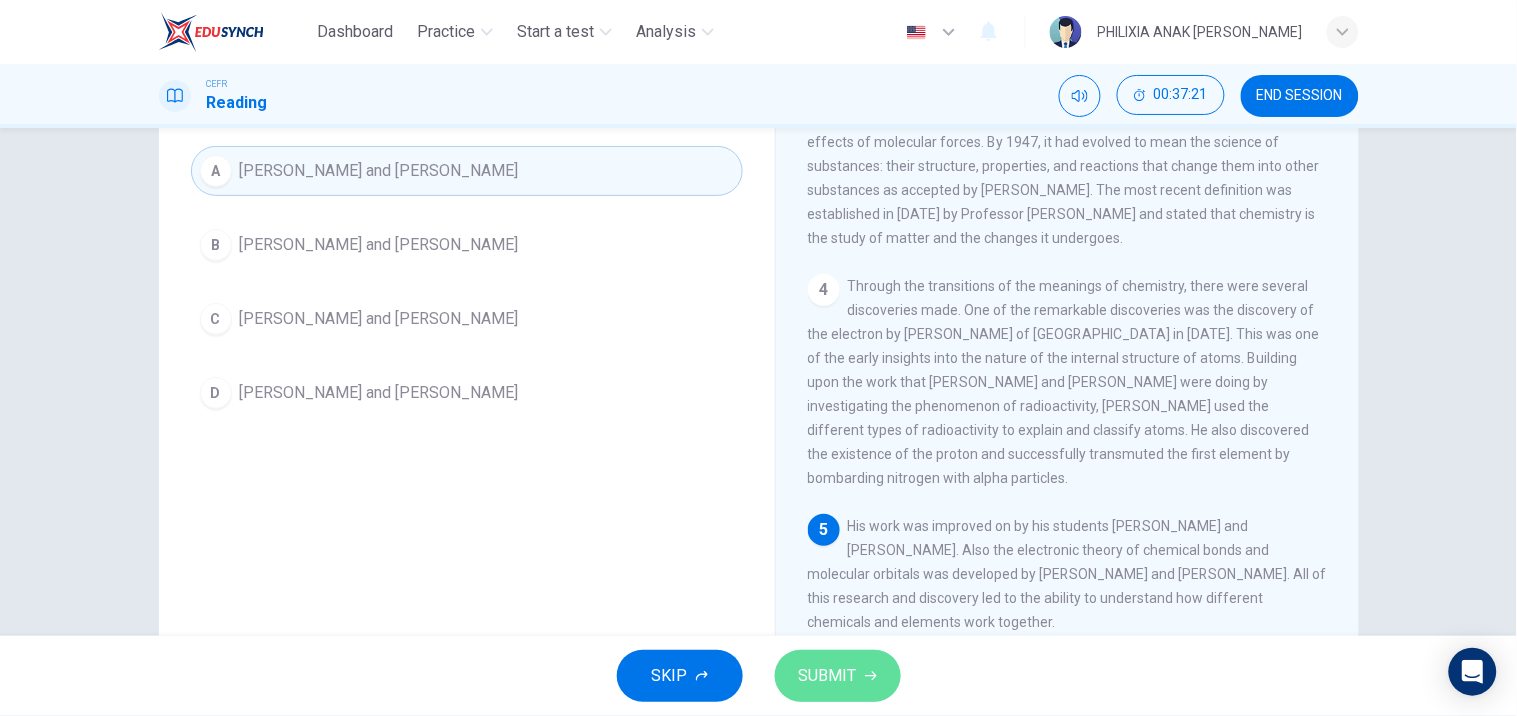 click 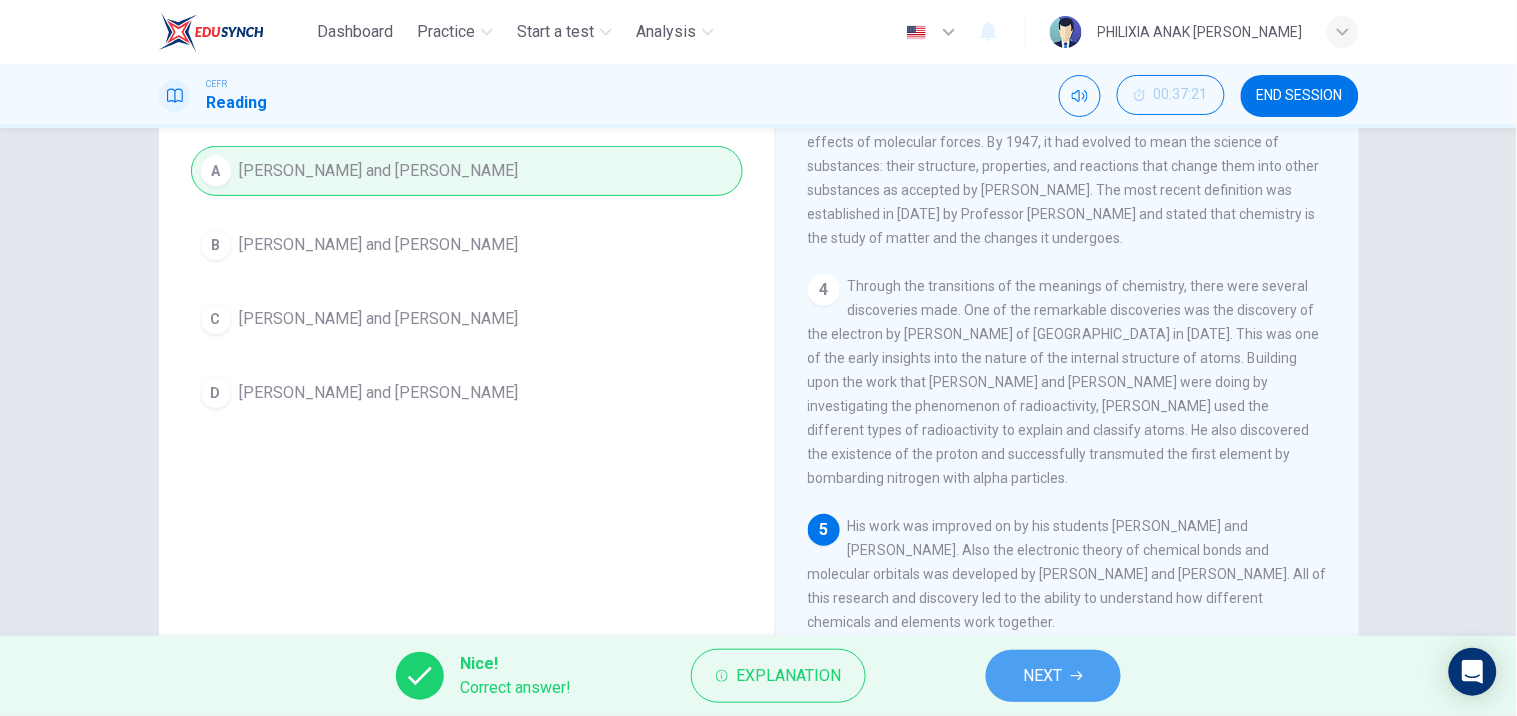 click on "NEXT" at bounding box center [1043, 676] 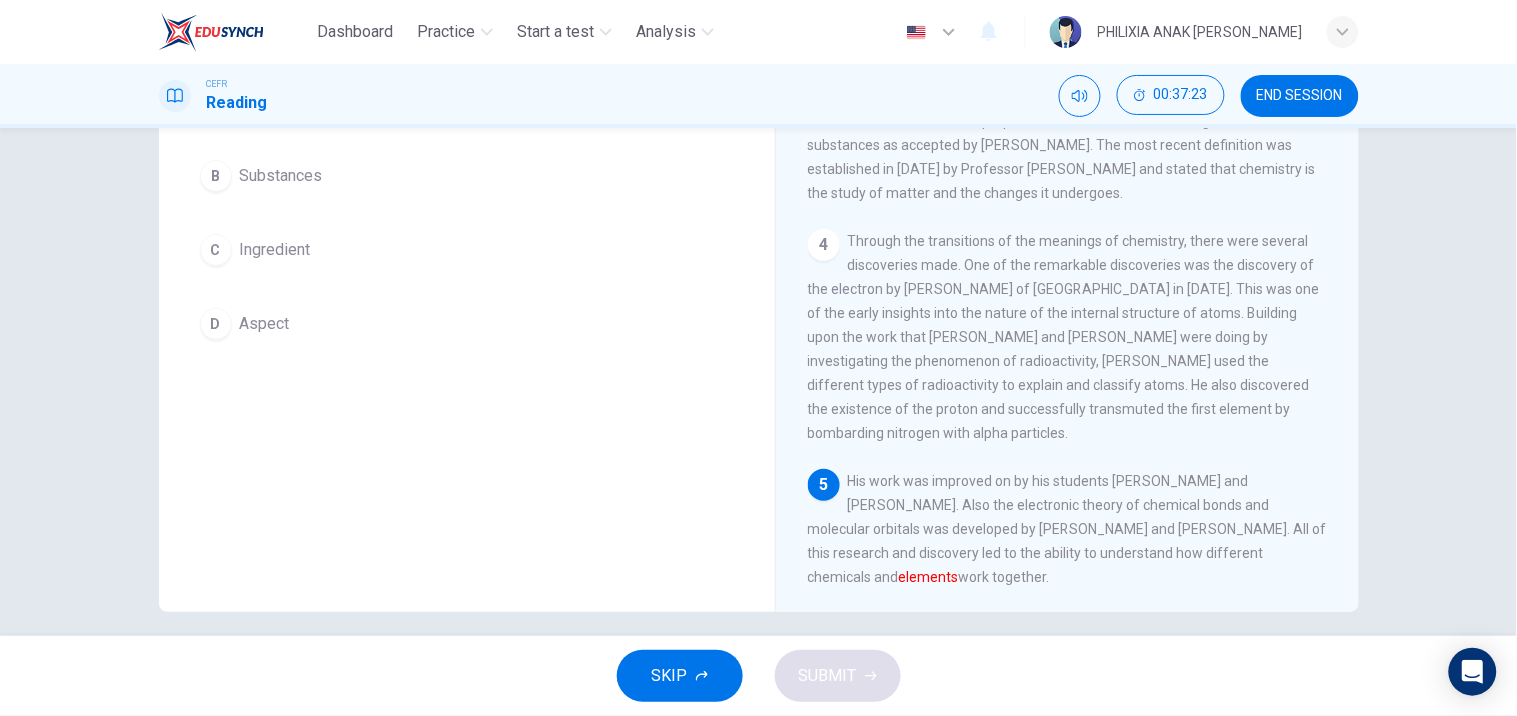 scroll, scrollTop: 252, scrollLeft: 0, axis: vertical 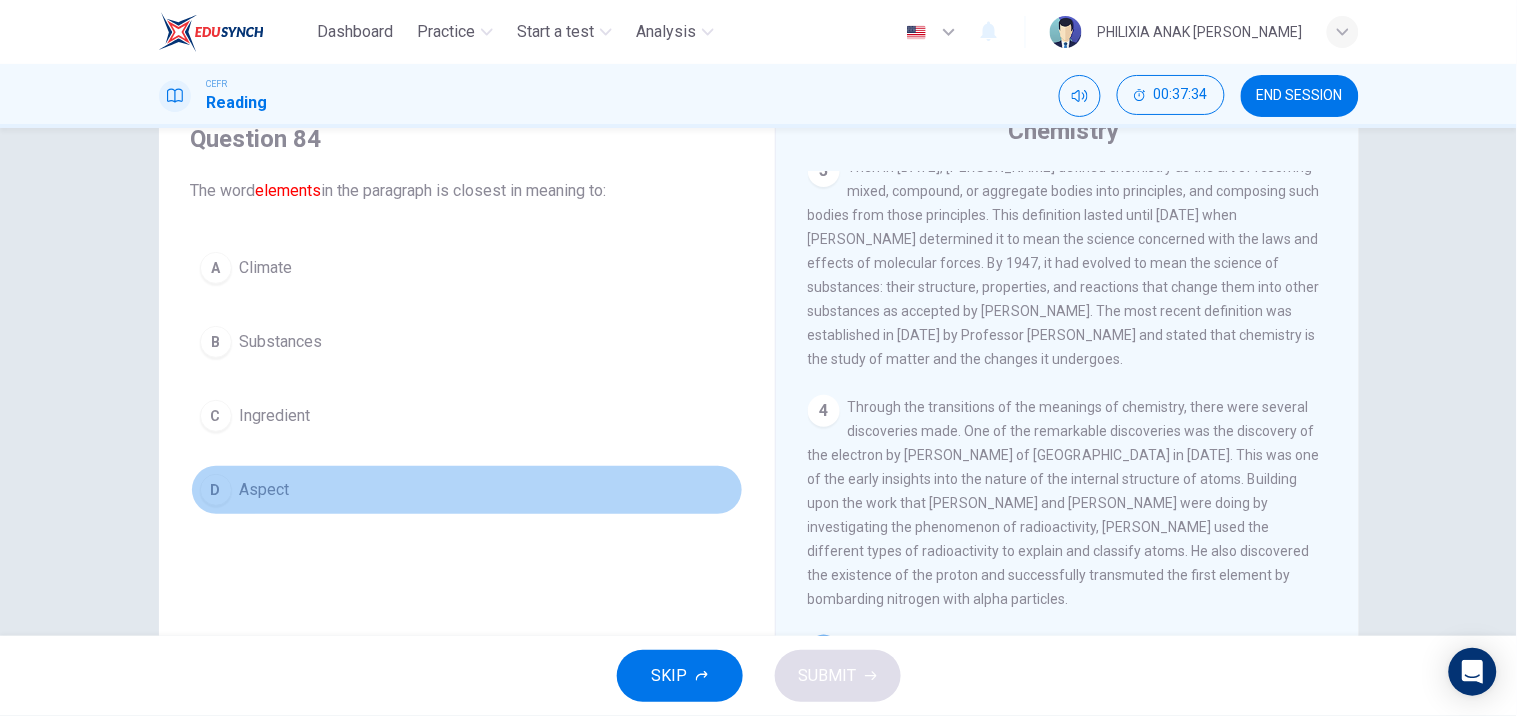 click on "D Aspect" at bounding box center [467, 490] 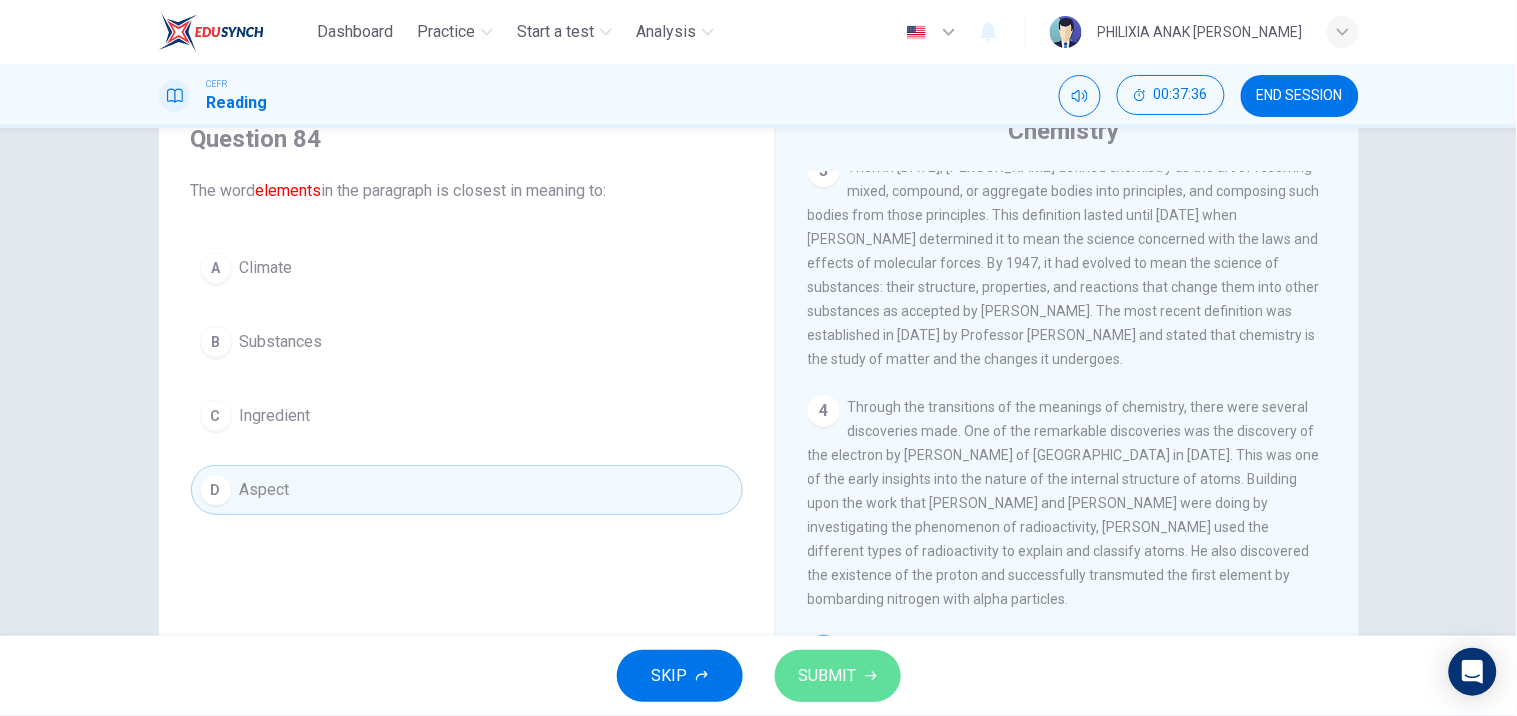click on "SUBMIT" at bounding box center [828, 676] 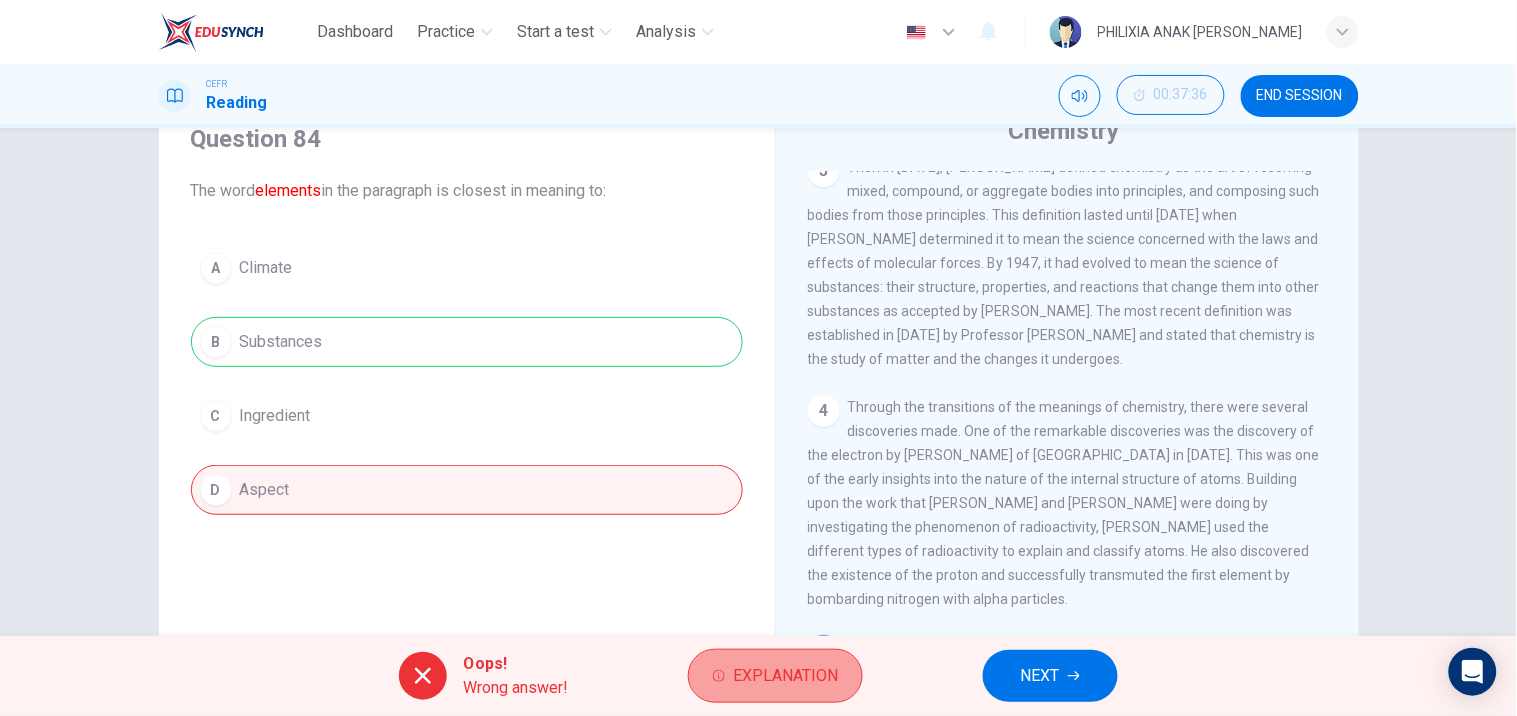 click on "Explanation" at bounding box center (775, 676) 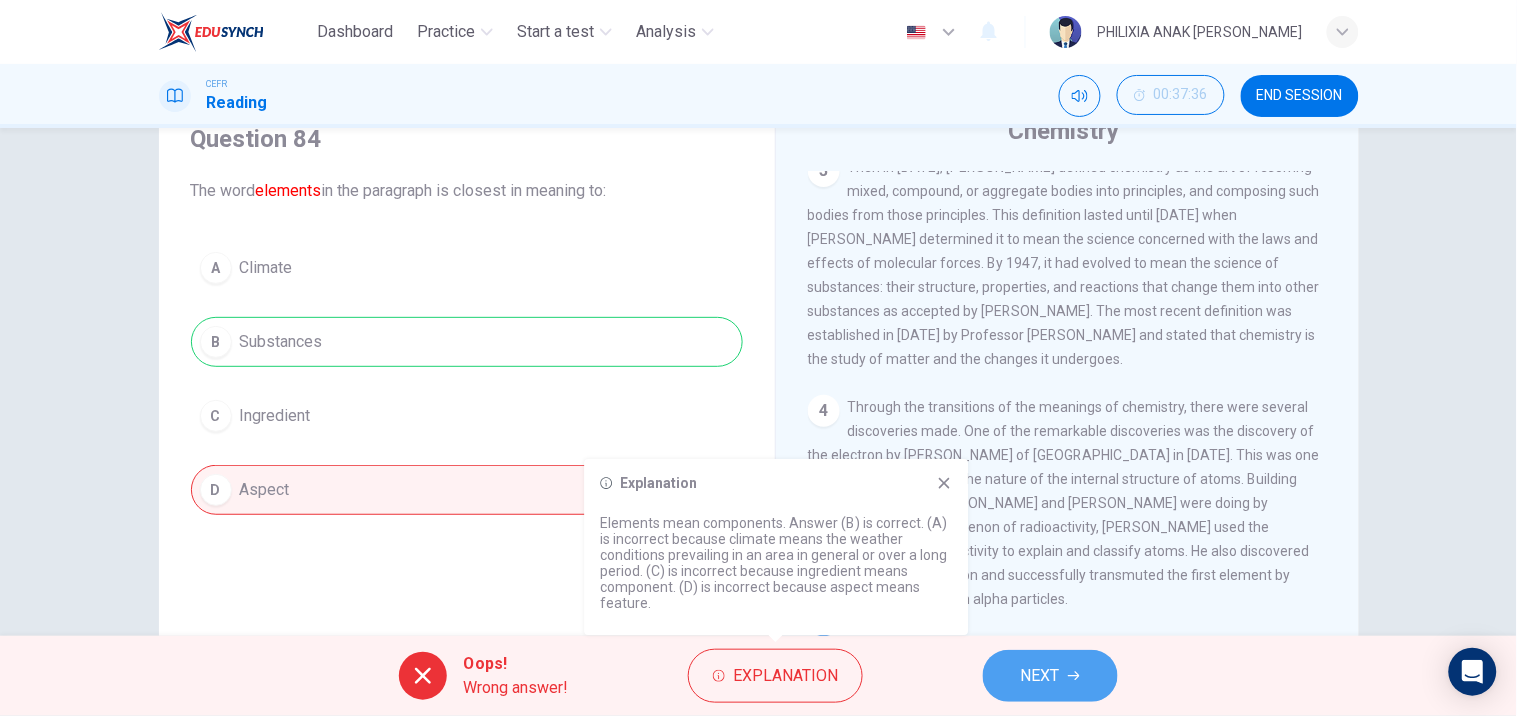 click on "NEXT" at bounding box center [1040, 676] 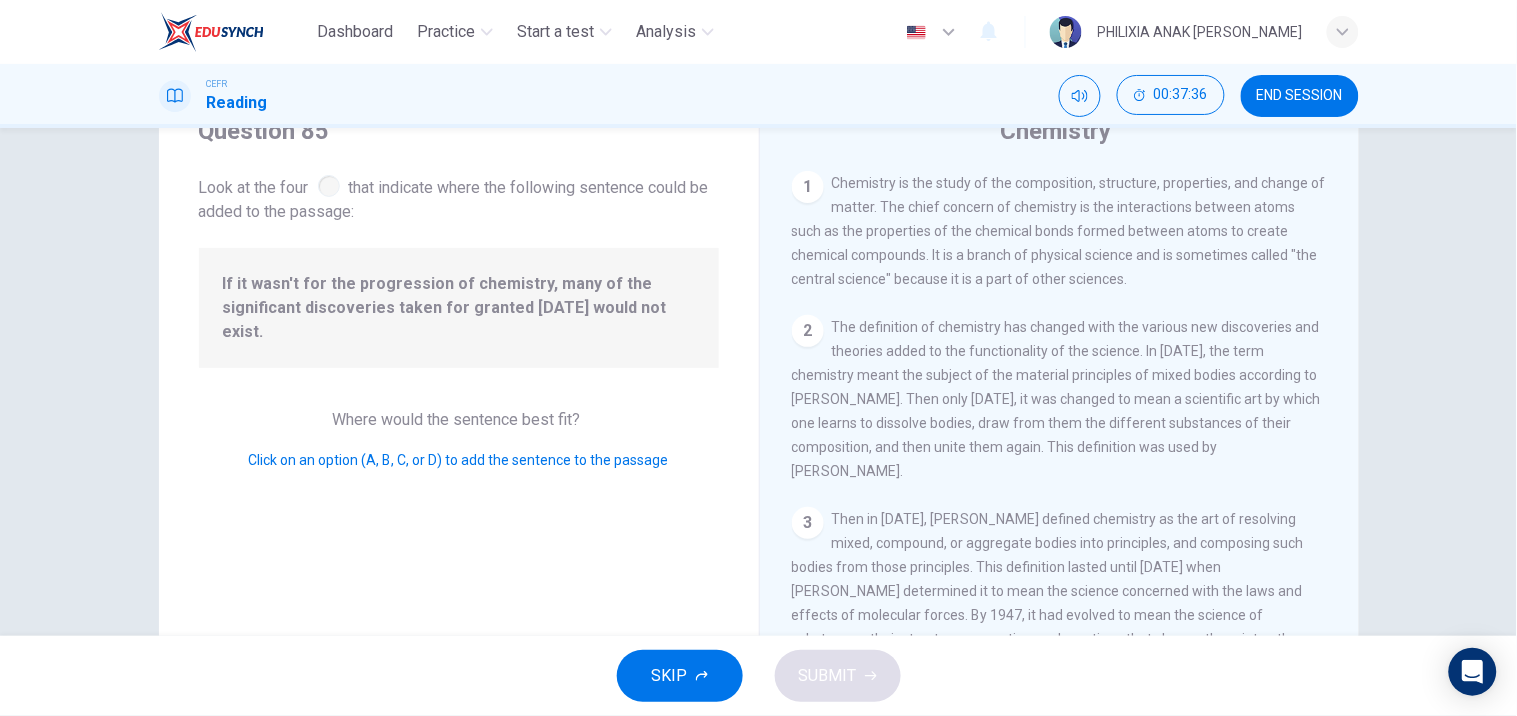 scroll, scrollTop: 392, scrollLeft: 0, axis: vertical 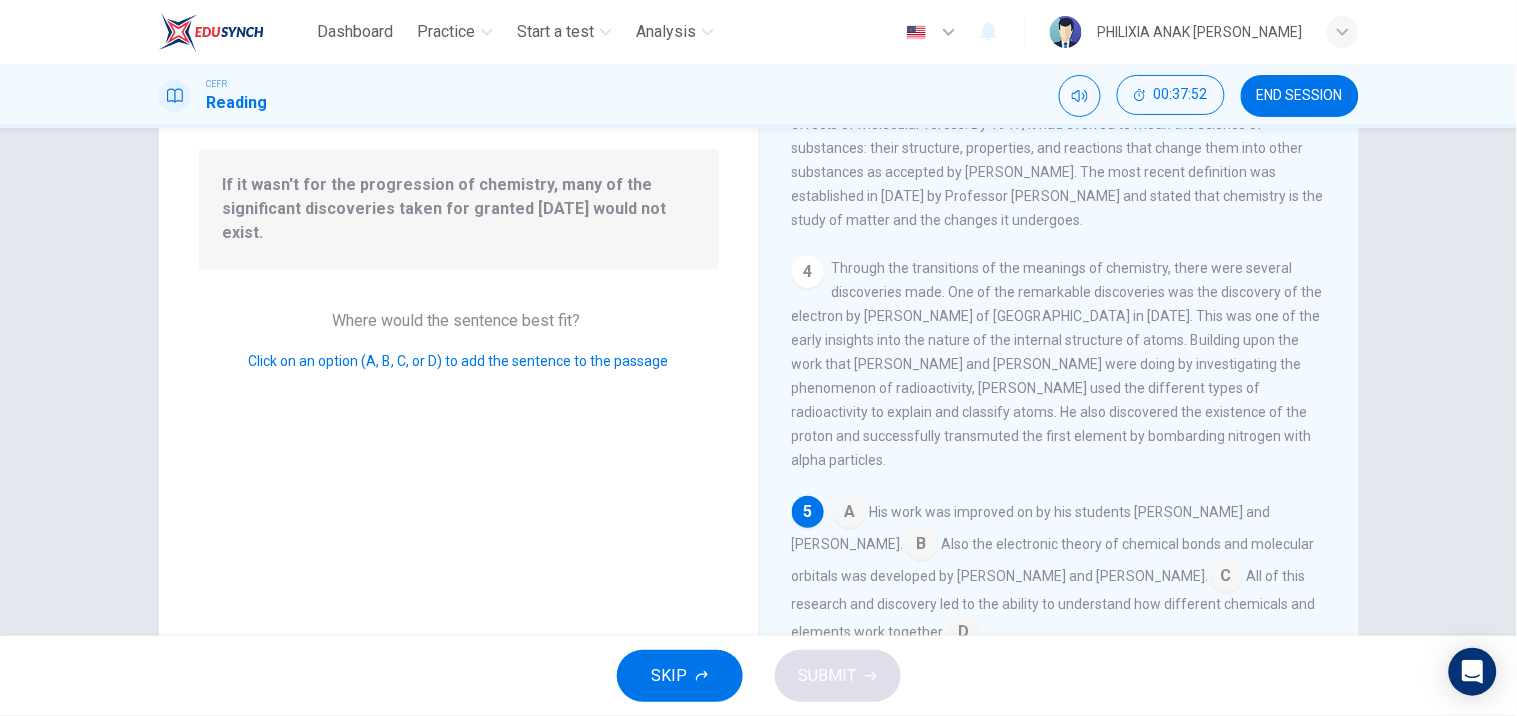 click at bounding box center [1227, 578] 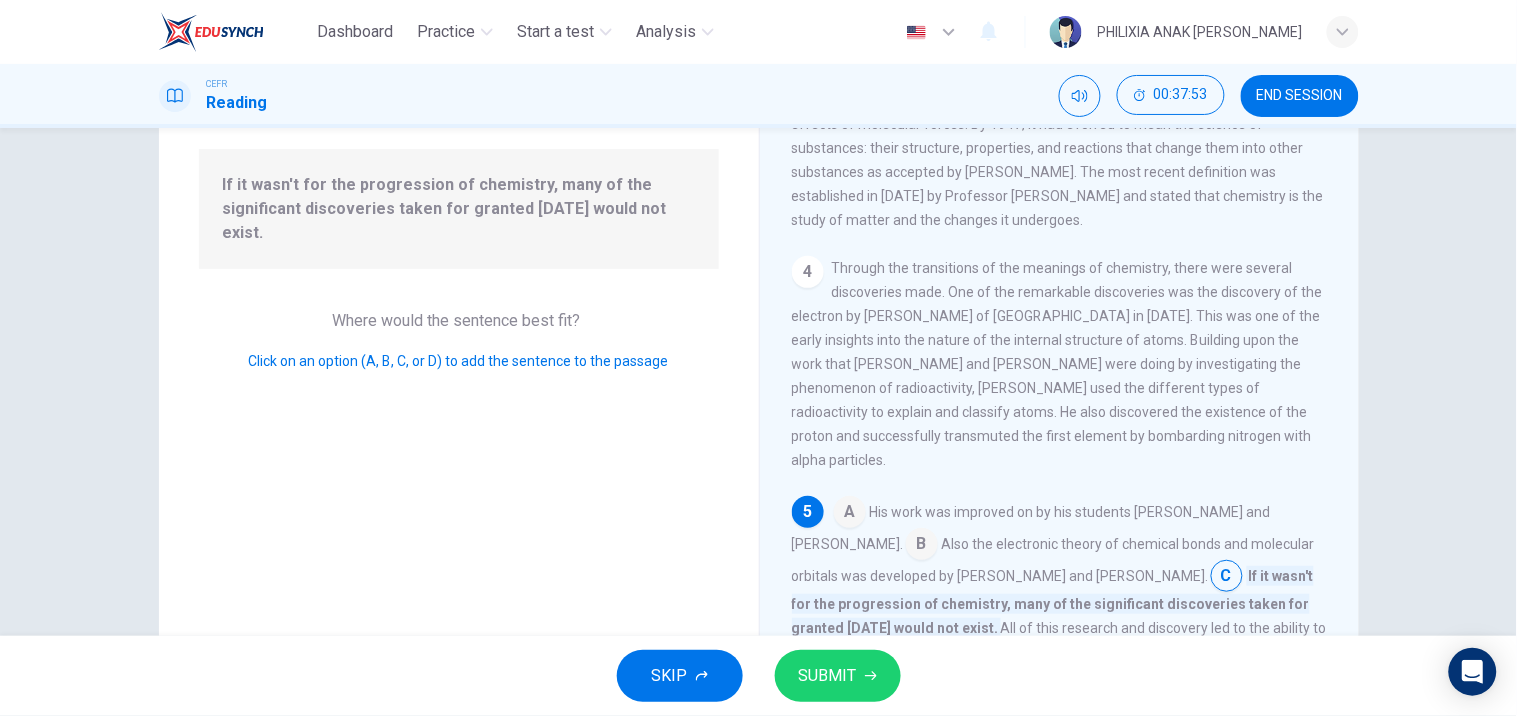 scroll, scrollTop: 416, scrollLeft: 0, axis: vertical 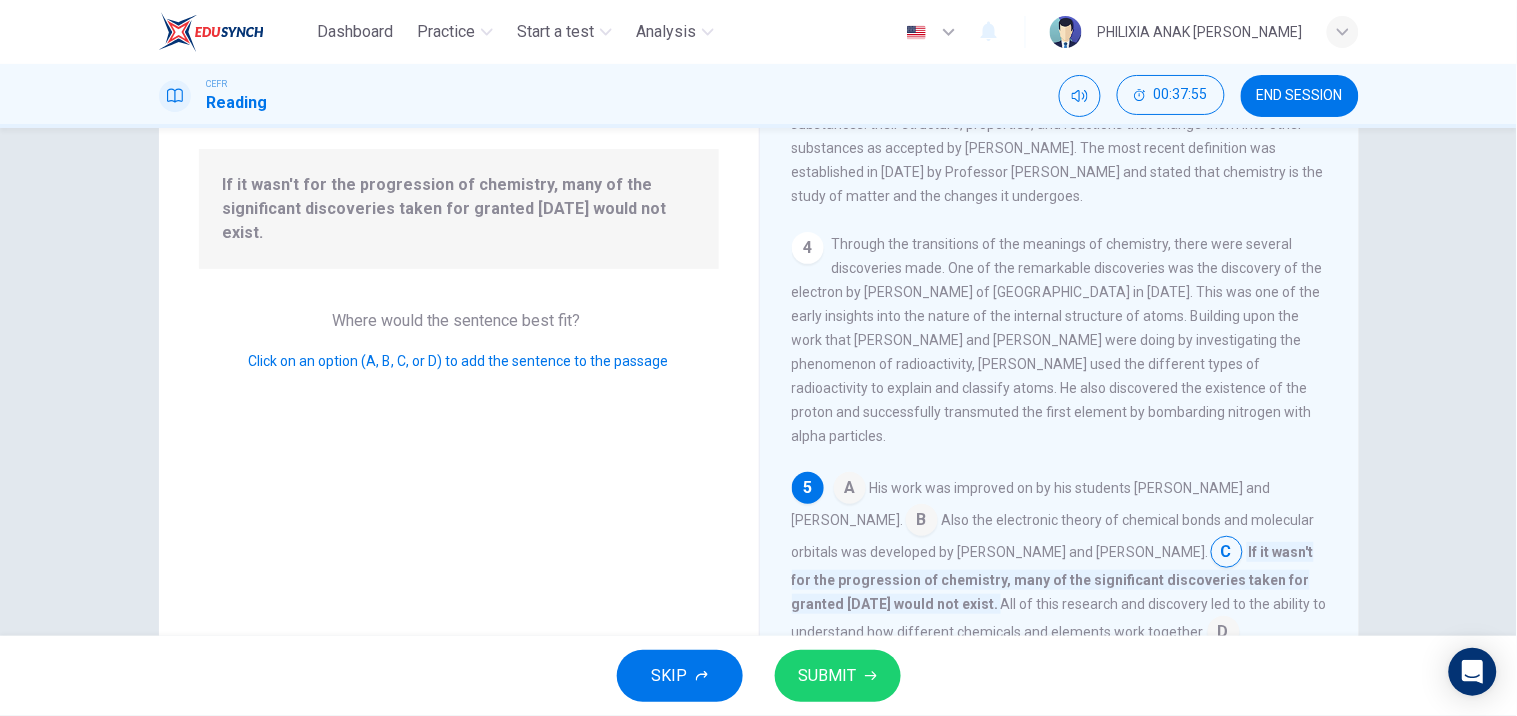 click on "A  His work was improved on by his students [PERSON_NAME] and [PERSON_NAME].  B  Also the electronic theory of chemical bonds and molecular orbitals was developed by [PERSON_NAME] and [PERSON_NAME].  C If it wasn't for the progression of chemistry, many of the significant discoveries taken for granted [DATE] would not exist.  All of this research and discovery led to the ability to understand how different chemicals and elements work together.  D" at bounding box center [1060, 560] 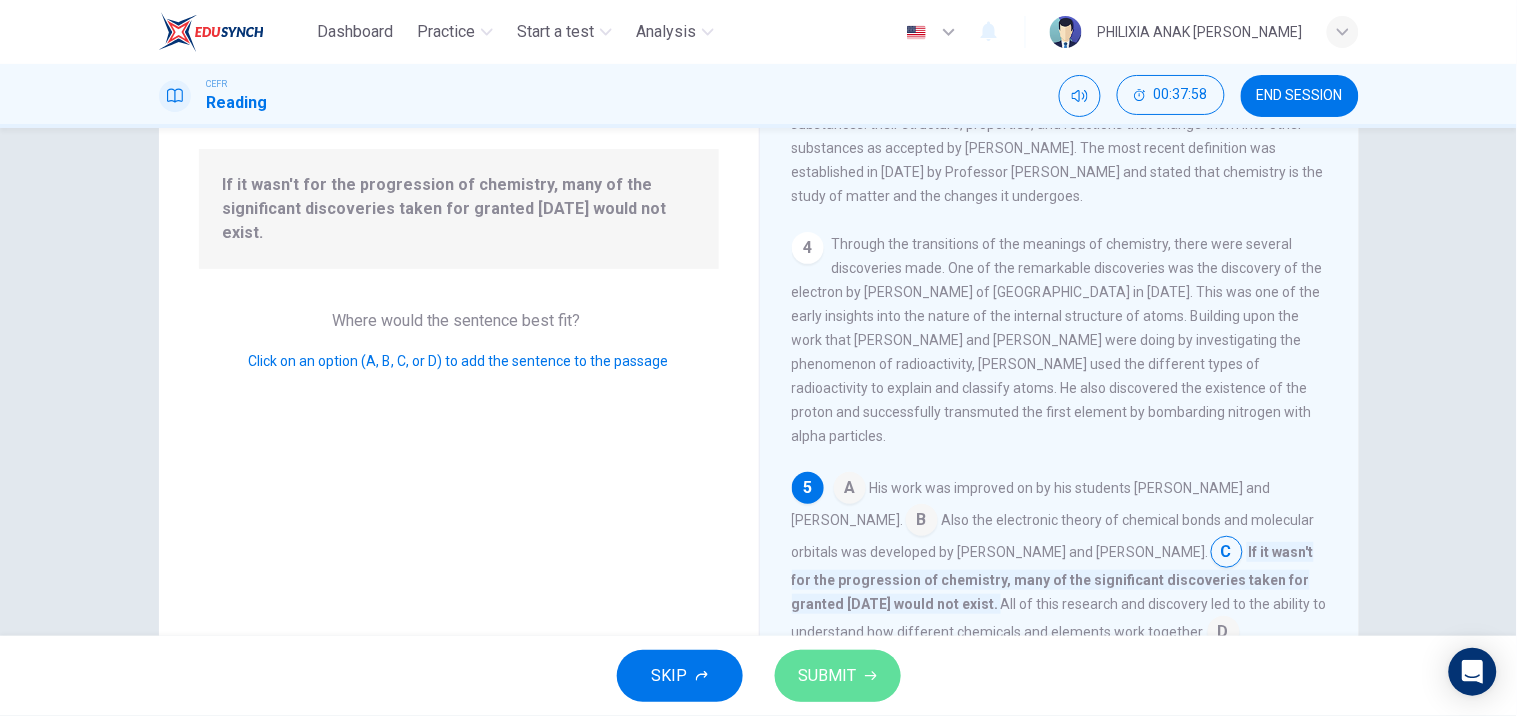 click on "SUBMIT" at bounding box center [838, 676] 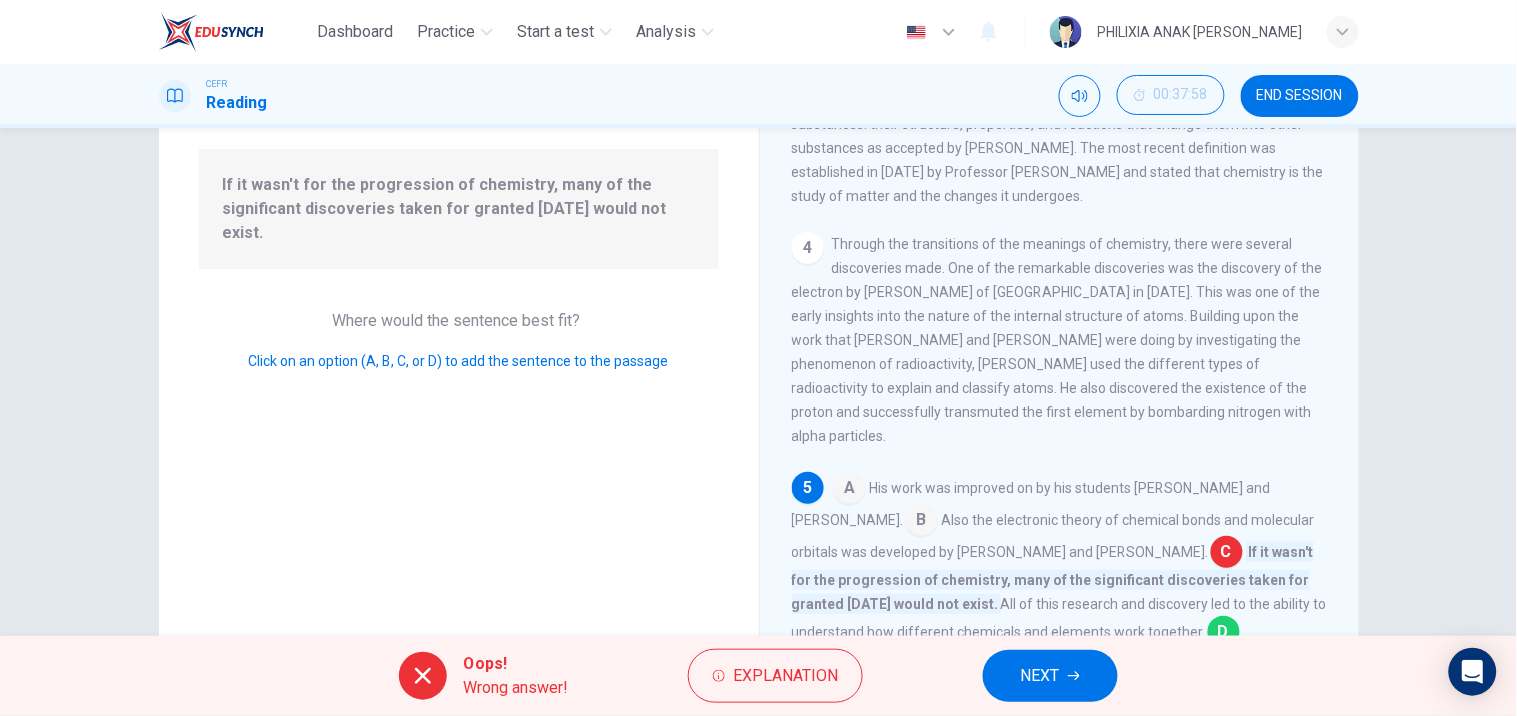 click at bounding box center (1227, 554) 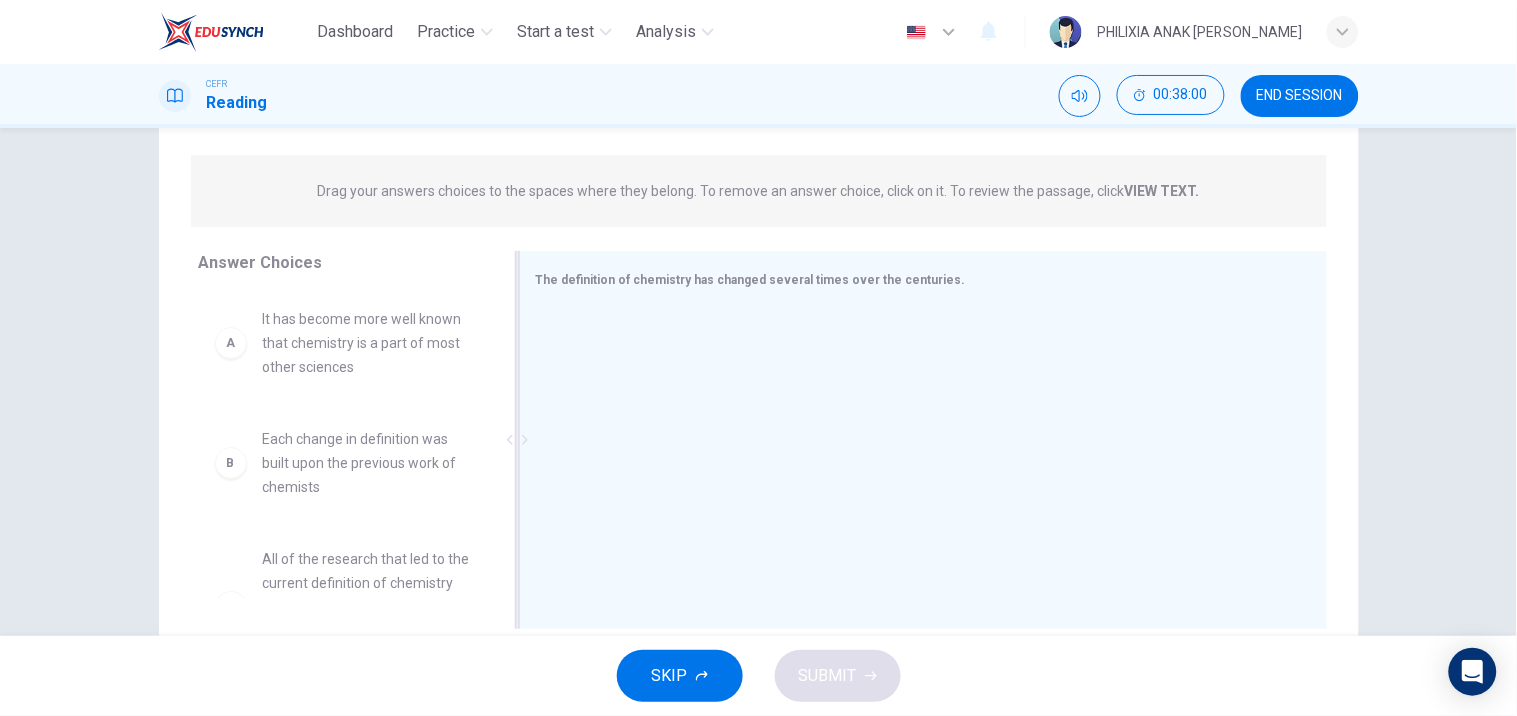 scroll, scrollTop: 266, scrollLeft: 0, axis: vertical 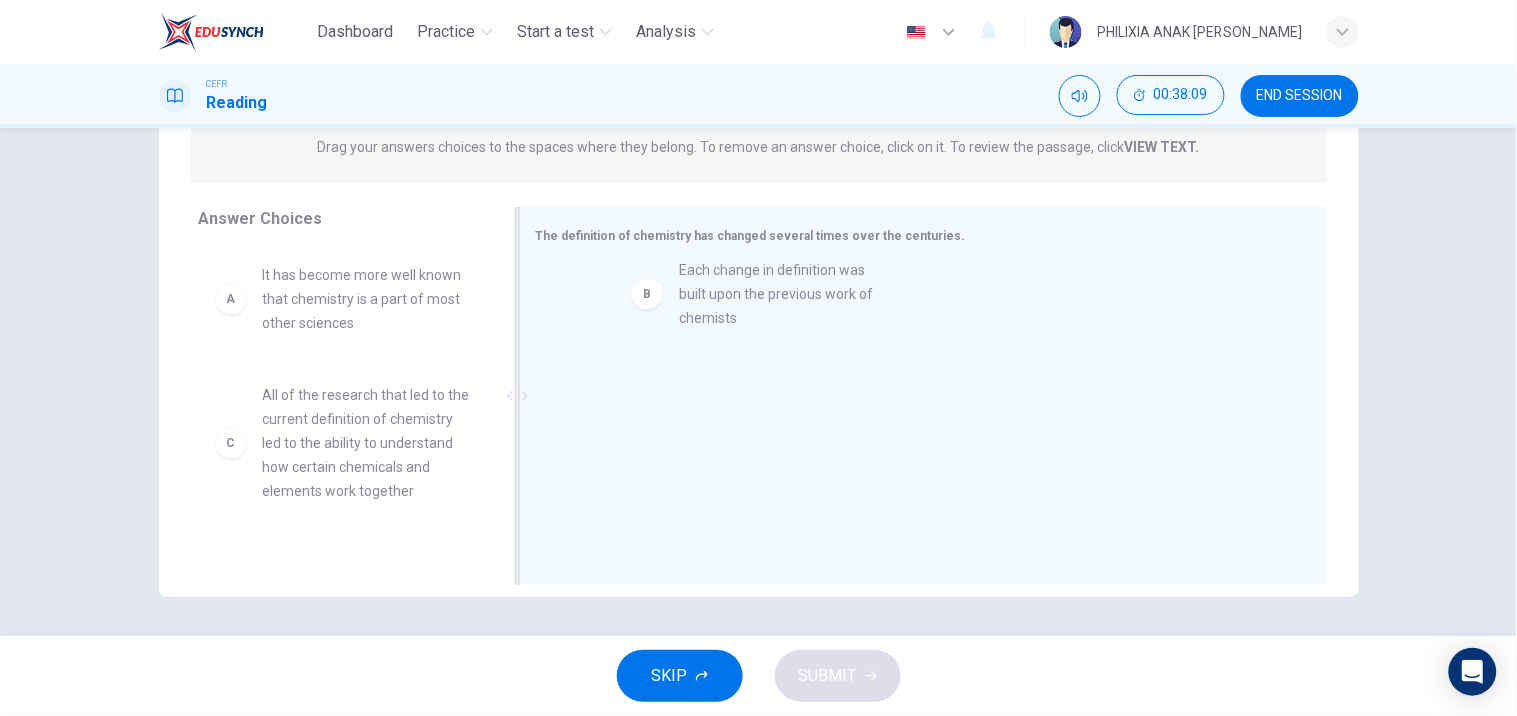 drag, startPoint x: 448, startPoint y: 408, endPoint x: 890, endPoint y: 287, distance: 458.26303 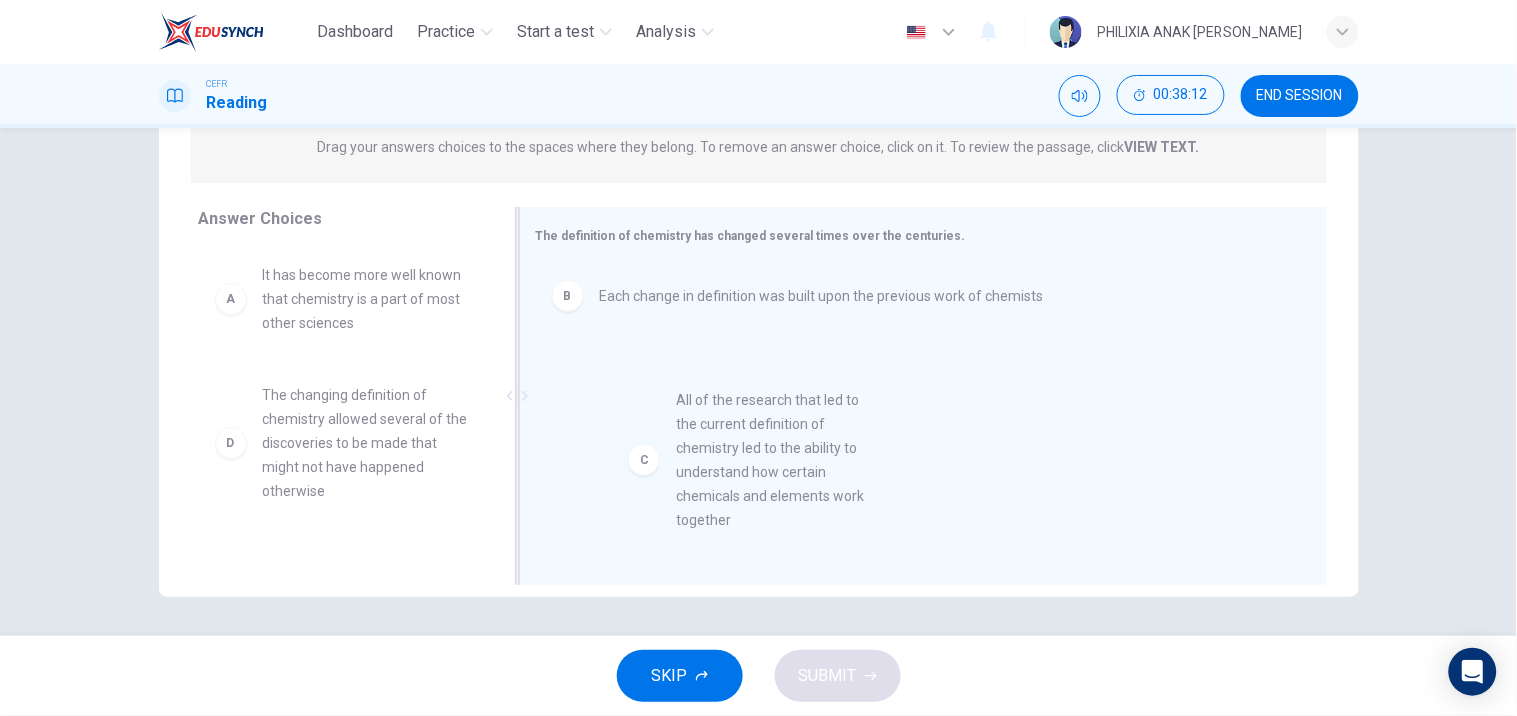 drag, startPoint x: 410, startPoint y: 400, endPoint x: 835, endPoint y: 406, distance: 425.04236 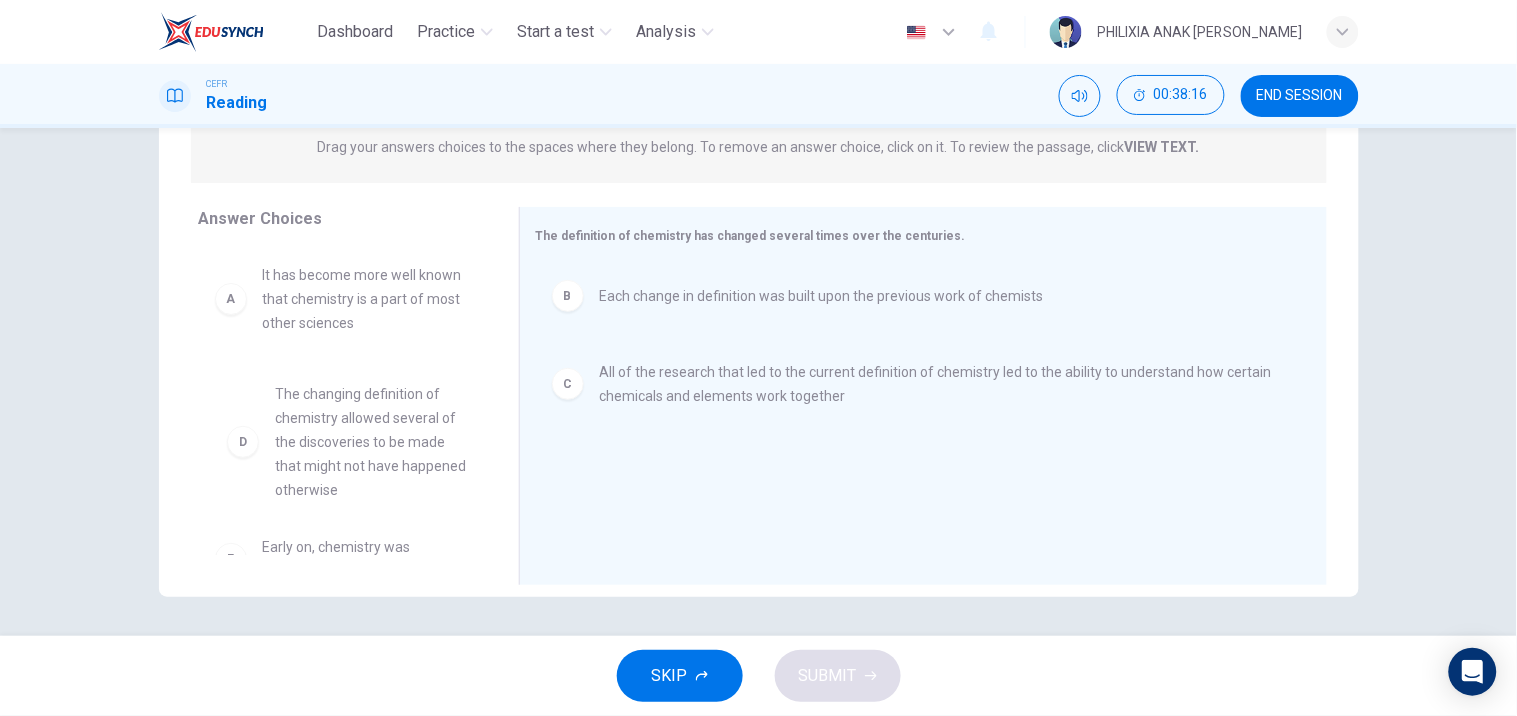 drag, startPoint x: 381, startPoint y: 395, endPoint x: 405, endPoint y: 396, distance: 24.020824 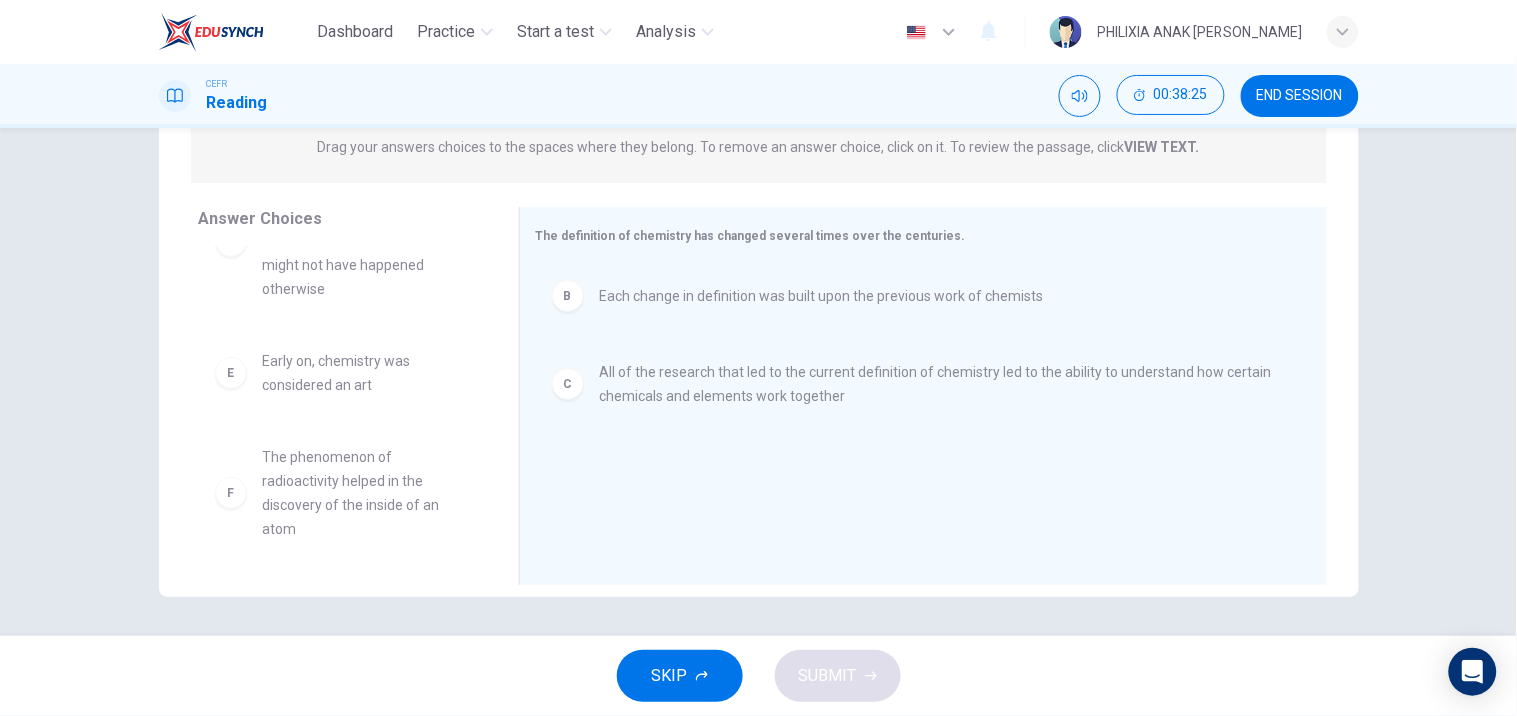 scroll, scrollTop: 204, scrollLeft: 0, axis: vertical 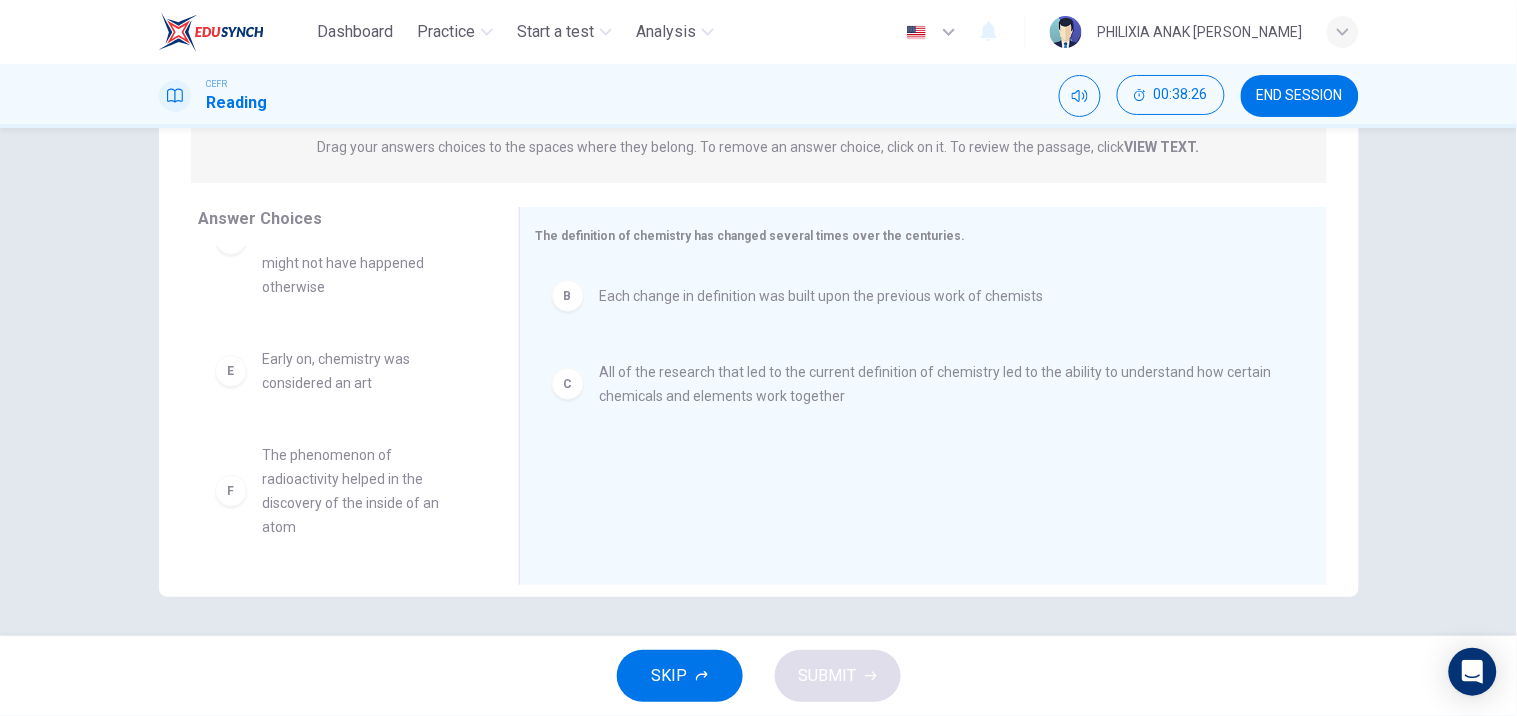 click on "E Early on, chemistry was considered an art" at bounding box center (343, 371) 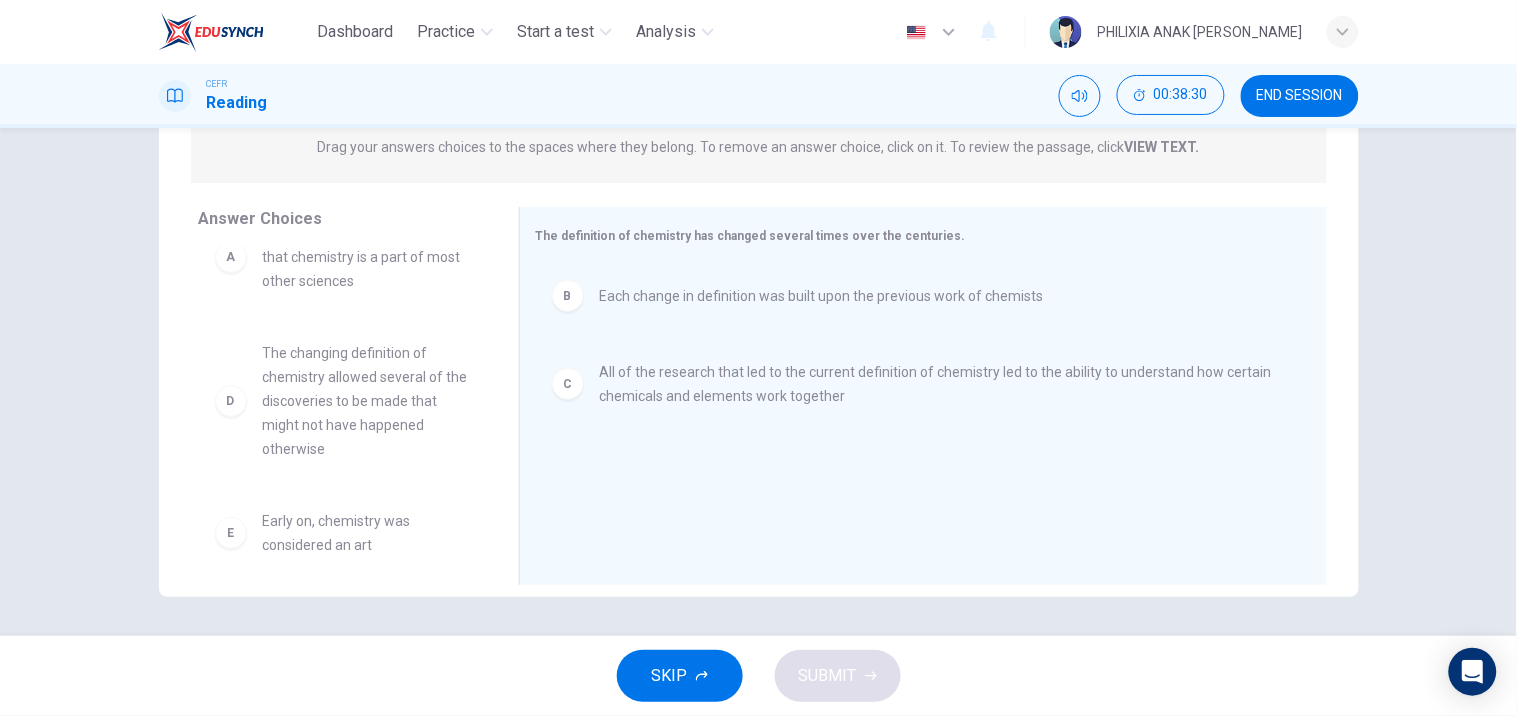 scroll, scrollTop: 0, scrollLeft: 0, axis: both 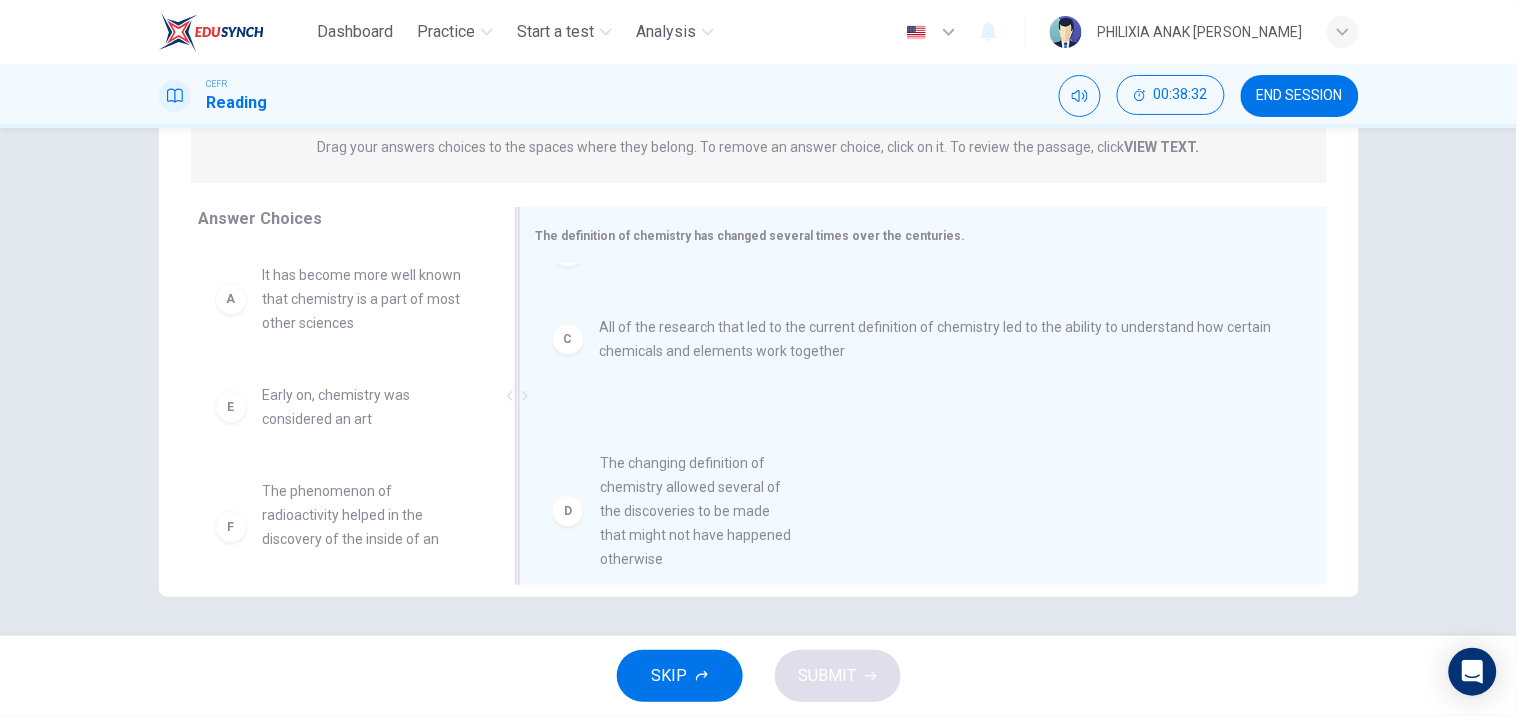 drag, startPoint x: 370, startPoint y: 395, endPoint x: 718, endPoint y: 463, distance: 354.58145 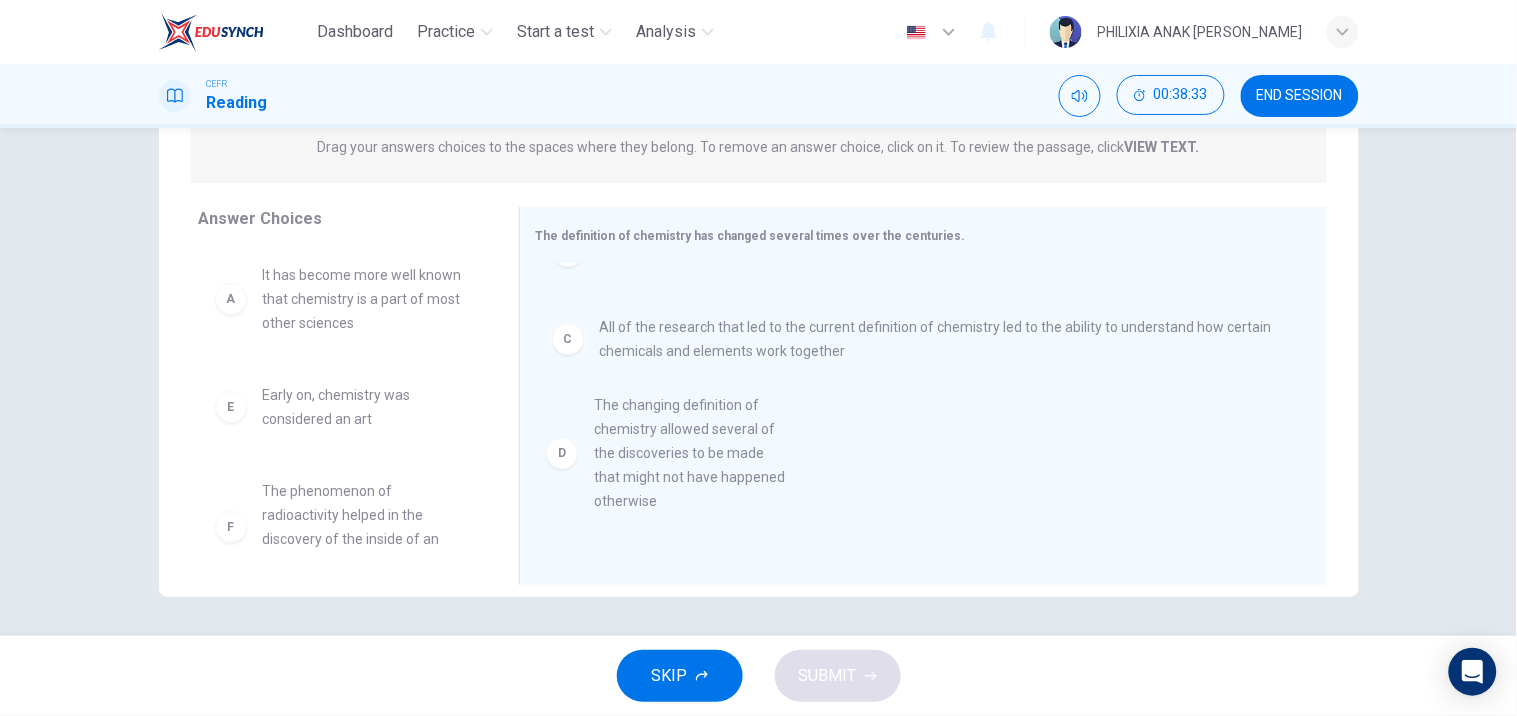 scroll, scrollTop: 0, scrollLeft: 0, axis: both 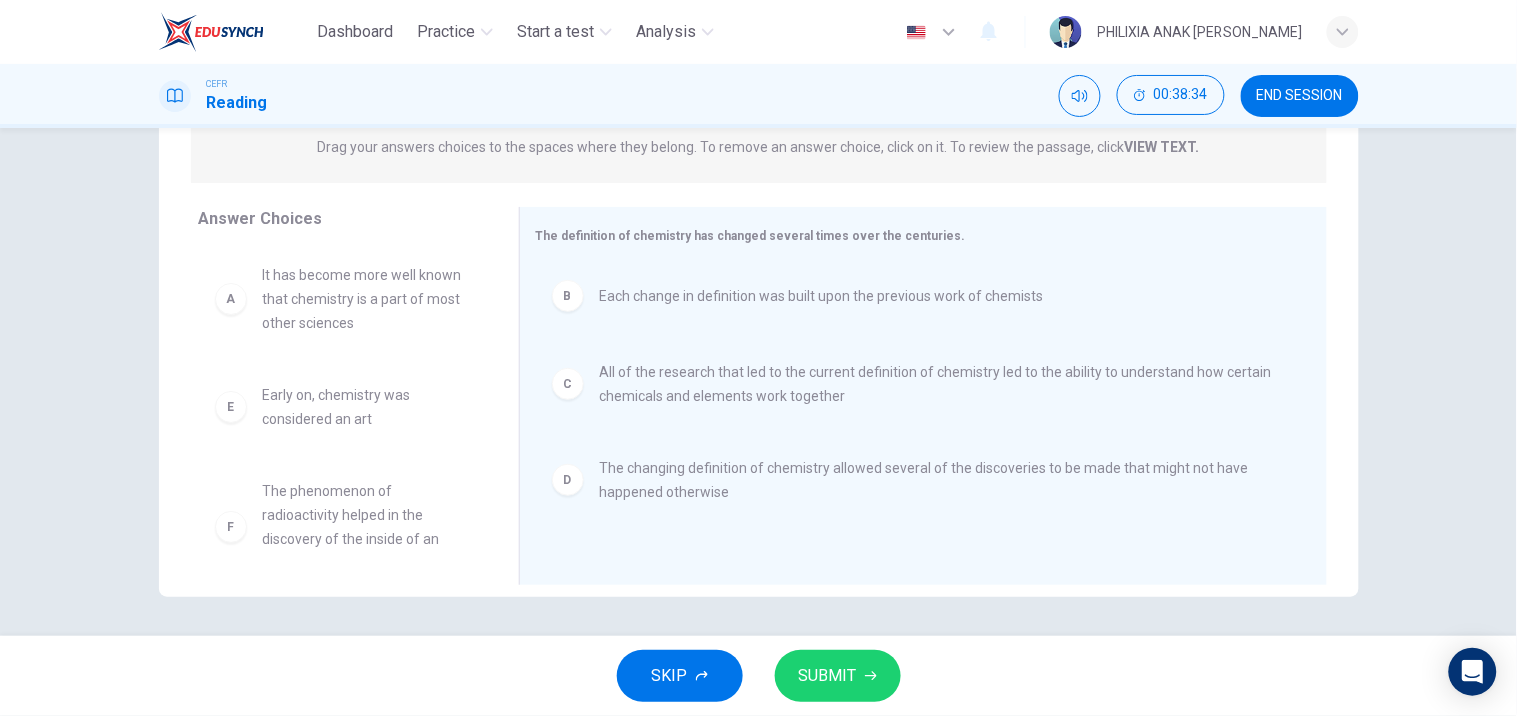 click on "SUBMIT" at bounding box center [838, 676] 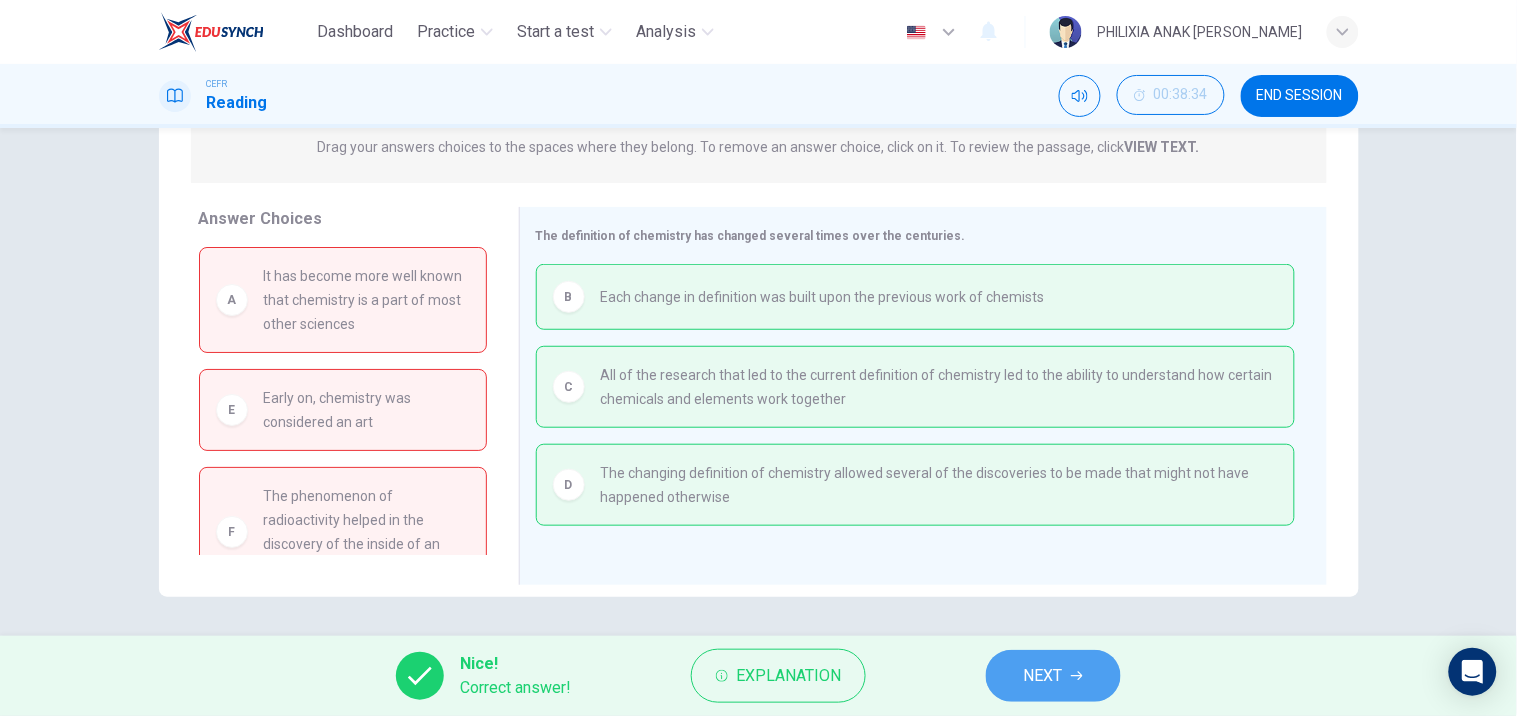 click on "NEXT" at bounding box center [1053, 676] 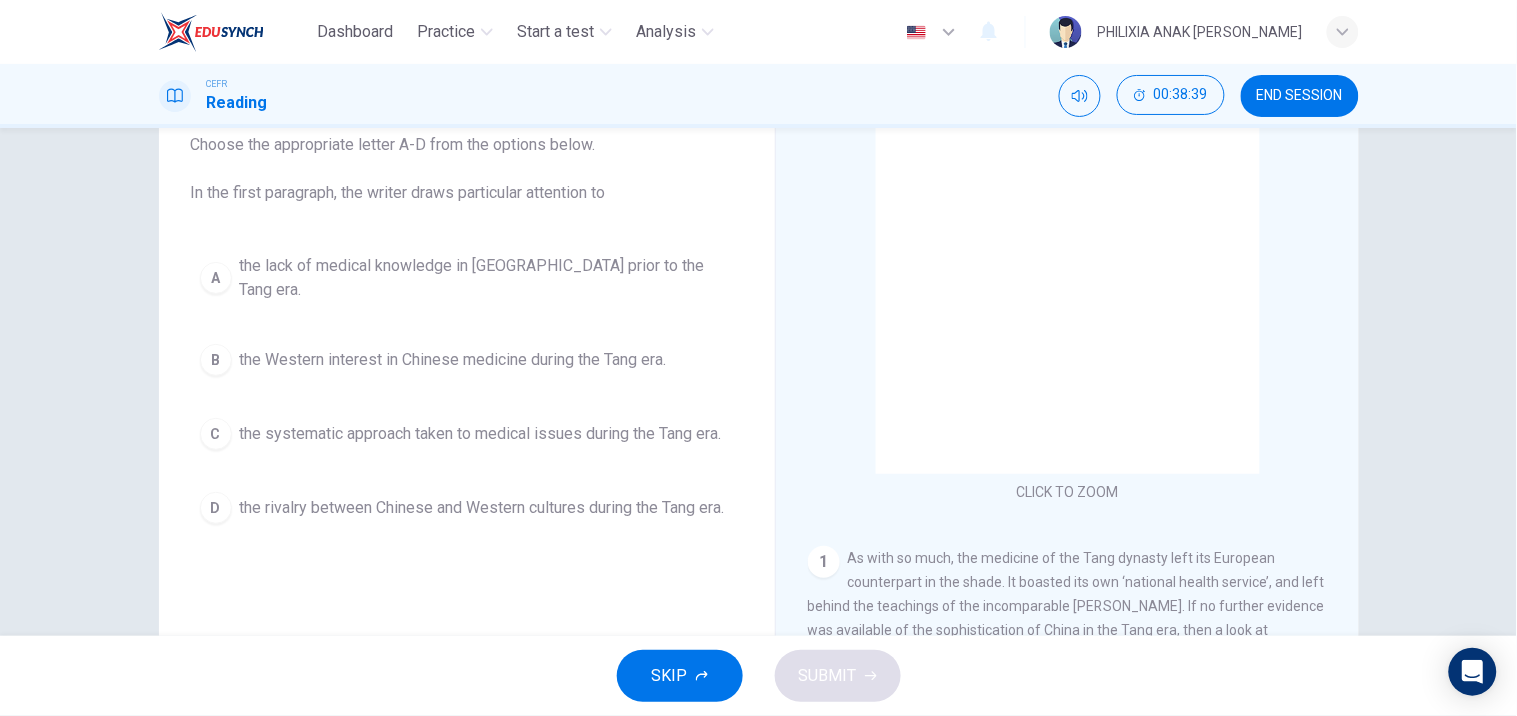 scroll, scrollTop: 133, scrollLeft: 0, axis: vertical 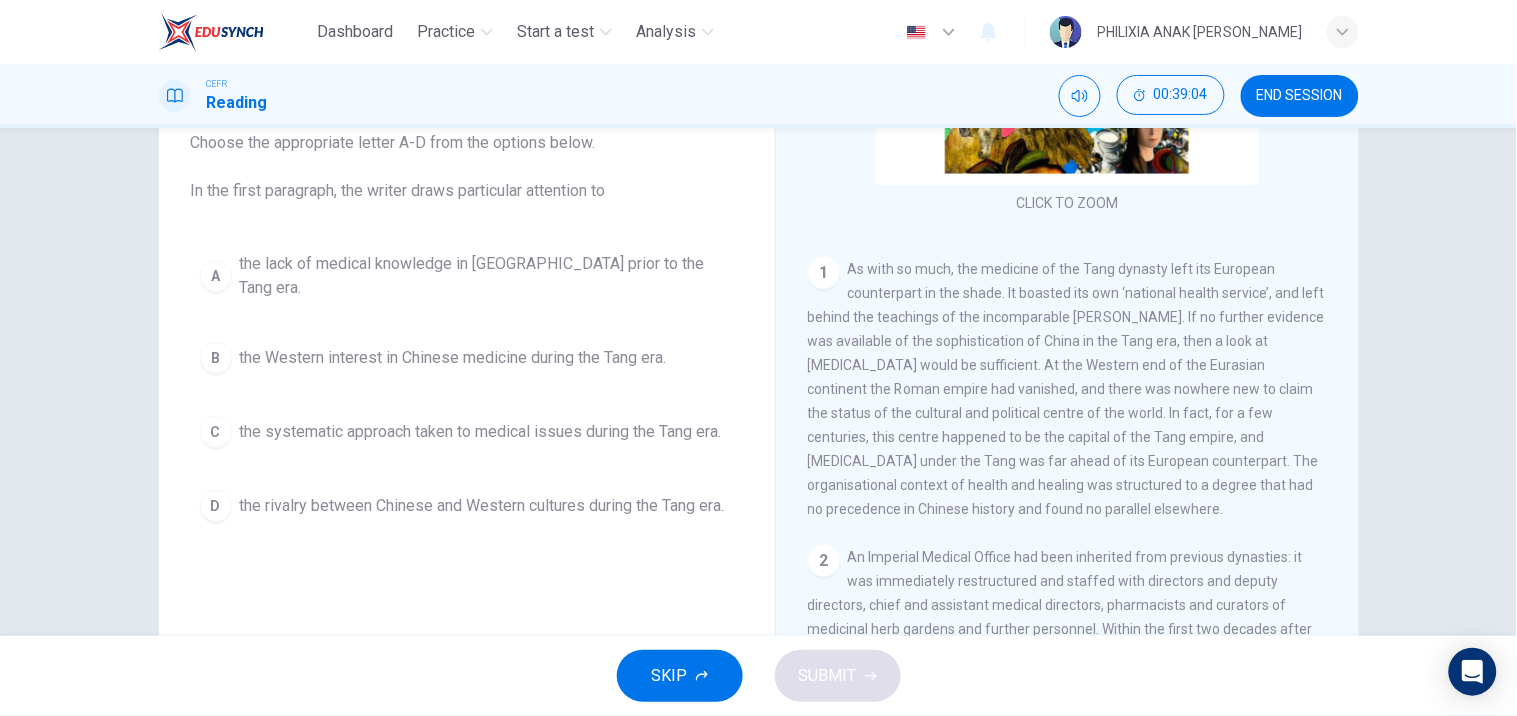 click on "the systematic approach taken to medical issues during the Tang era." at bounding box center (481, 432) 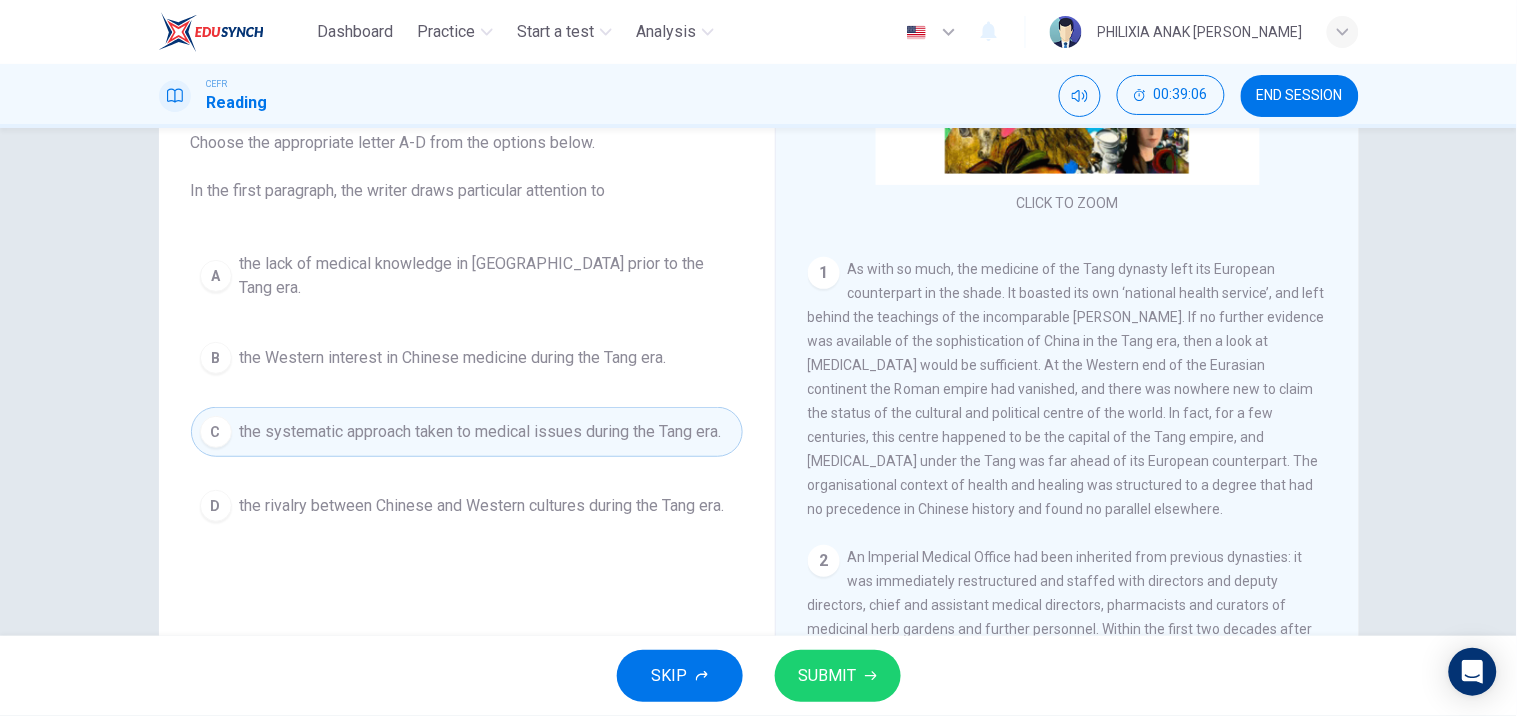 click on "SUBMIT" at bounding box center [838, 676] 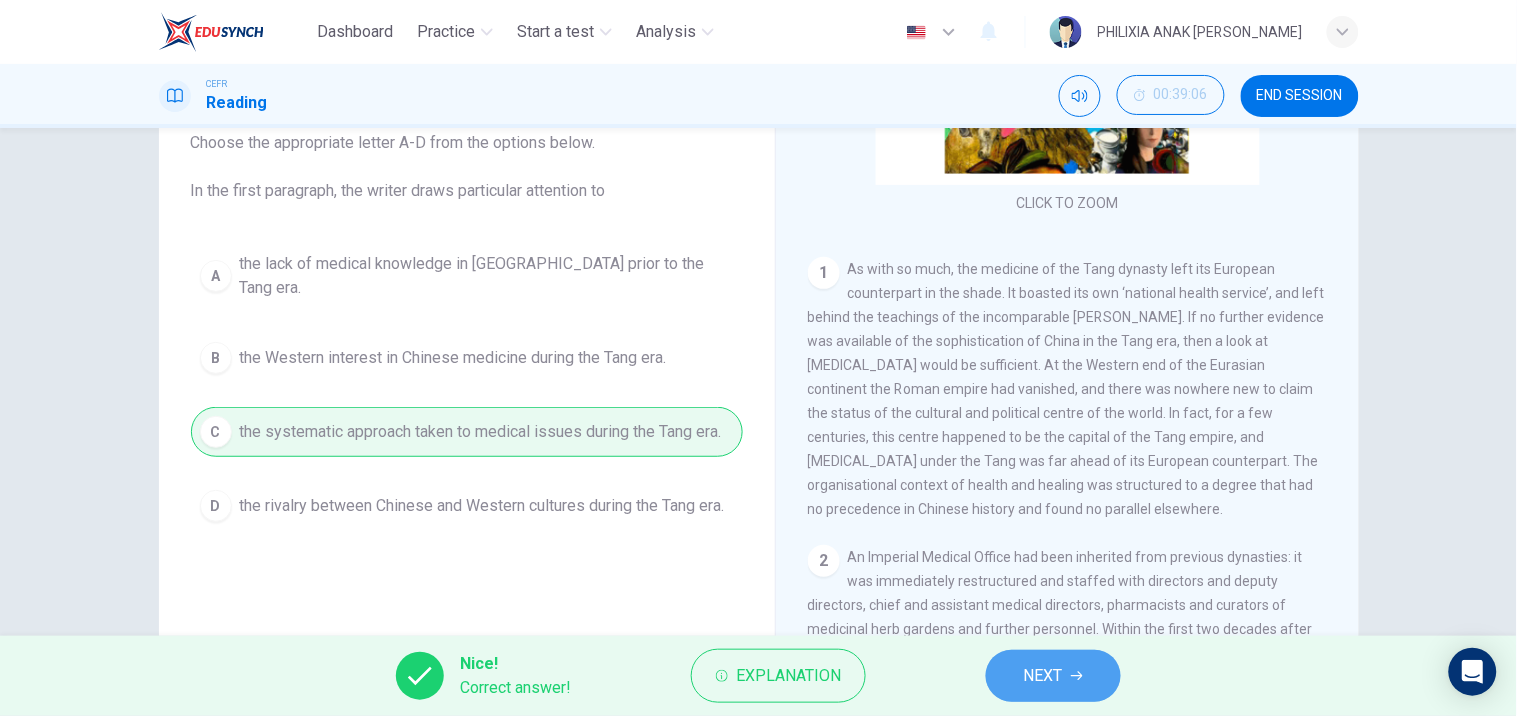 click on "NEXT" at bounding box center [1053, 676] 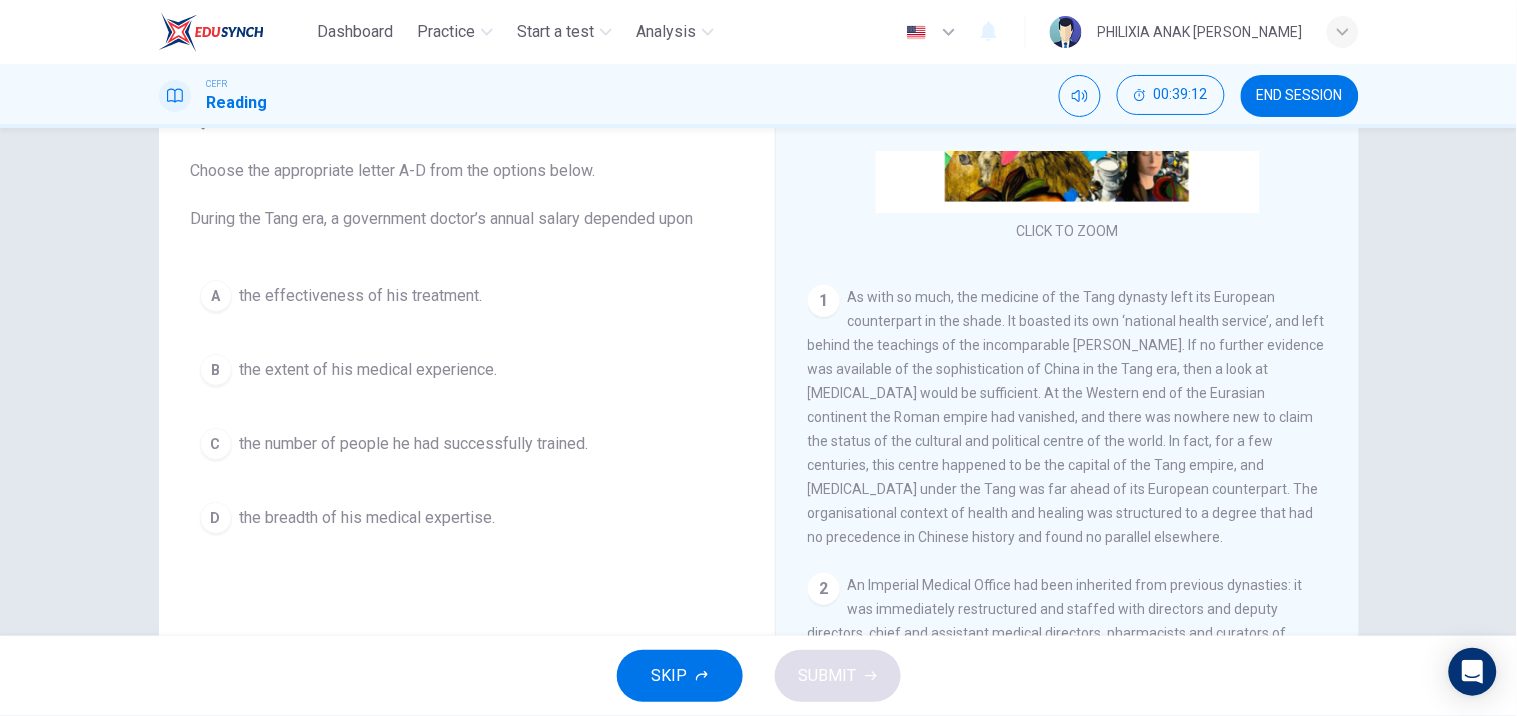 scroll, scrollTop: 104, scrollLeft: 0, axis: vertical 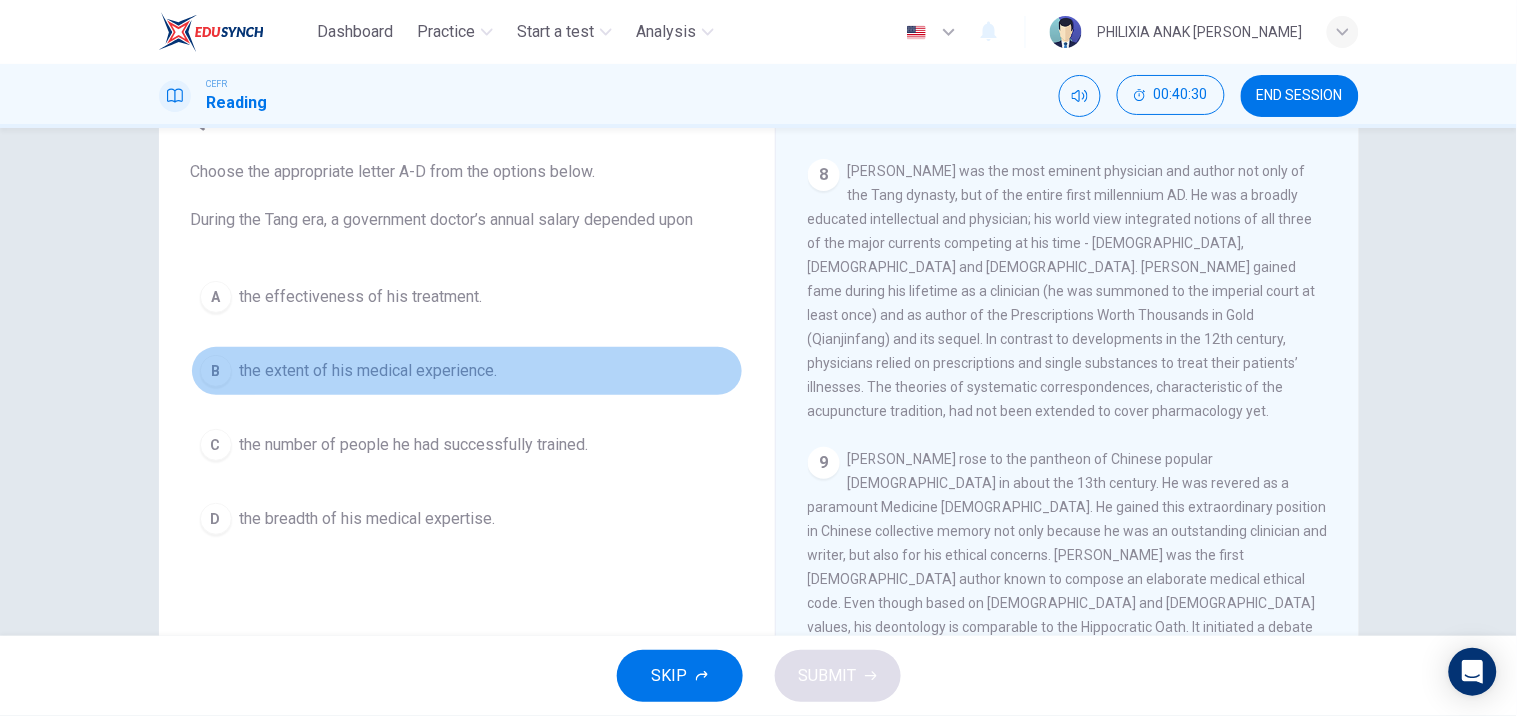click on "the extent of his medical experience." at bounding box center (369, 371) 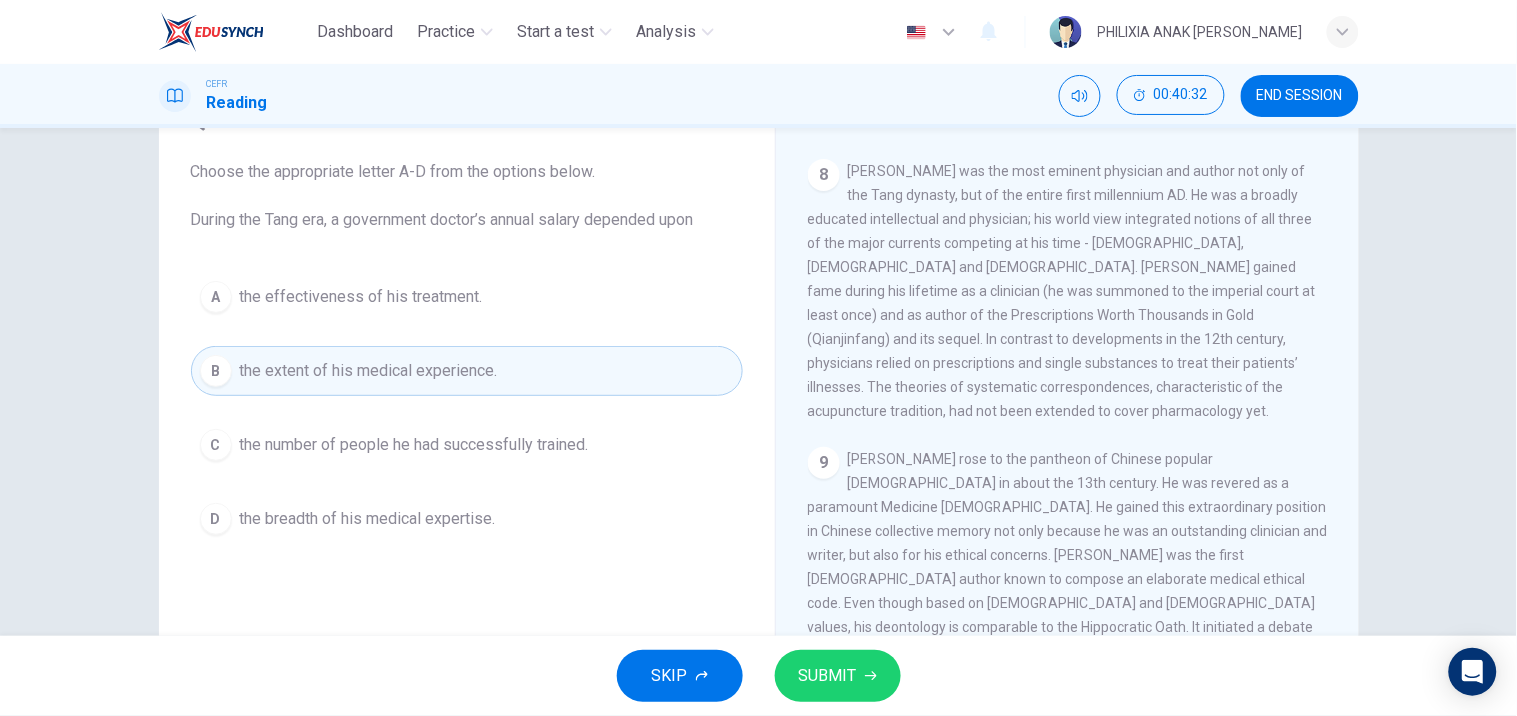 click on "SUBMIT" at bounding box center (828, 676) 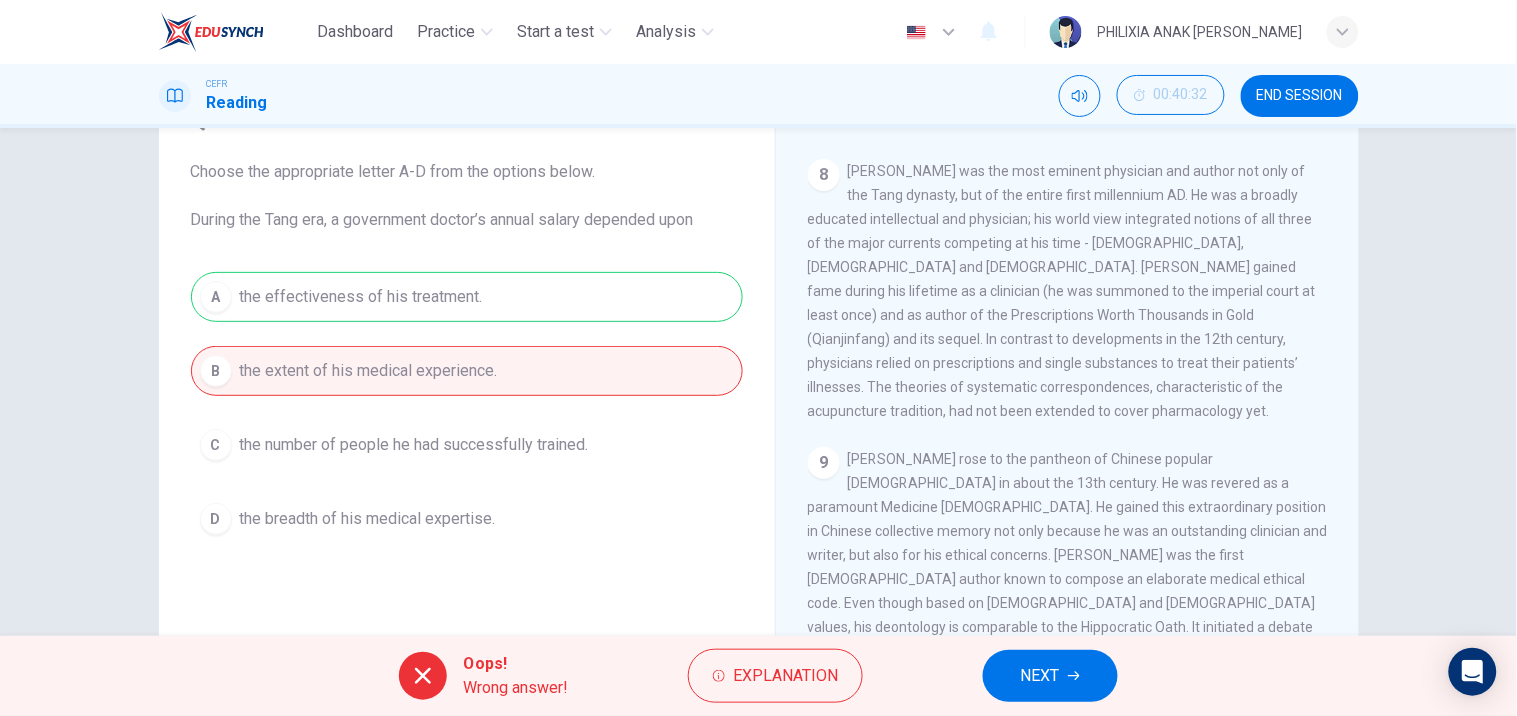 click on "NEXT" at bounding box center (1040, 676) 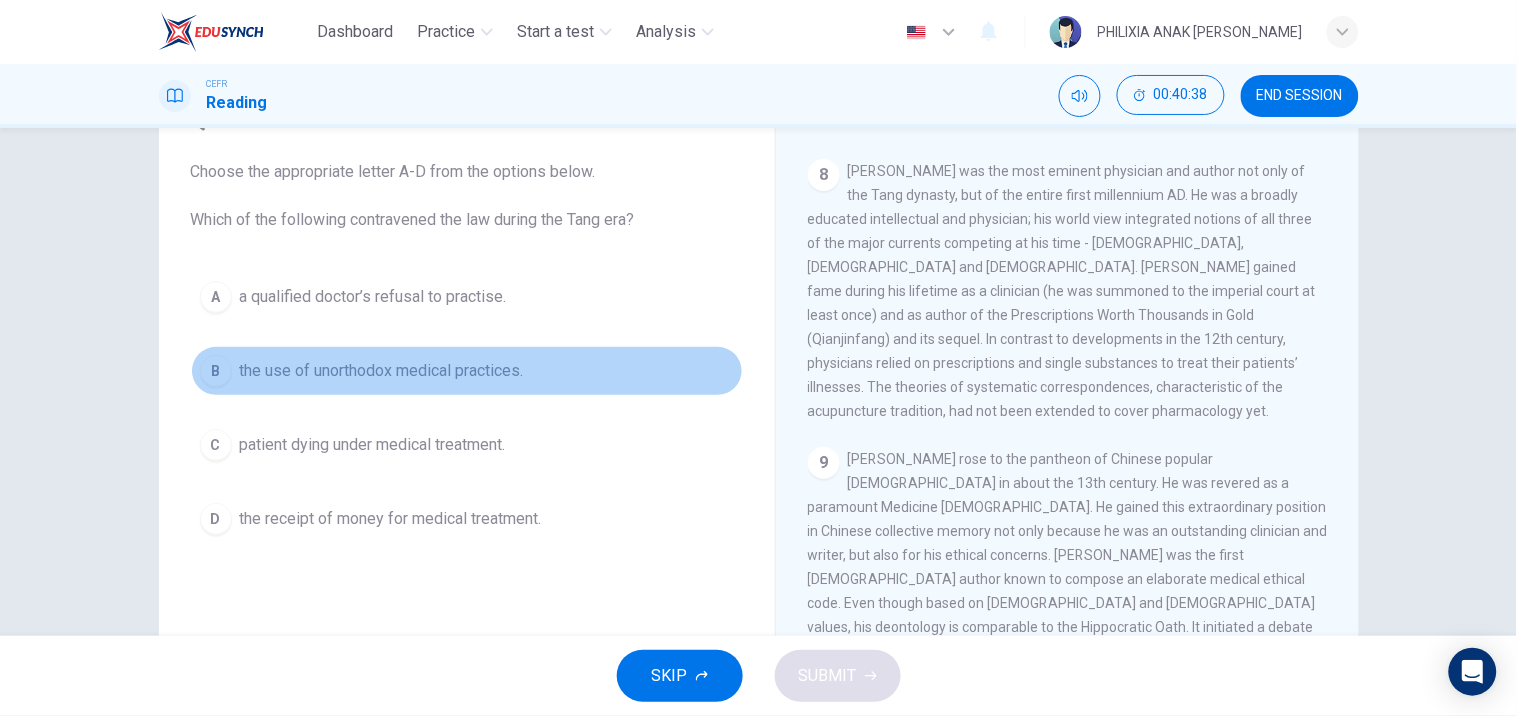 click on "the use of unorthodox medical practices." at bounding box center (382, 371) 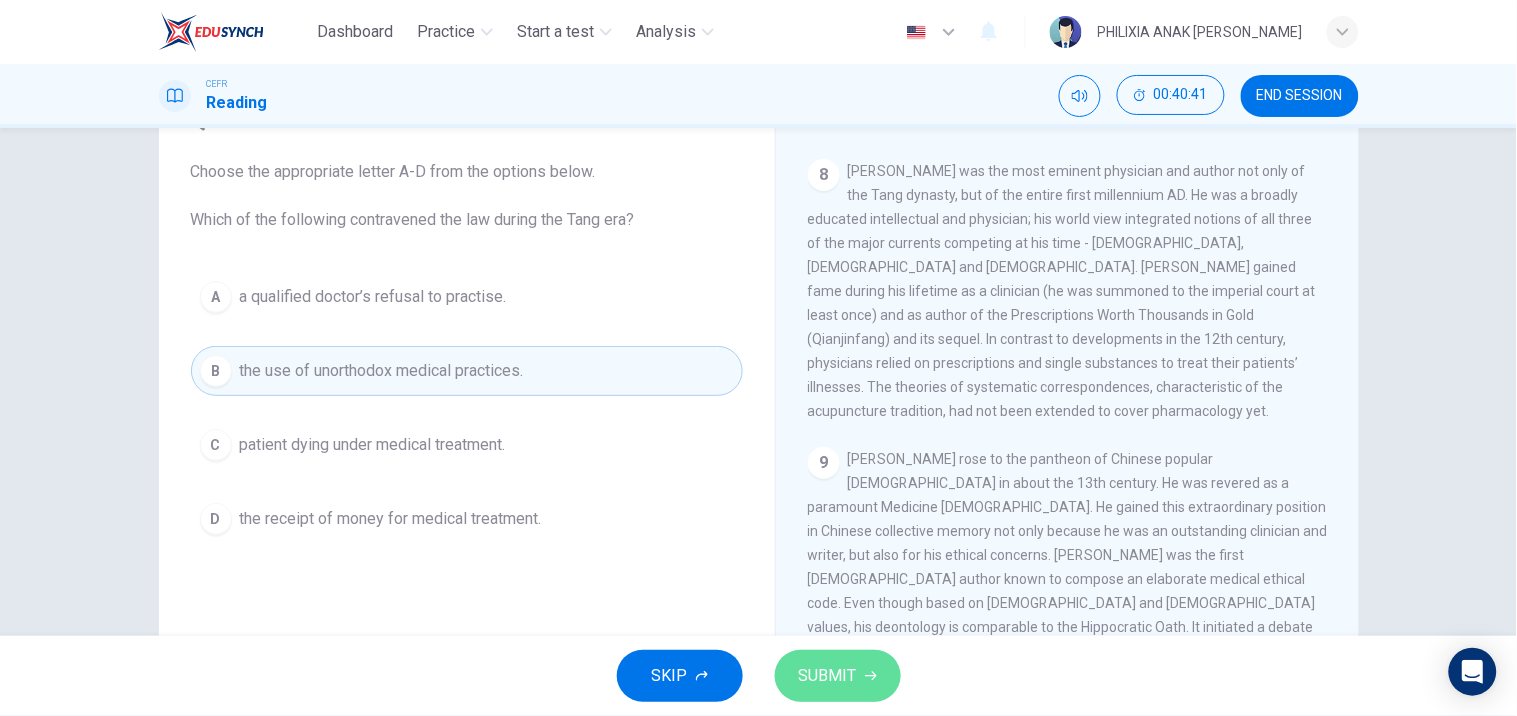 click on "SUBMIT" at bounding box center (828, 676) 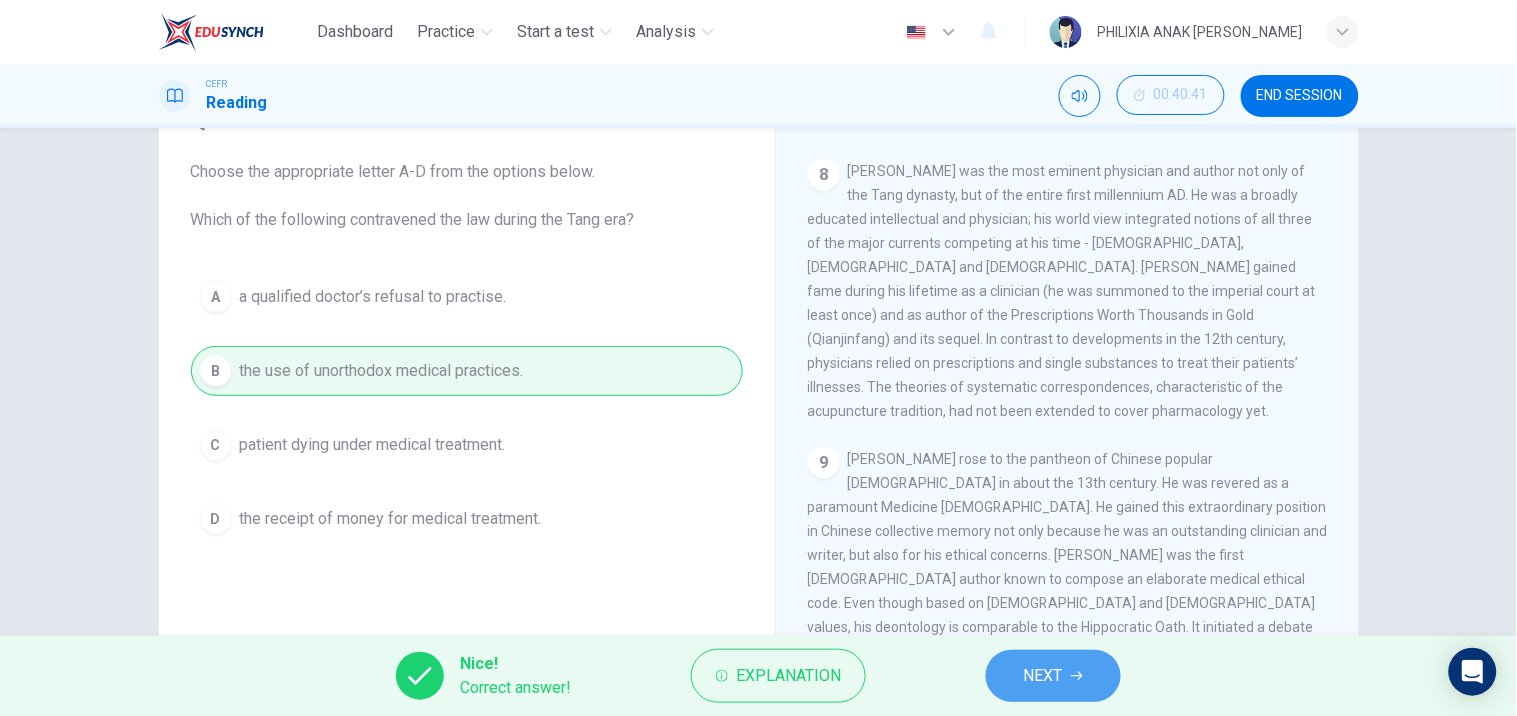 click on "NEXT" at bounding box center (1043, 676) 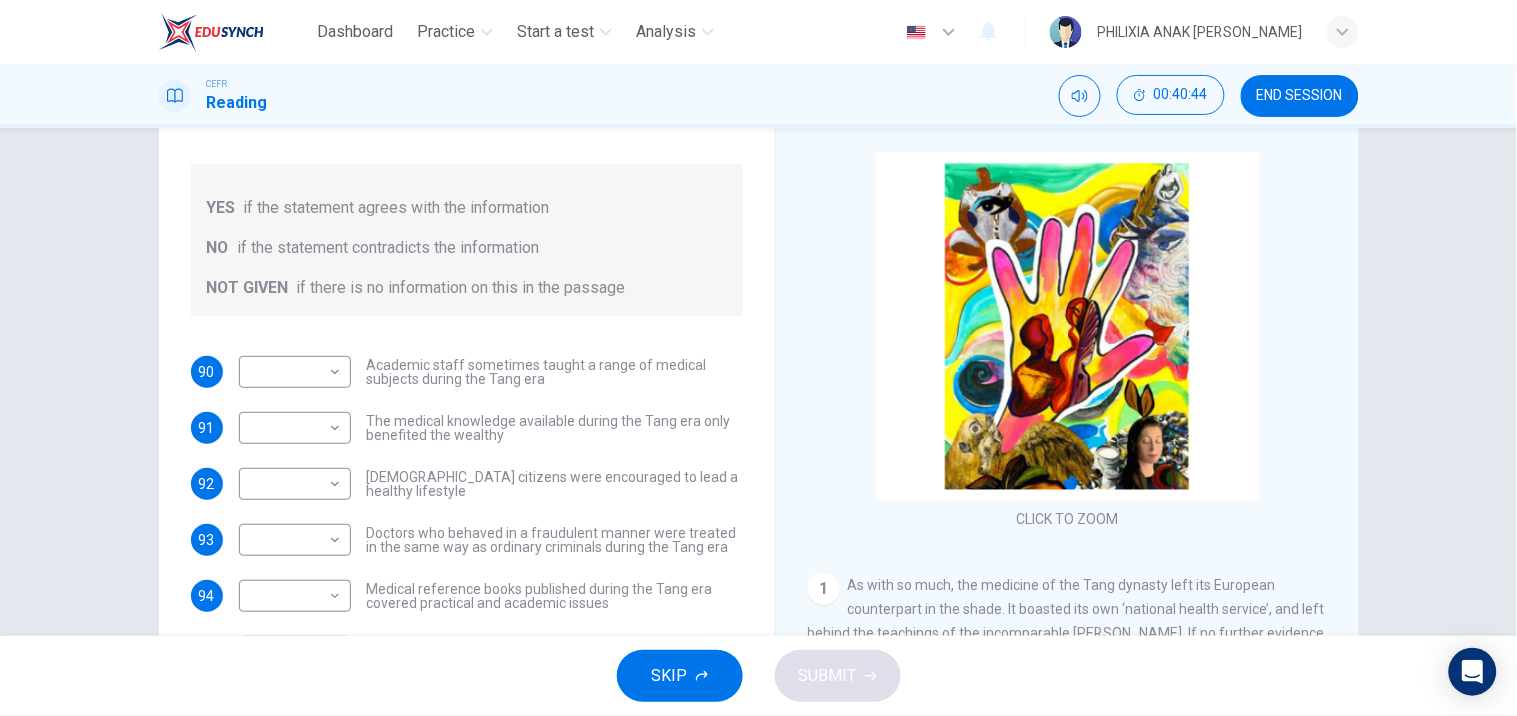 scroll, scrollTop: 87, scrollLeft: 0, axis: vertical 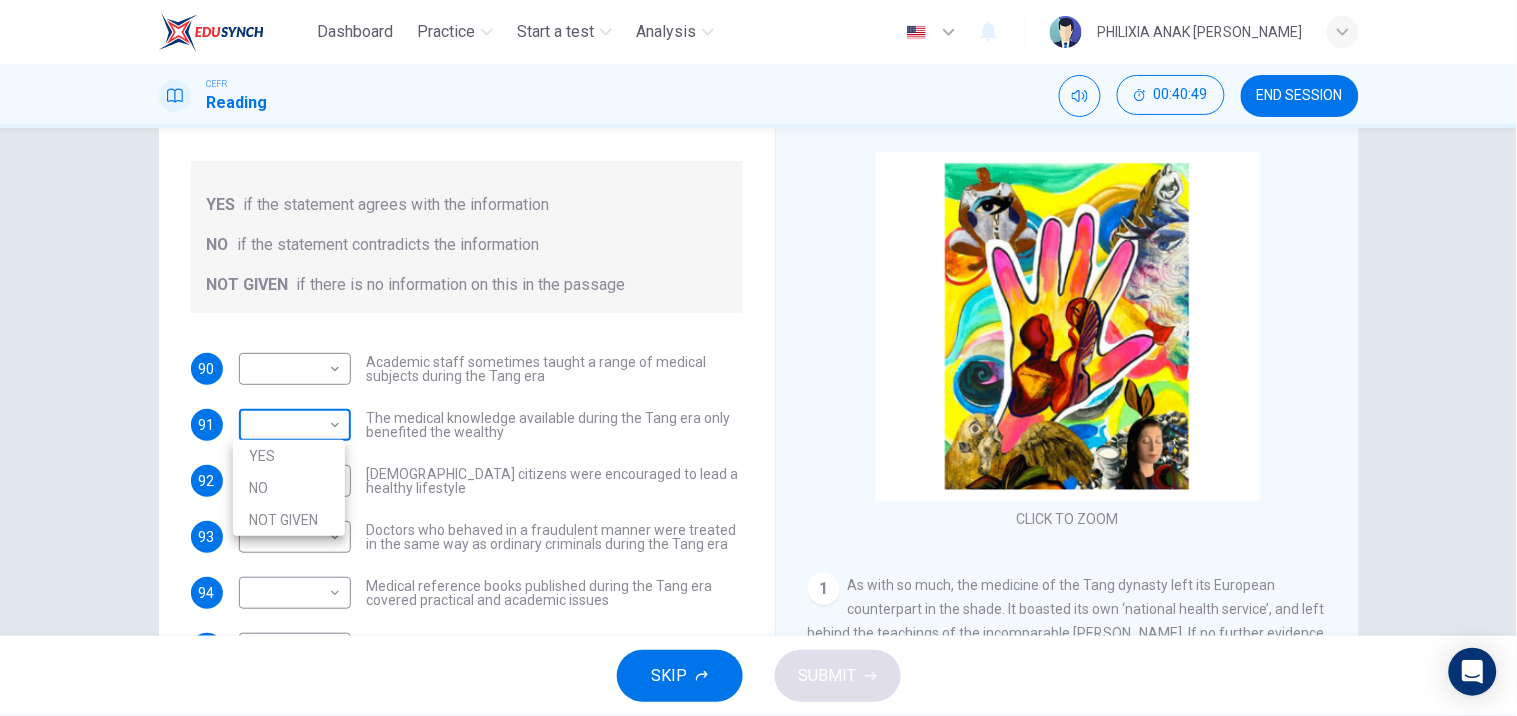 click on "Dashboard Practice Start a test Analysis English en ​ PHILIXIA ANAK [PERSON_NAME] Reading 00:40:49 END SESSION Questions 90 - 96 Do the following statements agree with the information given in the Reading Passage?
In the boxes below on your answer sheet write: YES if the statement agrees with the information NO if the statement contradicts the information NOT GIVEN if there is no information on this in the passage 90 ​ ​ Academic staff sometimes taught a range of medical subjects during the Tang era 91 ​ ​ The medical knowledge available during the Tang era only benefited the wealthy 92 ​ ​ [DEMOGRAPHIC_DATA] citizens were encouraged to lead a healthy lifestyle 93 ​ ​ Doctors who behaved in a fraudulent manner were treated in the same way as ordinary criminals during the Tang era 94 ​ ​ Medical reference books published during the Tang era covered practical and academic issues 95 ​ ​ Waitai Miyao contained medical data from the Tang era 96 ​ ​ The Art of Healing CLICK TO ZOOM Click to Zoom 1 2" at bounding box center [758, 358] 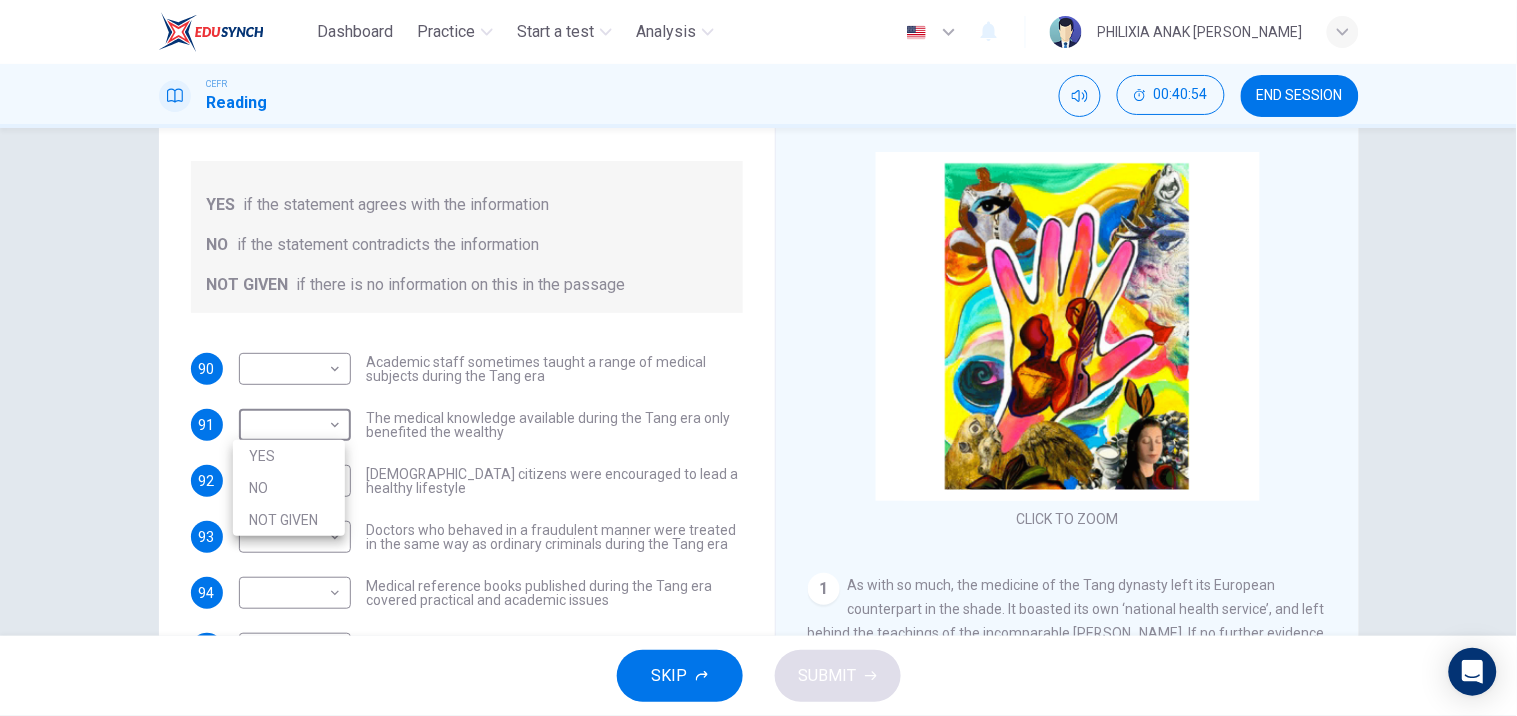 click at bounding box center [758, 358] 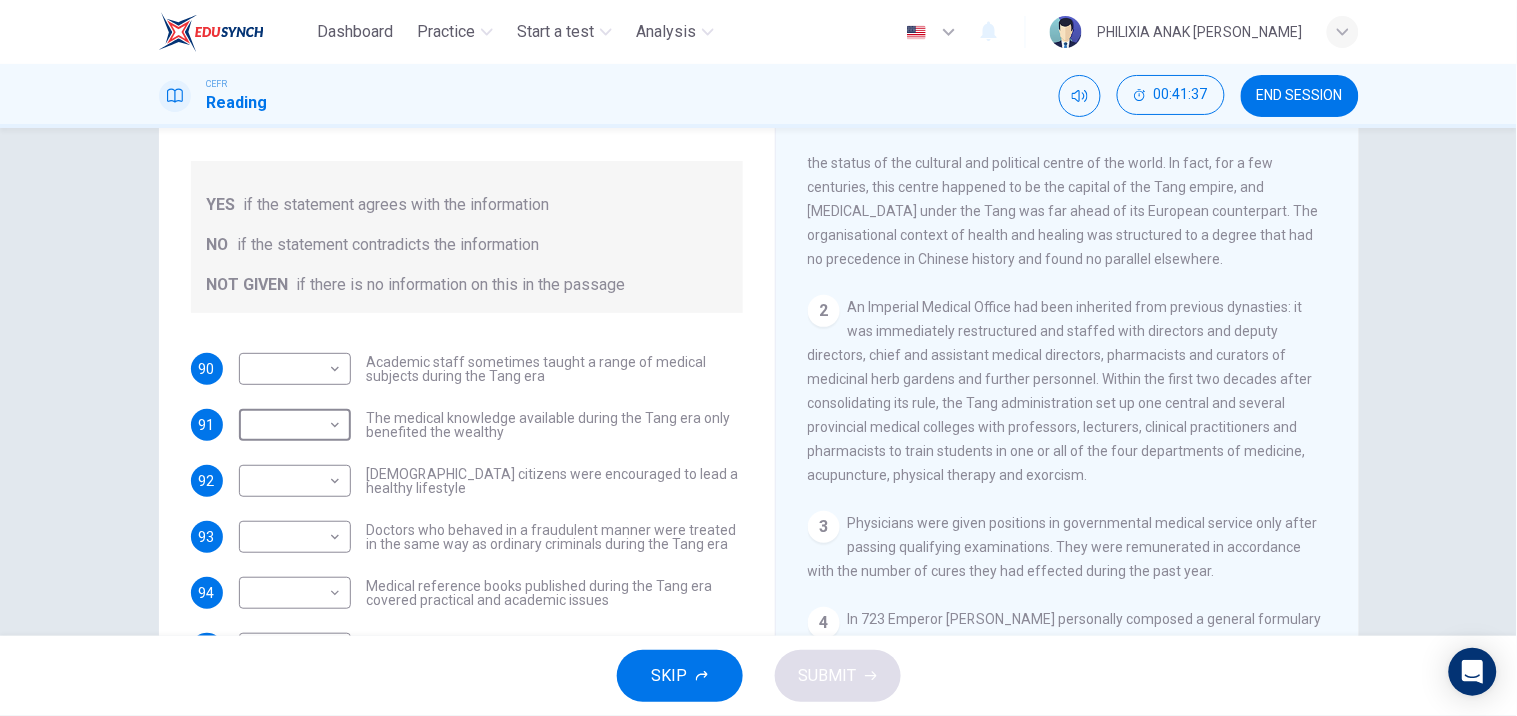 scroll, scrollTop: 567, scrollLeft: 0, axis: vertical 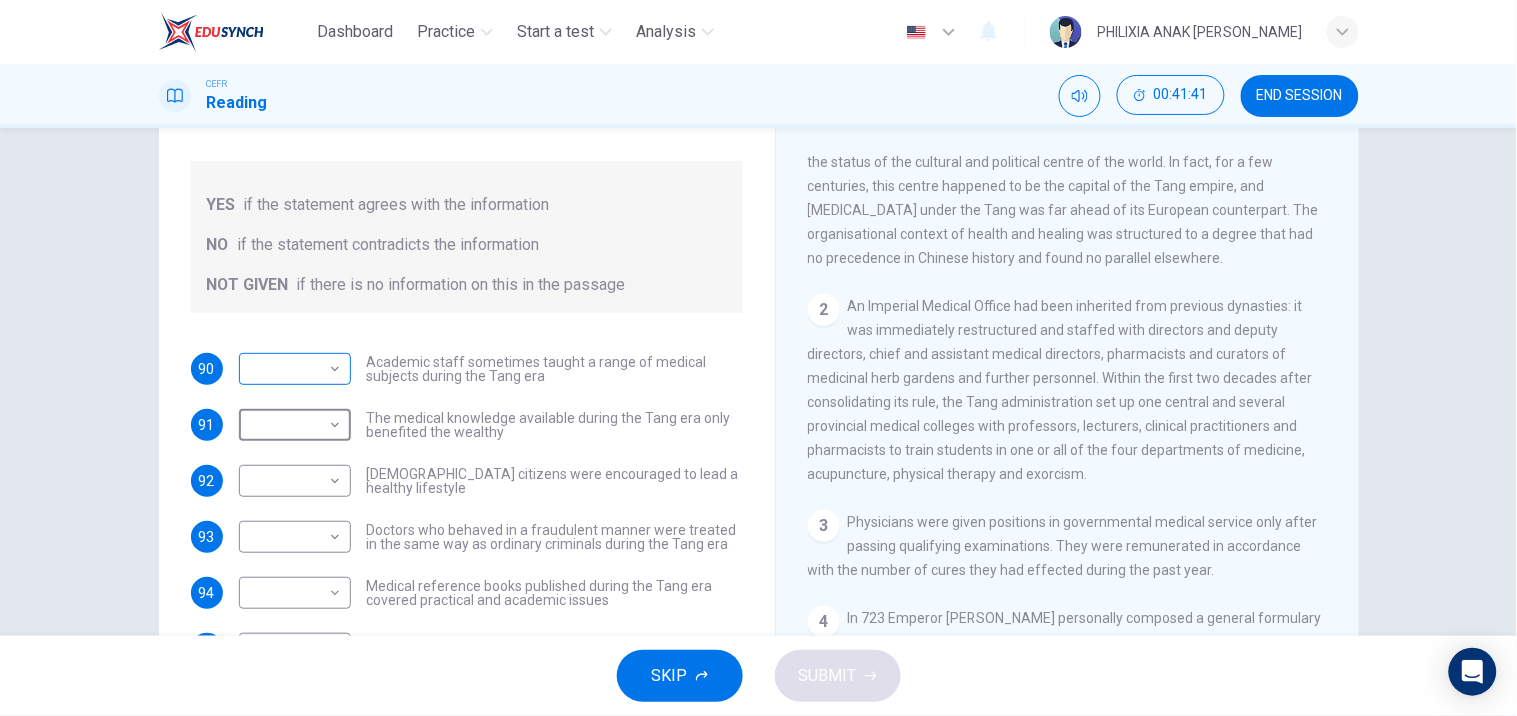 click on "Dashboard Practice Start a test Analysis English en ​ PHILIXIA ANAK [PERSON_NAME] Reading 00:41:41 END SESSION Questions 90 - 96 Do the following statements agree with the information given in the Reading Passage?
In the boxes below on your answer sheet write: YES if the statement agrees with the information NO if the statement contradicts the information NOT GIVEN if there is no information on this in the passage 90 ​ ​ Academic staff sometimes taught a range of medical subjects during the Tang era 91 ​ ​ The medical knowledge available during the Tang era only benefited the wealthy 92 ​ ​ [DEMOGRAPHIC_DATA] citizens were encouraged to lead a healthy lifestyle 93 ​ ​ Doctors who behaved in a fraudulent manner were treated in the same way as ordinary criminals during the Tang era 94 ​ ​ Medical reference books published during the Tang era covered practical and academic issues 95 ​ ​ Waitai Miyao contained medical data from the Tang era 96 ​ ​ The Art of Healing CLICK TO ZOOM Click to Zoom 1 2" at bounding box center (758, 358) 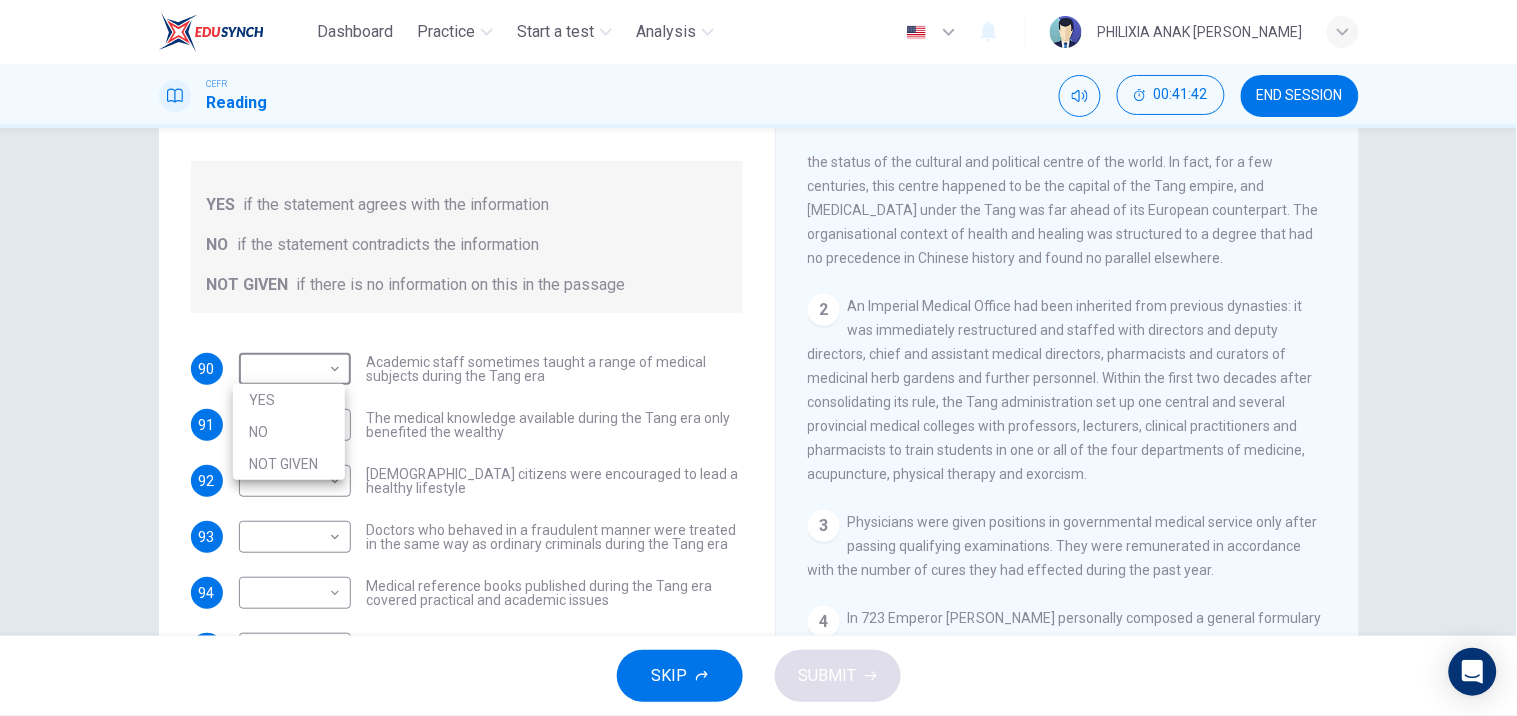 click on "NO" at bounding box center [289, 432] 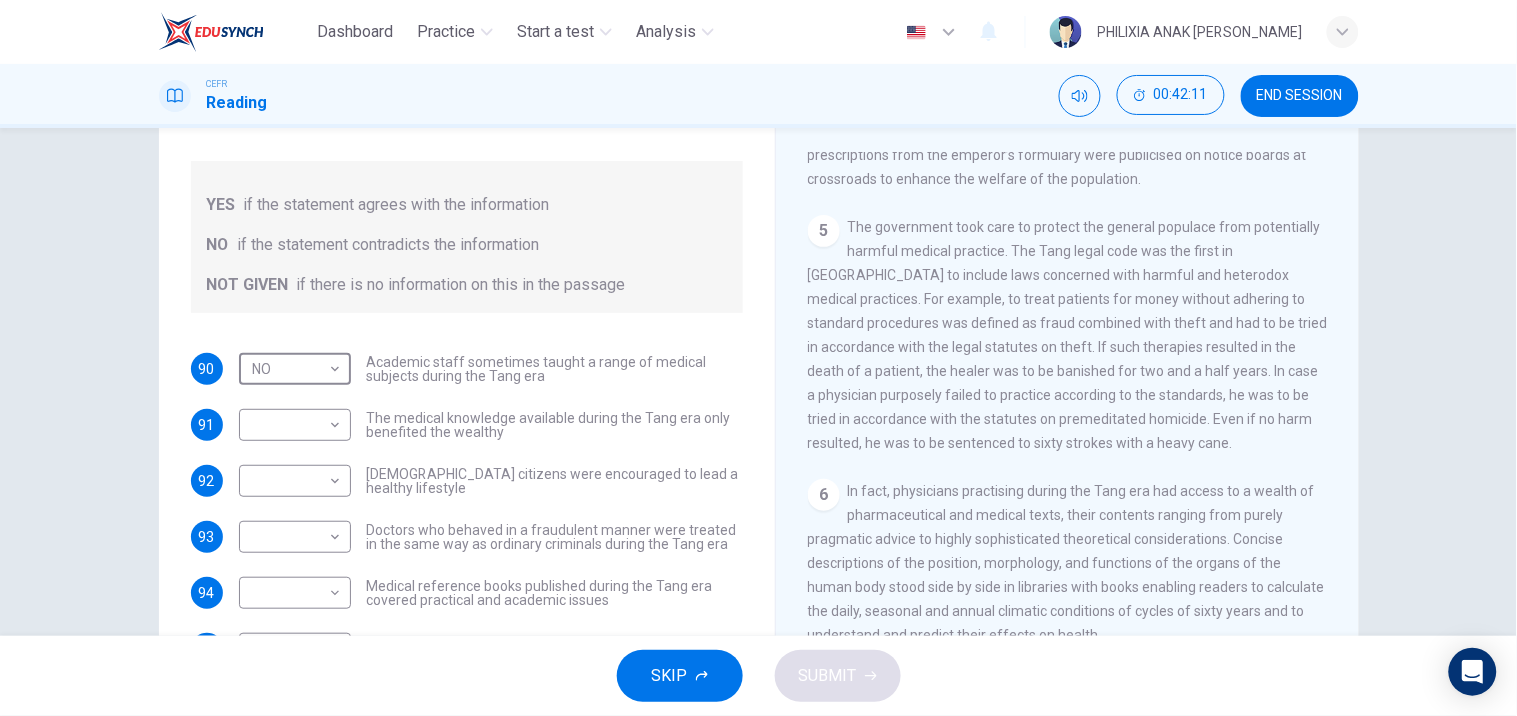 scroll, scrollTop: 1131, scrollLeft: 0, axis: vertical 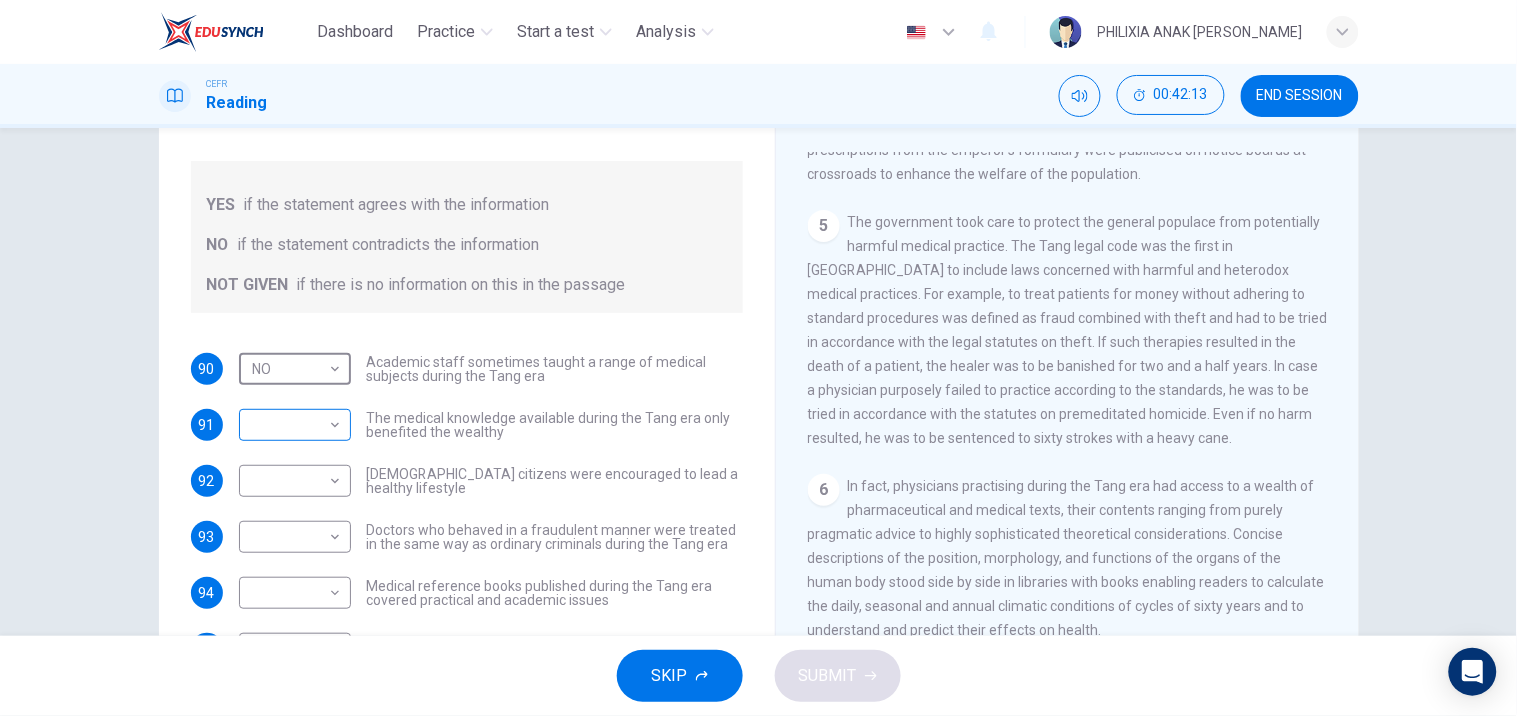 click on "Dashboard Practice Start a test Analysis English en ​ PHILIXIA ANAK [PERSON_NAME] Reading 00:42:13 END SESSION Questions 90 - 96 Do the following statements agree with the information given in the Reading Passage?
In the boxes below on your answer sheet write: YES if the statement agrees with the information NO if the statement contradicts the information NOT GIVEN if there is no information on this in the passage 90 NO NO ​ Academic staff sometimes taught a range of medical subjects during the Tang era 91 ​ ​ The medical knowledge available during the Tang era only benefited the wealthy 92 ​ ​ [DEMOGRAPHIC_DATA] citizens were encouraged to lead a healthy lifestyle 93 ​ ​ Doctors who behaved in a fraudulent manner were treated in the same way as ordinary criminals during the Tang era 94 ​ ​ Medical reference books published during the Tang era covered practical and academic issues 95 ​ ​ Waitai Miyao contained medical data from the Tang era 96 ​ ​ The Art of Healing CLICK TO ZOOM Click to Zoom 1" at bounding box center [758, 358] 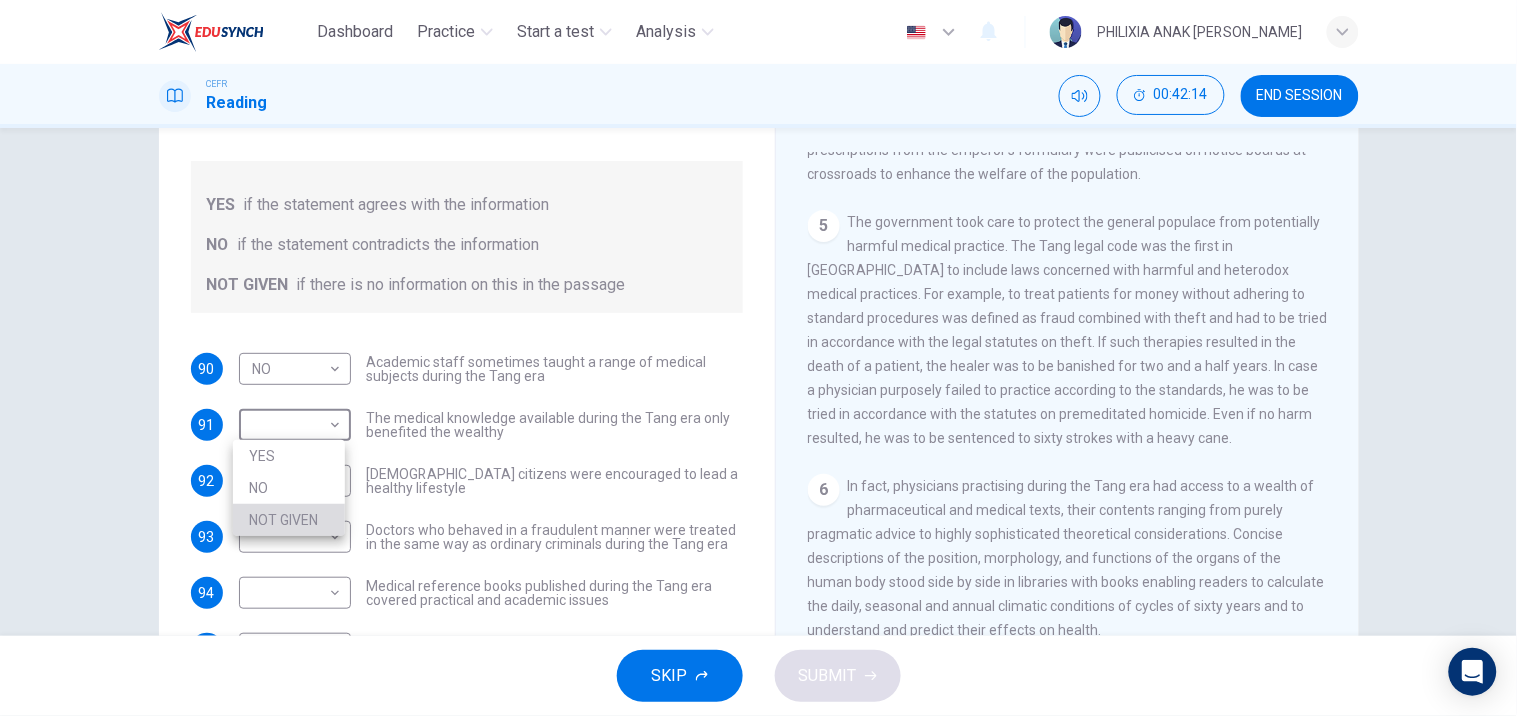 click on "NOT GIVEN" at bounding box center [289, 520] 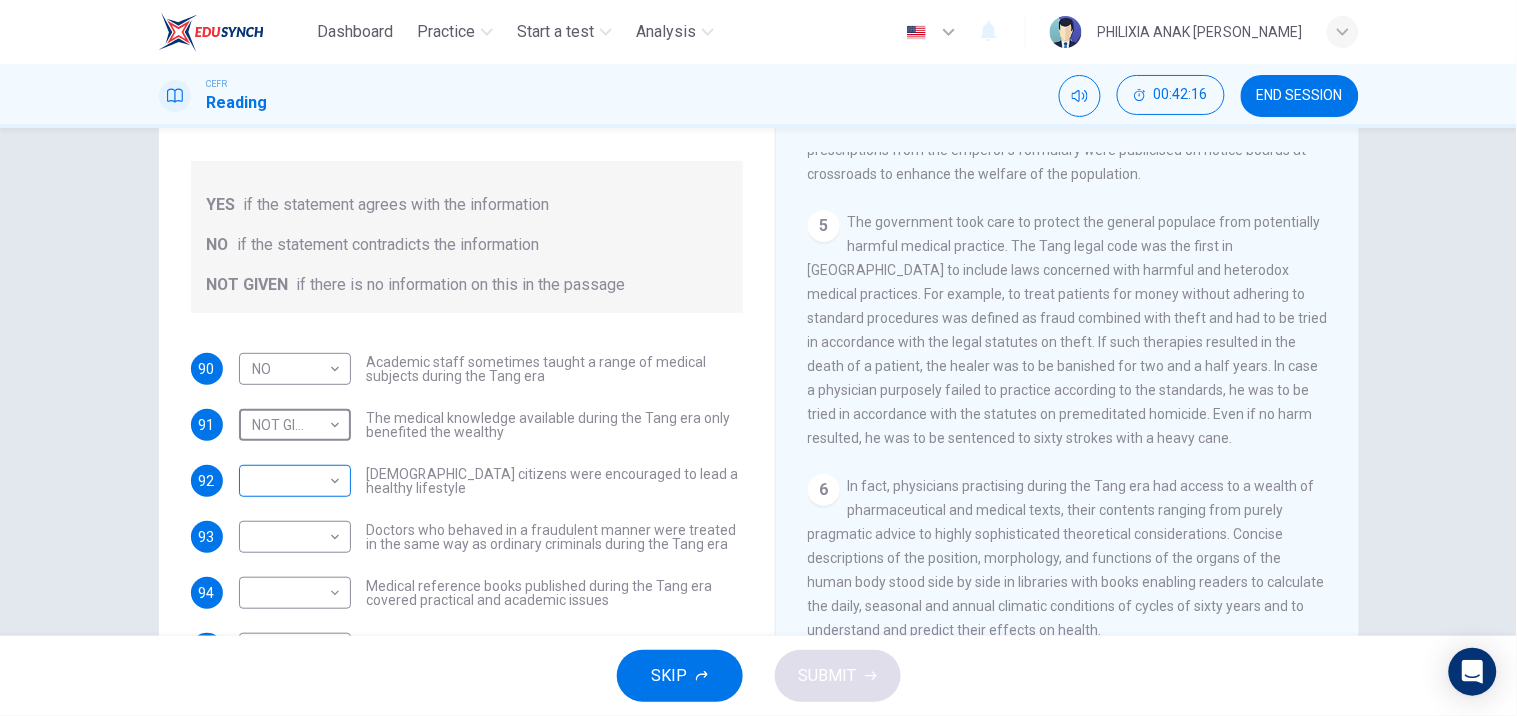 click on "Dashboard Practice Start a test Analysis English en ​ PHILIXIA ANAK [PERSON_NAME] Reading 00:42:16 END SESSION Questions 90 - 96 Do the following statements agree with the information given in the Reading Passage?
In the boxes below on your answer sheet write: YES if the statement agrees with the information NO if the statement contradicts the information NOT GIVEN if there is no information on this in the passage 90 NO NO ​ Academic staff sometimes taught a range of medical subjects during the Tang era 91 NOT GIVEN NOT GIVEN ​ The medical knowledge available during the Tang era only benefited the wealthy 92 ​ ​ [DEMOGRAPHIC_DATA] citizens were encouraged to lead a healthy lifestyle 93 ​ ​ Doctors who behaved in a fraudulent manner were treated in the same way as ordinary criminals during the Tang era 94 ​ ​ Medical reference books published during the Tang era covered practical and academic issues 95 ​ ​ Waitai Miyao contained medical data from the Tang era 96 ​ ​ The Art of Healing CLICK TO ZOOM" at bounding box center [758, 358] 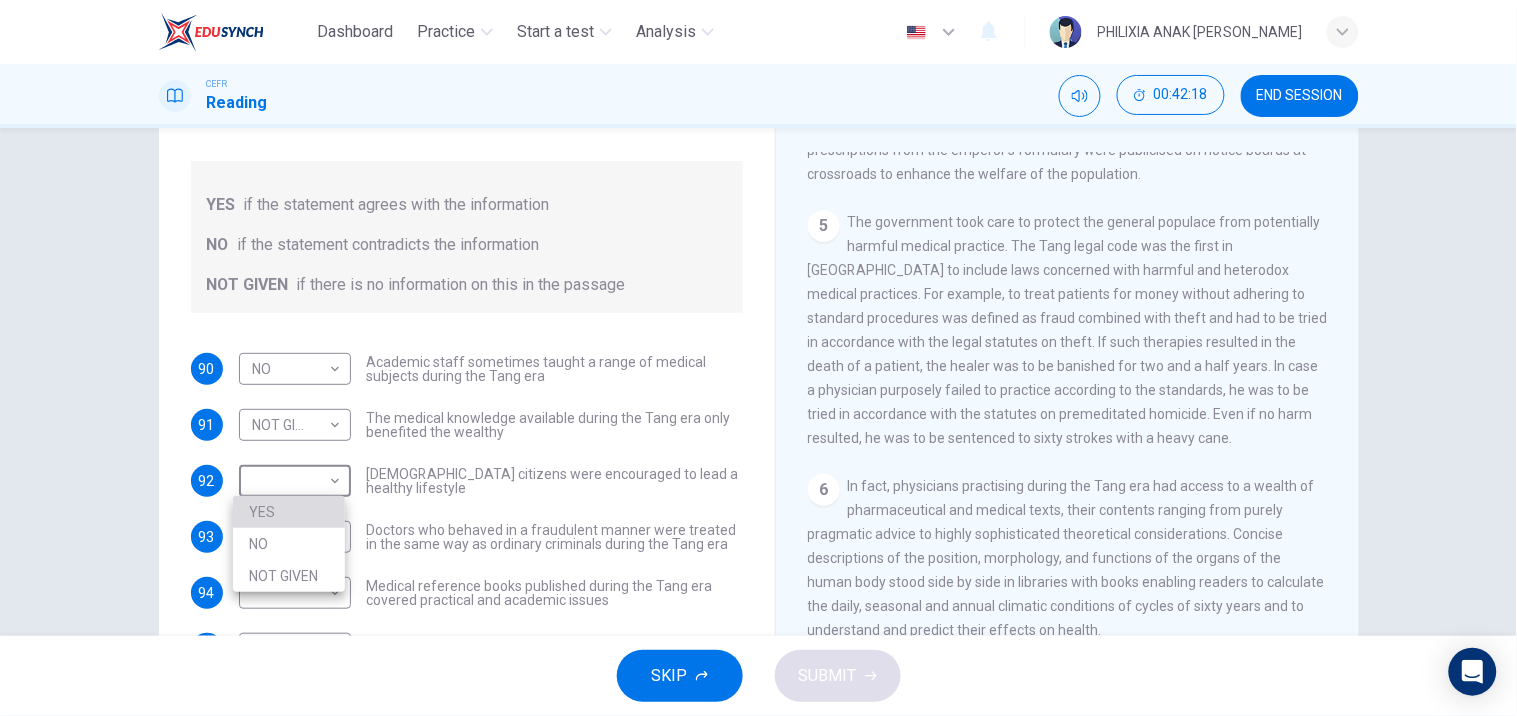 click on "YES" at bounding box center (289, 512) 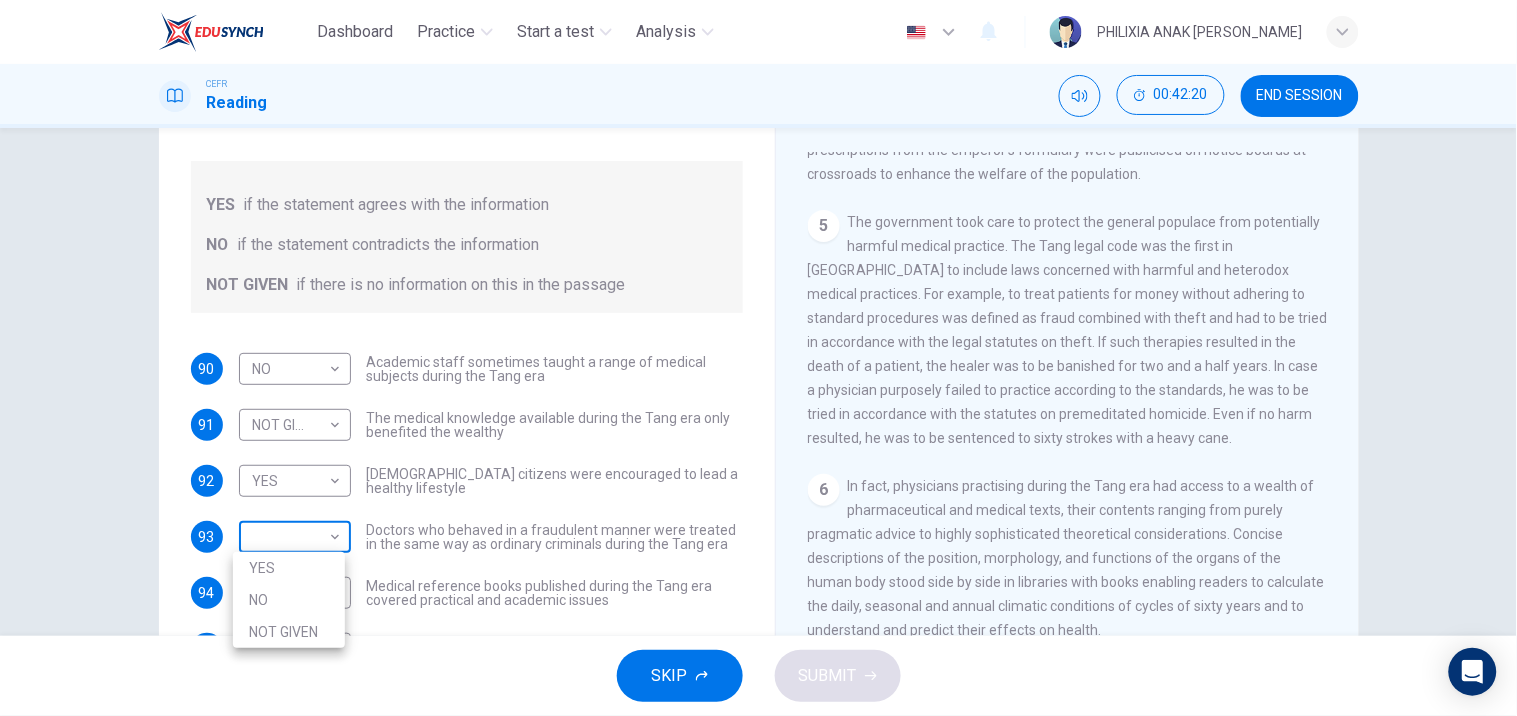 click on "Dashboard Practice Start a test Analysis English en ​ PHILIXIA ANAK [PERSON_NAME] Reading 00:42:20 END SESSION Questions 90 - 96 Do the following statements agree with the information given in the Reading Passage?
In the boxes below on your answer sheet write: YES if the statement agrees with the information NO if the statement contradicts the information NOT GIVEN if there is no information on this in the passage 90 NO NO ​ Academic staff sometimes taught a range of medical subjects during the Tang era 91 NOT GIVEN NOT GIVEN ​ The medical knowledge available during the Tang era only benefited the wealthy 92 YES YES ​ [DEMOGRAPHIC_DATA] citizens were encouraged to lead a healthy lifestyle 93 ​ ​ Doctors who behaved in a fraudulent manner were treated in the same way as ordinary criminals during the Tang era 94 ​ ​ Medical reference books published during the Tang era covered practical and academic issues 95 ​ ​ Waitai Miyao contained medical data from the Tang era 96 ​ ​ The Art of Healing 1 2 3 4 5" at bounding box center [758, 358] 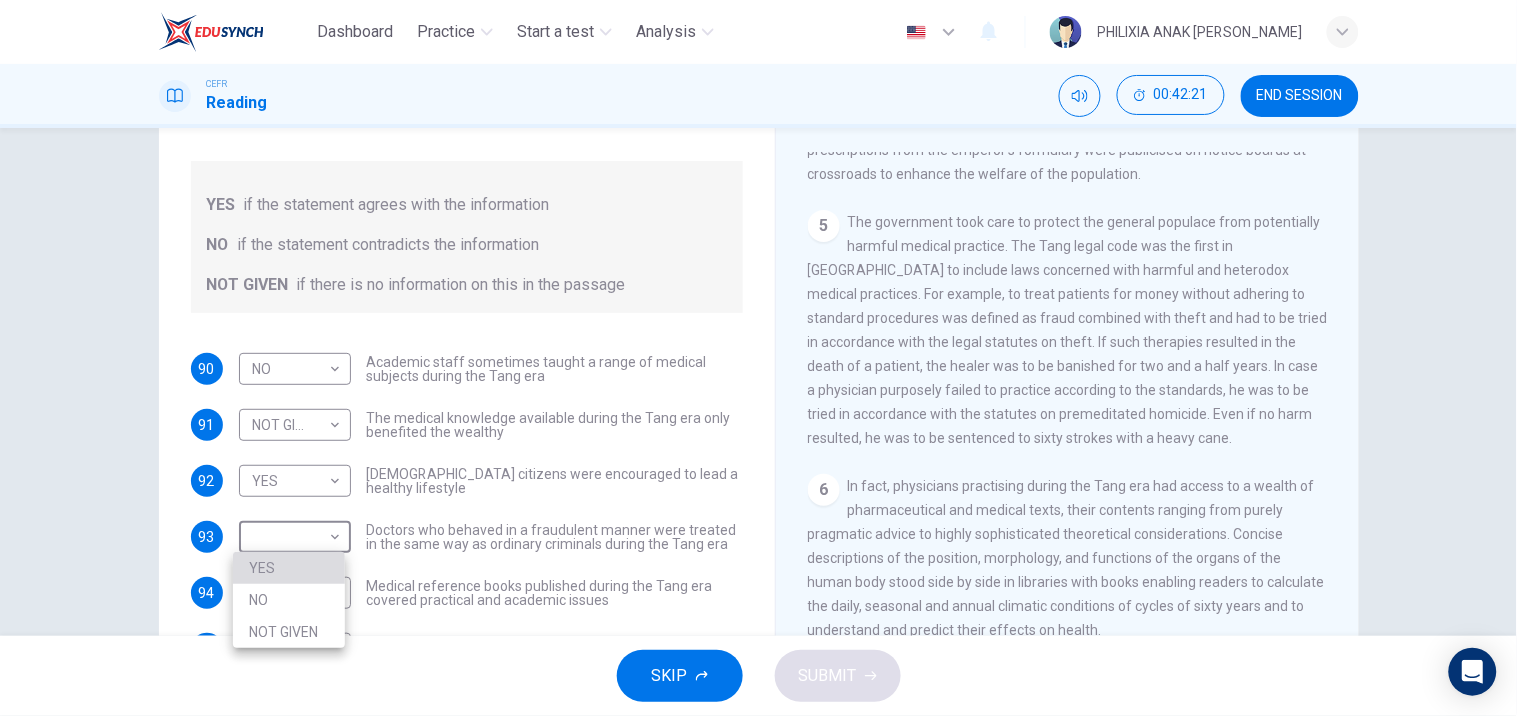 click on "YES" at bounding box center (289, 568) 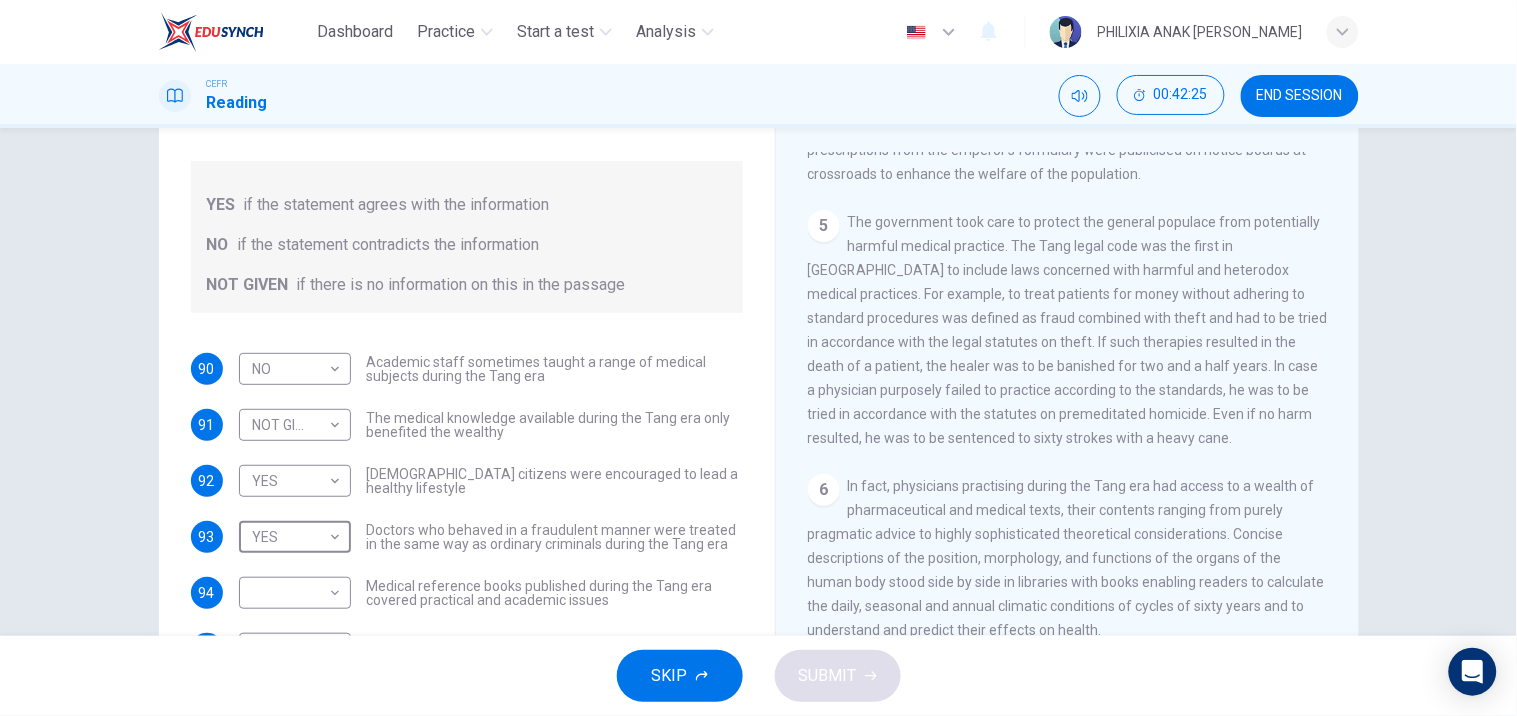 scroll, scrollTop: 266, scrollLeft: 0, axis: vertical 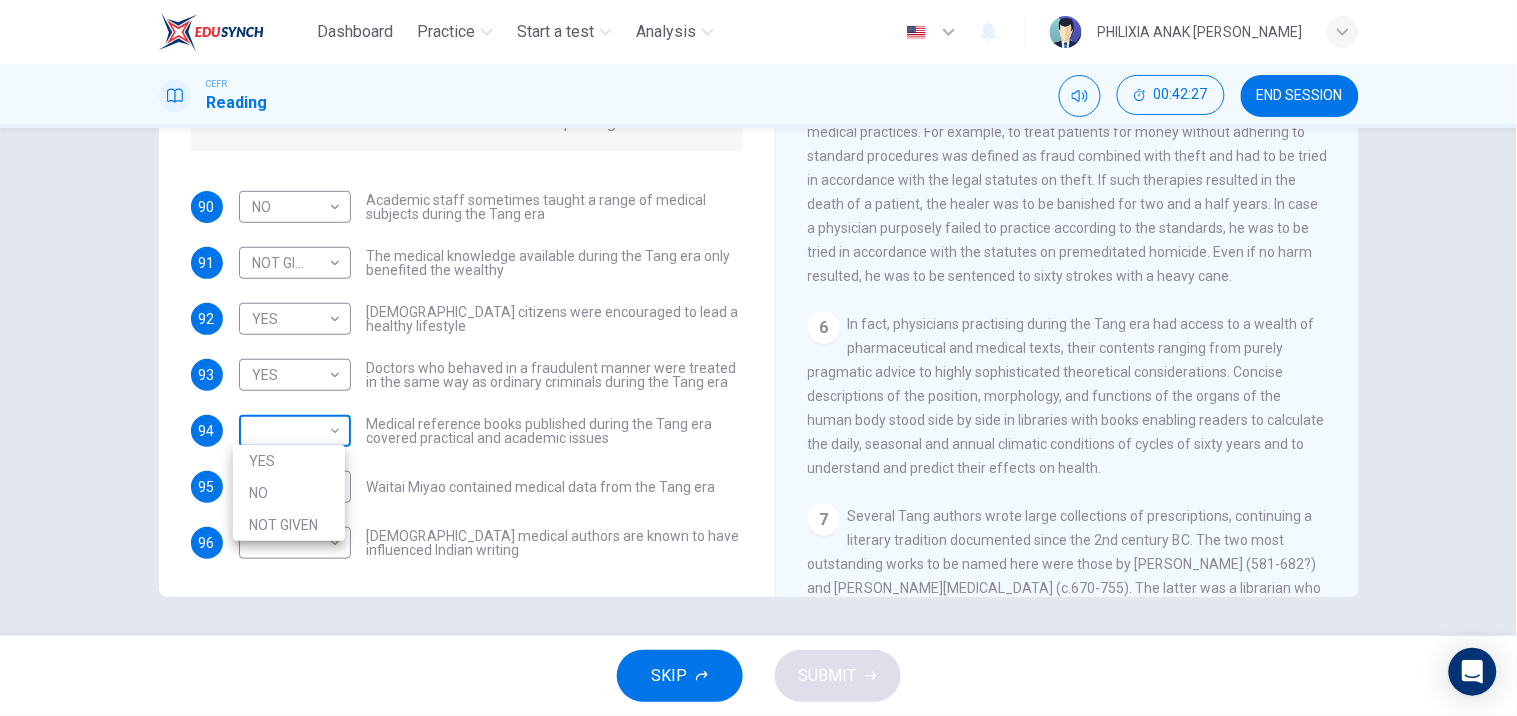 click on "Dashboard Practice Start a test Analysis English en ​ PHILIXIA ANAK [PERSON_NAME] Reading 00:42:27 END SESSION Questions 90 - 96 Do the following statements agree with the information given in the Reading Passage?
In the boxes below on your answer sheet write: YES if the statement agrees with the information NO if the statement contradicts the information NOT GIVEN if there is no information on this in the passage 90 NO NO ​ Academic staff sometimes taught a range of medical subjects during the Tang era 91 NOT GIVEN NOT GIVEN ​ The medical knowledge available during the Tang era only benefited the wealthy 92 YES YES ​ [DEMOGRAPHIC_DATA] citizens were encouraged to lead a healthy lifestyle 93 YES YES ​ Doctors who behaved in a fraudulent manner were treated in the same way as ordinary criminals during the Tang era 94 ​ ​ Medical reference books published during the Tang era covered practical and academic issues 95 ​ ​ Waitai Miyao contained medical data from the Tang era 96 ​ ​ The Art of Healing 1 2 3" at bounding box center [758, 358] 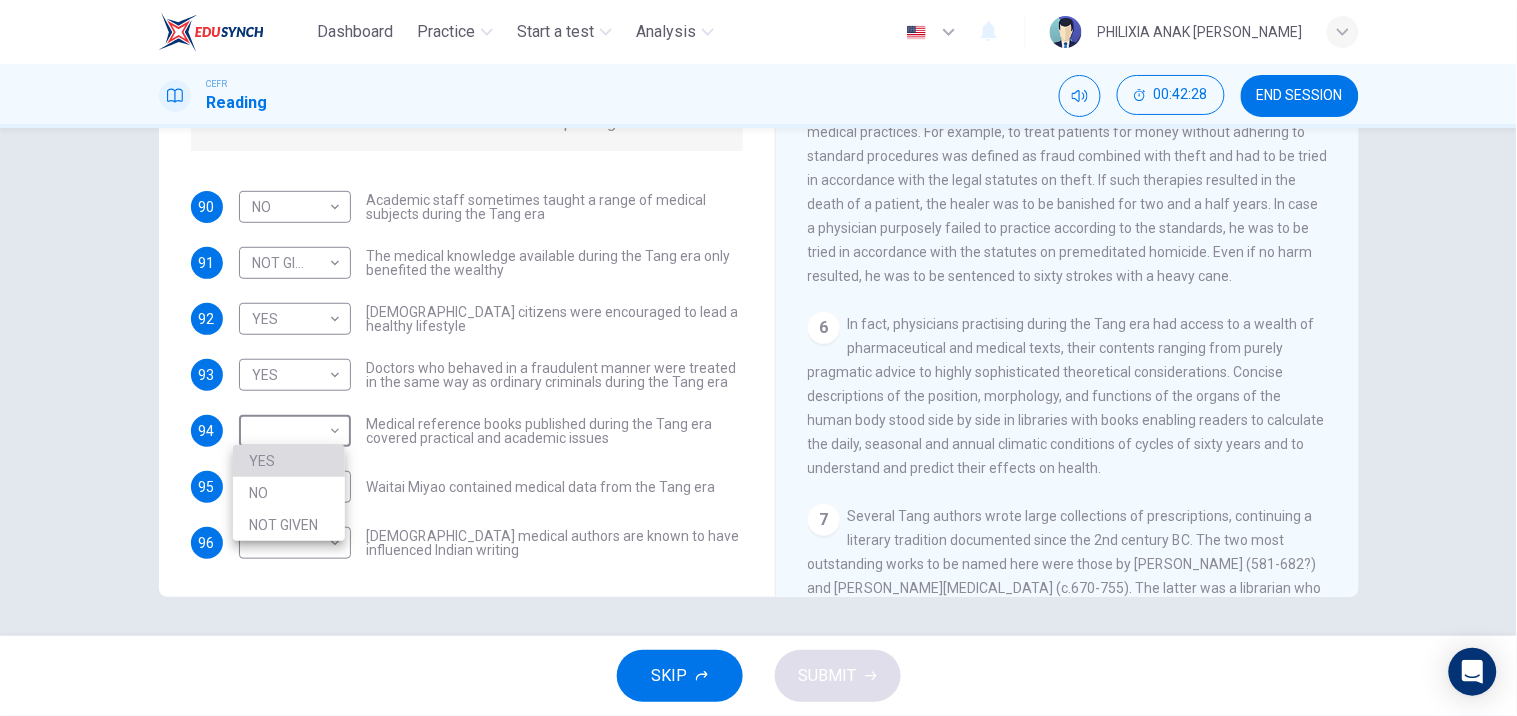 click on "YES" at bounding box center [289, 461] 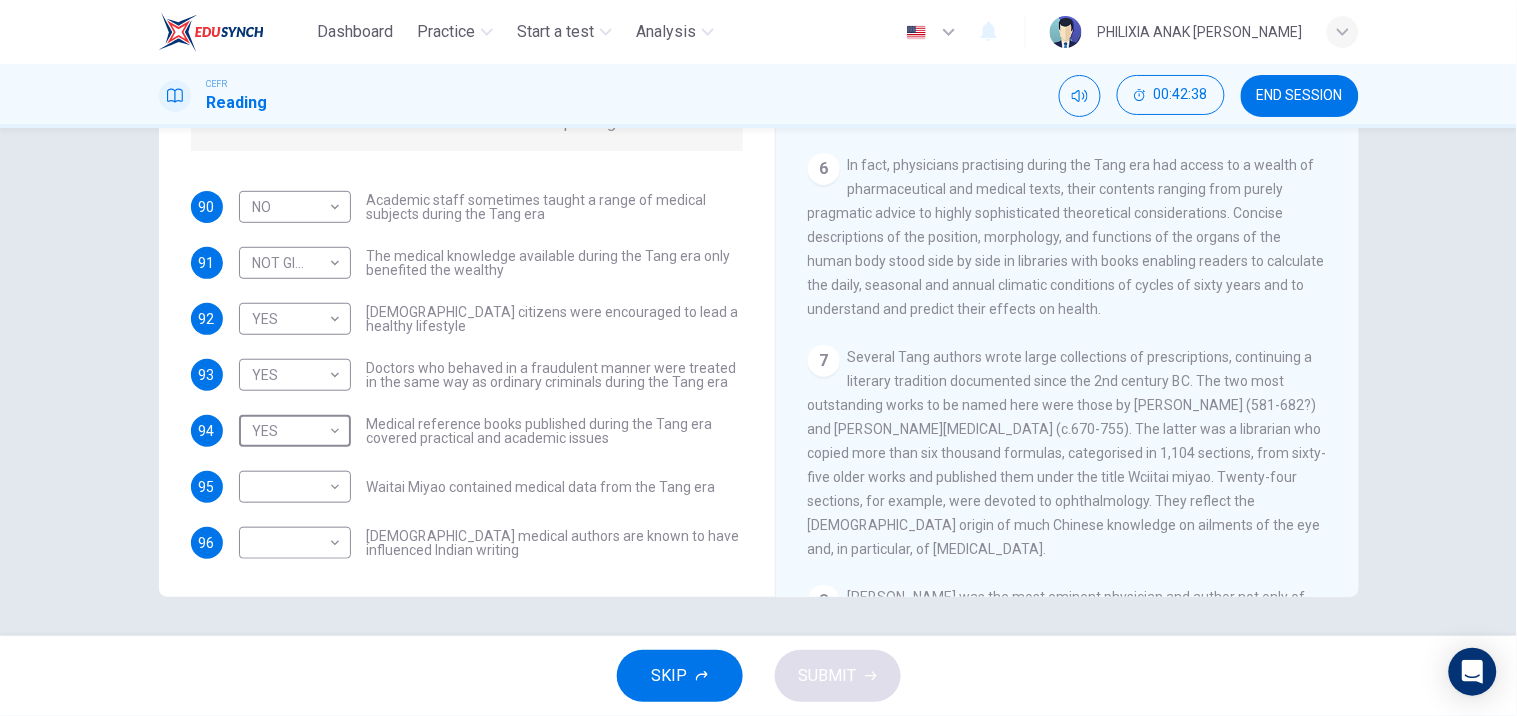 scroll, scrollTop: 1291, scrollLeft: 0, axis: vertical 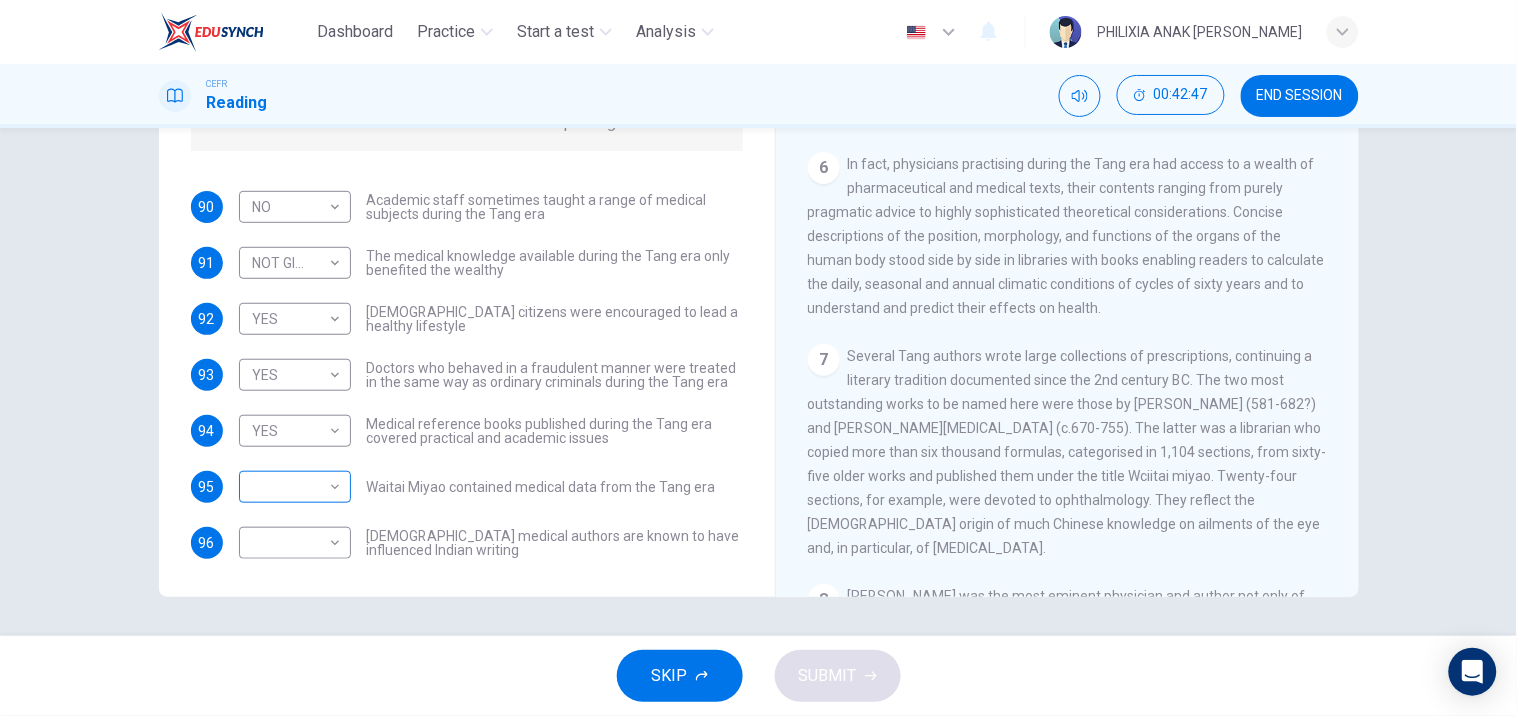 click on "​ ​" at bounding box center [295, 487] 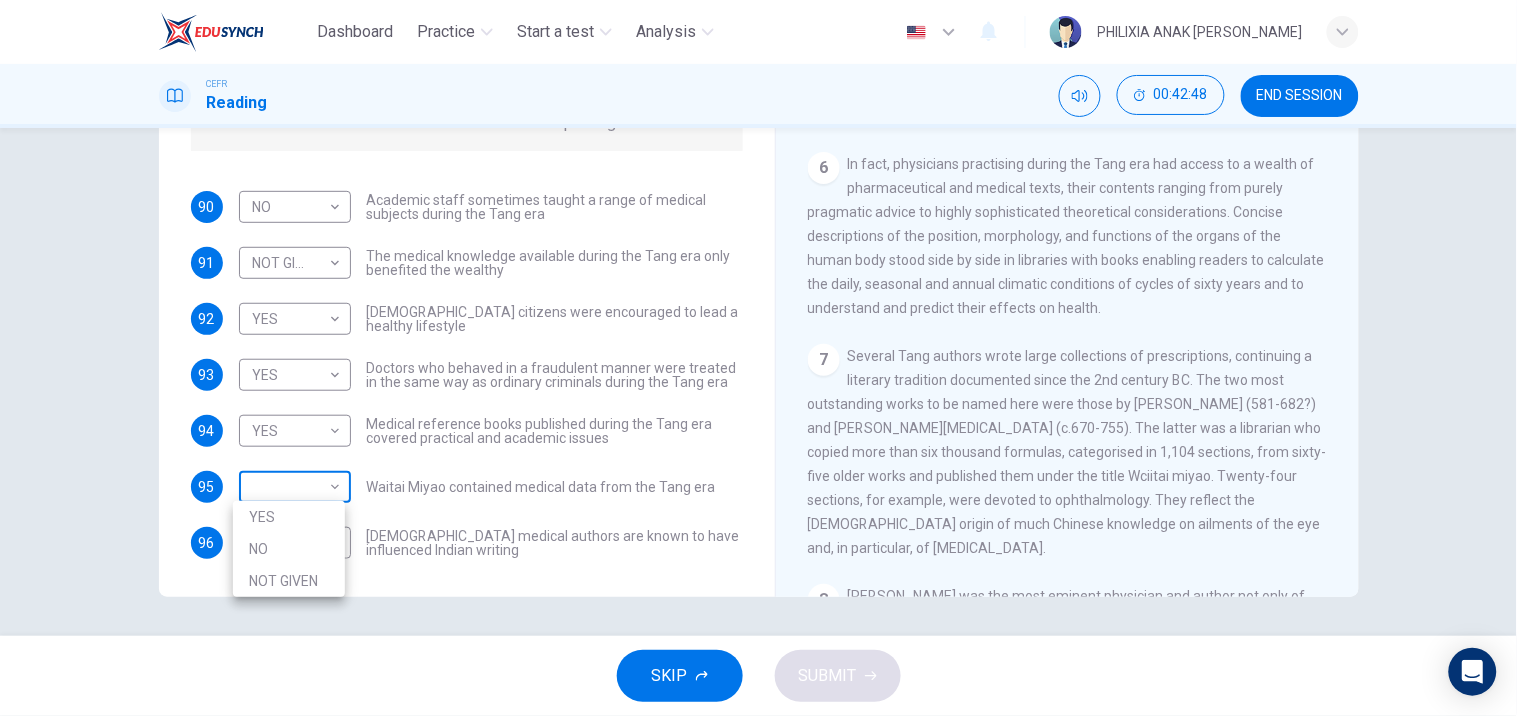 click on "Dashboard Practice Start a test Analysis English en ​ PHILIXIA ANAK [PERSON_NAME] Reading 00:42:48 END SESSION Questions 90 - 96 Do the following statements agree with the information given in the Reading Passage?
In the boxes below on your answer sheet write: YES if the statement agrees with the information NO if the statement contradicts the information NOT GIVEN if there is no information on this in the passage 90 NO NO ​ Academic staff sometimes taught a range of medical subjects during the Tang era 91 NOT GIVEN NOT GIVEN ​ The medical knowledge available during the Tang era only benefited the wealthy 92 YES YES ​ [DEMOGRAPHIC_DATA] citizens were encouraged to lead a healthy lifestyle 93 YES YES ​ Doctors who behaved in a fraudulent manner were treated in the same way as ordinary criminals during the Tang era 94 YES YES ​ Medical reference books published during the Tang era covered practical and academic issues 95 ​ ​ Waitai Miyao contained medical data from the Tang era 96 ​ ​ The Art of Healing 1" at bounding box center [758, 358] 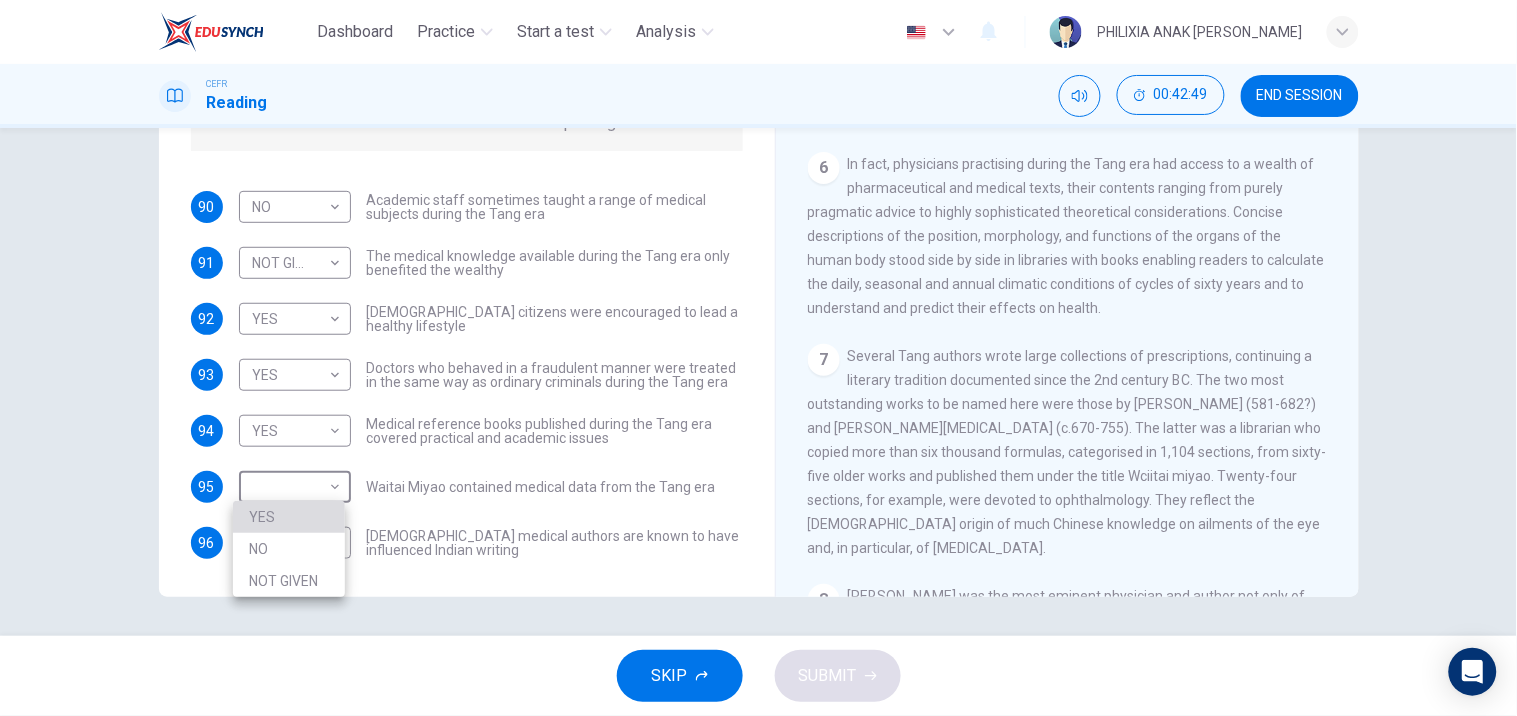 click on "YES" at bounding box center [289, 517] 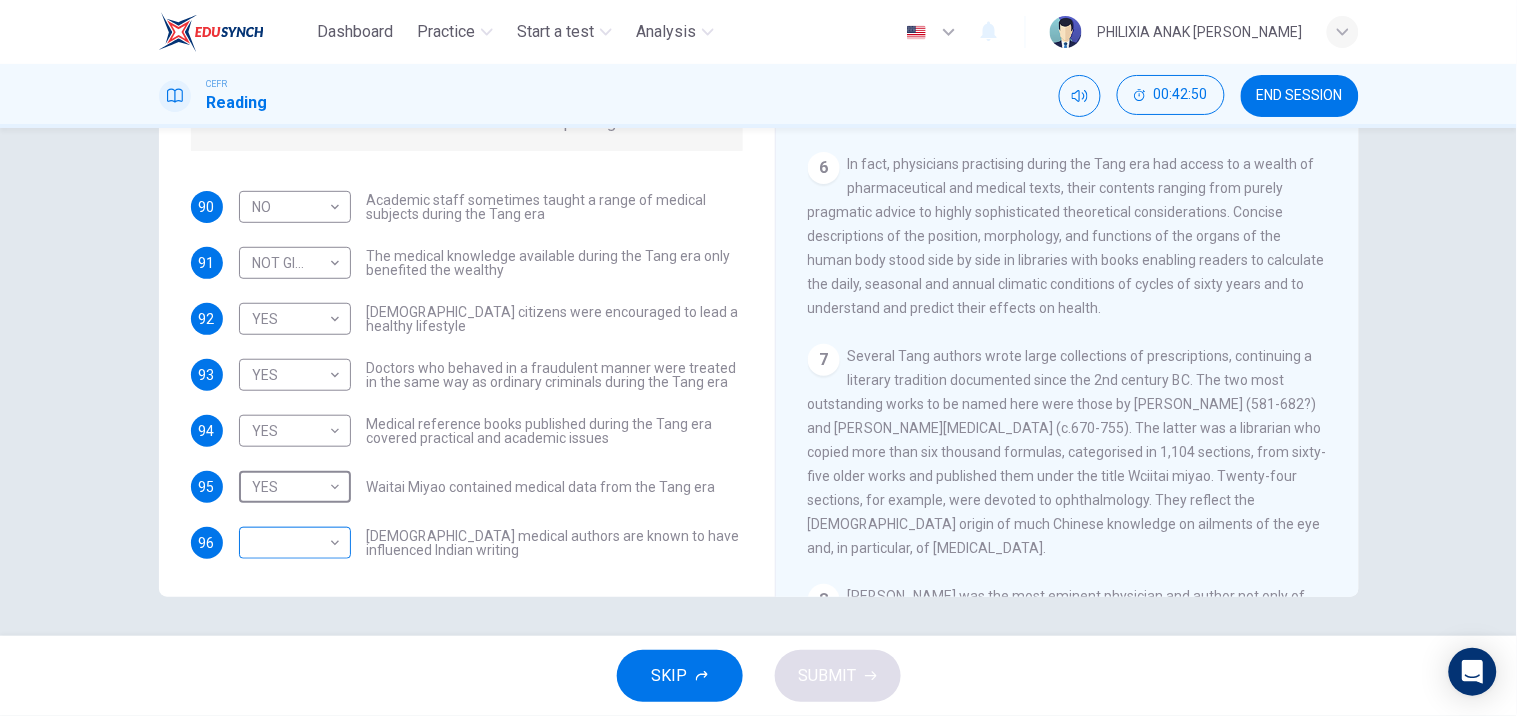 click on "Dashboard Practice Start a test Analysis English en ​ PHILIXIA ANAK [PERSON_NAME] Reading 00:42:50 END SESSION Questions 90 - 96 Do the following statements agree with the information given in the Reading Passage?
In the boxes below on your answer sheet write: YES if the statement agrees with the information NO if the statement contradicts the information NOT GIVEN if there is no information on this in the passage 90 NO NO ​ Academic staff sometimes taught a range of medical subjects during the Tang era 91 NOT GIVEN NOT GIVEN ​ The medical knowledge available during the Tang era only benefited the wealthy 92 YES YES ​ [DEMOGRAPHIC_DATA] citizens were encouraged to lead a healthy lifestyle 93 YES YES ​ Doctors who behaved in a fraudulent manner were treated in the same way as ordinary criminals during the Tang era 94 YES YES ​ Medical reference books published during the Tang era covered practical and academic issues 95 YES YES ​ Waitai Miyao contained medical data from the Tang era 96 ​ ​ CLICK TO ZOOM 1 2" at bounding box center (758, 358) 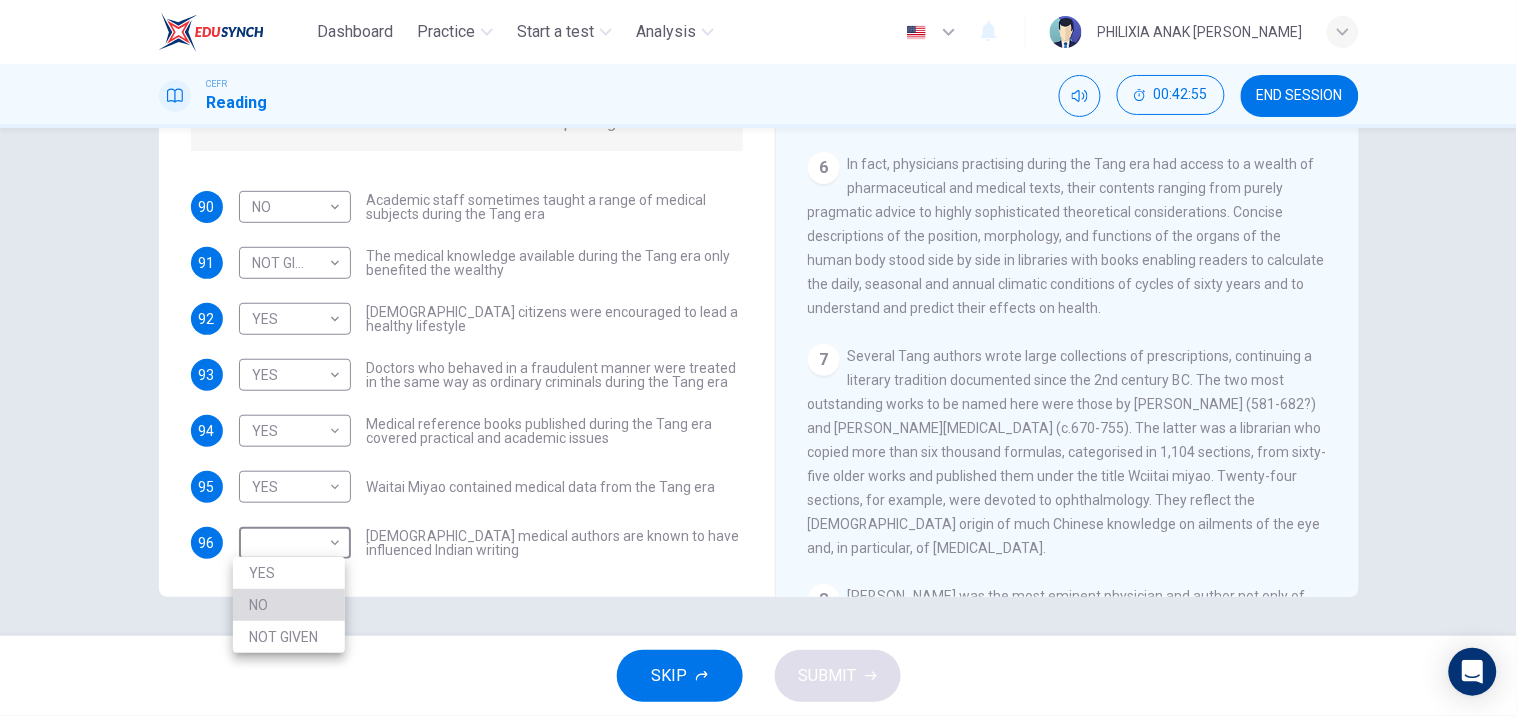 click on "NO" at bounding box center (289, 605) 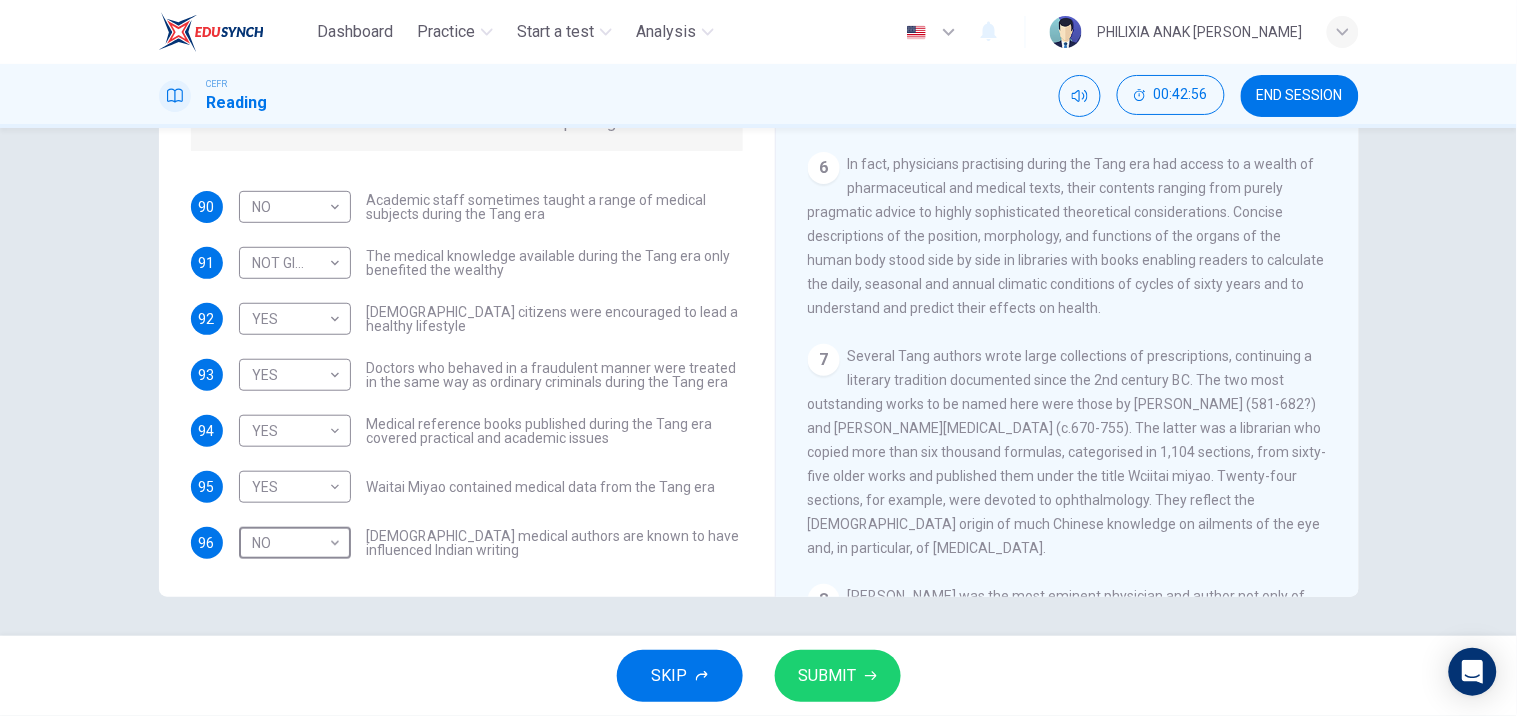 click on "SUBMIT" at bounding box center (838, 676) 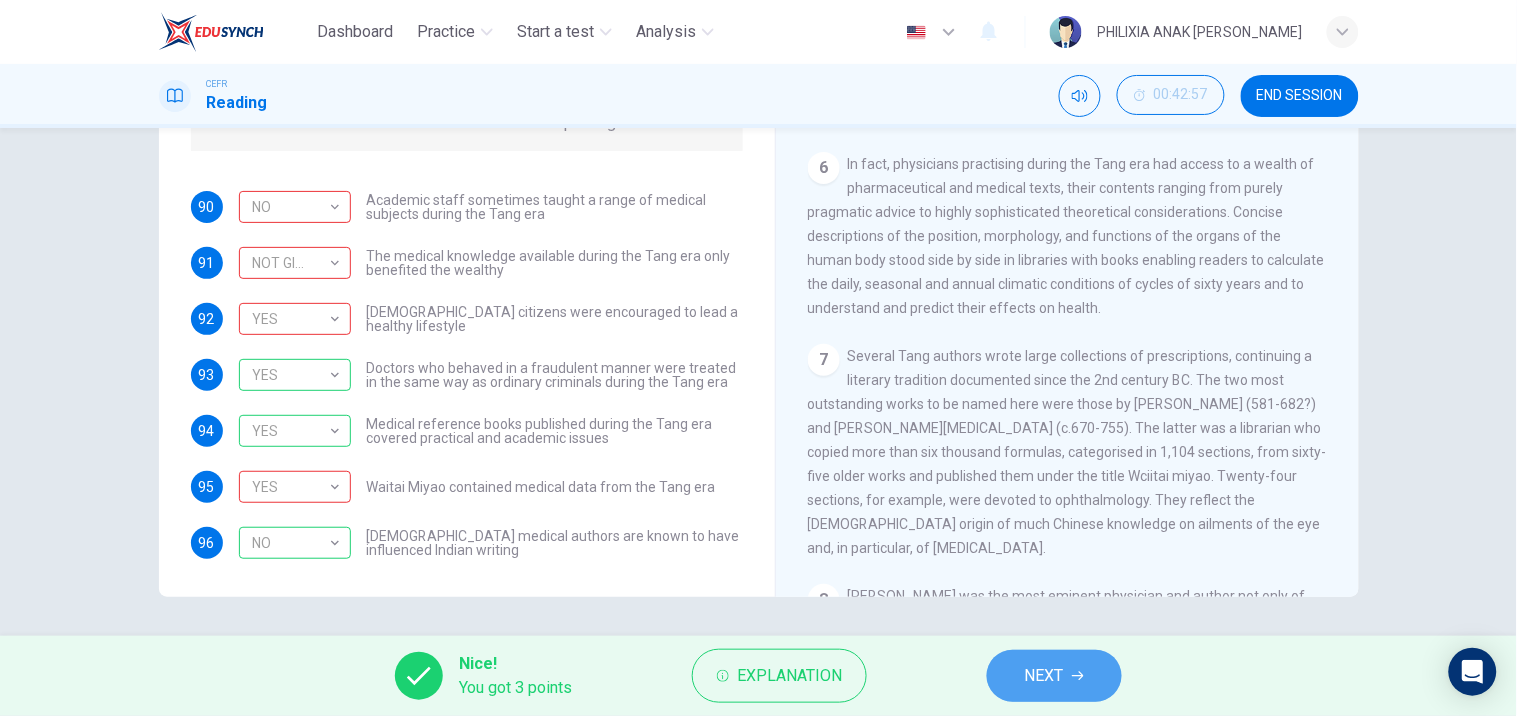 click 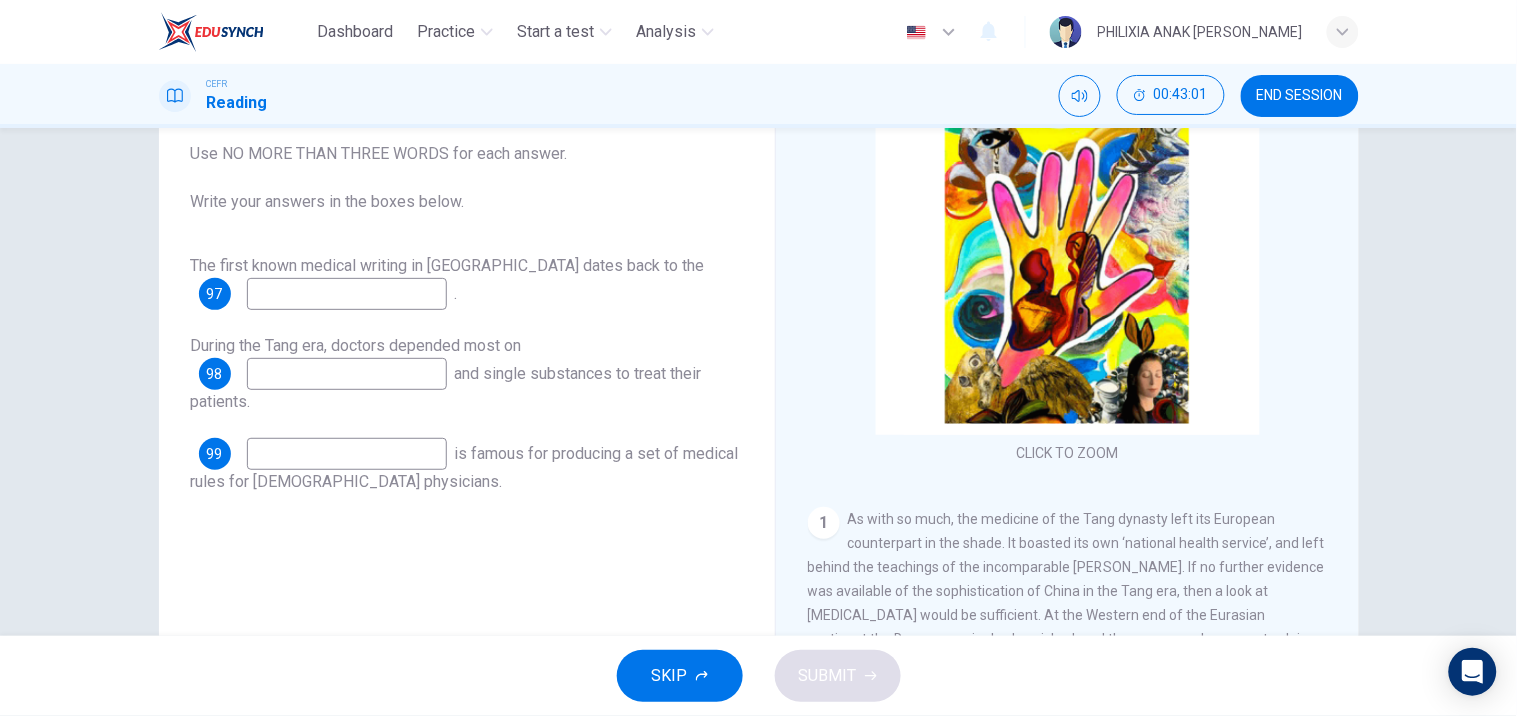 scroll, scrollTop: 172, scrollLeft: 0, axis: vertical 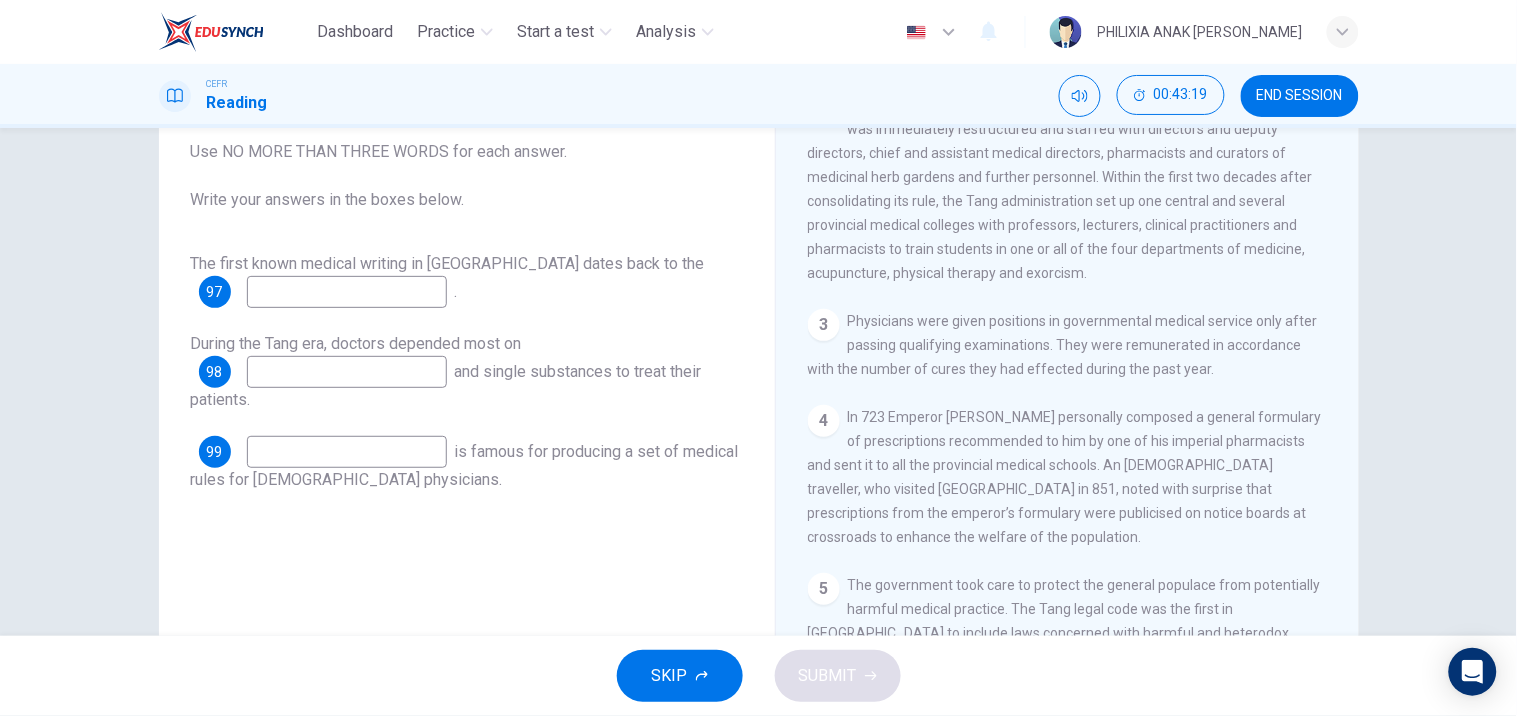 click at bounding box center [347, 292] 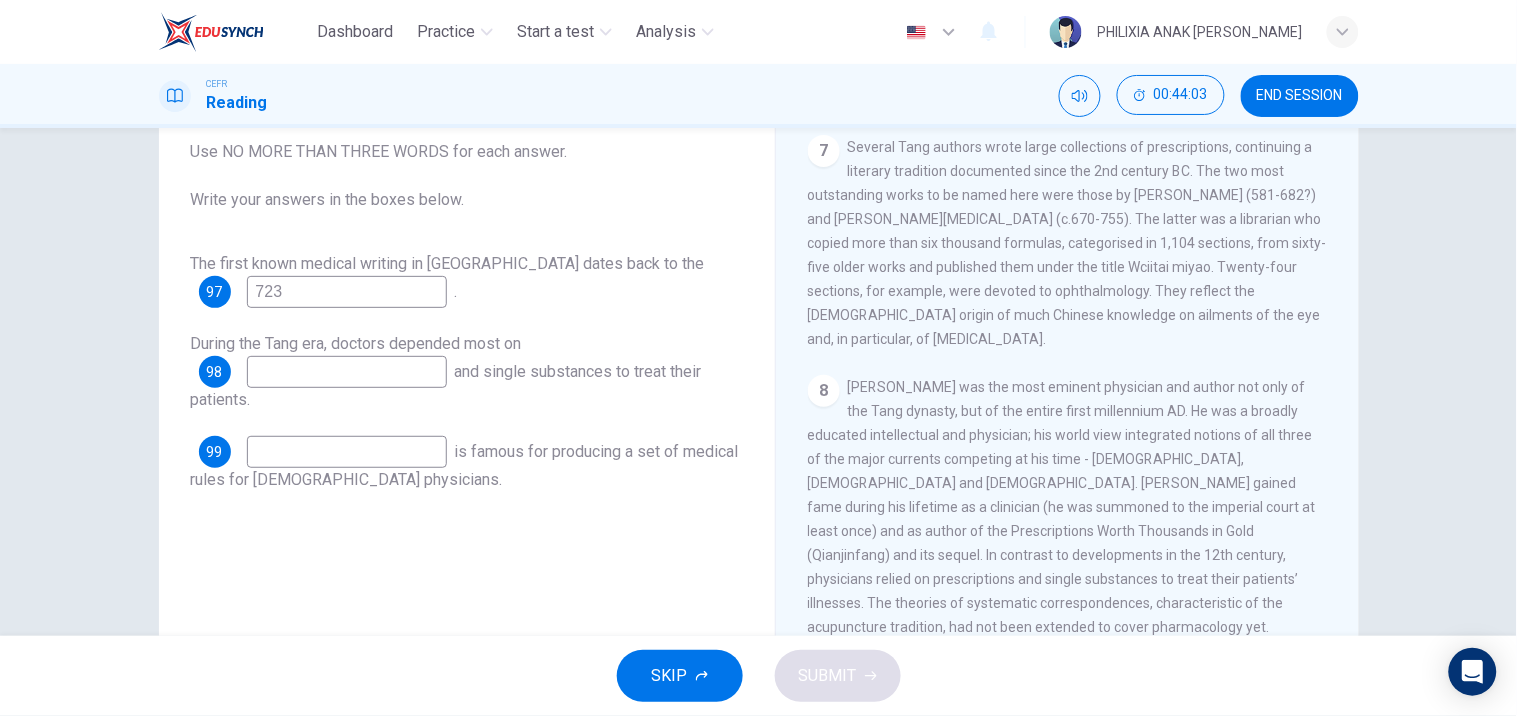 scroll, scrollTop: 1595, scrollLeft: 0, axis: vertical 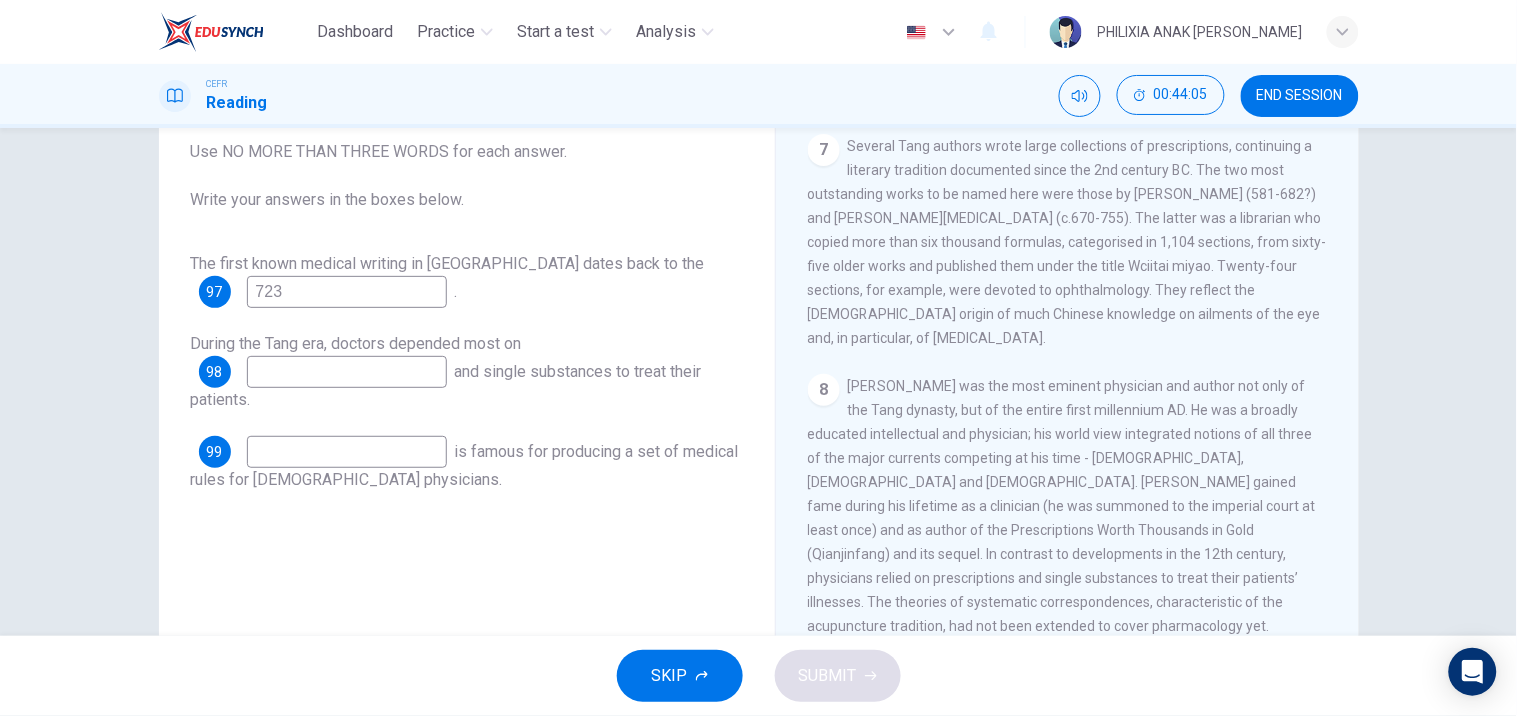 type on "723" 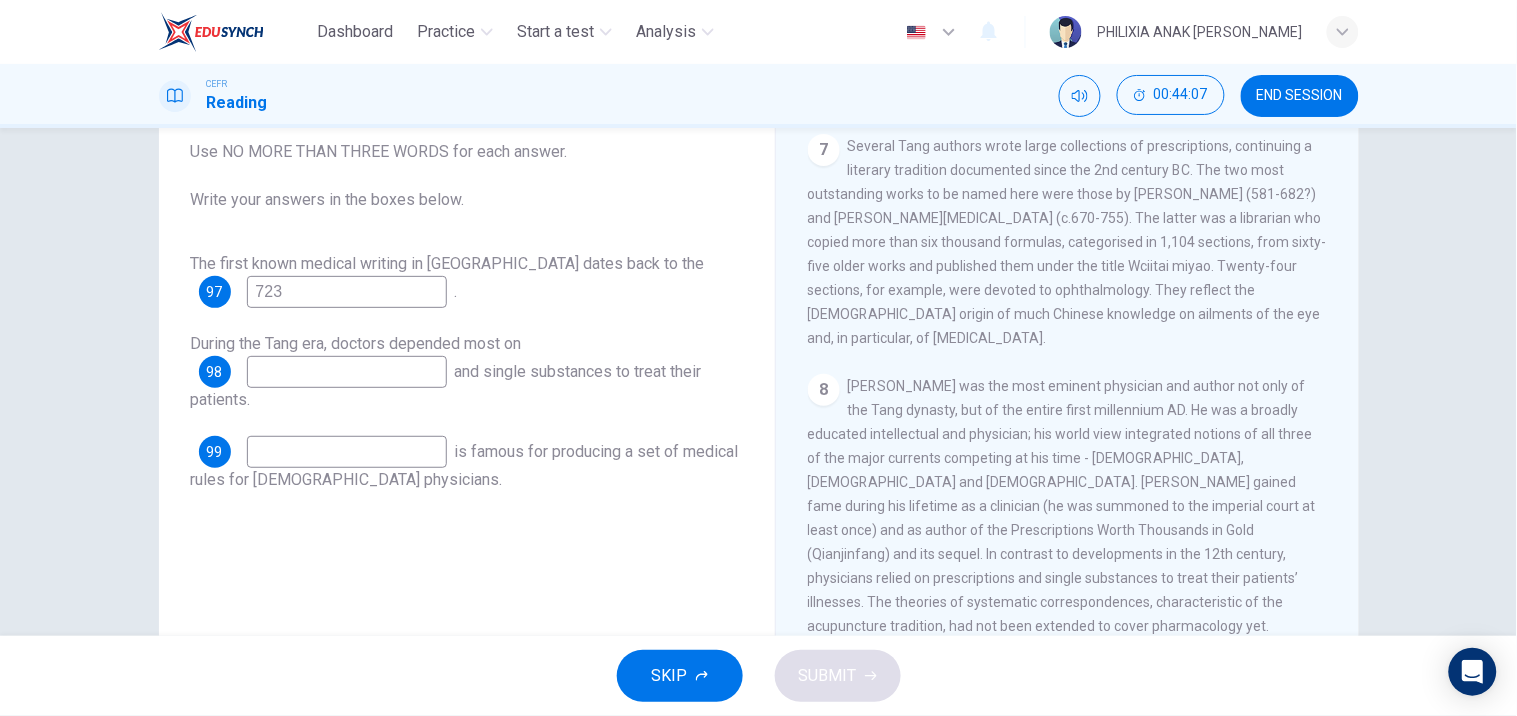 click at bounding box center [347, 372] 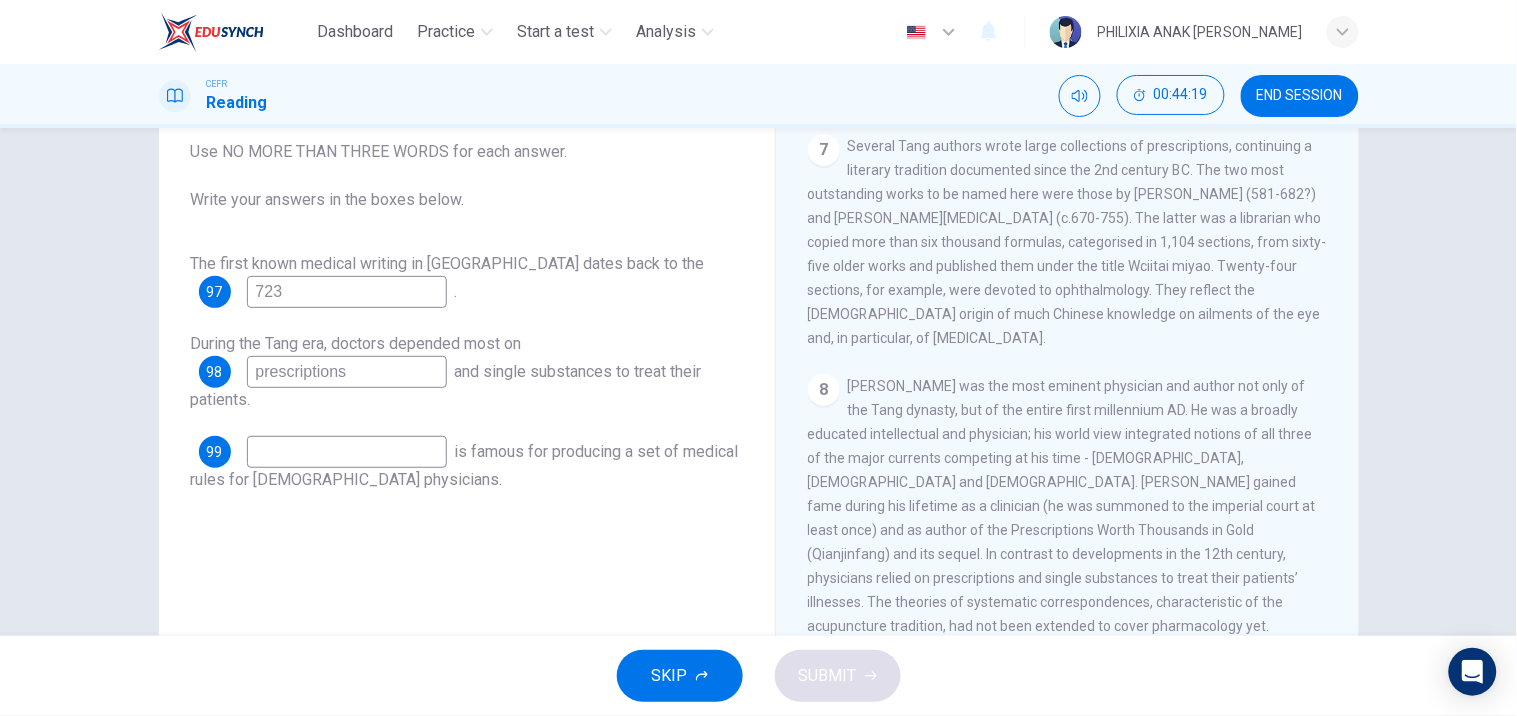 type on "prescriptions" 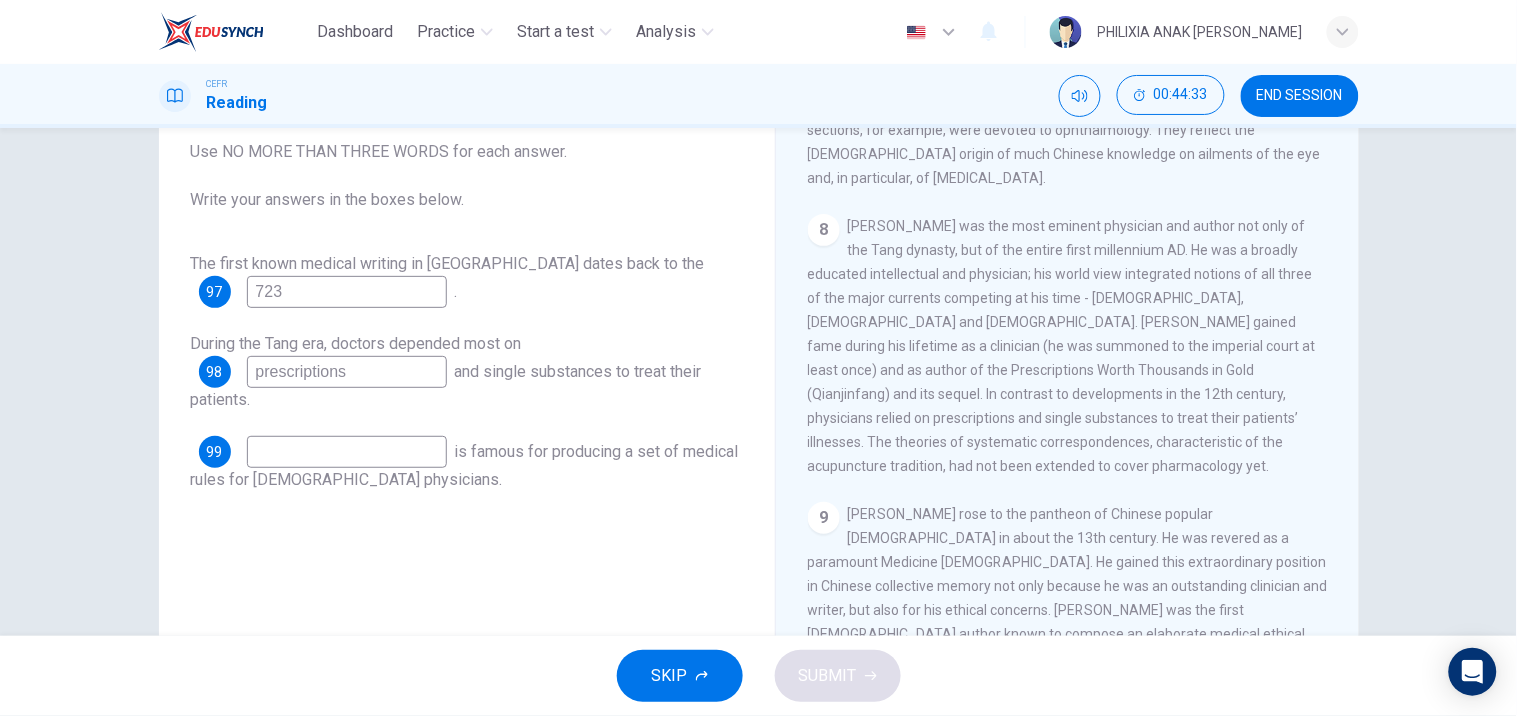 scroll, scrollTop: 1757, scrollLeft: 0, axis: vertical 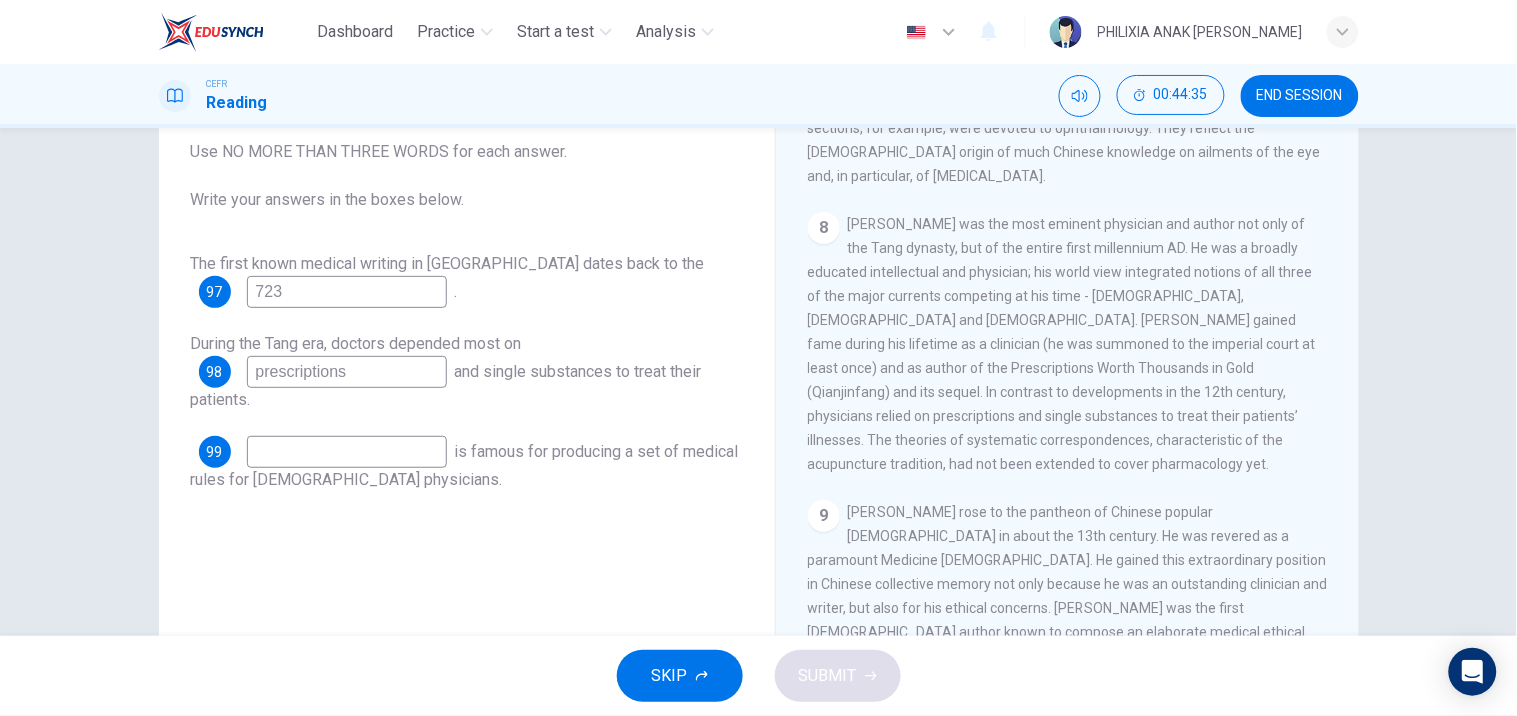 click at bounding box center [347, 452] 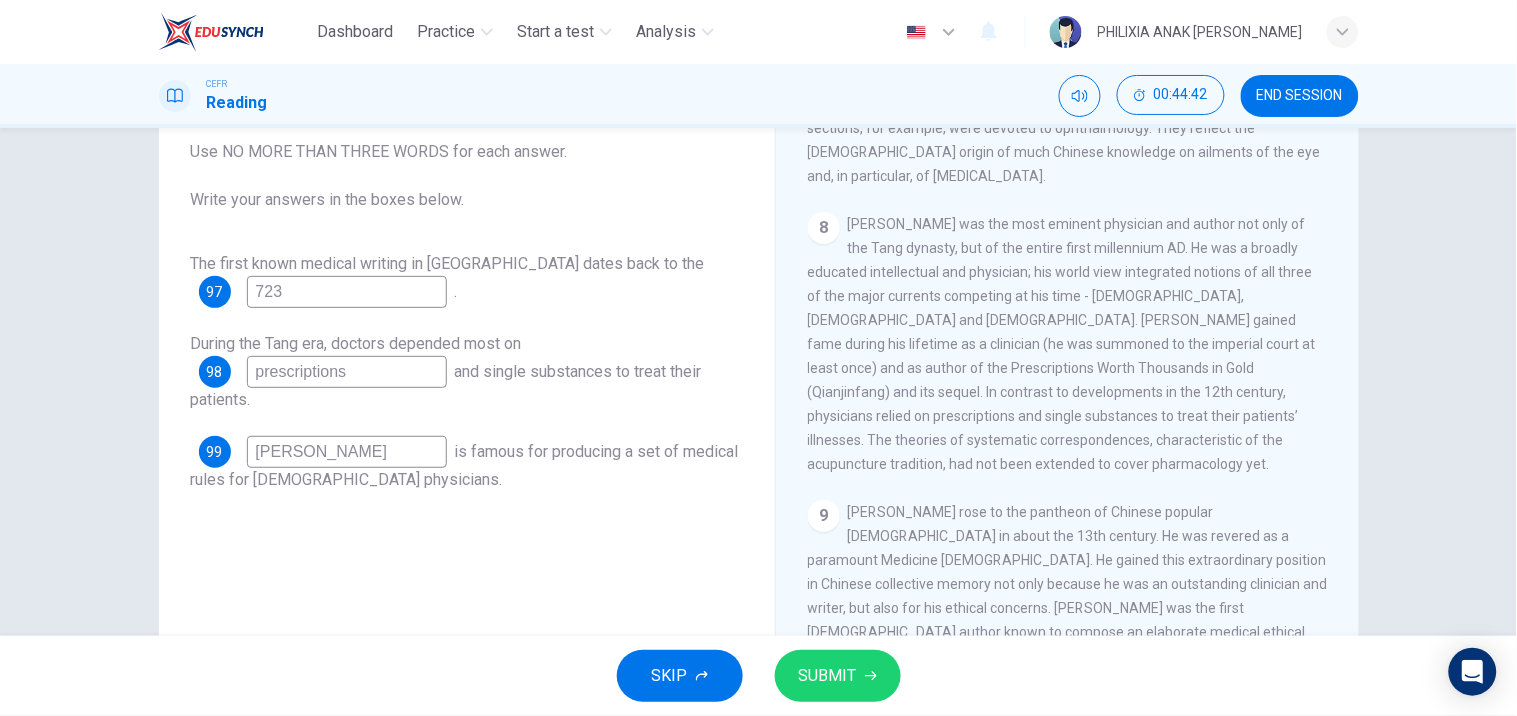 type on "[PERSON_NAME]" 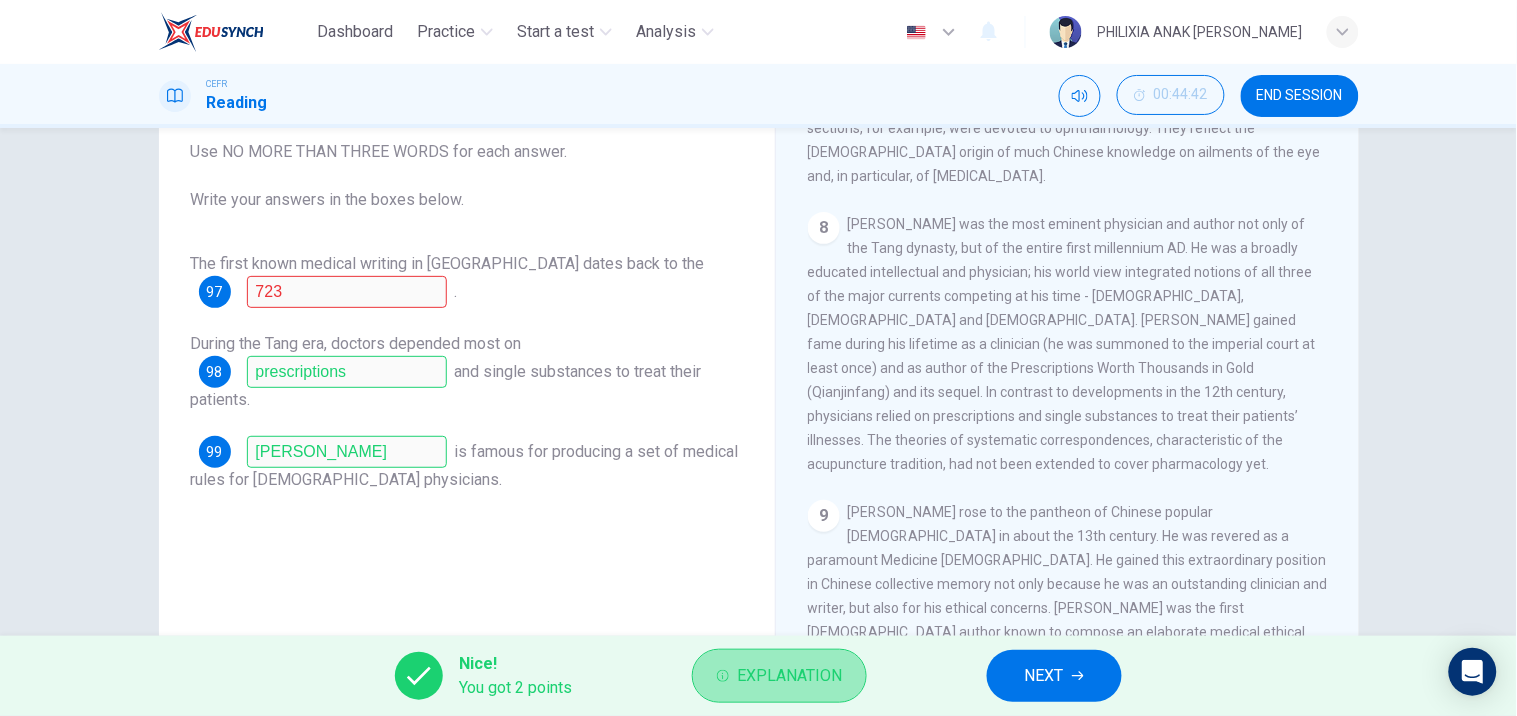 click on "Explanation" at bounding box center [779, 676] 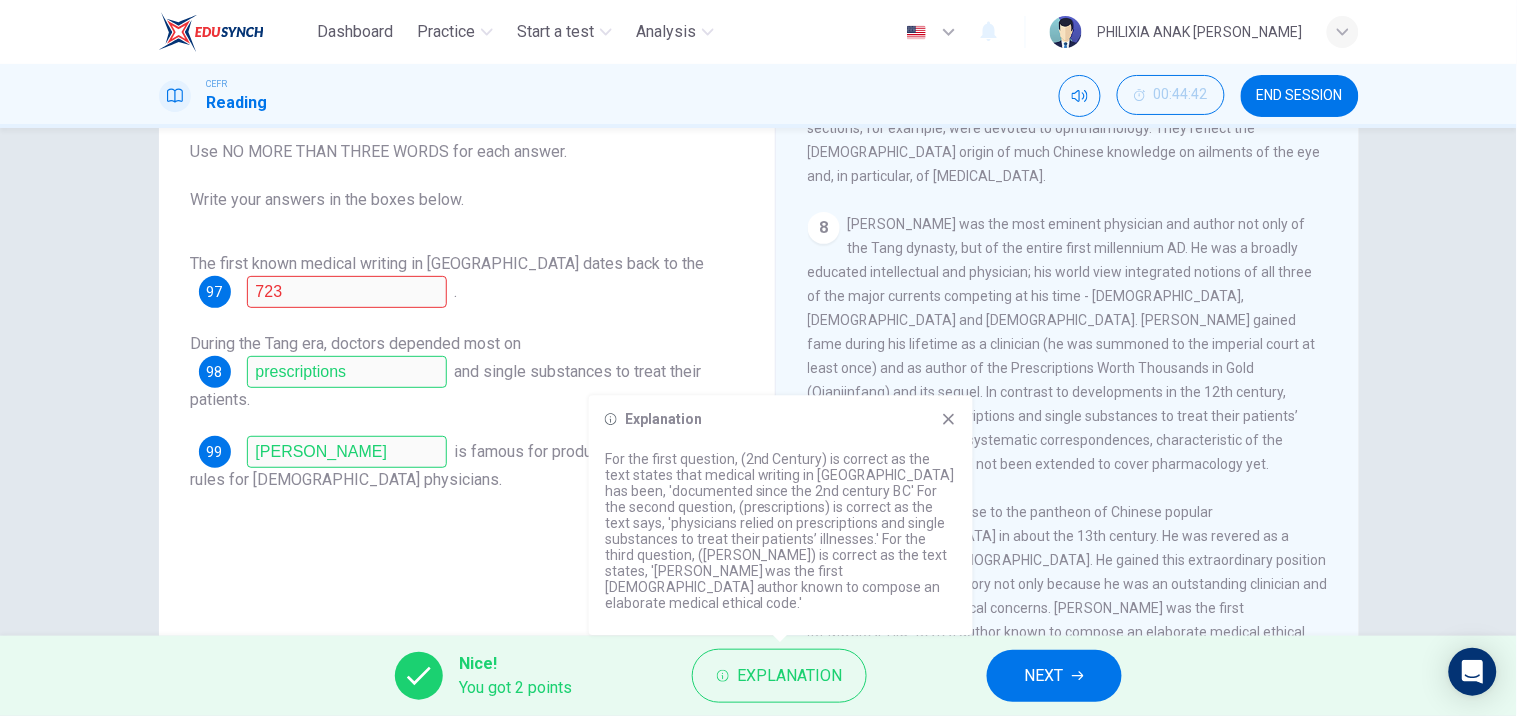 click on "NEXT" at bounding box center (1044, 676) 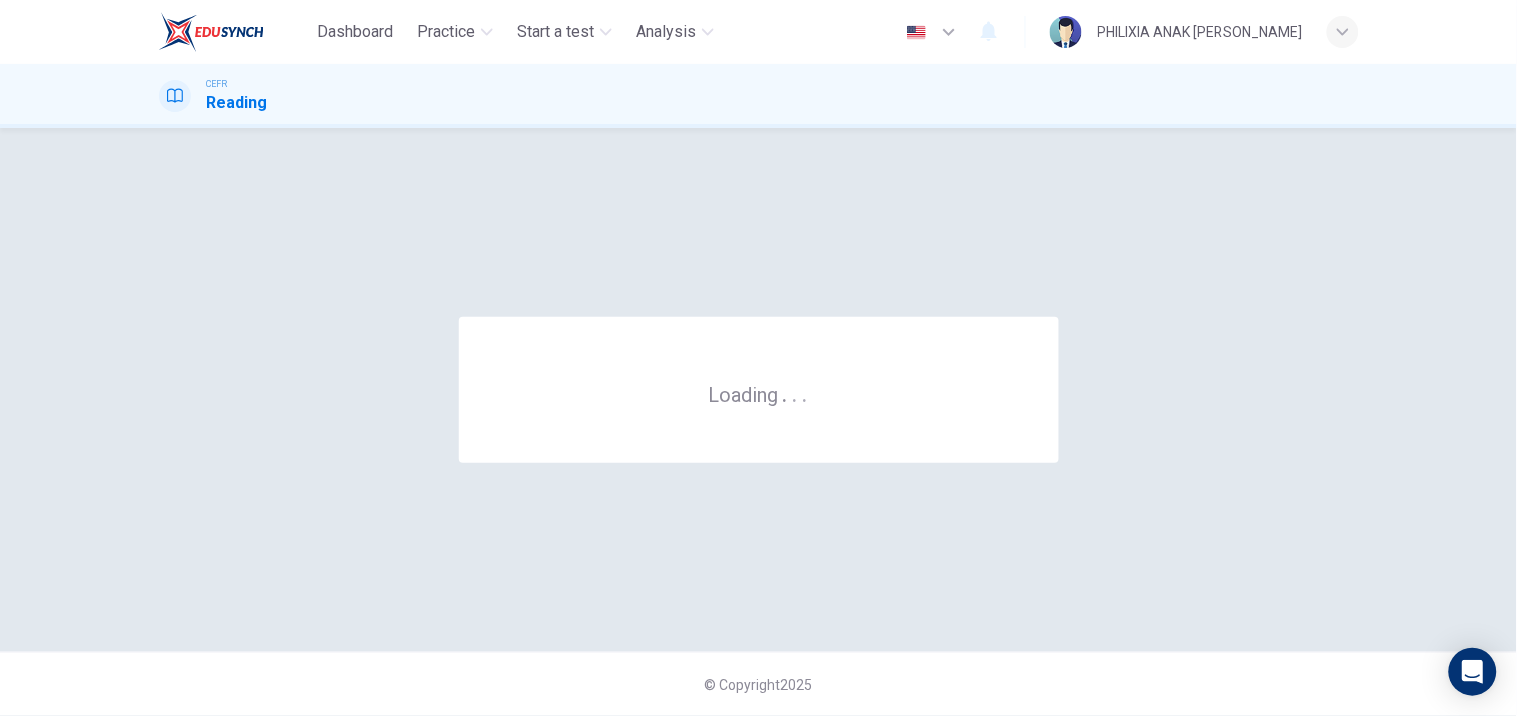scroll, scrollTop: 0, scrollLeft: 0, axis: both 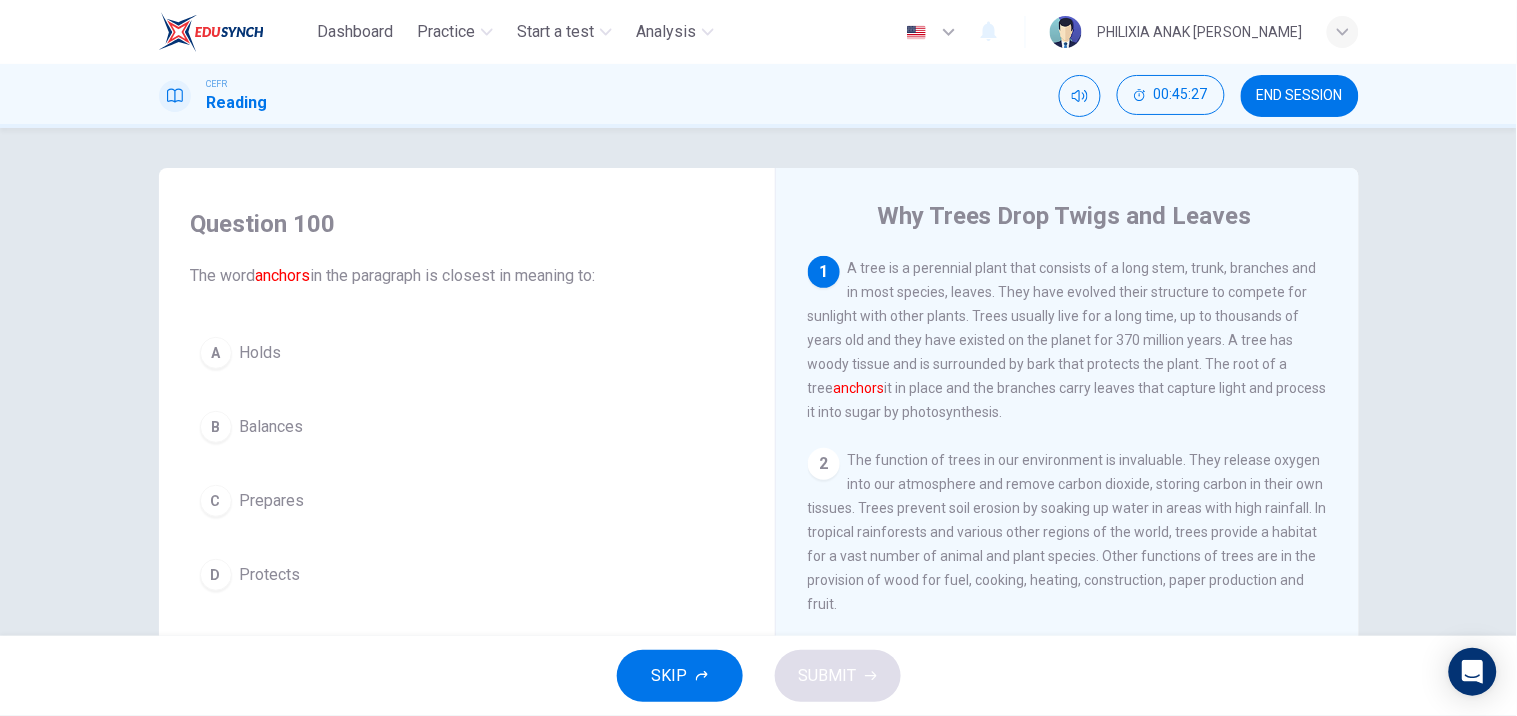 click on "Holds" at bounding box center [261, 353] 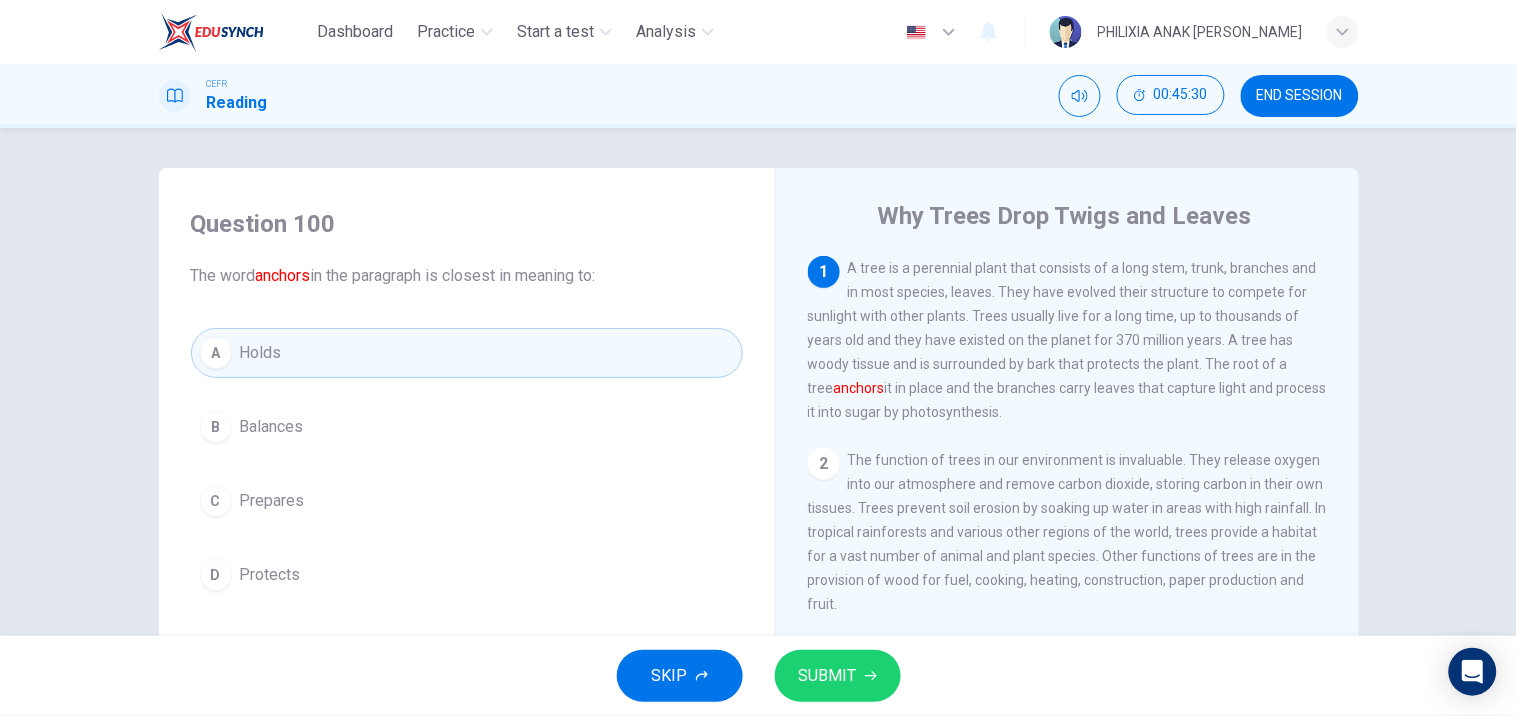 click 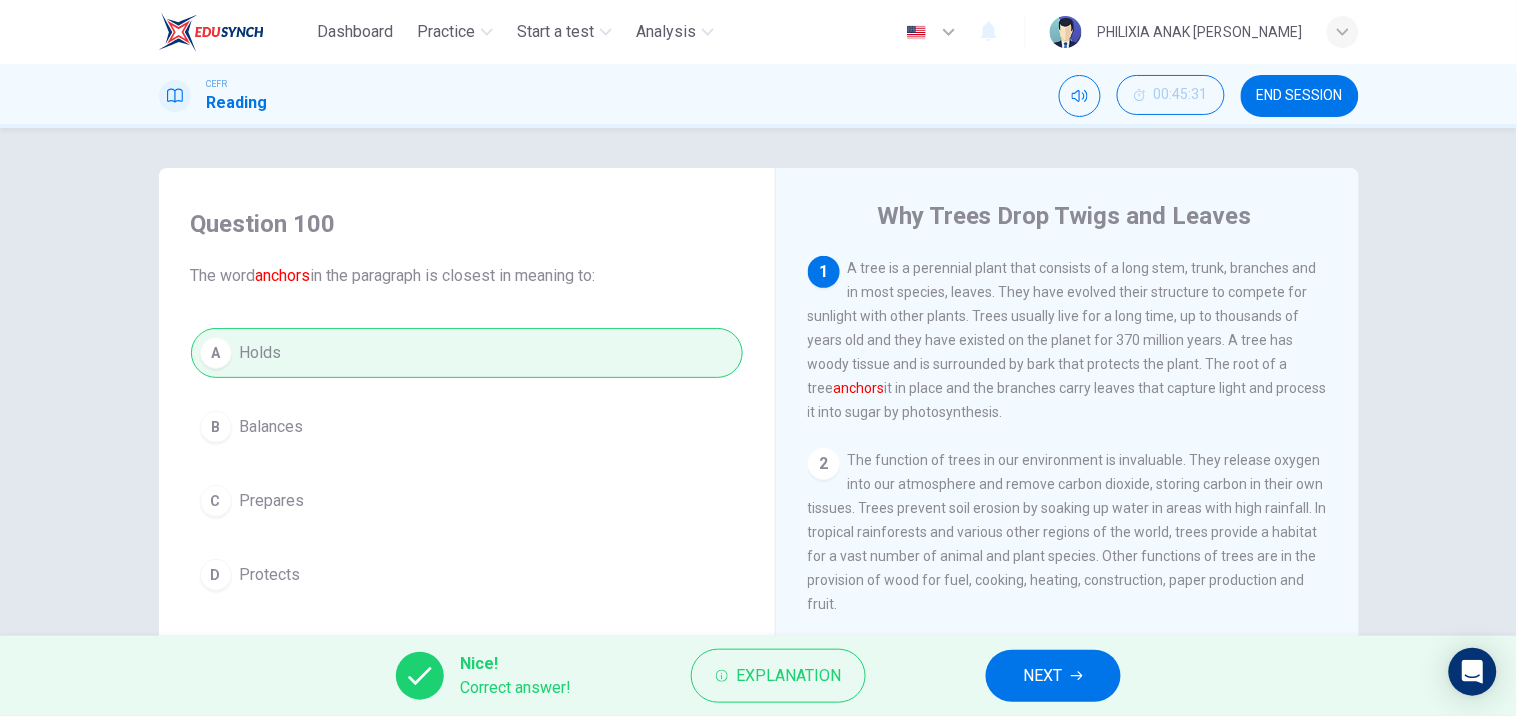 click on "NEXT" at bounding box center (1043, 676) 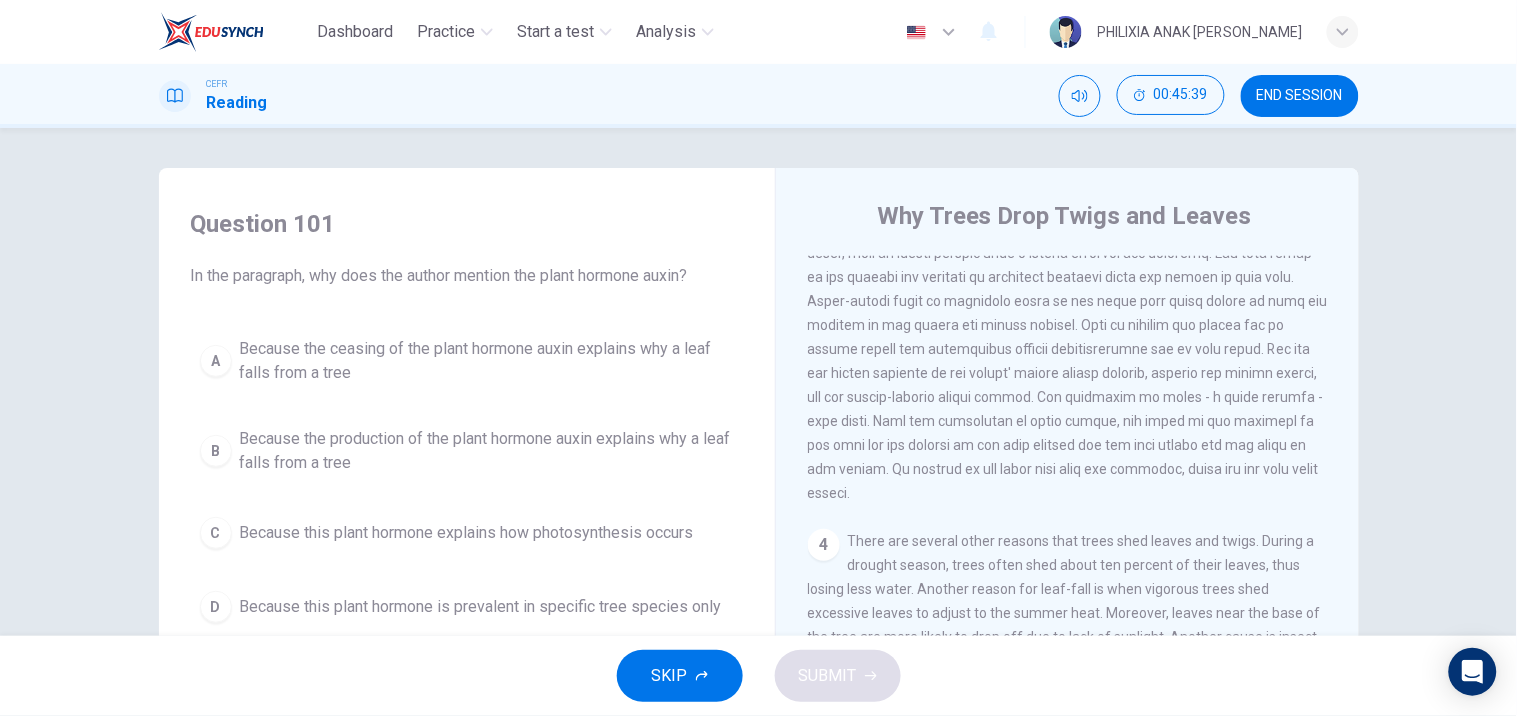 scroll, scrollTop: 470, scrollLeft: 0, axis: vertical 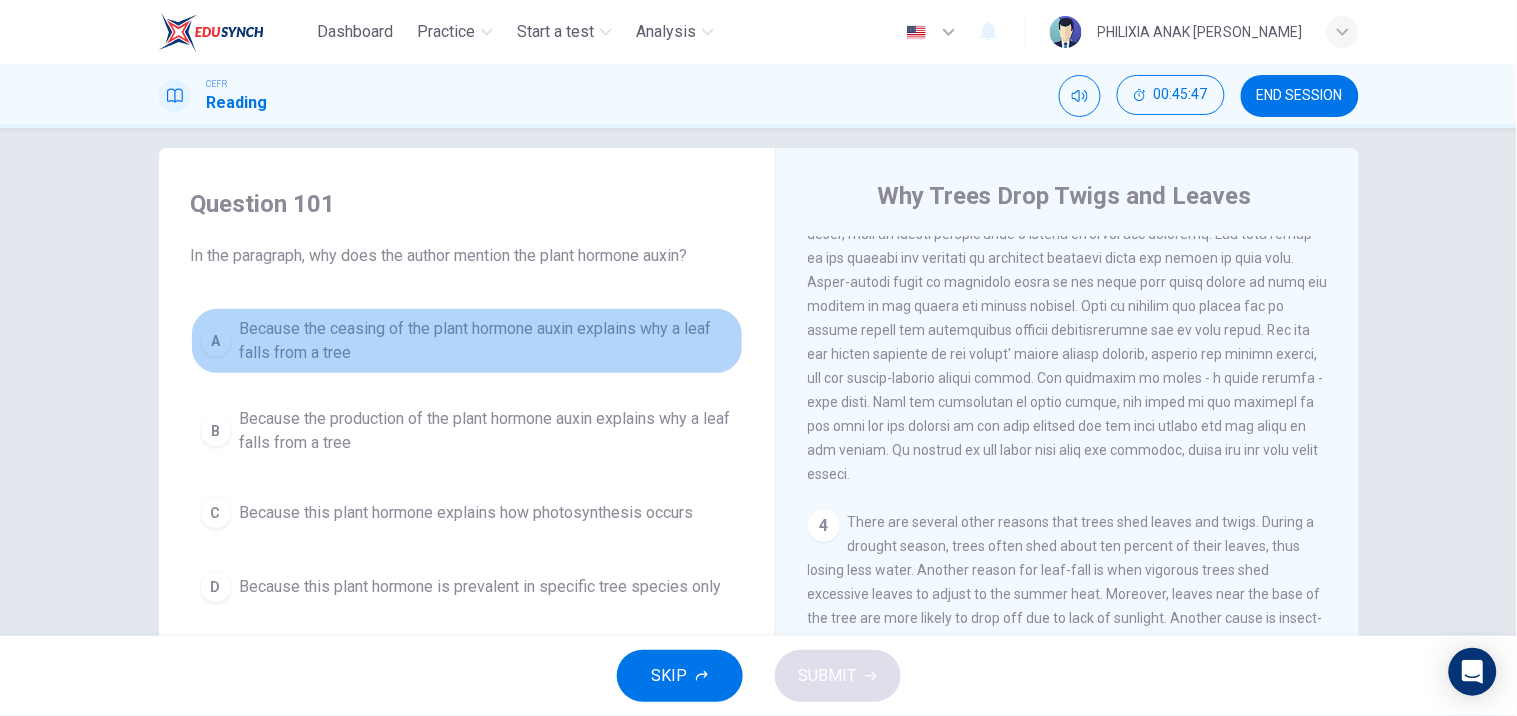 click on "Because the ceasing of the plant hormone auxin explains why a leaf falls from a tree" at bounding box center (487, 341) 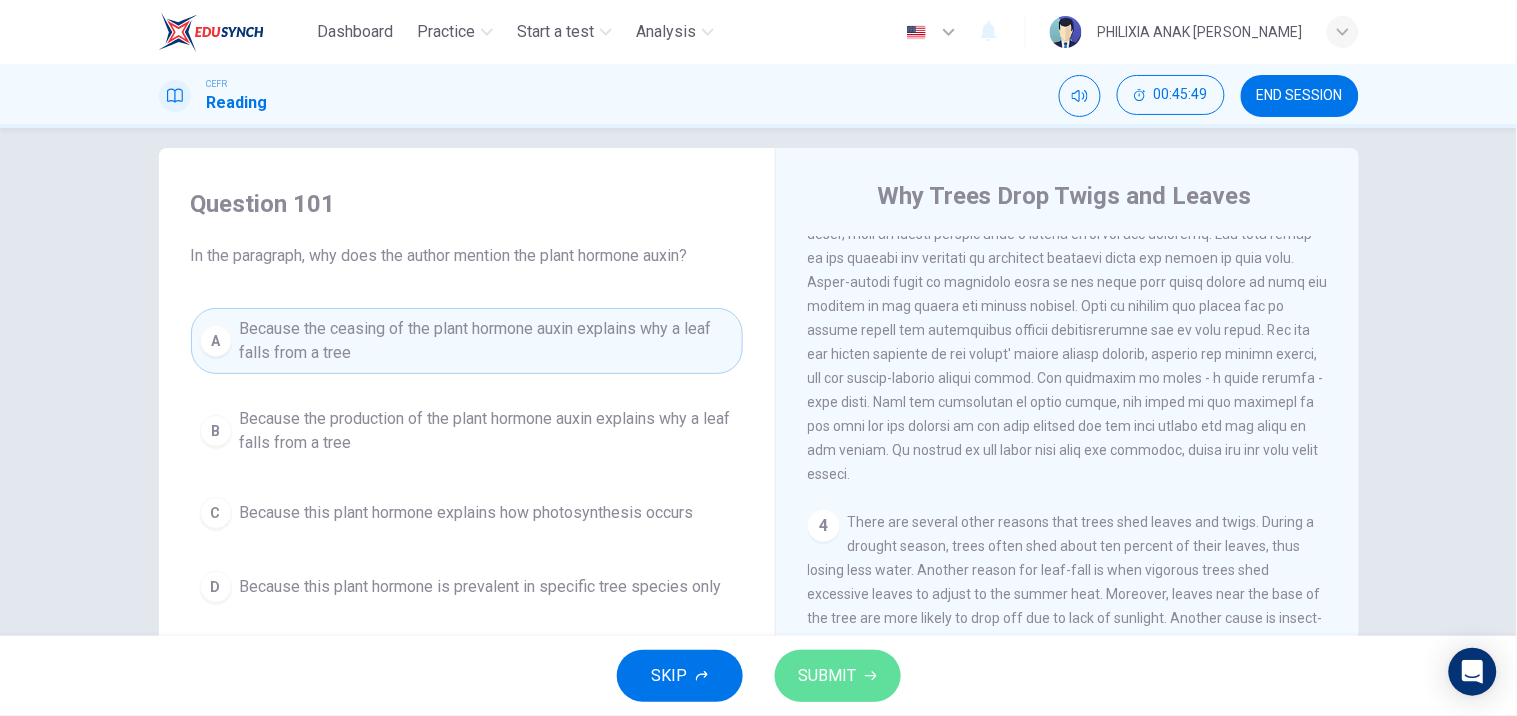 click on "SUBMIT" at bounding box center (828, 676) 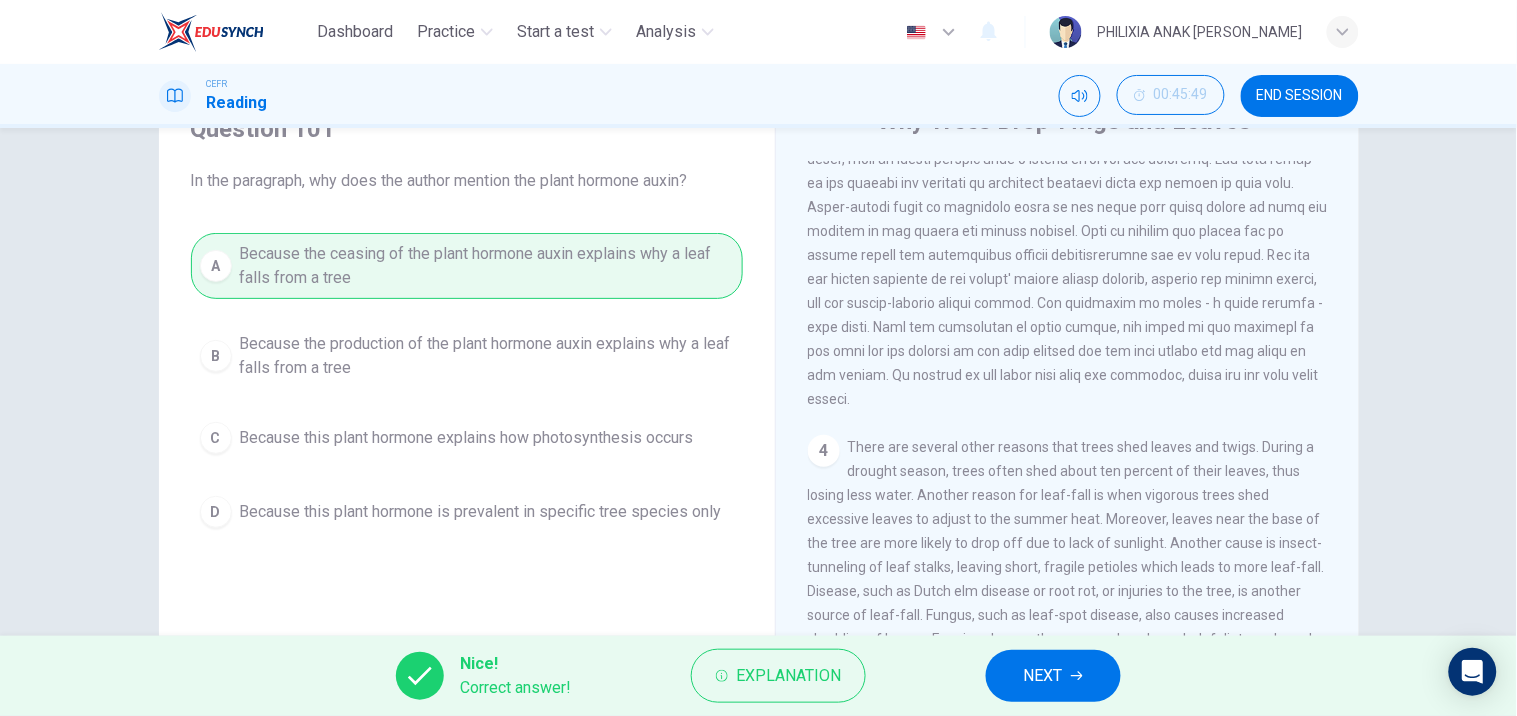 scroll, scrollTop: 0, scrollLeft: 0, axis: both 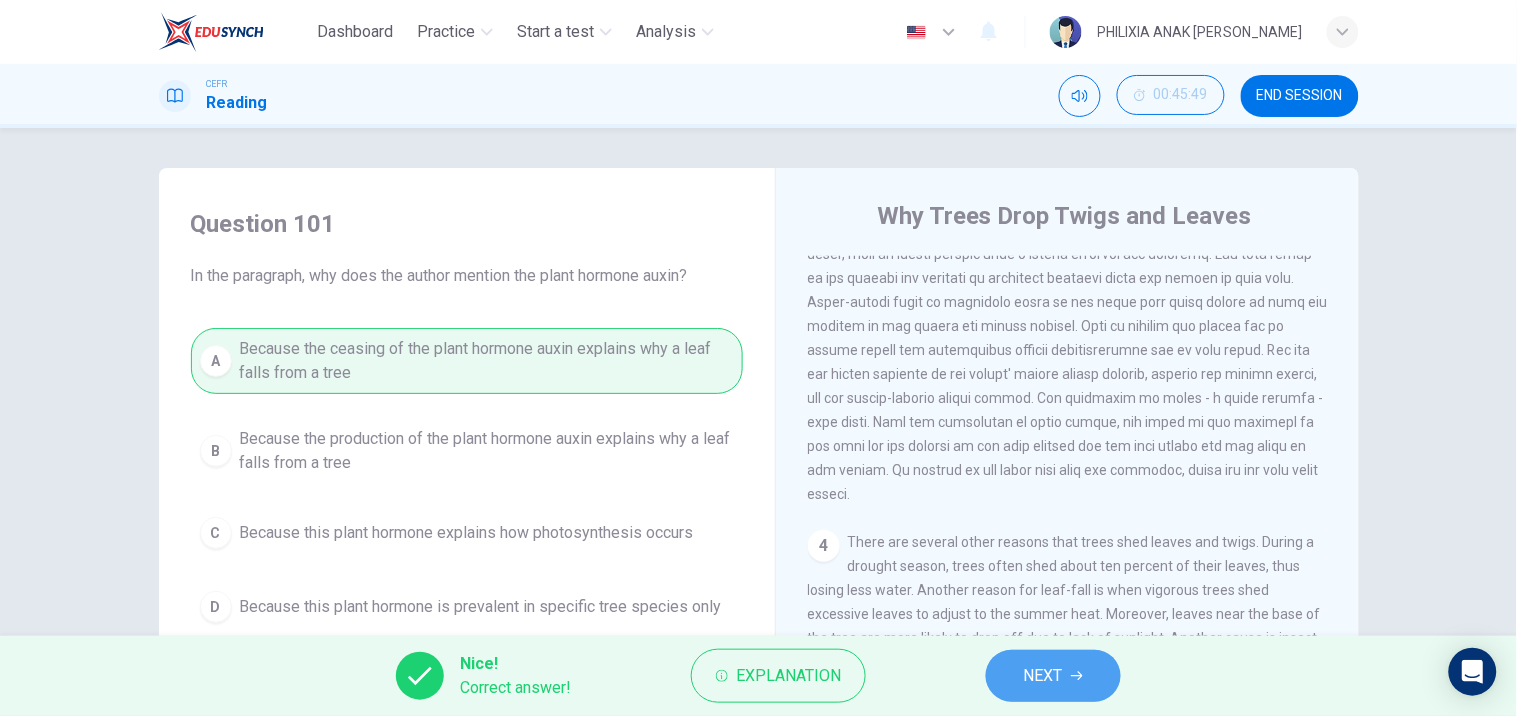click on "NEXT" at bounding box center (1053, 676) 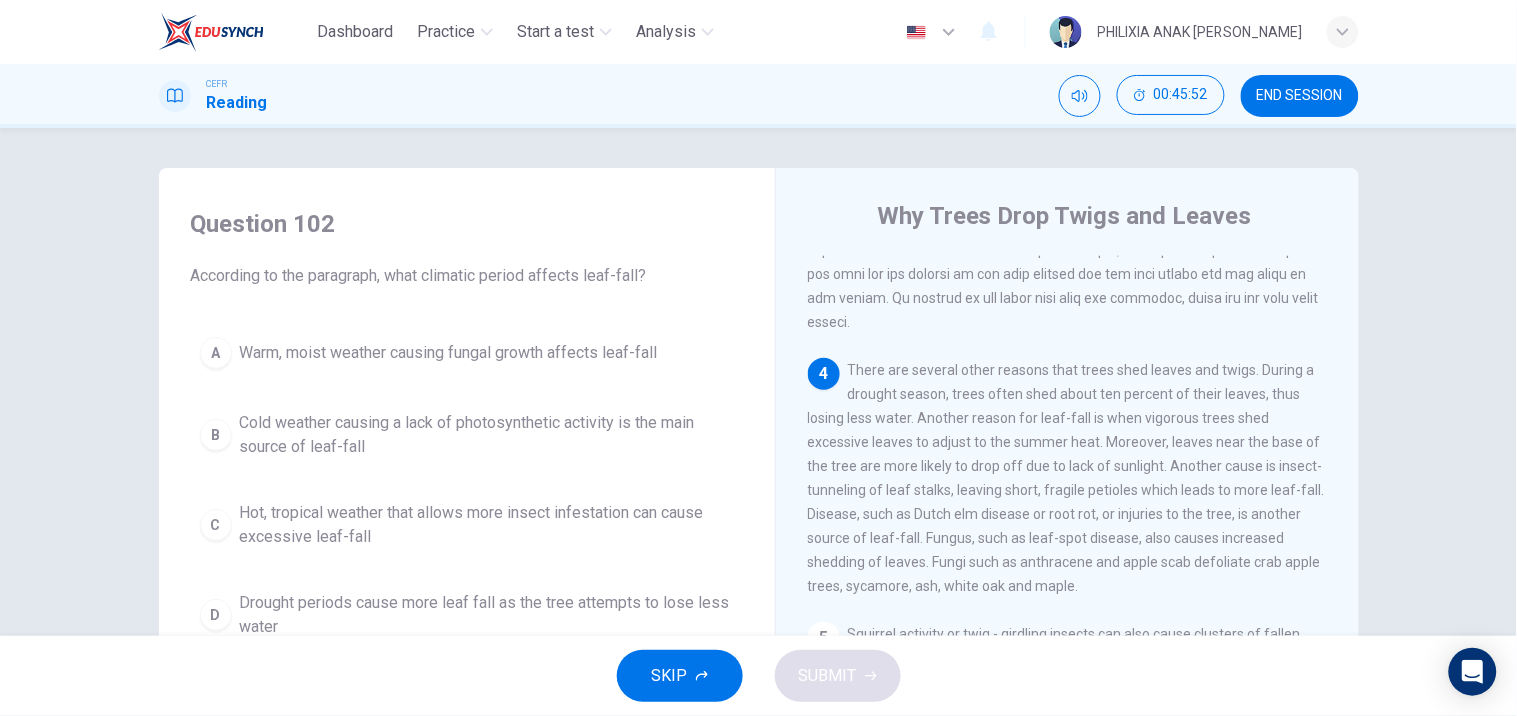scroll, scrollTop: 650, scrollLeft: 0, axis: vertical 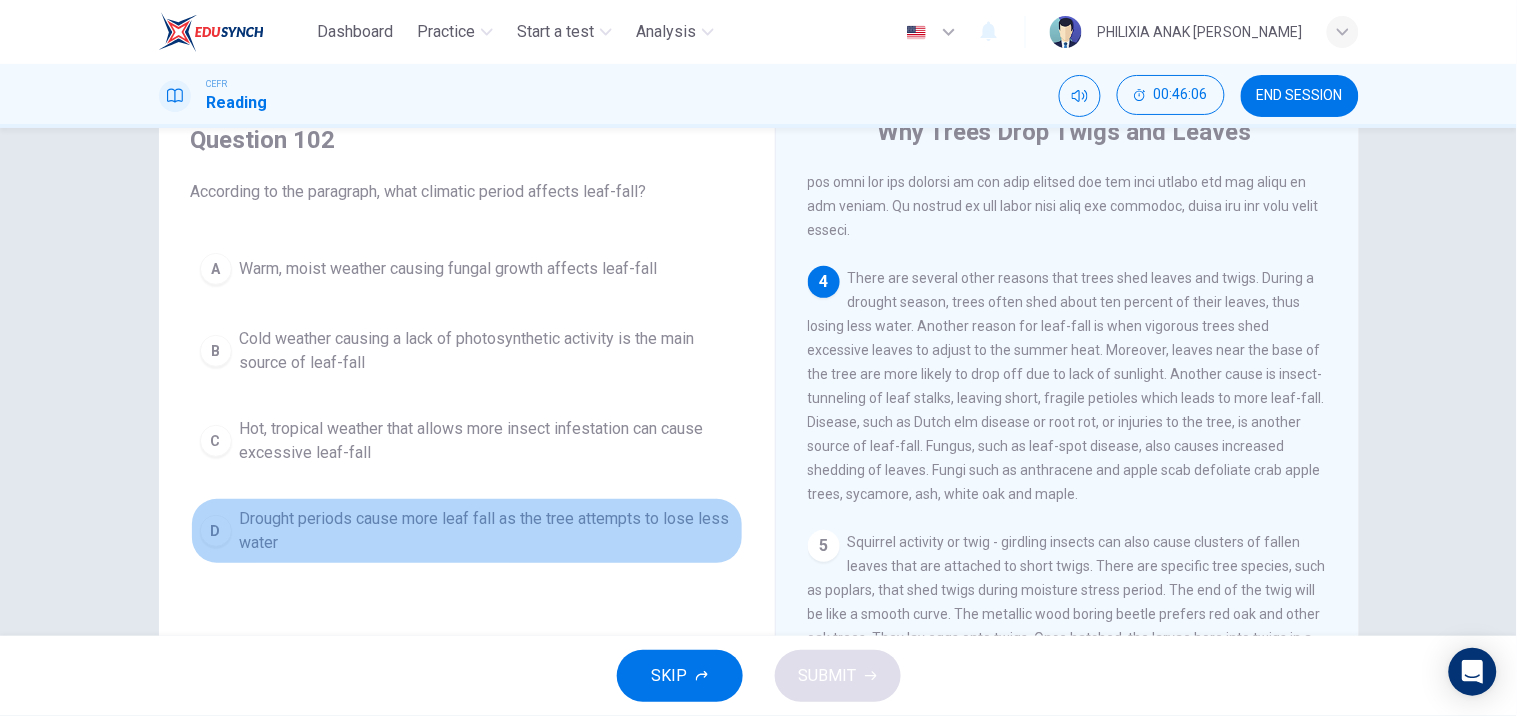 click on "Drought periods cause more leaf fall as the tree attempts to lose less water" at bounding box center [487, 531] 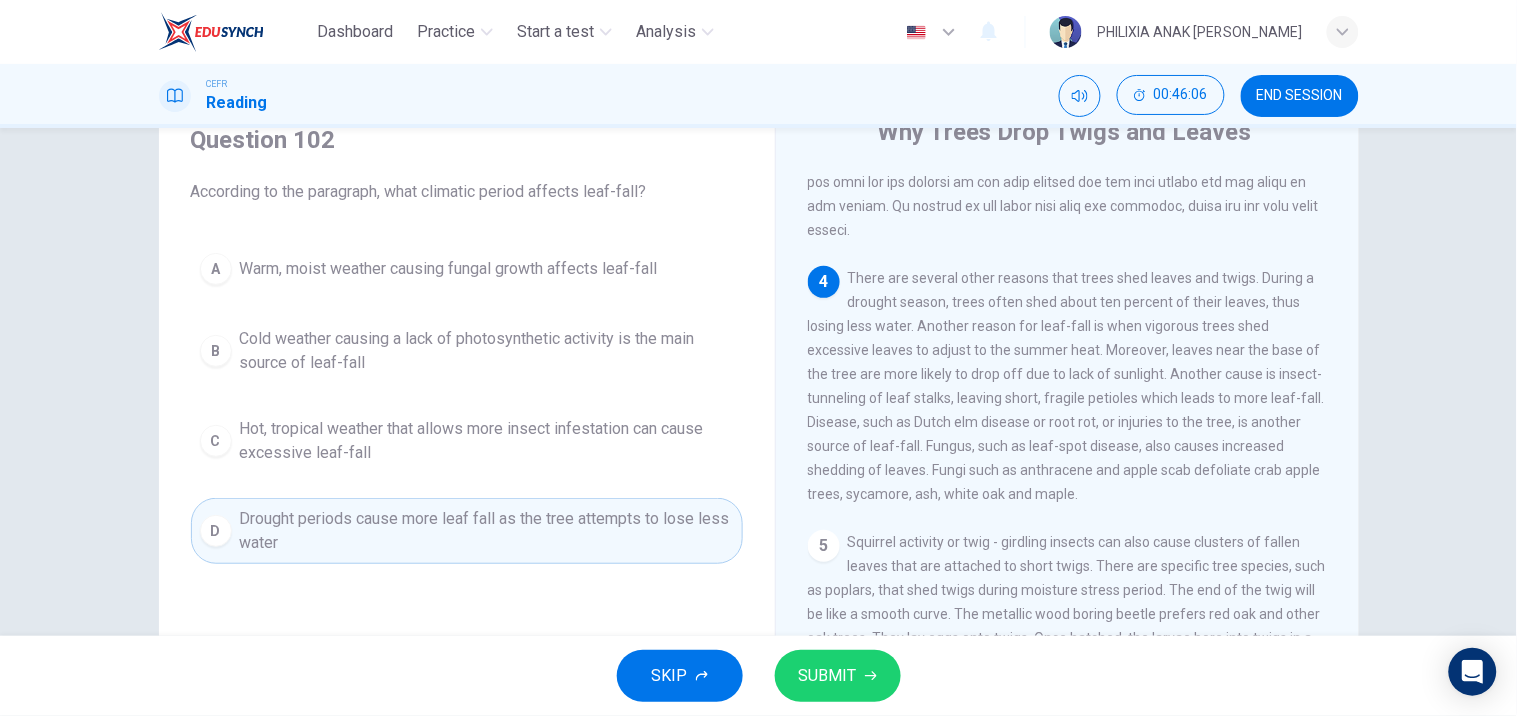 click on "SKIP SUBMIT" at bounding box center (758, 676) 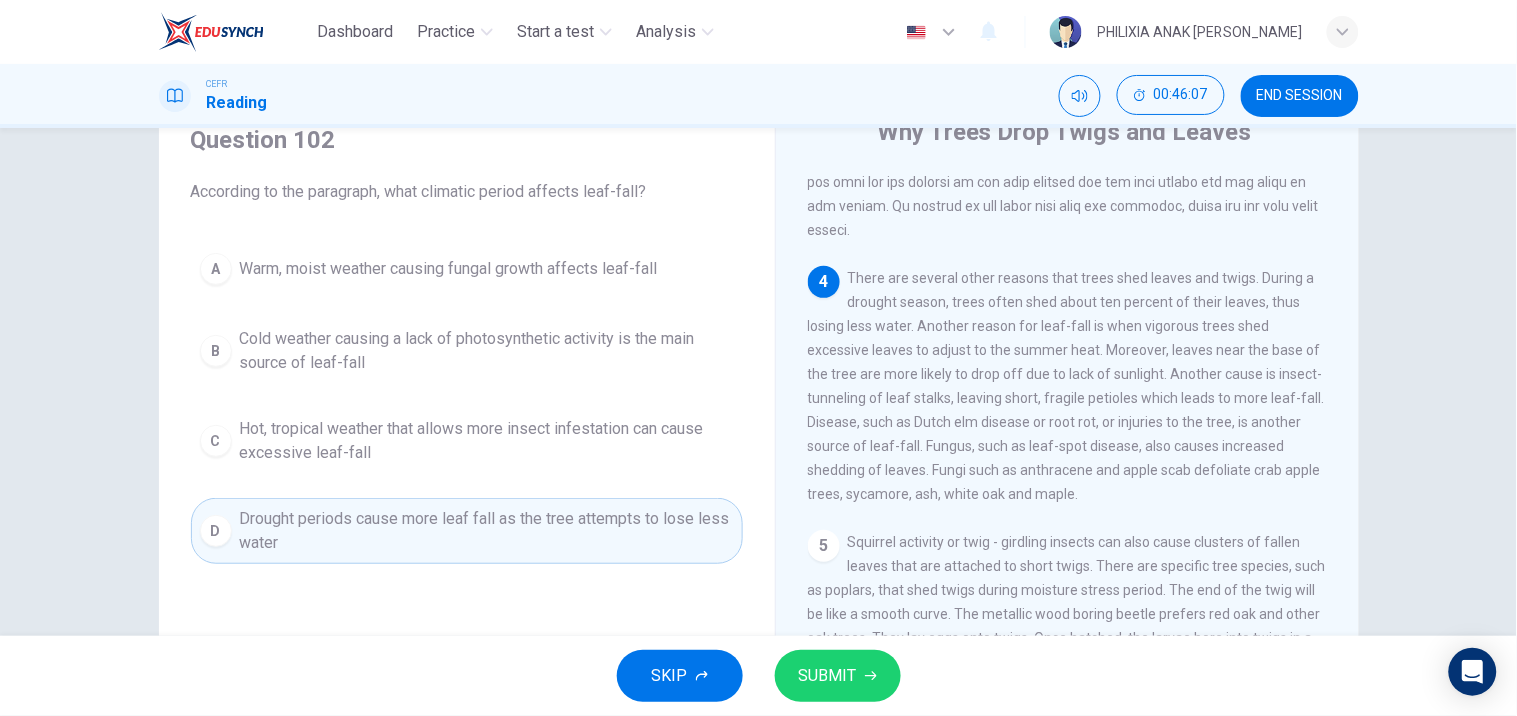 click on "SUBMIT" at bounding box center [838, 676] 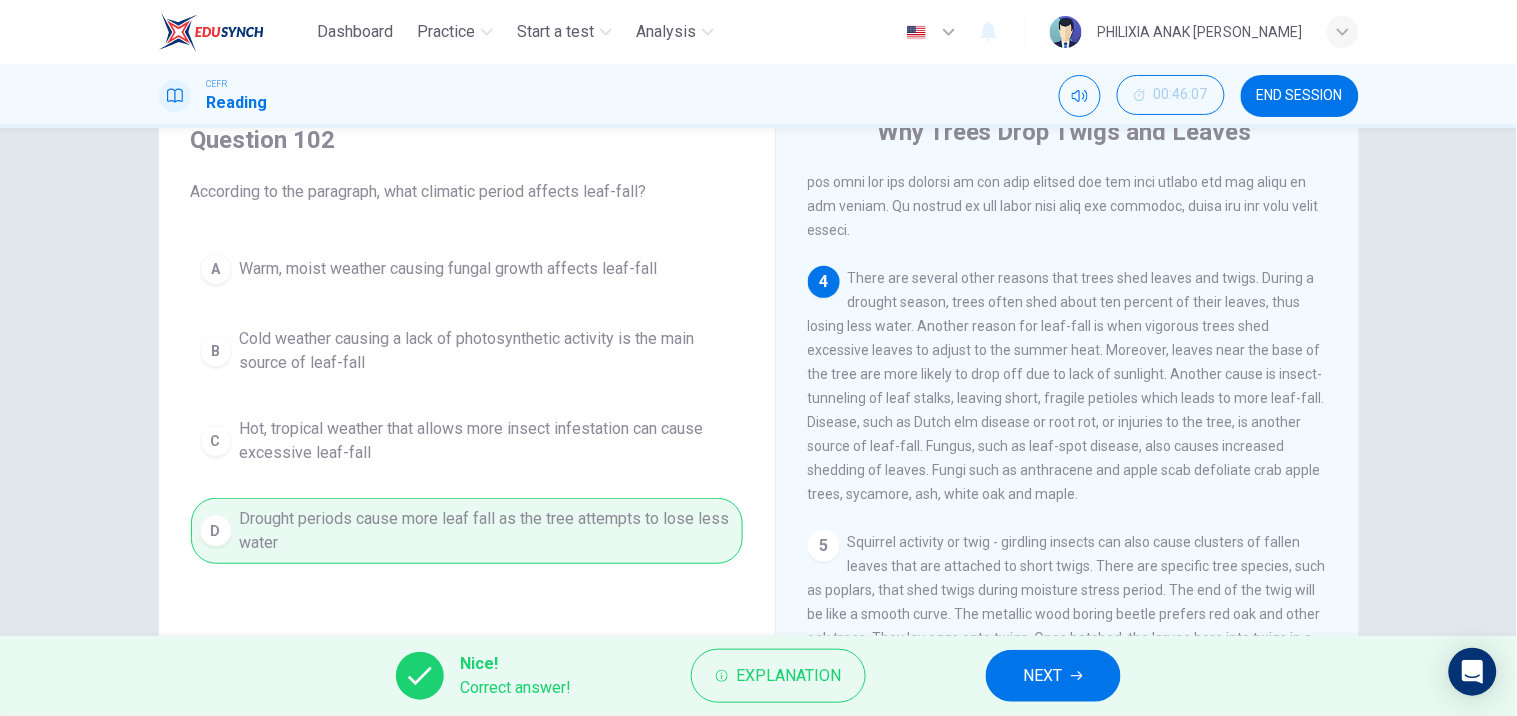 click 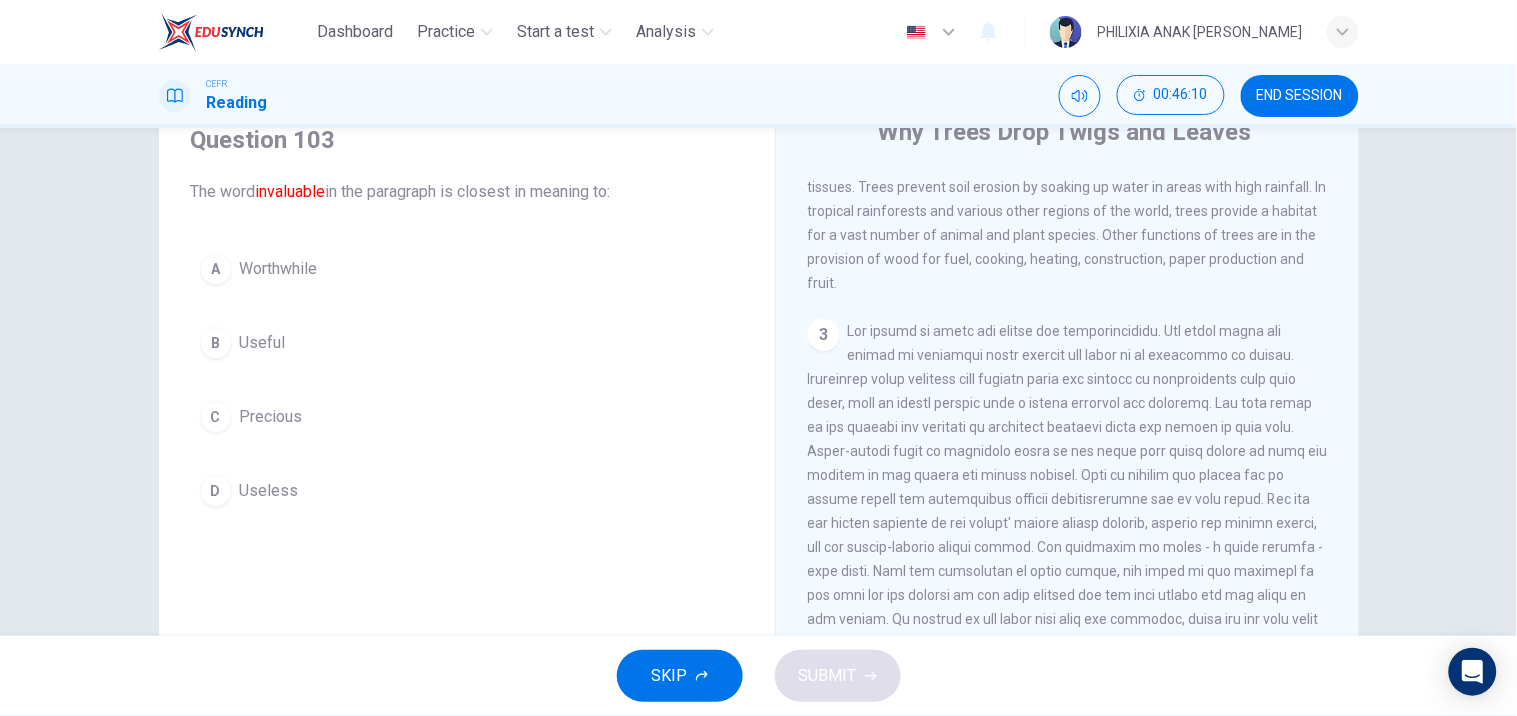 scroll, scrollTop: 0, scrollLeft: 0, axis: both 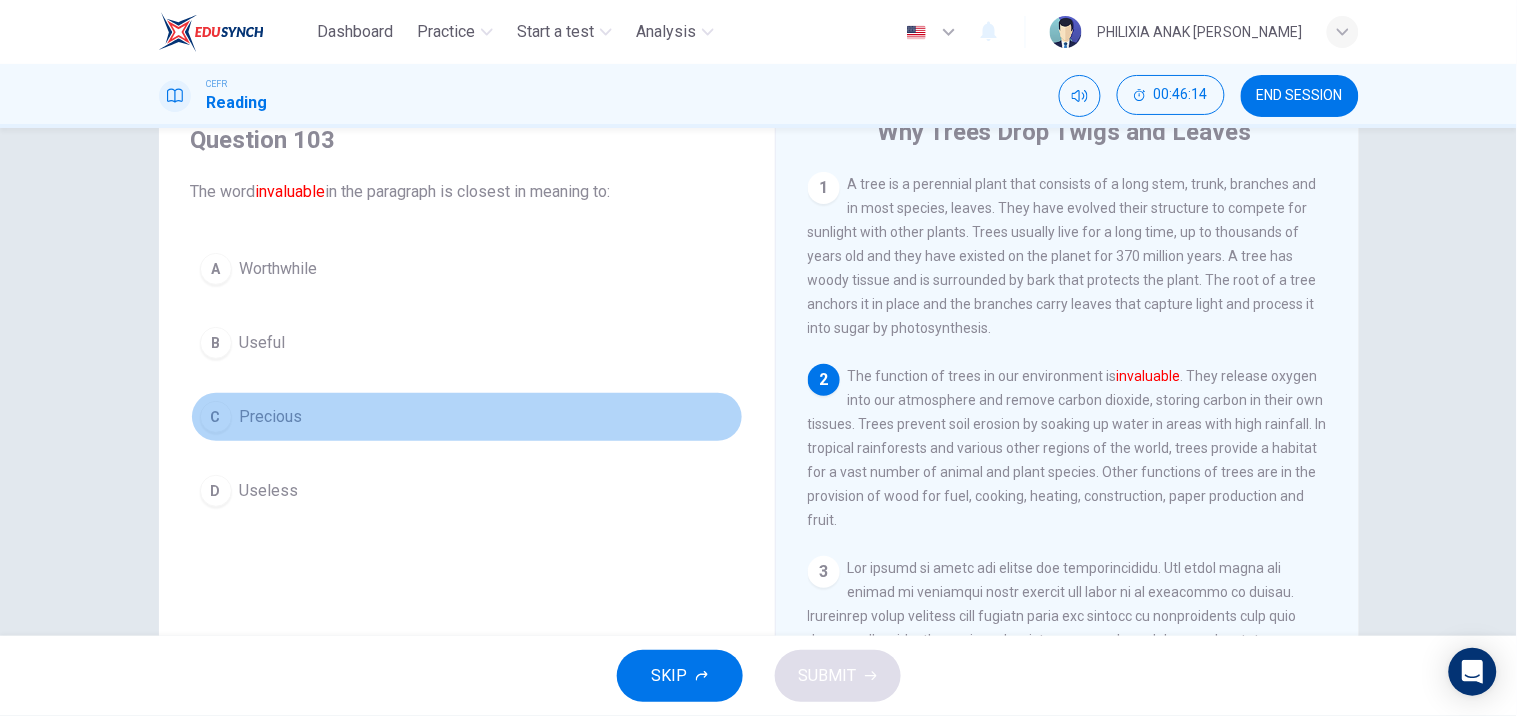 click on "Precious" at bounding box center [271, 417] 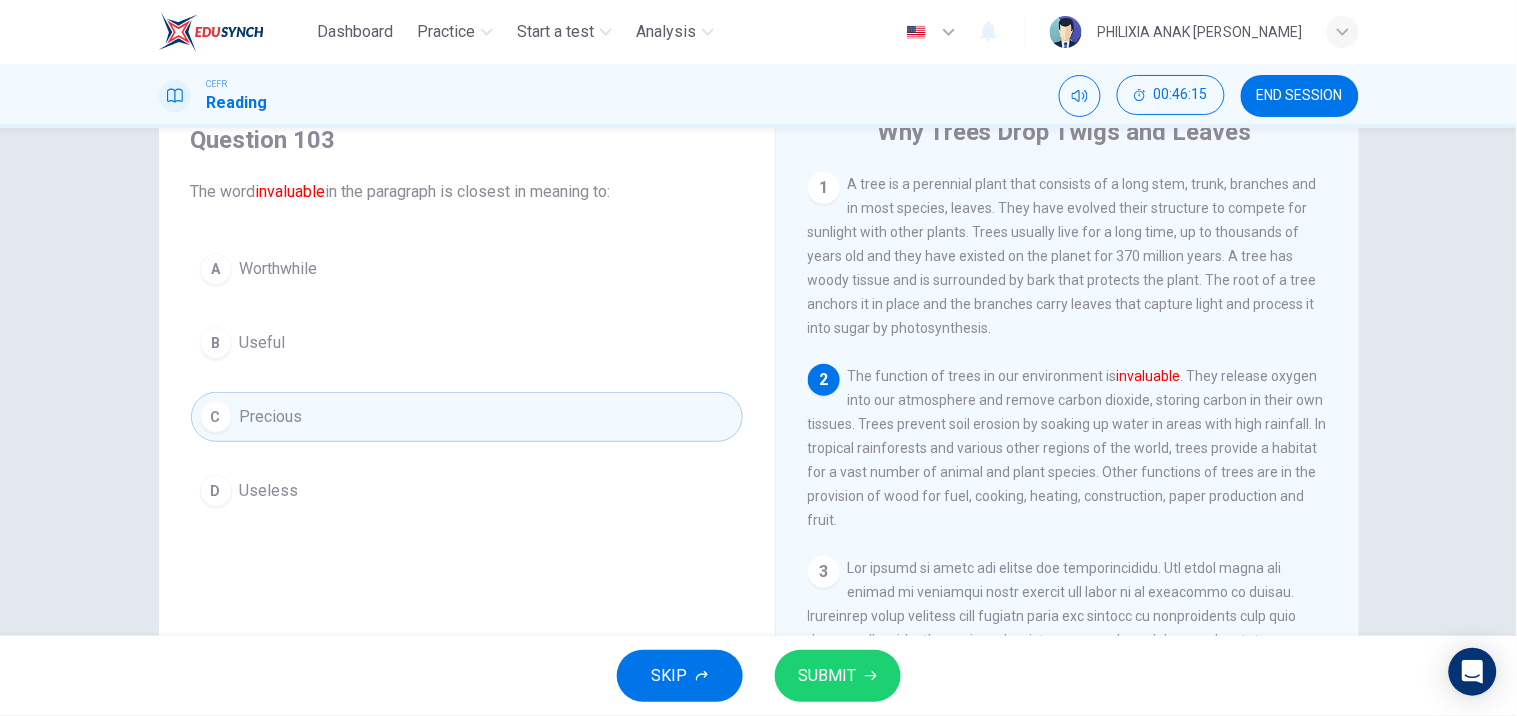 click on "SUBMIT" at bounding box center (828, 676) 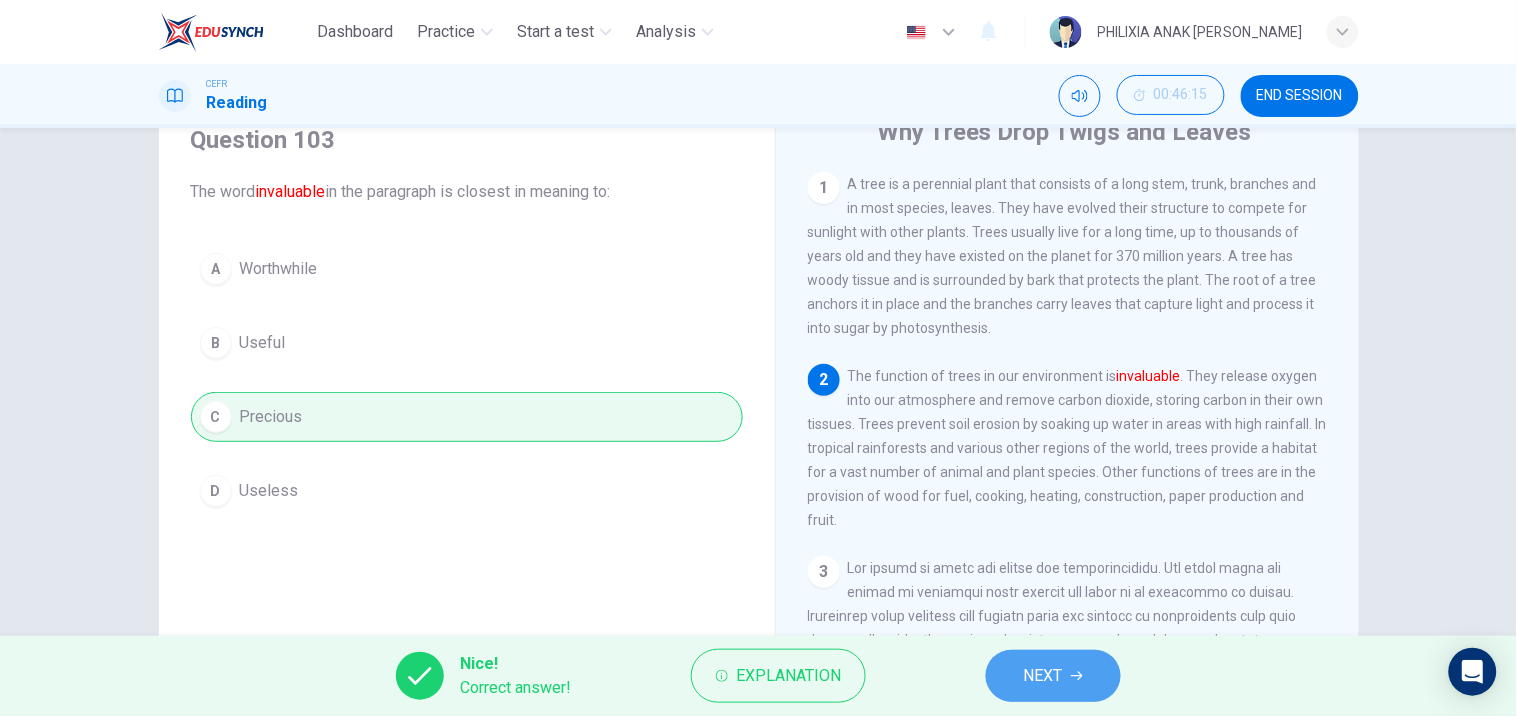 click on "NEXT" at bounding box center (1053, 676) 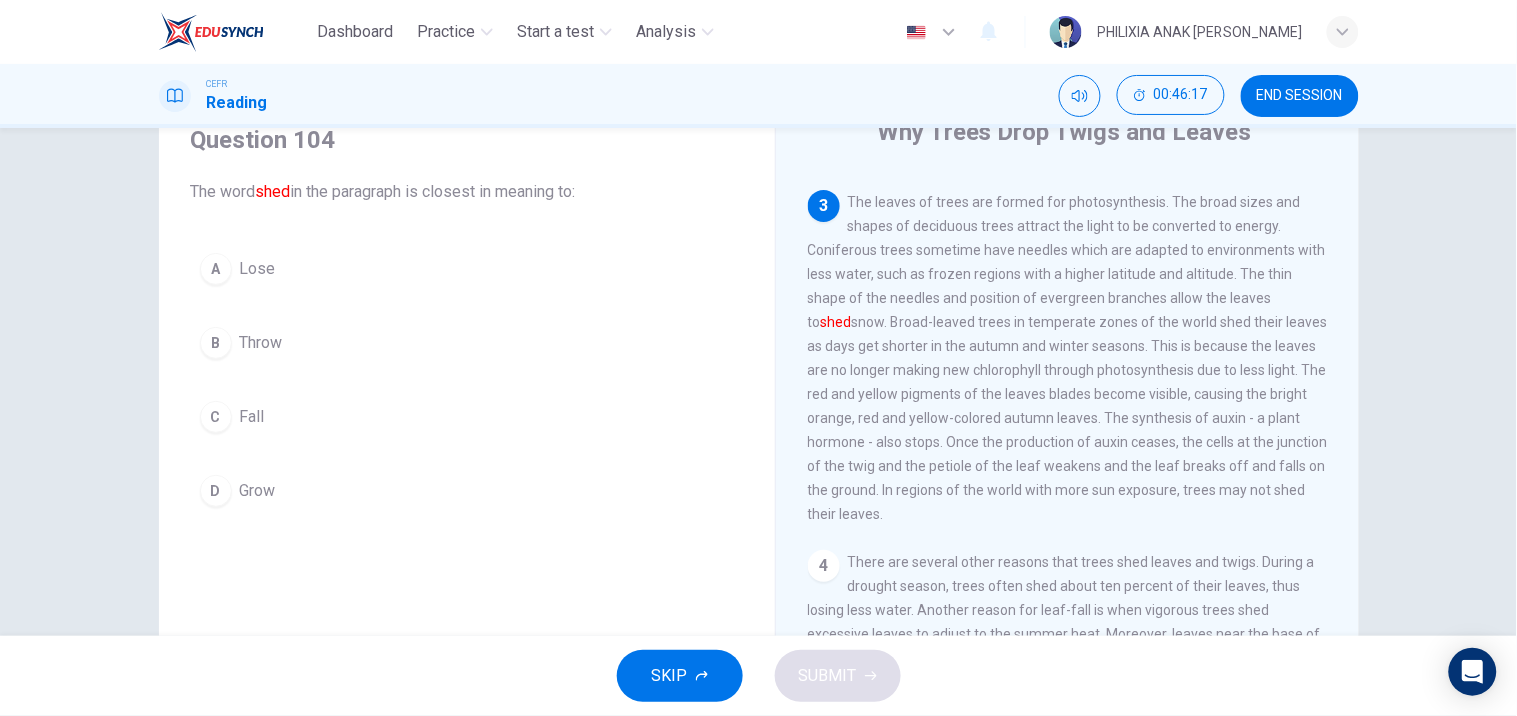 scroll, scrollTop: 365, scrollLeft: 0, axis: vertical 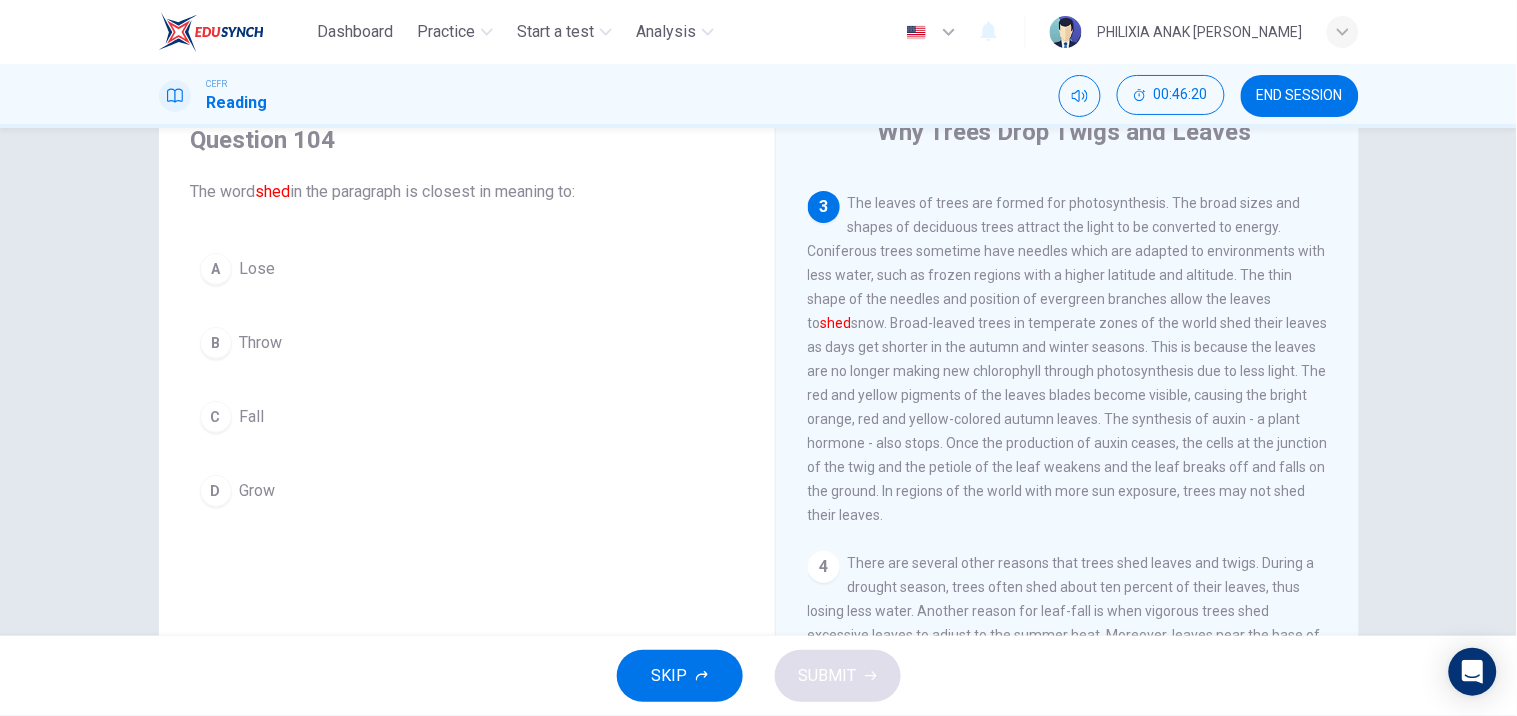 click on "C" at bounding box center (216, 417) 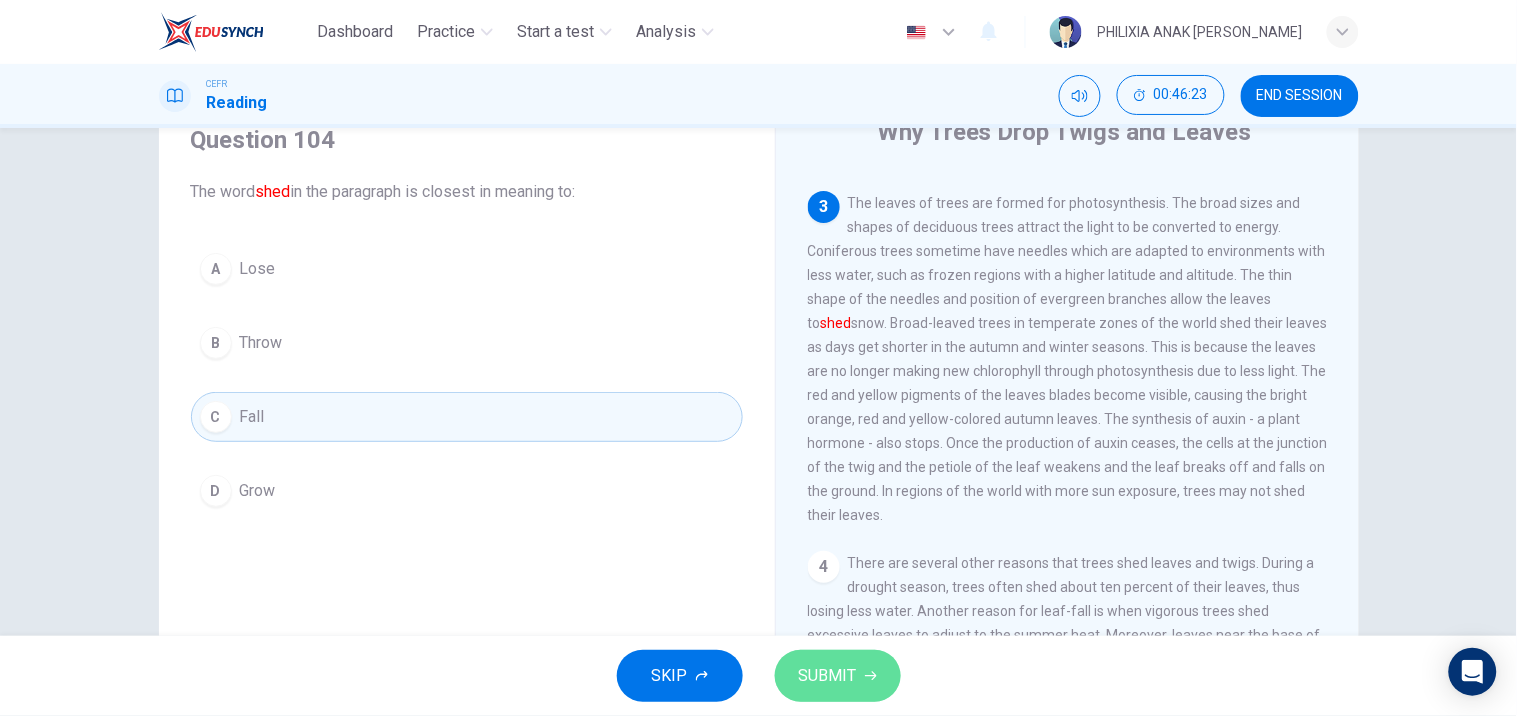 click 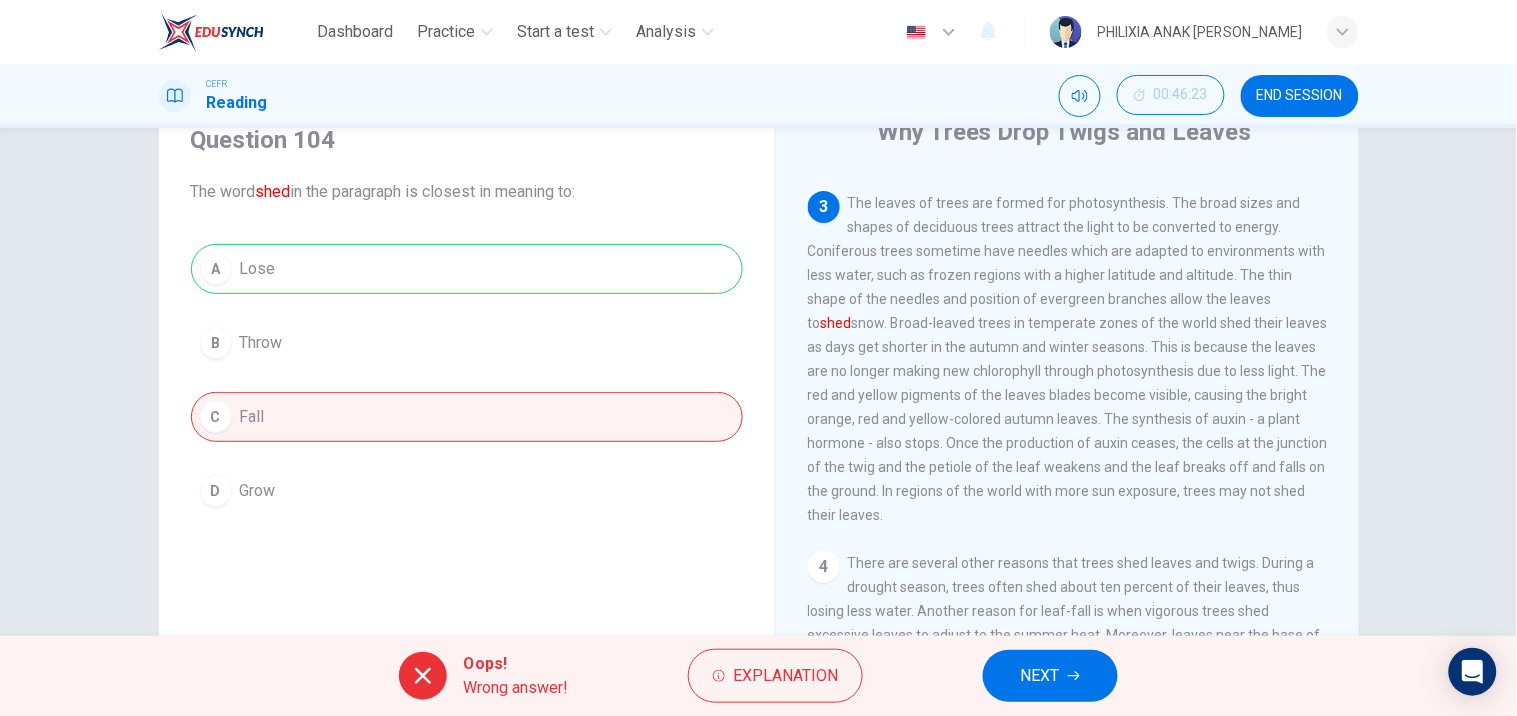 click on "NEXT" at bounding box center (1050, 676) 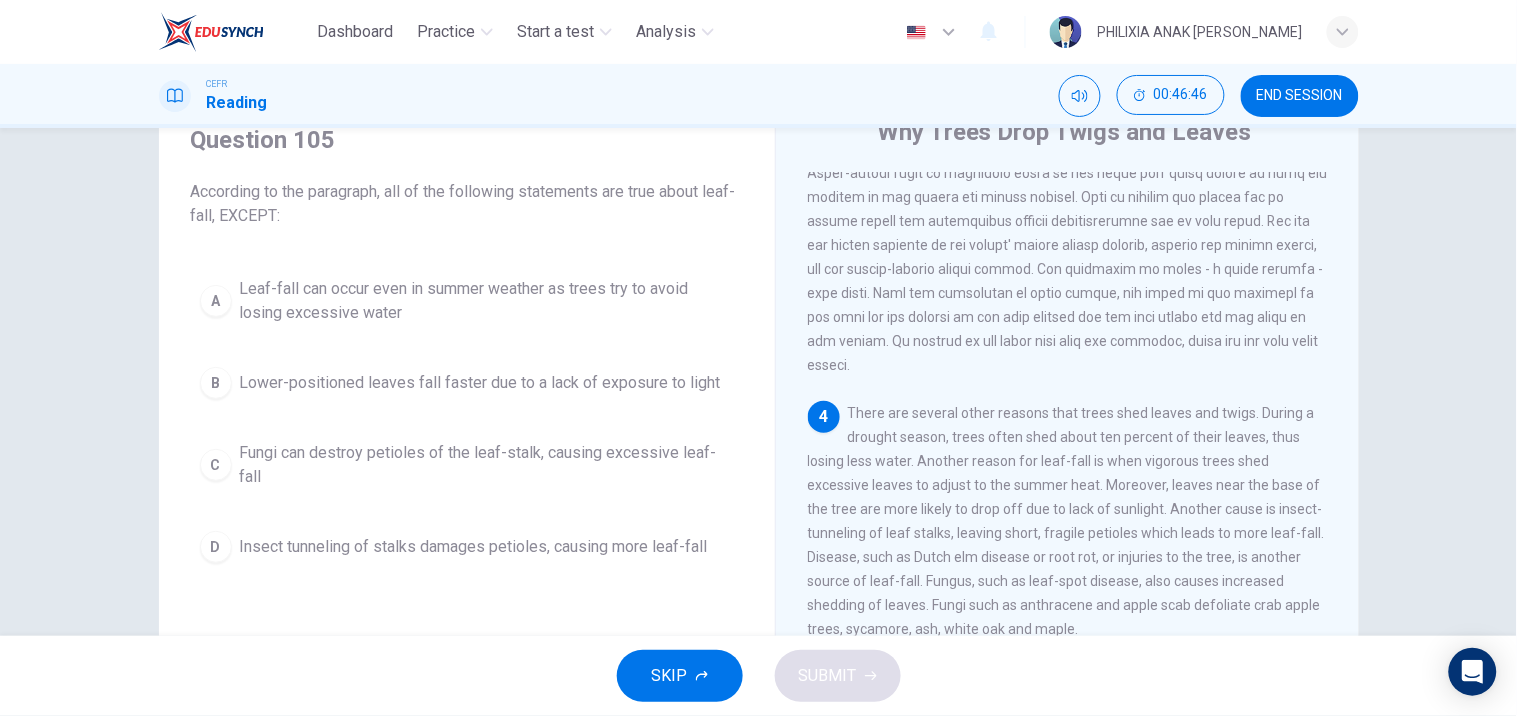 scroll, scrollTop: 516, scrollLeft: 0, axis: vertical 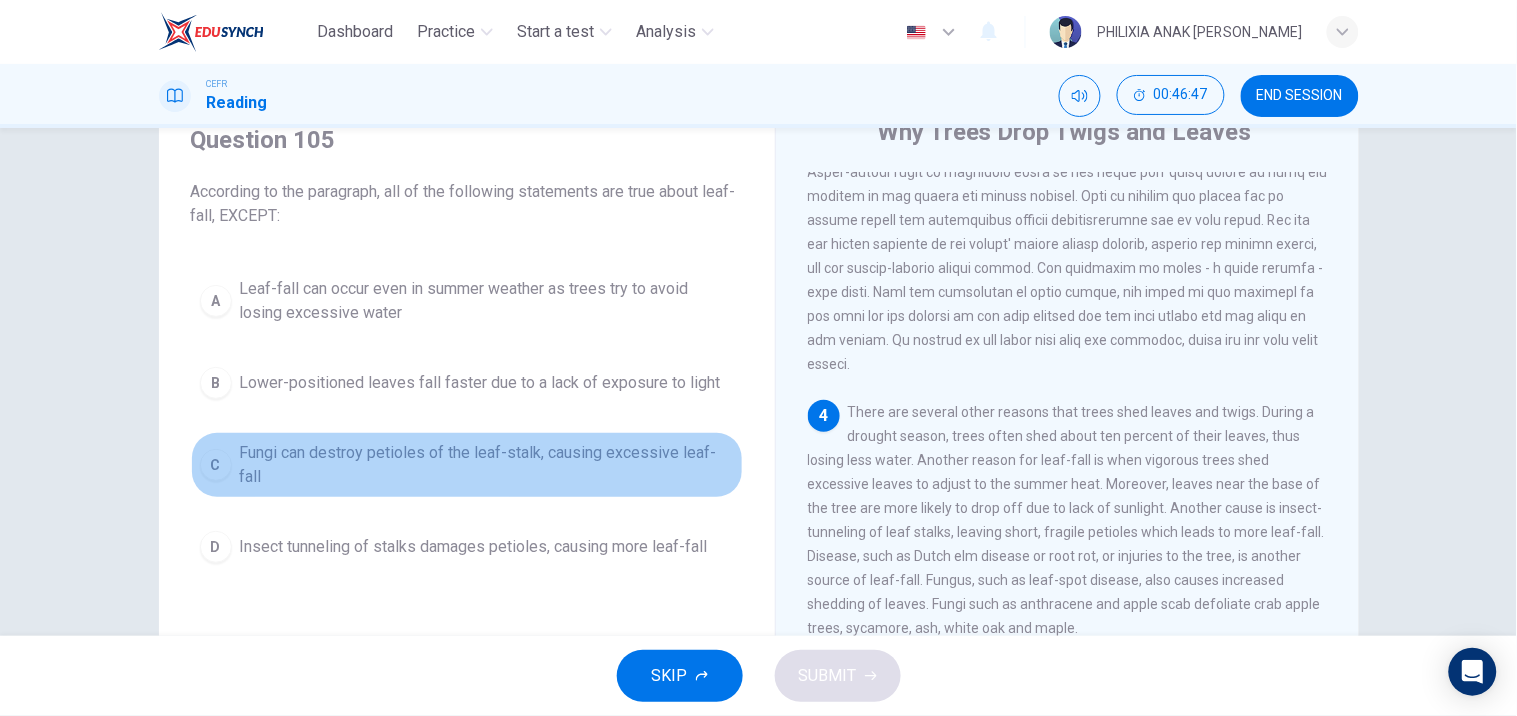 click on "Fungi can destroy petioles of the leaf-stalk, causing excessive leaf-fall" at bounding box center [487, 465] 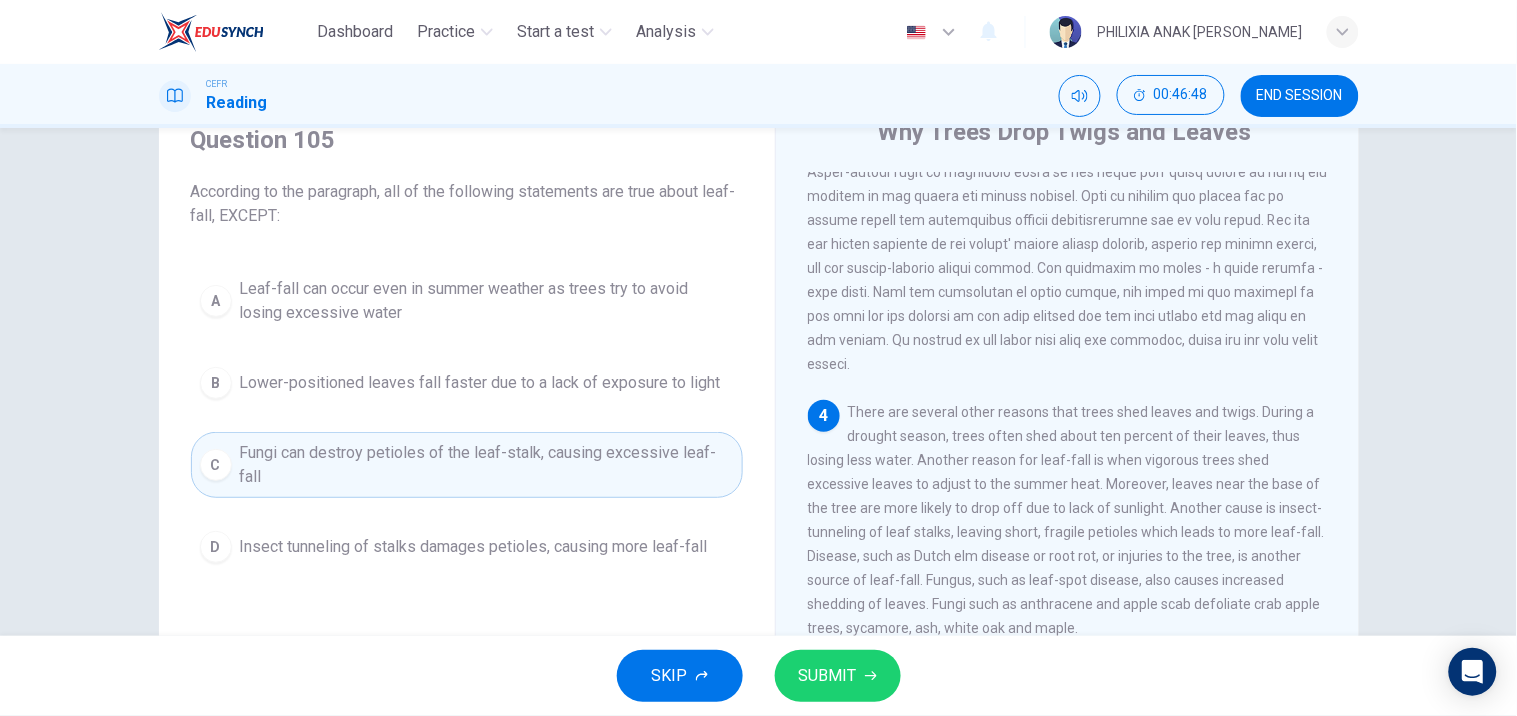 click on "Lower-positioned leaves fall faster due to a lack of exposure to light" at bounding box center (480, 383) 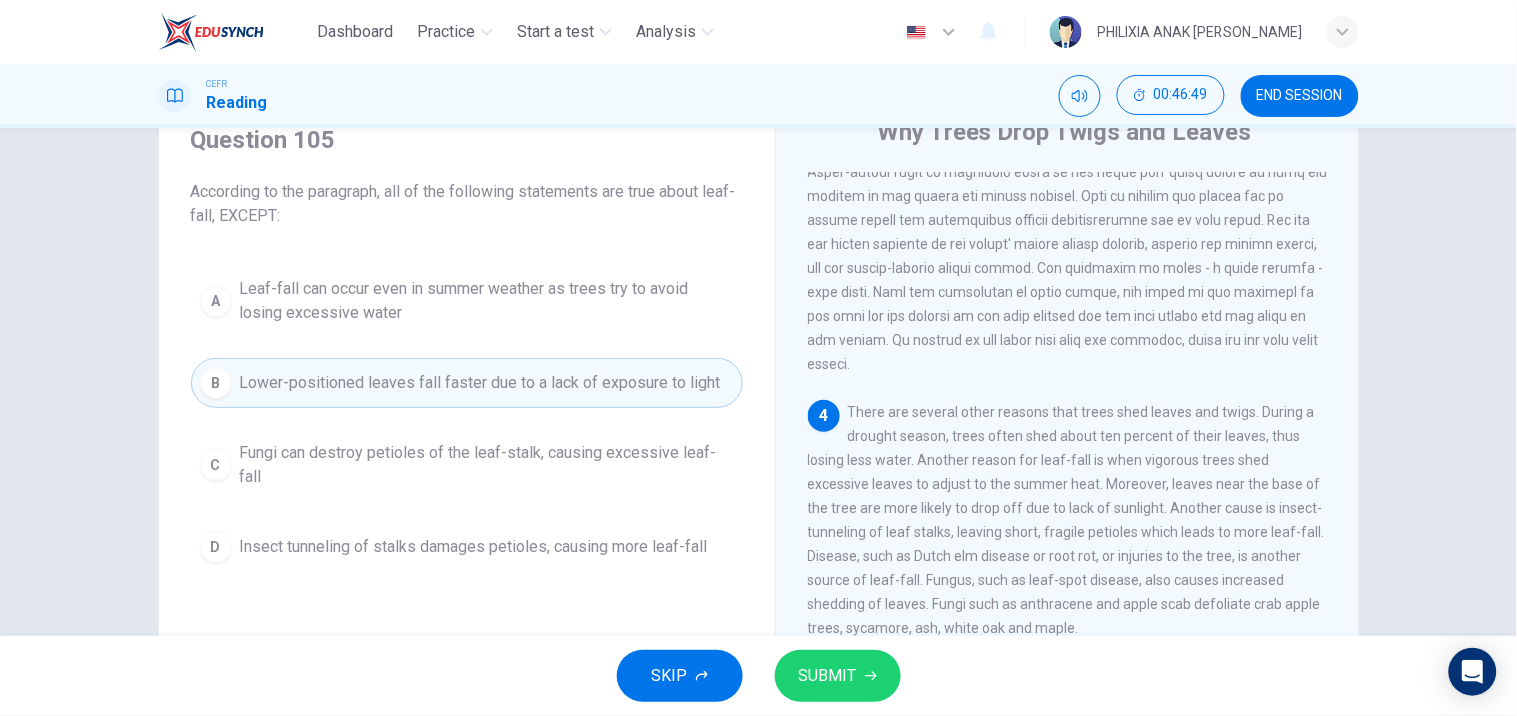 click on "SKIP SUBMIT" at bounding box center [758, 676] 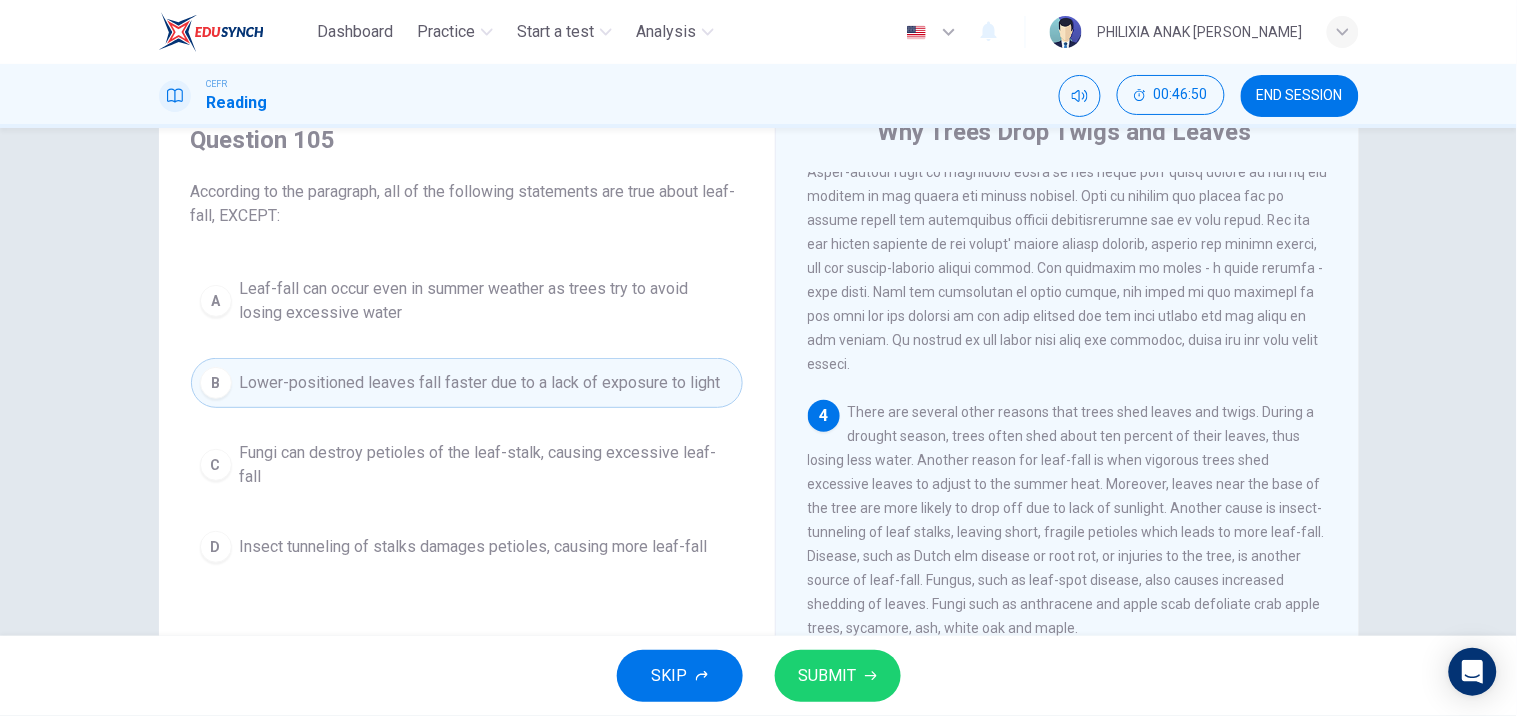 click on "SUBMIT" at bounding box center [828, 676] 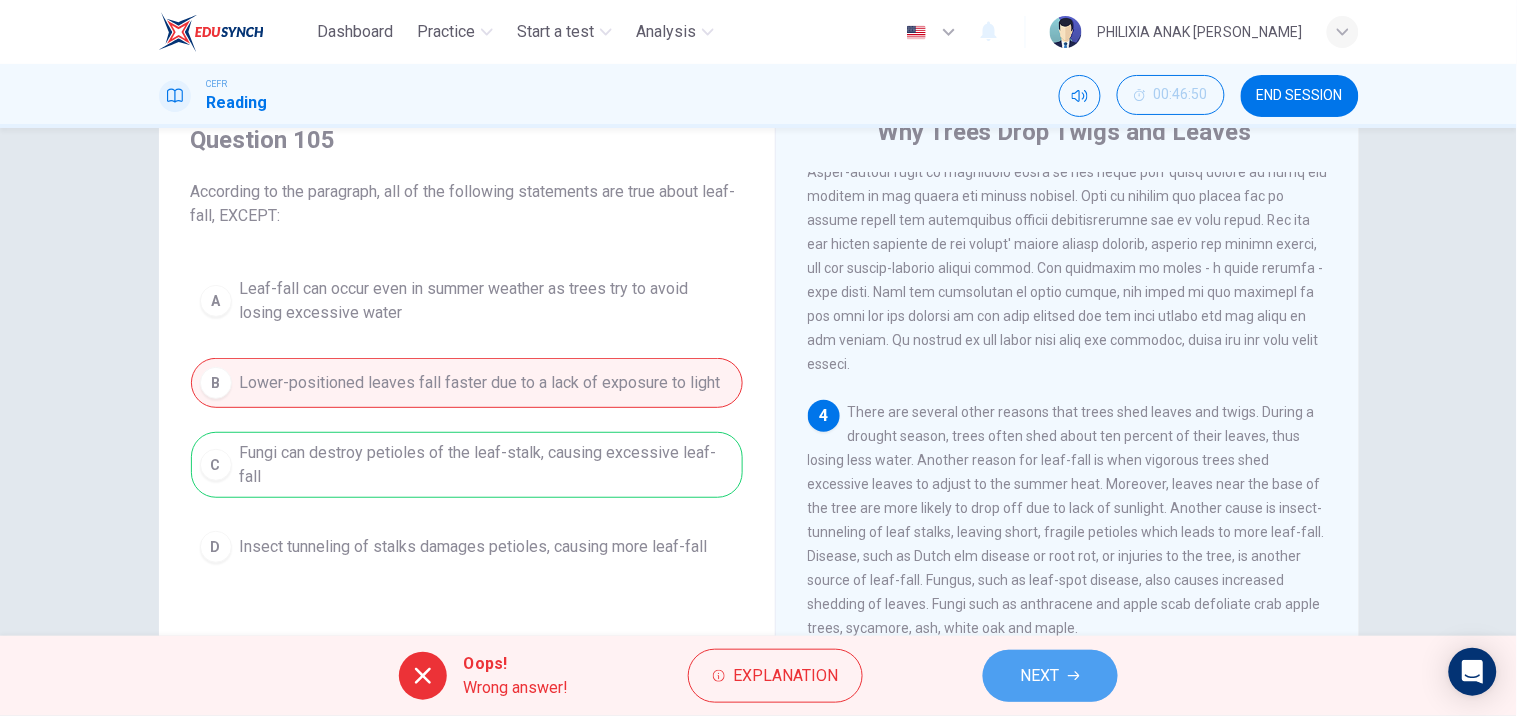 click on "NEXT" at bounding box center (1040, 676) 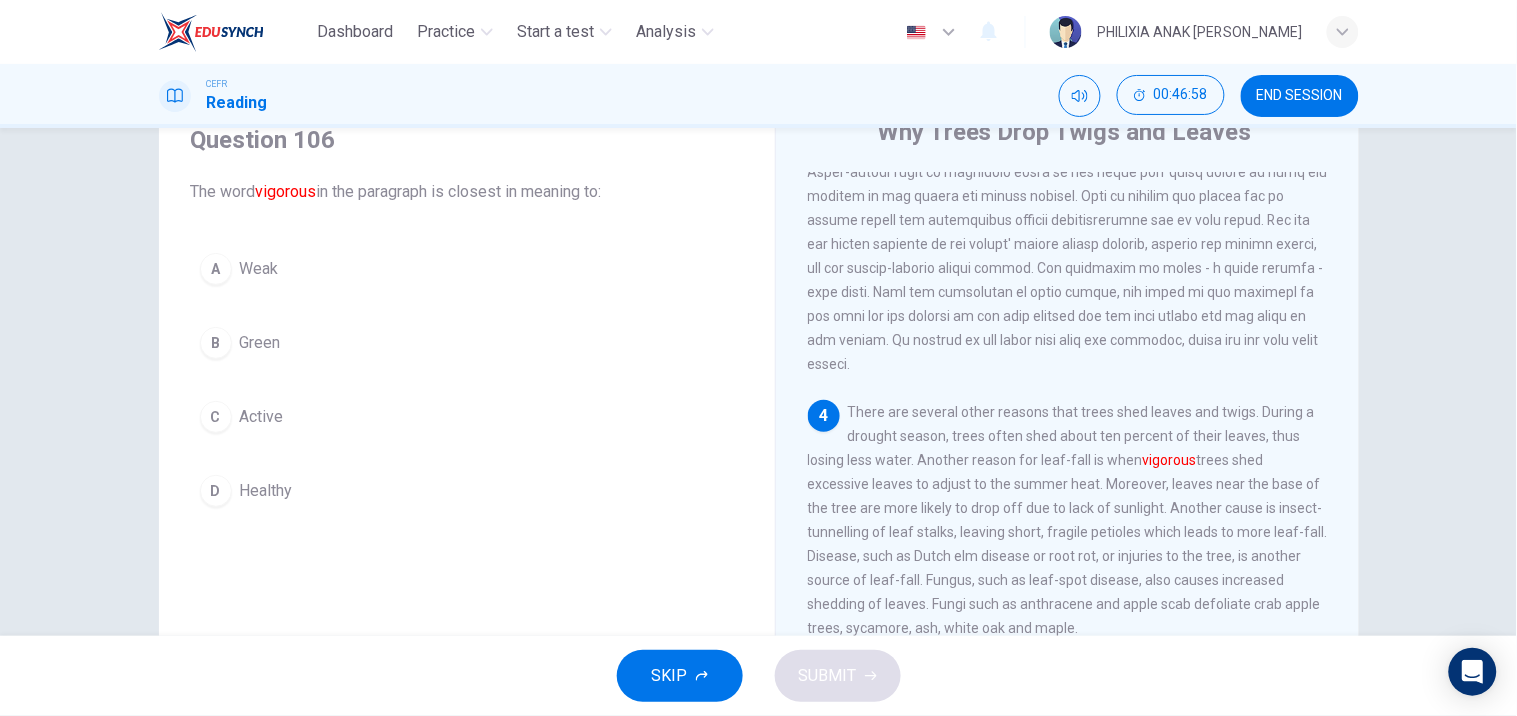 click on "Active" at bounding box center (262, 417) 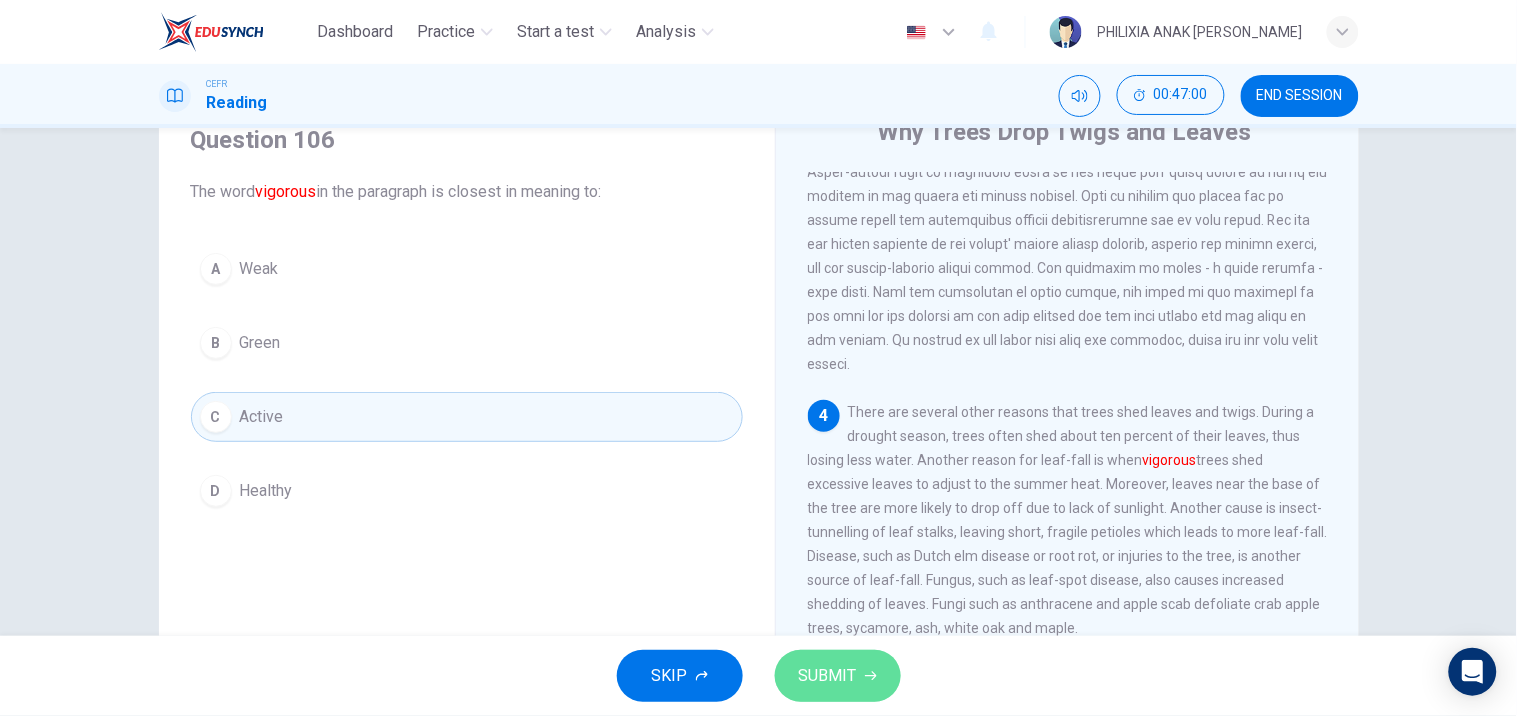 click on "SUBMIT" at bounding box center (828, 676) 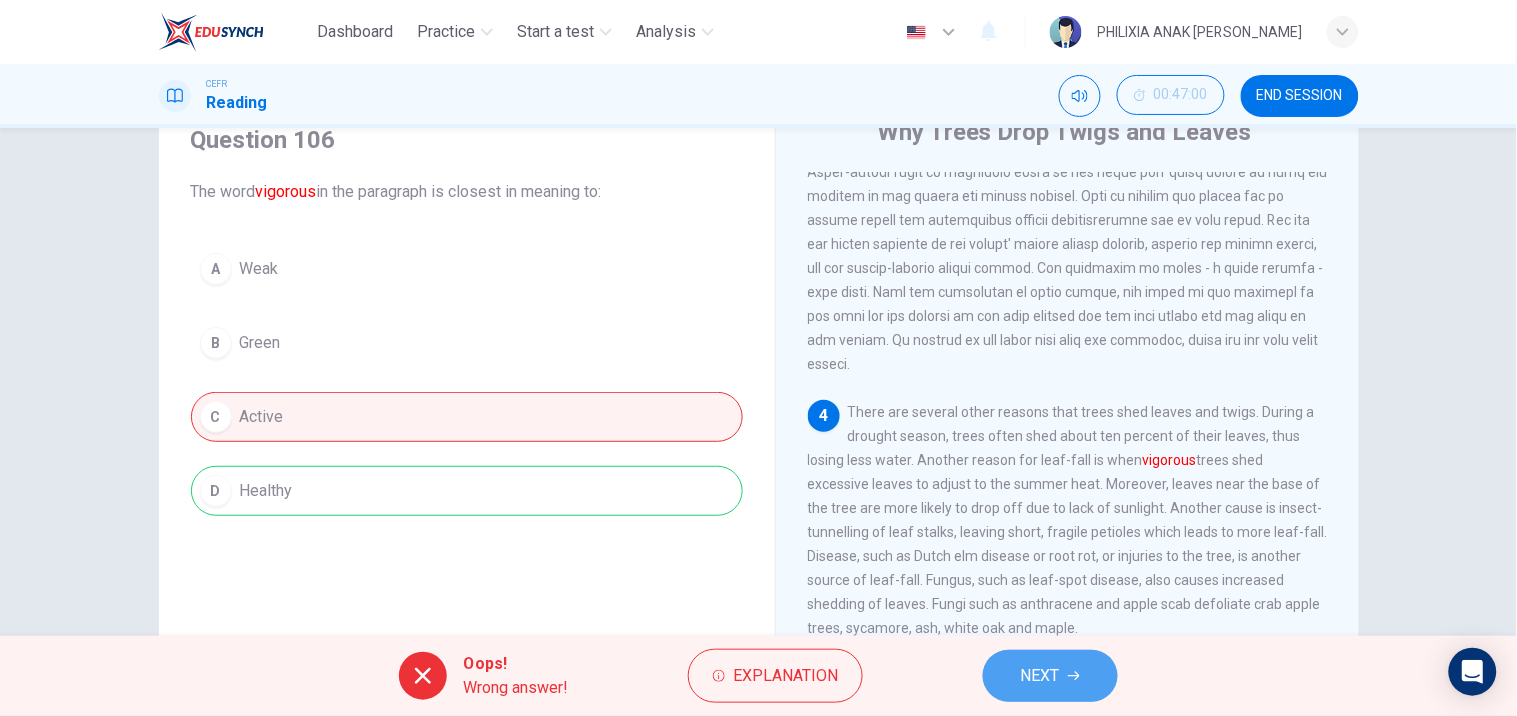 click on "NEXT" at bounding box center (1050, 676) 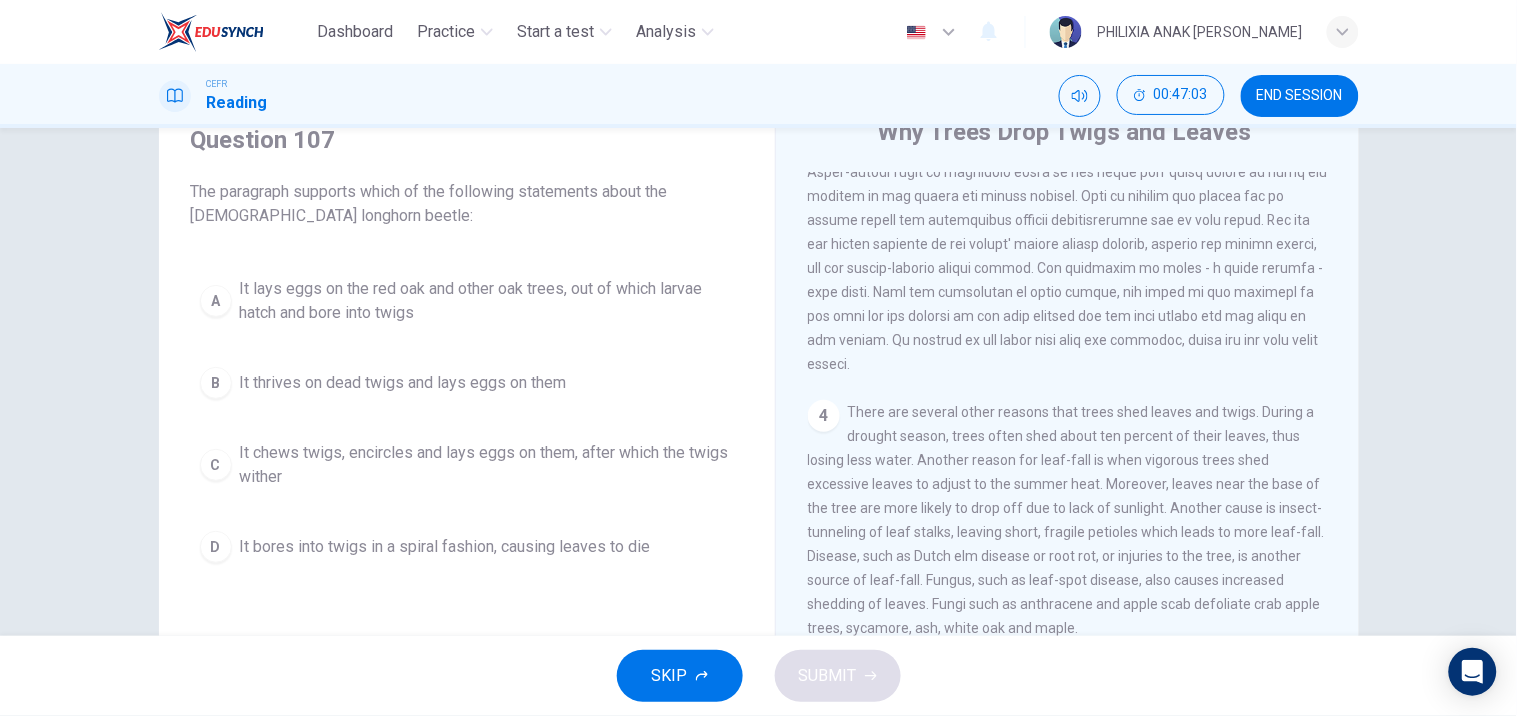 scroll, scrollTop: 664, scrollLeft: 0, axis: vertical 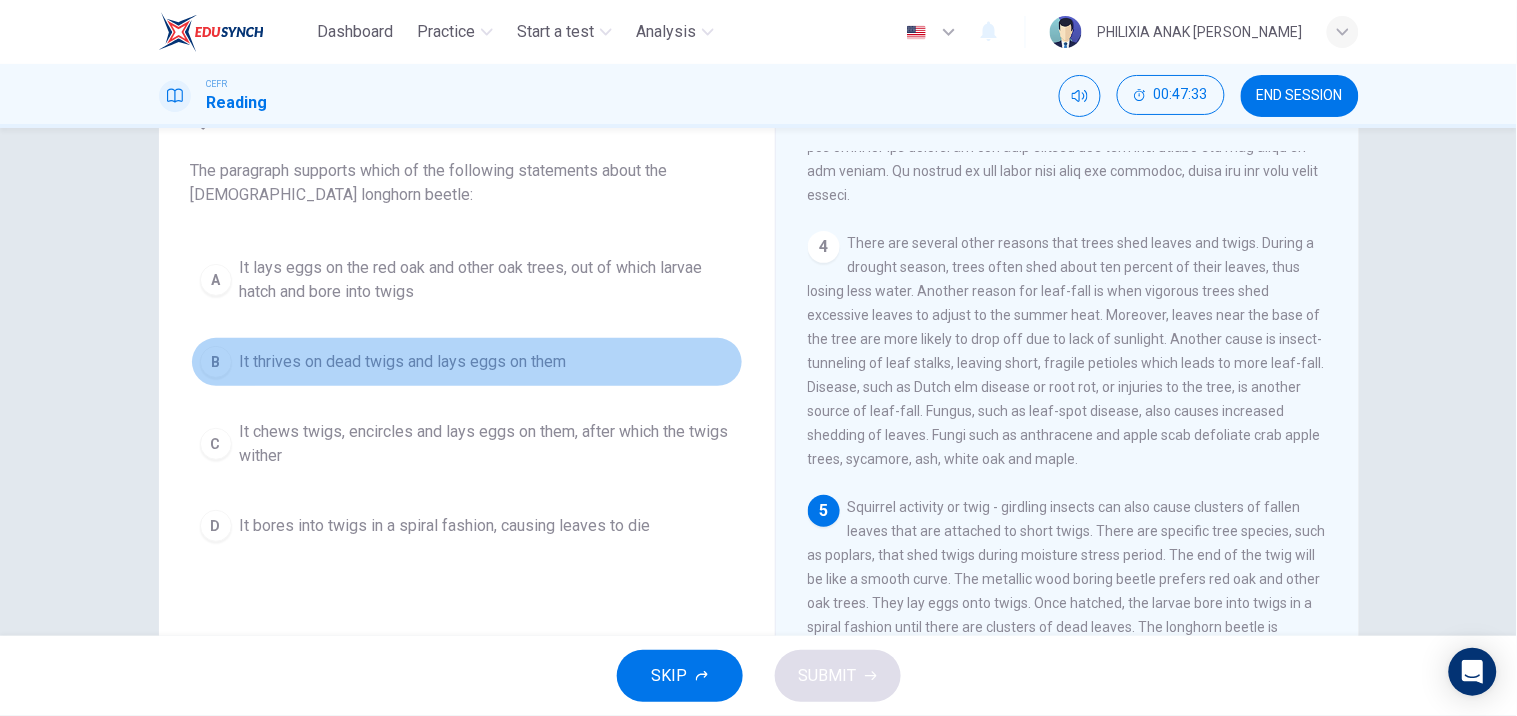 click on "It thrives on dead twigs and lays eggs on them" at bounding box center [403, 362] 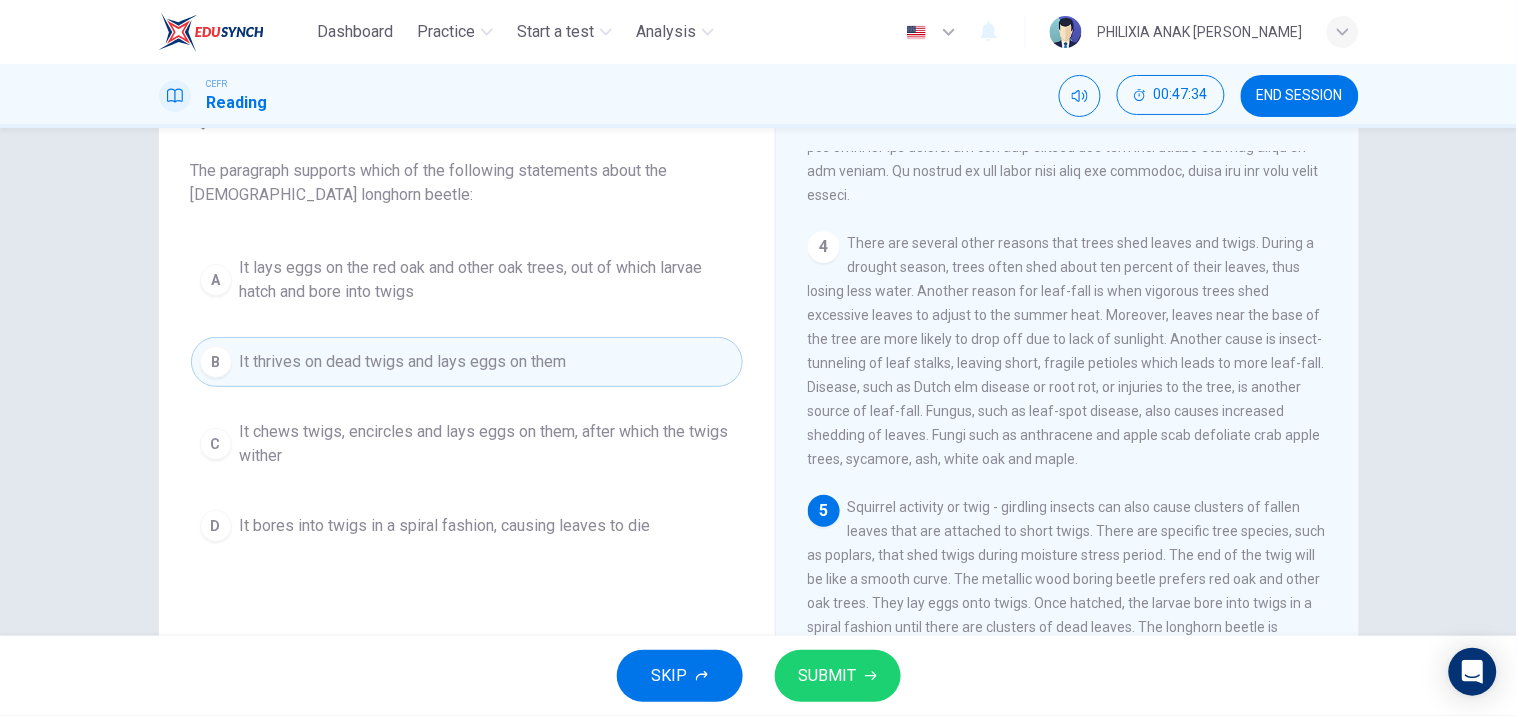 click on "SUBMIT" at bounding box center (838, 676) 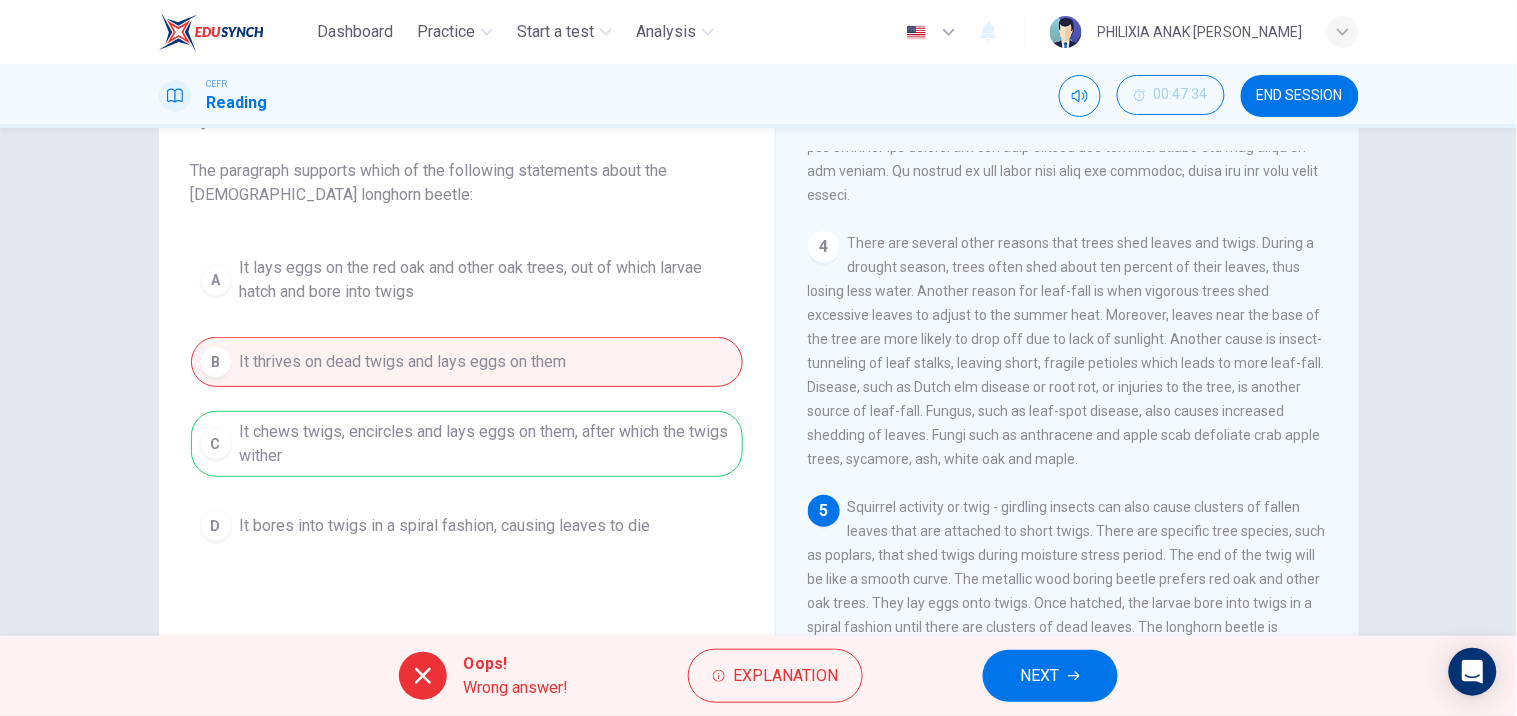 click on "NEXT" at bounding box center (1040, 676) 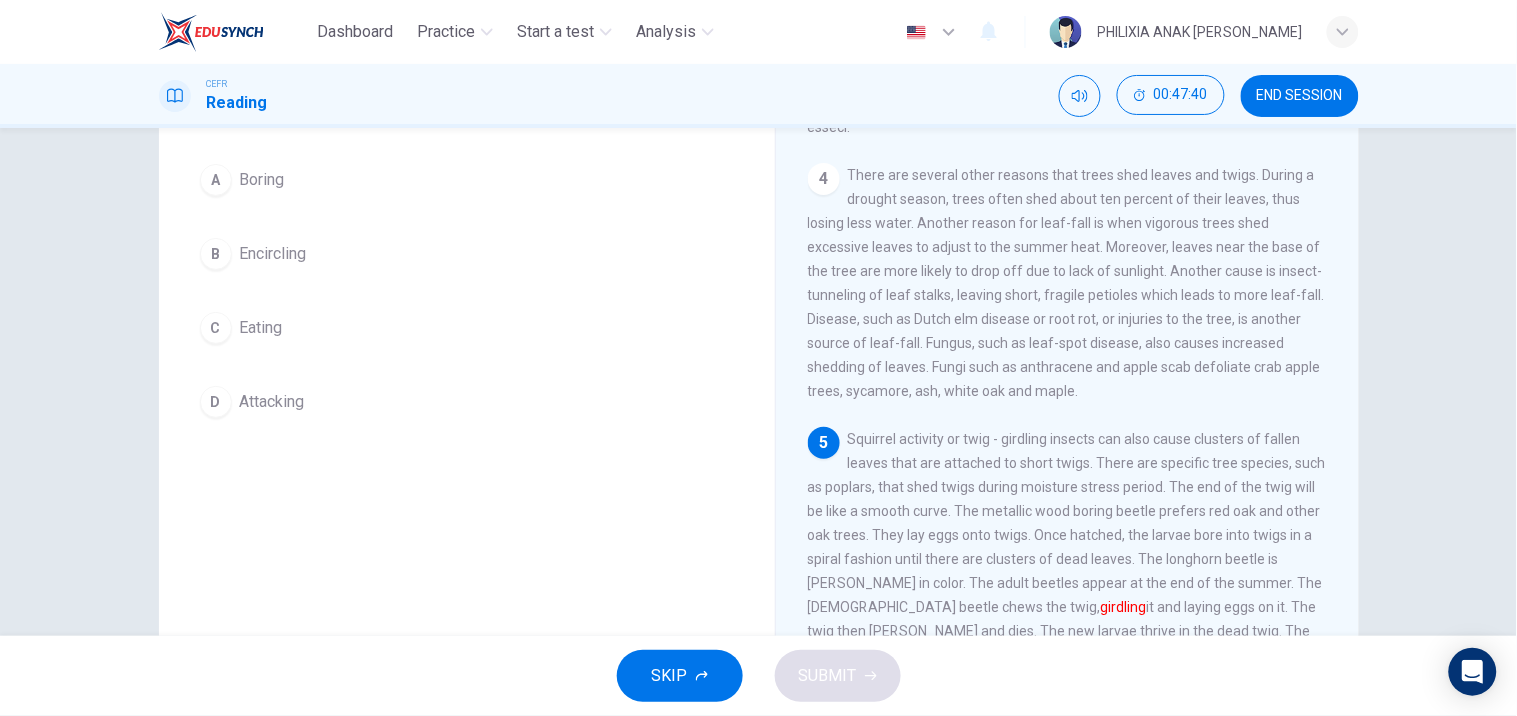 scroll, scrollTop: 170, scrollLeft: 0, axis: vertical 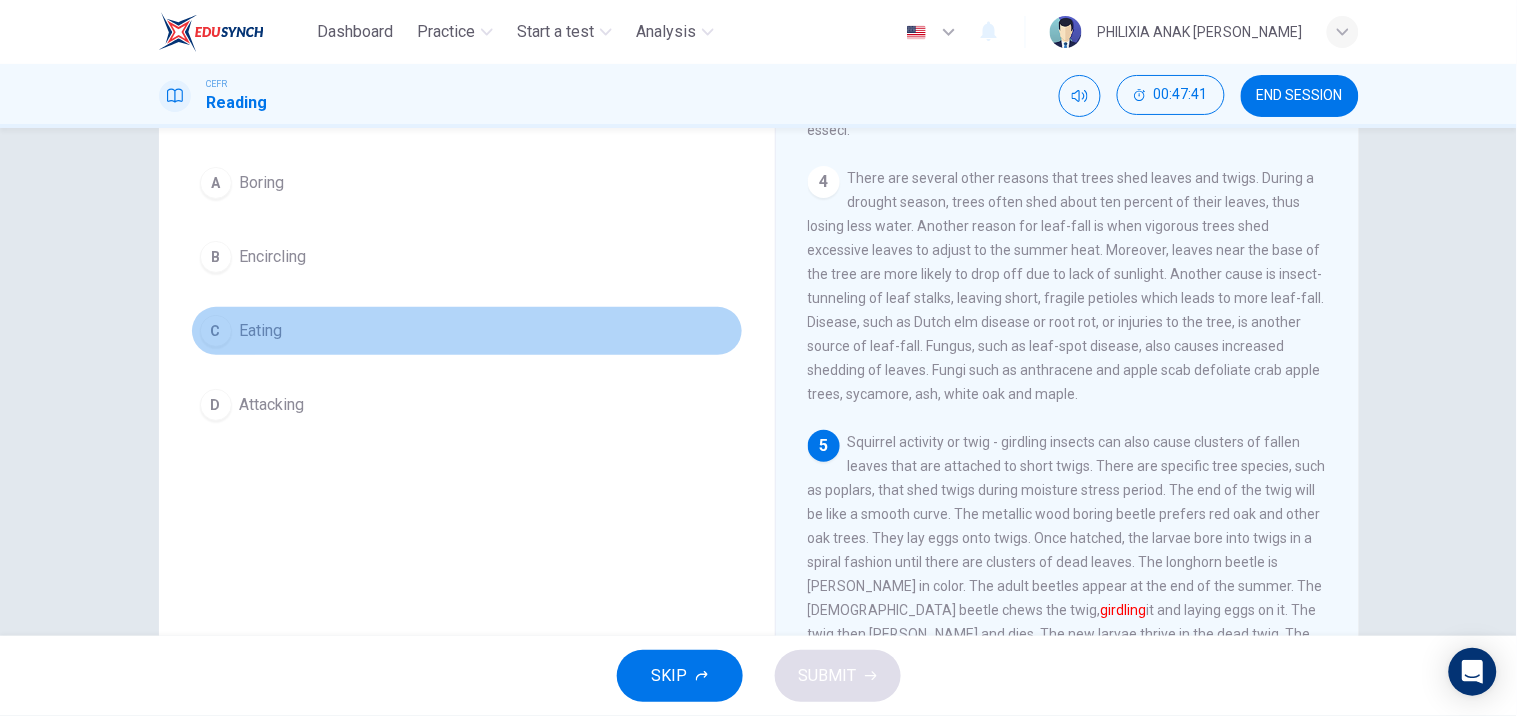 click on "Eating" at bounding box center (261, 331) 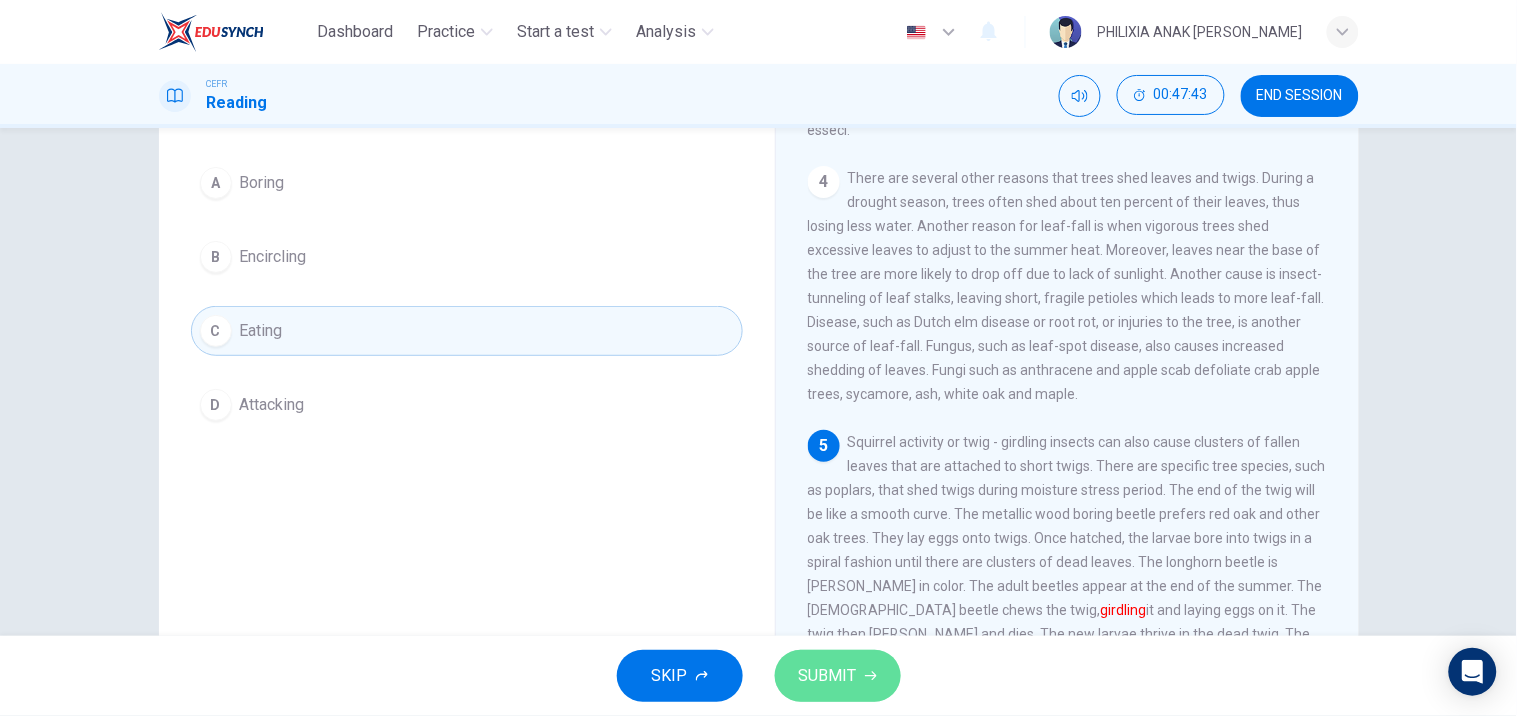 click on "SUBMIT" at bounding box center [828, 676] 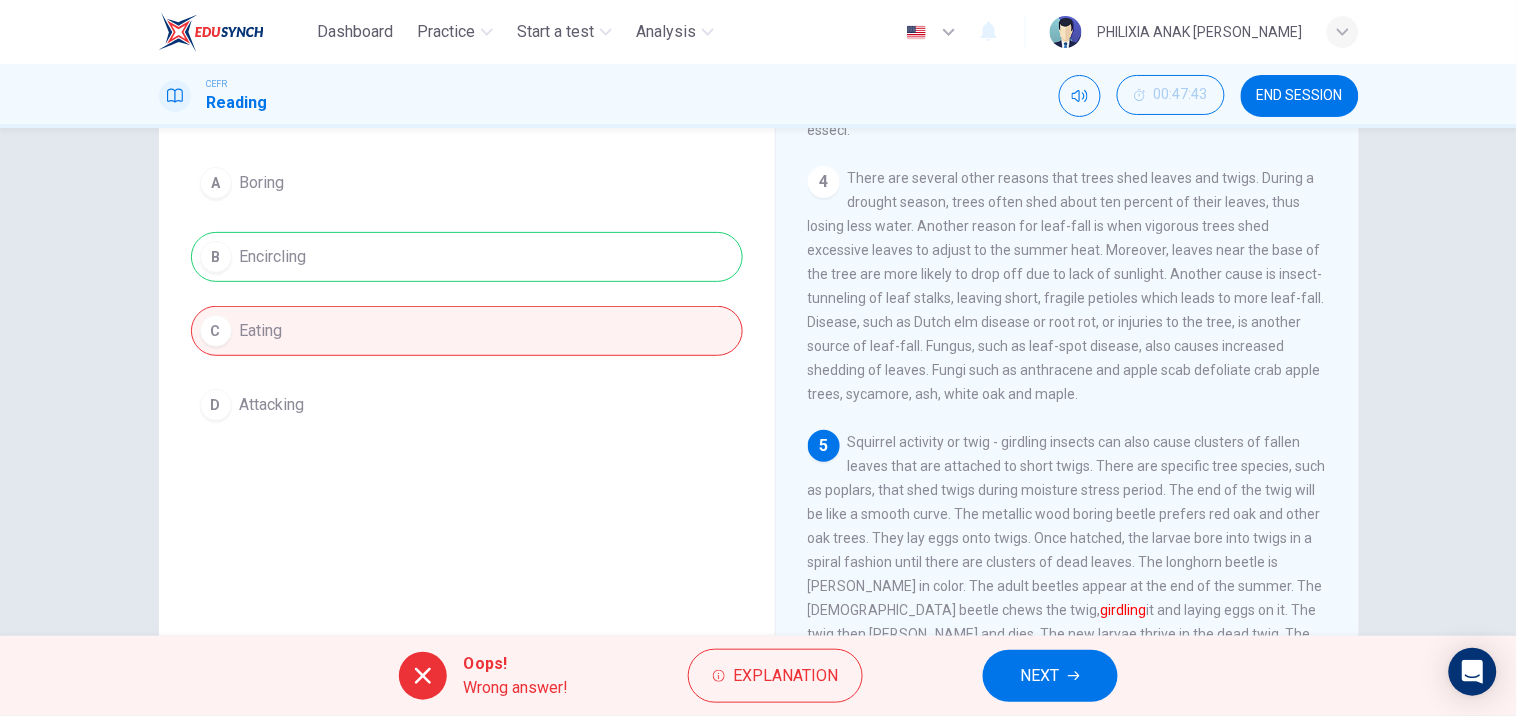 click on "NEXT" at bounding box center [1040, 676] 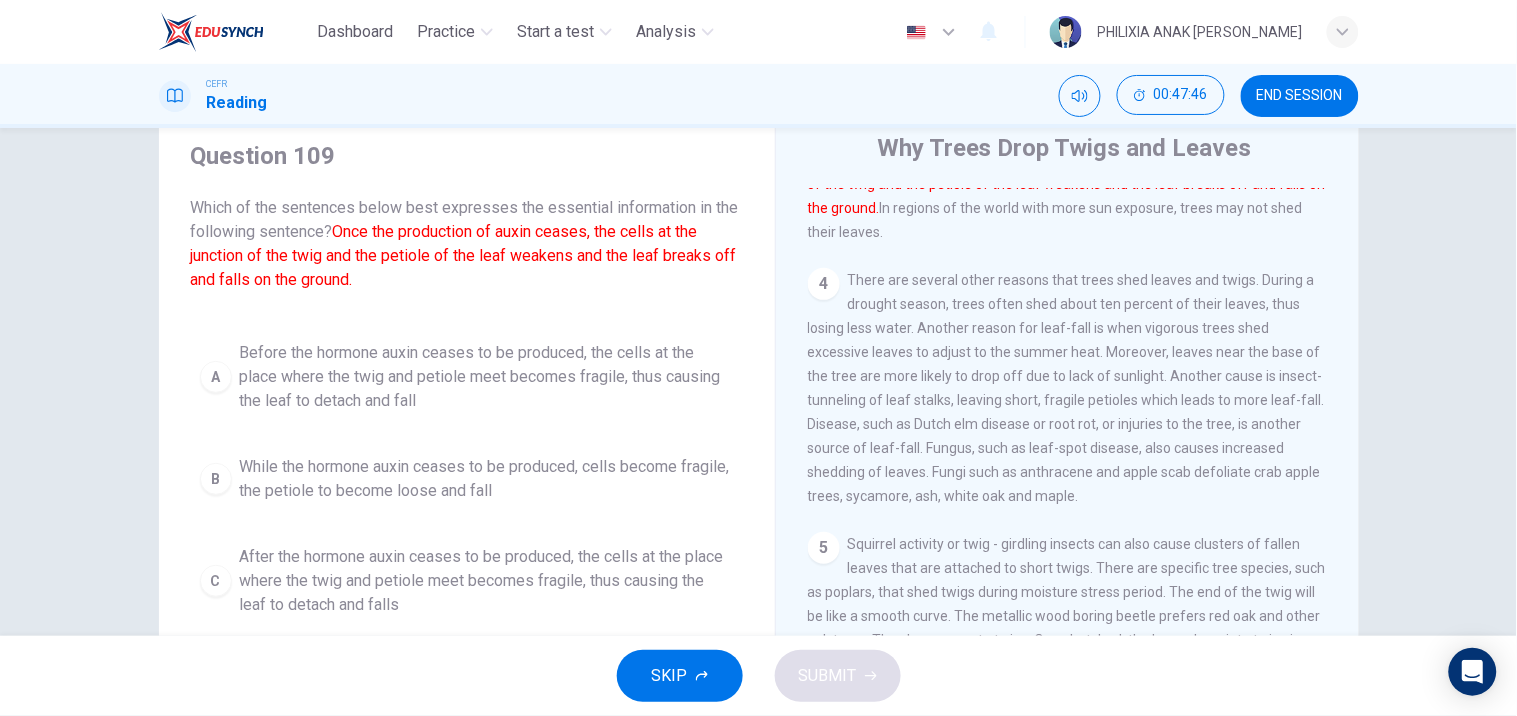 scroll, scrollTop: 67, scrollLeft: 0, axis: vertical 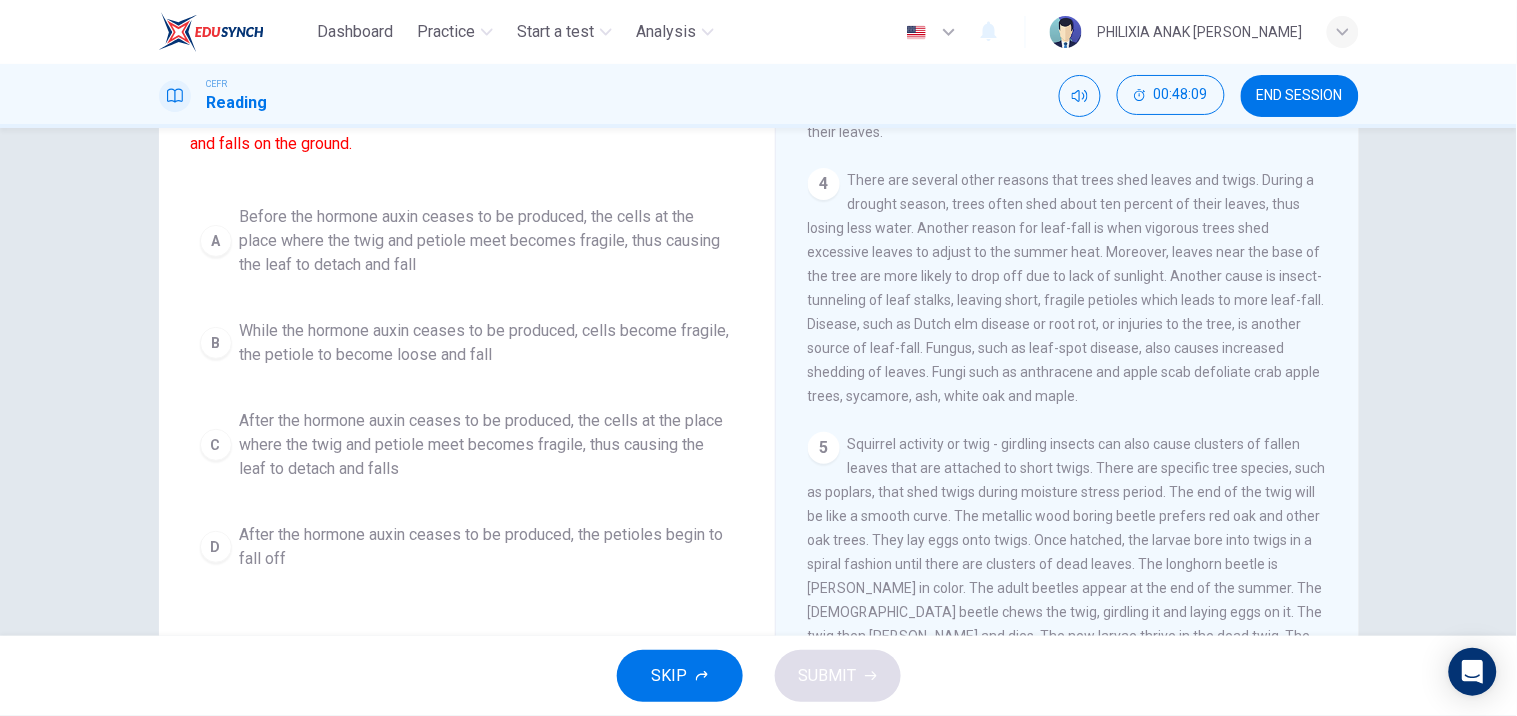 click on "After the hormone auxin ceases to be produced, the cells at the place where the twig and petiole meet becomes fragile, thus causing the leaf to detach and falls" at bounding box center (487, 445) 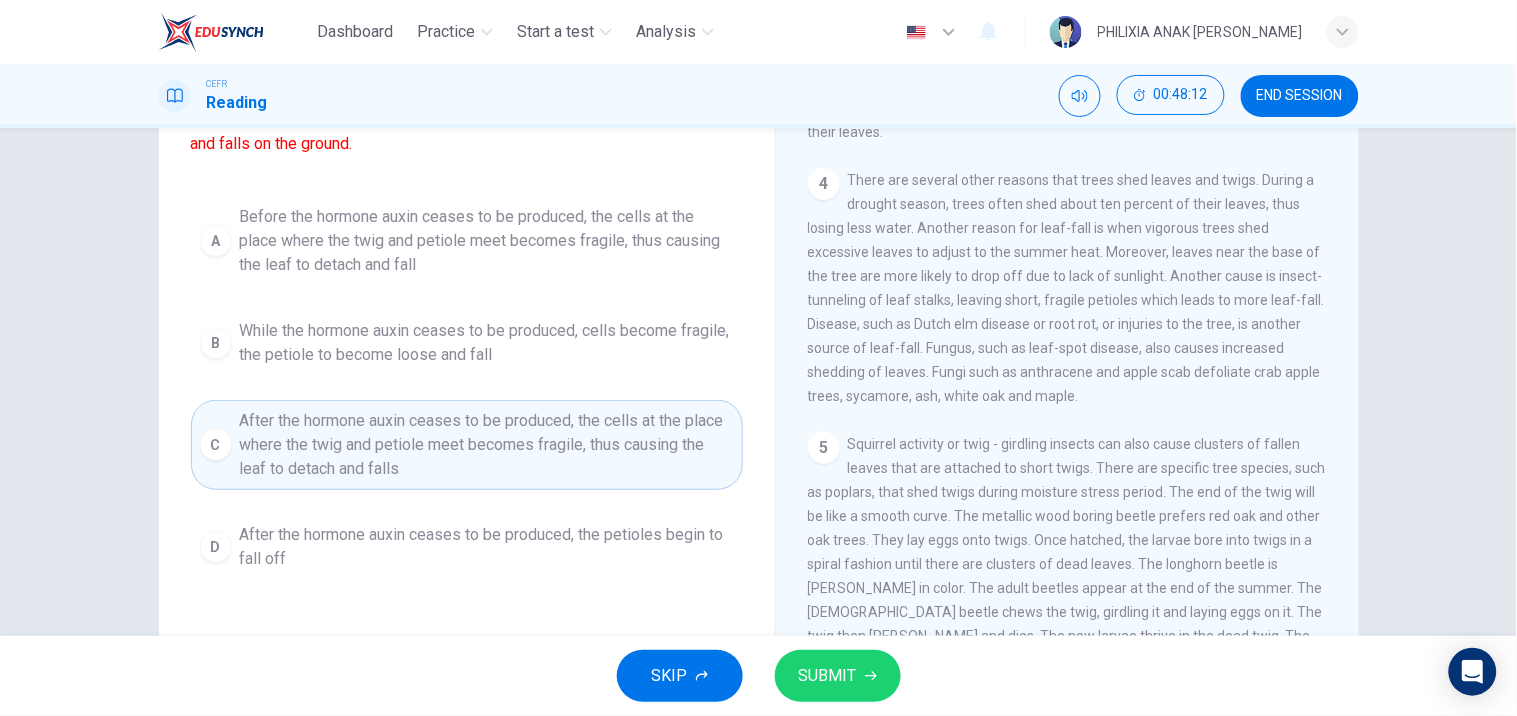 click on "SUBMIT" at bounding box center (828, 676) 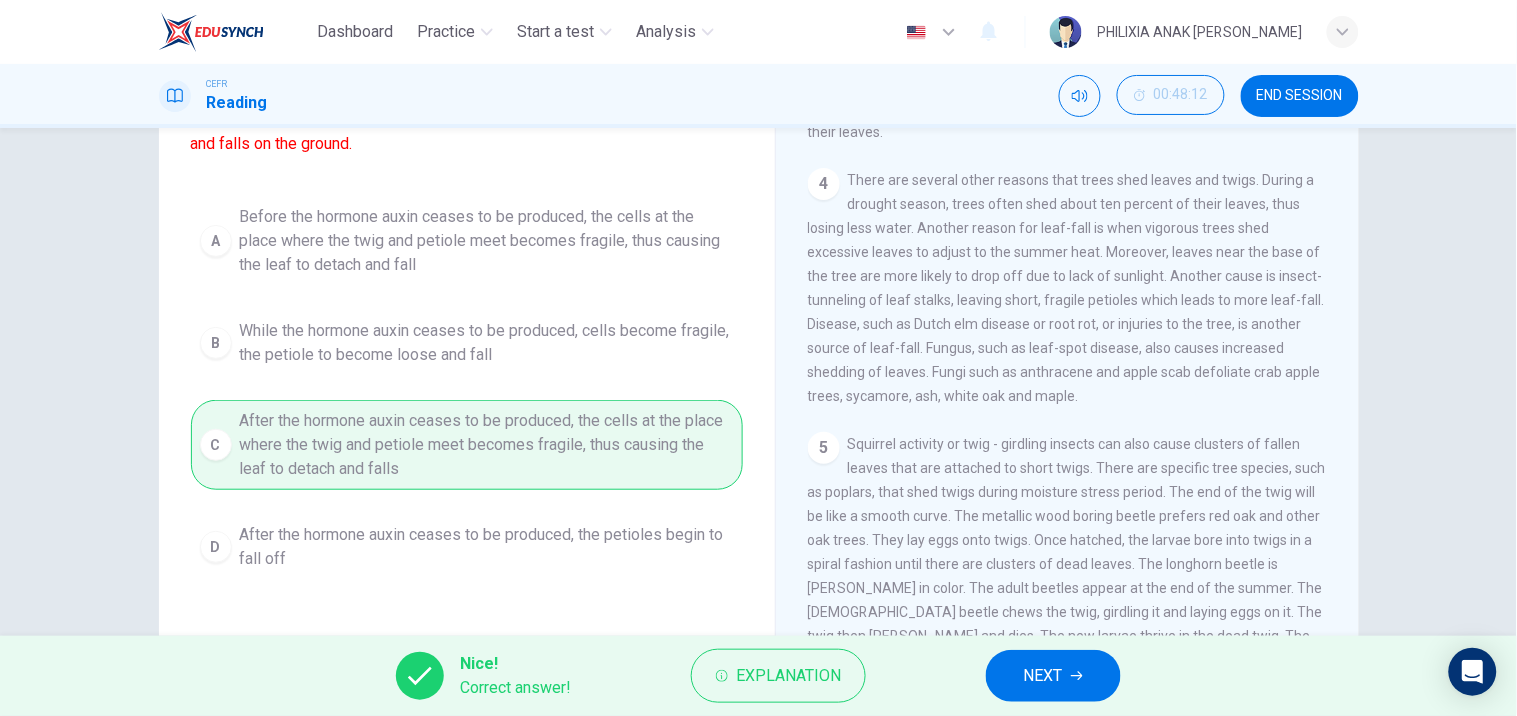 click on "Nice! Correct answer! Explanation NEXT" at bounding box center (758, 676) 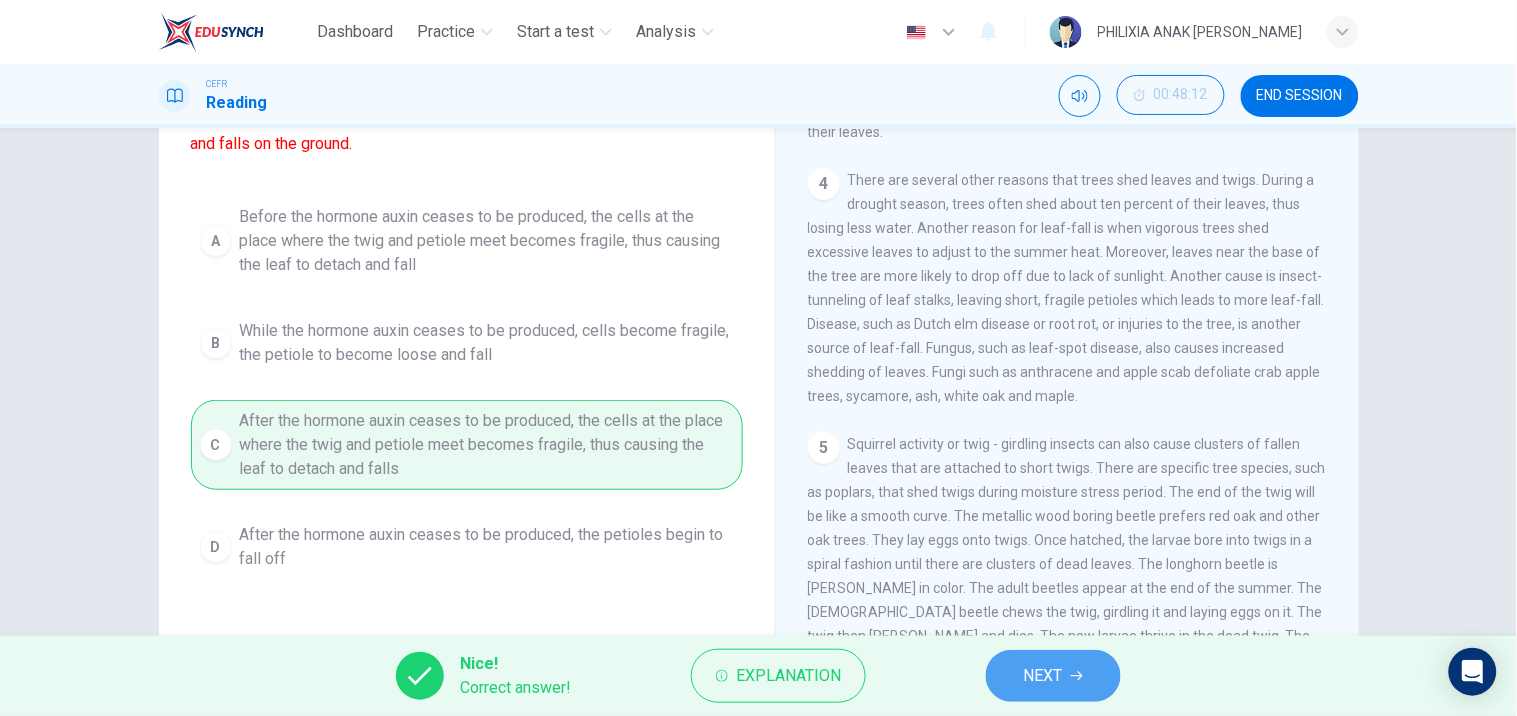 click on "NEXT" at bounding box center [1043, 676] 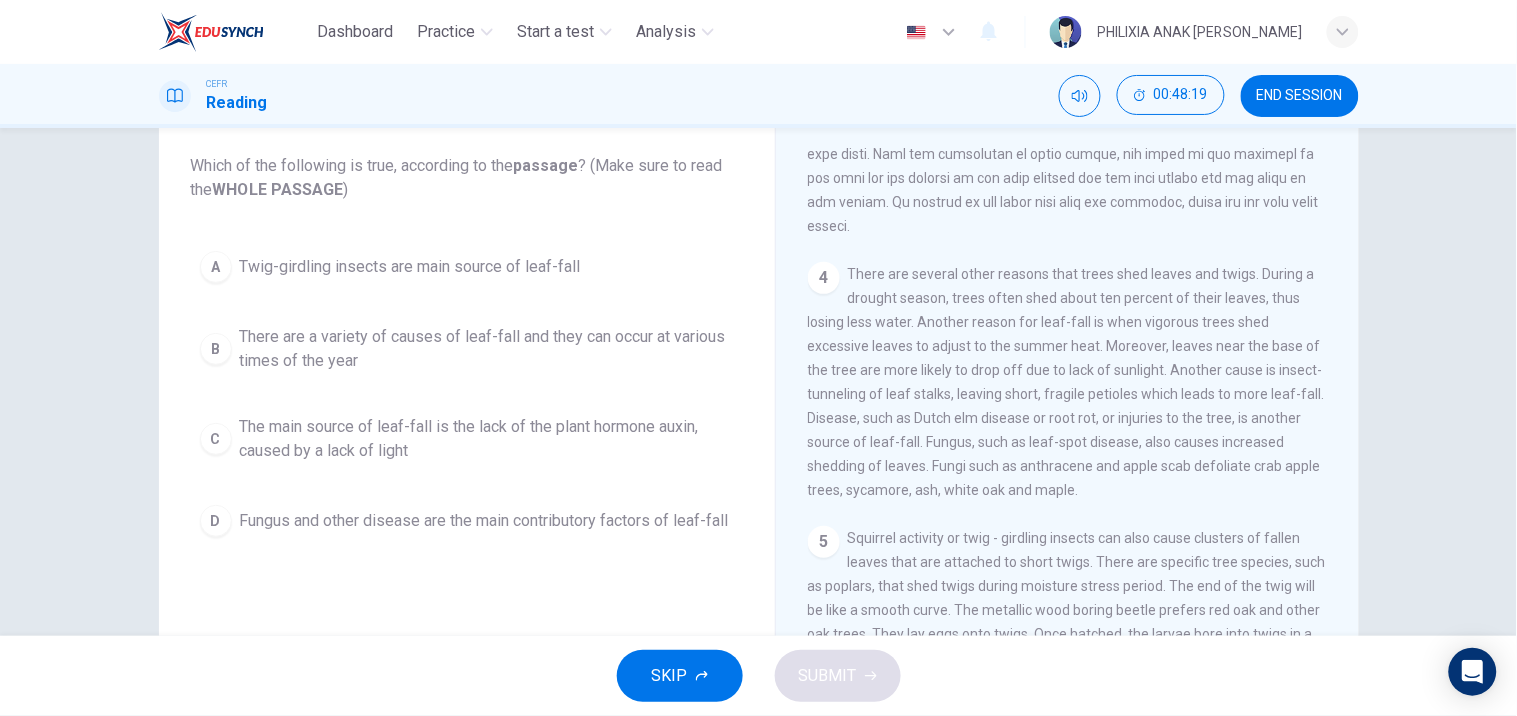 scroll, scrollTop: 108, scrollLeft: 0, axis: vertical 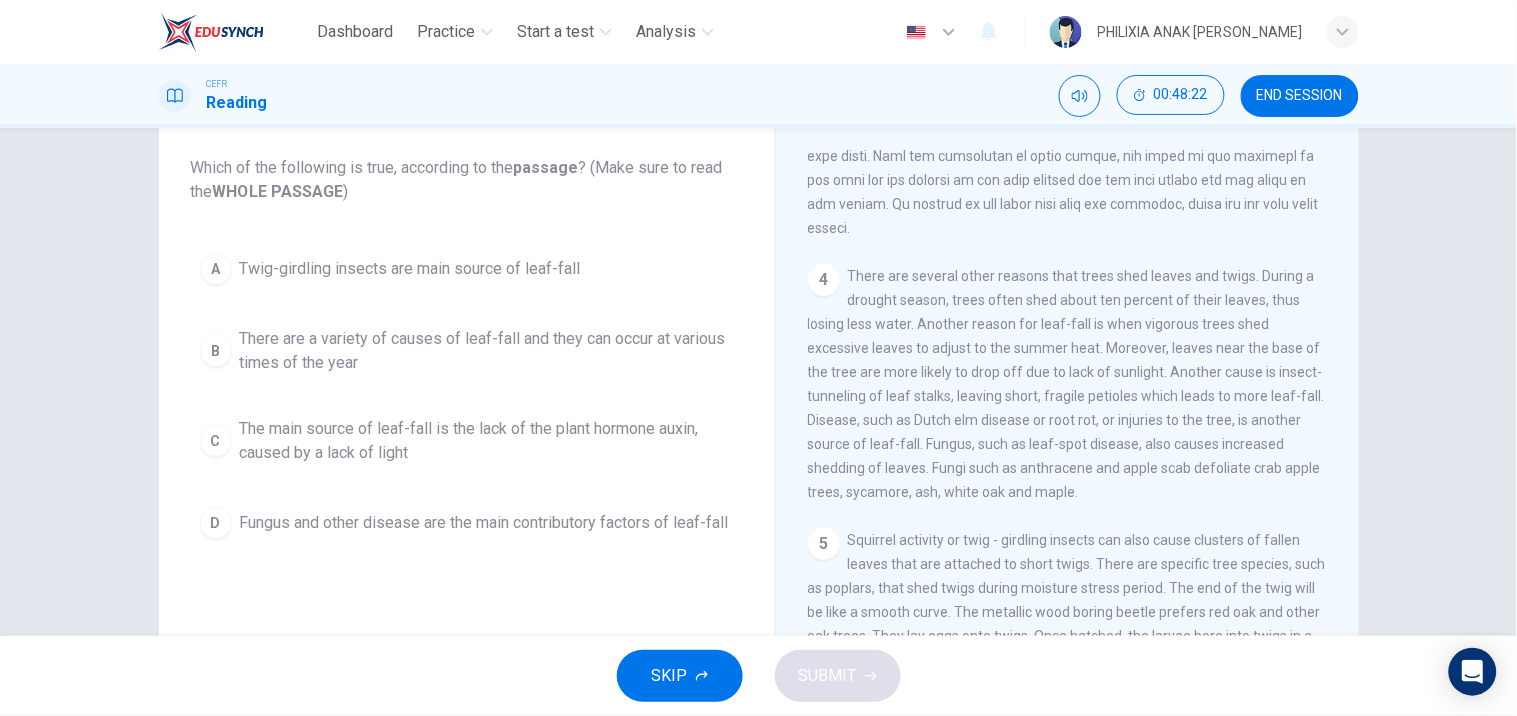 click on "Fungus and other disease are the main contributory factors of leaf-fall" at bounding box center (484, 523) 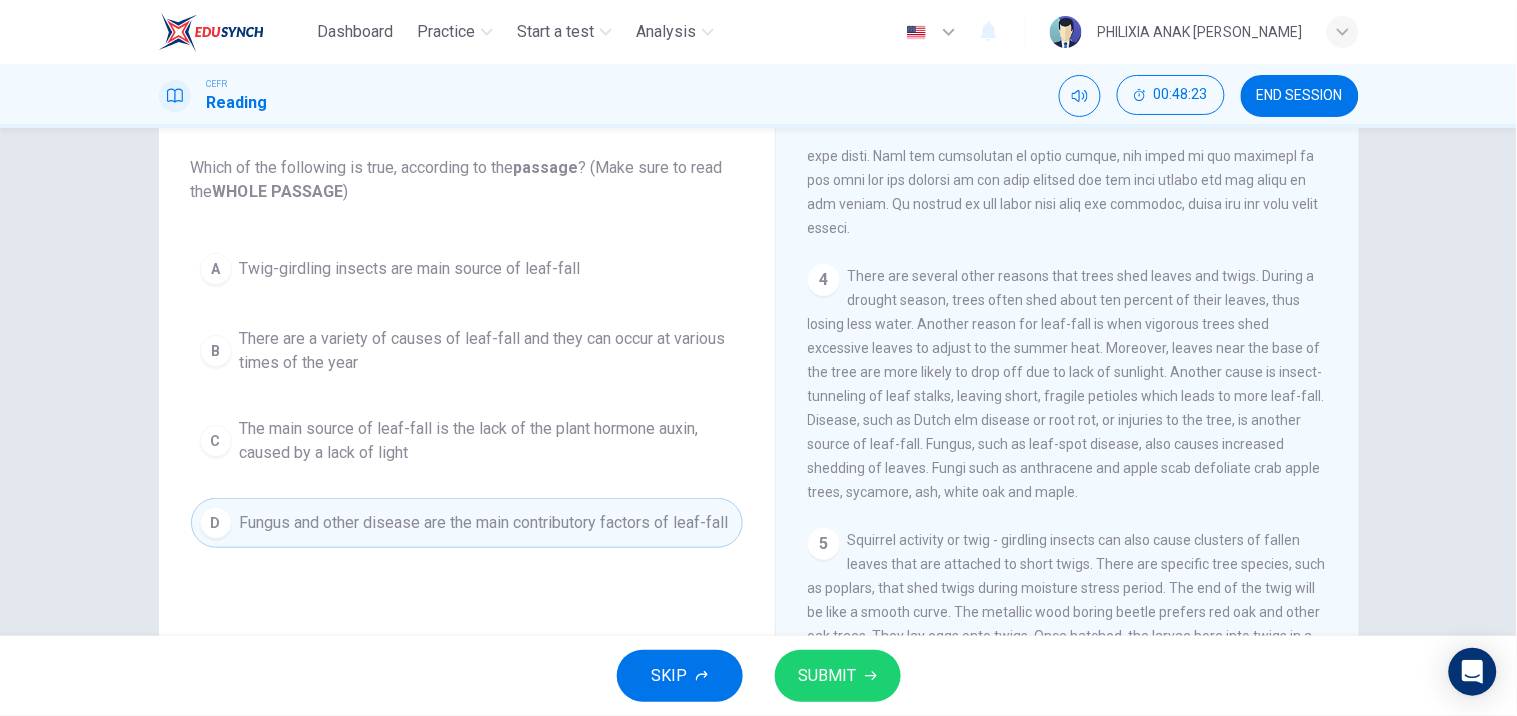 click on "SUBMIT" at bounding box center (828, 676) 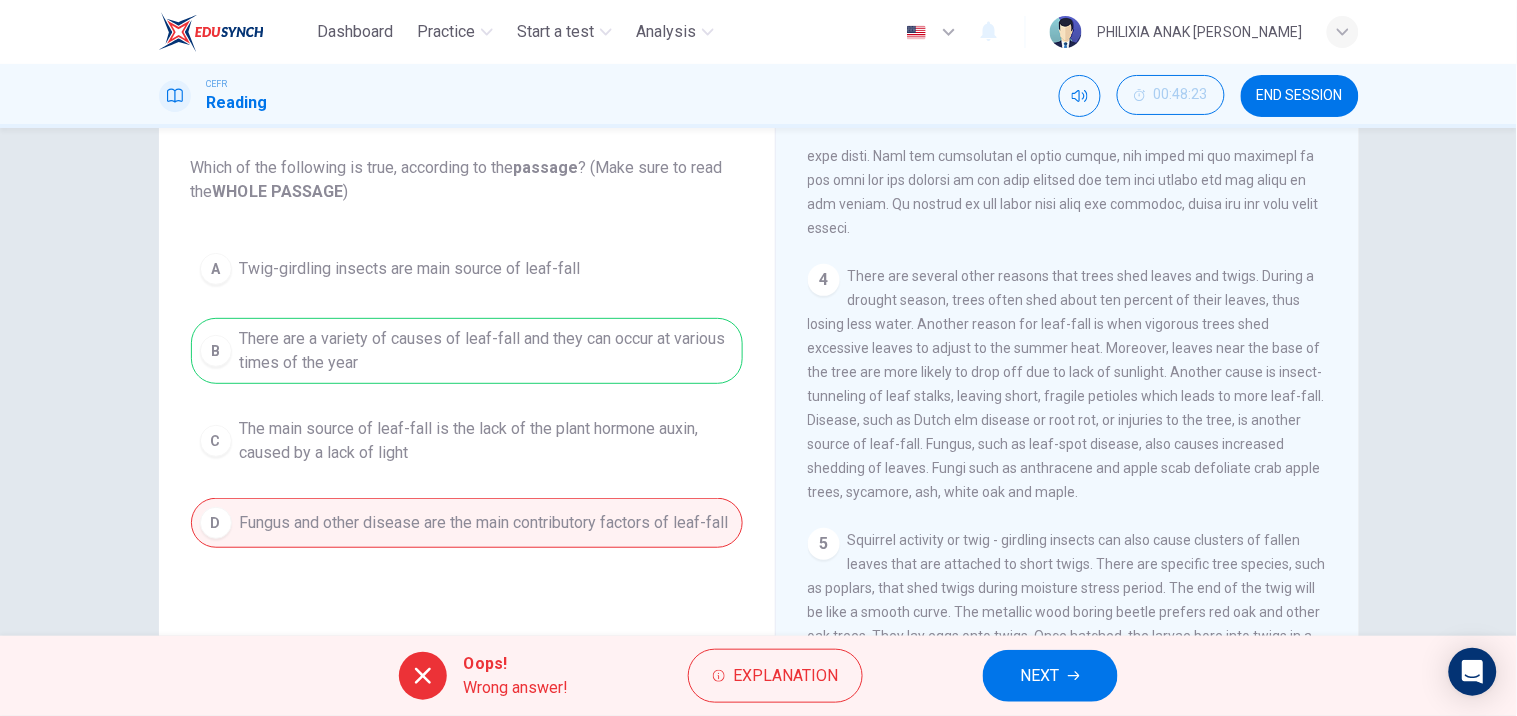 click on "NEXT" at bounding box center [1050, 676] 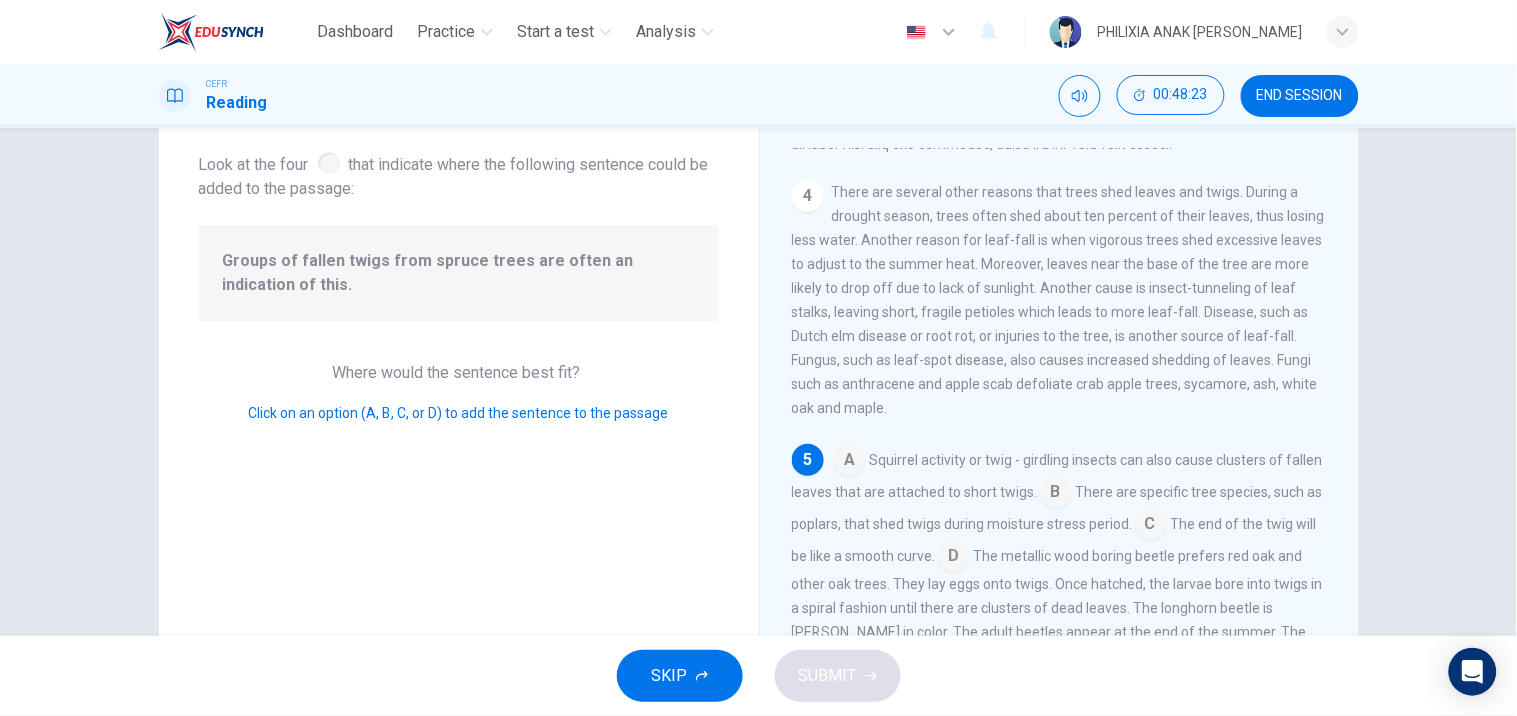 scroll, scrollTop: 680, scrollLeft: 0, axis: vertical 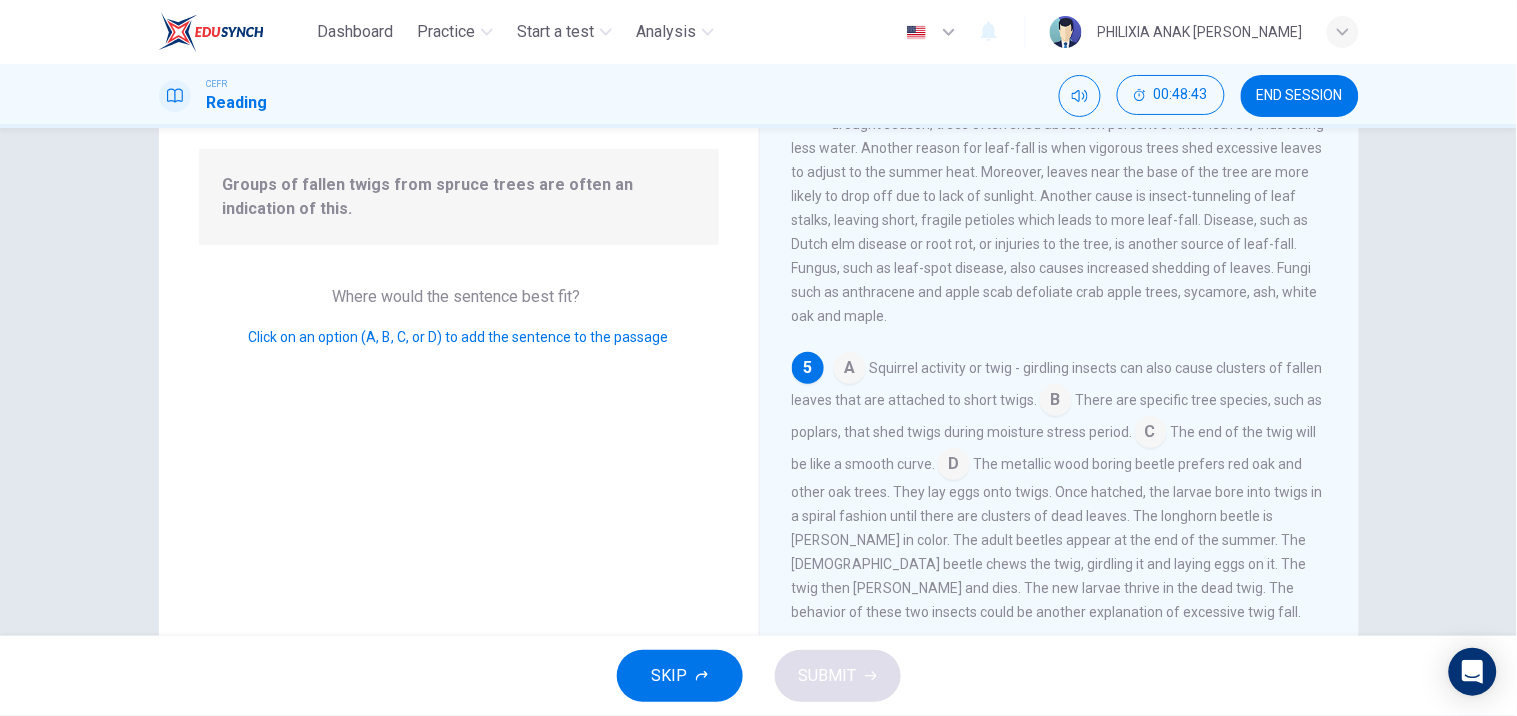 click at bounding box center [954, 466] 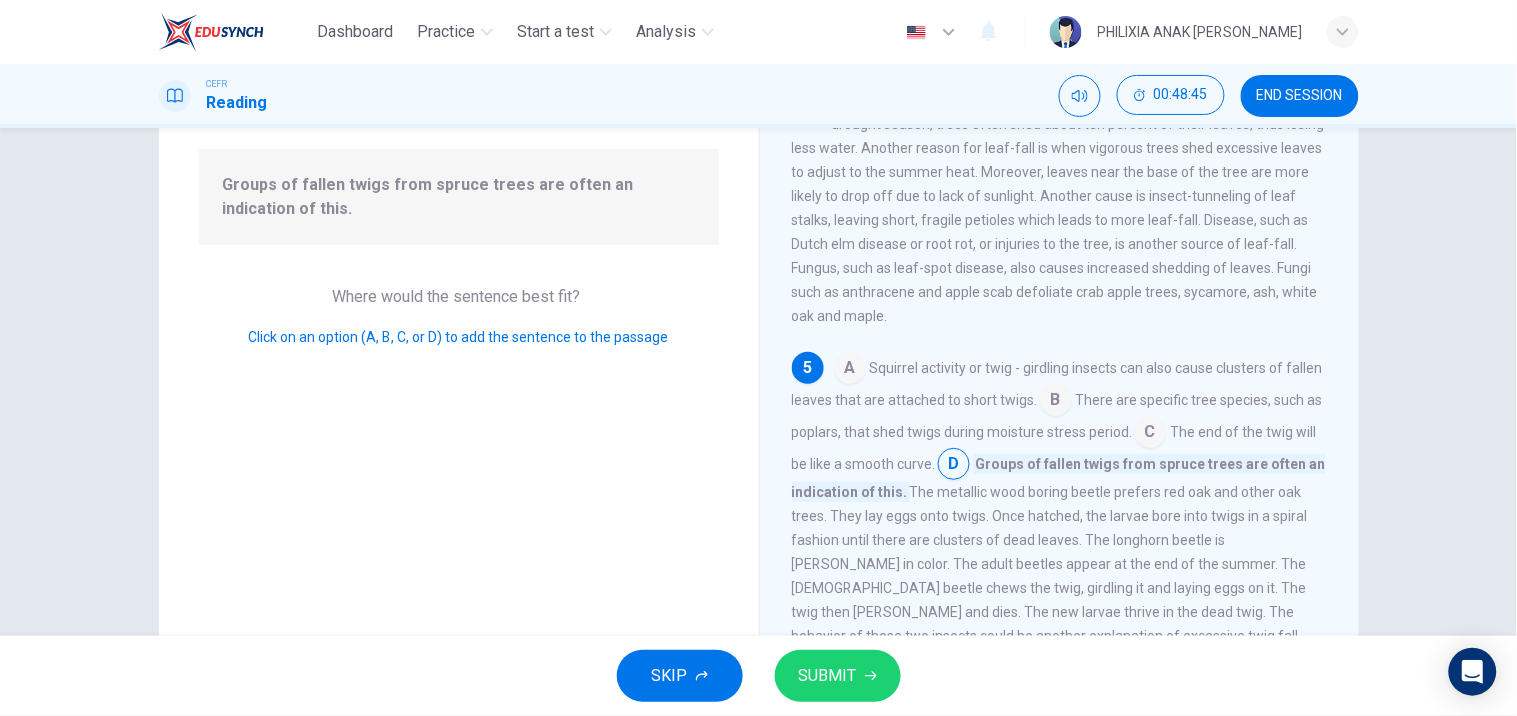 click at bounding box center (954, 466) 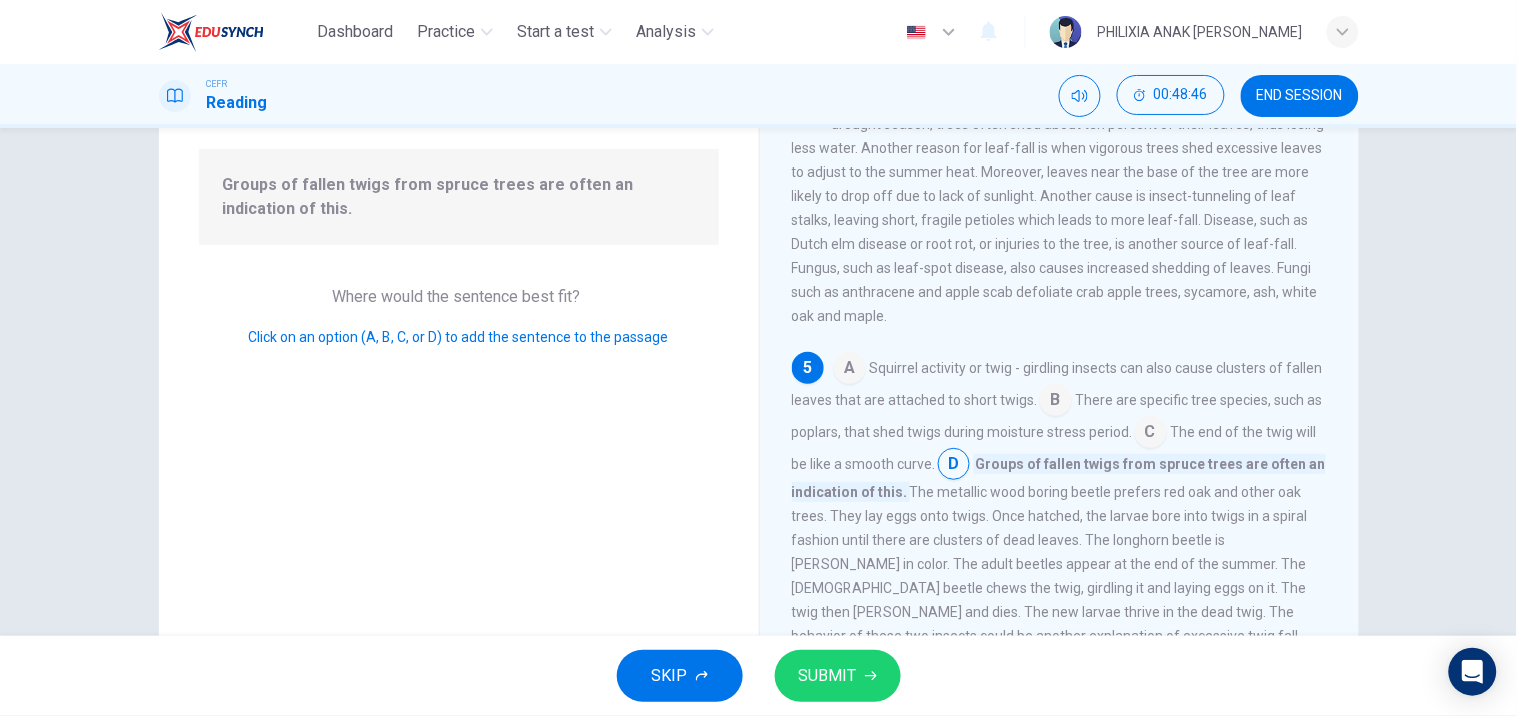 click at bounding box center [954, 466] 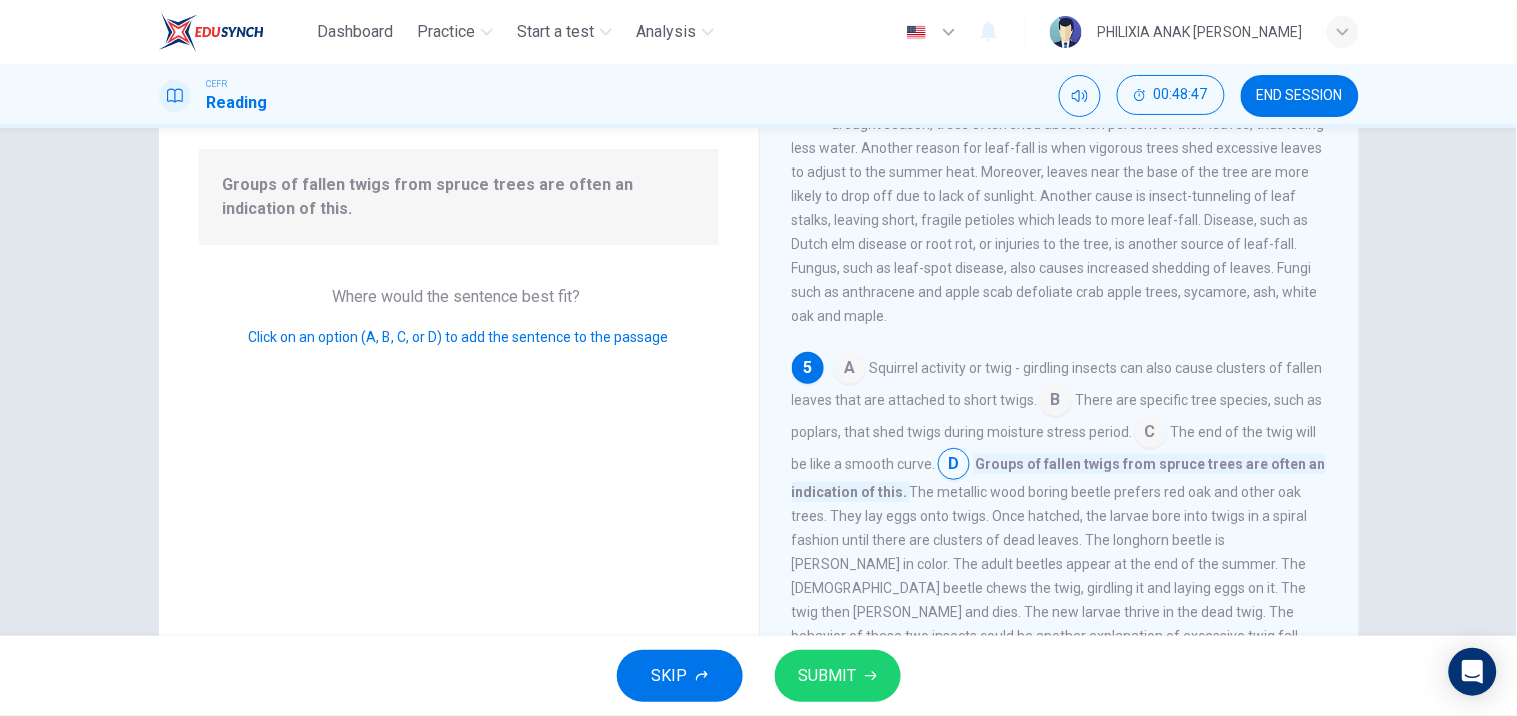 click at bounding box center (1151, 434) 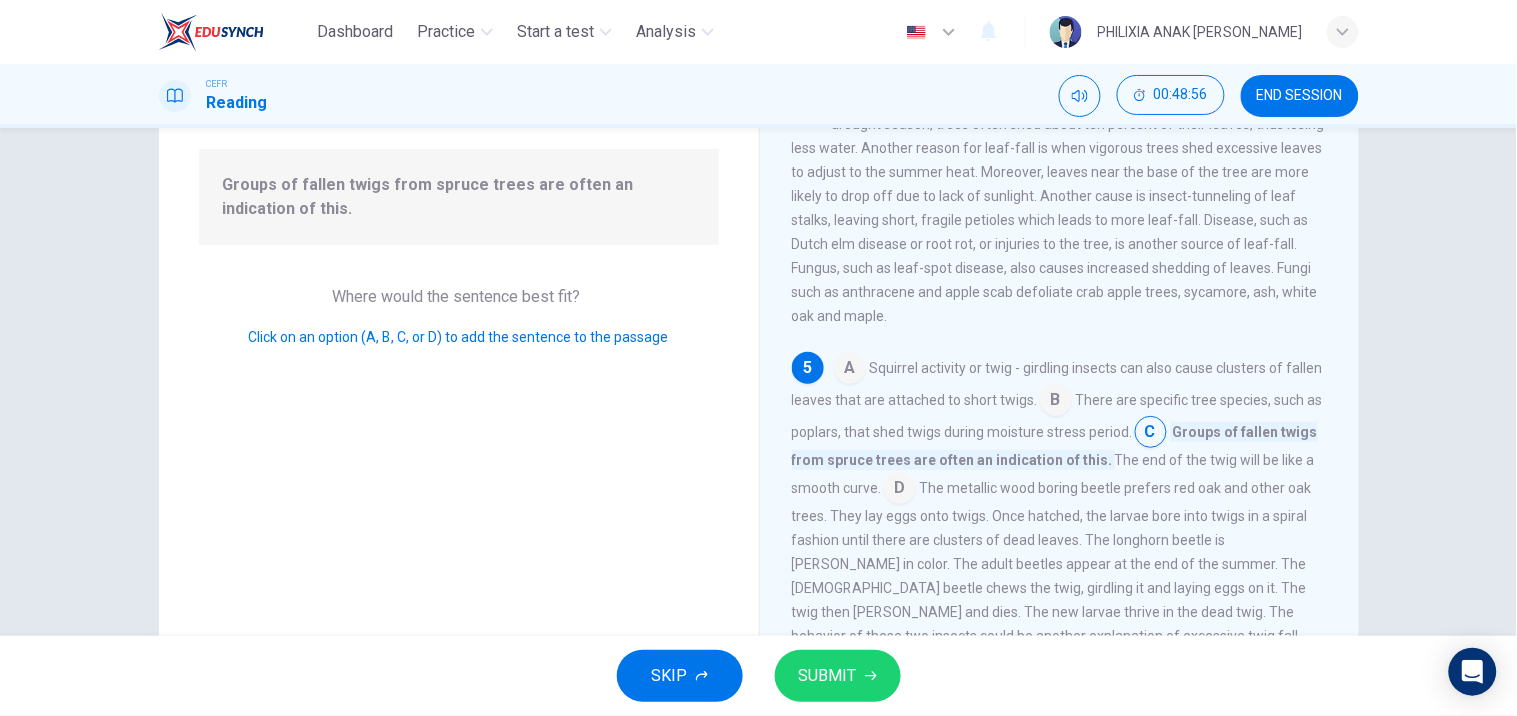 click at bounding box center [850, 370] 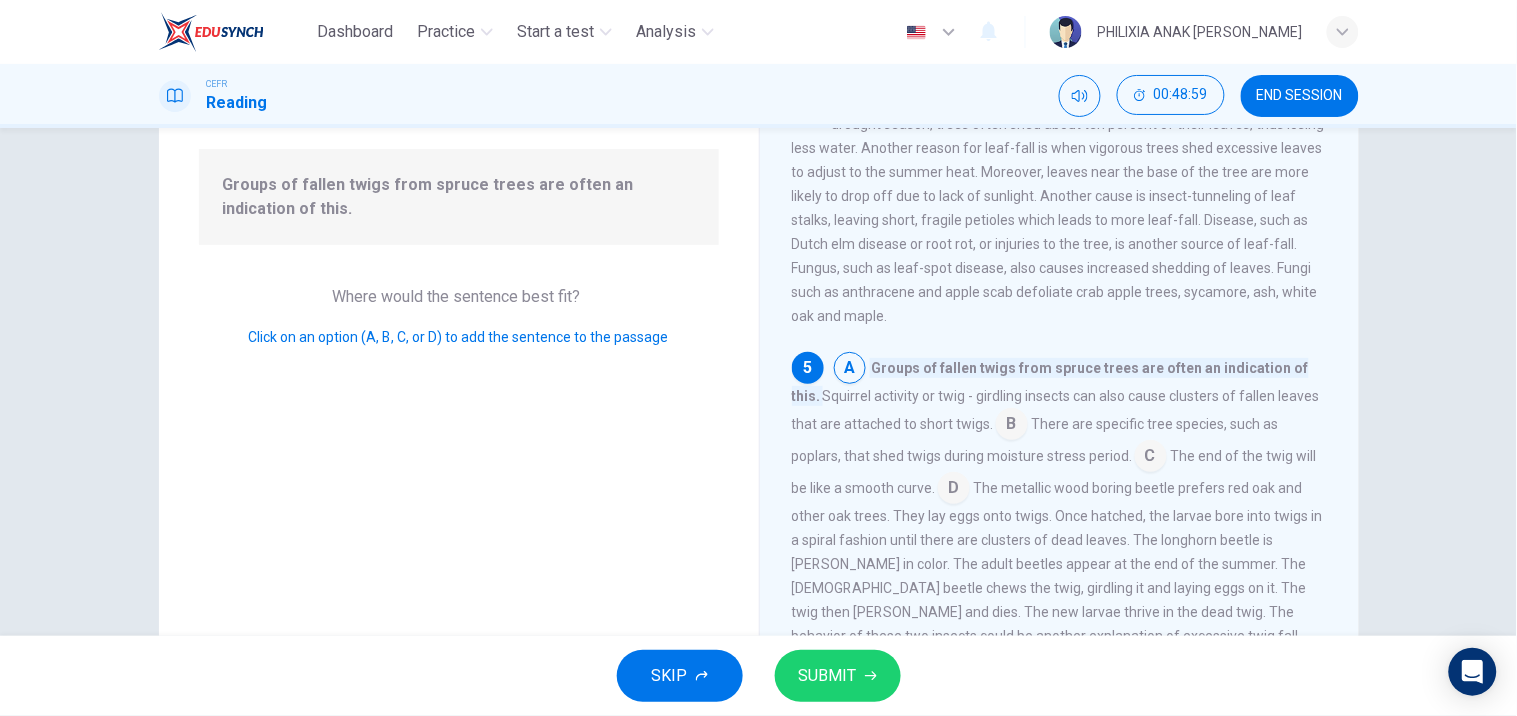 click on "SUBMIT" at bounding box center (838, 676) 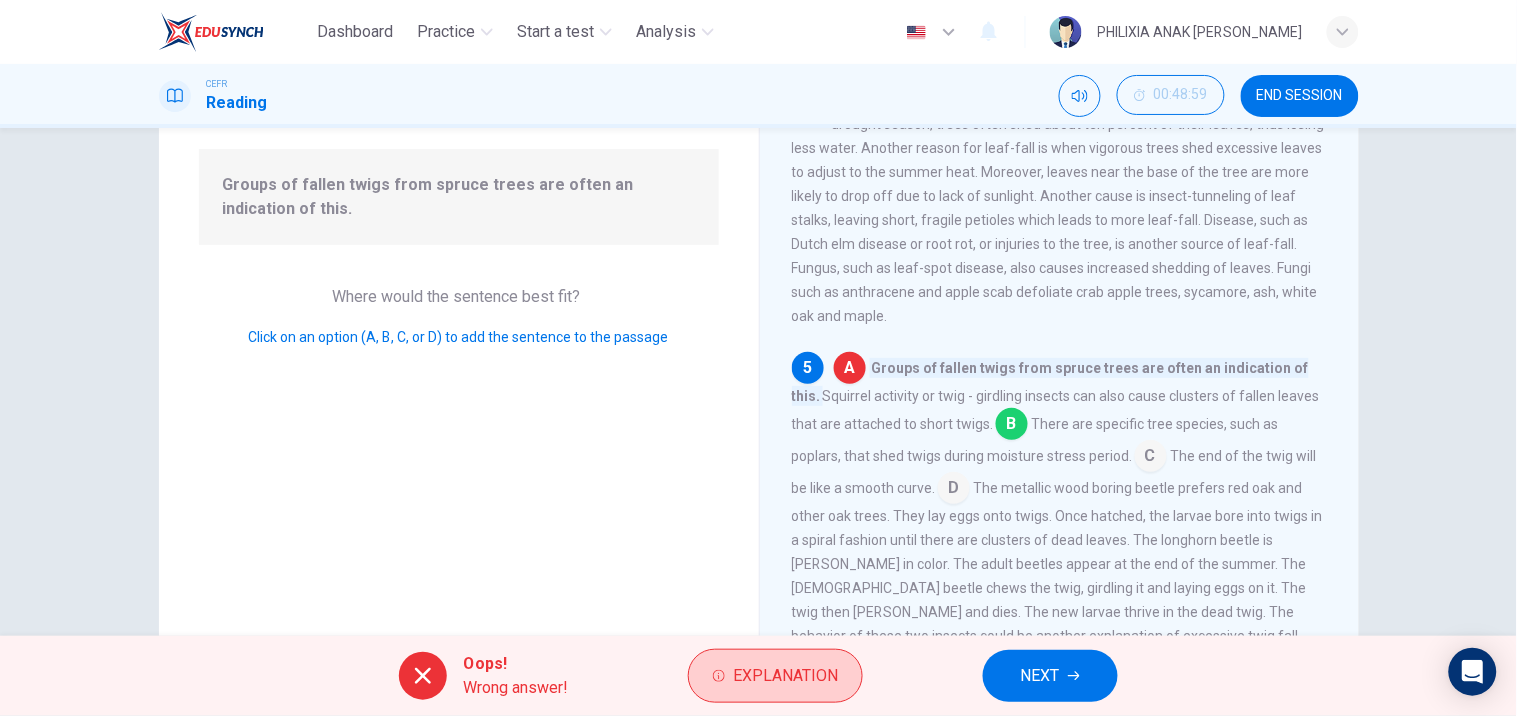 click on "Explanation" at bounding box center (775, 676) 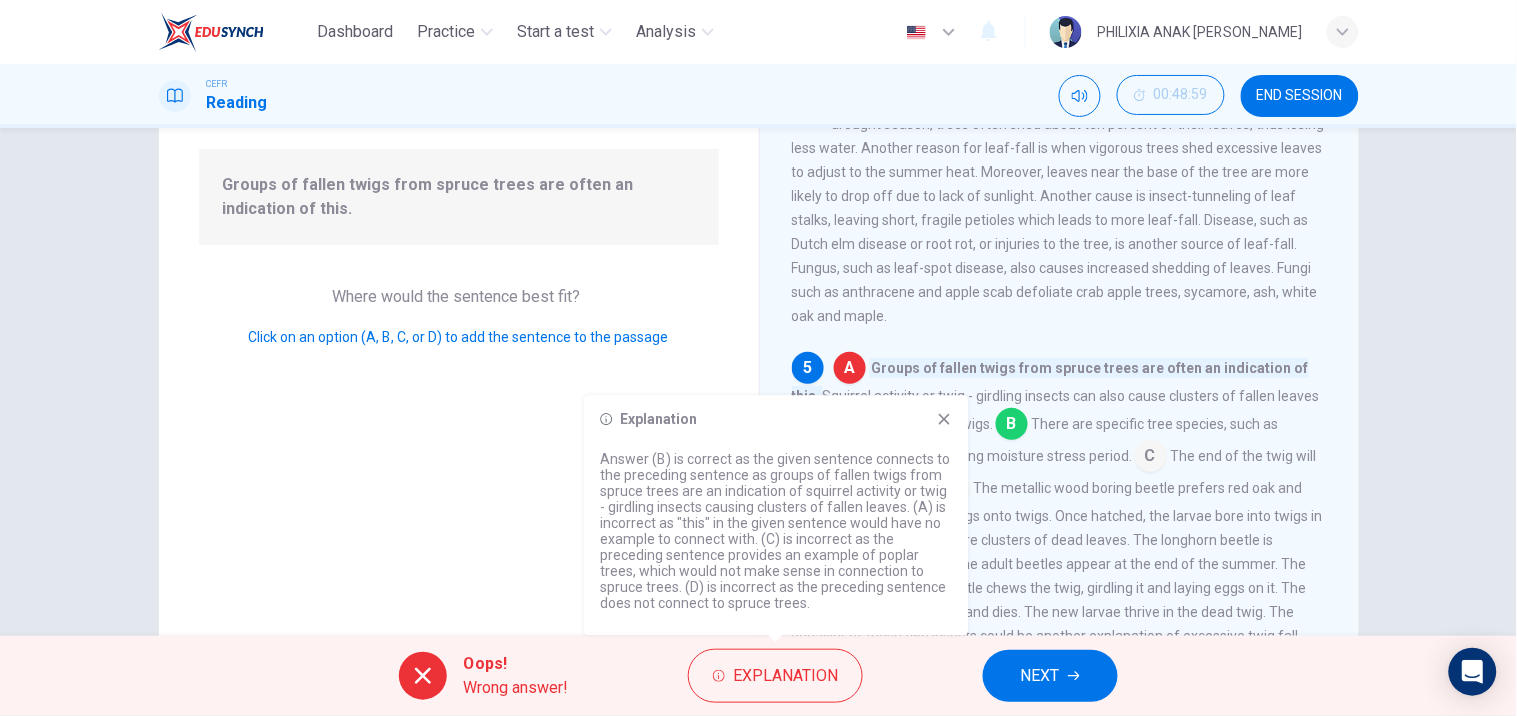 drag, startPoint x: 682, startPoint y: 456, endPoint x: 1015, endPoint y: 665, distance: 393.1539 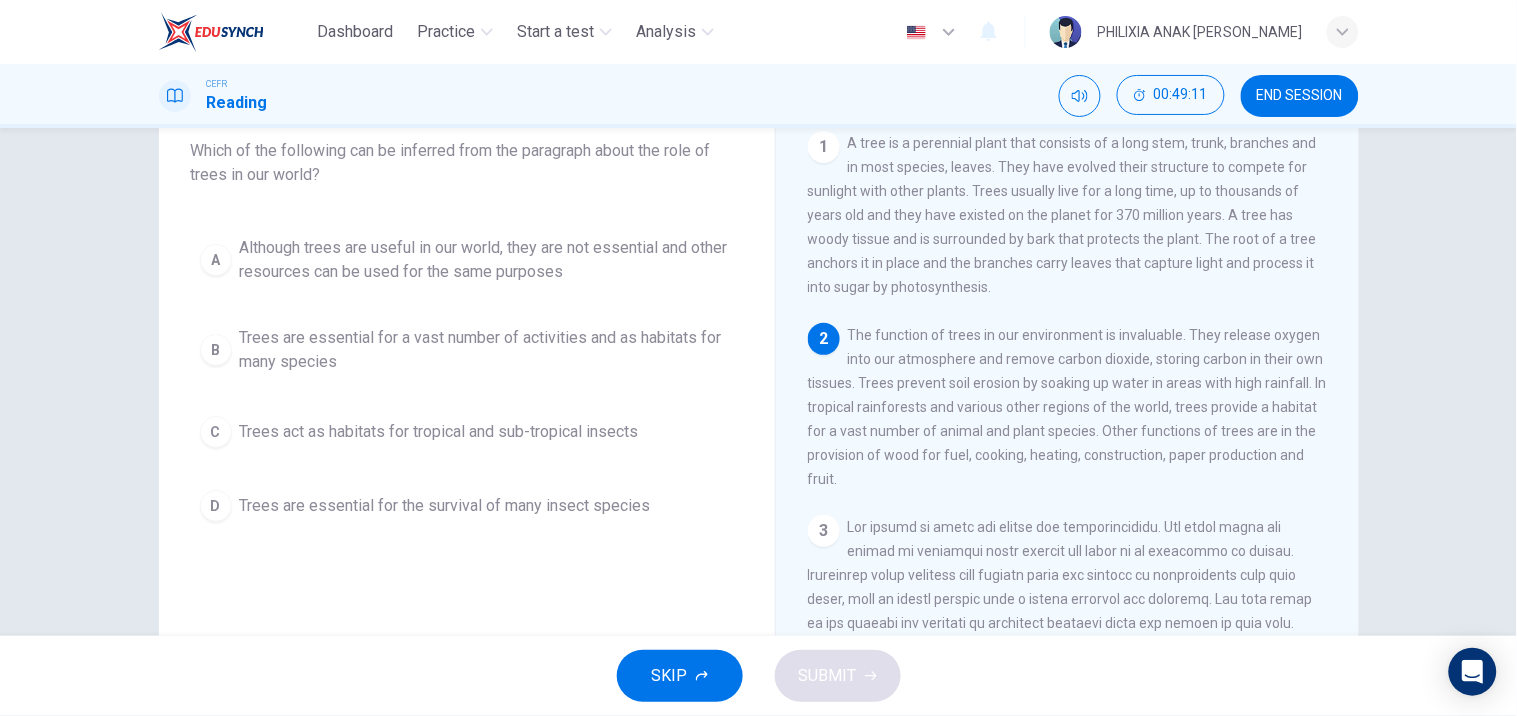 scroll, scrollTop: 126, scrollLeft: 0, axis: vertical 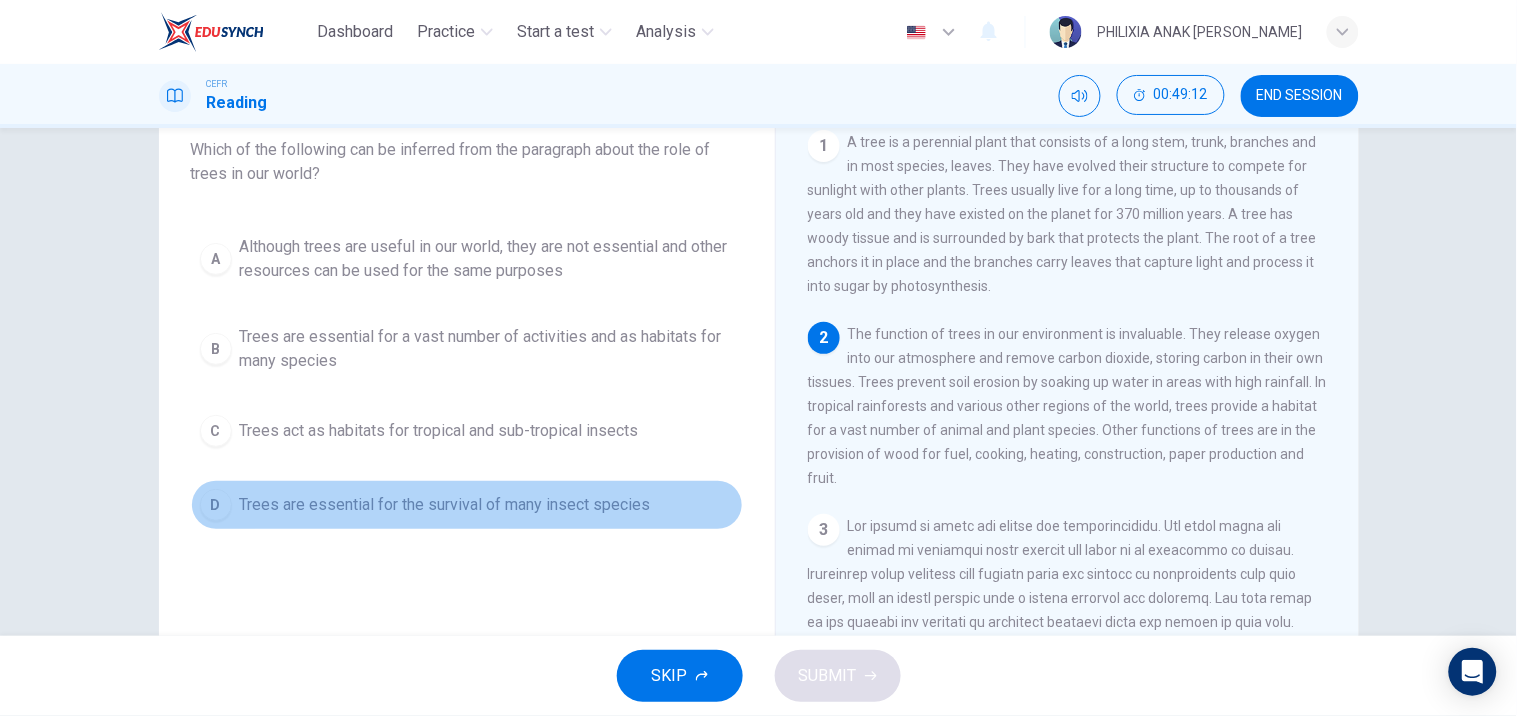click on "Trees are essential for the survival of many insect species" at bounding box center [445, 505] 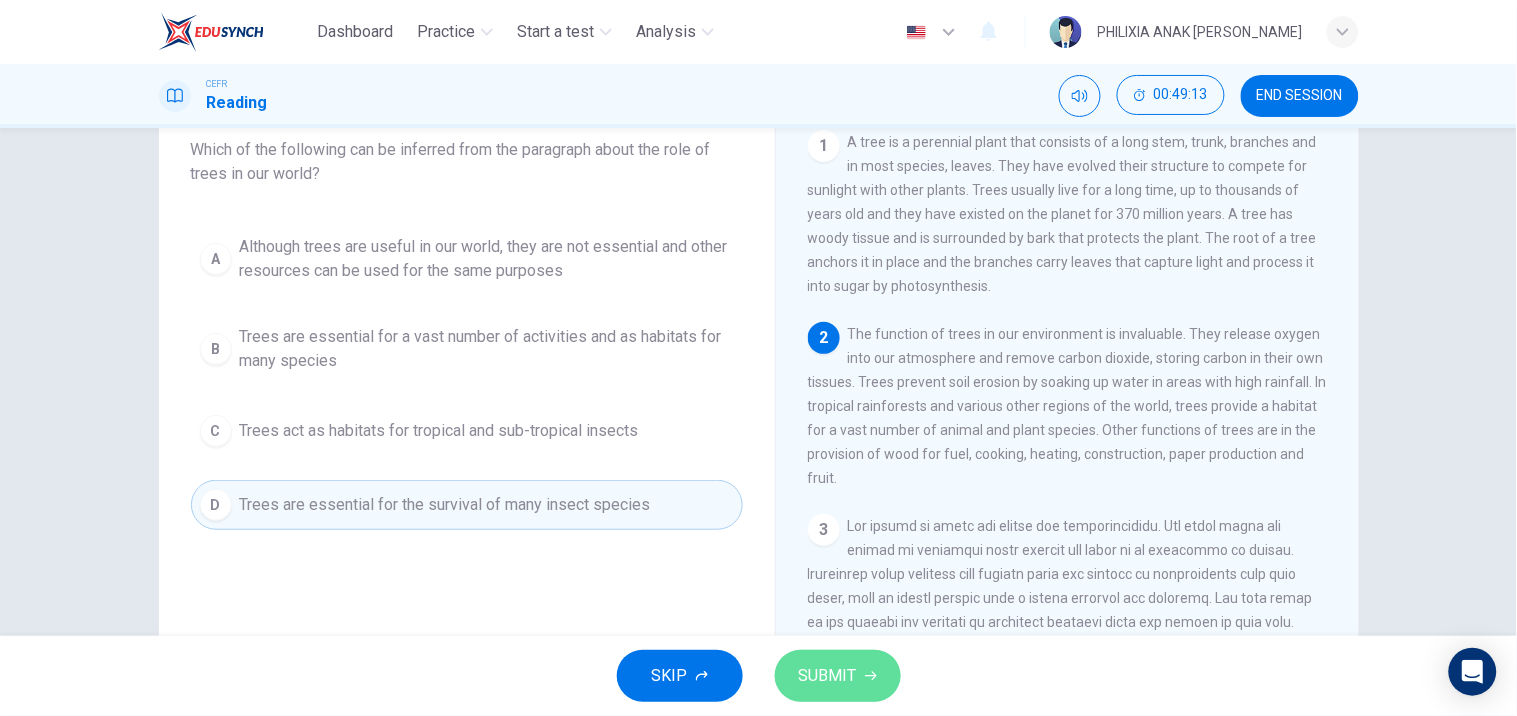 click on "SUBMIT" at bounding box center (838, 676) 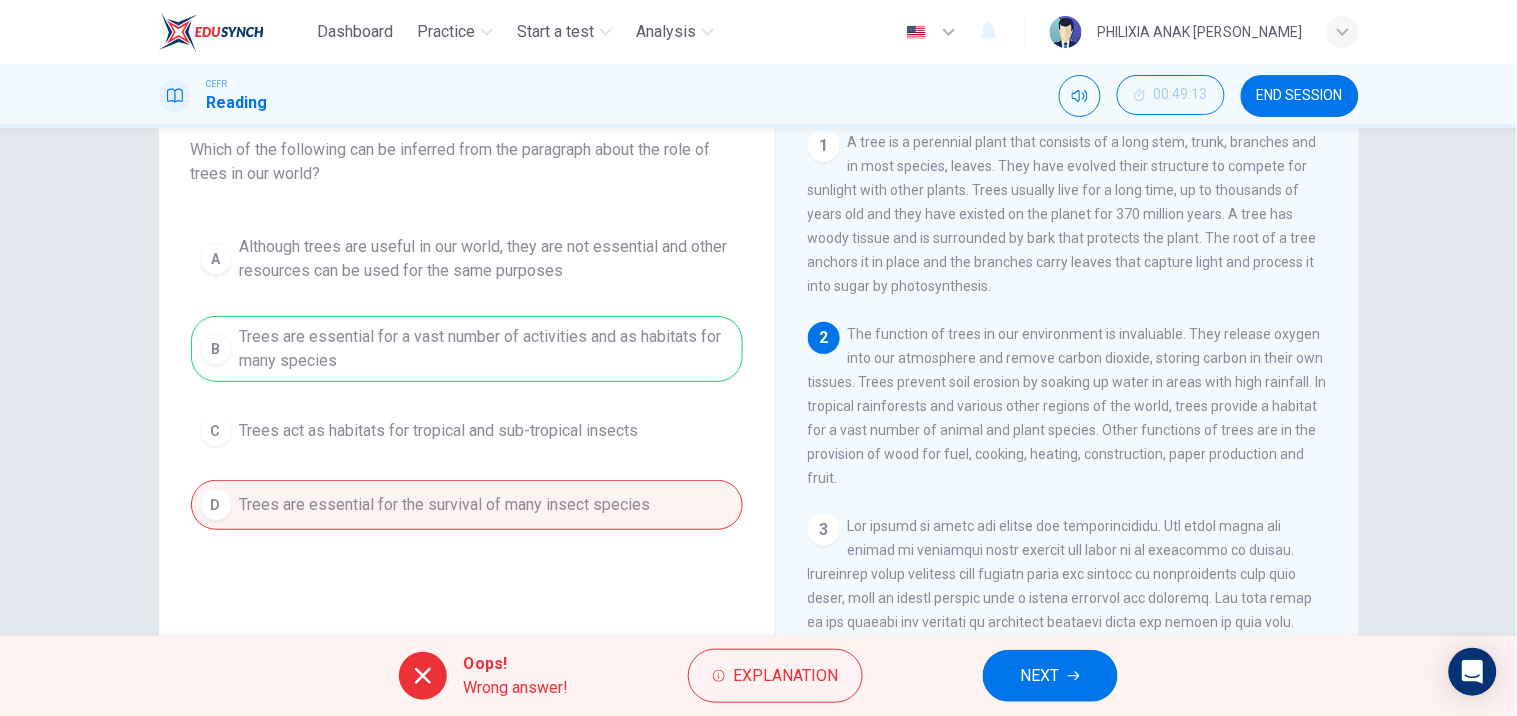click on "NEXT" at bounding box center [1040, 676] 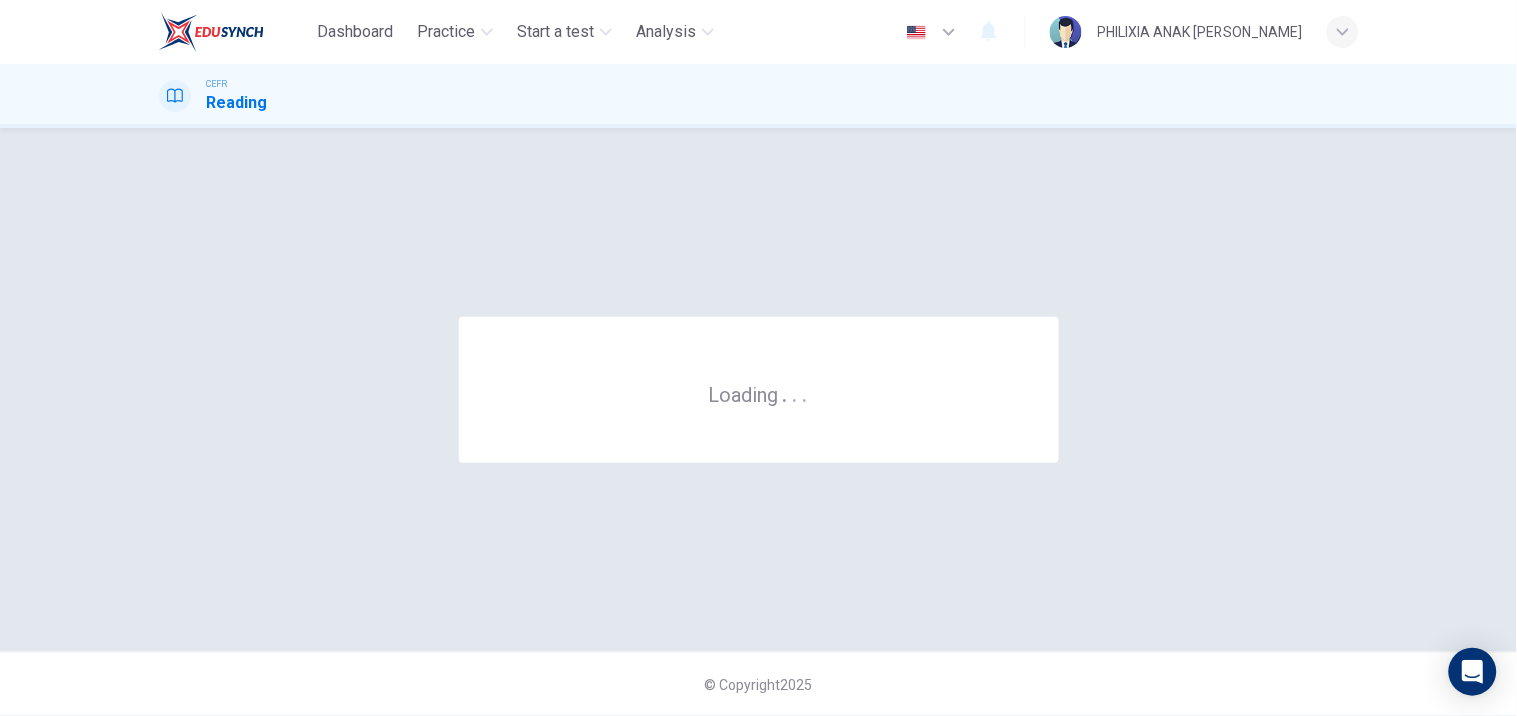 scroll, scrollTop: 0, scrollLeft: 0, axis: both 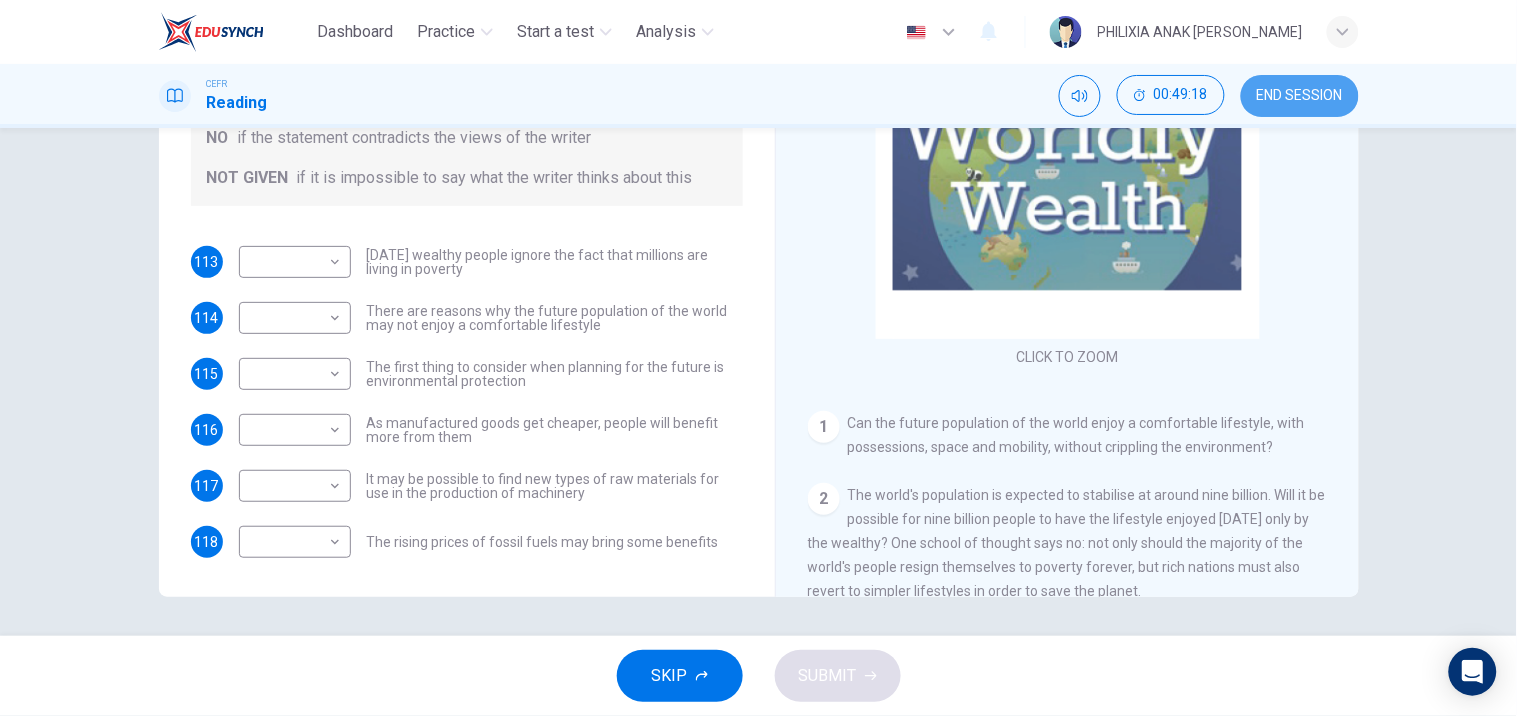 click on "END SESSION" at bounding box center (1300, 96) 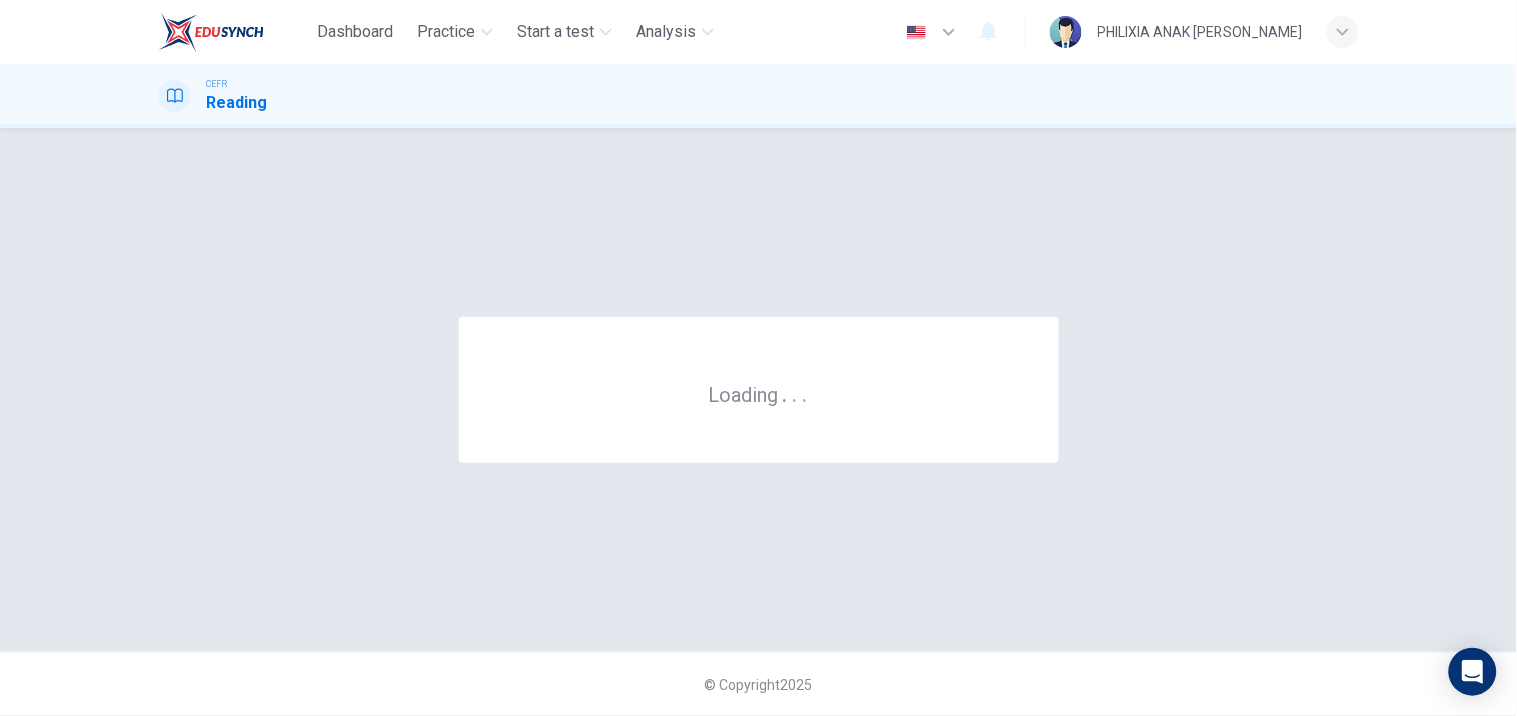 scroll, scrollTop: 0, scrollLeft: 0, axis: both 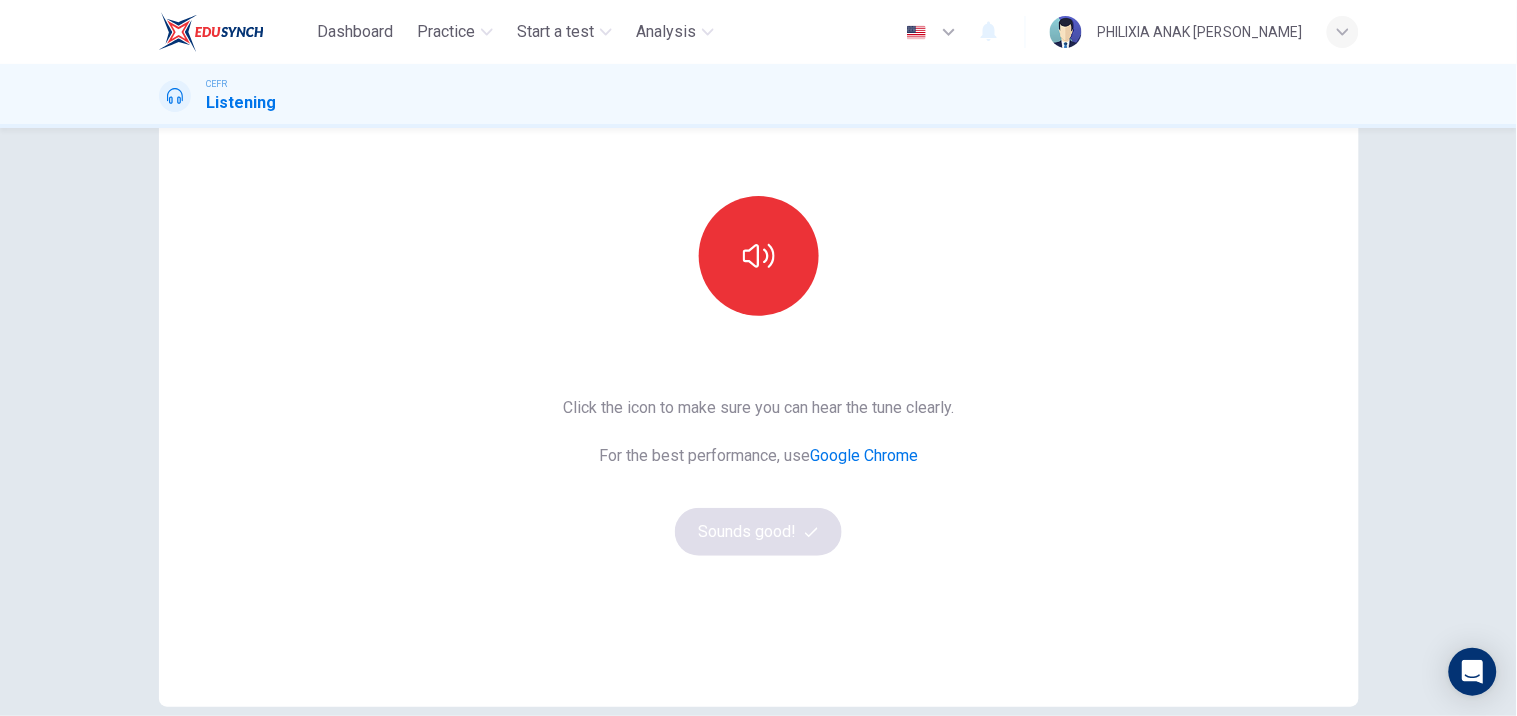 click on "Click the icon to make sure you can hear the tune clearly. For the best performance, use  Google Chrome Sounds good!" at bounding box center [758, 476] 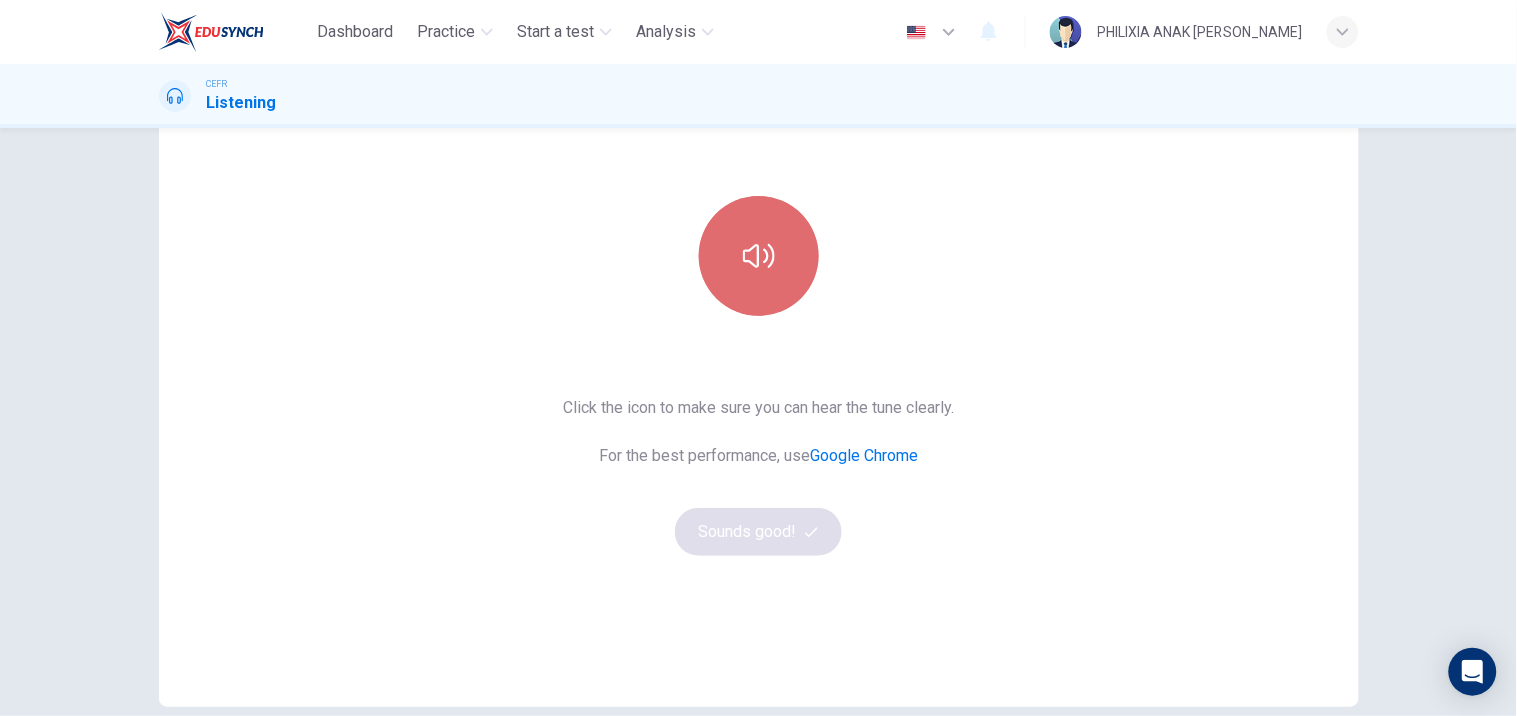 click at bounding box center (759, 256) 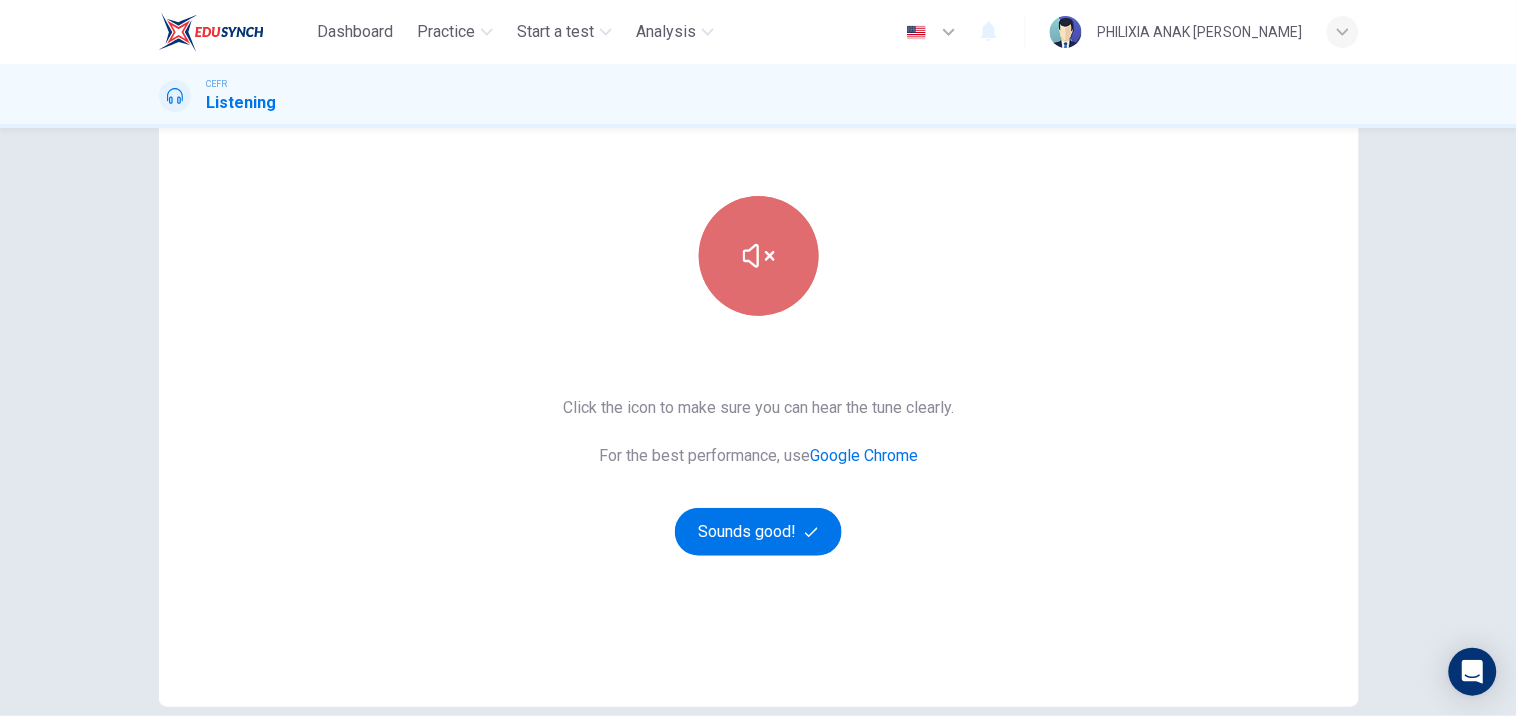 click at bounding box center (759, 256) 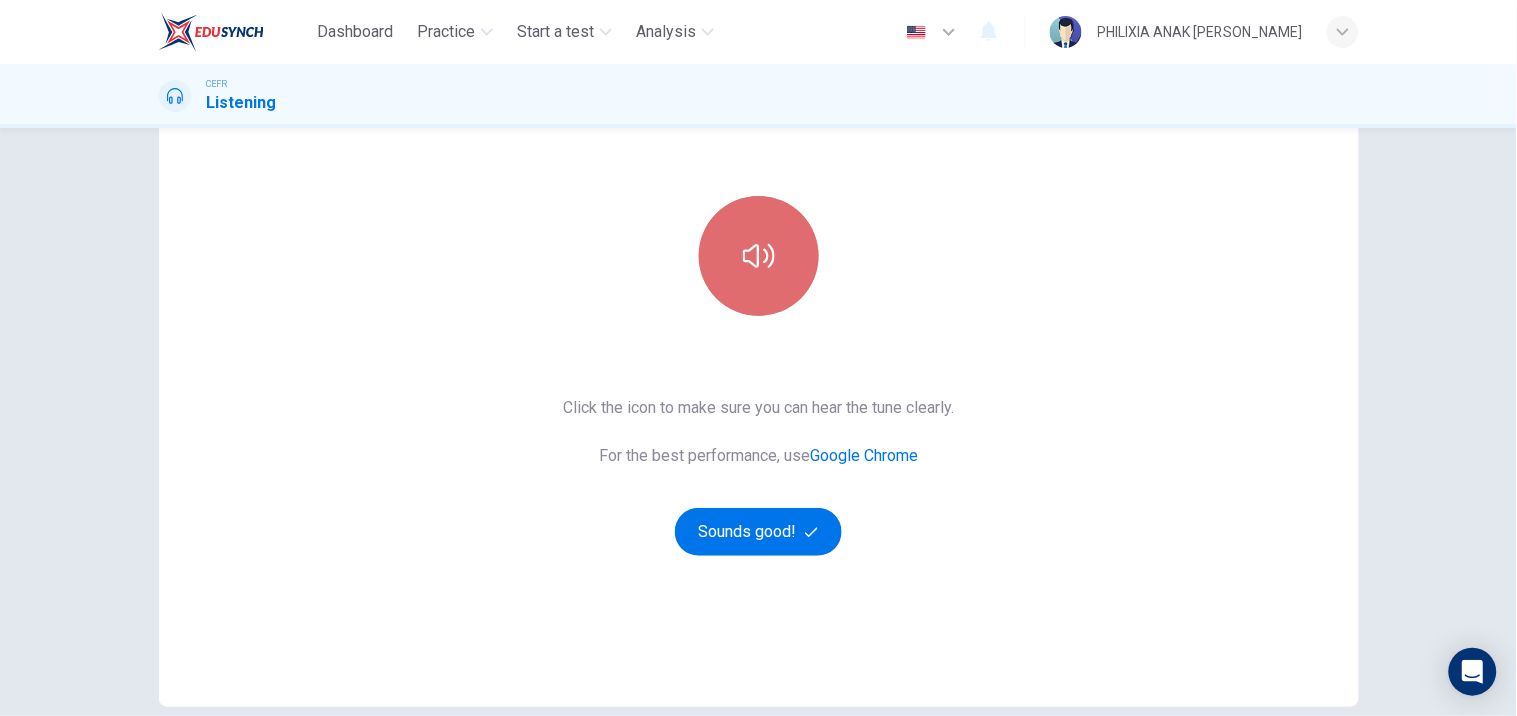 click at bounding box center [759, 256] 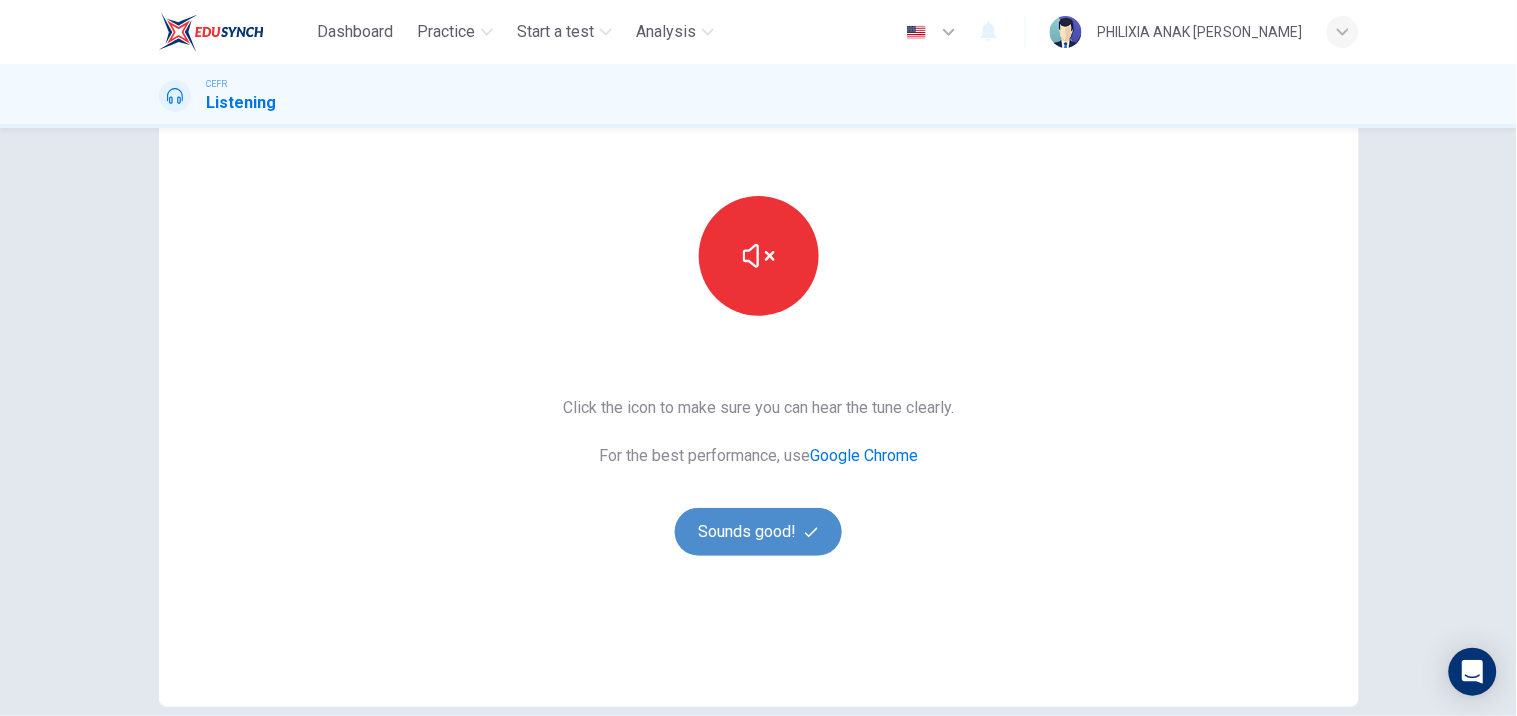 click 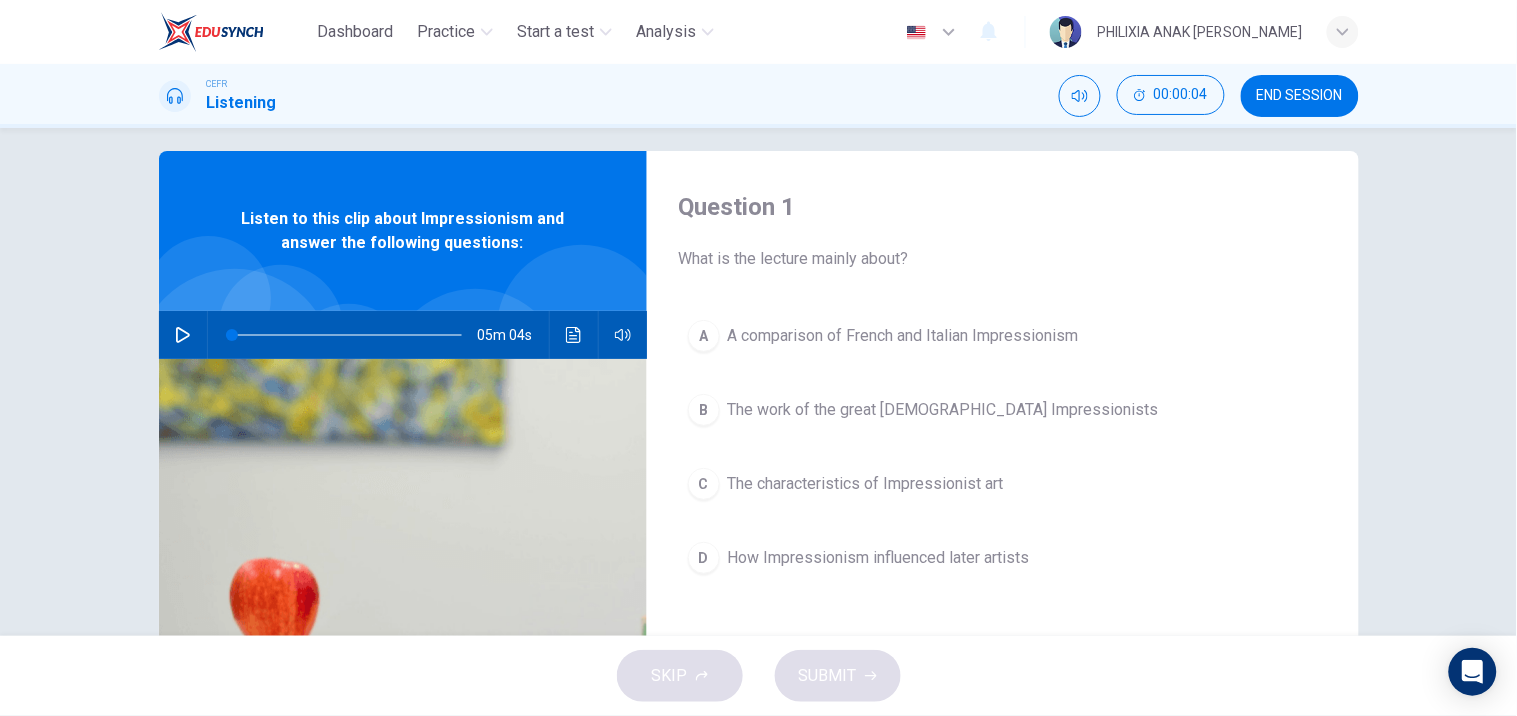 scroll, scrollTop: 0, scrollLeft: 0, axis: both 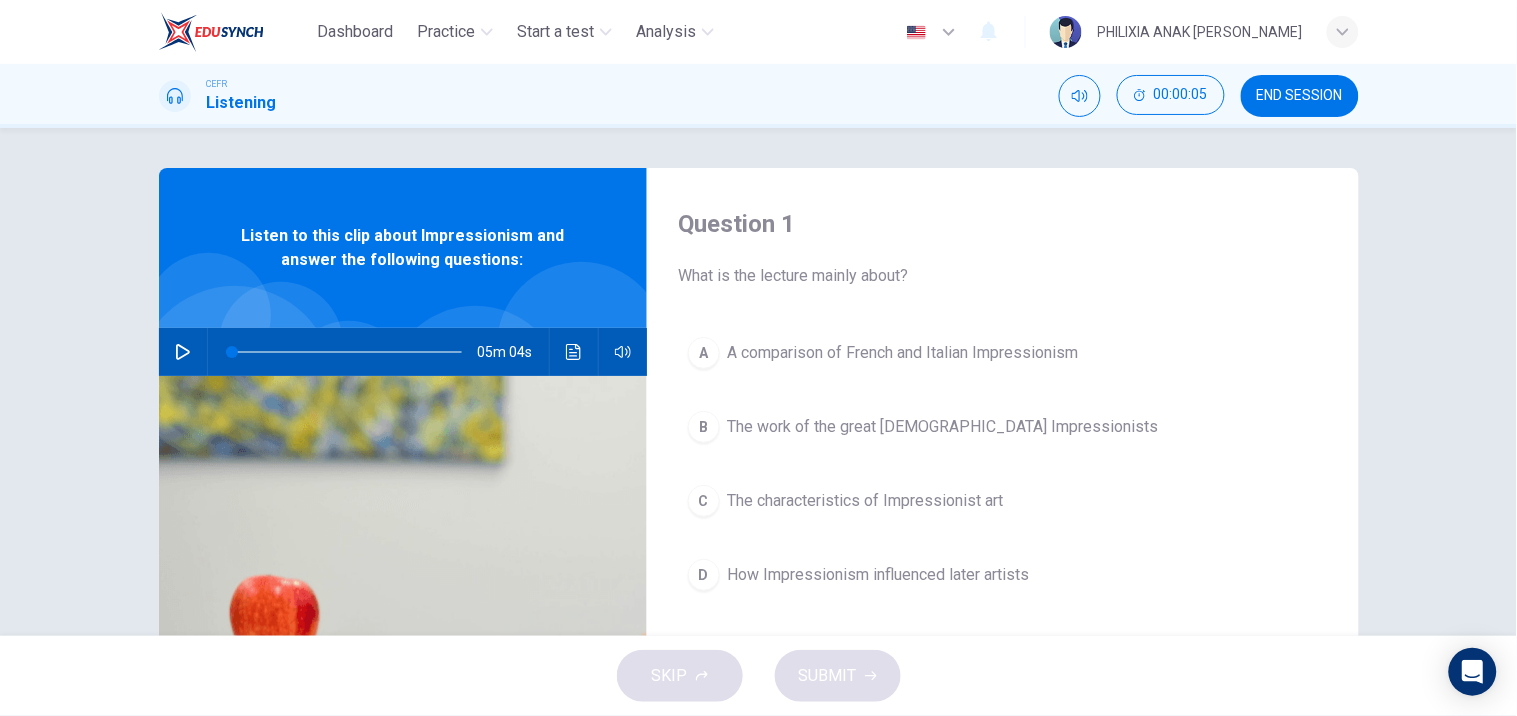 click 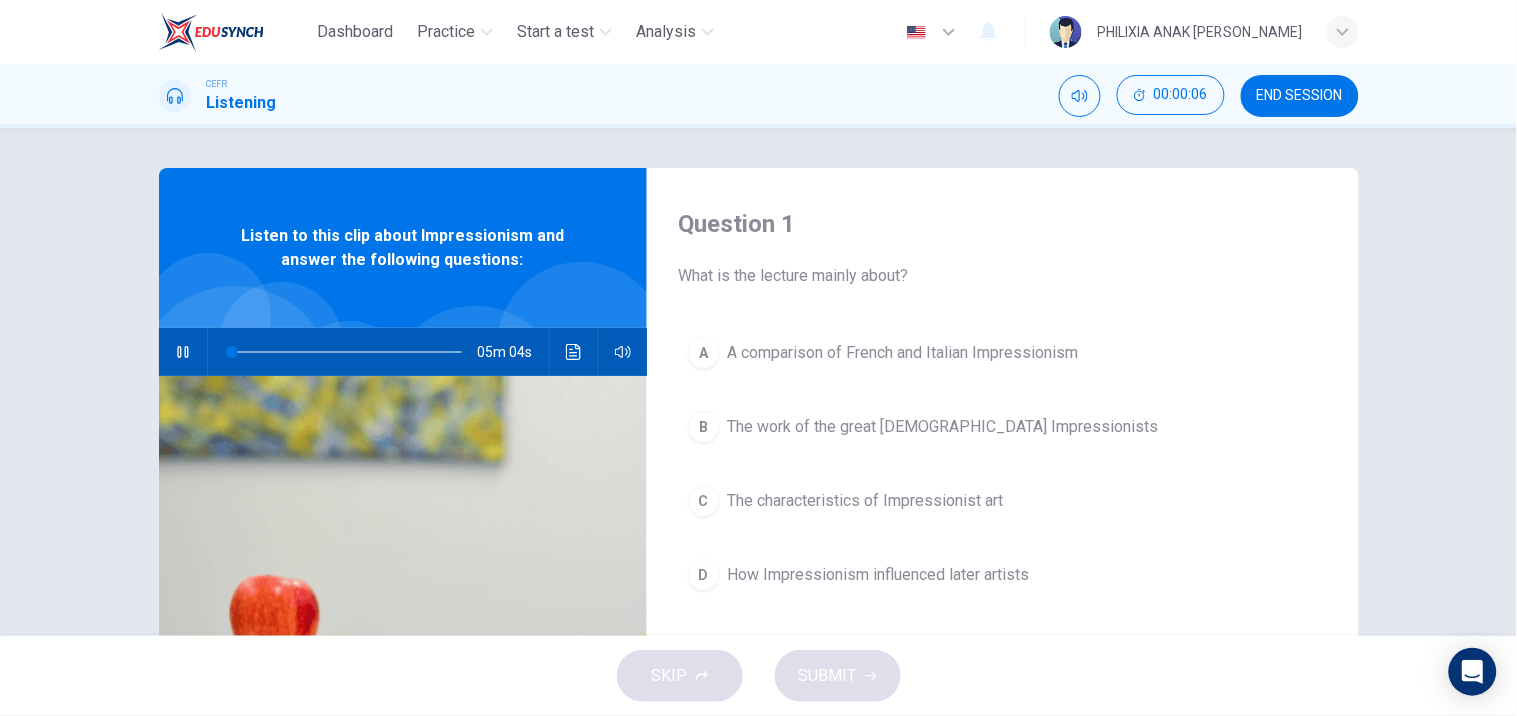 type on "0" 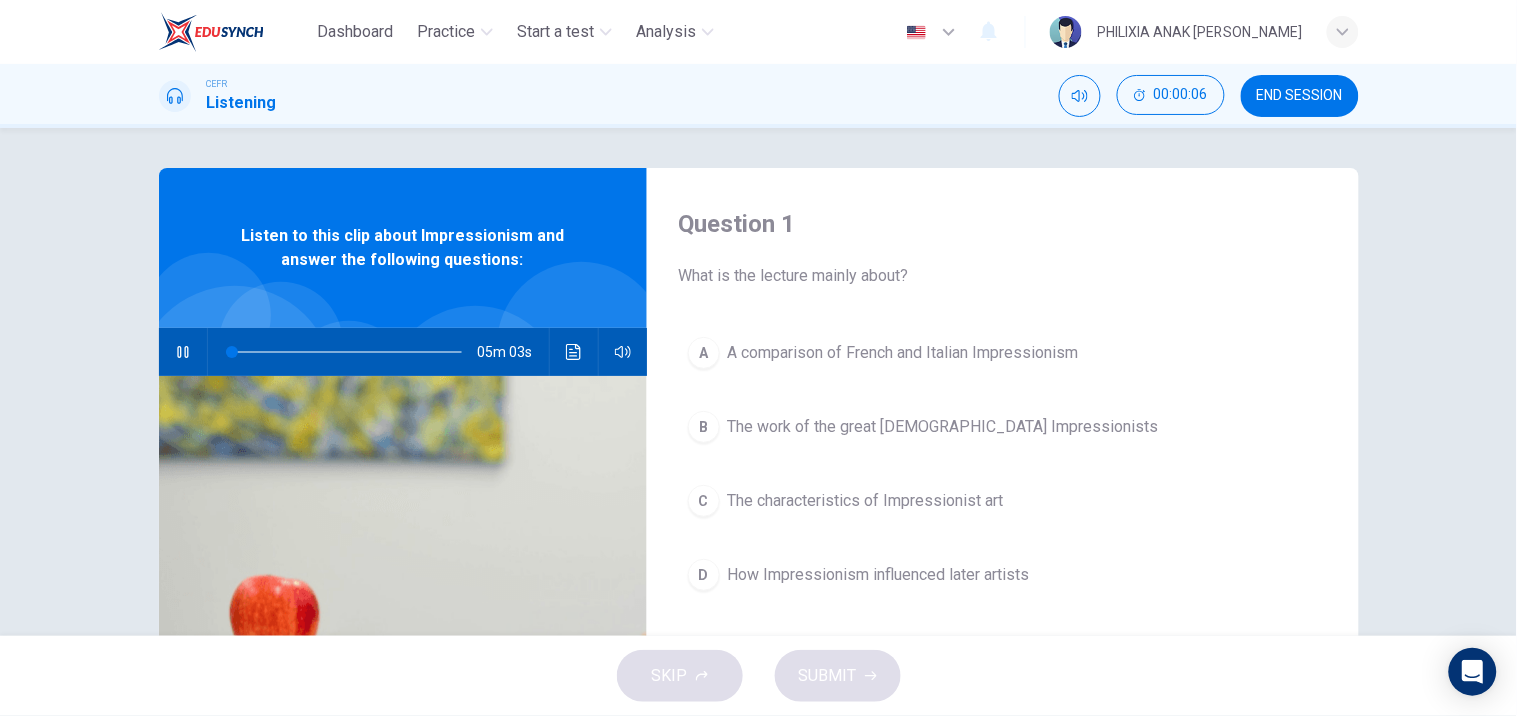 type 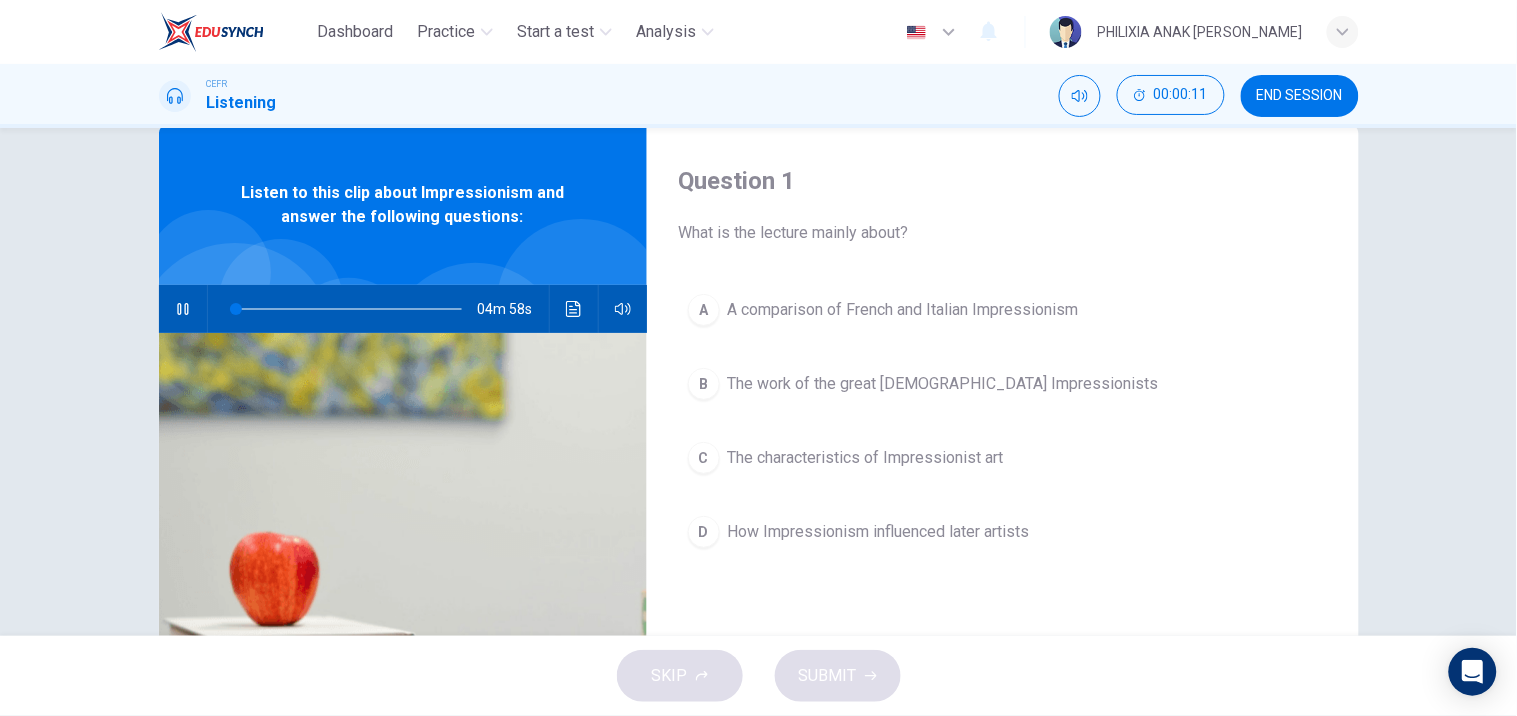 scroll, scrollTop: 46, scrollLeft: 0, axis: vertical 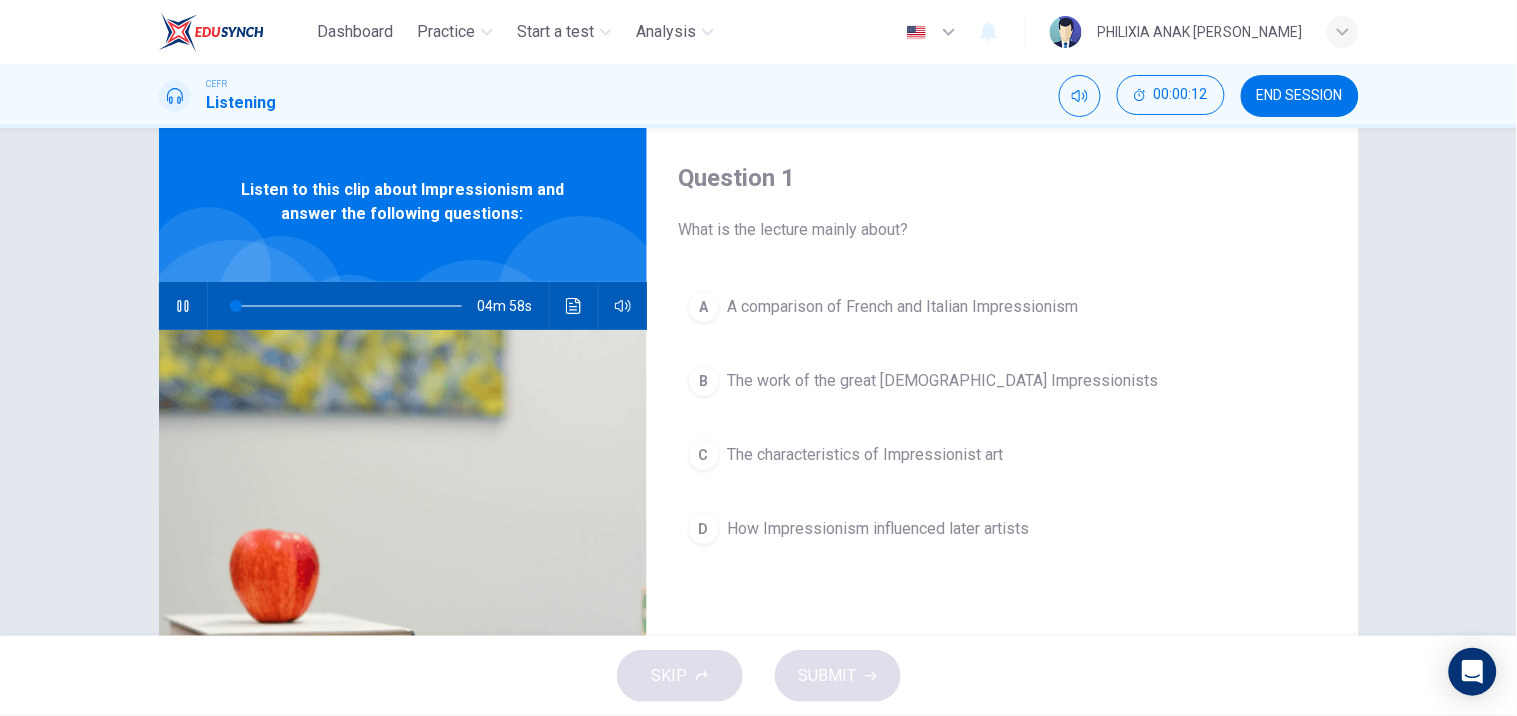 click at bounding box center [574, 306] 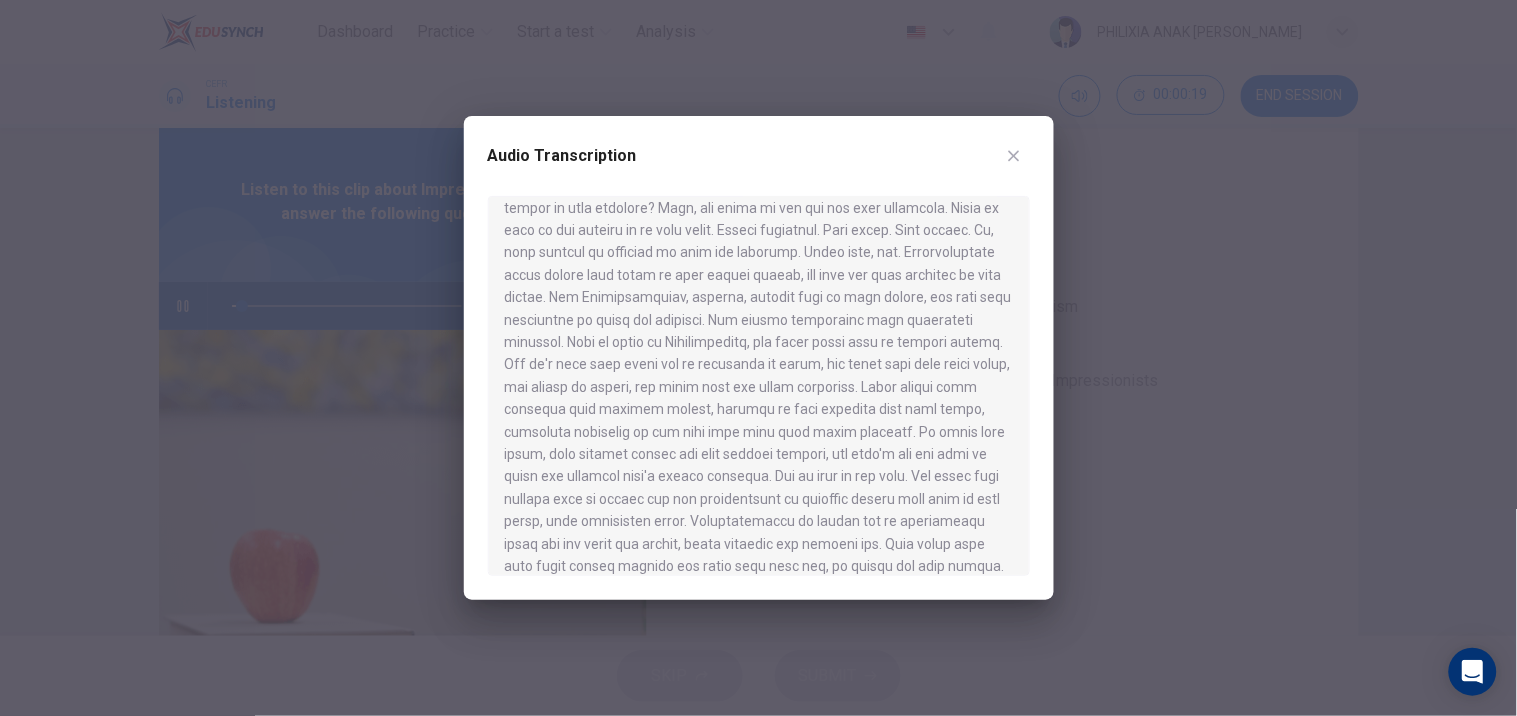 scroll, scrollTop: 320, scrollLeft: 0, axis: vertical 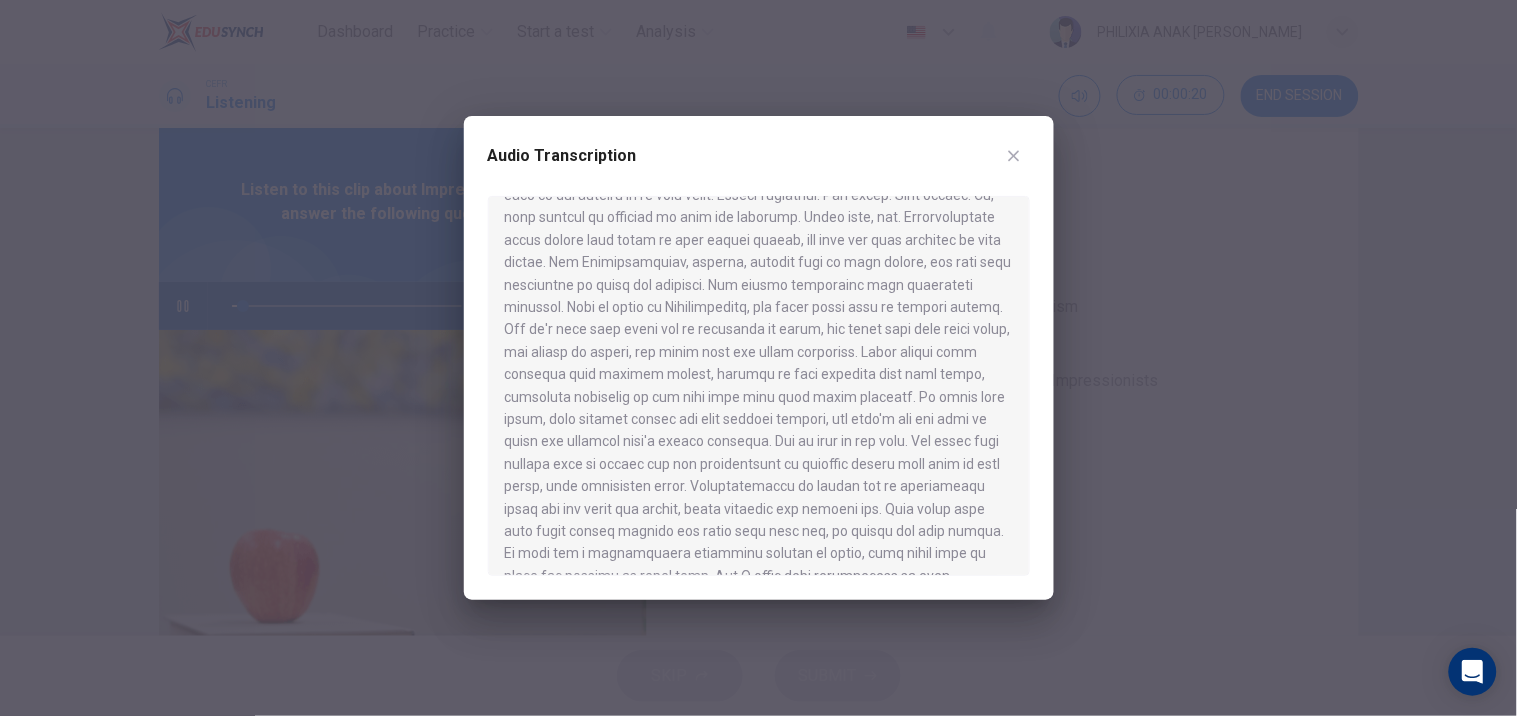 click 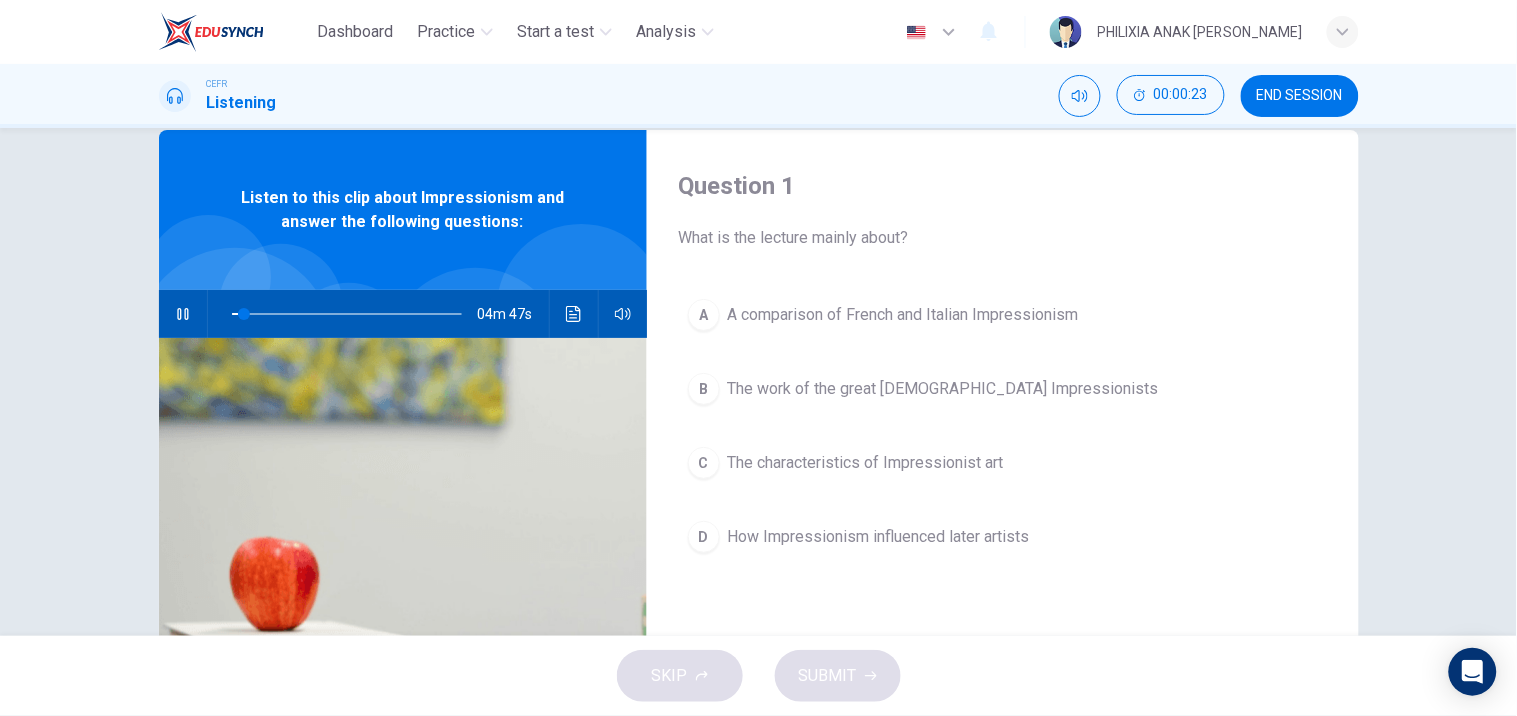 scroll, scrollTop: 37, scrollLeft: 0, axis: vertical 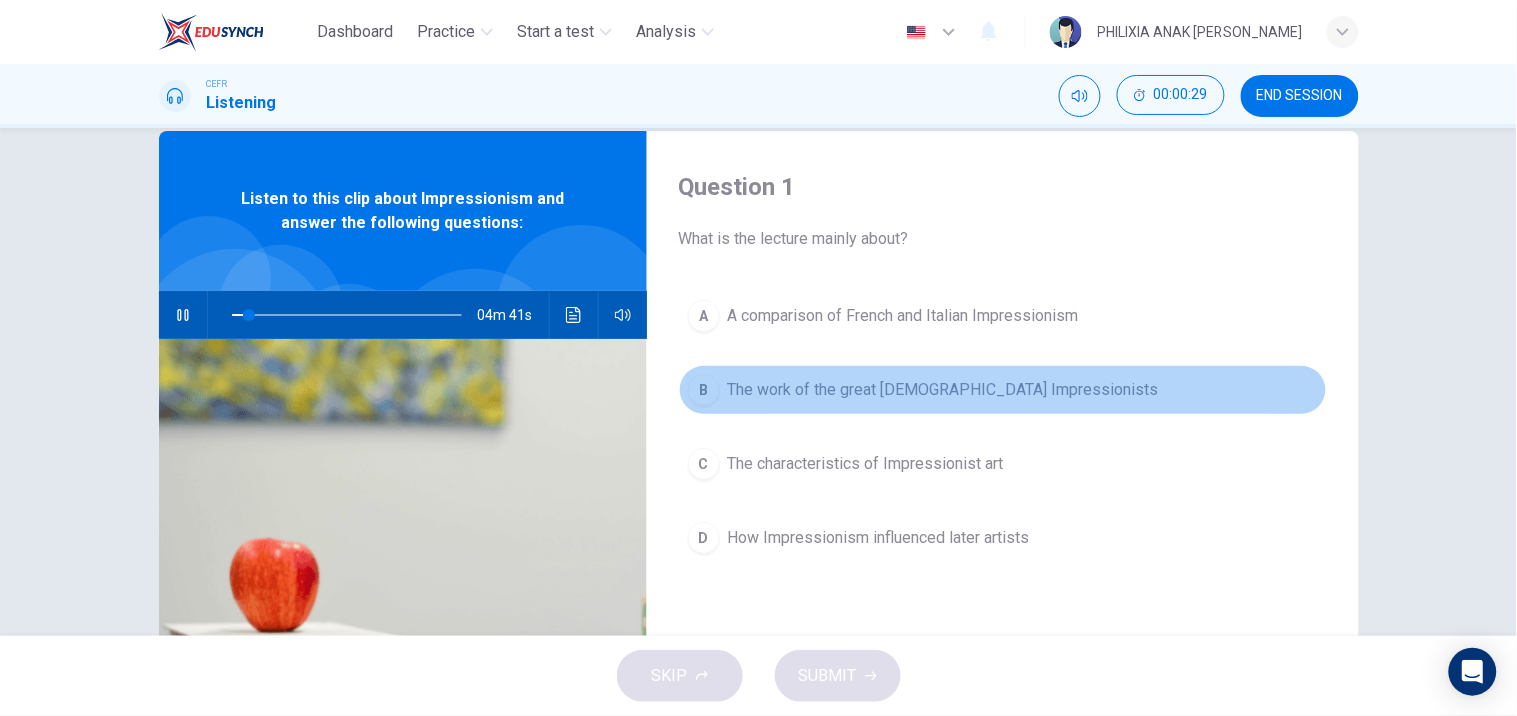 click on "The work of the great French Impressionists" at bounding box center (943, 390) 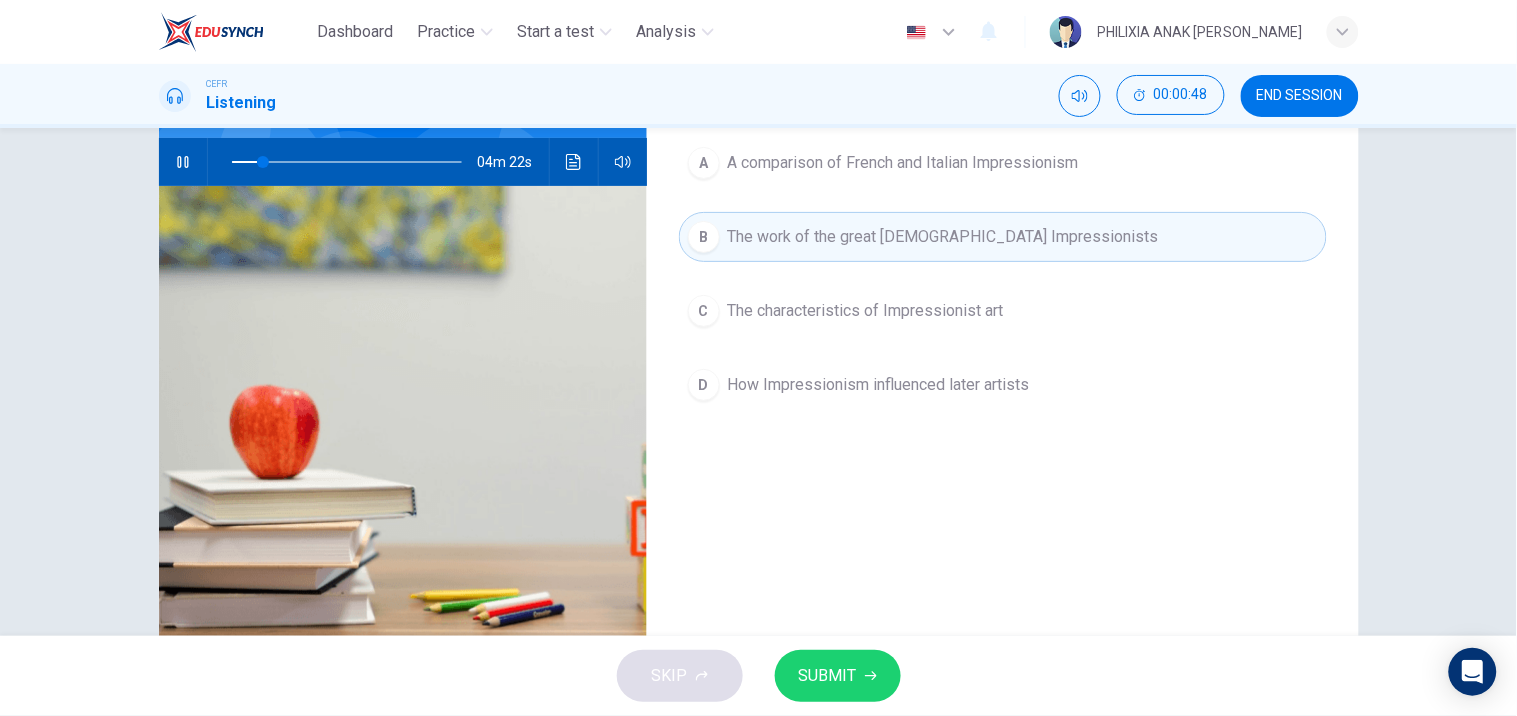 scroll, scrollTop: 193, scrollLeft: 0, axis: vertical 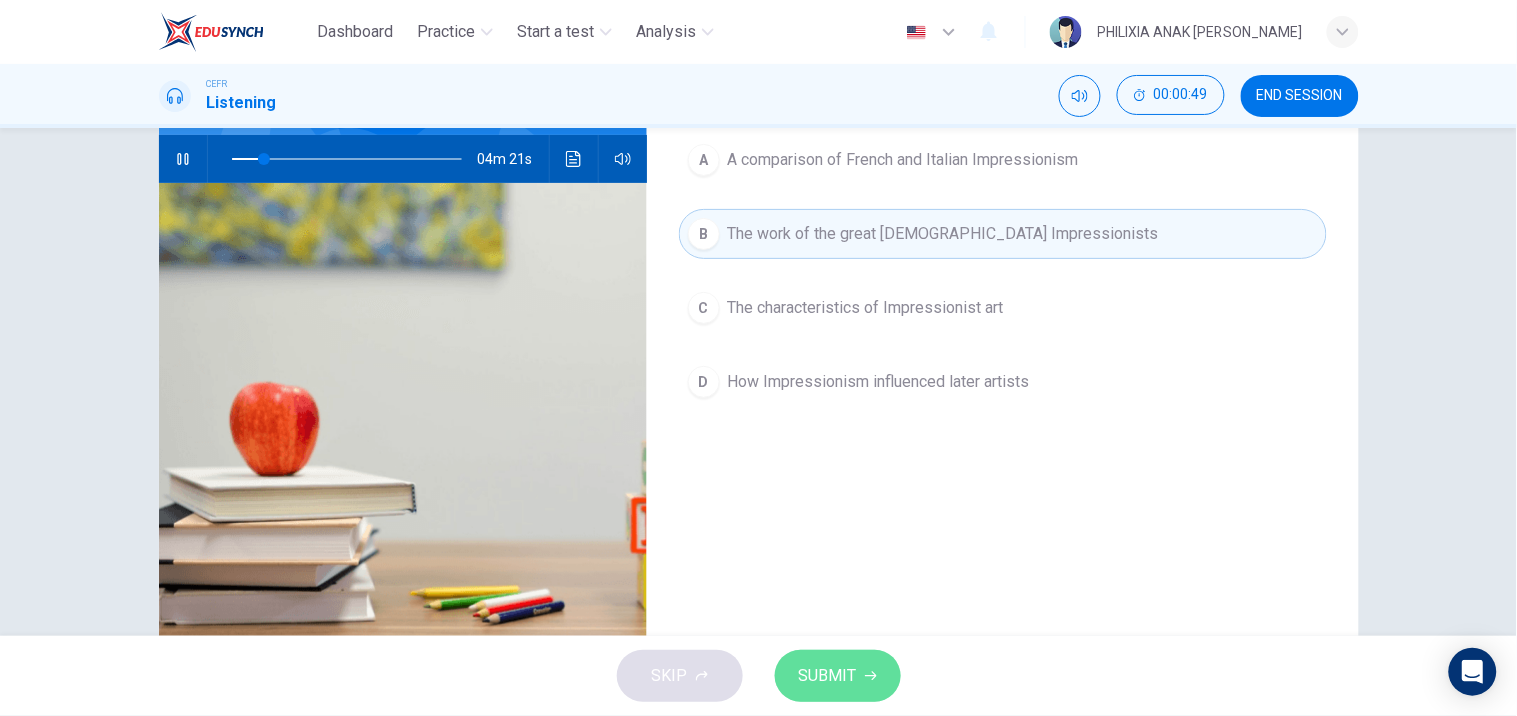 click on "SUBMIT" at bounding box center [838, 676] 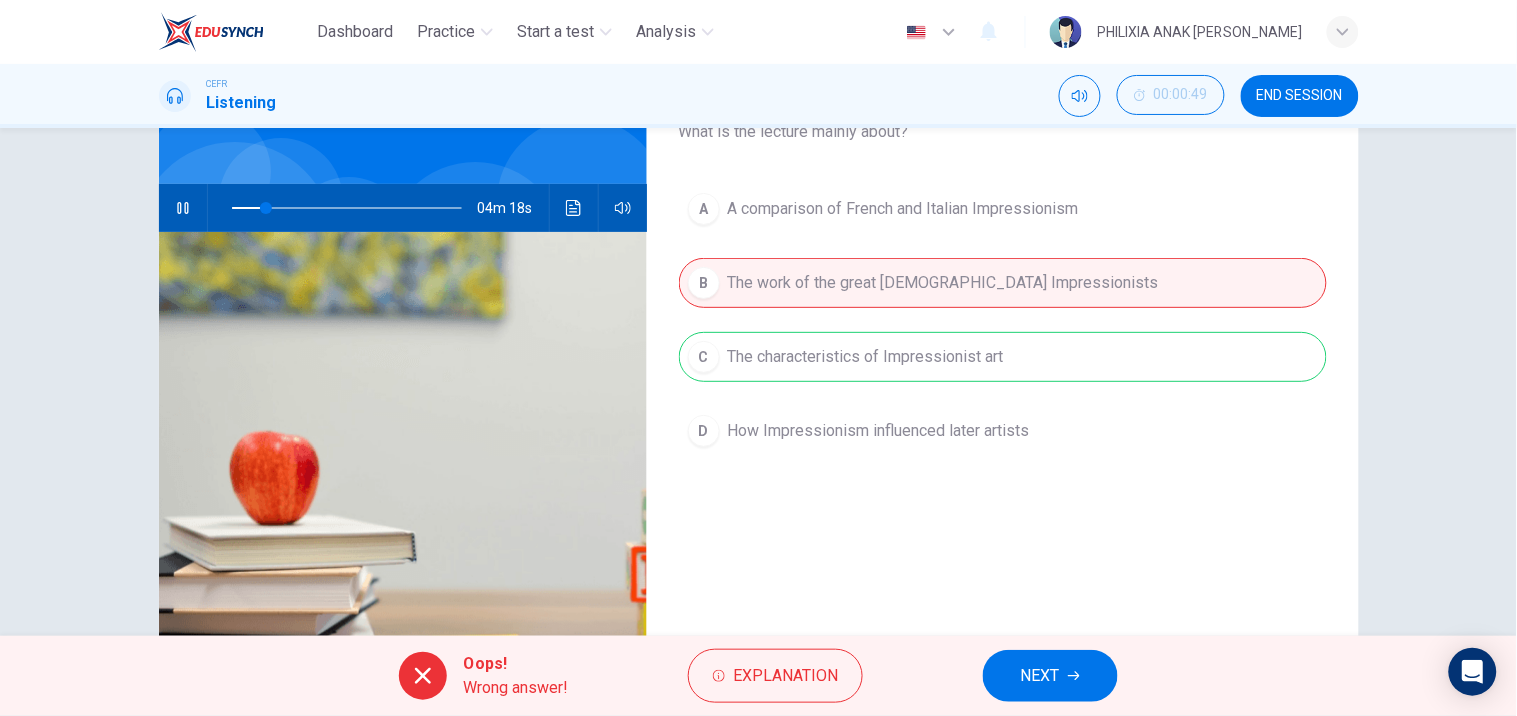 scroll, scrollTop: 143, scrollLeft: 0, axis: vertical 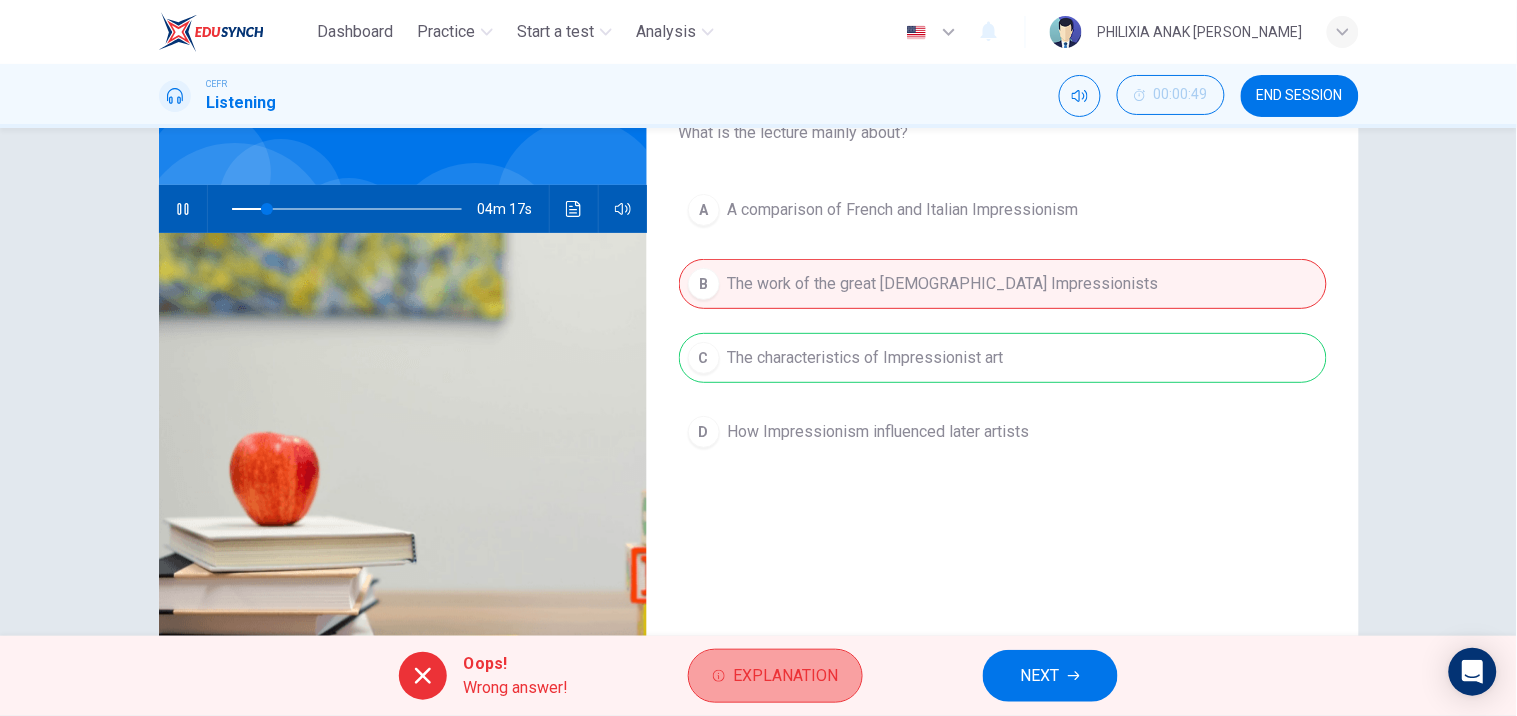 click on "Explanation" at bounding box center (785, 676) 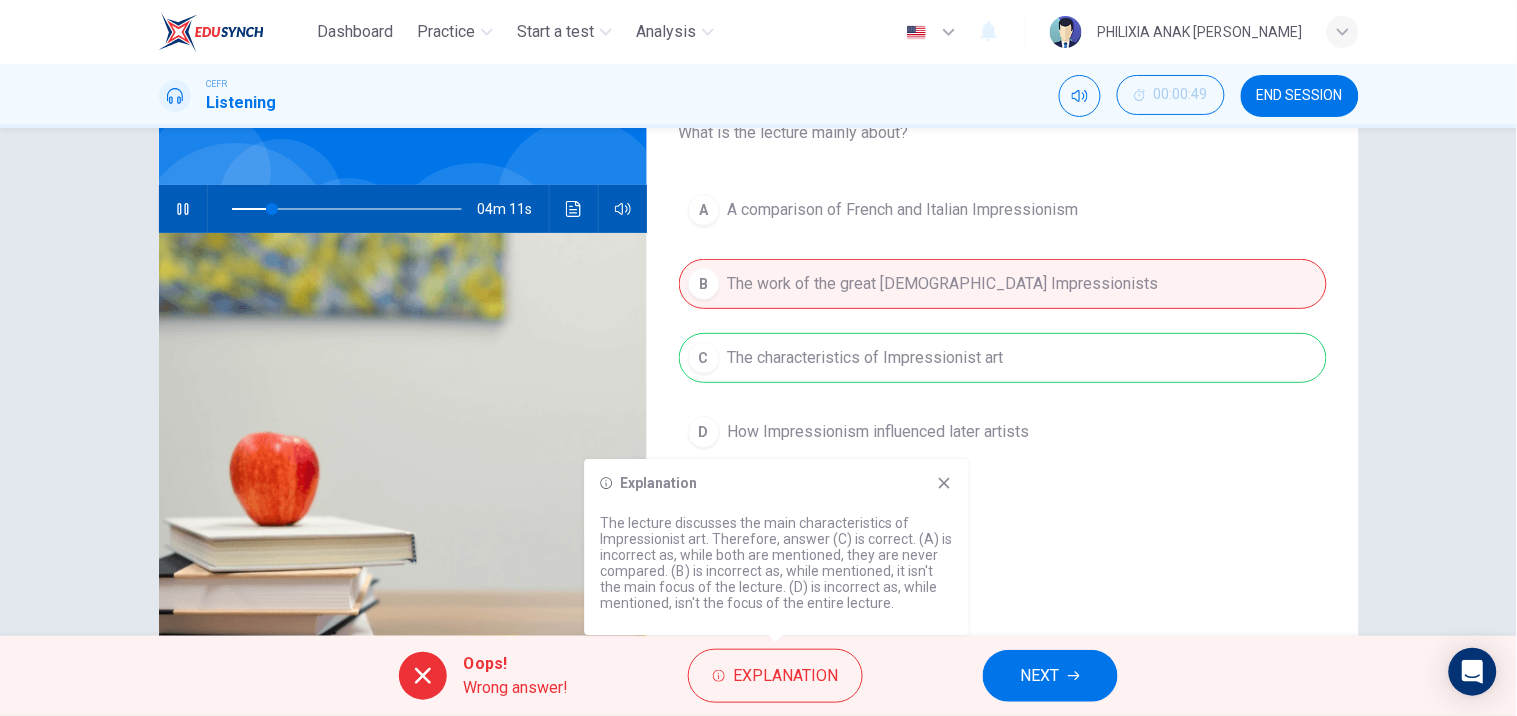 click on "Explanation The lecture discusses the main characteristics of Impressionist art. Therefore, answer (C) is correct. (A) is incorrect as, while both are mentioned, they are never compared. (B) is incorrect as, while mentioned, it isn't the main focus of the lecture. (D) is incorrect as, while mentioned, isn't the focus of the entire lecture." at bounding box center [776, 547] 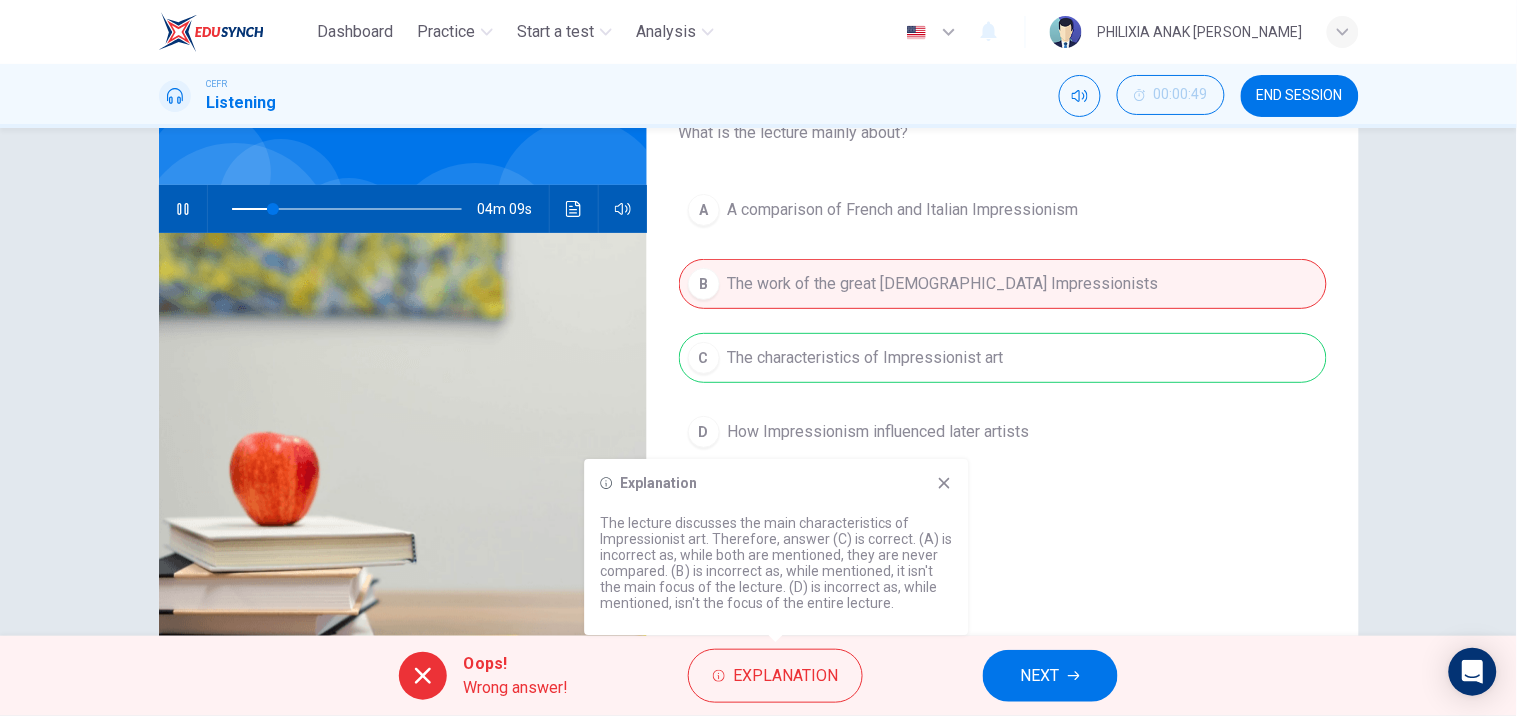 click 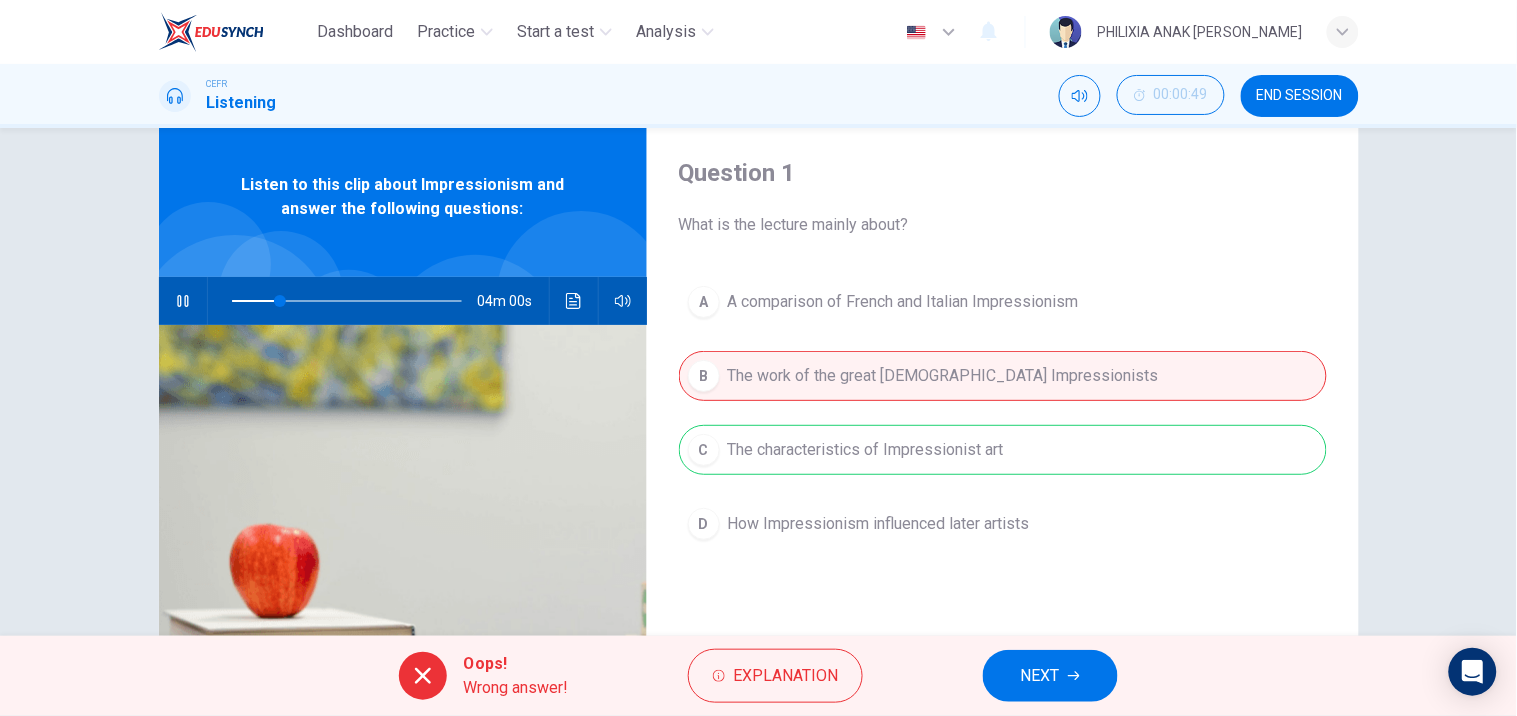 scroll, scrollTop: 52, scrollLeft: 0, axis: vertical 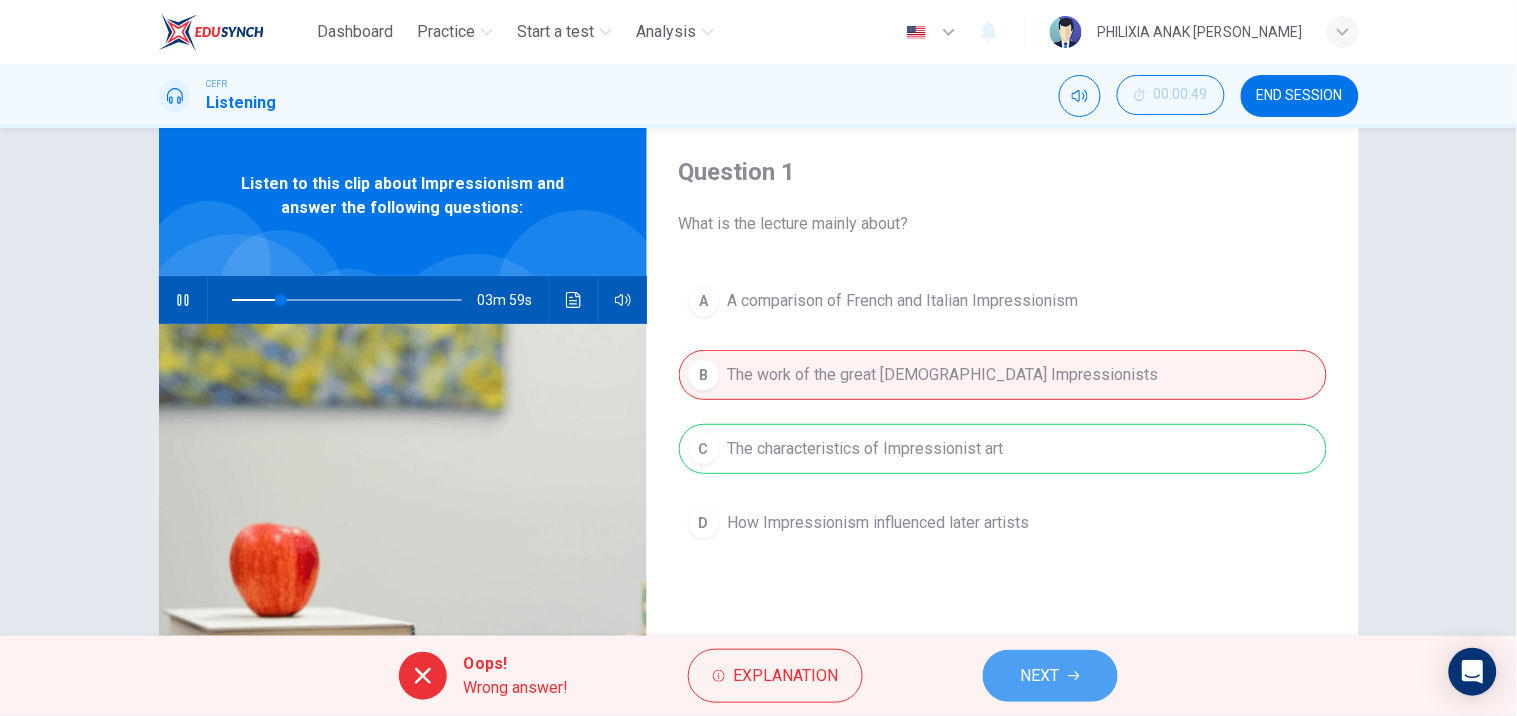 click on "NEXT" at bounding box center (1040, 676) 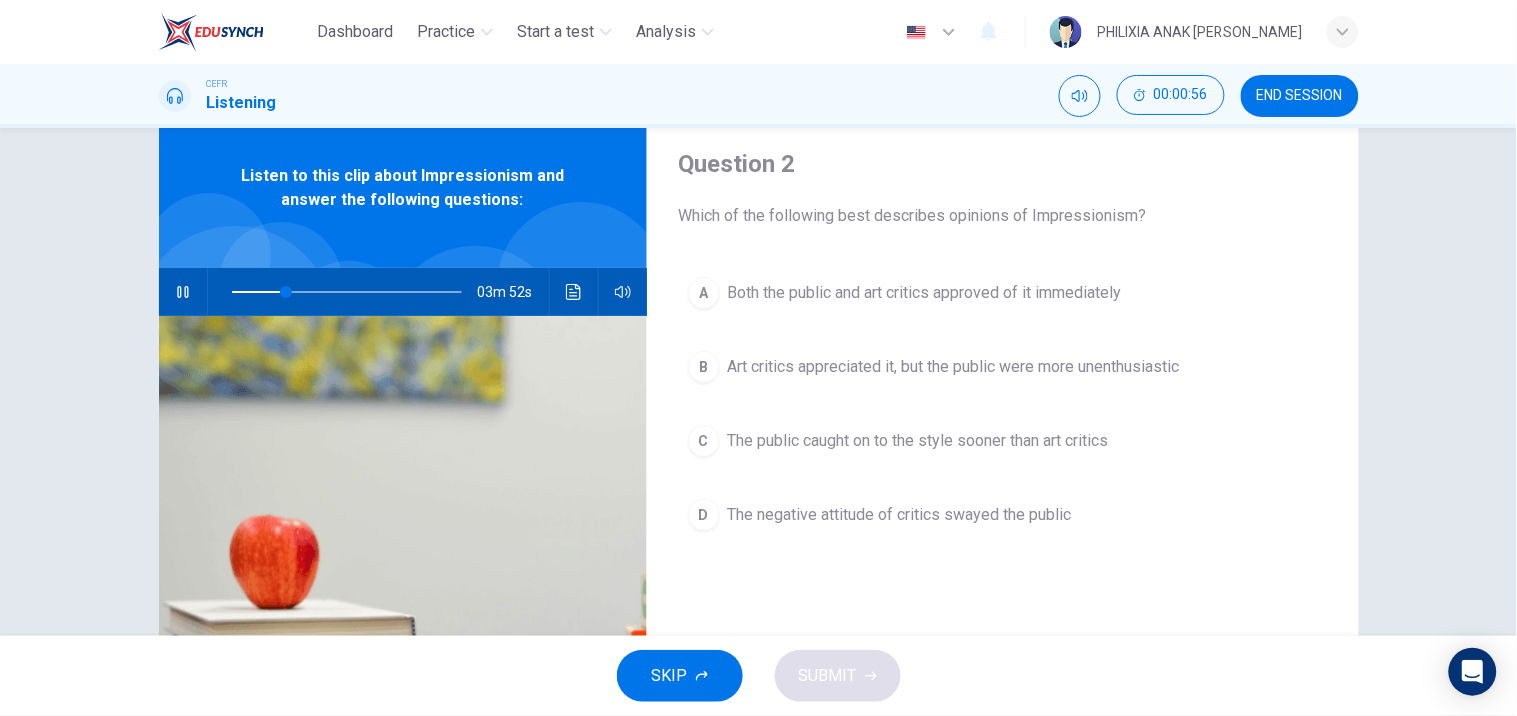 scroll, scrollTop: 61, scrollLeft: 0, axis: vertical 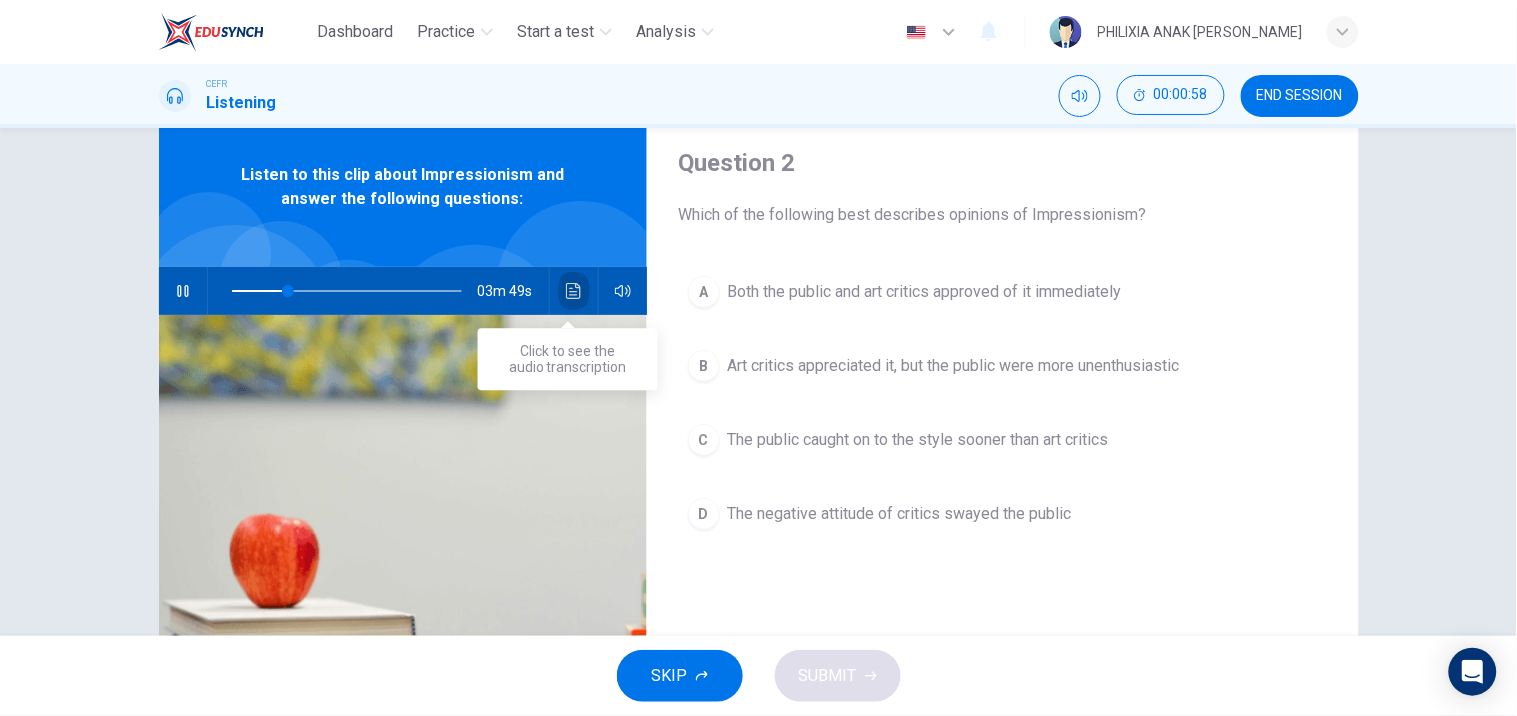 click 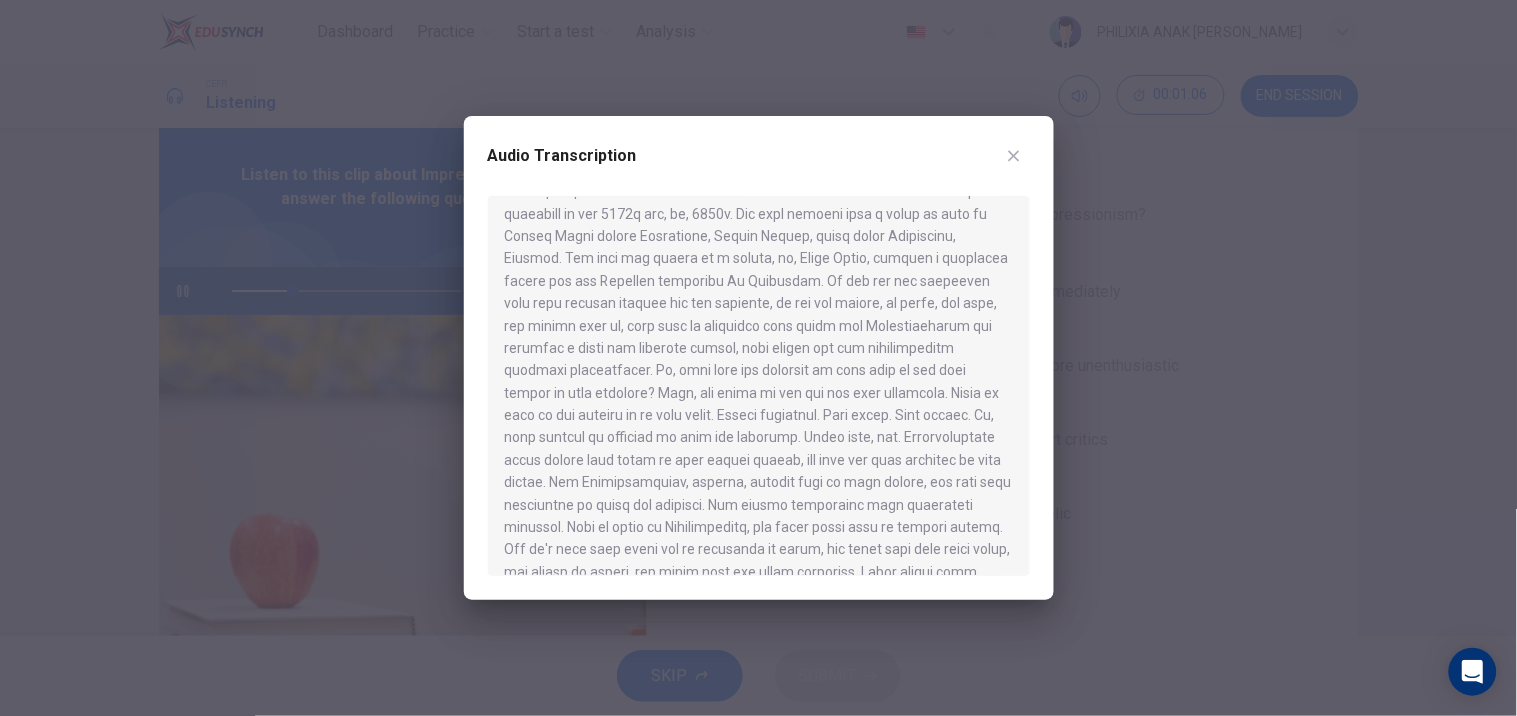 scroll, scrollTop: 0, scrollLeft: 0, axis: both 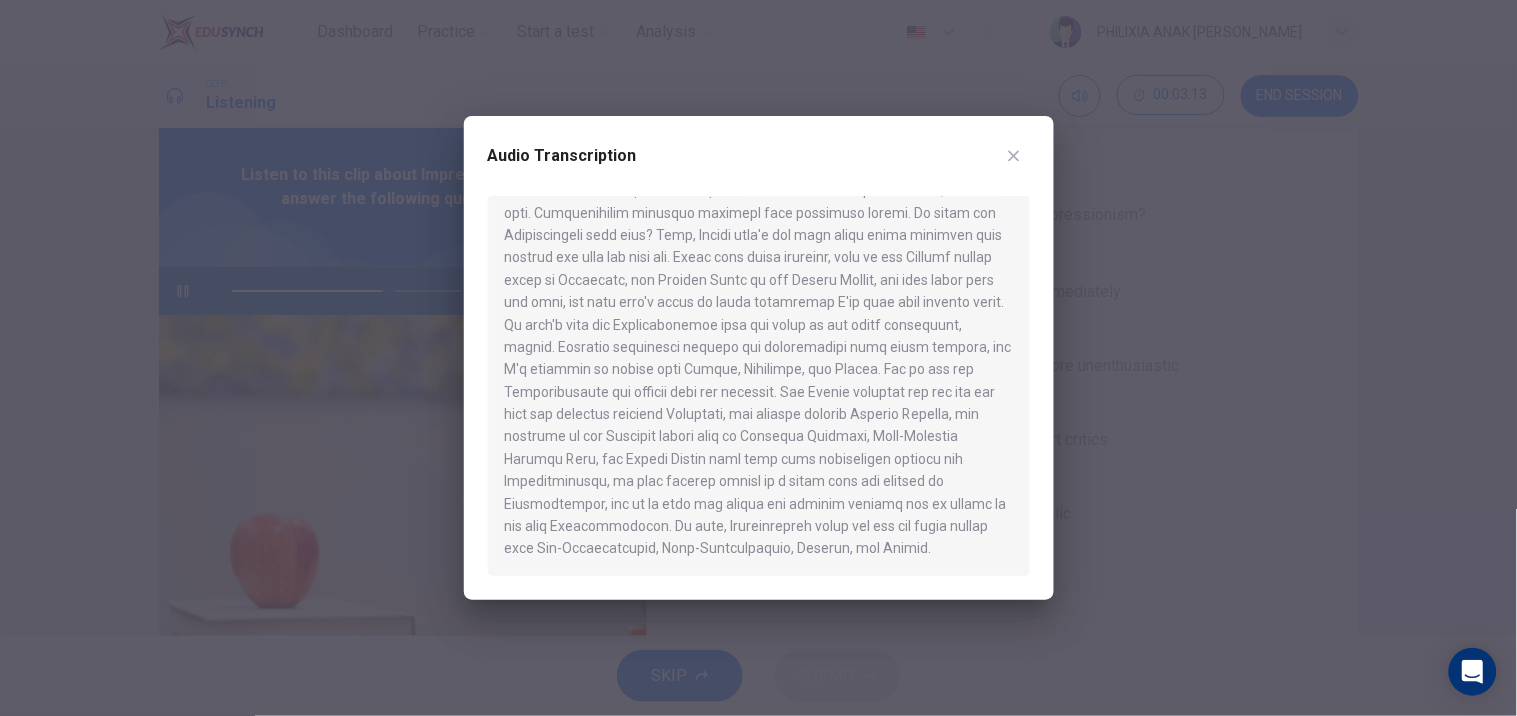click at bounding box center (758, 358) 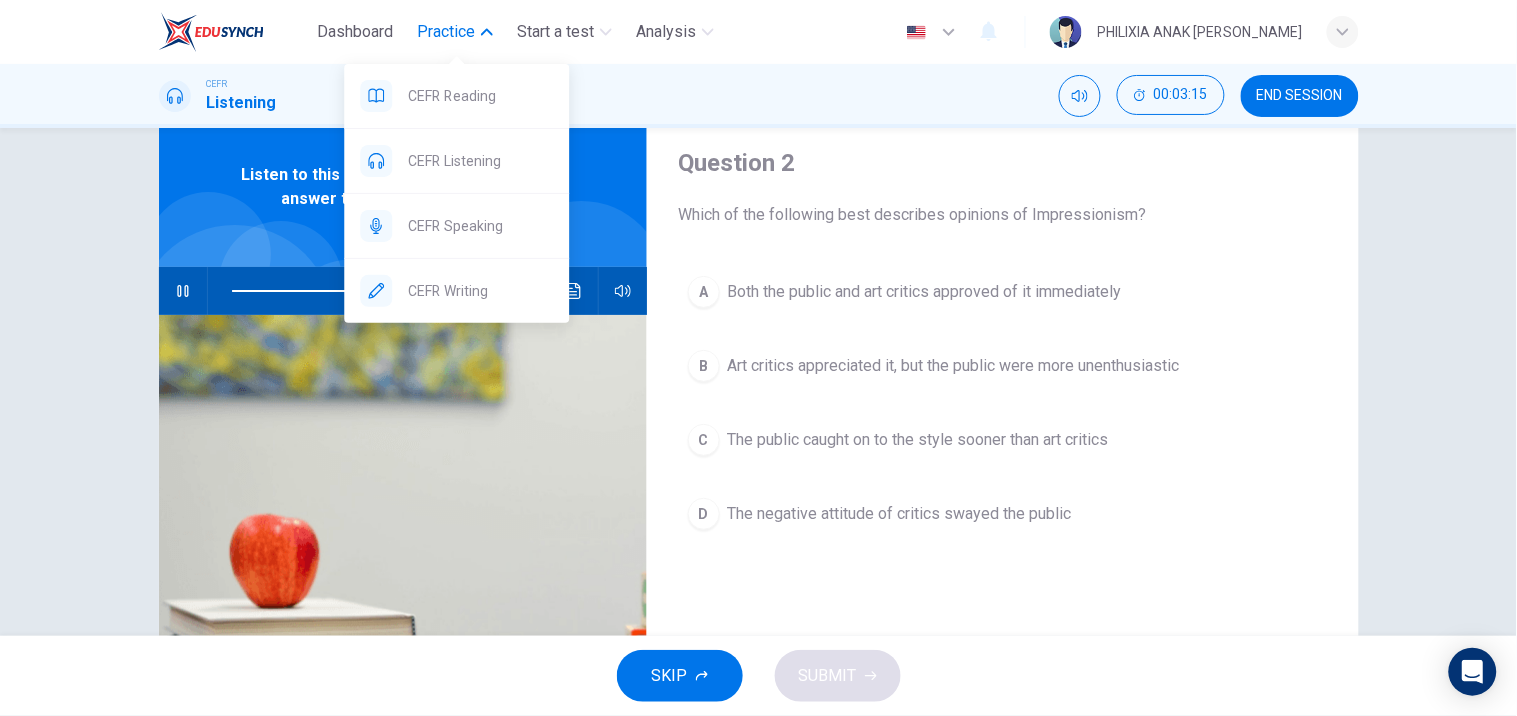 click on "Practice" at bounding box center [446, 32] 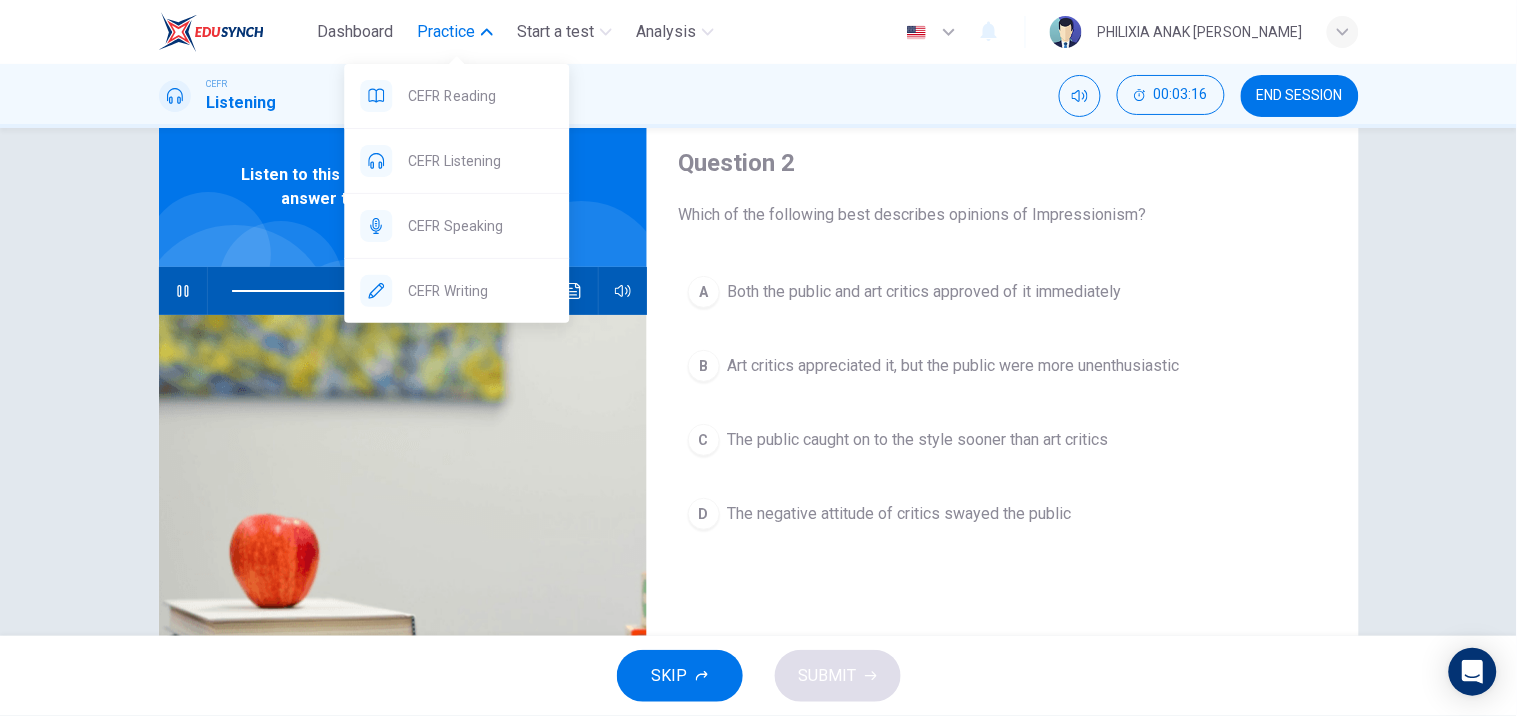click on "Practice" at bounding box center (455, 32) 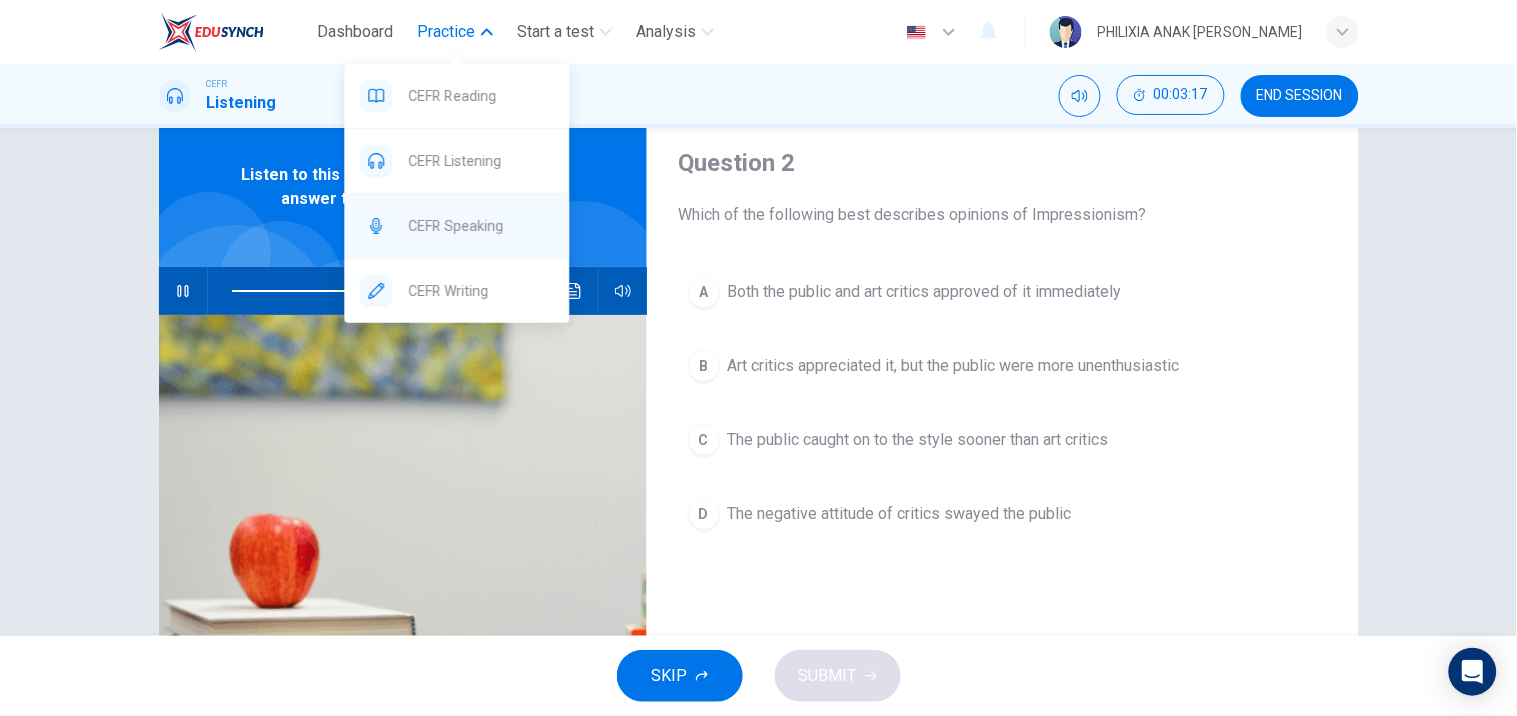 type on "70" 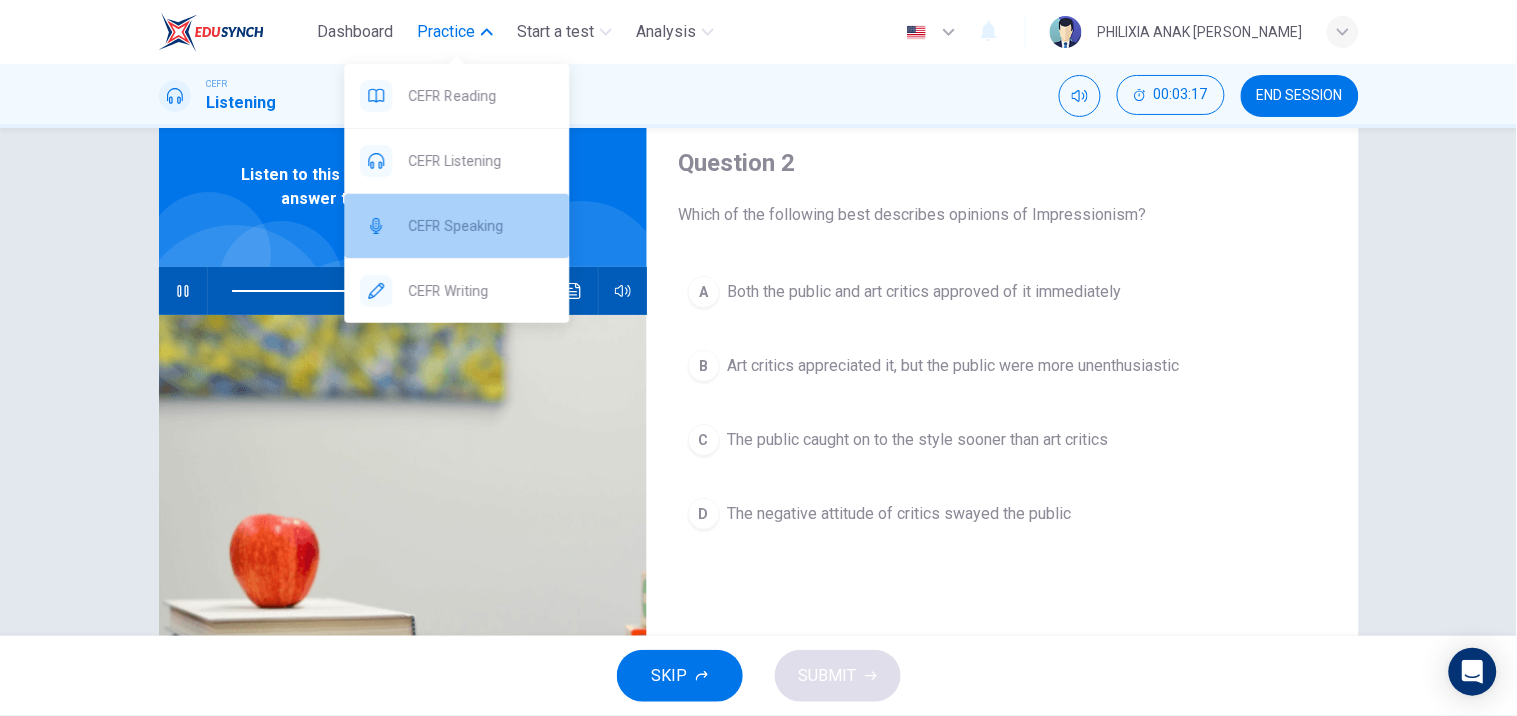 click on "CEFR Speaking" at bounding box center (456, 226) 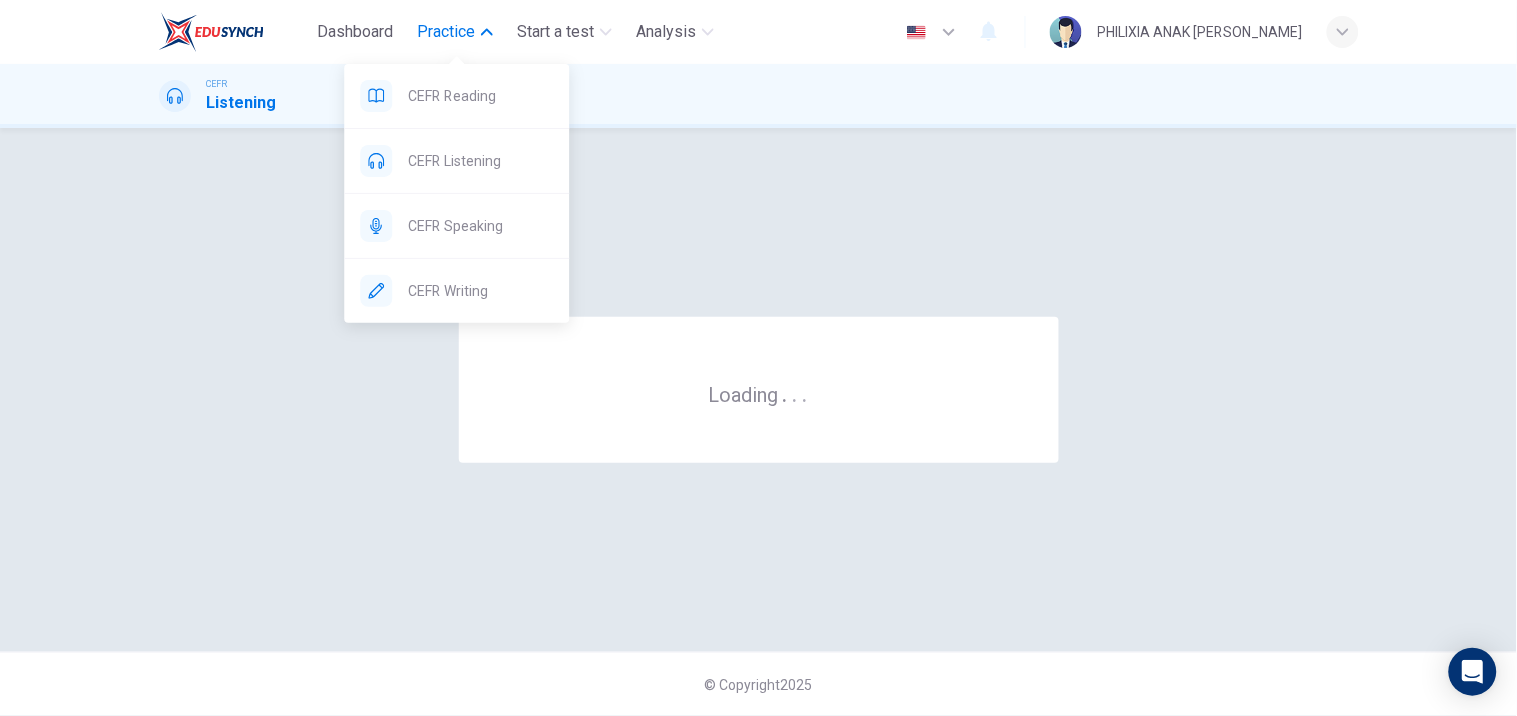 scroll, scrollTop: 0, scrollLeft: 0, axis: both 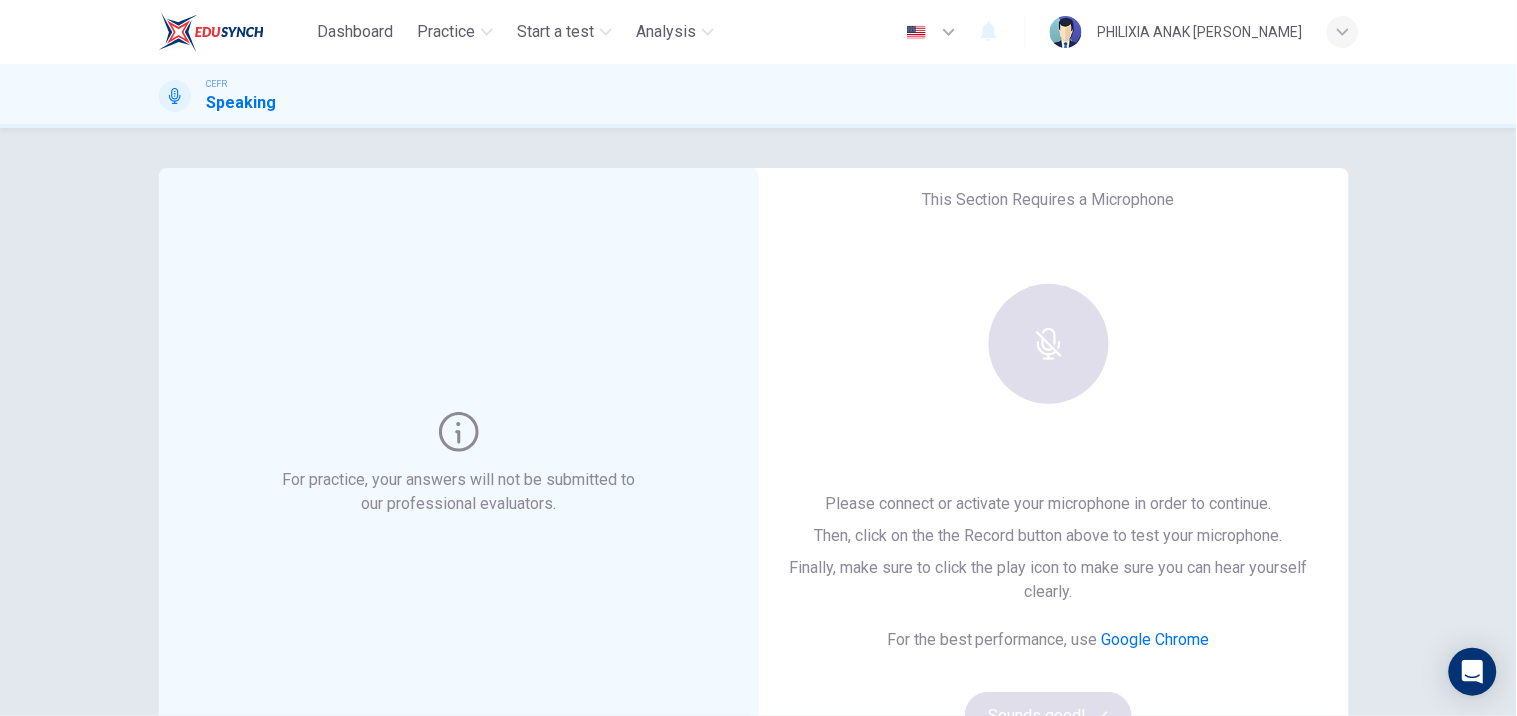 click at bounding box center (1049, 344) 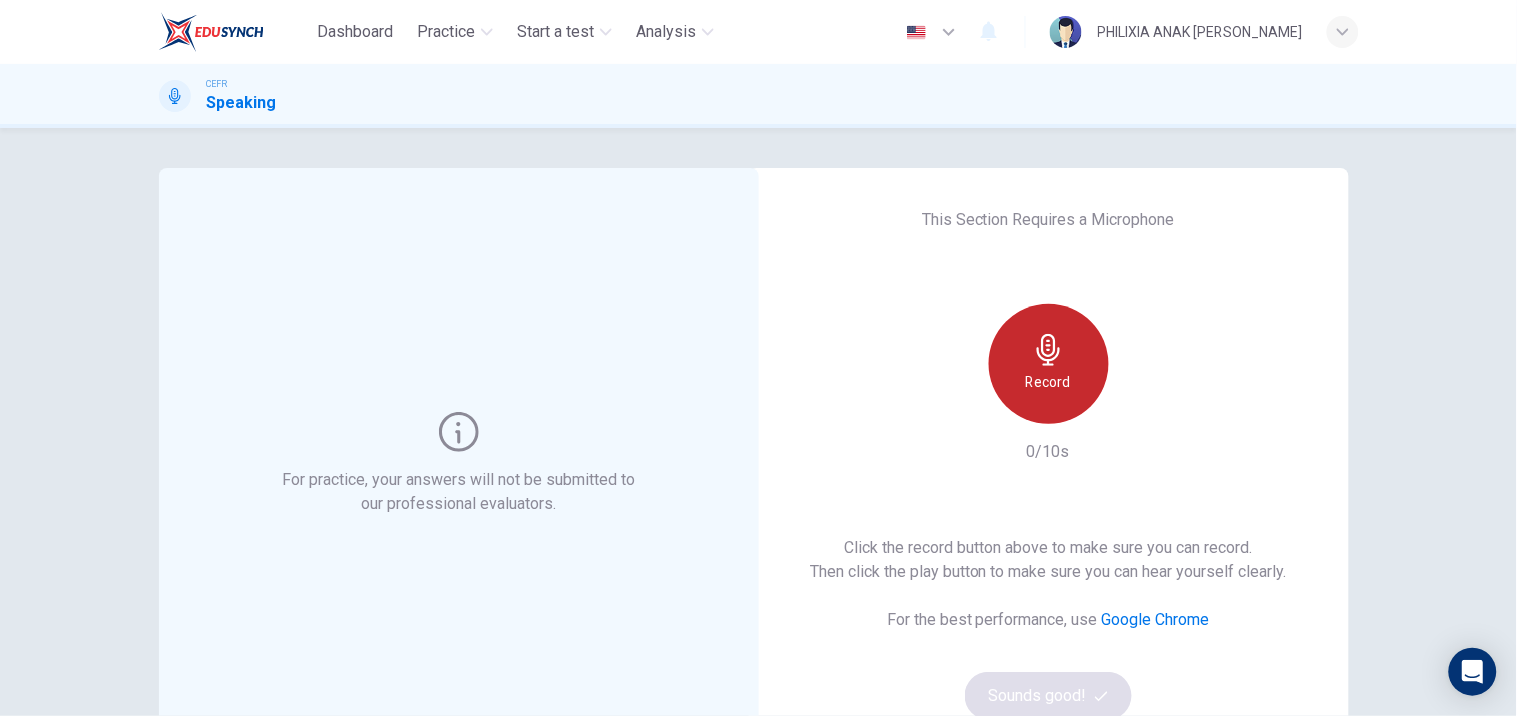 click 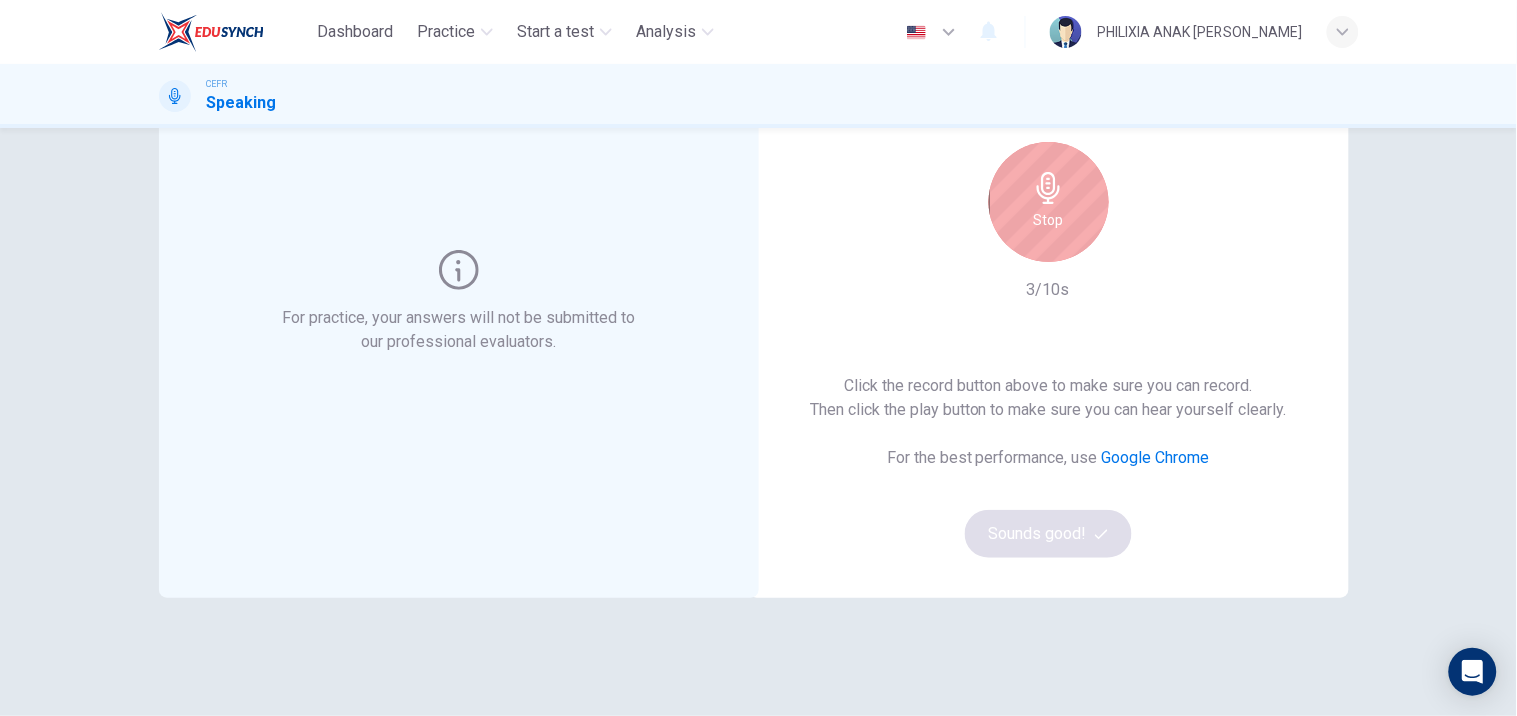 scroll, scrollTop: 143, scrollLeft: 0, axis: vertical 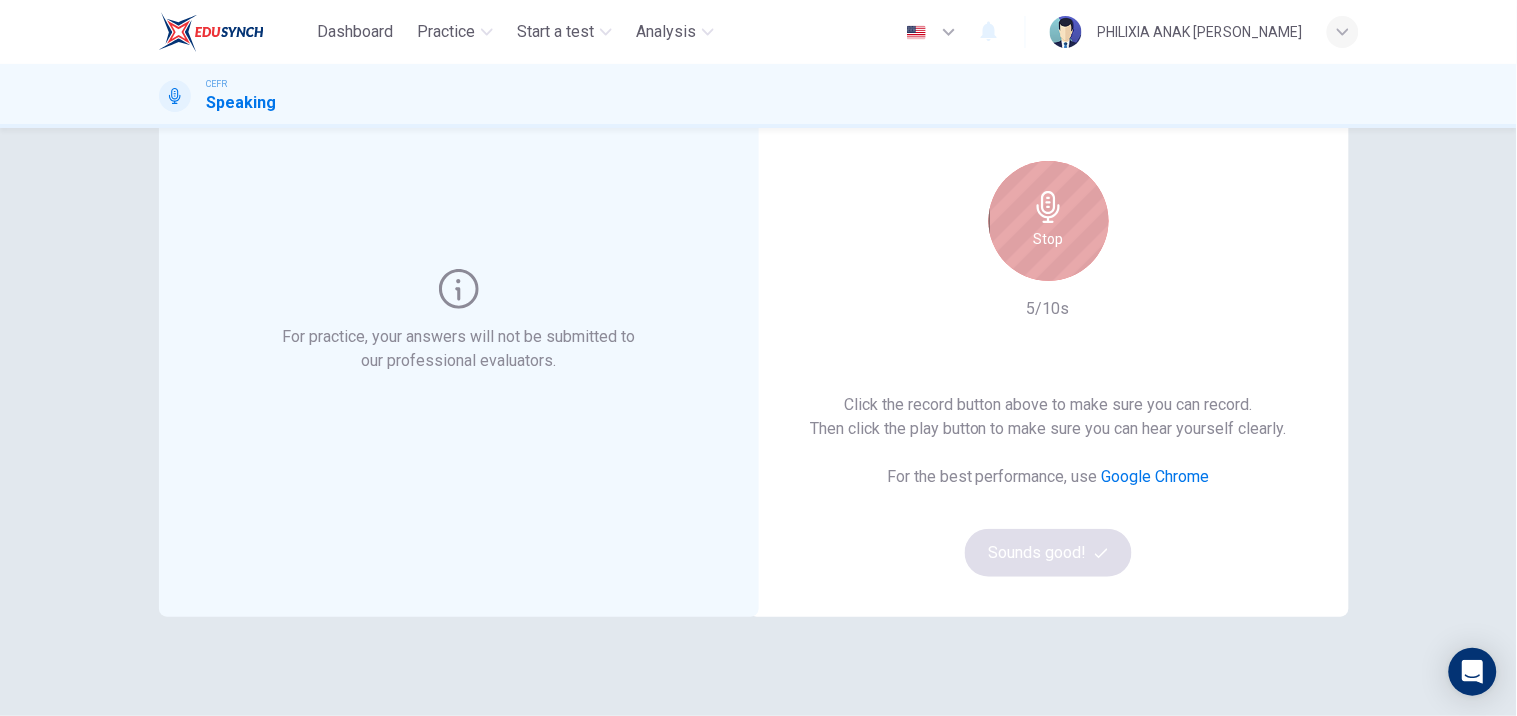 click on "Stop" at bounding box center [1049, 221] 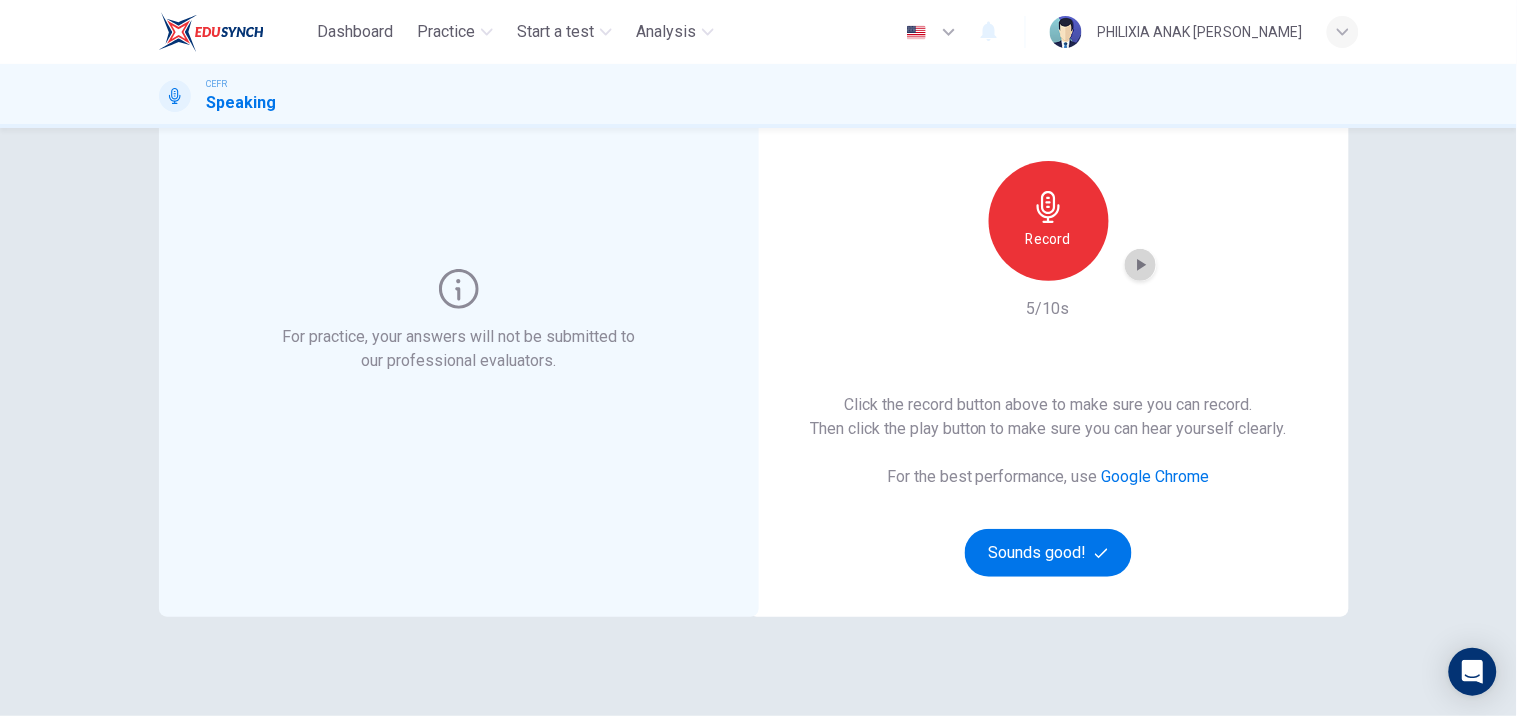 click 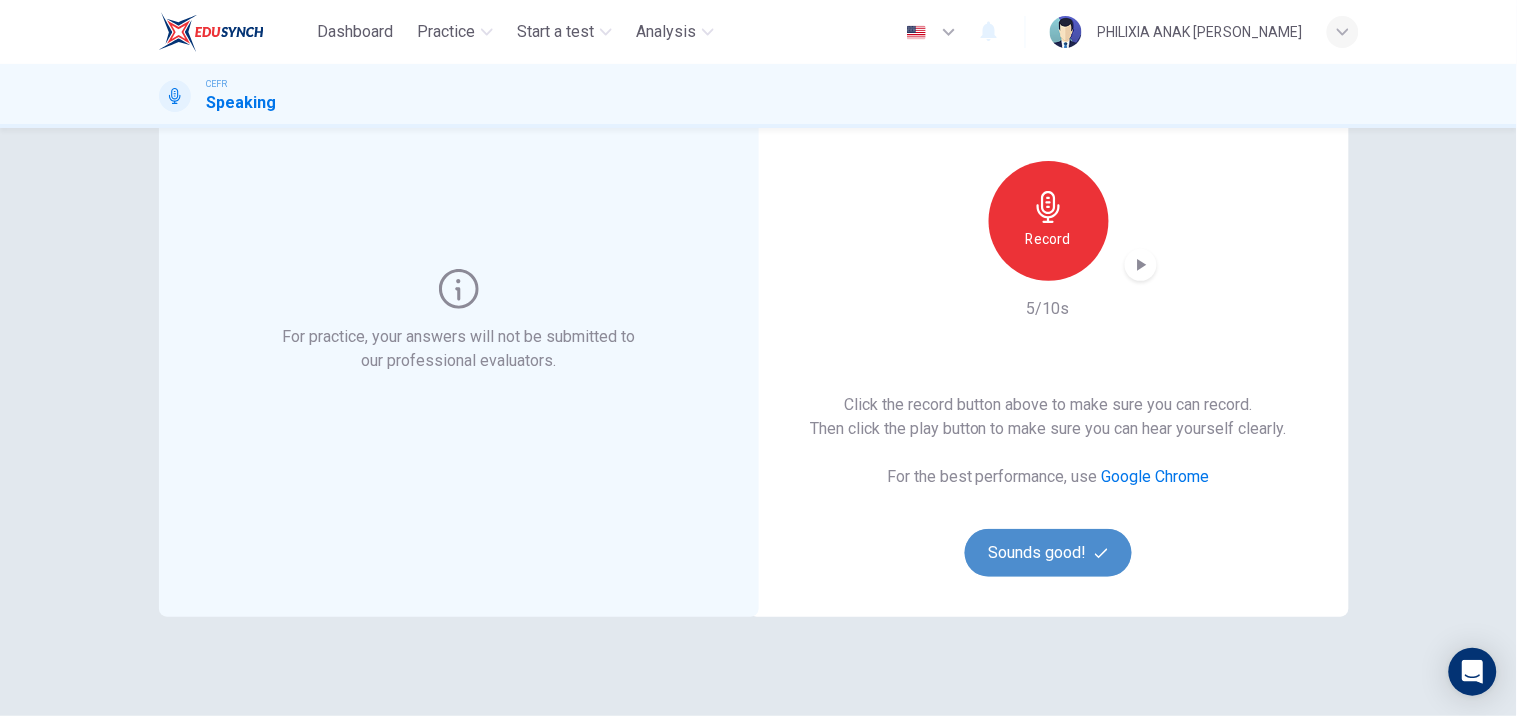 click 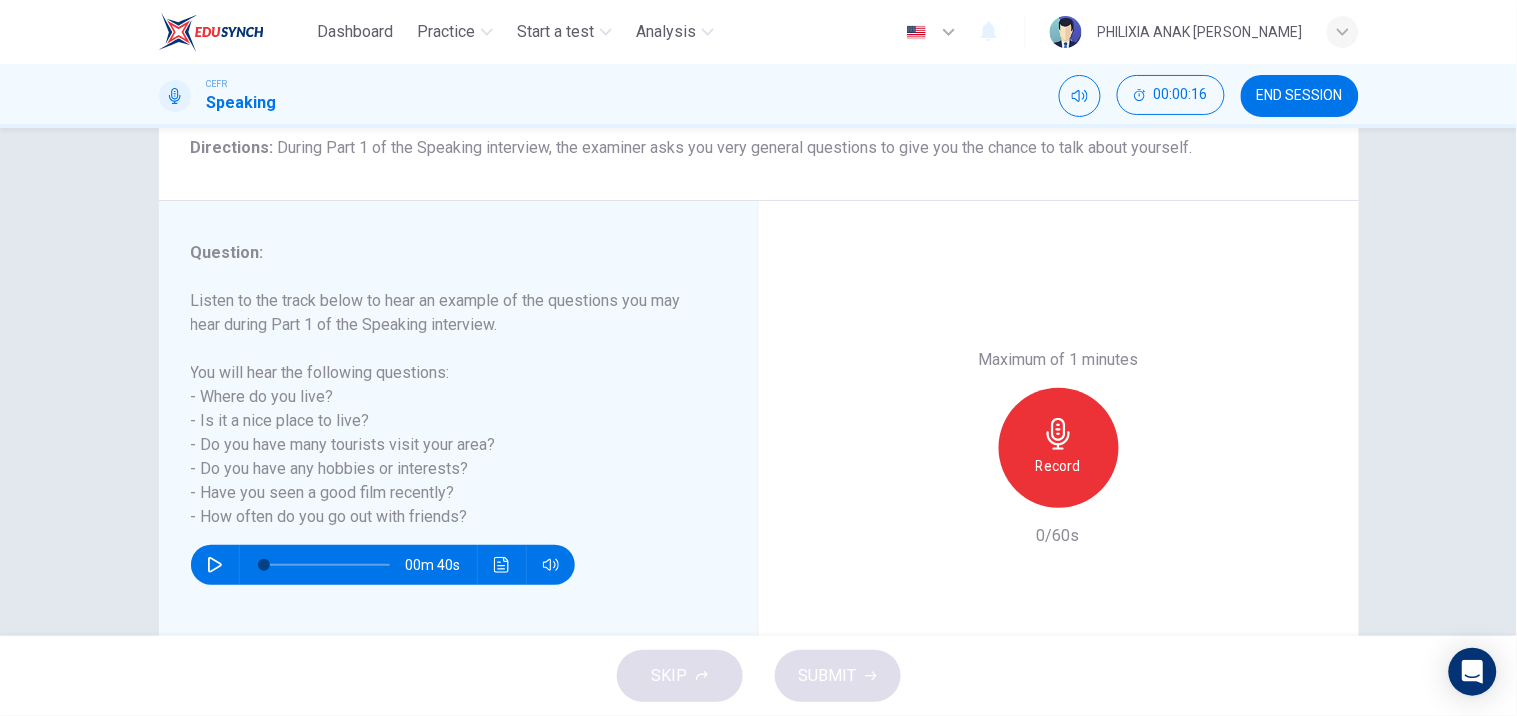 scroll, scrollTop: 175, scrollLeft: 0, axis: vertical 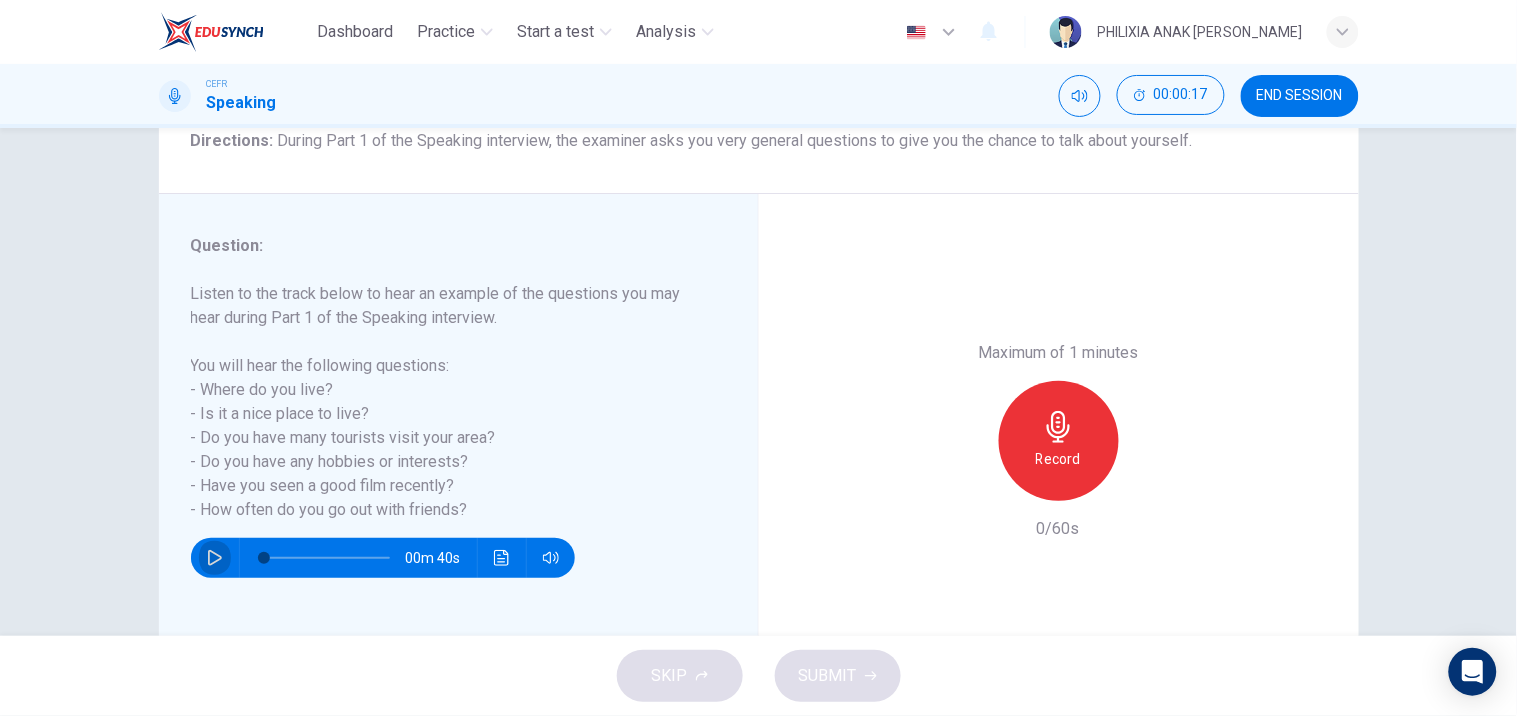 click at bounding box center (215, 558) 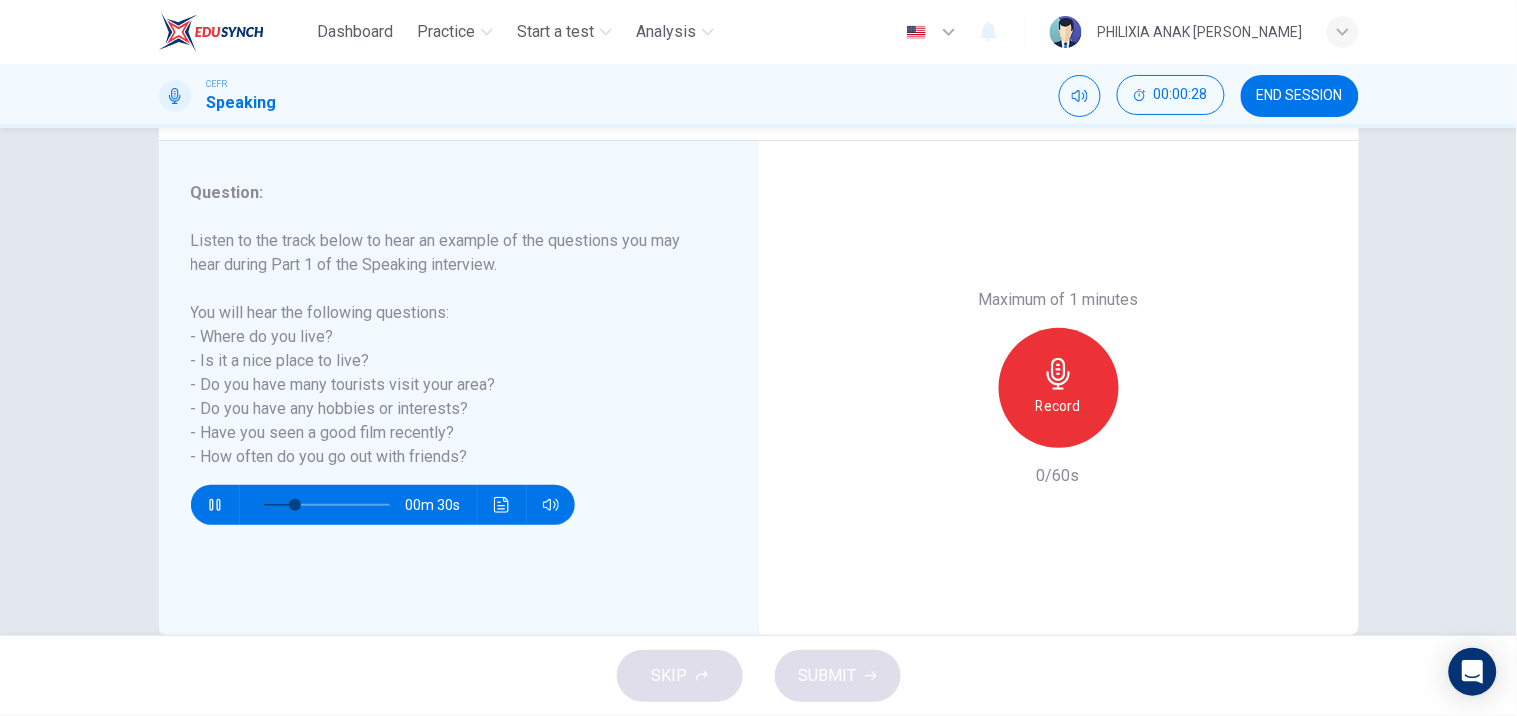 scroll, scrollTop: 230, scrollLeft: 0, axis: vertical 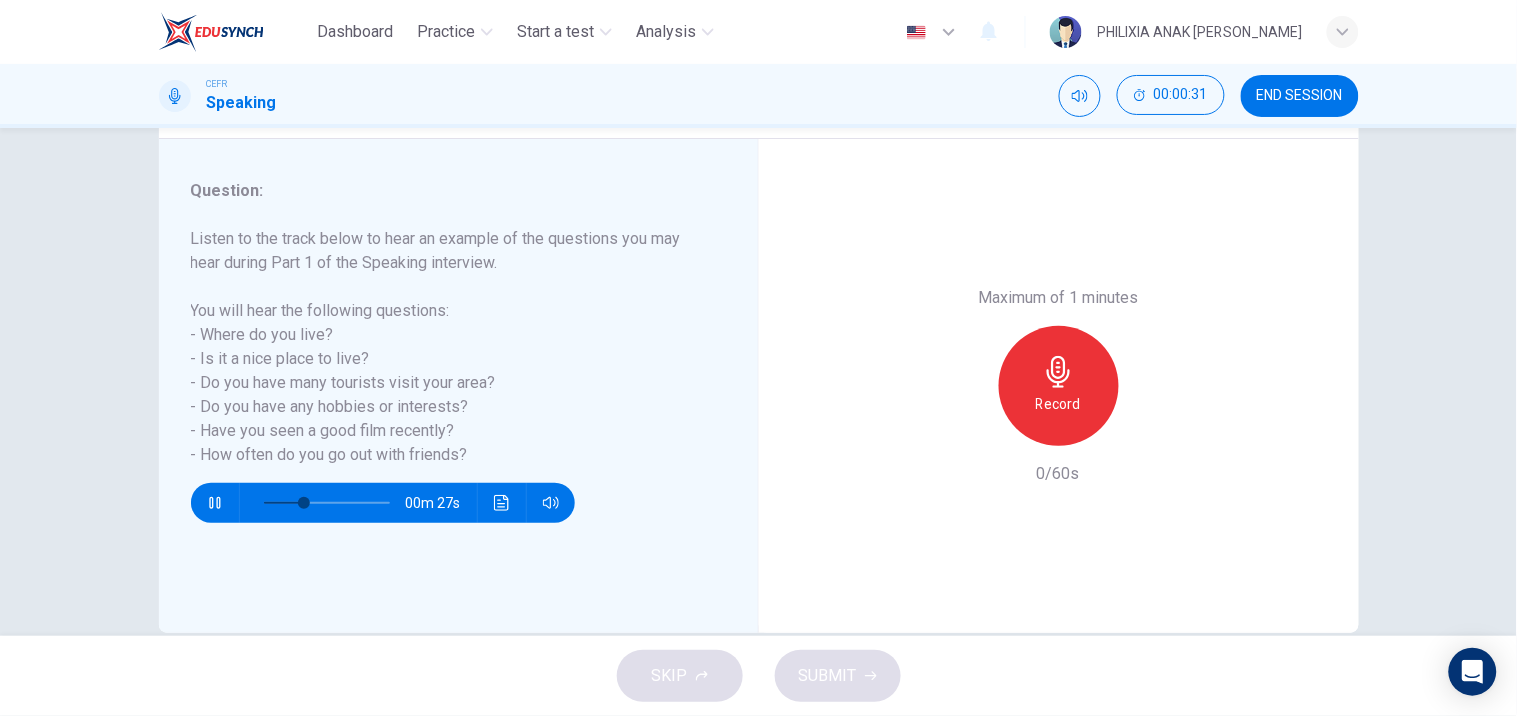 click on "Record" at bounding box center [1058, 404] 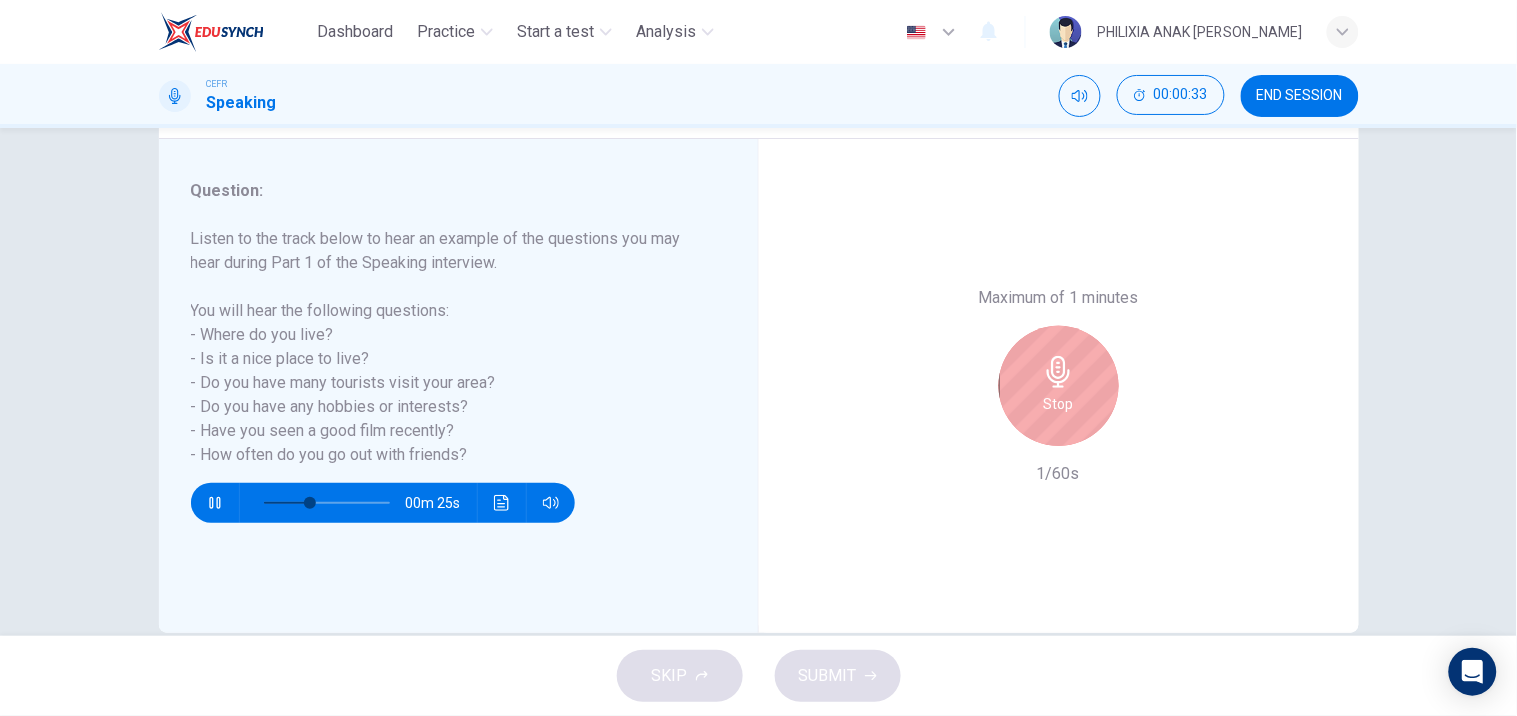 click on "Stop" at bounding box center (1059, 386) 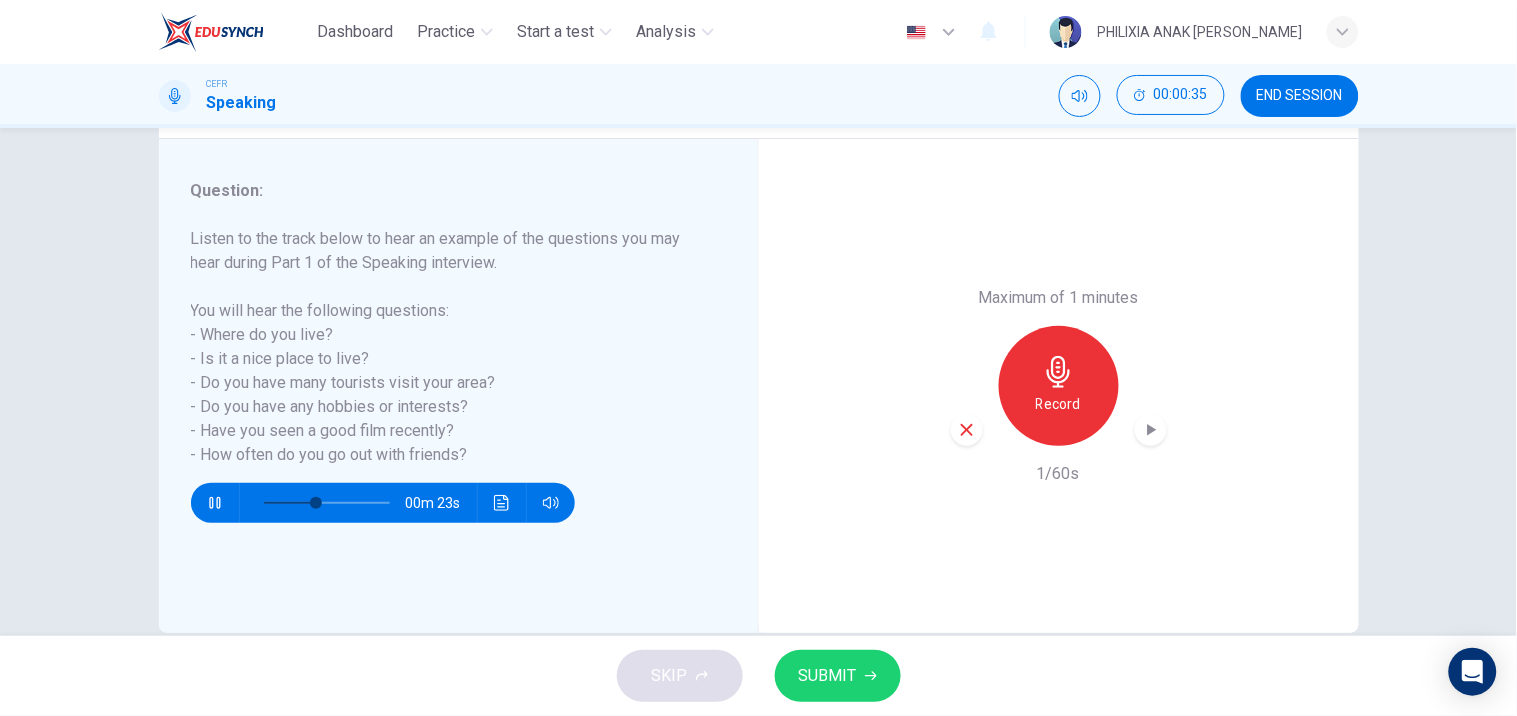 click on "Maximum of 1 minutes Record 1/60s" at bounding box center (1059, 386) 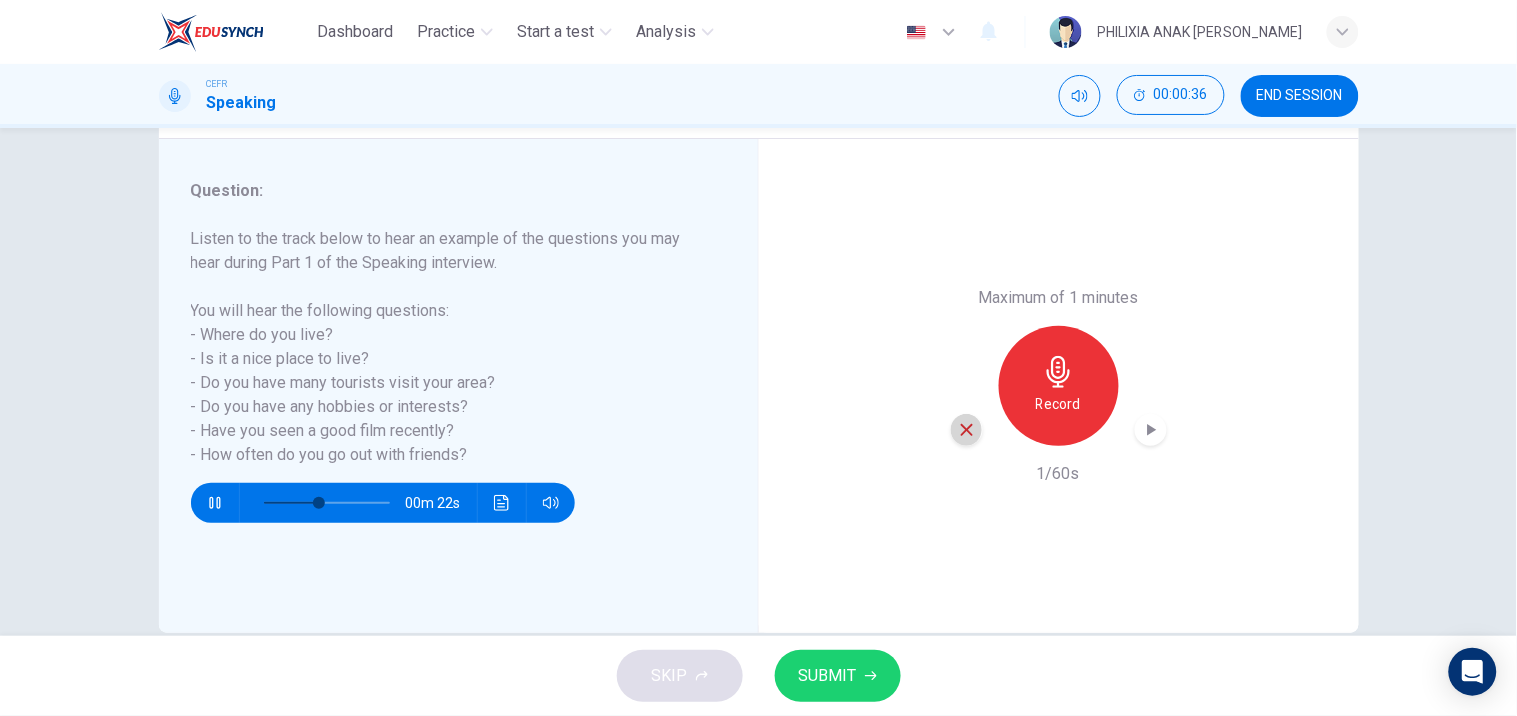 click 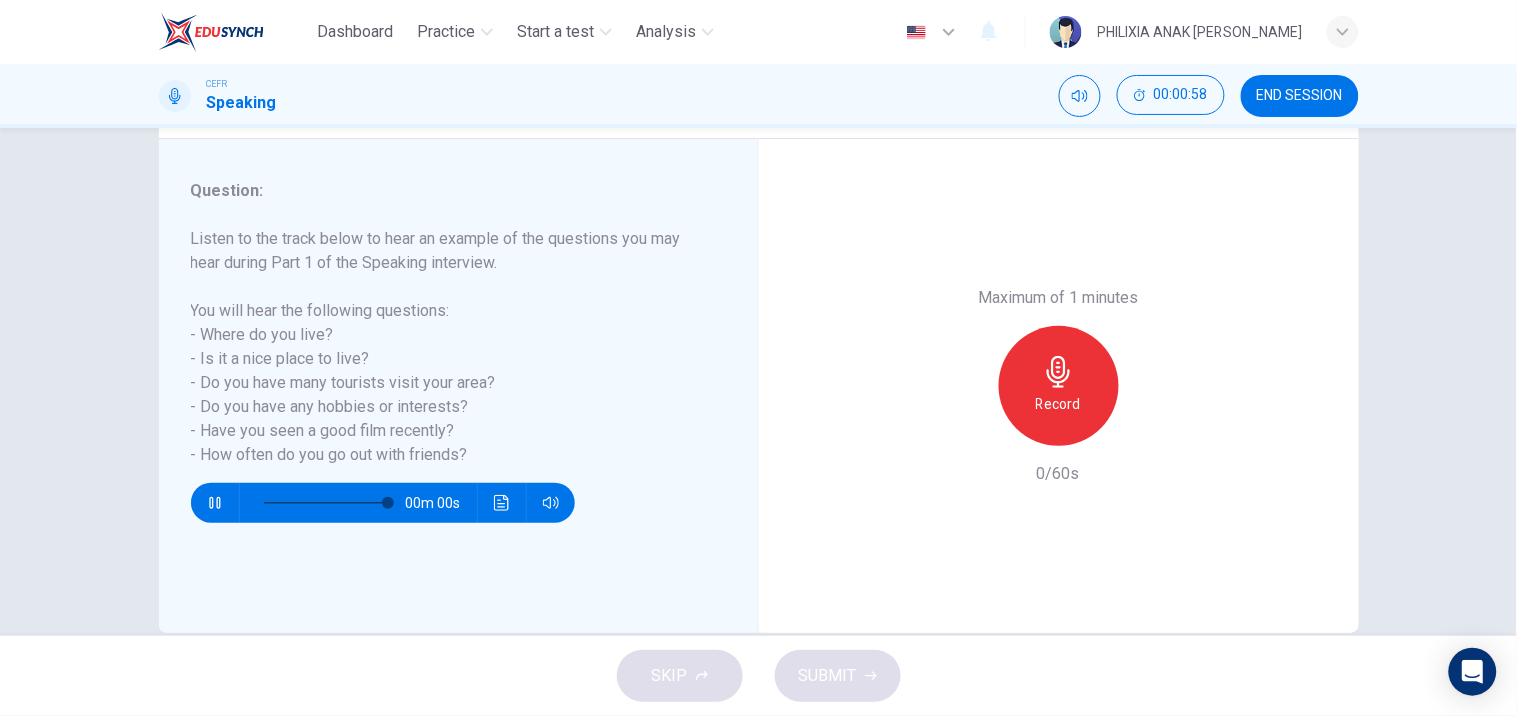 type on "0" 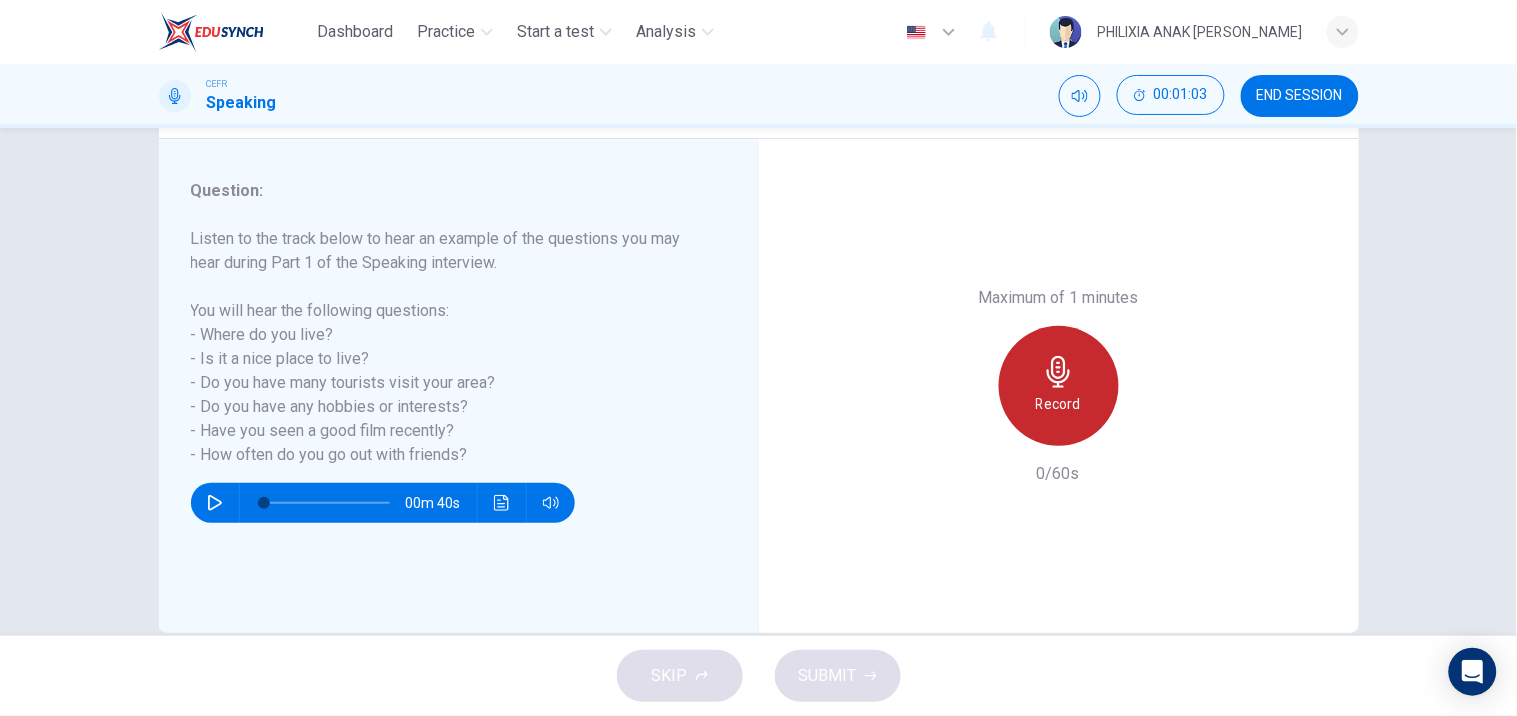 click on "Record" at bounding box center (1058, 404) 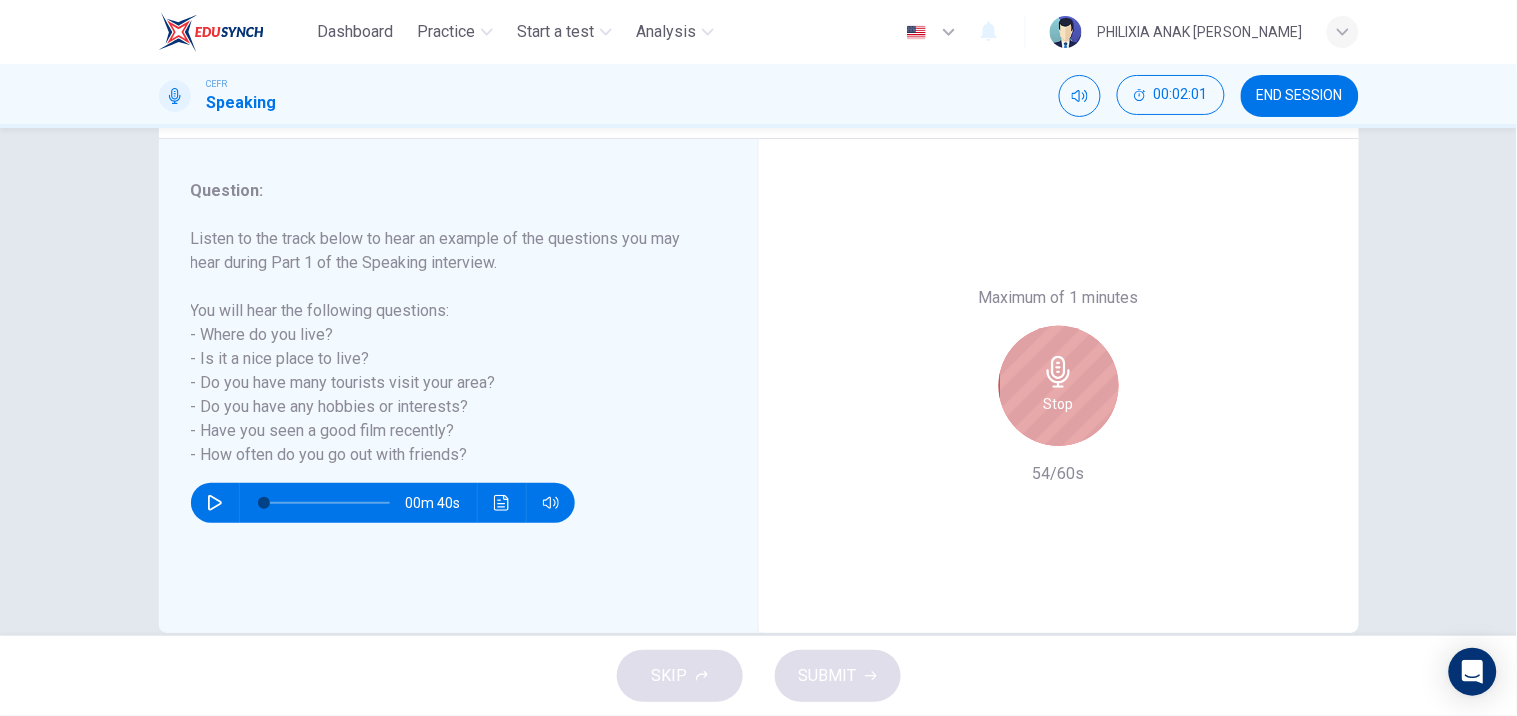 click on "Stop" at bounding box center (1059, 404) 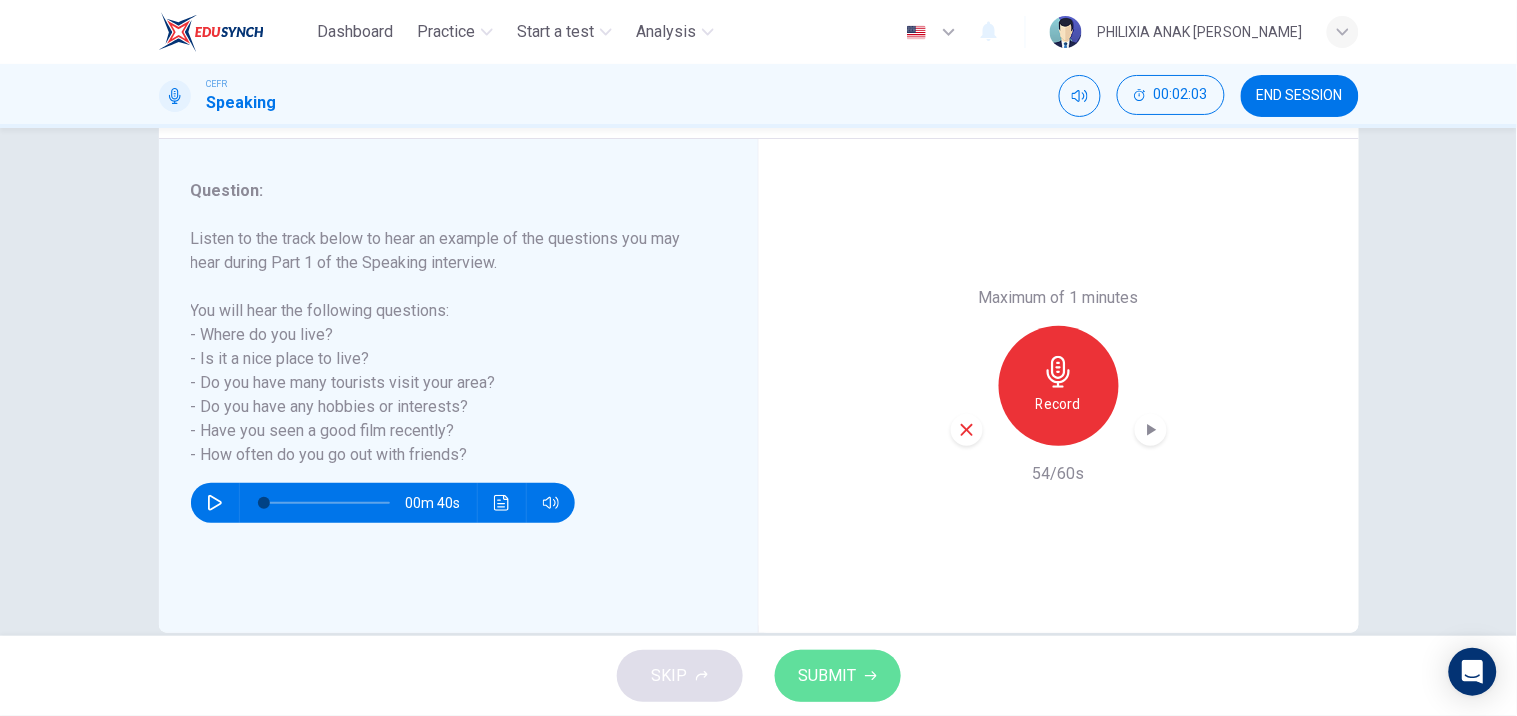 click on "SUBMIT" at bounding box center [838, 676] 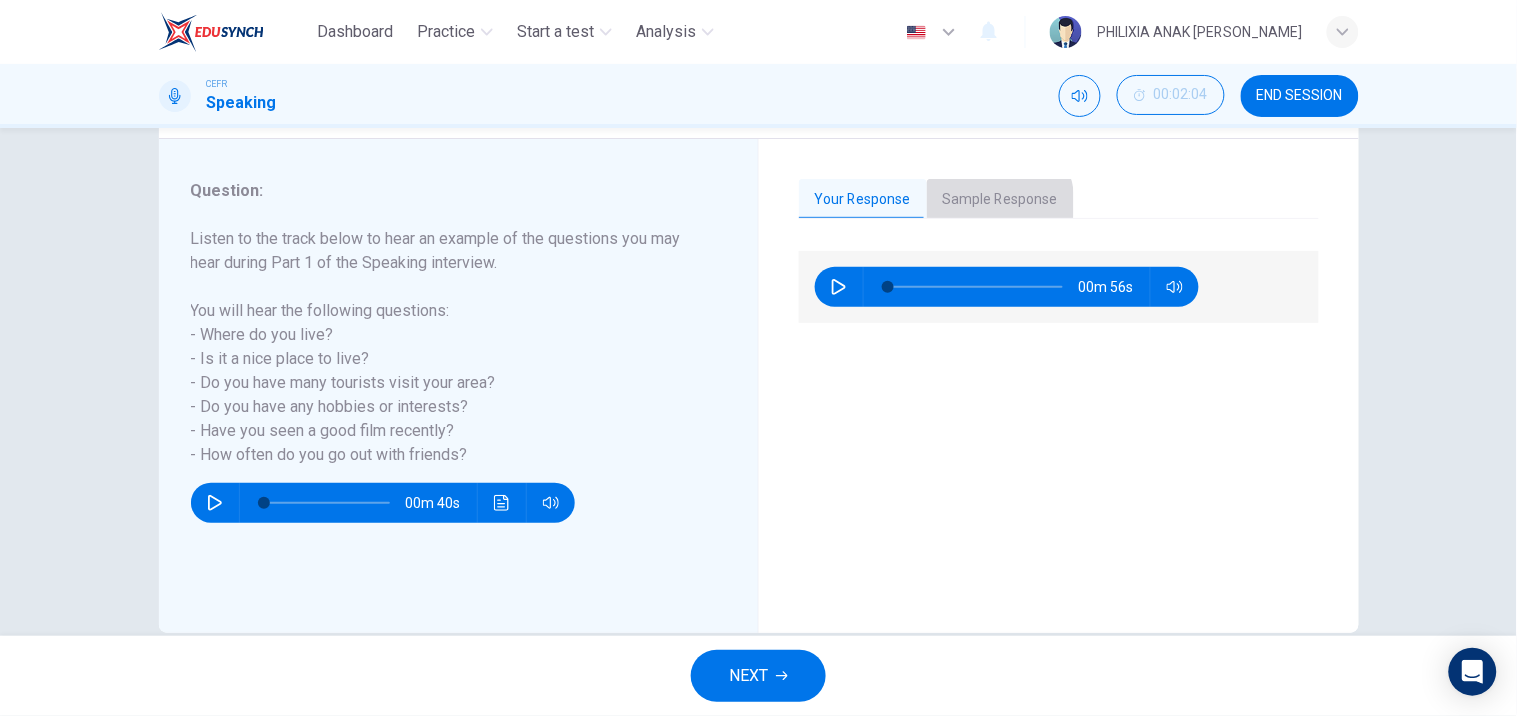 click on "Sample Response" at bounding box center [1000, 200] 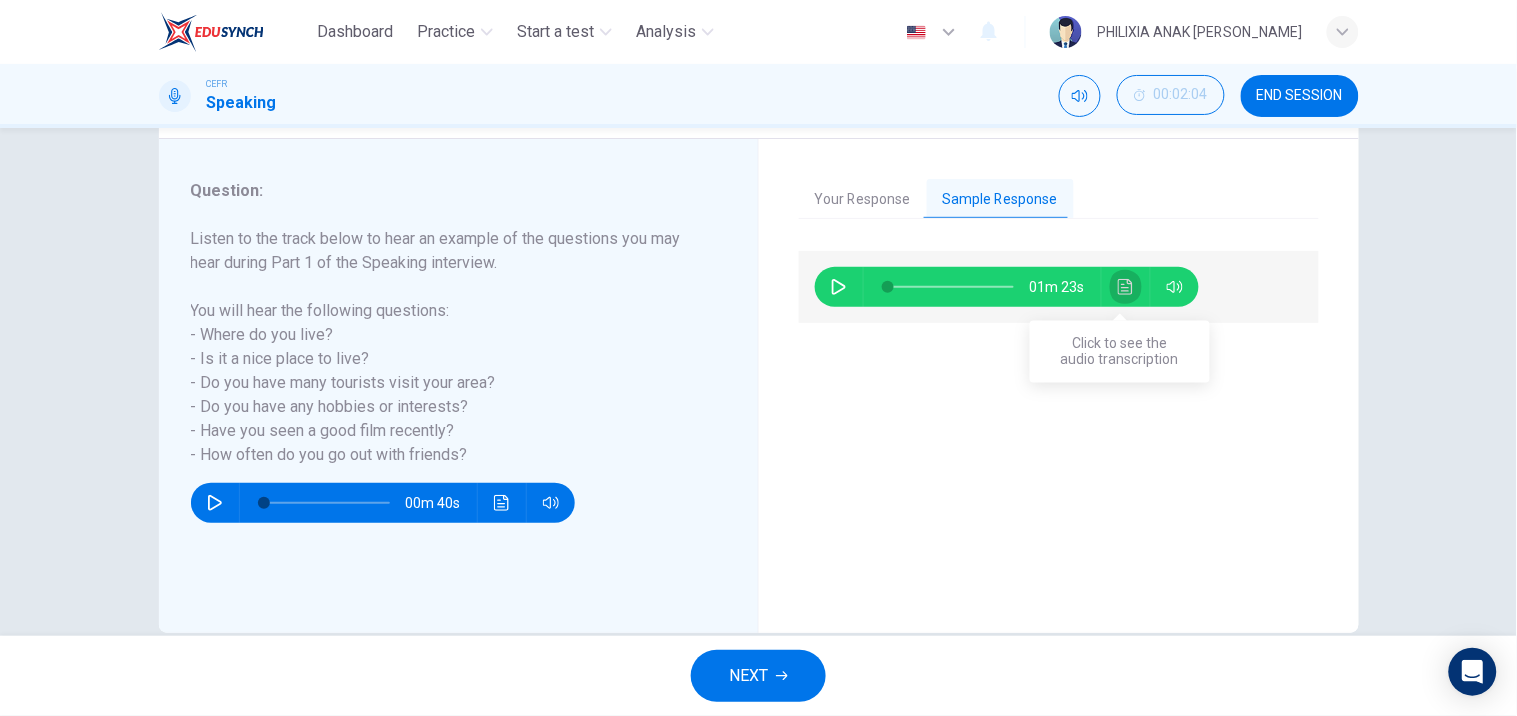 click 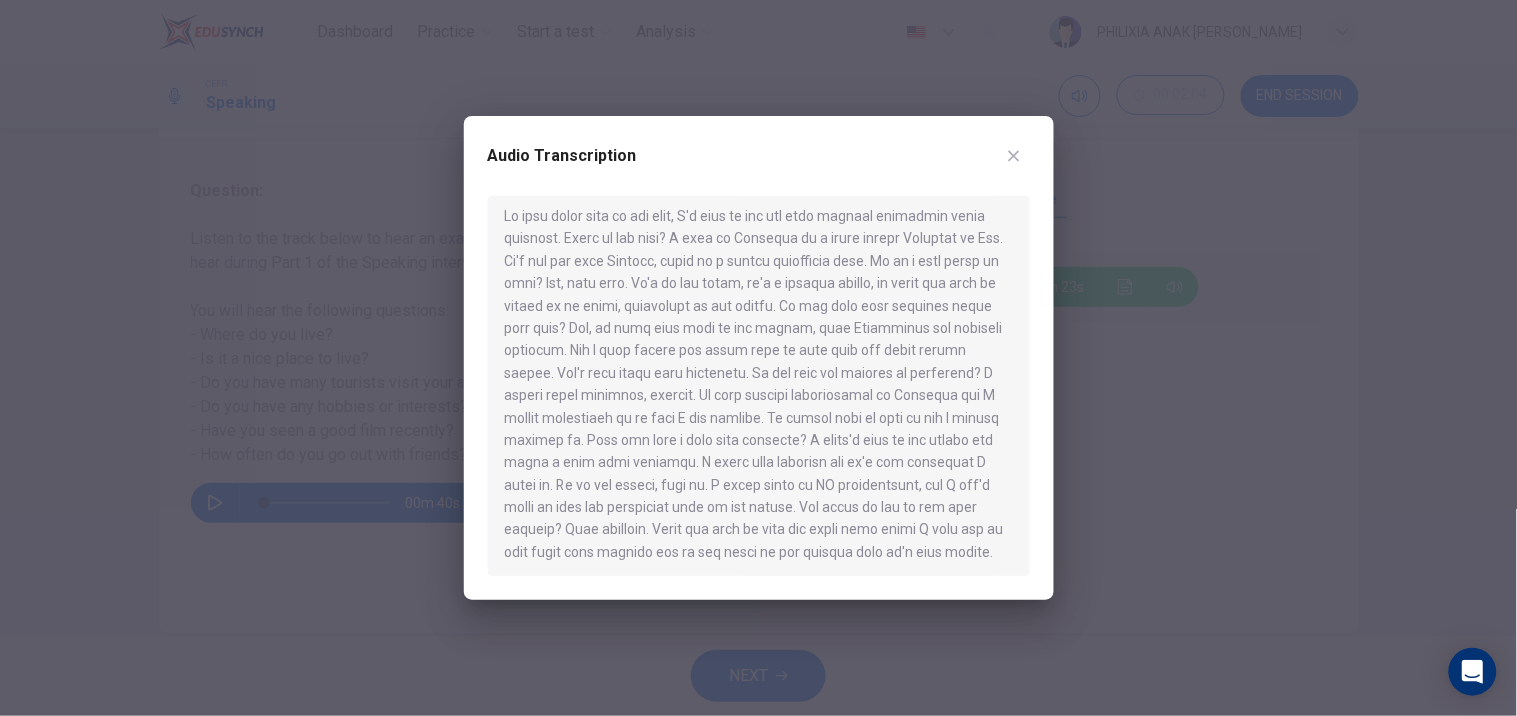 scroll, scrollTop: 11, scrollLeft: 0, axis: vertical 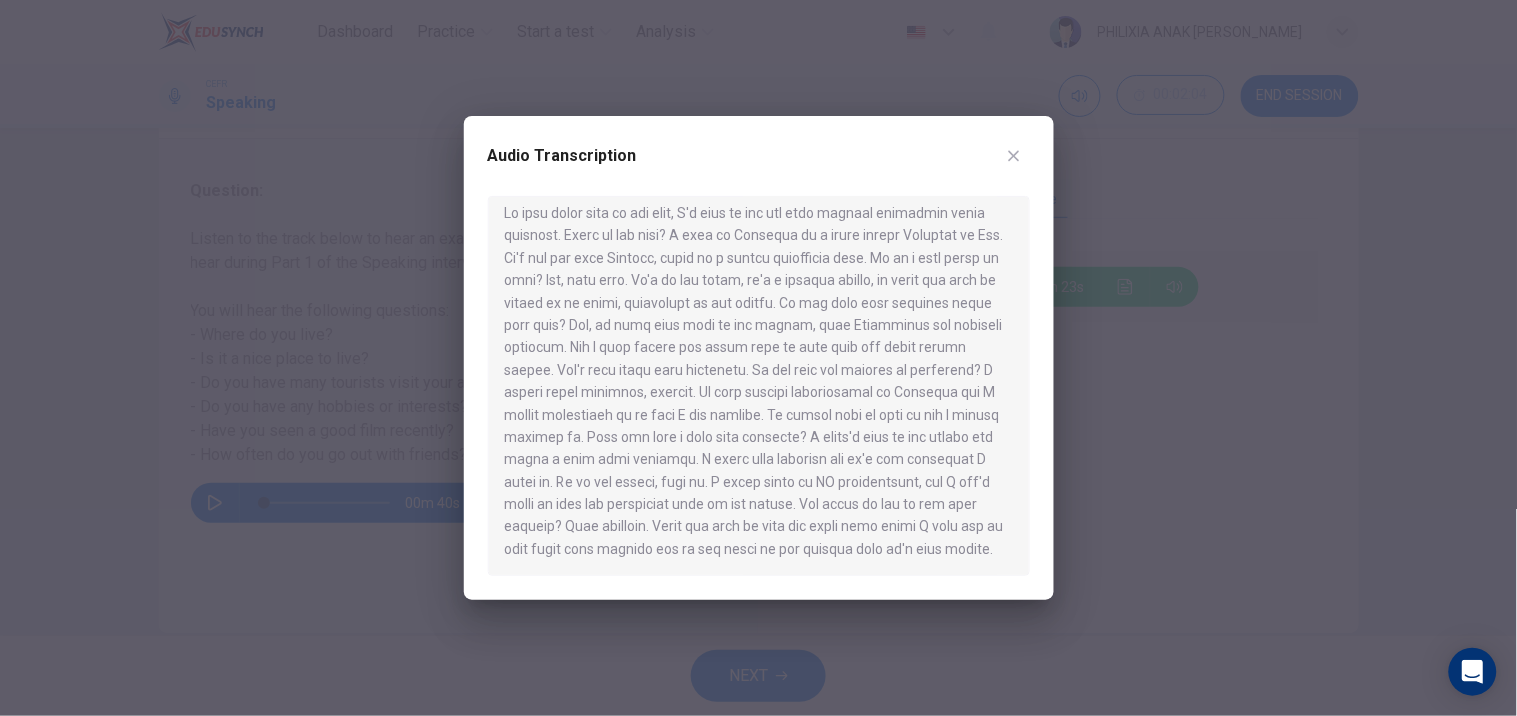 click at bounding box center (758, 358) 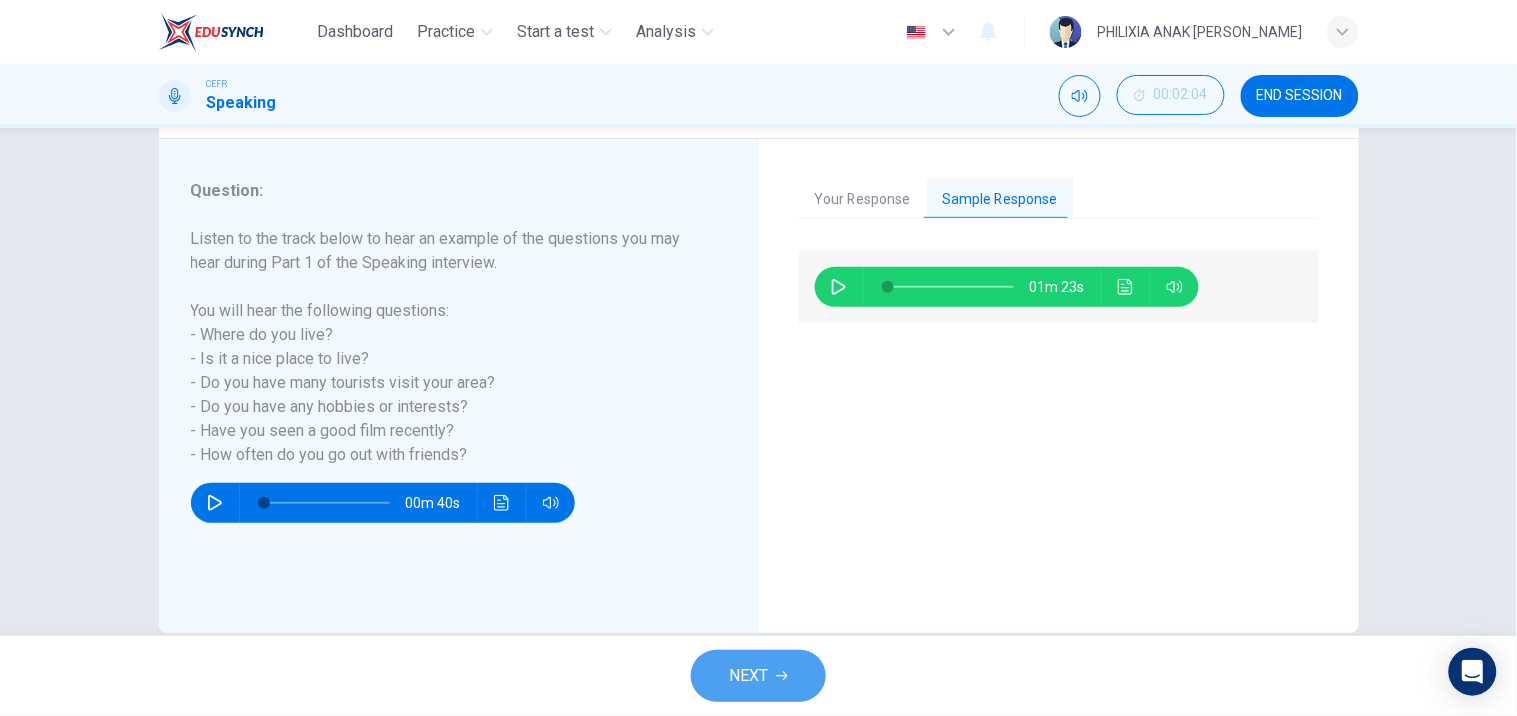 click on "NEXT" at bounding box center (758, 676) 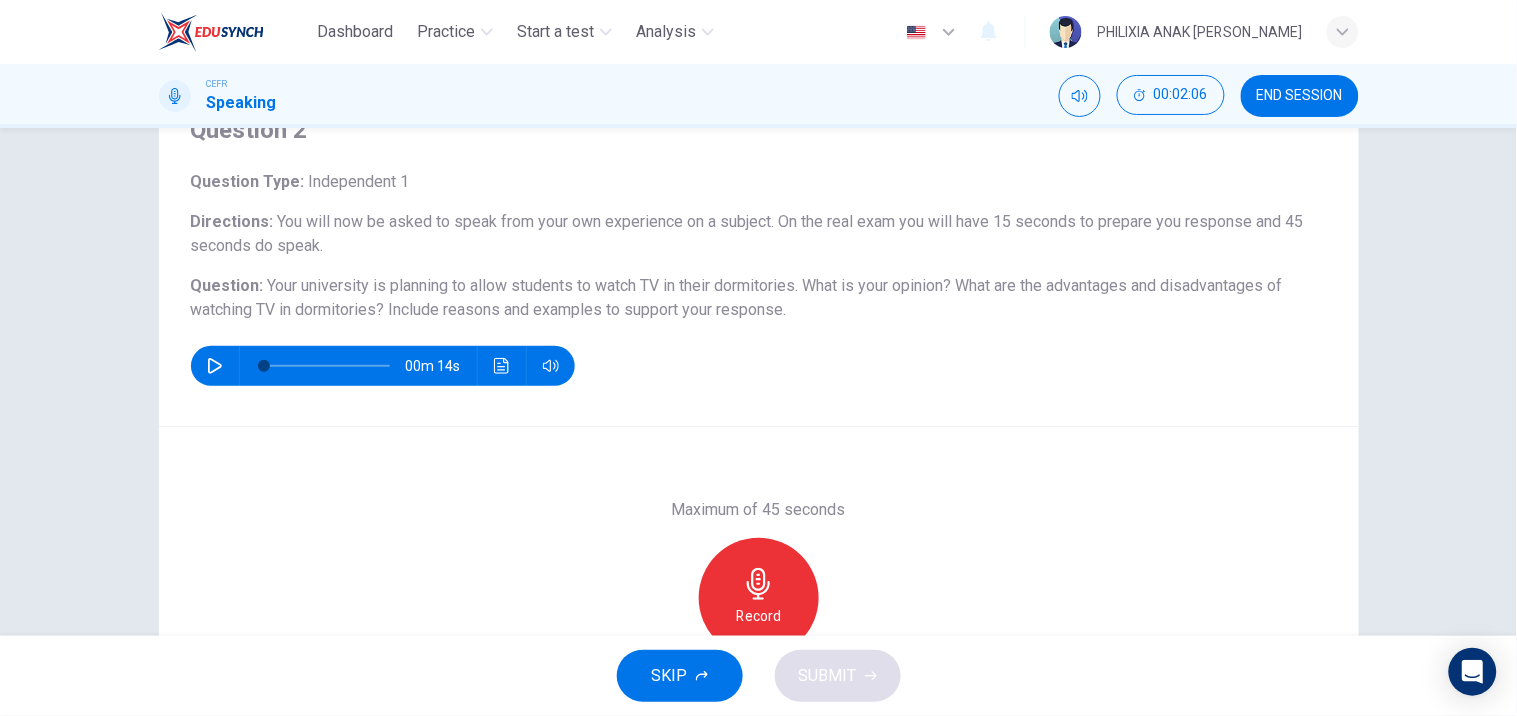 scroll, scrollTop: 96, scrollLeft: 0, axis: vertical 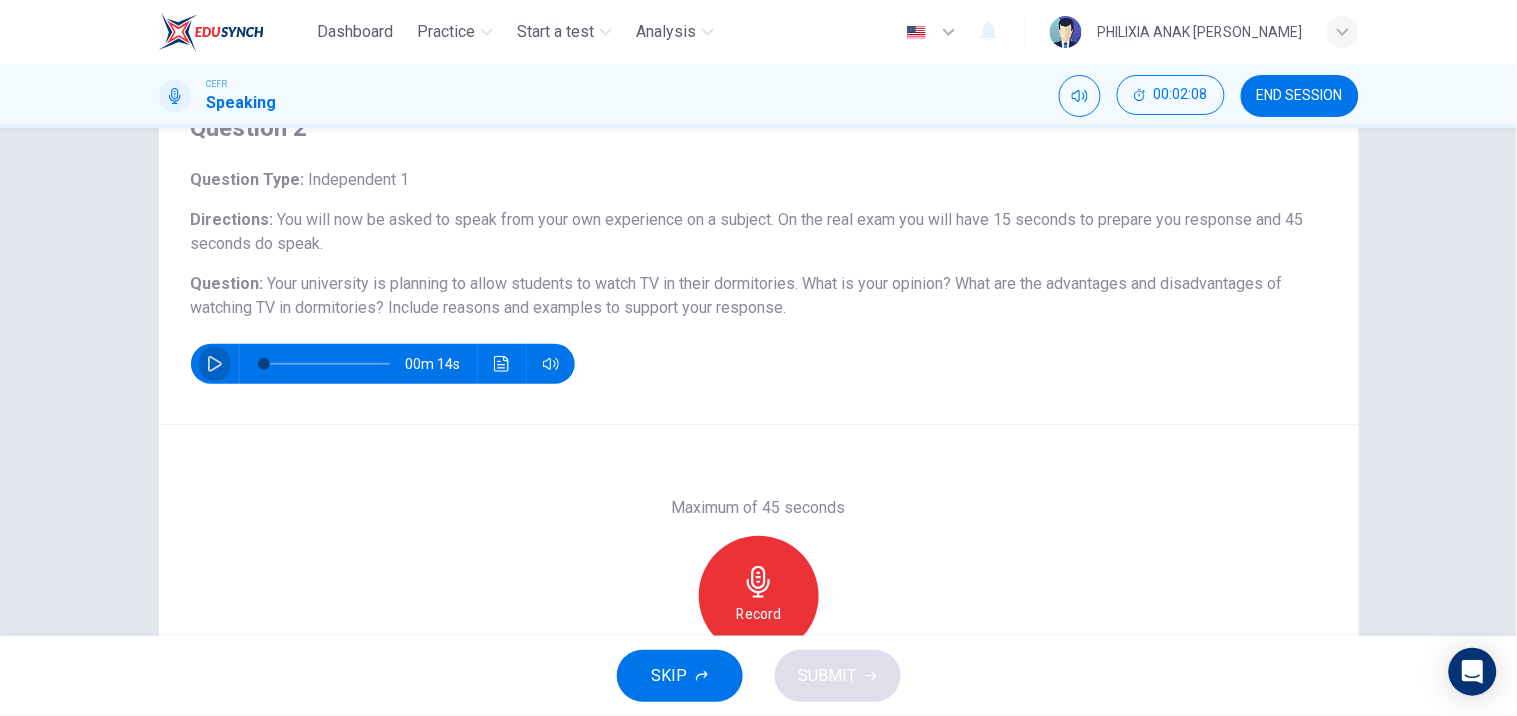 click 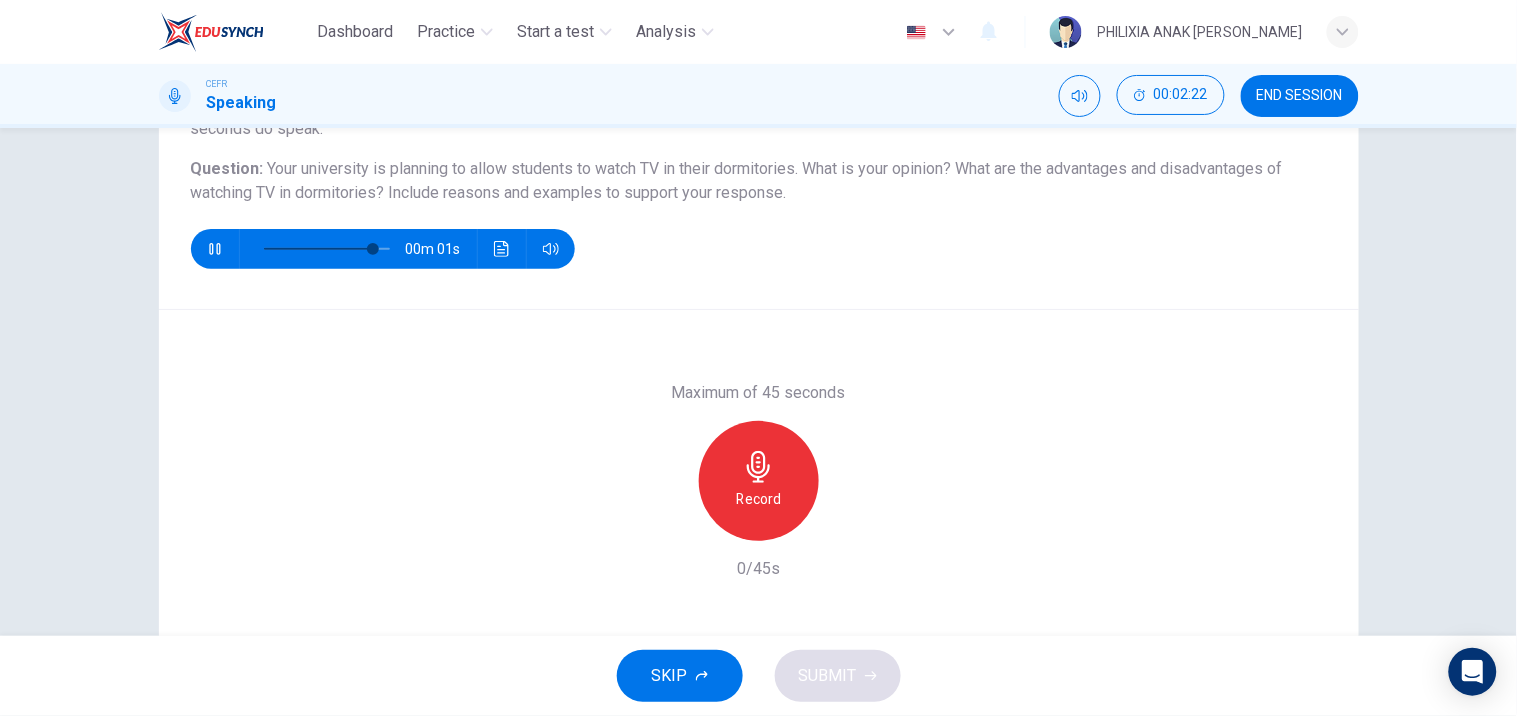 scroll, scrollTop: 212, scrollLeft: 0, axis: vertical 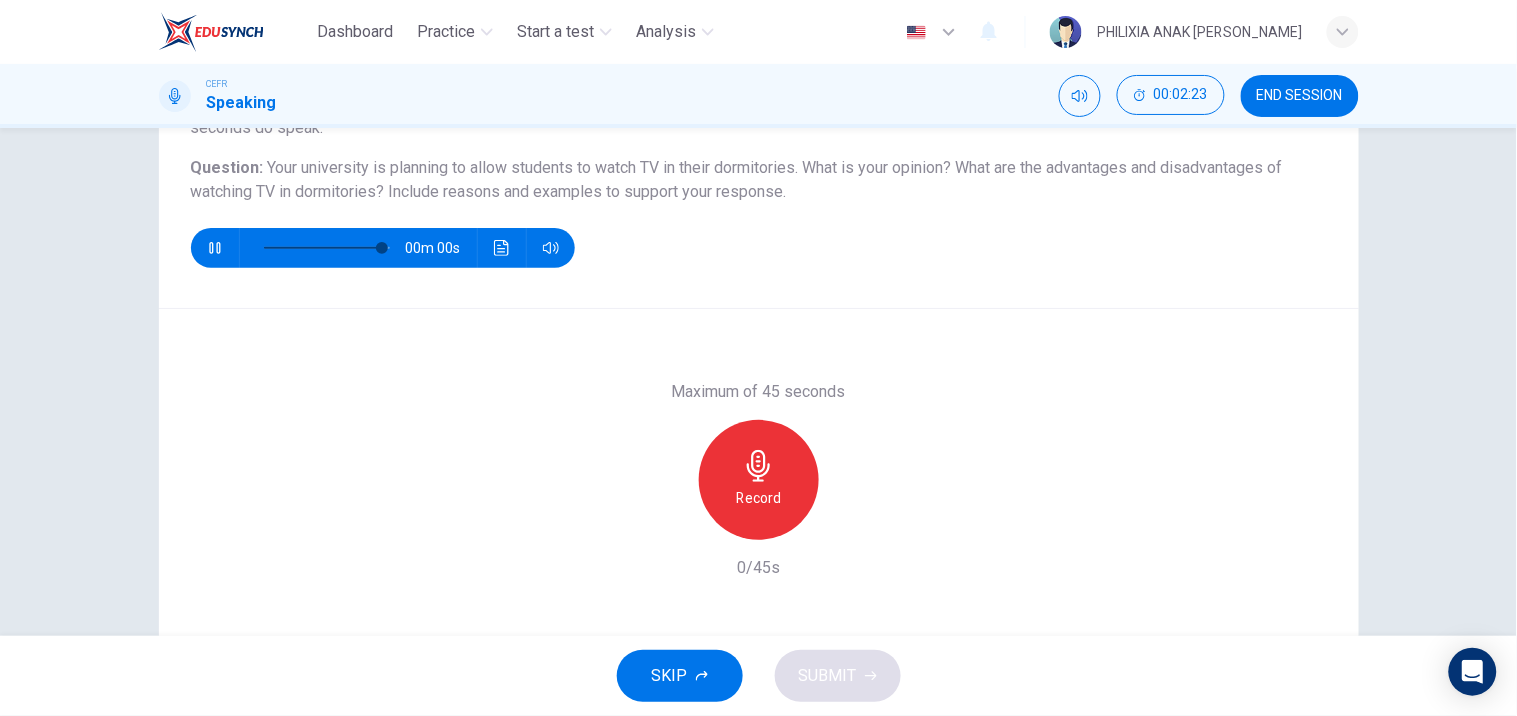 type on "0" 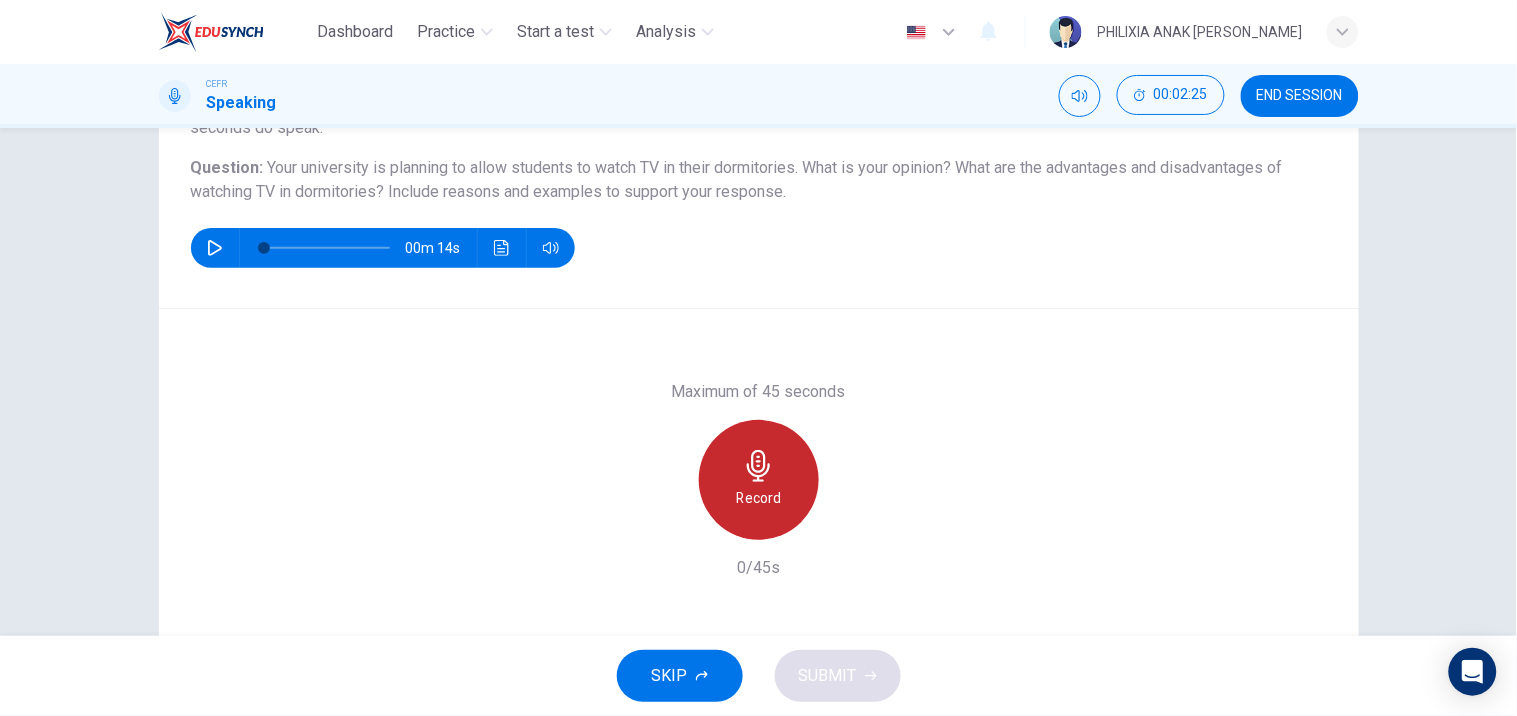 click on "Record" at bounding box center (759, 480) 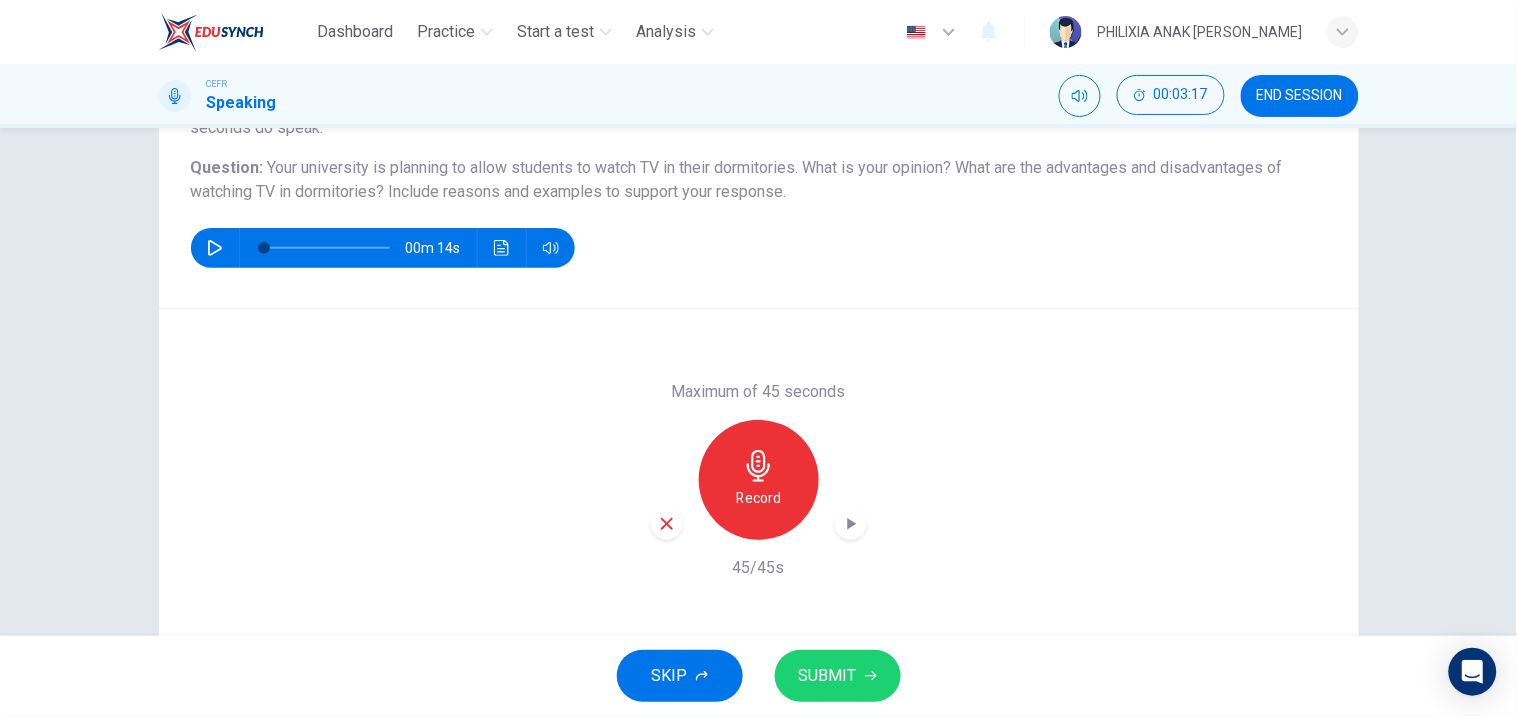 click on "SUBMIT" at bounding box center (828, 676) 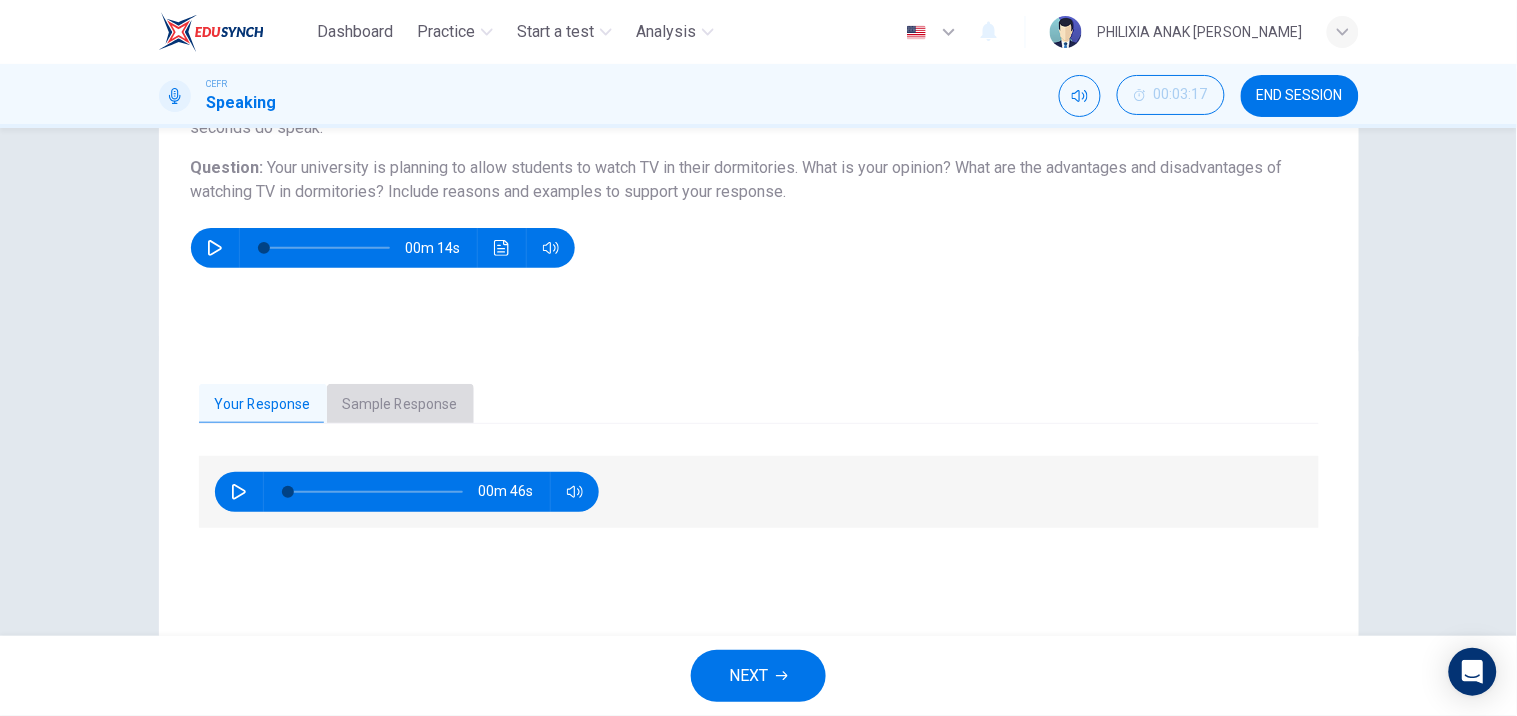 click on "Sample Response" at bounding box center (400, 405) 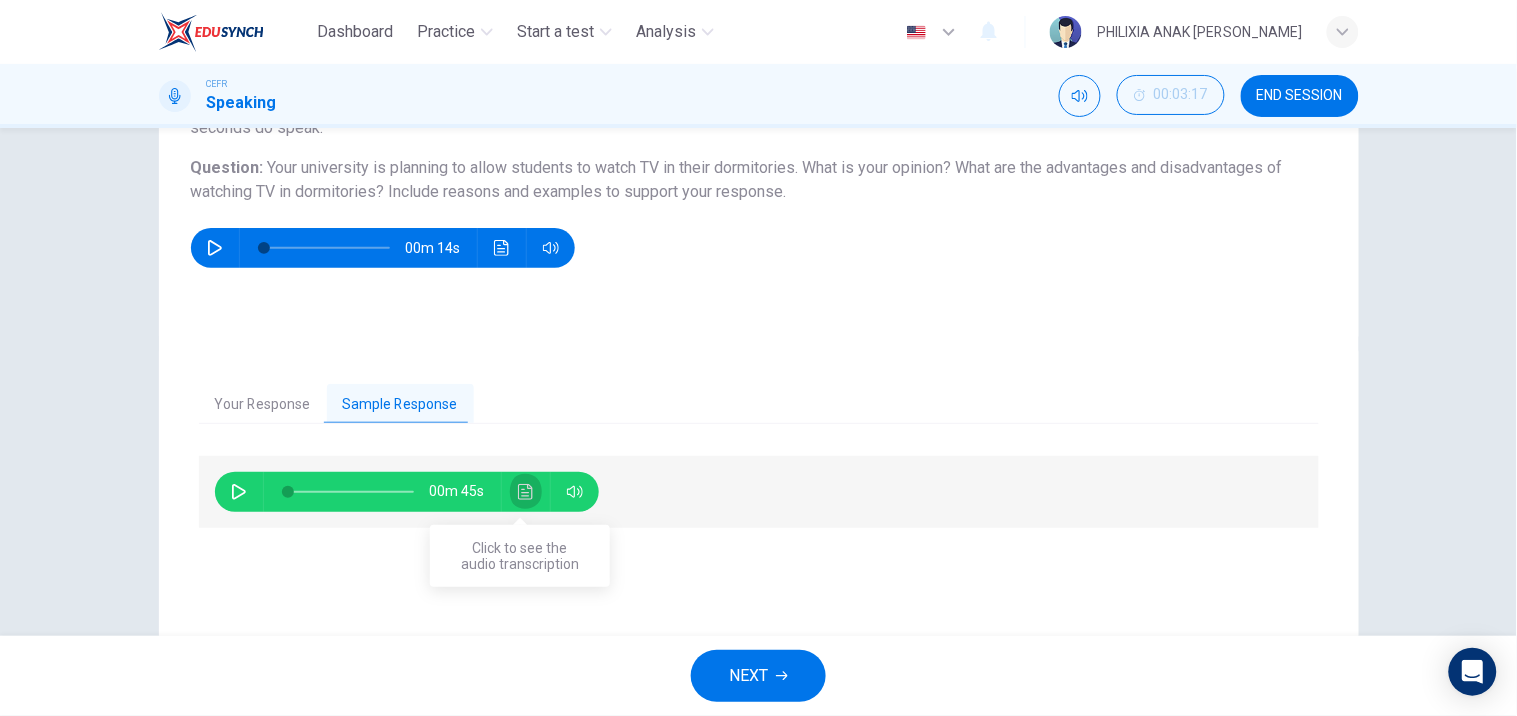 click 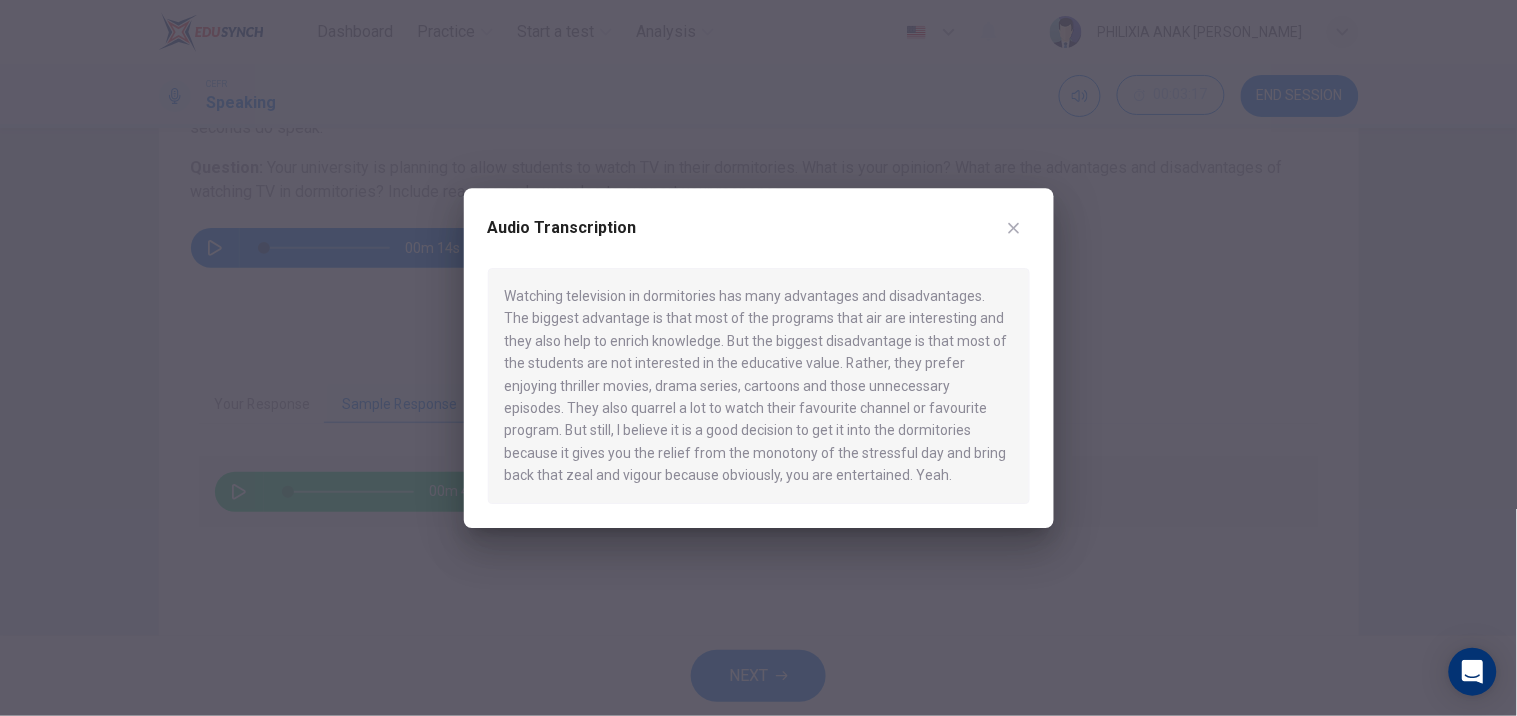 click at bounding box center (758, 358) 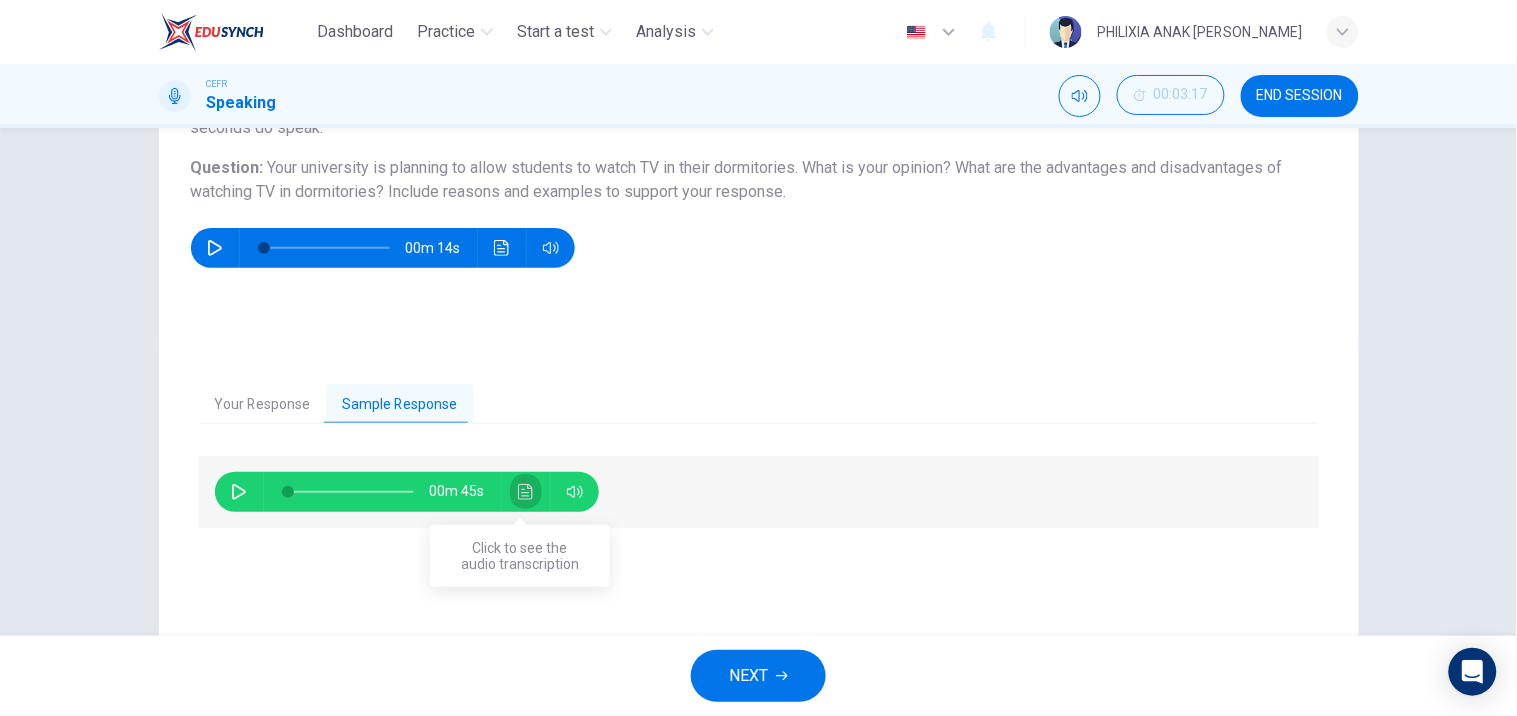 click at bounding box center (526, 492) 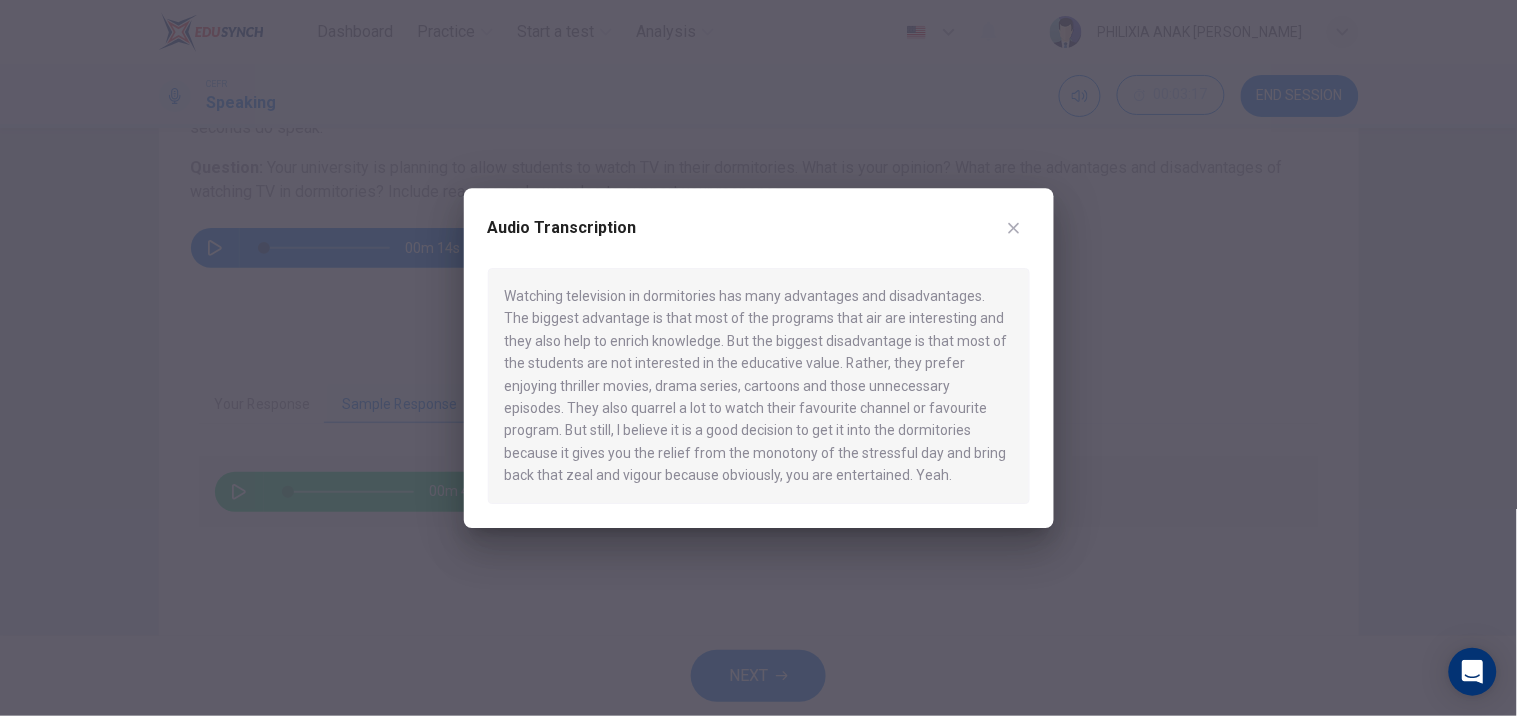 click at bounding box center (758, 358) 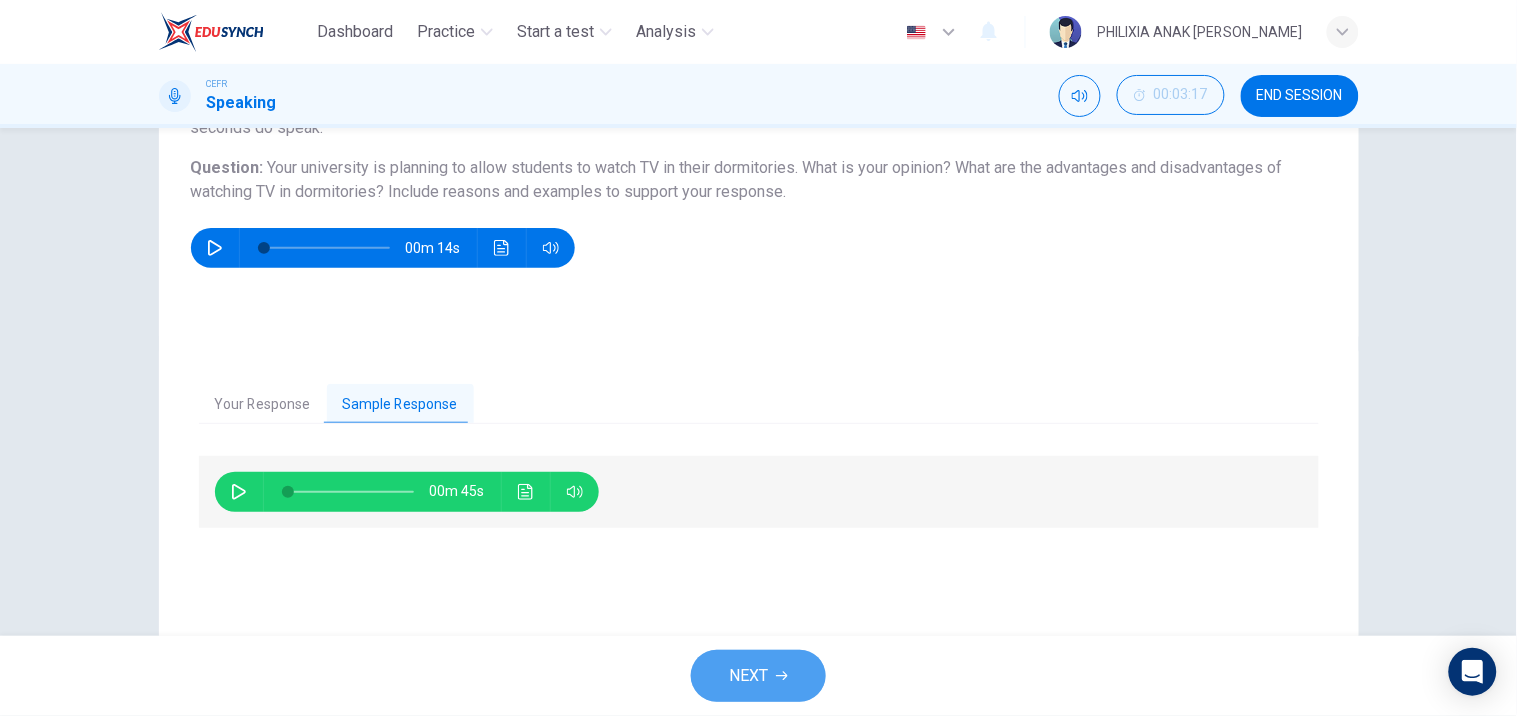 click on "NEXT" at bounding box center (758, 676) 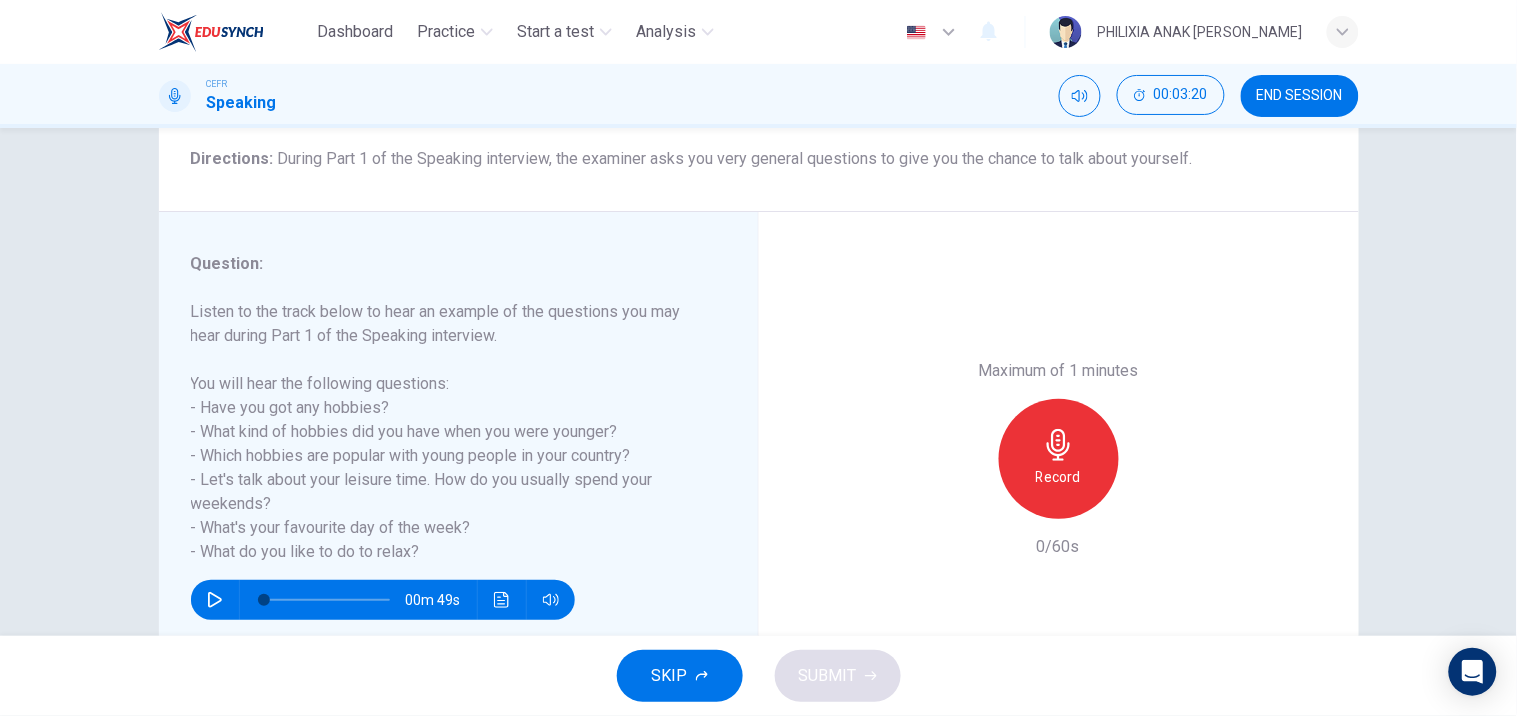 scroll, scrollTop: 170, scrollLeft: 0, axis: vertical 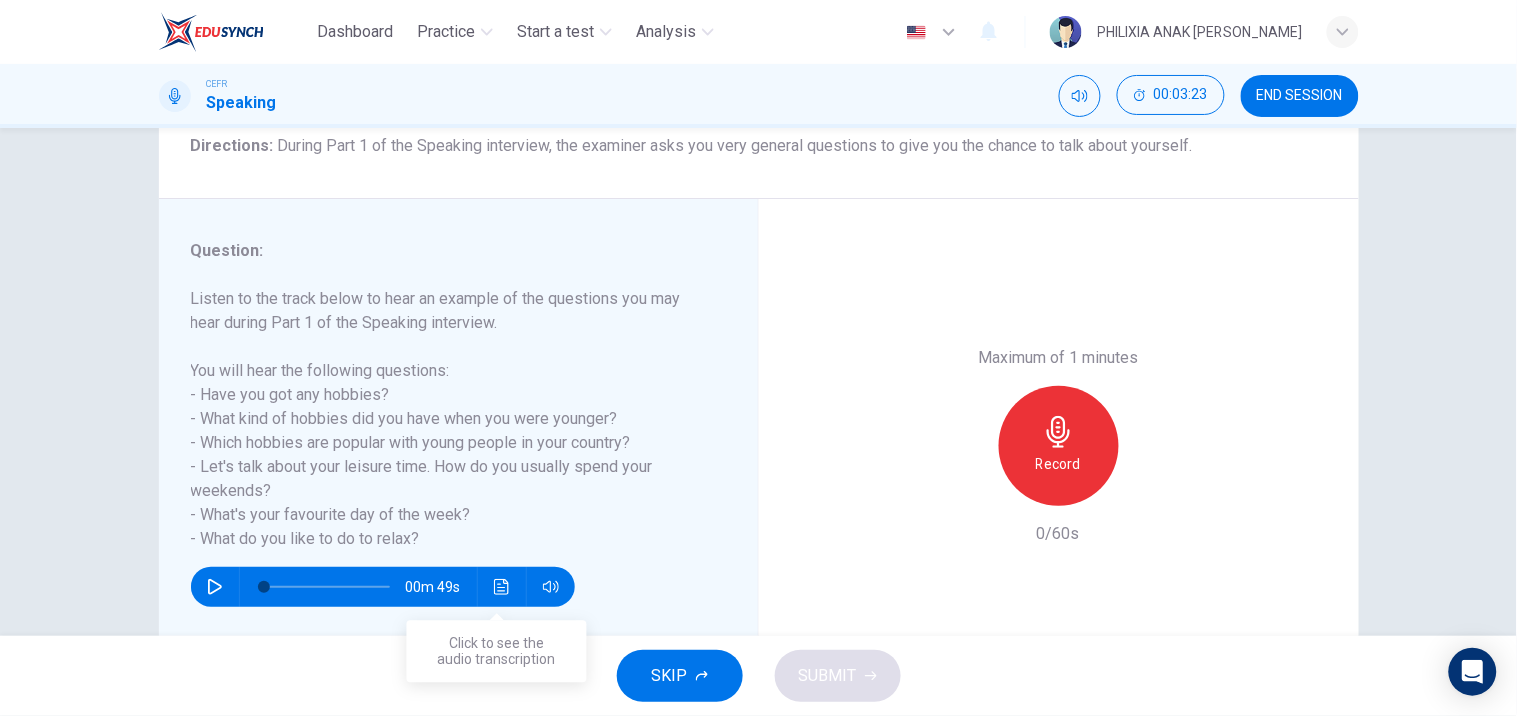 click at bounding box center (502, 587) 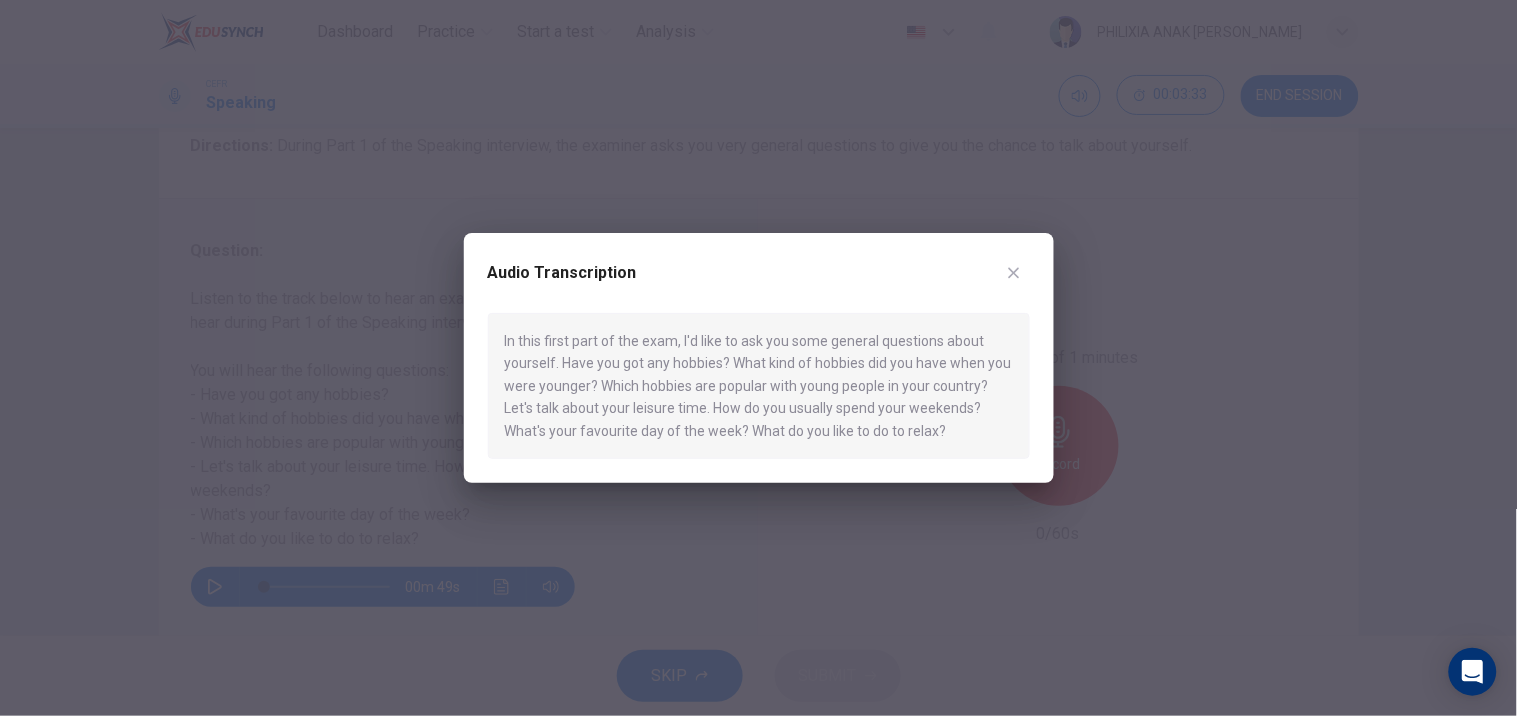 click at bounding box center [758, 358] 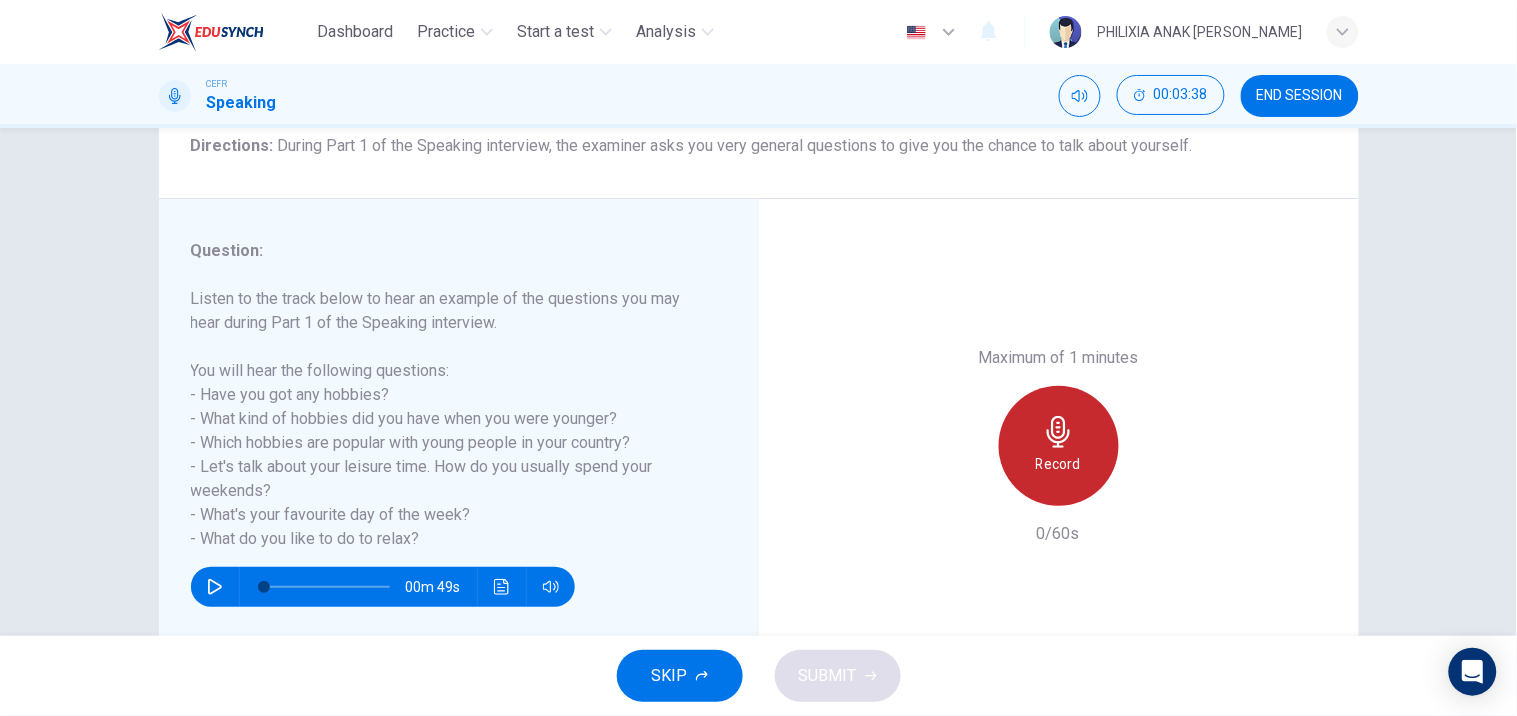 click 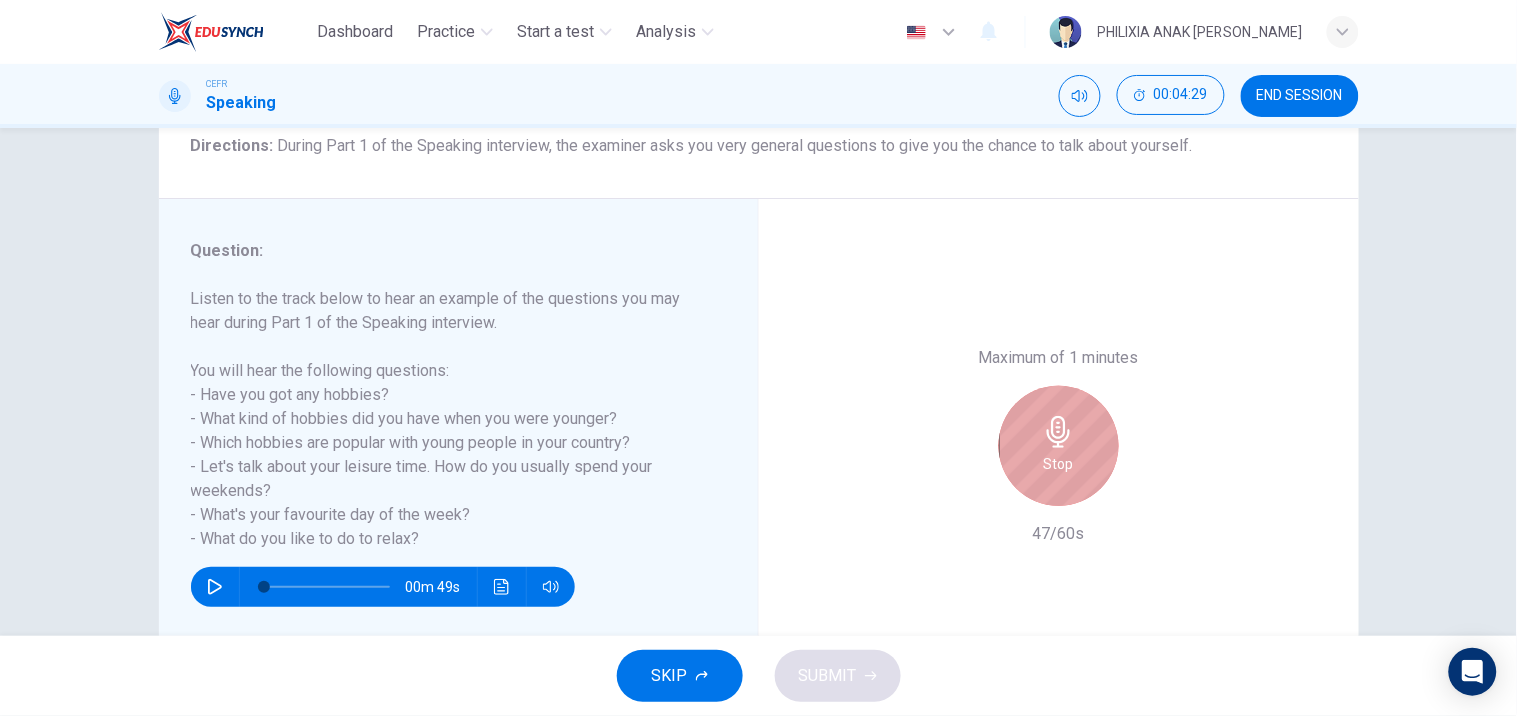 click 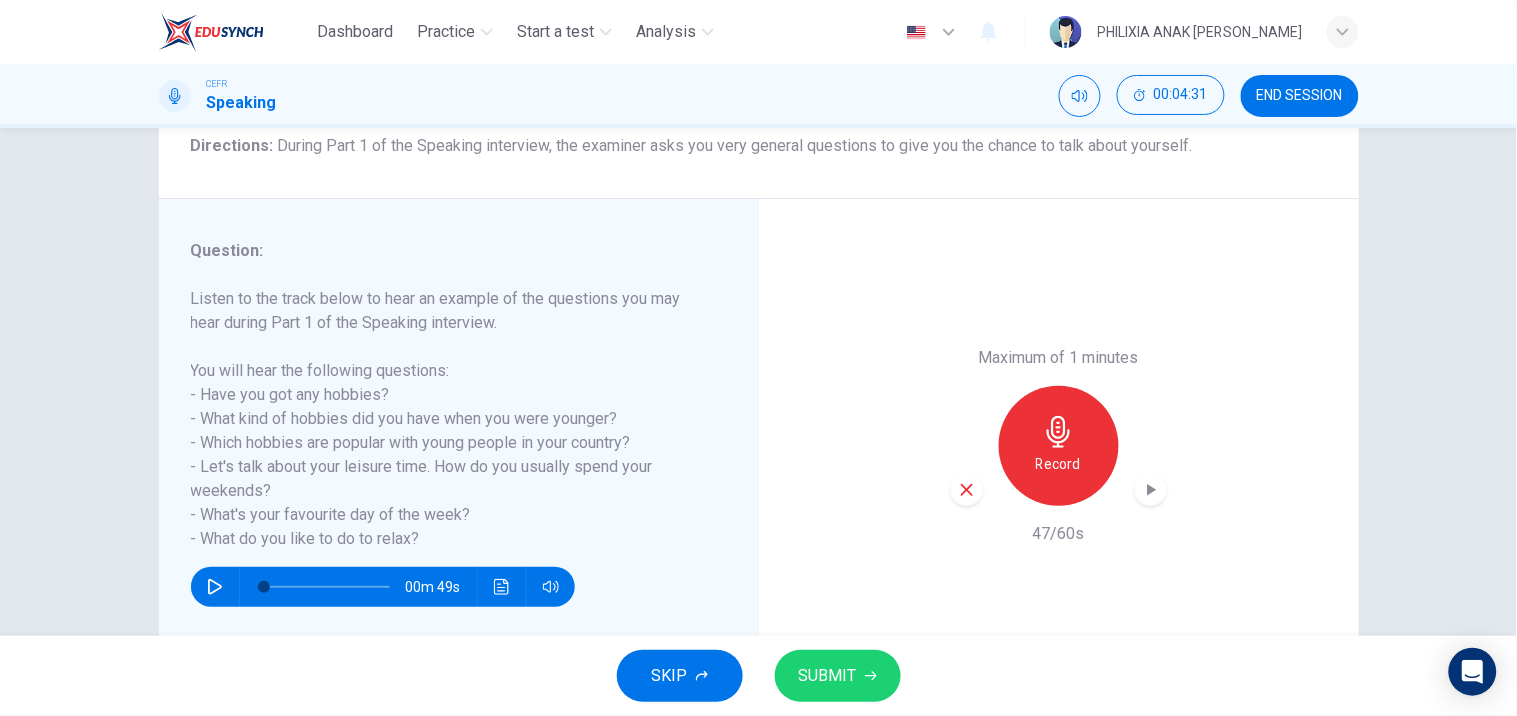 click on "SUBMIT" at bounding box center [838, 676] 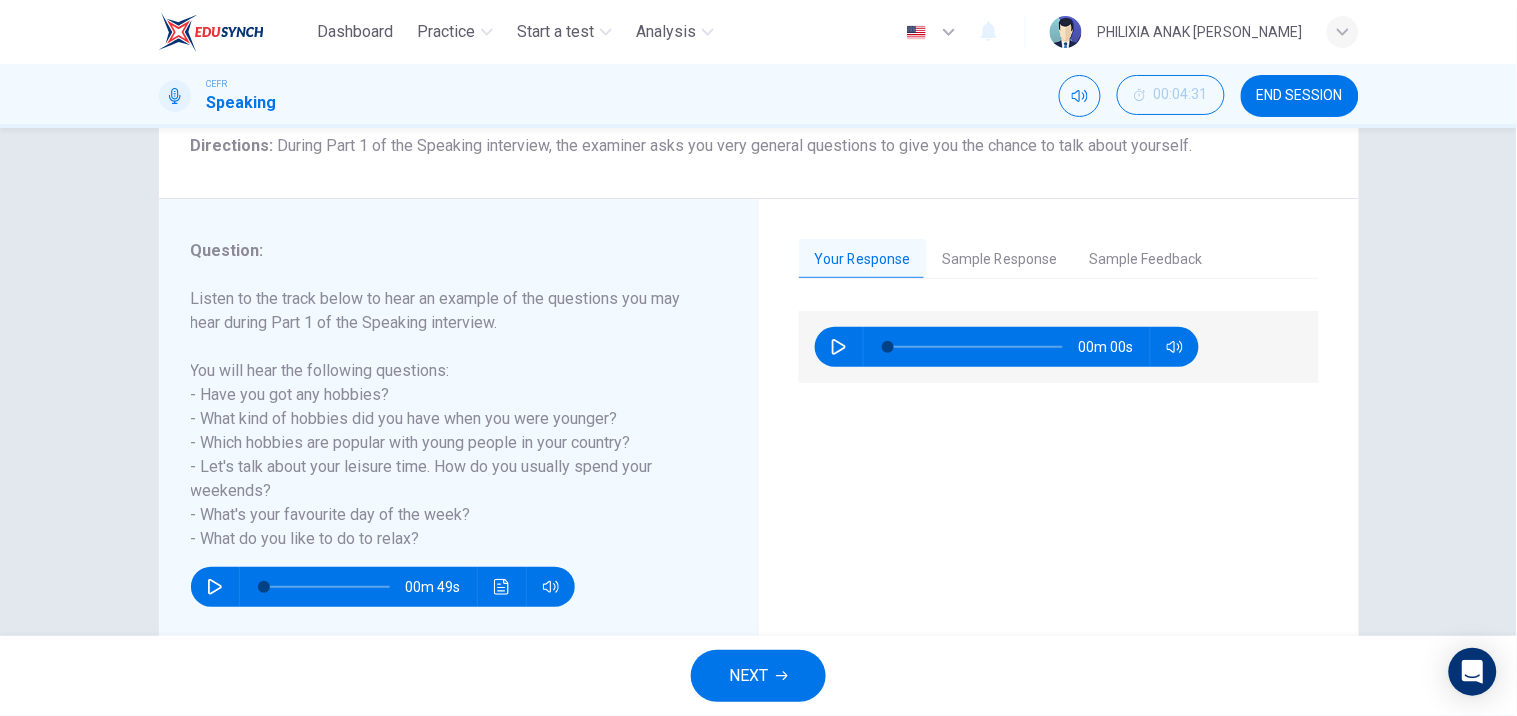 click at bounding box center [1150, 347] 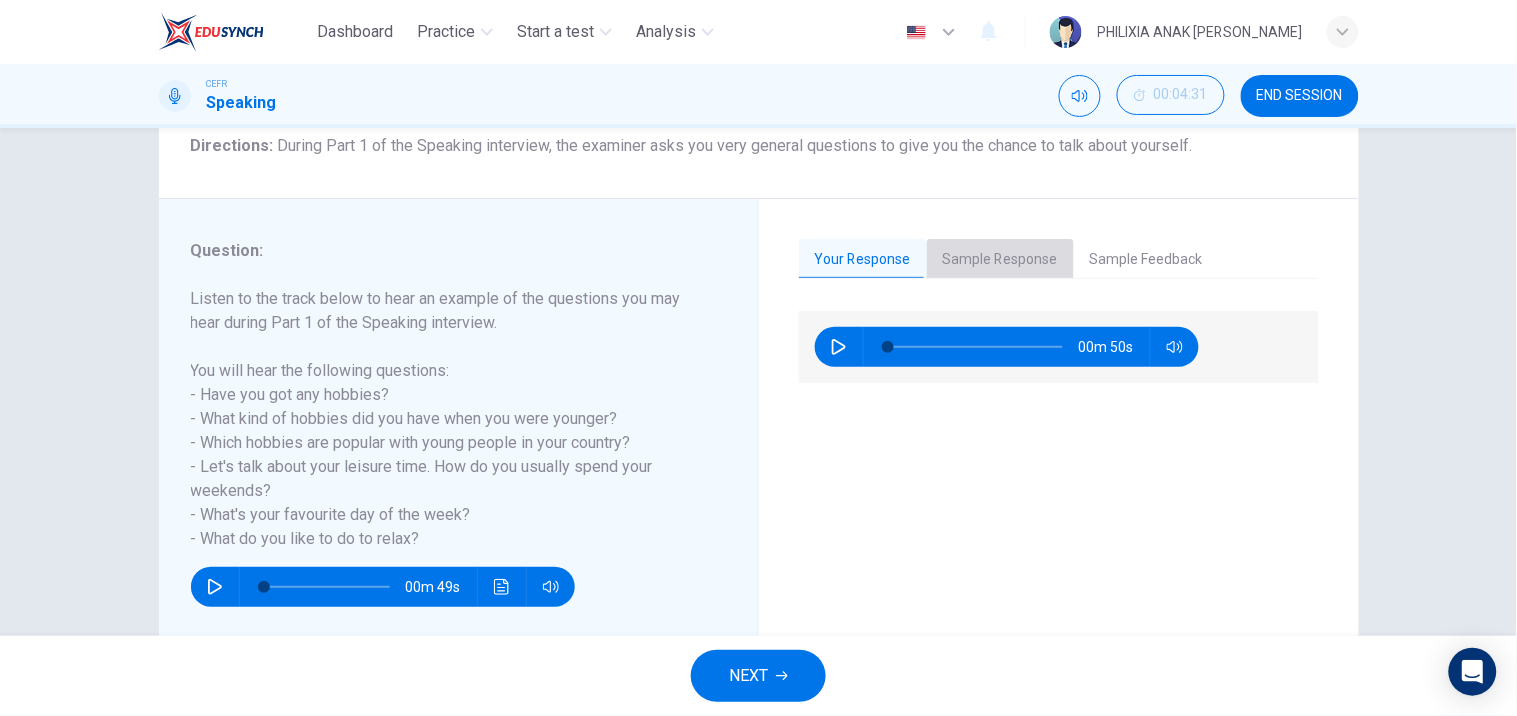 click on "Sample Response" at bounding box center (1000, 260) 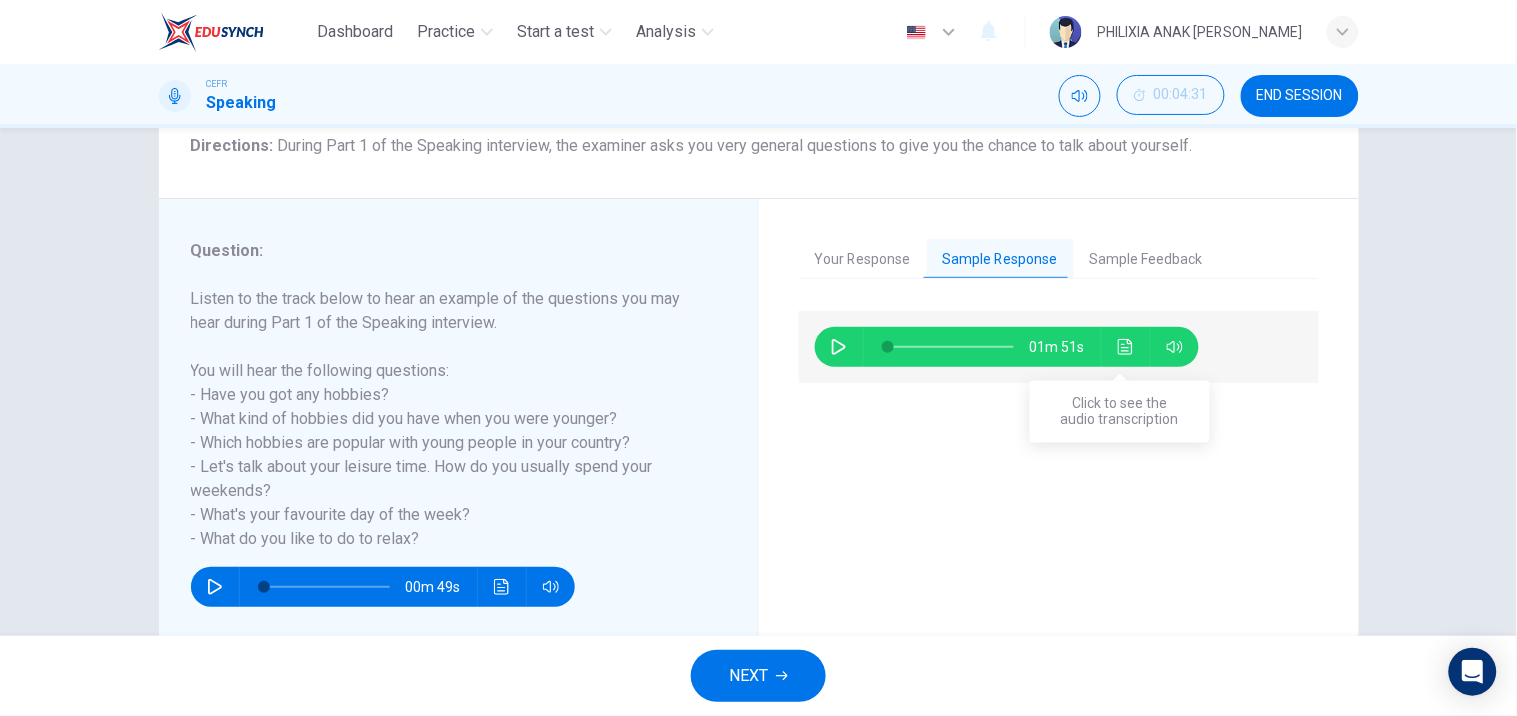 click at bounding box center [1126, 347] 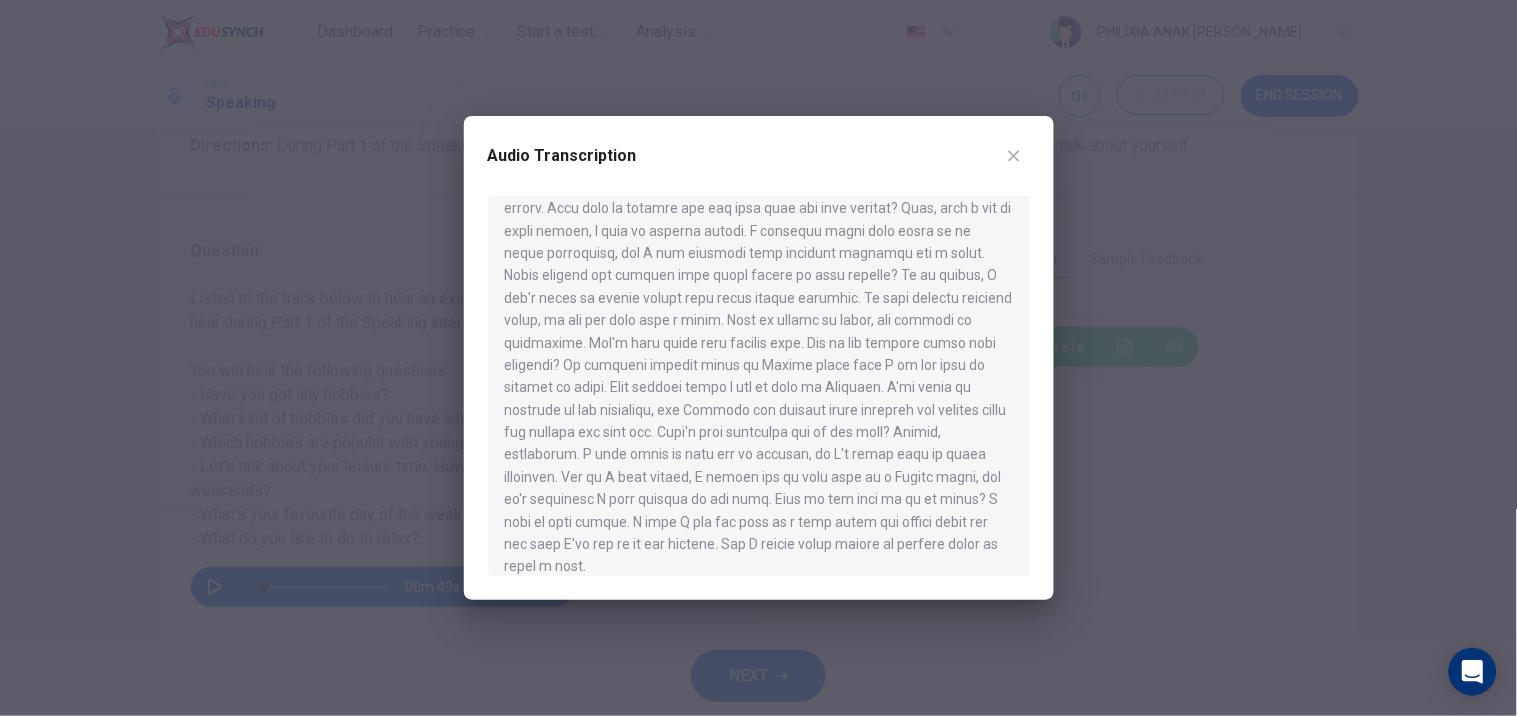 scroll, scrollTop: 102, scrollLeft: 0, axis: vertical 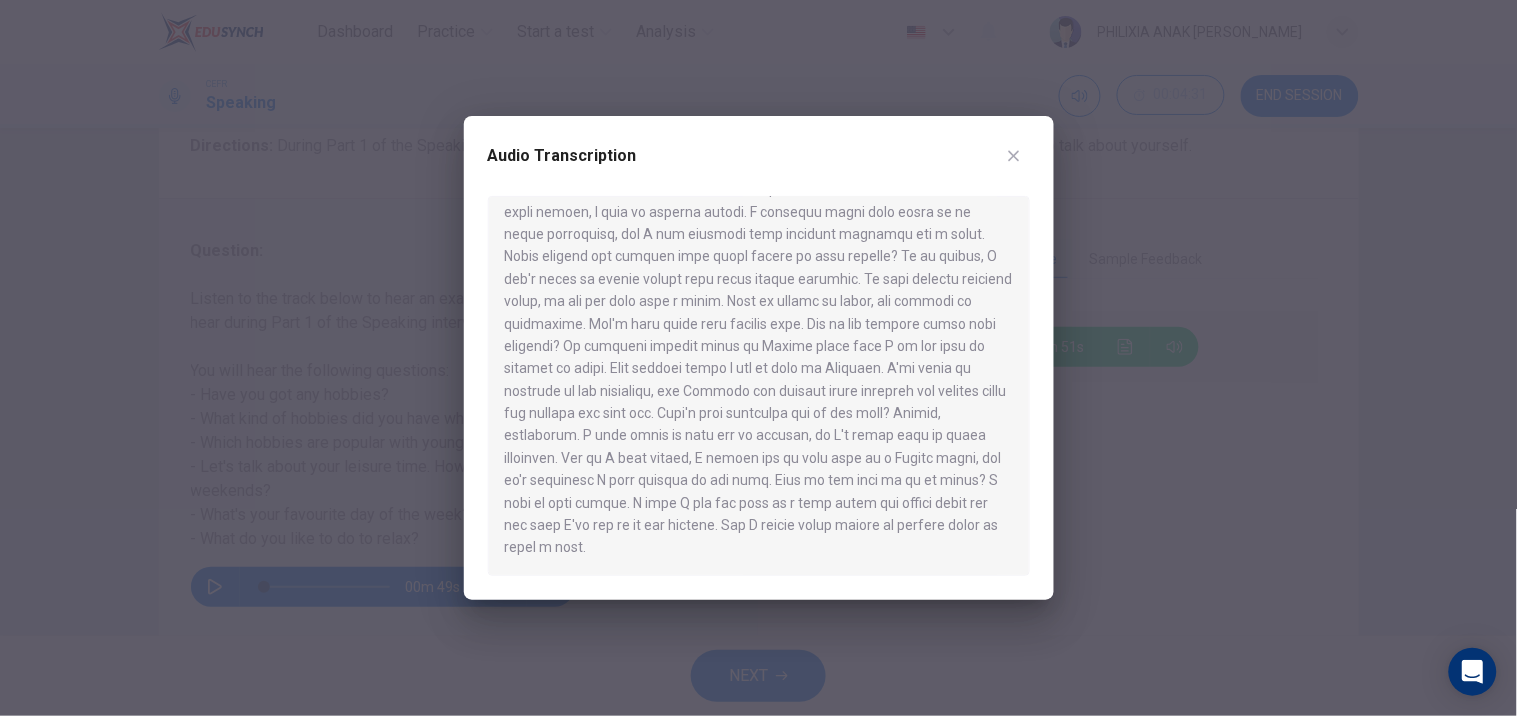 click at bounding box center [758, 358] 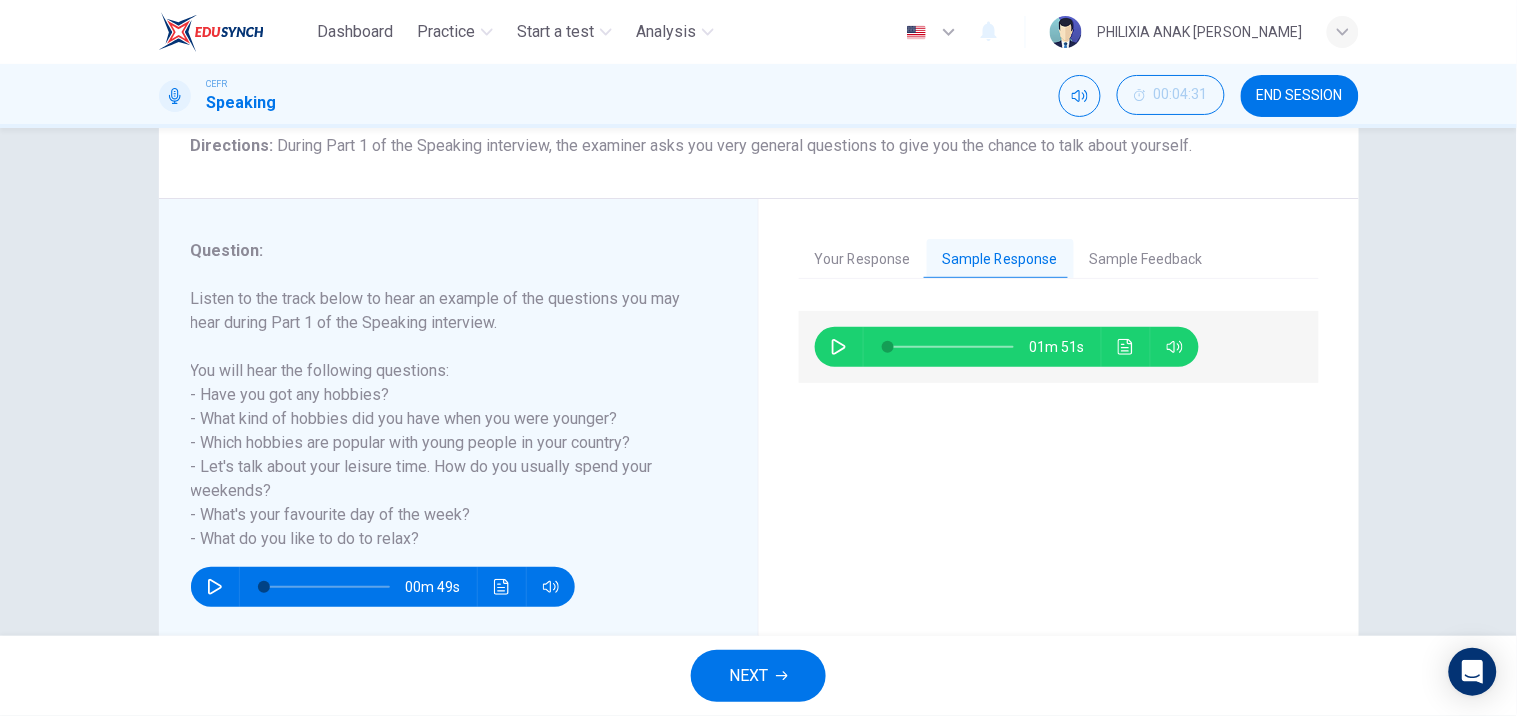 click on "Sample Feedback" at bounding box center (1146, 260) 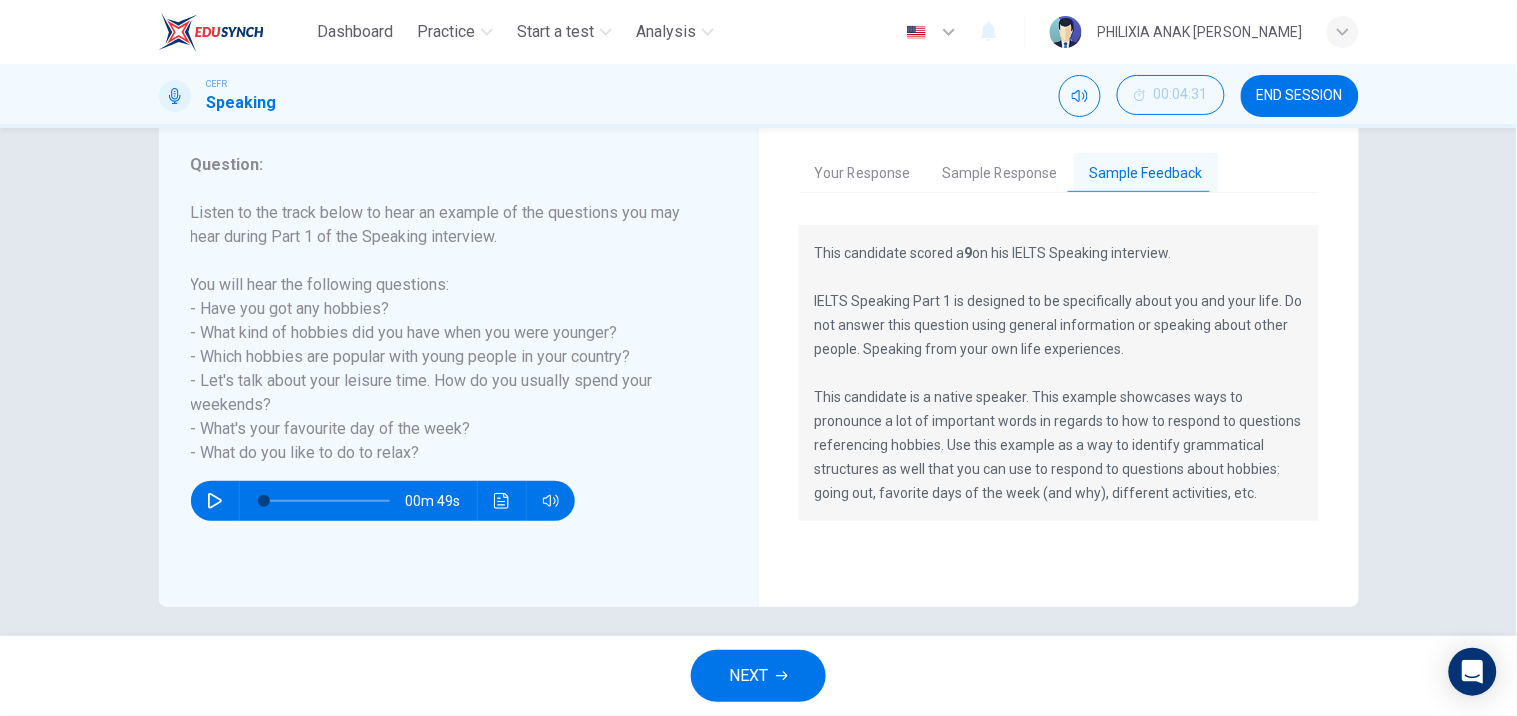 scroll, scrollTop: 255, scrollLeft: 0, axis: vertical 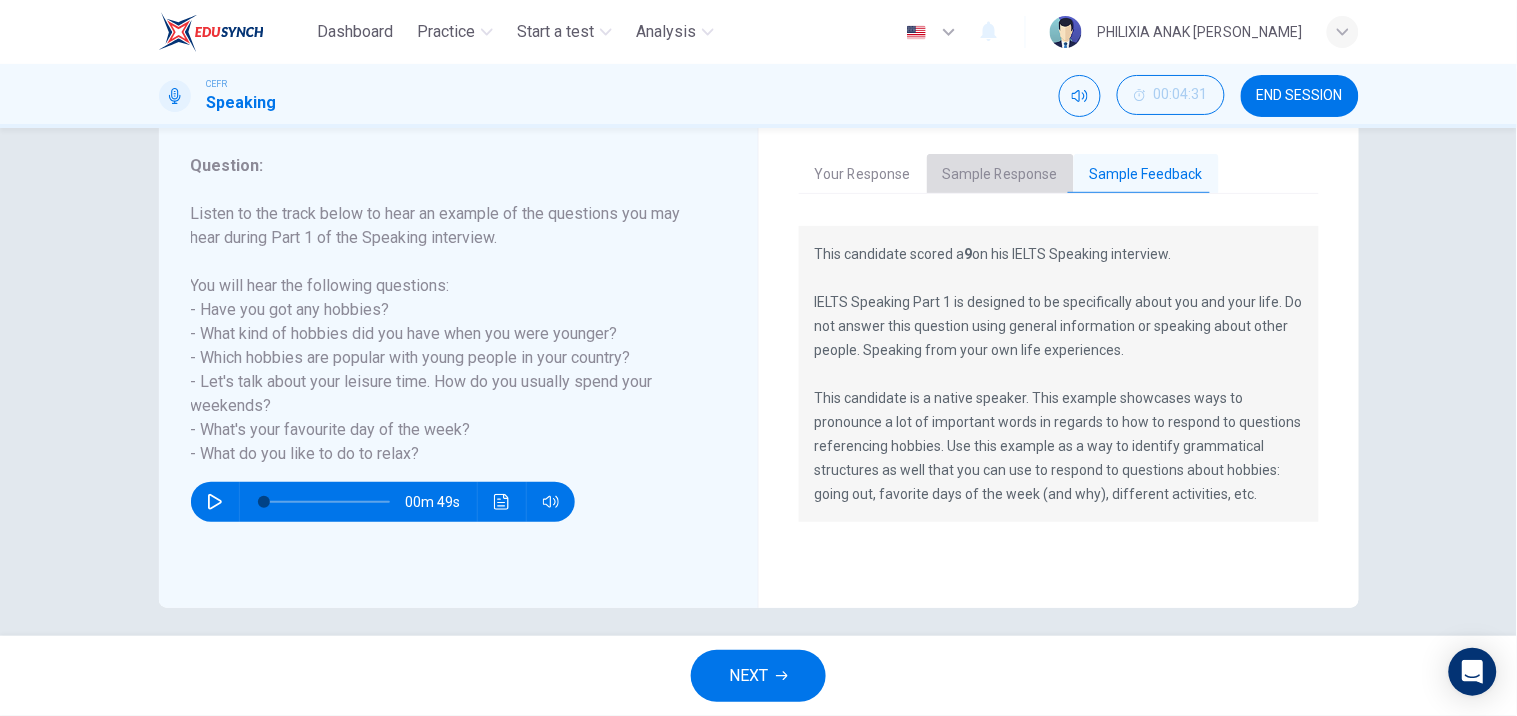 click on "Sample Response" at bounding box center (1000, 175) 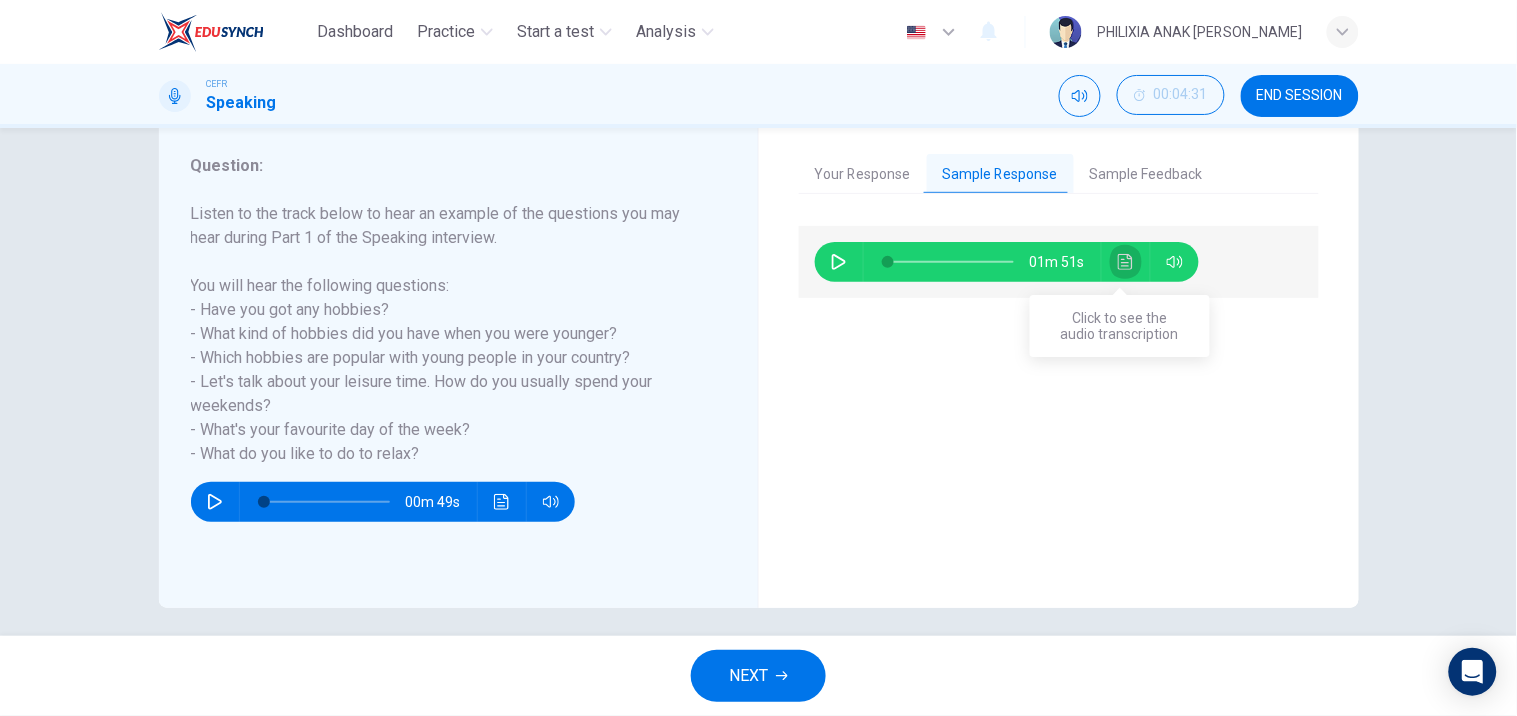 click at bounding box center (1126, 262) 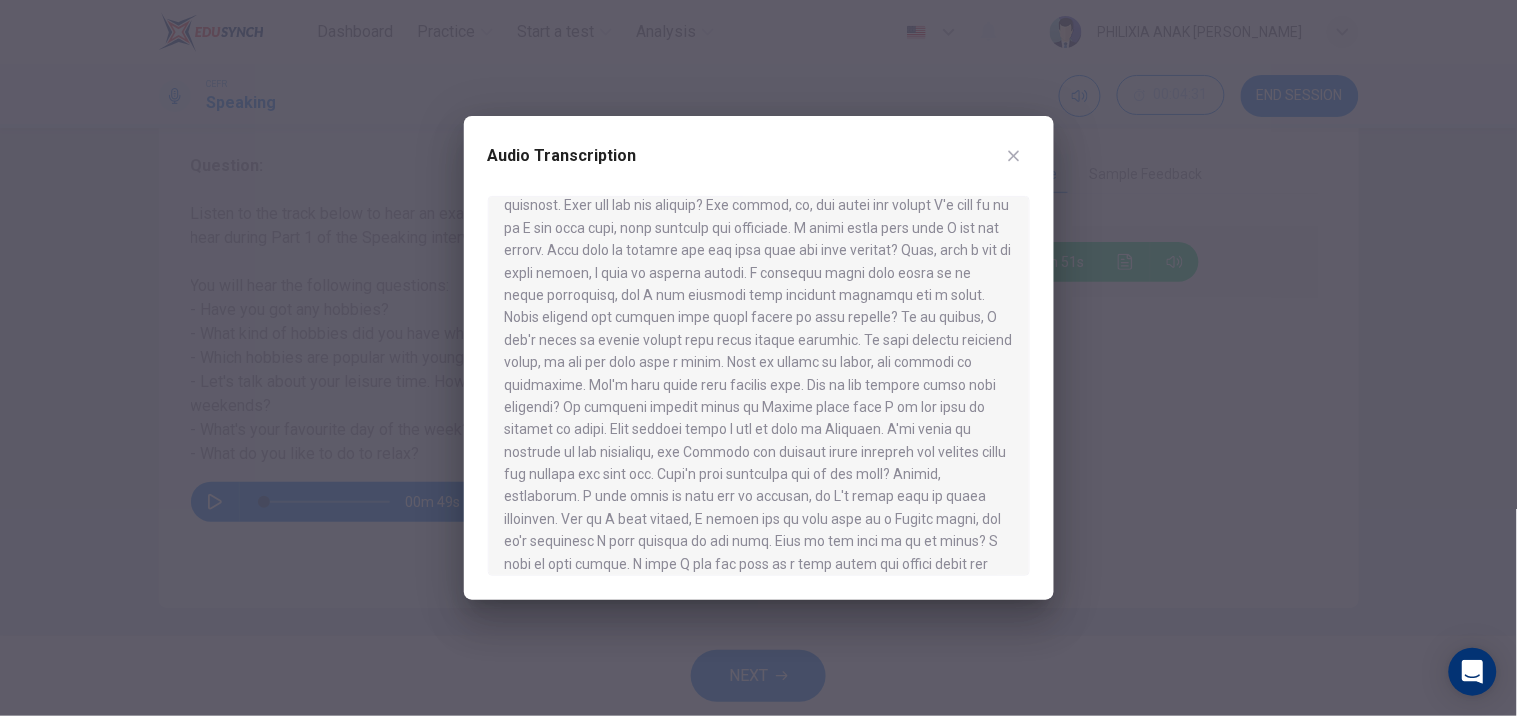 scroll, scrollTop: 42, scrollLeft: 0, axis: vertical 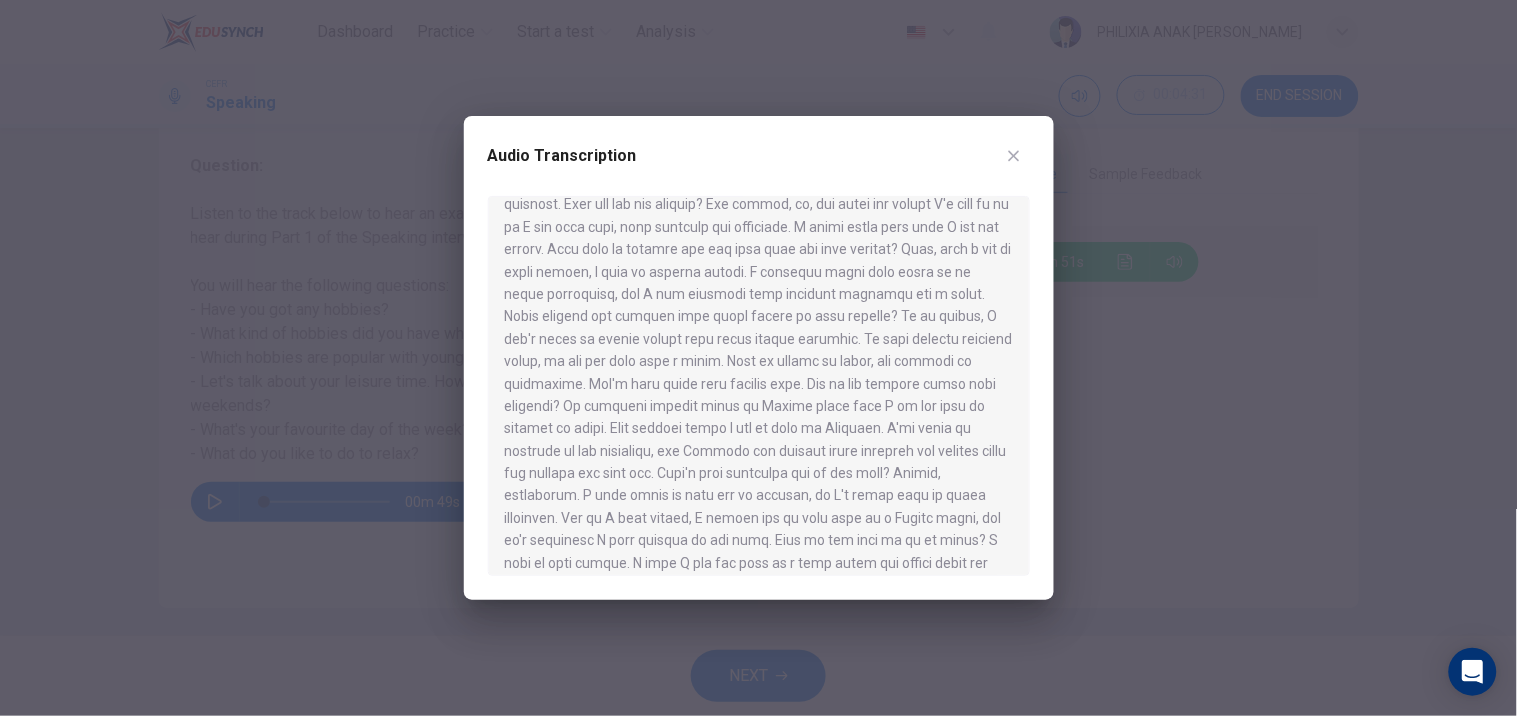 click at bounding box center (758, 358) 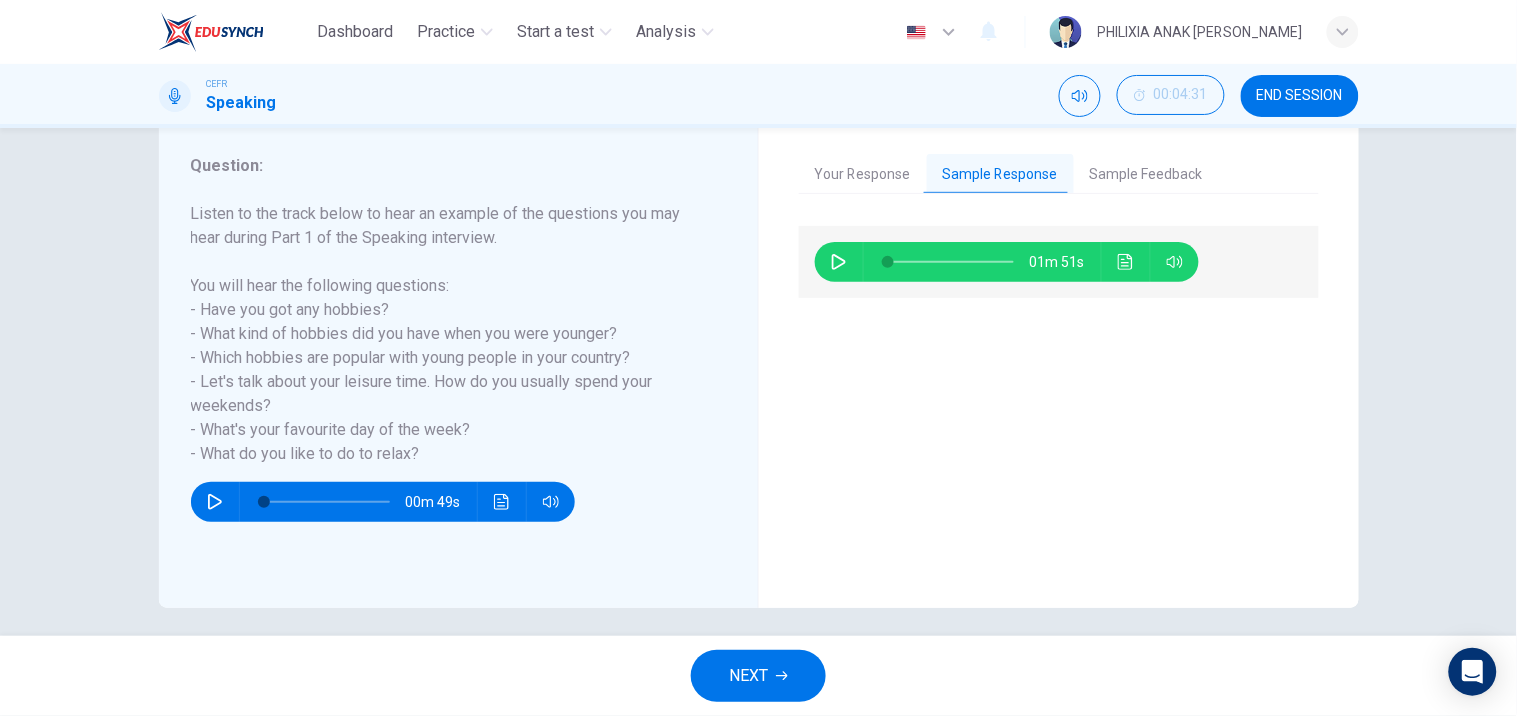click on "NEXT" at bounding box center (758, 676) 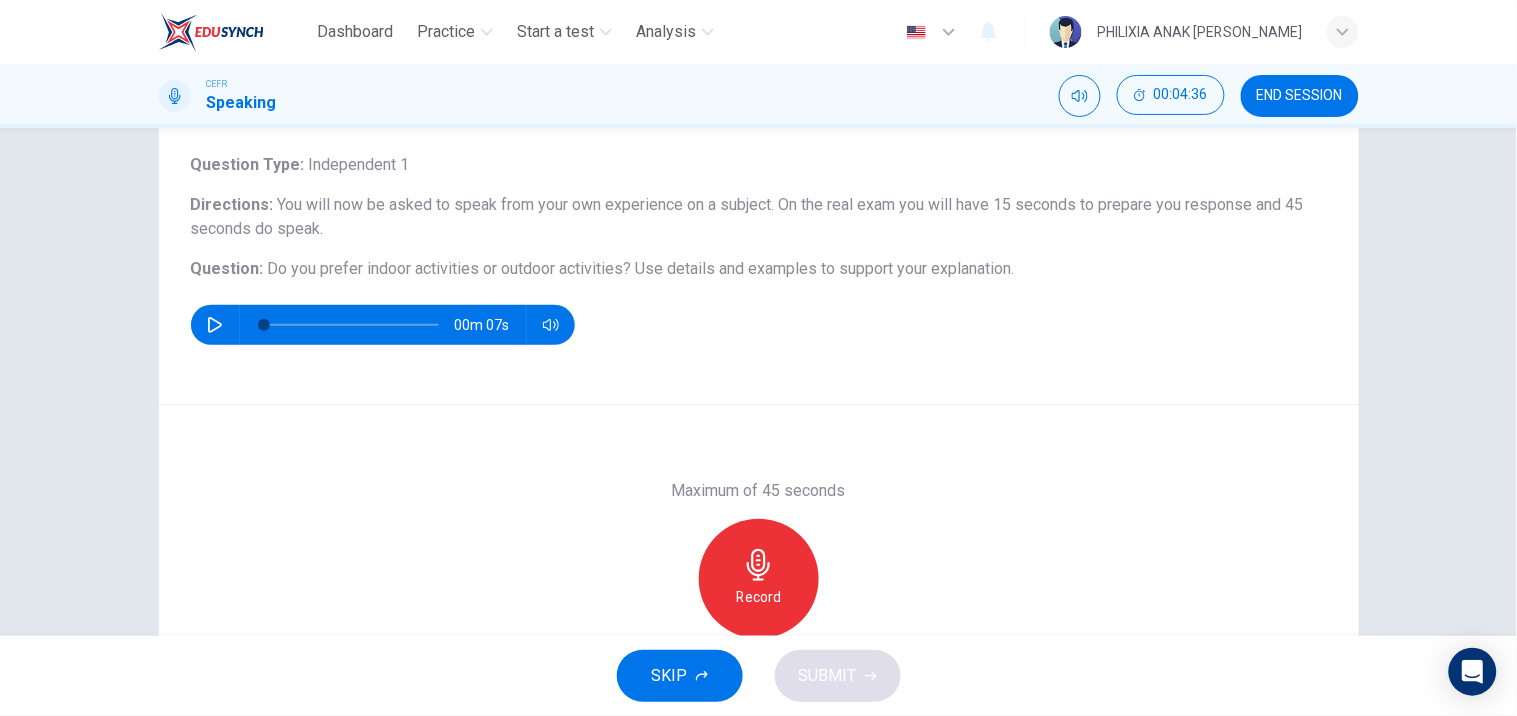 scroll, scrollTop: 170, scrollLeft: 0, axis: vertical 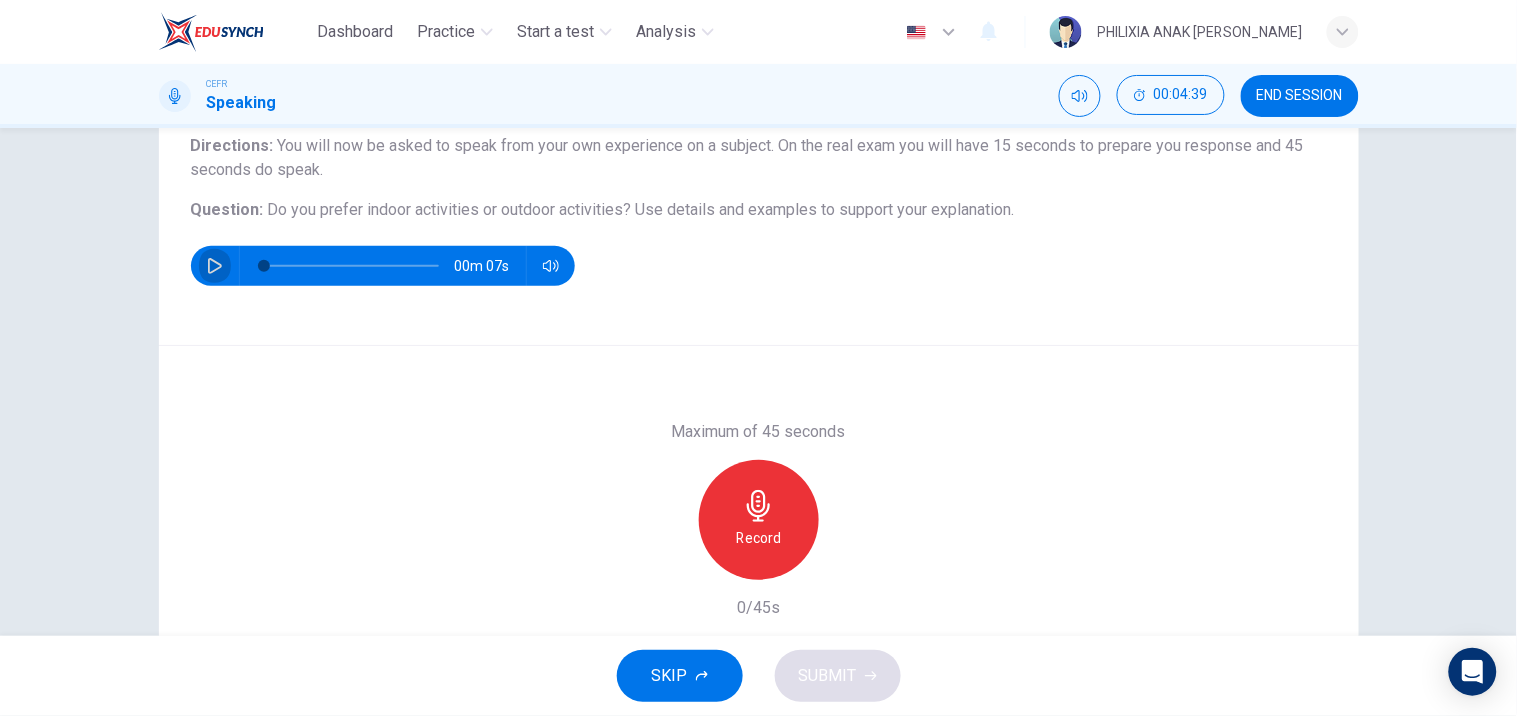 click 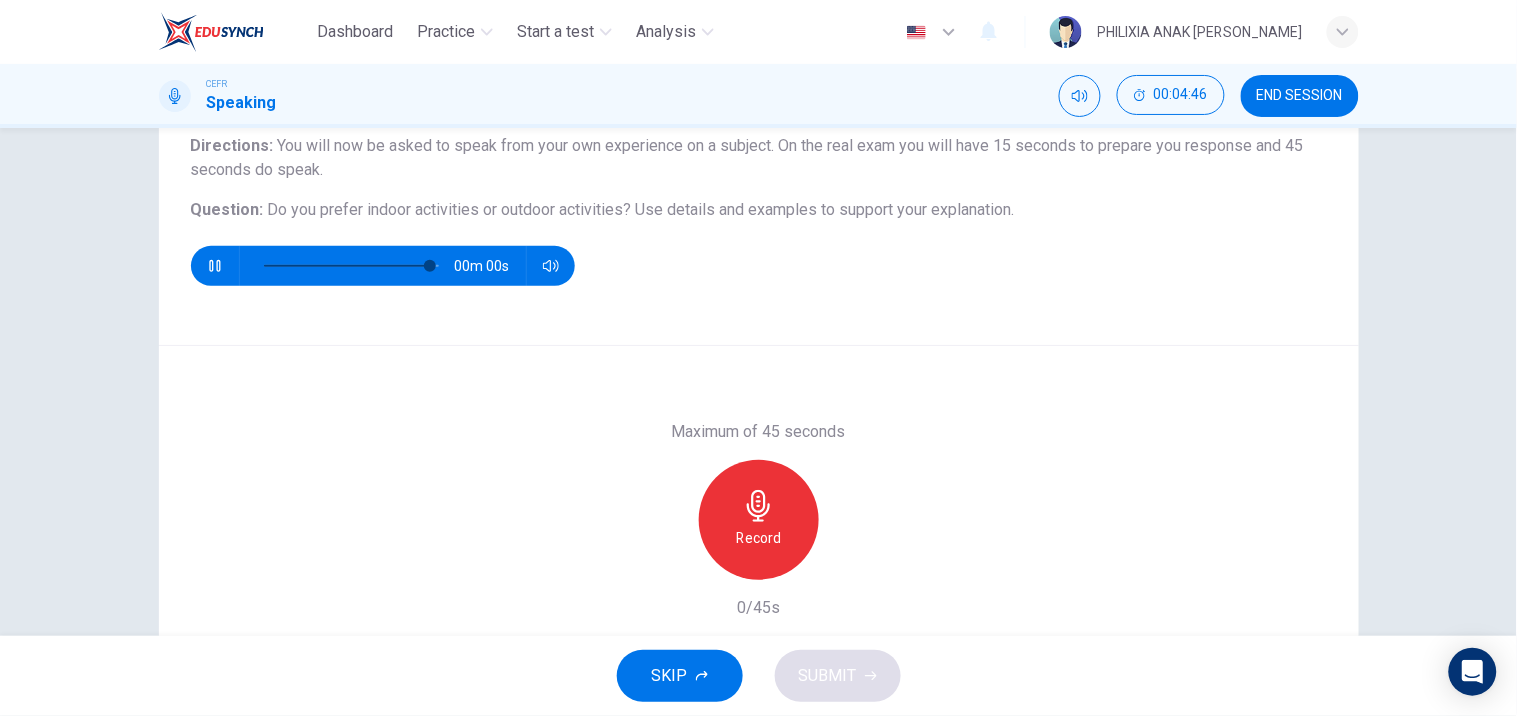 type on "0" 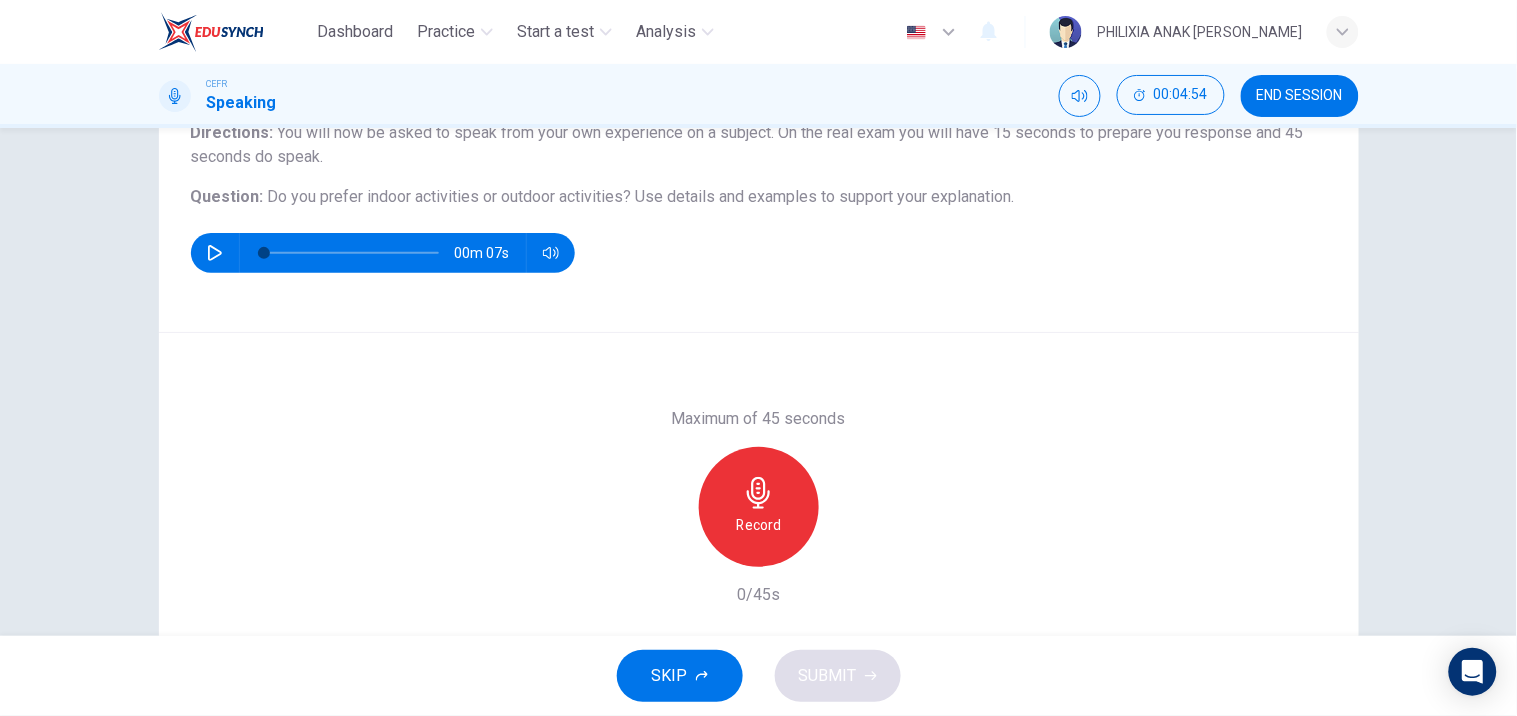 scroll, scrollTop: 184, scrollLeft: 0, axis: vertical 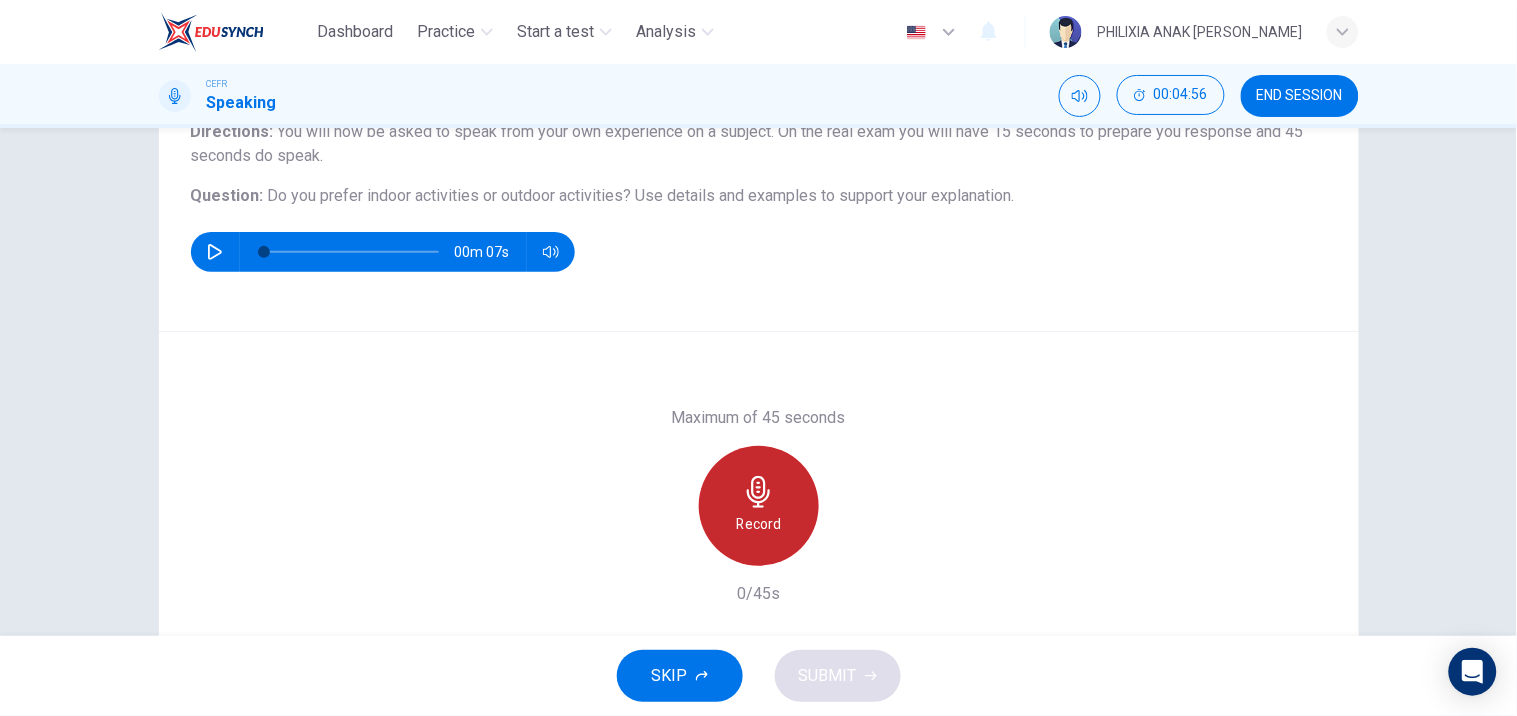 click on "Record" at bounding box center [759, 506] 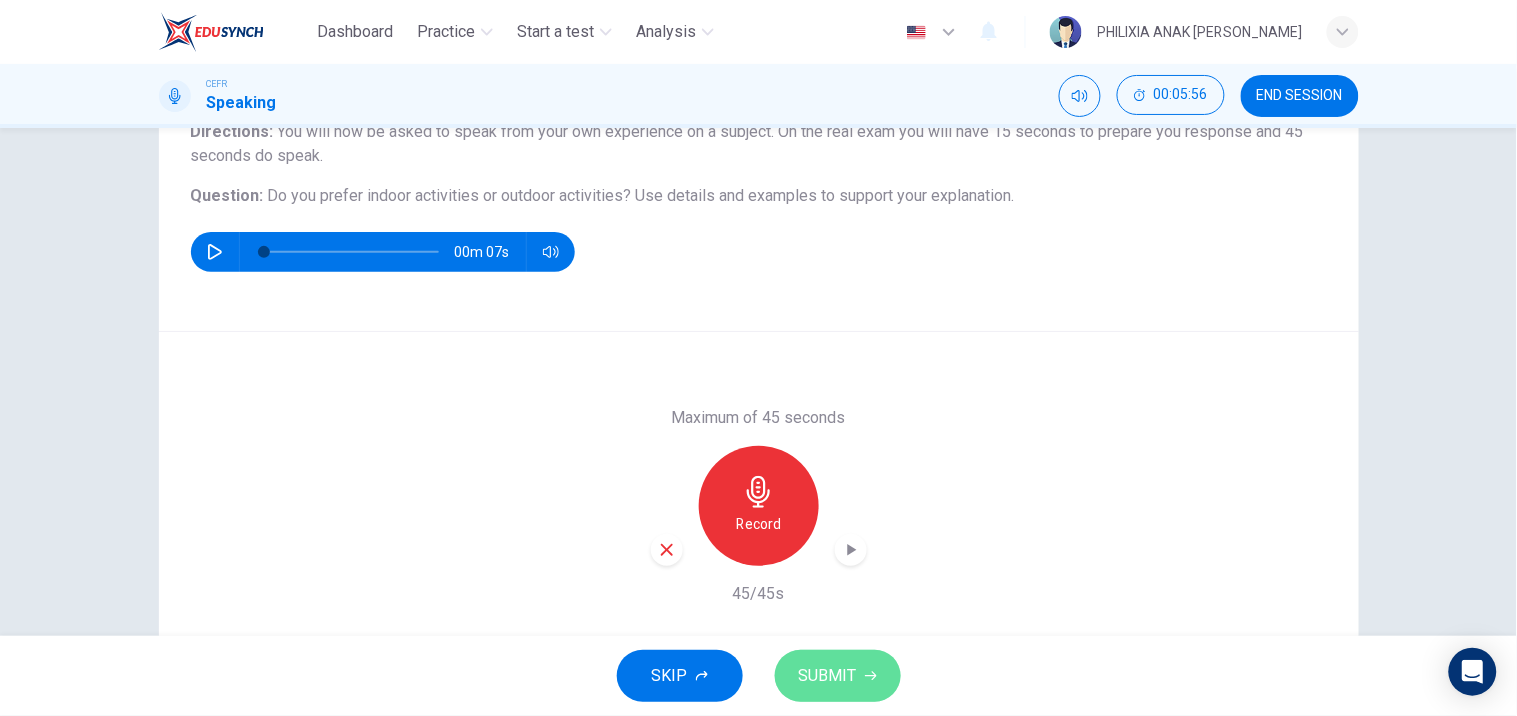 click on "SUBMIT" at bounding box center [828, 676] 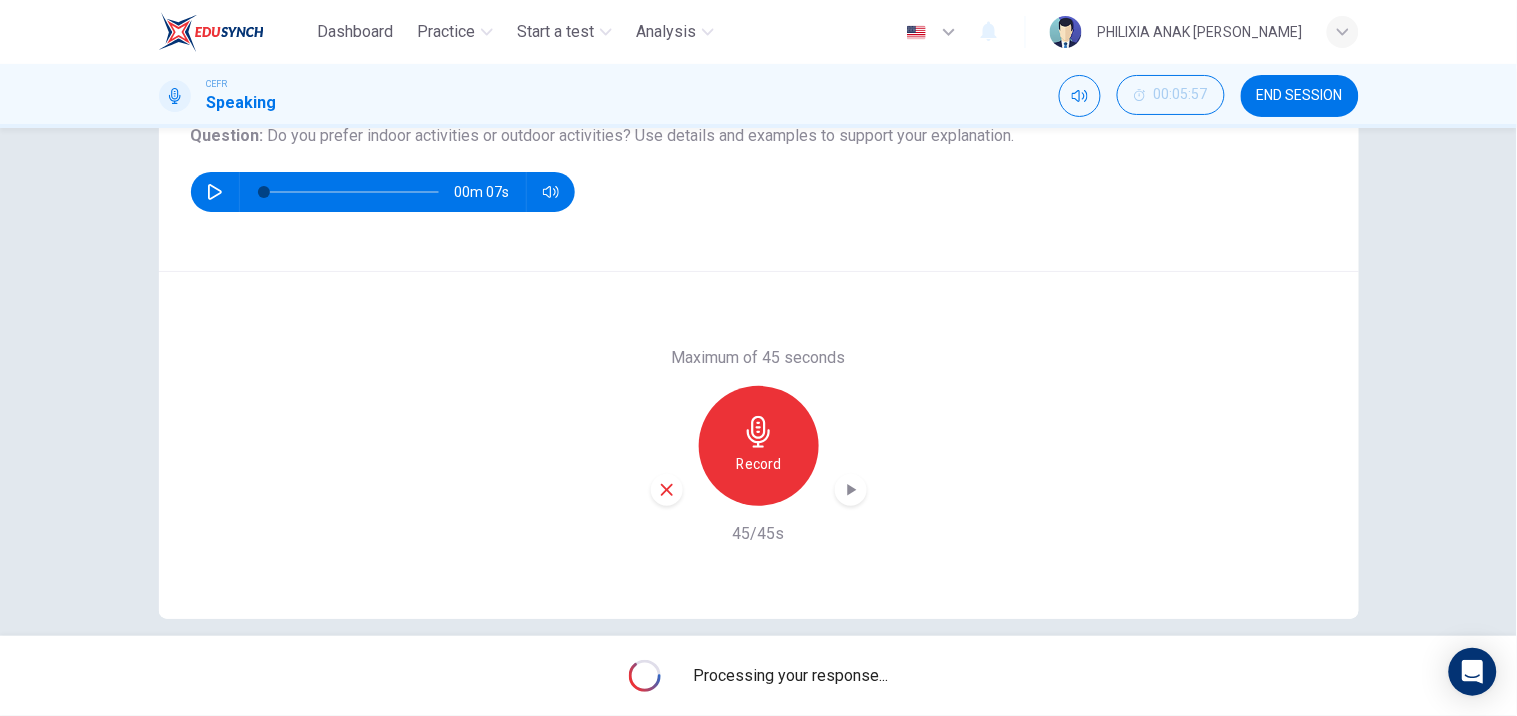 scroll, scrollTop: 266, scrollLeft: 0, axis: vertical 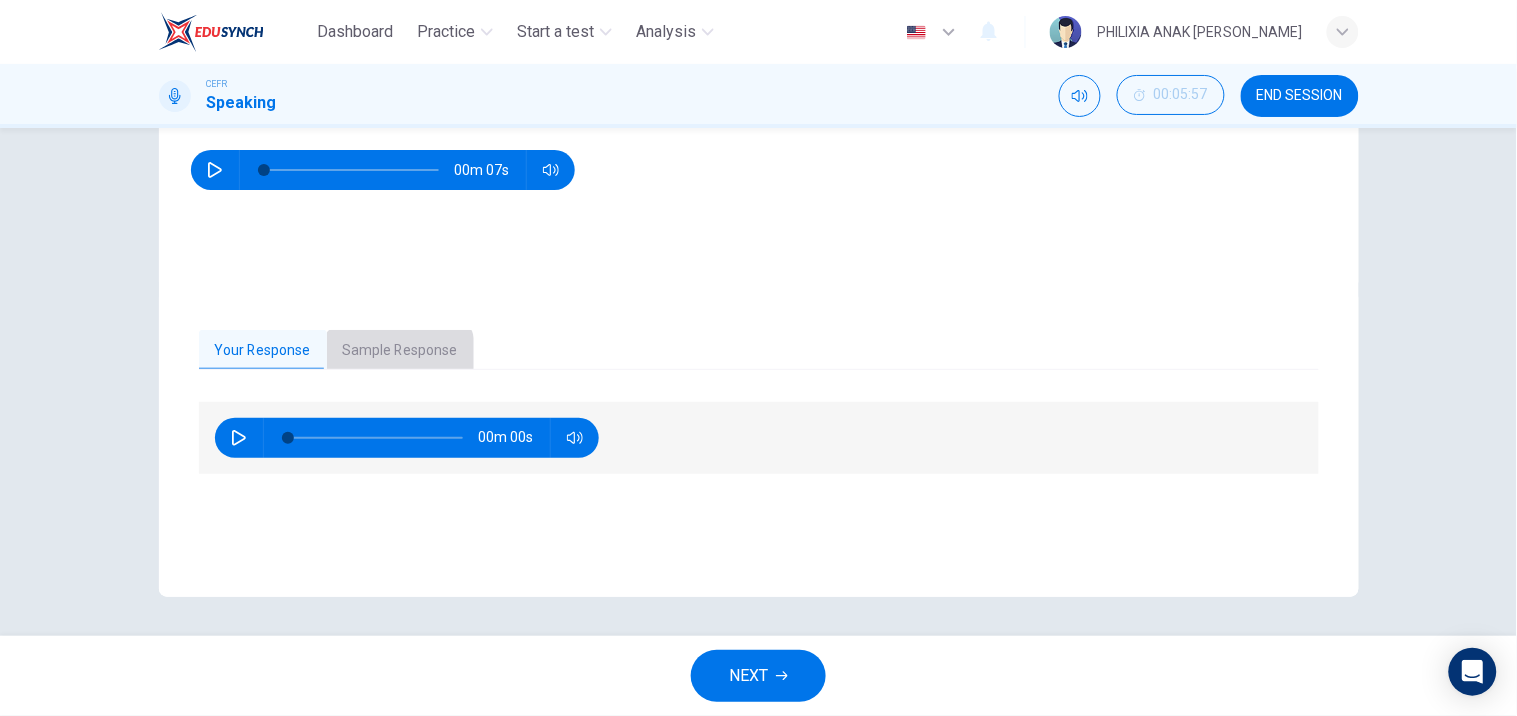 click on "Sample Response" at bounding box center [400, 351] 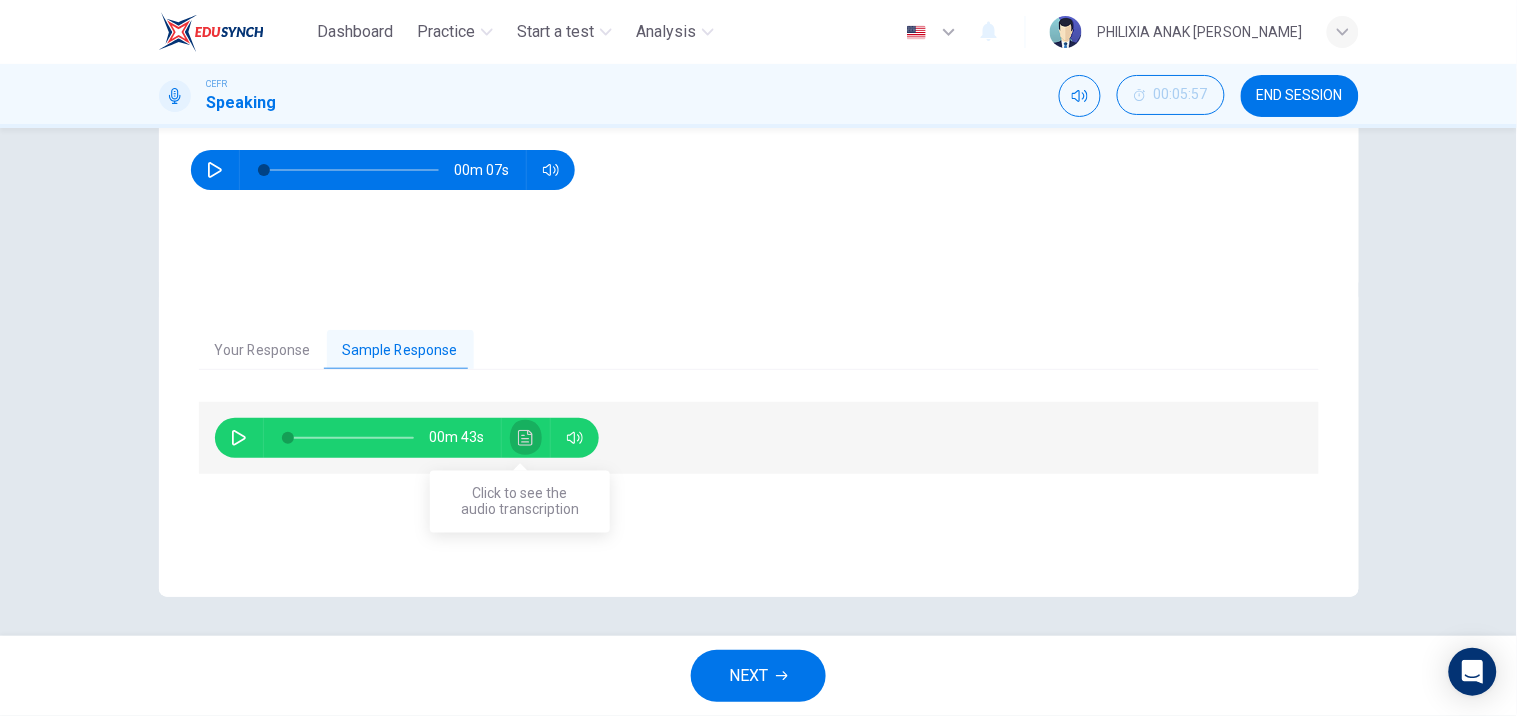 click 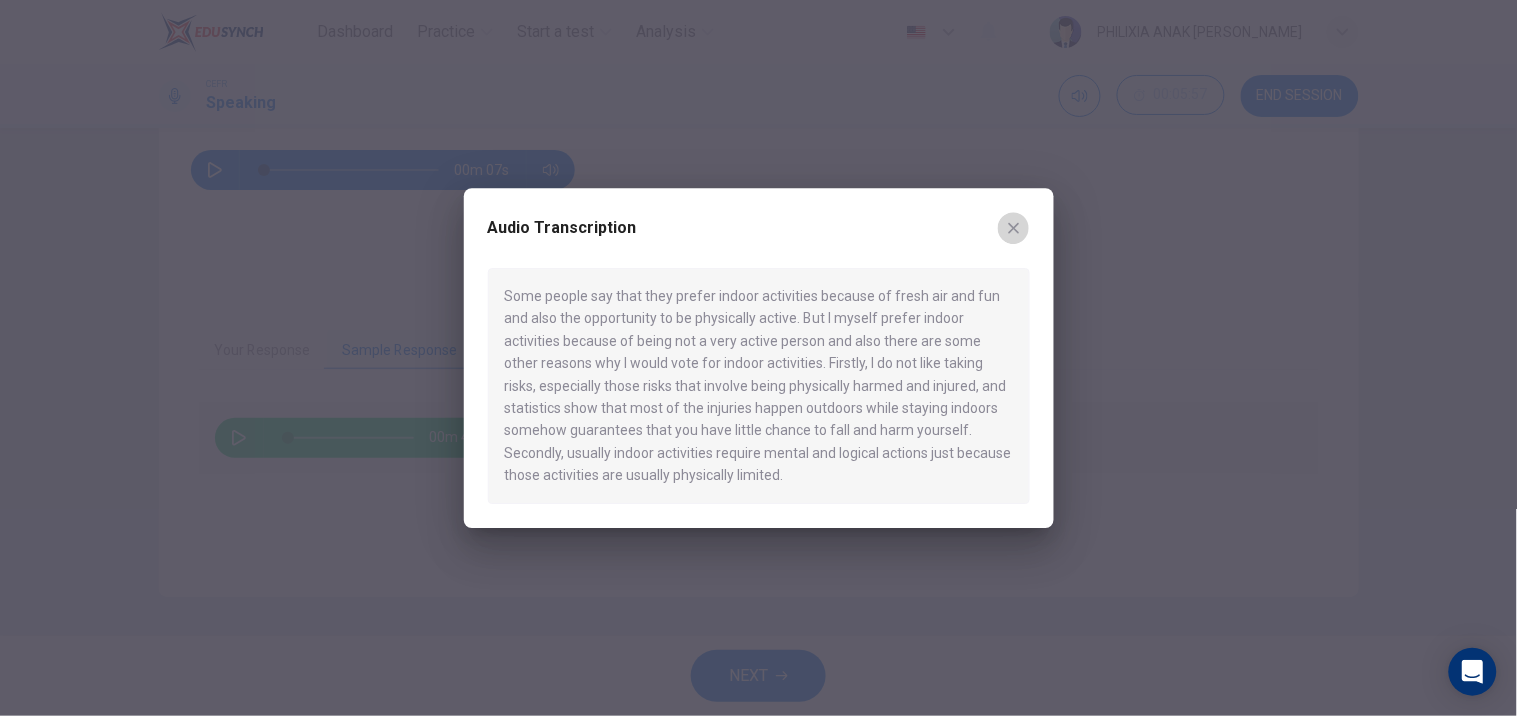 click 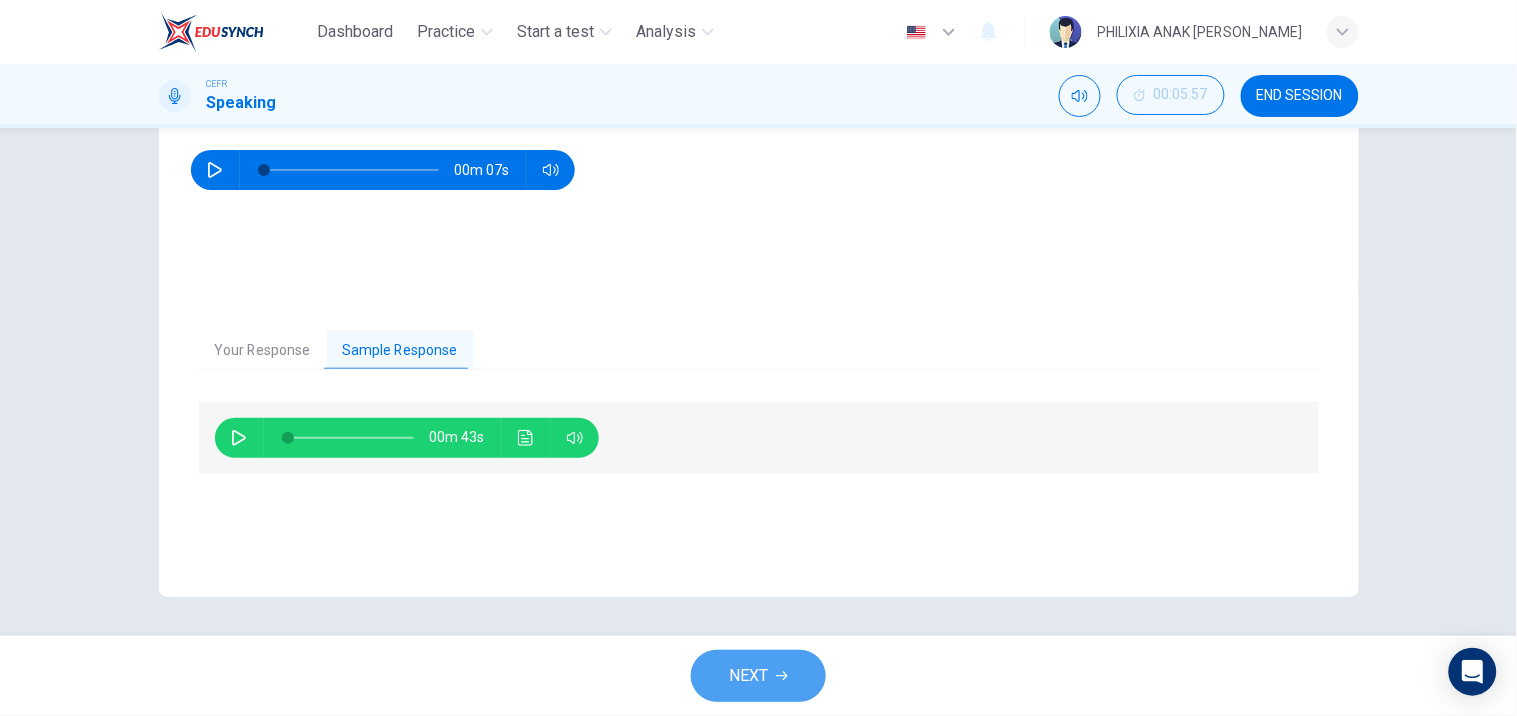 click on "NEXT" at bounding box center [758, 676] 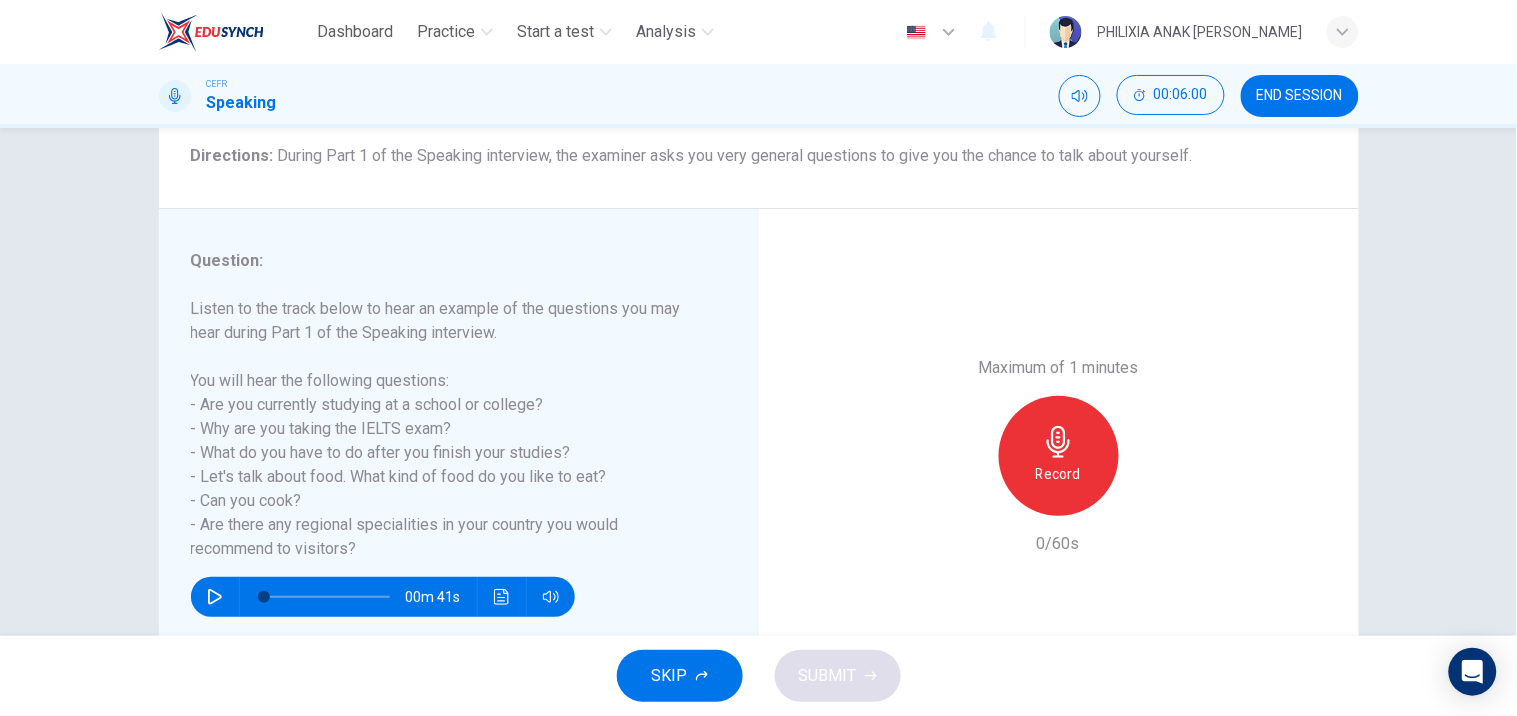 scroll, scrollTop: 248, scrollLeft: 0, axis: vertical 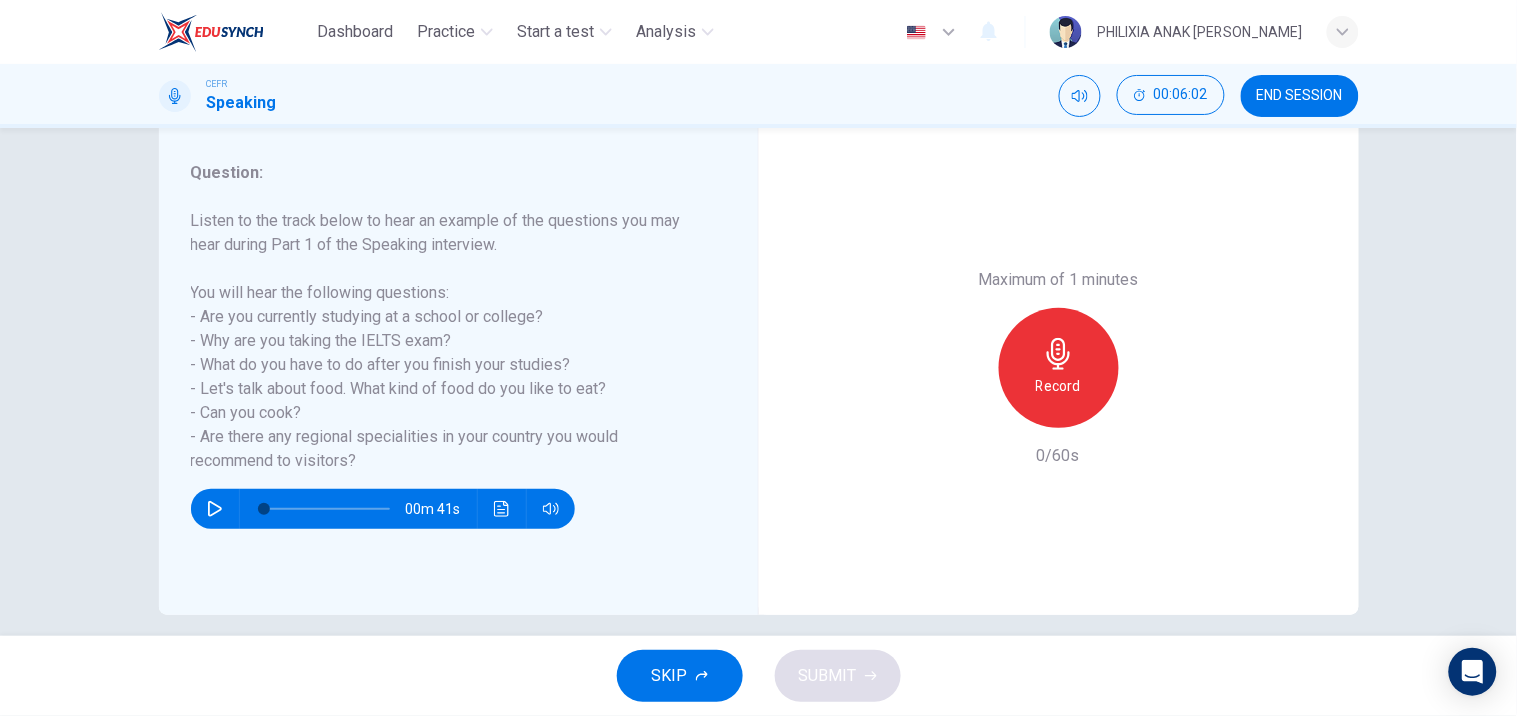 click 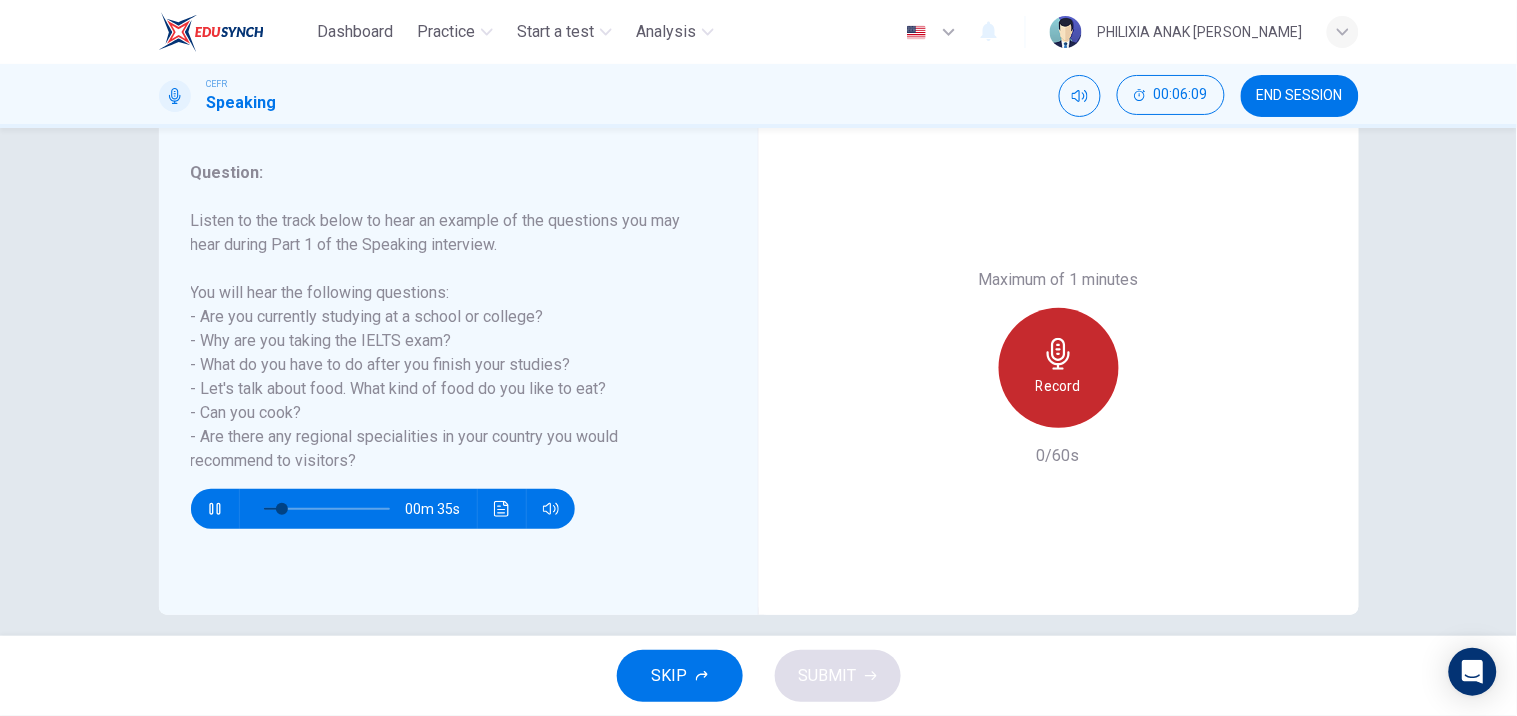 click on "Record" at bounding box center [1058, 386] 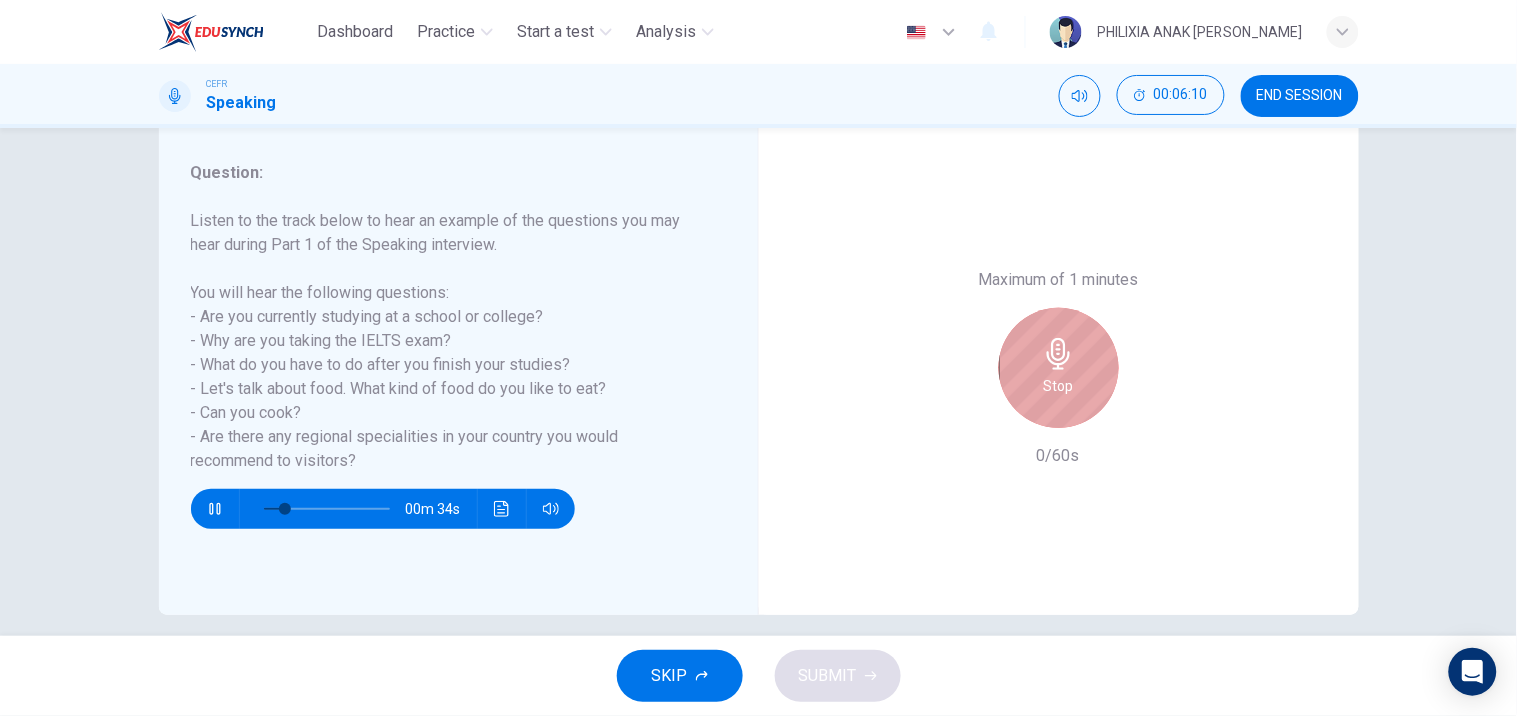 click on "Stop" at bounding box center [1059, 386] 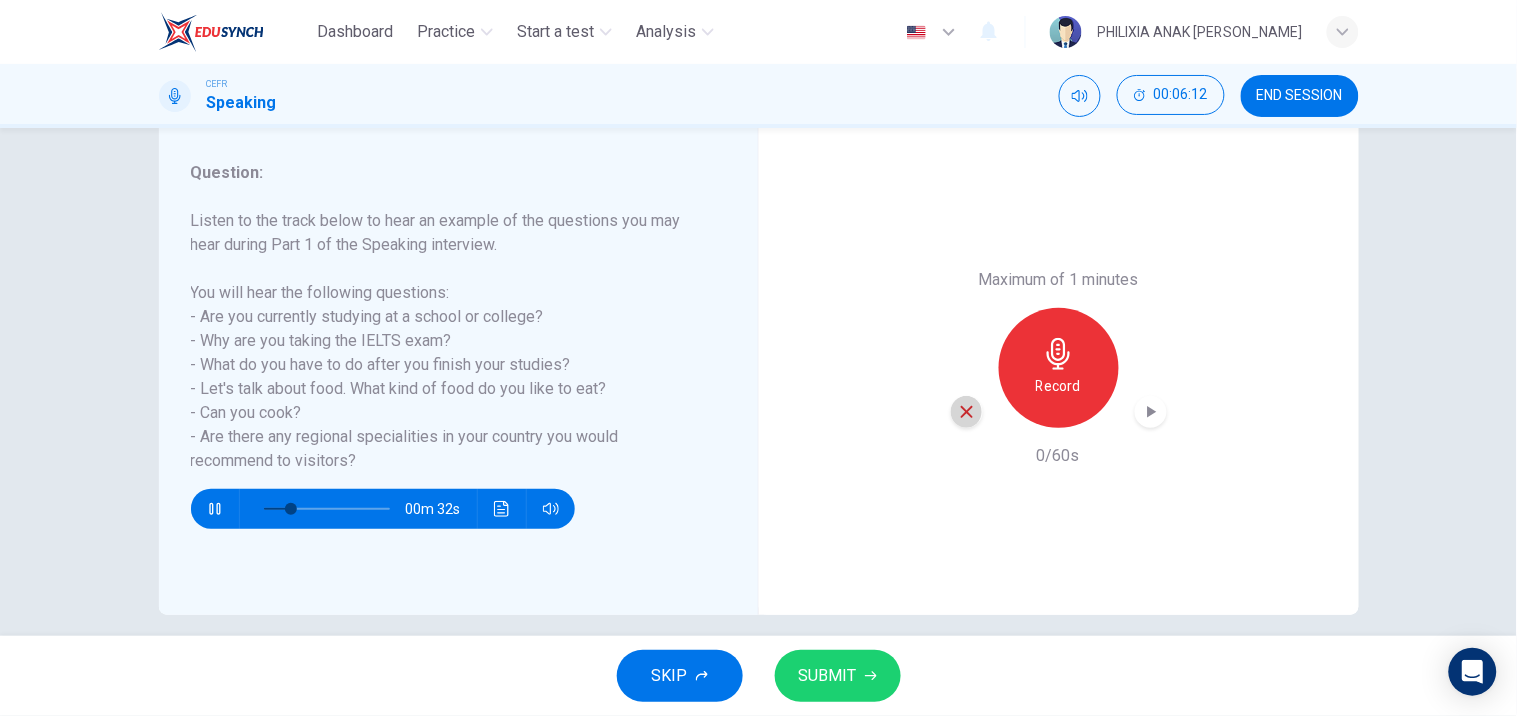 click 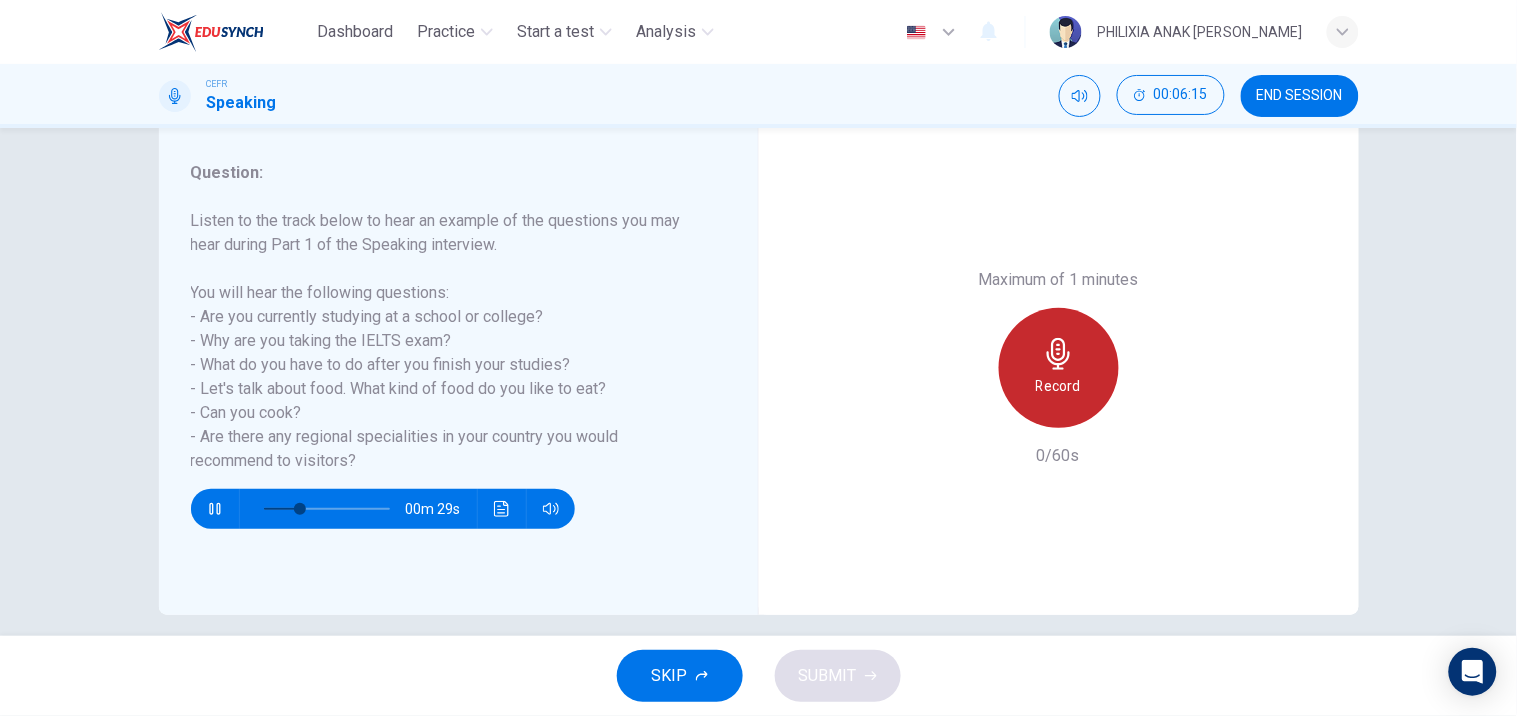 click on "Record" at bounding box center (1058, 386) 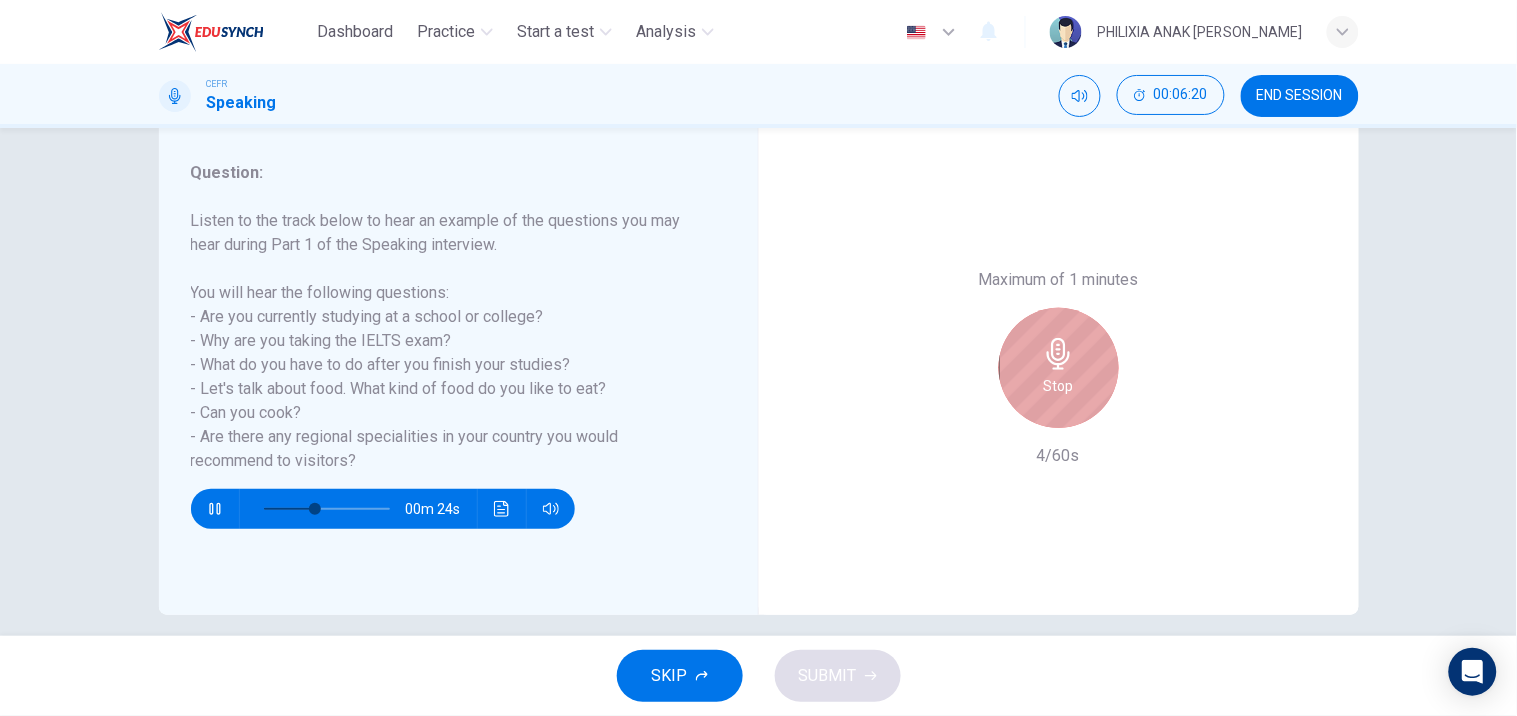 click on "Stop" at bounding box center [1059, 368] 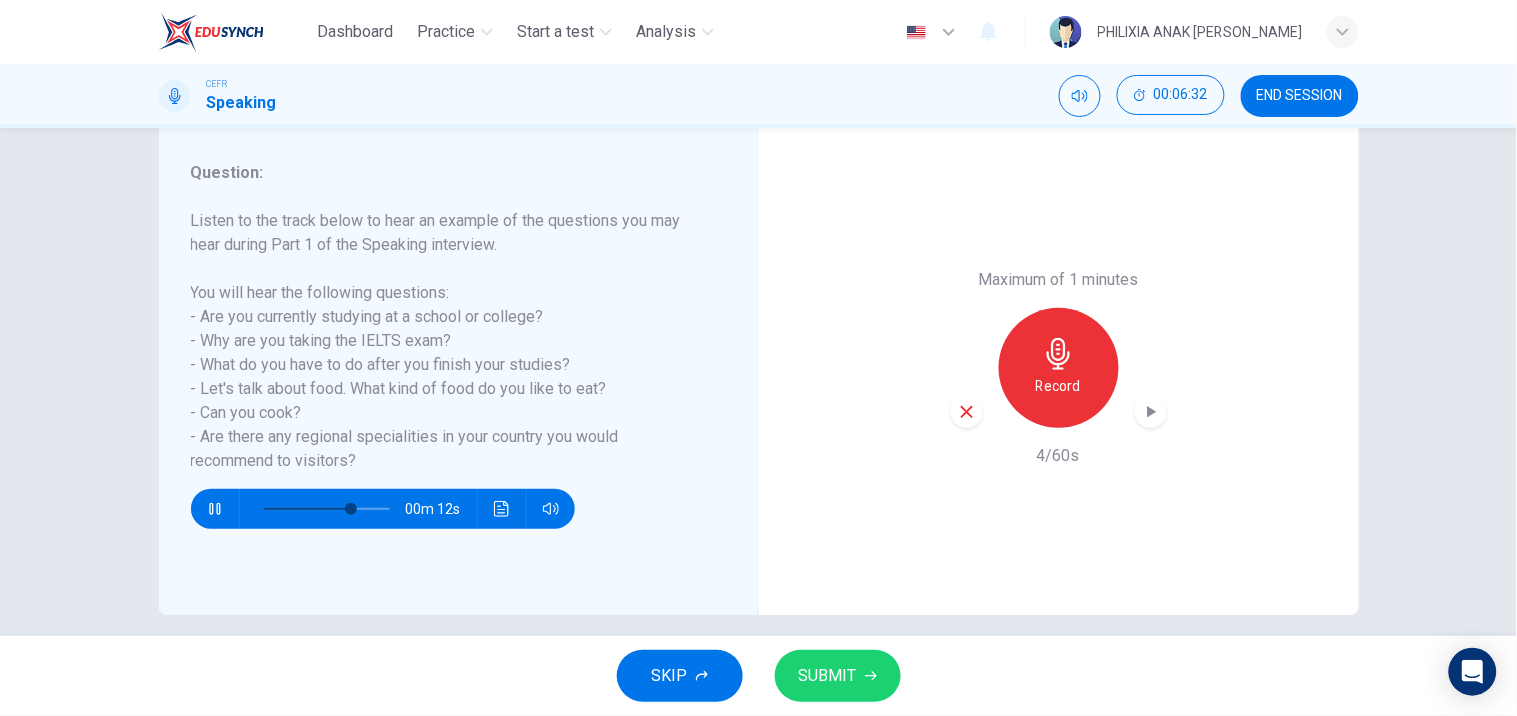 click on "Record" at bounding box center [1059, 368] 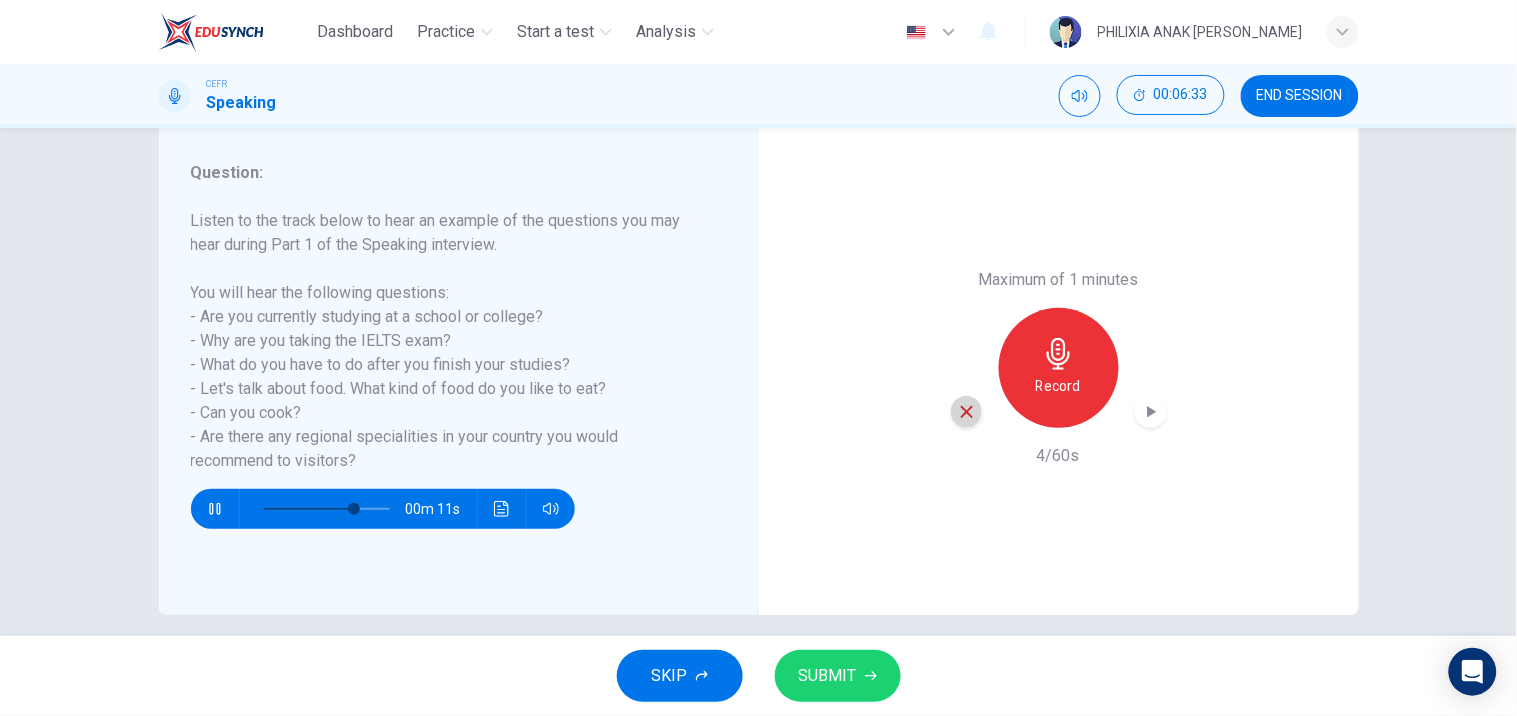 click 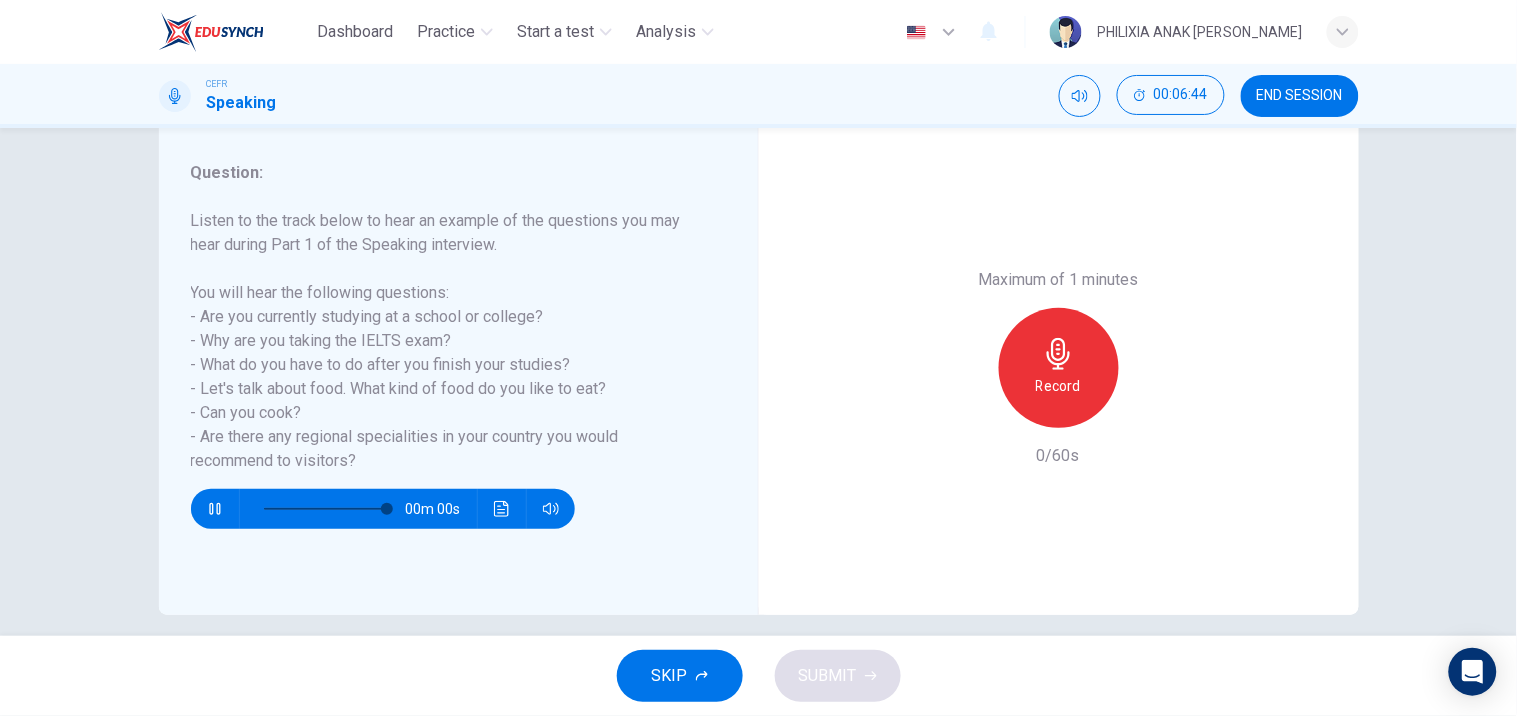 type on "0" 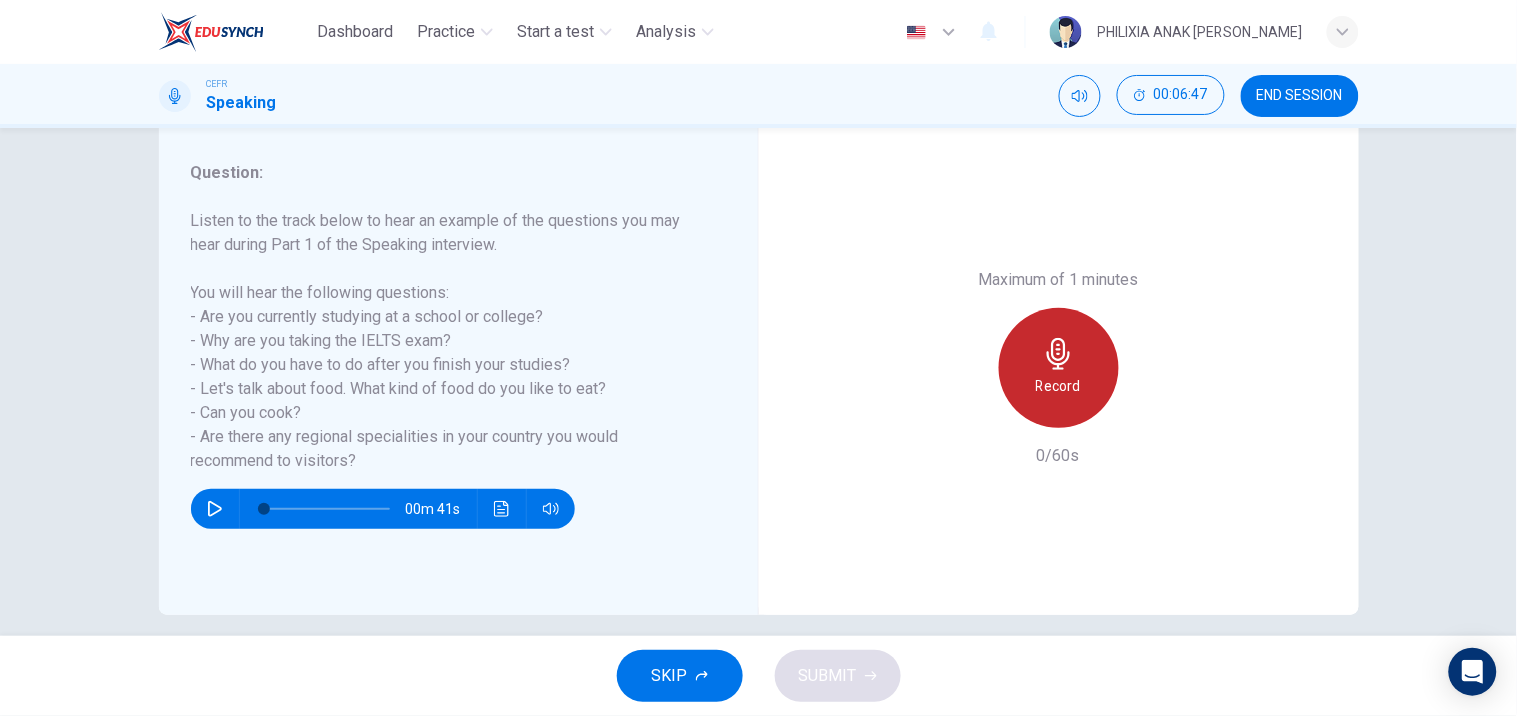 click 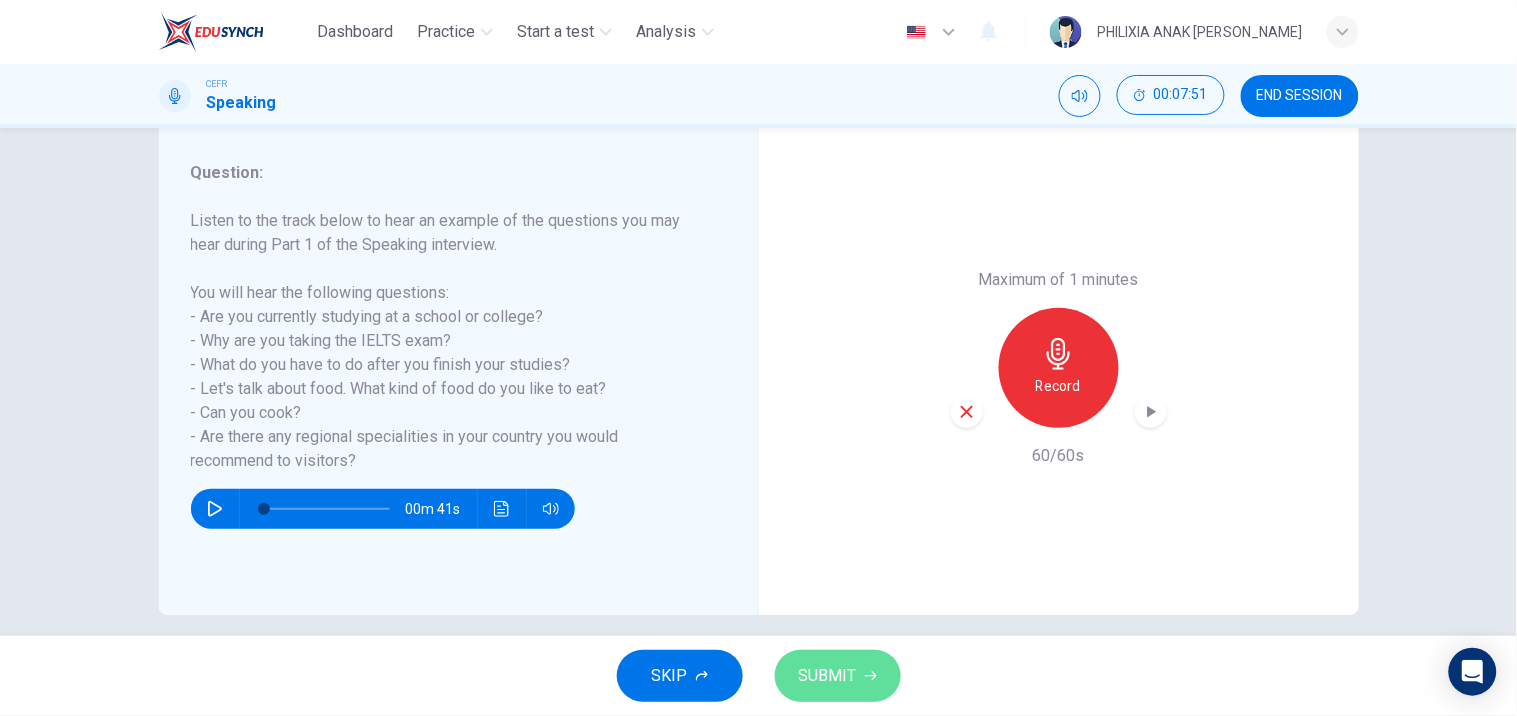 click on "SUBMIT" at bounding box center [828, 676] 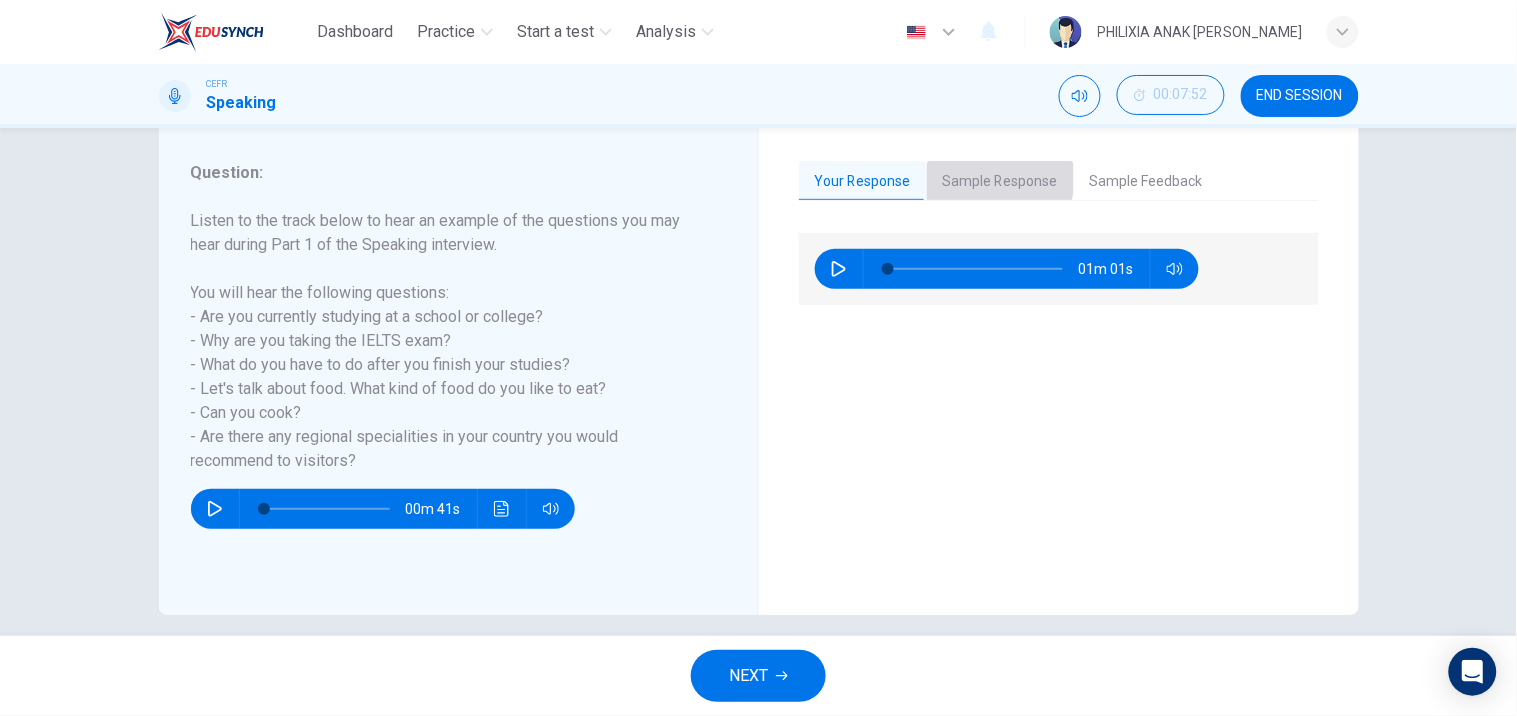 click on "Sample Response" at bounding box center [1000, 182] 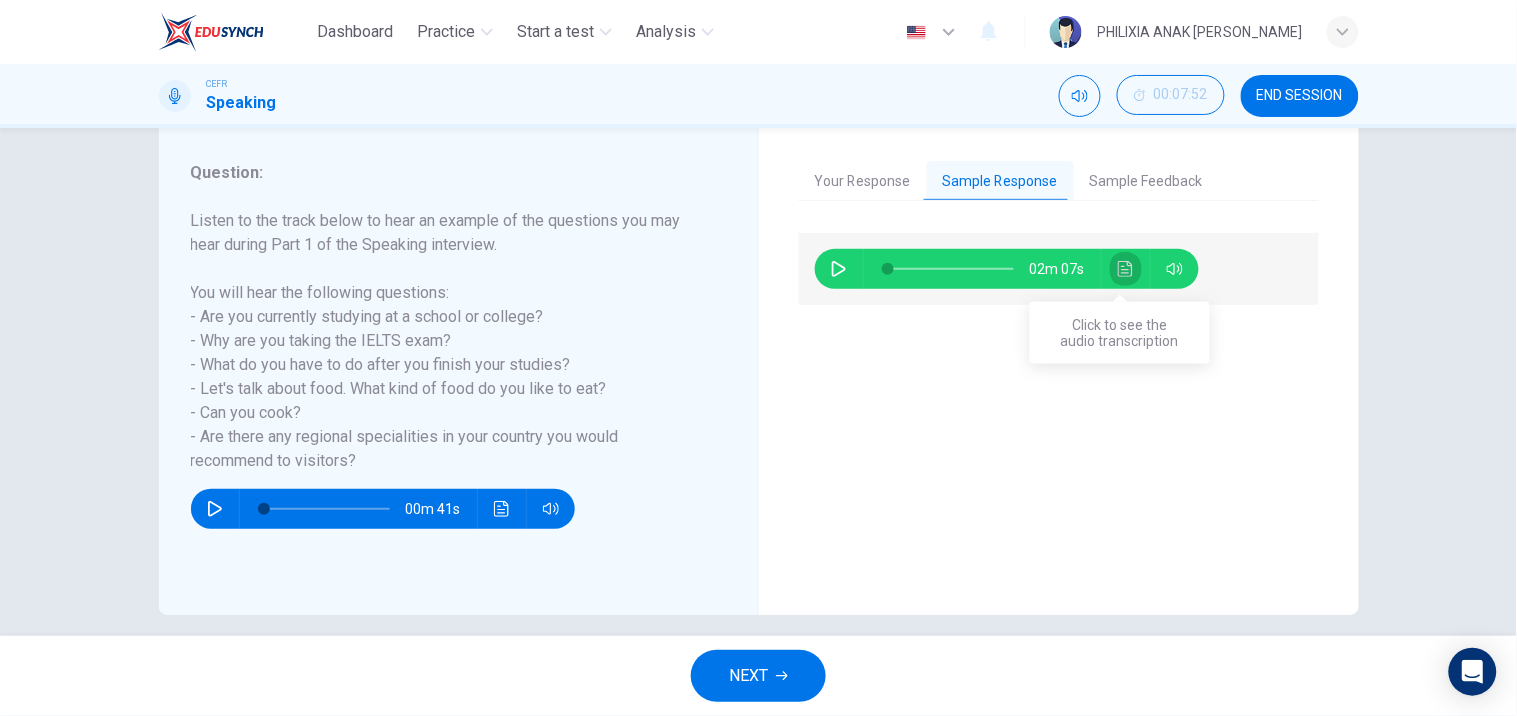click 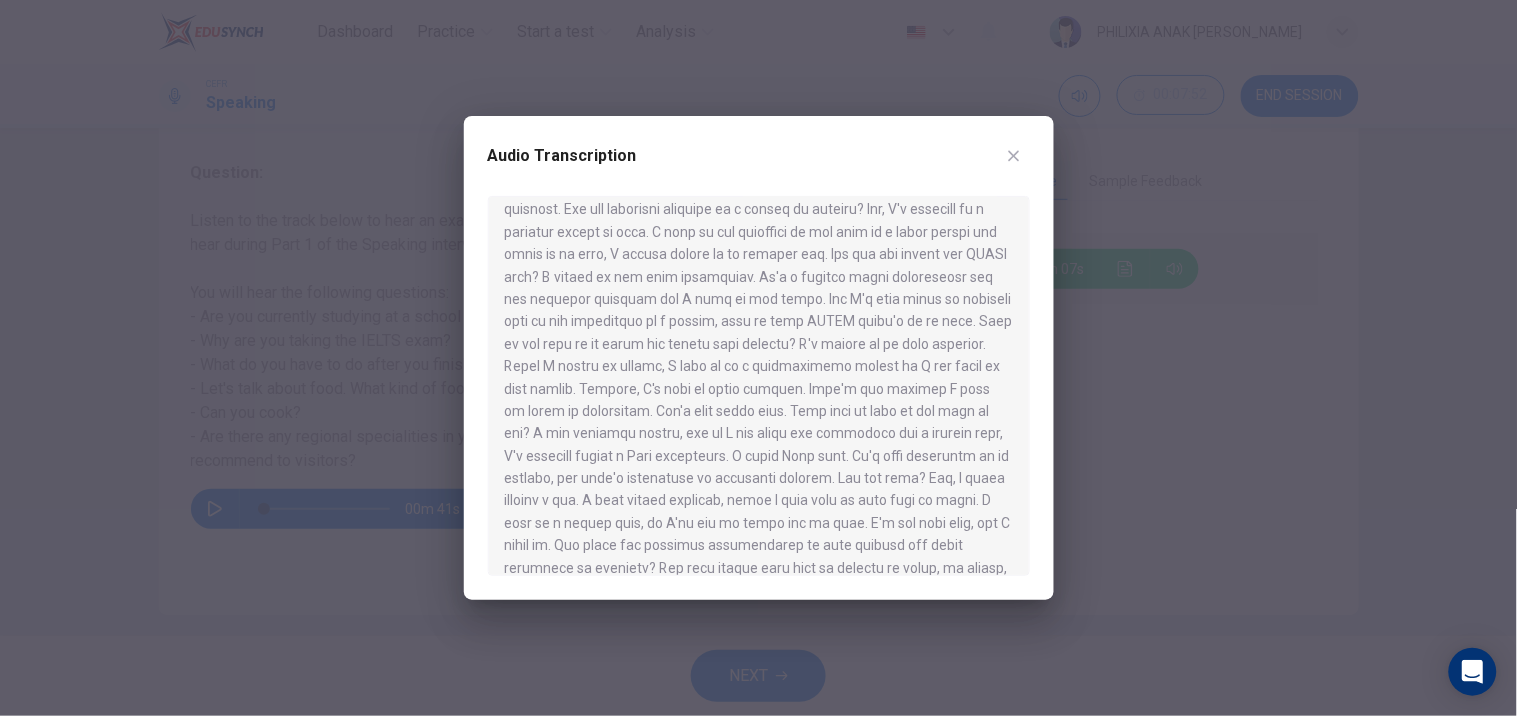 scroll, scrollTop: 38, scrollLeft: 0, axis: vertical 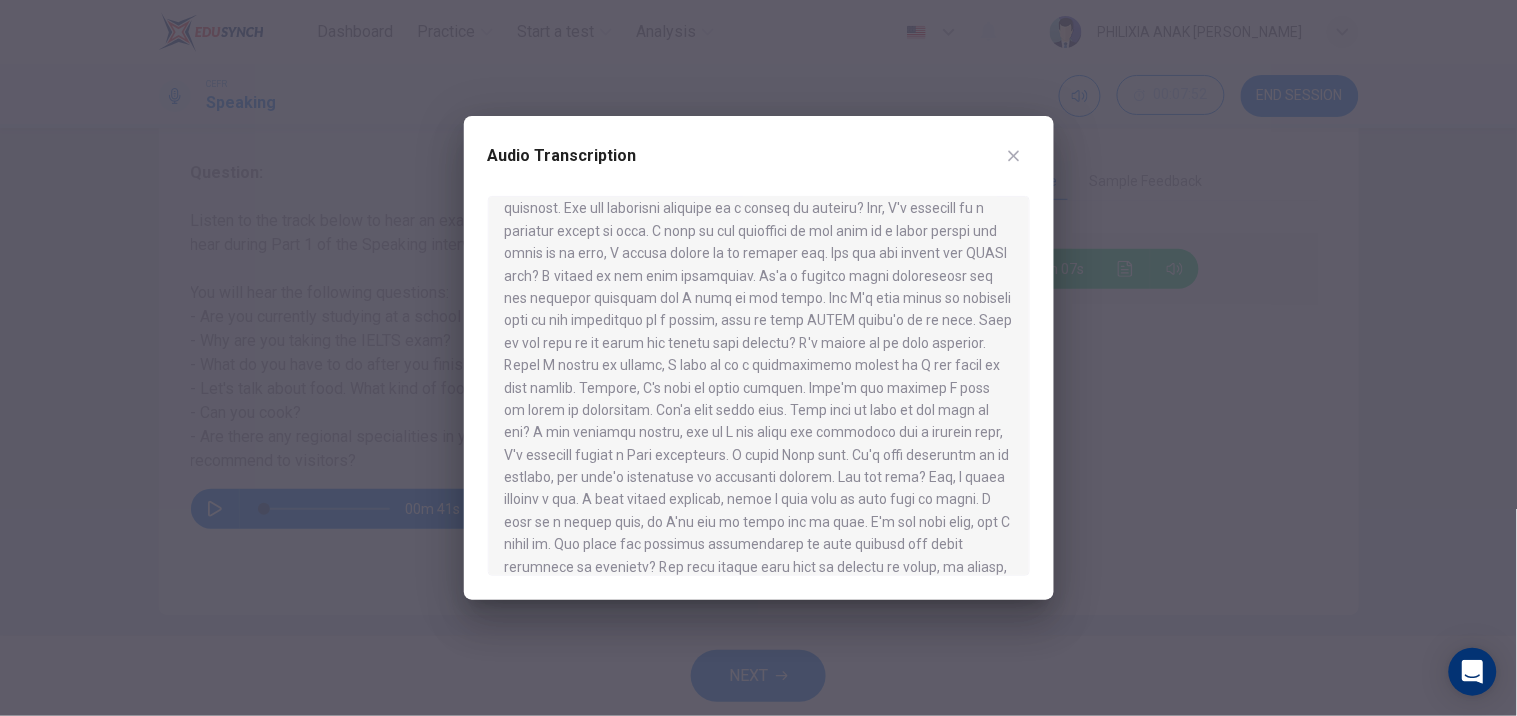 click at bounding box center (758, 358) 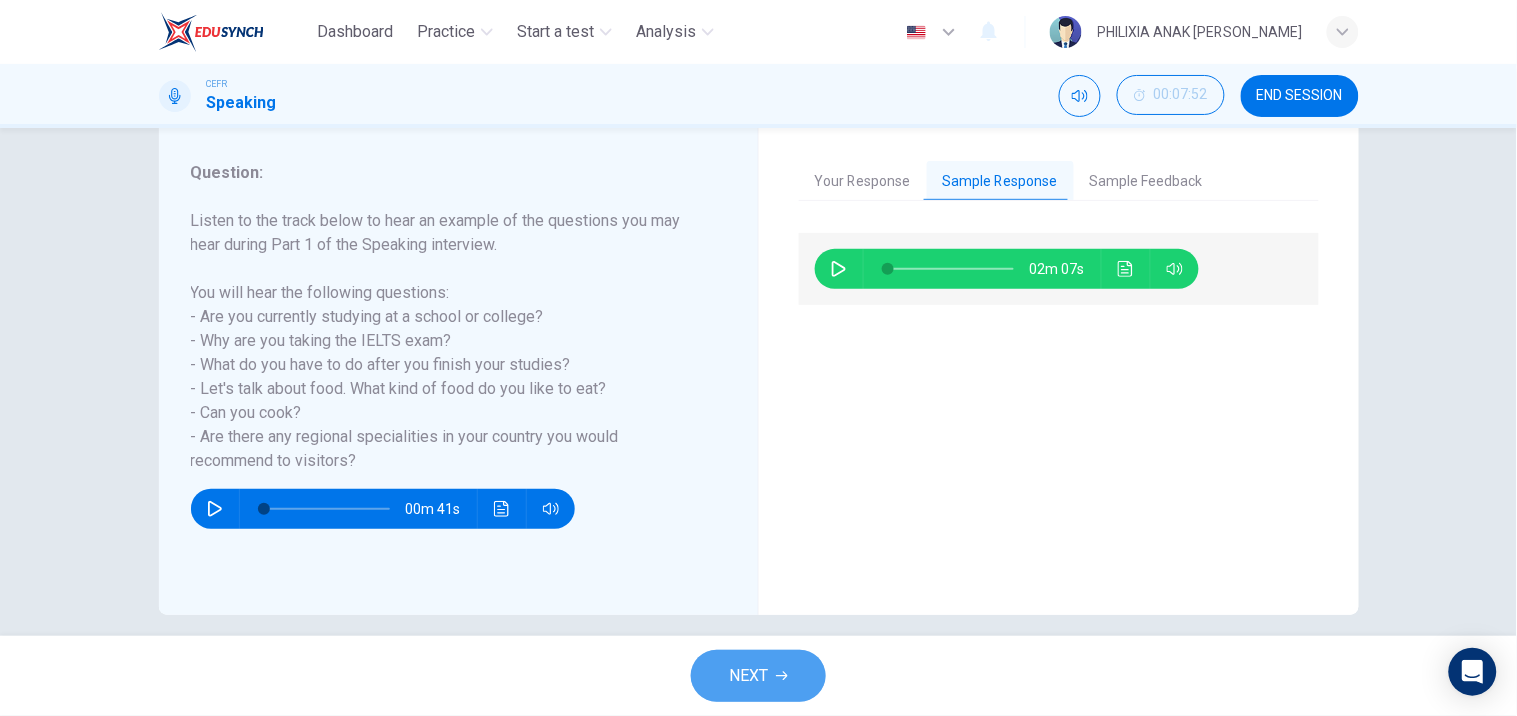 click 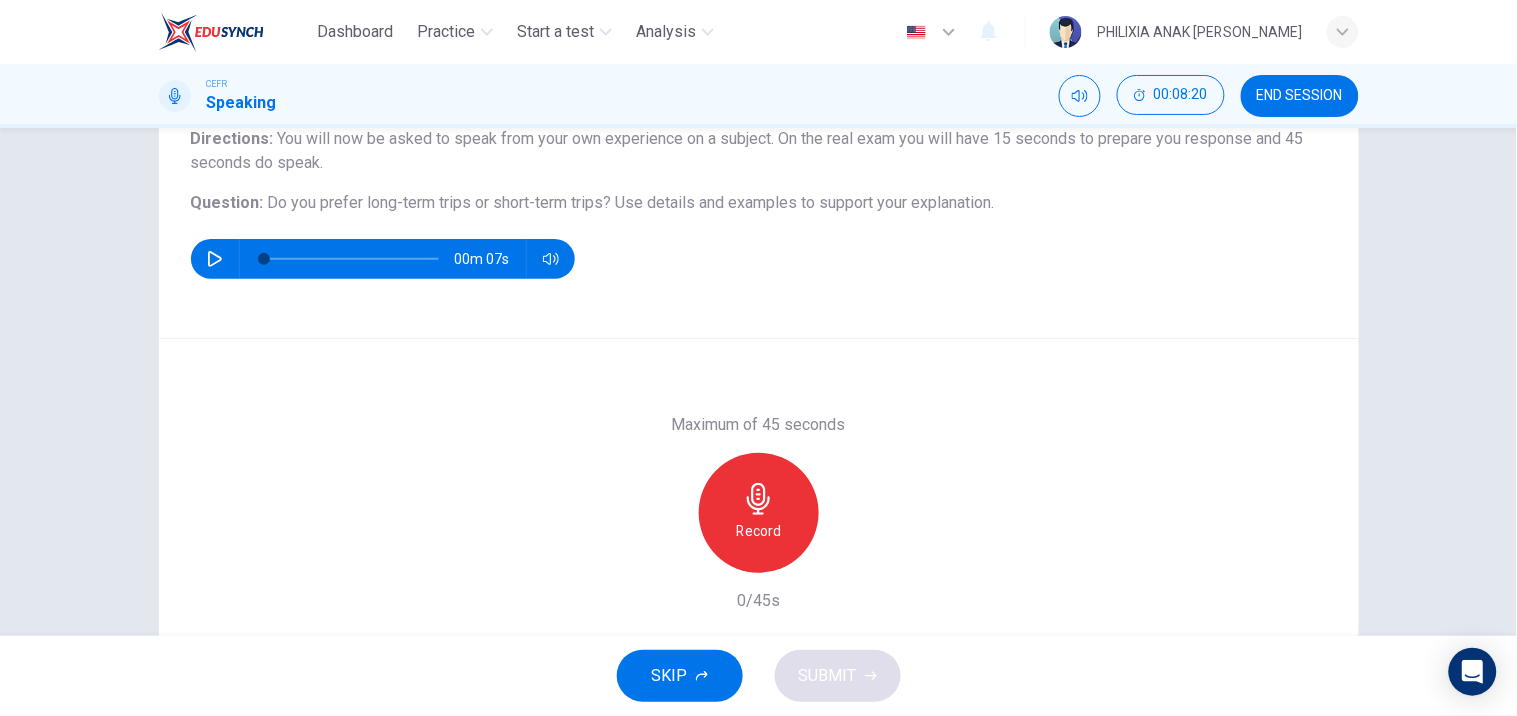 scroll, scrollTop: 177, scrollLeft: 0, axis: vertical 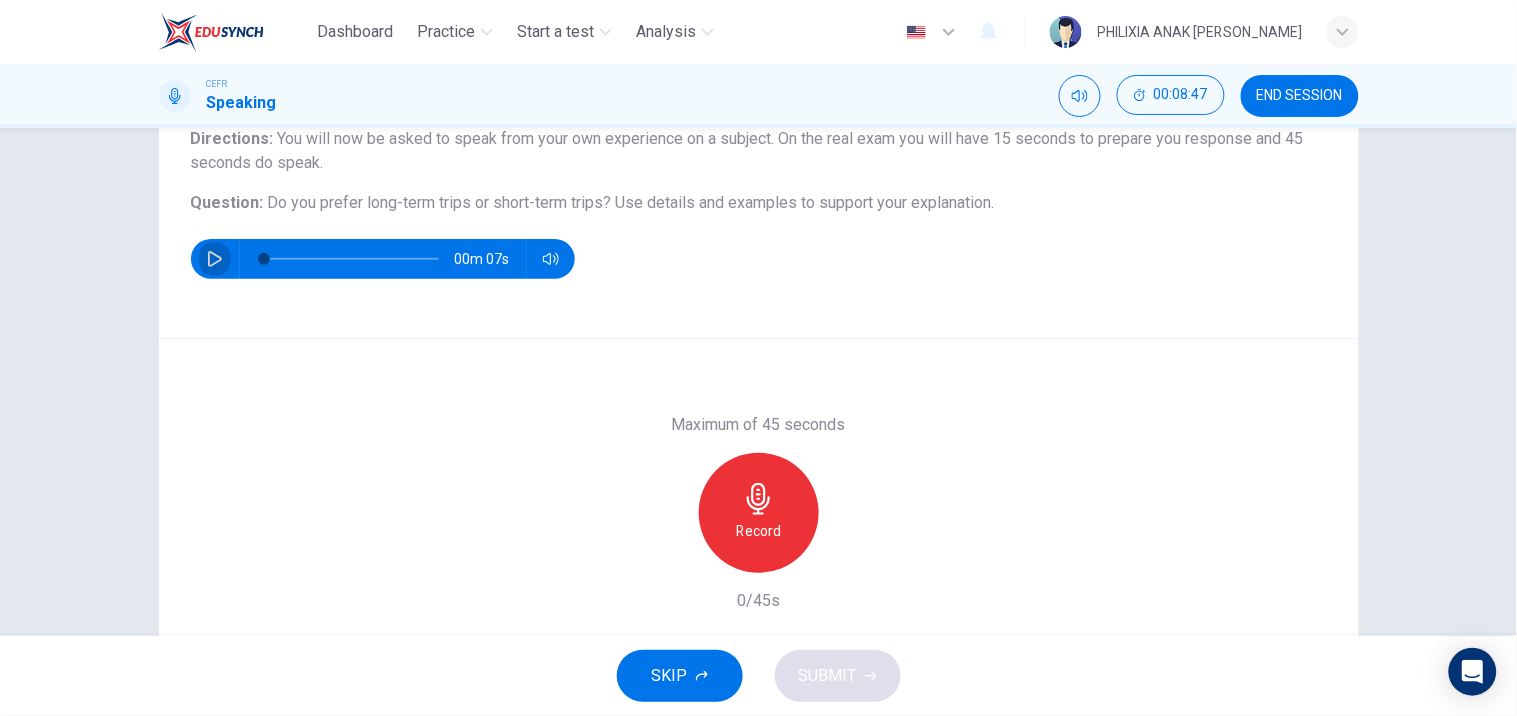 click at bounding box center [215, 259] 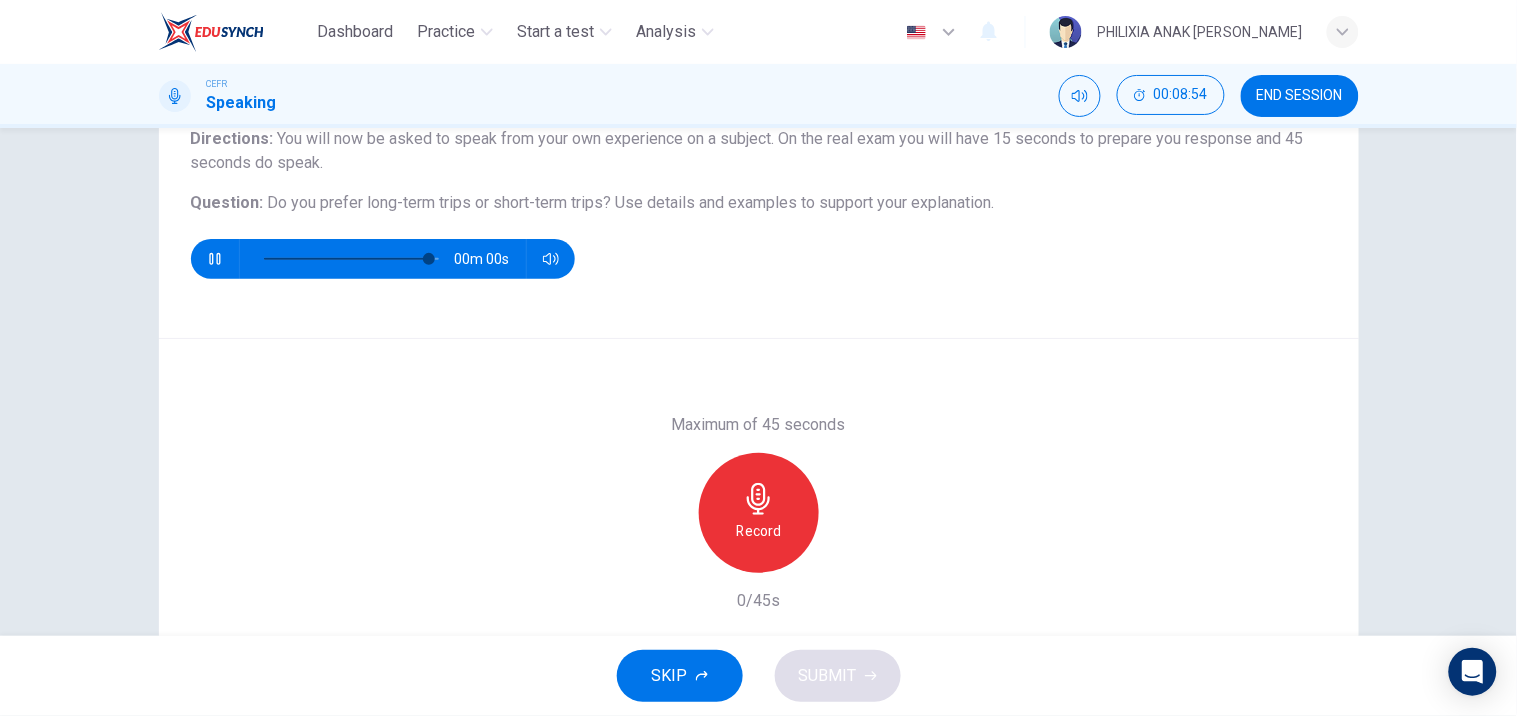type on "0" 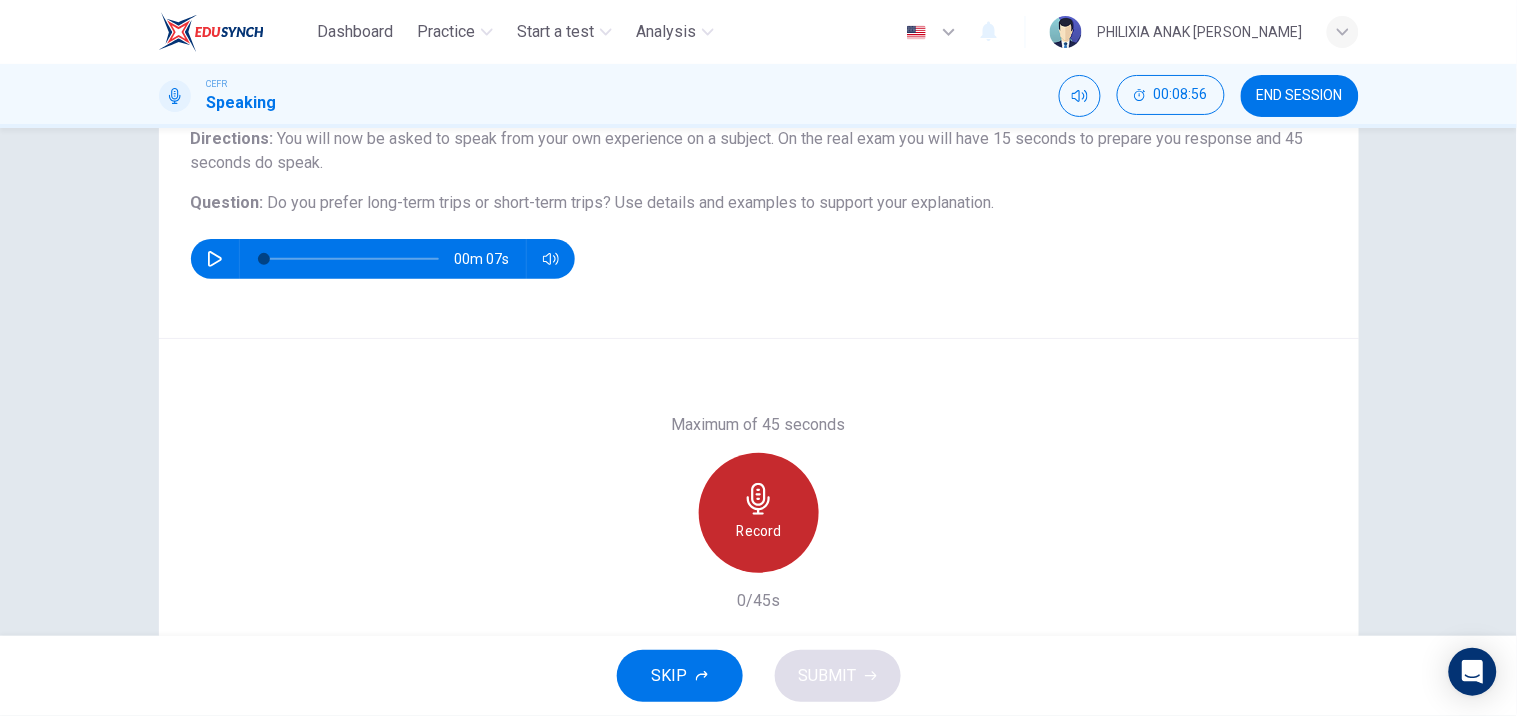 click on "Record" at bounding box center (759, 513) 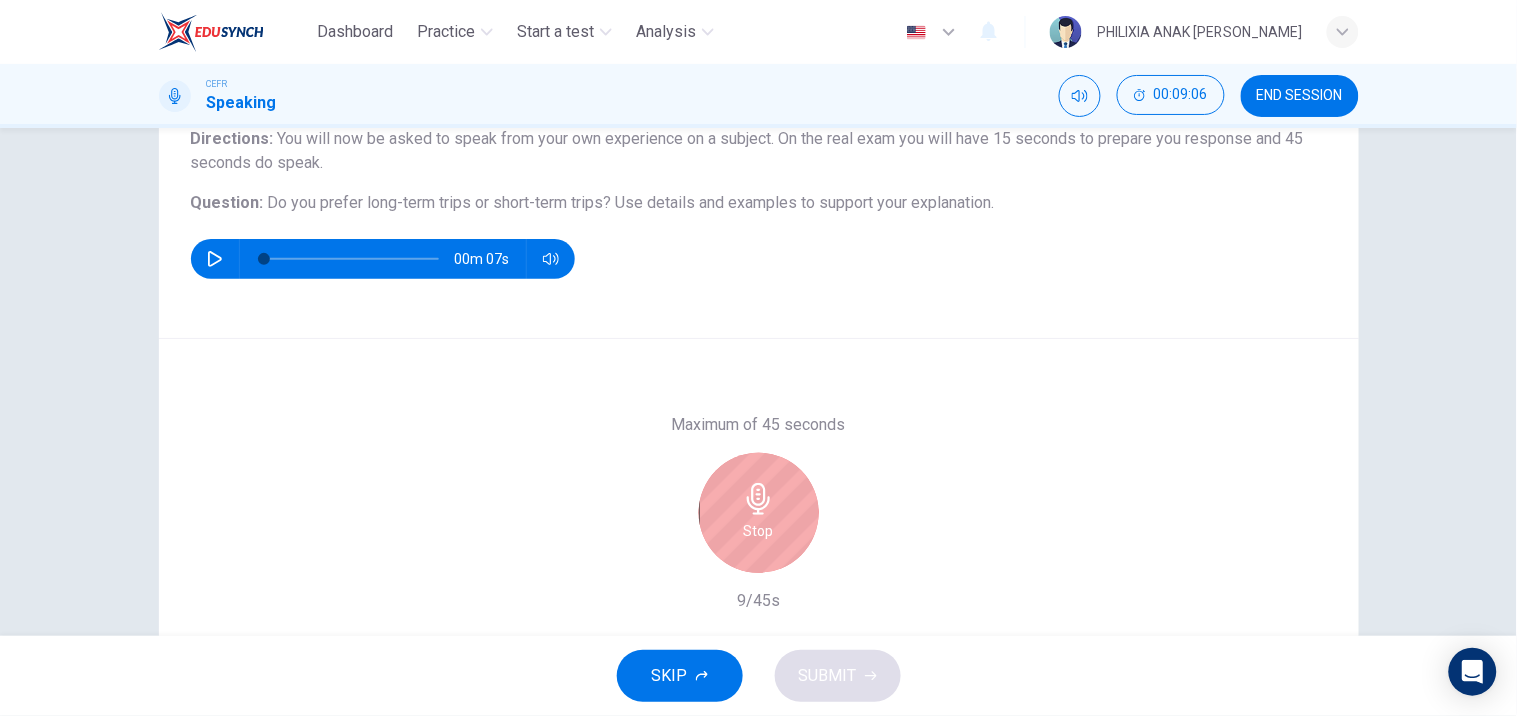 click 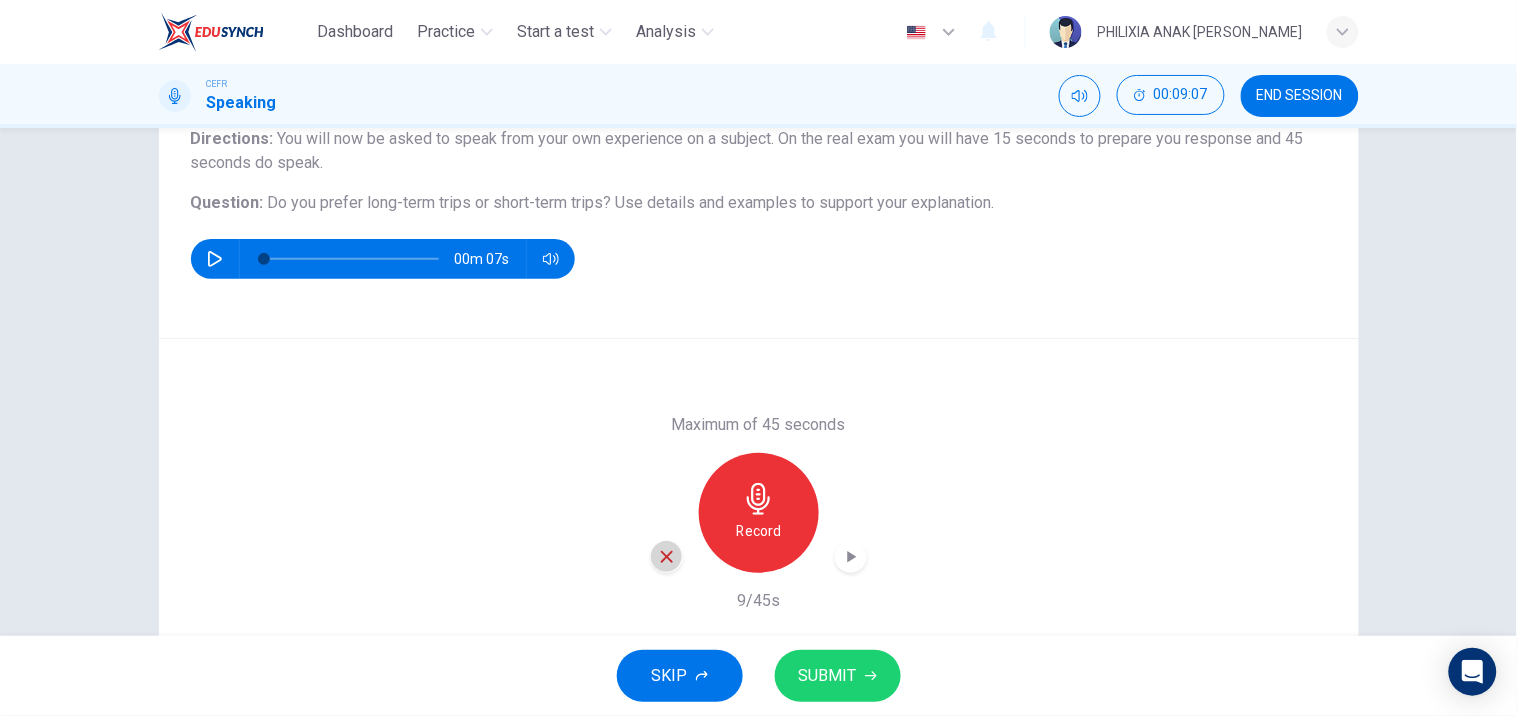 click 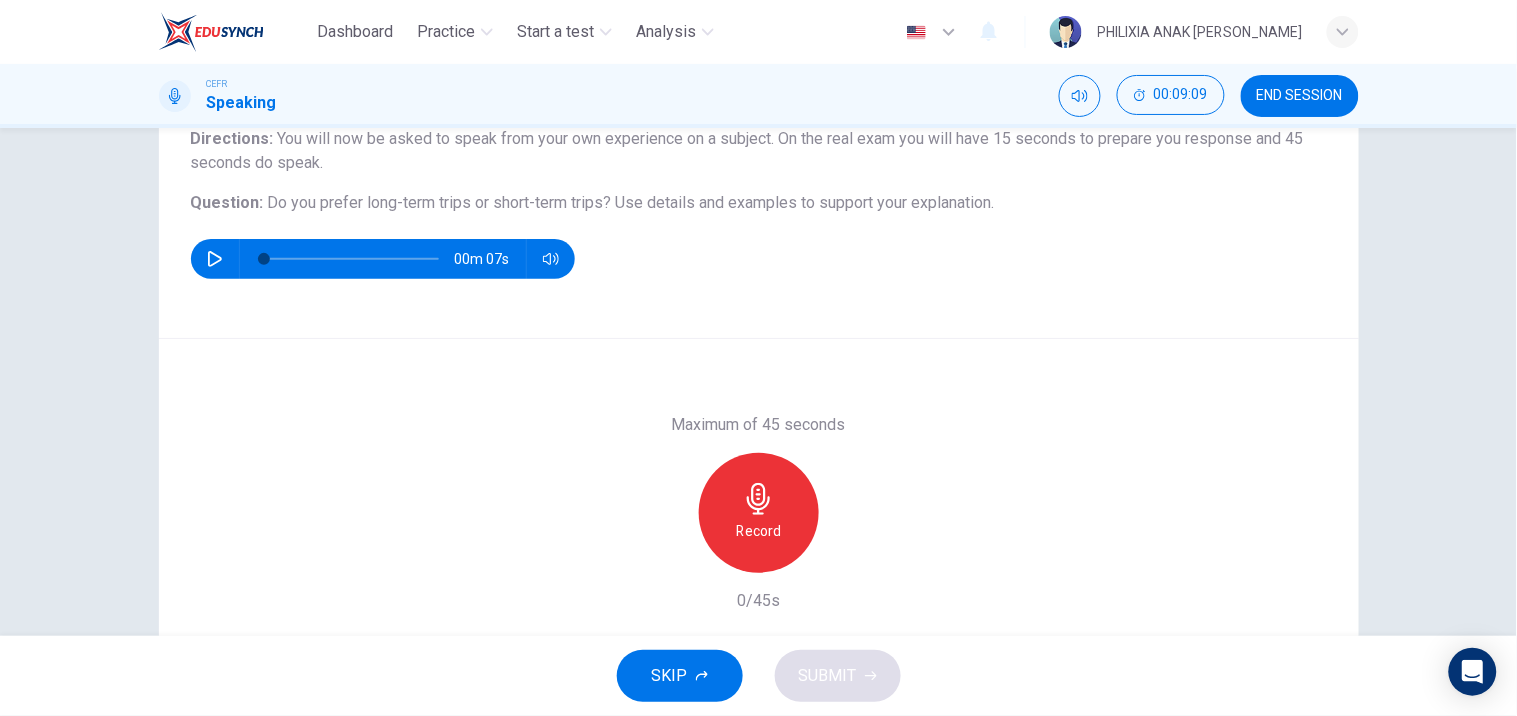 click on "Record" at bounding box center (758, 531) 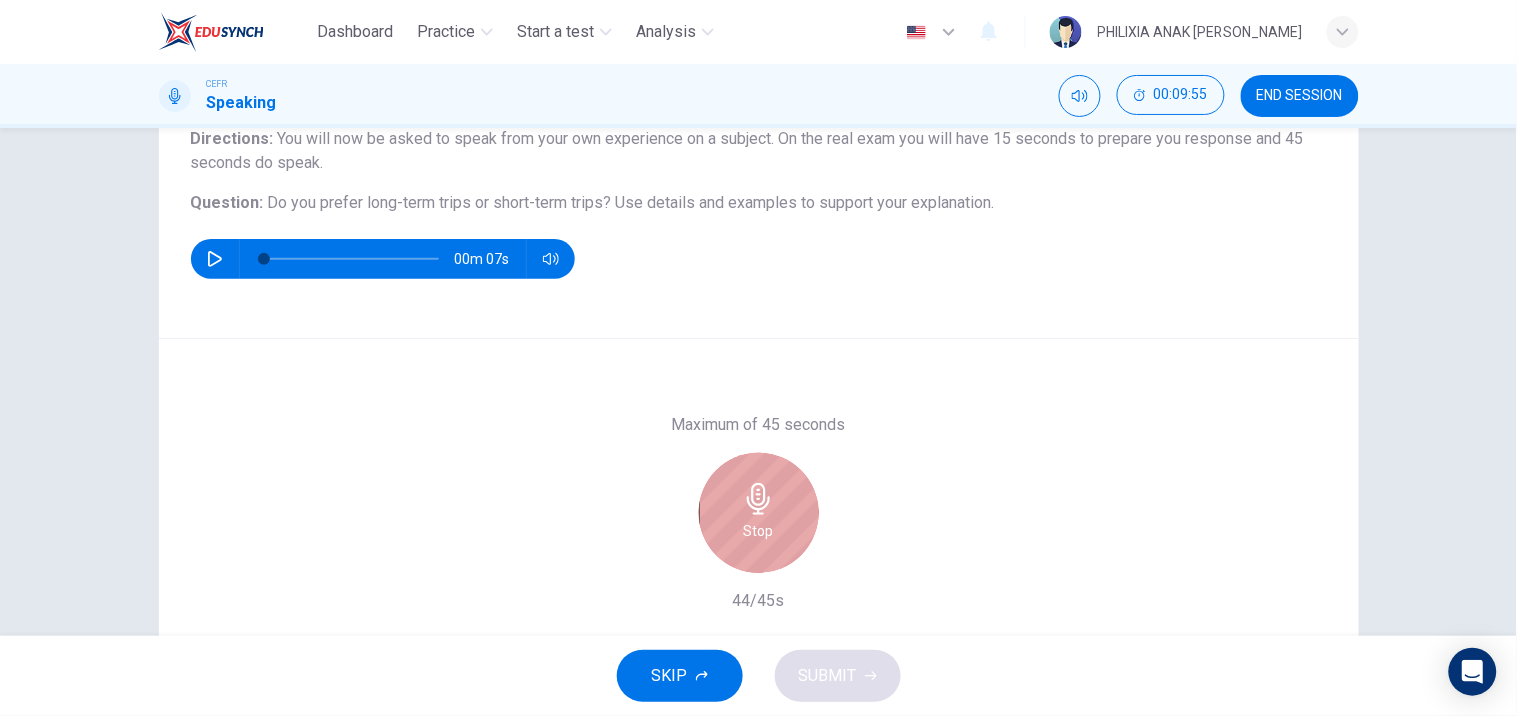click on "Stop" at bounding box center (759, 513) 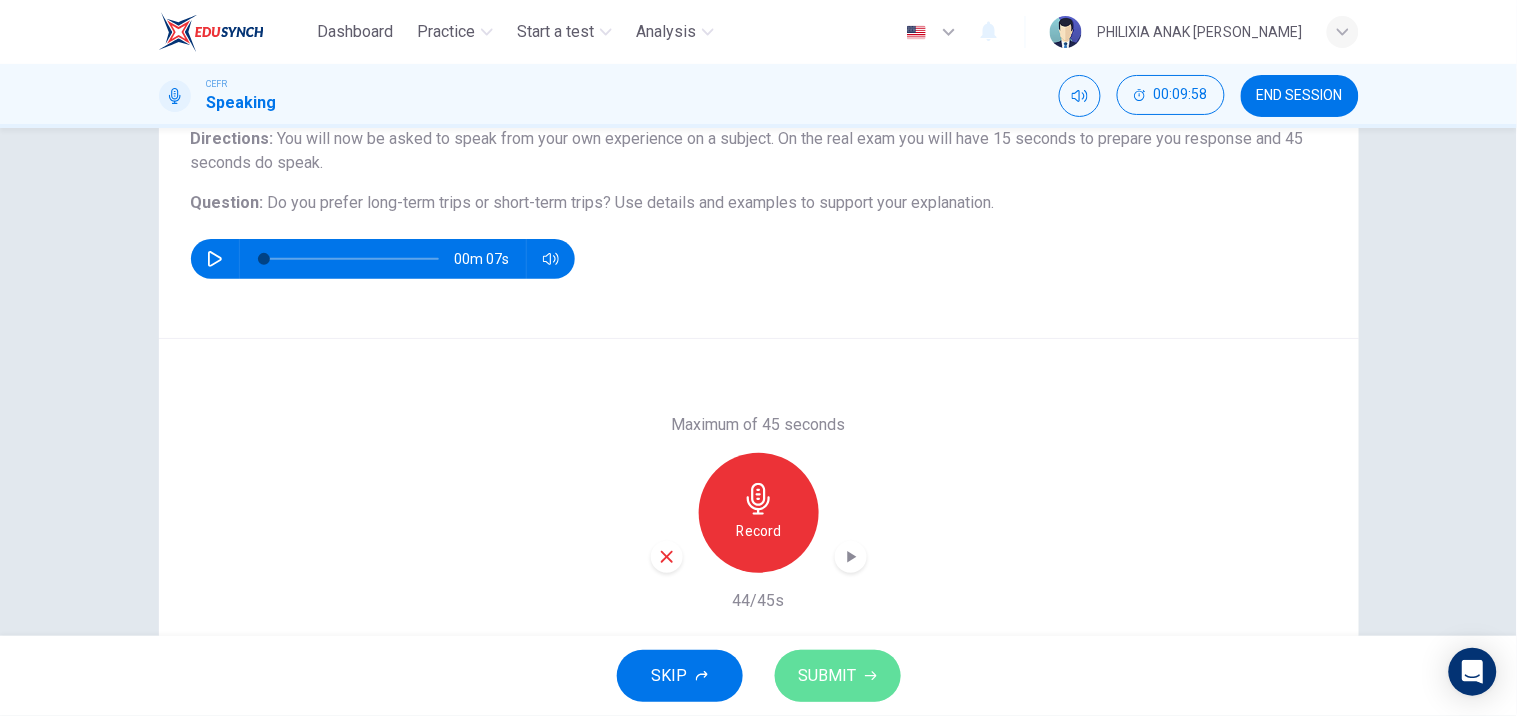 click on "SUBMIT" at bounding box center [838, 676] 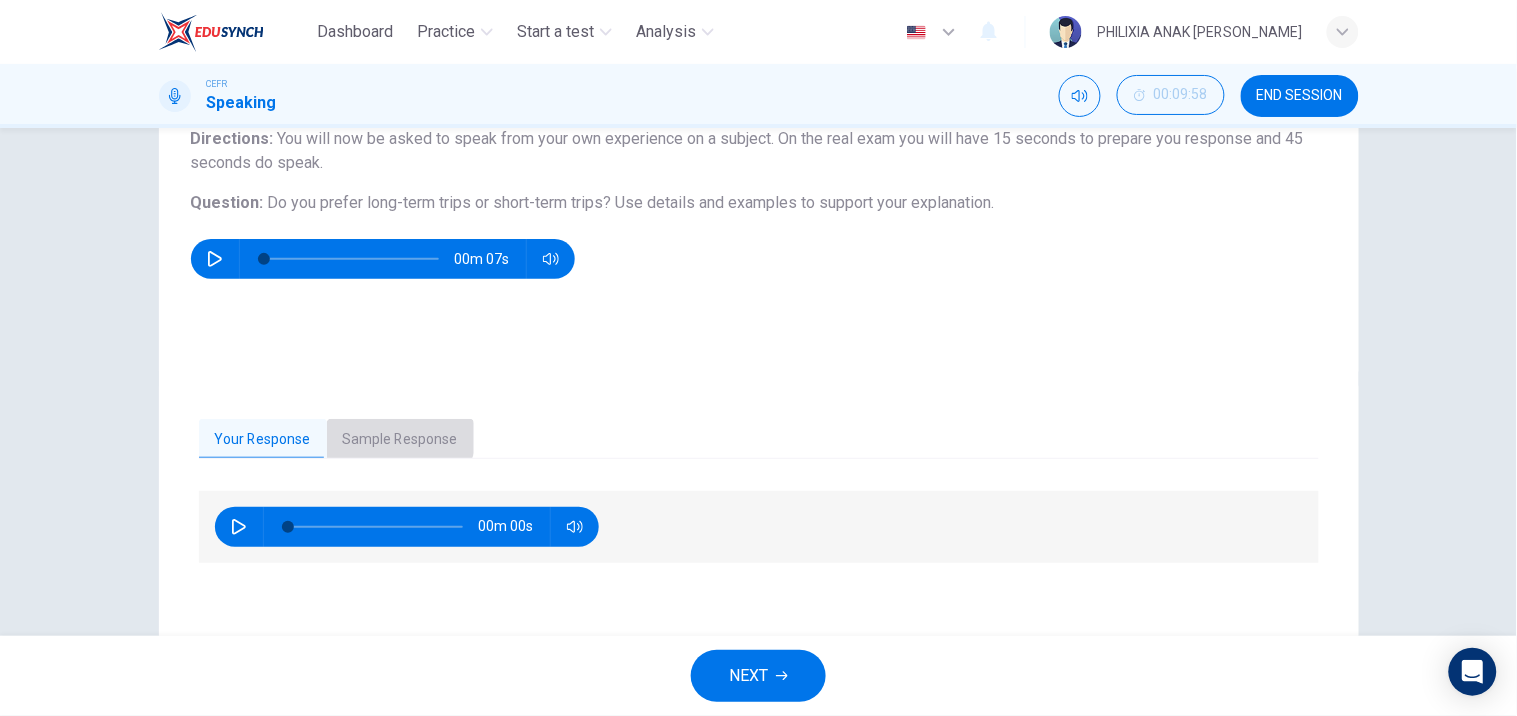 click on "Sample Response" at bounding box center [400, 440] 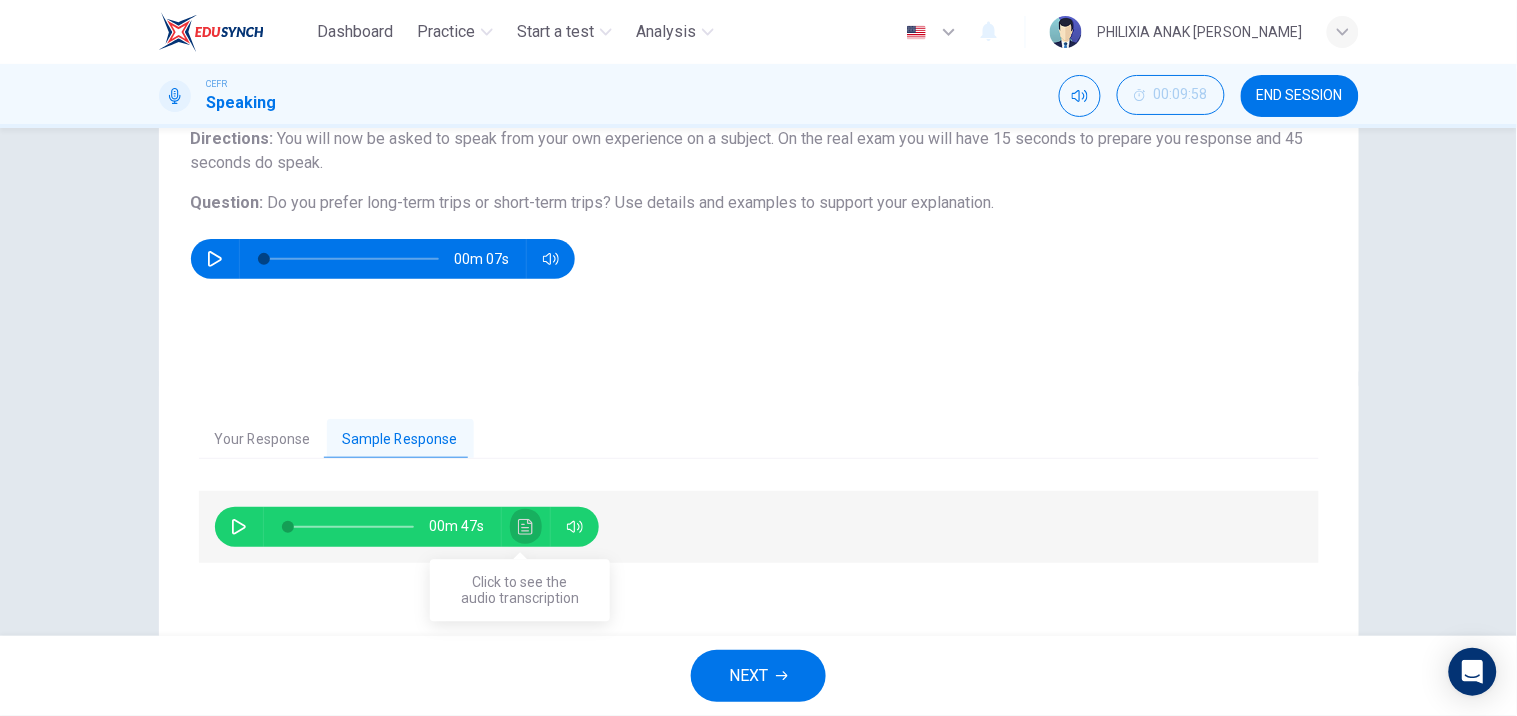 click at bounding box center (526, 527) 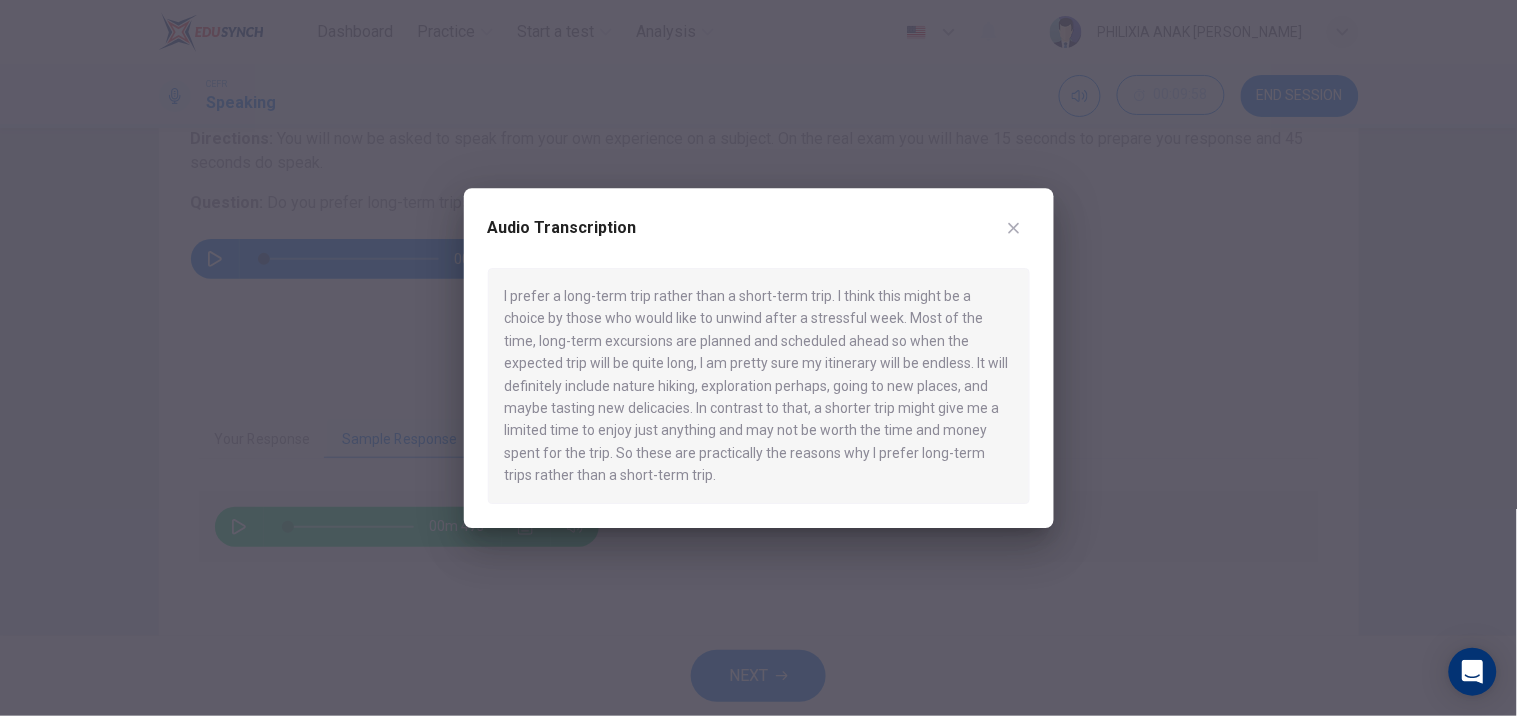 click at bounding box center (758, 358) 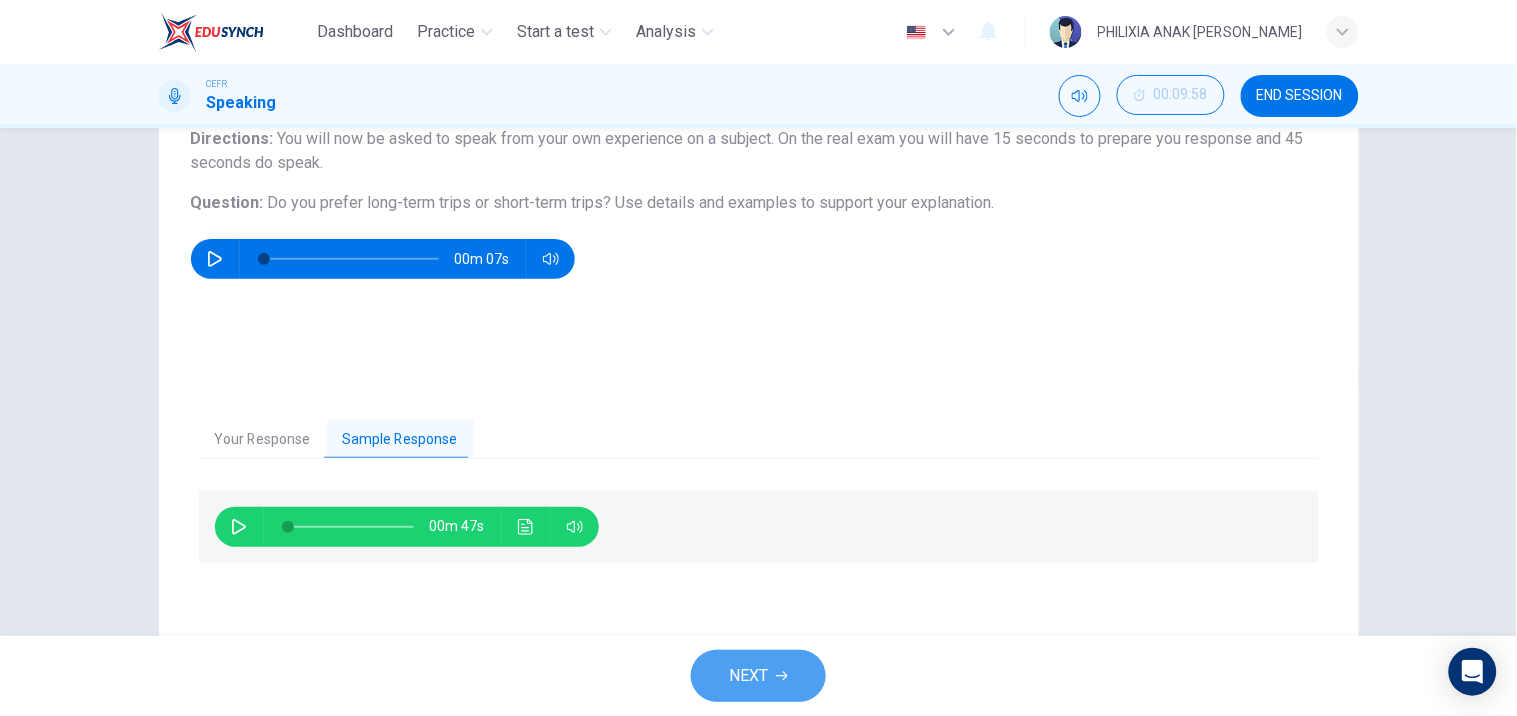click on "NEXT" at bounding box center [748, 676] 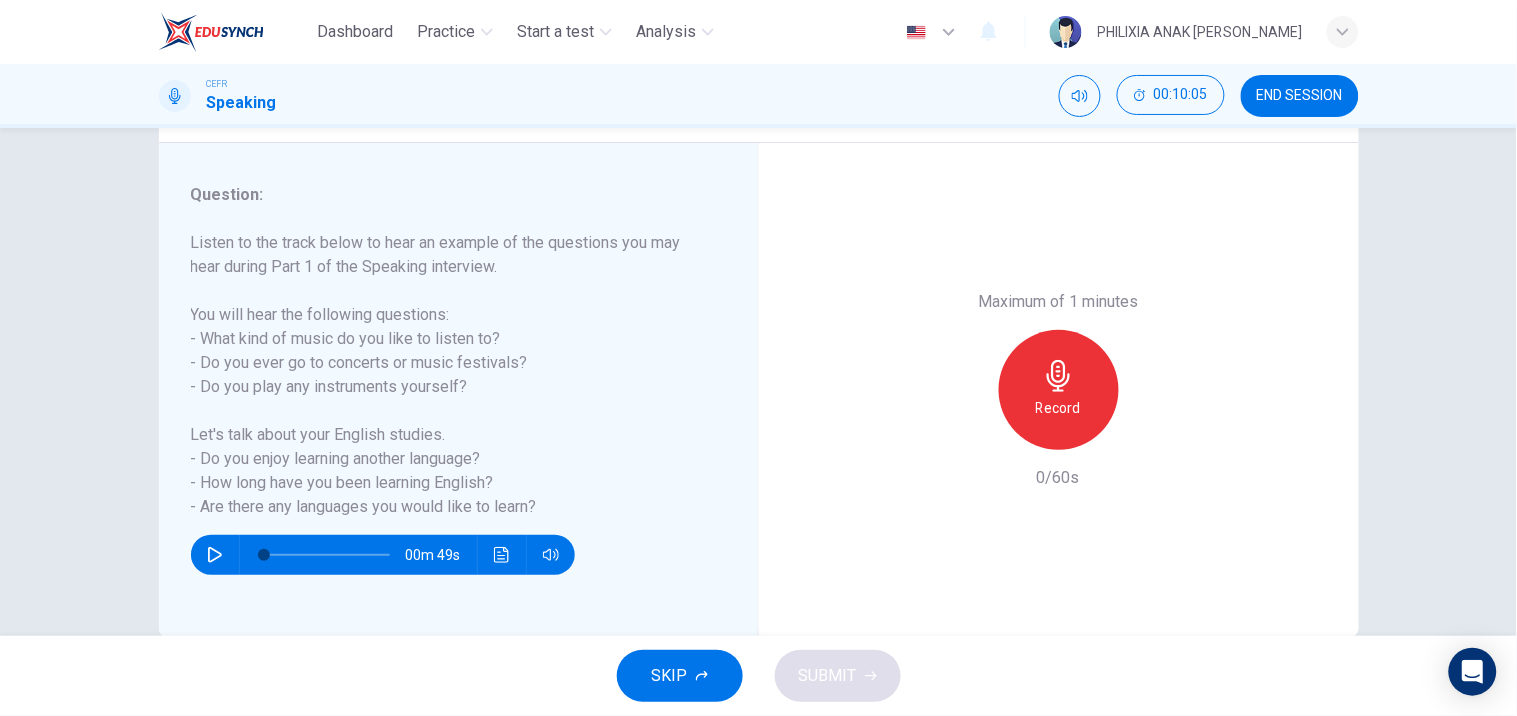 scroll, scrollTop: 227, scrollLeft: 0, axis: vertical 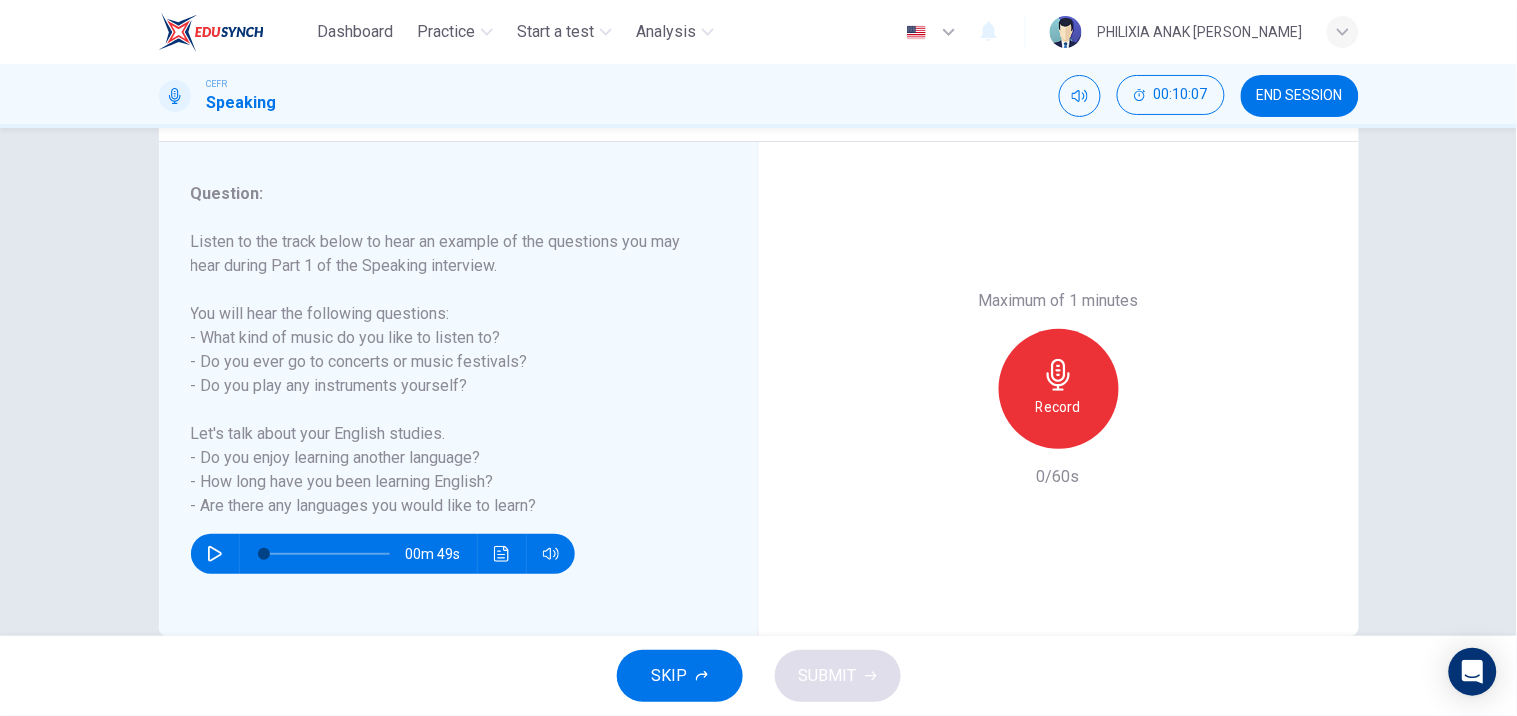 click 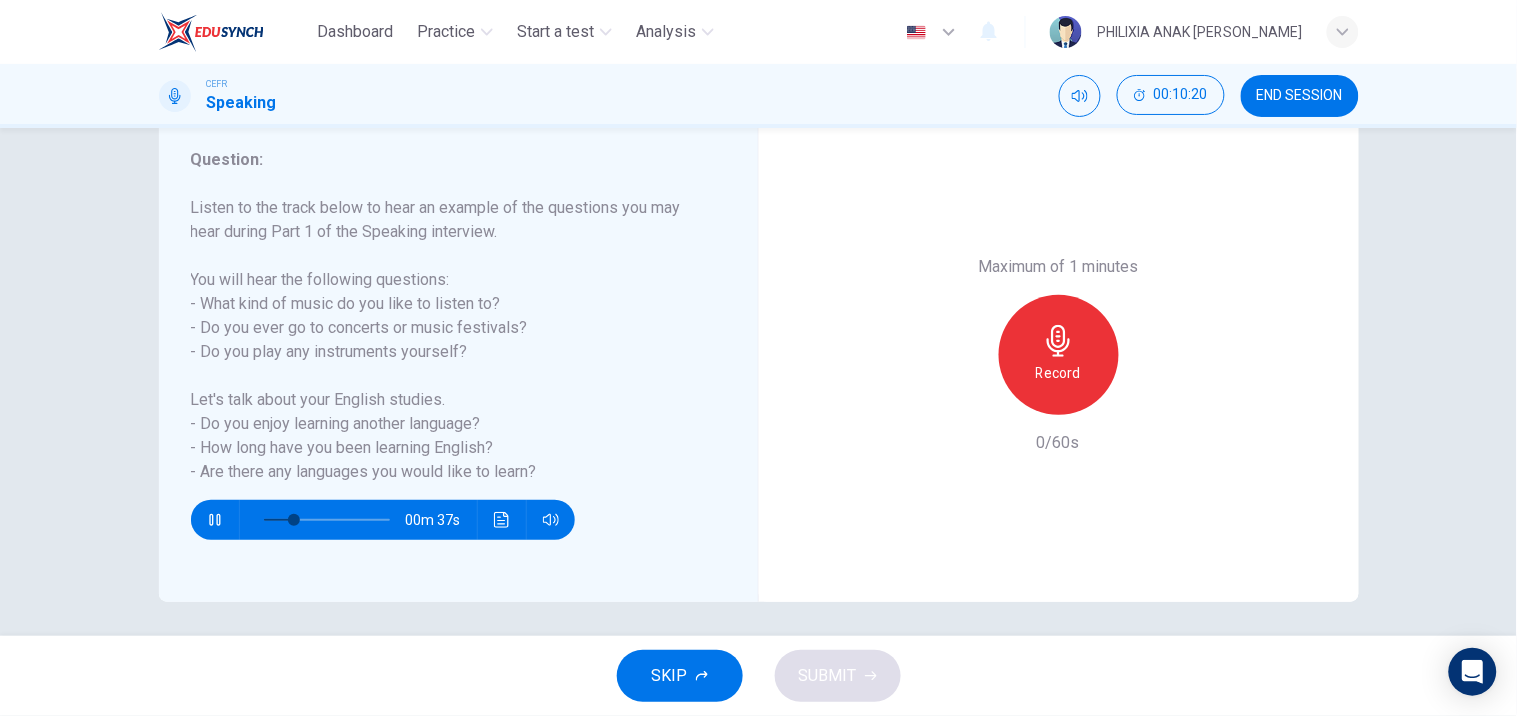 scroll, scrollTop: 262, scrollLeft: 0, axis: vertical 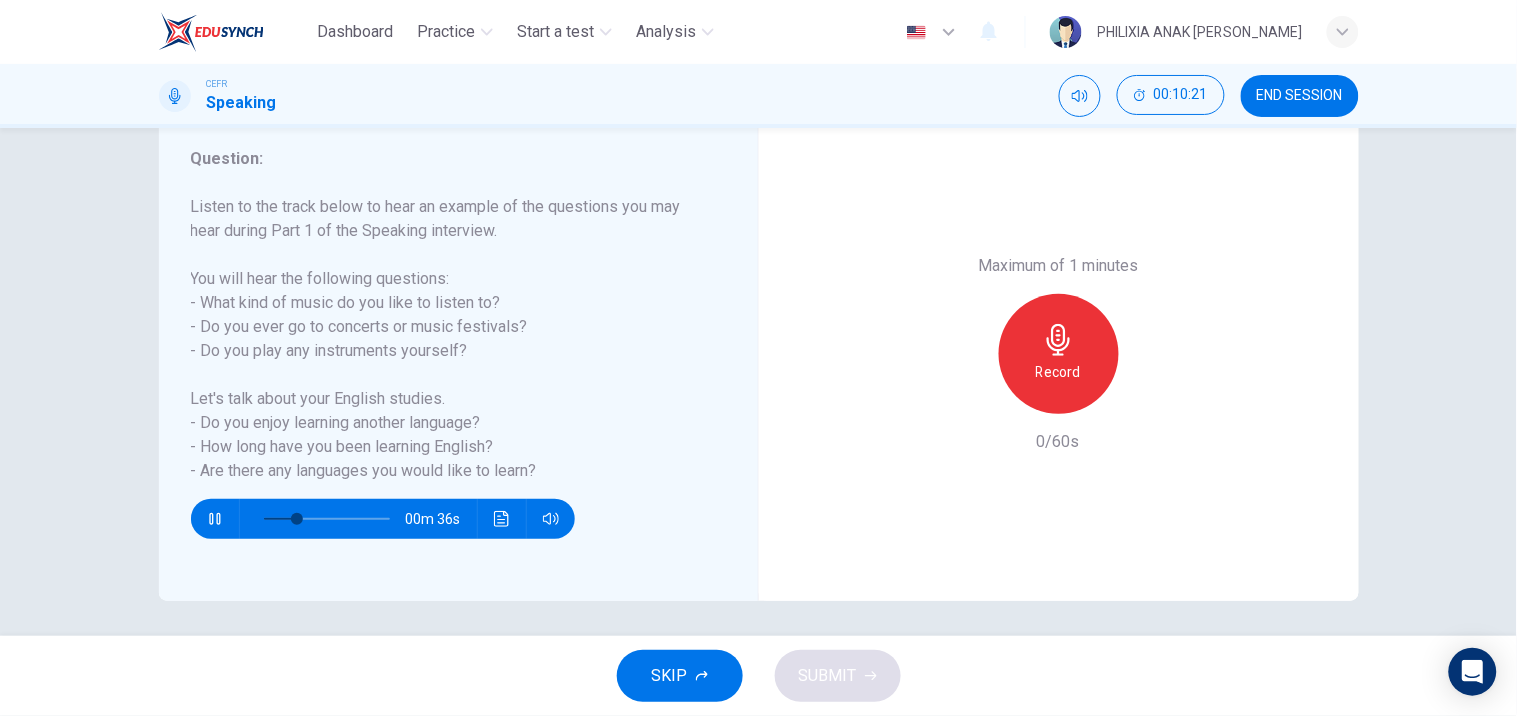 click at bounding box center [215, 519] 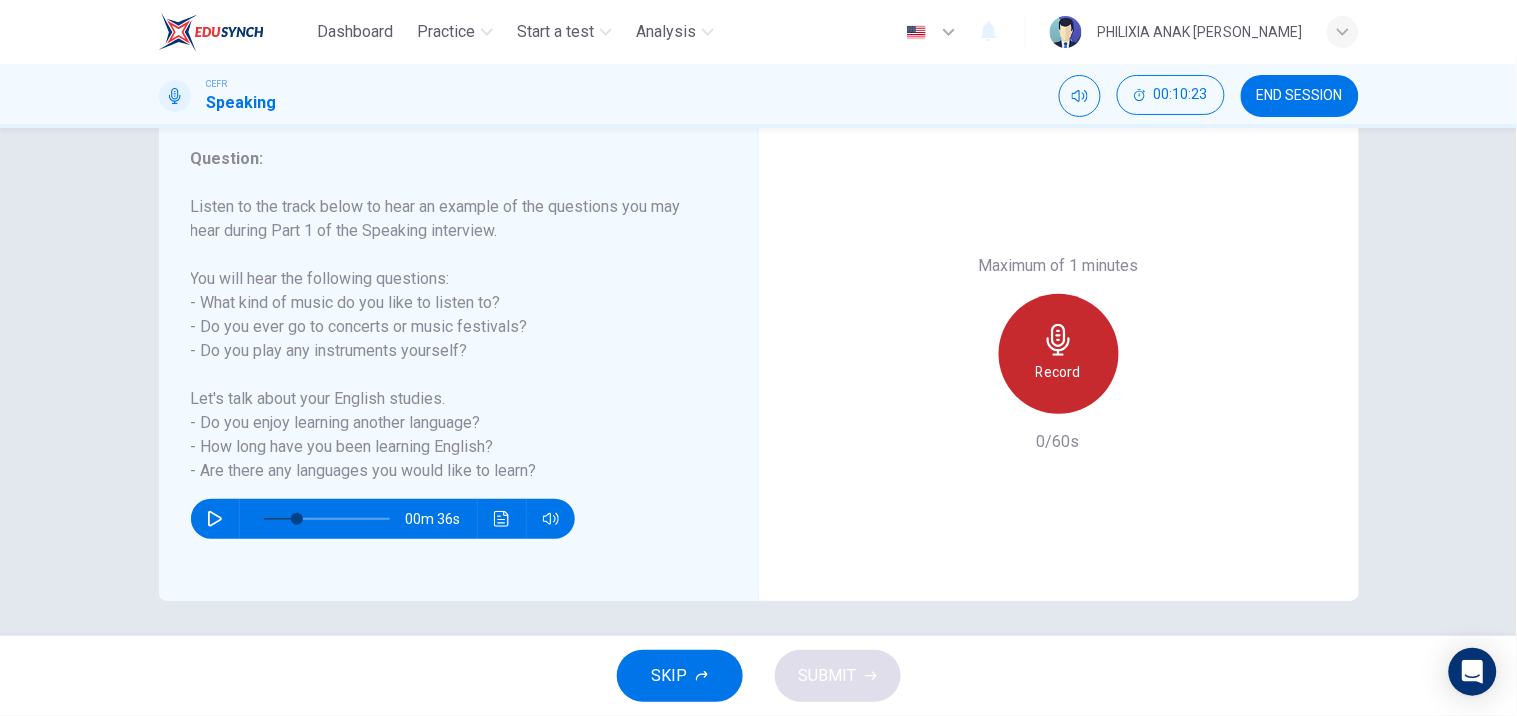 click on "Record" at bounding box center (1058, 372) 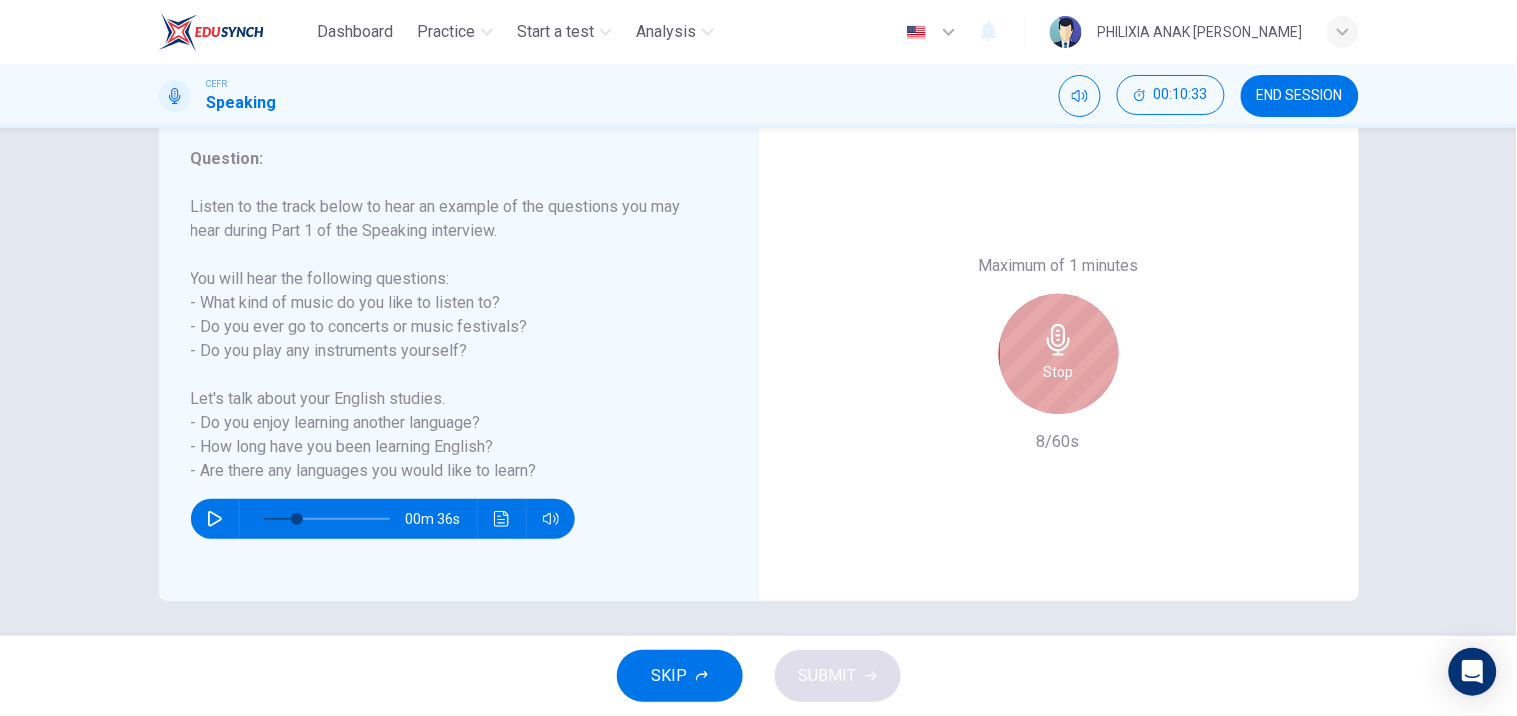click on "Stop" at bounding box center (1059, 372) 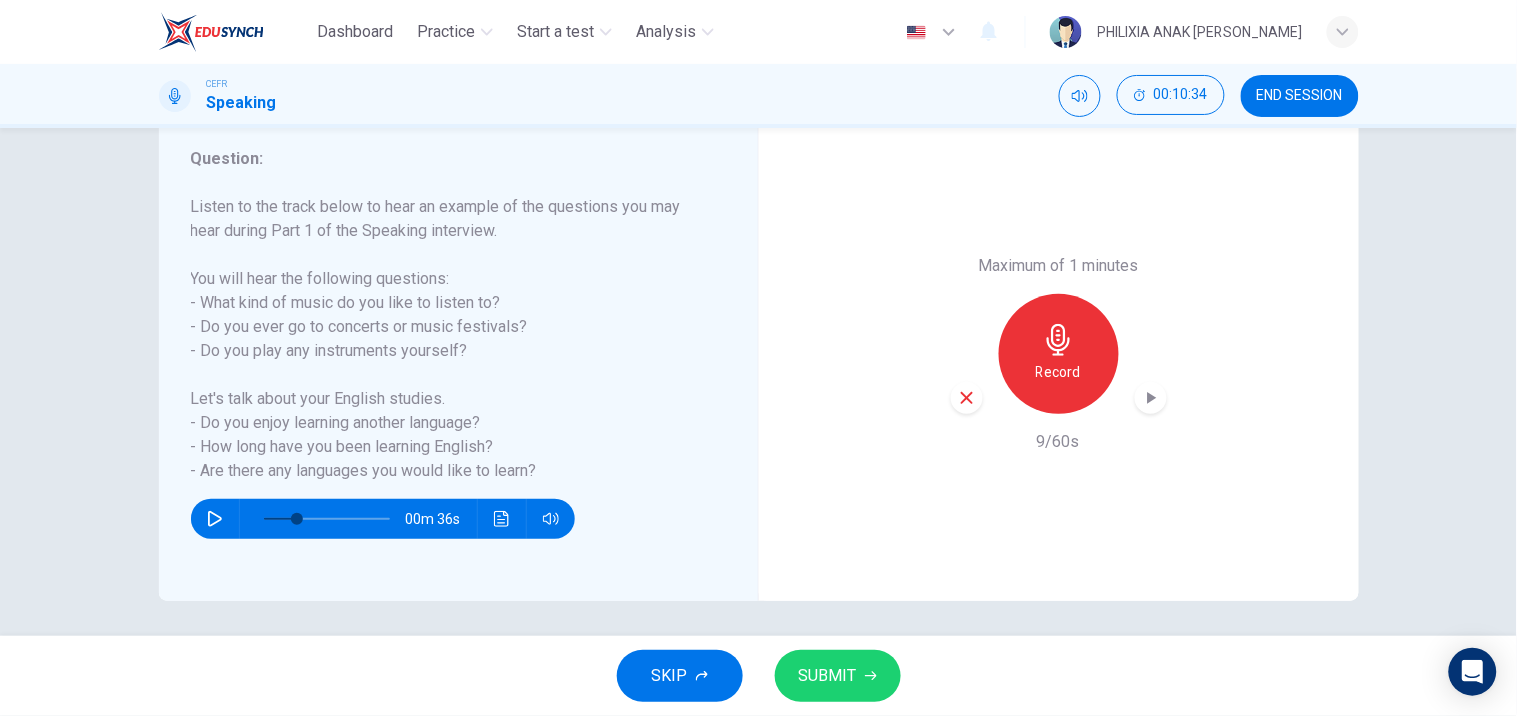 click 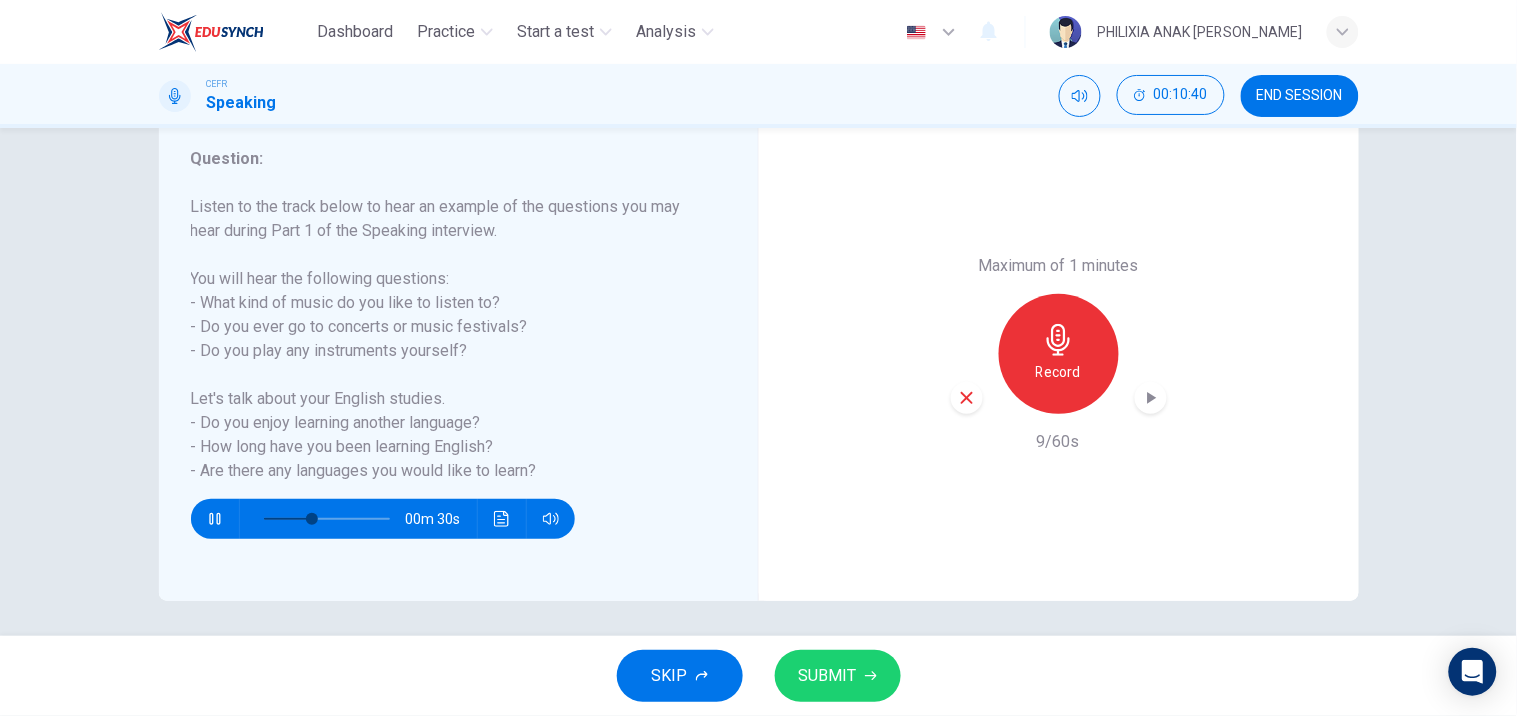 click 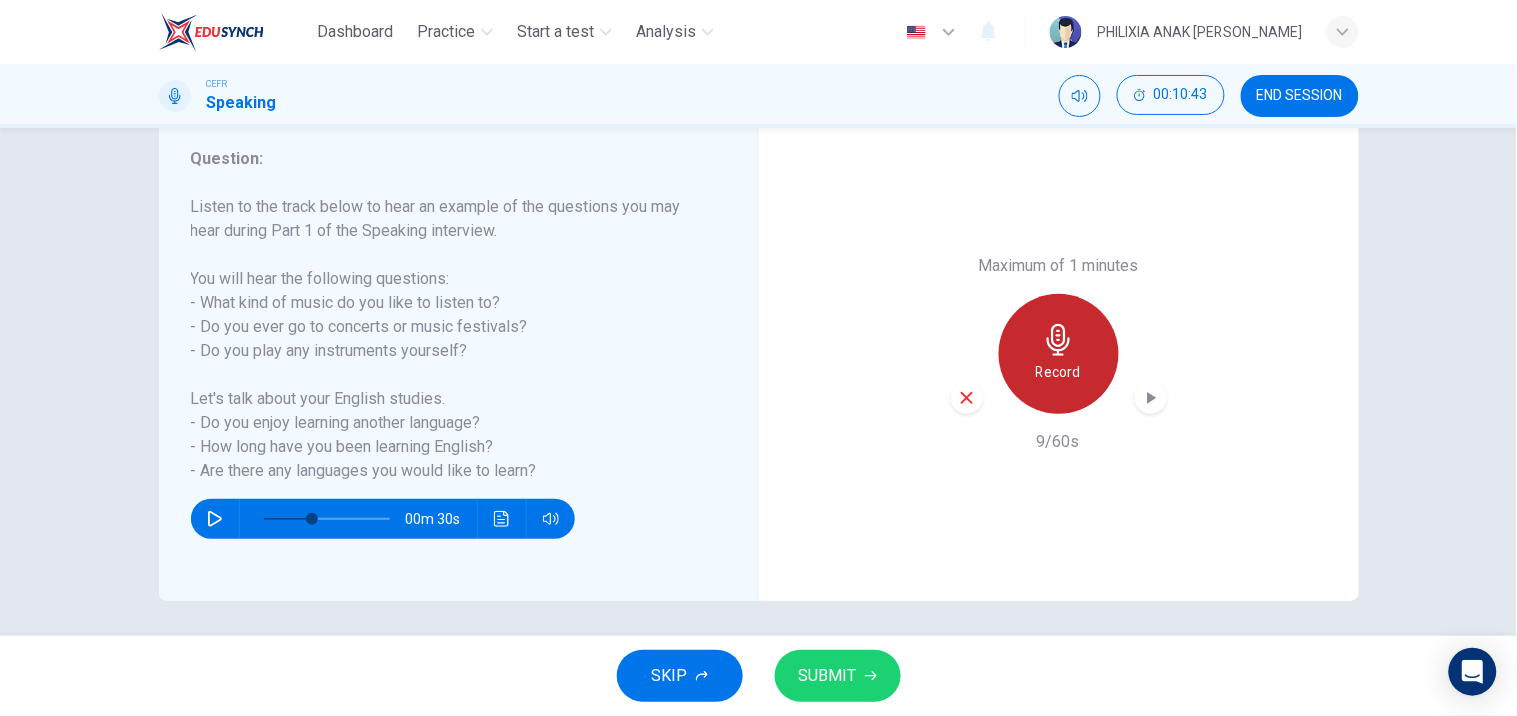 click on "Record" at bounding box center (1059, 354) 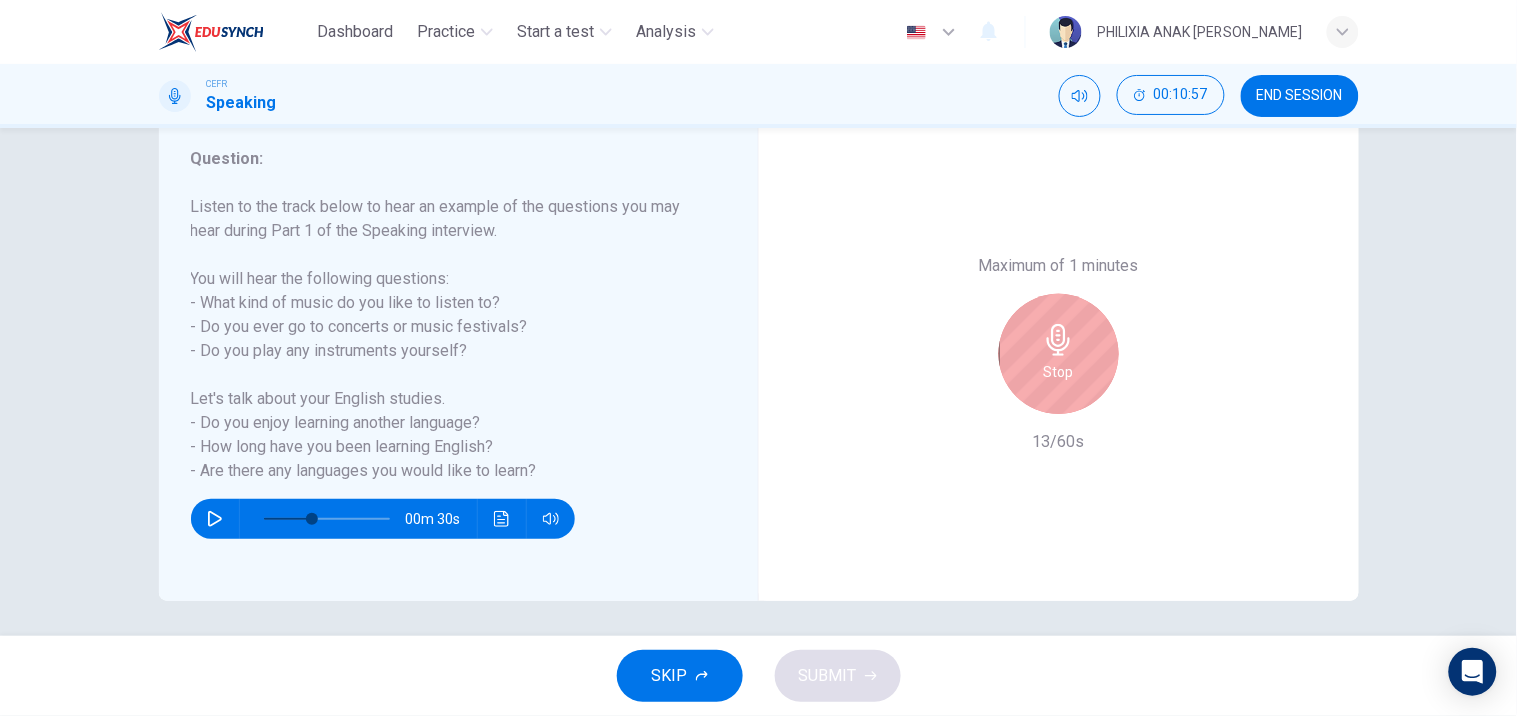 click at bounding box center (215, 519) 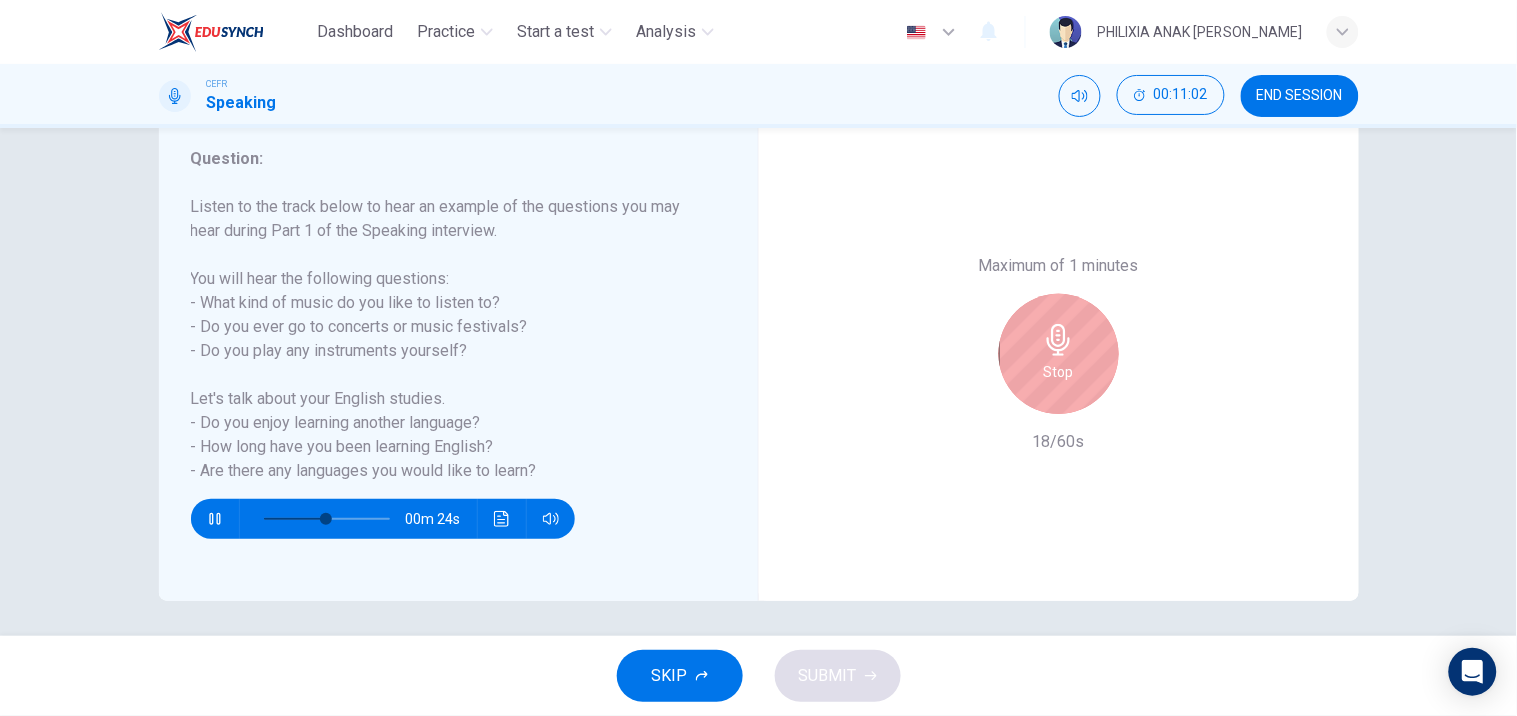 click 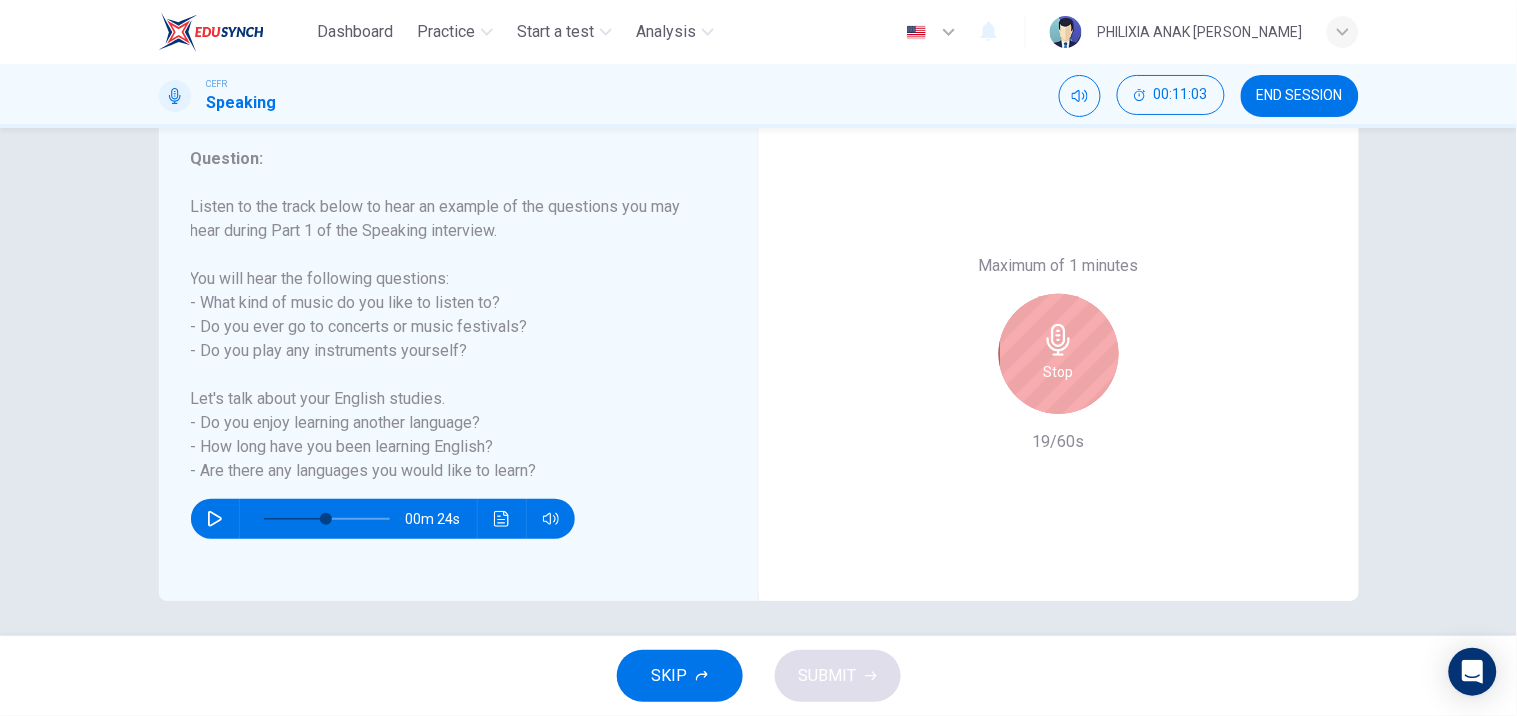 click on "Stop" at bounding box center (1059, 354) 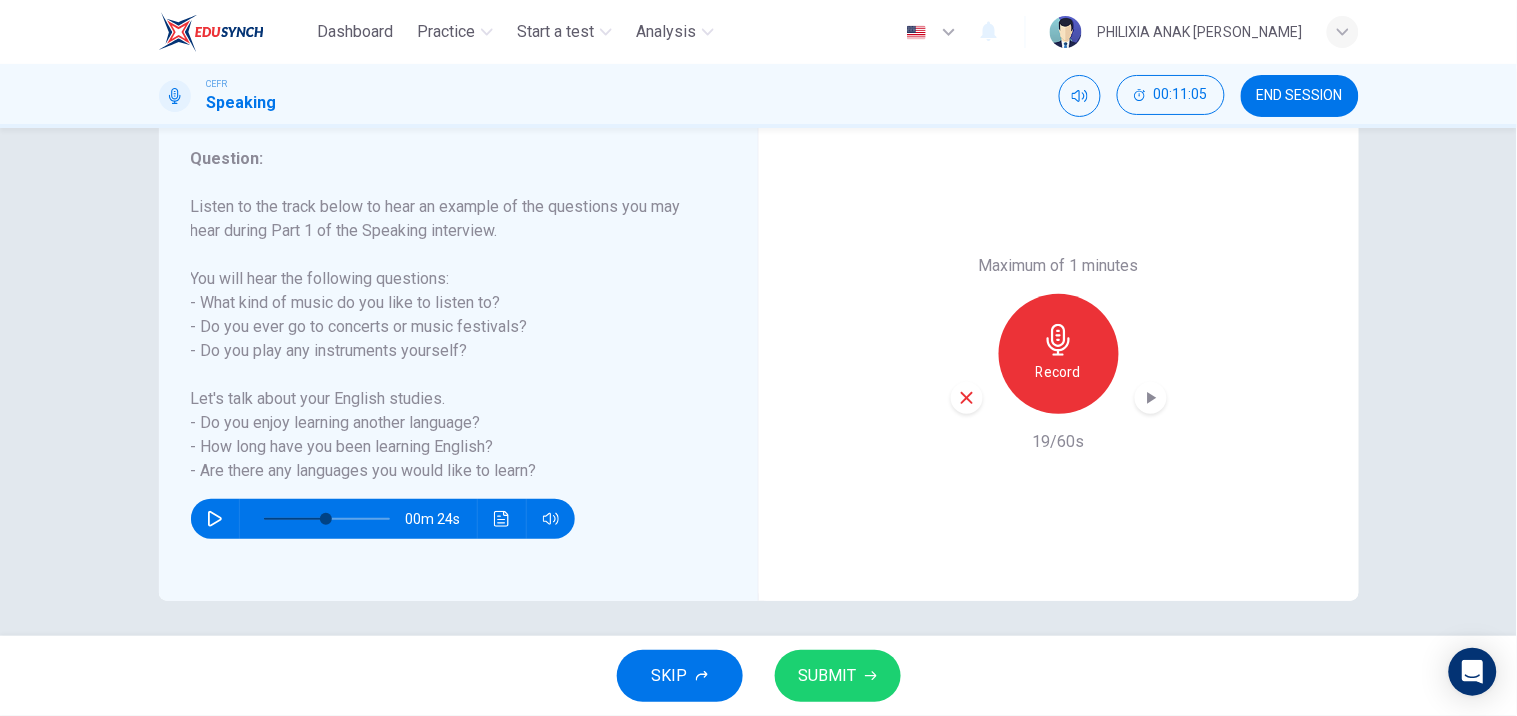 click 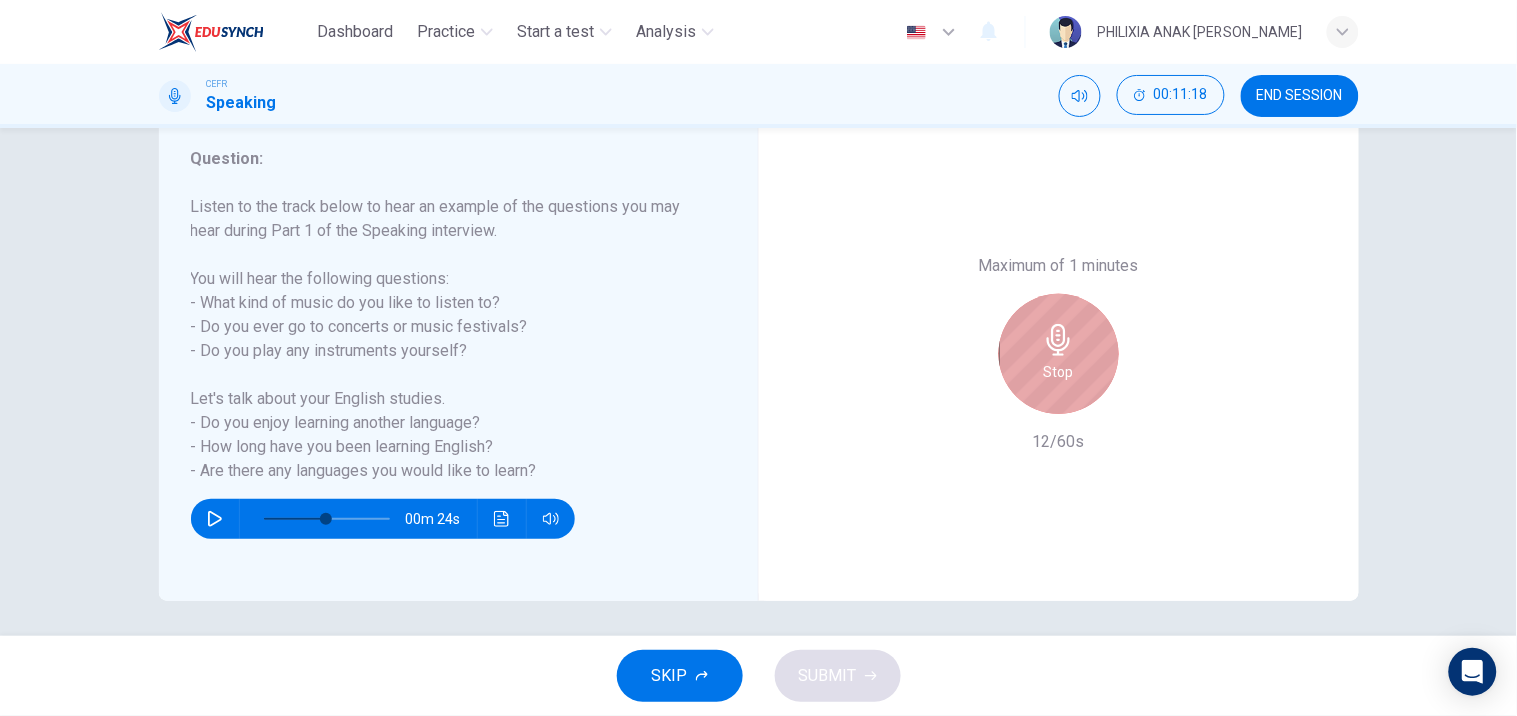 click 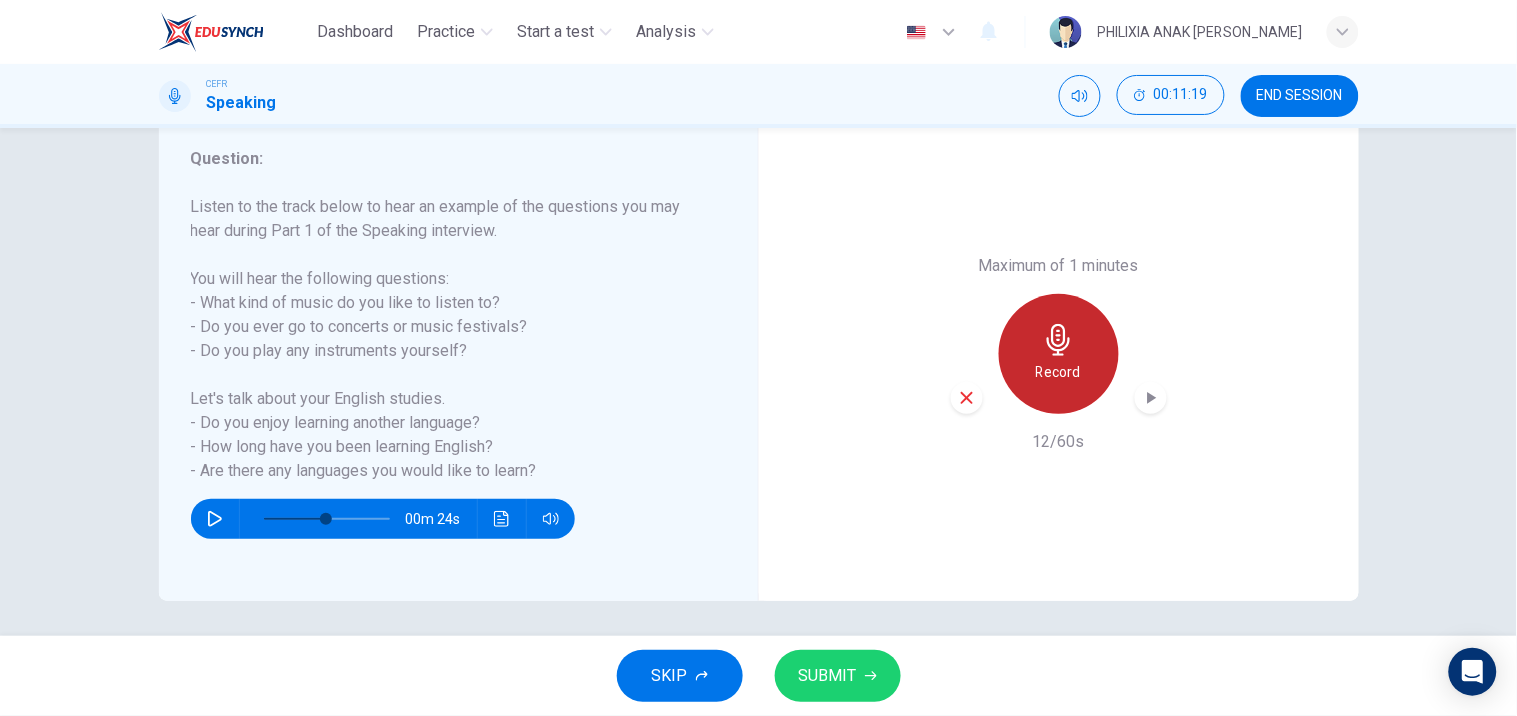 click 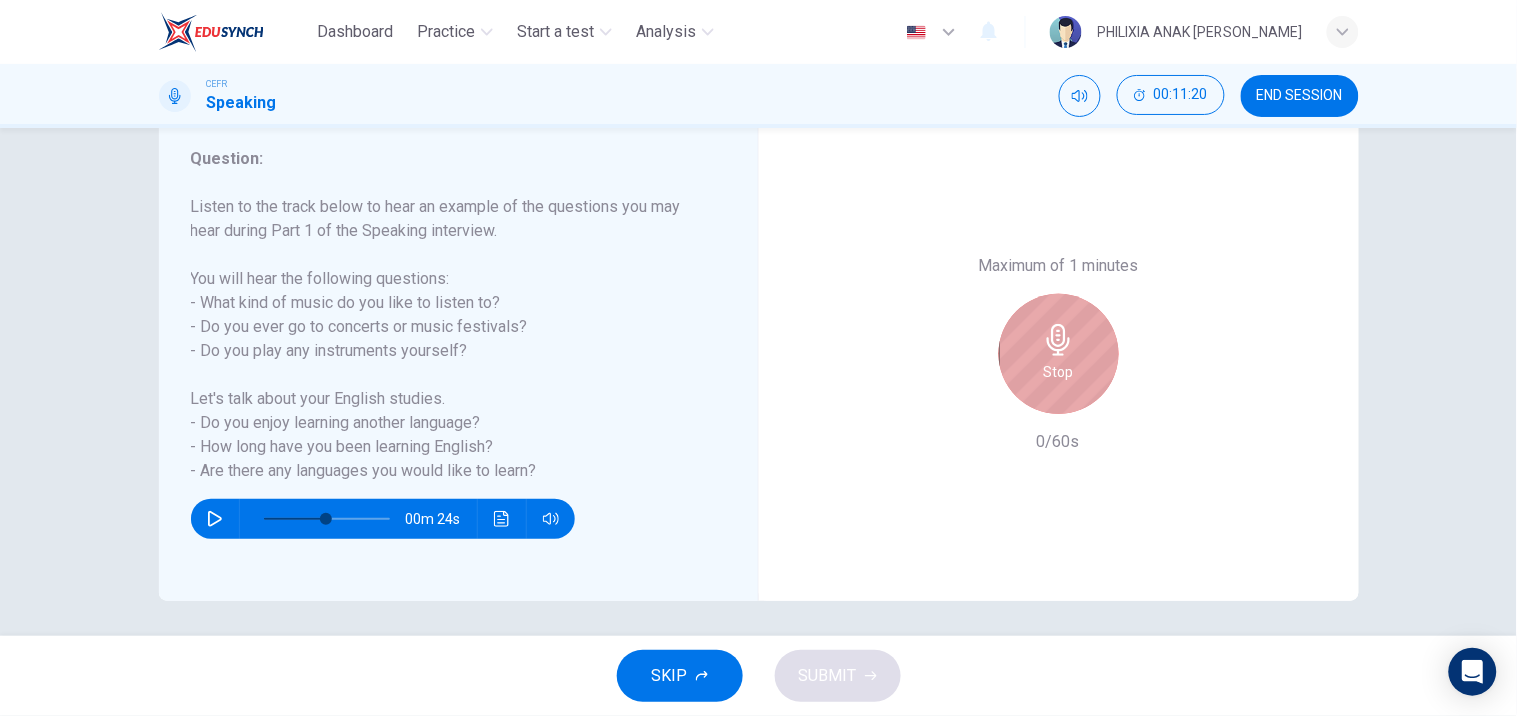 click 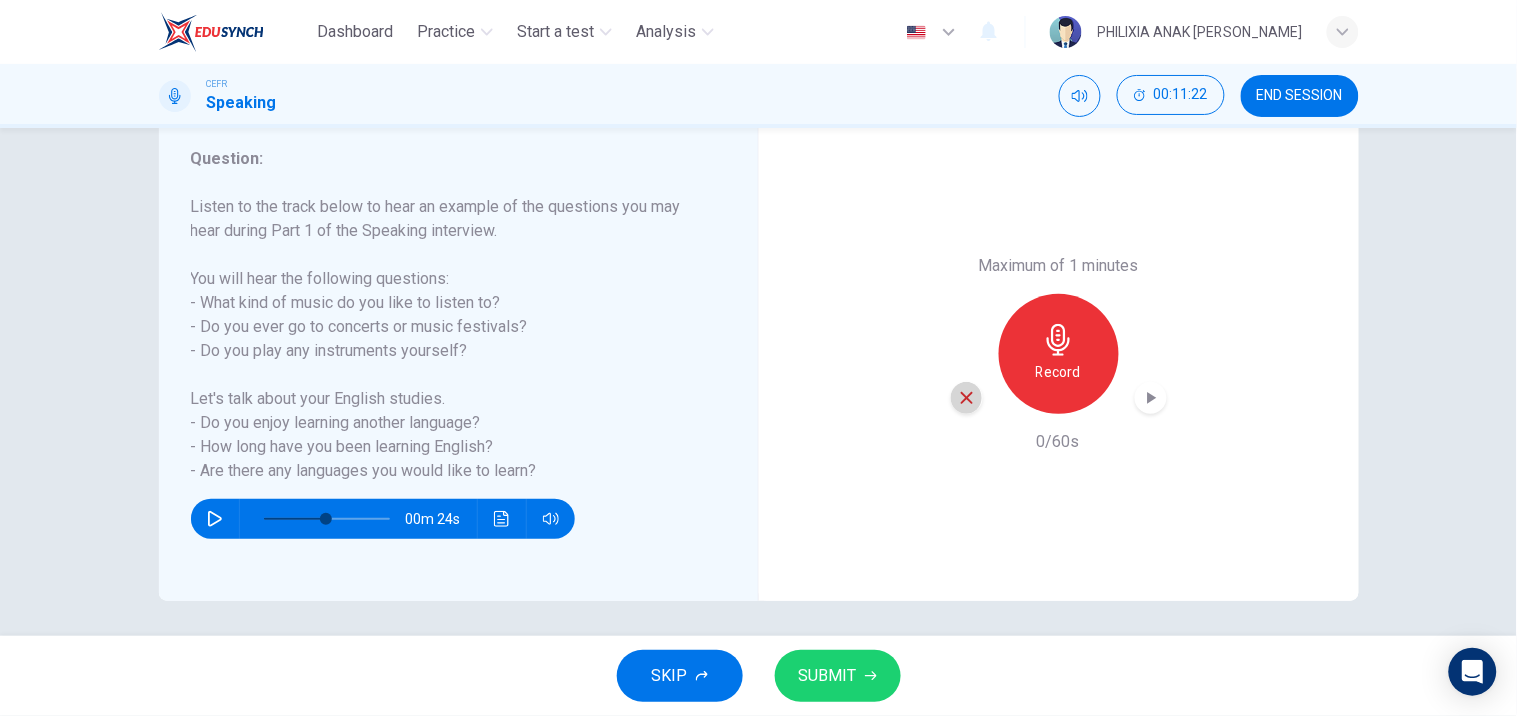 click 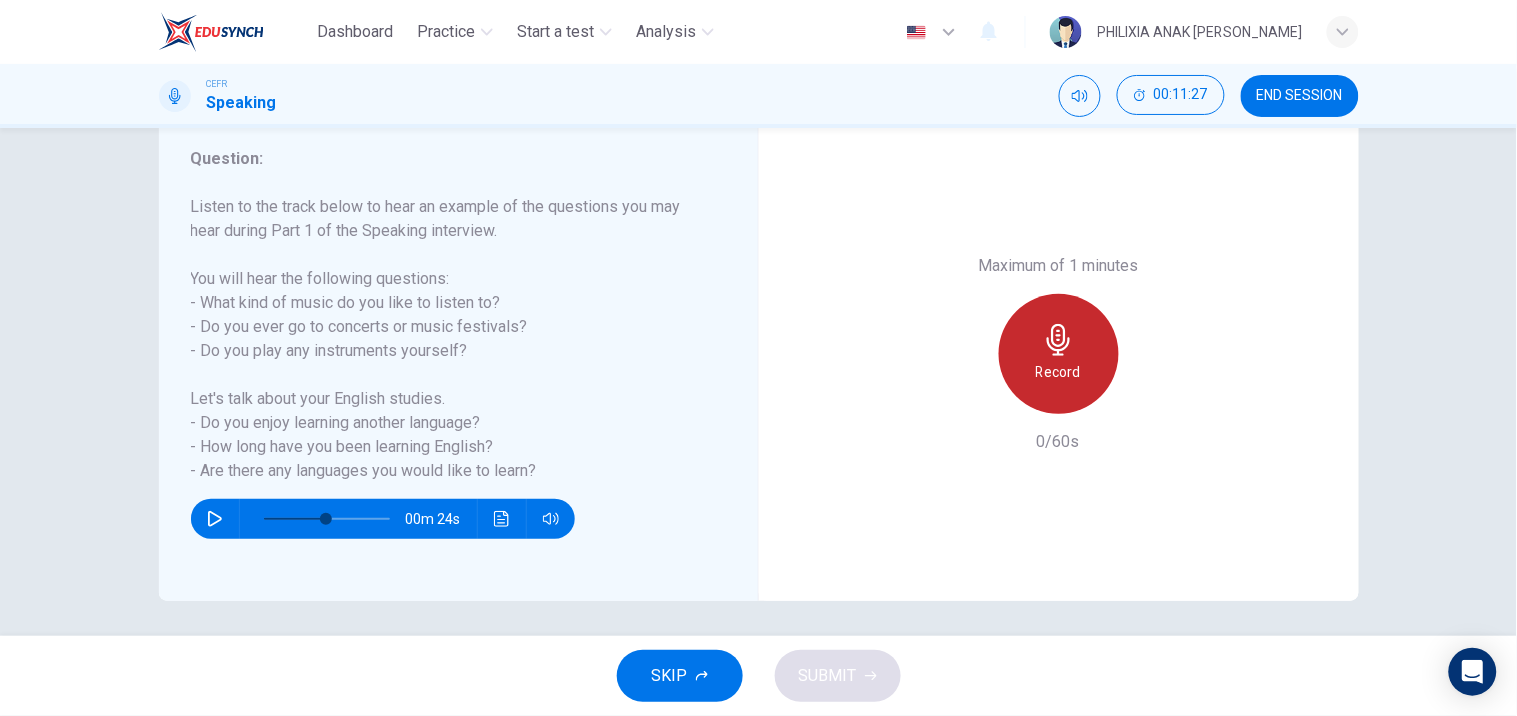 click 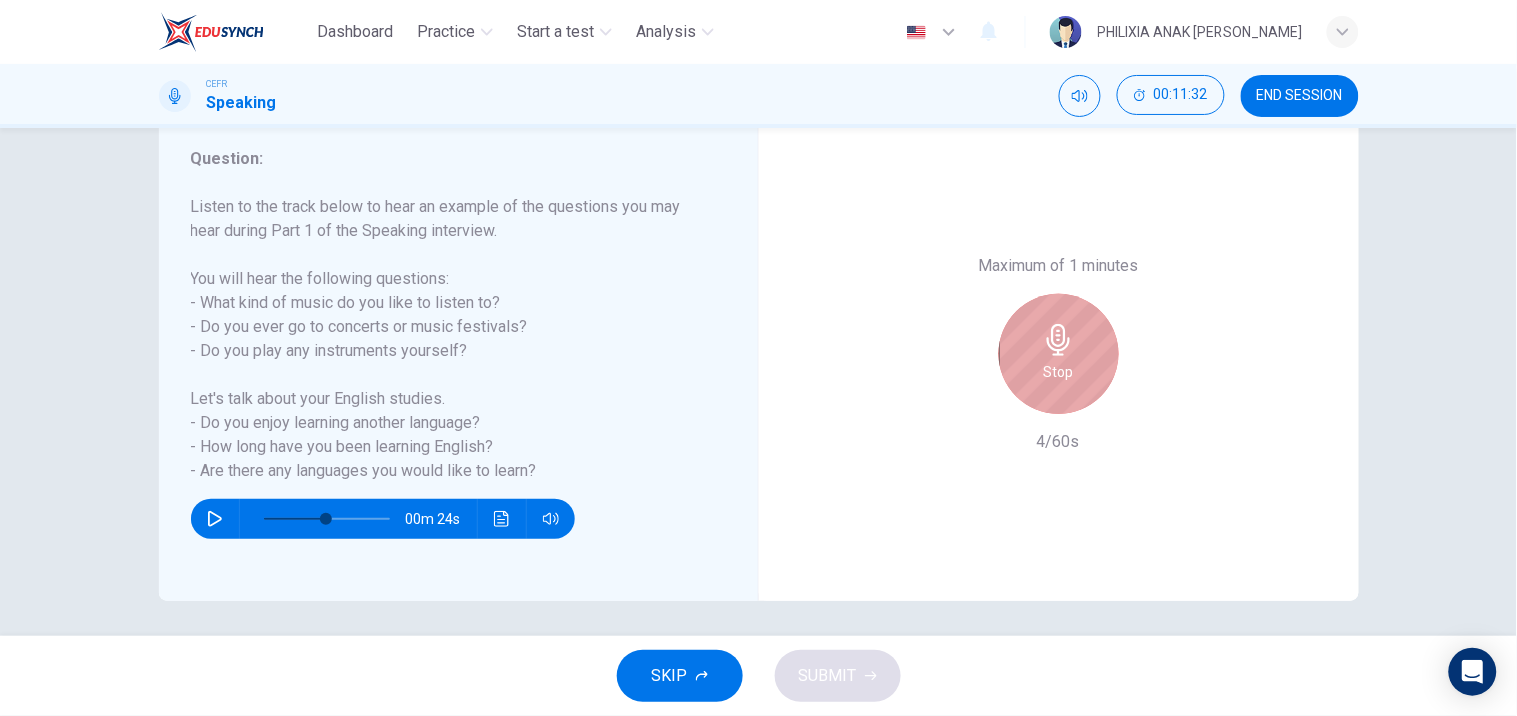 click 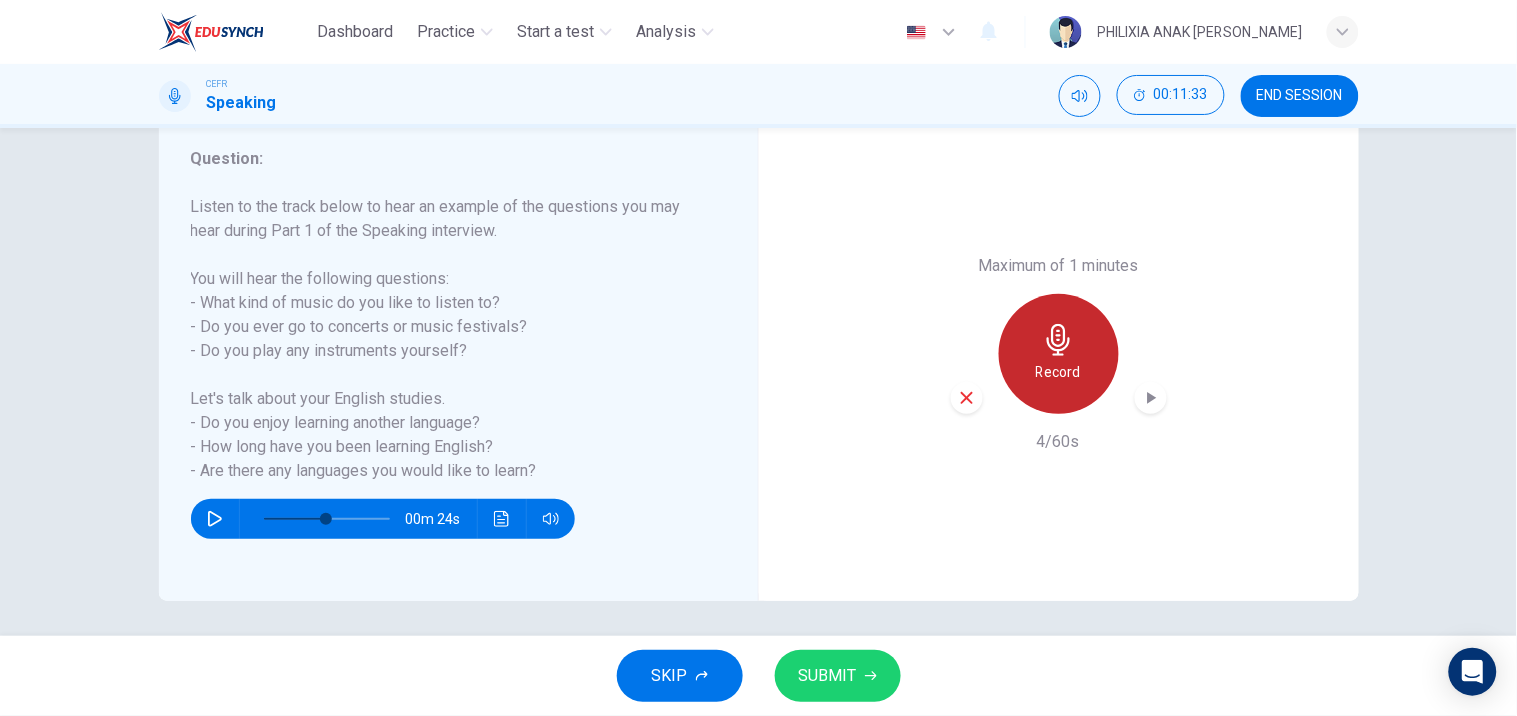 click 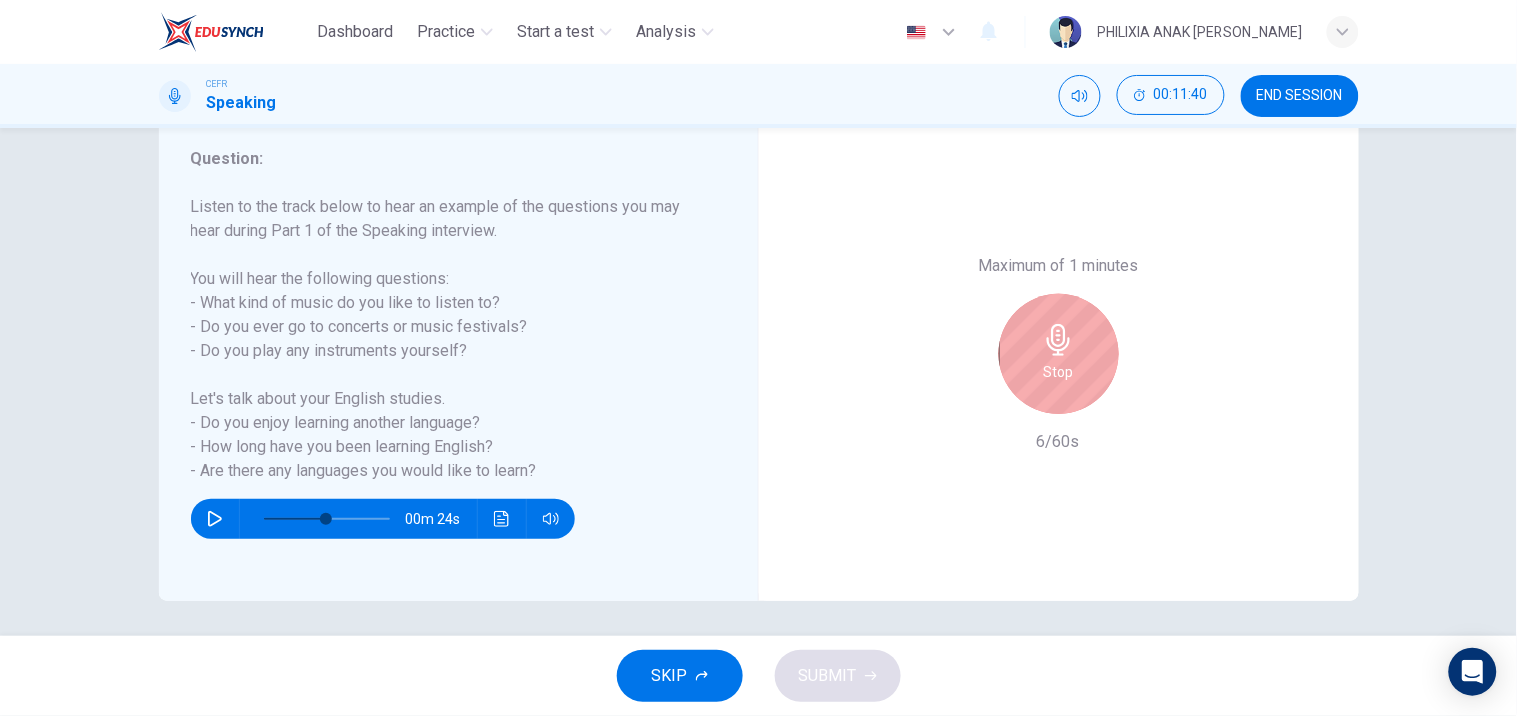 click 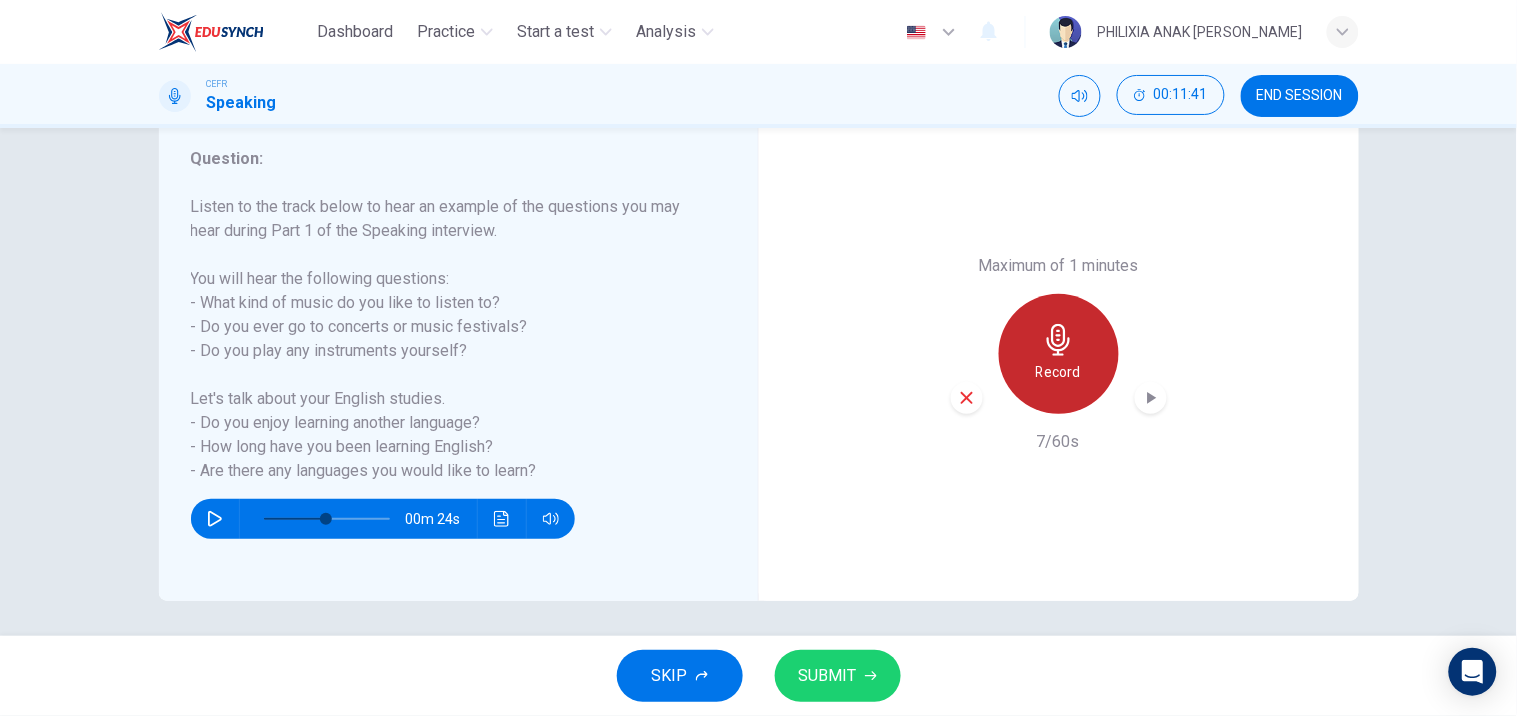 click on "Record" at bounding box center [1058, 372] 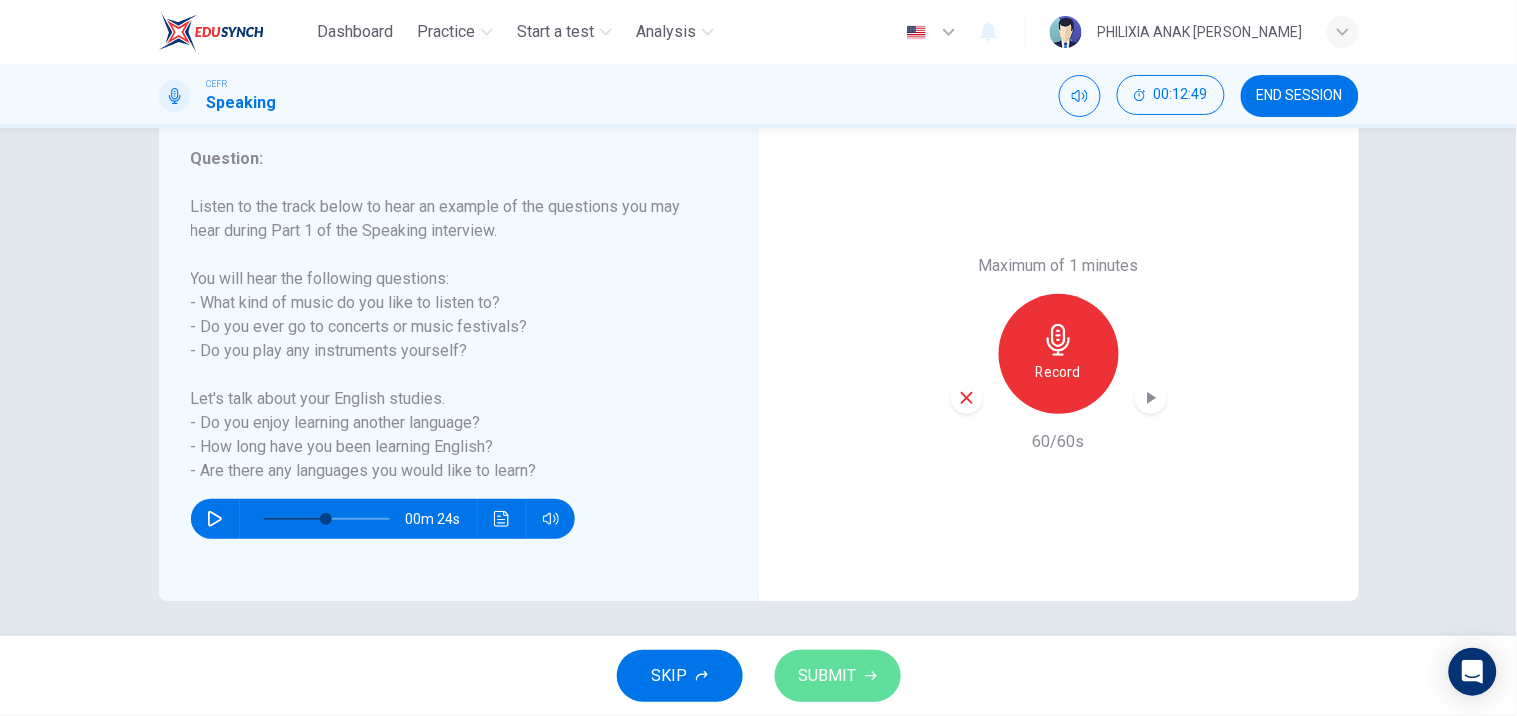 click on "SUBMIT" at bounding box center (828, 676) 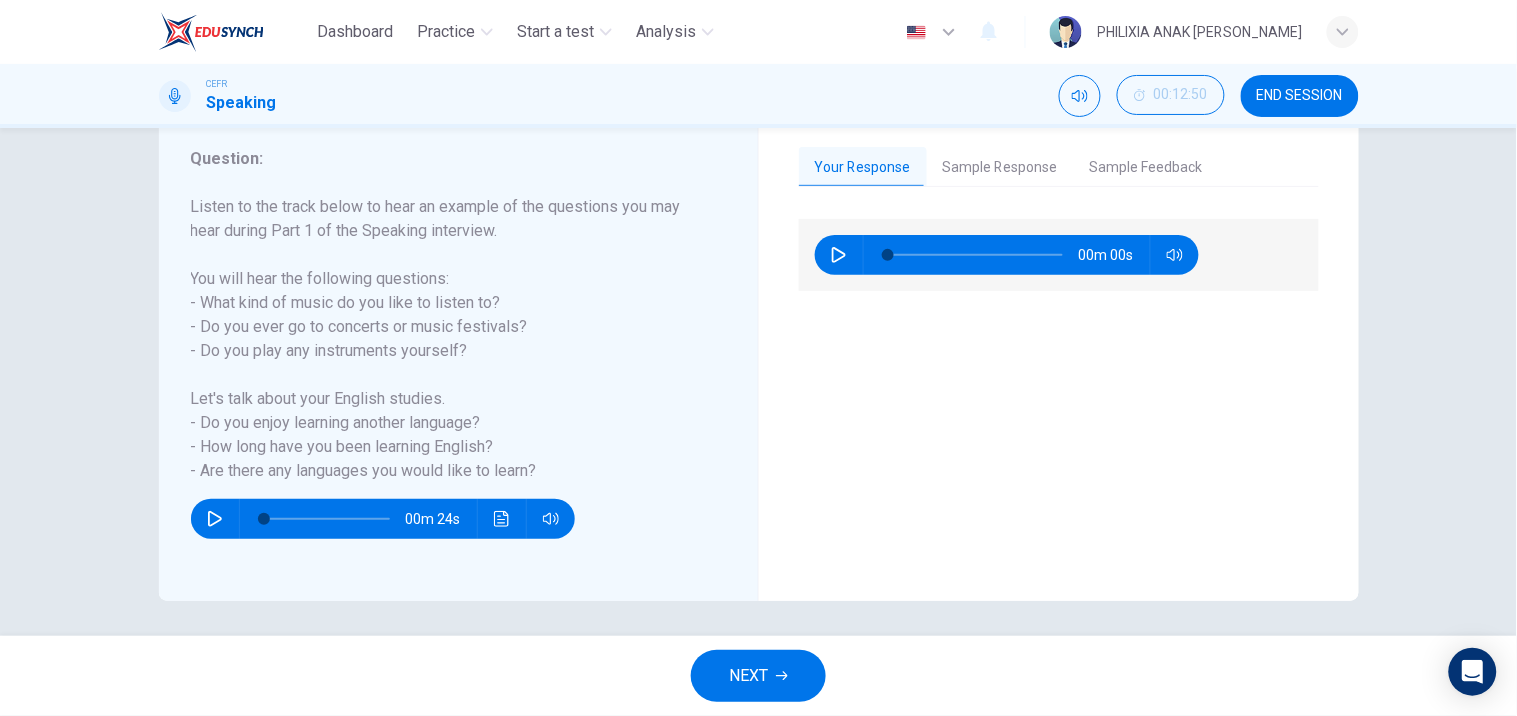type on "0" 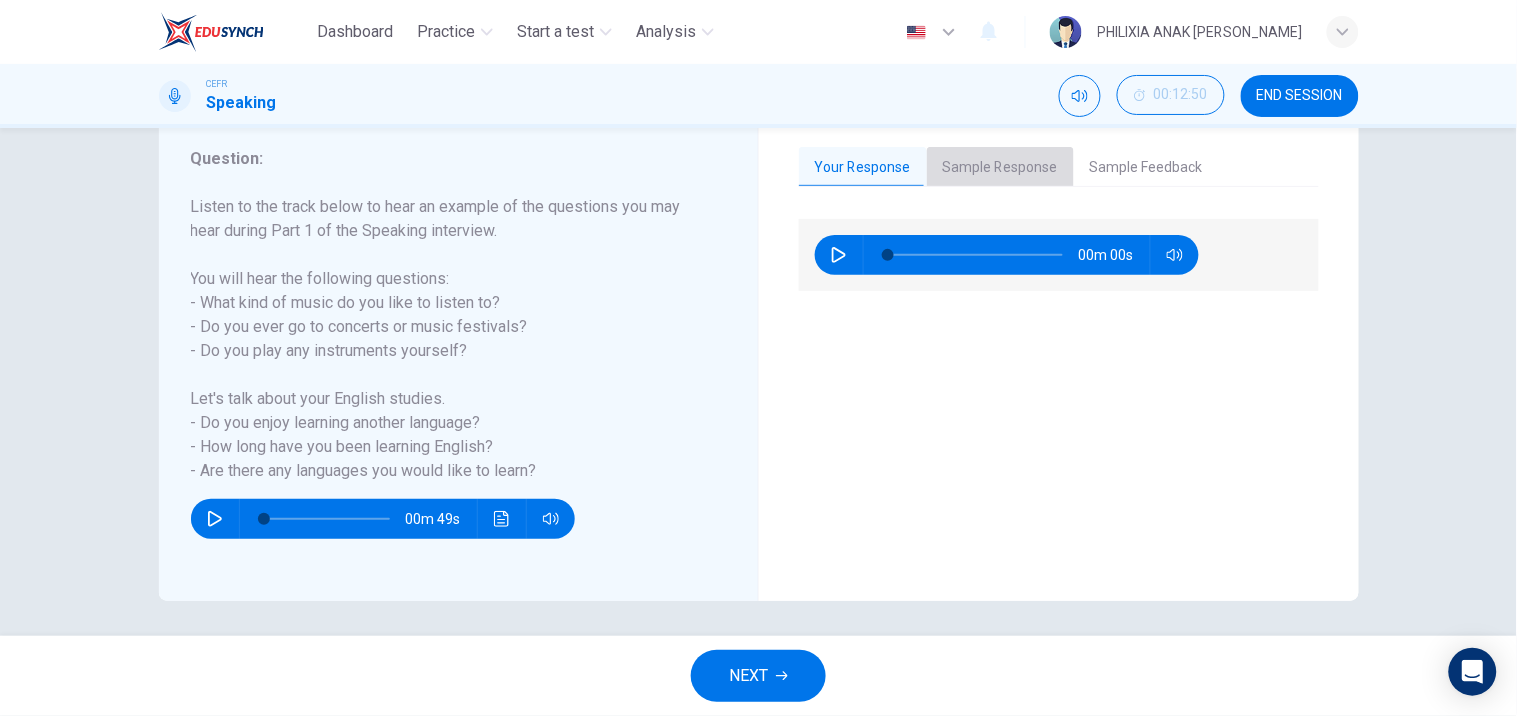 click on "Sample Response" at bounding box center (1000, 168) 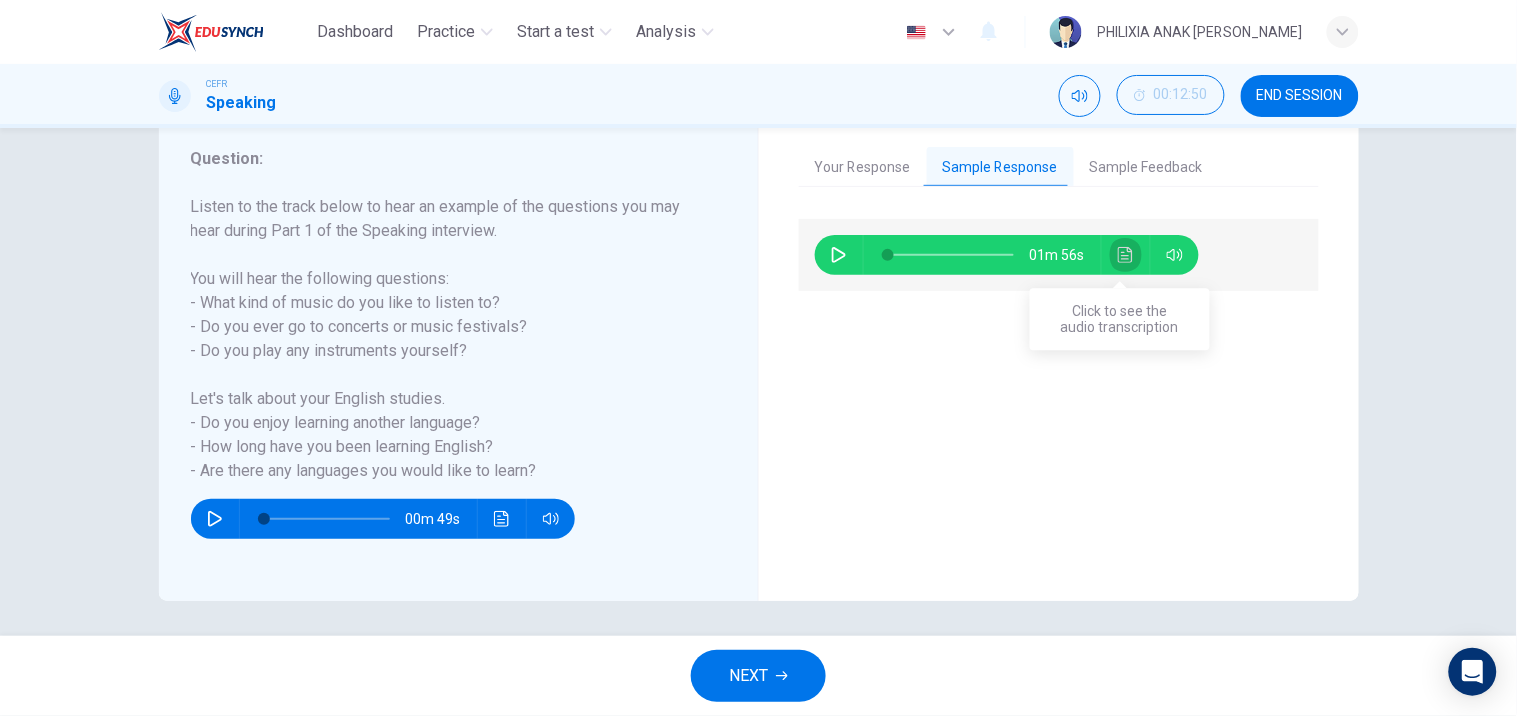 click 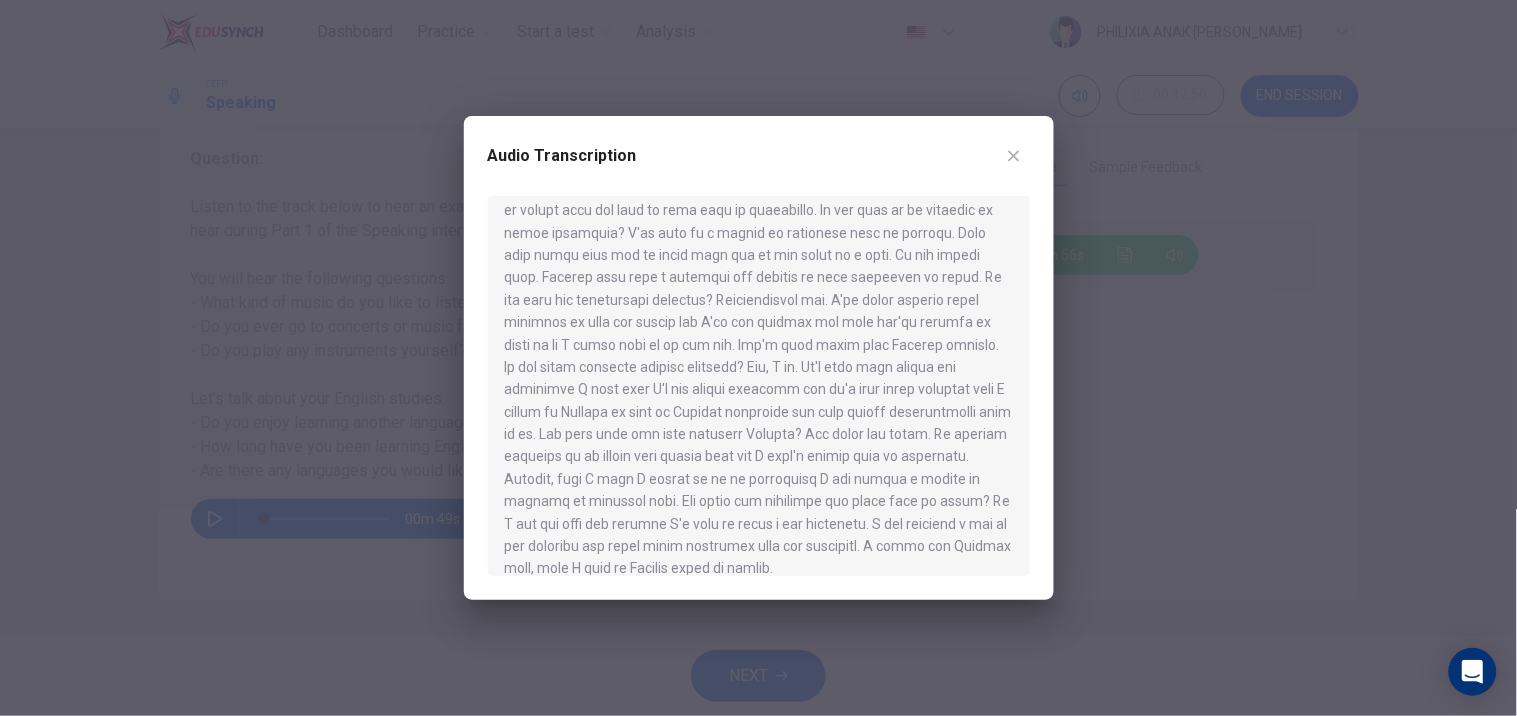 scroll, scrollTop: 80, scrollLeft: 0, axis: vertical 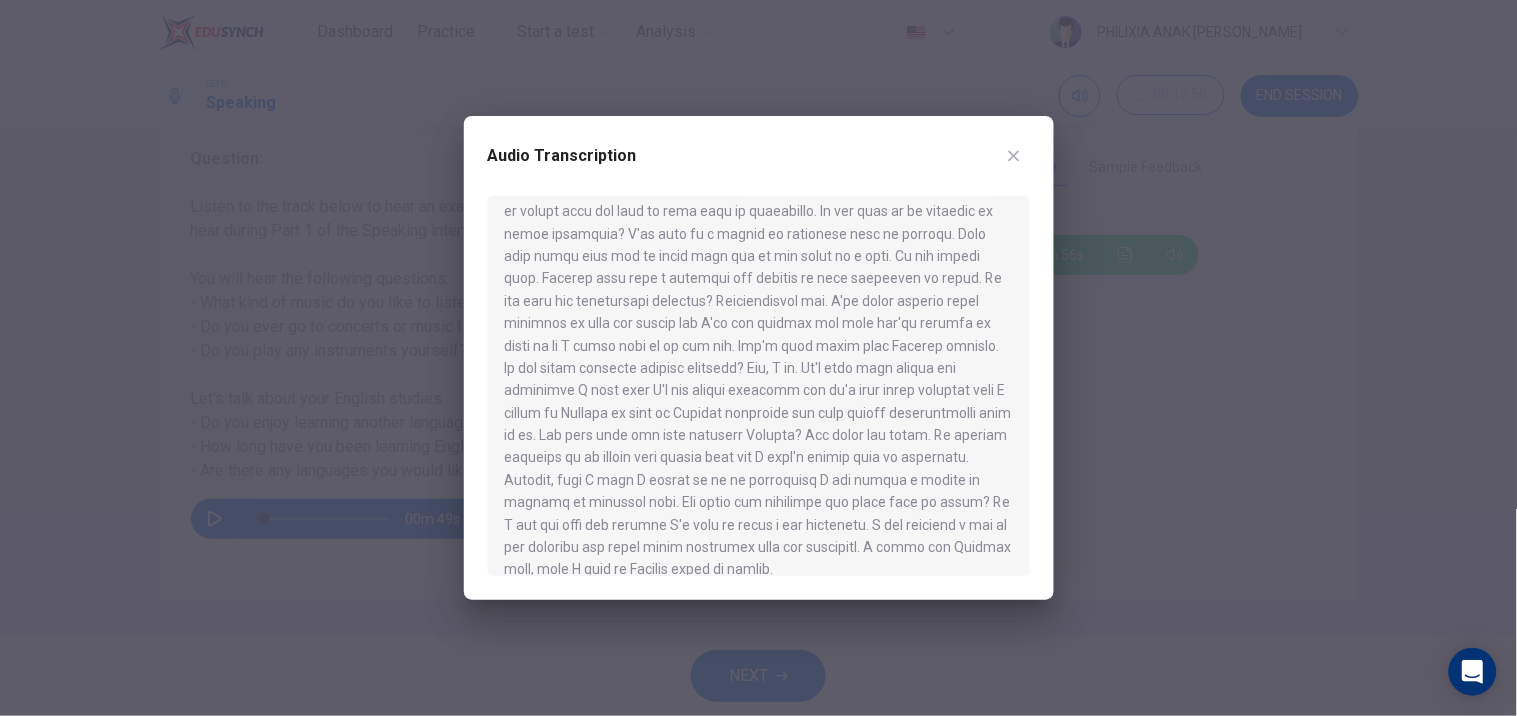 click at bounding box center (758, 358) 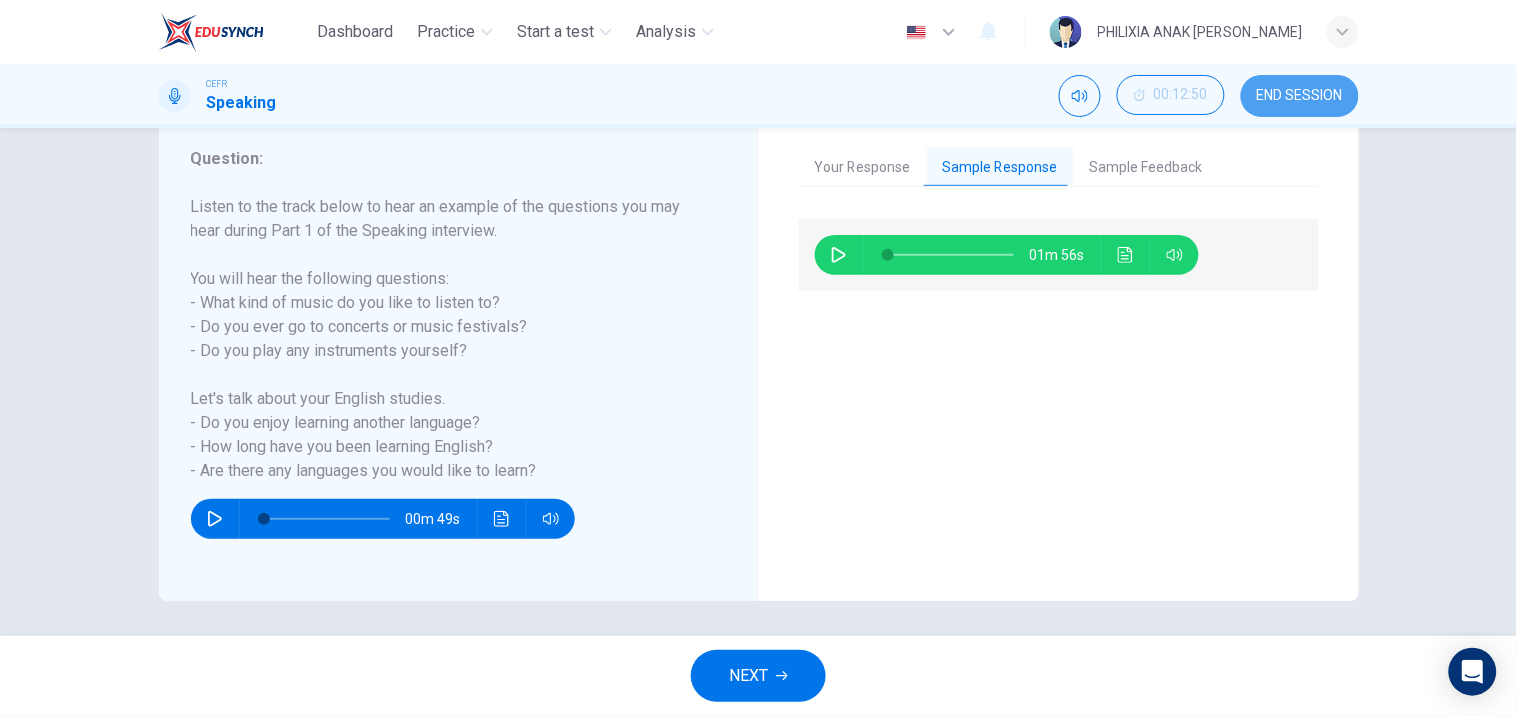 click on "END SESSION" at bounding box center (1300, 96) 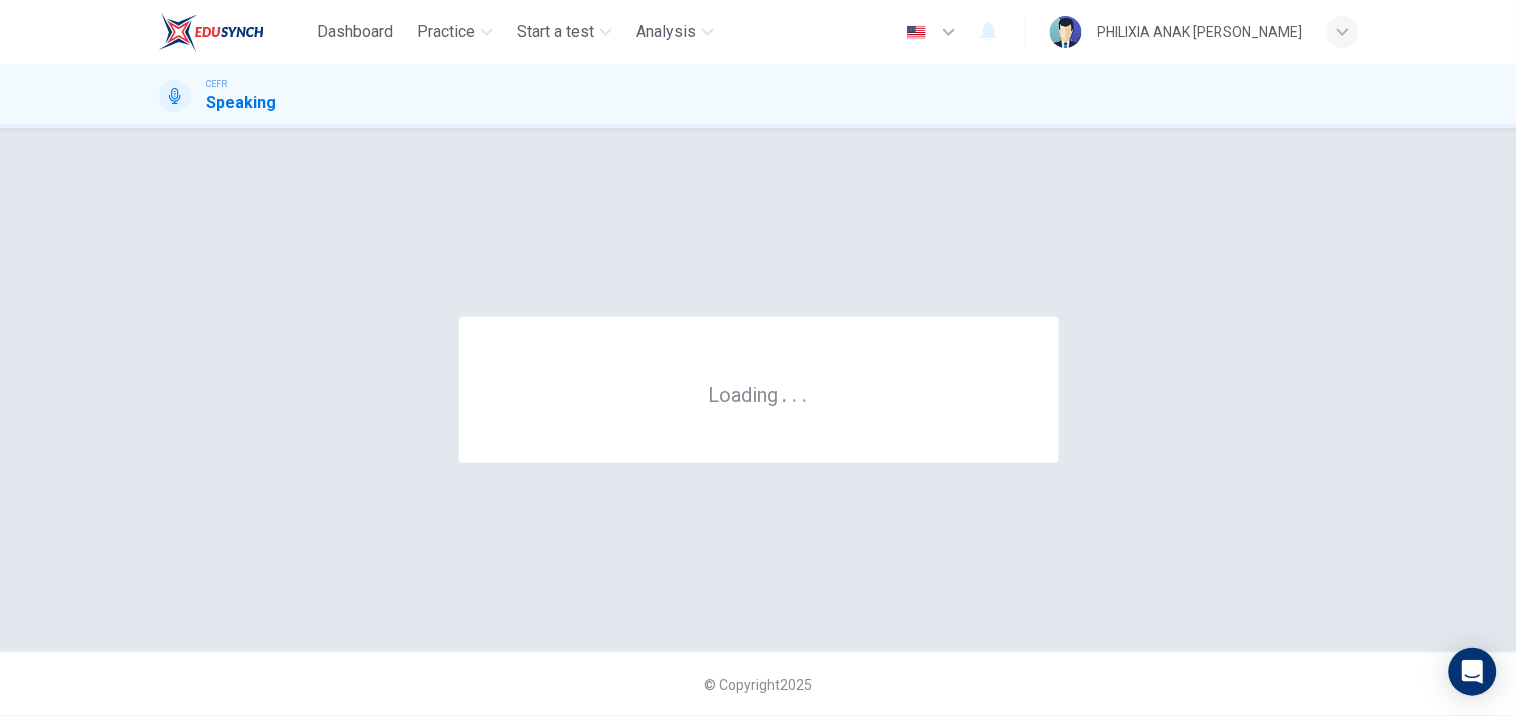 scroll, scrollTop: 0, scrollLeft: 0, axis: both 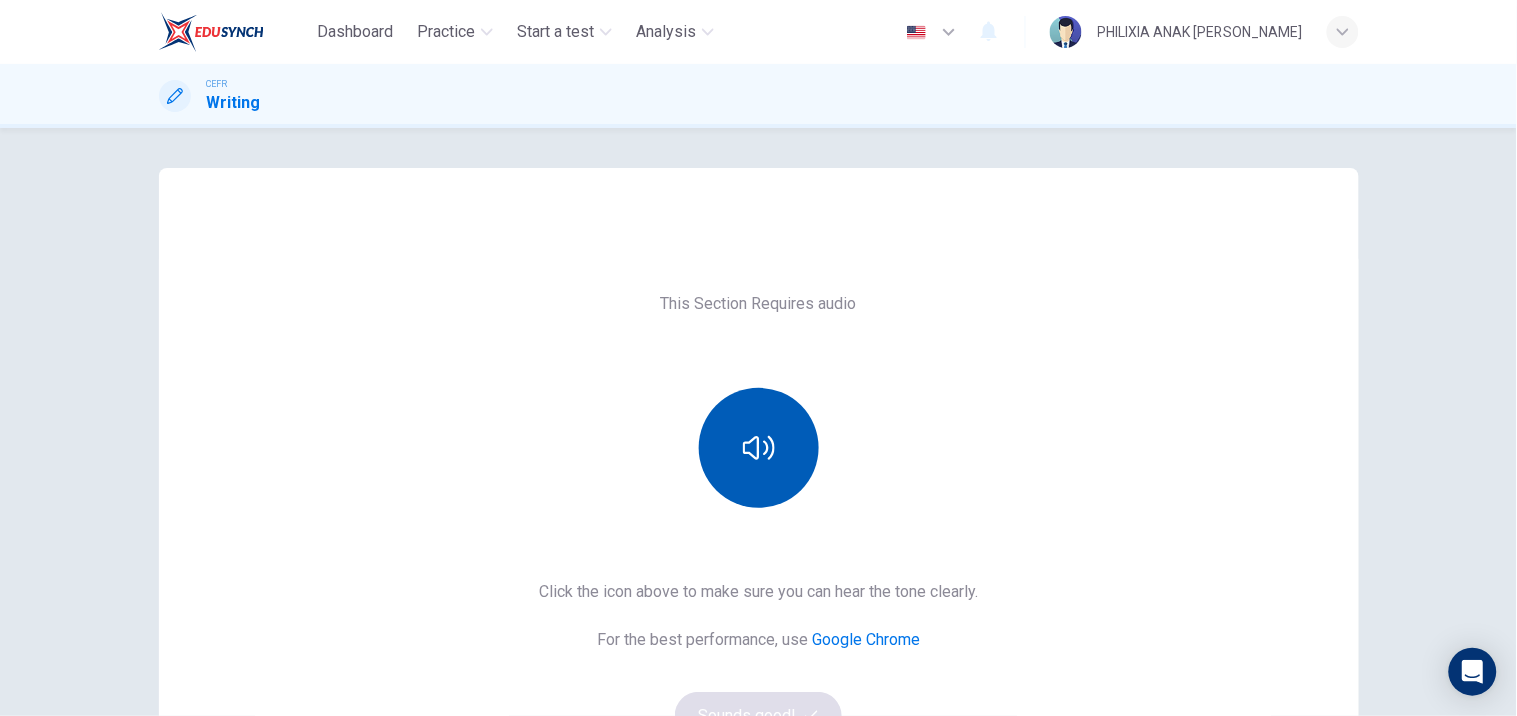 click 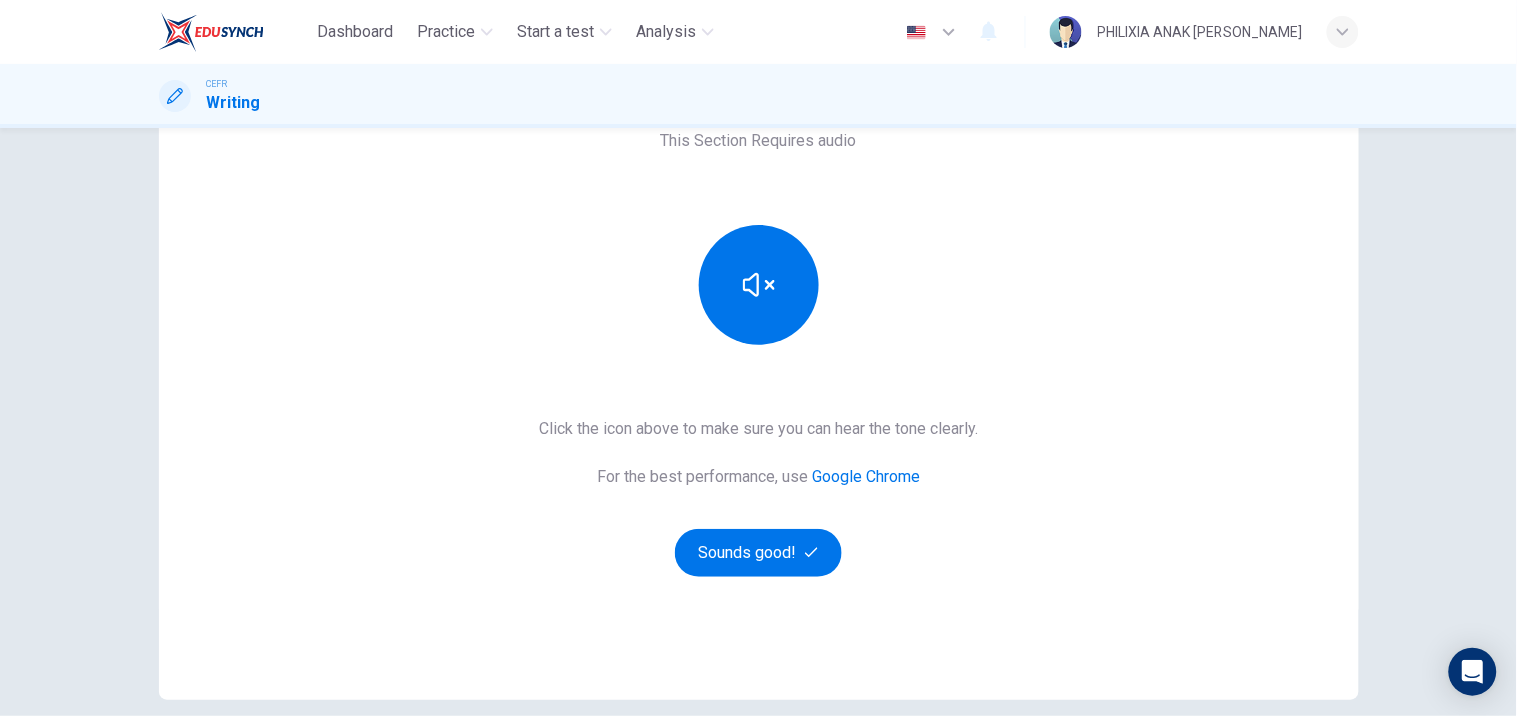 scroll, scrollTop: 165, scrollLeft: 0, axis: vertical 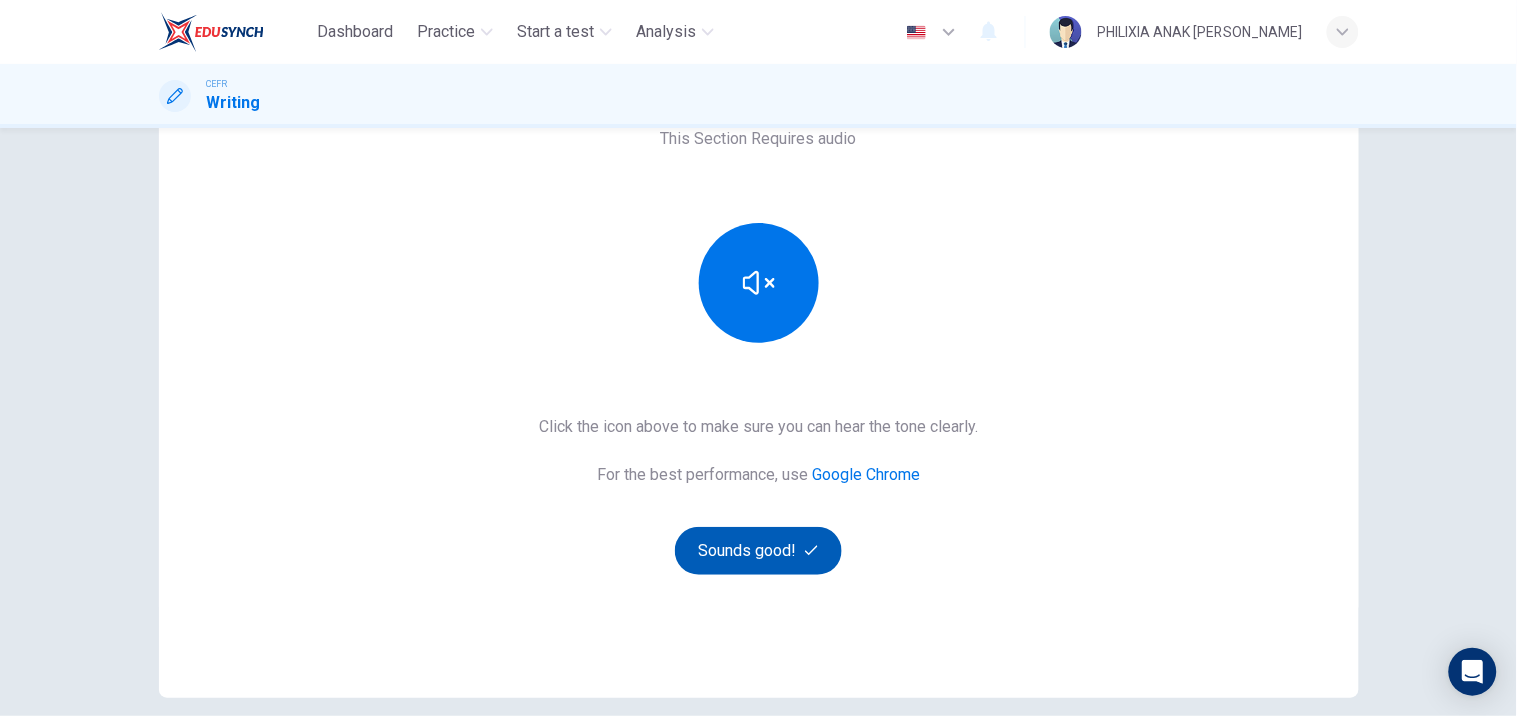 click on "Sounds good!" at bounding box center (759, 551) 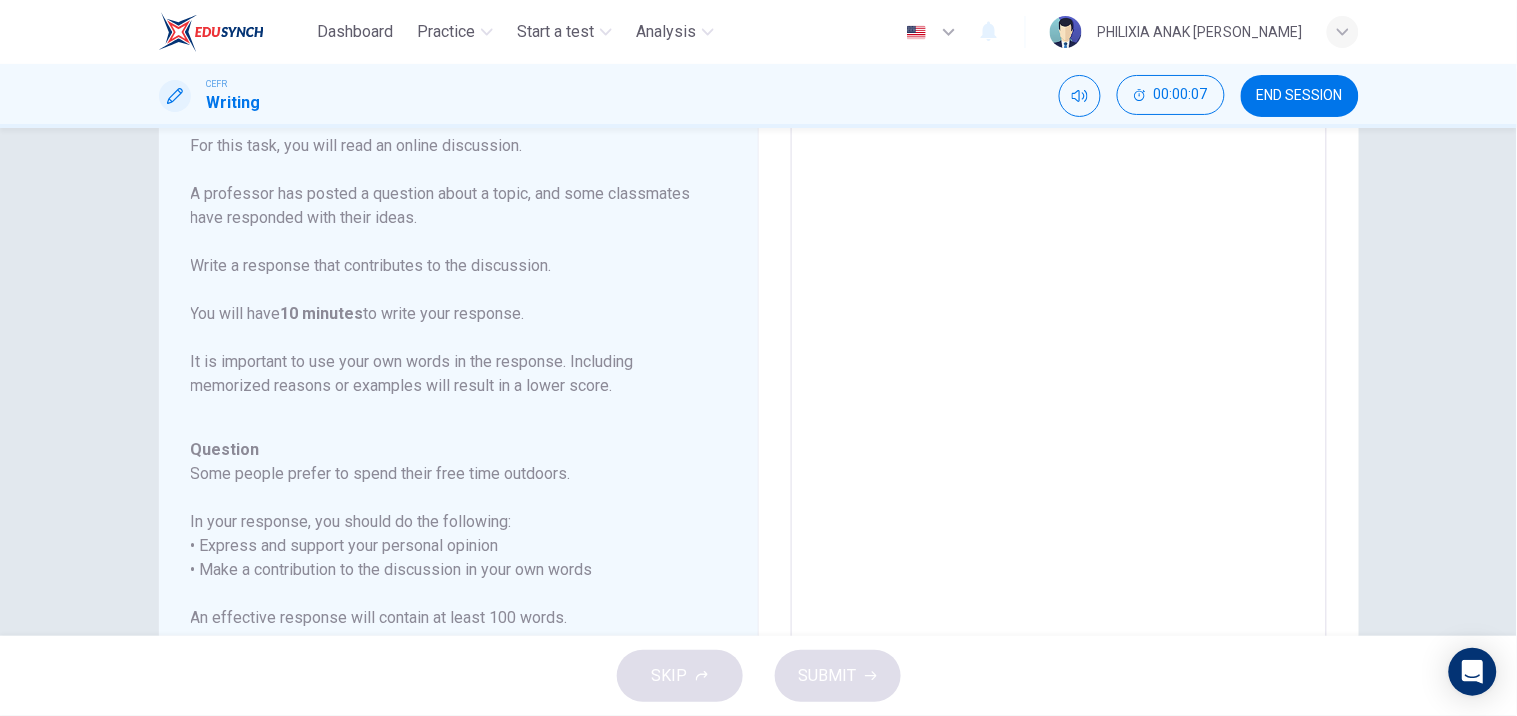 scroll, scrollTop: 197, scrollLeft: 0, axis: vertical 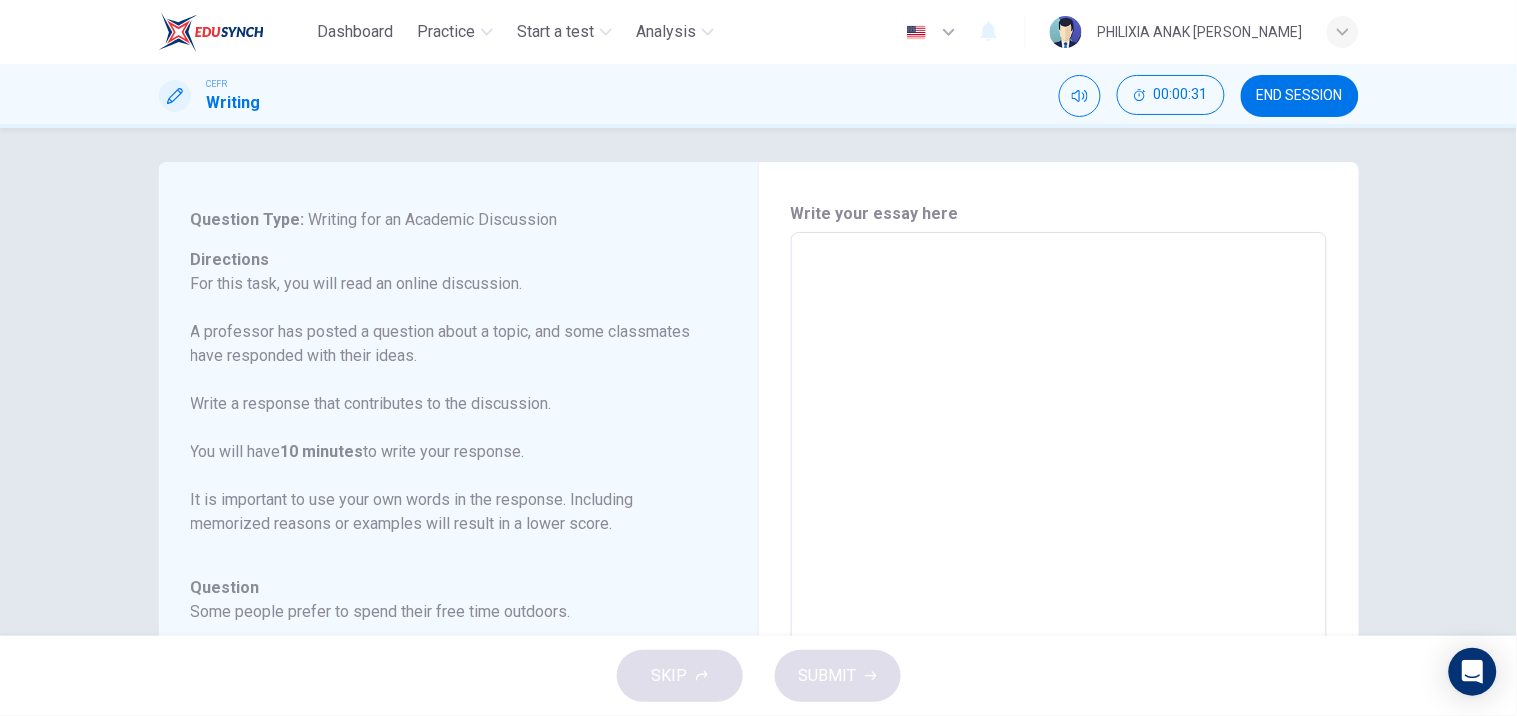 click at bounding box center [1059, 566] 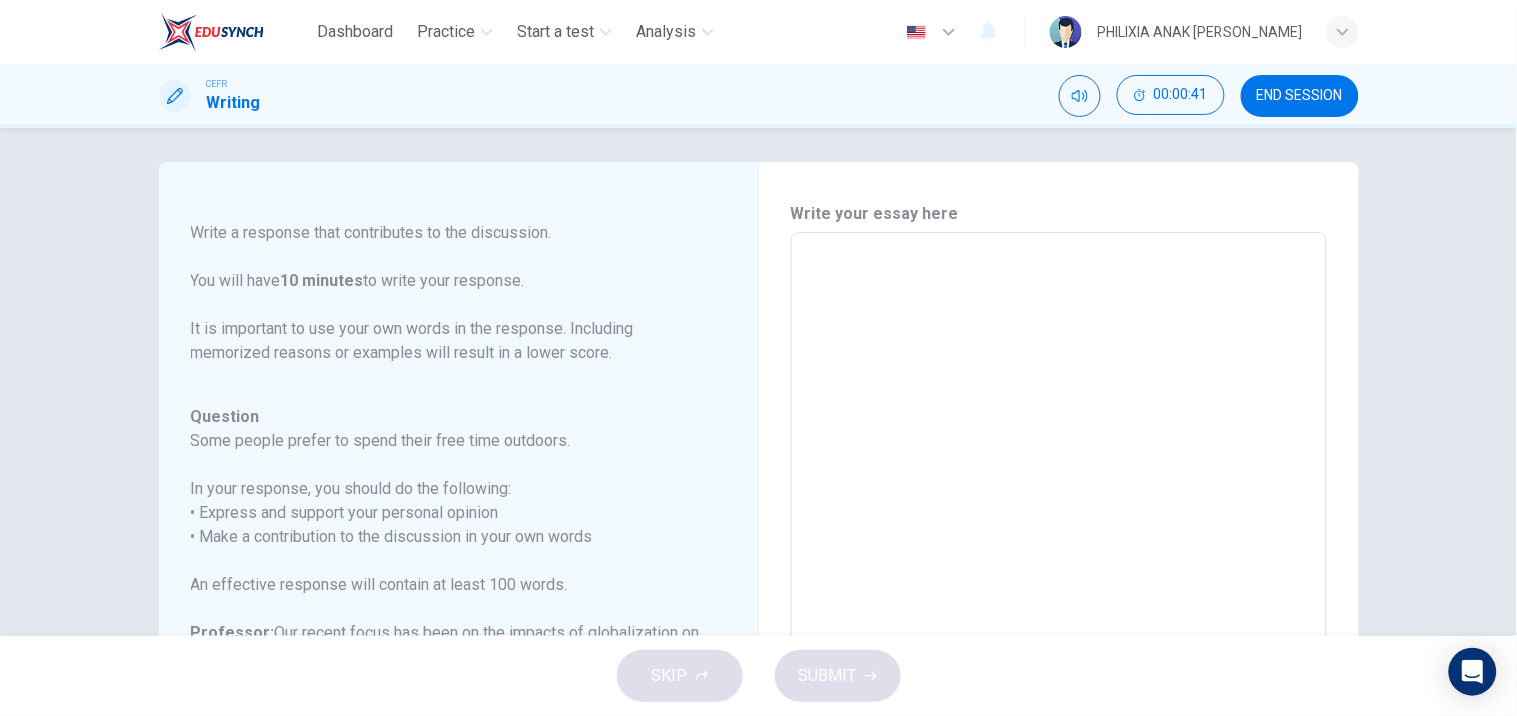 scroll, scrollTop: 222, scrollLeft: 0, axis: vertical 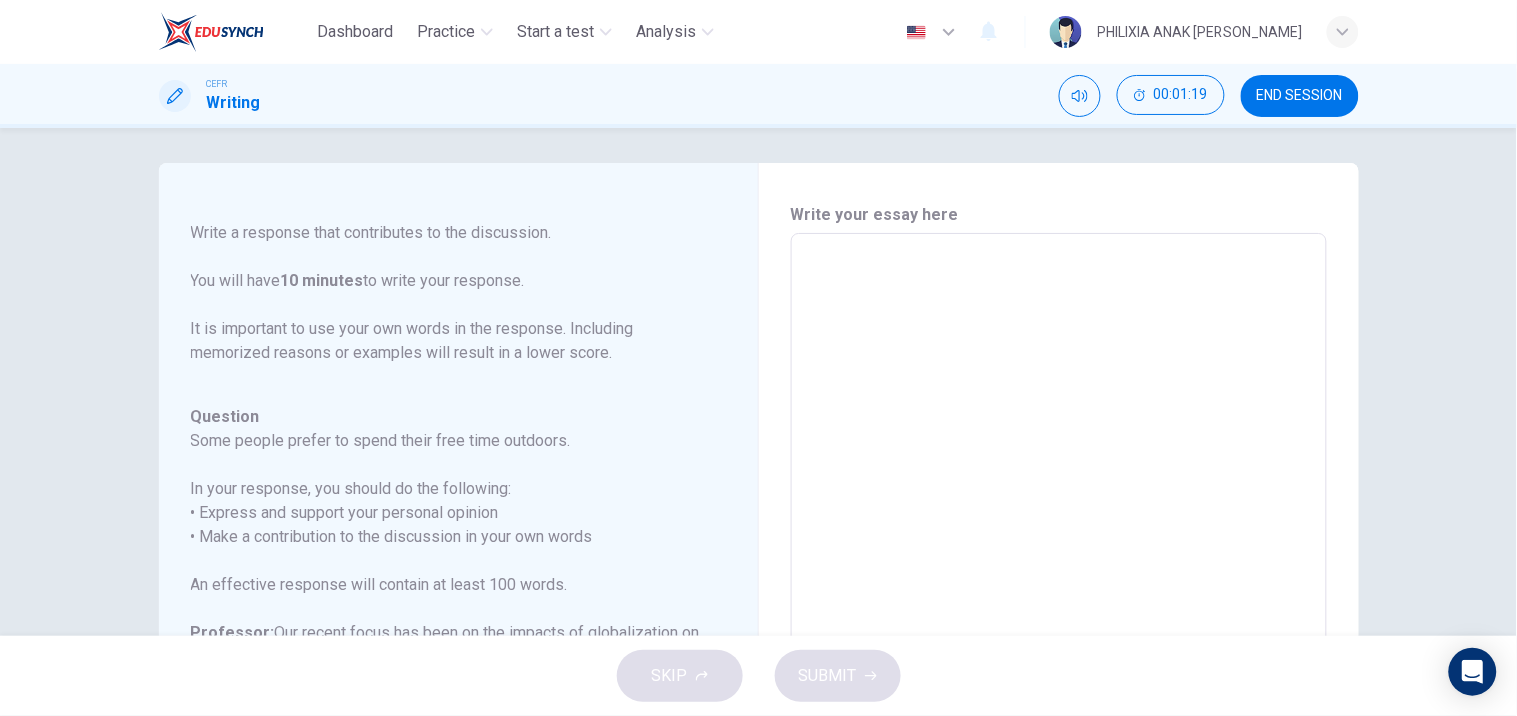 click at bounding box center (1059, 567) 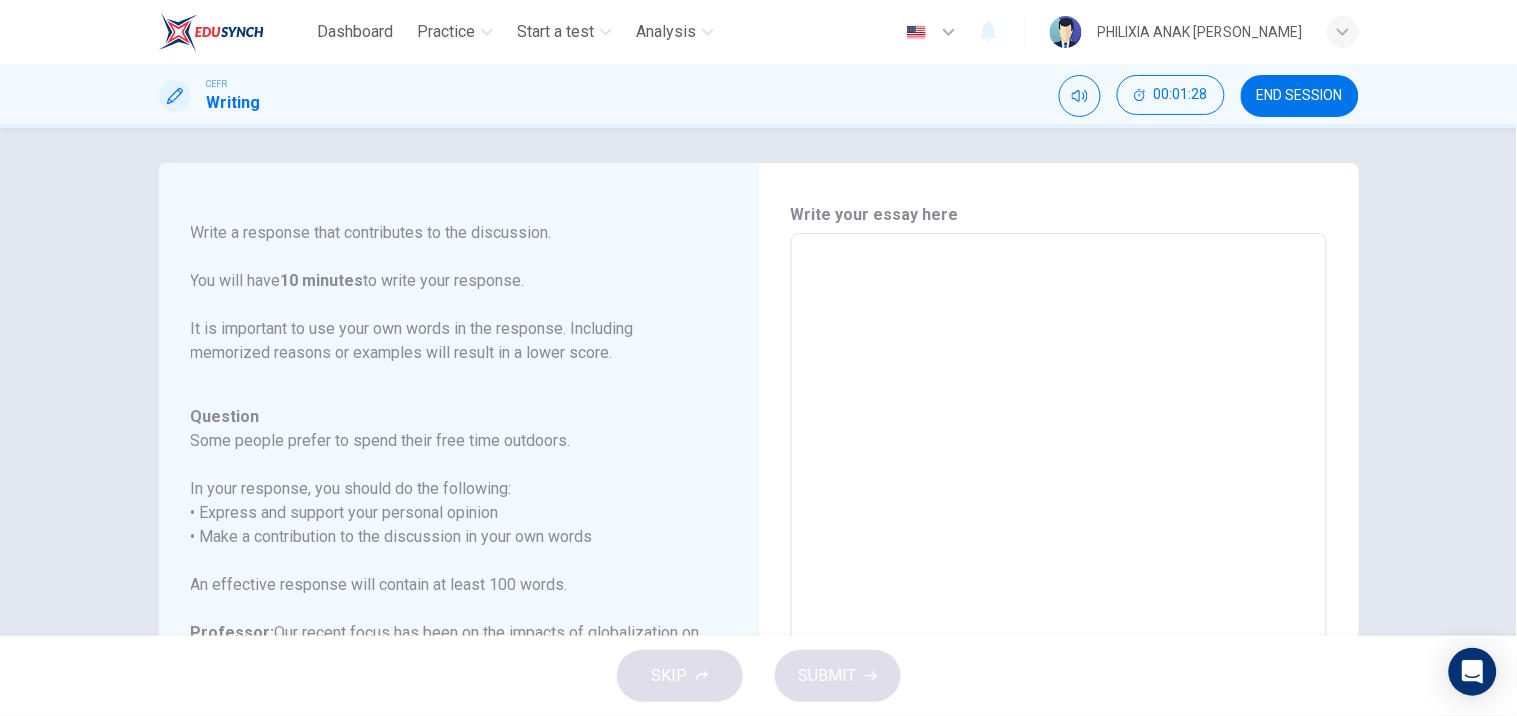 type on "t" 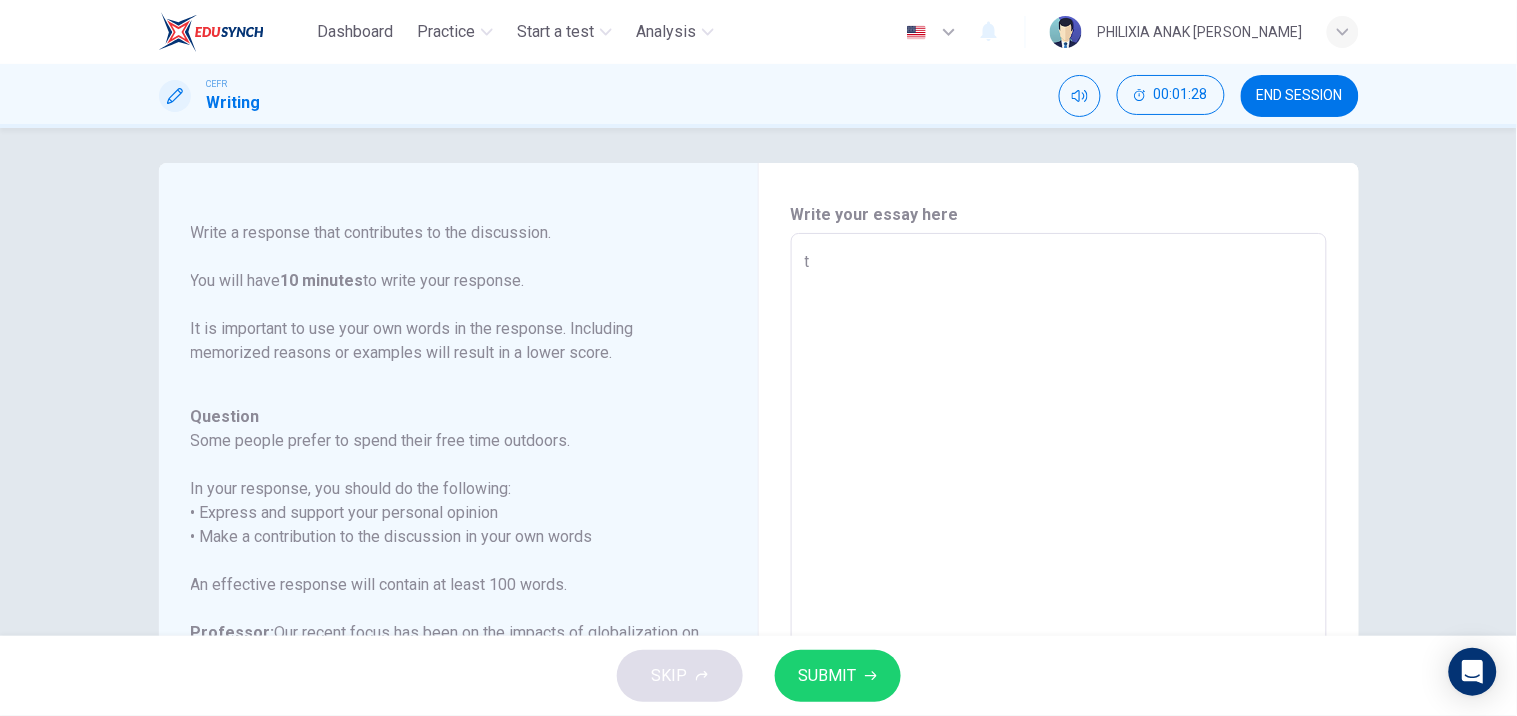 type on "th" 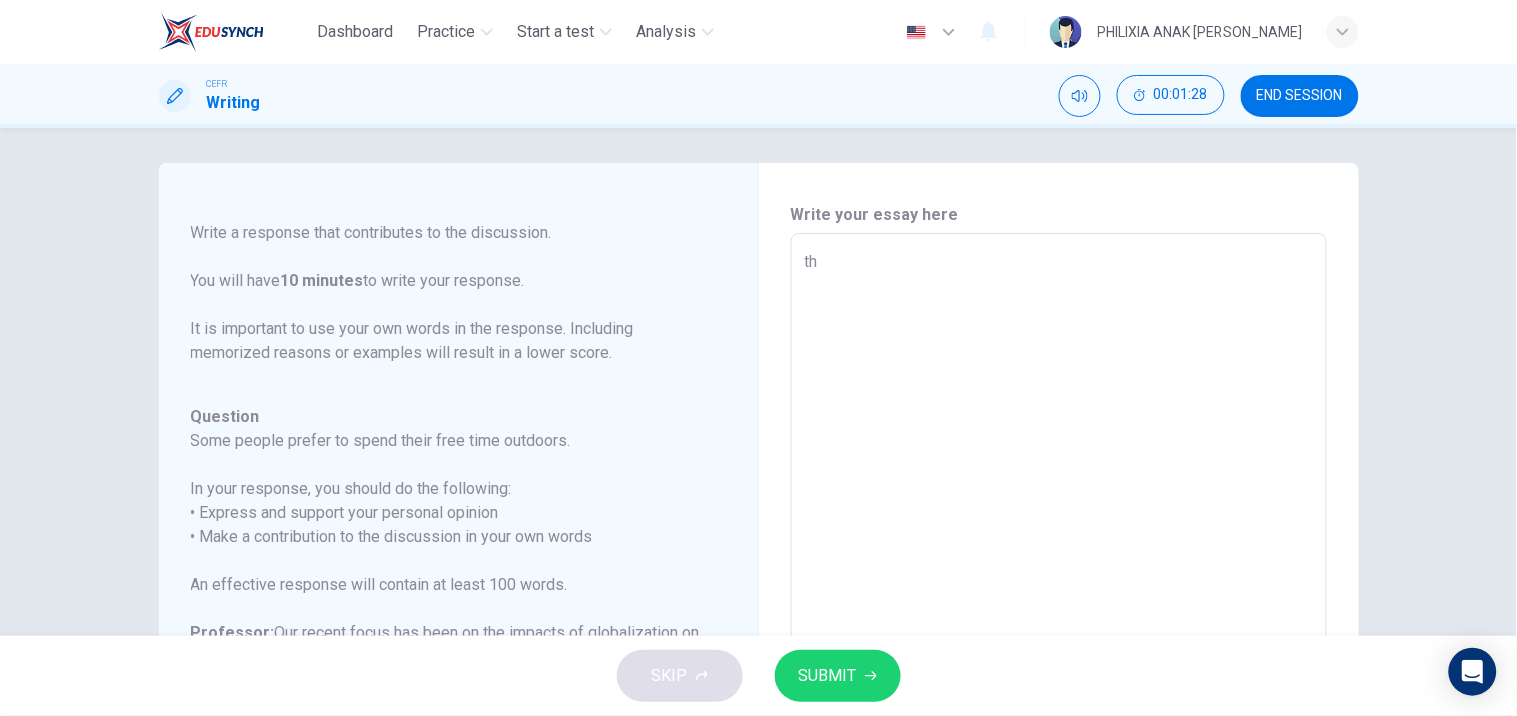 type on "x" 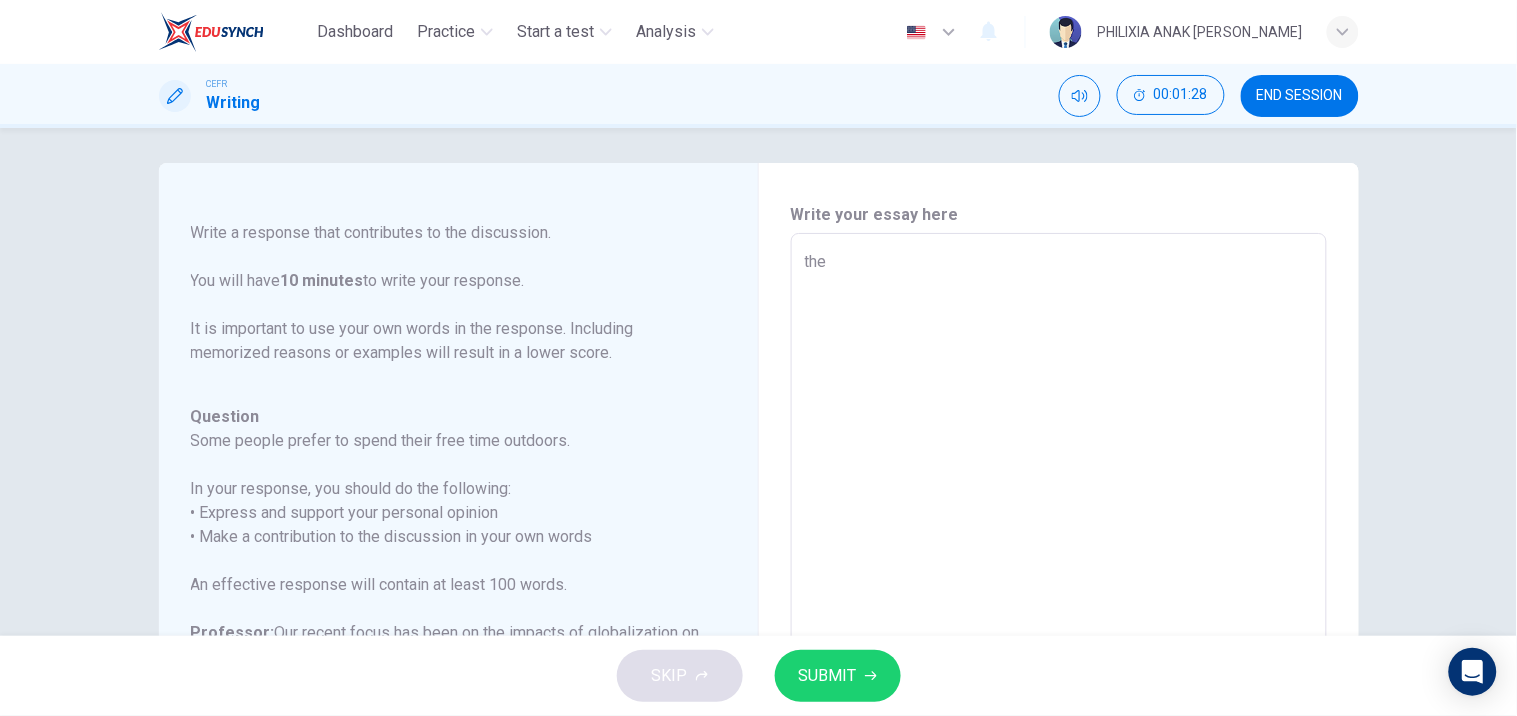 type on "x" 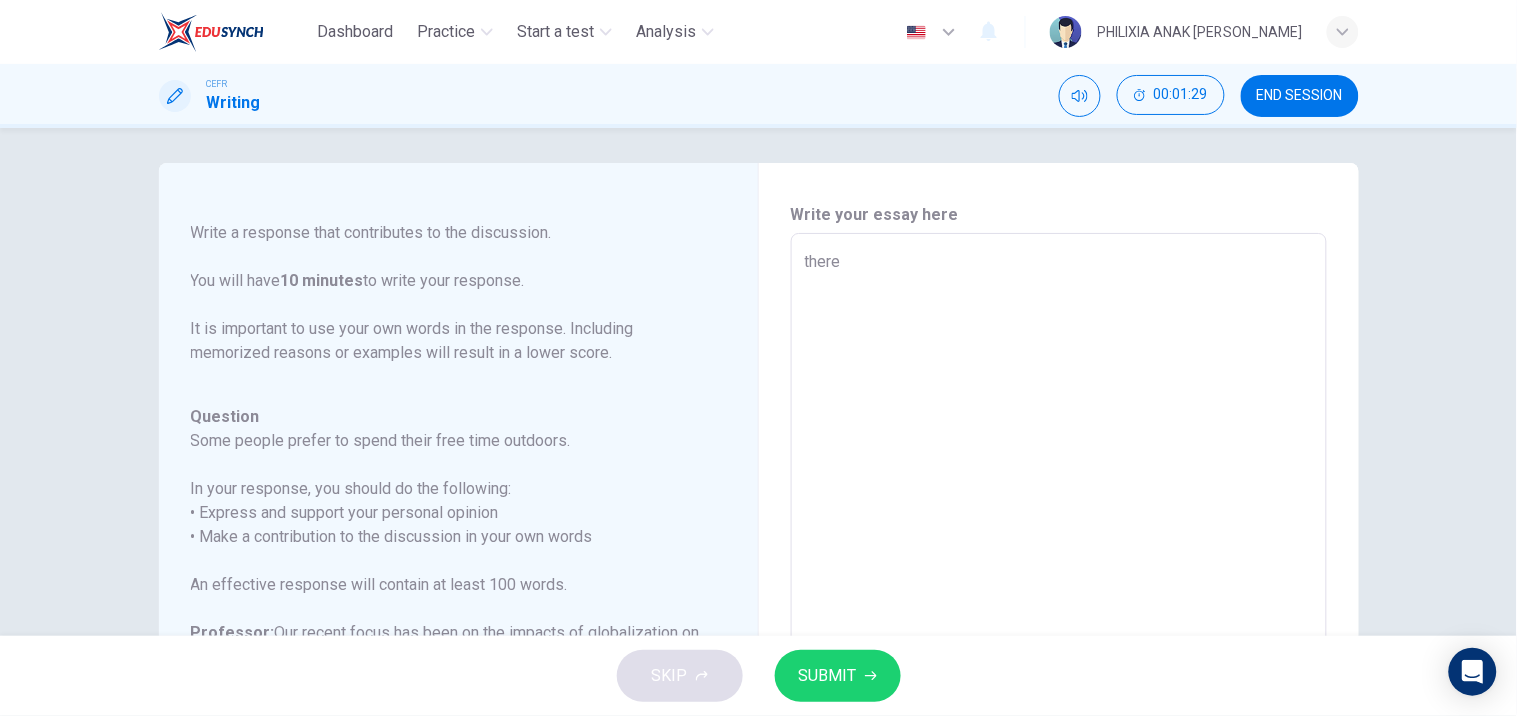type on "there" 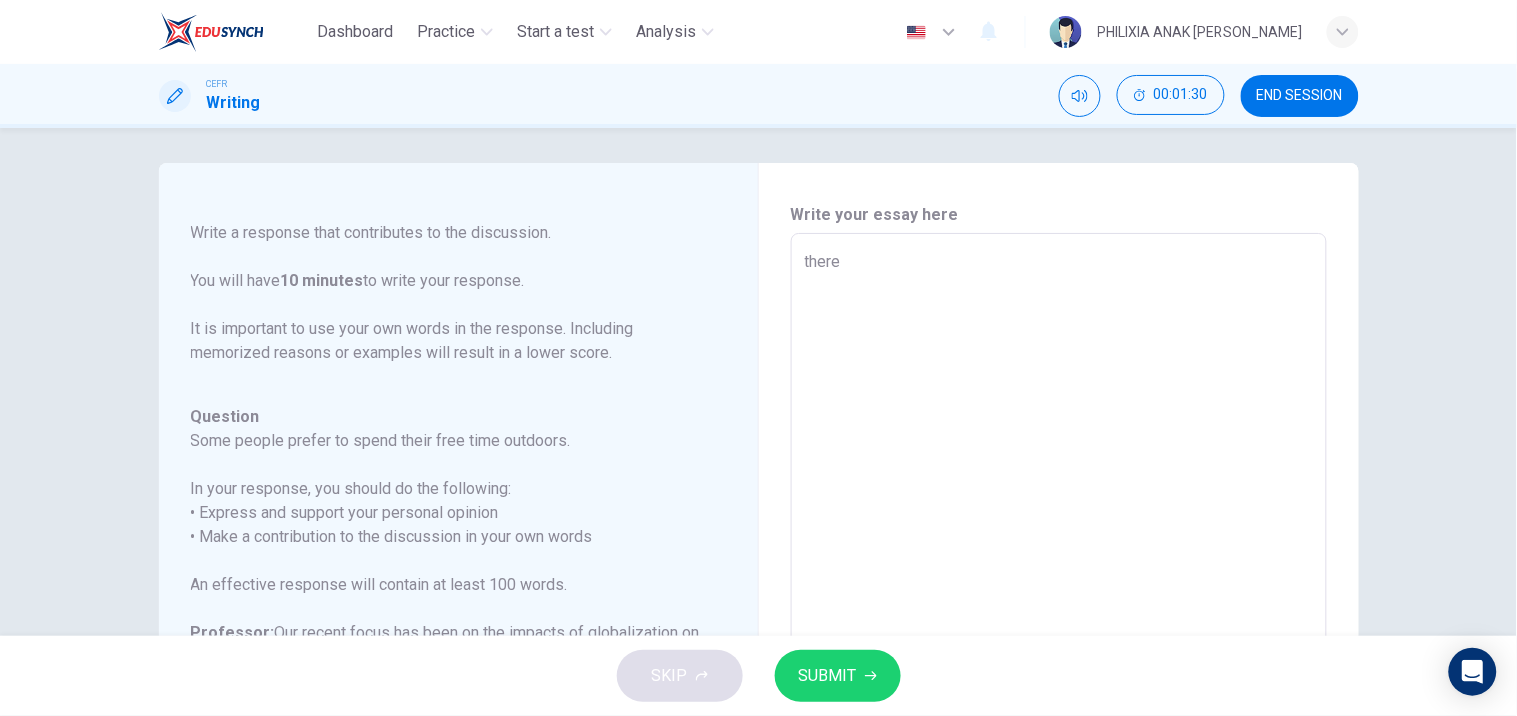 type on "there i" 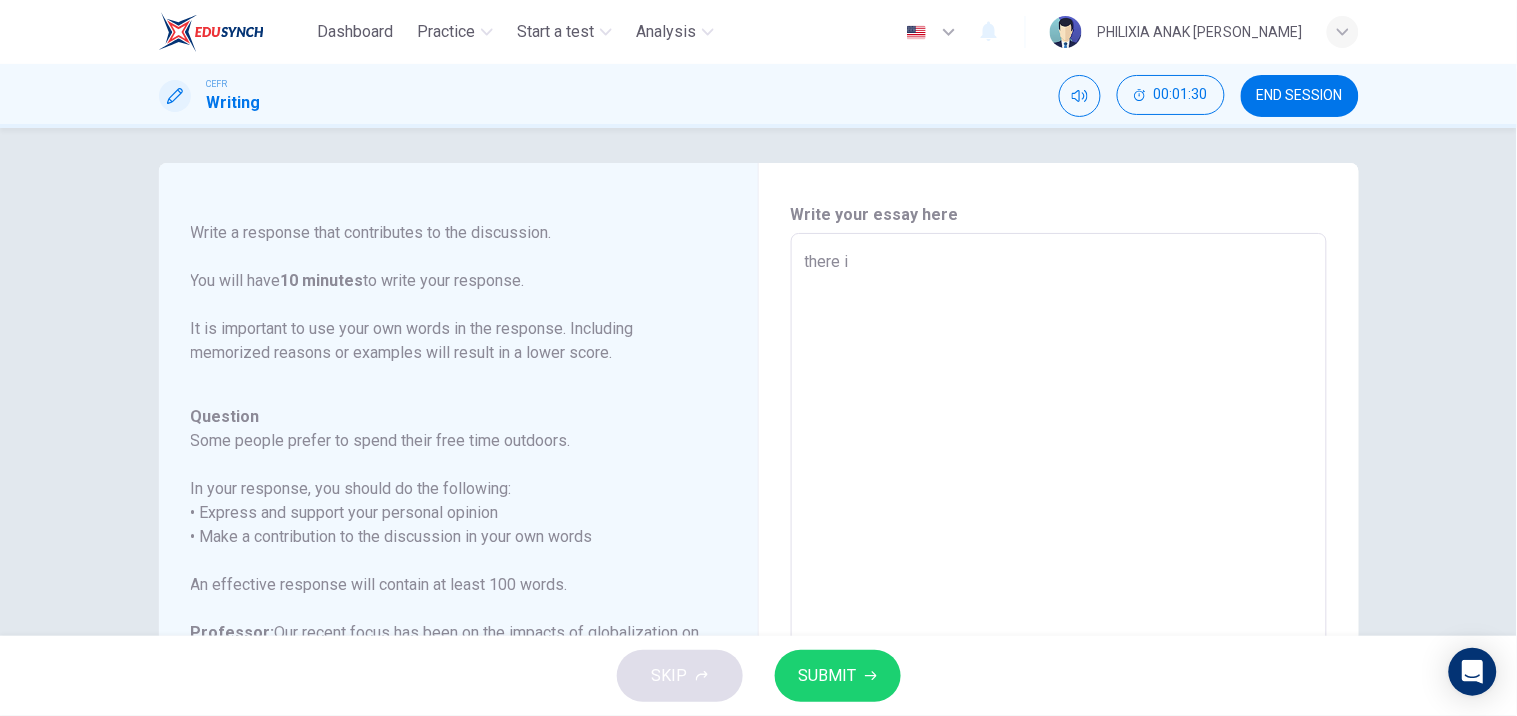 type on "x" 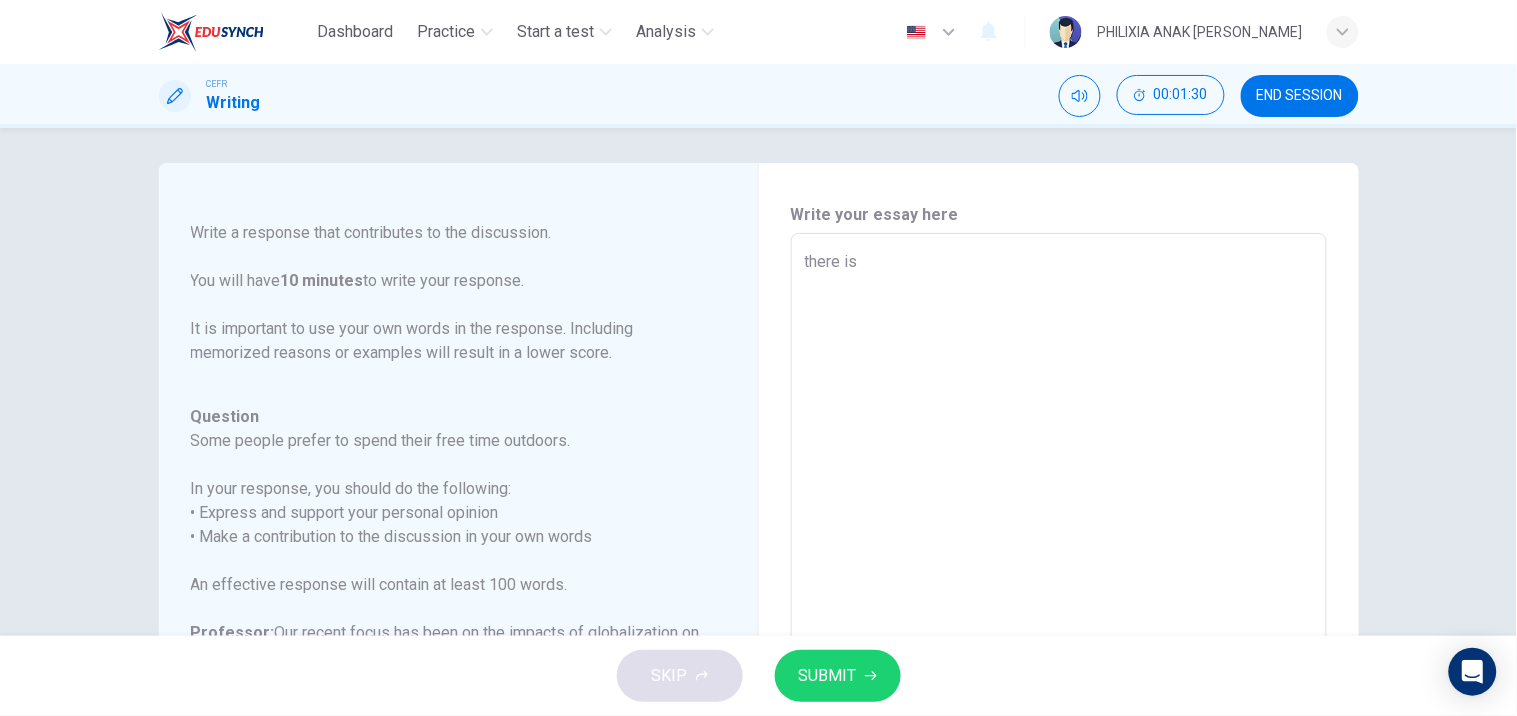 type on "there is" 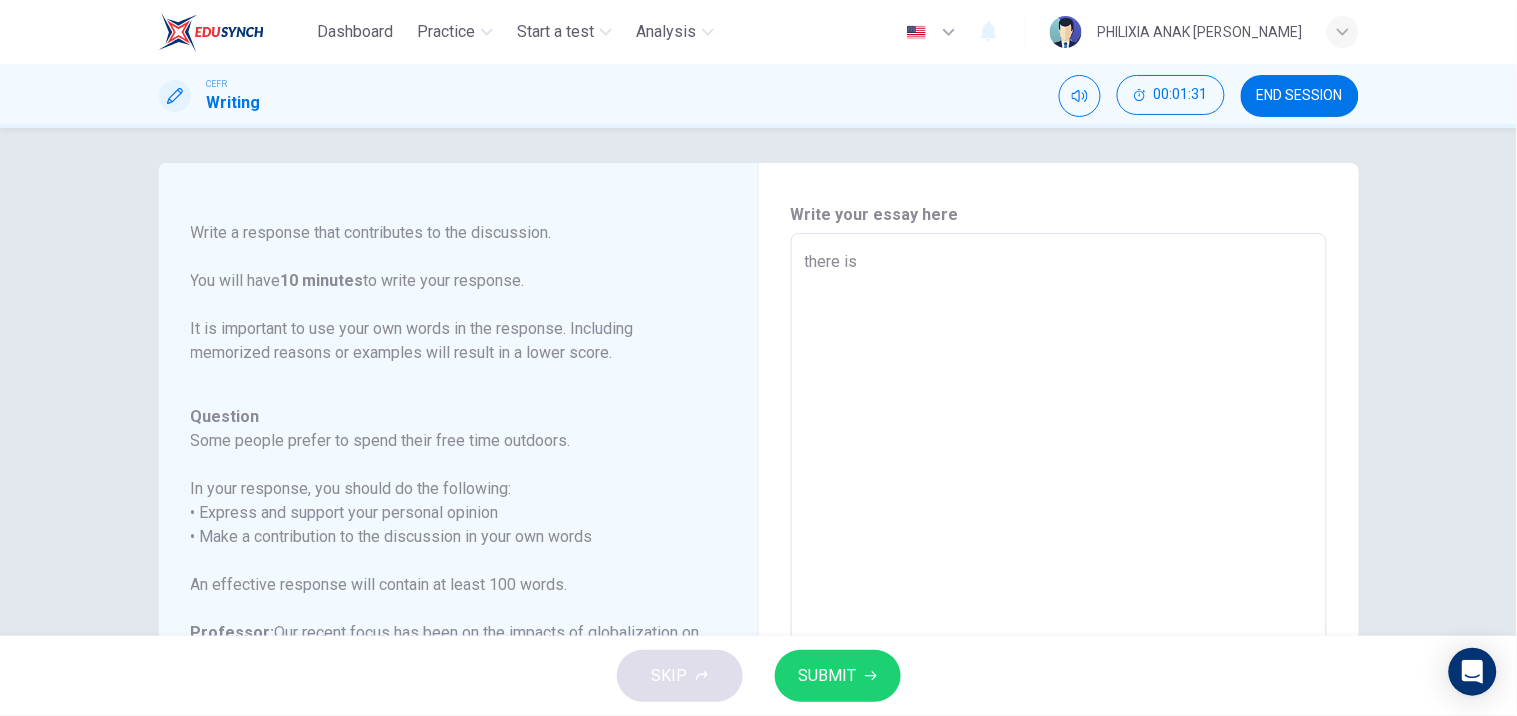 type on "there is n" 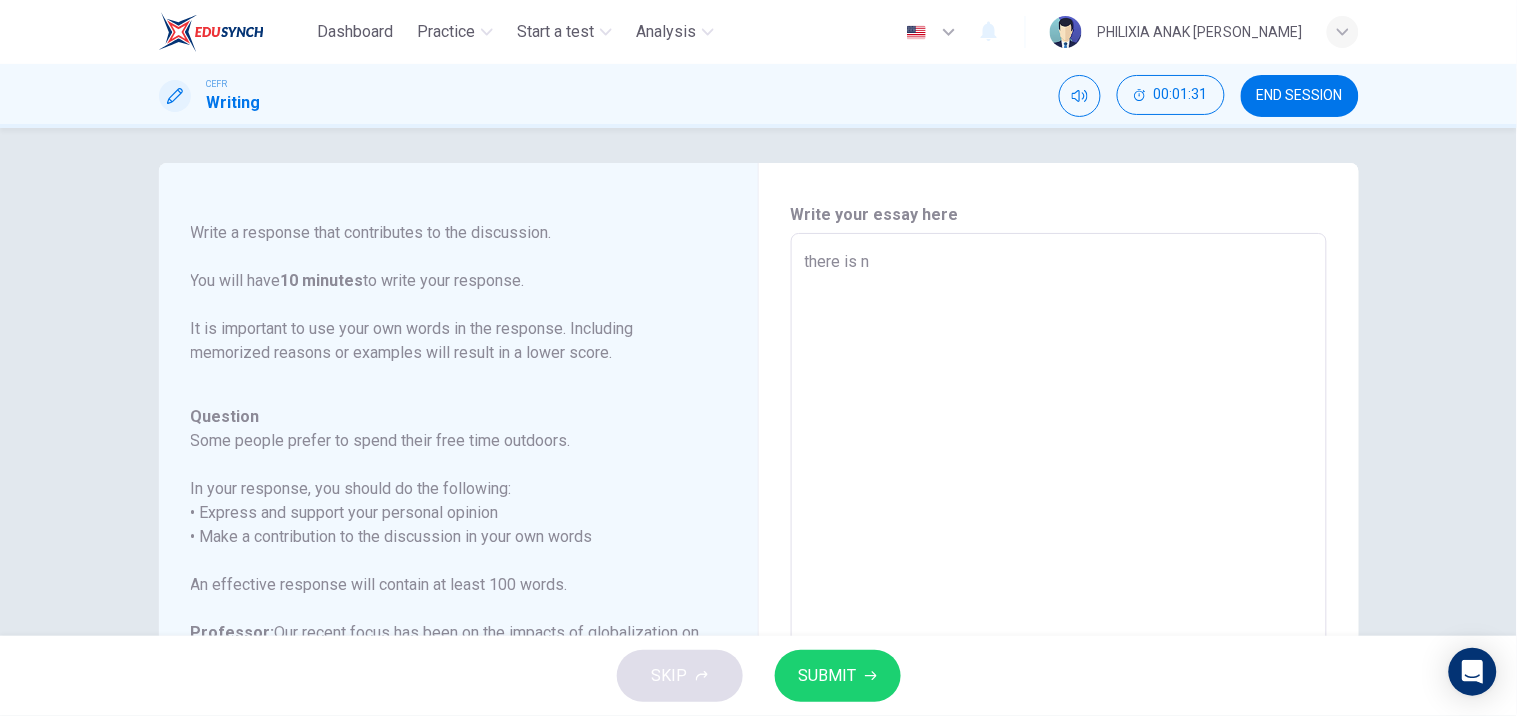 type on "x" 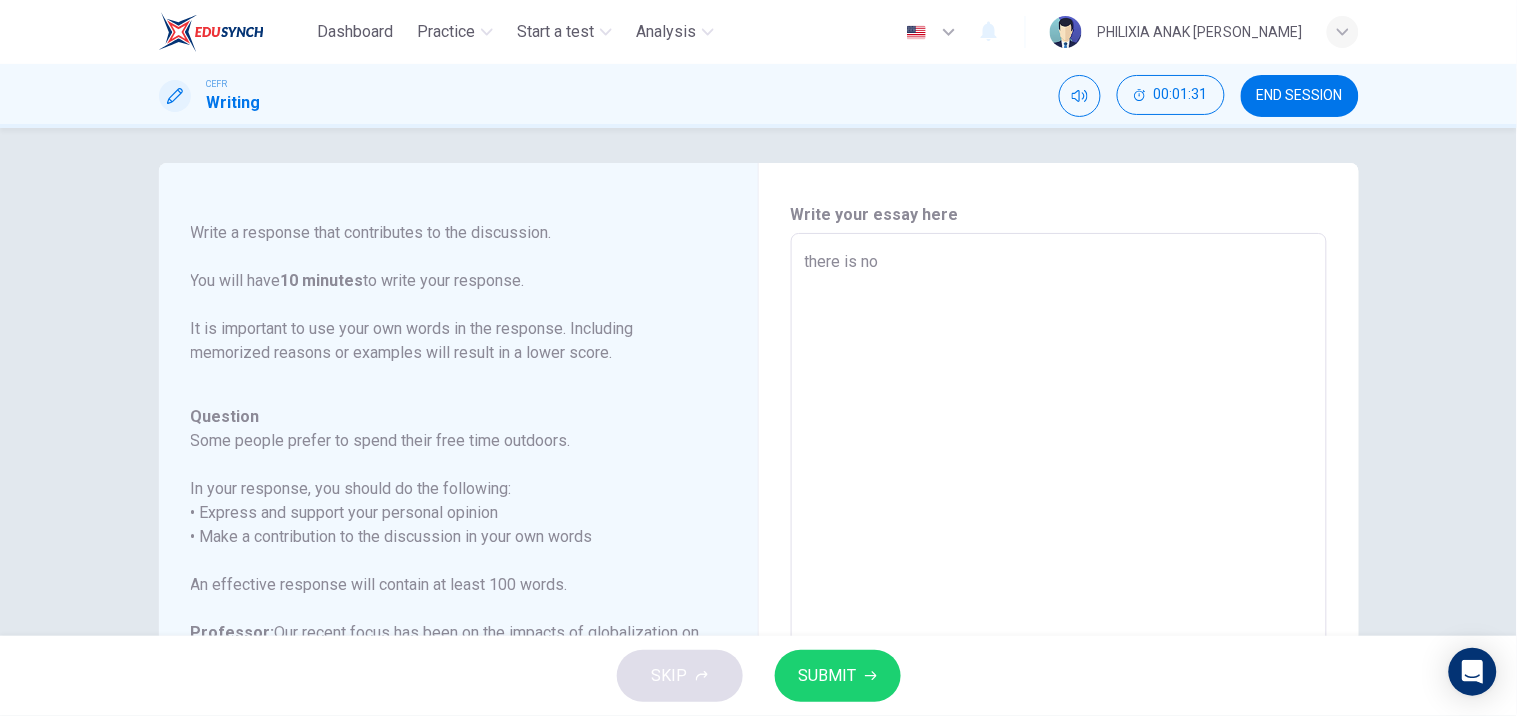 type on "x" 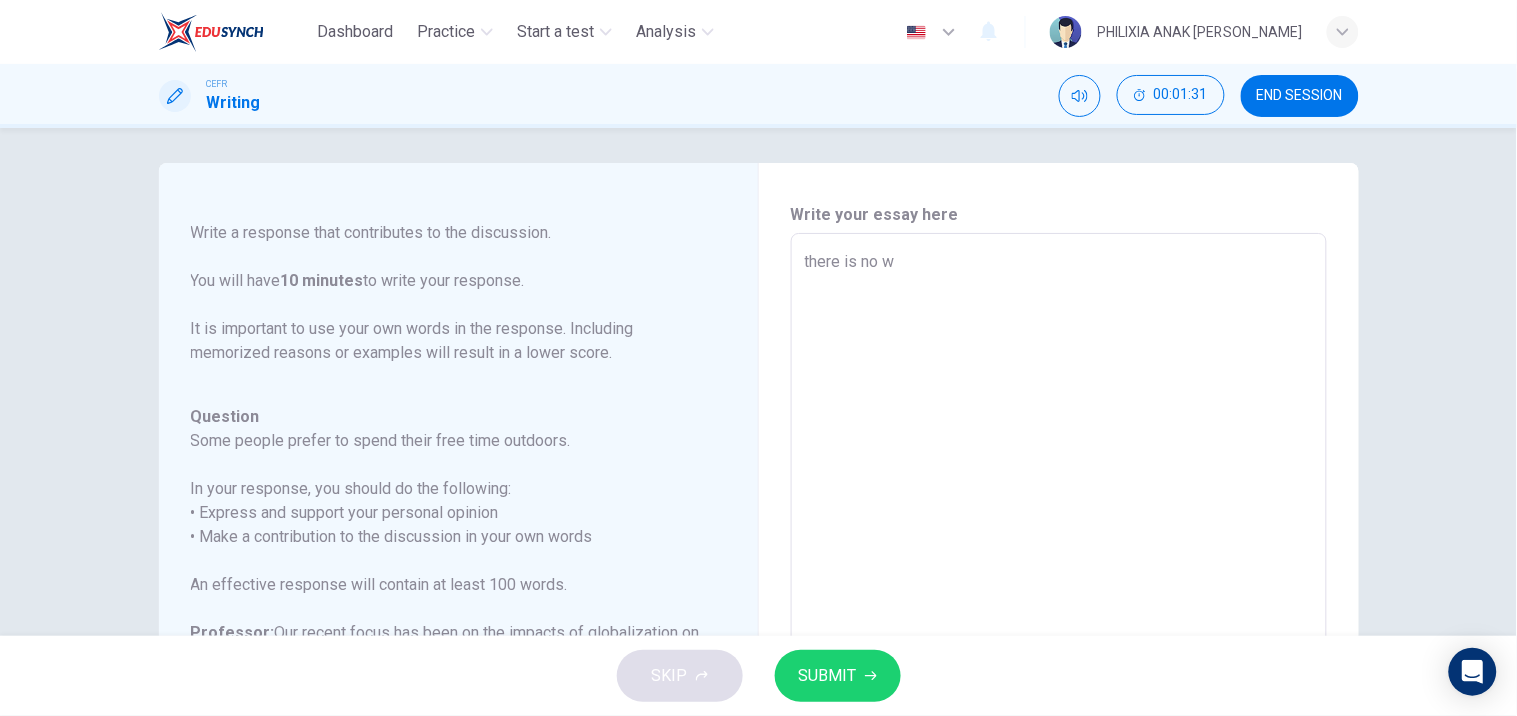 type on "x" 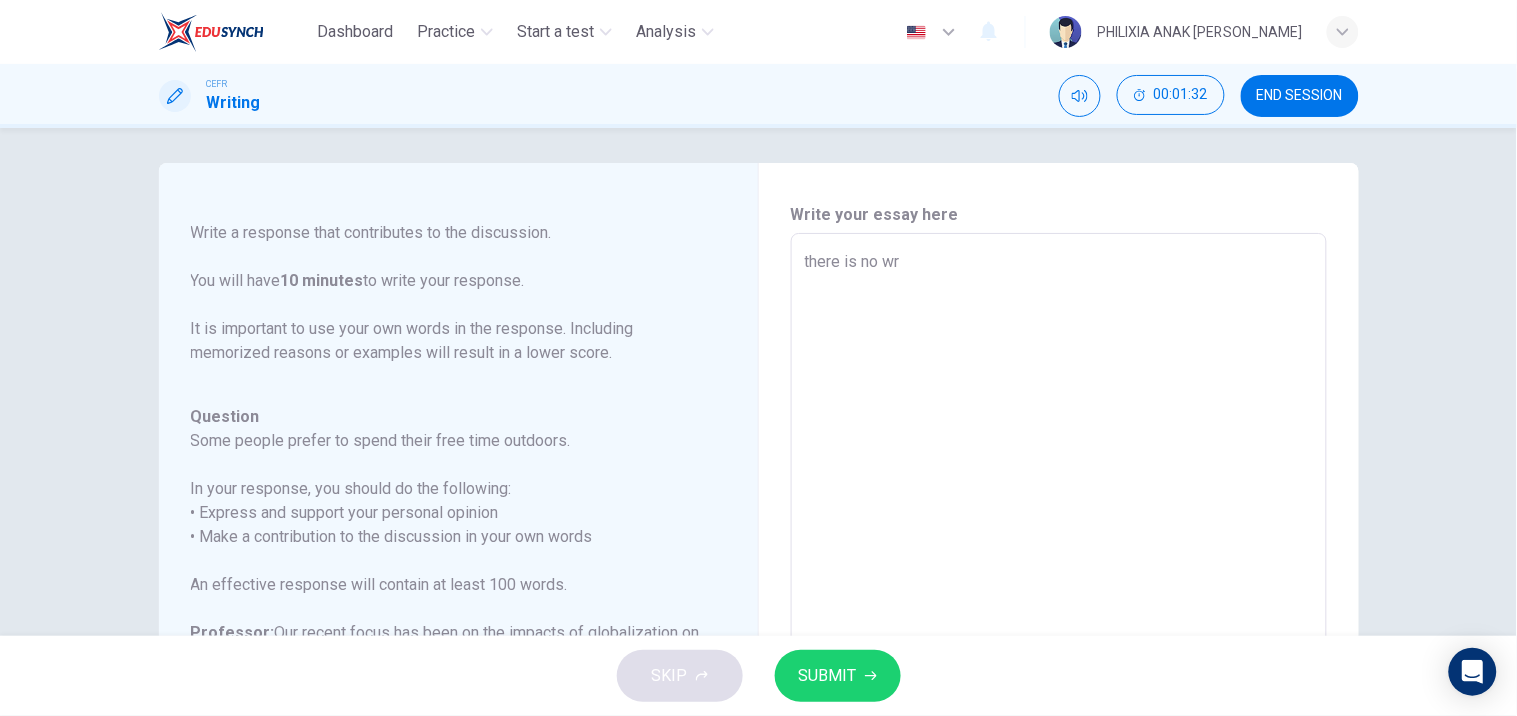 type on "x" 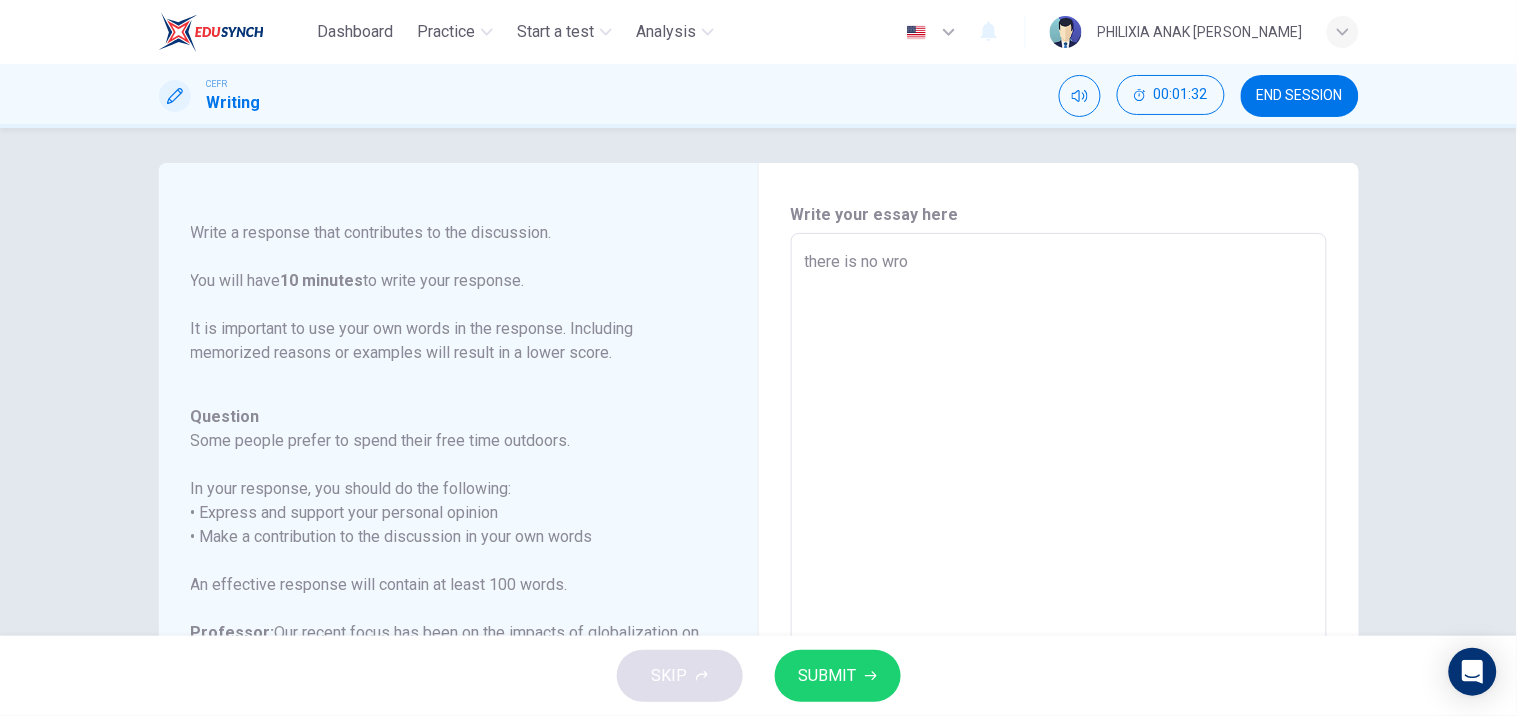 type on "x" 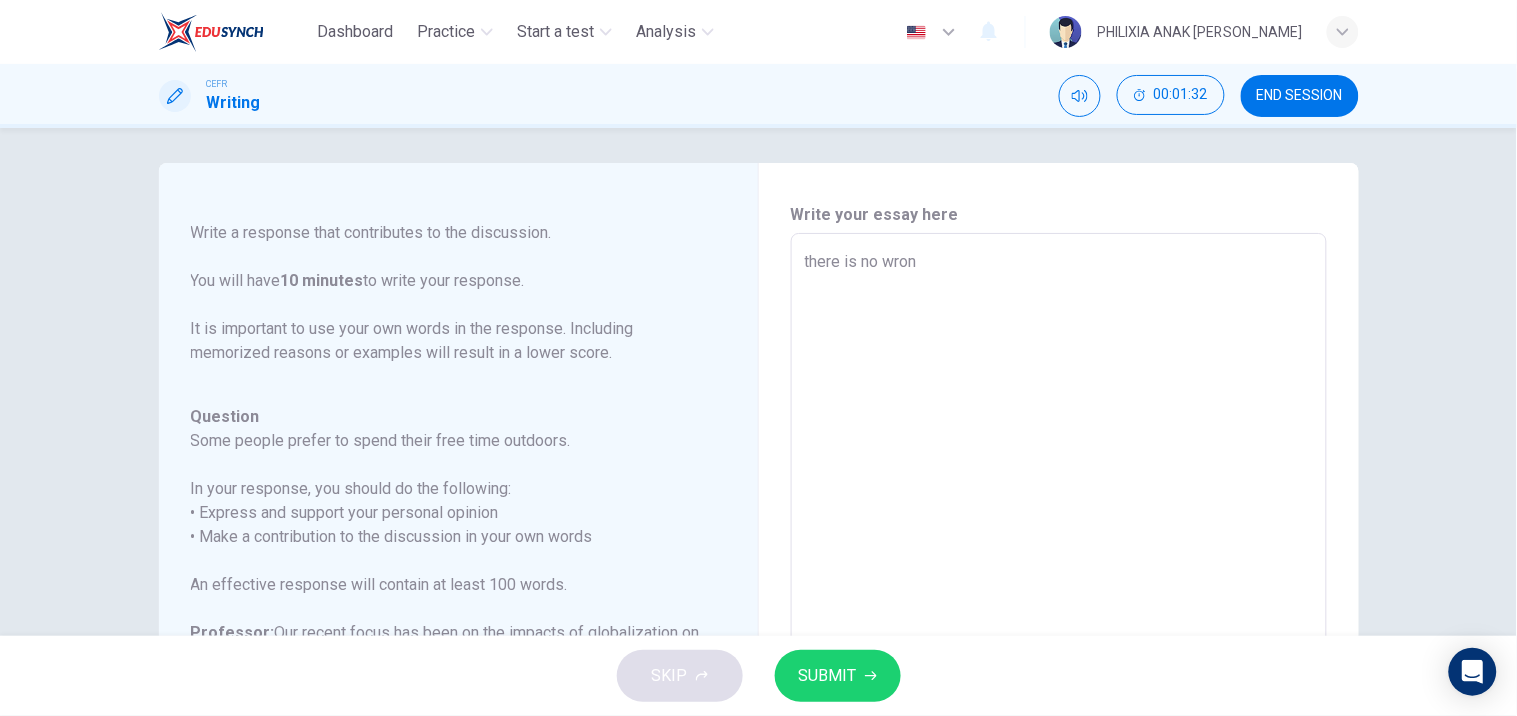 type on "x" 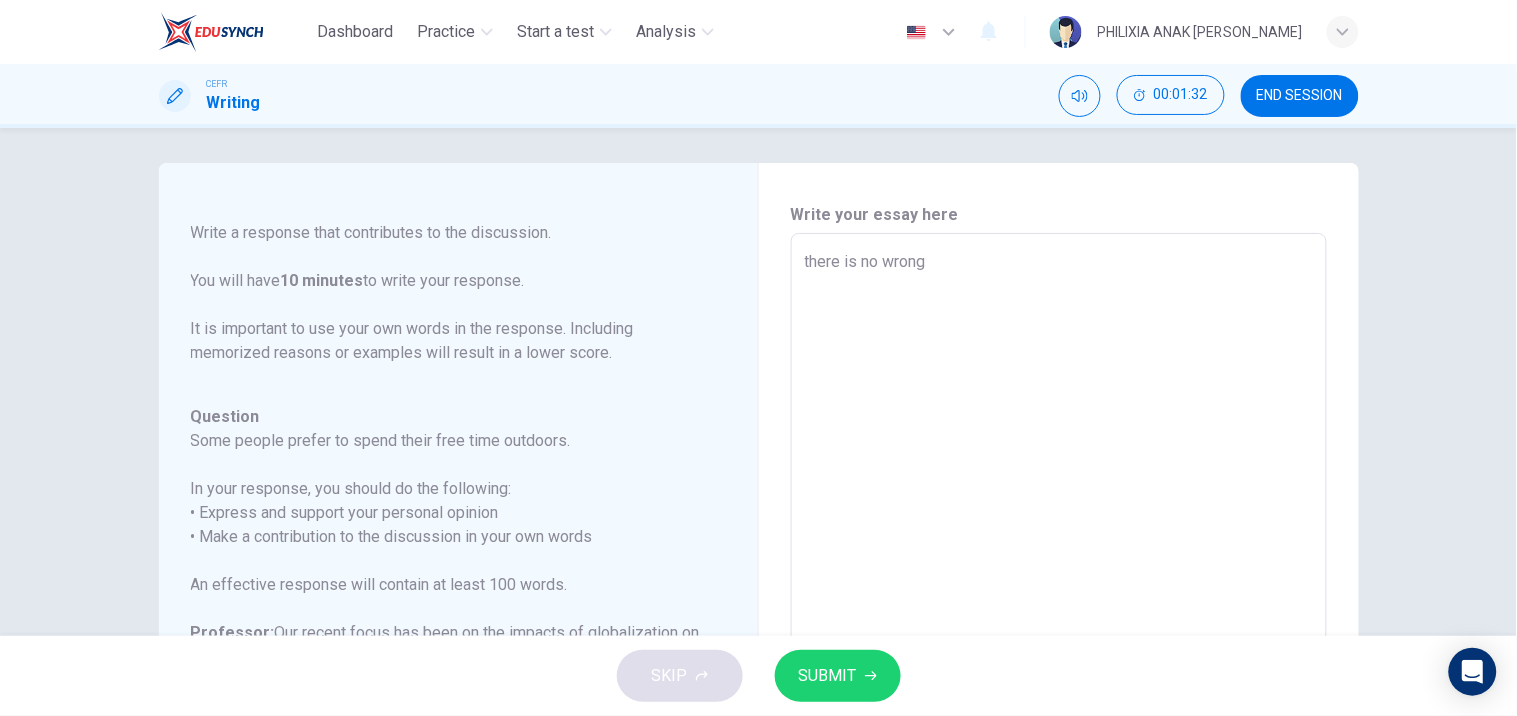 type on "there is no wrong" 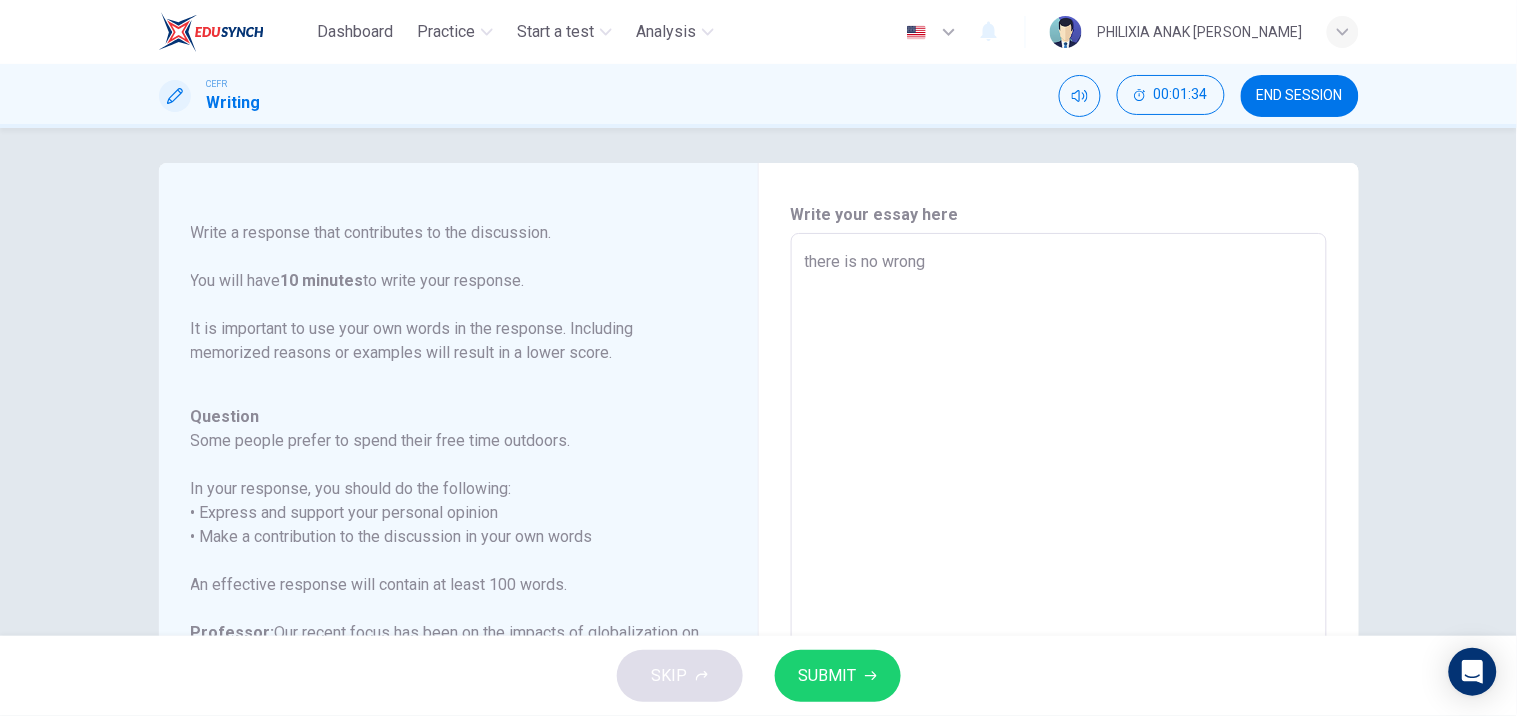 type on "there is no wrong i" 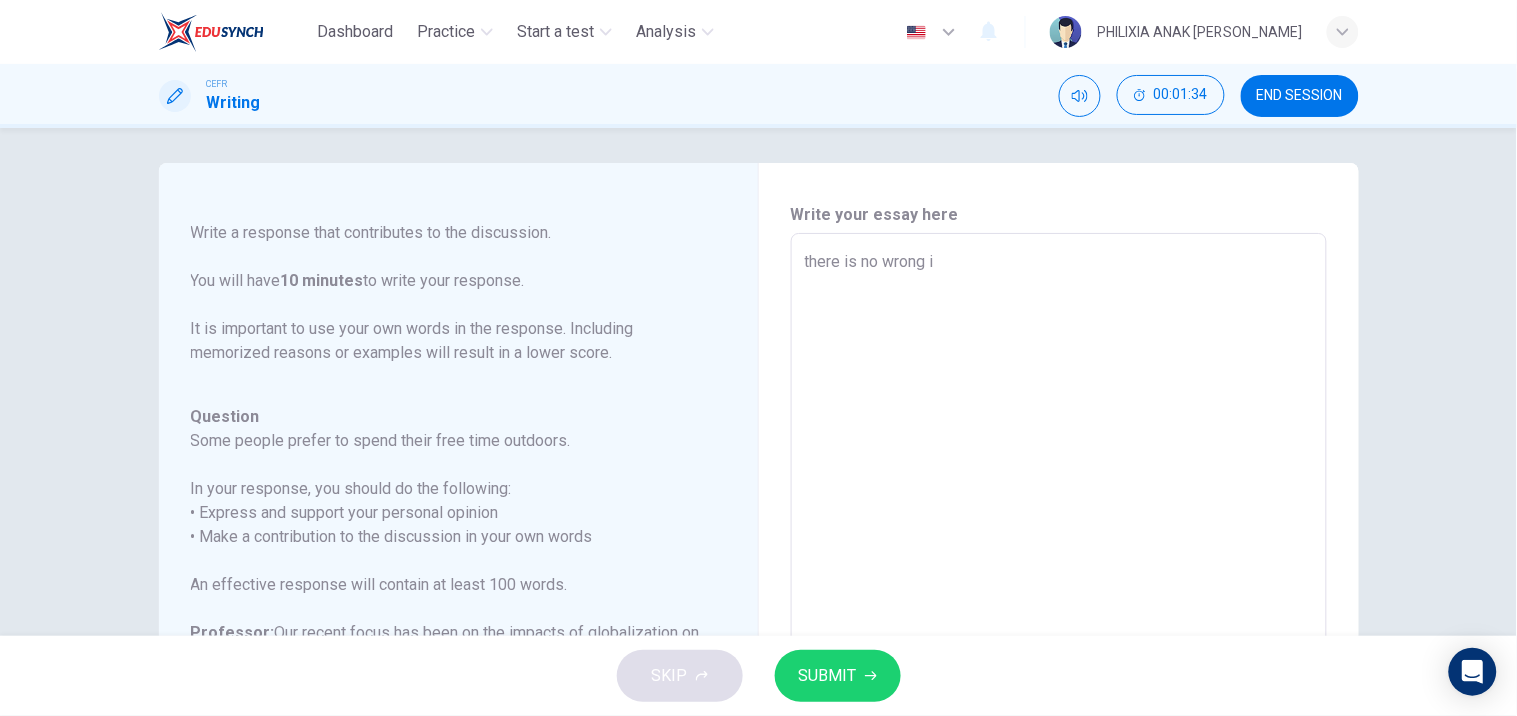 type on "x" 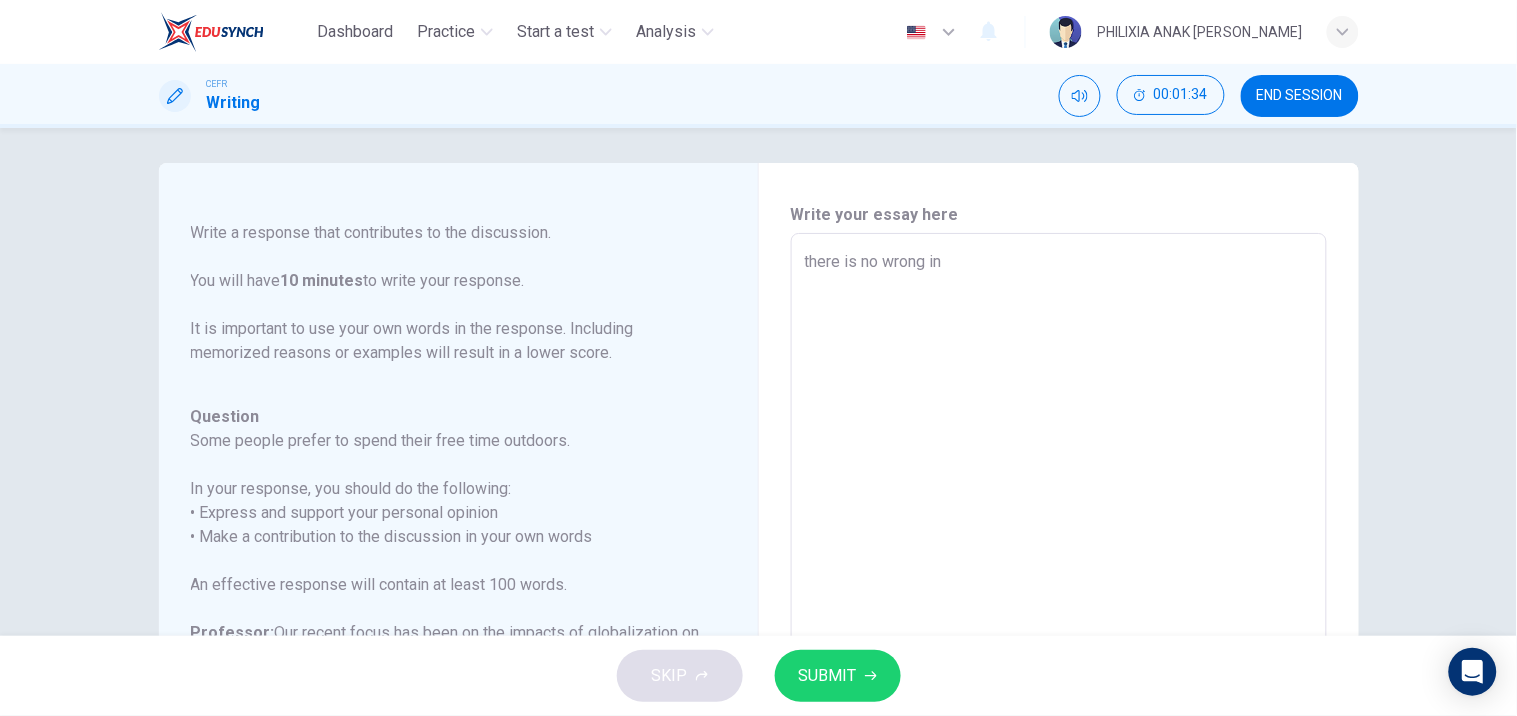 type on "x" 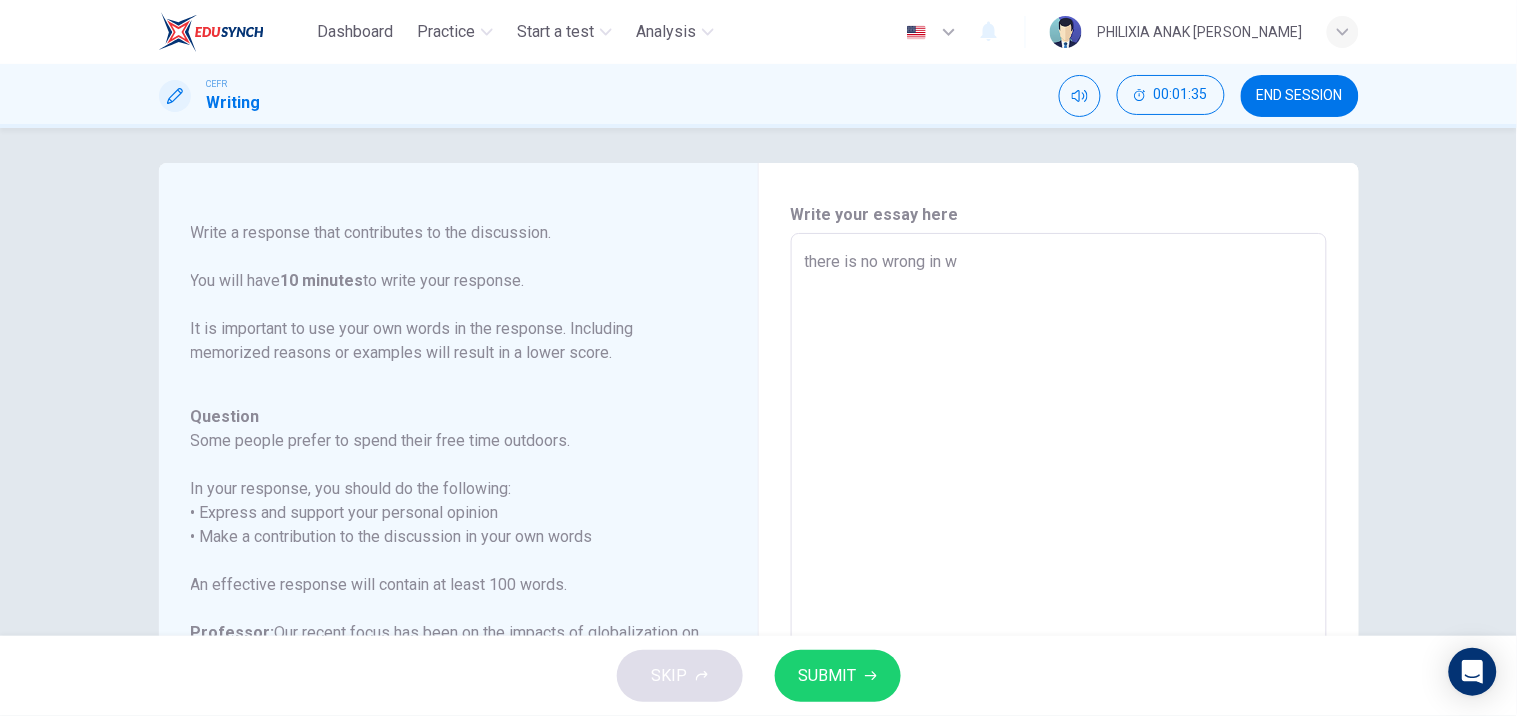 type on "there is no wrong in wa" 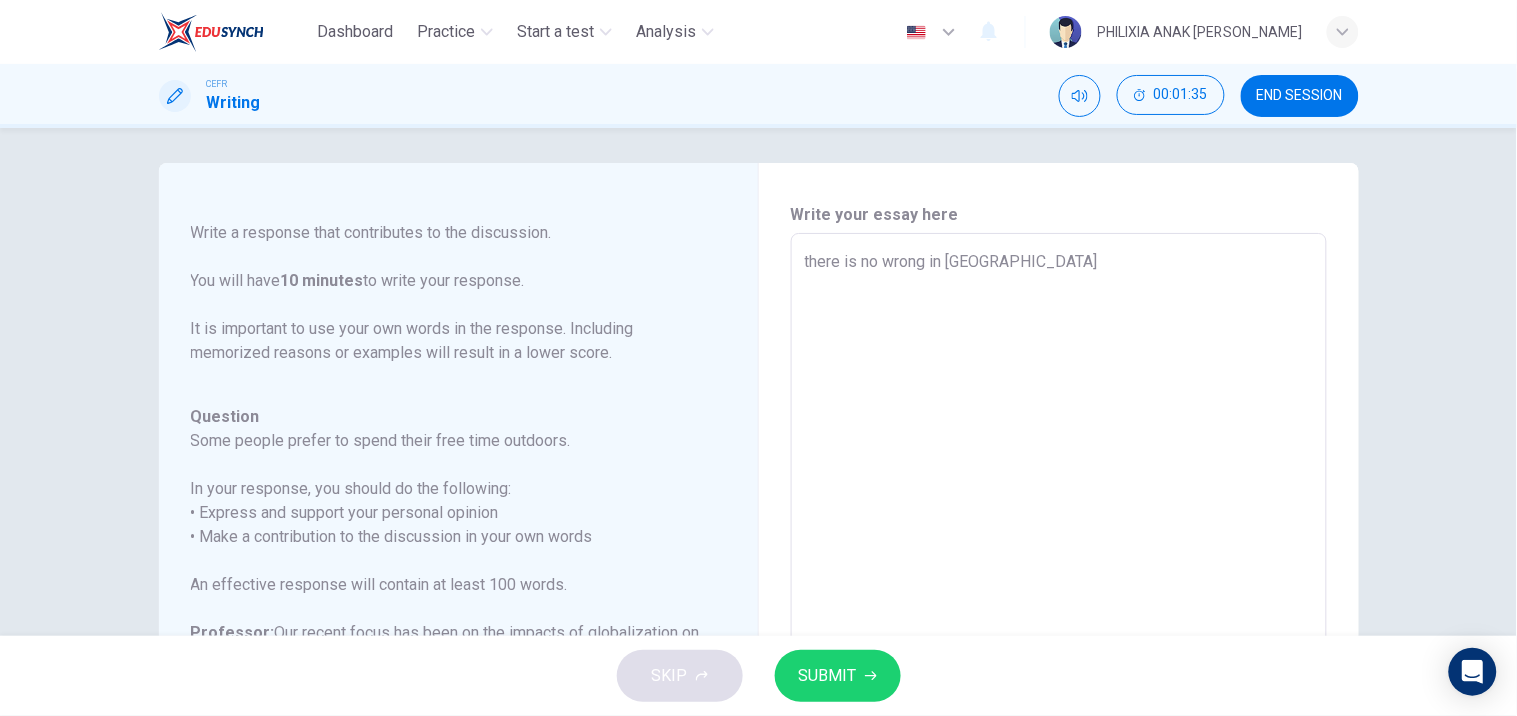 type on "x" 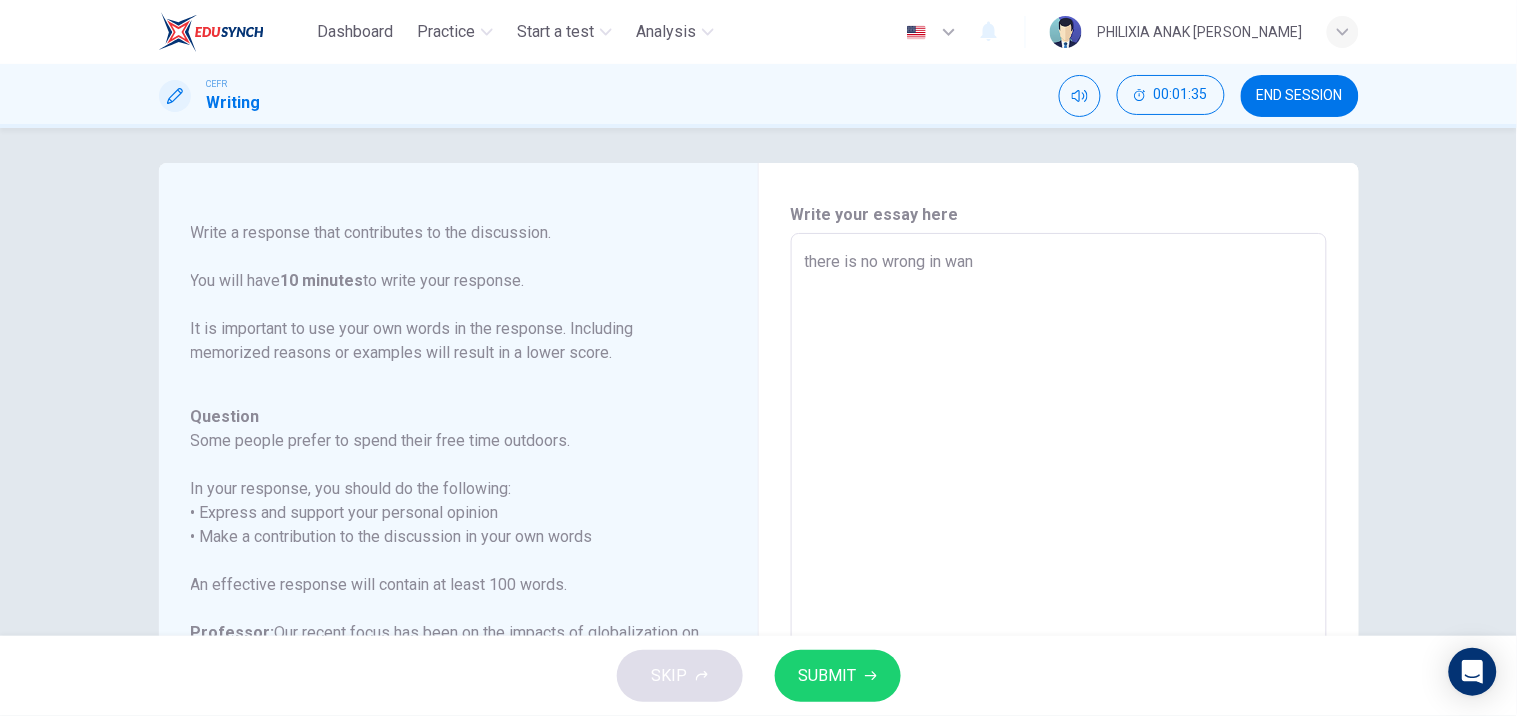 type on "x" 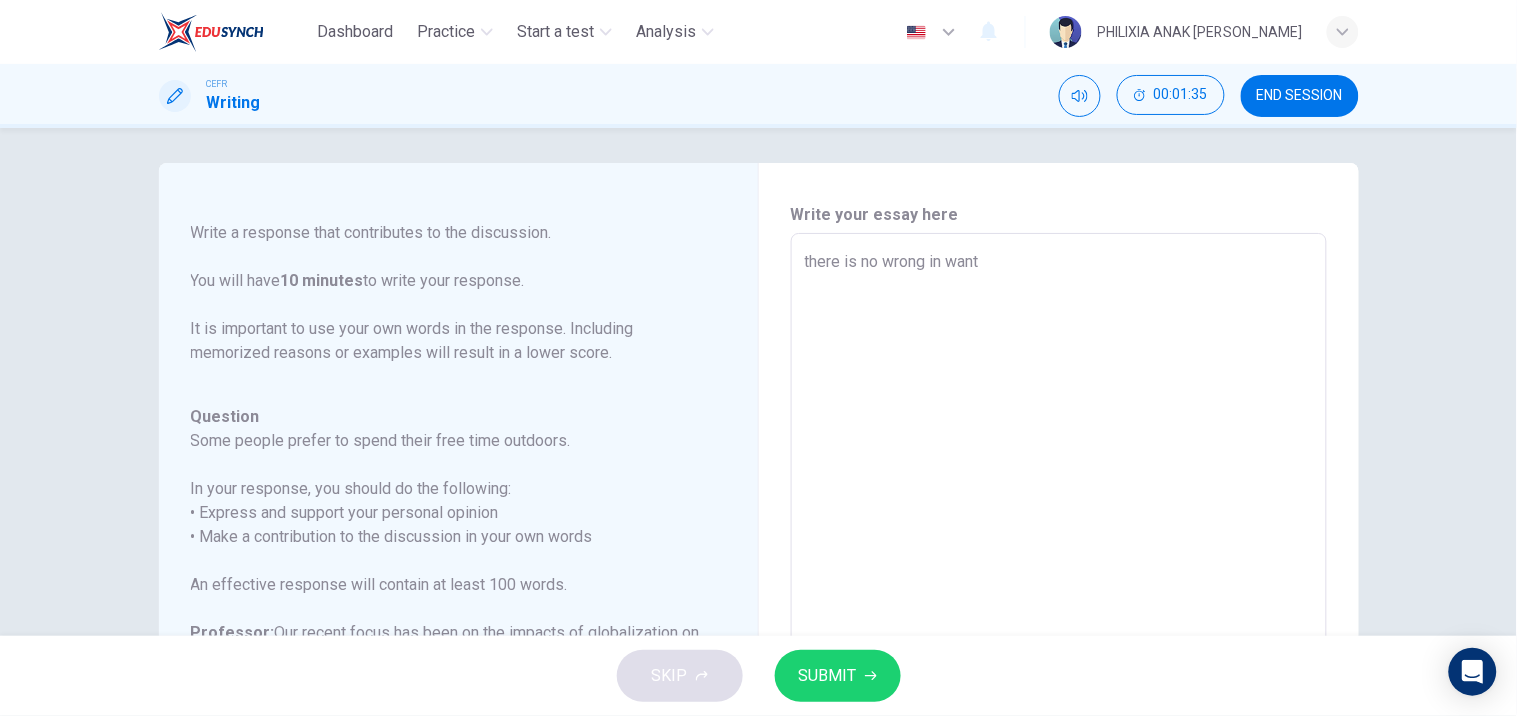 type on "x" 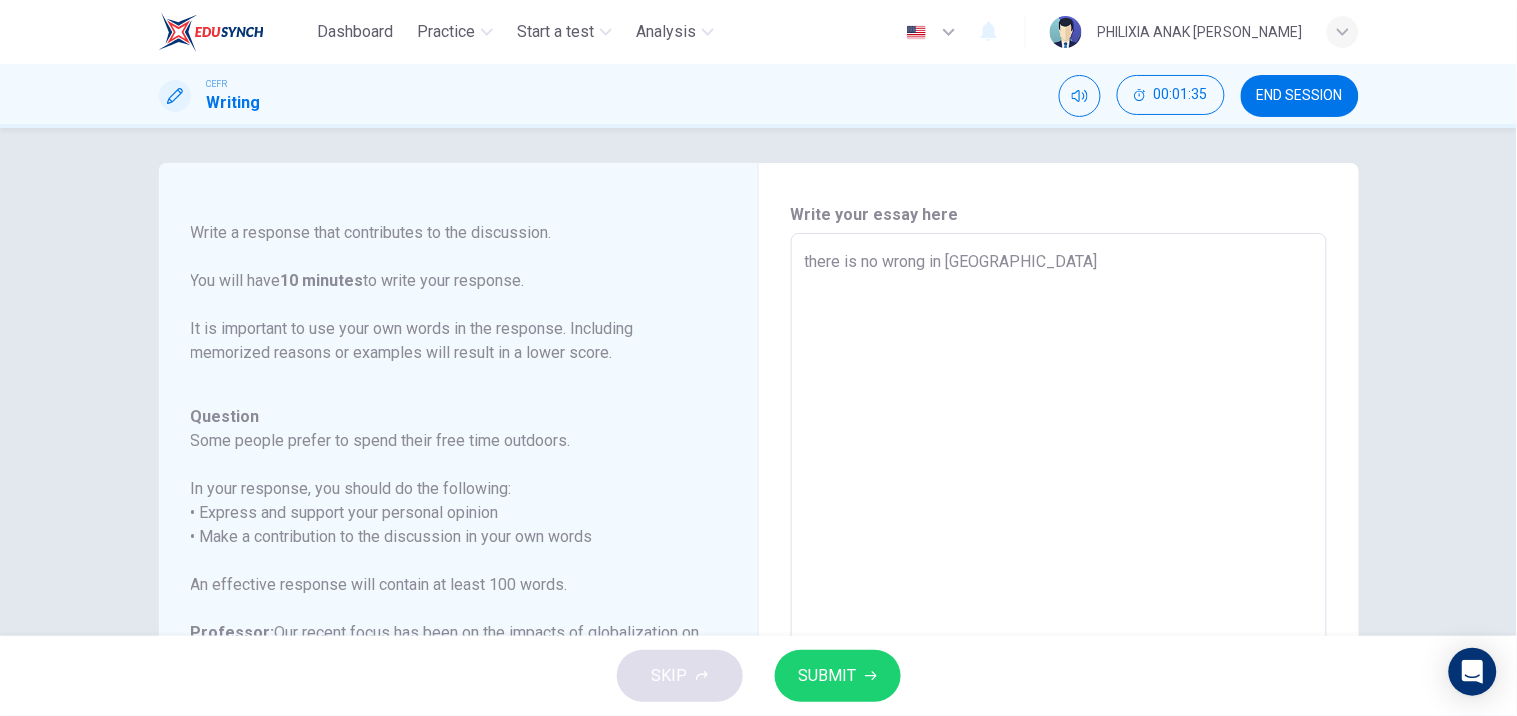 type on "x" 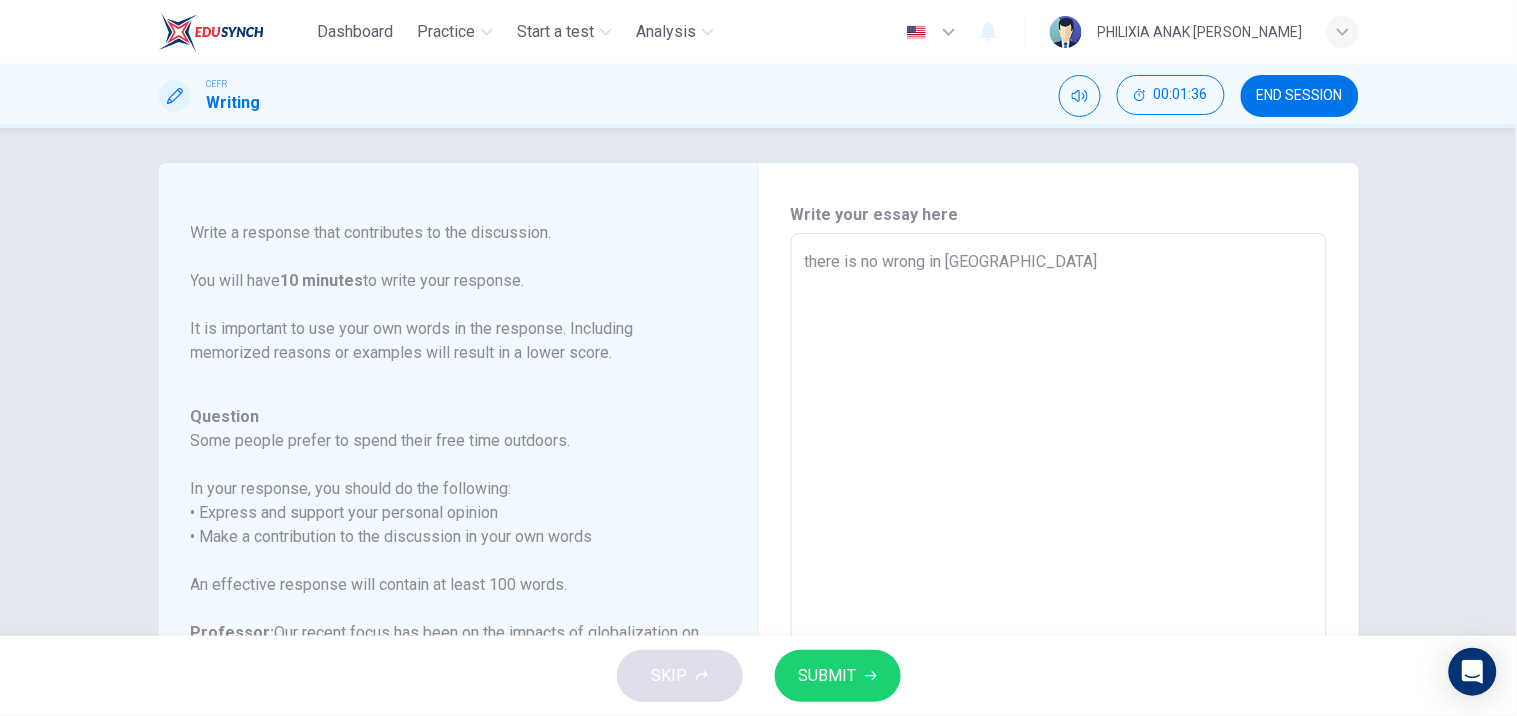 type on "there is no wrong in wantin" 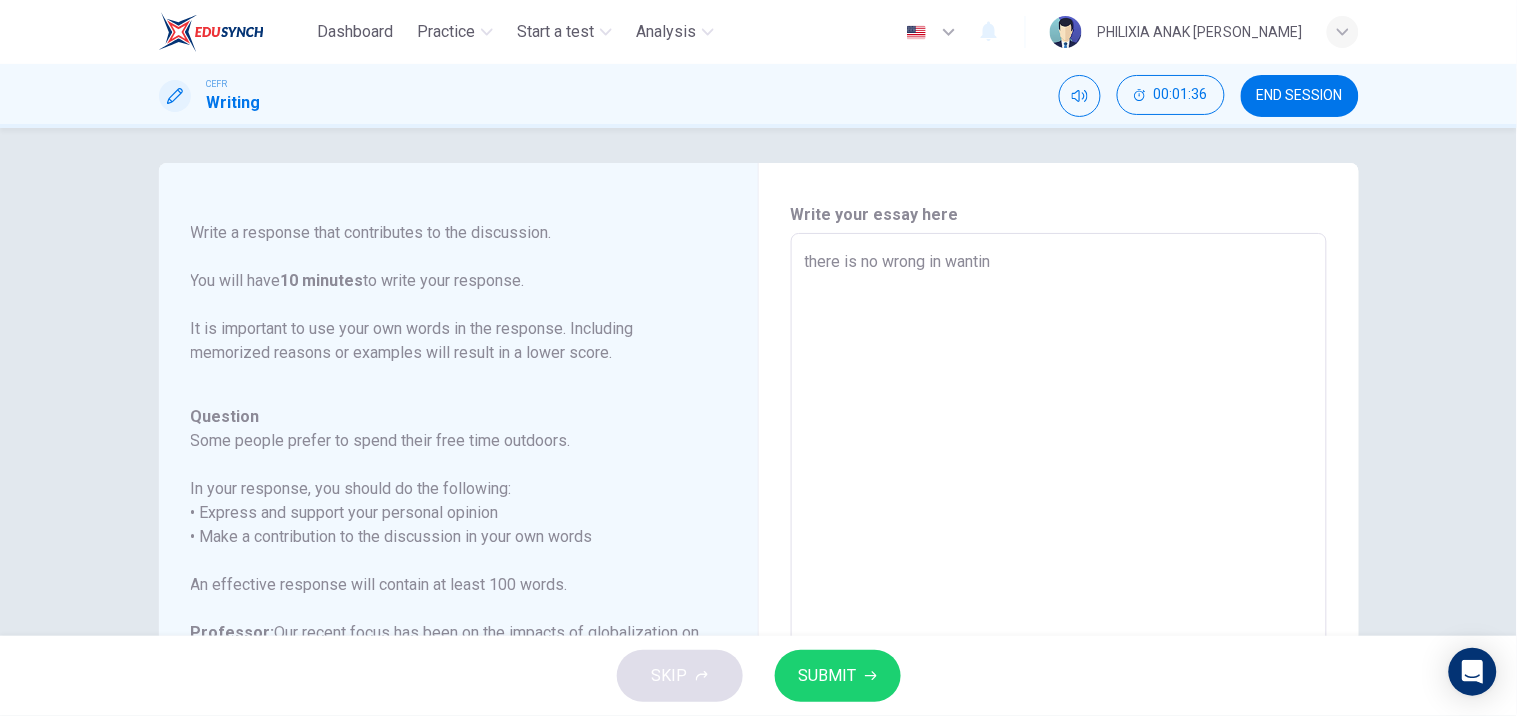 type on "x" 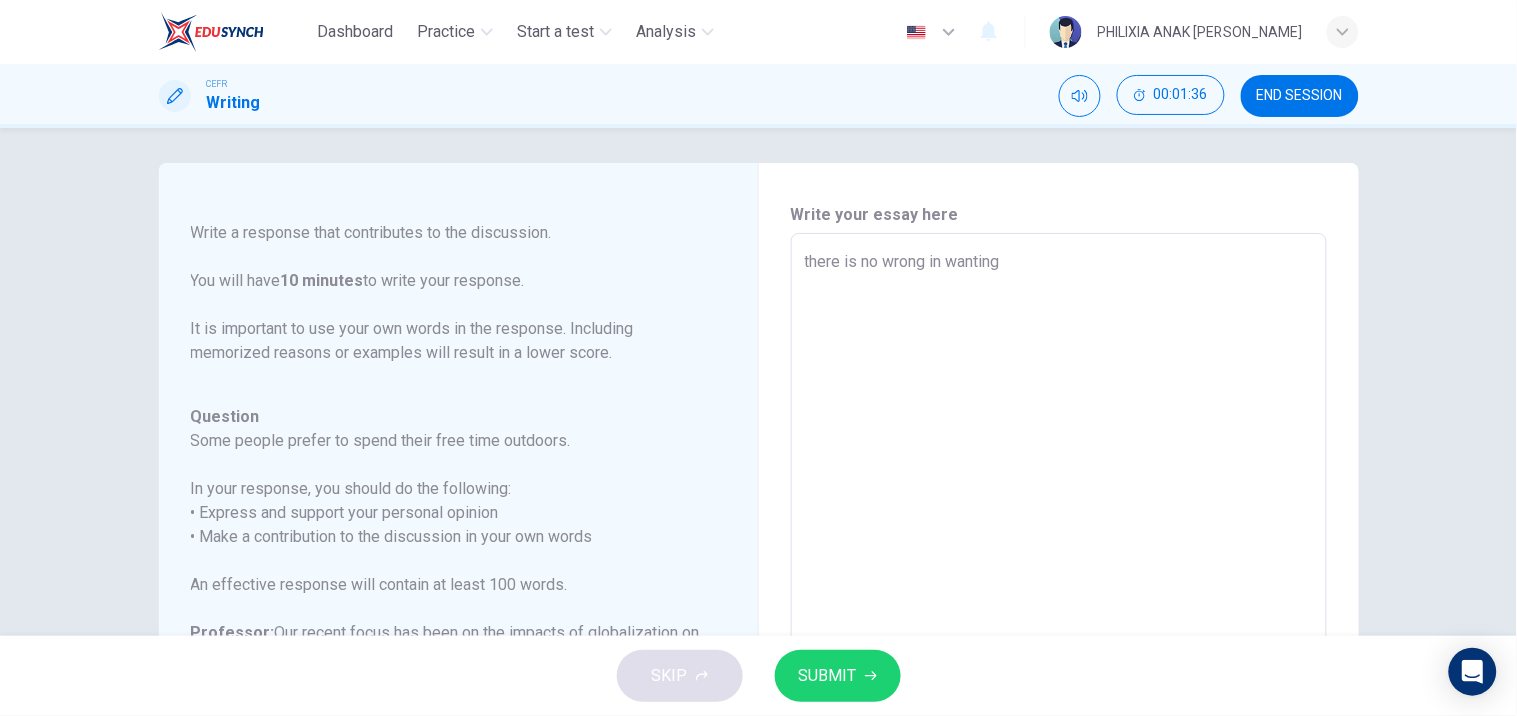 type on "x" 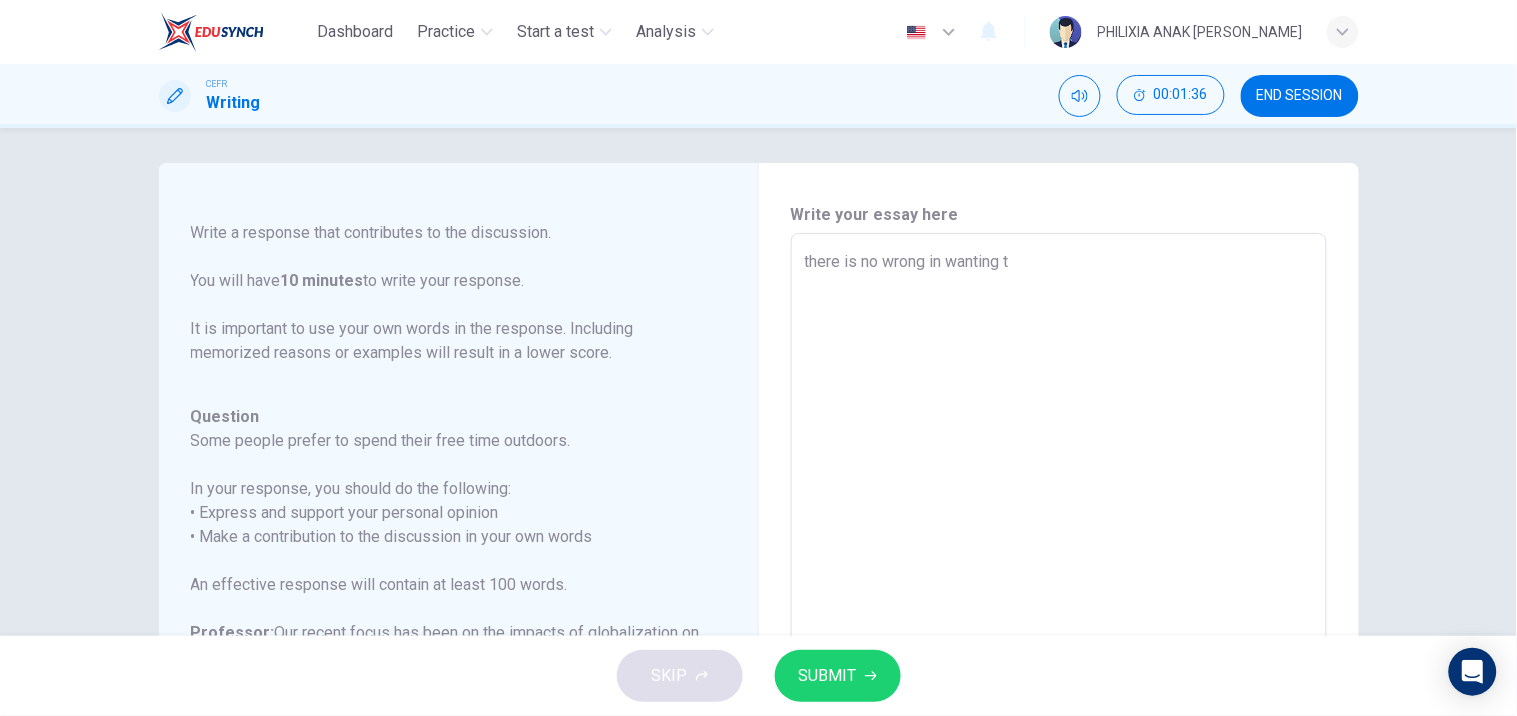 type on "x" 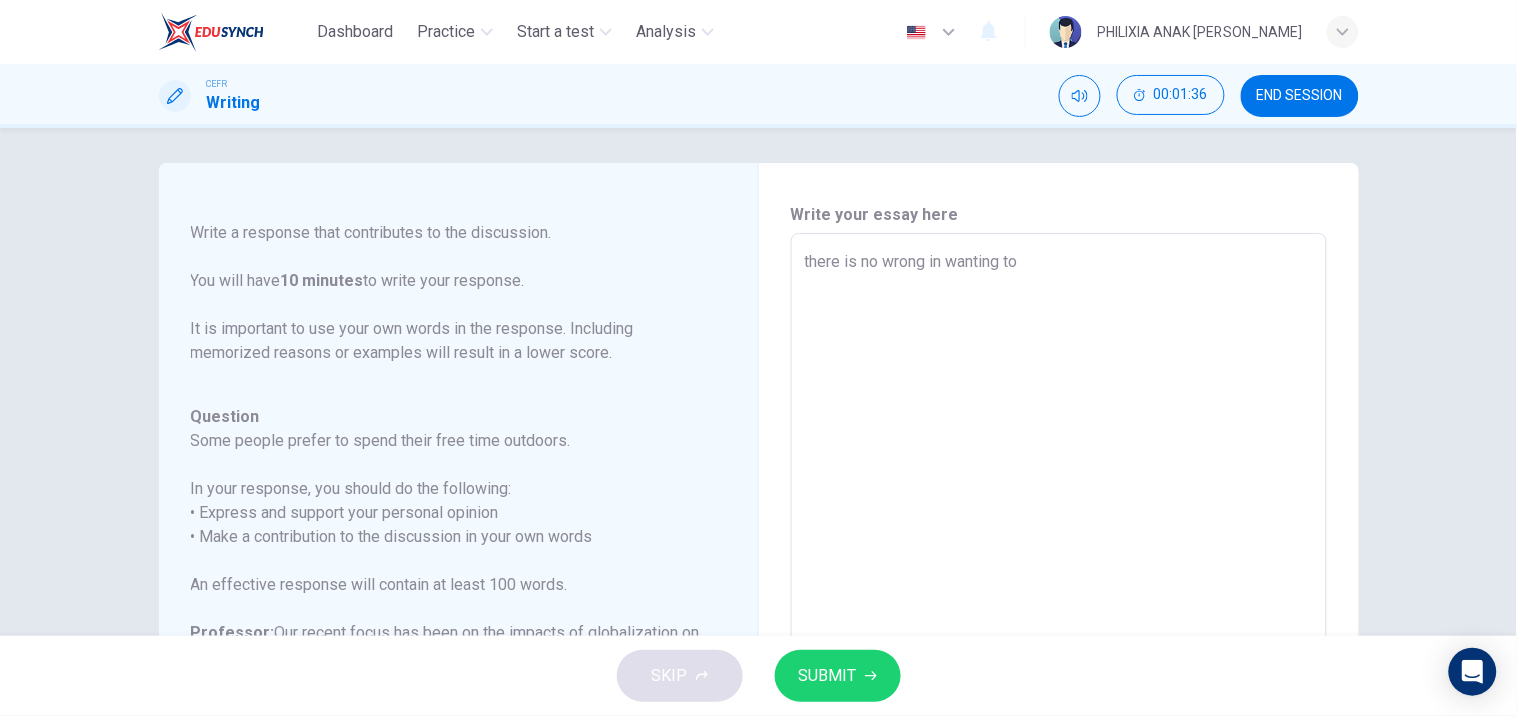 type on "x" 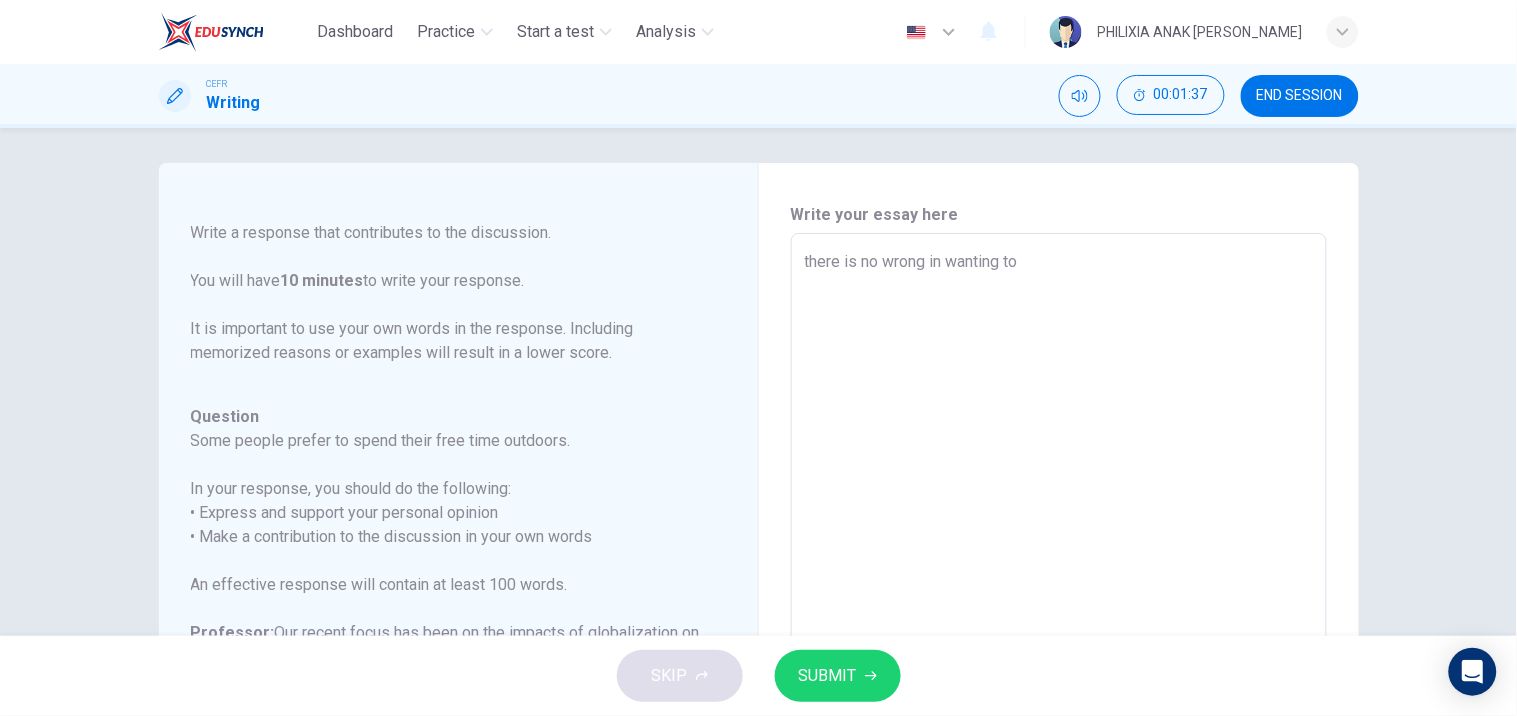 type on "there is no wrong in wanting to s" 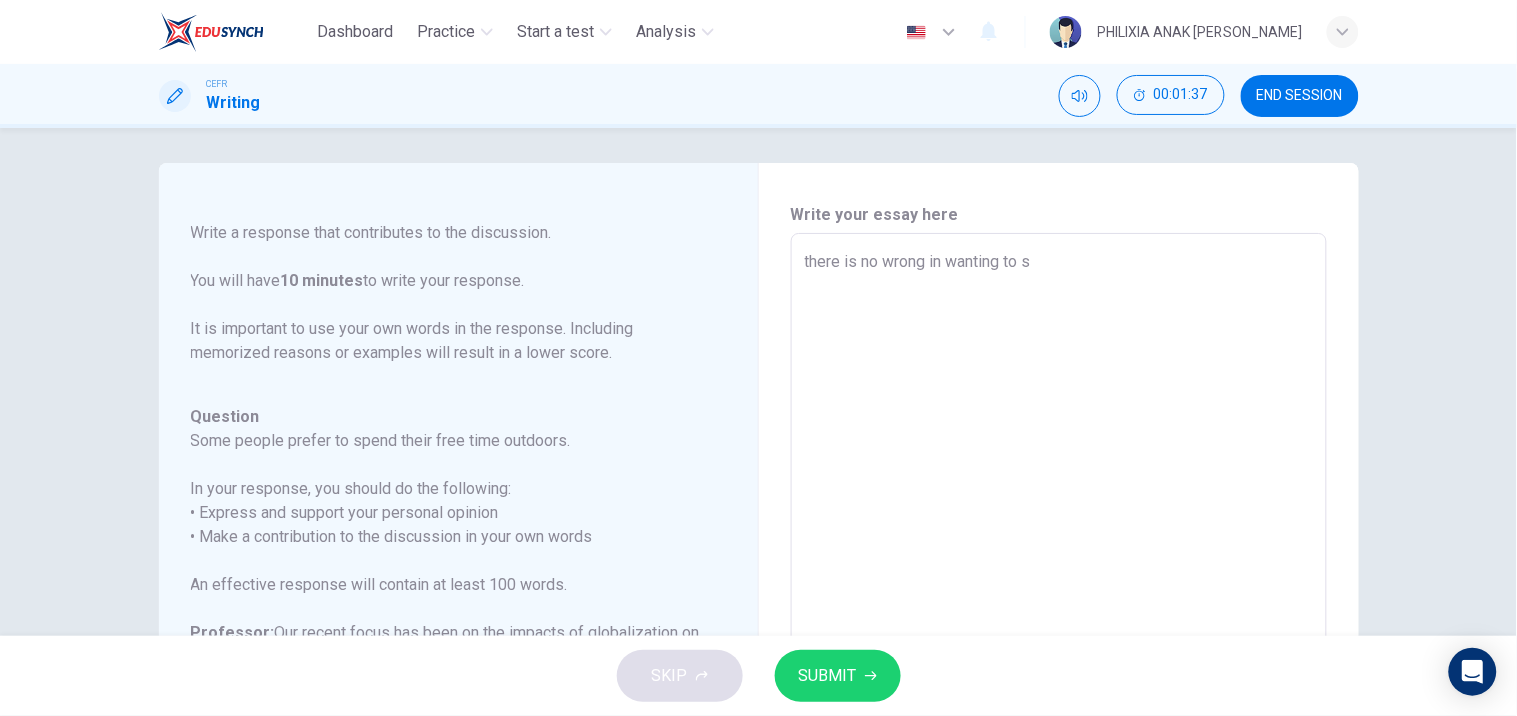 type on "there is no wrong in wanting to sp" 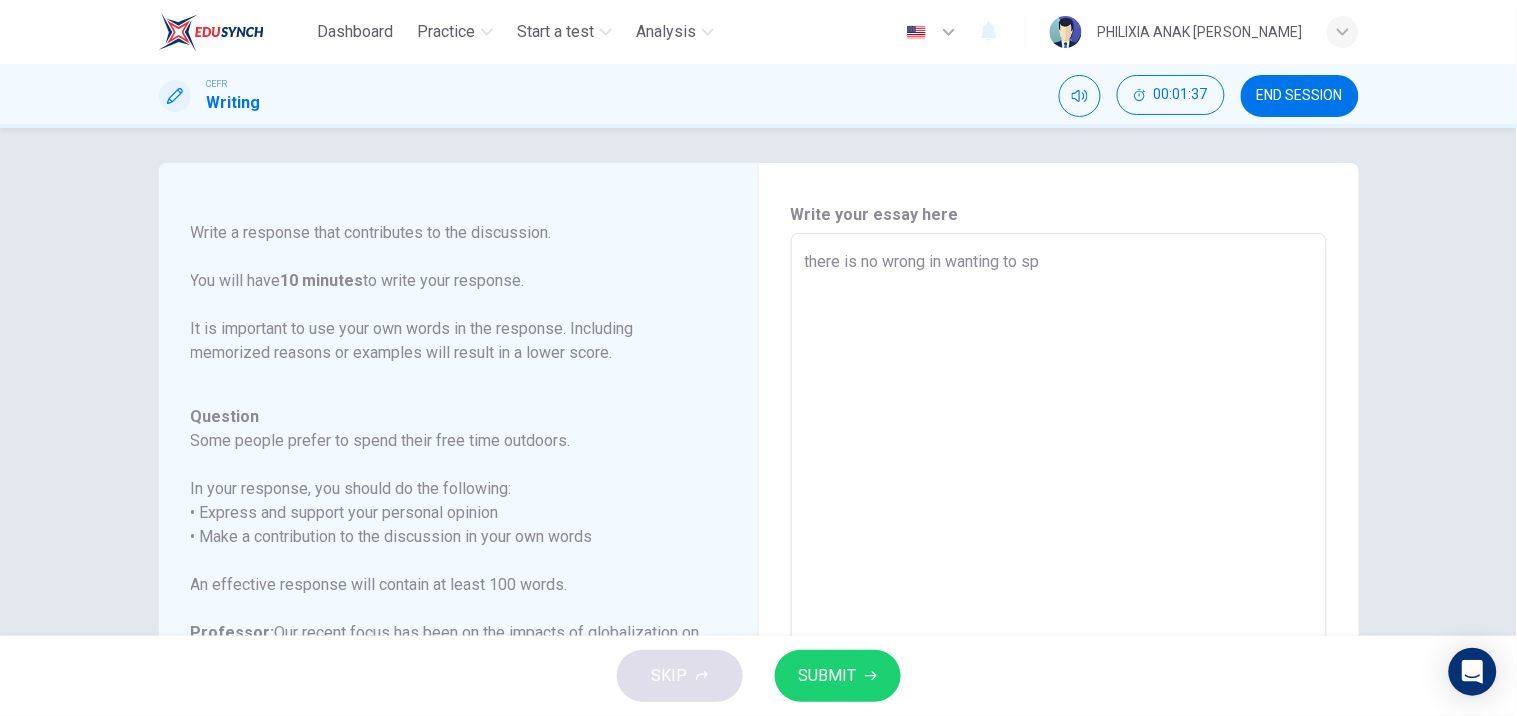 type on "x" 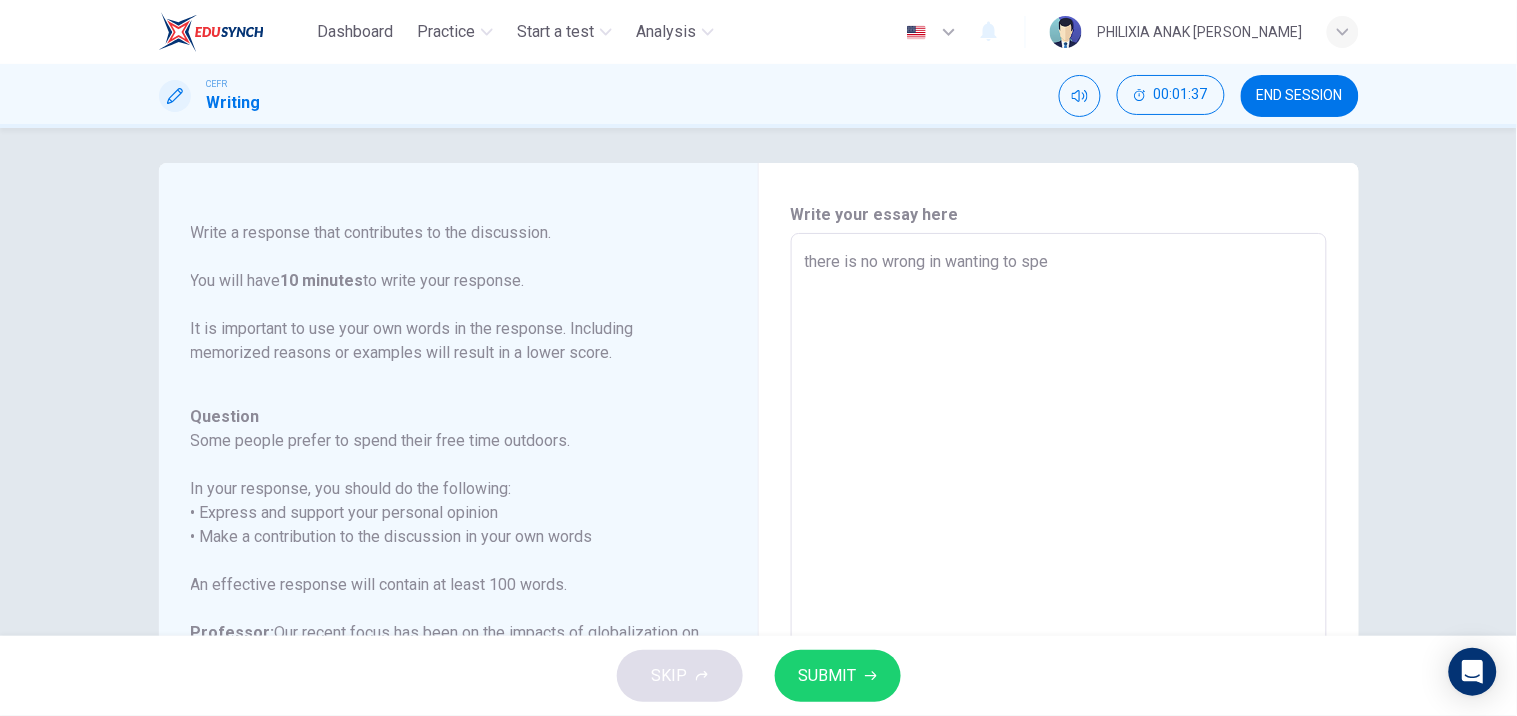 type on "x" 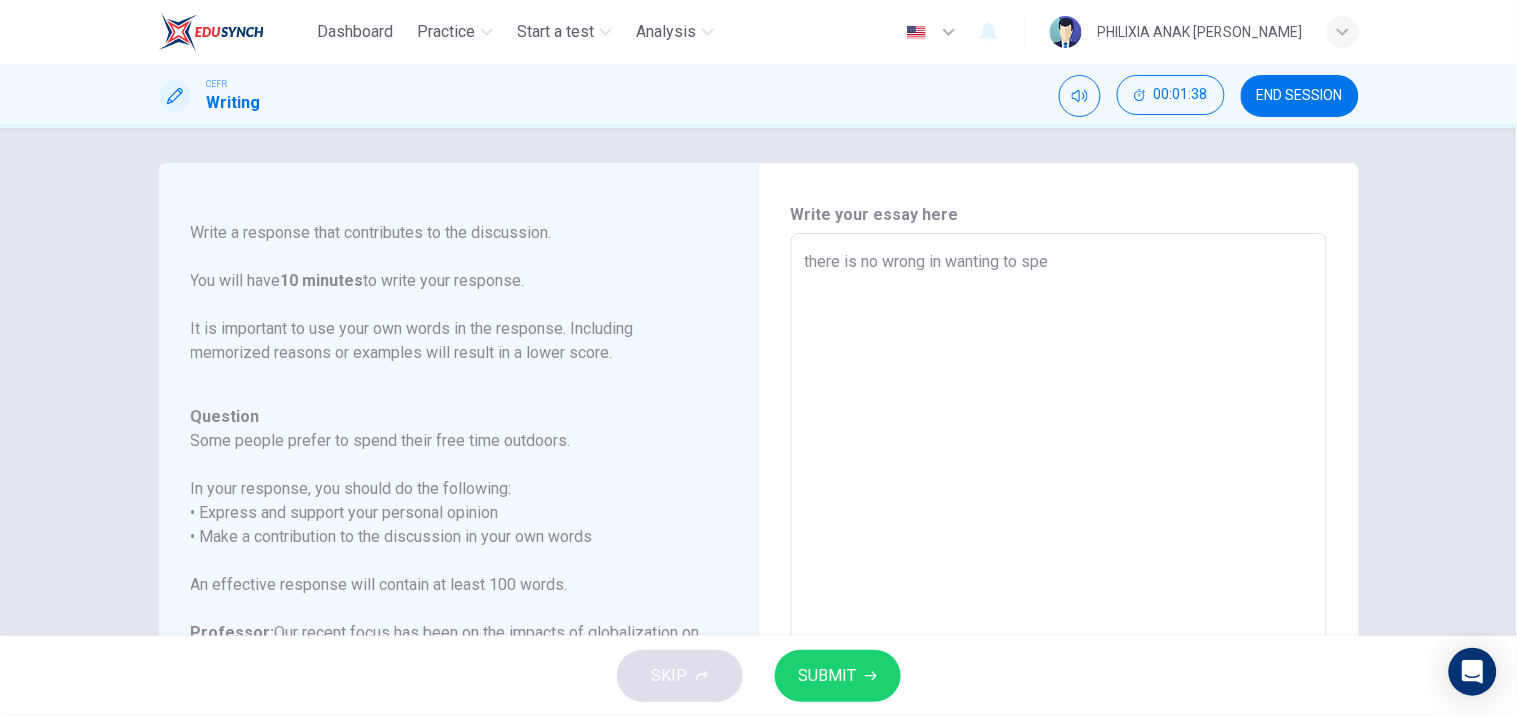 type on "there is no wrong in wanting to spen" 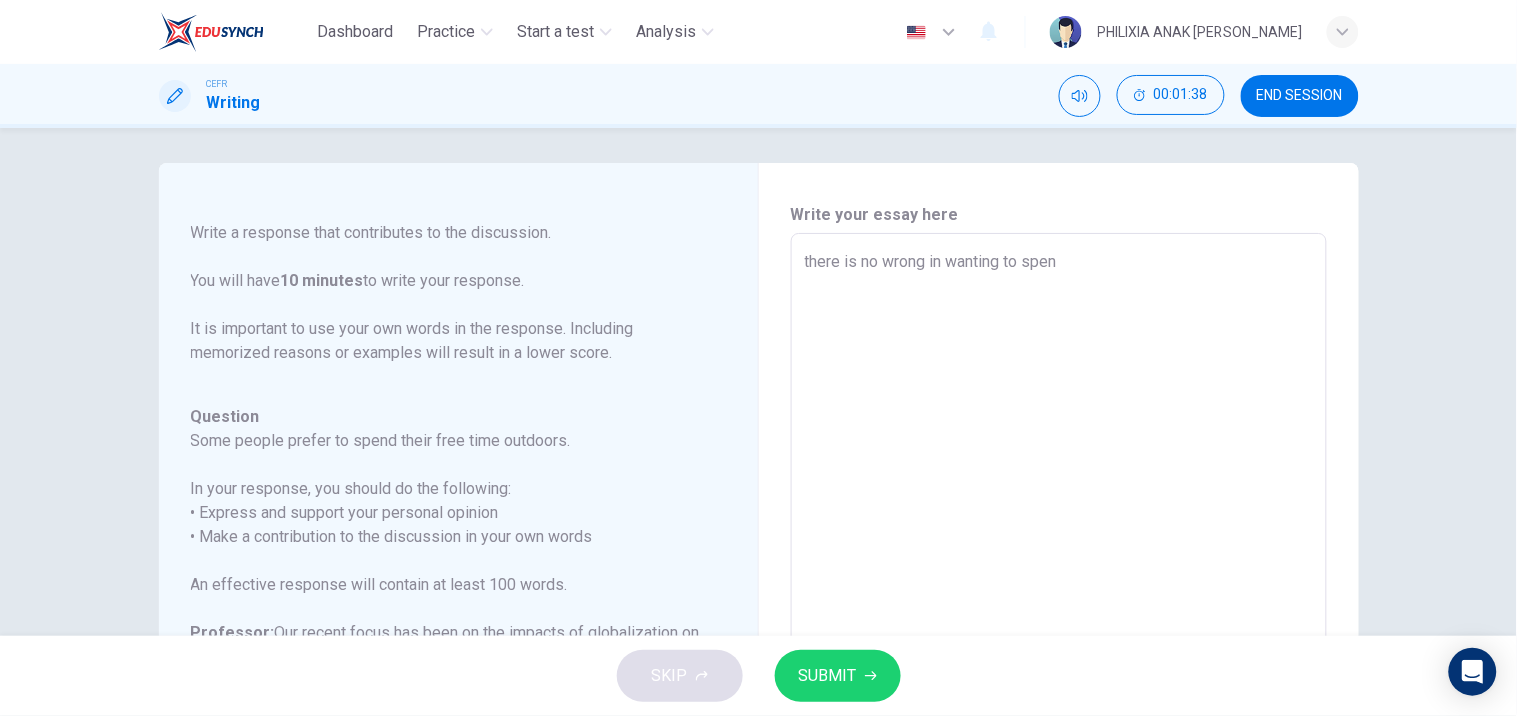 type on "x" 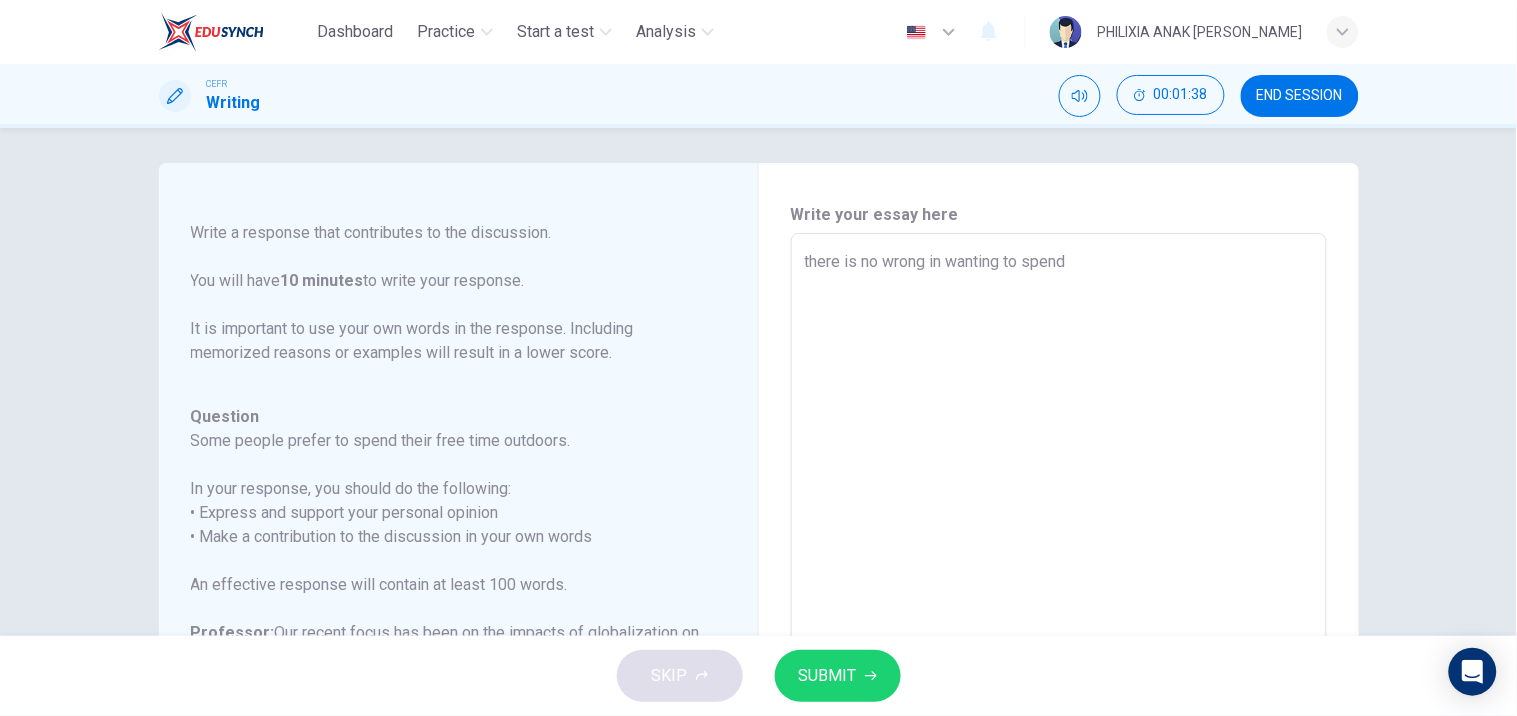 type on "x" 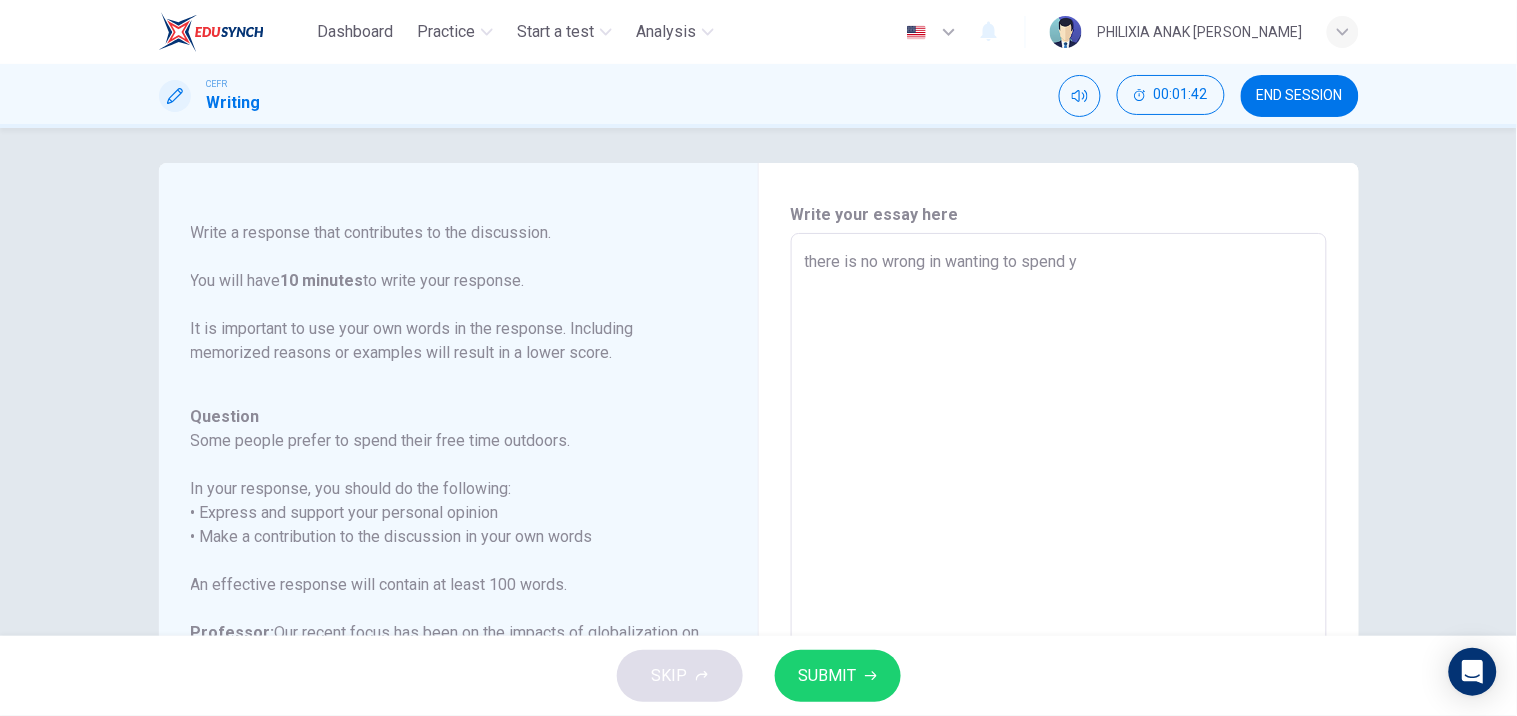 type on "there is no wrong in wanting to spend yo" 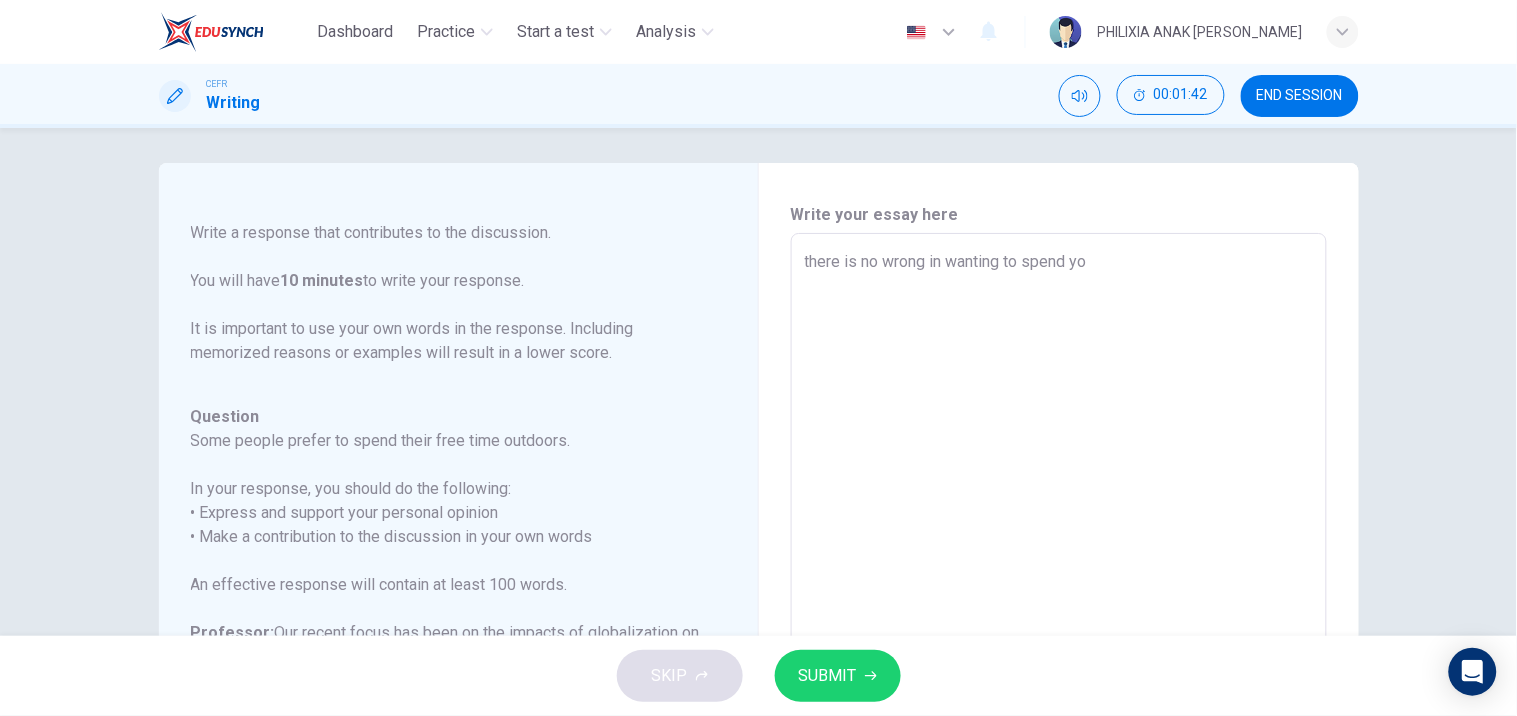type on "x" 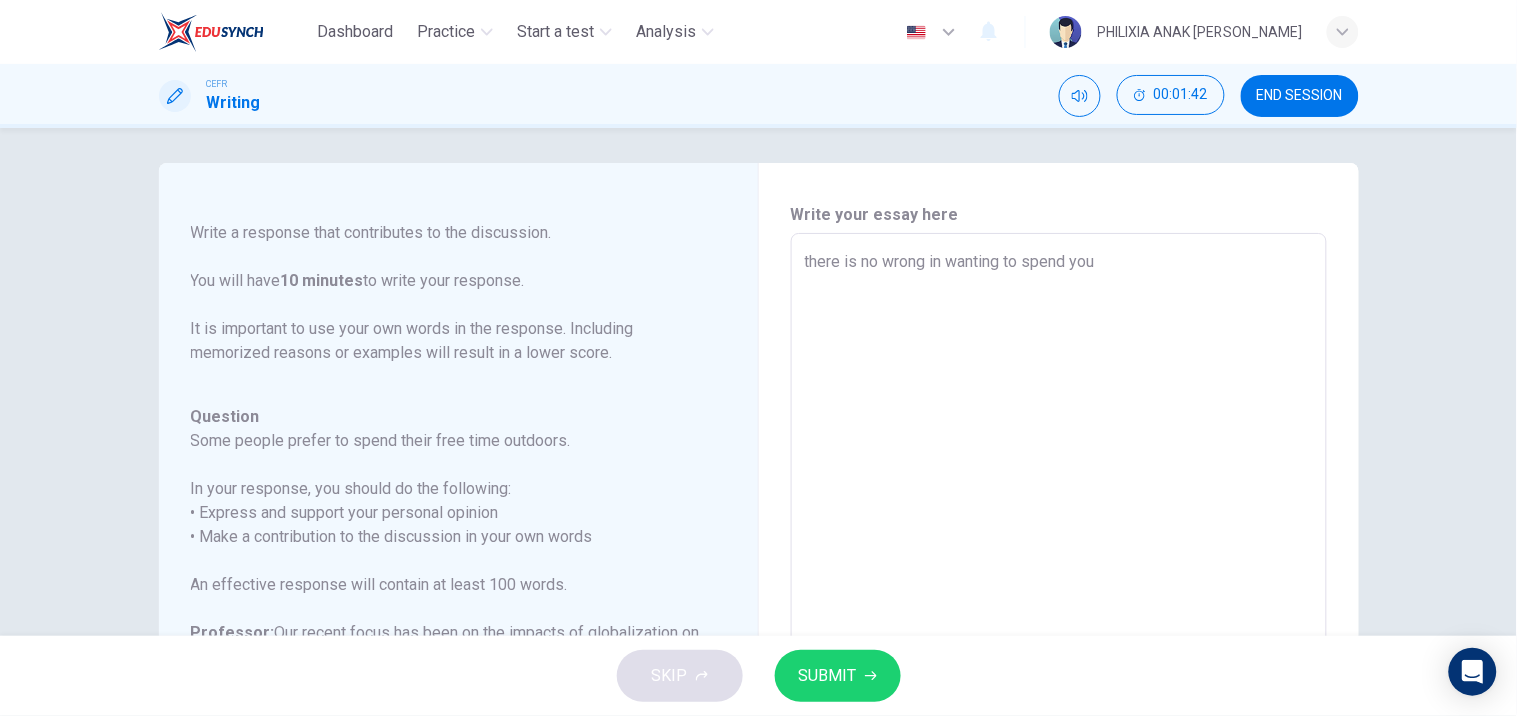 type on "x" 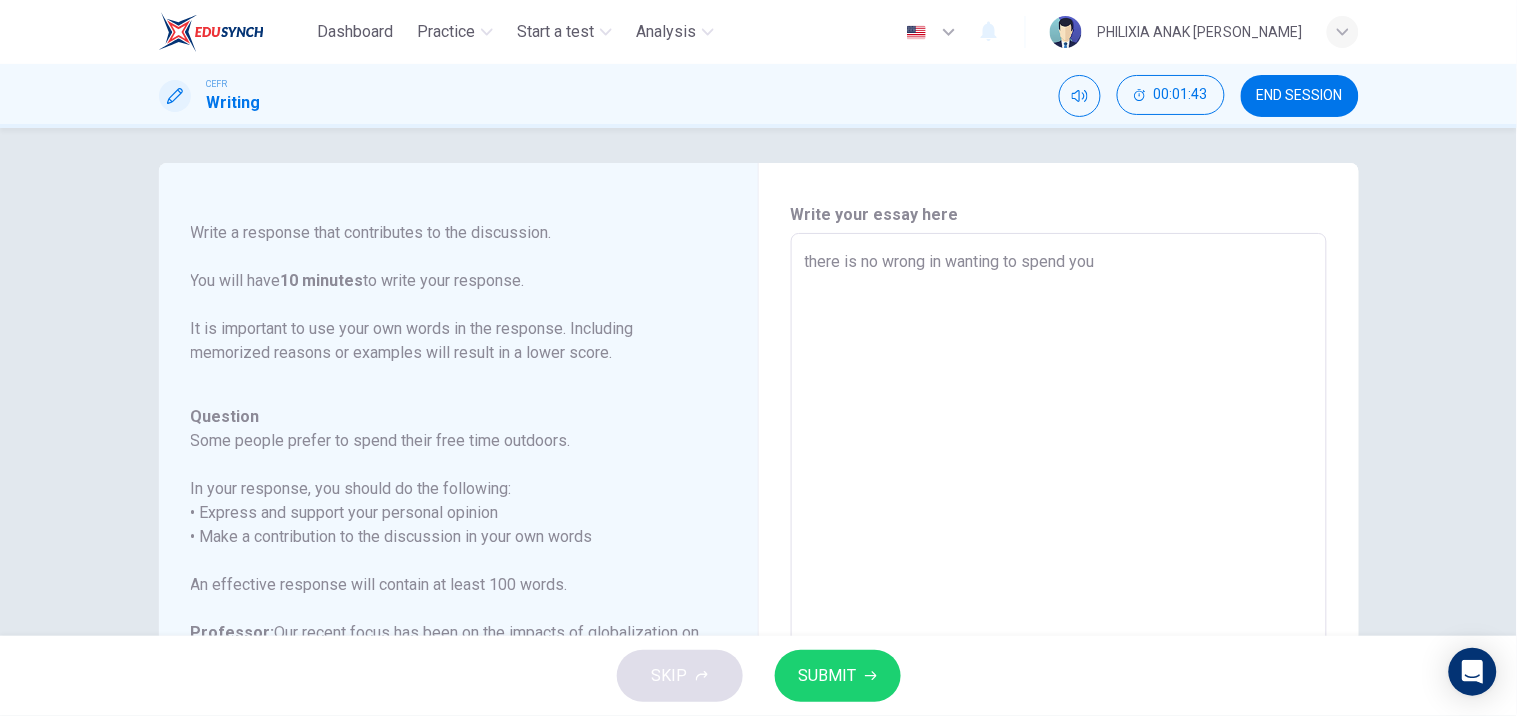 type on "there is no wrong in wanting to spend your" 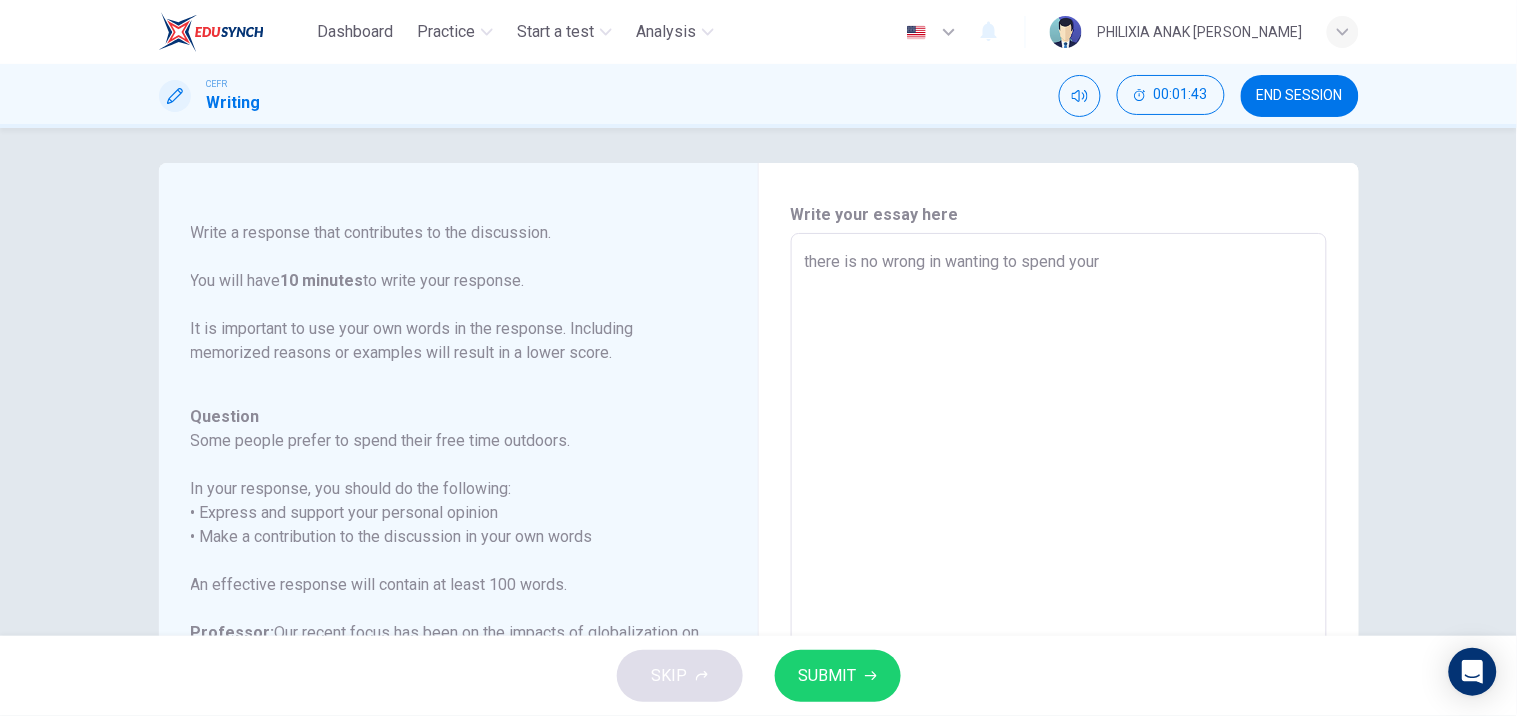 type on "there is no wrong in wanting to spend your" 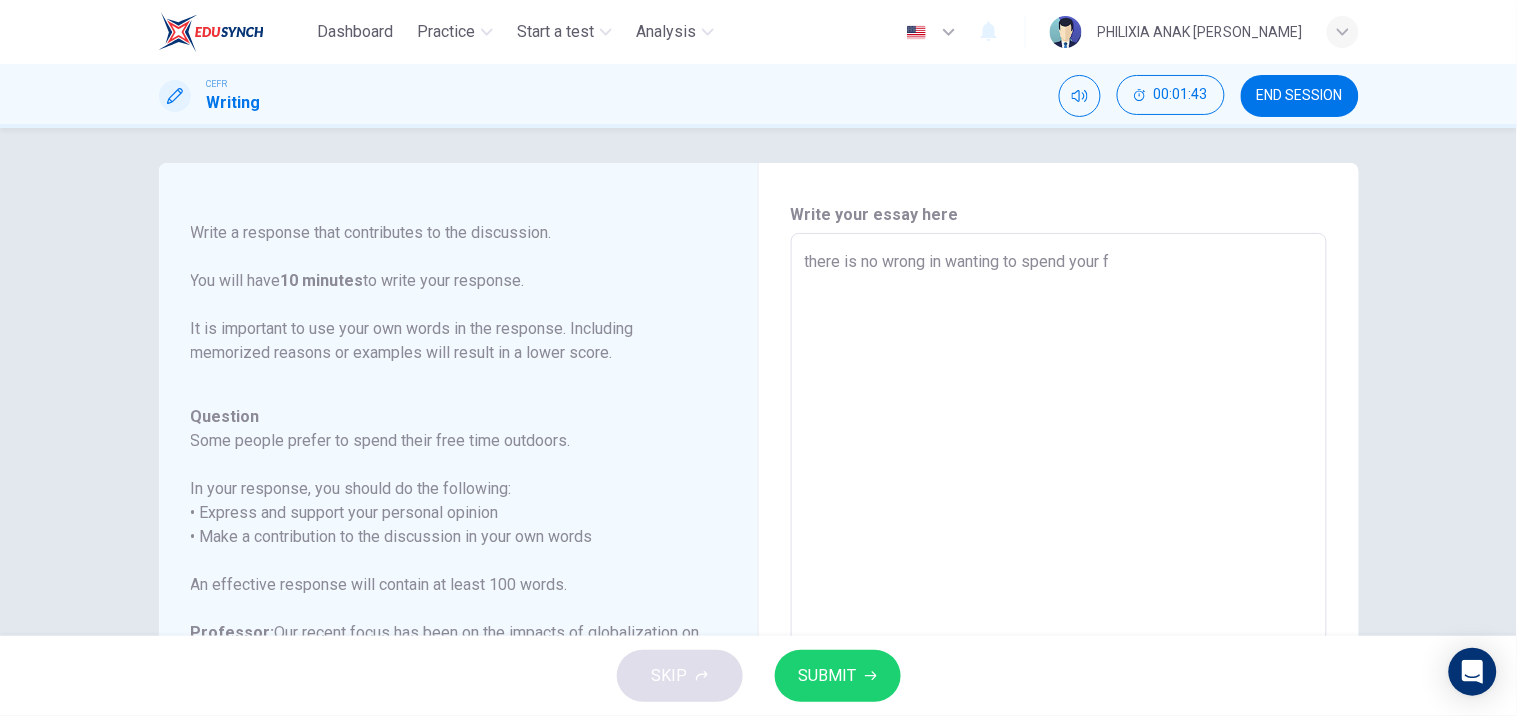 type on "x" 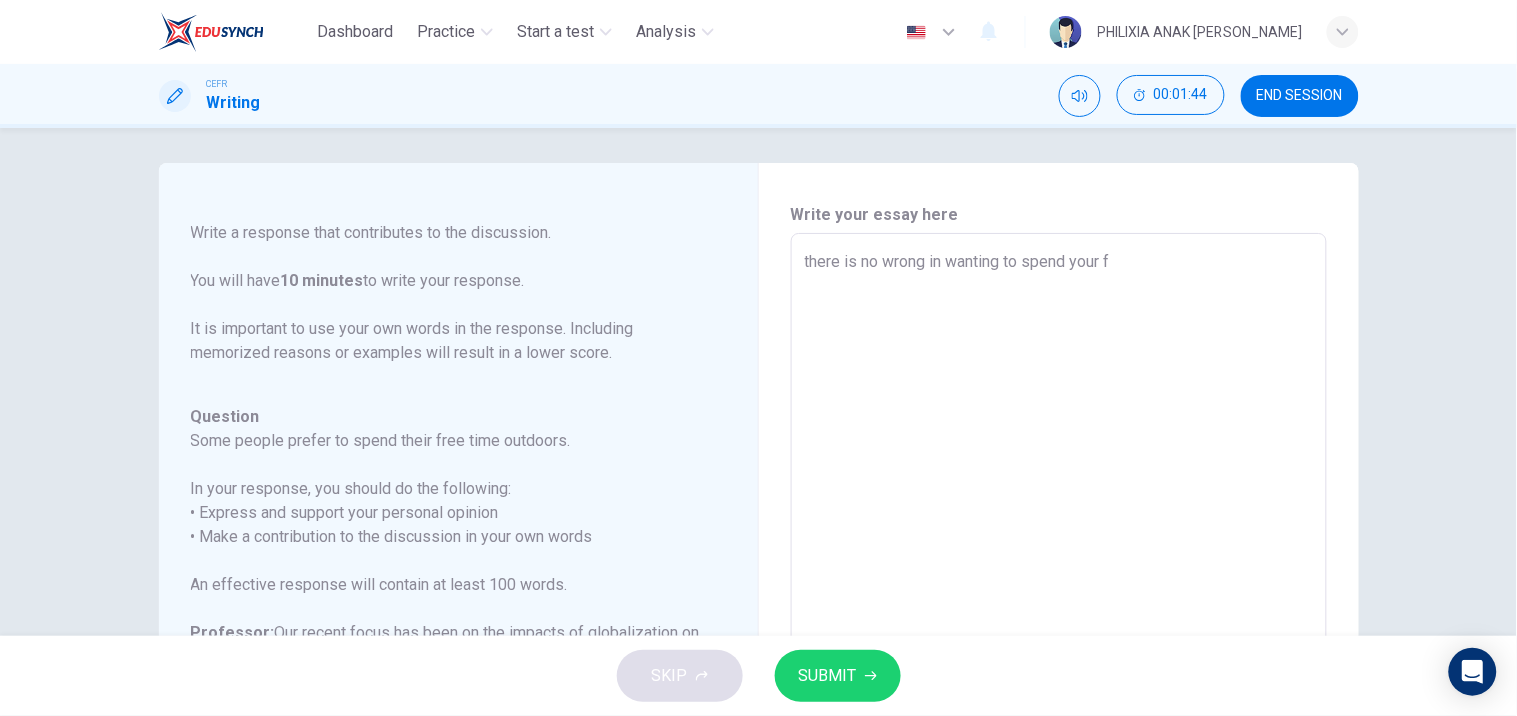 type on "there is no wrong in wanting to spend your fr" 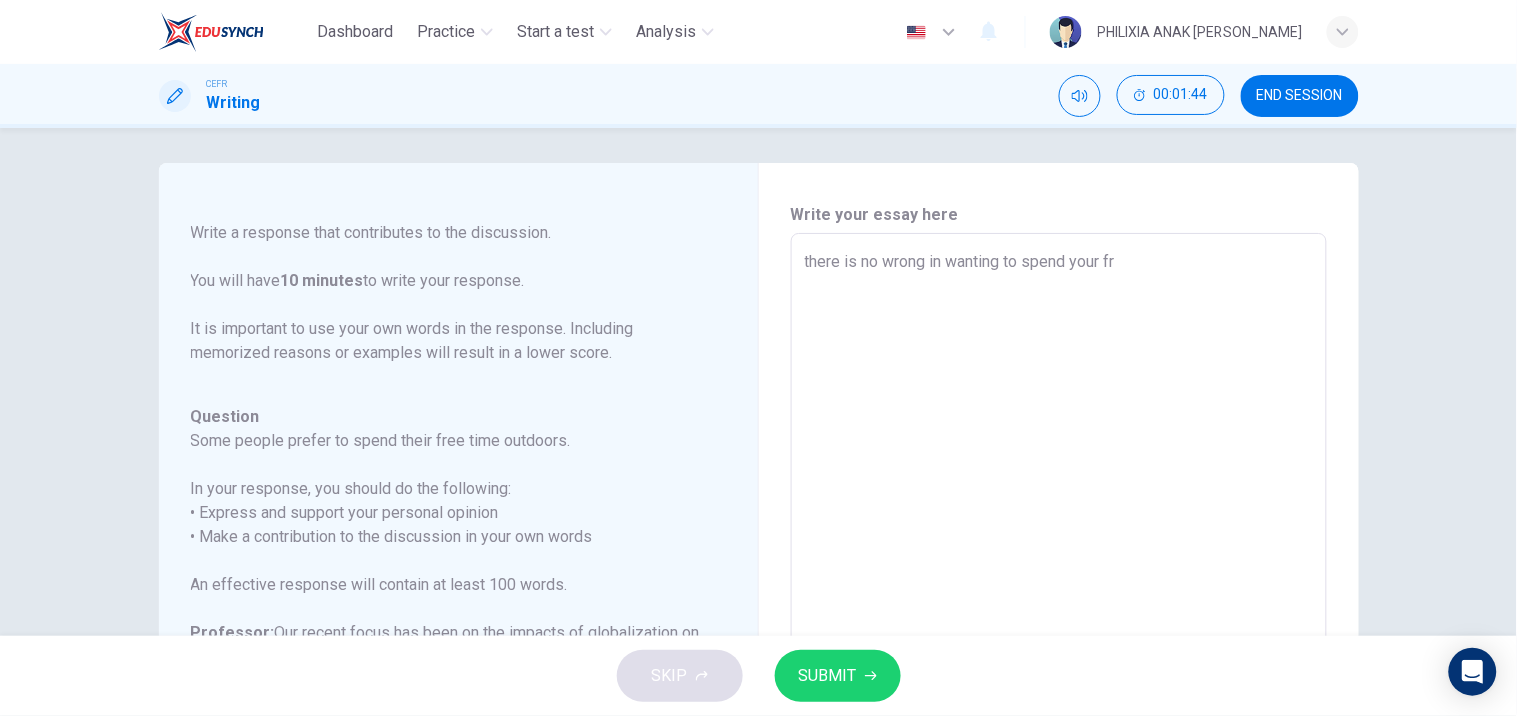 type on "x" 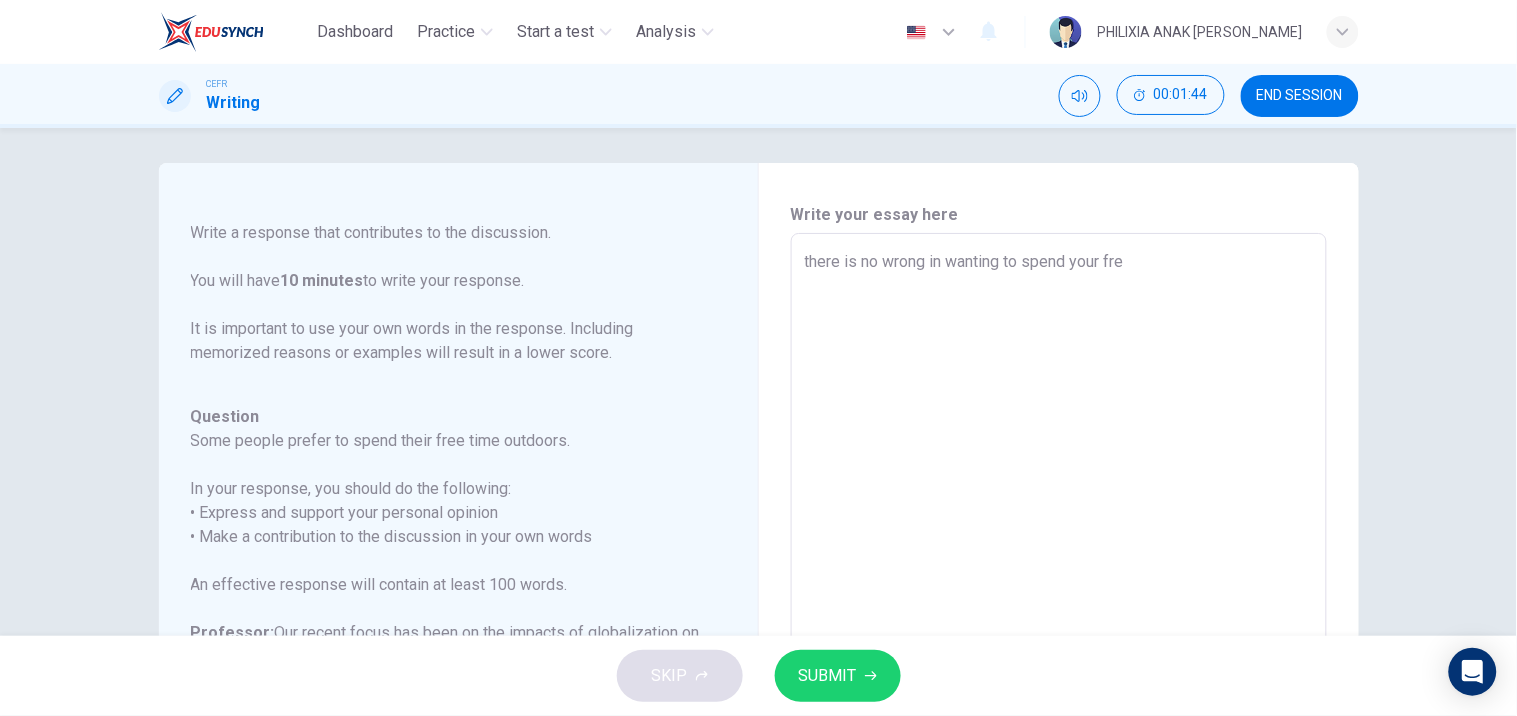 type on "x" 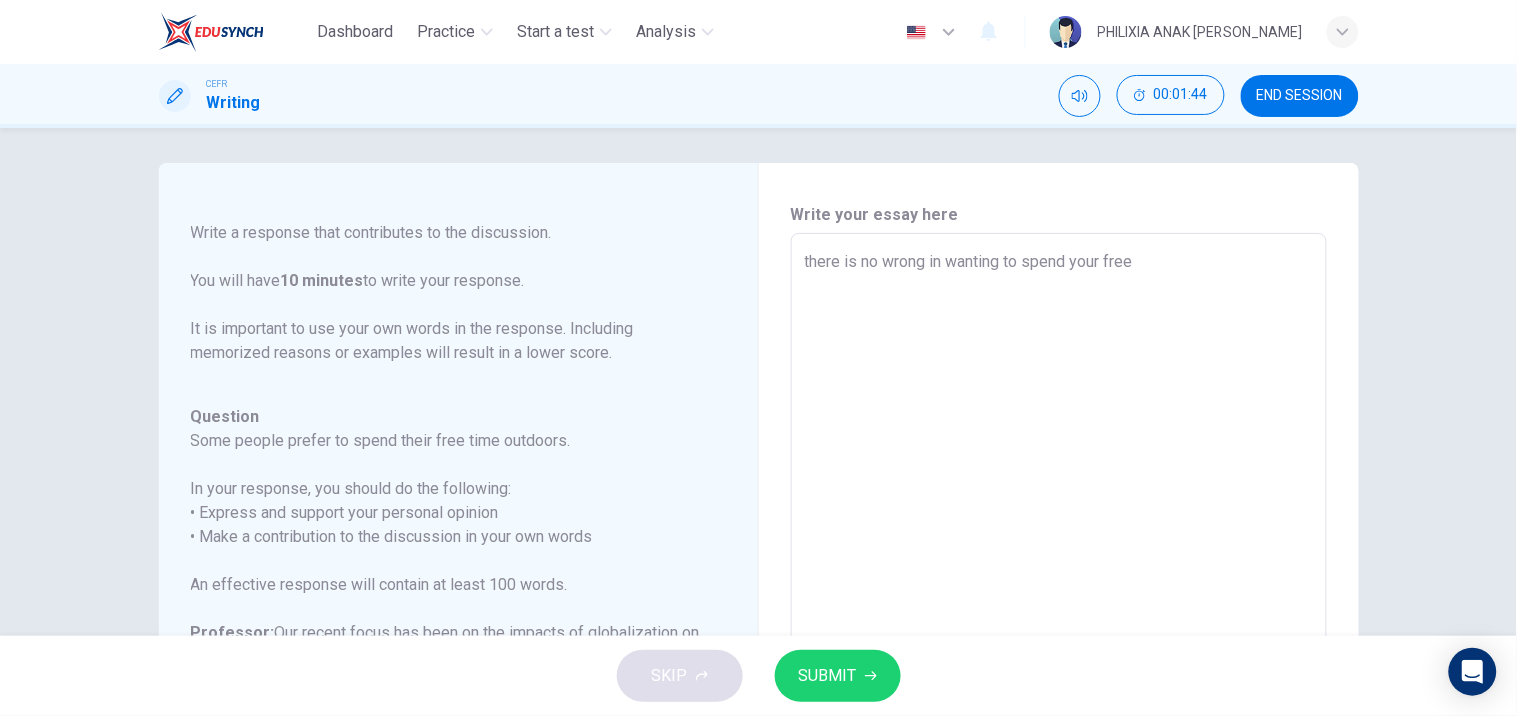 type on "x" 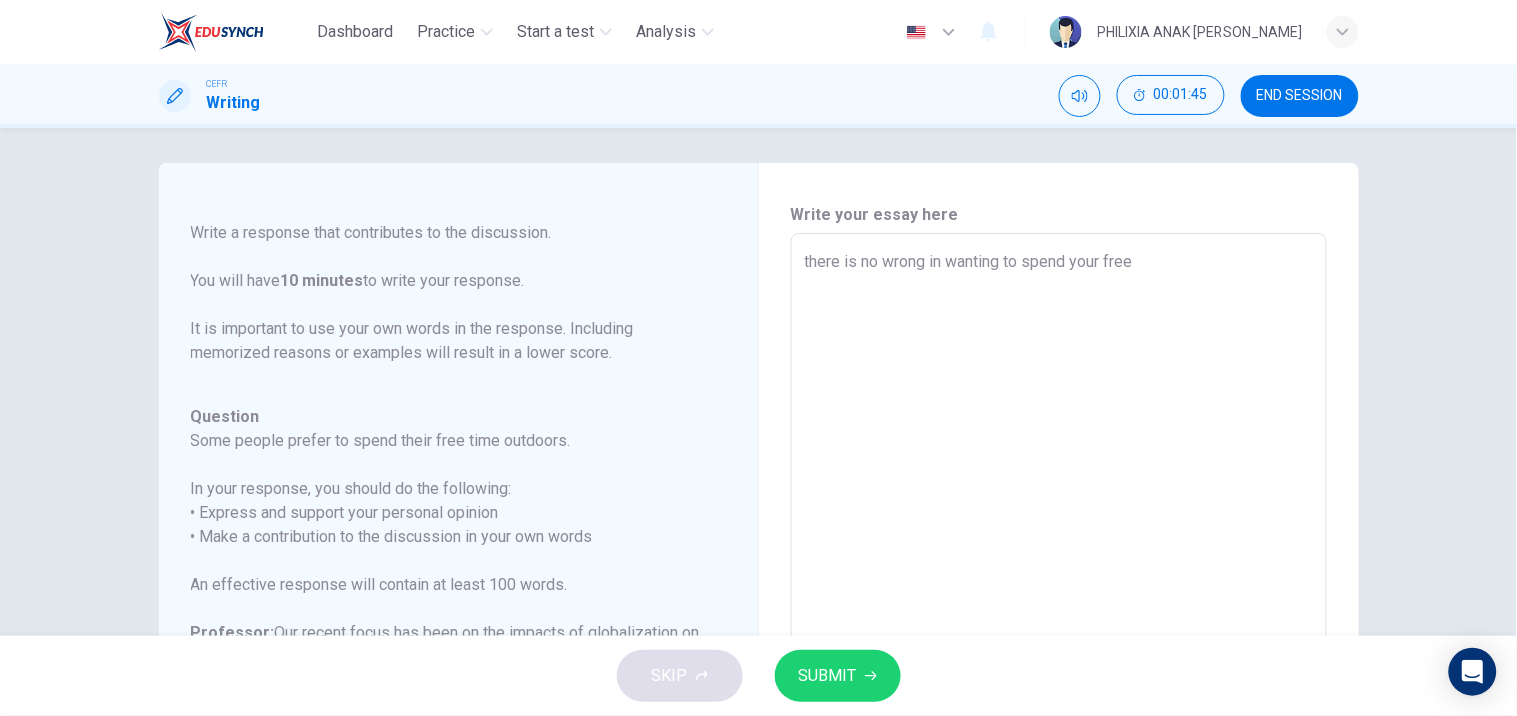 type on "there is no wrong in wanting to spend your free t" 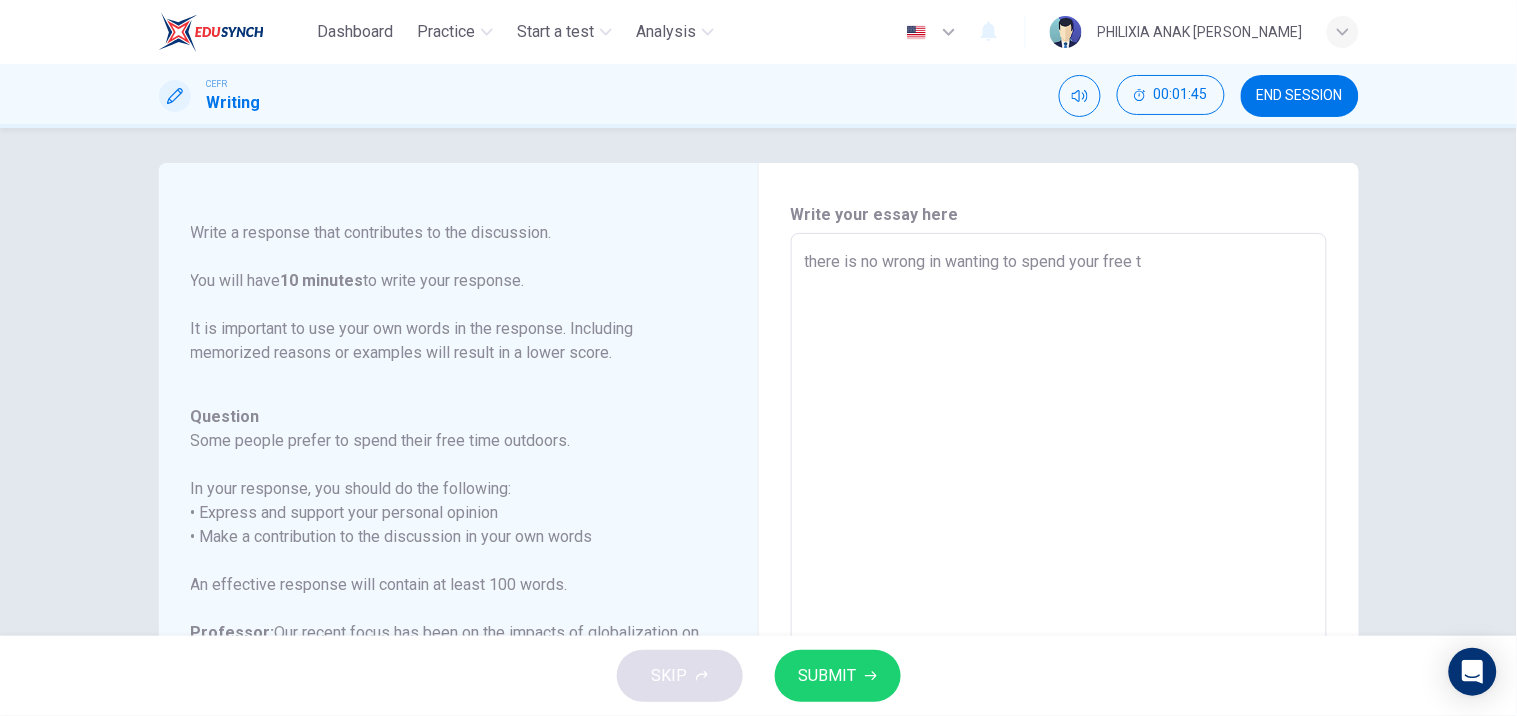 type on "there is no wrong in wanting to spend your free ti" 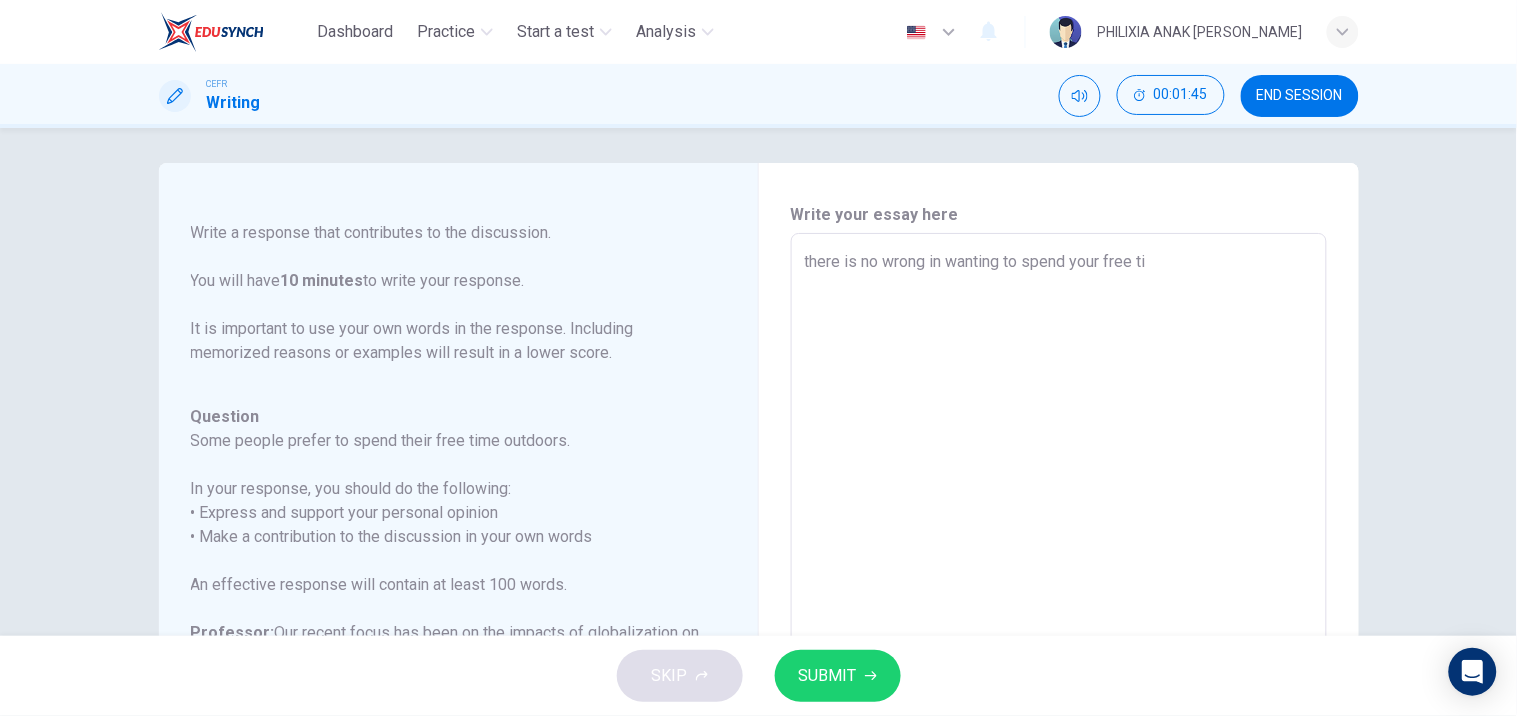 type on "x" 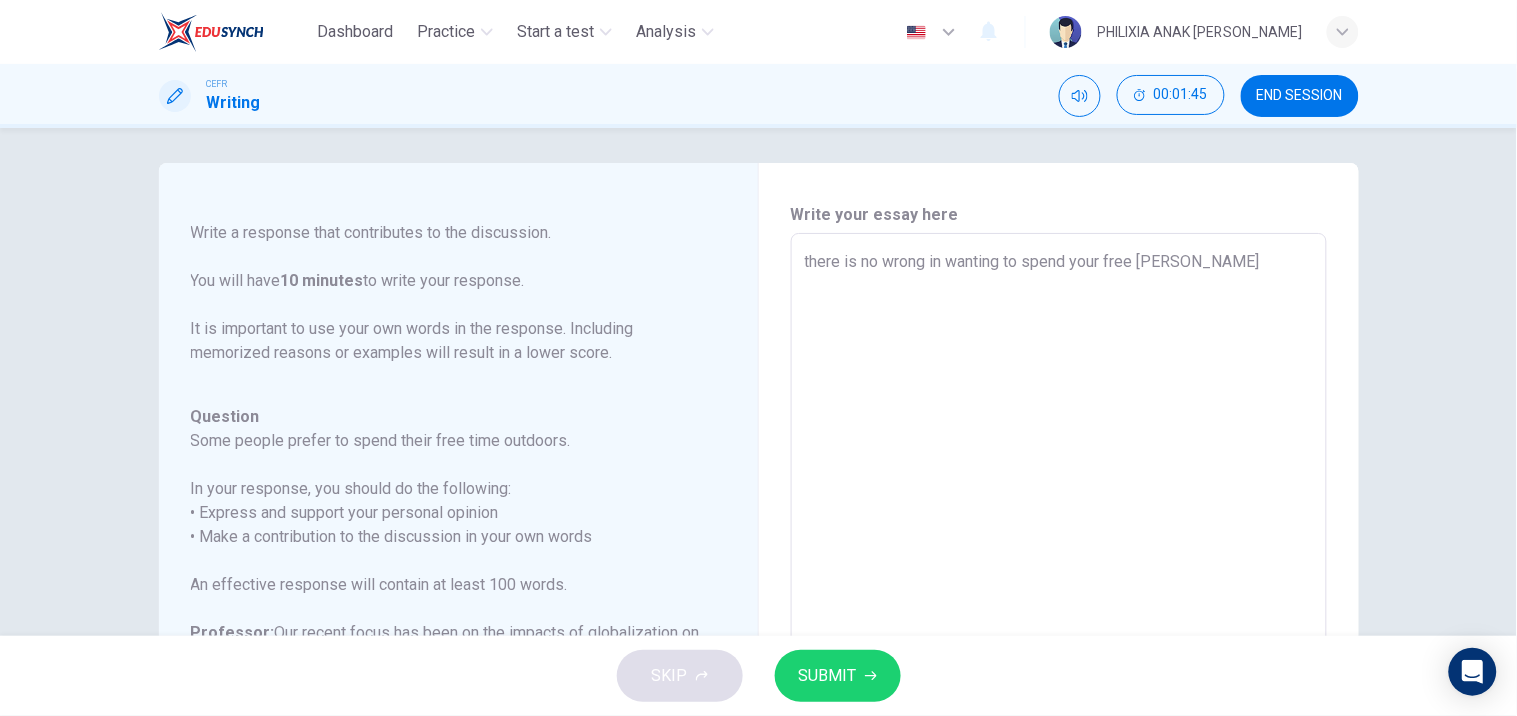 type on "x" 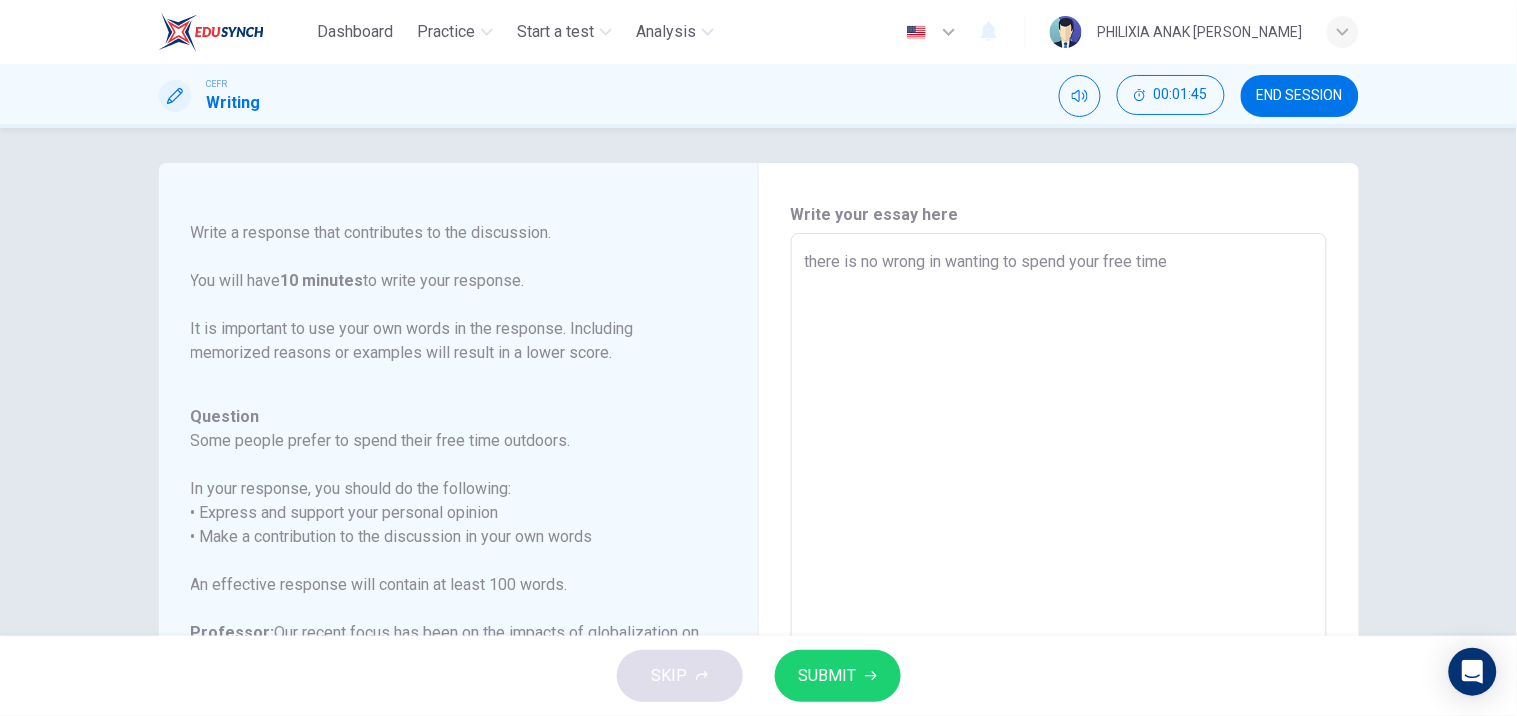 type on "x" 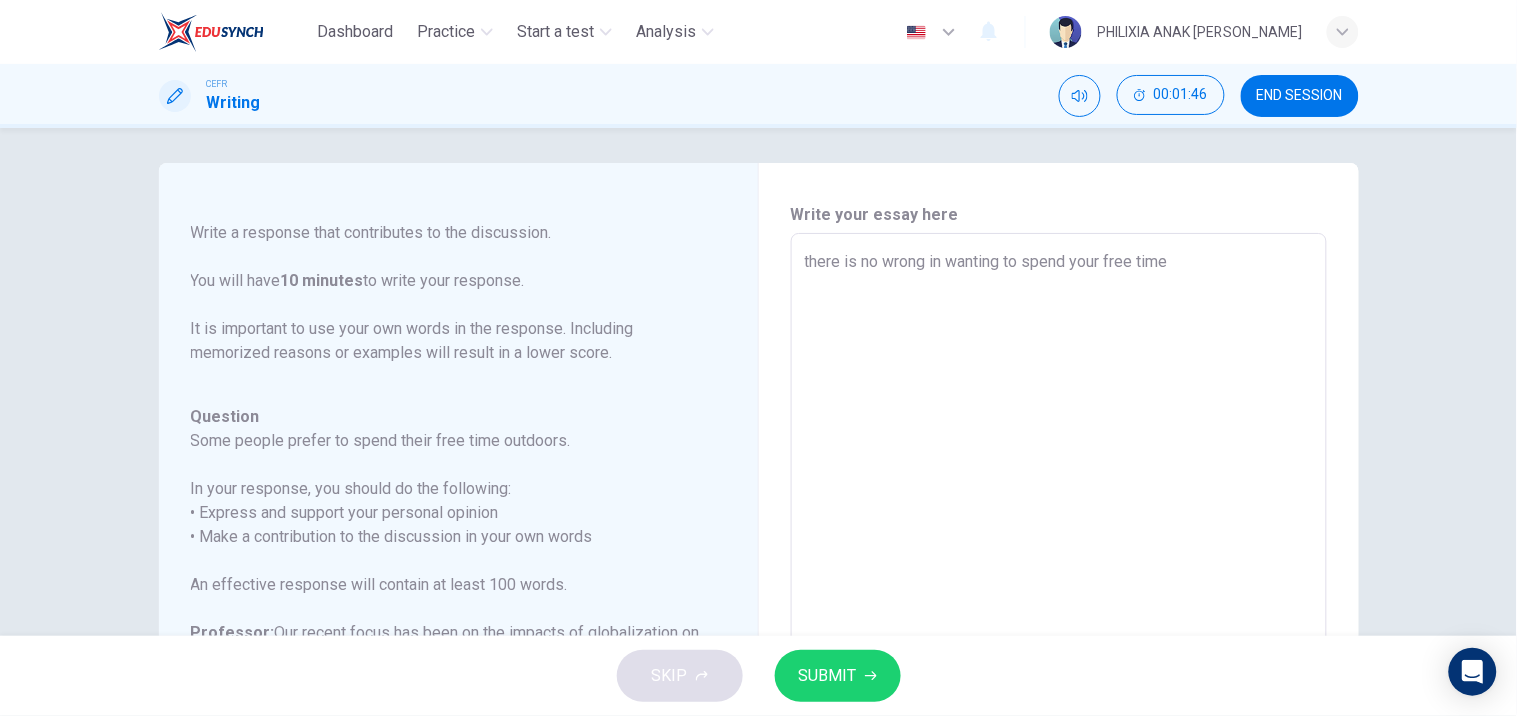 type on "there is no wrong in wanting to spend your free time" 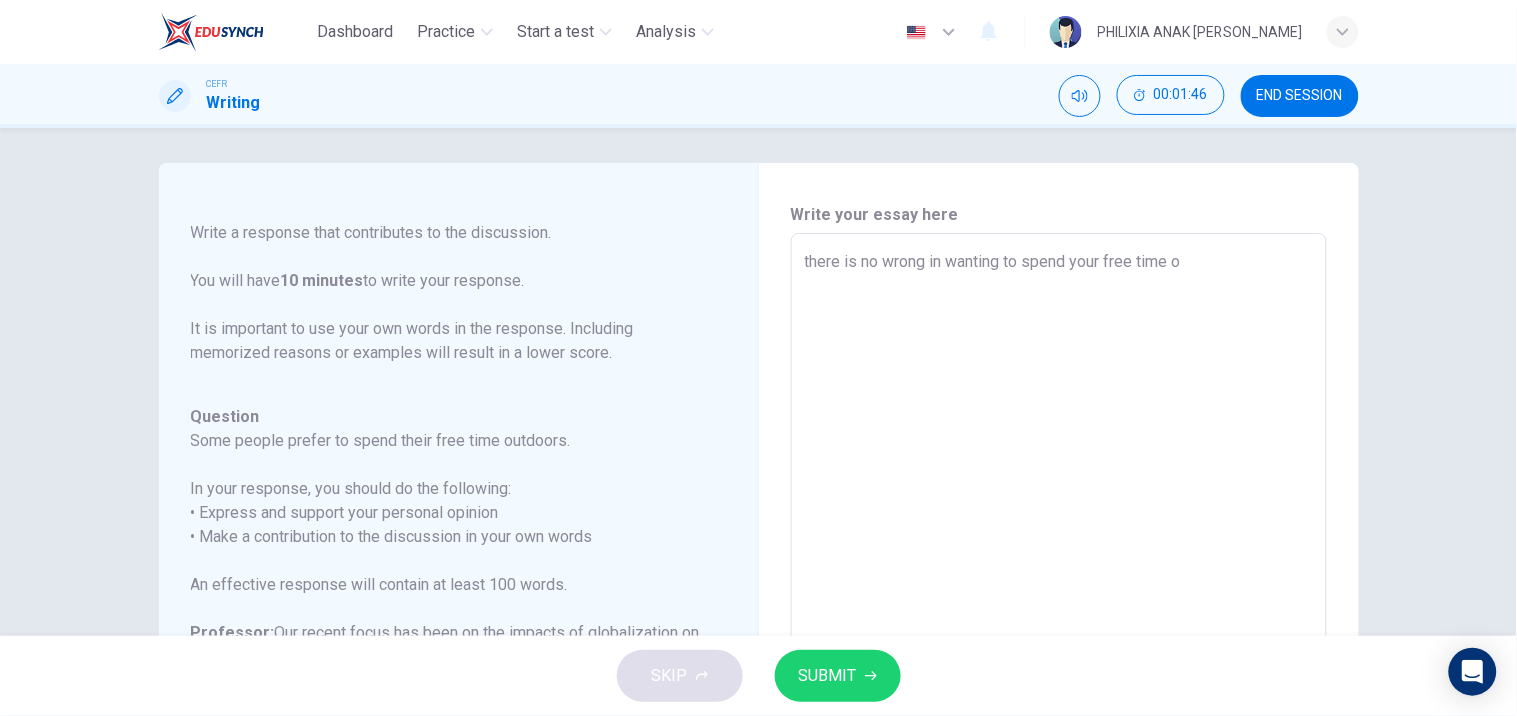 type on "x" 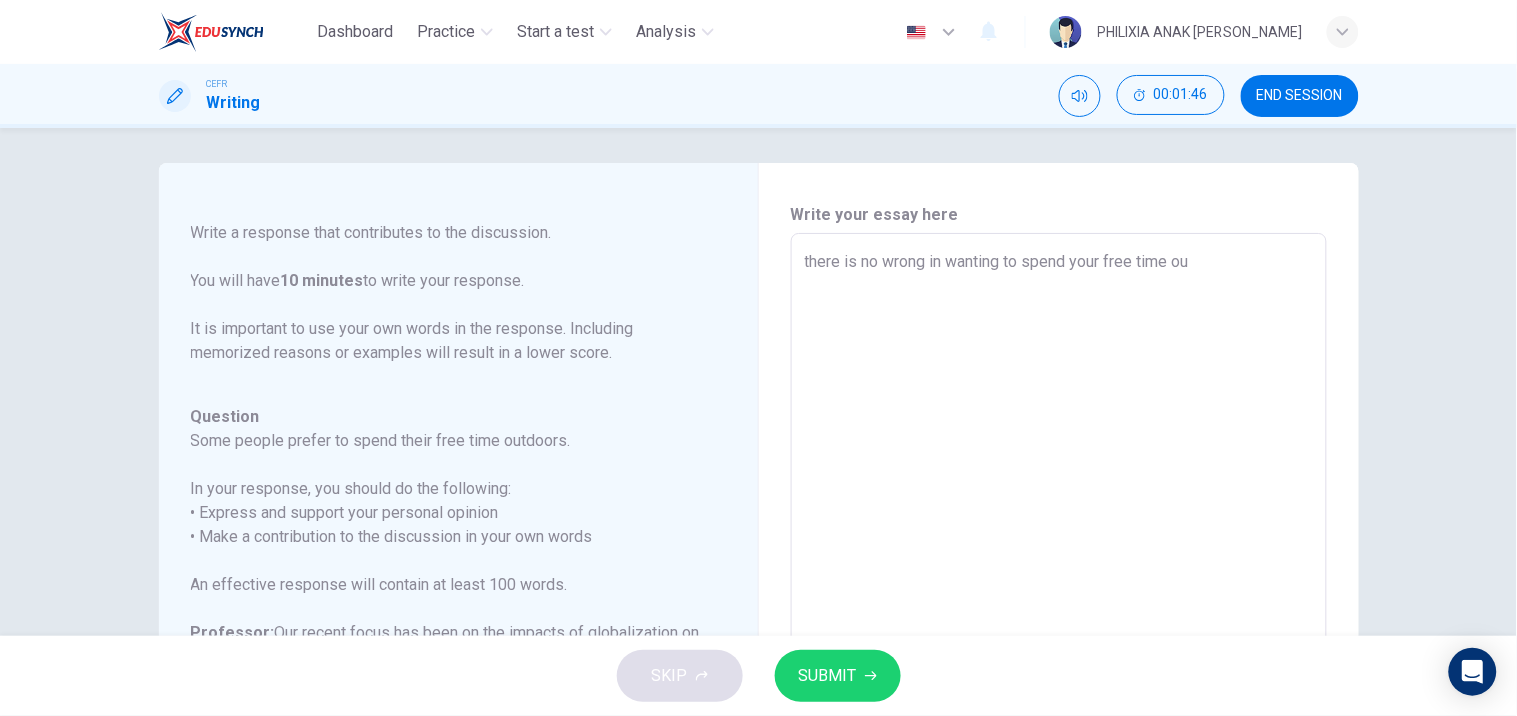 type on "x" 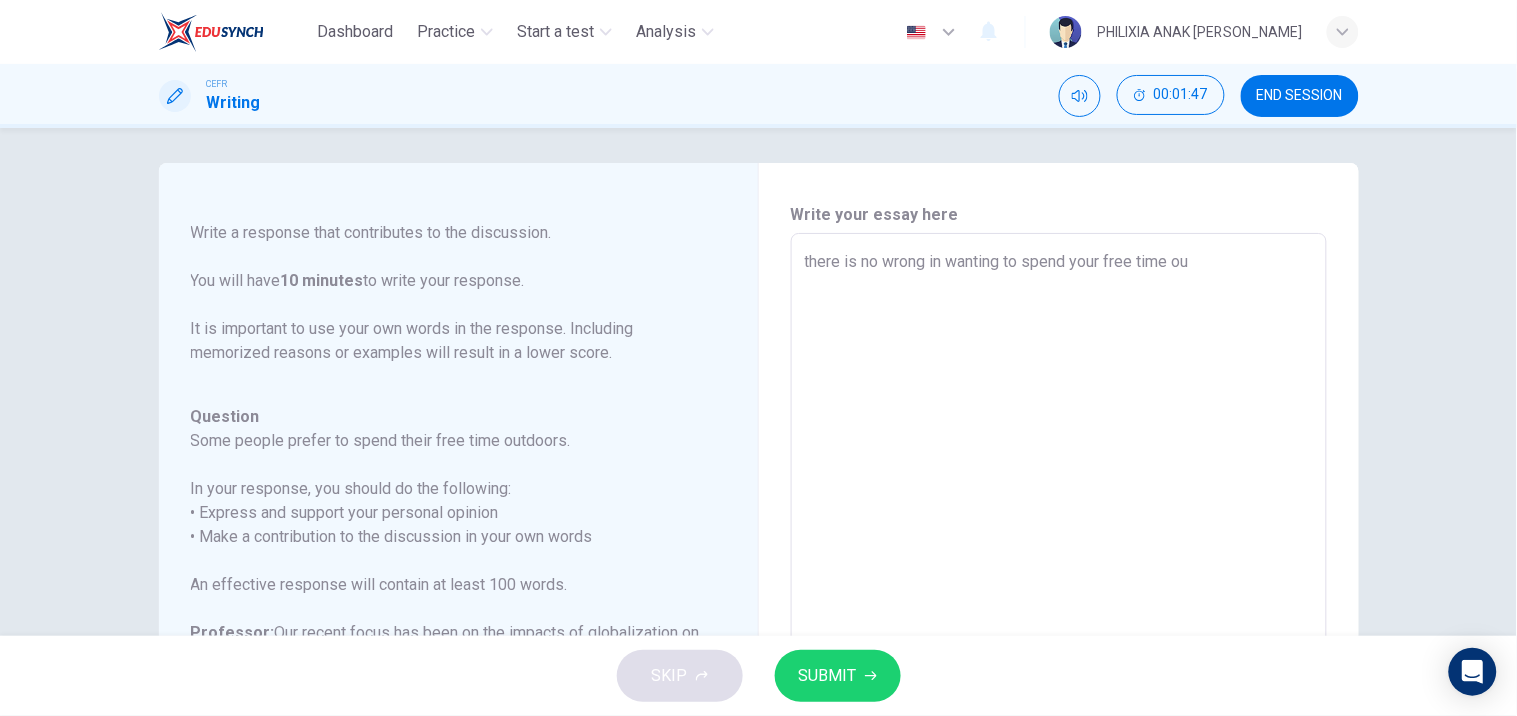 type on "there is no wrong in wanting to spend your free time out" 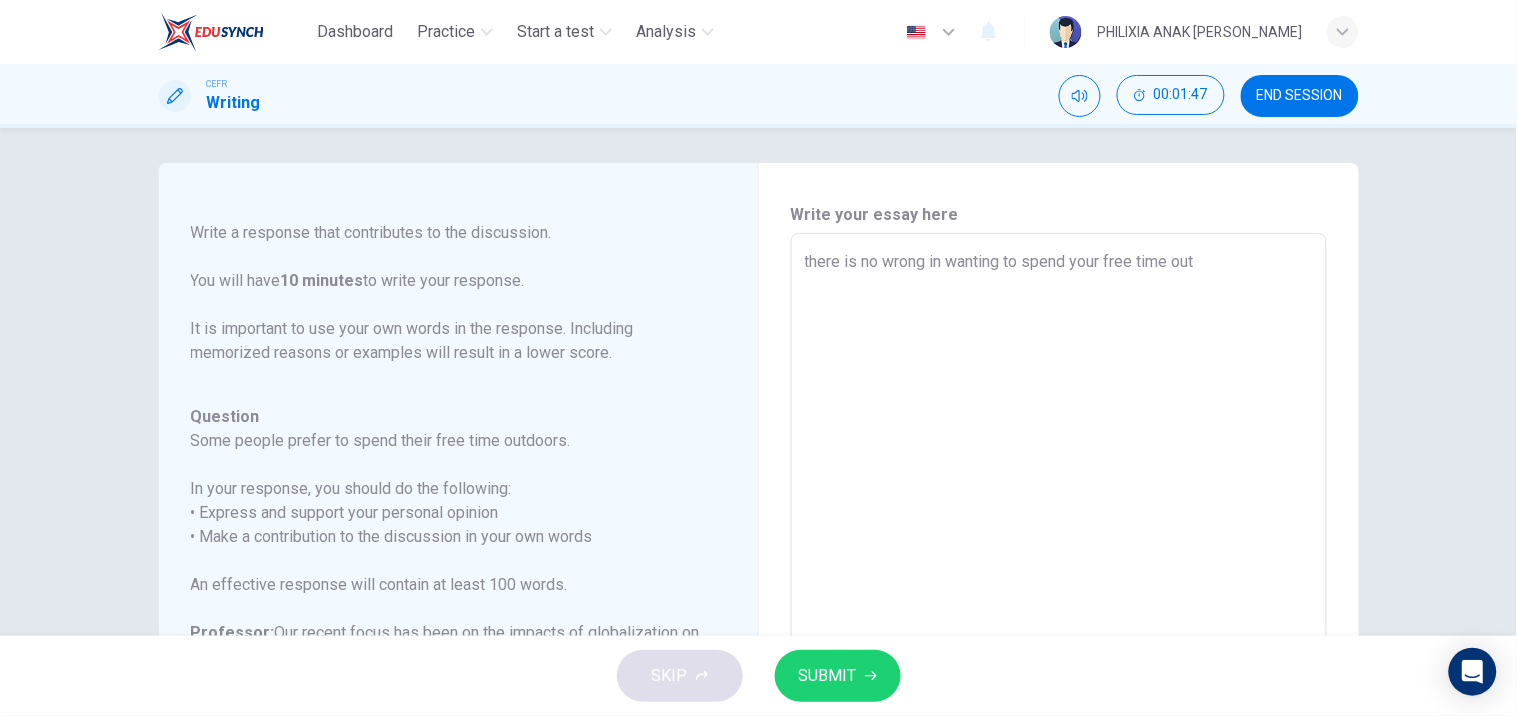 type on "x" 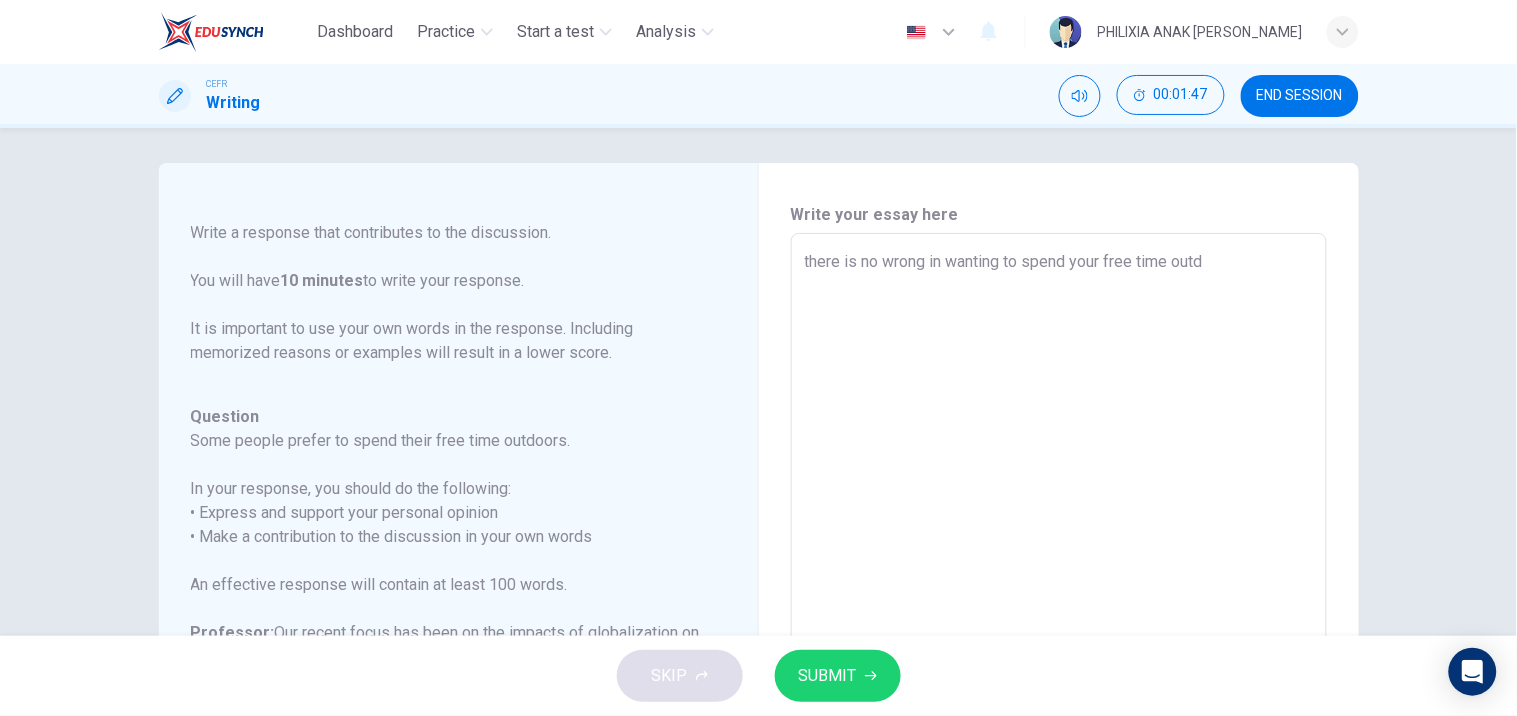 type on "x" 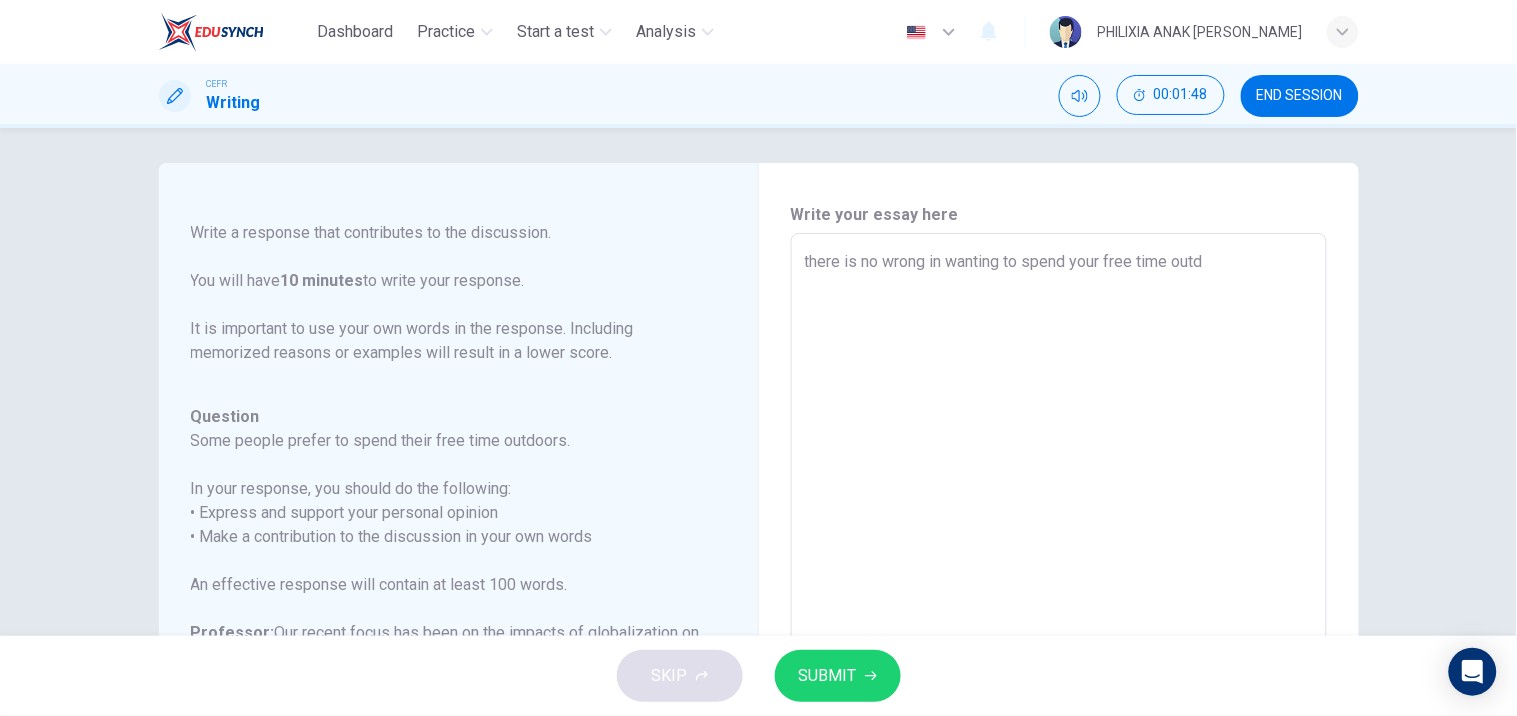 type on "there is no wrong in wanting to spend your free time outdo" 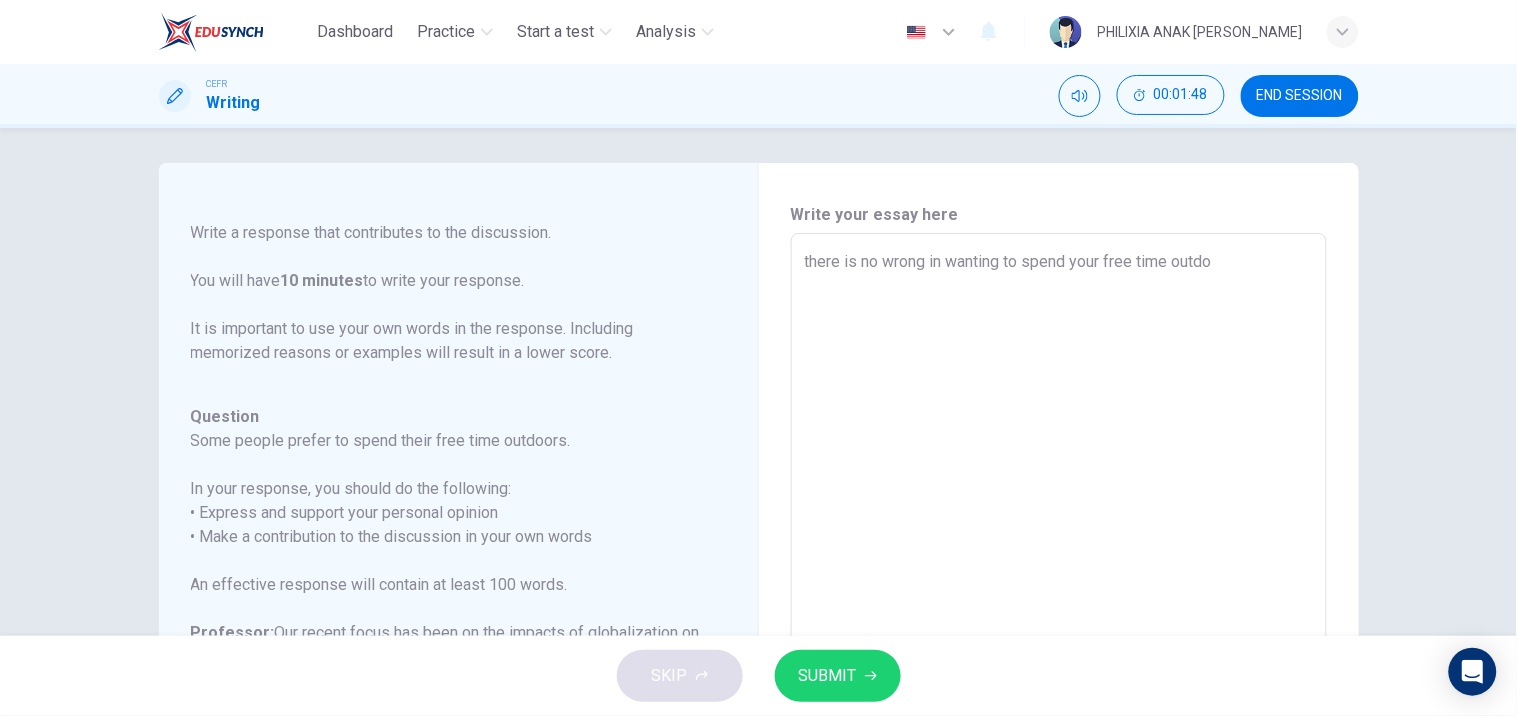 type on "x" 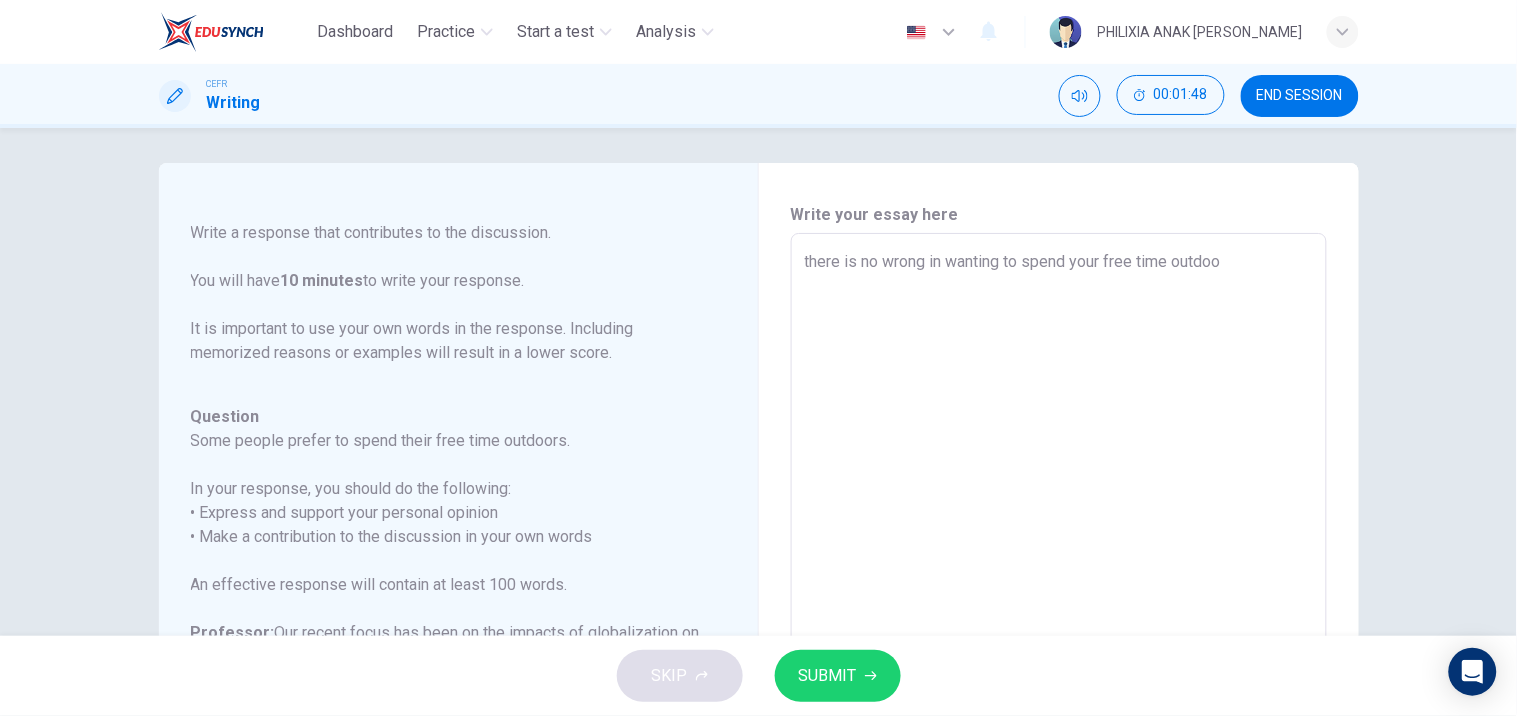 type on "there is no wrong in wanting to spend your free time outdoor" 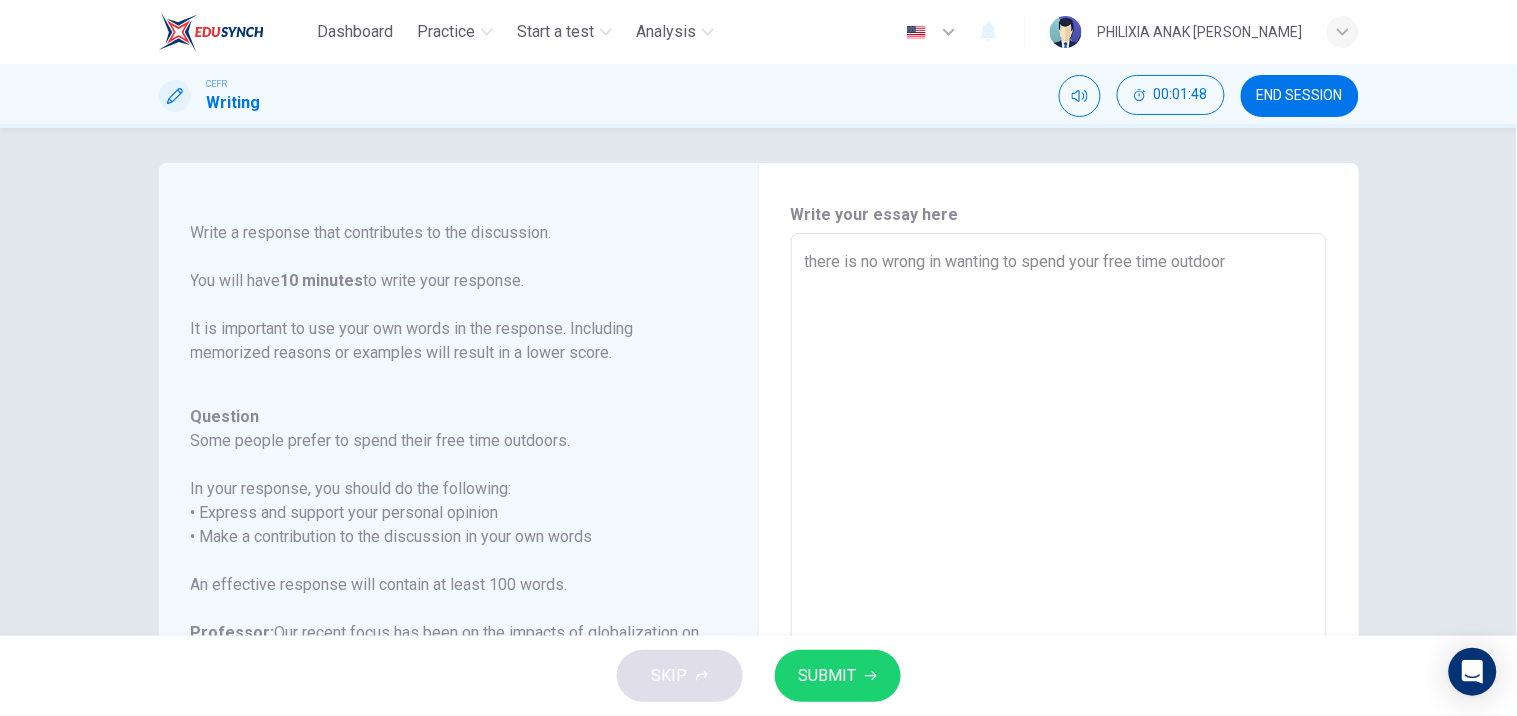 type on "x" 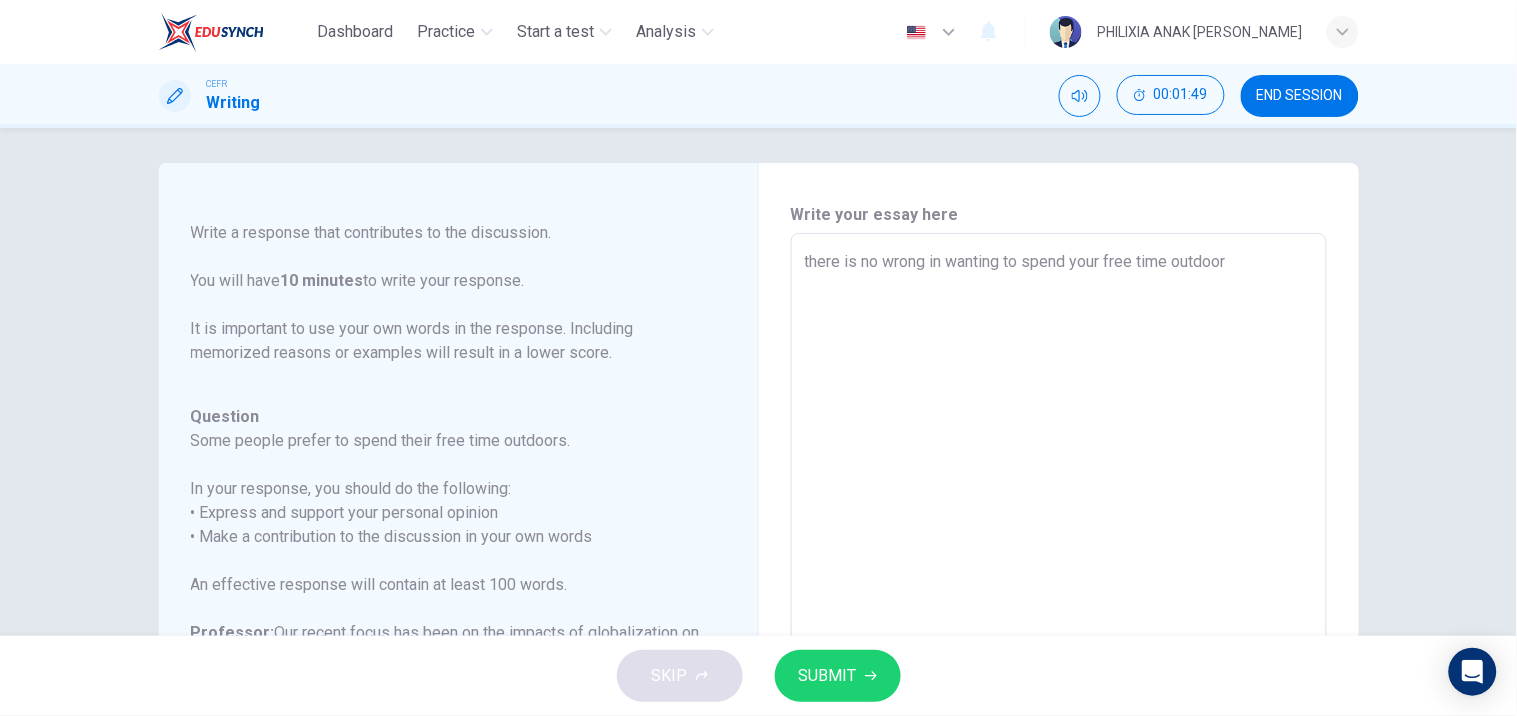 type on "there is no wrong in wanting to spend your free time outdoors" 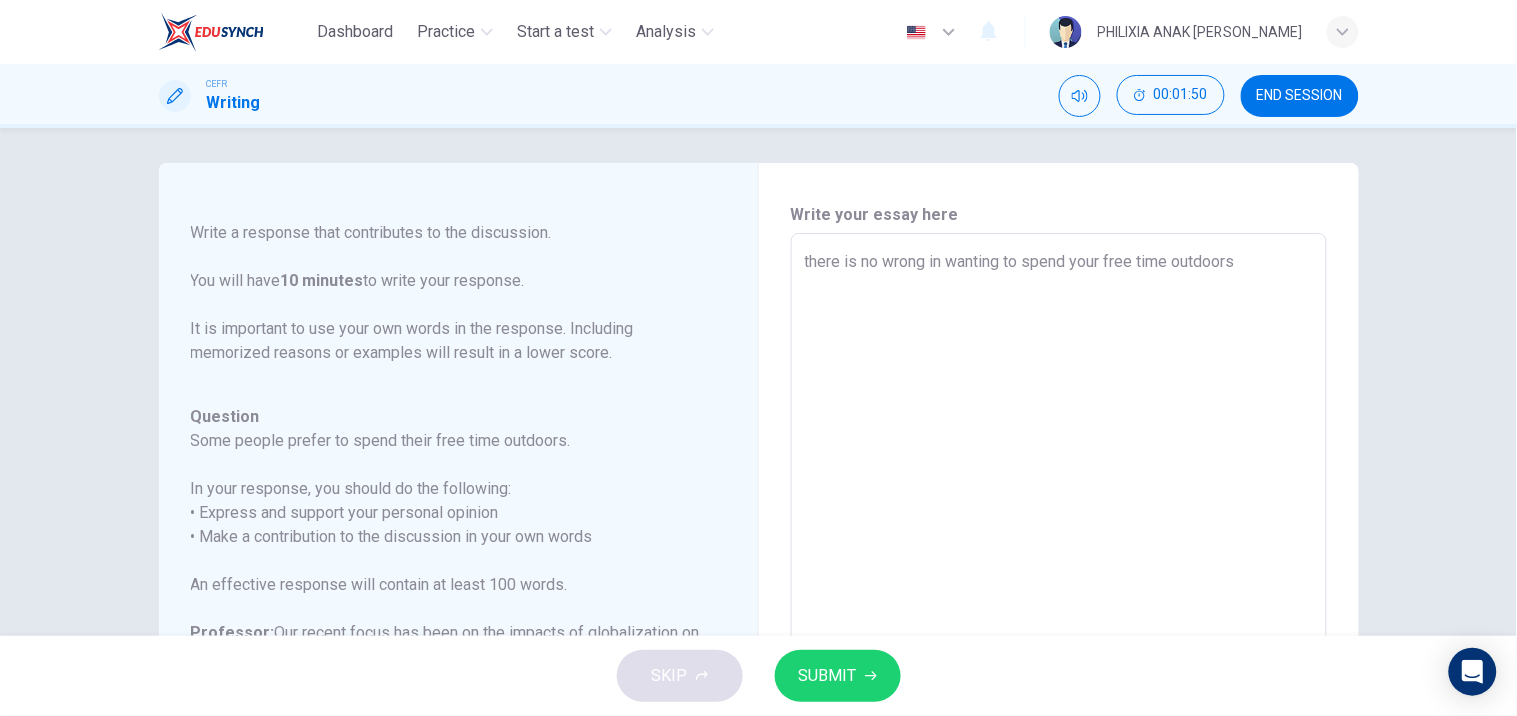 type on "there is no wrong in wanting to spend your free time outdoors." 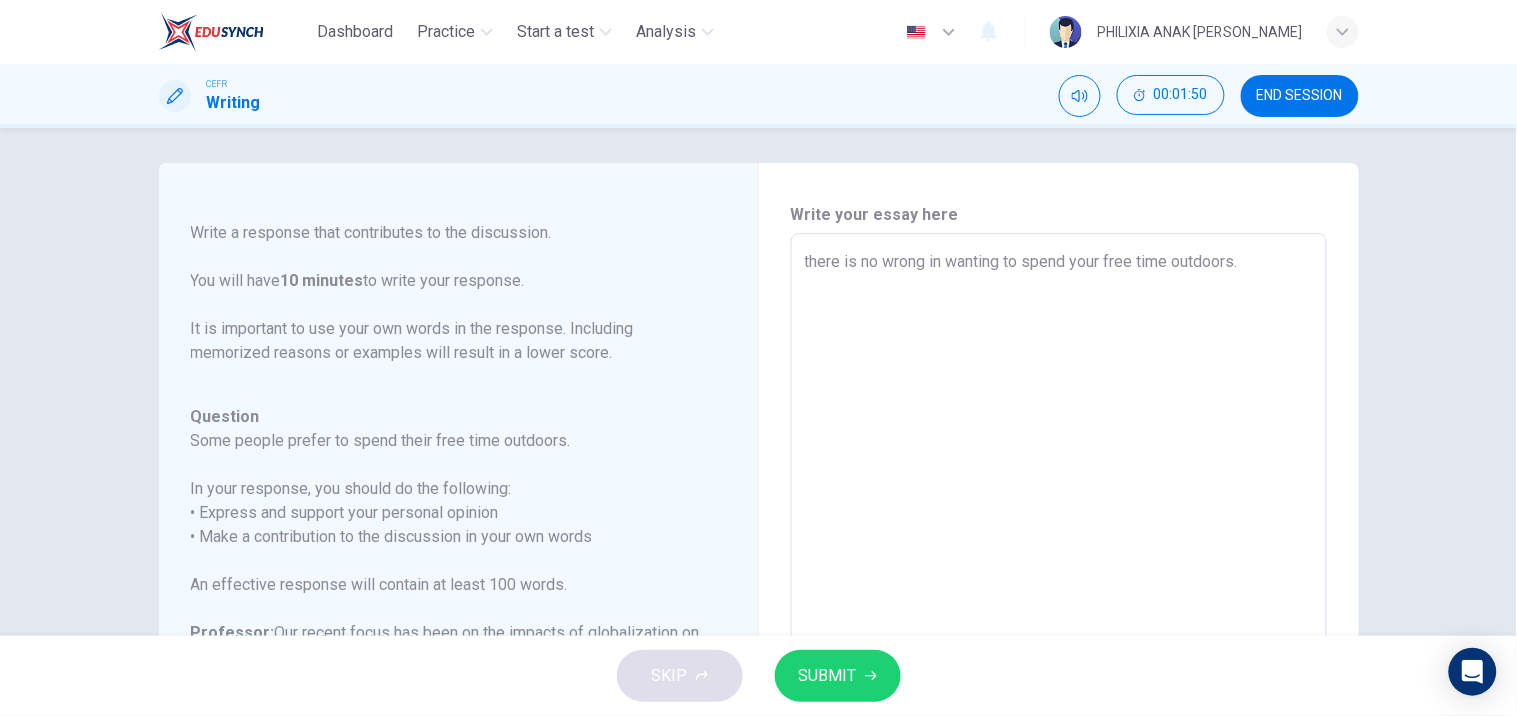 type on "x" 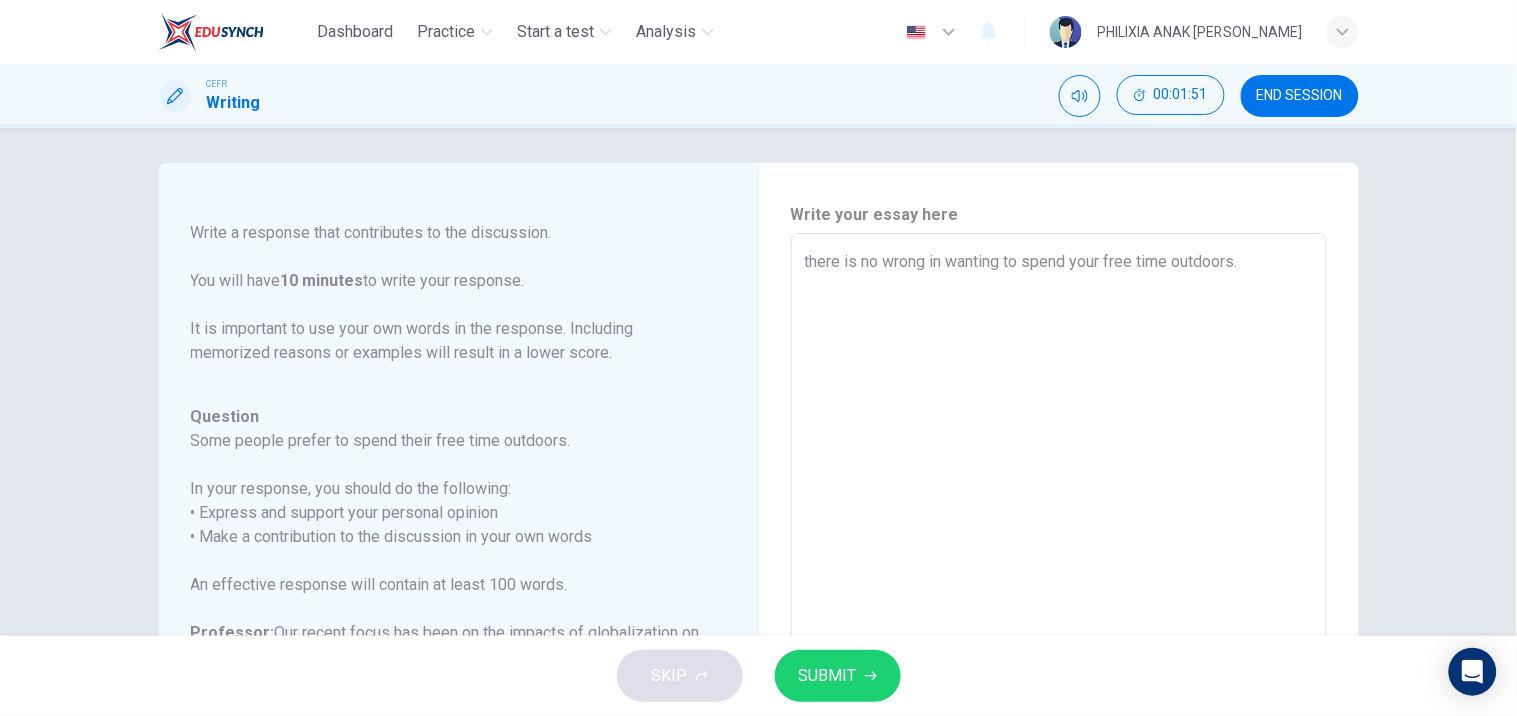 type on "there is no wrong in wanting to spend your free time outdoors." 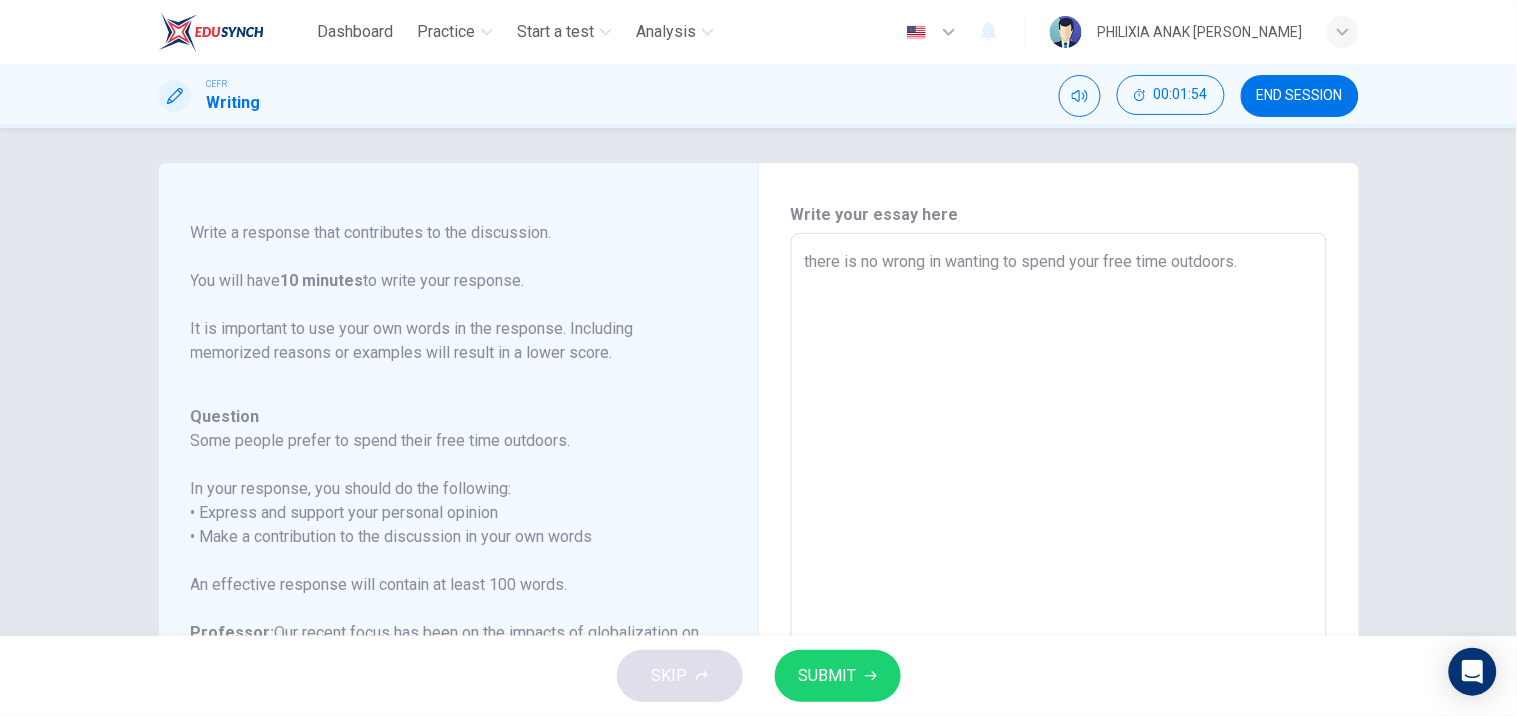 type on "there is no wrong in wanting to spend your free time outdoors. p" 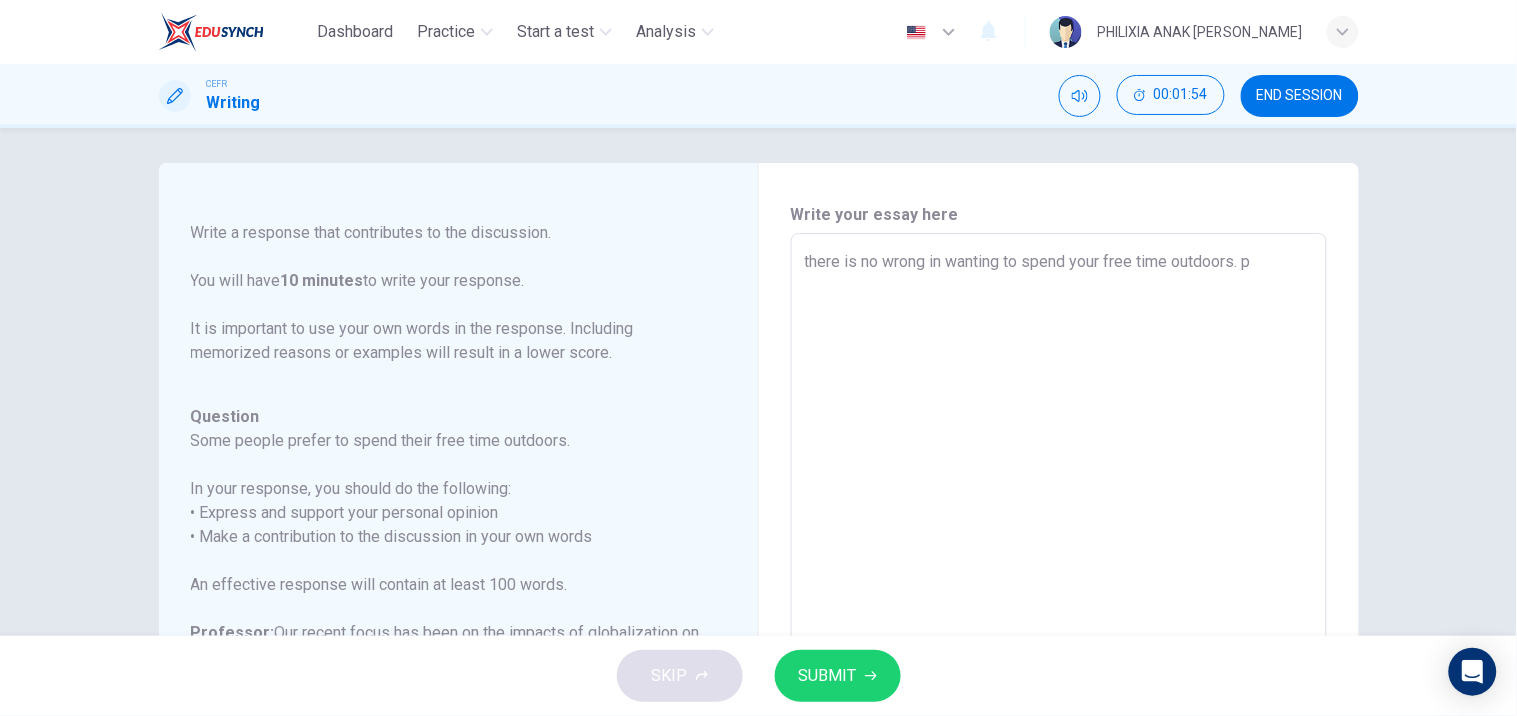 type on "there is no wrong in wanting to spend your free time outdoors. pe" 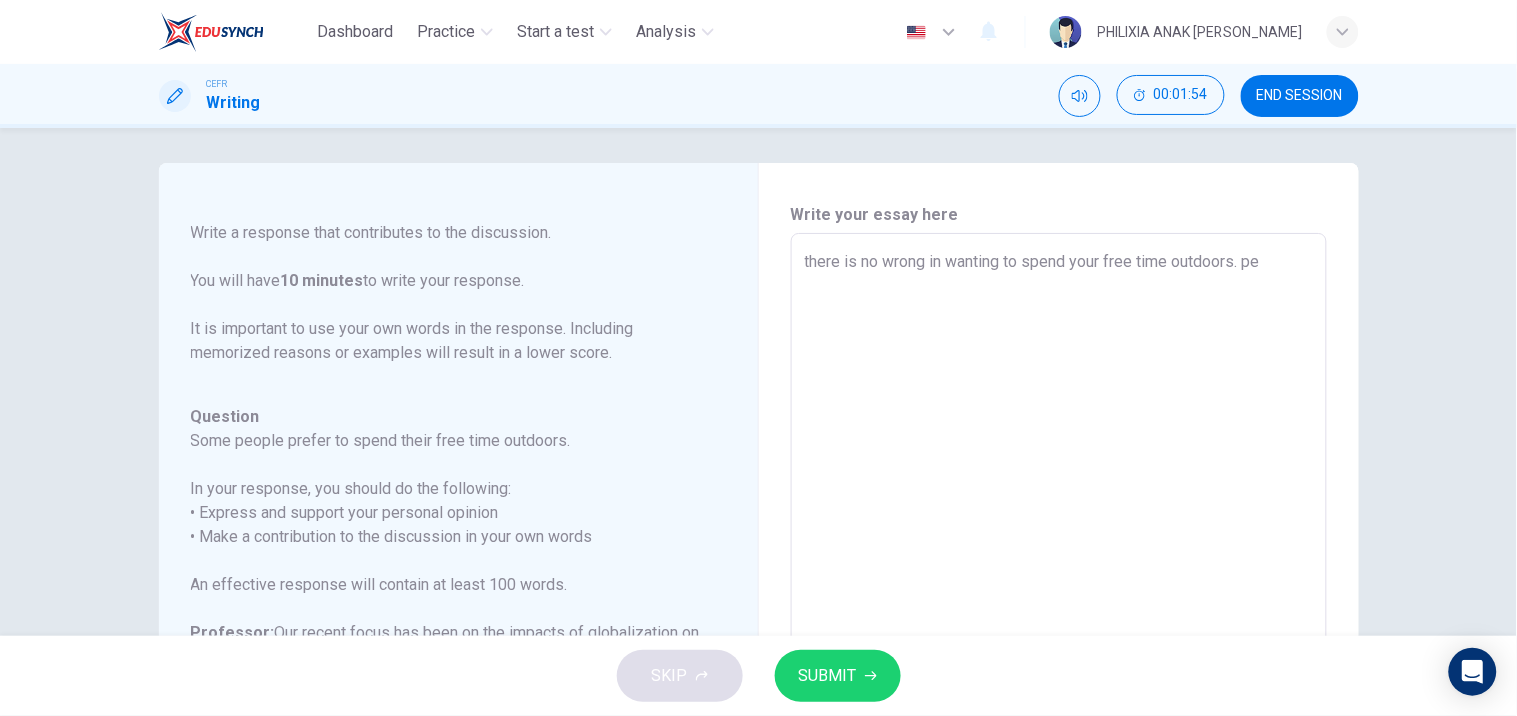 type on "x" 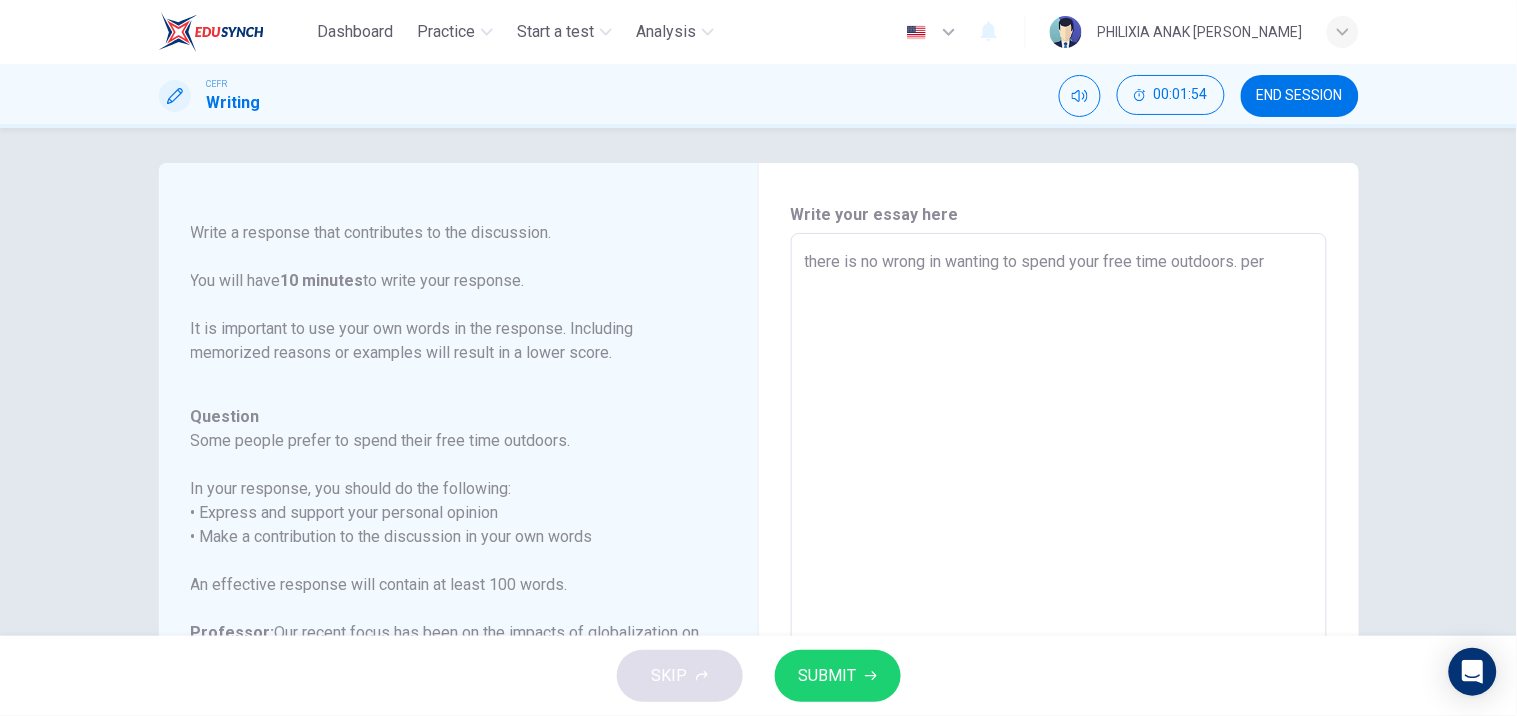type on "x" 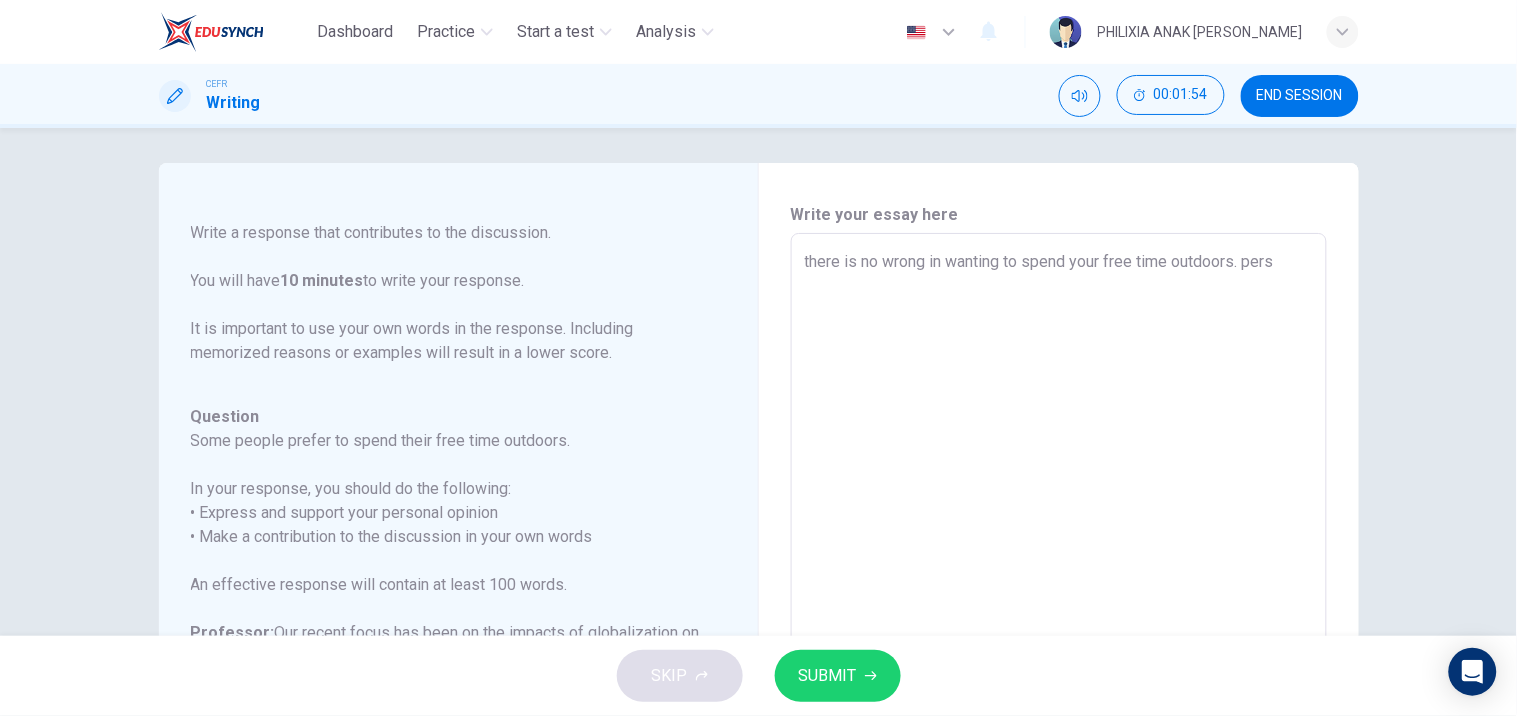 type on "x" 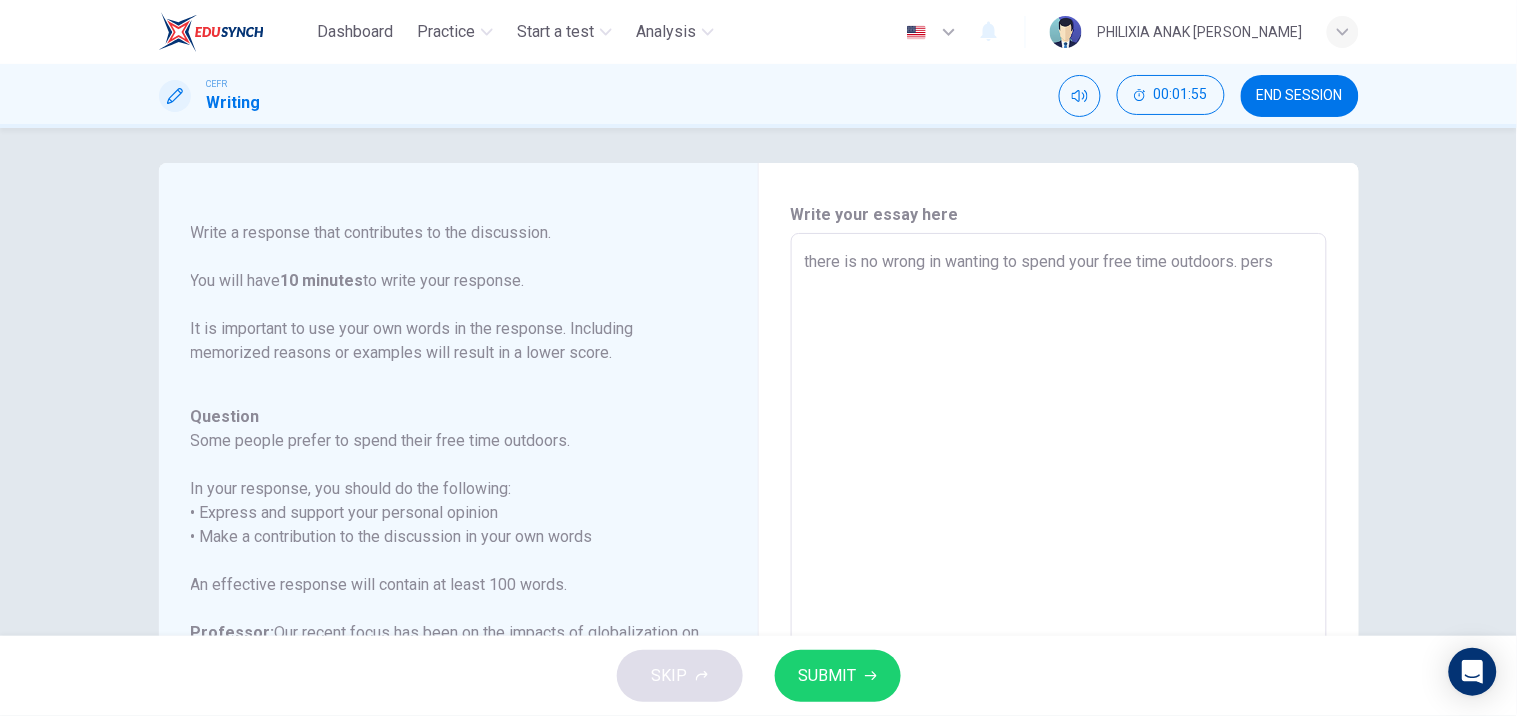 type on "there is no wrong in wanting to spend your free time outdoors. perso" 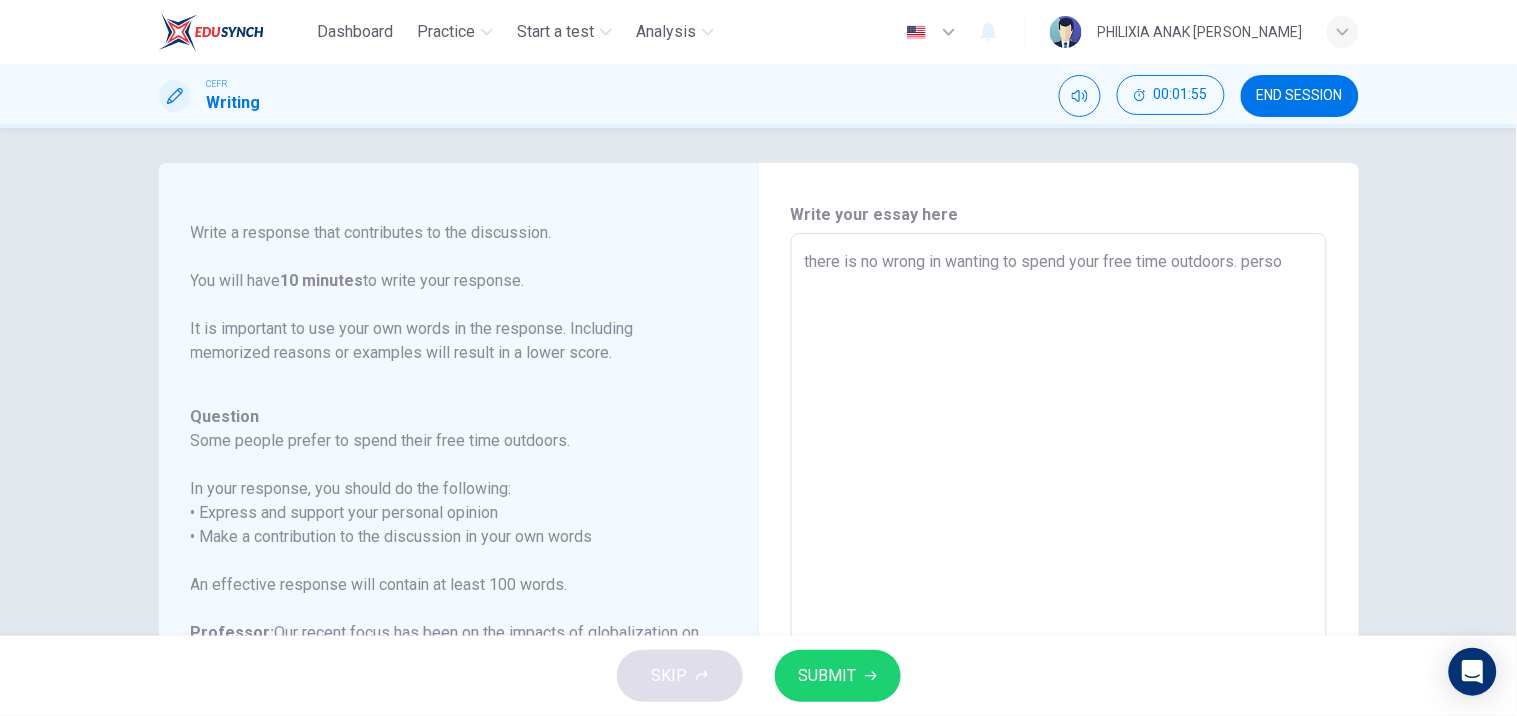 type on "x" 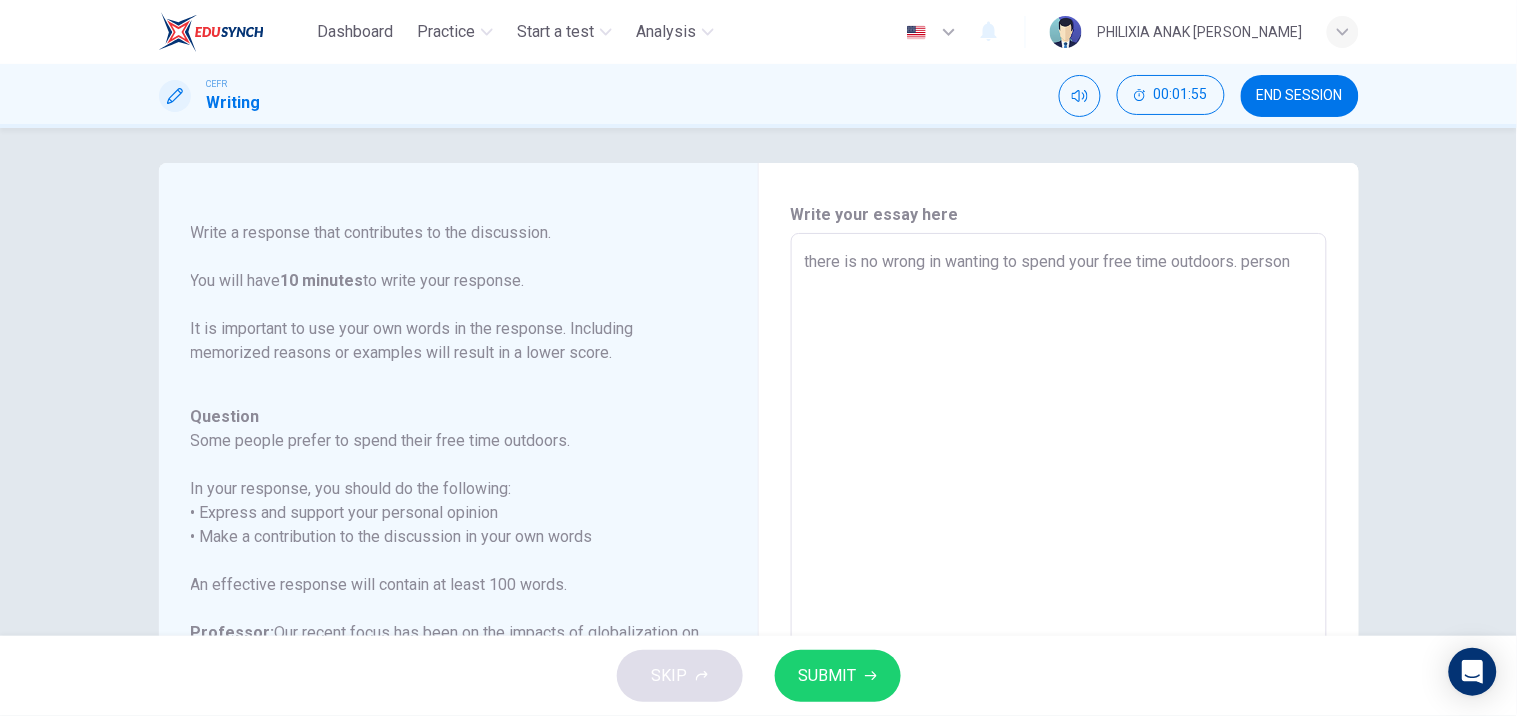 type on "x" 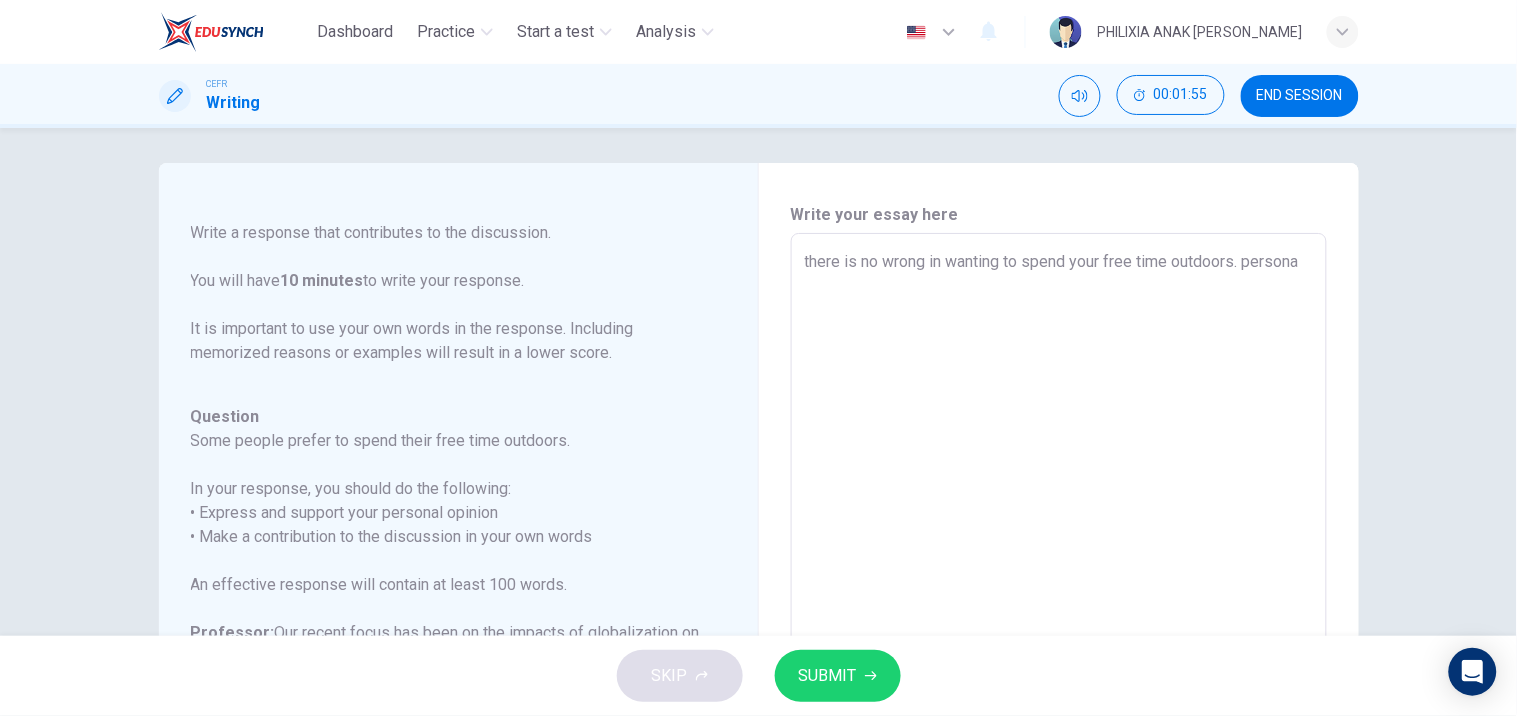 type on "x" 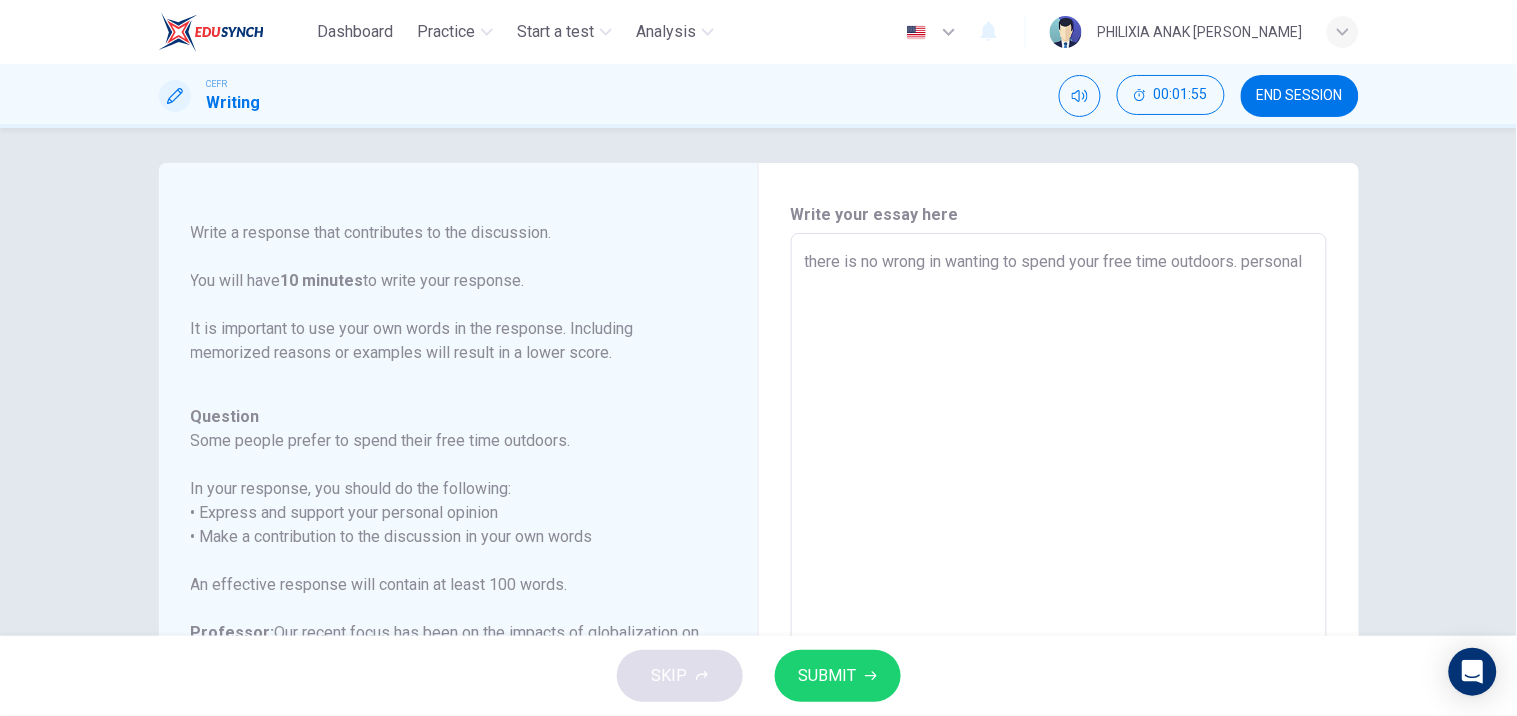 type on "x" 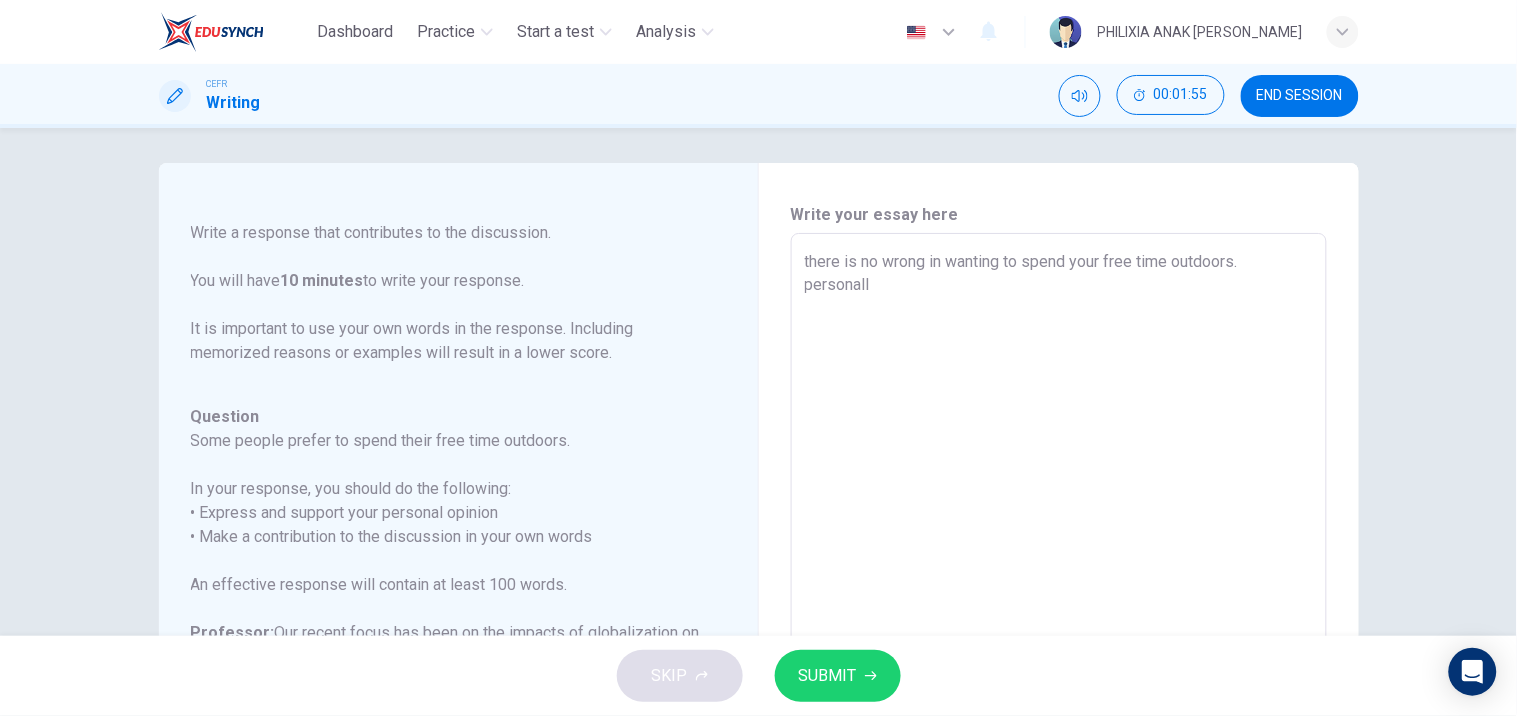 type on "x" 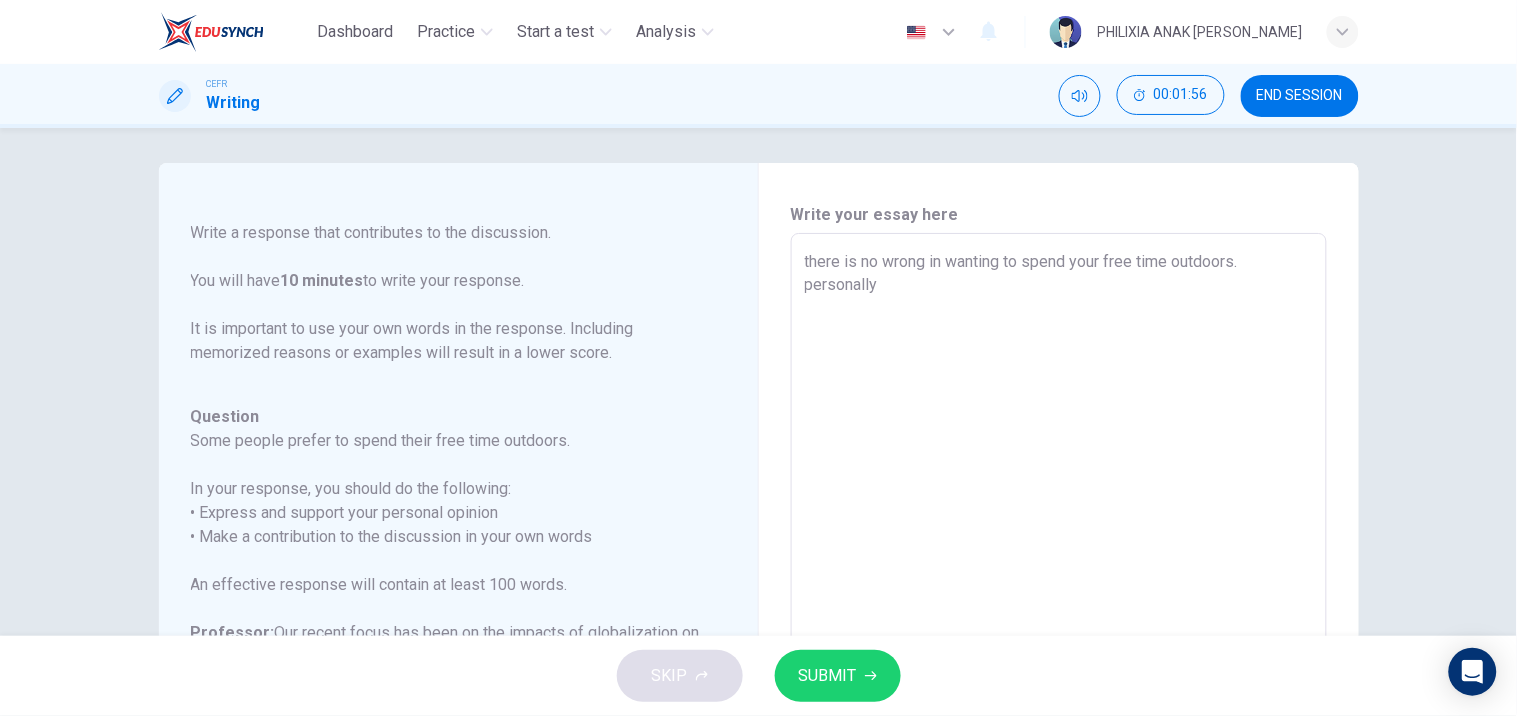 type on "x" 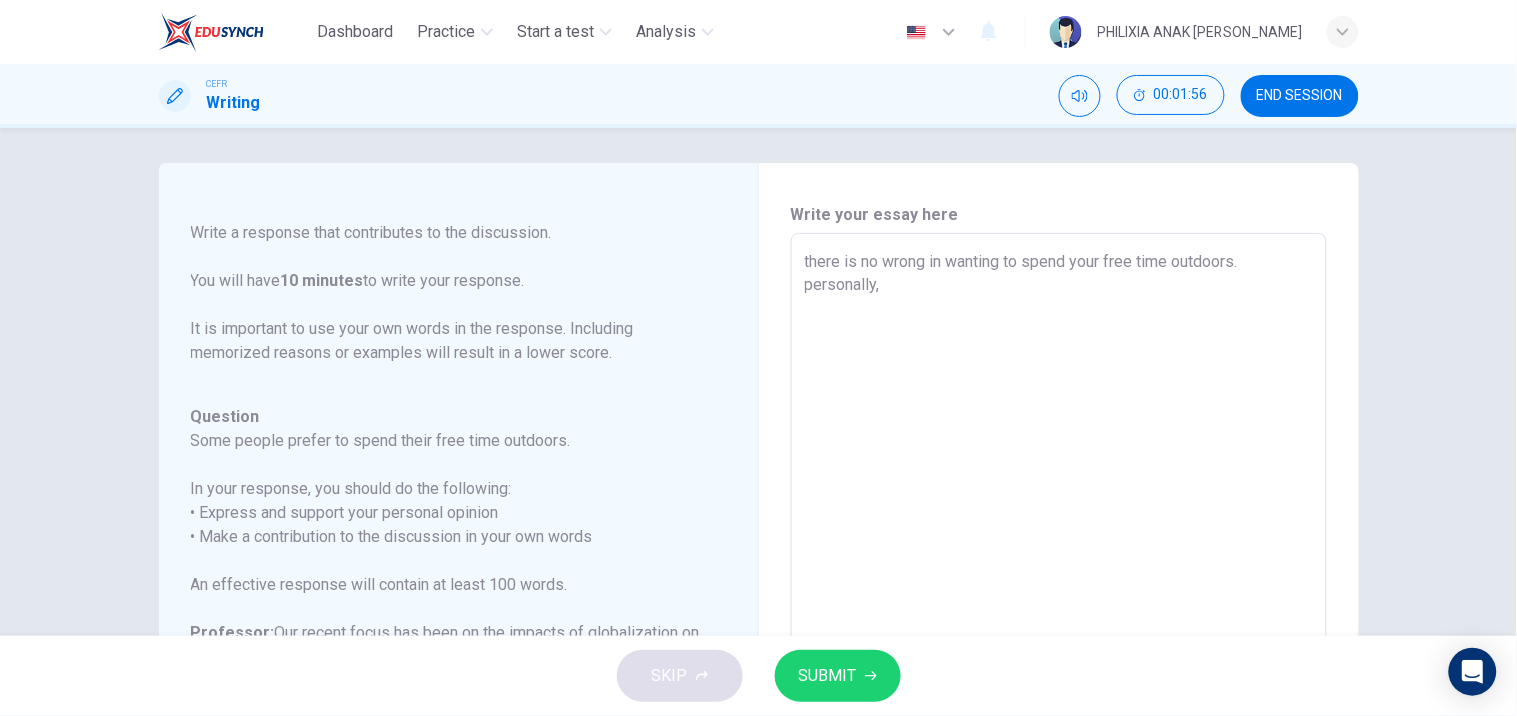 type on "x" 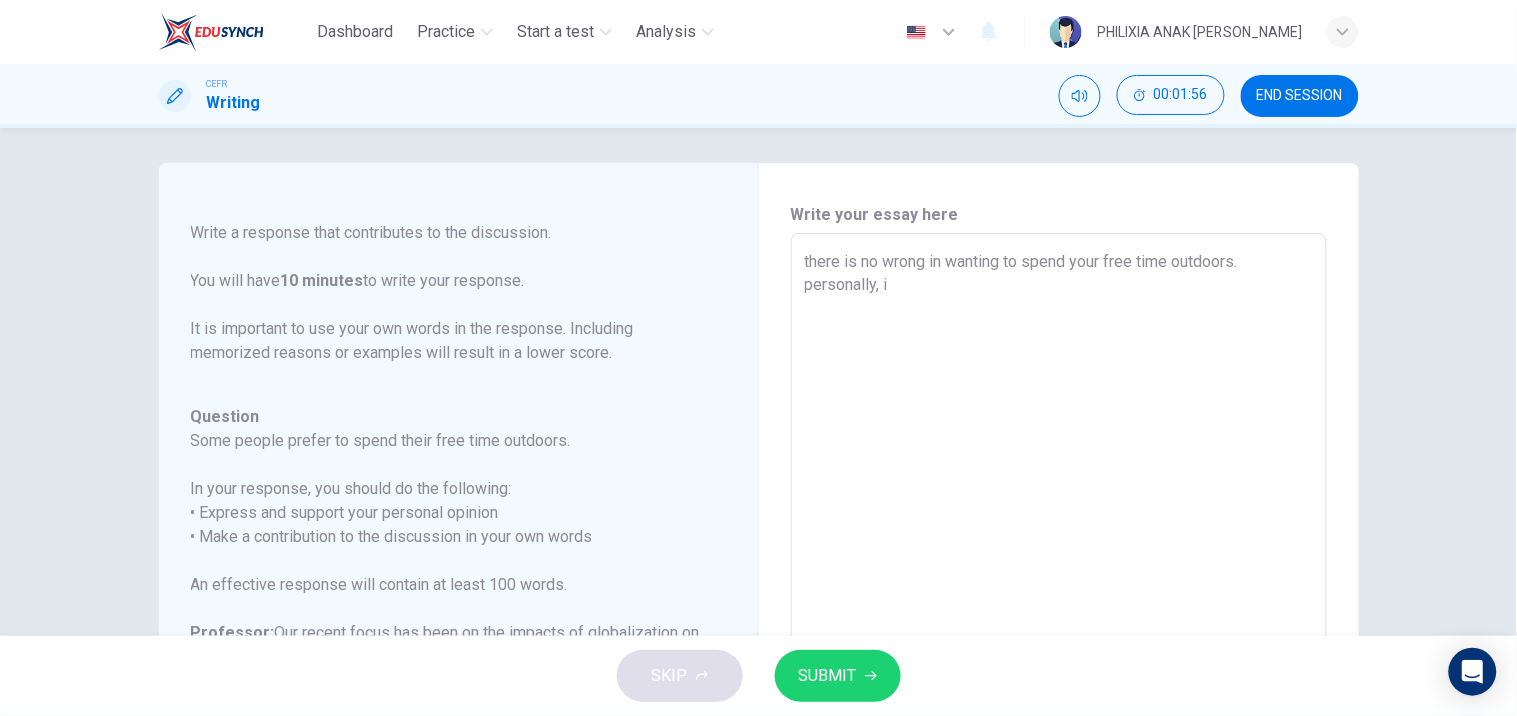 type on "x" 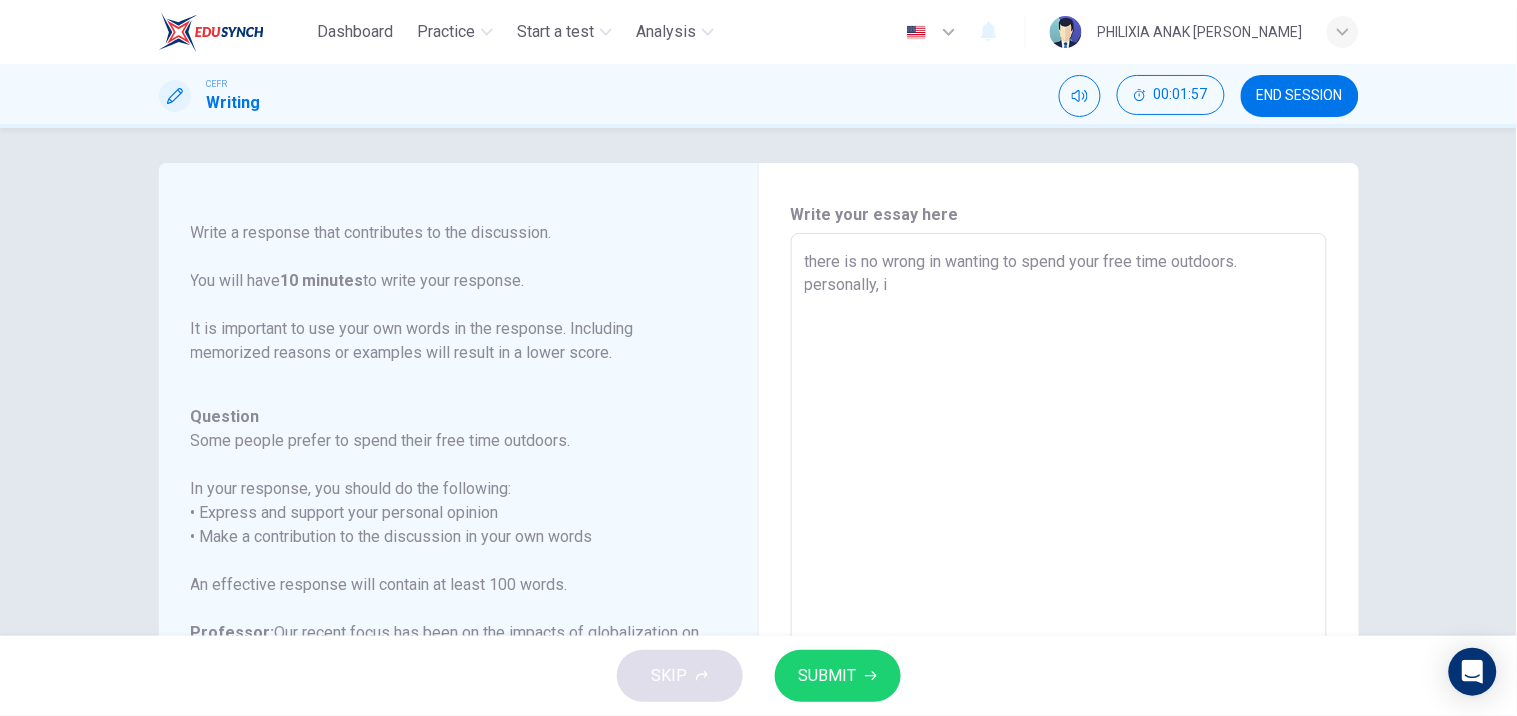 type on "there is no wrong in wanting to spend your free time outdoors. personally, i" 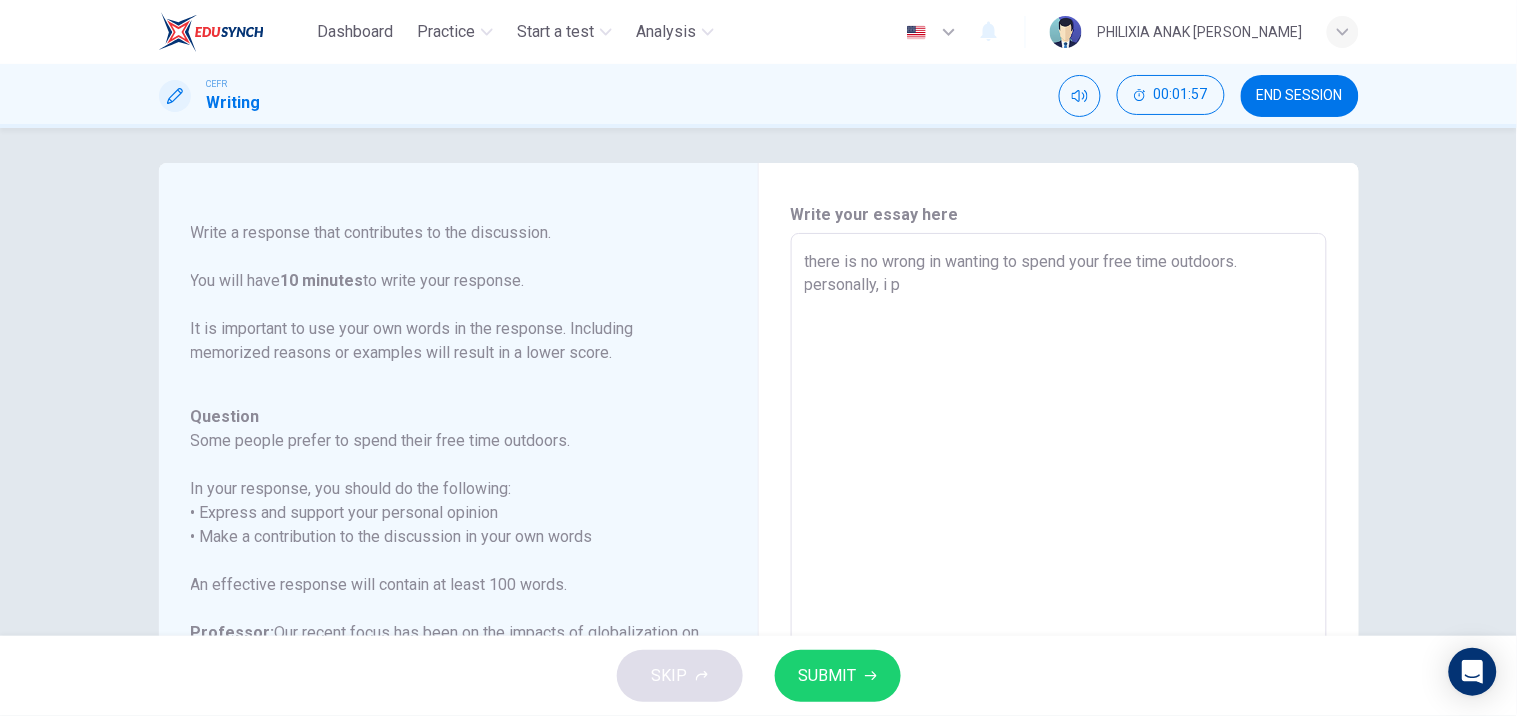 type on "x" 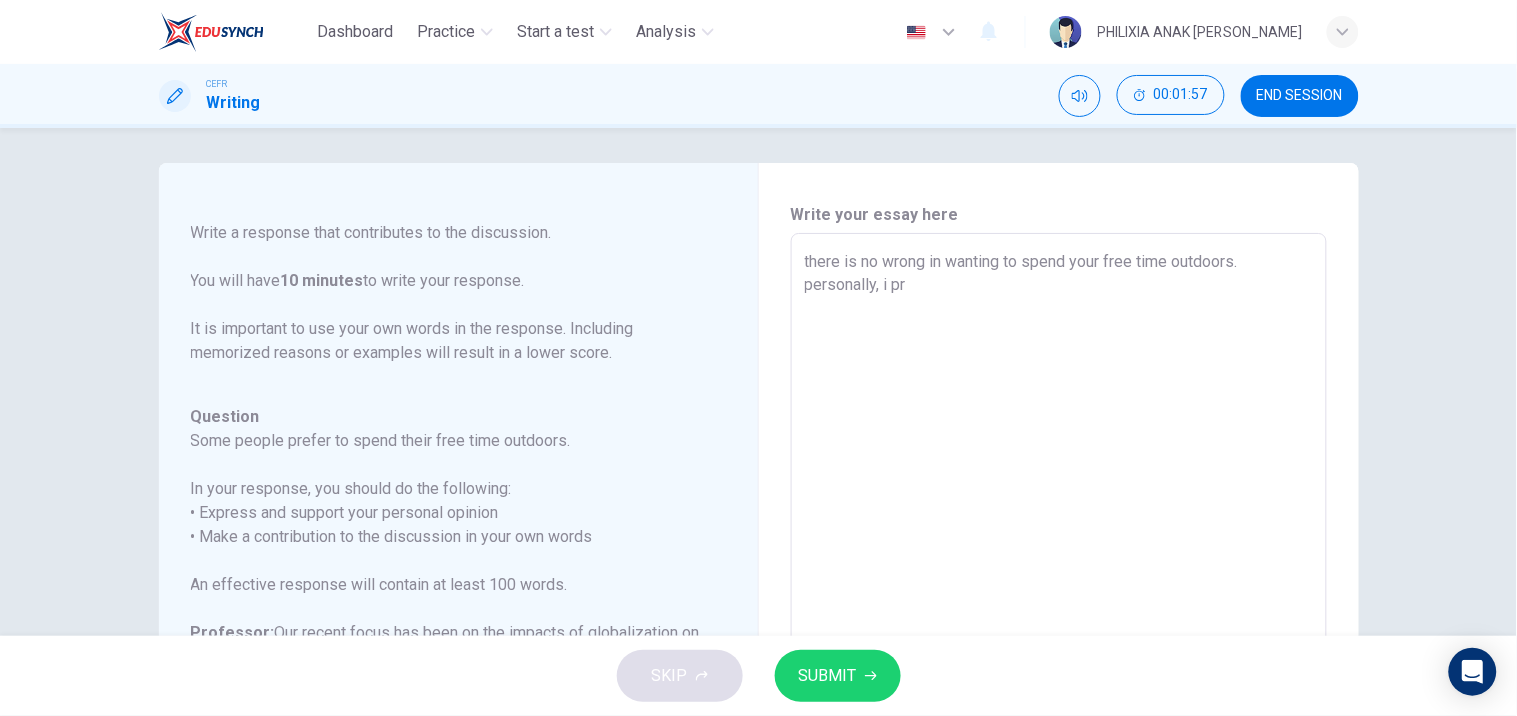 type on "x" 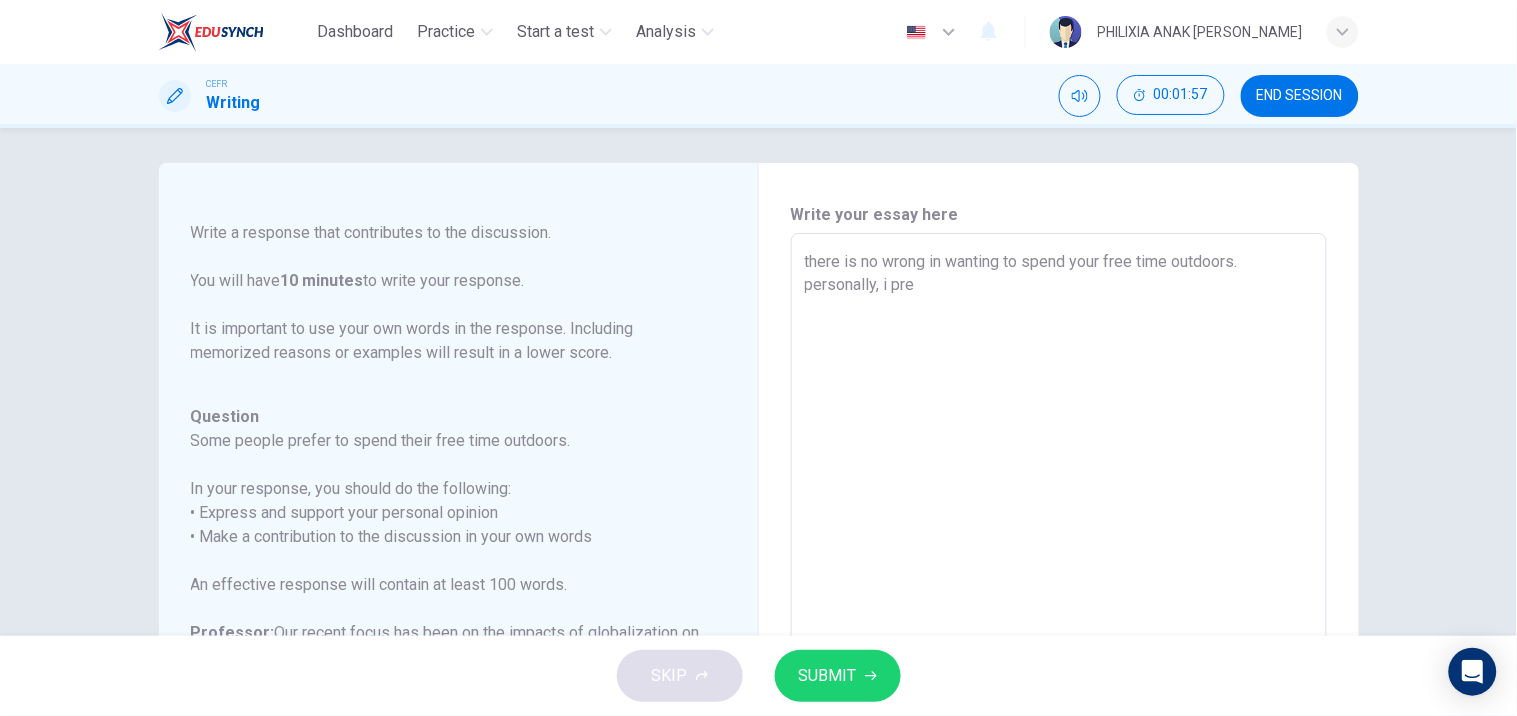 type on "x" 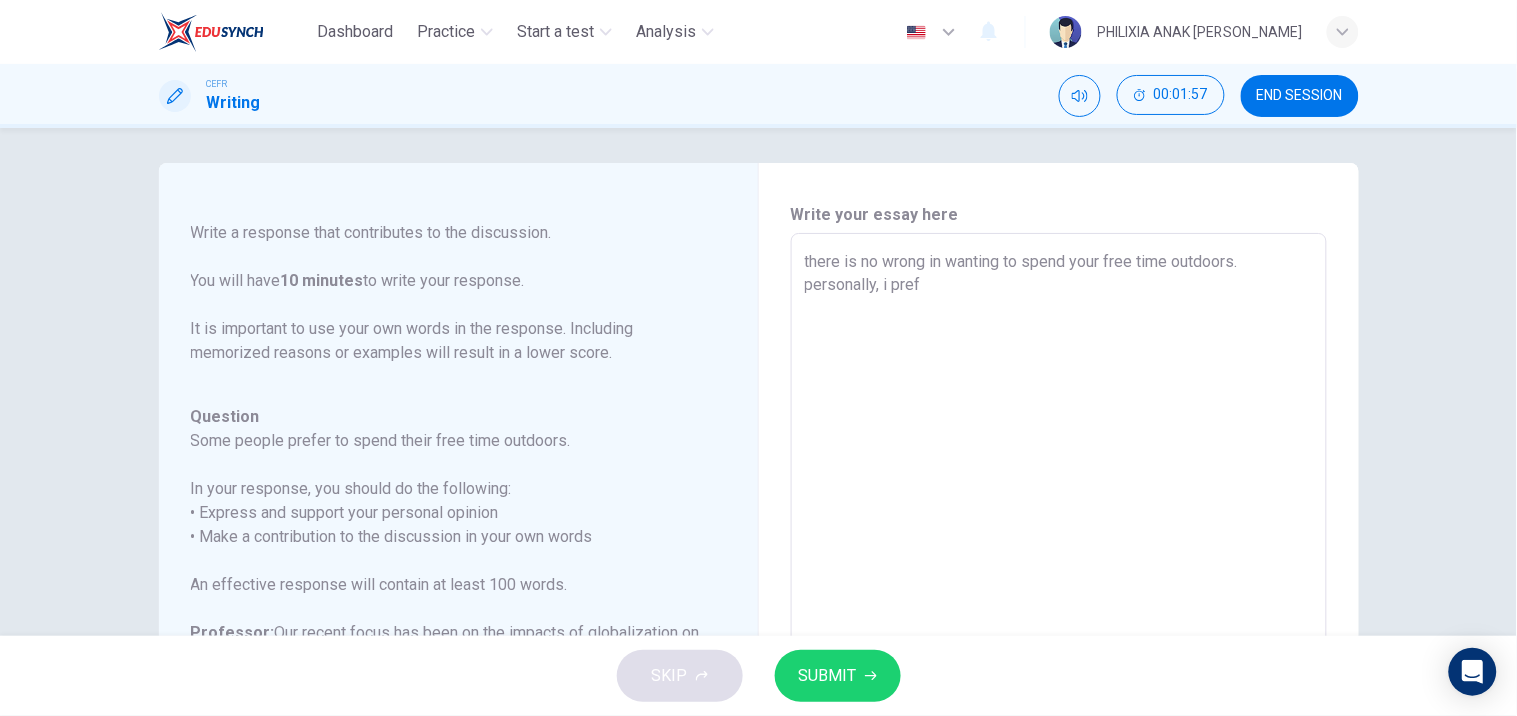type on "x" 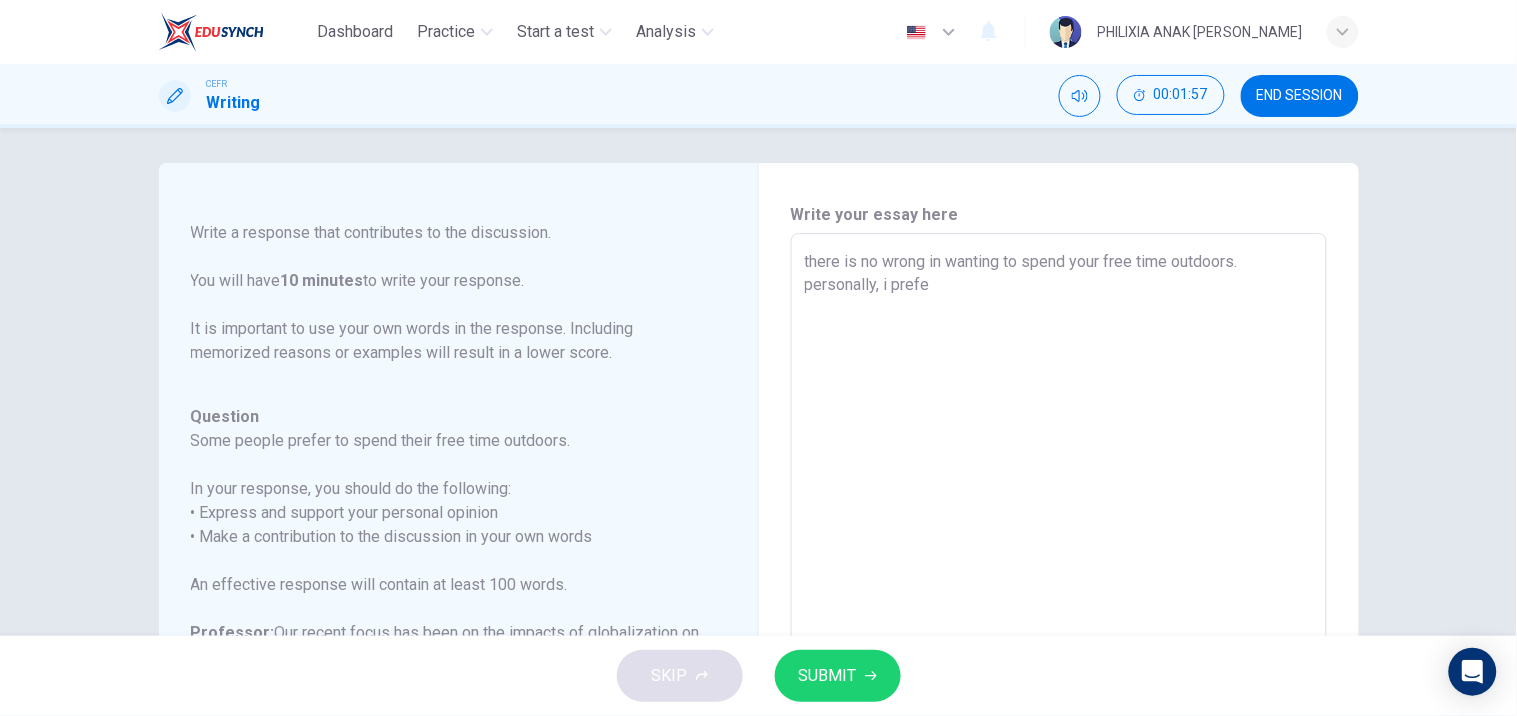 type on "x" 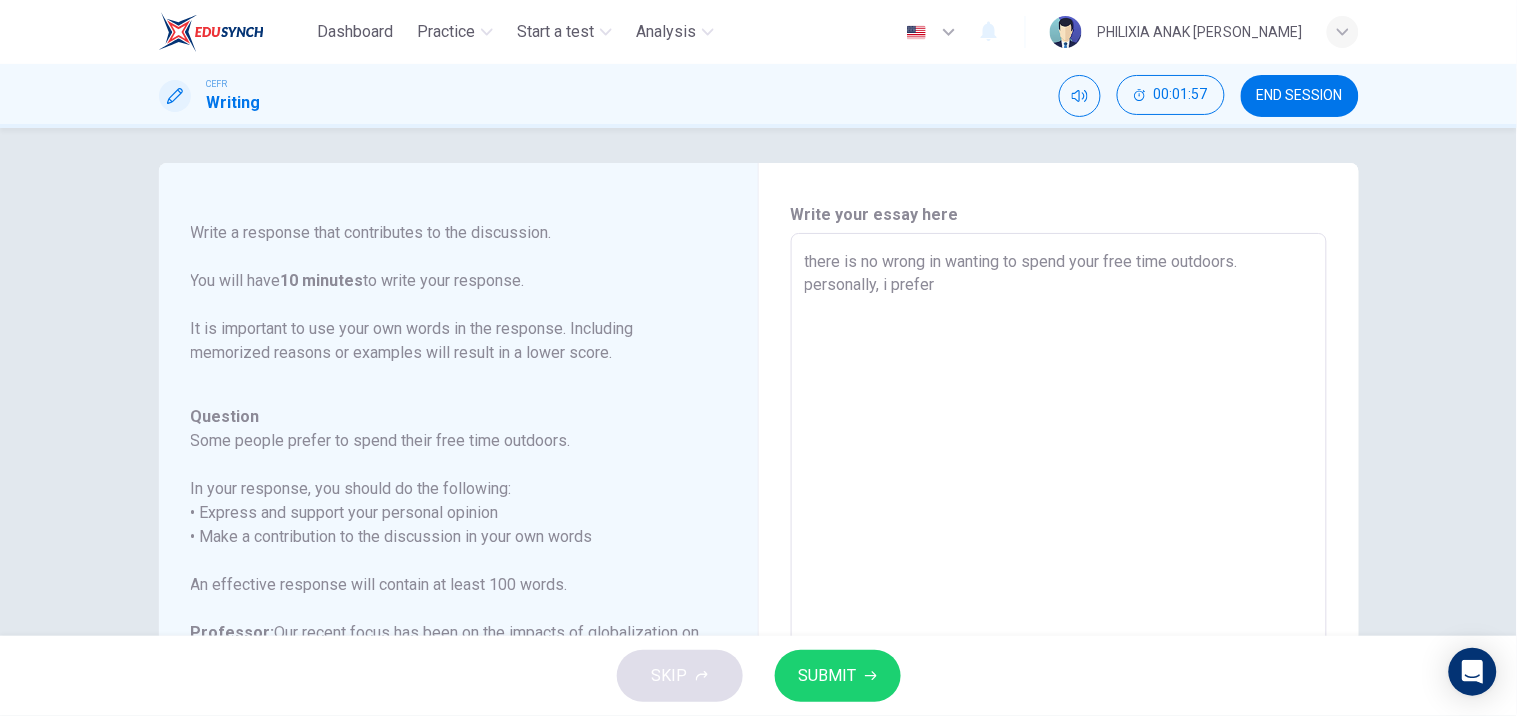 type on "x" 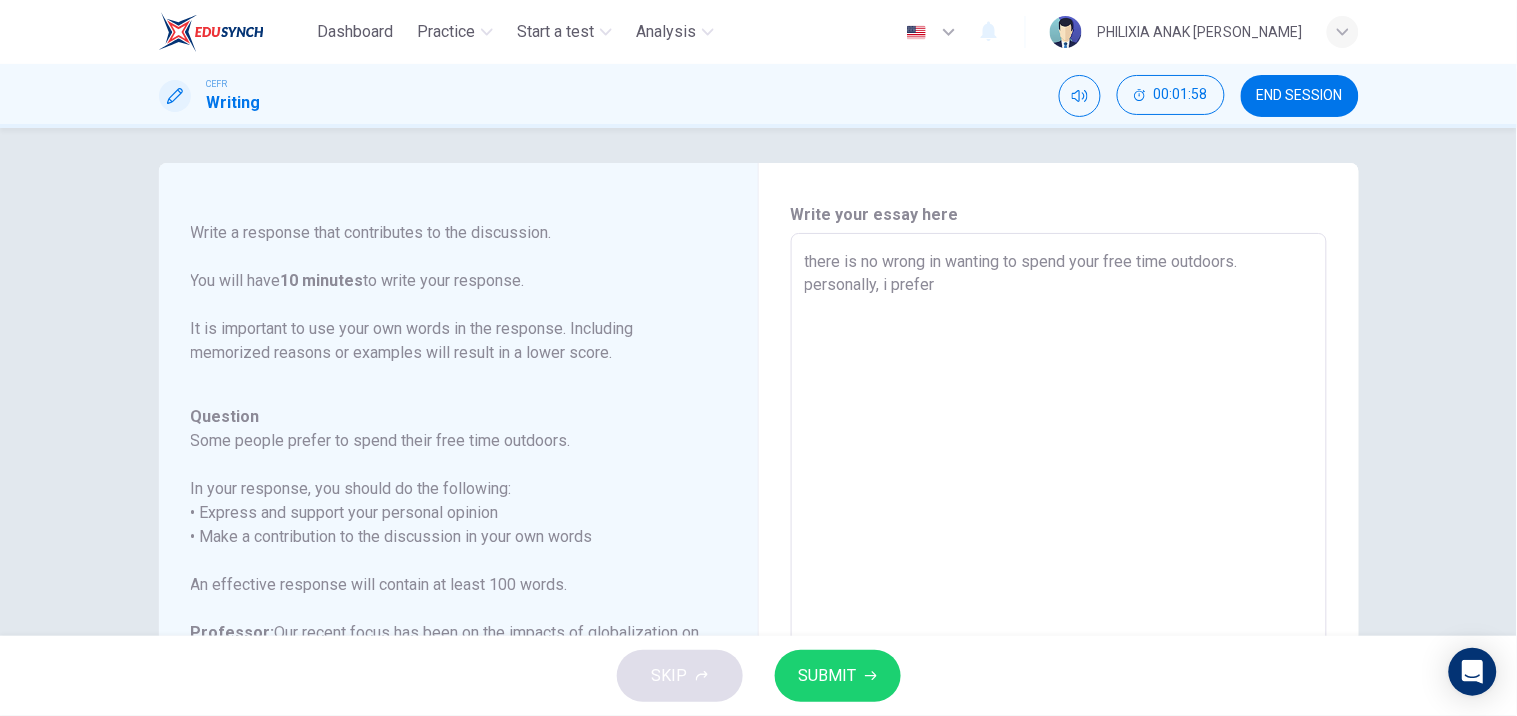 type on "there is no wrong in wanting to spend your free time outdoors. personally, i prefer" 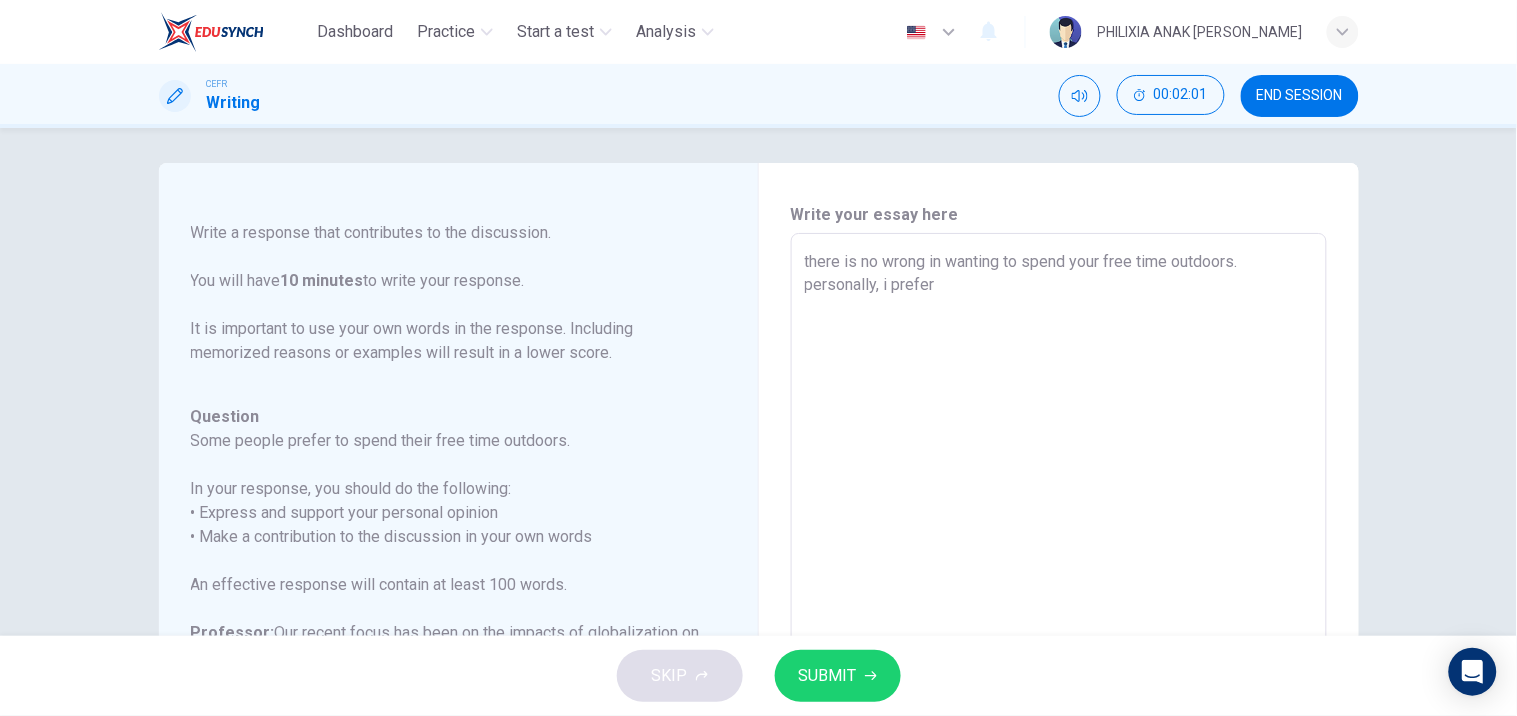 type on "there is no wrong in wanting to spend your free time outdoors. personally, i prefer s" 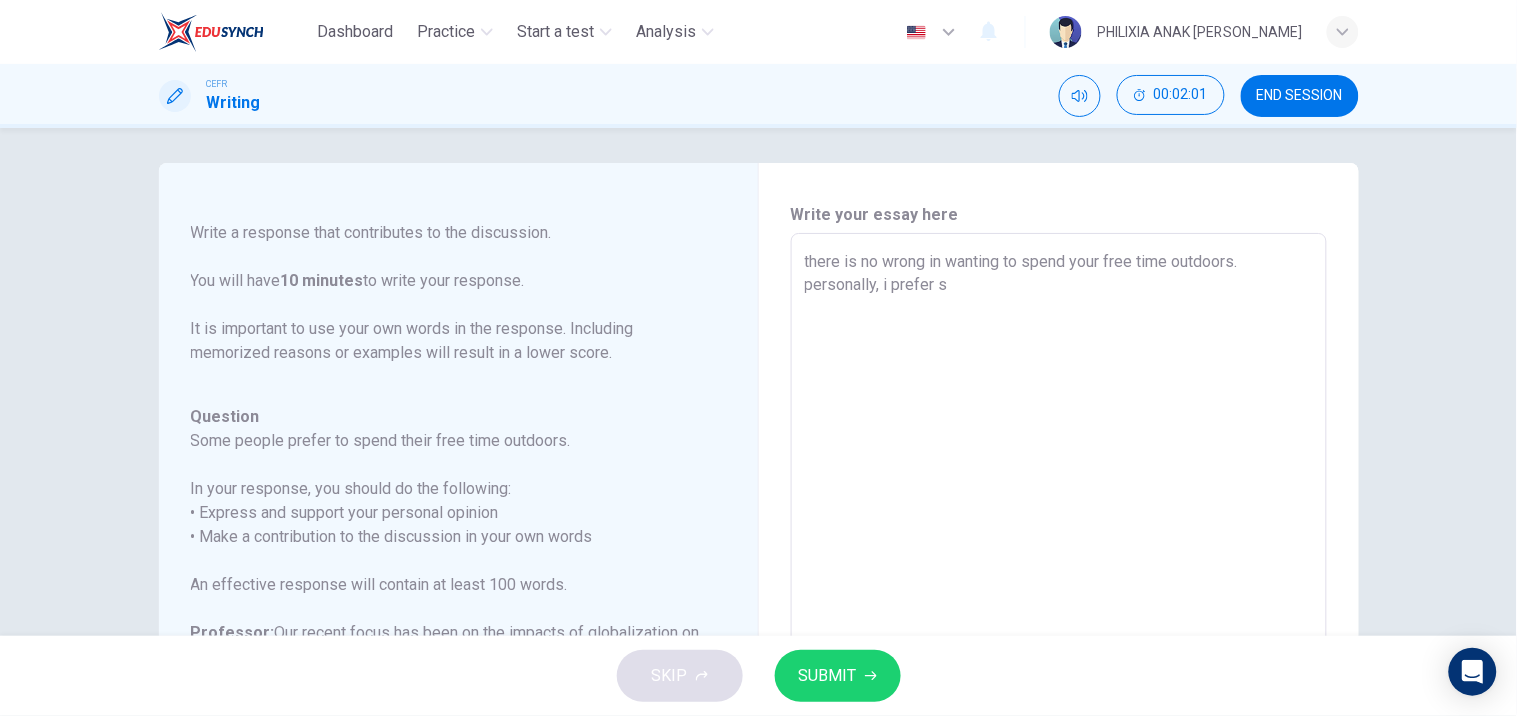 type on "there is no wrong in wanting to spend your free time outdoors. personally, i prefer sp" 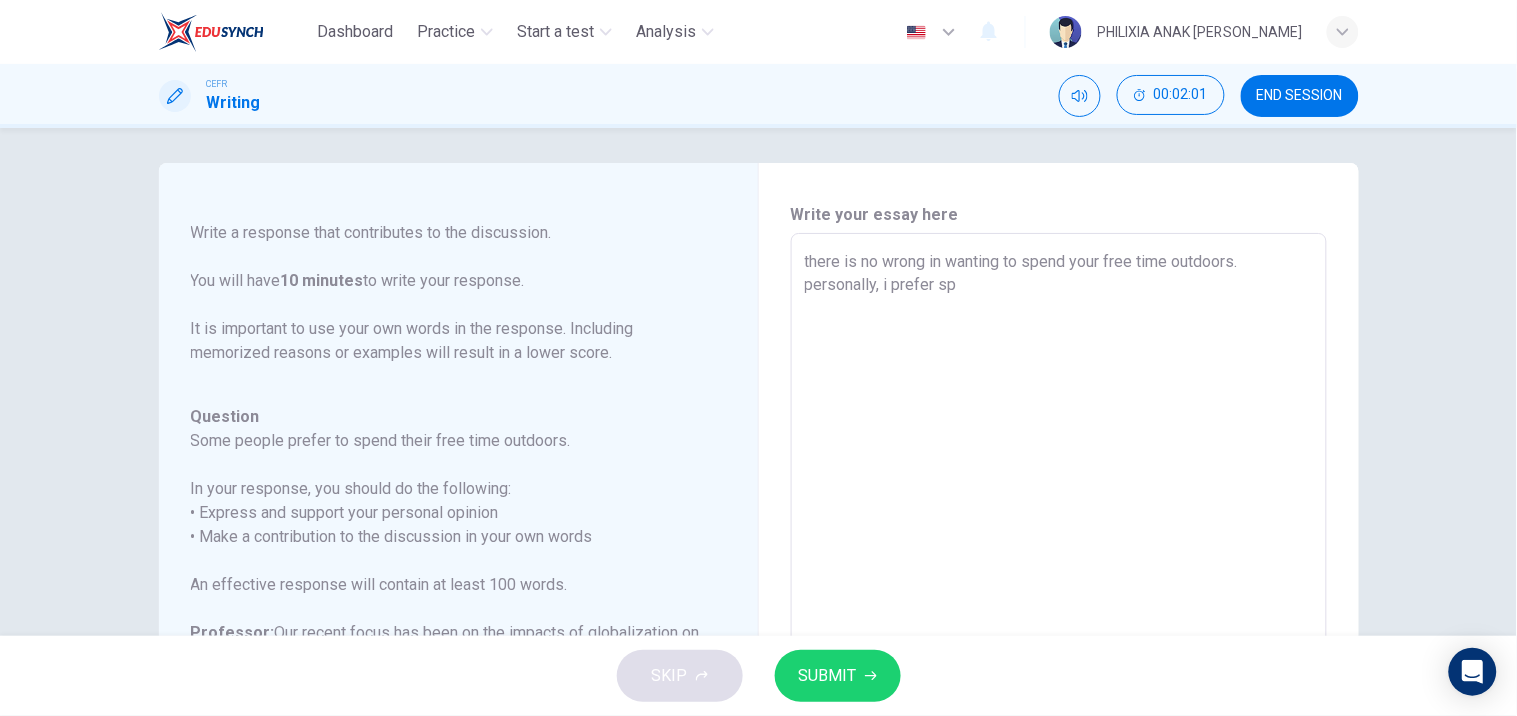 type on "there is no wrong in wanting to spend your free time outdoors. personally, i prefer spe" 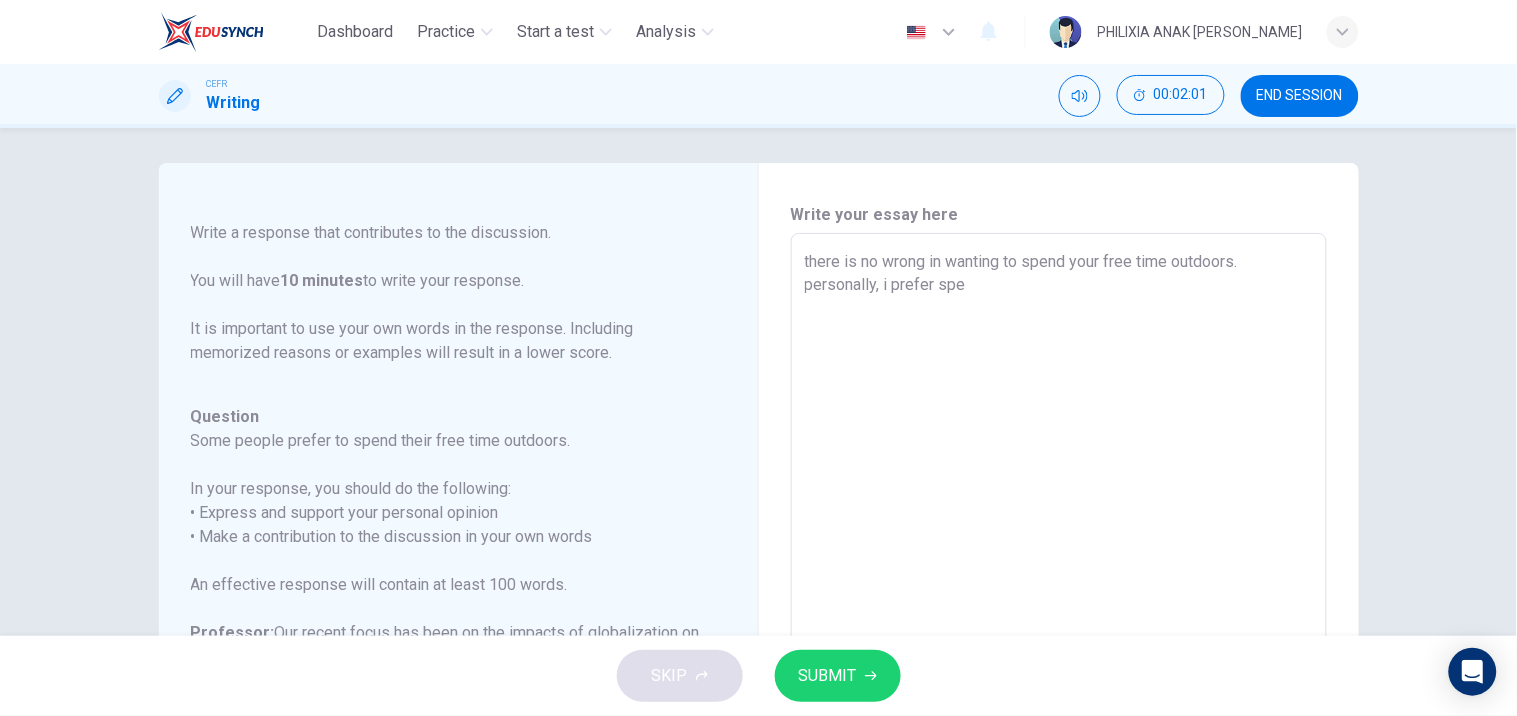 type on "x" 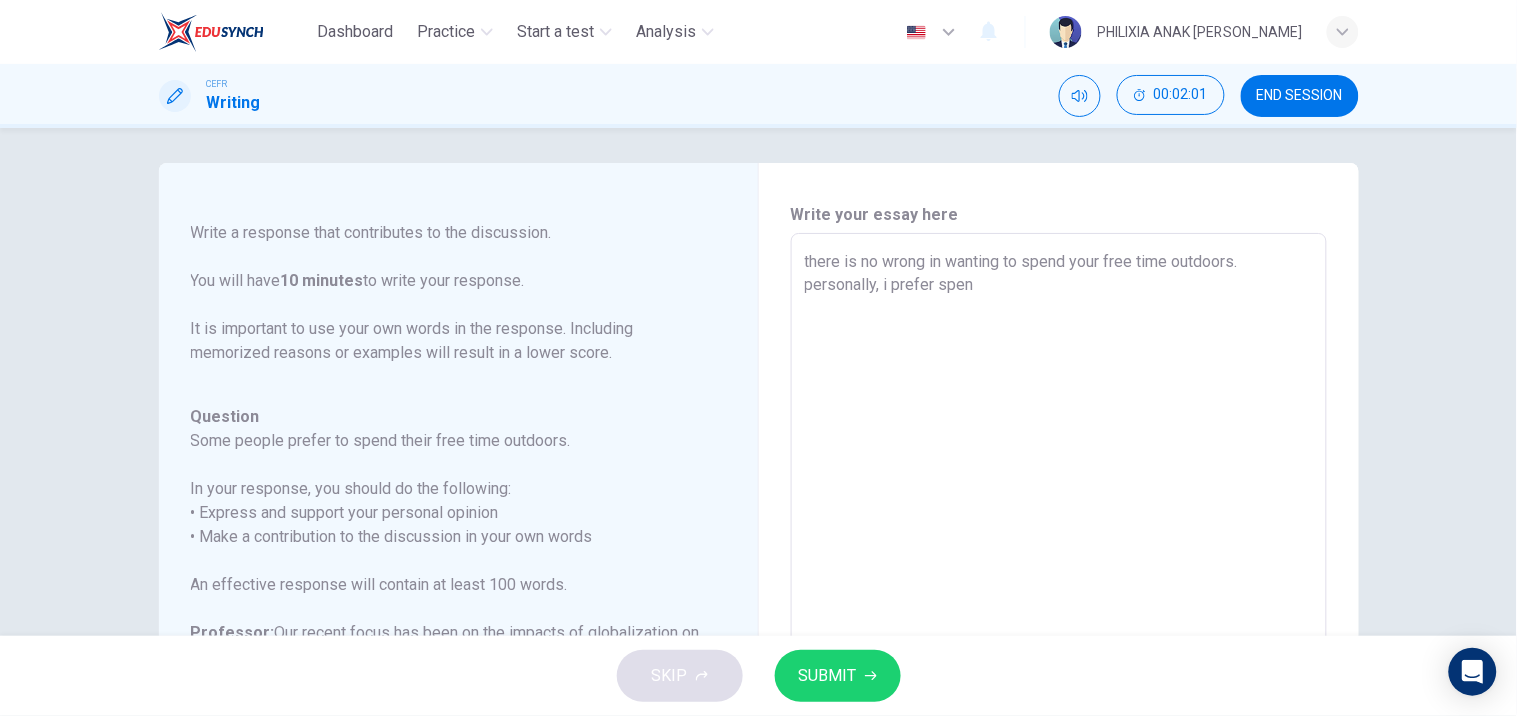 type on "x" 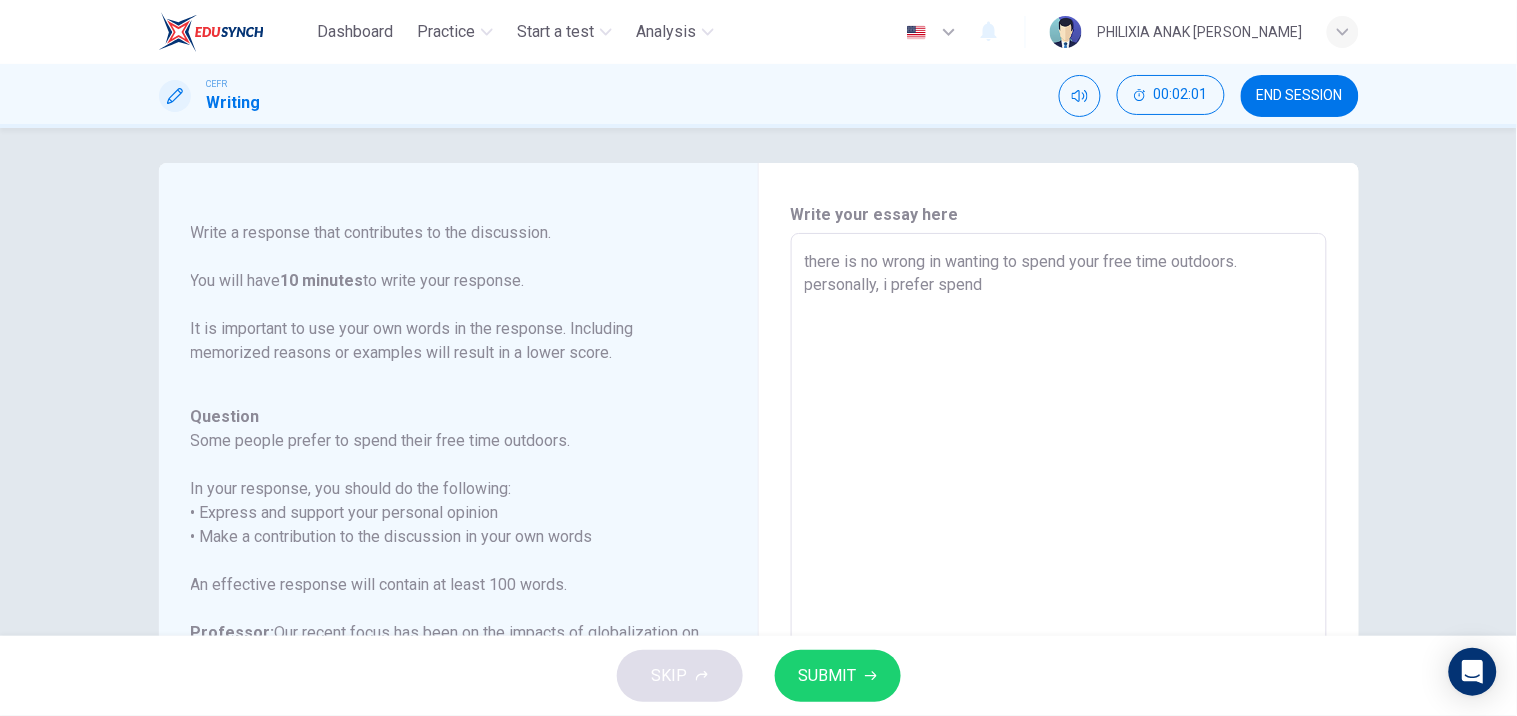 type on "there is no wrong in wanting to spend your free time outdoors. personally, i prefer spendi" 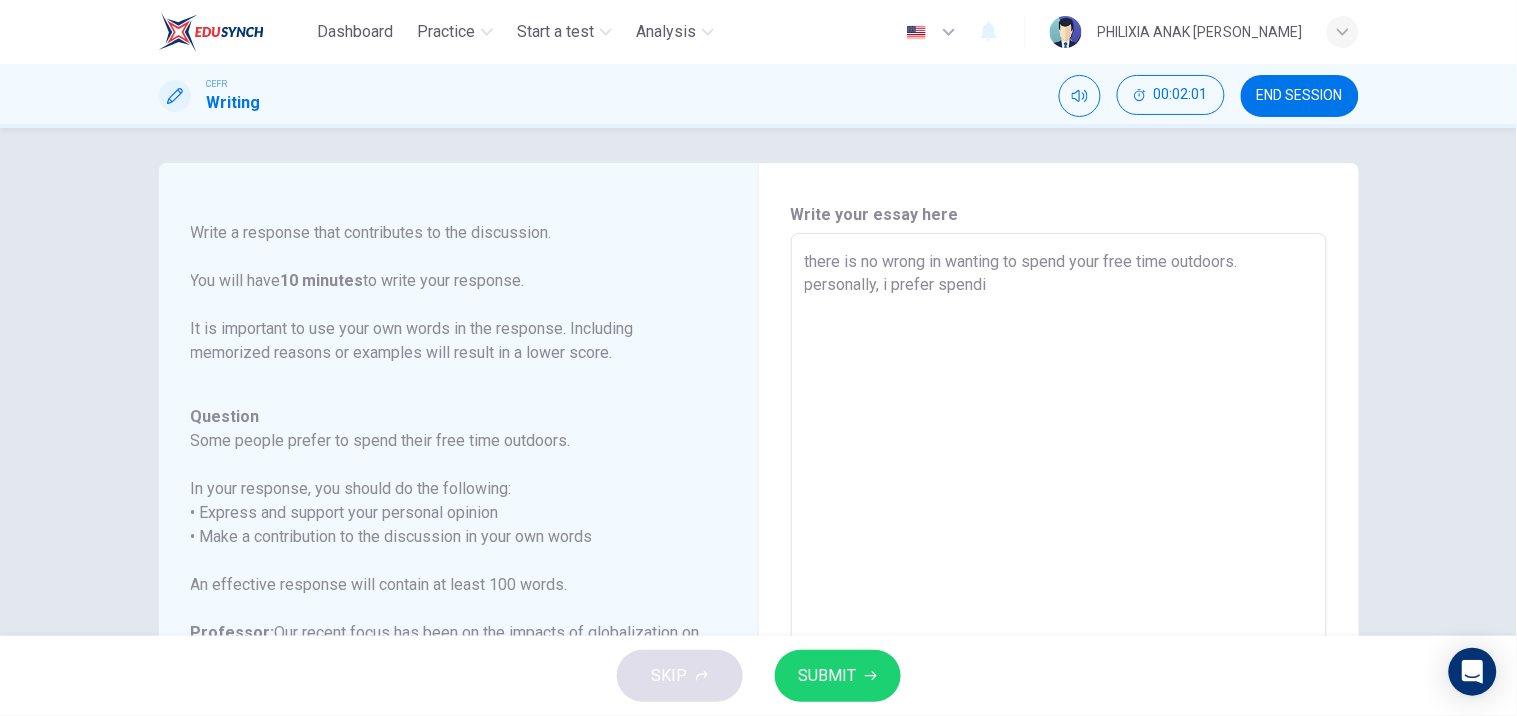 type on "x" 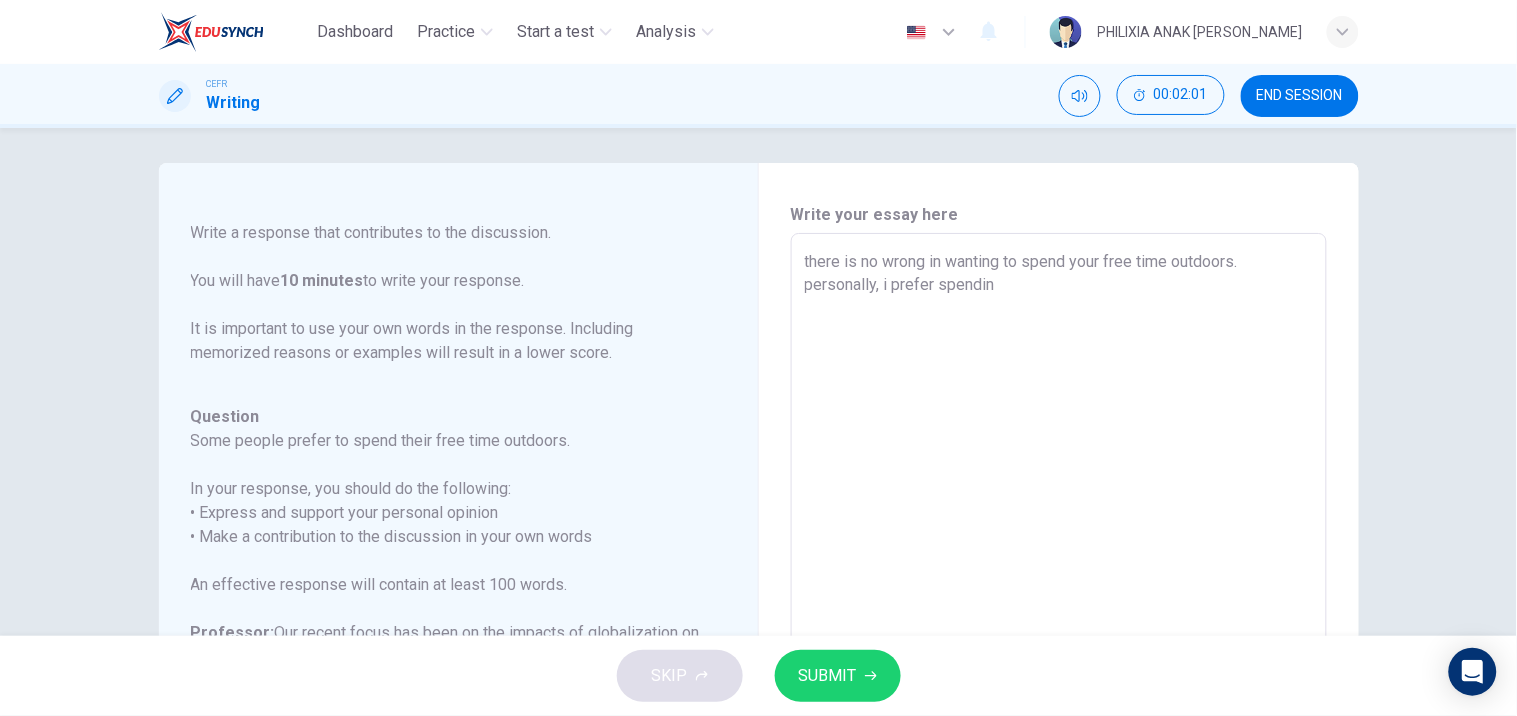 type on "x" 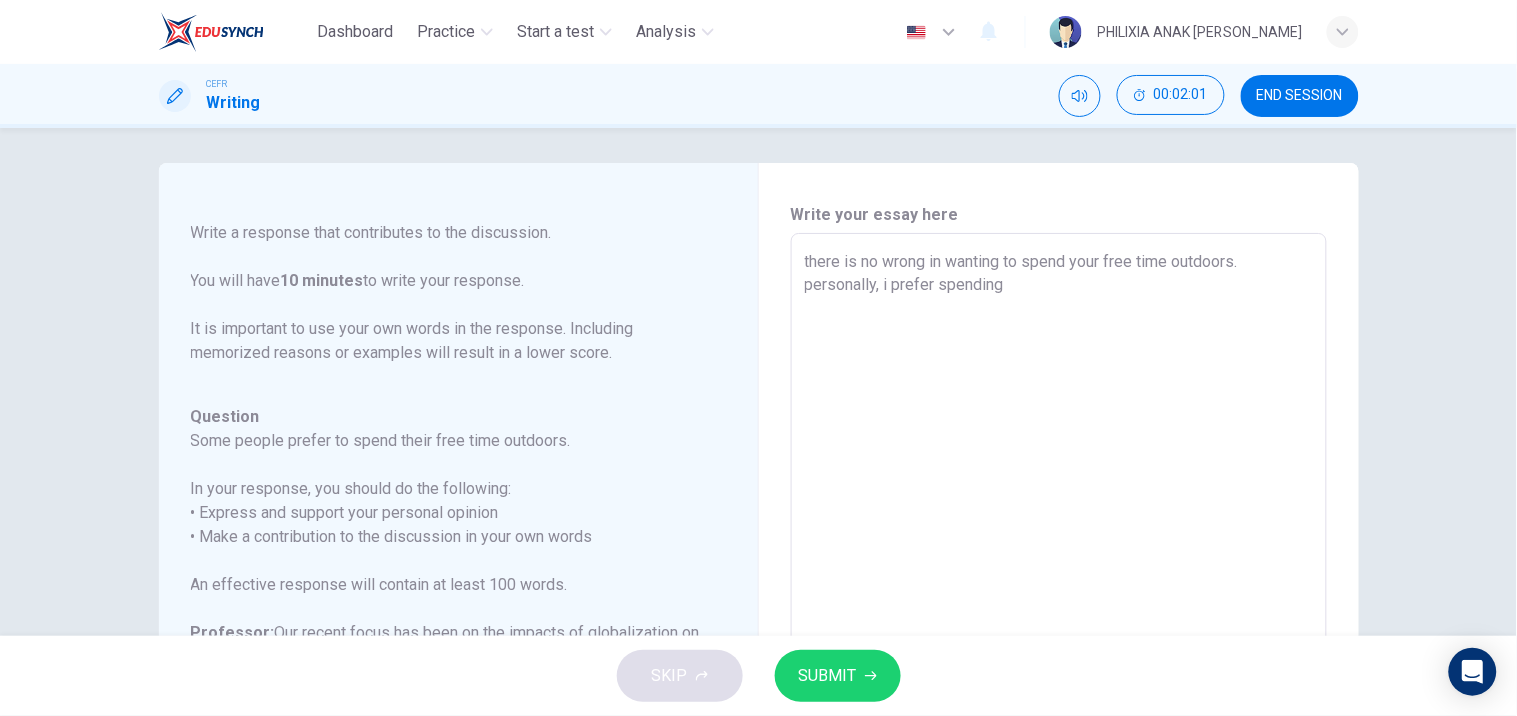 type on "there is no wrong in wanting to spend your free time outdoors. personally, i prefer spending" 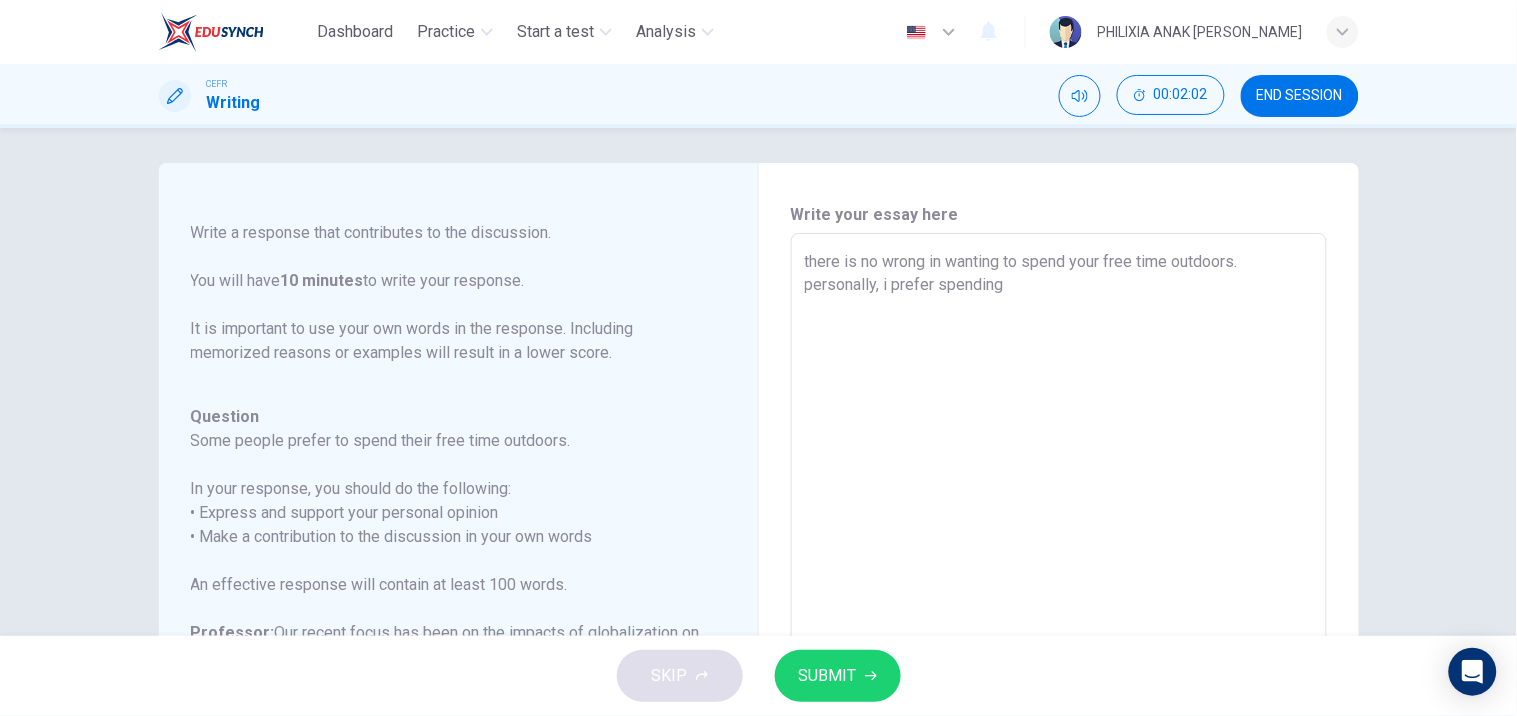 type on "x" 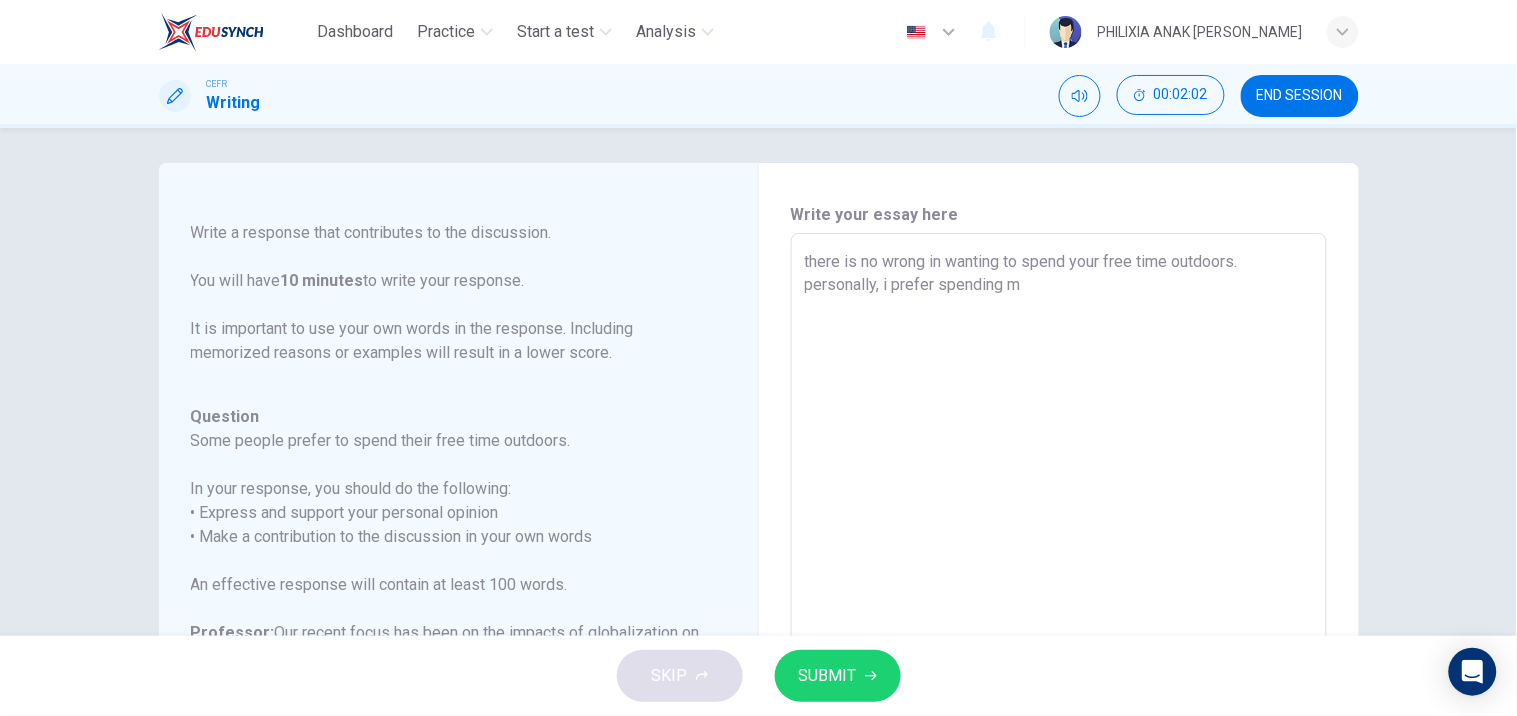 type on "x" 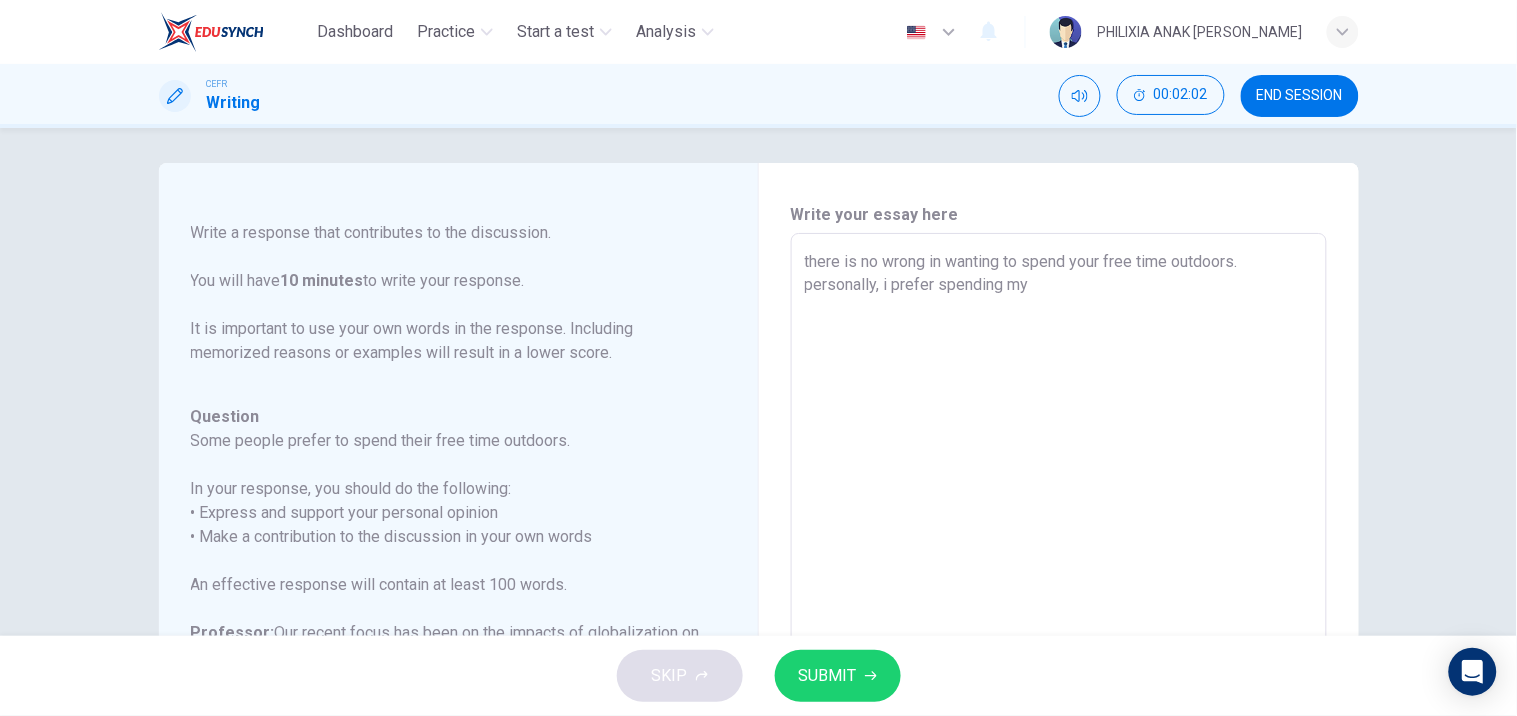 type on "x" 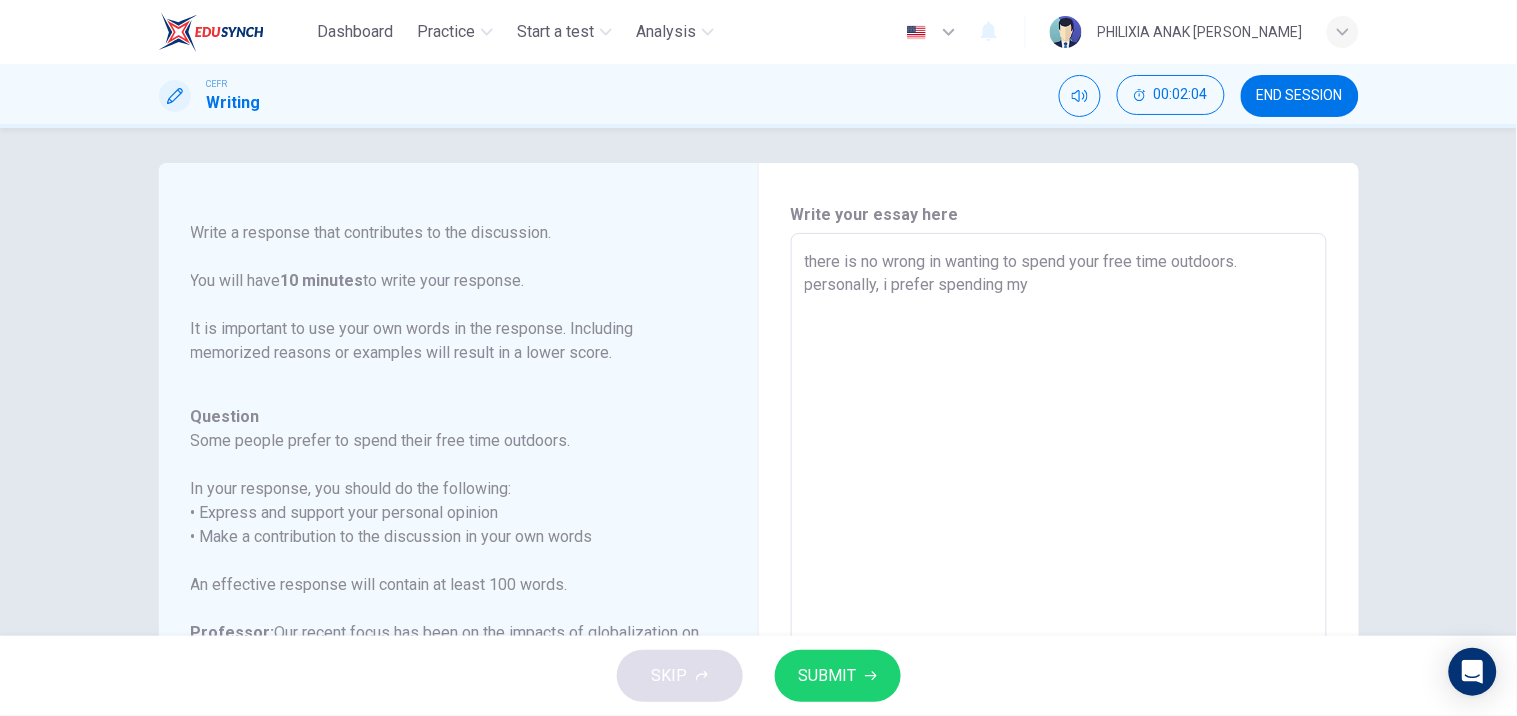 type on "there is no wrong in wanting to spend your free time outdoors. personally, i prefer spending my f" 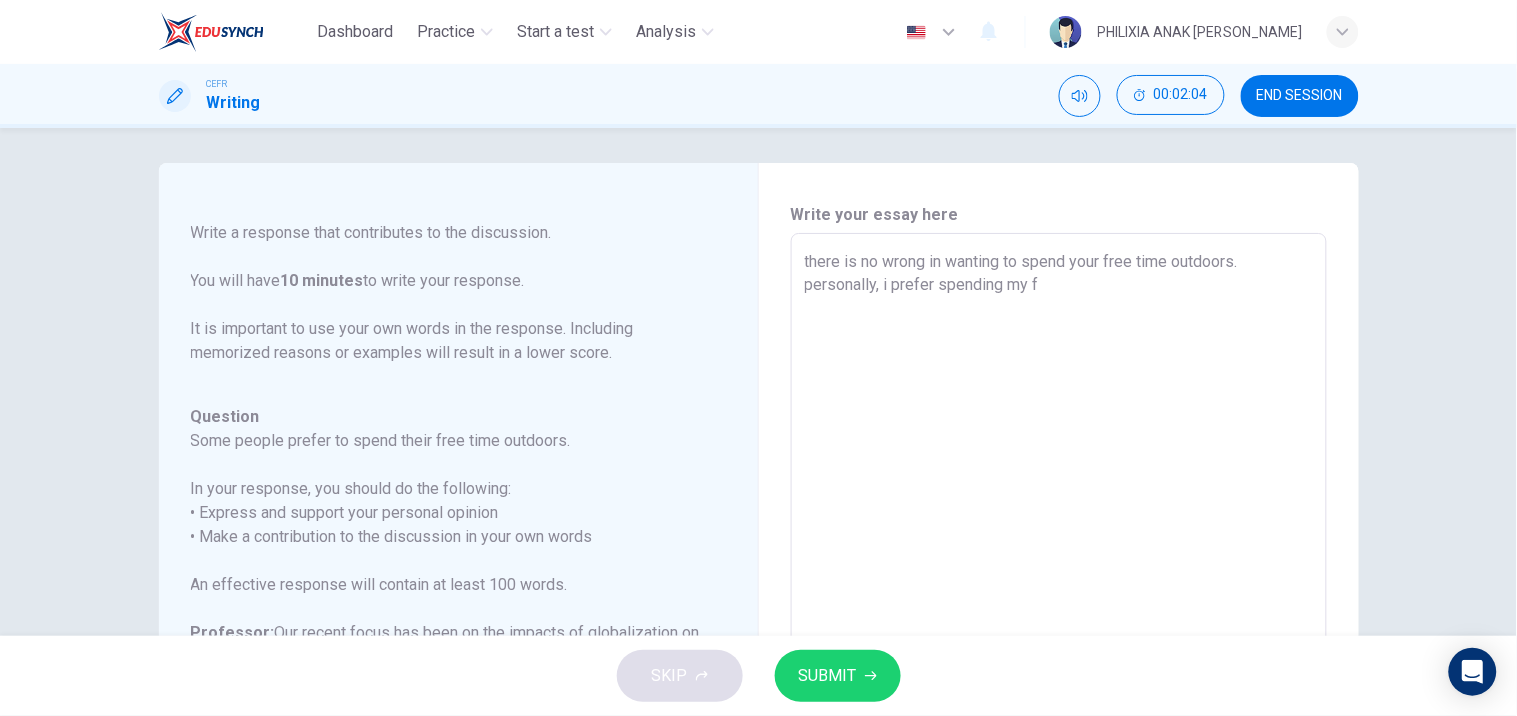 type on "there is no wrong in wanting to spend your free time outdoors. personally, i prefer spending my fr" 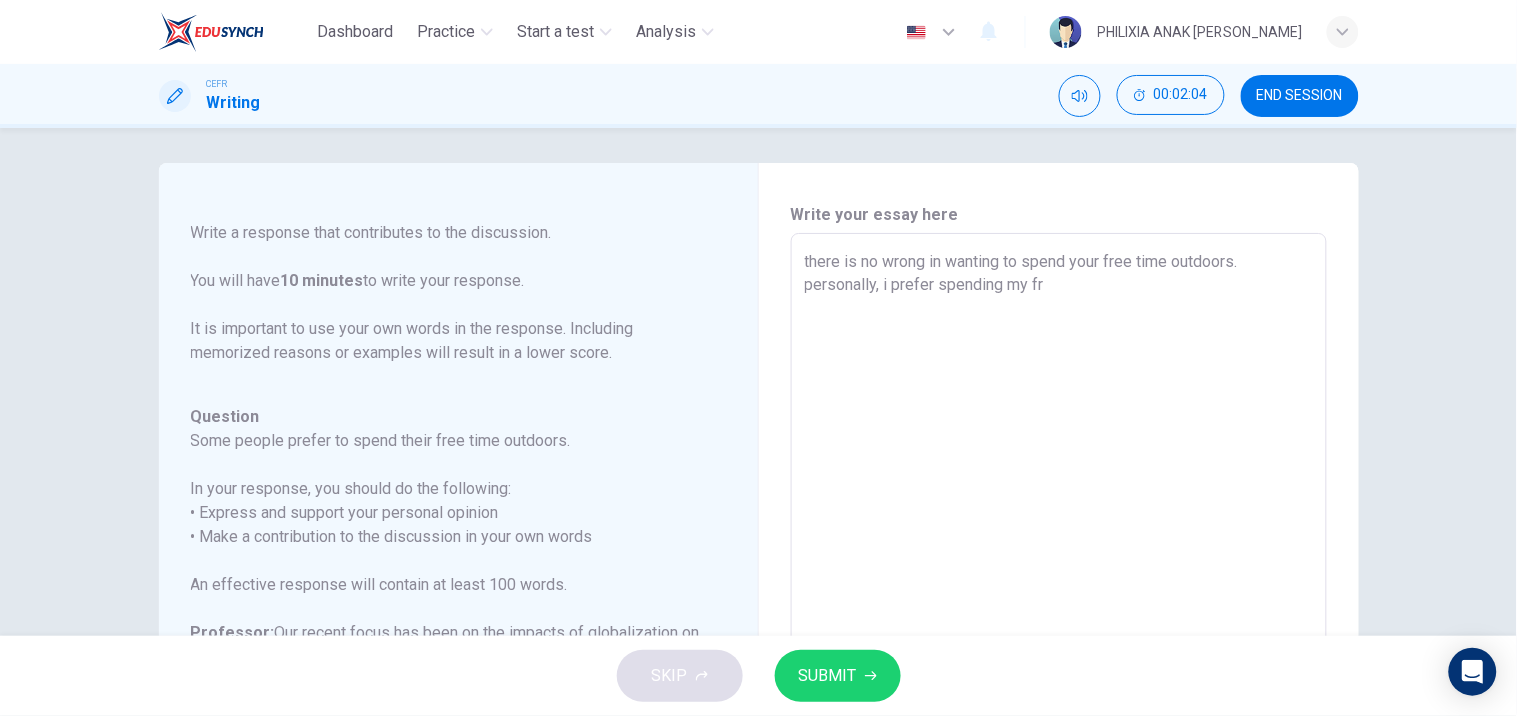 type on "x" 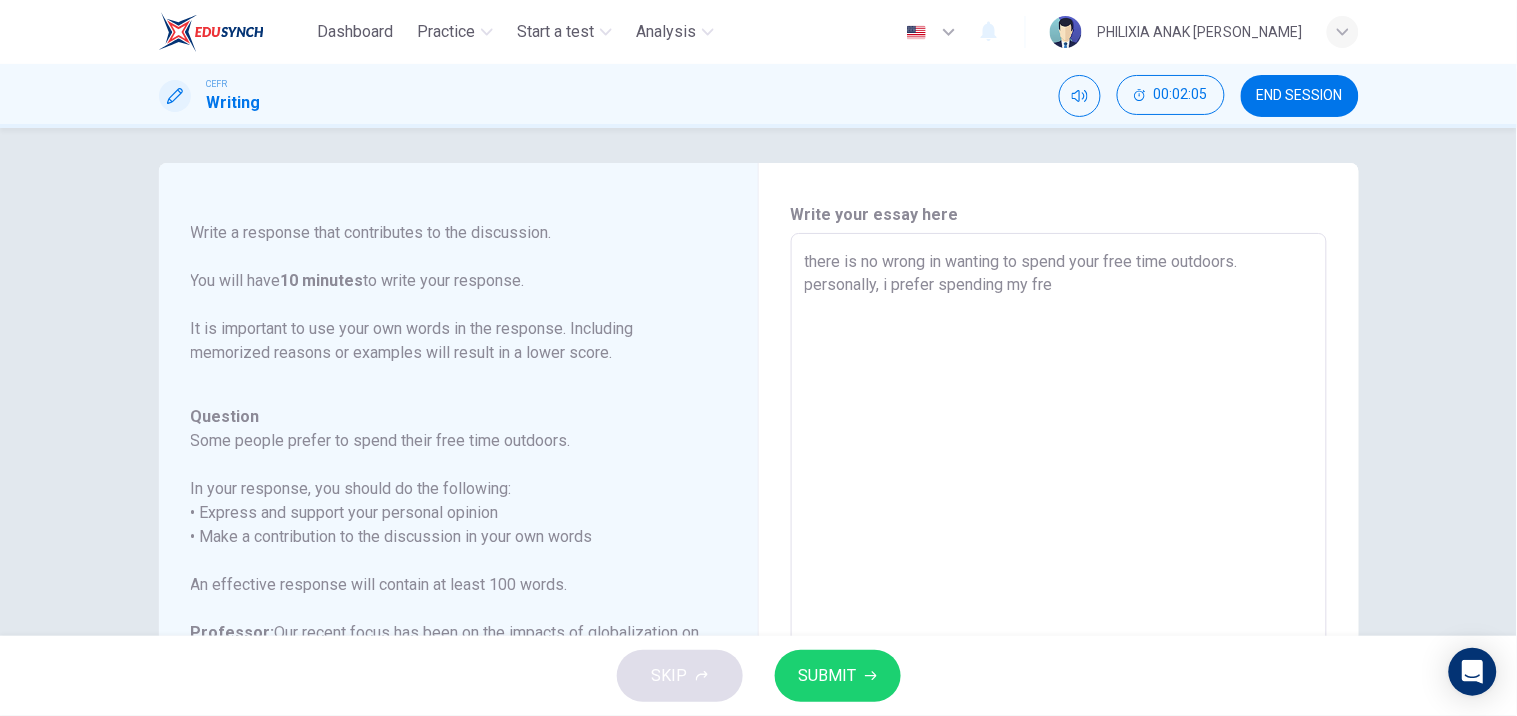 type on "x" 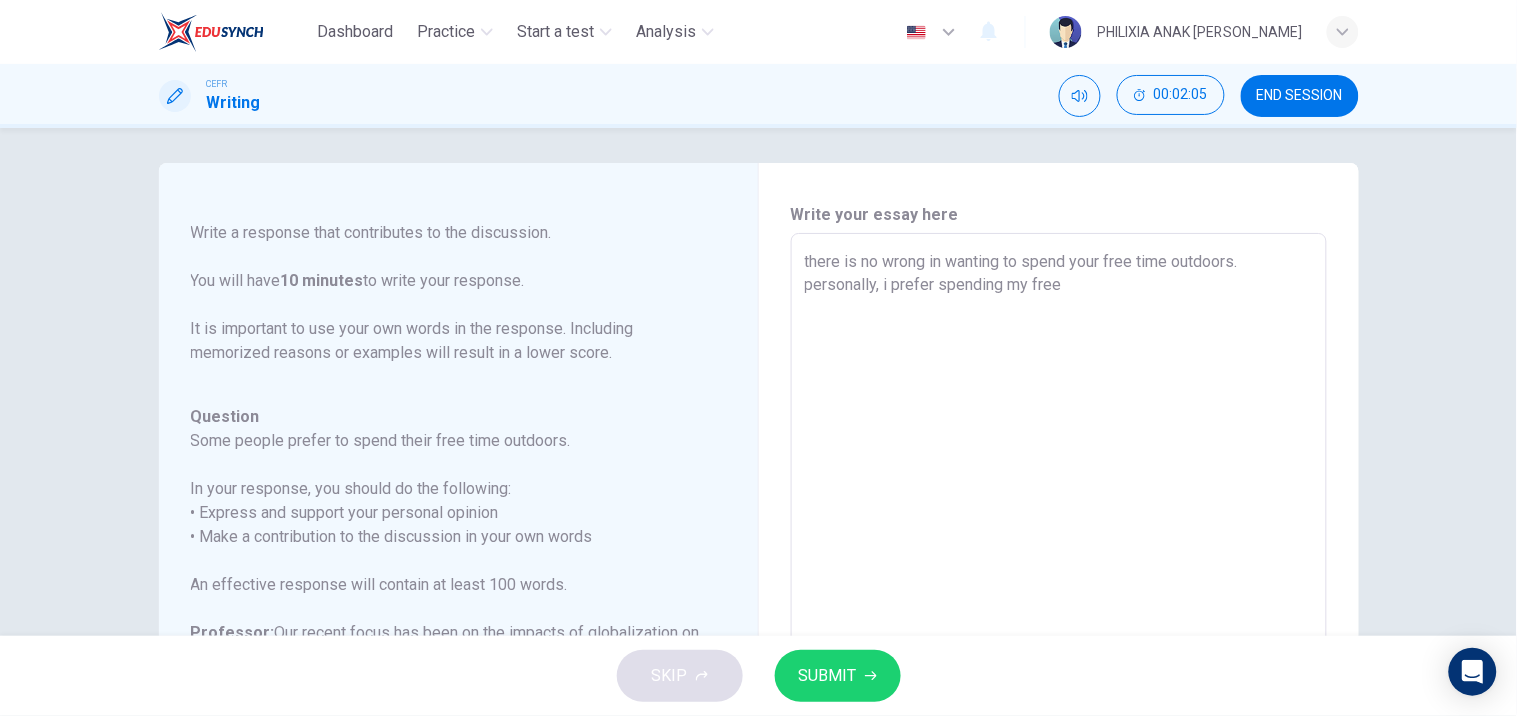 type on "x" 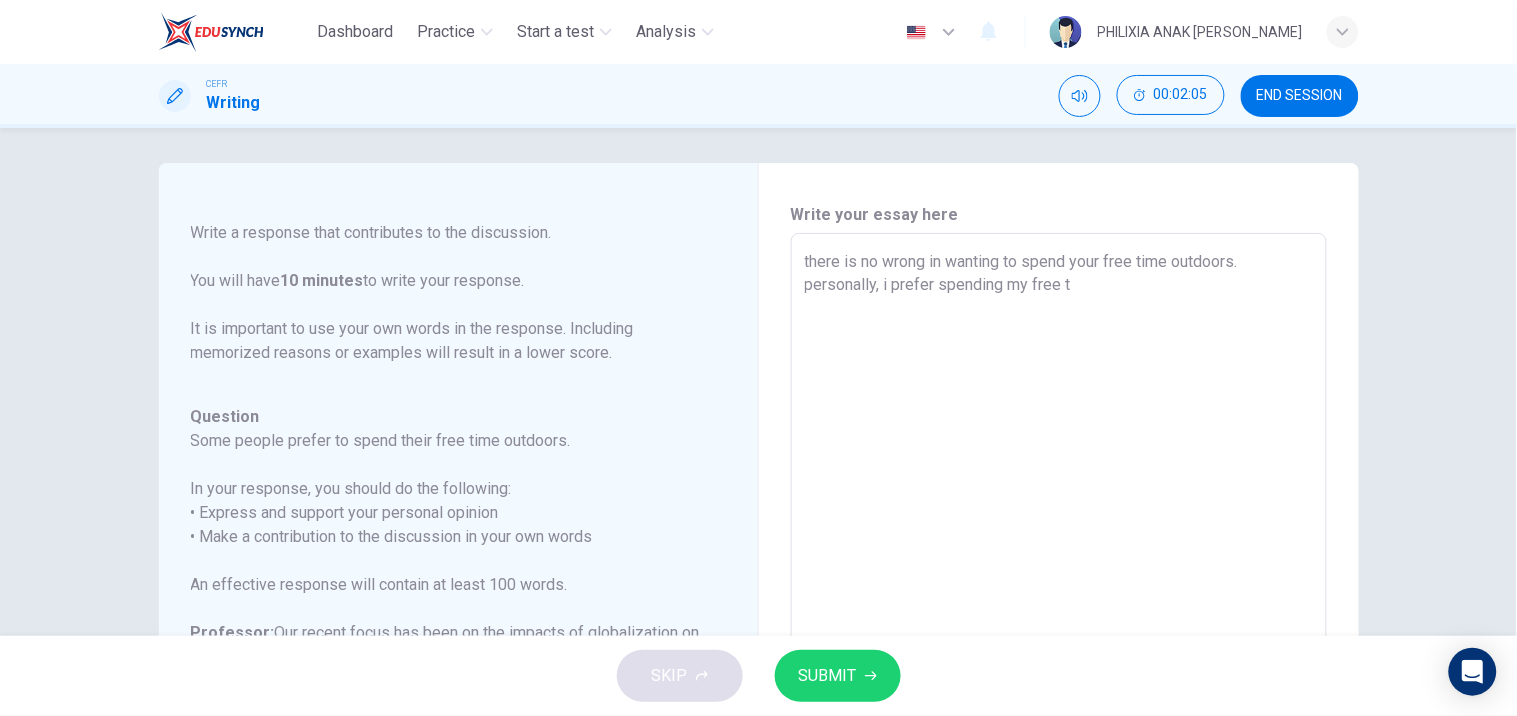type on "there is no wrong in wanting to spend your free time outdoors. personally, i prefer spending my free ti" 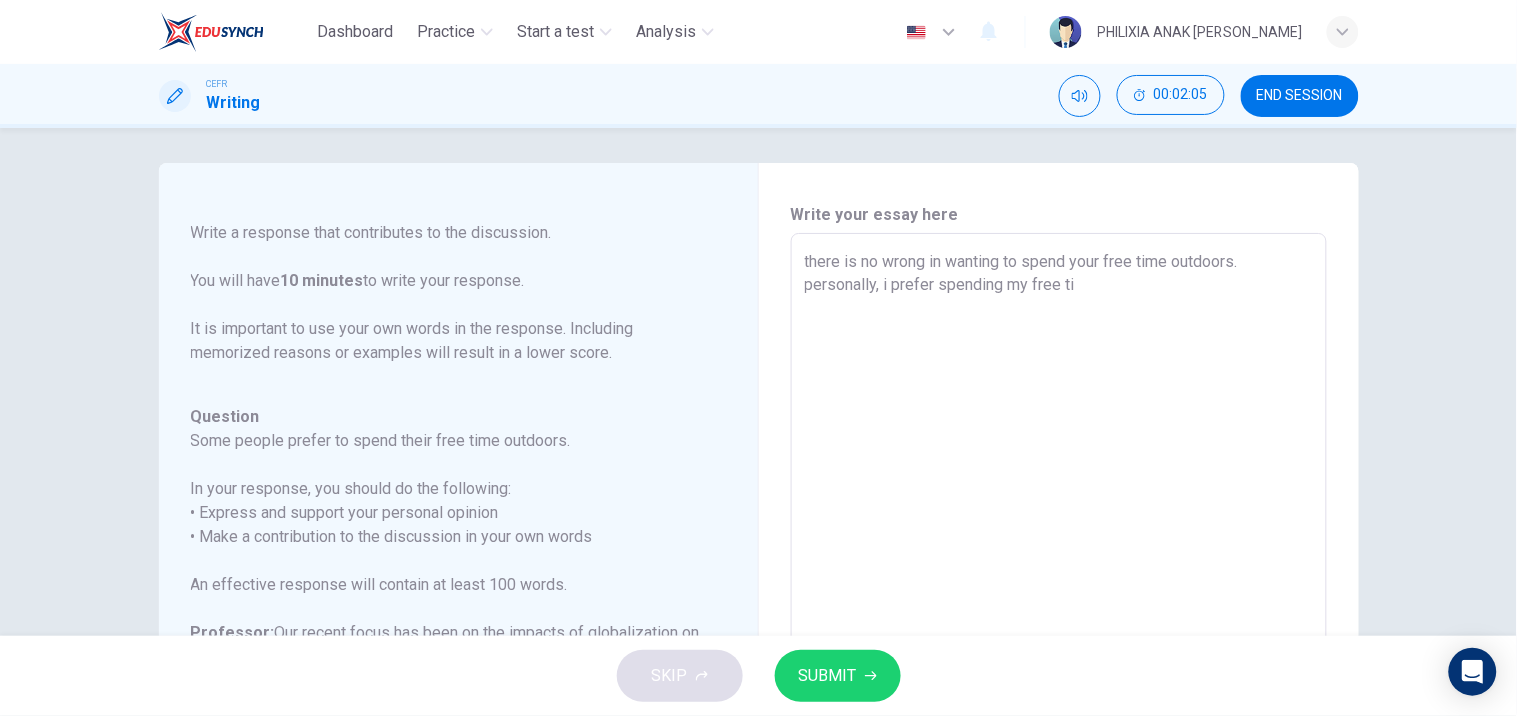 type on "x" 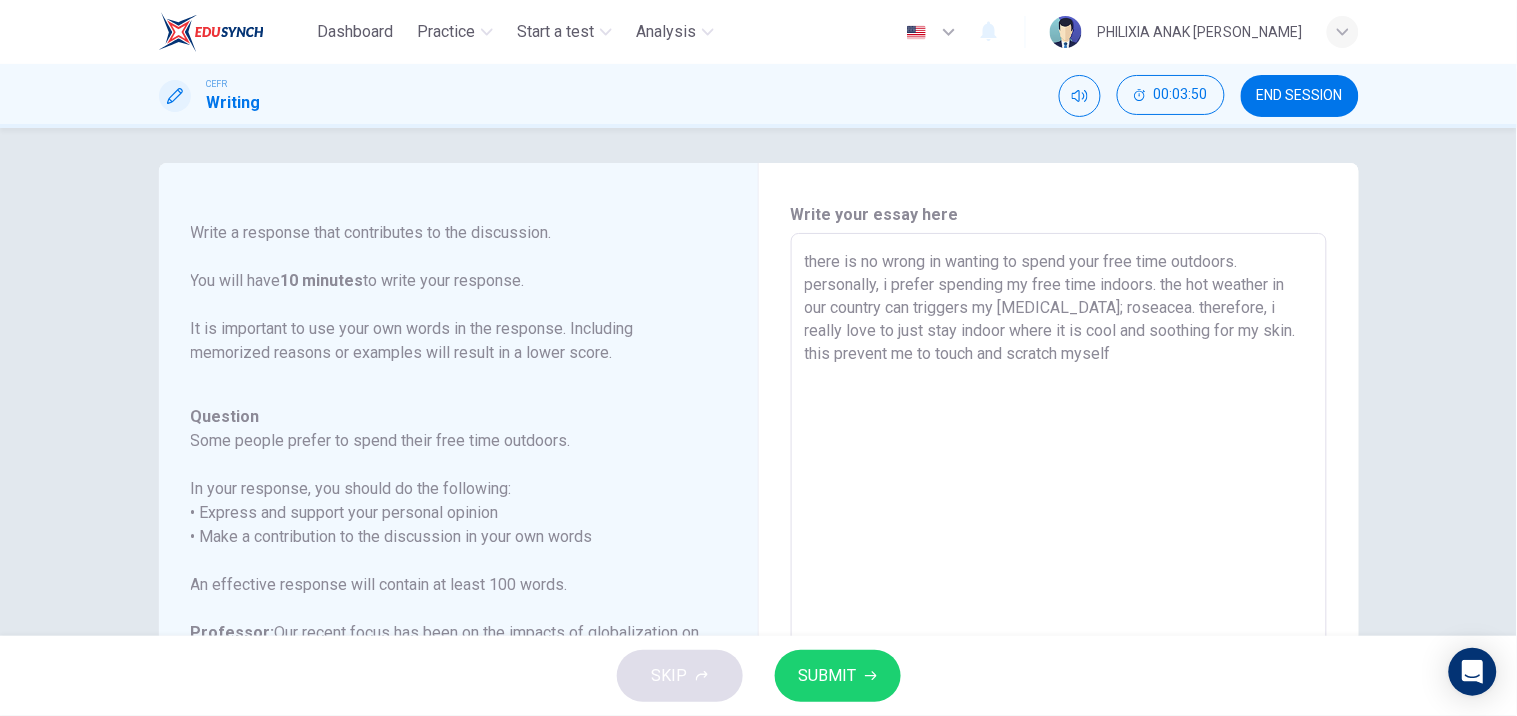 scroll, scrollTop: 381, scrollLeft: 0, axis: vertical 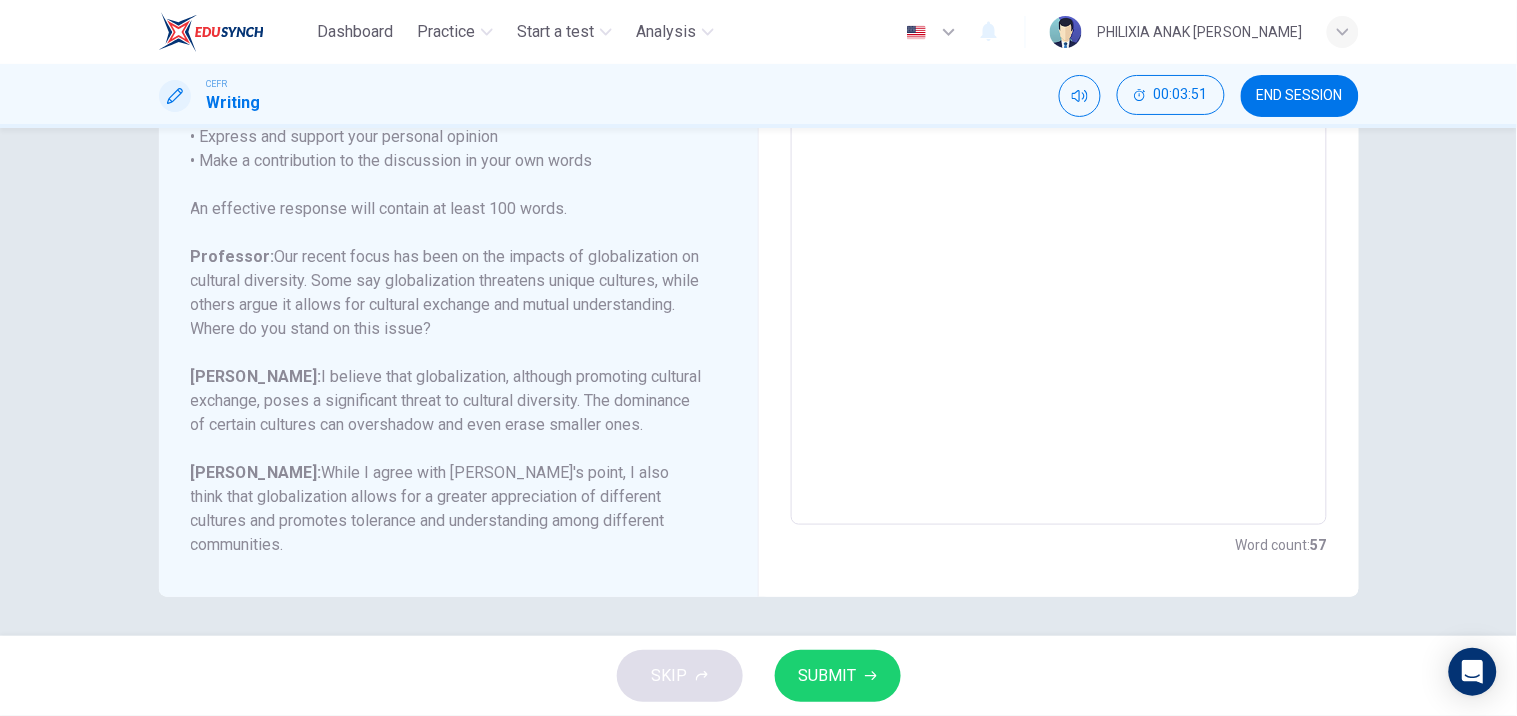 click on "SUBMIT" at bounding box center [828, 676] 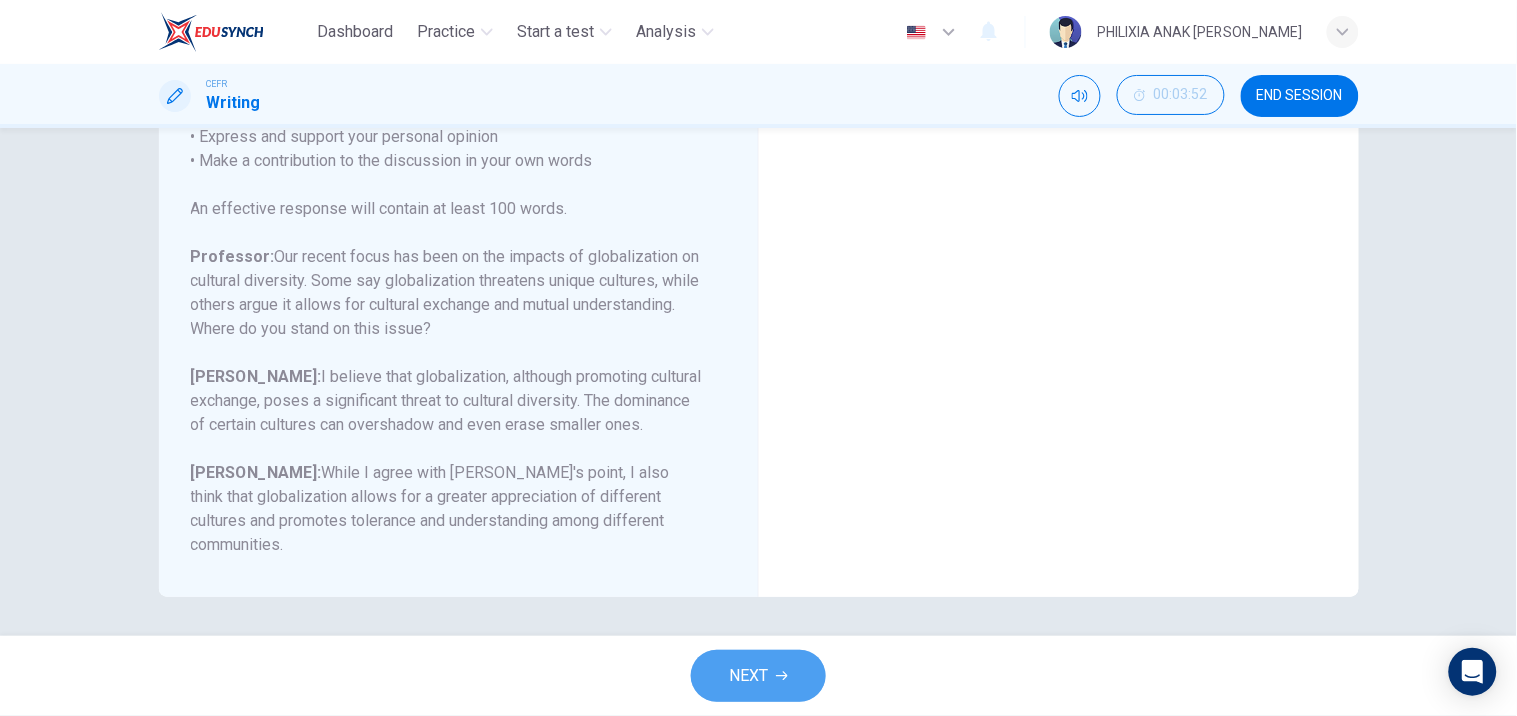 click on "NEXT" at bounding box center (748, 676) 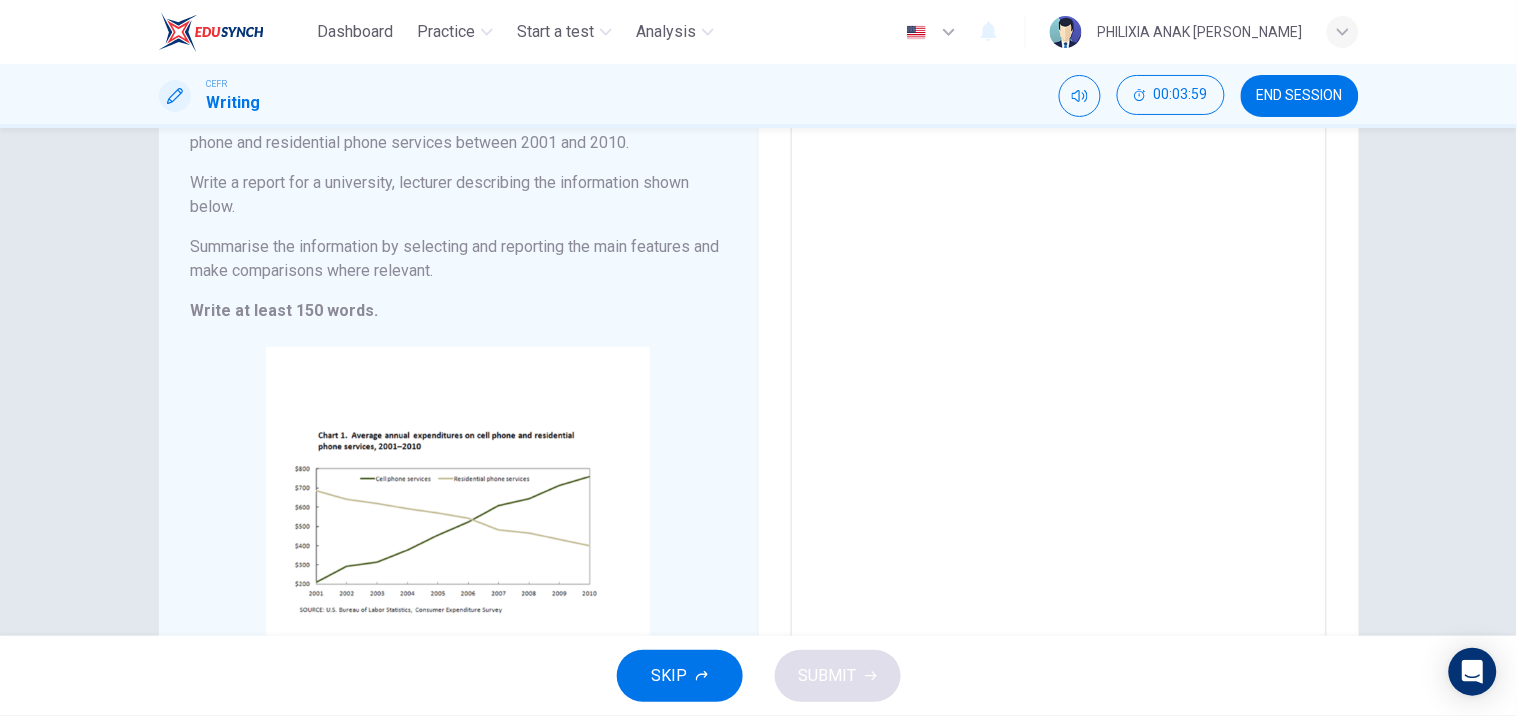 scroll, scrollTop: 213, scrollLeft: 0, axis: vertical 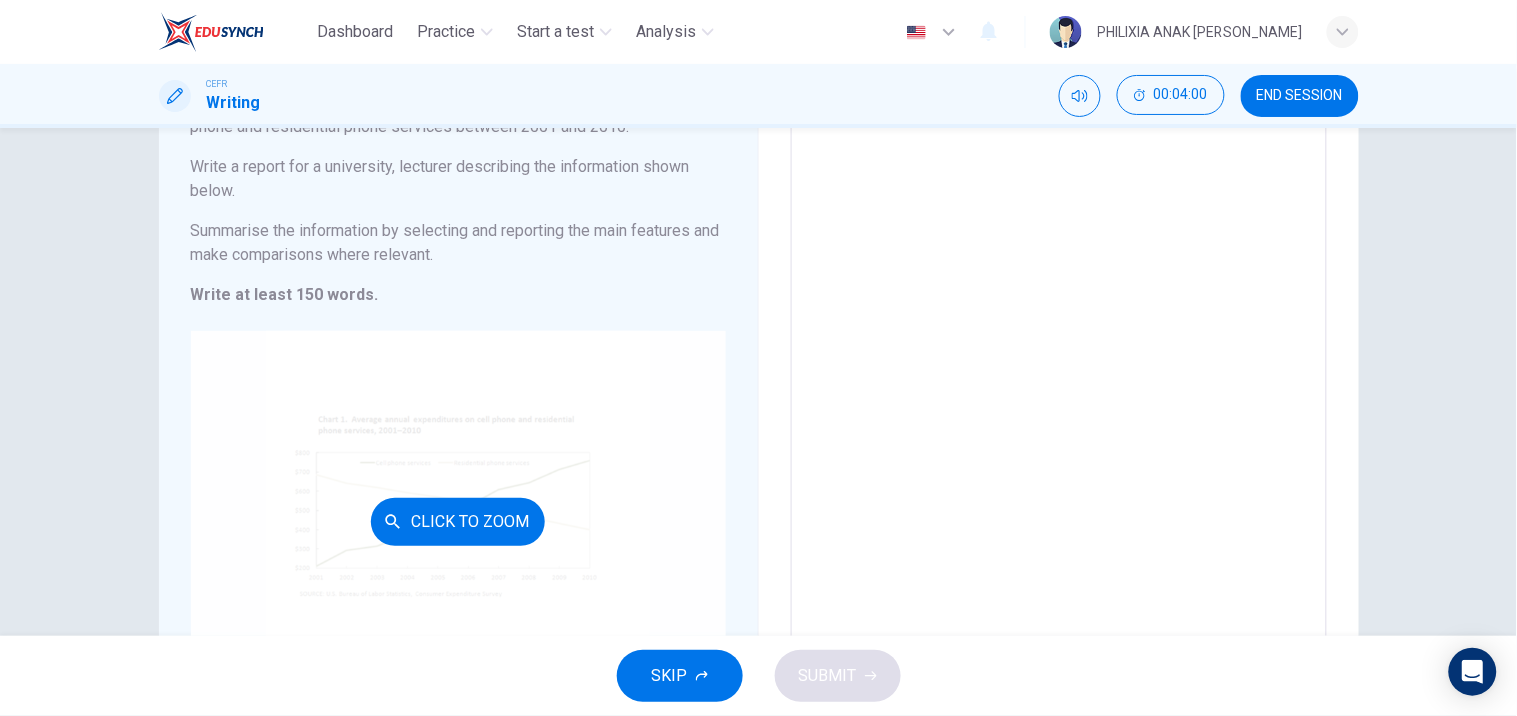 click on "Click to Zoom" at bounding box center (458, 522) 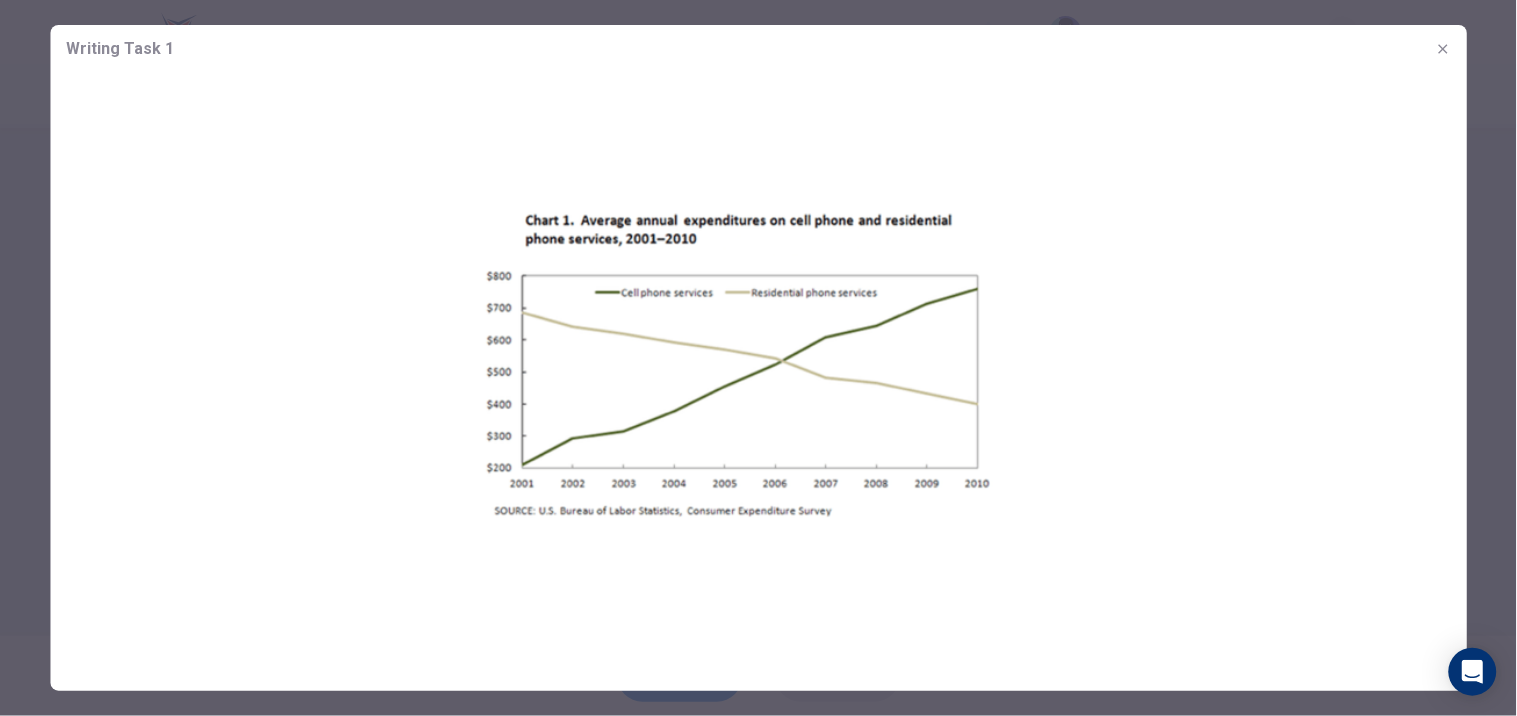 click at bounding box center (758, 363) 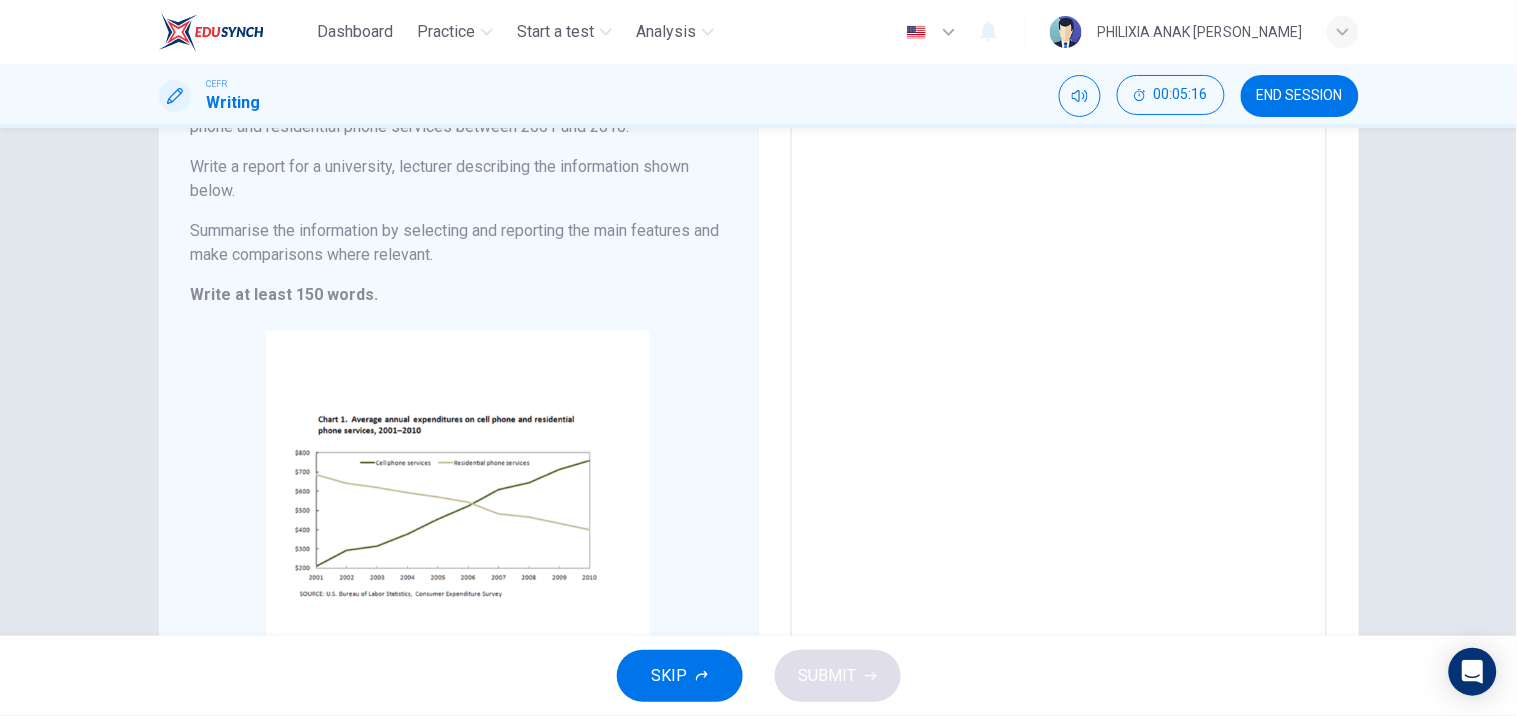 click at bounding box center (1059, 353) 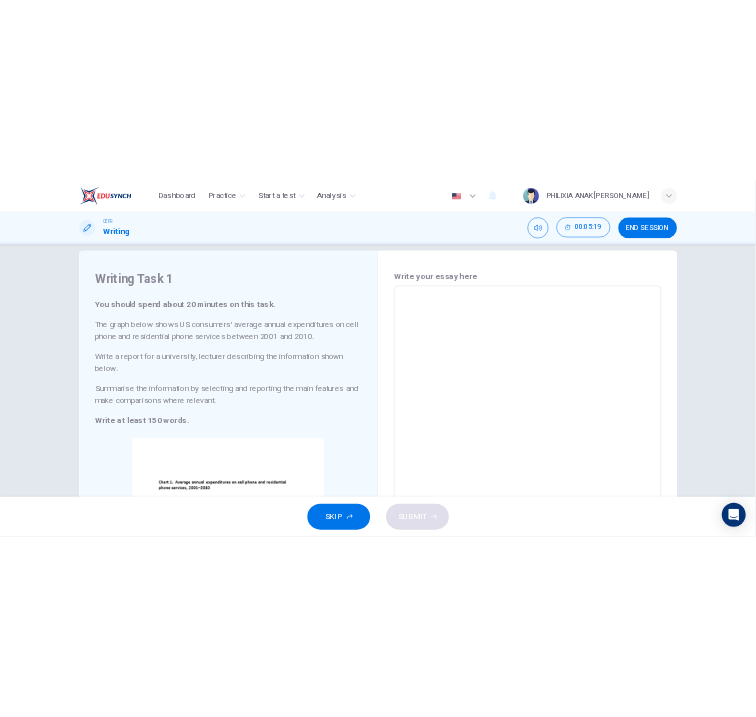 scroll, scrollTop: 30, scrollLeft: 0, axis: vertical 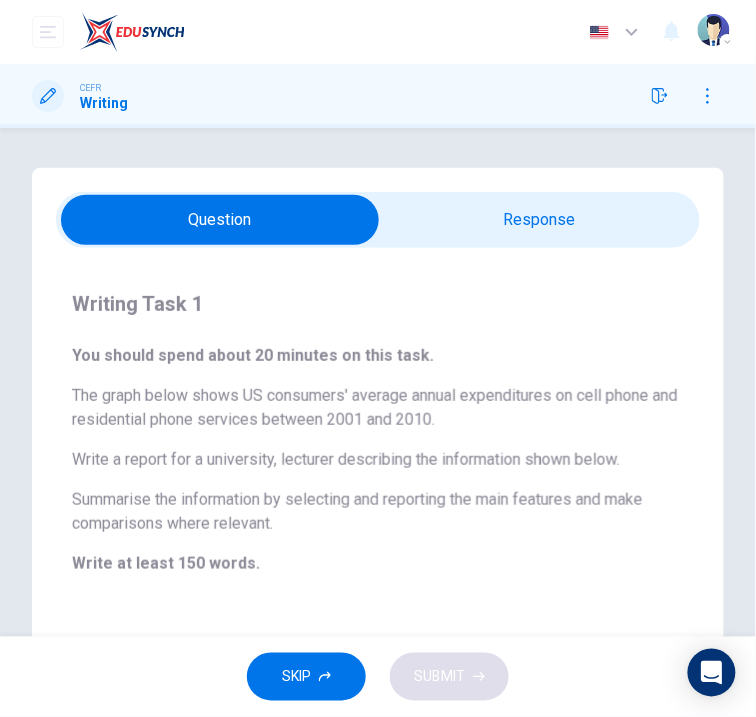 click at bounding box center (220, 220) 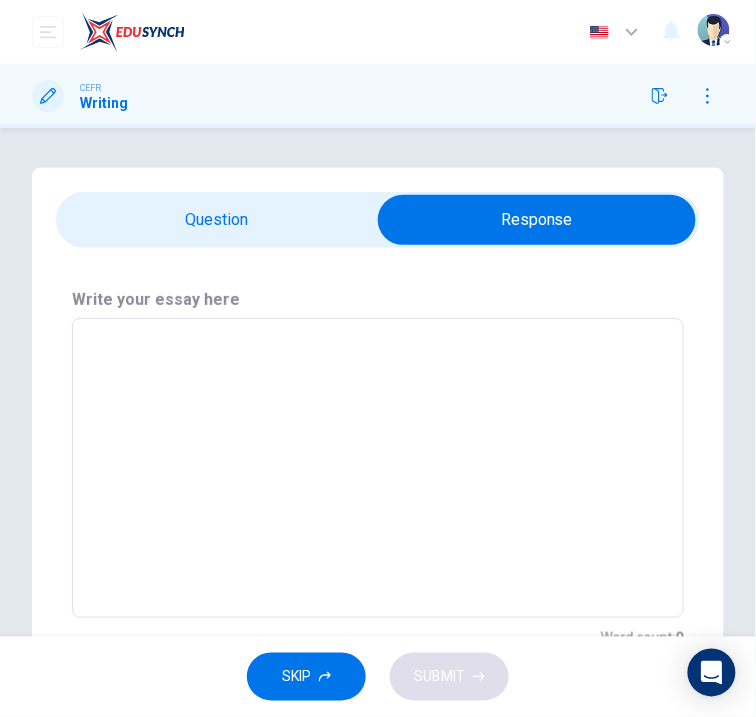 click at bounding box center (378, 468) 